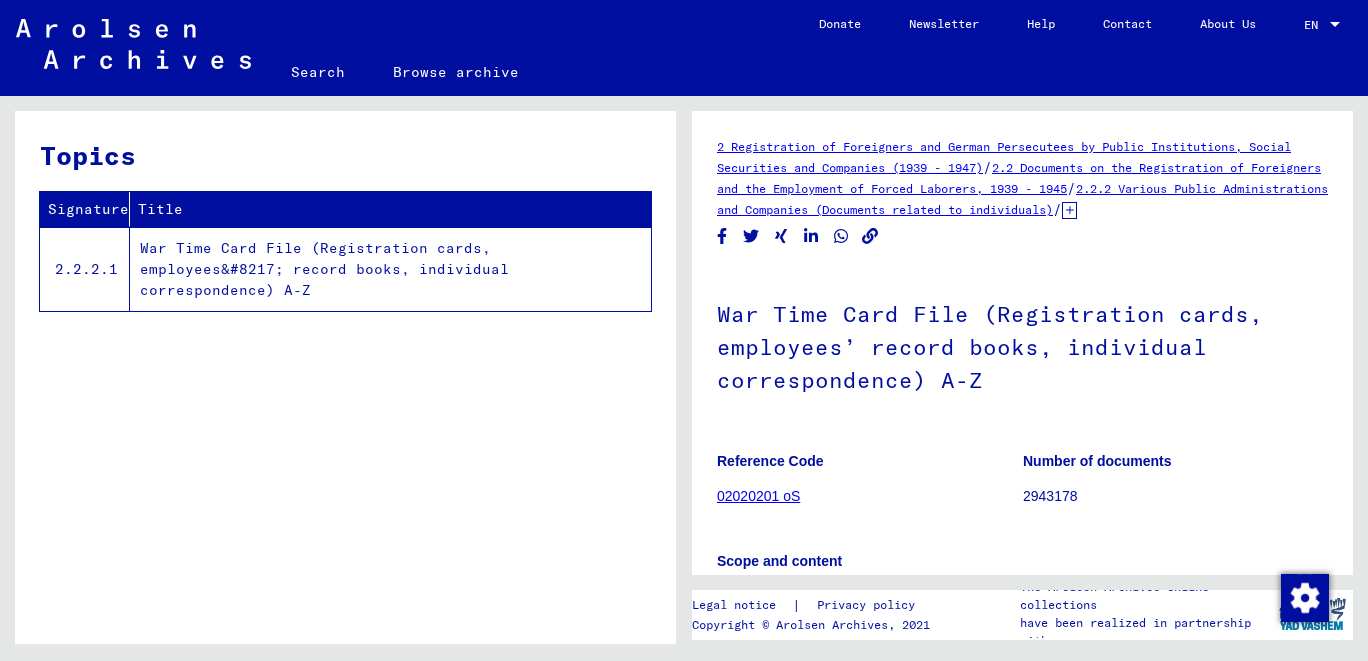 scroll, scrollTop: 0, scrollLeft: 0, axis: both 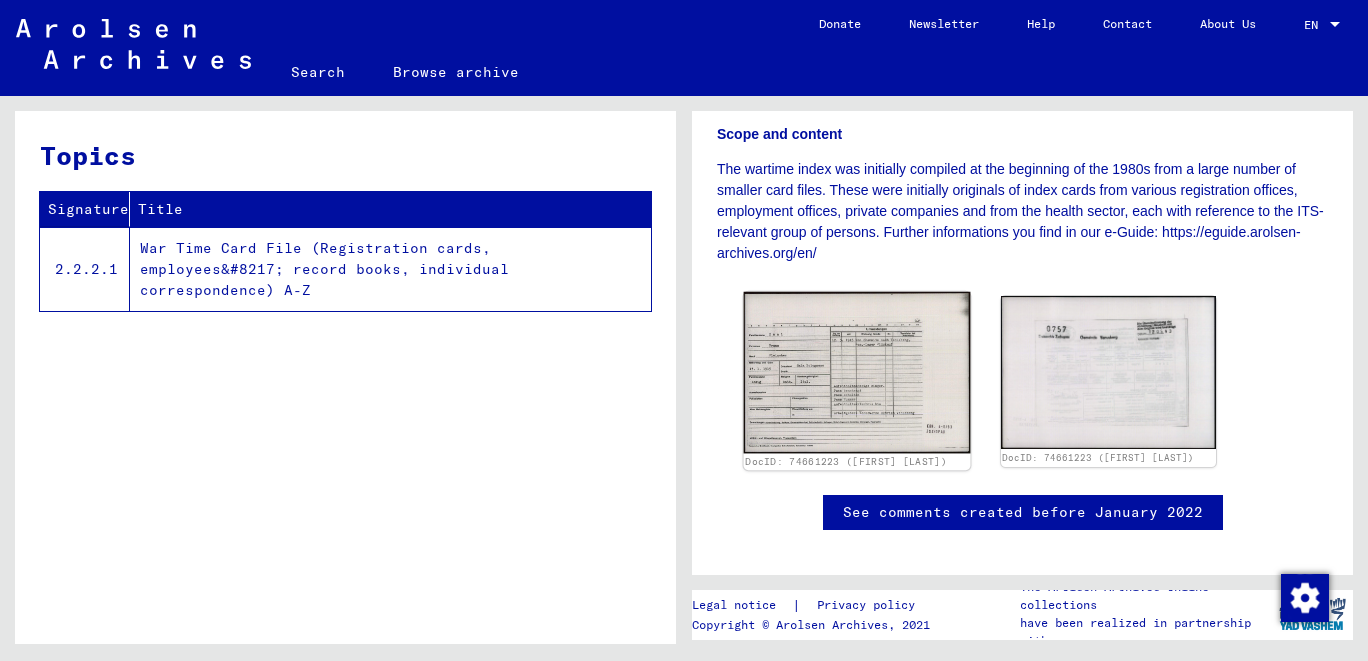 click 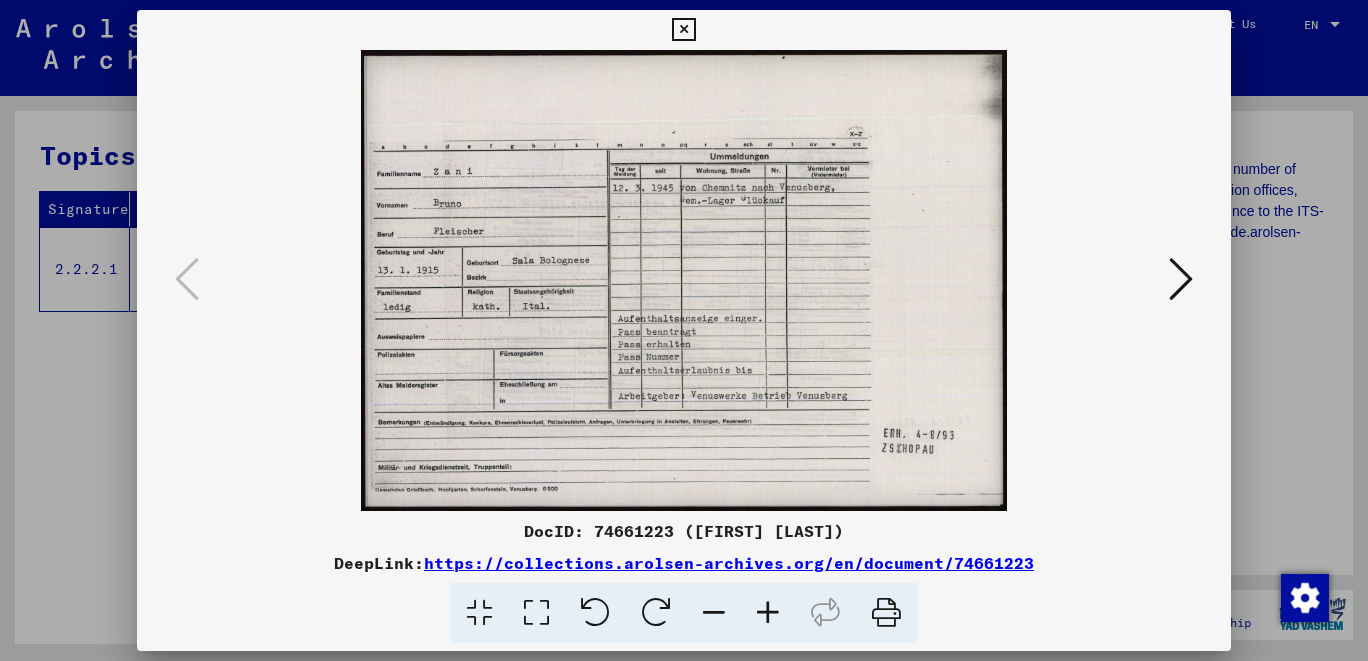 click at bounding box center [768, 613] 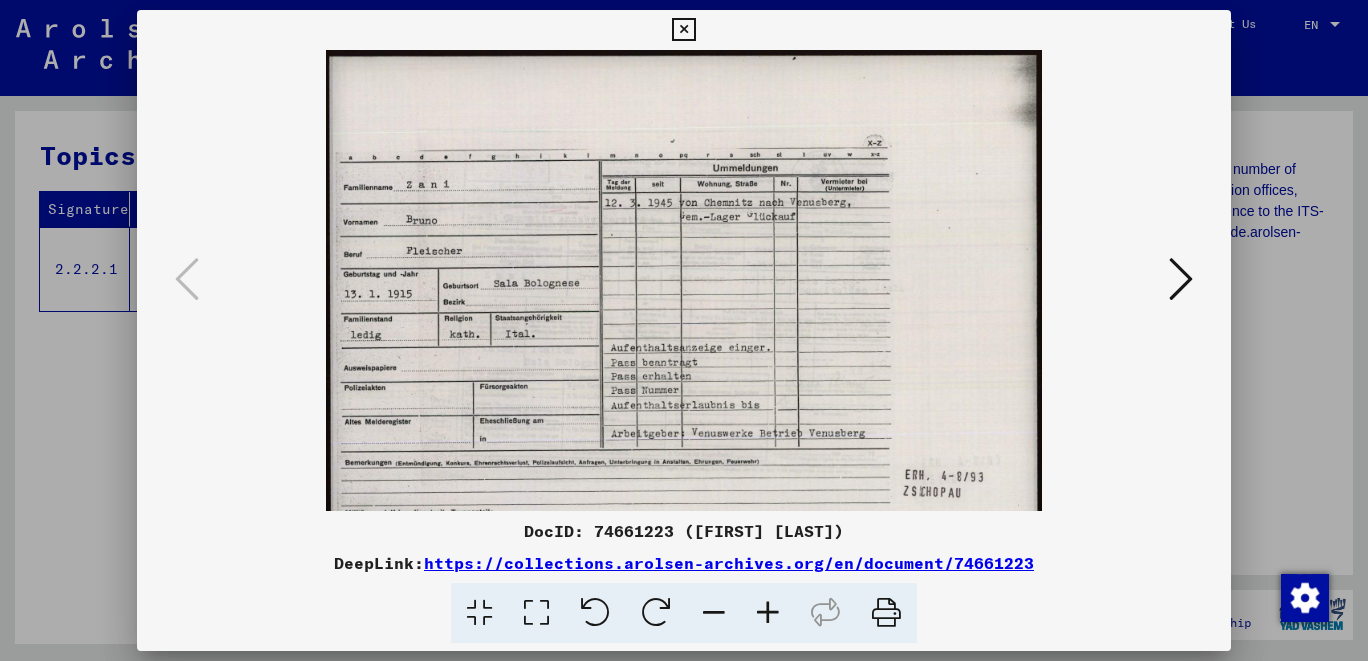 click at bounding box center [768, 613] 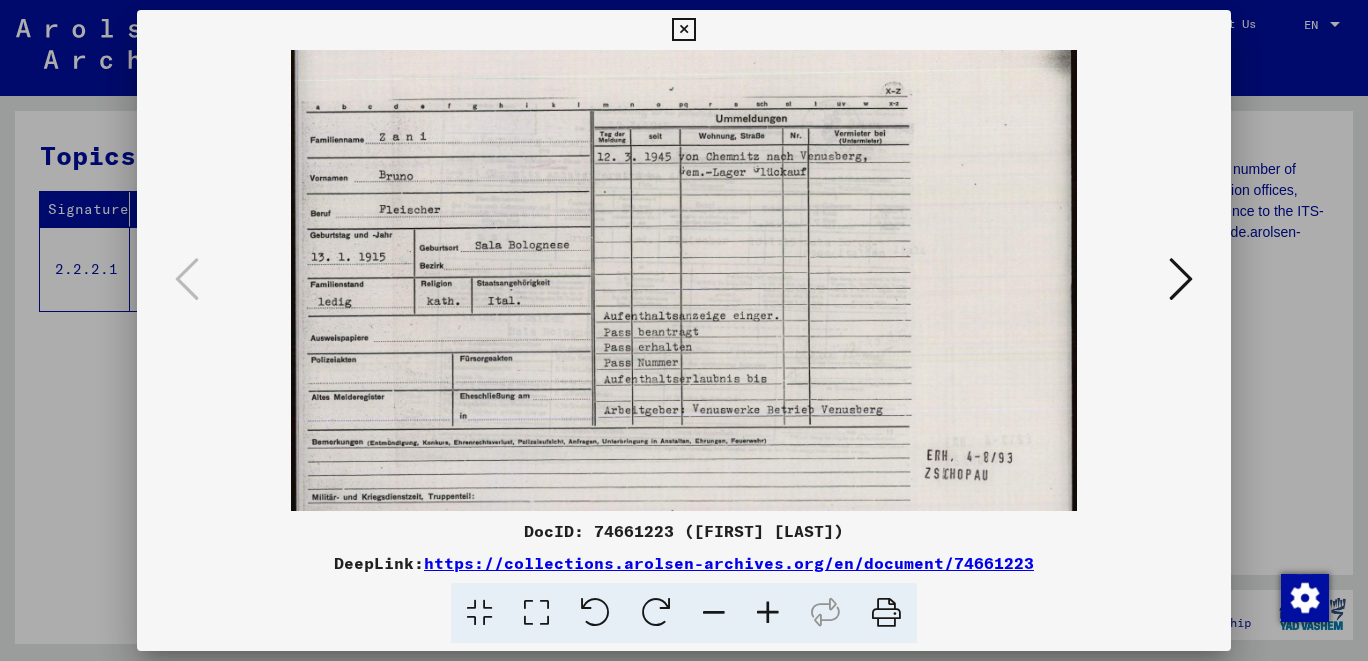 scroll, scrollTop: 60, scrollLeft: 0, axis: vertical 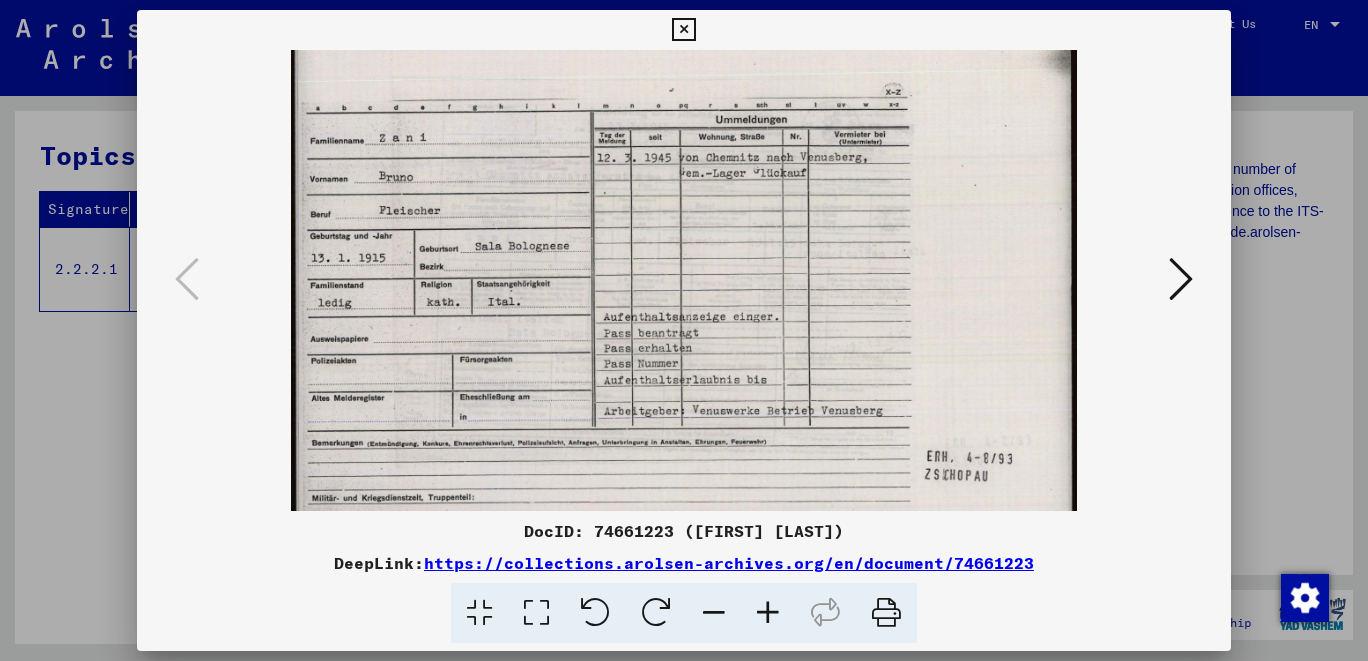 drag, startPoint x: 812, startPoint y: 357, endPoint x: 846, endPoint y: 275, distance: 88.76936 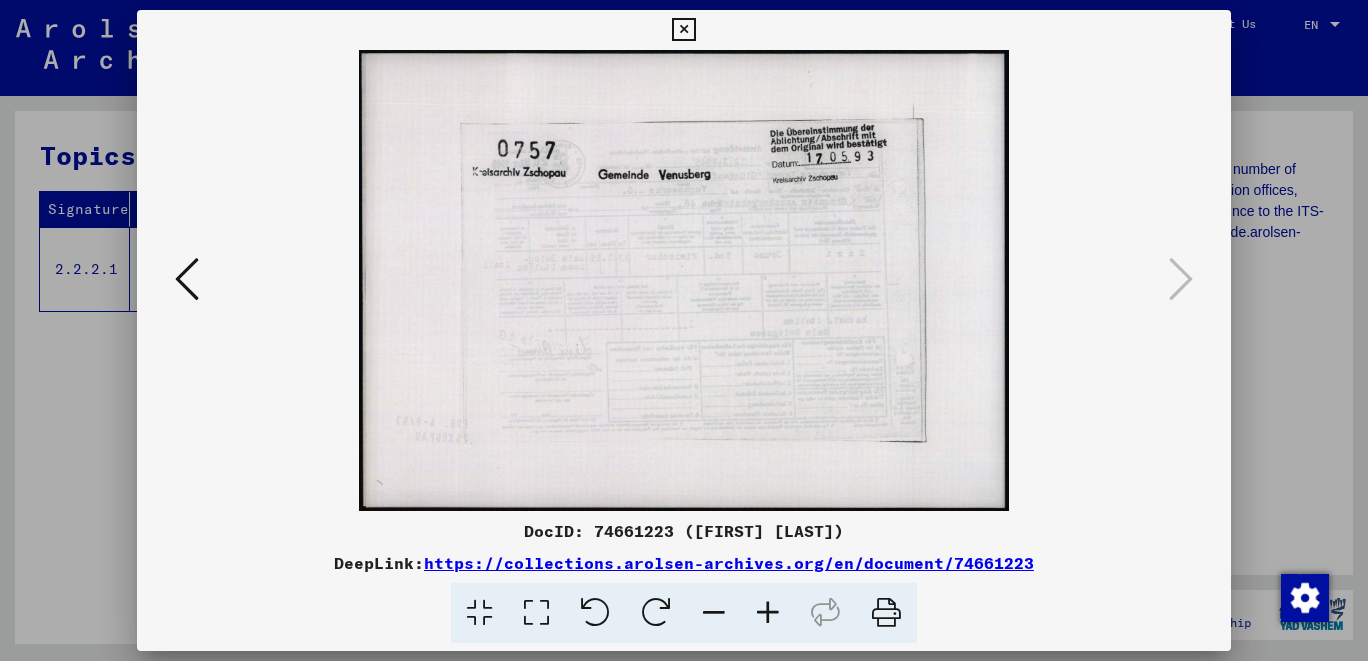 click at bounding box center (684, 280) 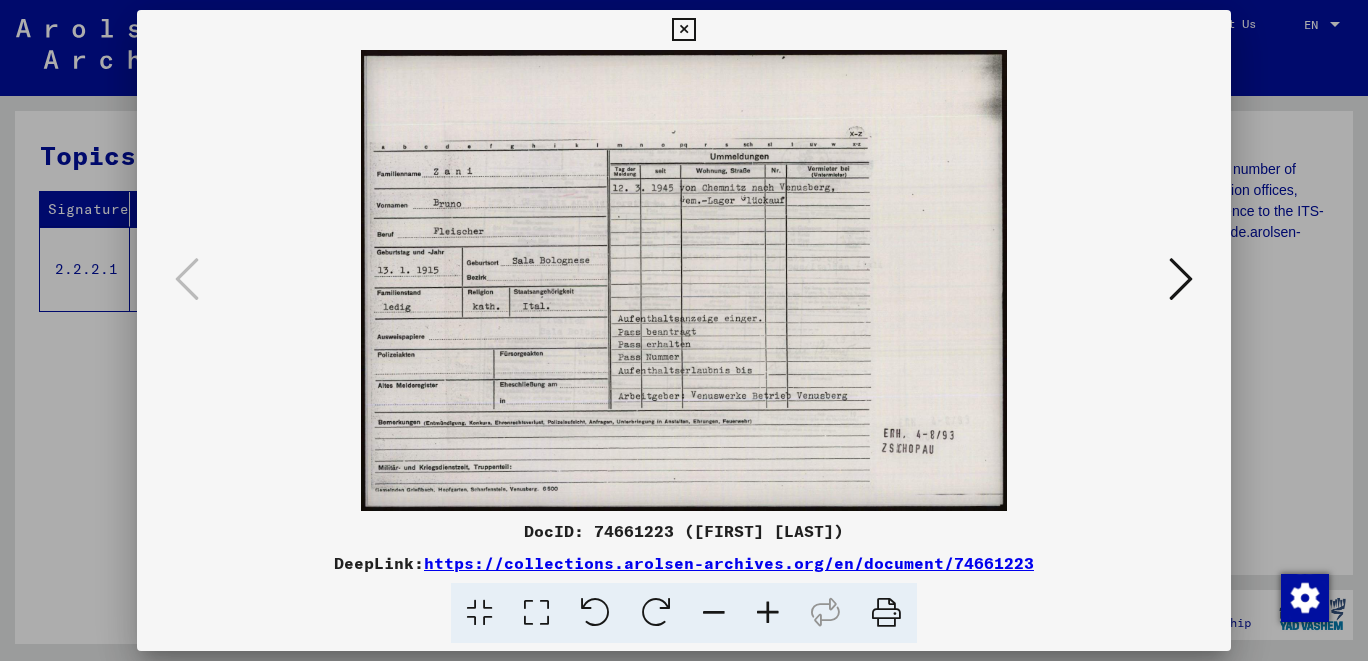 click at bounding box center (683, 30) 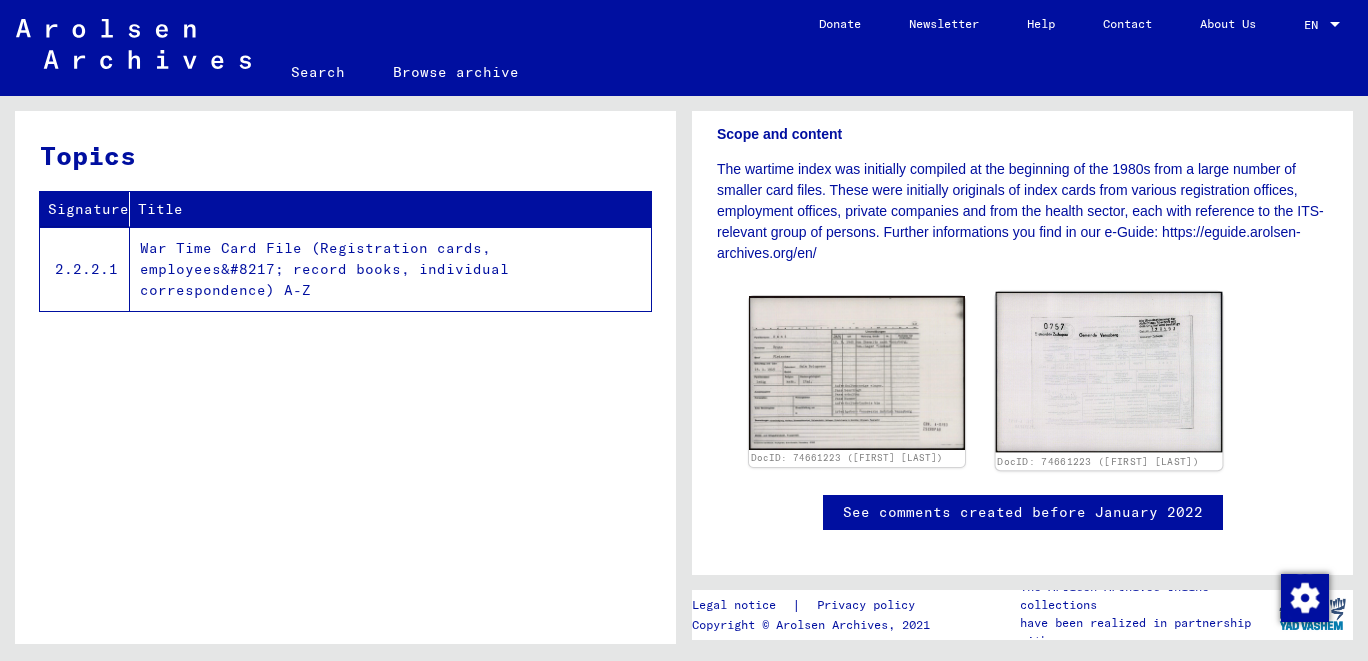 scroll, scrollTop: 0, scrollLeft: 0, axis: both 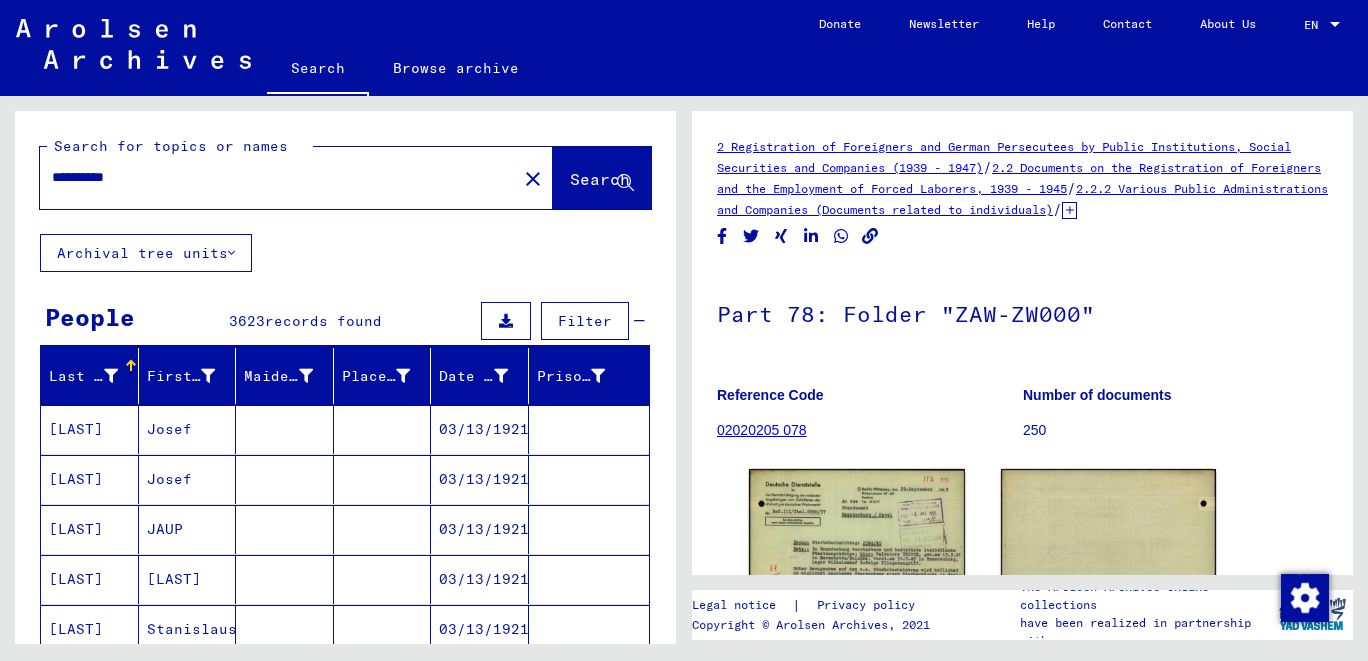 drag, startPoint x: 210, startPoint y: 163, endPoint x: 72, endPoint y: 188, distance: 140.24622 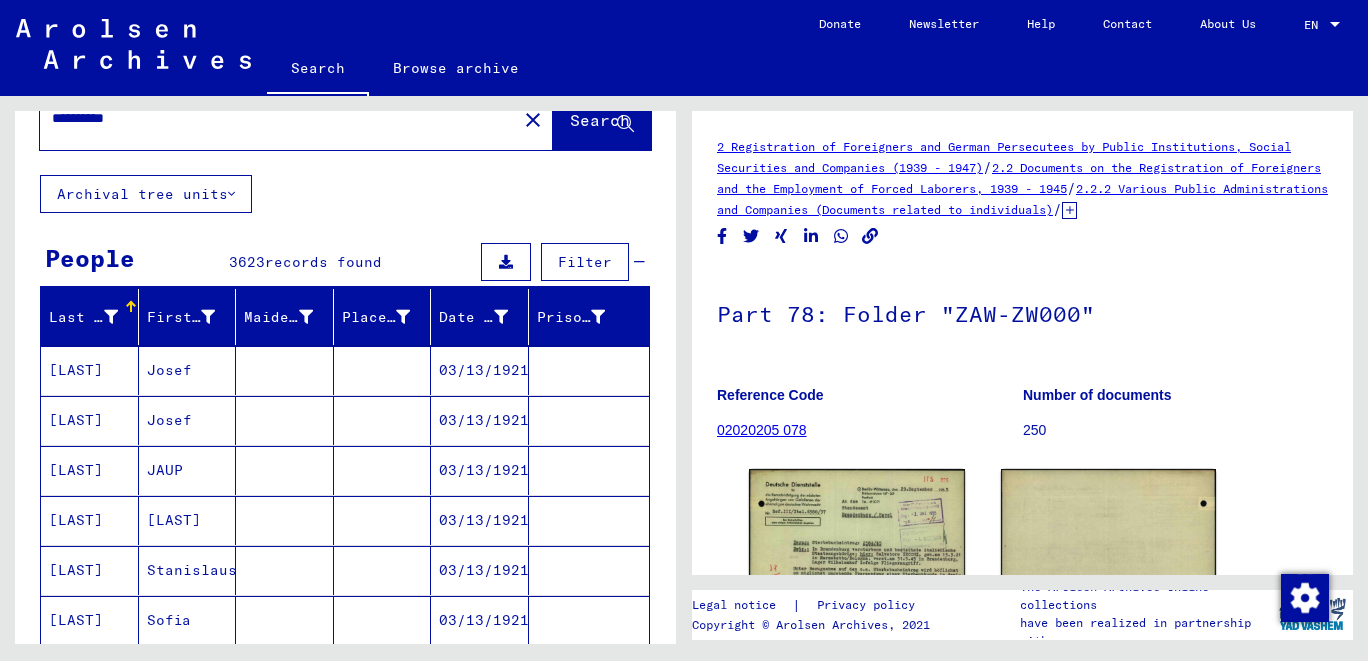 scroll, scrollTop: 0, scrollLeft: 0, axis: both 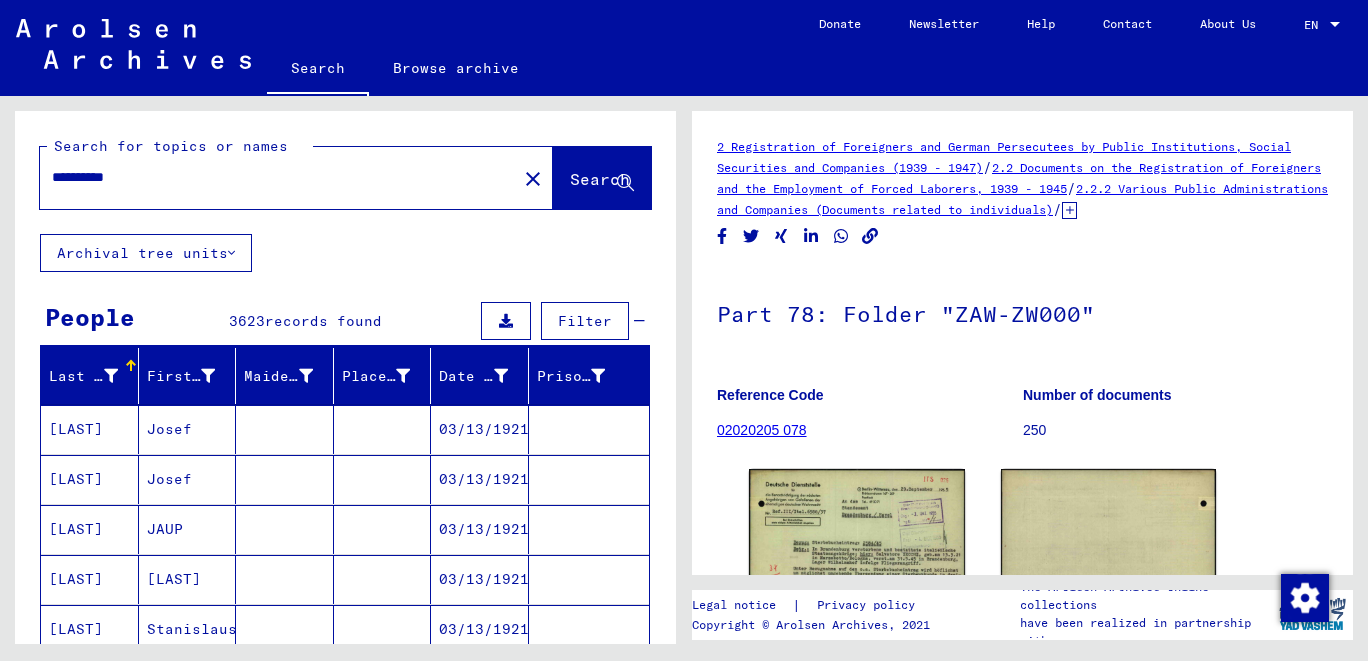 drag, startPoint x: 146, startPoint y: 180, endPoint x: 44, endPoint y: 171, distance: 102.396286 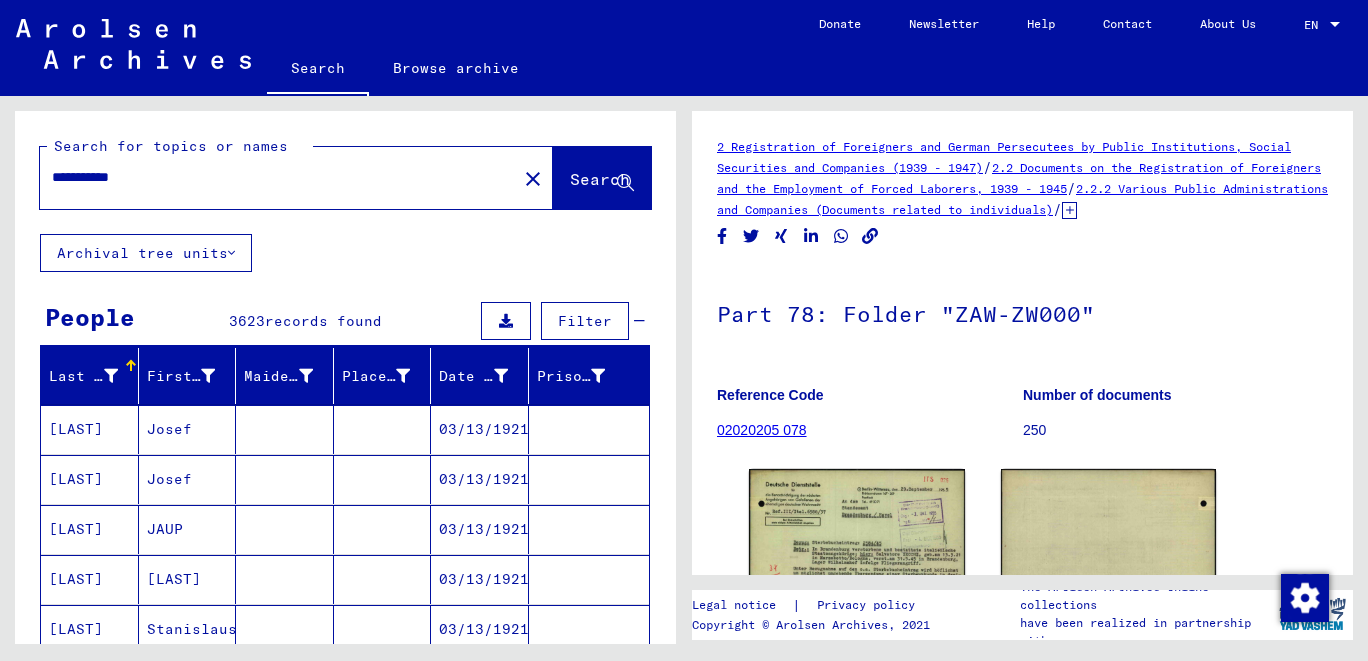 type on "**********" 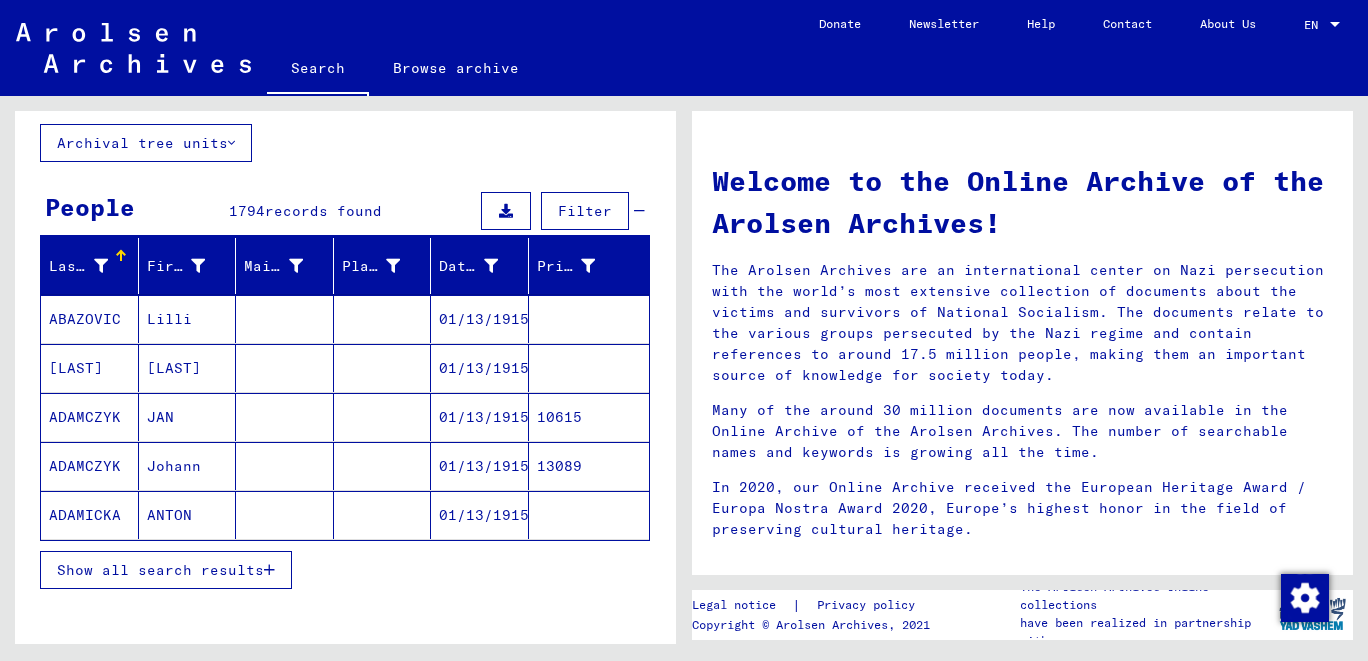 scroll, scrollTop: 198, scrollLeft: 0, axis: vertical 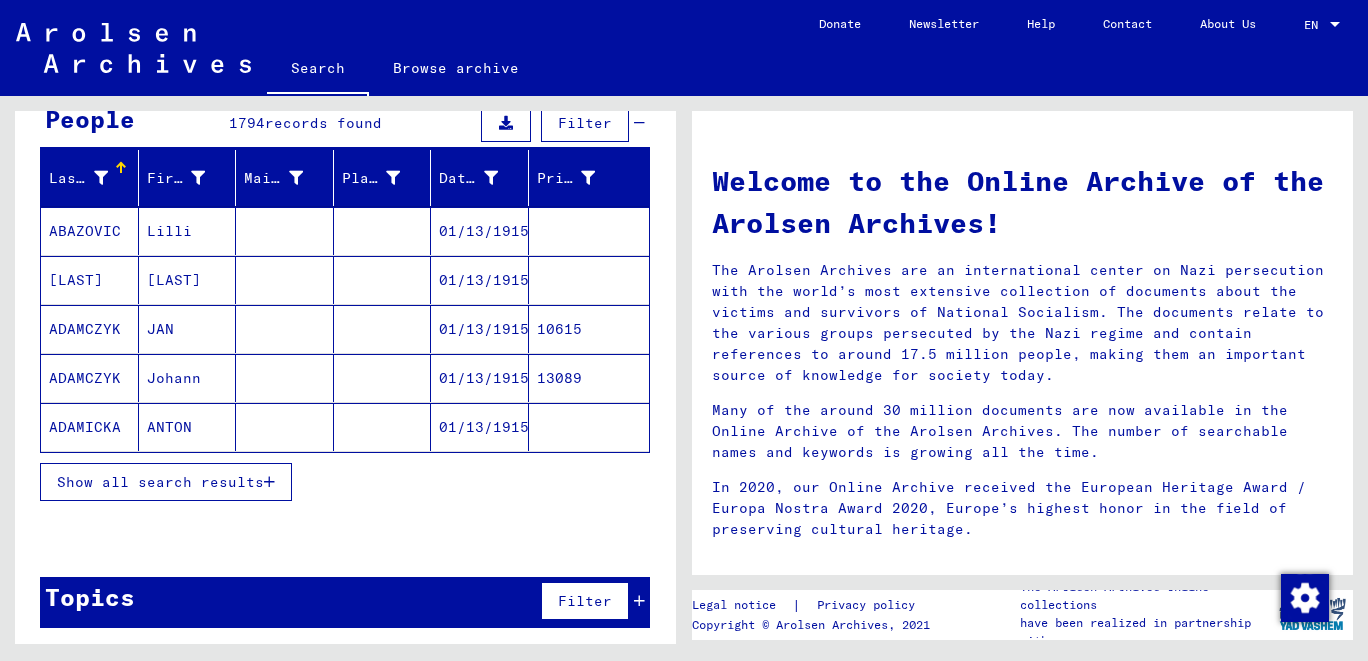 click on "Show all search results" at bounding box center [160, 482] 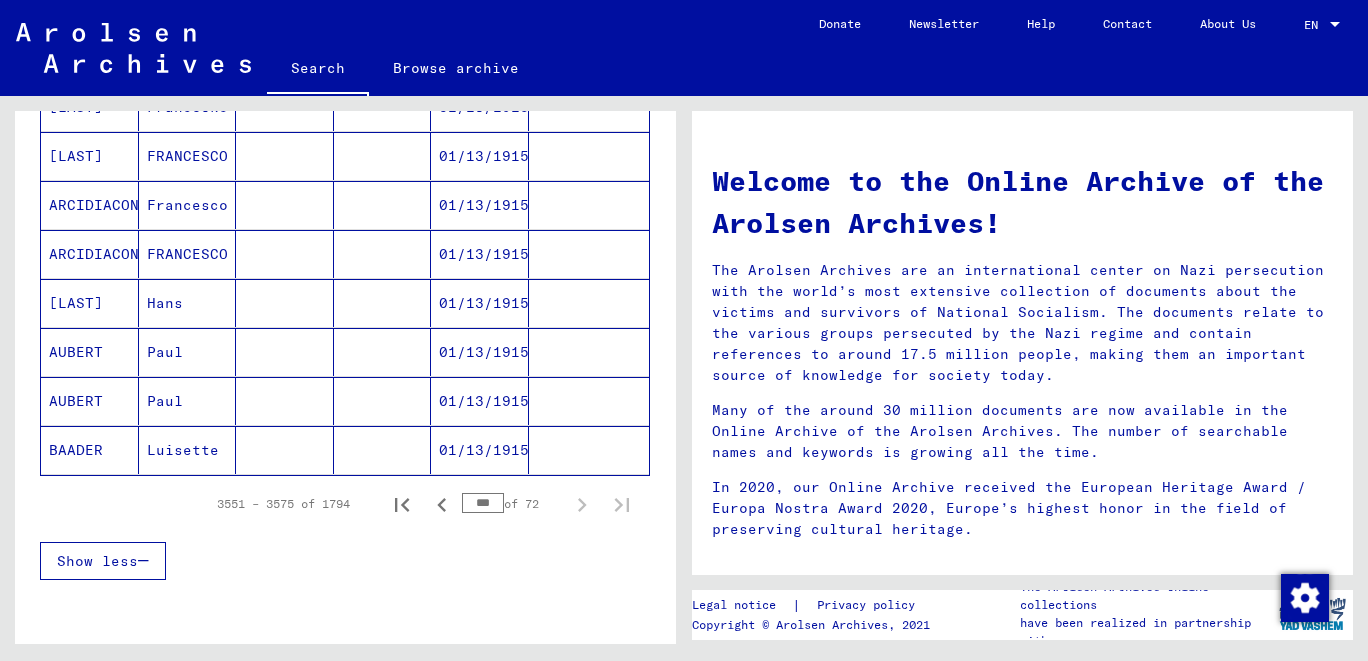 scroll, scrollTop: 1230, scrollLeft: 0, axis: vertical 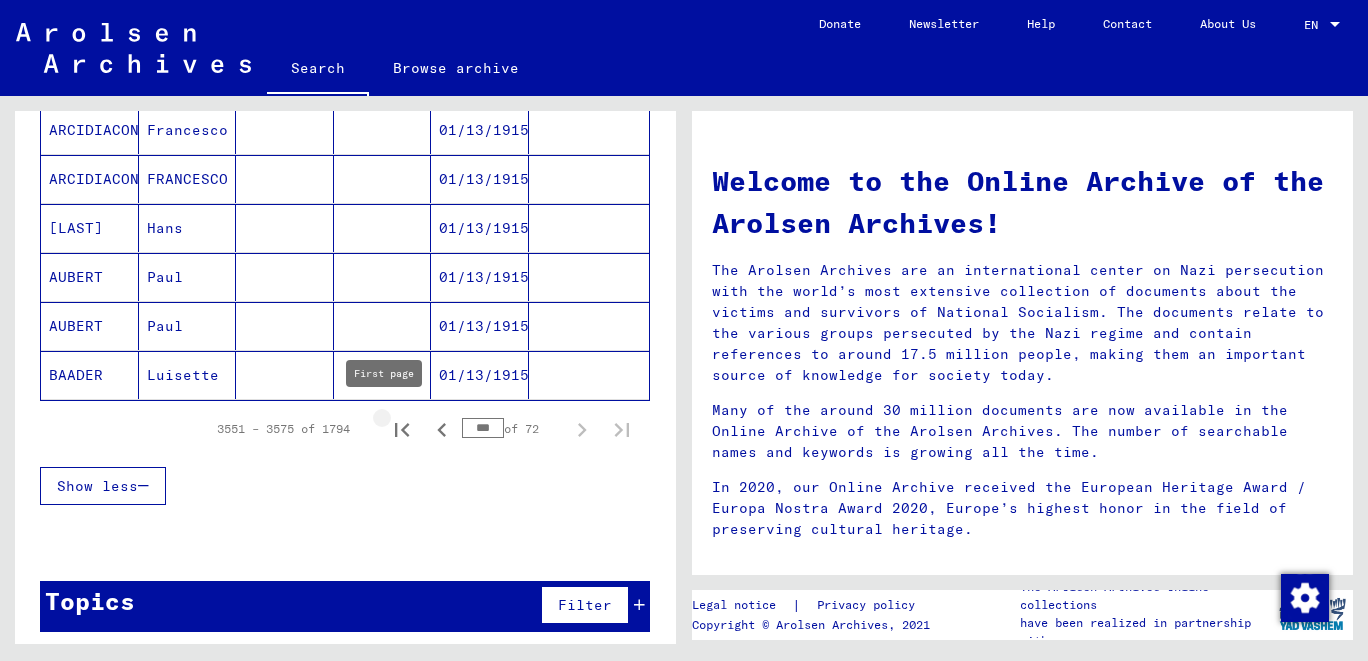 click 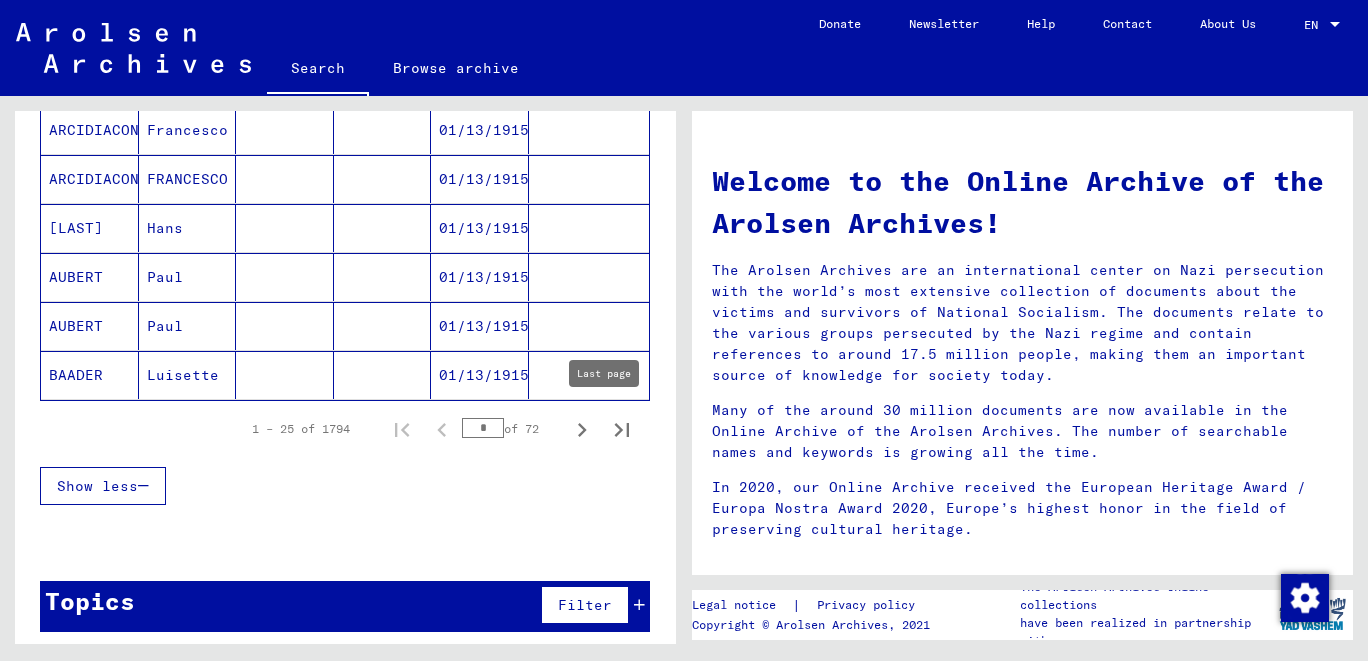 click 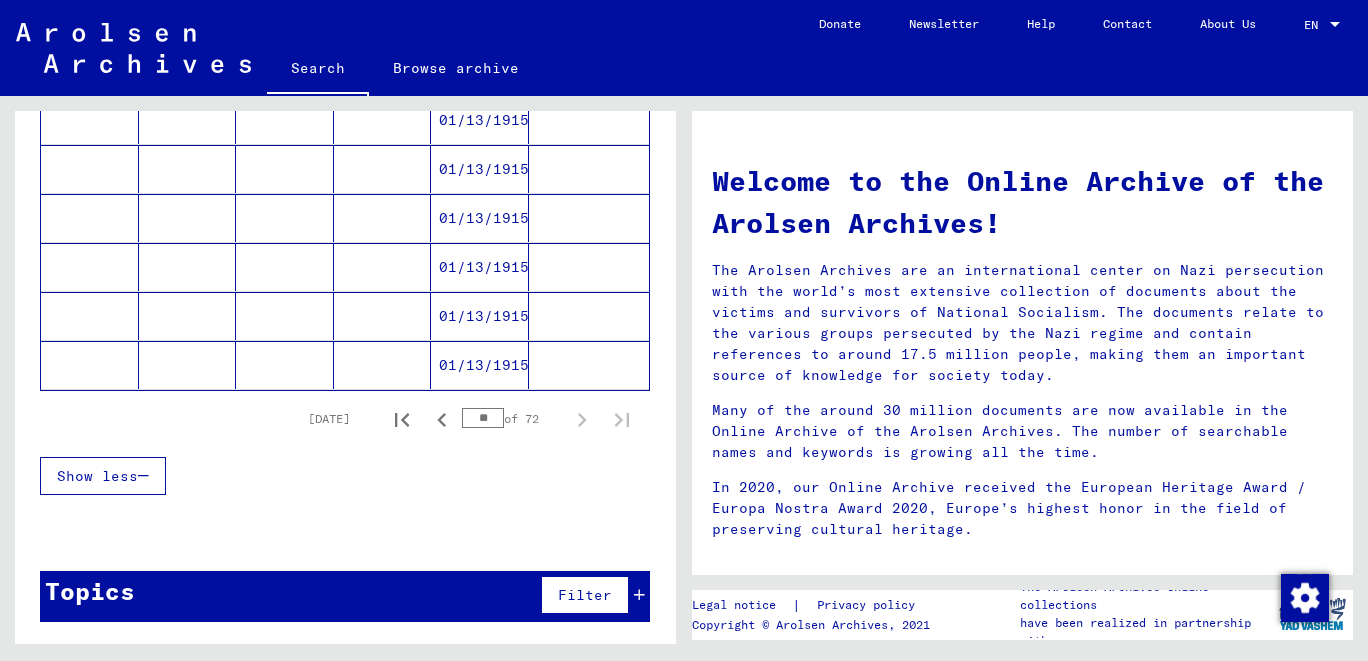 scroll, scrollTop: 937, scrollLeft: 0, axis: vertical 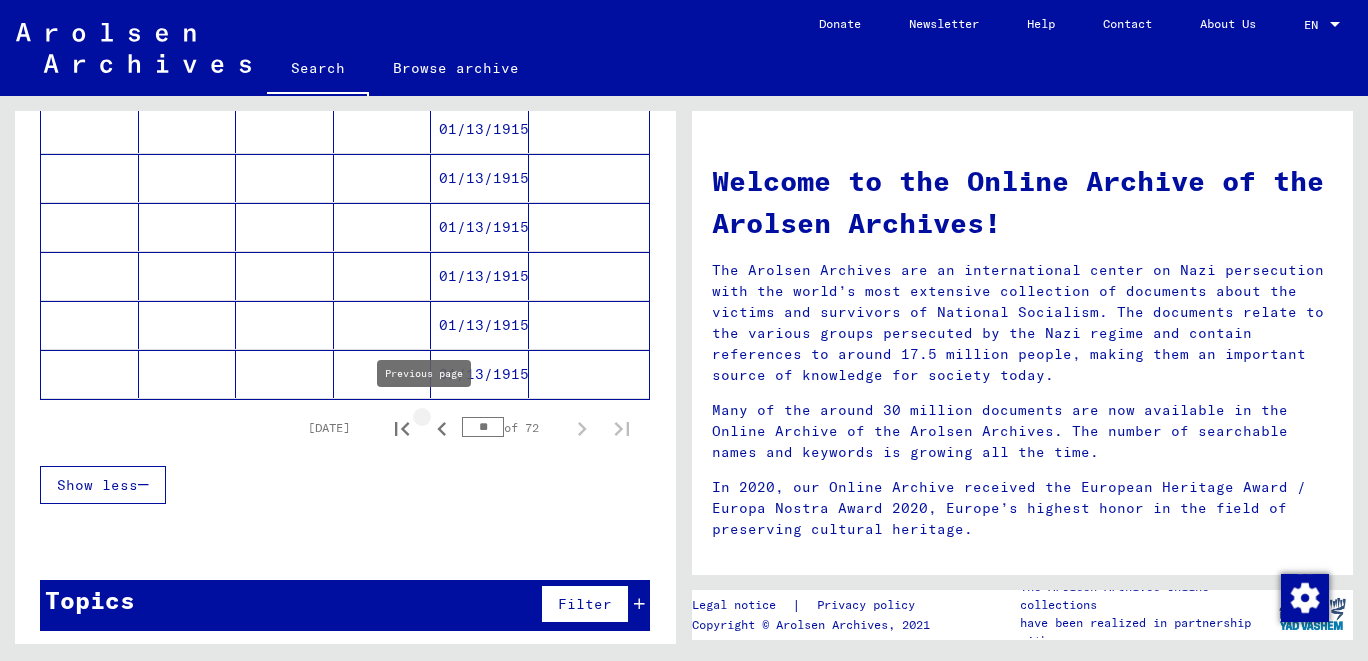 click 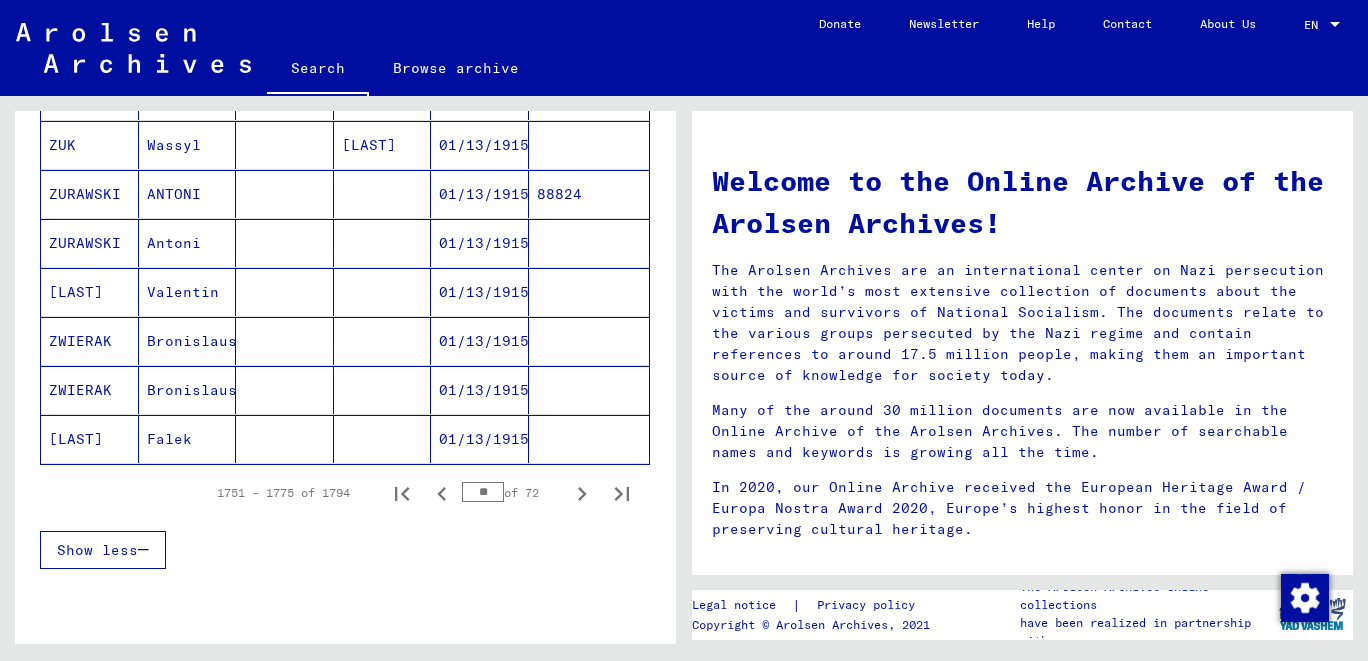 scroll, scrollTop: 1230, scrollLeft: 0, axis: vertical 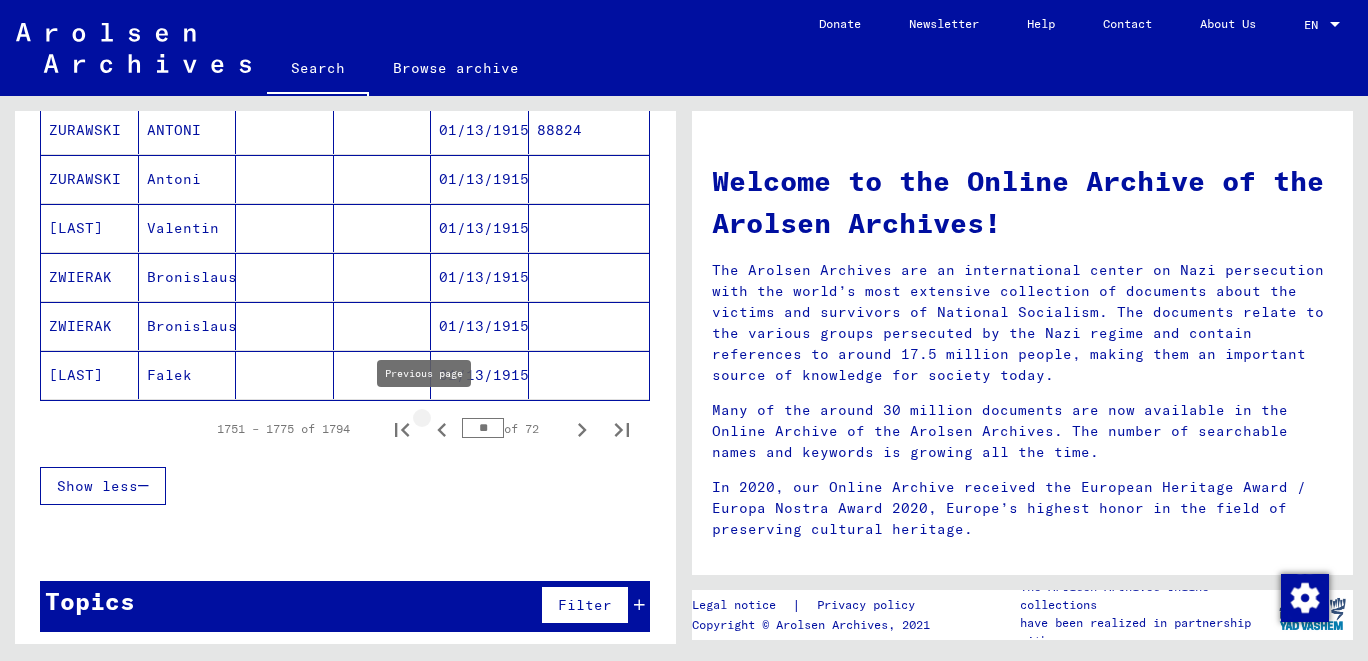 click 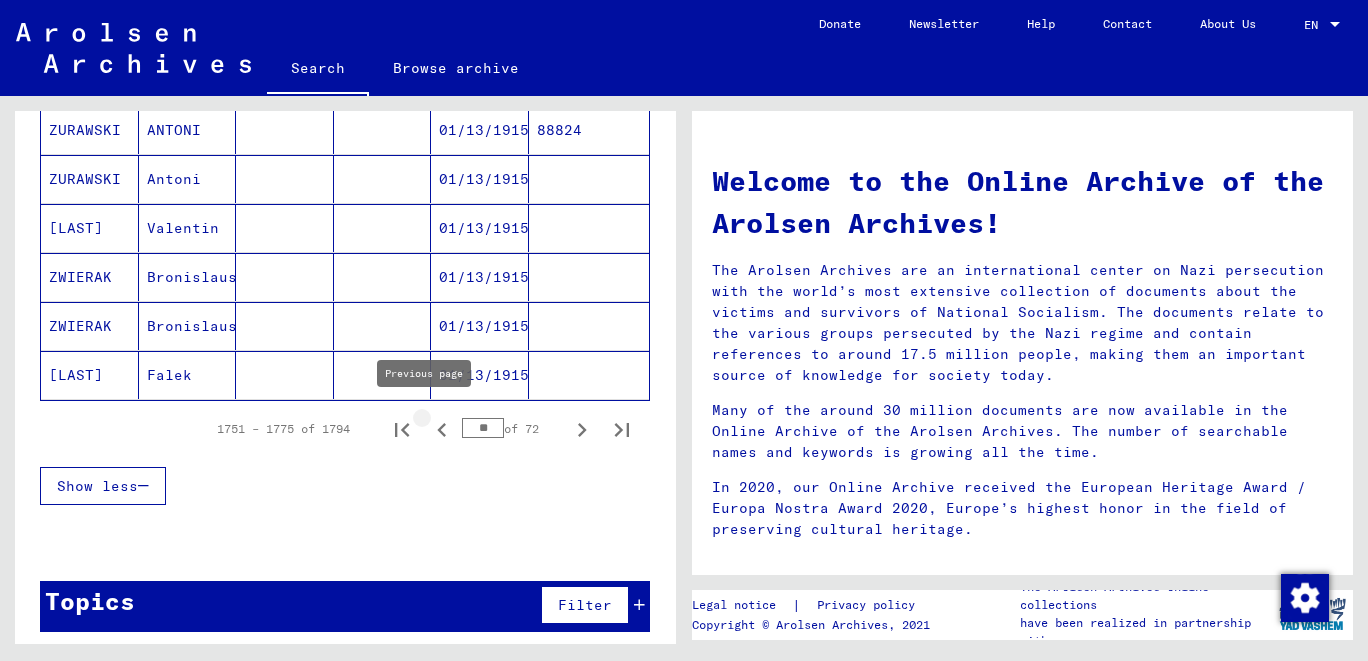 type on "**" 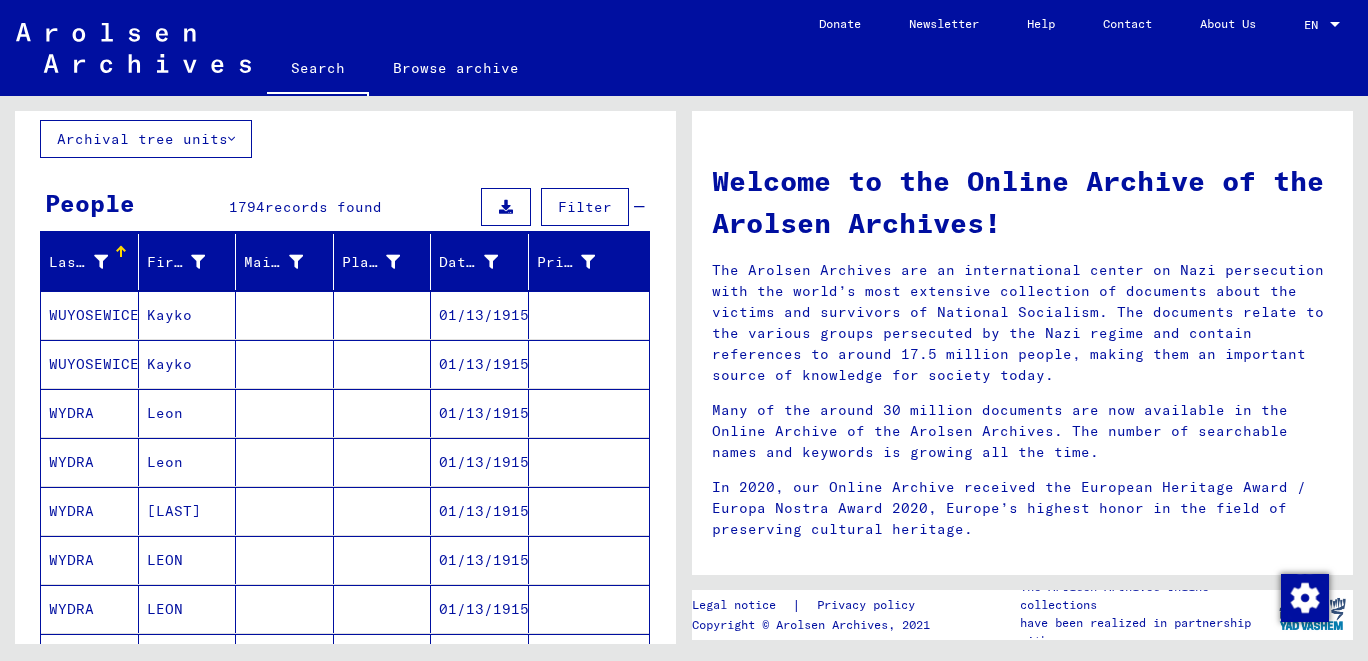 scroll, scrollTop: 0, scrollLeft: 0, axis: both 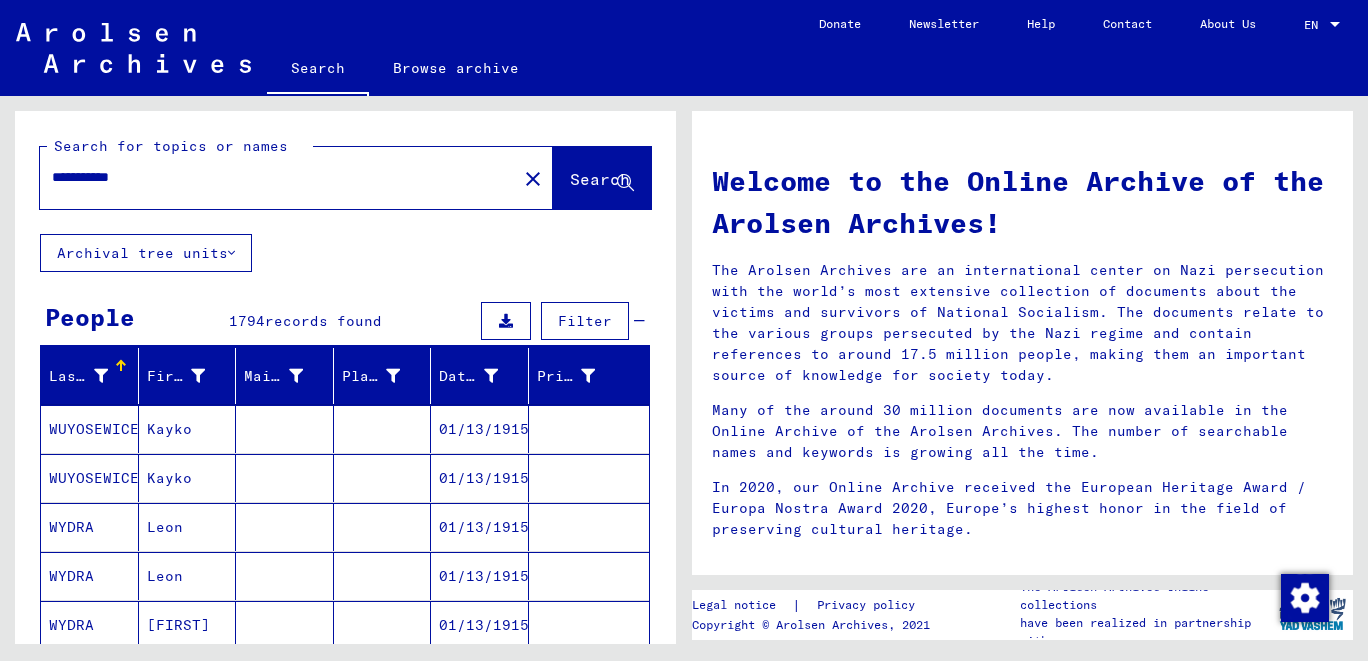 click on "**********" at bounding box center [272, 177] 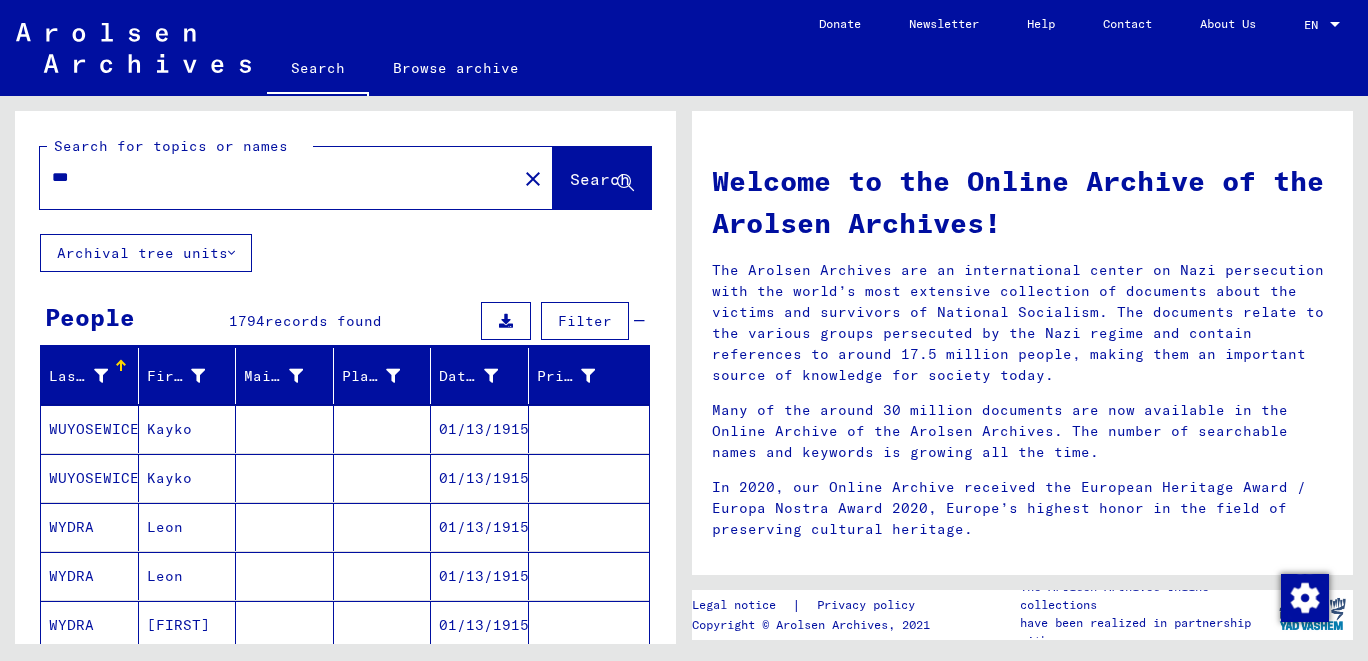 type on "*" 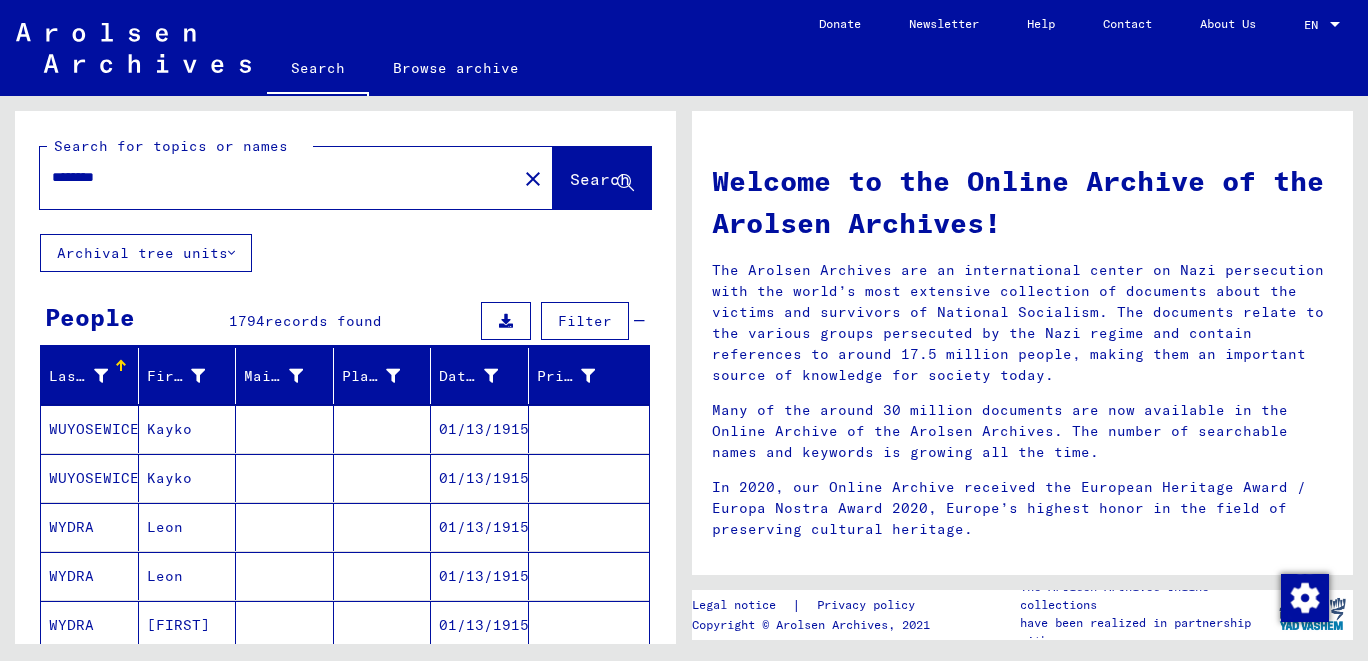 type on "********" 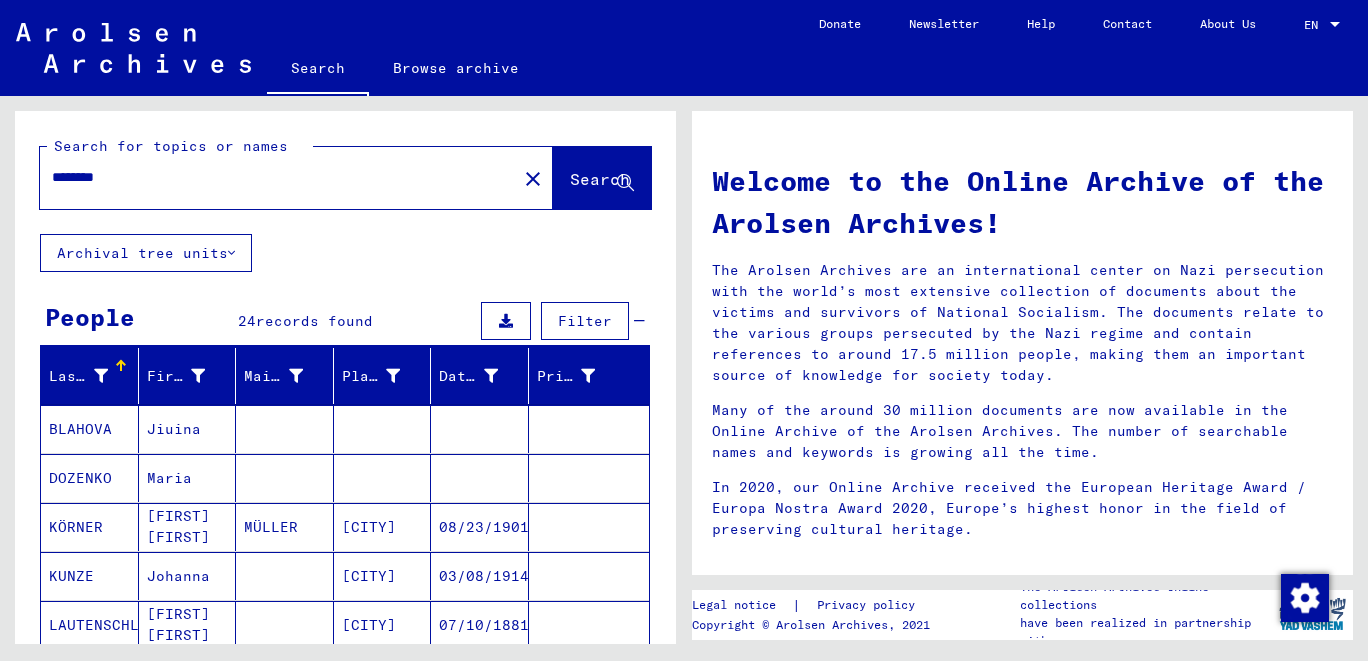scroll, scrollTop: 441, scrollLeft: 0, axis: vertical 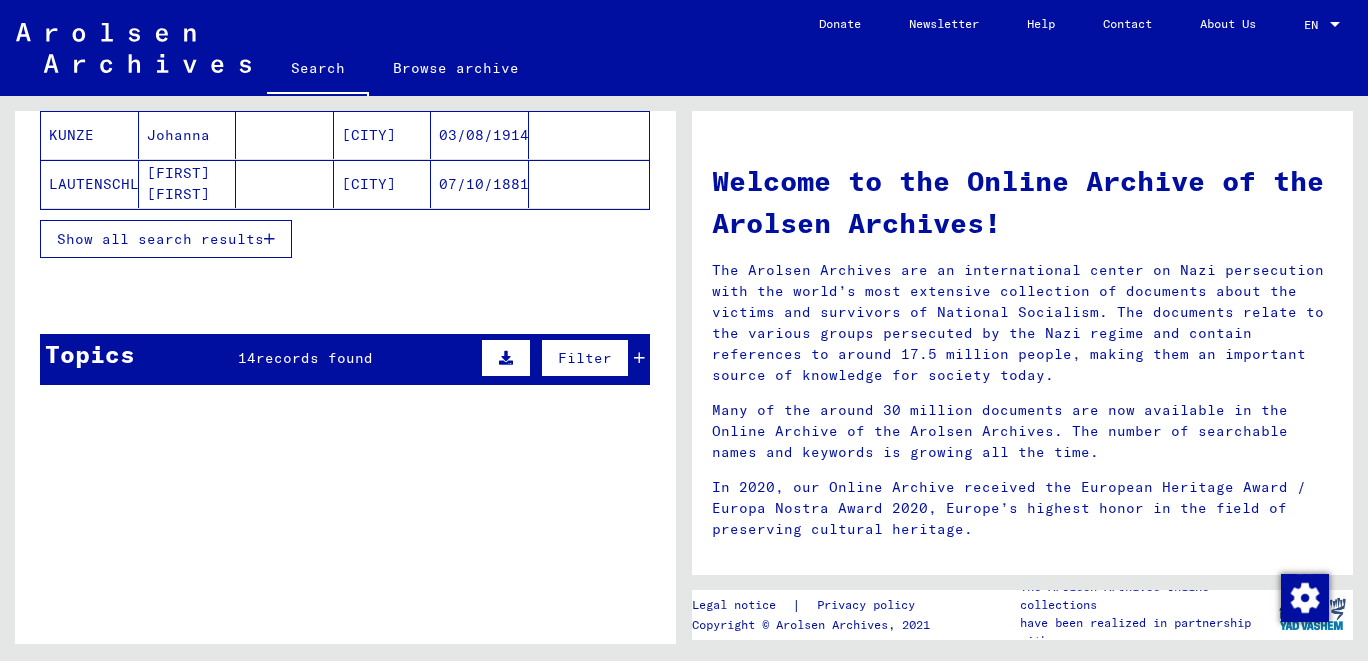 click on "records found" at bounding box center (314, 358) 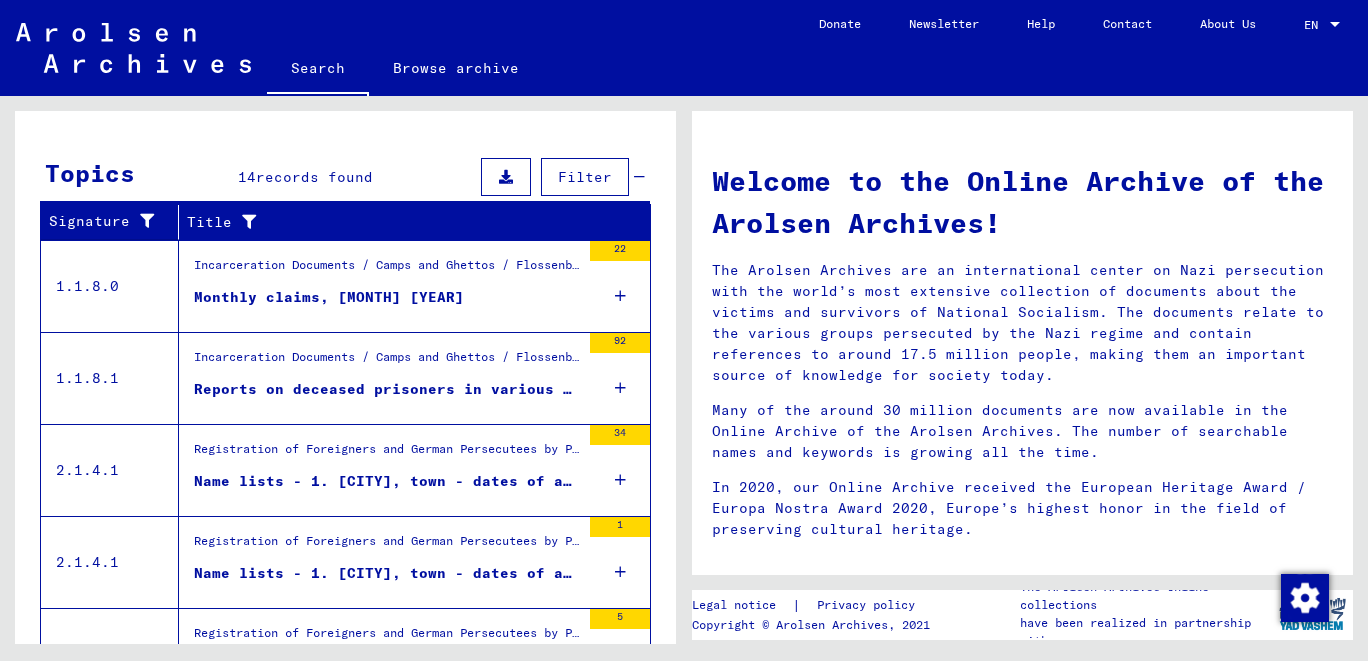 scroll, scrollTop: 731, scrollLeft: 0, axis: vertical 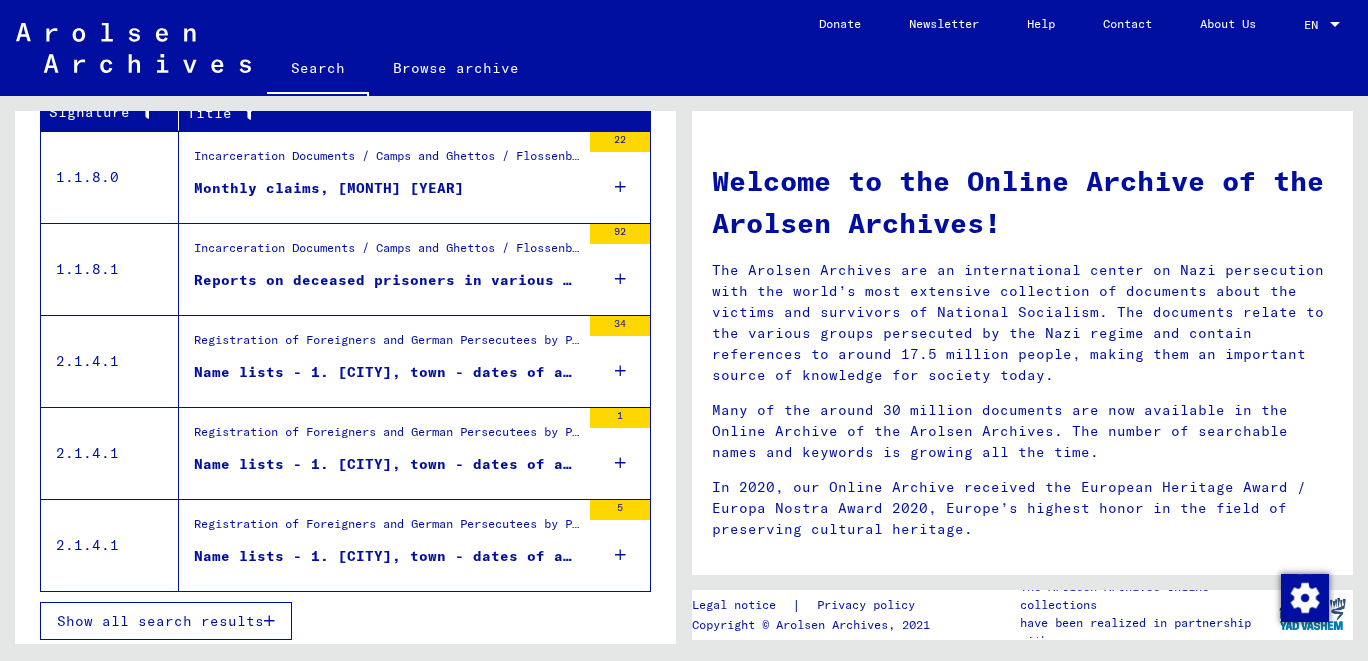 click on "Show all search results" at bounding box center [160, 621] 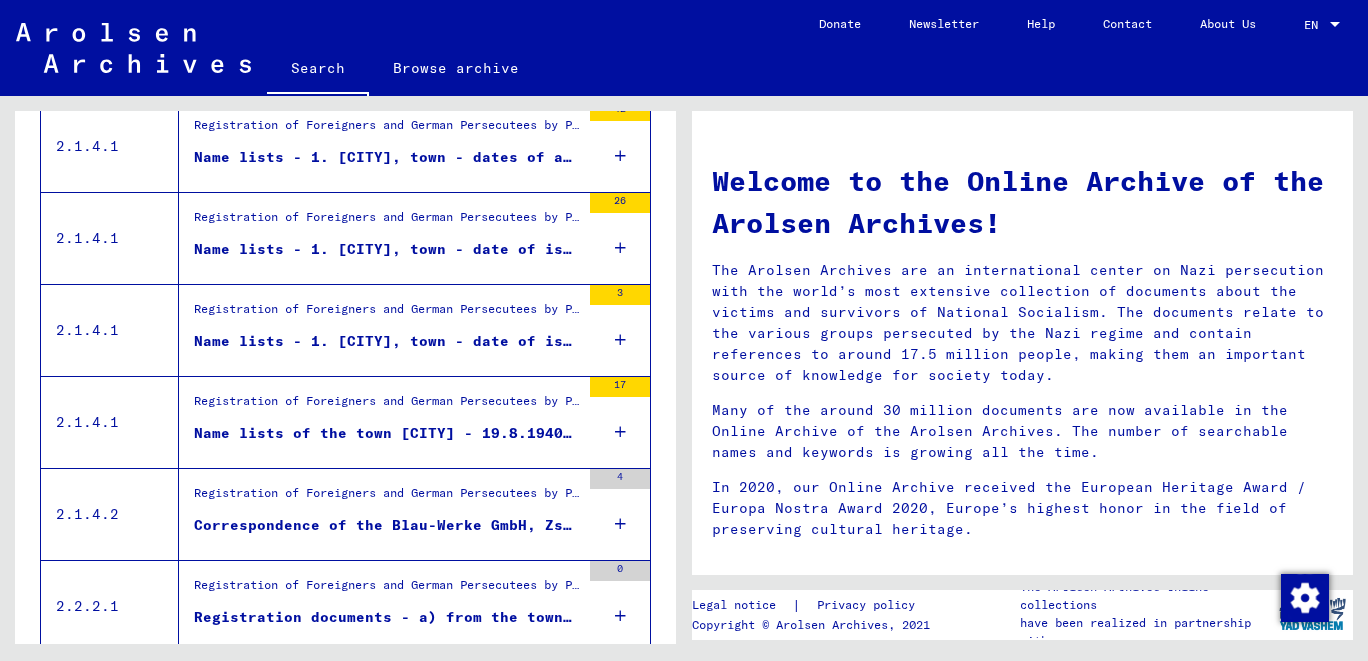 scroll, scrollTop: 1254, scrollLeft: 0, axis: vertical 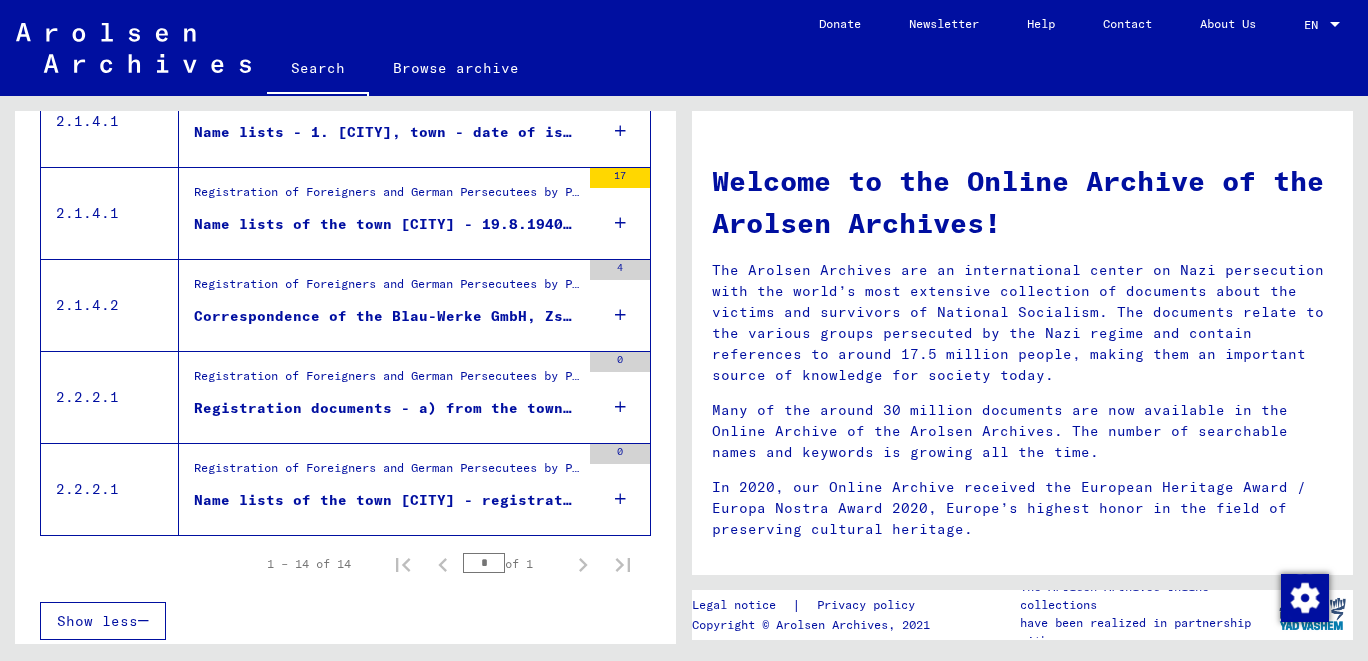 click on "Registration documents - a) from the town Börnichen - issuance dates: 13.5.1941 - 20.5.1943 - b) from the town Drebach -  ..." at bounding box center (387, 408) 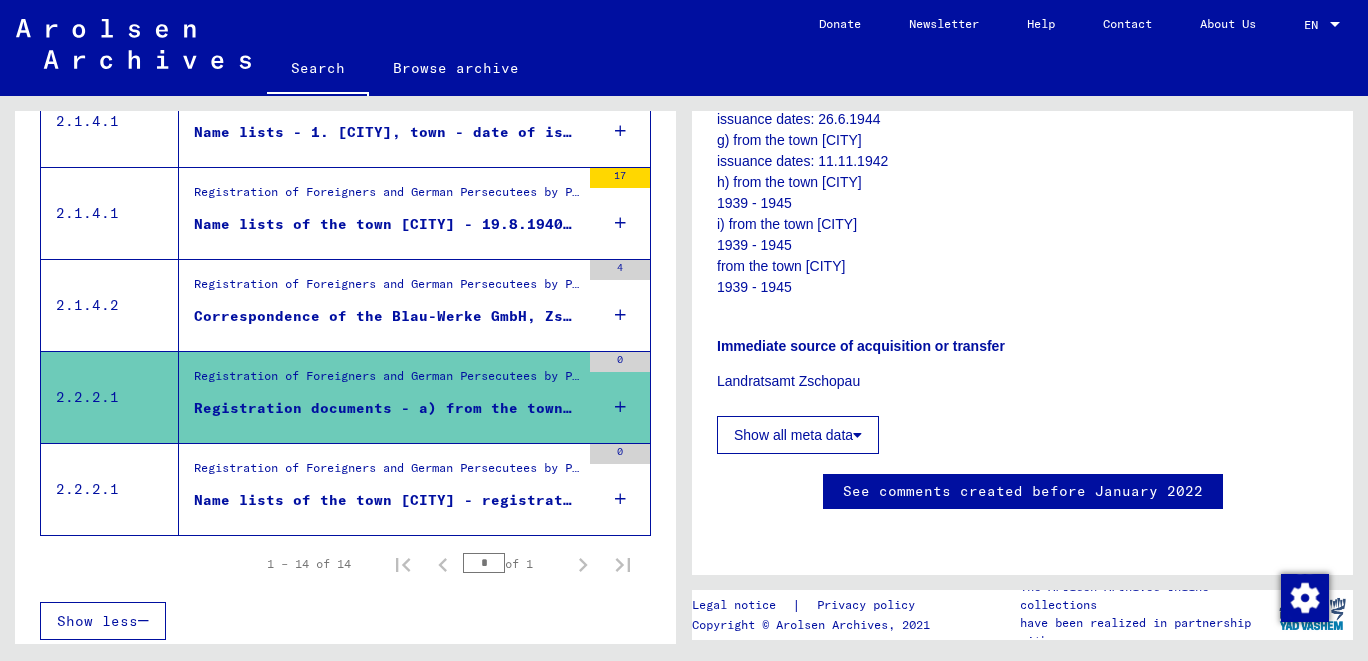 scroll, scrollTop: 1281, scrollLeft: 0, axis: vertical 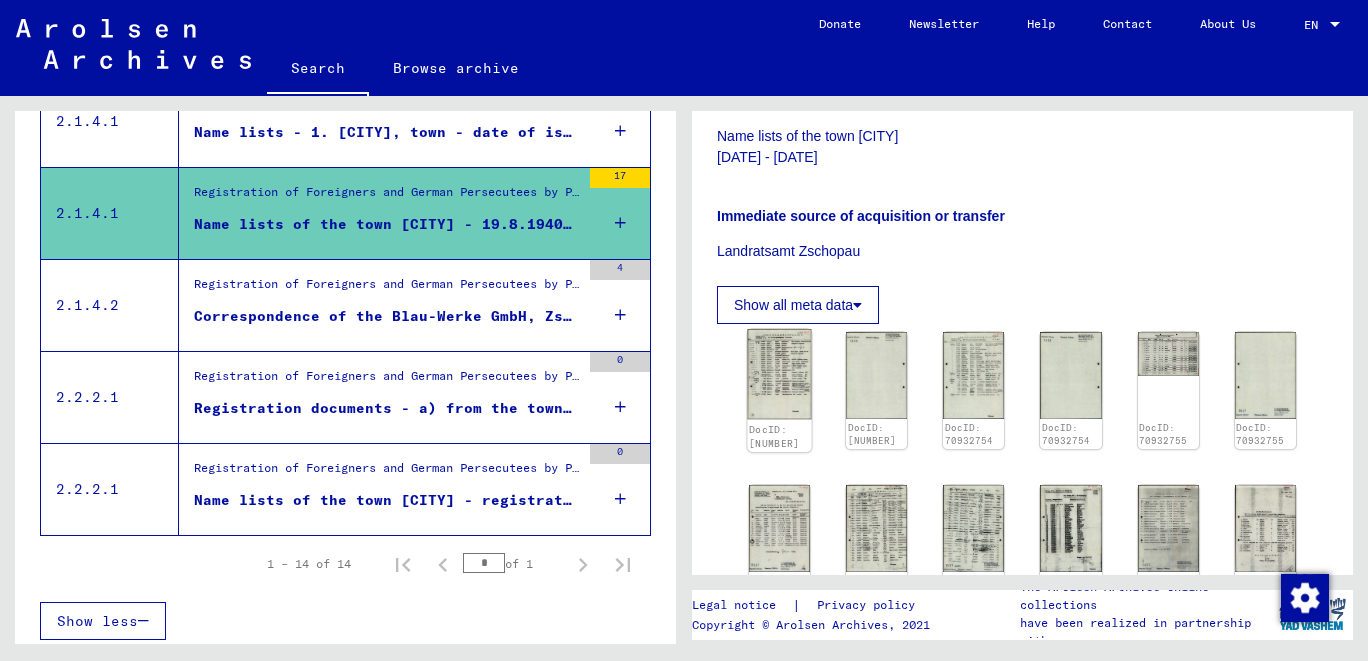 click 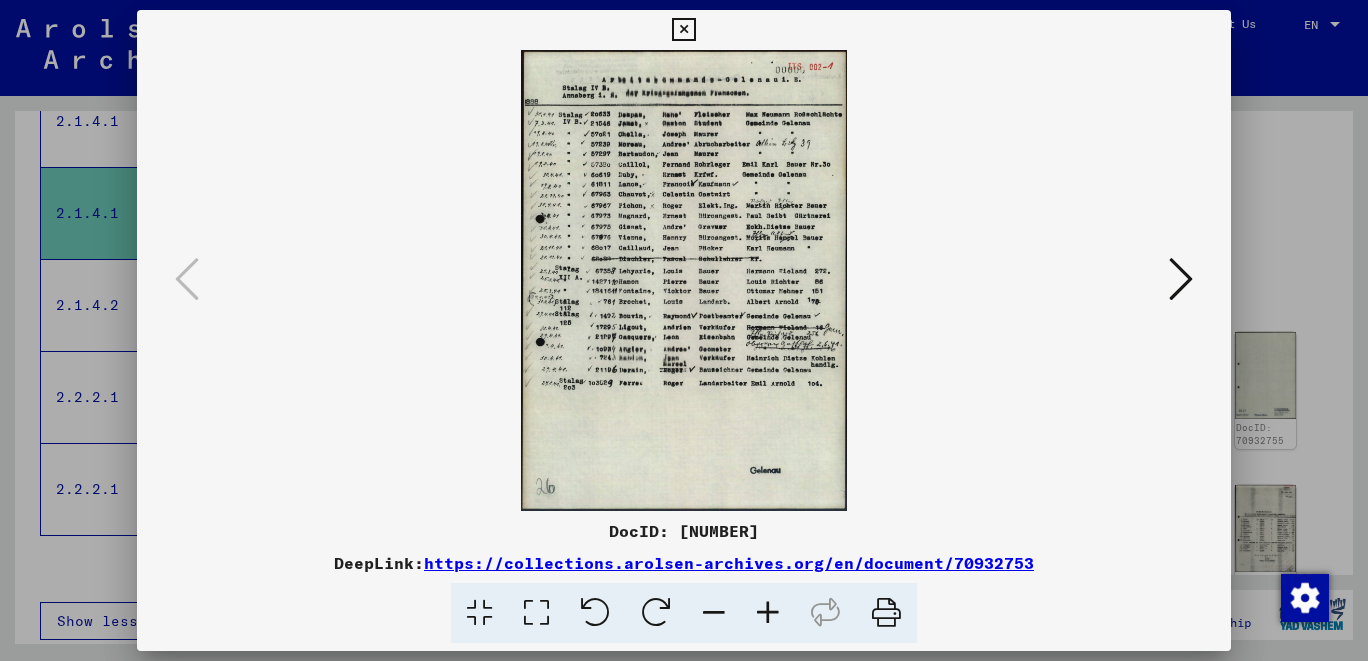click at bounding box center [1181, 279] 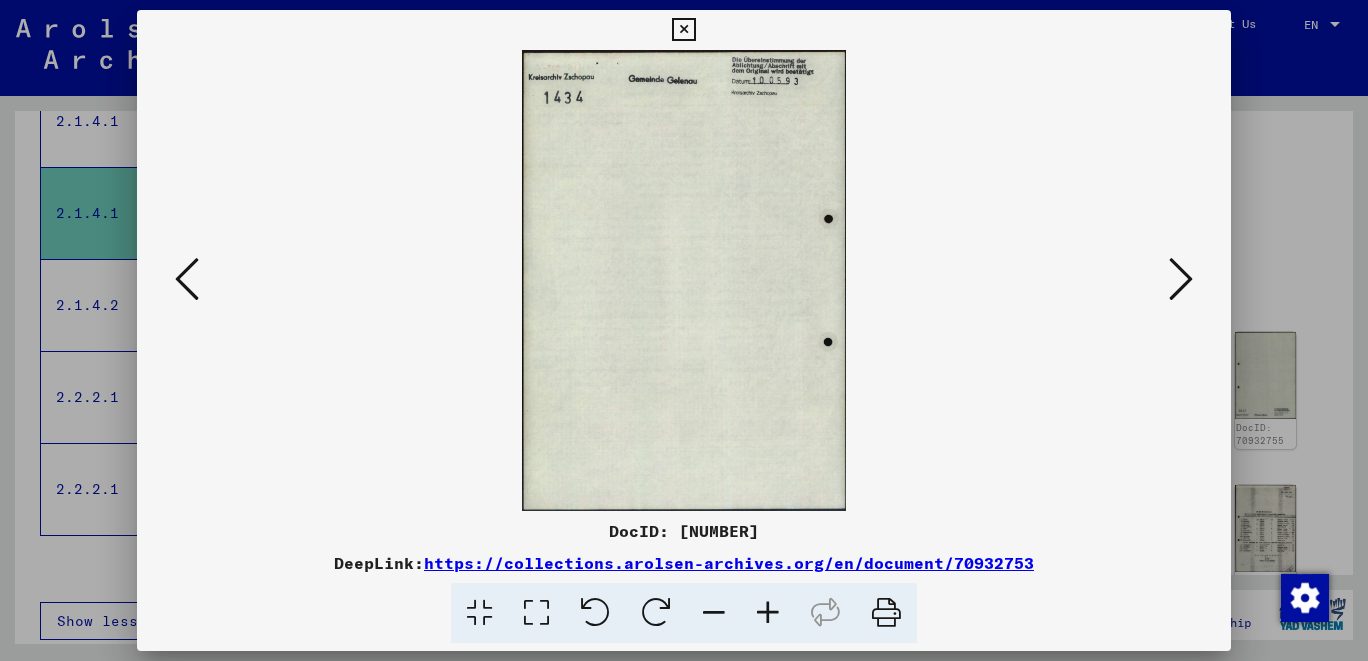 click at bounding box center (1181, 279) 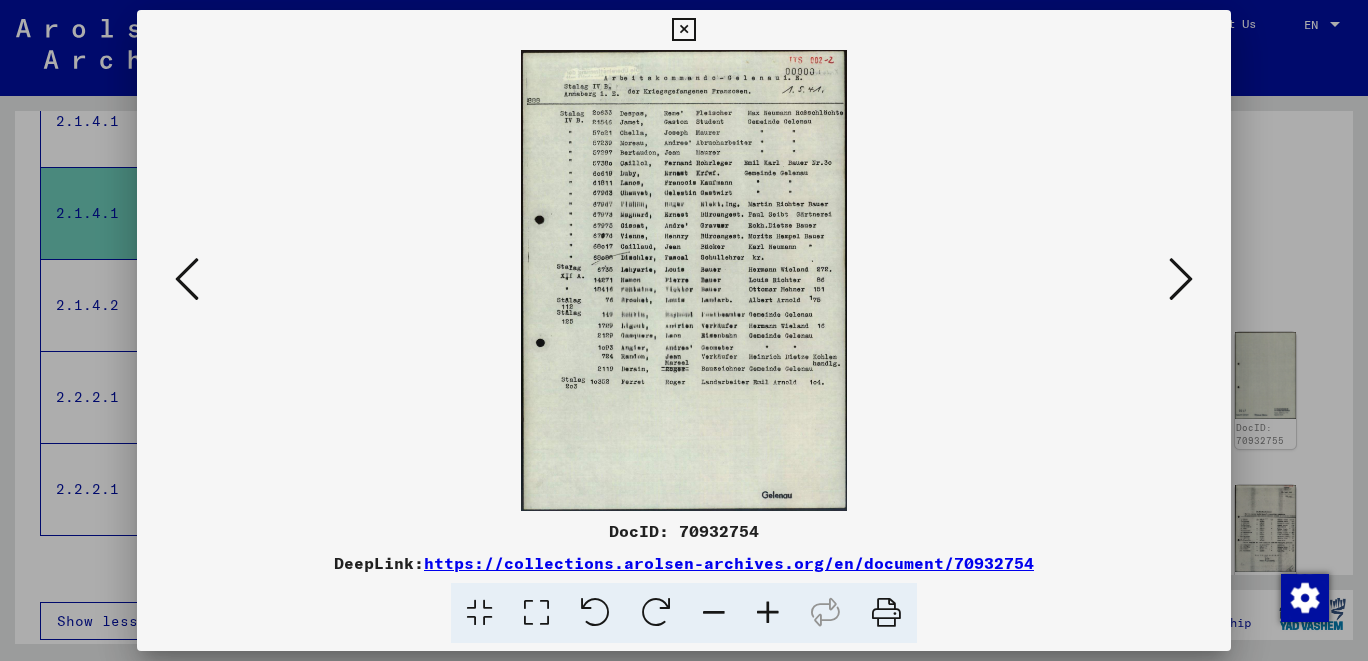 click at bounding box center (1181, 279) 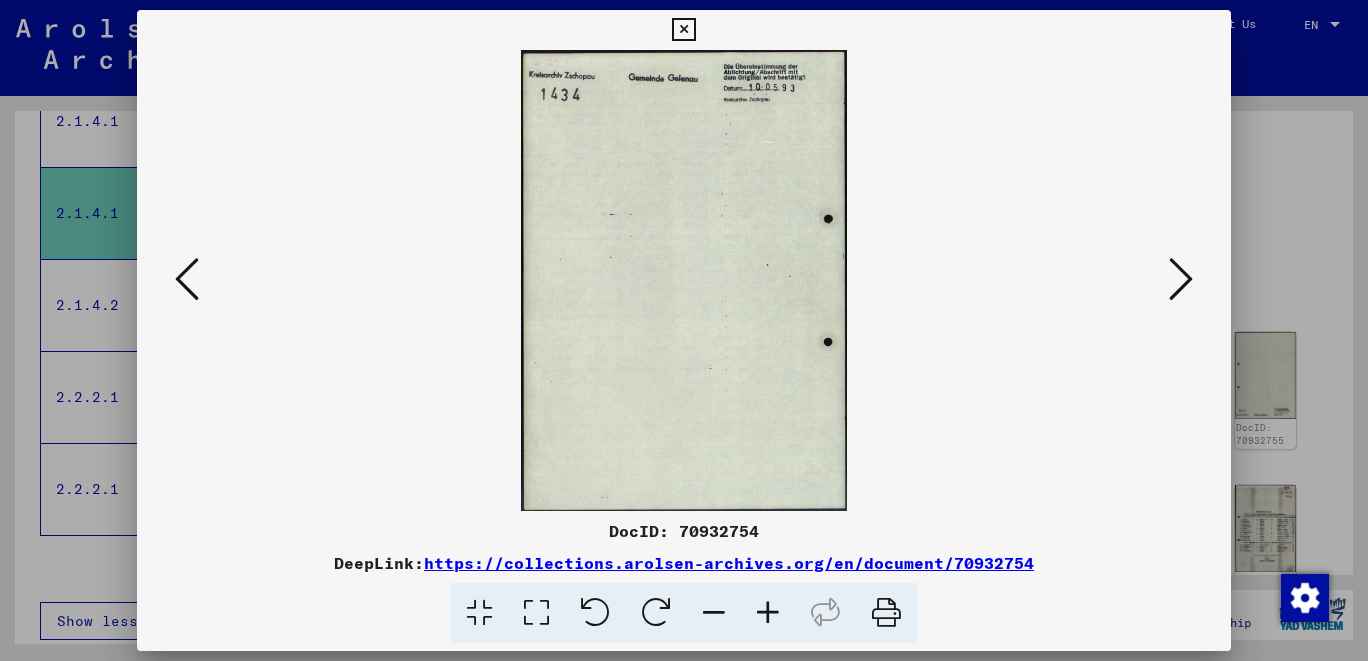 click at bounding box center (1181, 279) 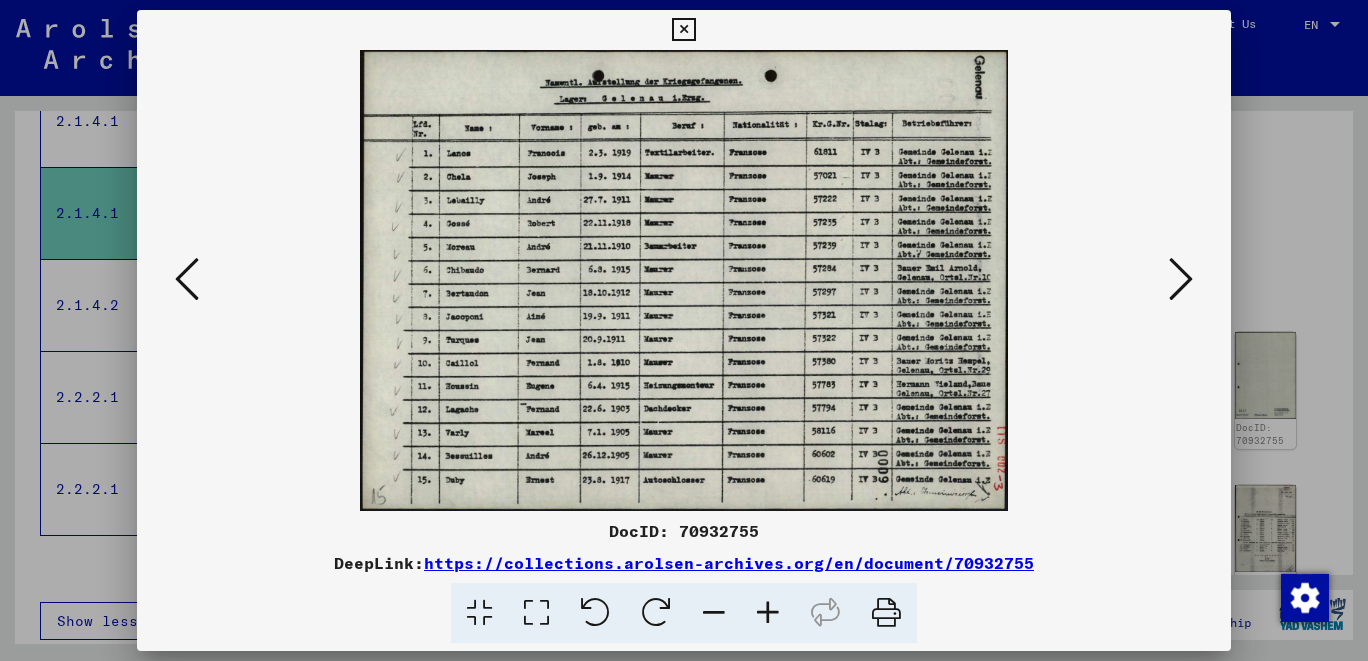 click at bounding box center (1181, 279) 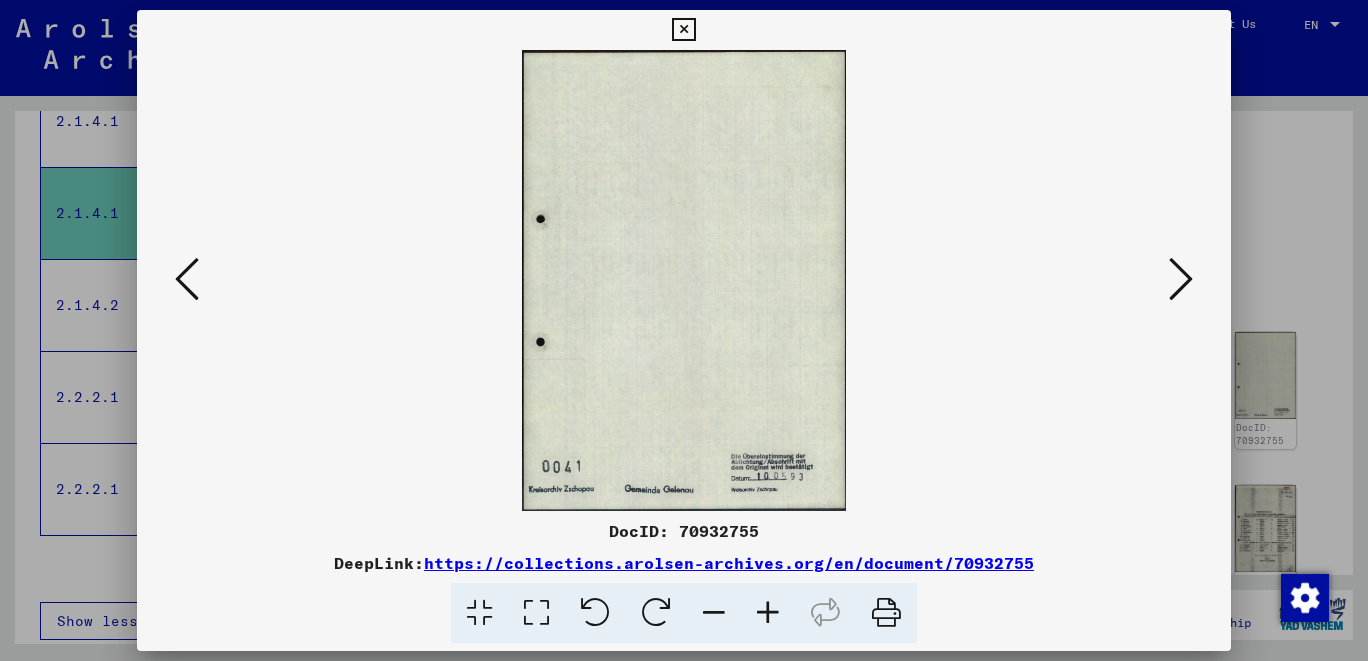 click at bounding box center [1181, 279] 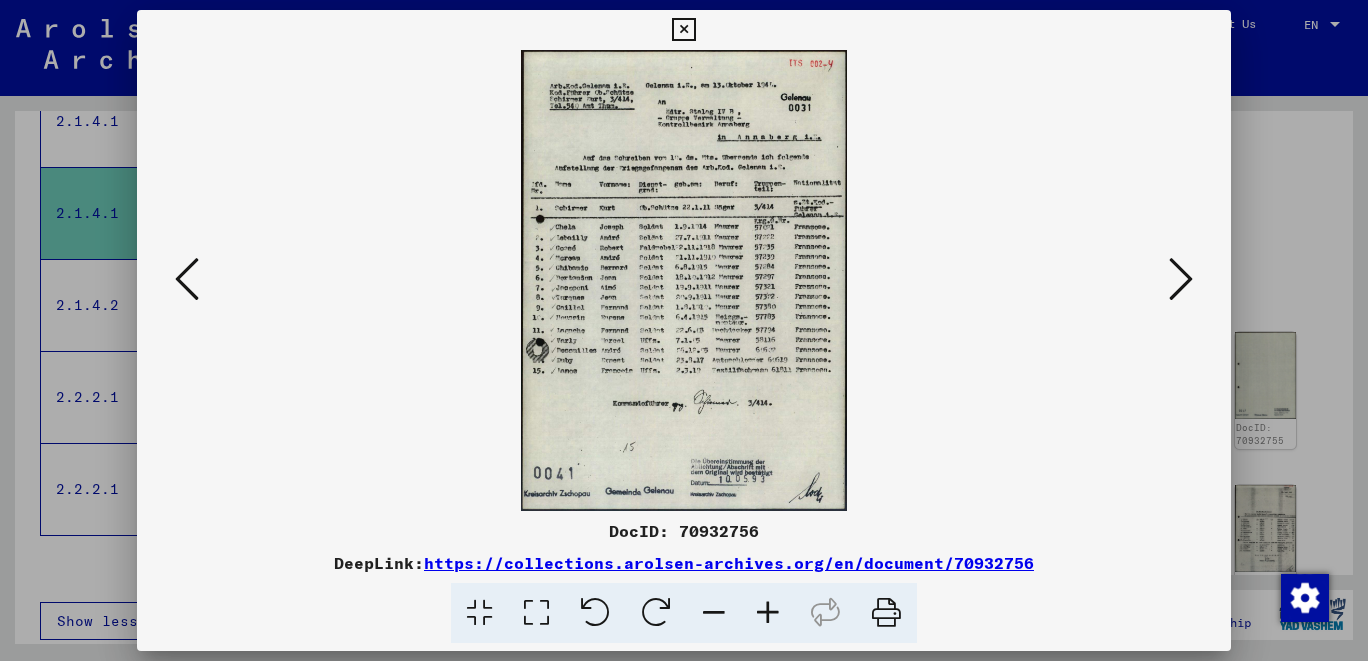 click at bounding box center (1181, 279) 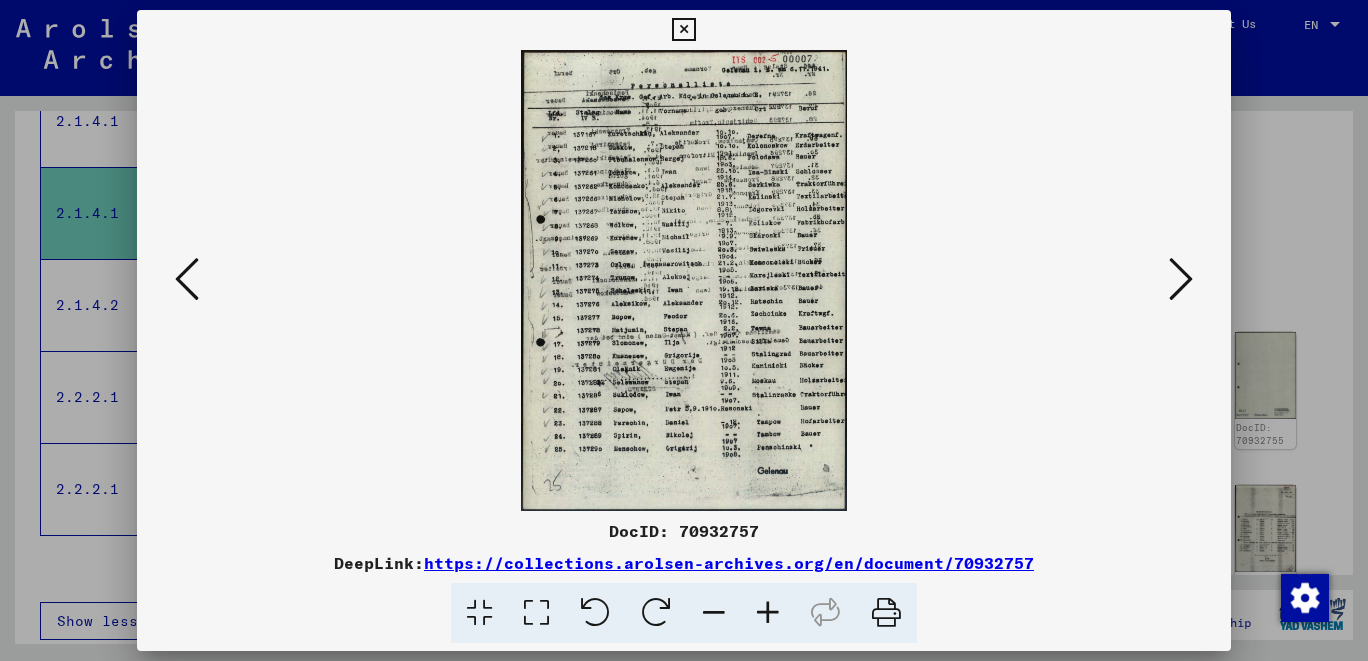 click at bounding box center [1181, 279] 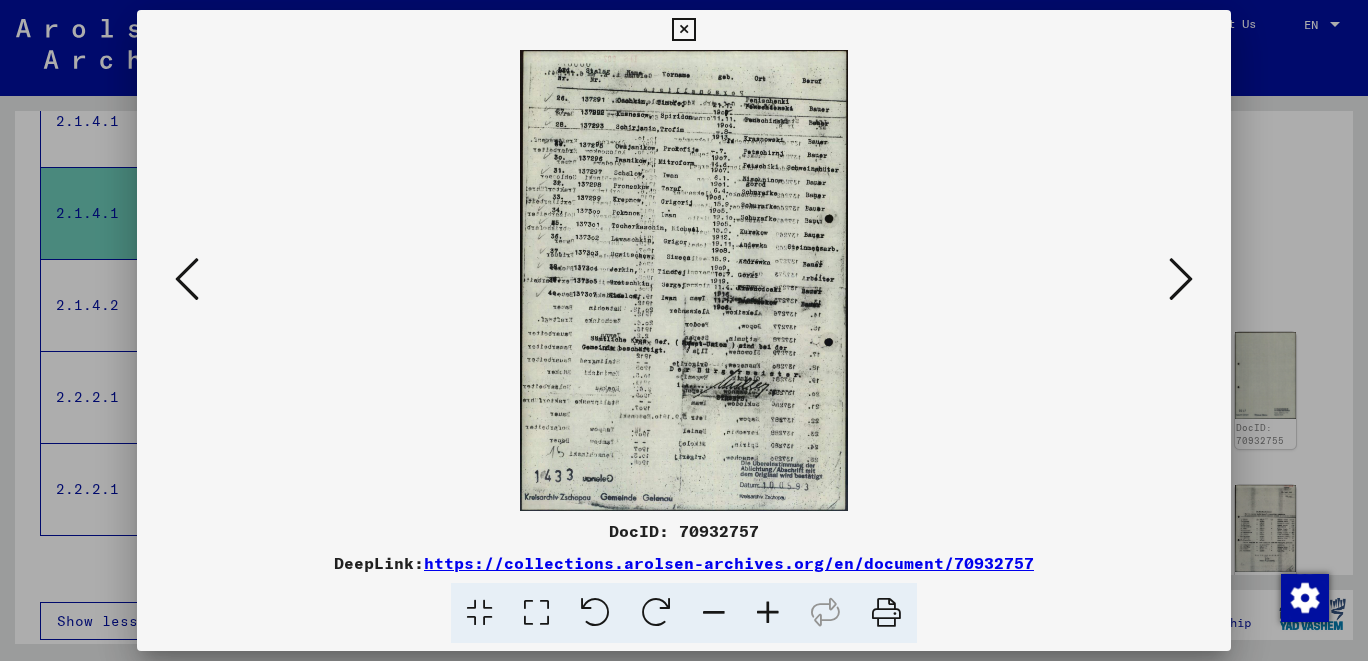 click at bounding box center (1181, 279) 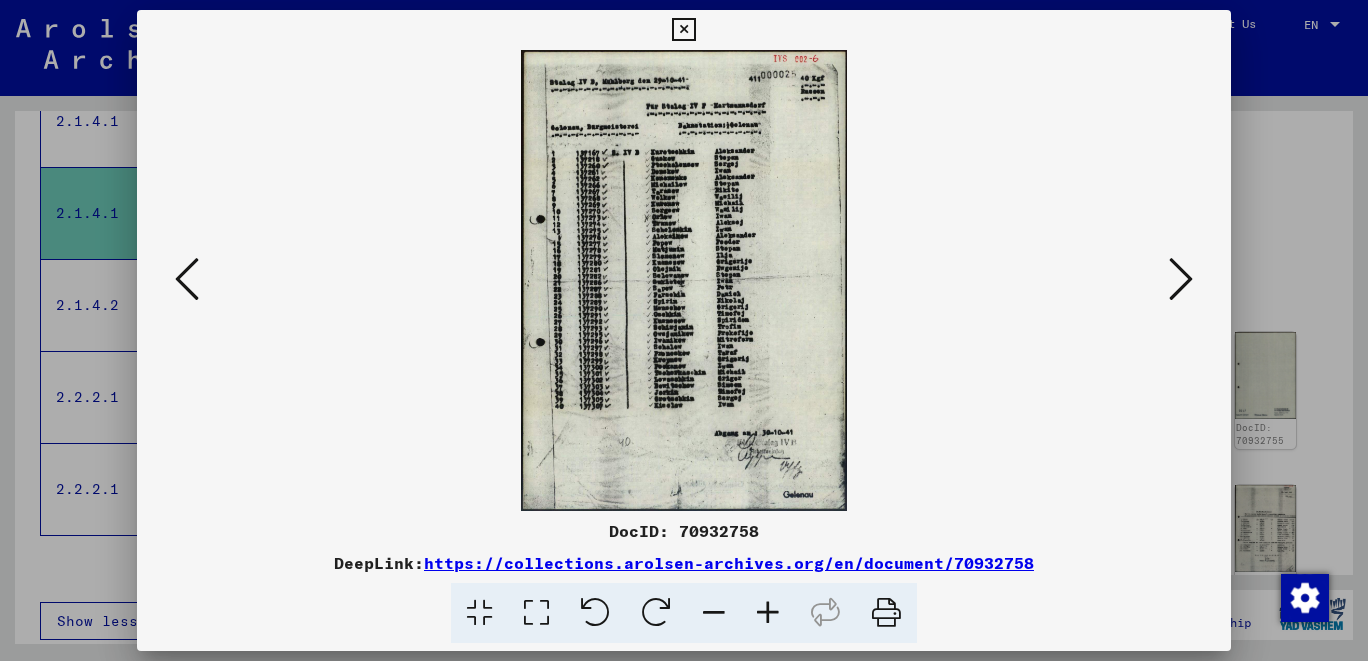 click at bounding box center (1181, 279) 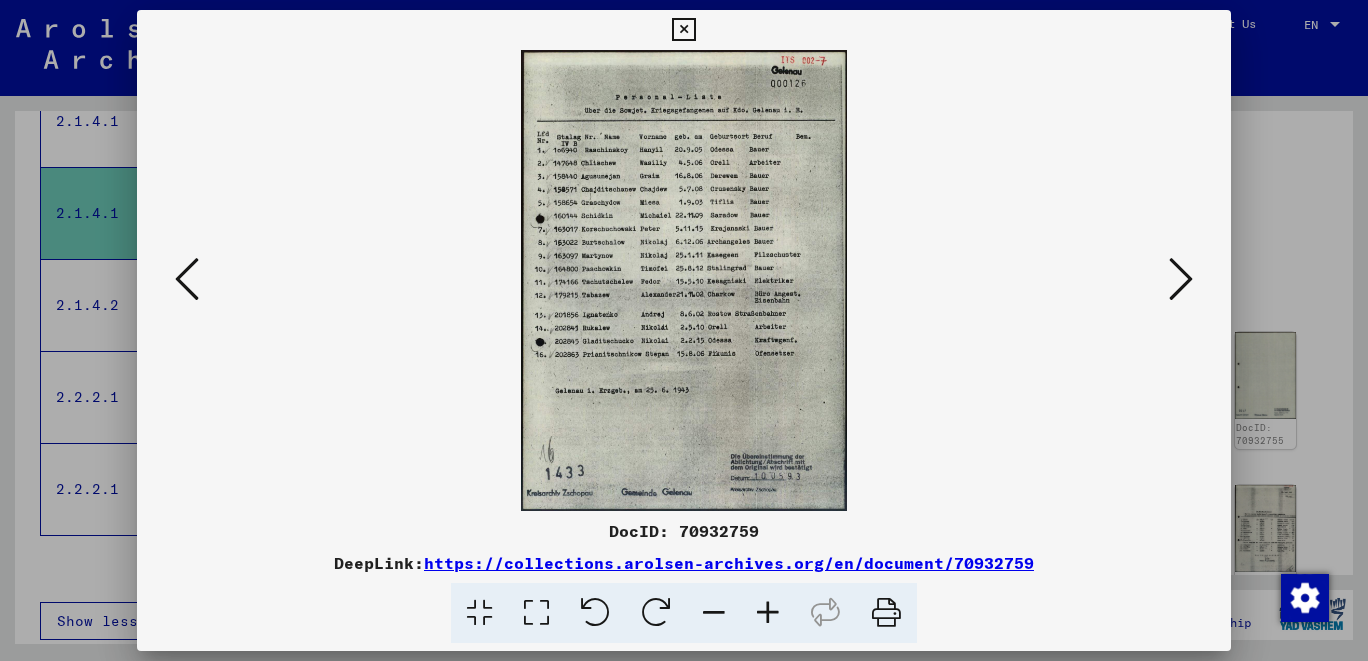 click at bounding box center [1181, 279] 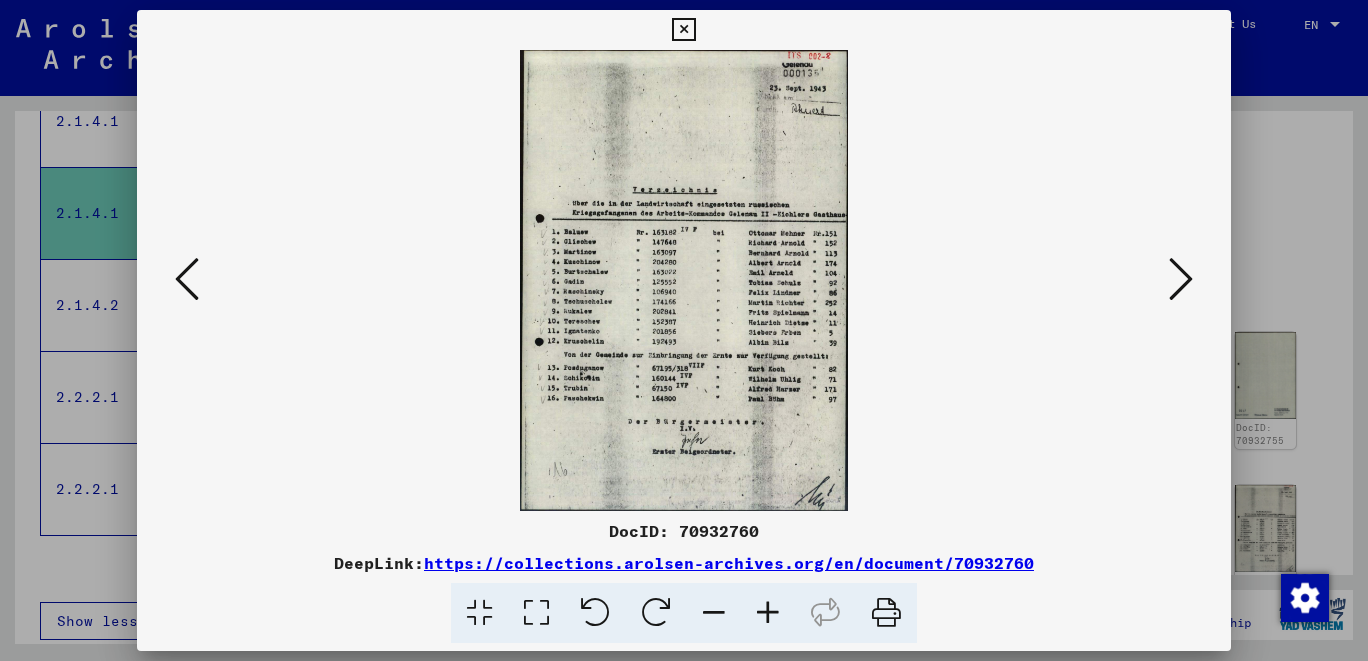 click at bounding box center [1181, 279] 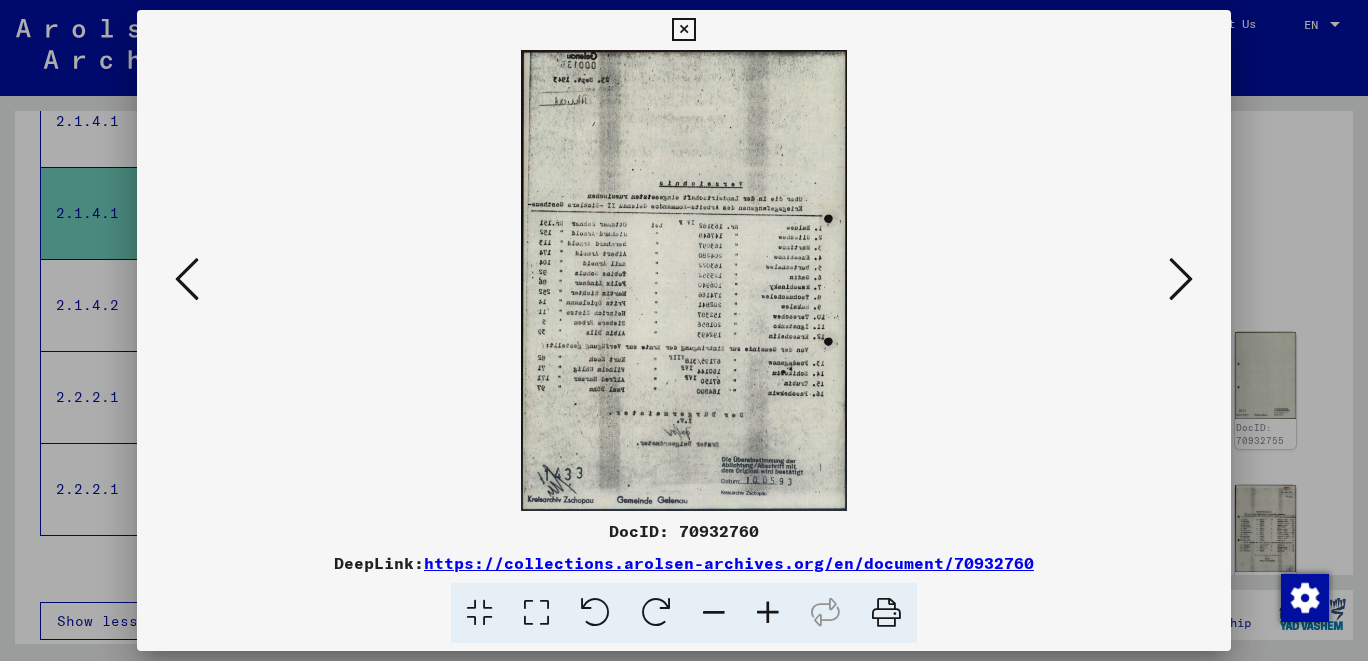 click at bounding box center [1181, 279] 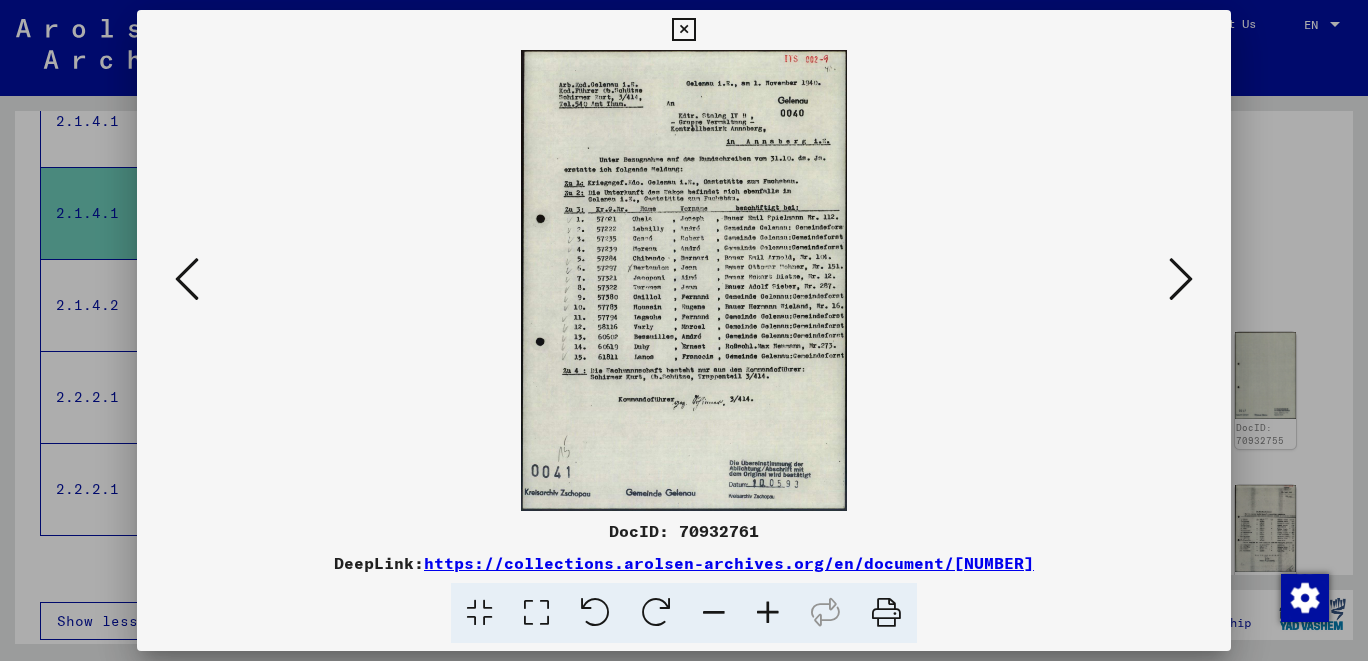click at bounding box center [1181, 279] 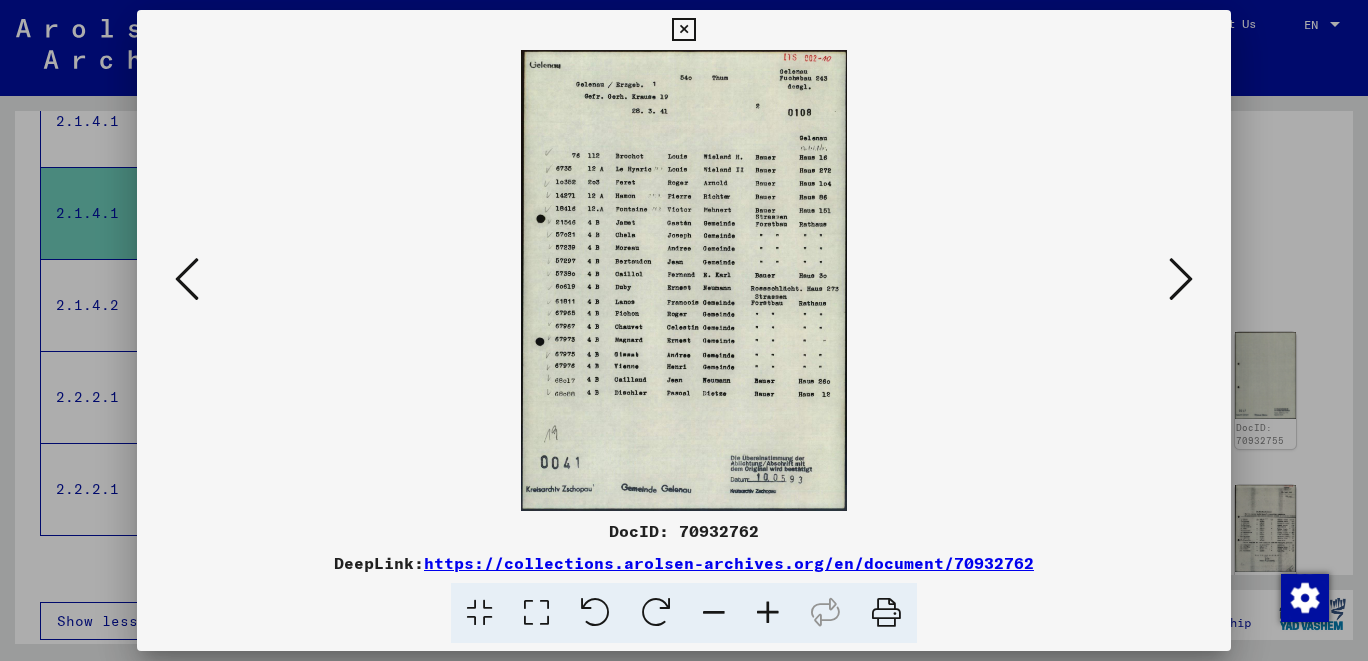 click at bounding box center (1181, 279) 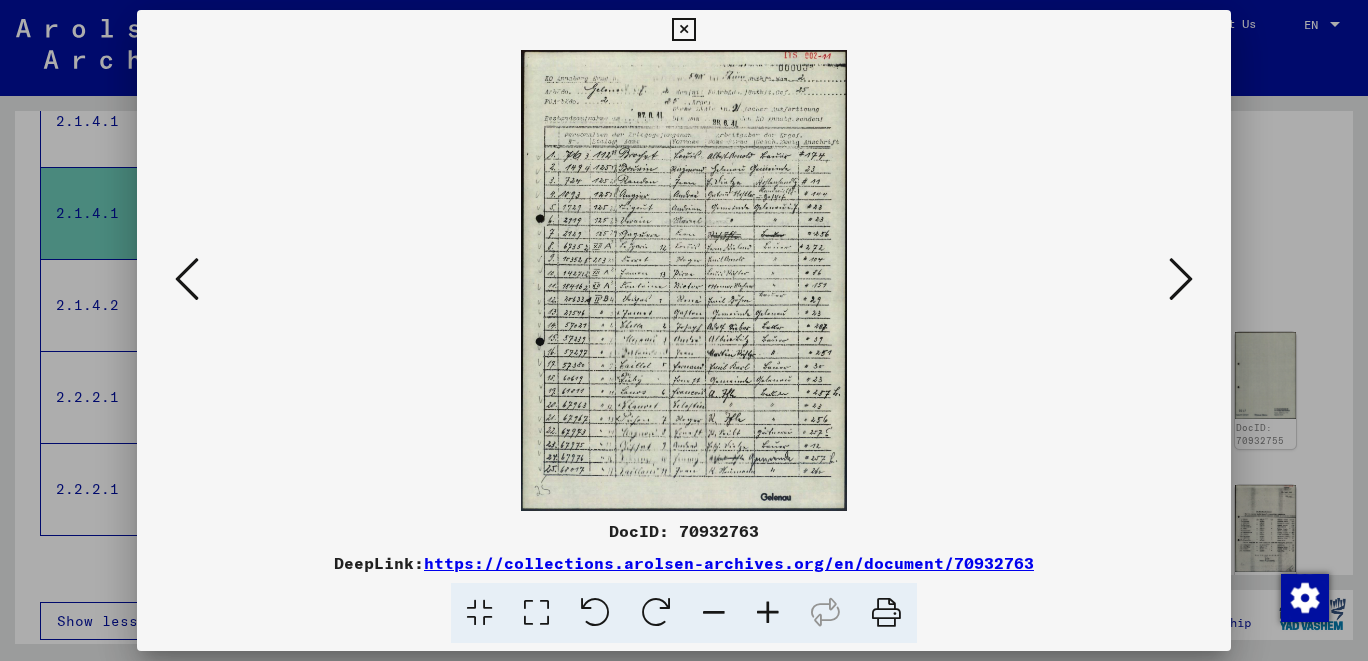 click at bounding box center (1181, 279) 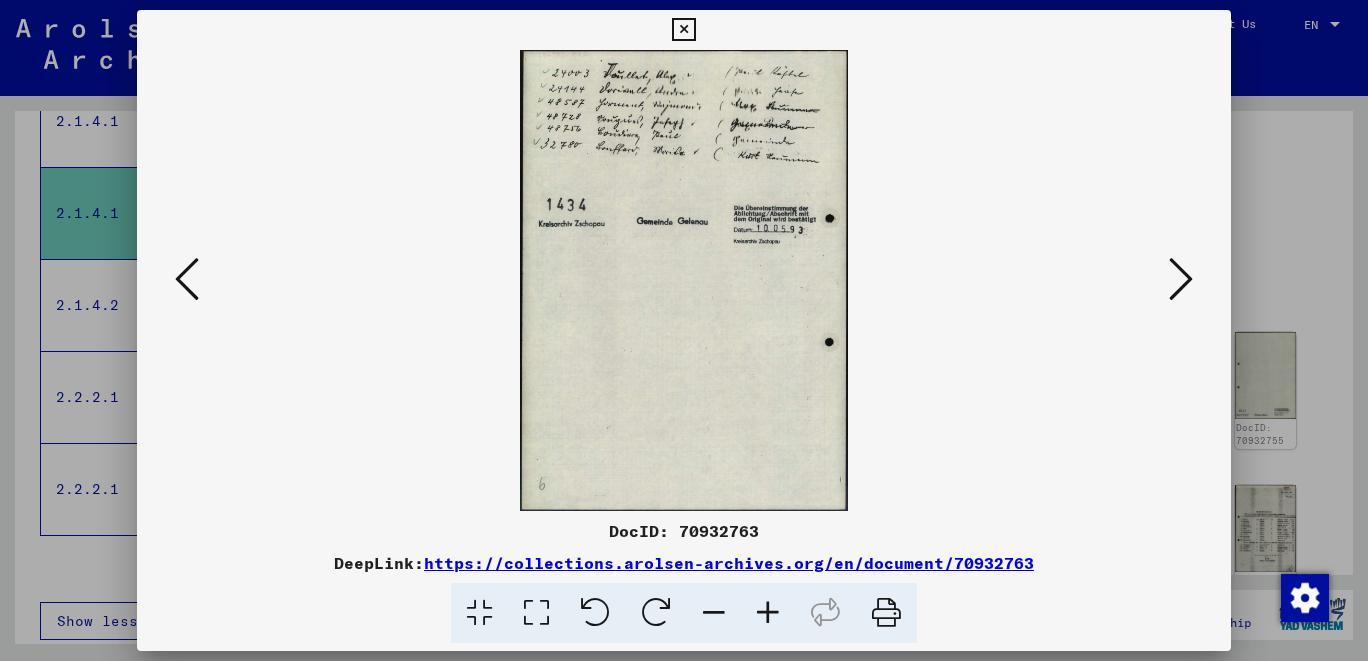 click at bounding box center [1181, 279] 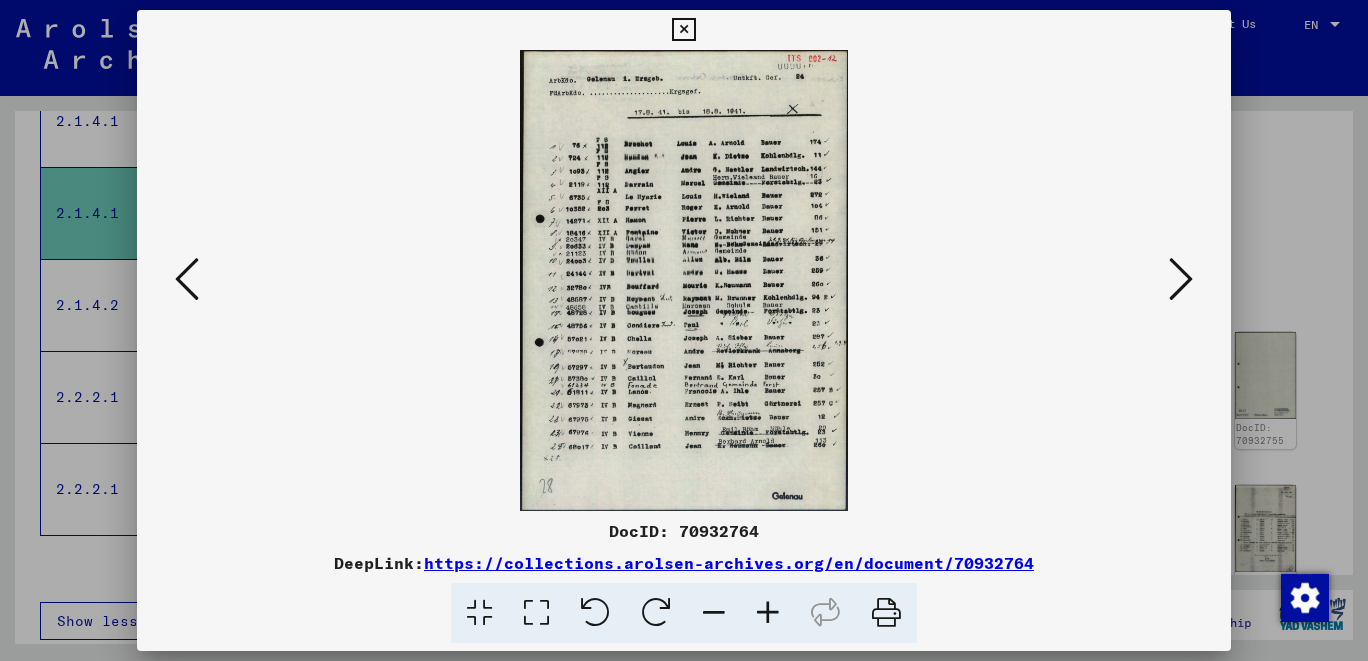 click at bounding box center (1181, 279) 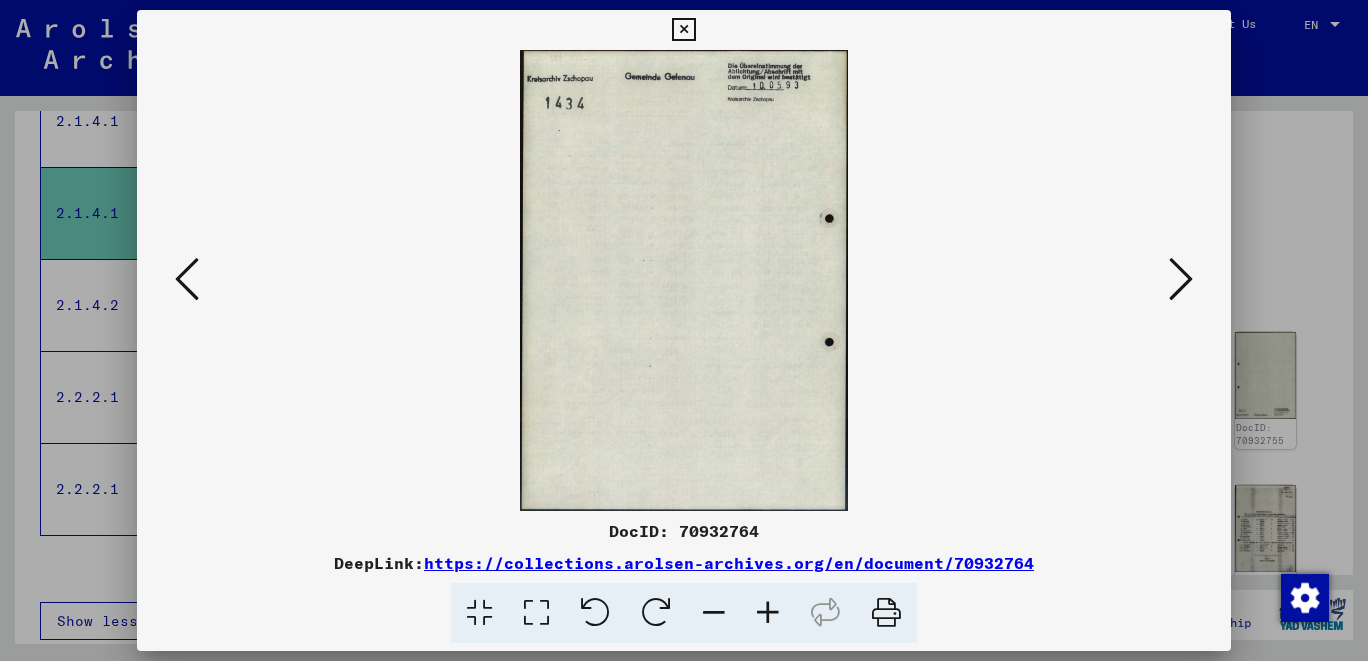 click at bounding box center (1181, 279) 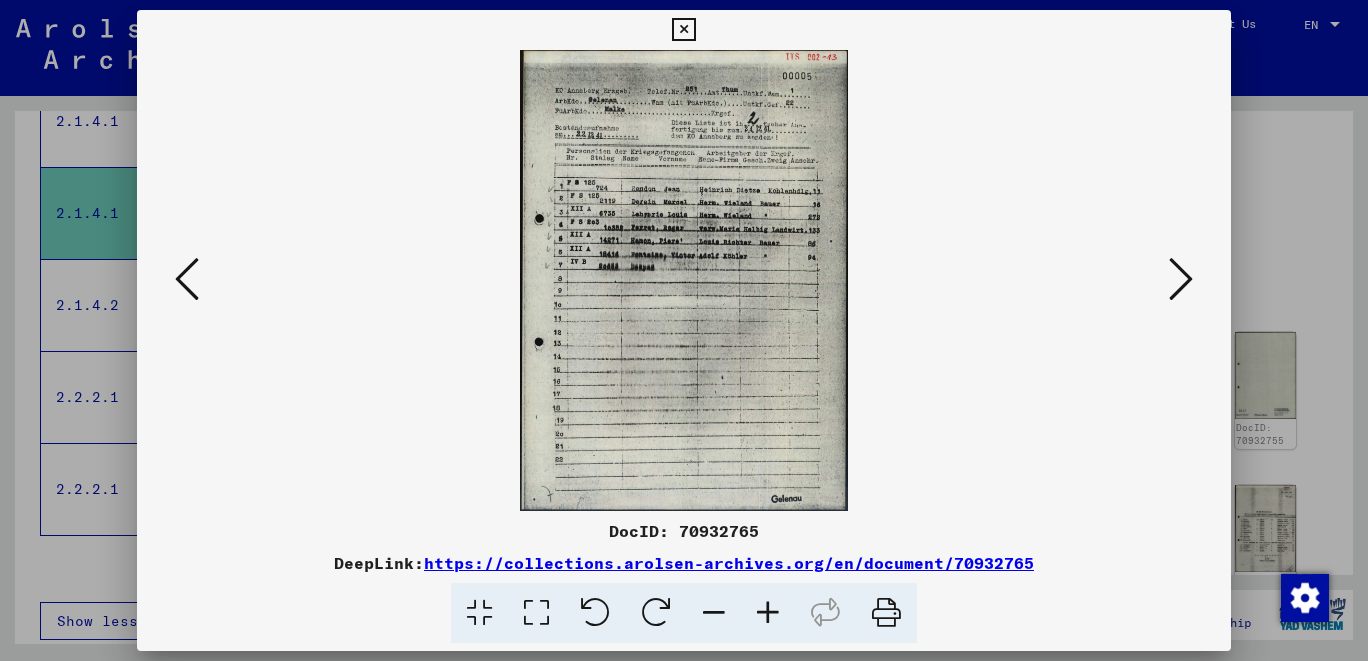 click at bounding box center [1181, 279] 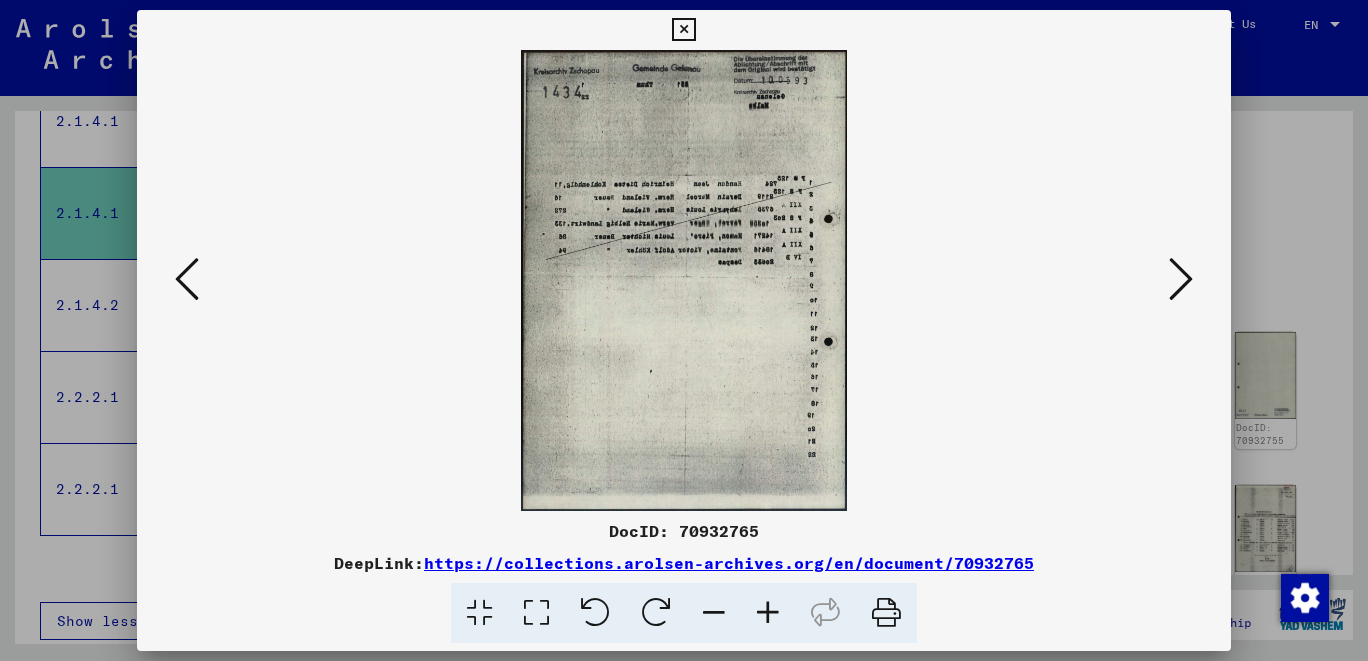 click at bounding box center [1181, 279] 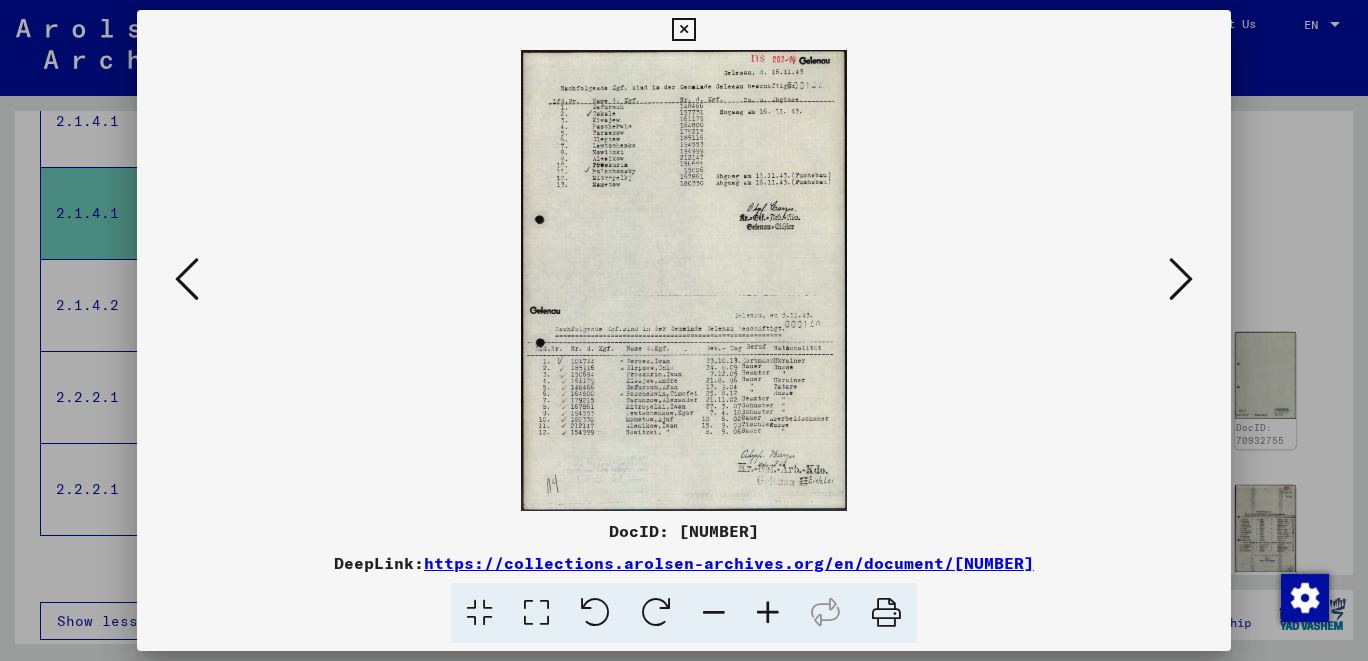 click at bounding box center (1181, 279) 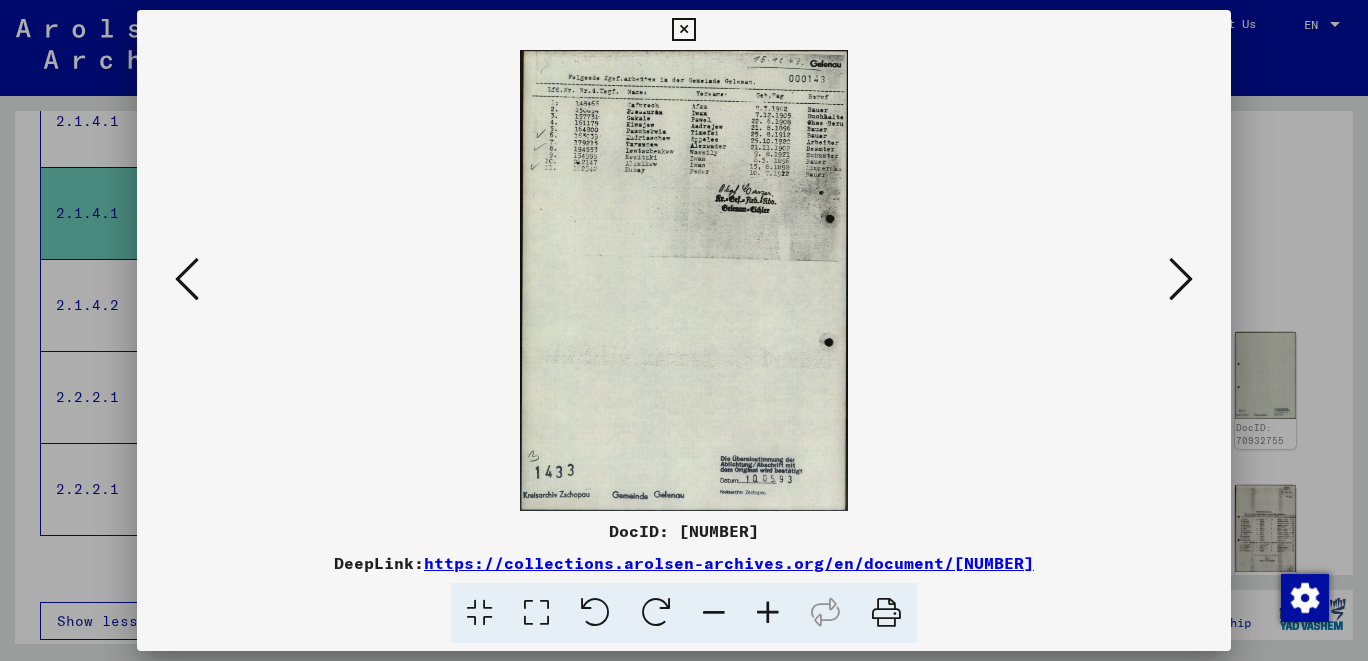 click at bounding box center (1181, 279) 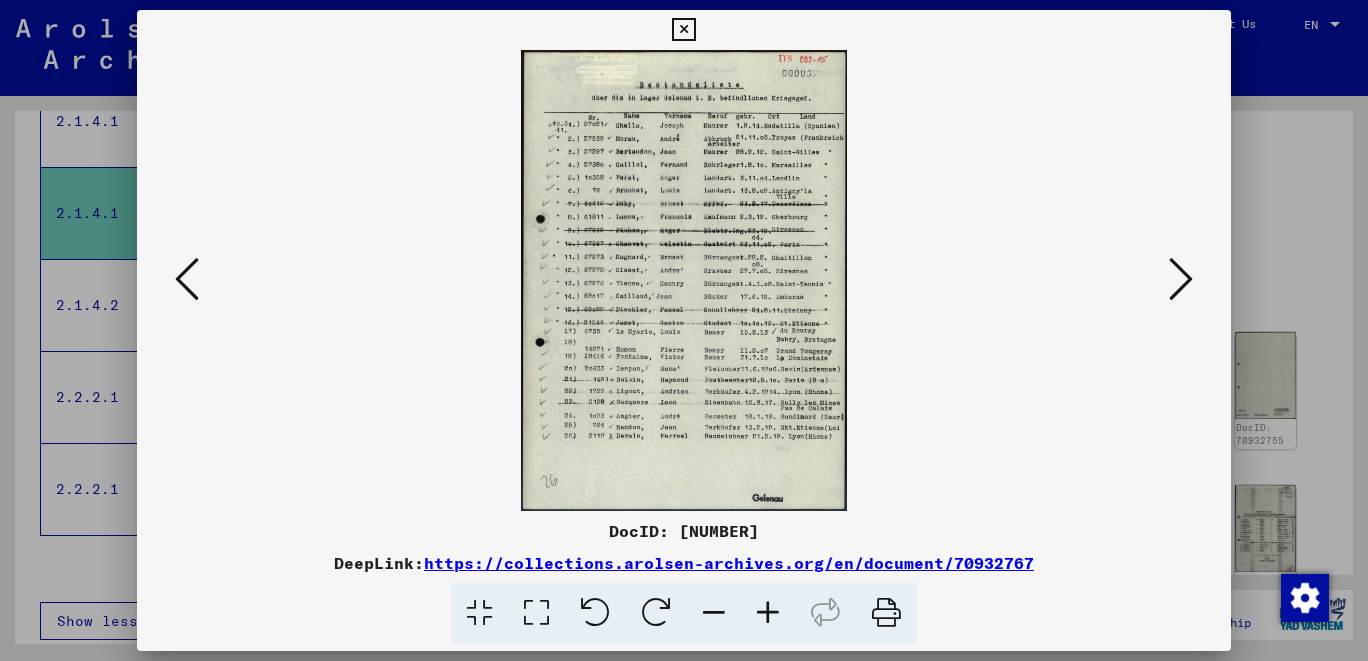 click at bounding box center [1181, 279] 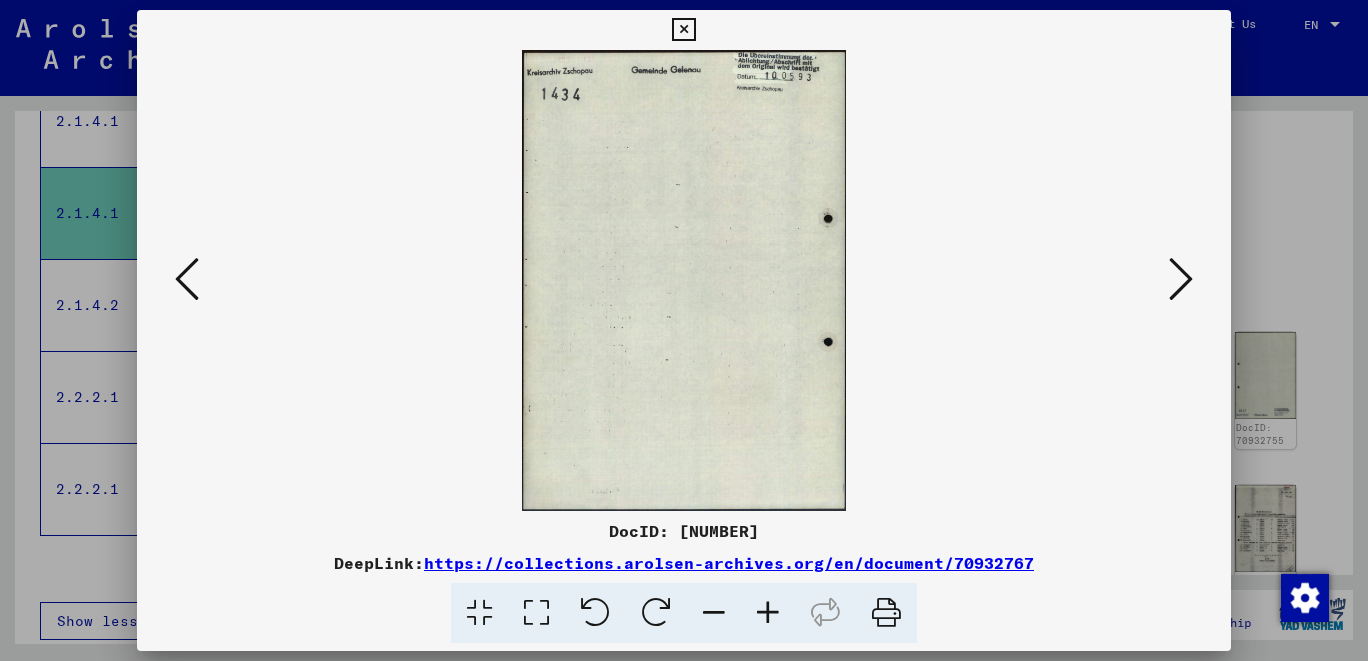 click at bounding box center [1181, 279] 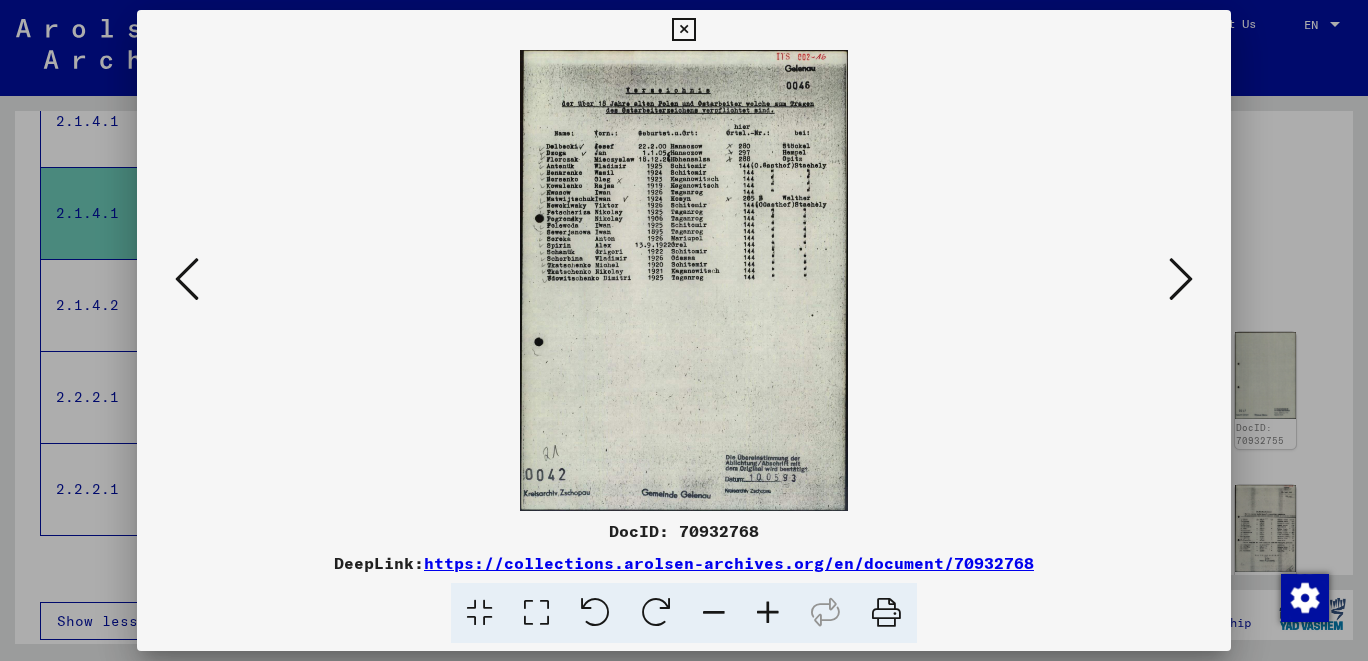 click at bounding box center [1181, 279] 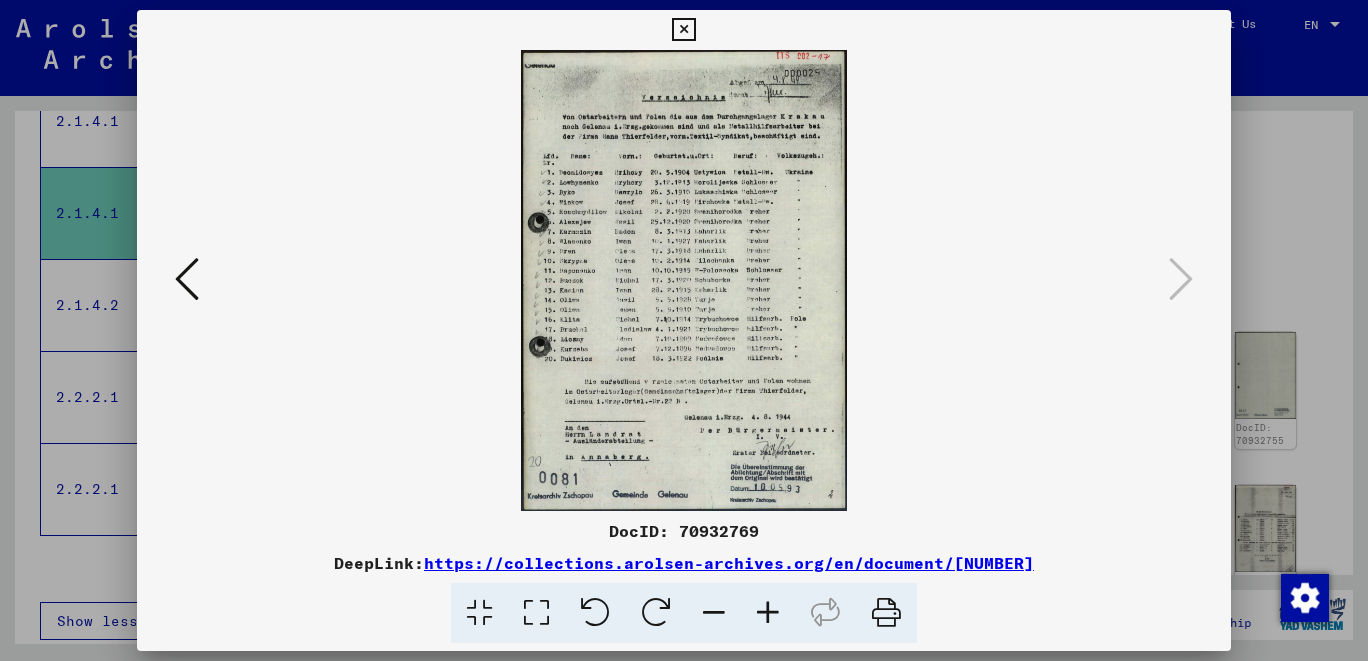 click at bounding box center [683, 30] 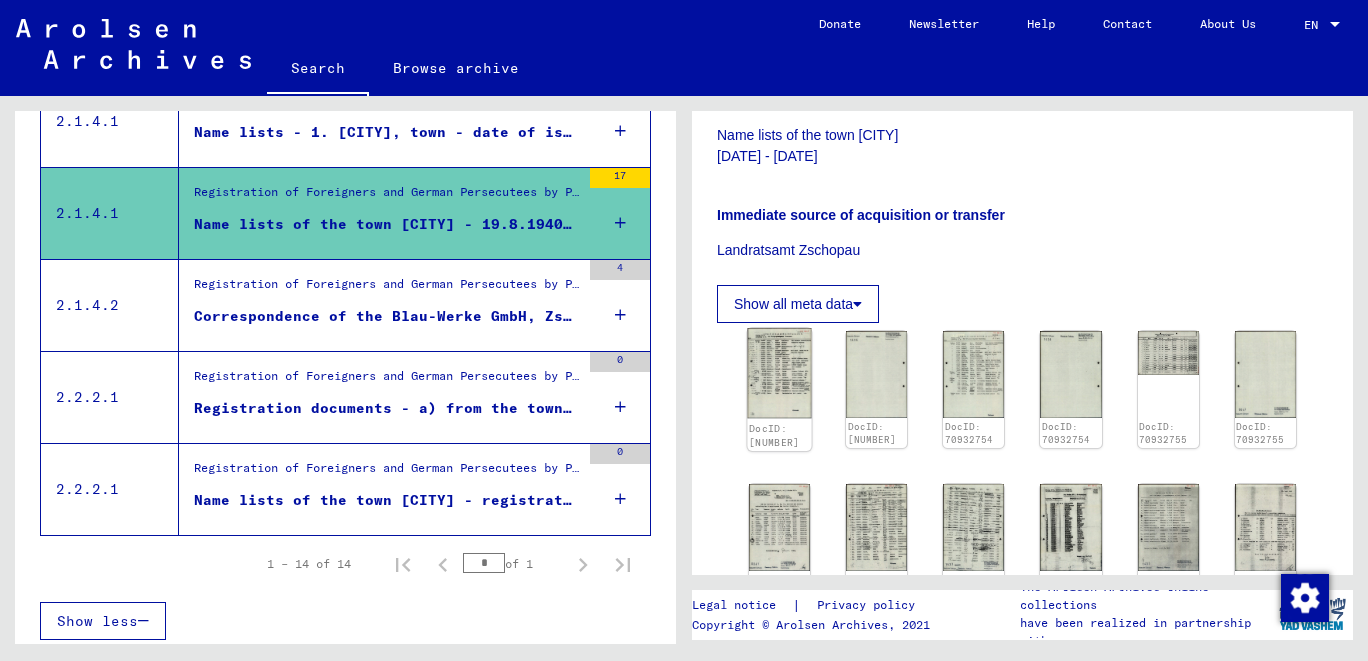 scroll, scrollTop: 427, scrollLeft: 0, axis: vertical 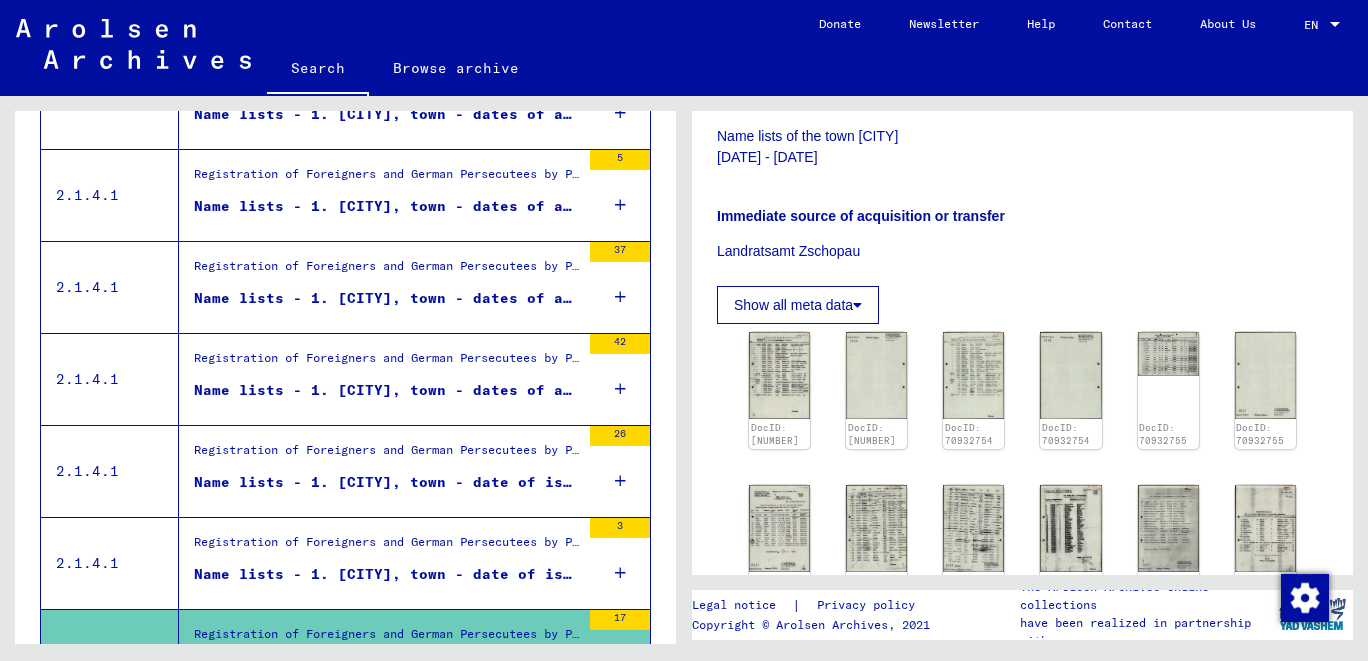 click on "Name lists - 1. Waldkirchen, town - date of issue: 5.9.1940 - 2. Weißbach, town - registration dates: 20.10.1941 - 22.5.1945" at bounding box center [387, 482] 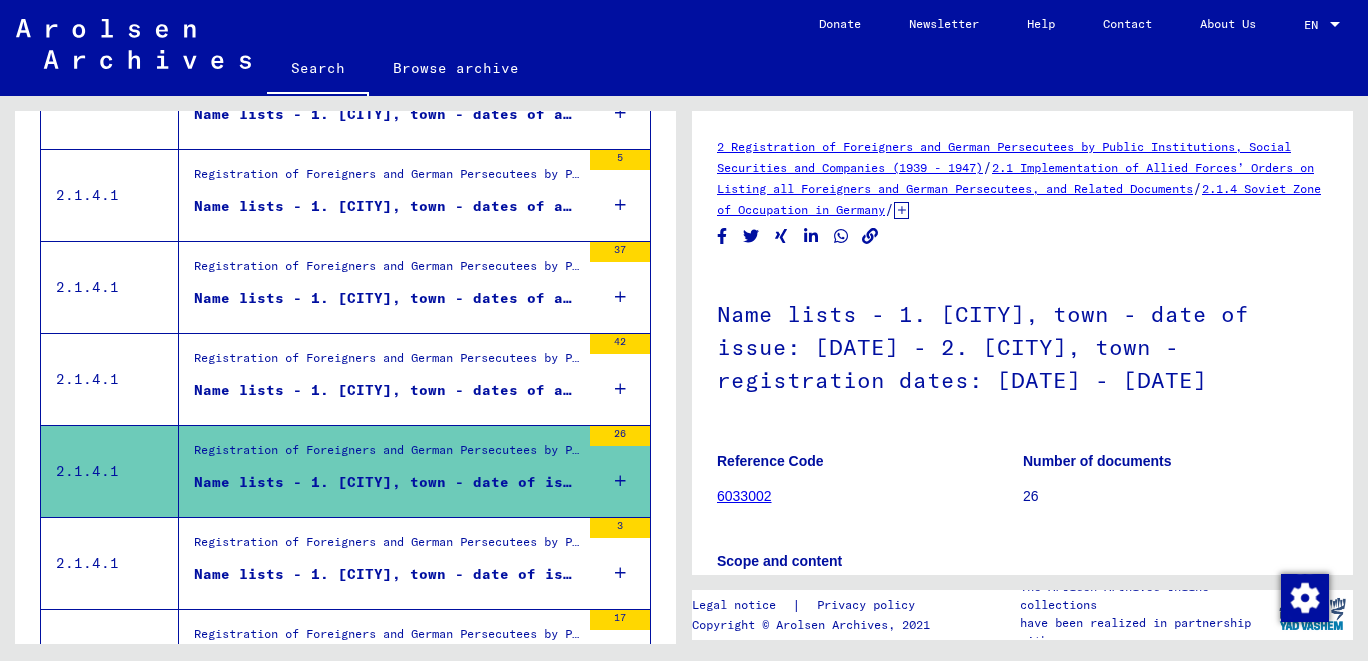scroll, scrollTop: 427, scrollLeft: 0, axis: vertical 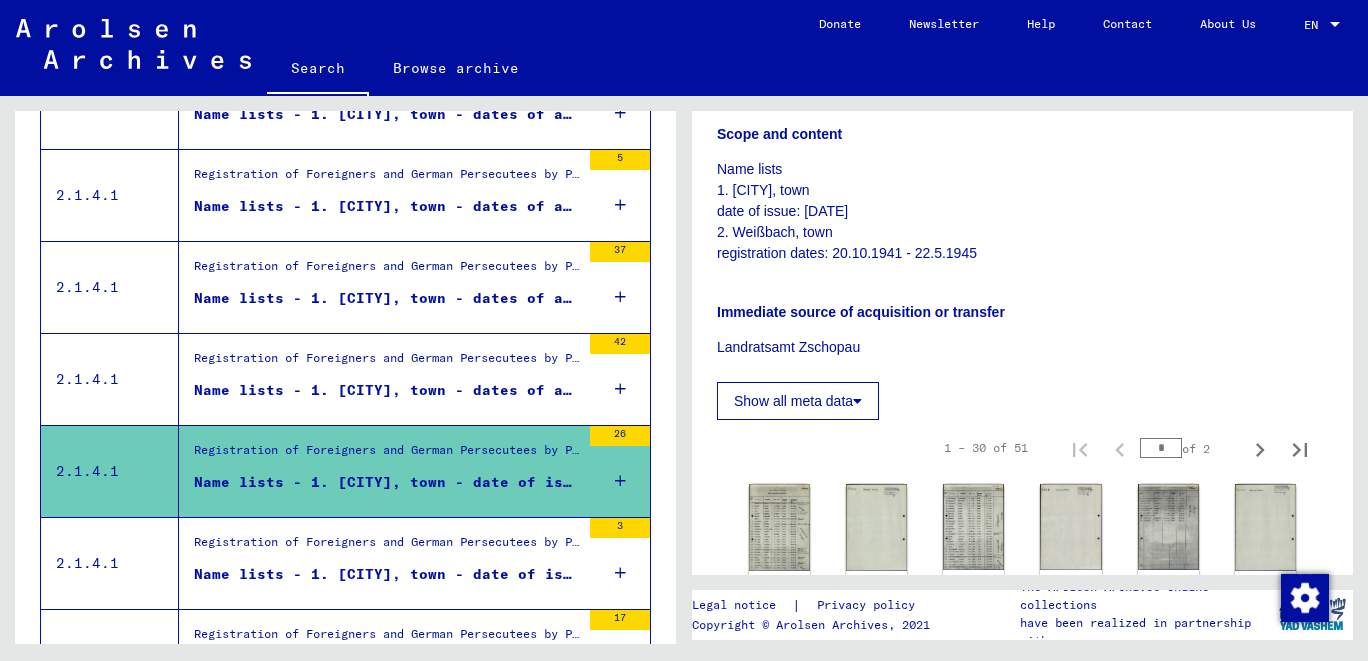 click on "Name lists - 1. [CITY], town - dates of arrival: [DATE] - [DATE] - 2. [CITY], town - no further information available -  ..." at bounding box center (387, 395) 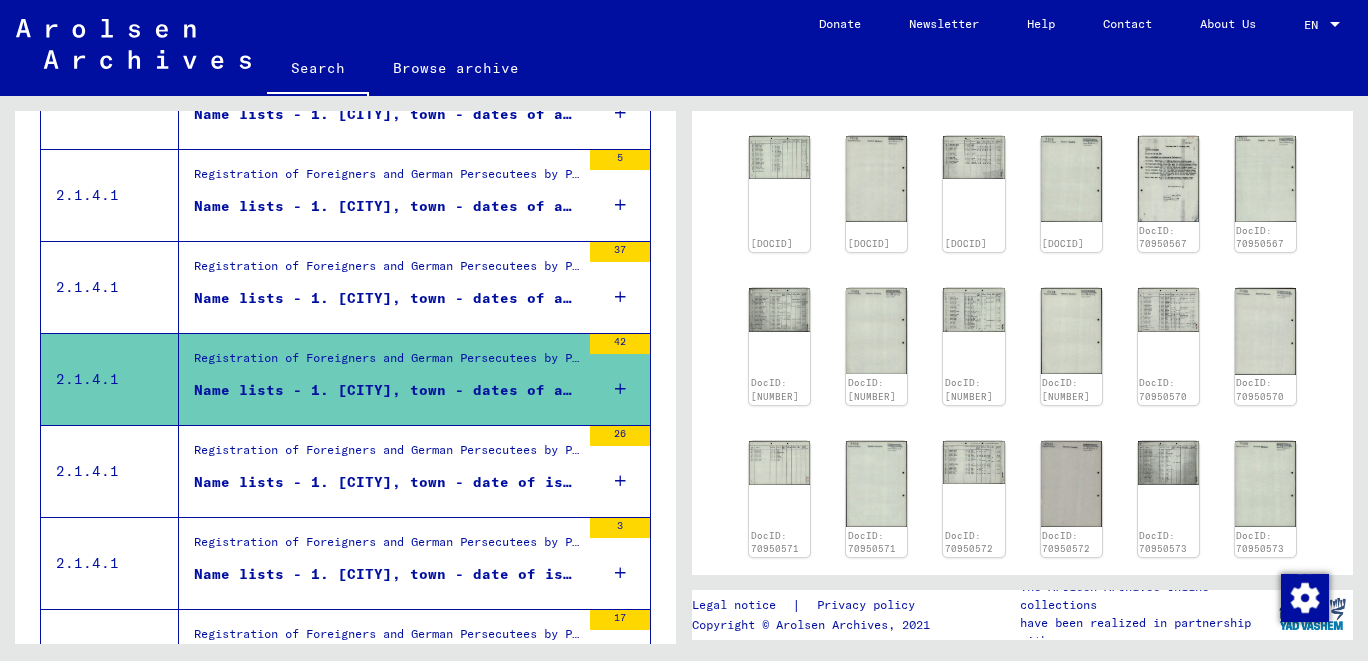 scroll, scrollTop: 1708, scrollLeft: 0, axis: vertical 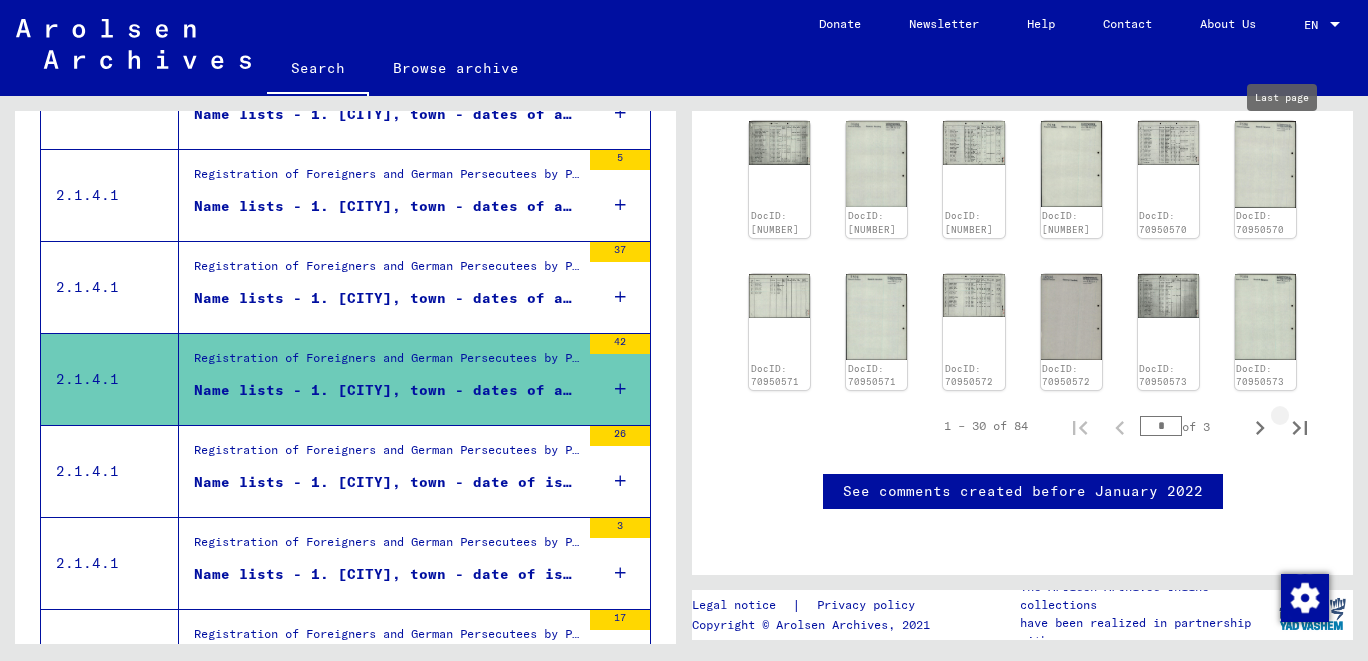 click 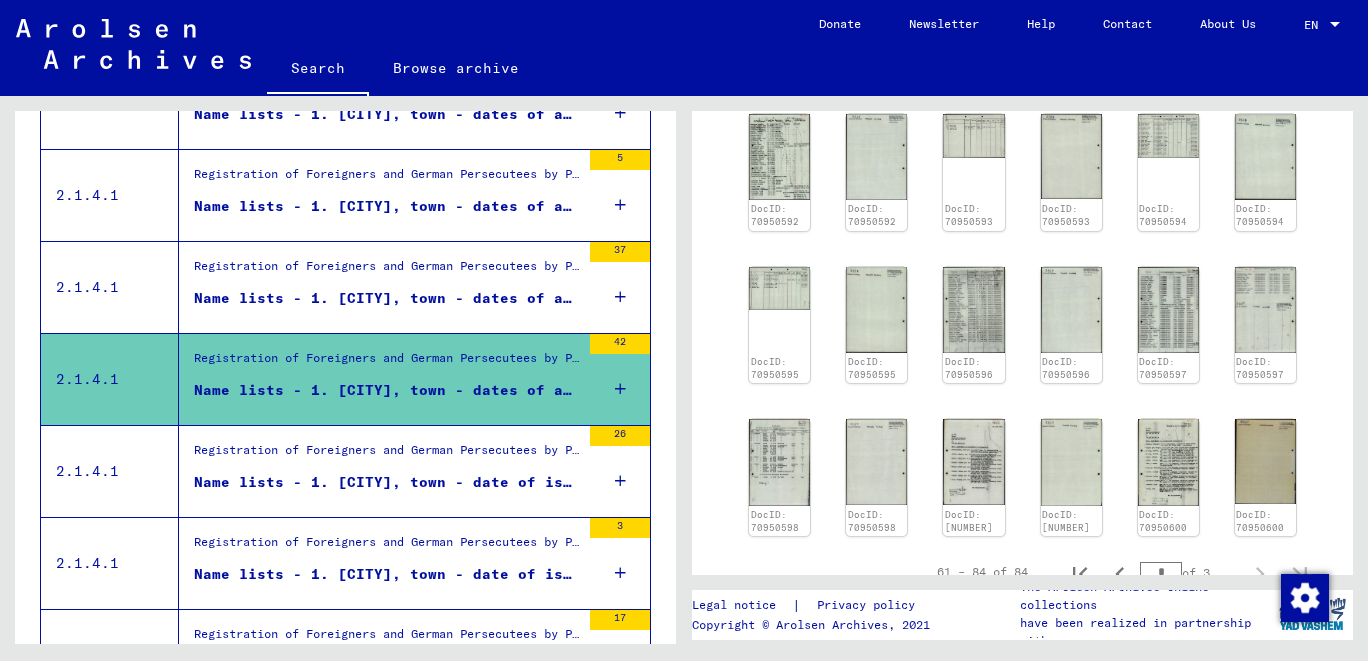 scroll, scrollTop: 1059, scrollLeft: 0, axis: vertical 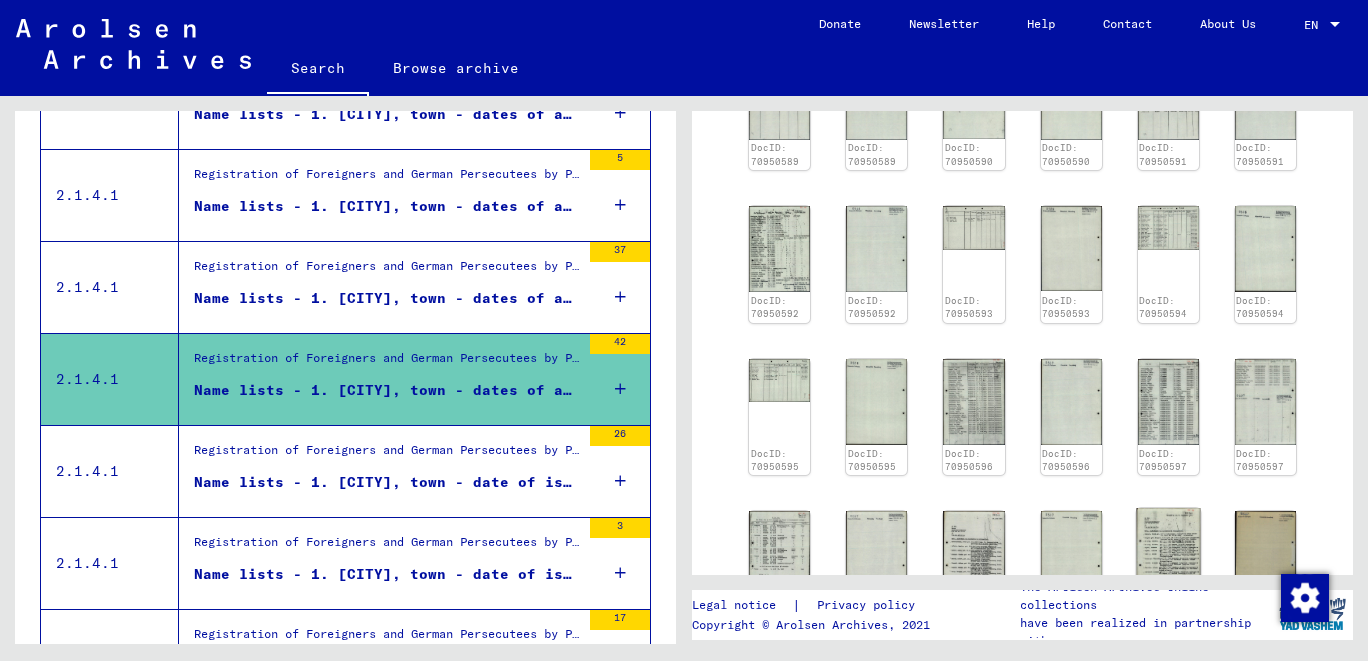 click 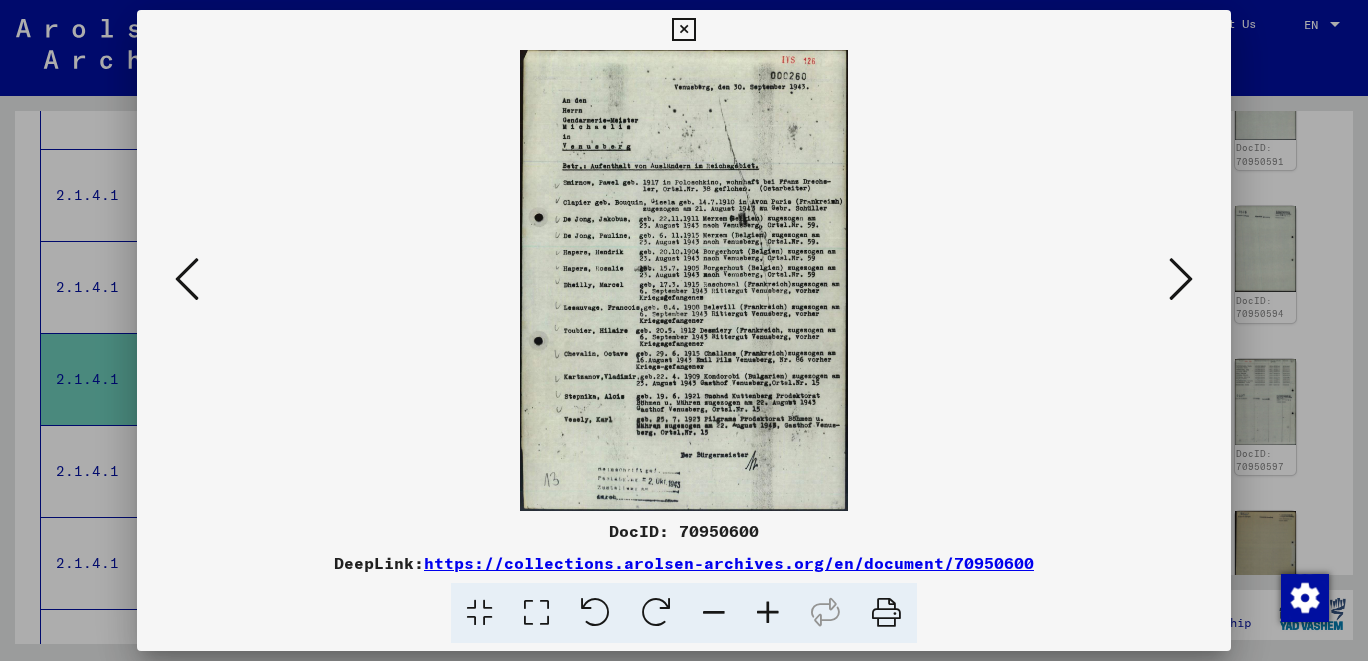 click at bounding box center (768, 613) 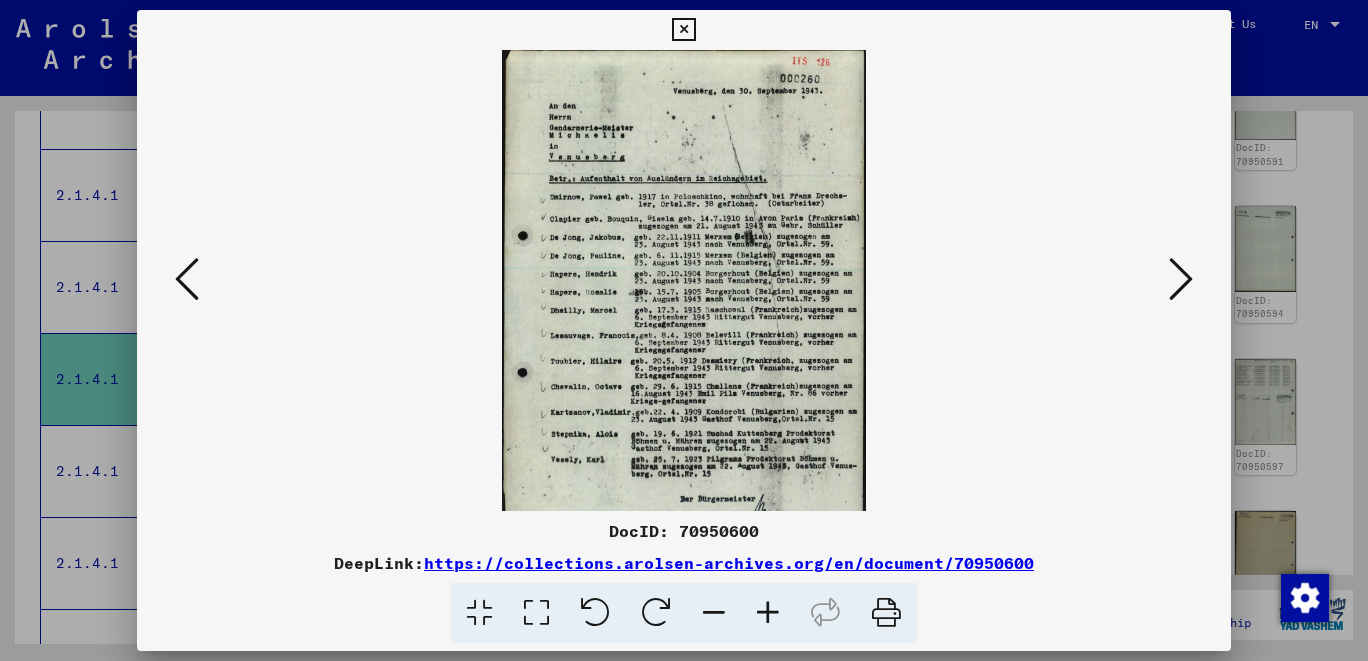 click at bounding box center (768, 613) 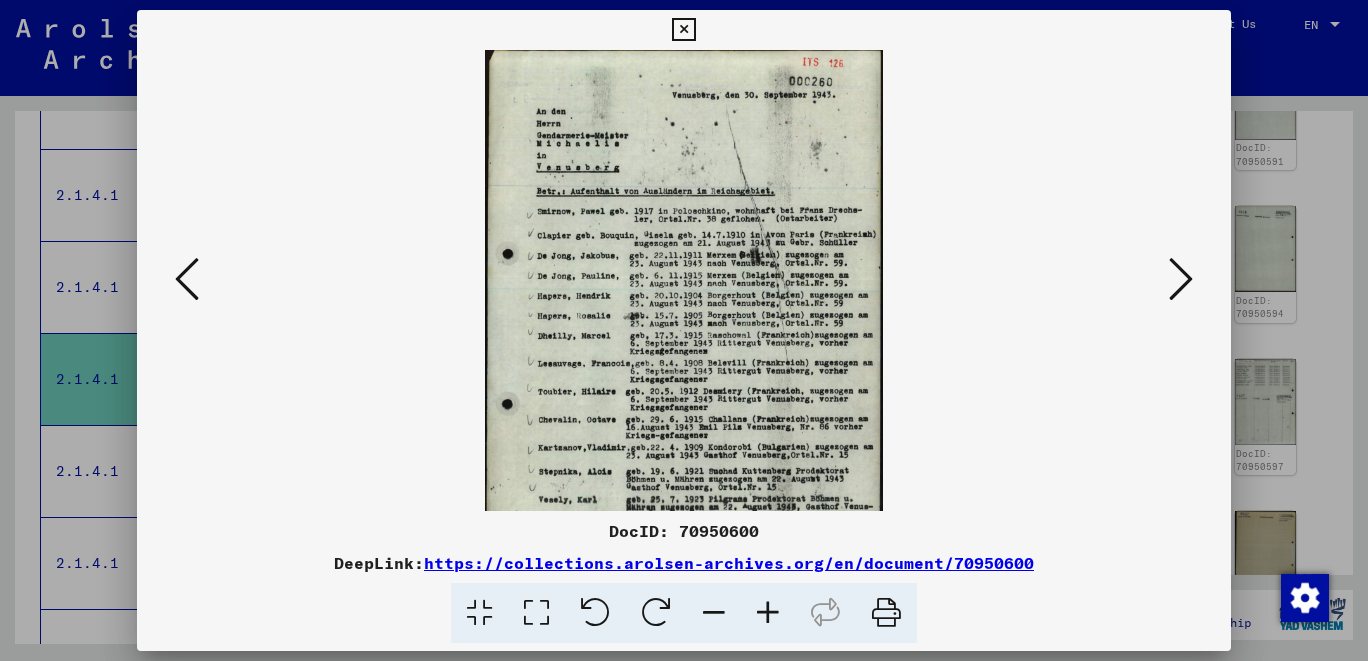 click at bounding box center (768, 613) 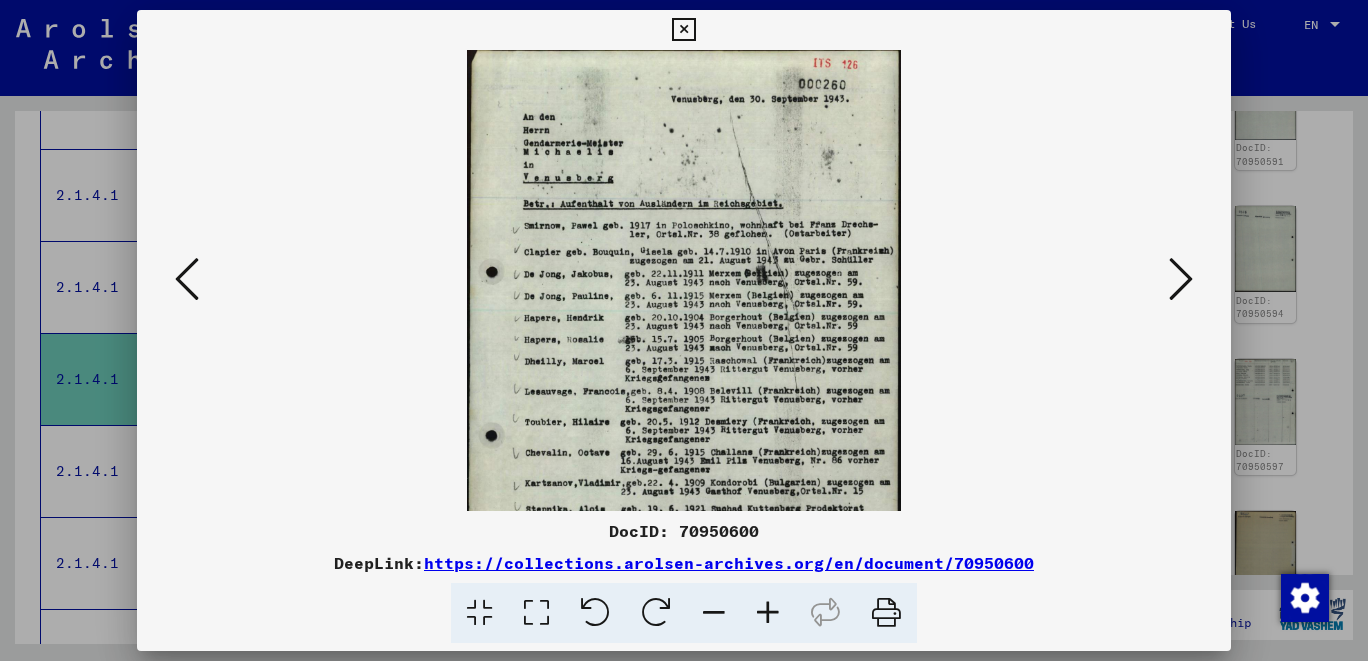 click at bounding box center [768, 613] 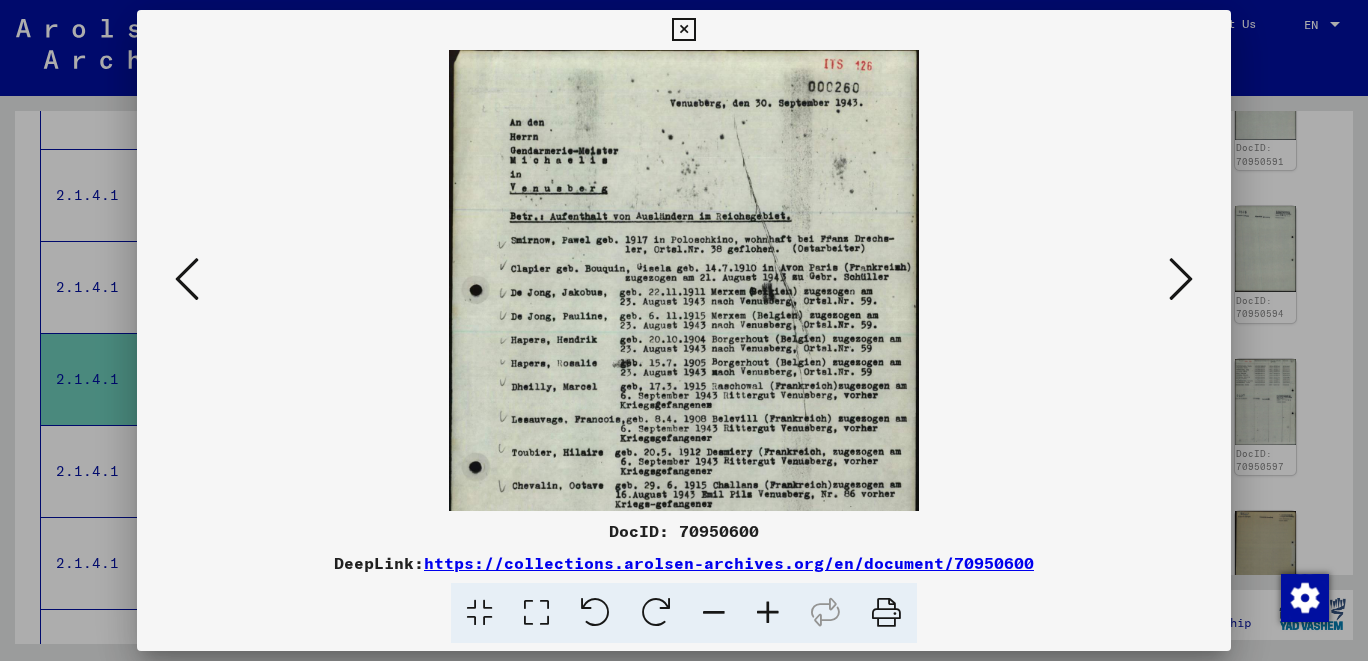 click at bounding box center [768, 613] 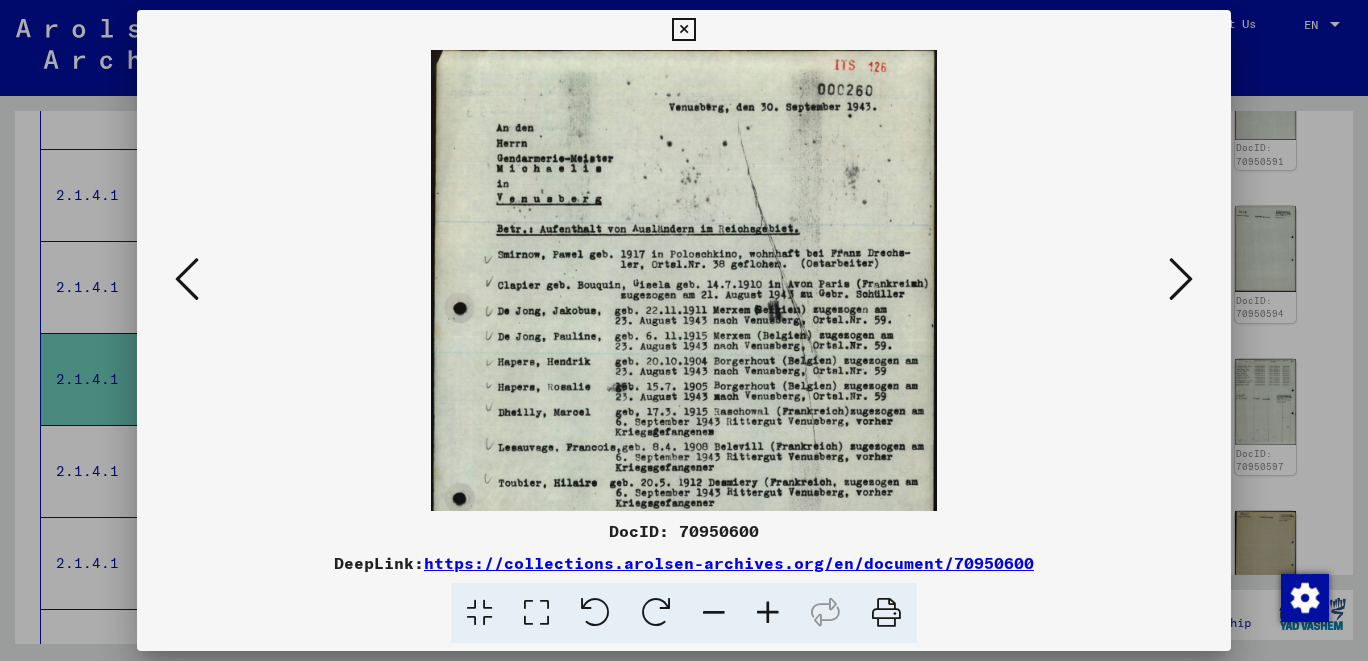 click at bounding box center (768, 613) 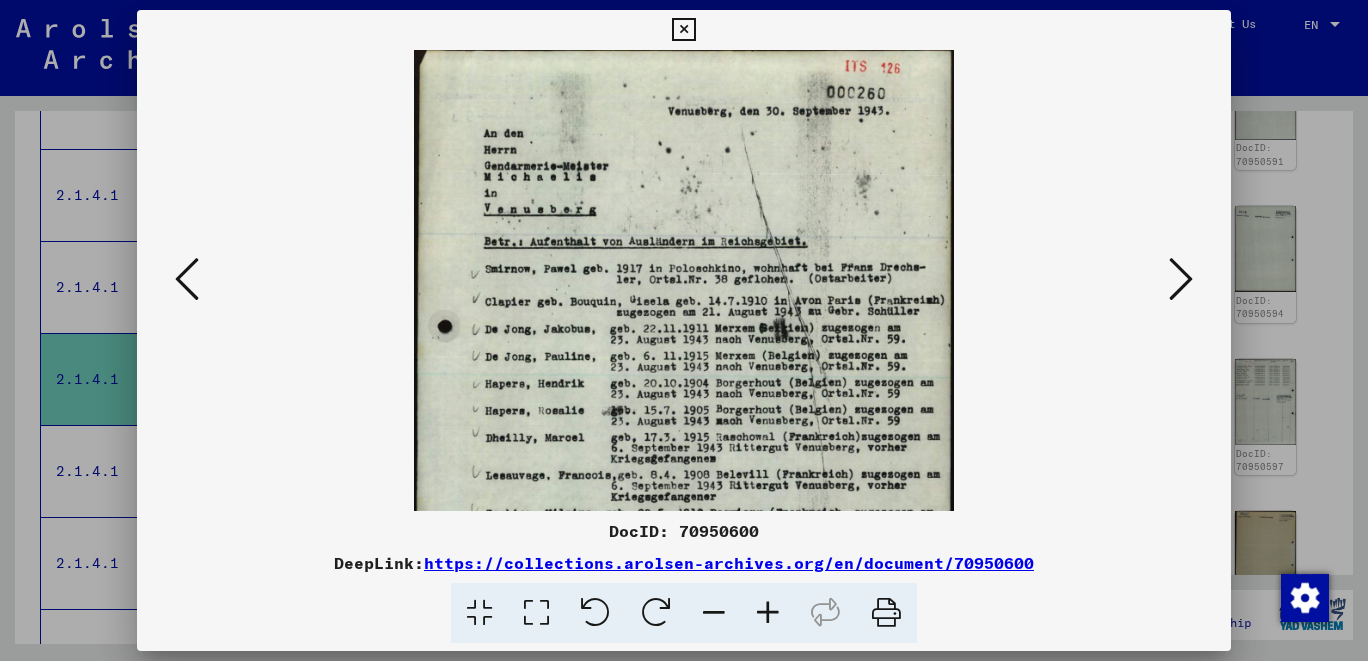 click at bounding box center [768, 613] 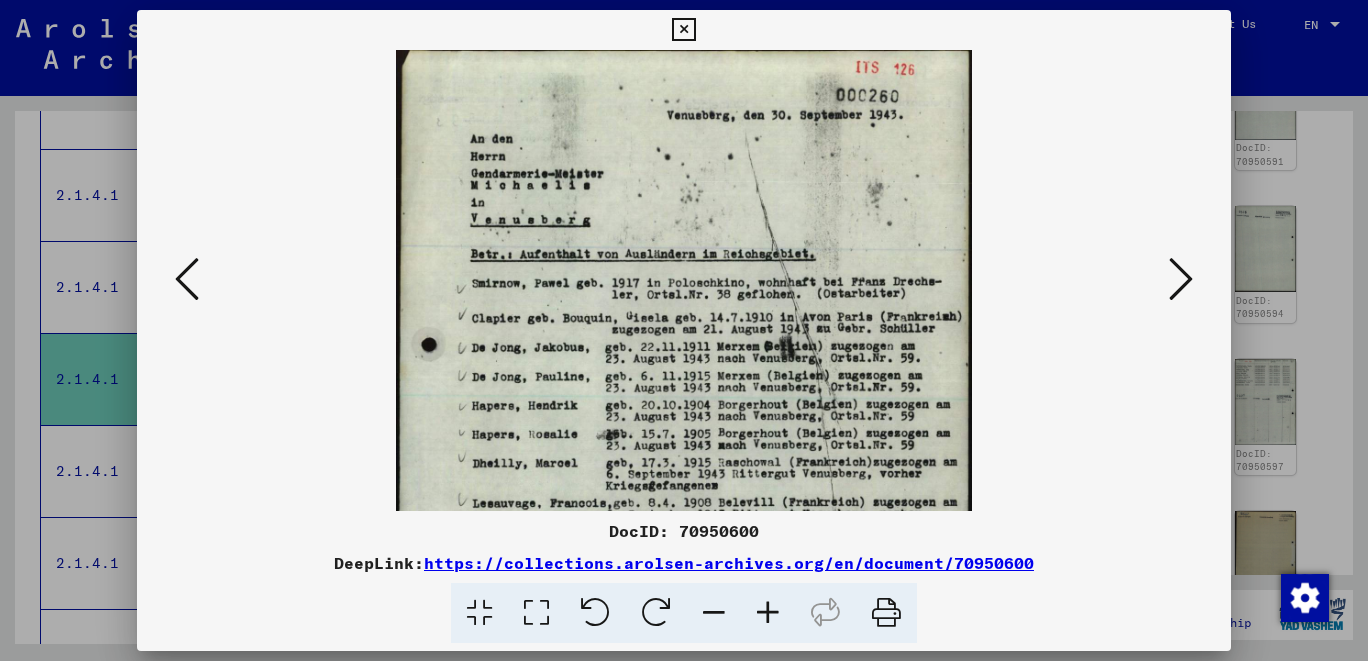 click at bounding box center [768, 613] 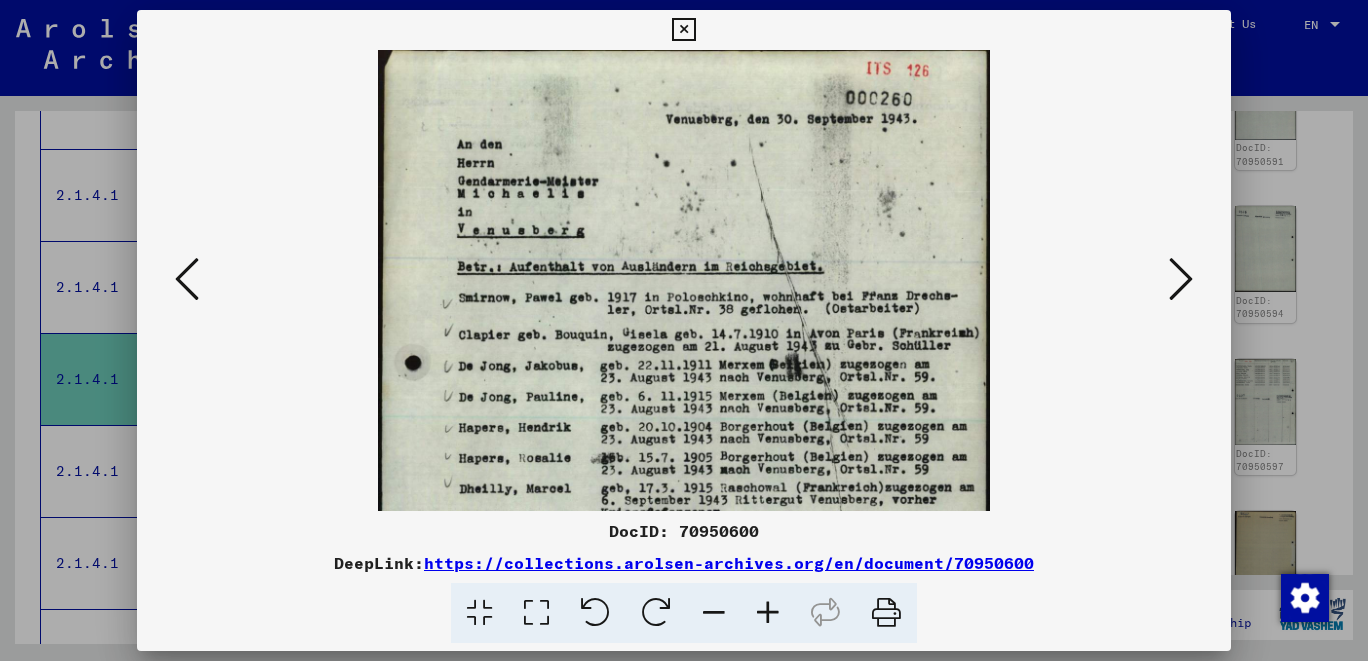 scroll, scrollTop: 3, scrollLeft: 0, axis: vertical 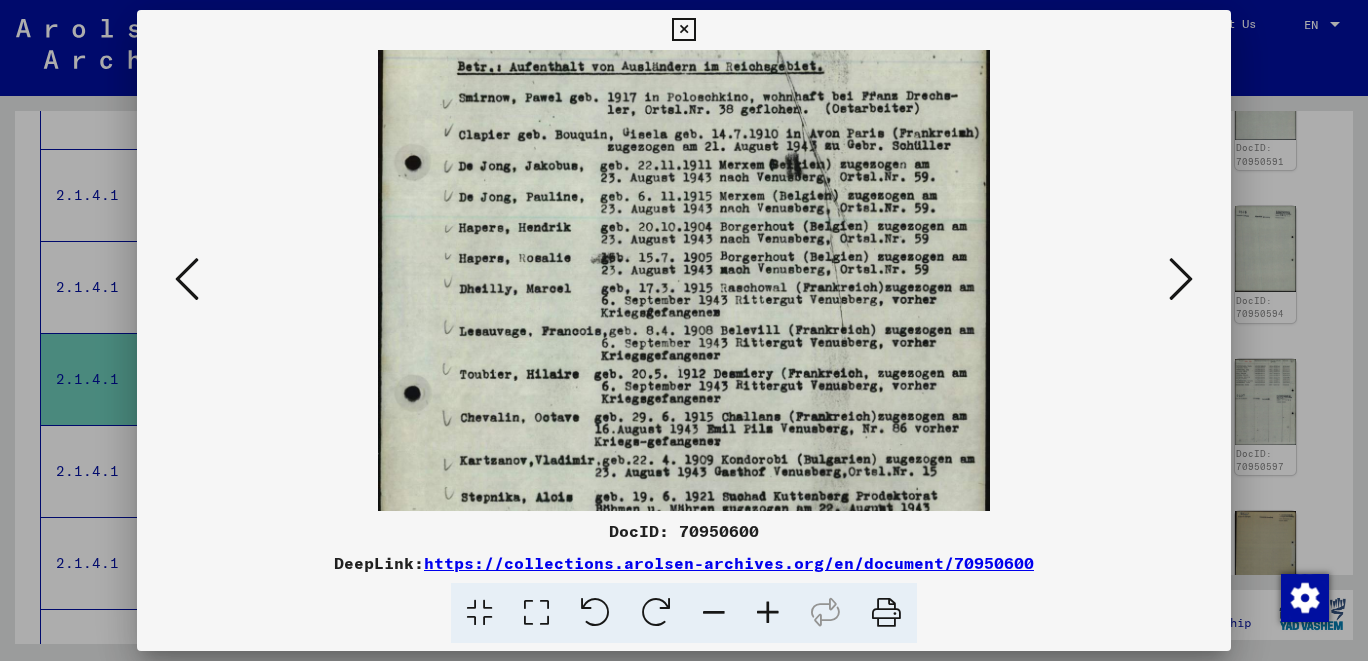 drag, startPoint x: 730, startPoint y: 469, endPoint x: 837, endPoint y: 249, distance: 244.64055 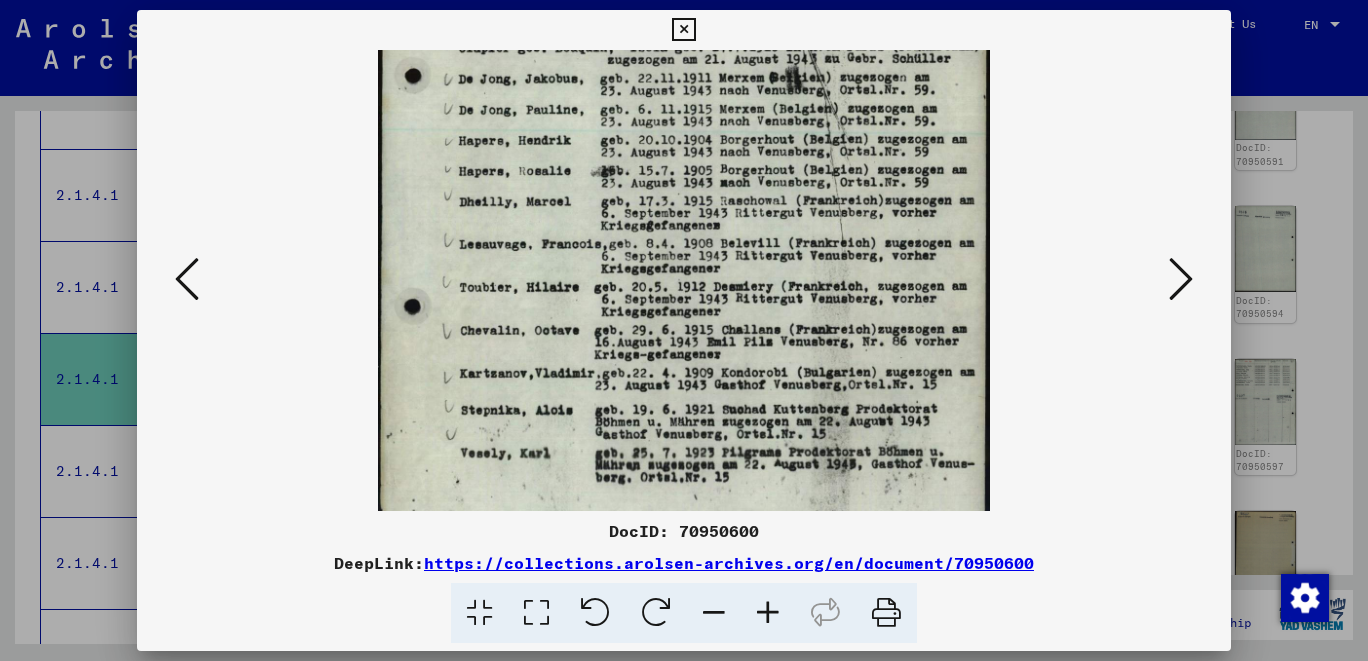 scroll, scrollTop: 356, scrollLeft: 0, axis: vertical 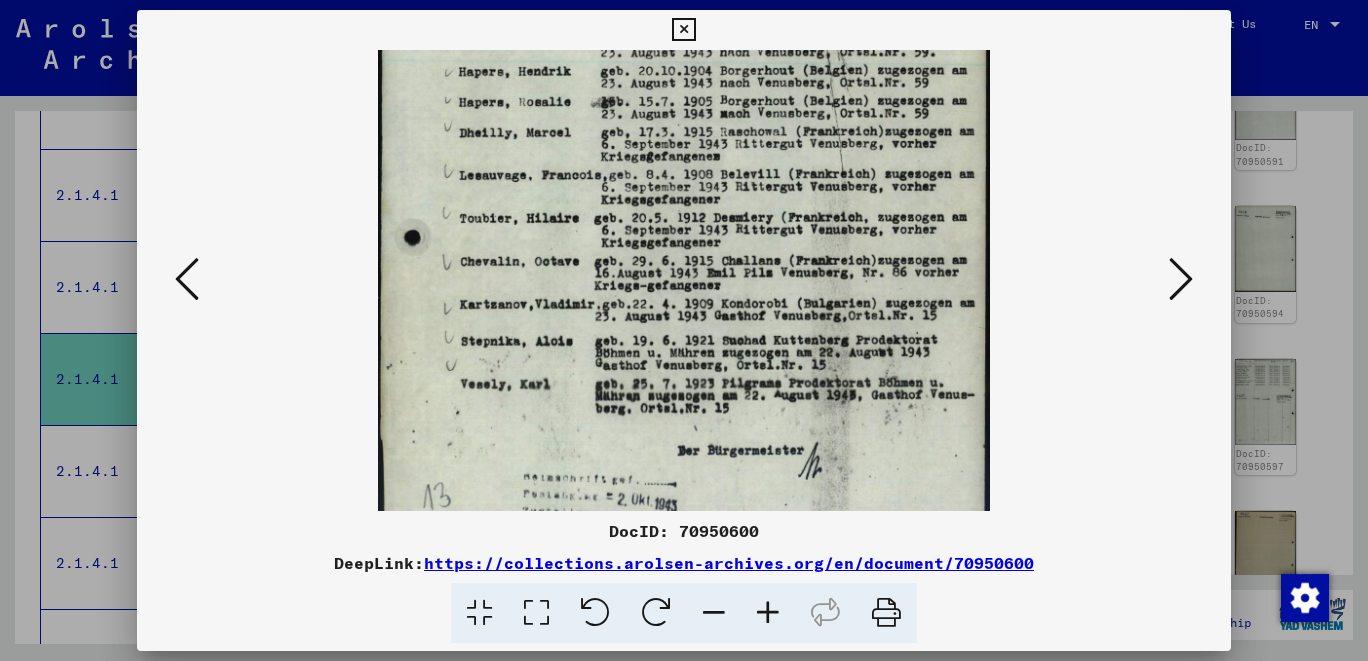drag, startPoint x: 751, startPoint y: 370, endPoint x: 790, endPoint y: 240, distance: 135.72398 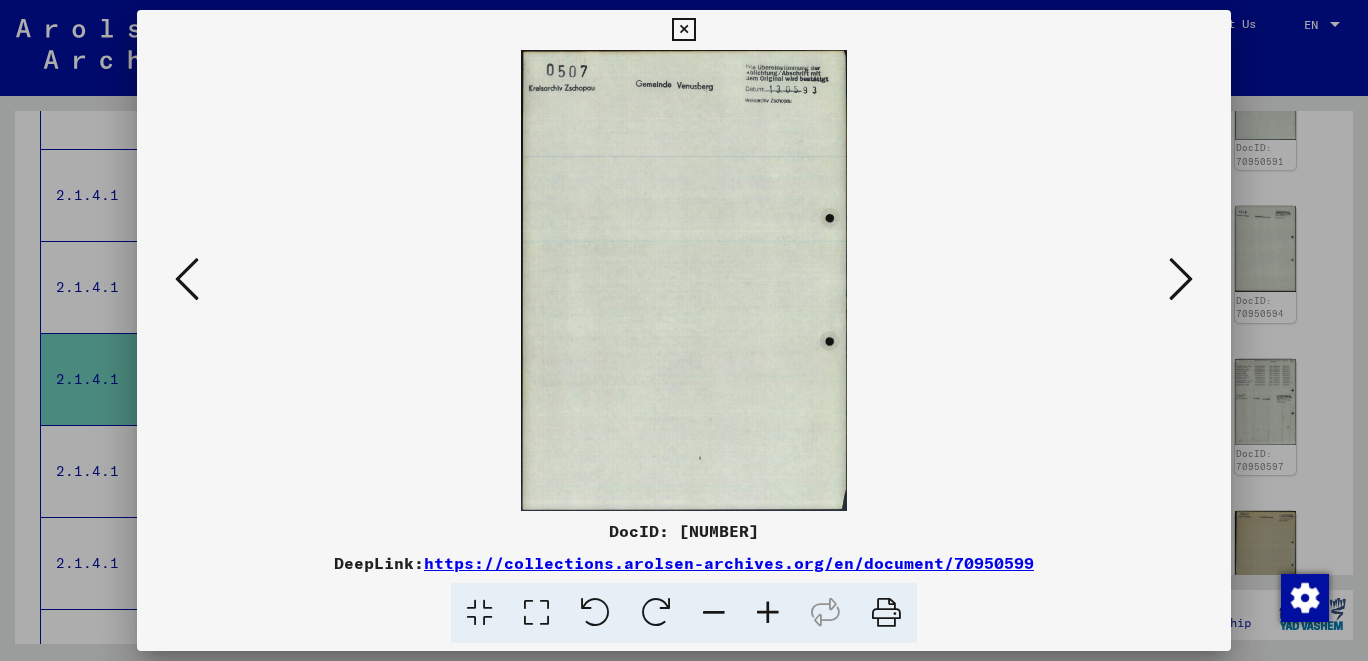 click at bounding box center (187, 279) 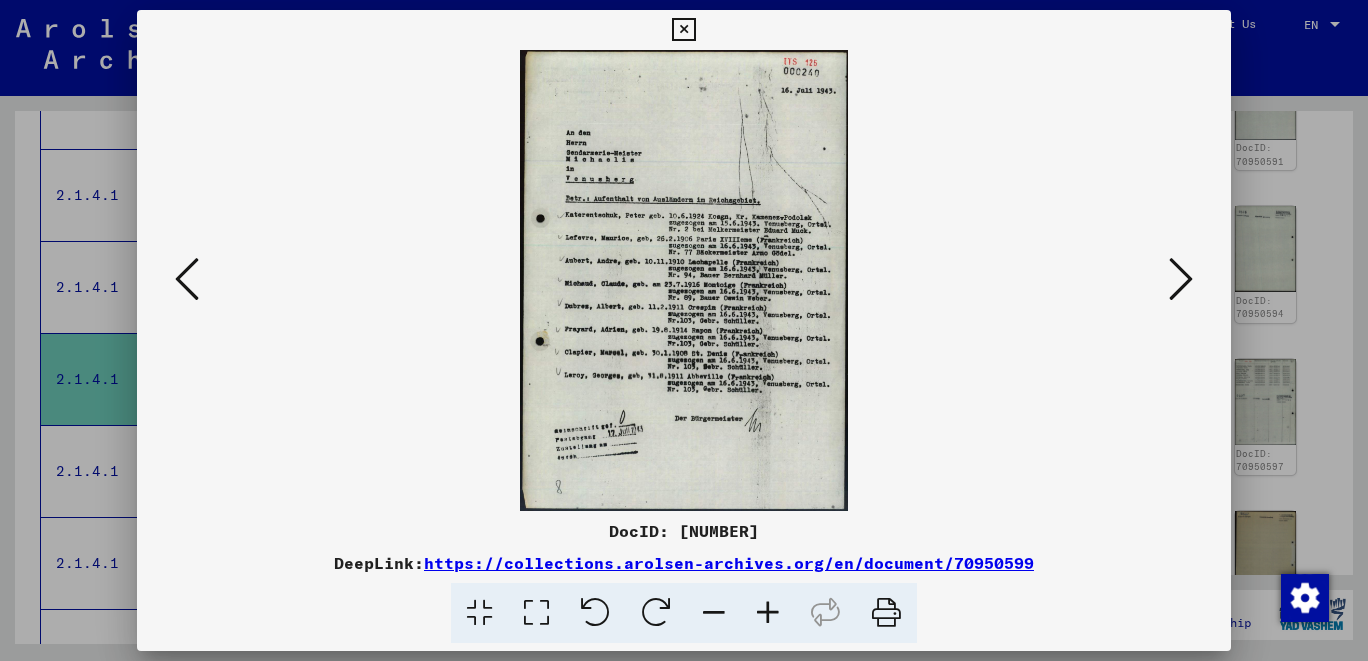 click at bounding box center (187, 279) 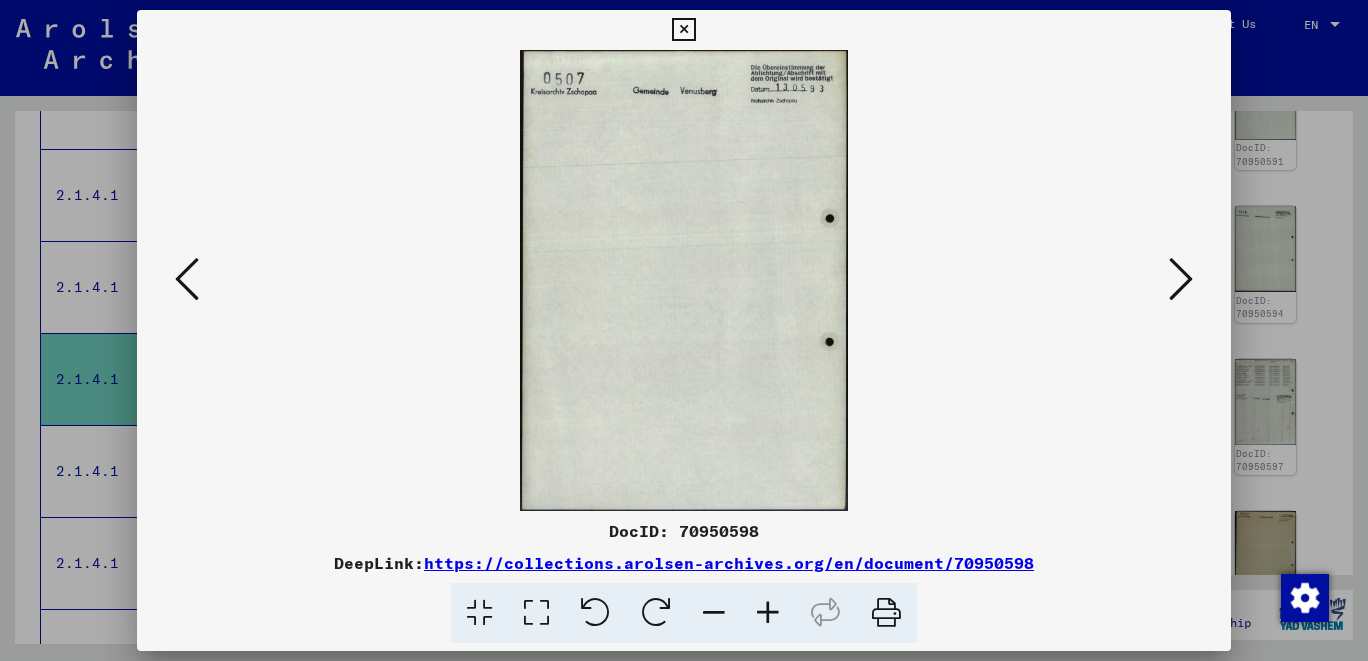 click at bounding box center [187, 279] 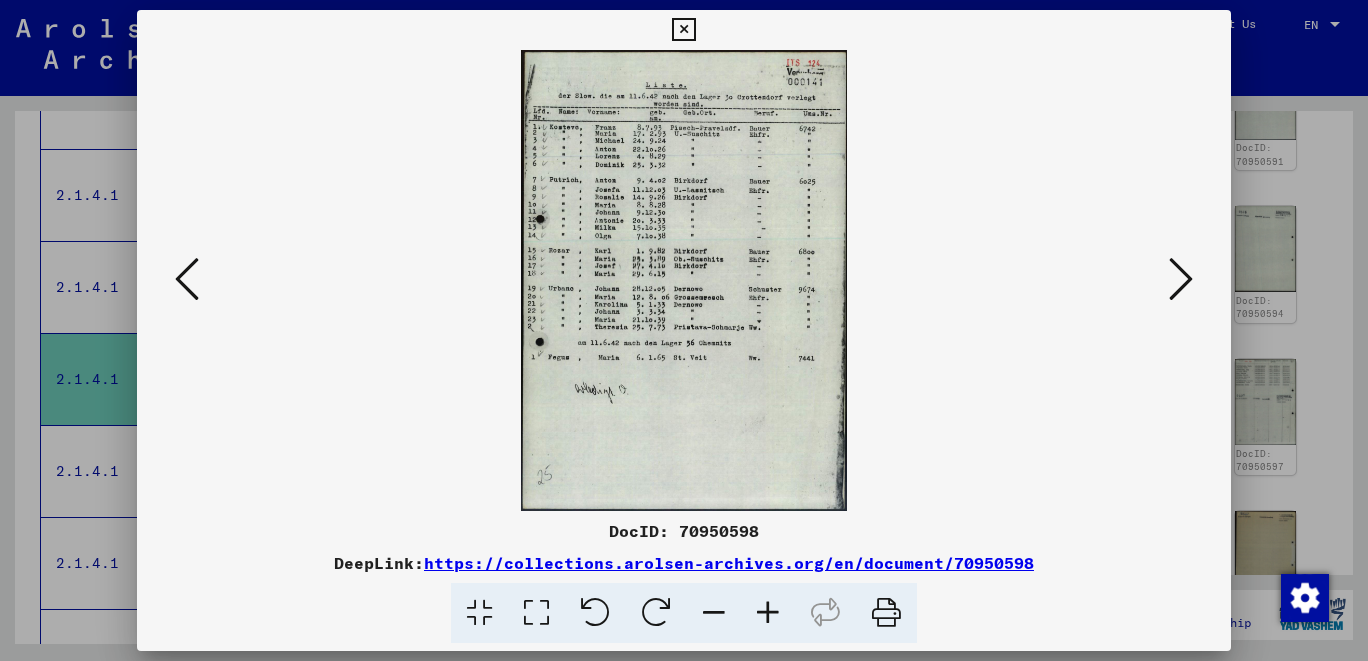 click at bounding box center [187, 279] 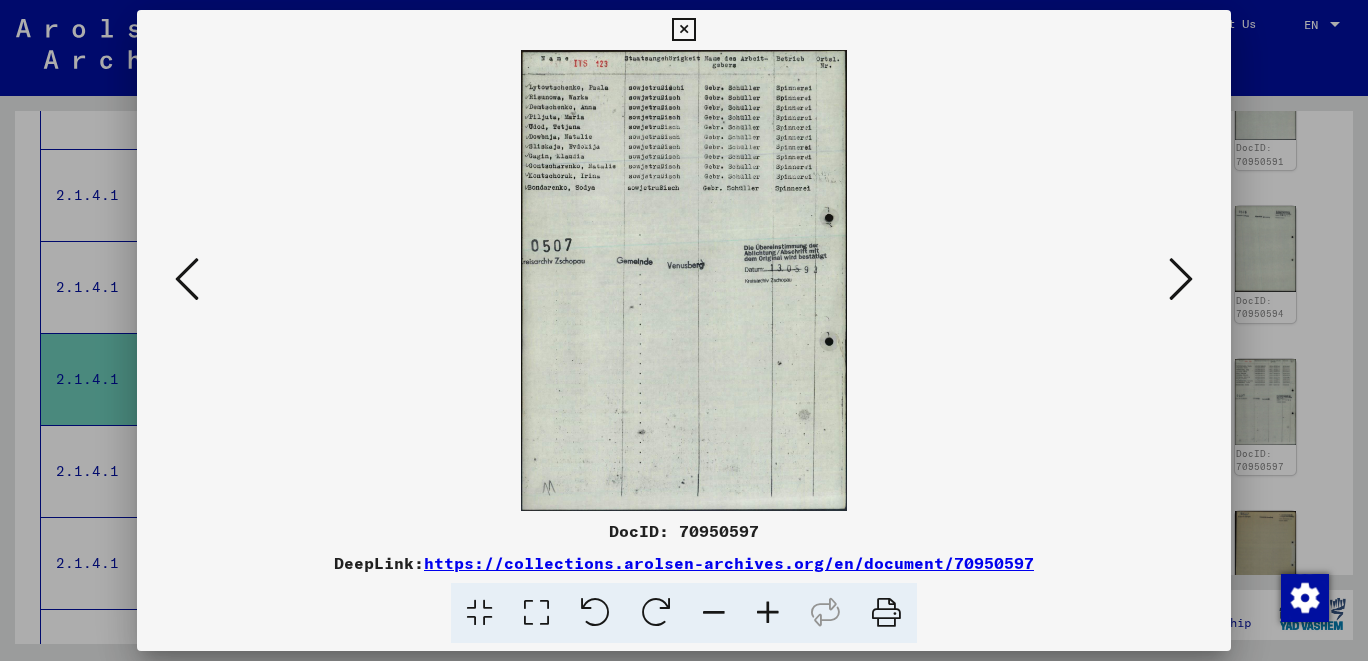 click at bounding box center [187, 279] 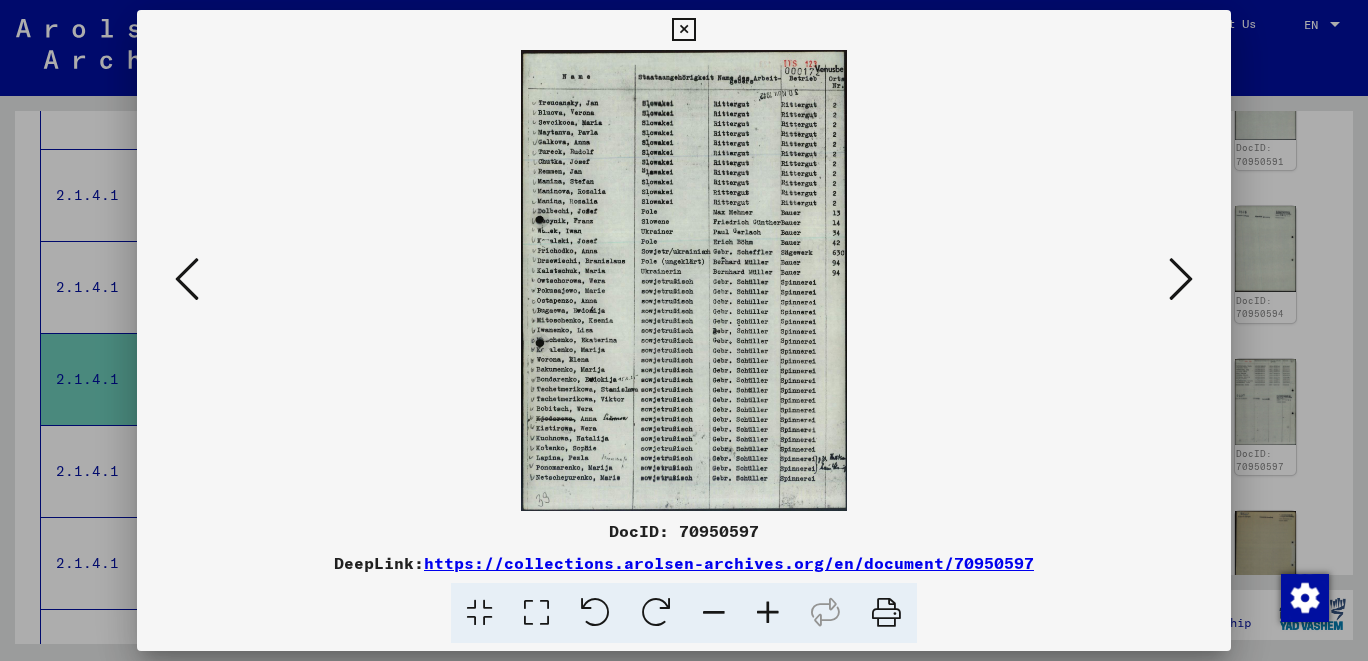 click at bounding box center [187, 279] 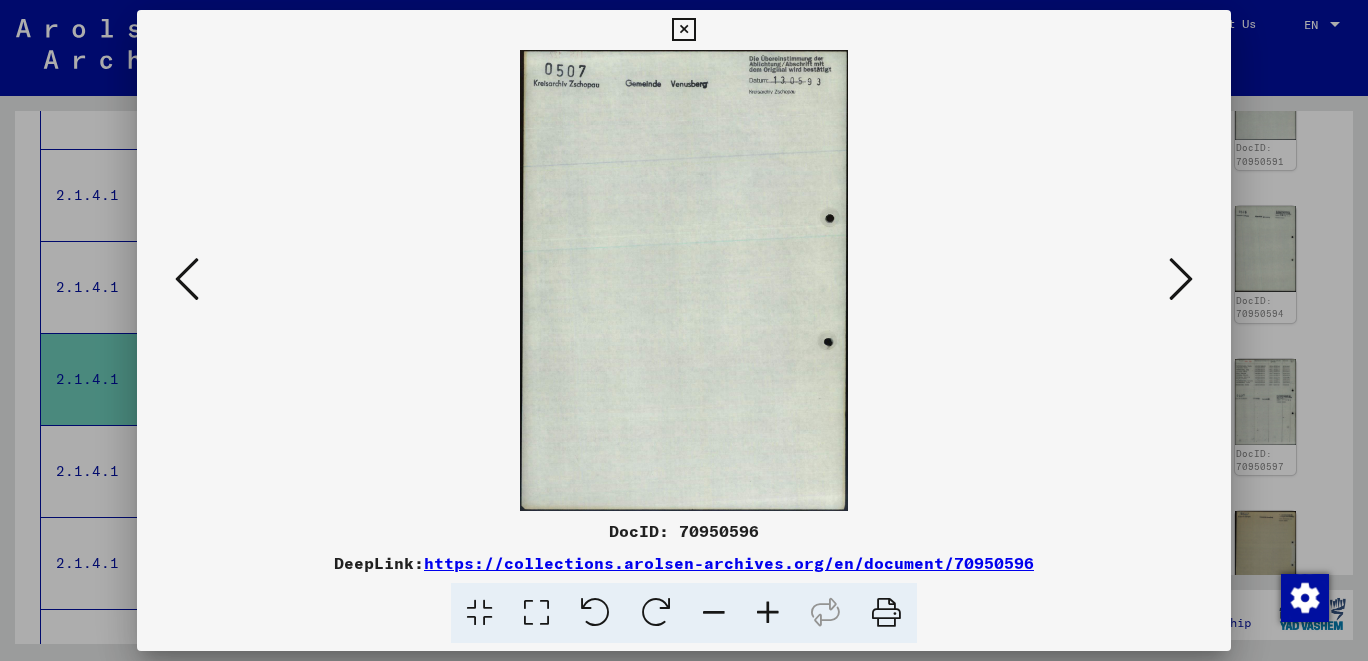 click at bounding box center [187, 279] 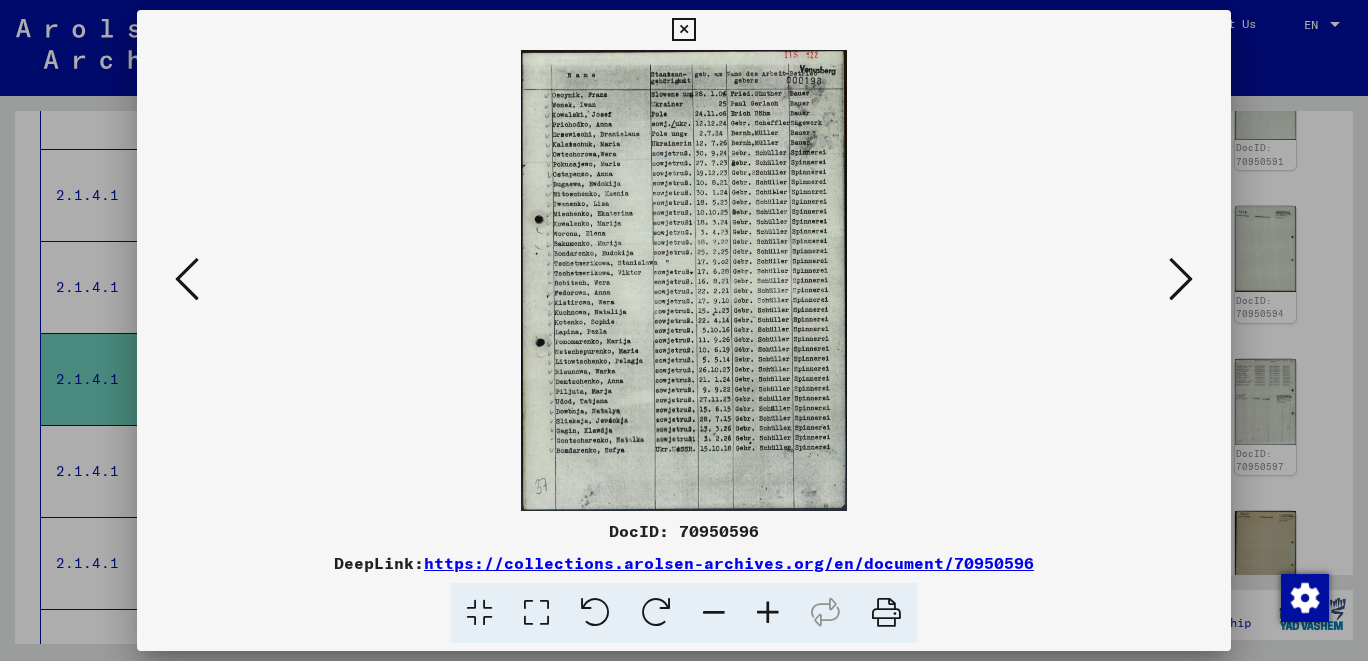 click at bounding box center [187, 279] 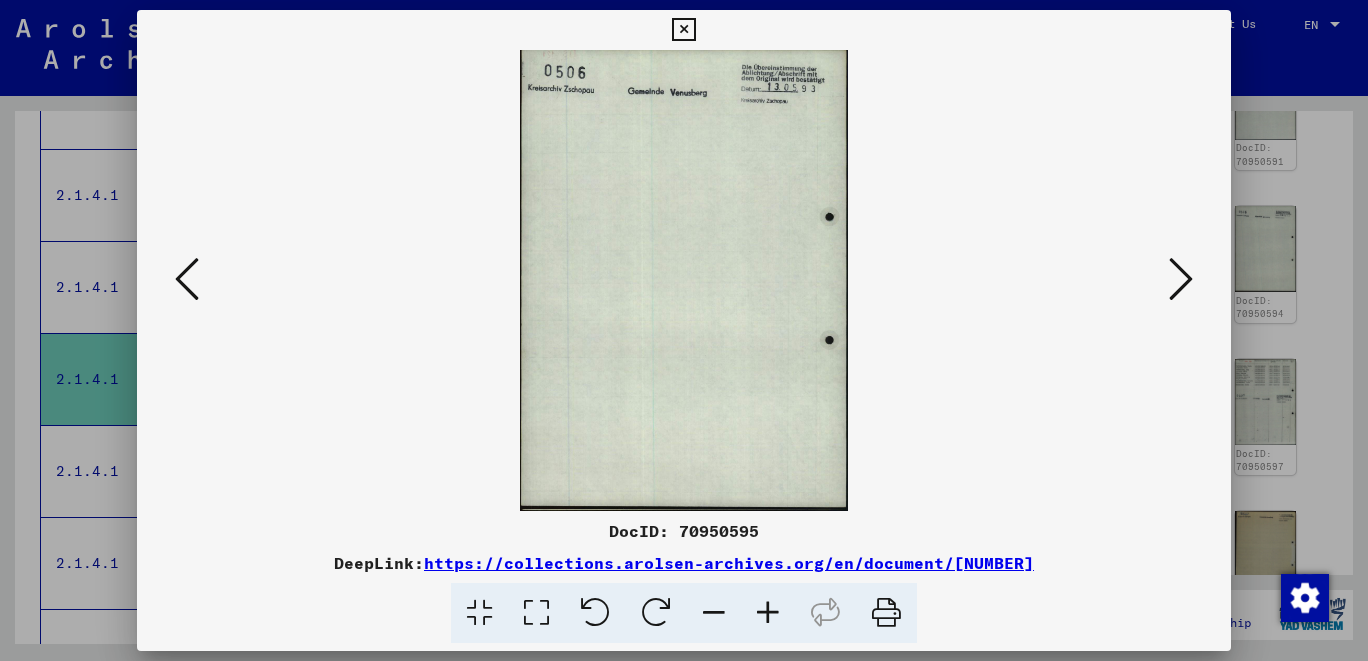 click at bounding box center (187, 279) 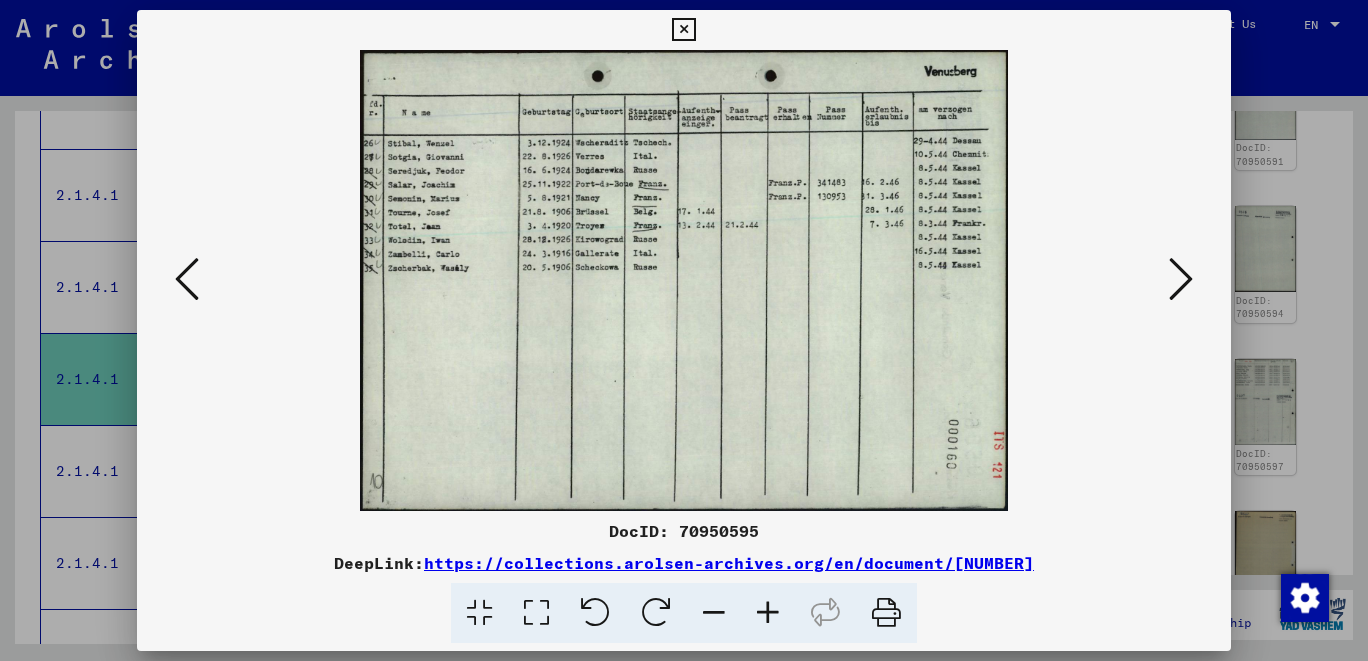 click at bounding box center (187, 279) 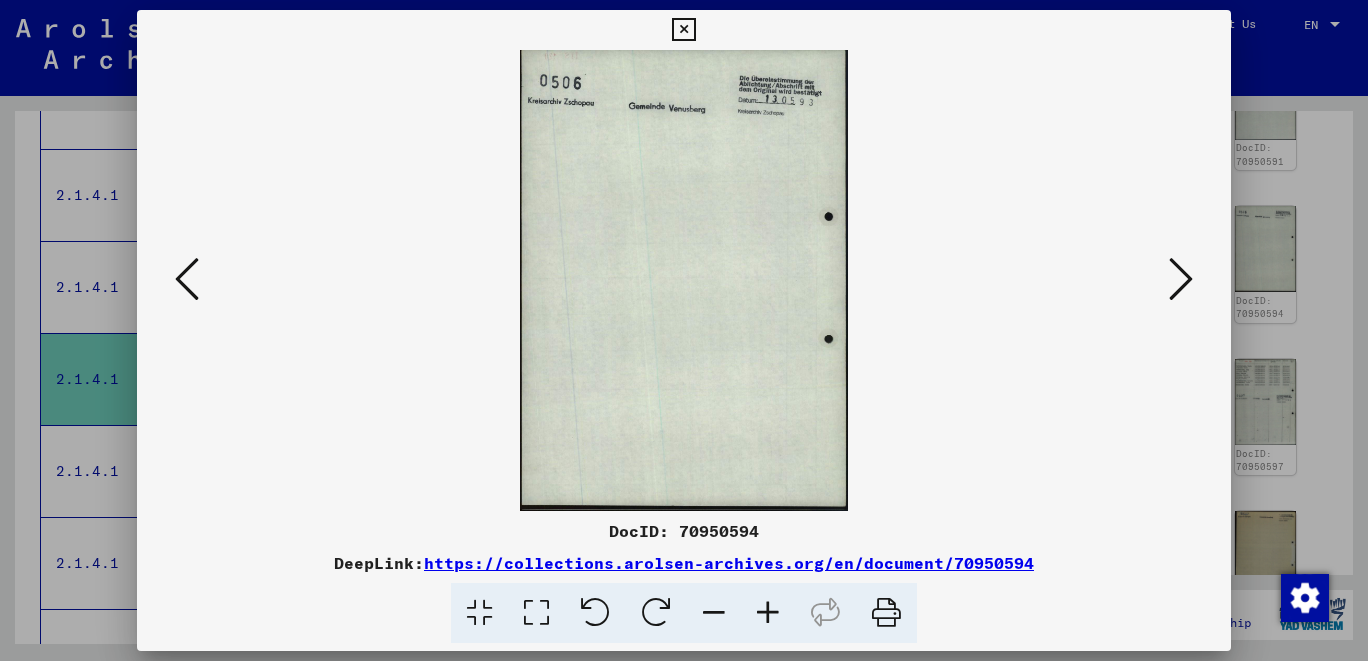 click at bounding box center [187, 279] 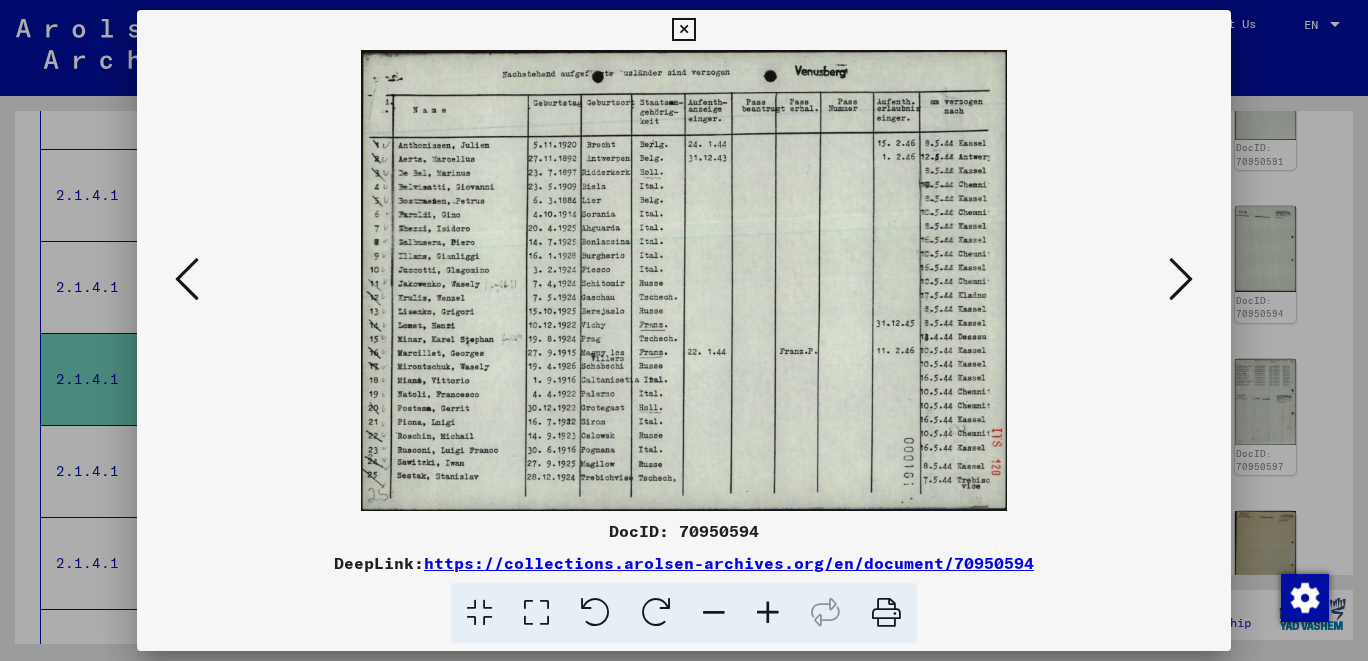 click at bounding box center (768, 613) 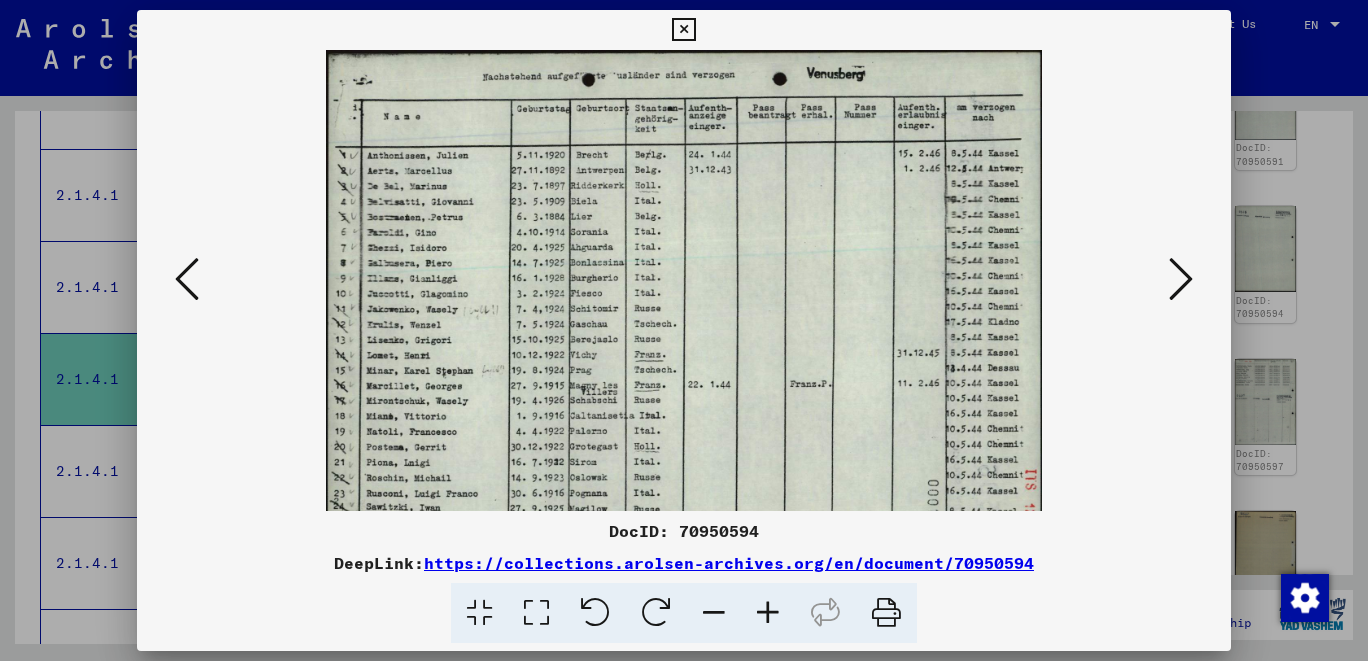 click at bounding box center [768, 613] 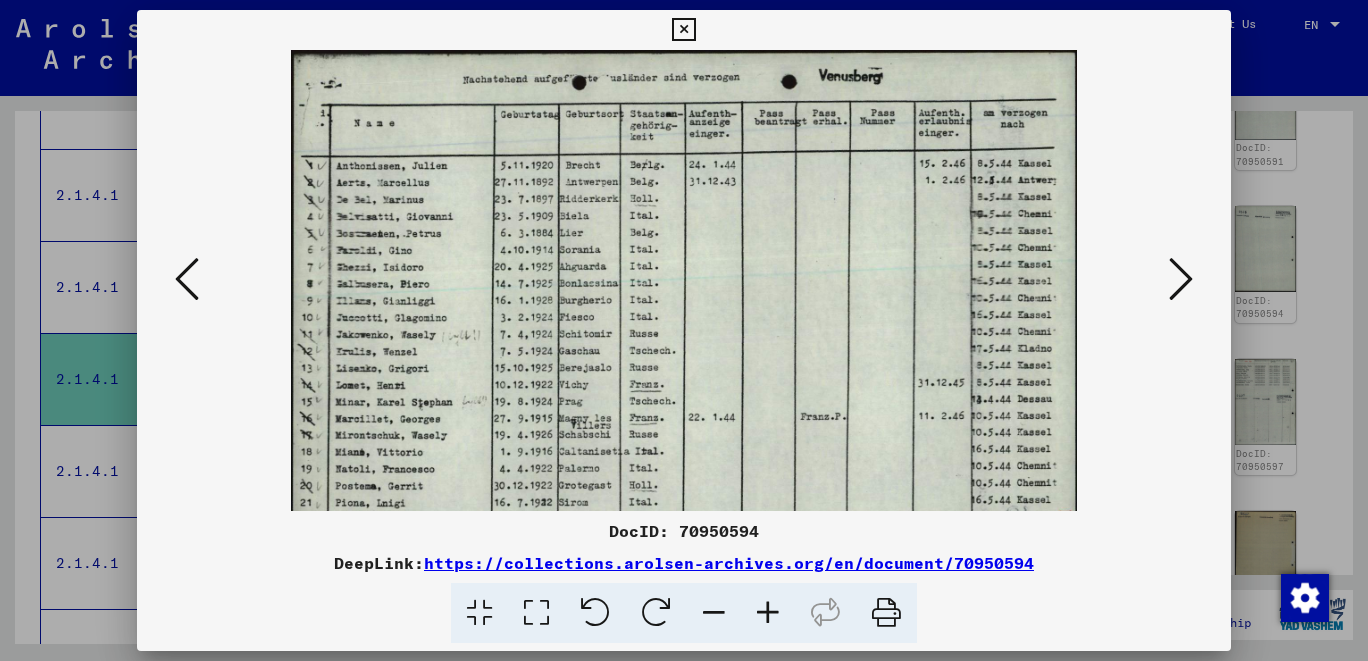 click at bounding box center (768, 613) 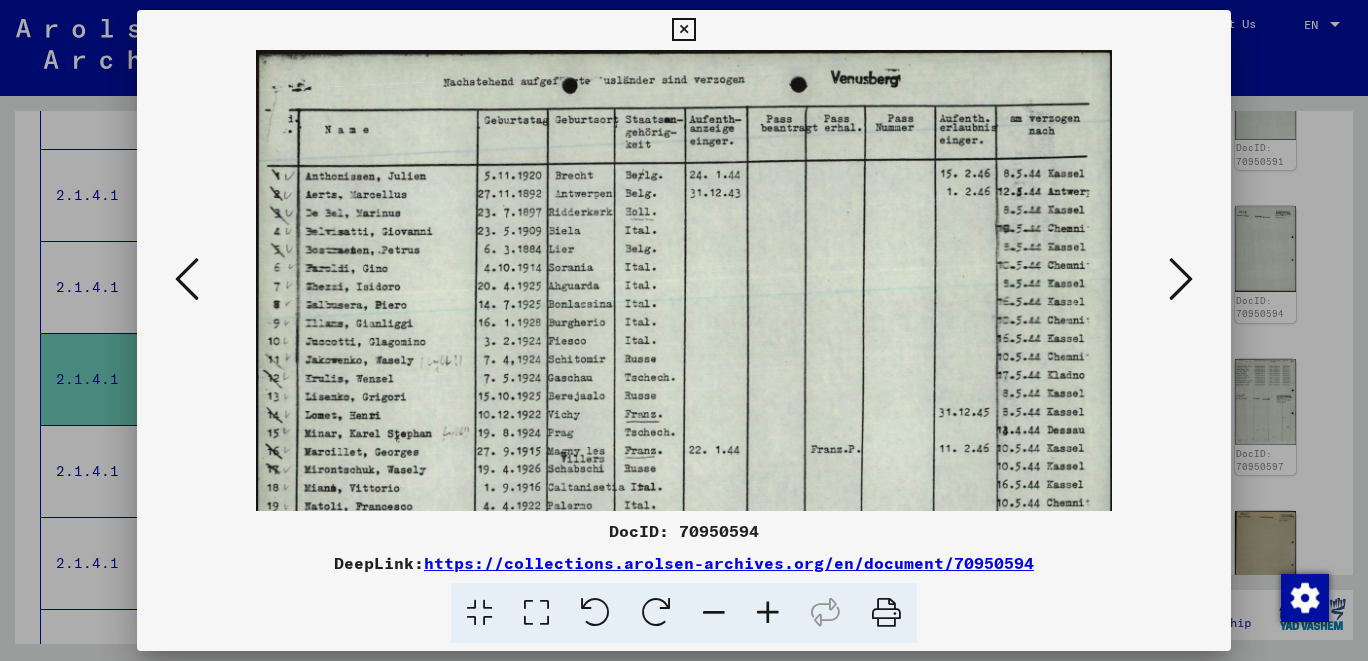 click at bounding box center [768, 613] 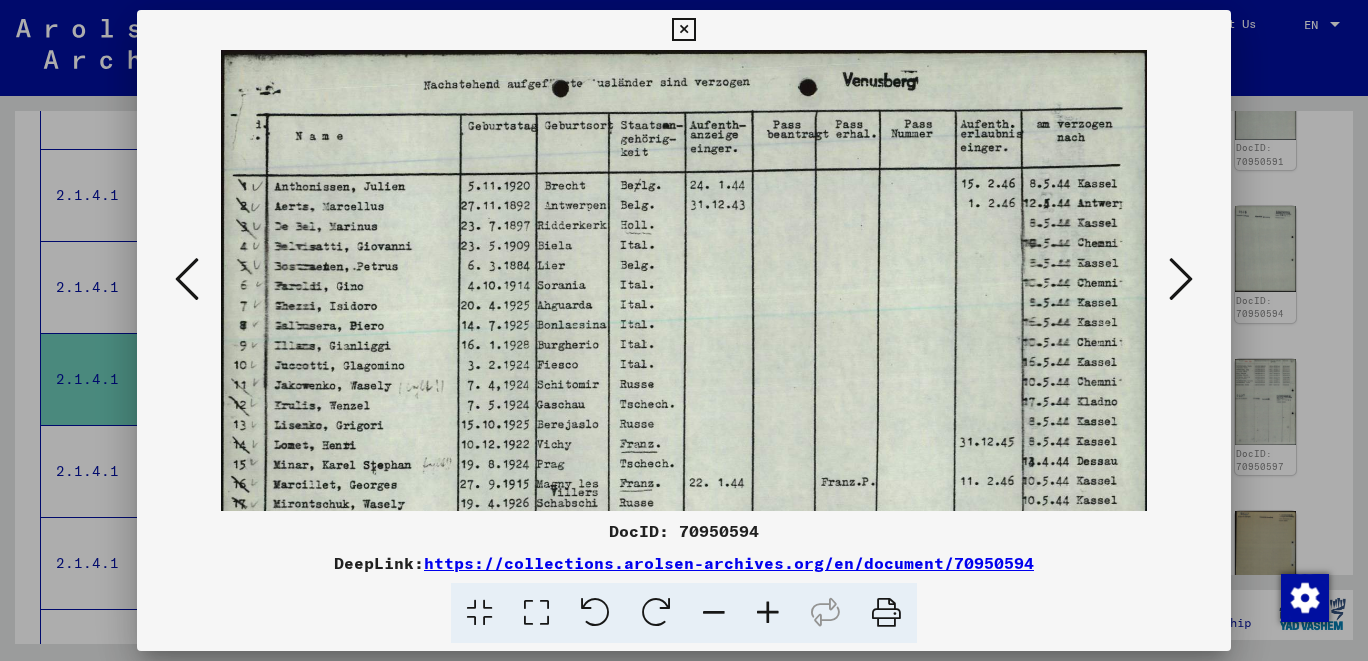 click at bounding box center [768, 613] 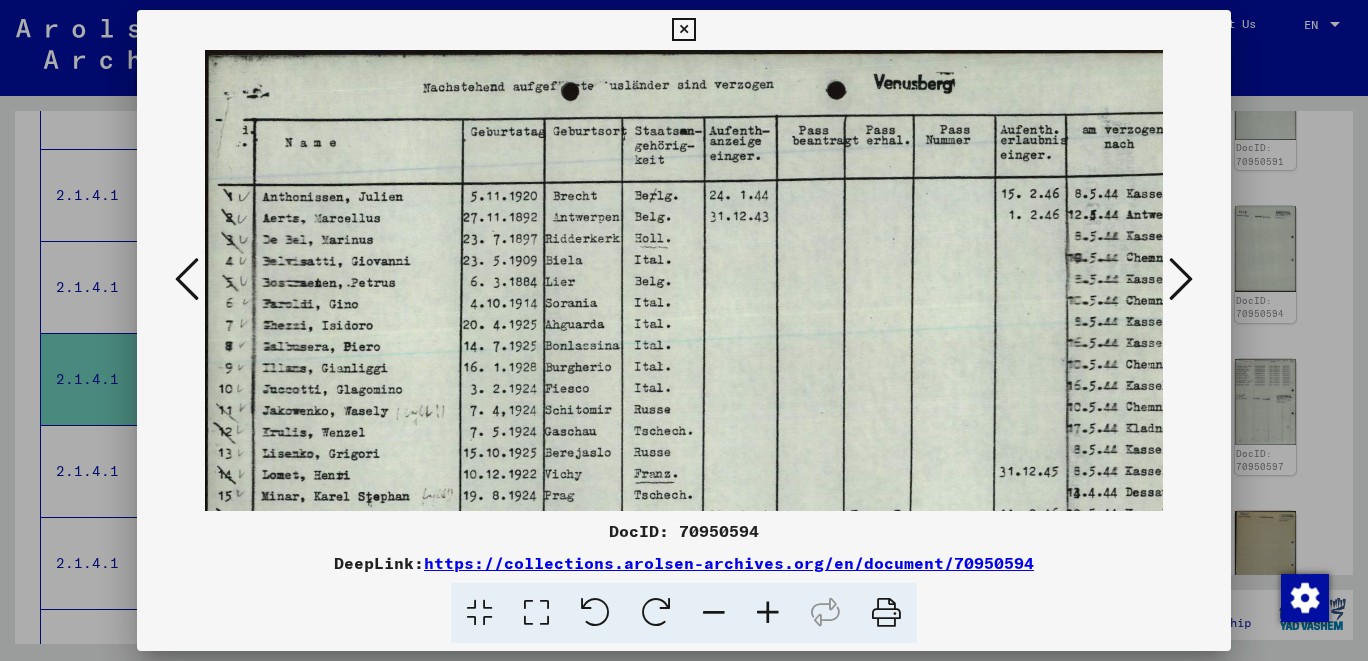 click at bounding box center (768, 613) 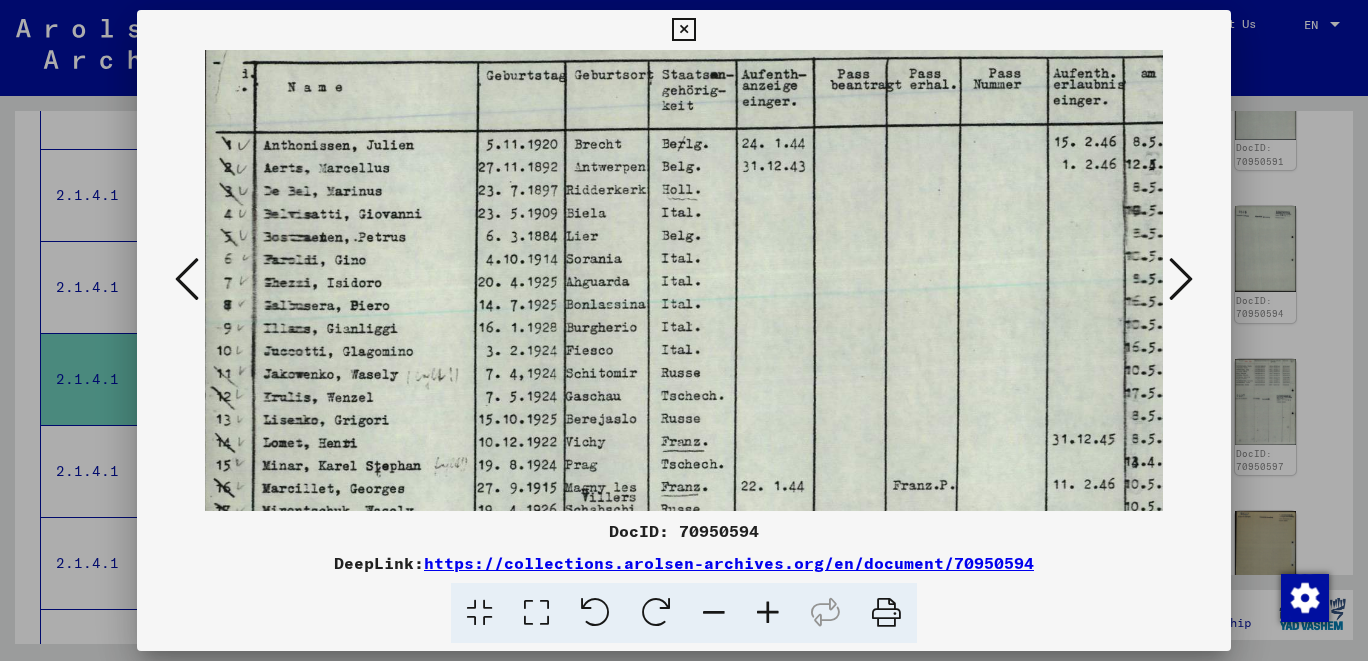 scroll, scrollTop: 82, scrollLeft: 3, axis: both 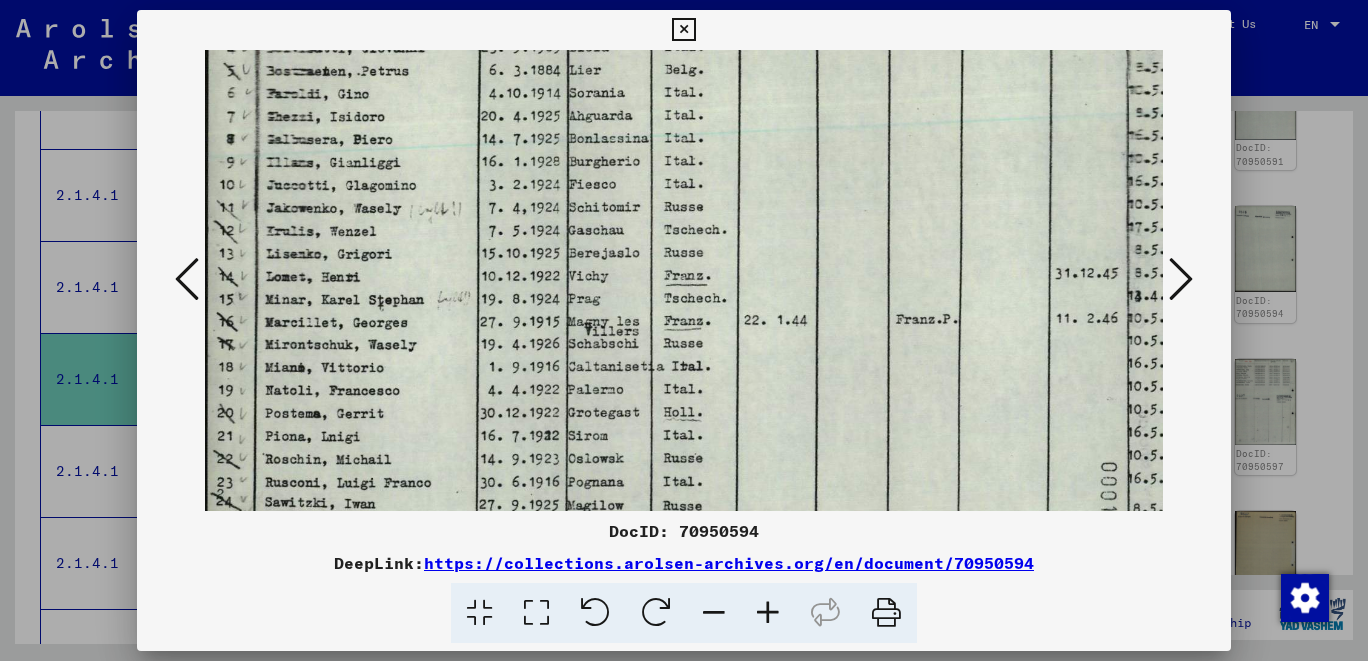 drag, startPoint x: 711, startPoint y: 466, endPoint x: 752, endPoint y: 238, distance: 231.65707 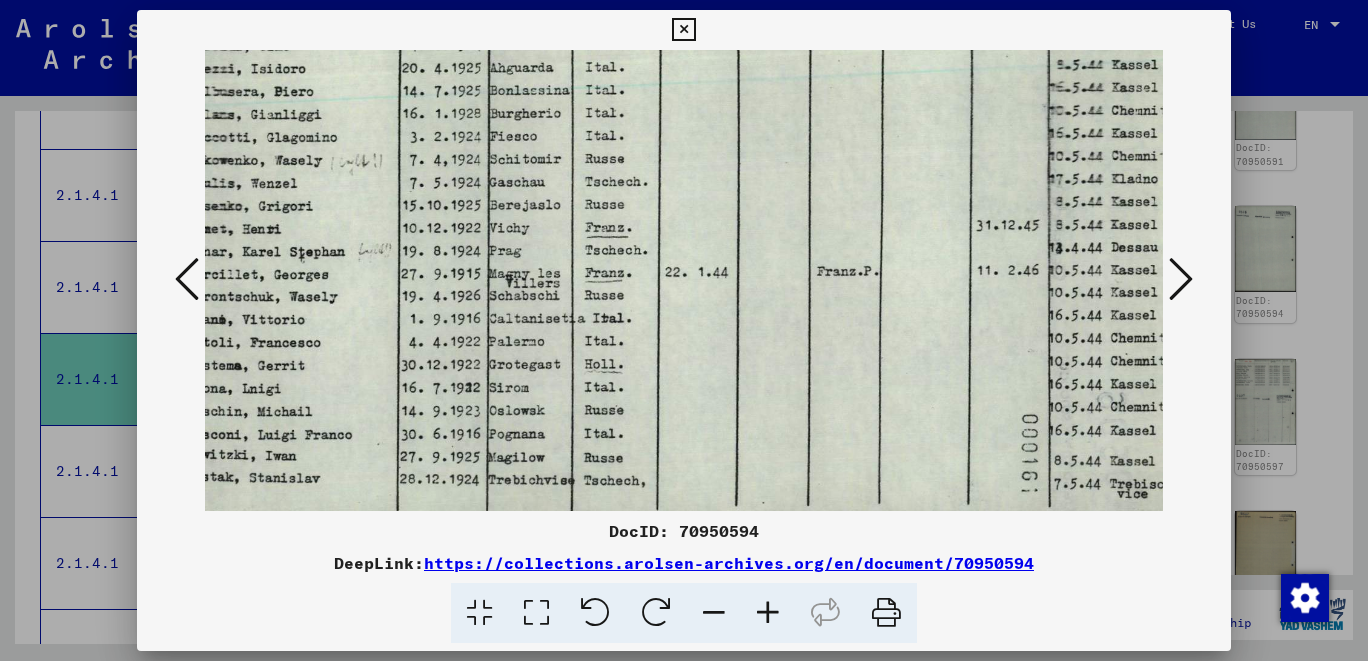 scroll, scrollTop: 275, scrollLeft: 83, axis: both 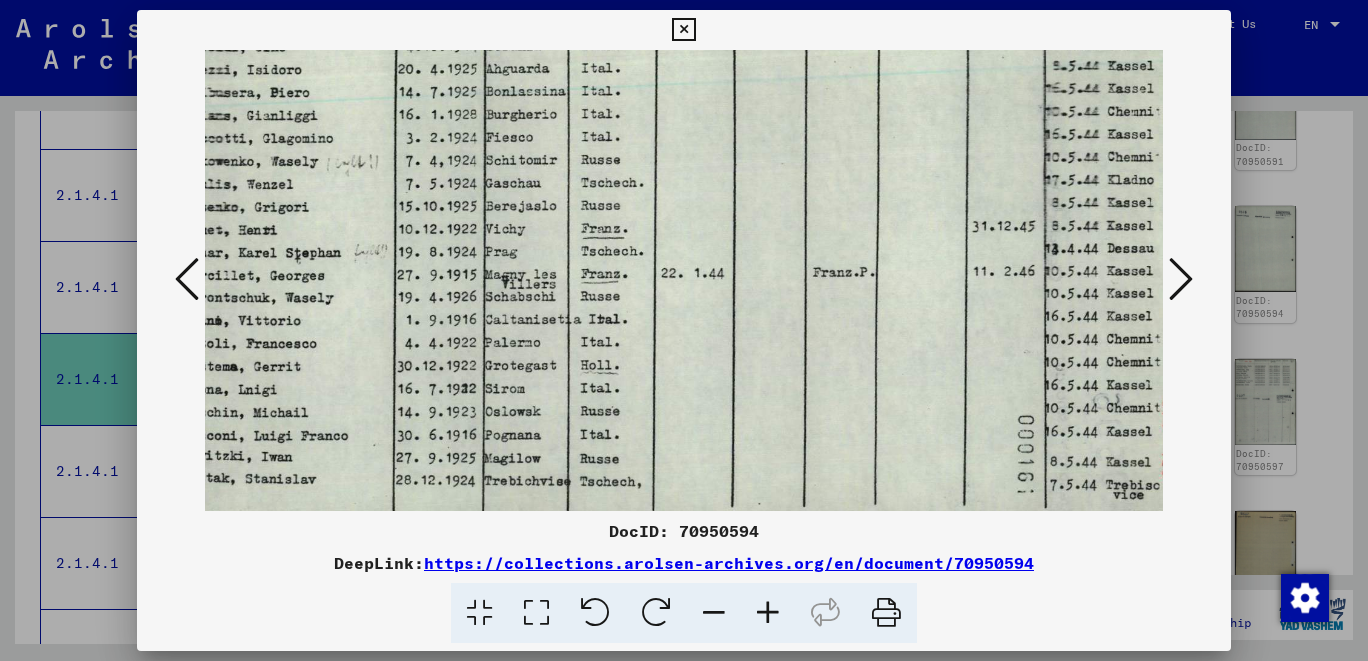 drag, startPoint x: 809, startPoint y: 425, endPoint x: 720, endPoint y: 374, distance: 102.5768 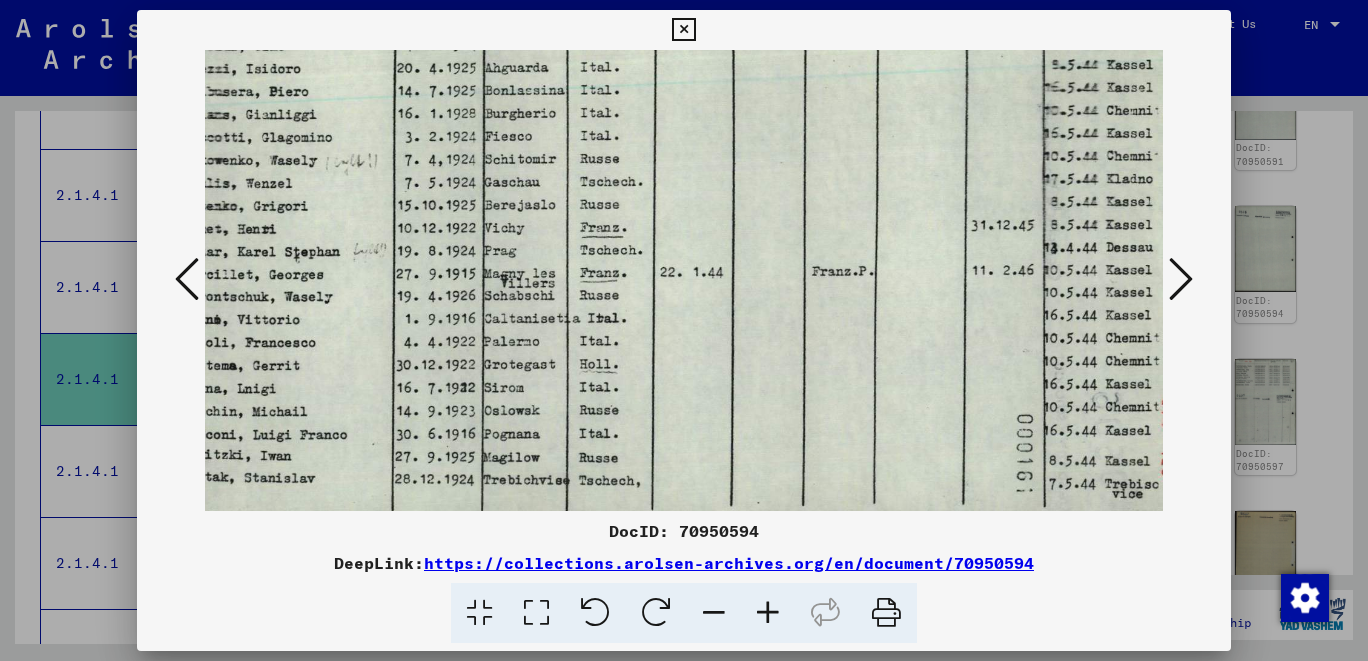 click at bounding box center (1181, 279) 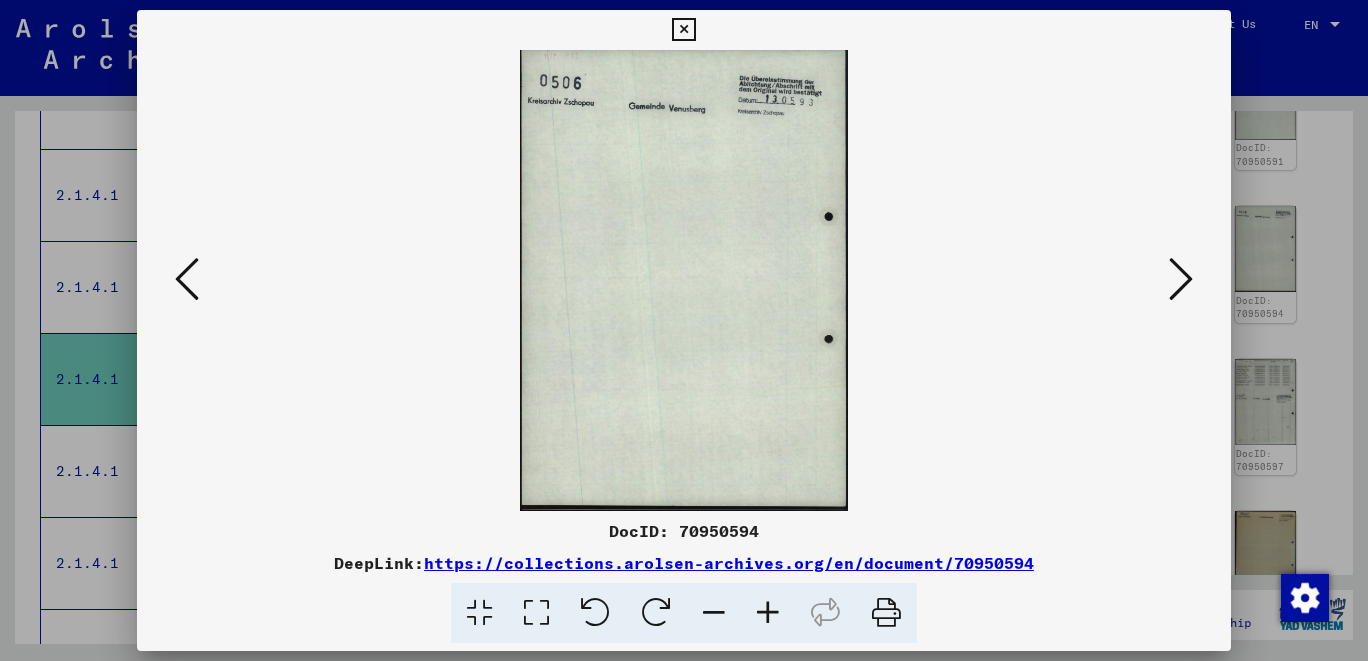 scroll, scrollTop: 0, scrollLeft: 0, axis: both 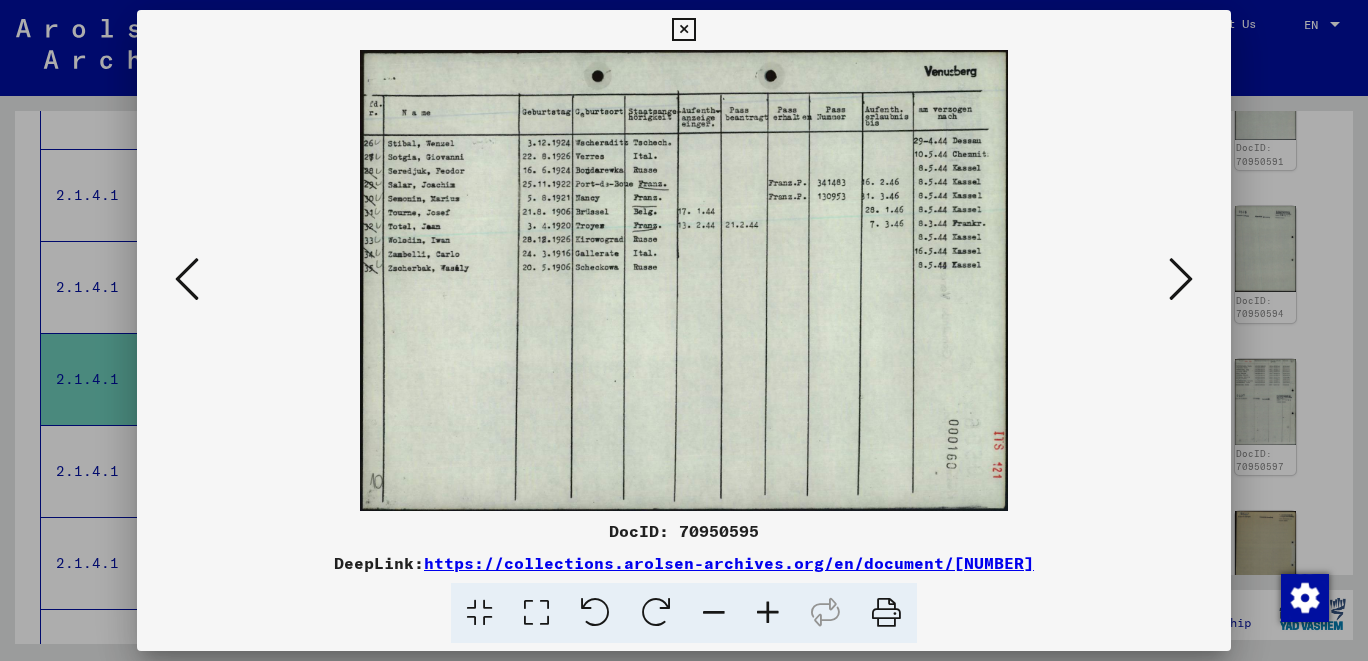 click at bounding box center (187, 279) 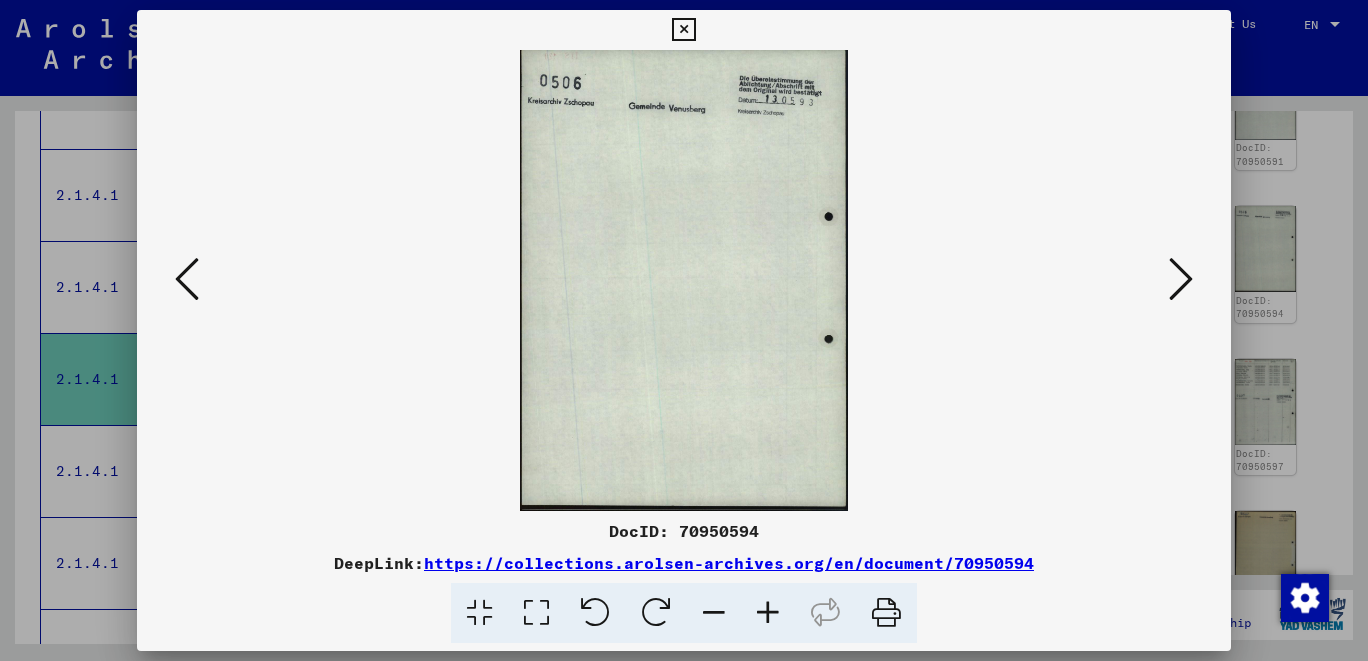 click at bounding box center [187, 279] 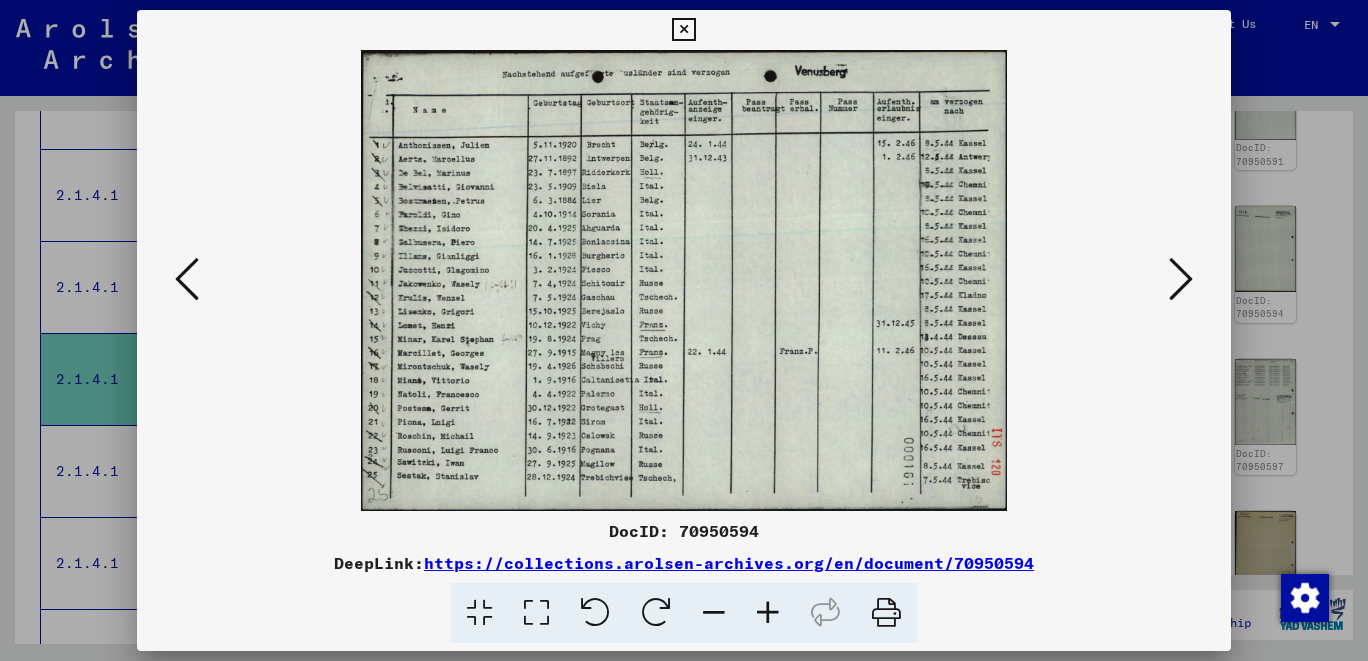 click at bounding box center (187, 279) 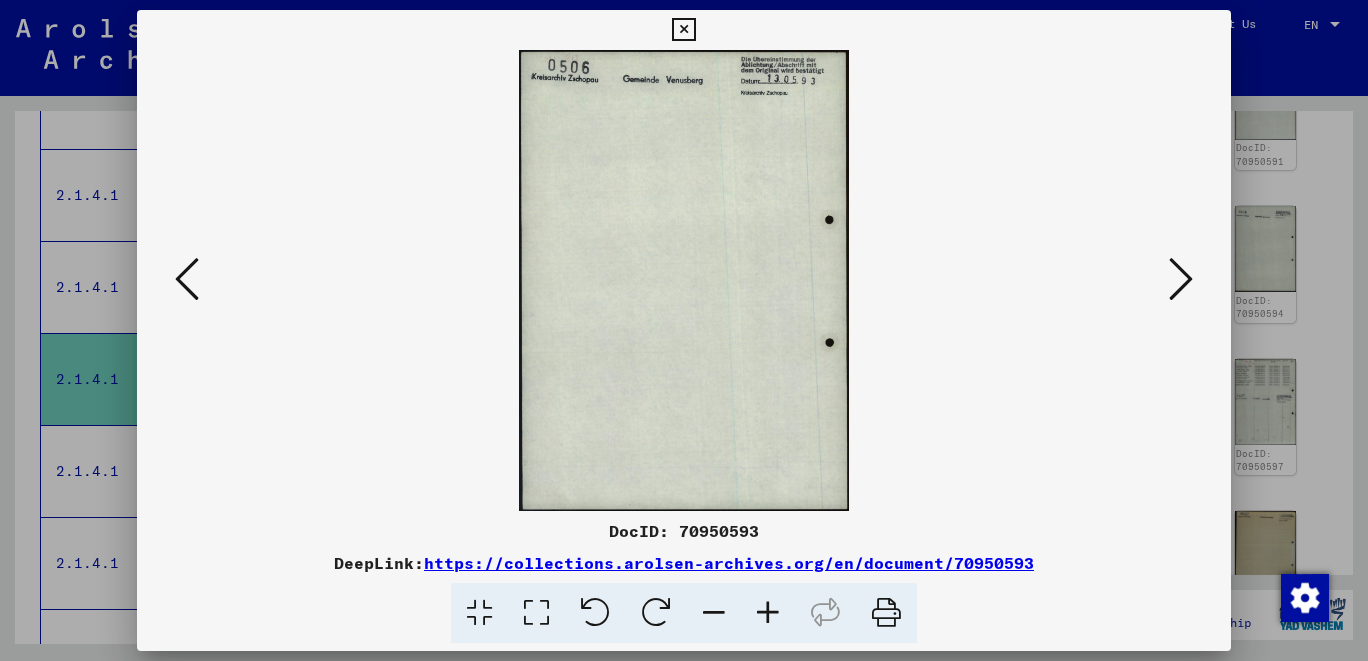 click at bounding box center [187, 279] 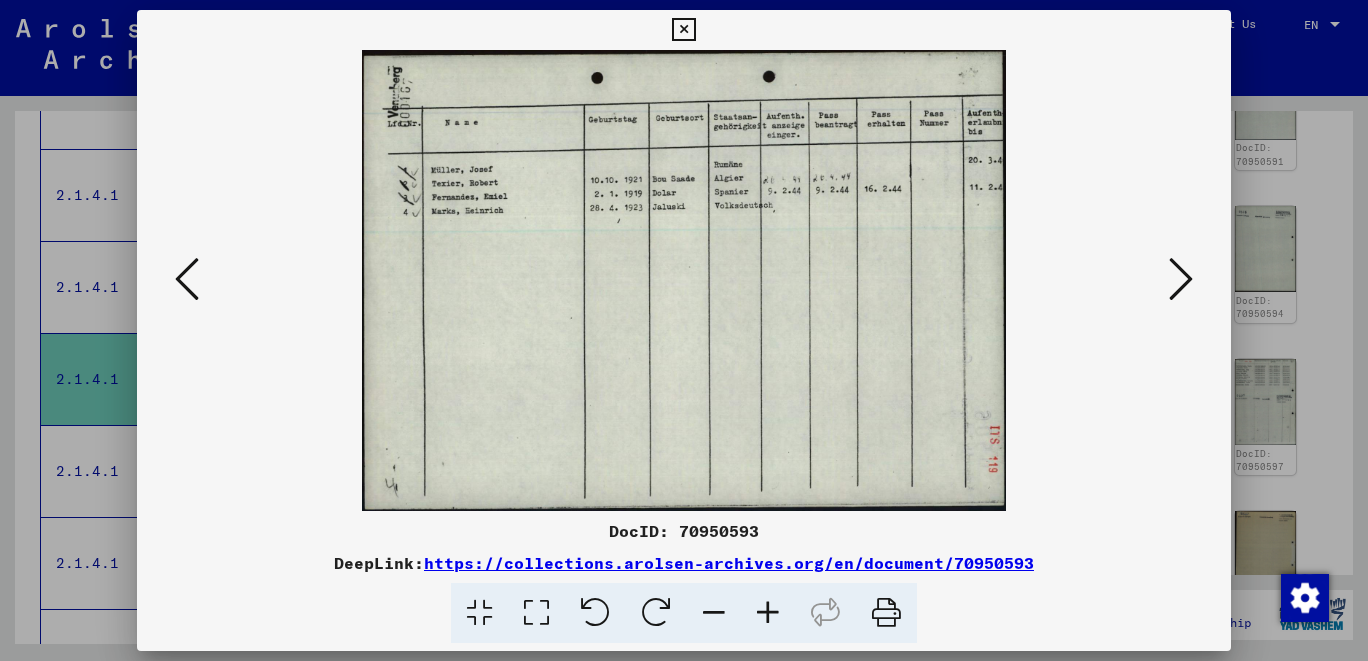 click at bounding box center (187, 279) 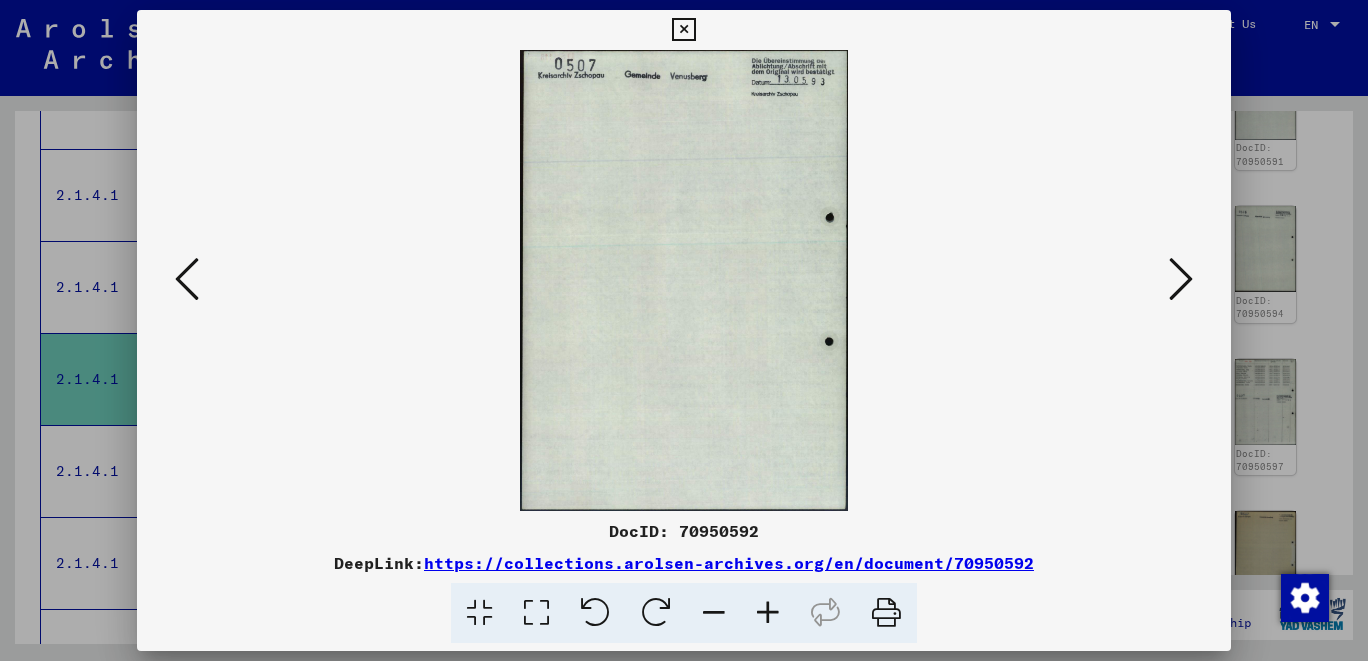 click at bounding box center [187, 279] 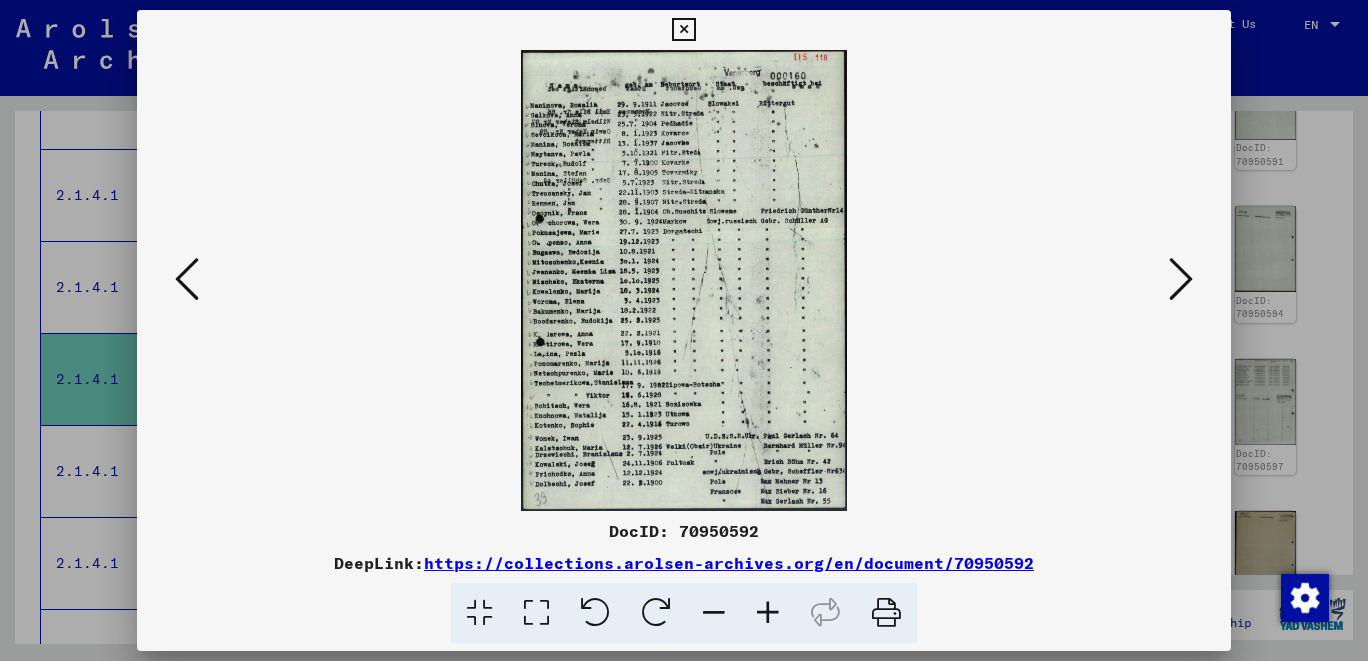 click at bounding box center [187, 279] 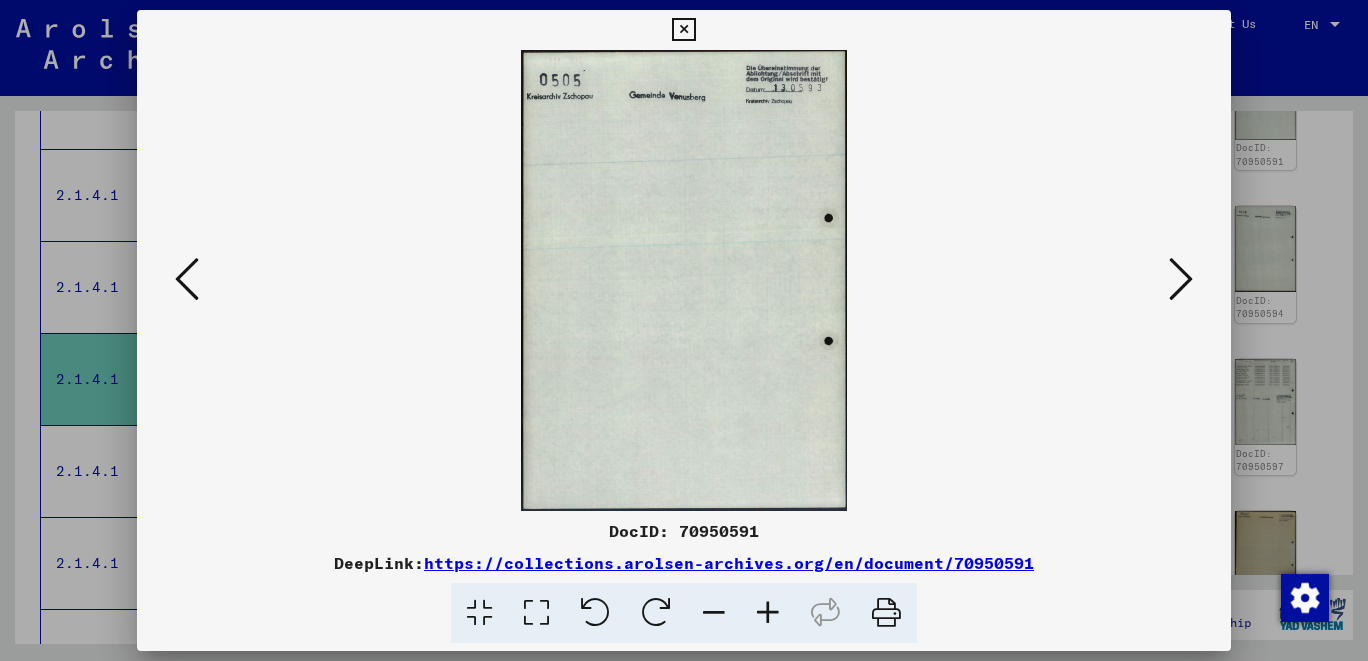 click at bounding box center (187, 279) 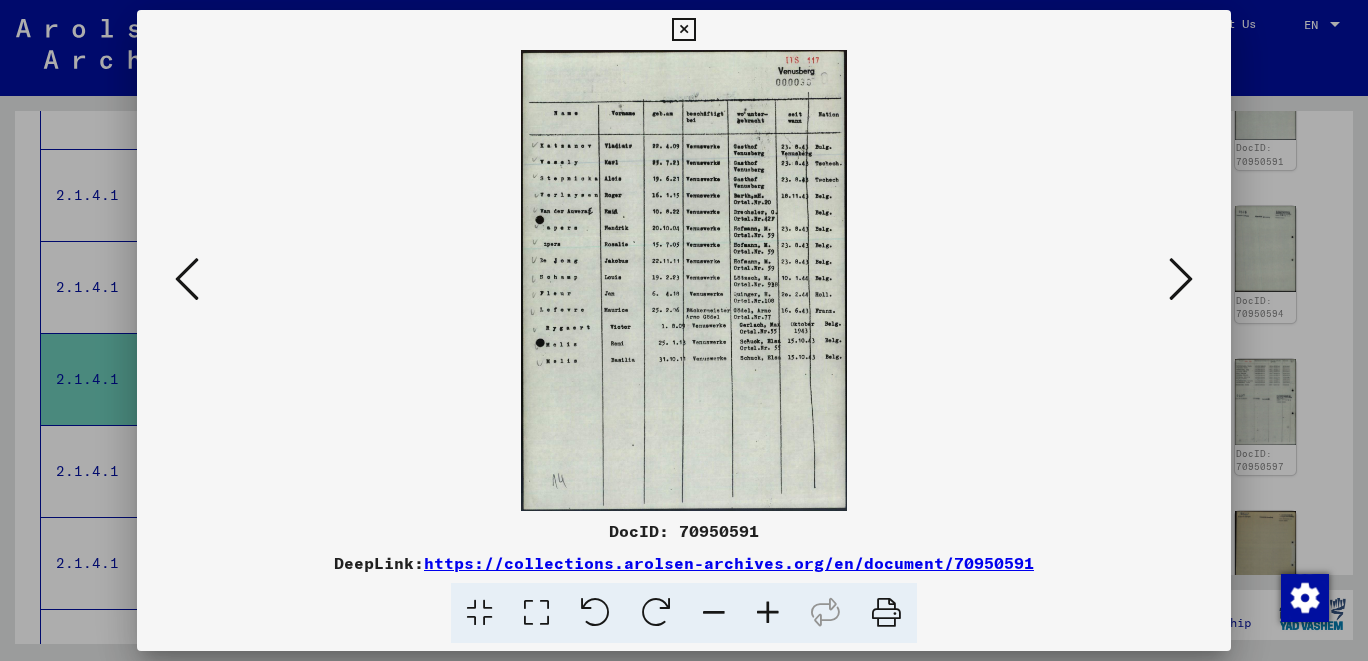 click at bounding box center (187, 279) 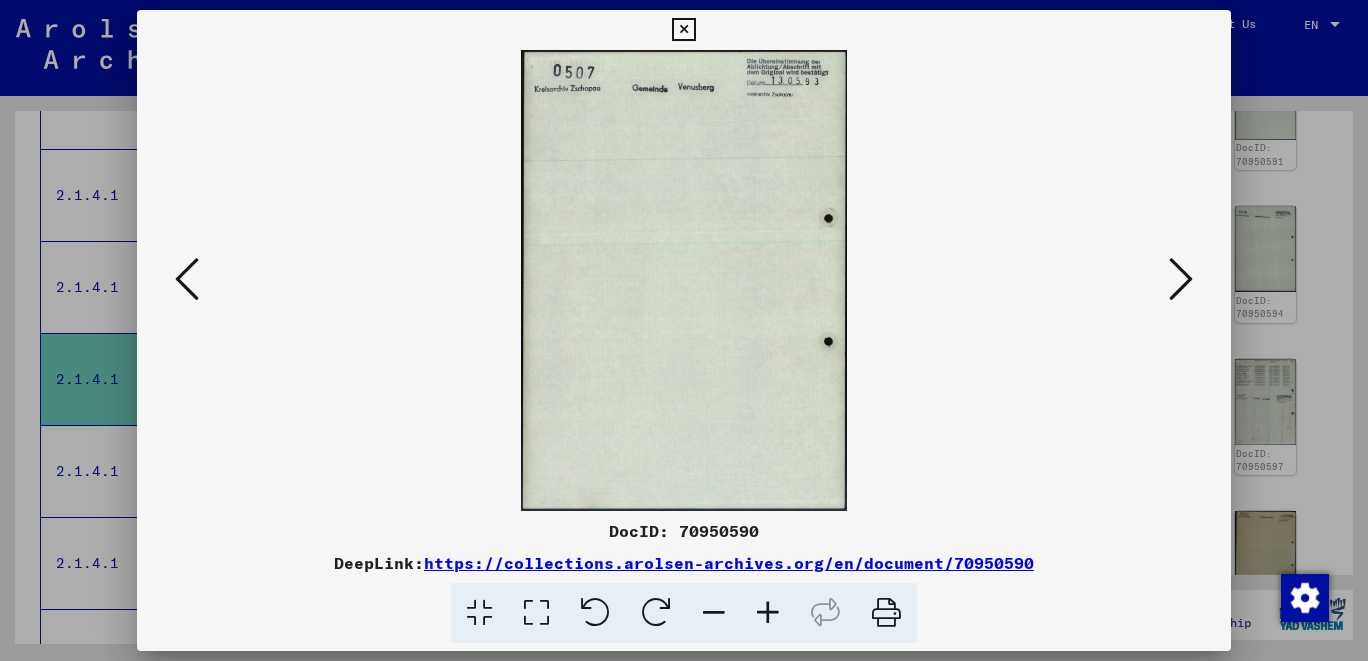 click at bounding box center [187, 279] 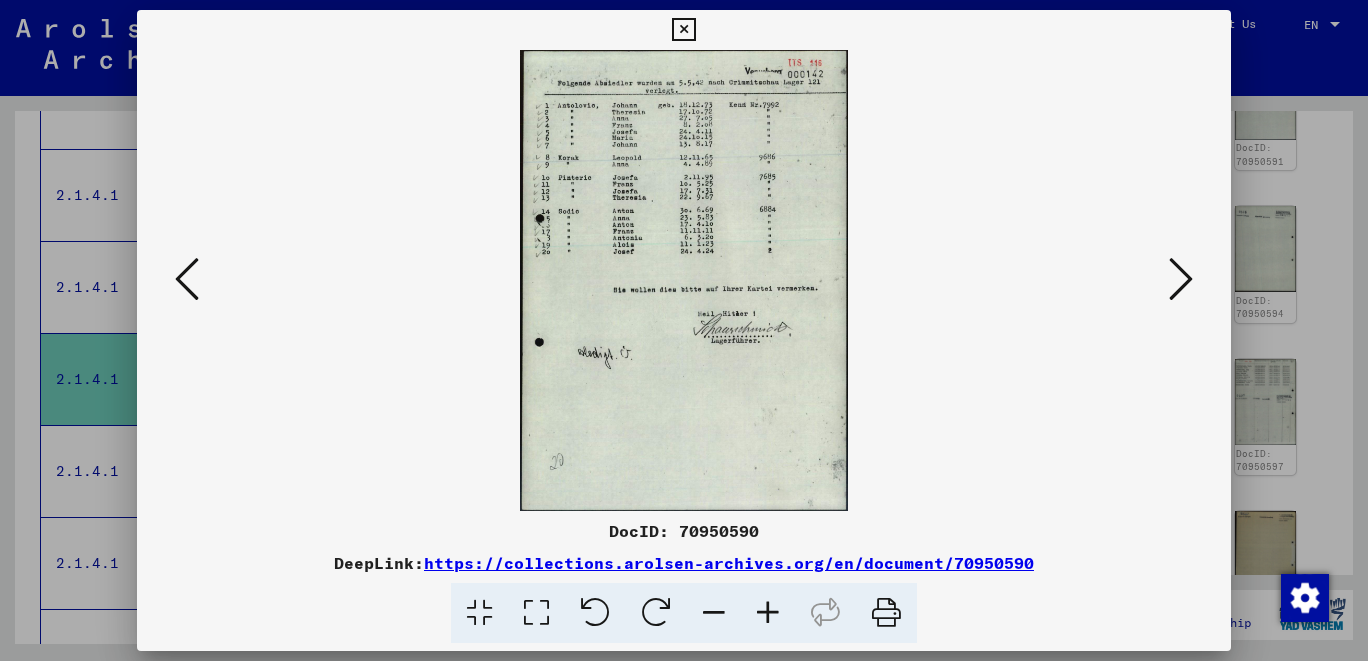 click at bounding box center (187, 279) 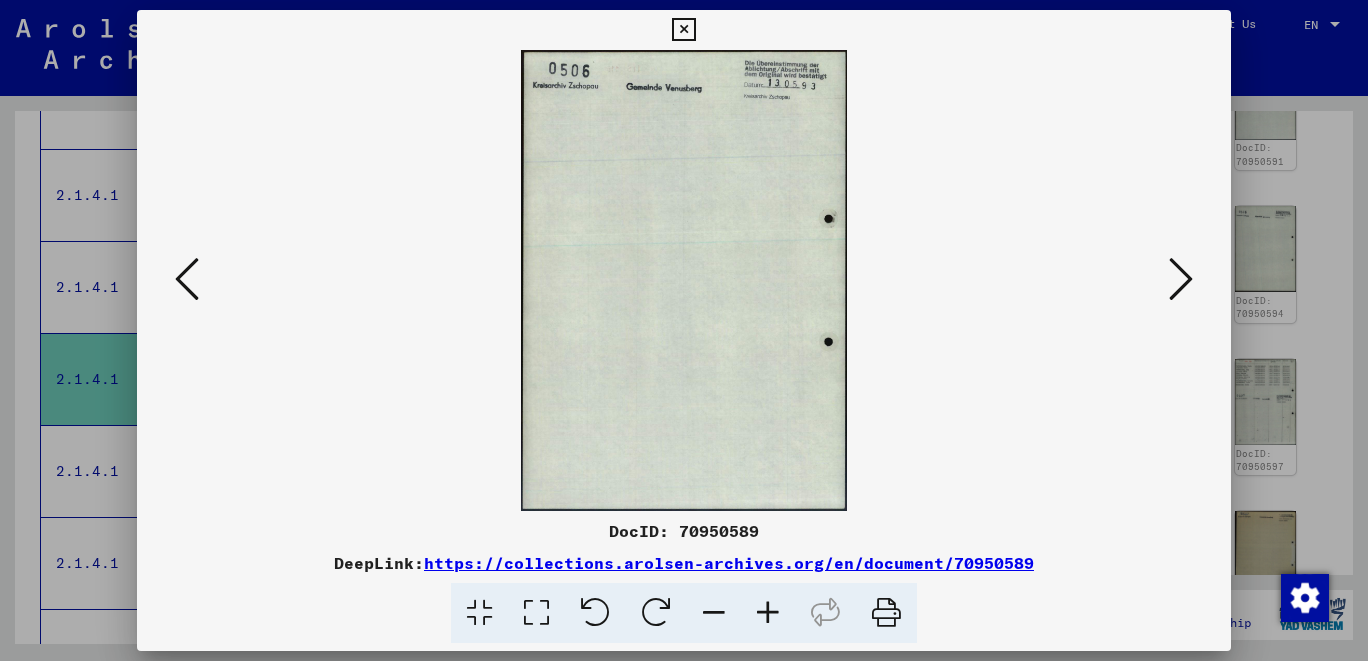 click at bounding box center [187, 279] 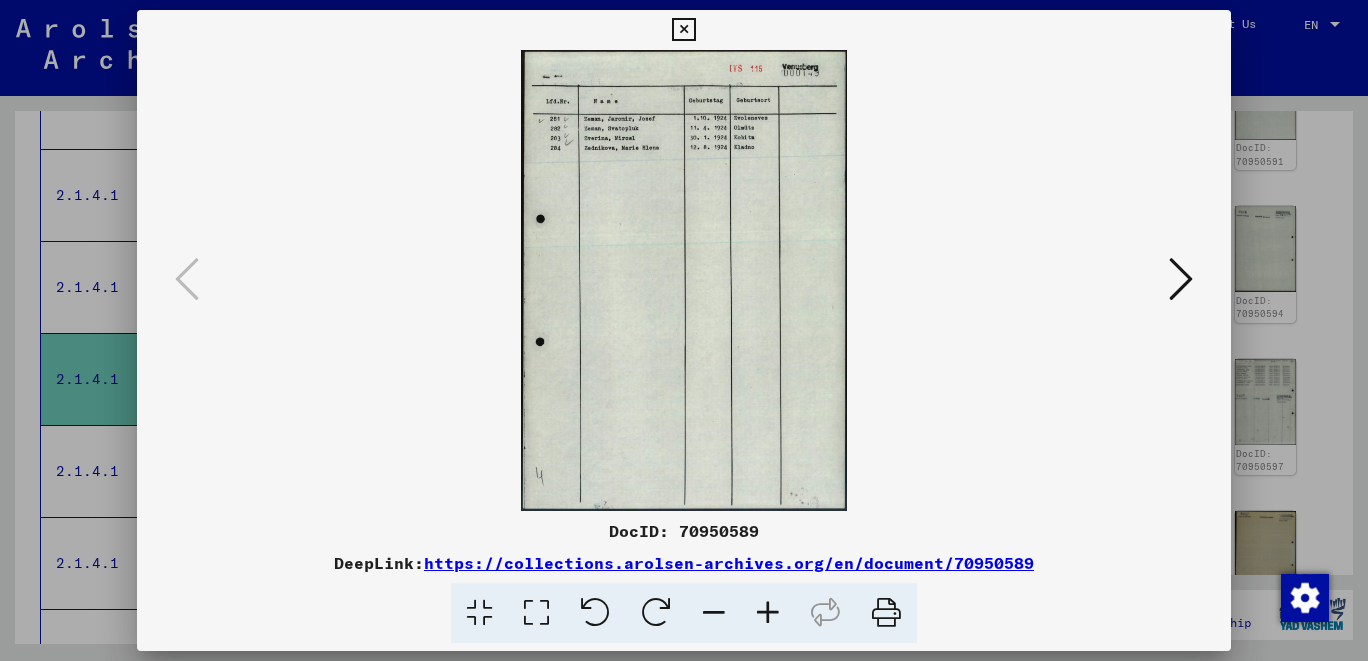 click at bounding box center (683, 30) 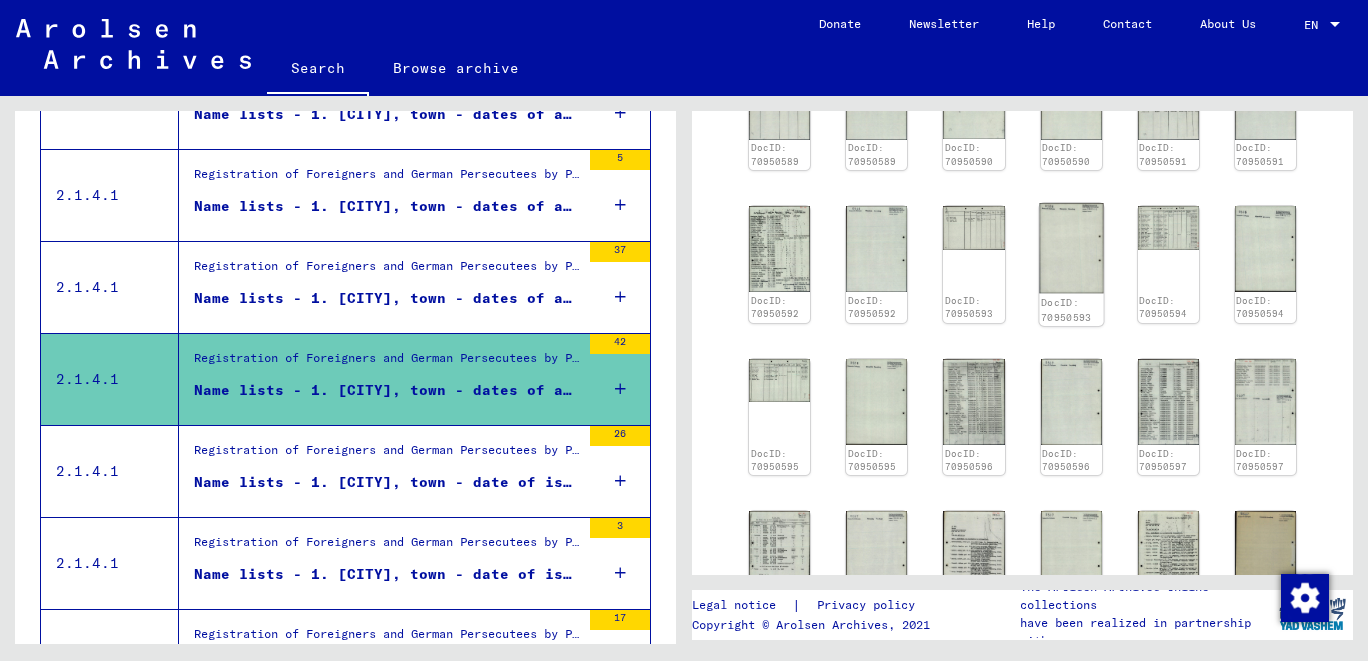 scroll, scrollTop: 1486, scrollLeft: 0, axis: vertical 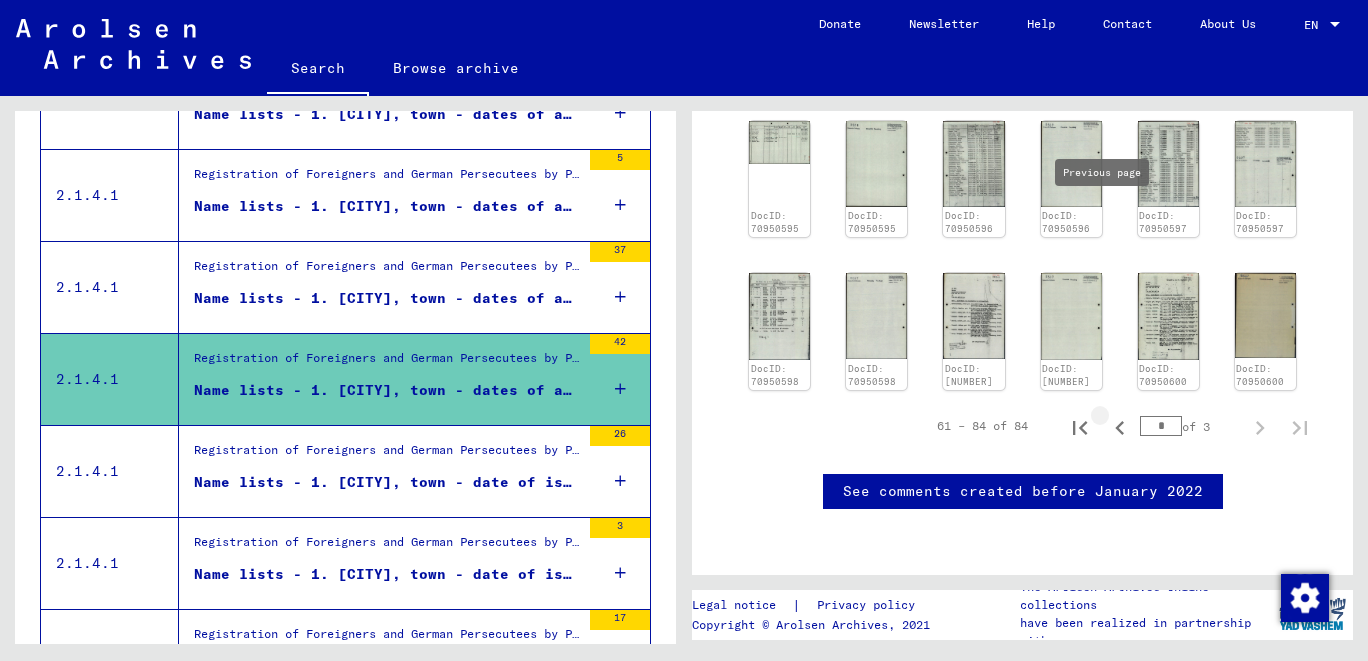 click 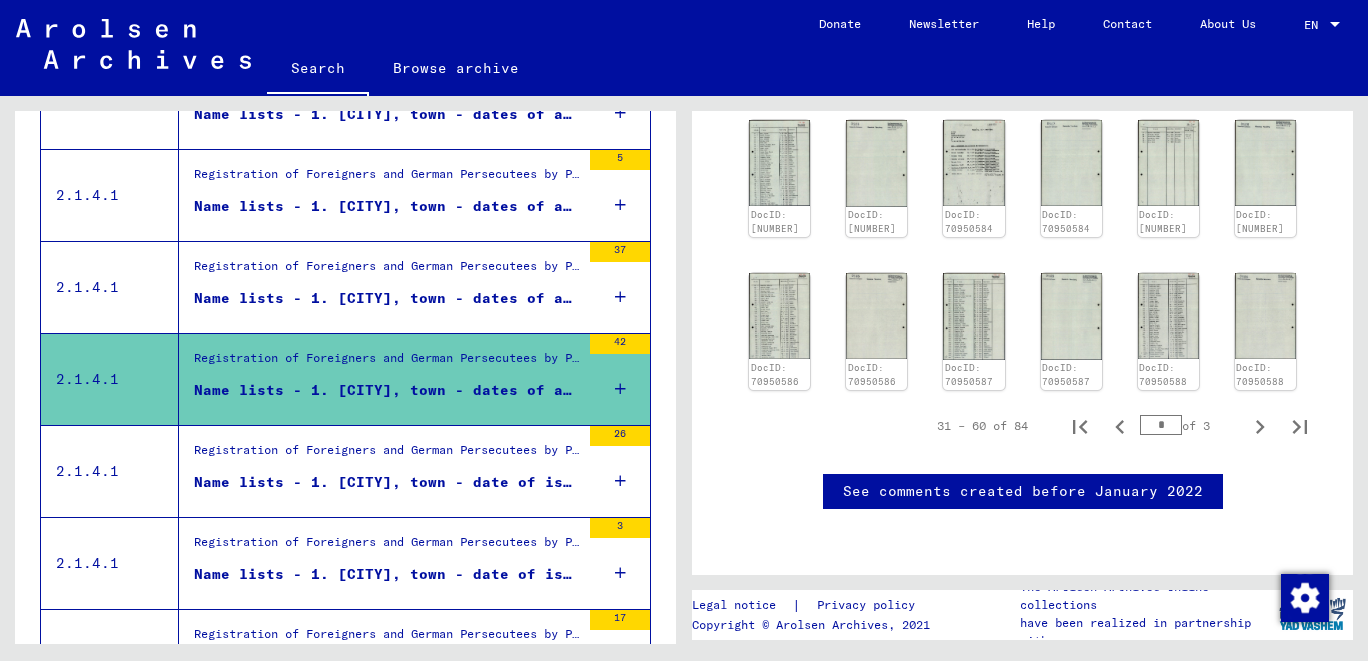 scroll, scrollTop: 1473, scrollLeft: 0, axis: vertical 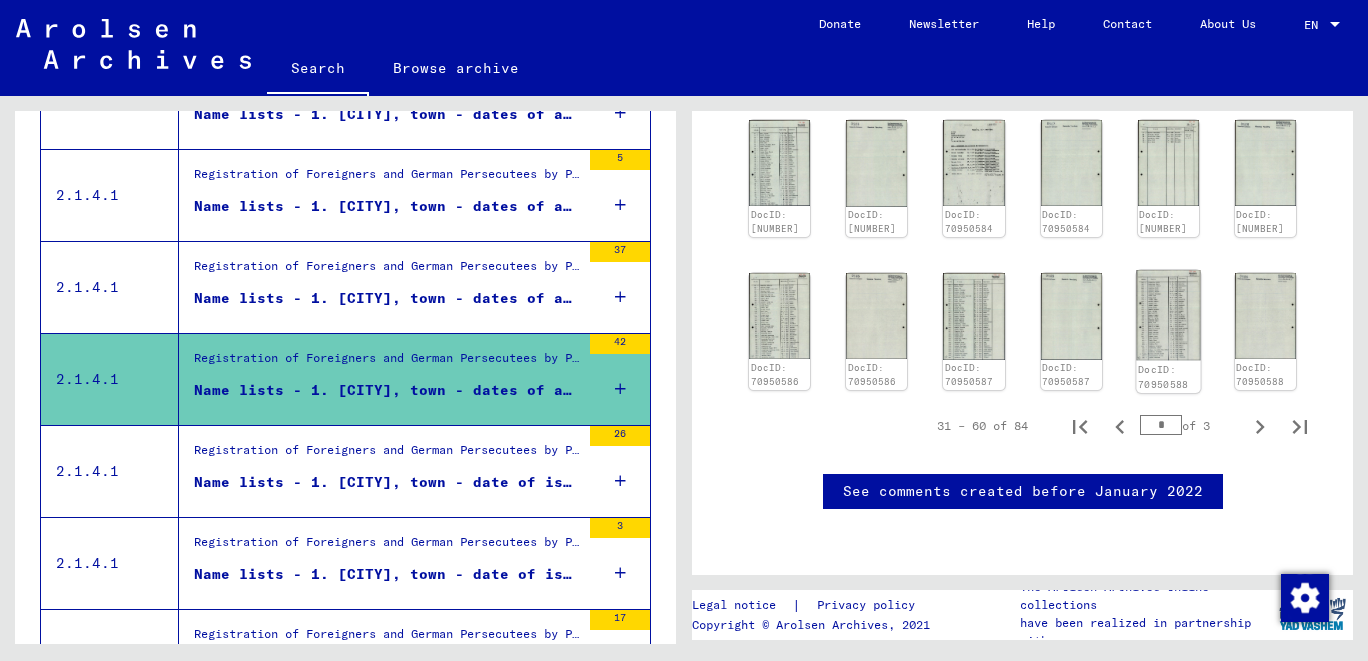 click 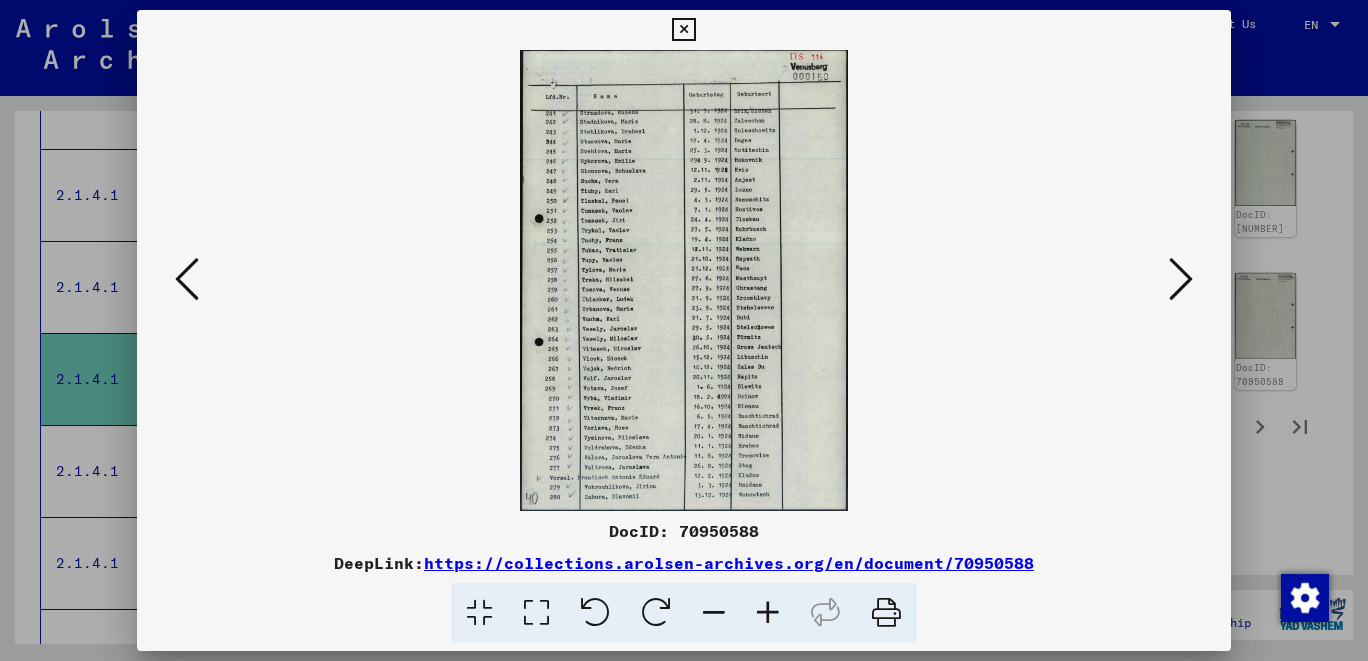 scroll, scrollTop: 1473, scrollLeft: 0, axis: vertical 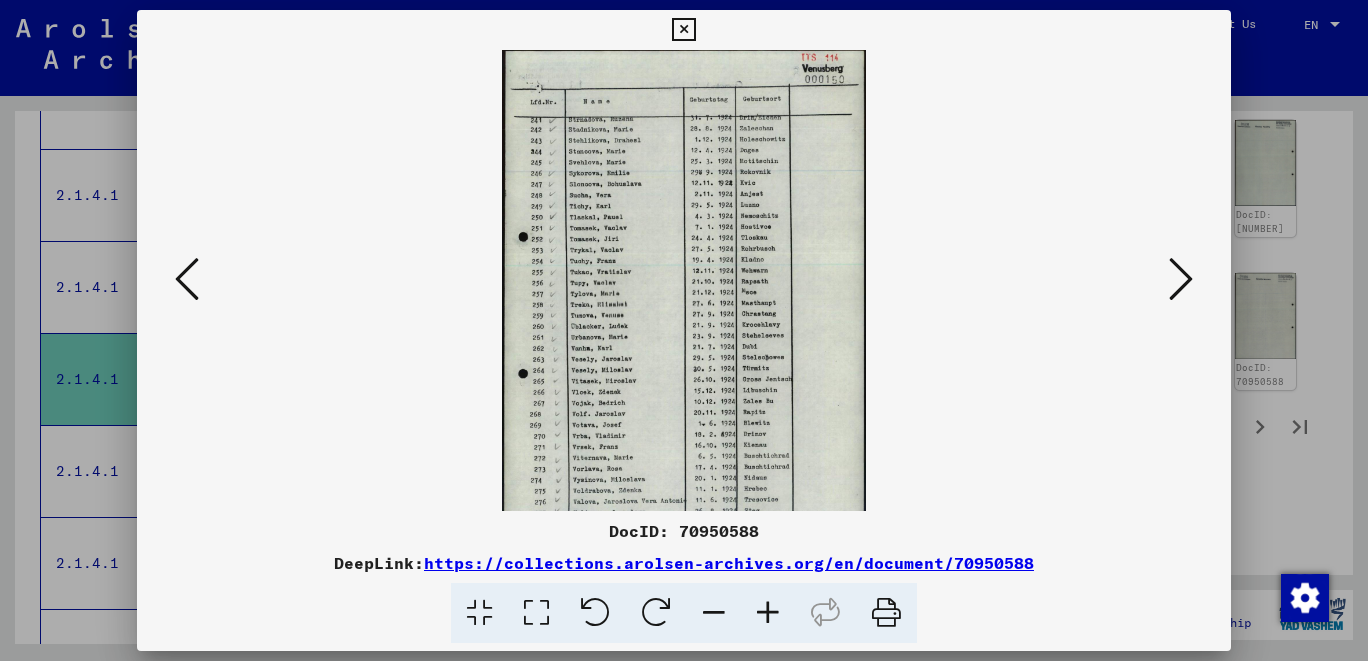 click at bounding box center (768, 613) 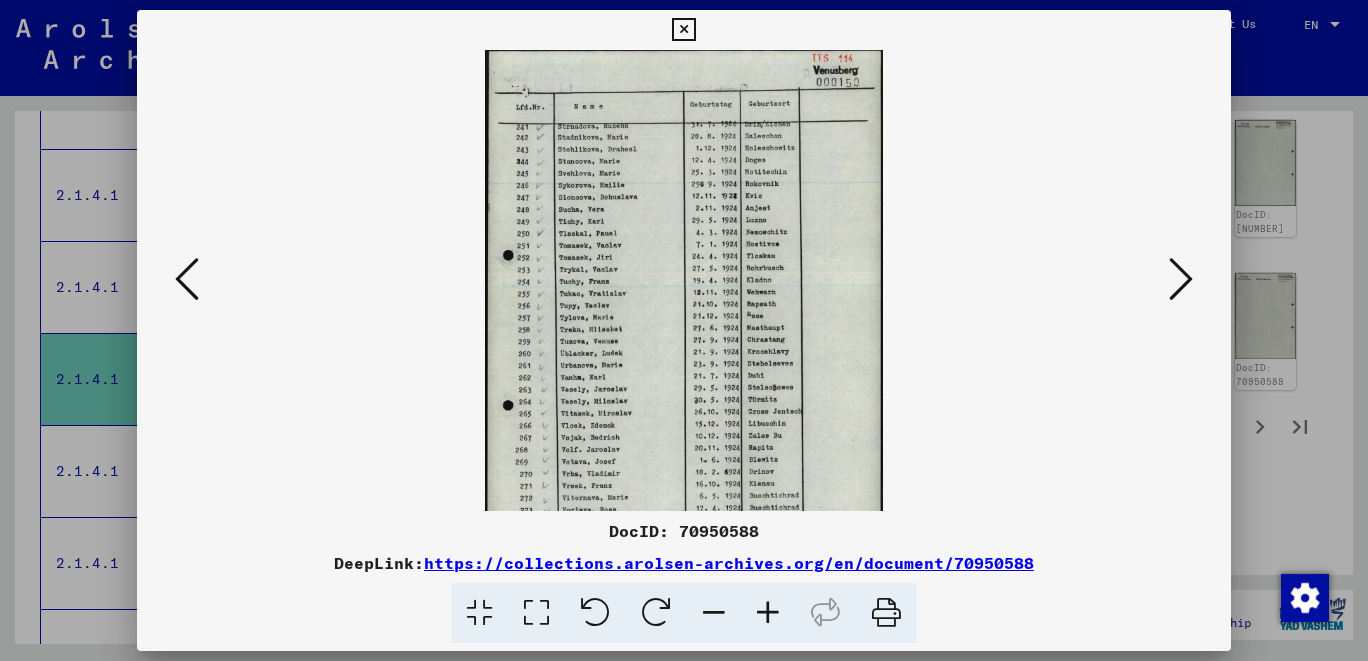 click at bounding box center (768, 613) 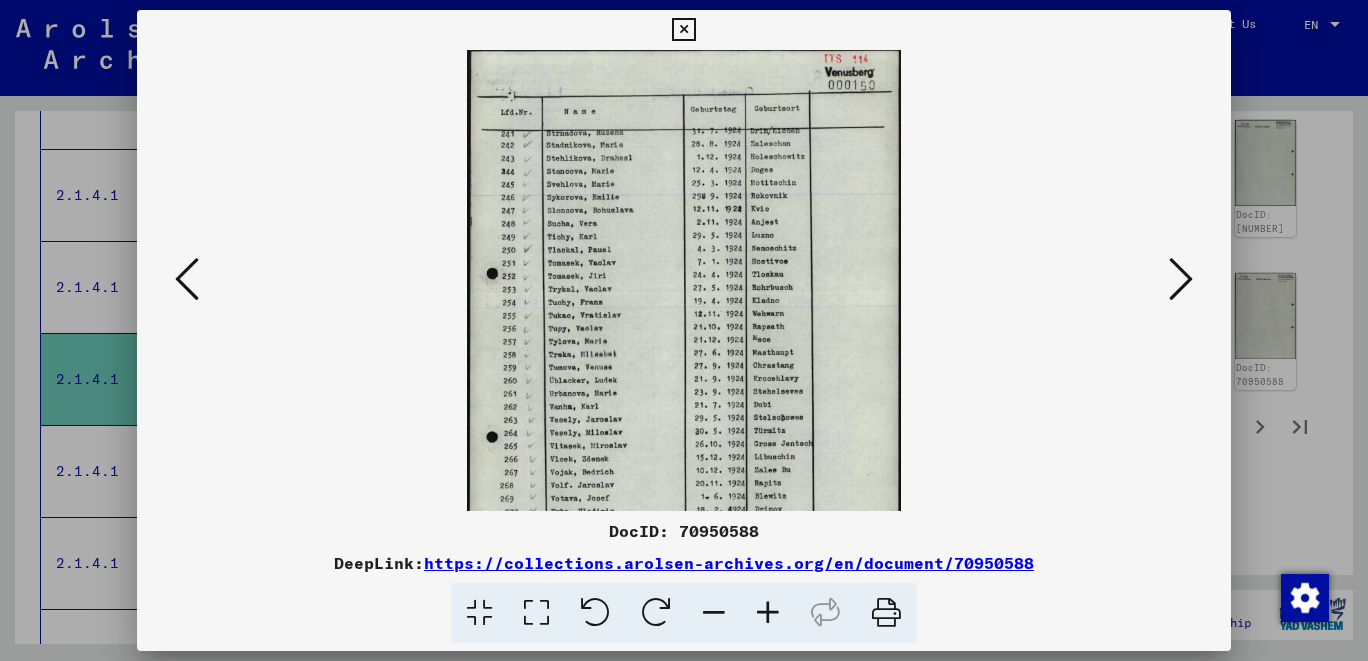 click at bounding box center [768, 613] 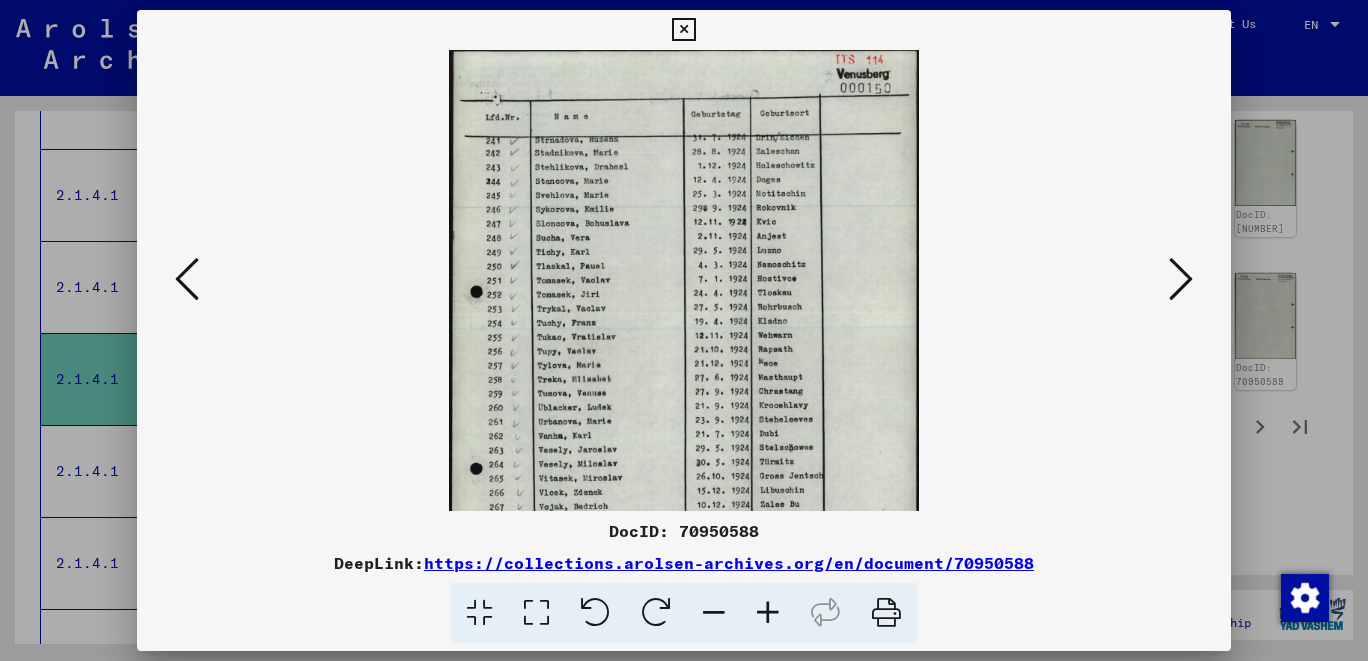 click at bounding box center [768, 613] 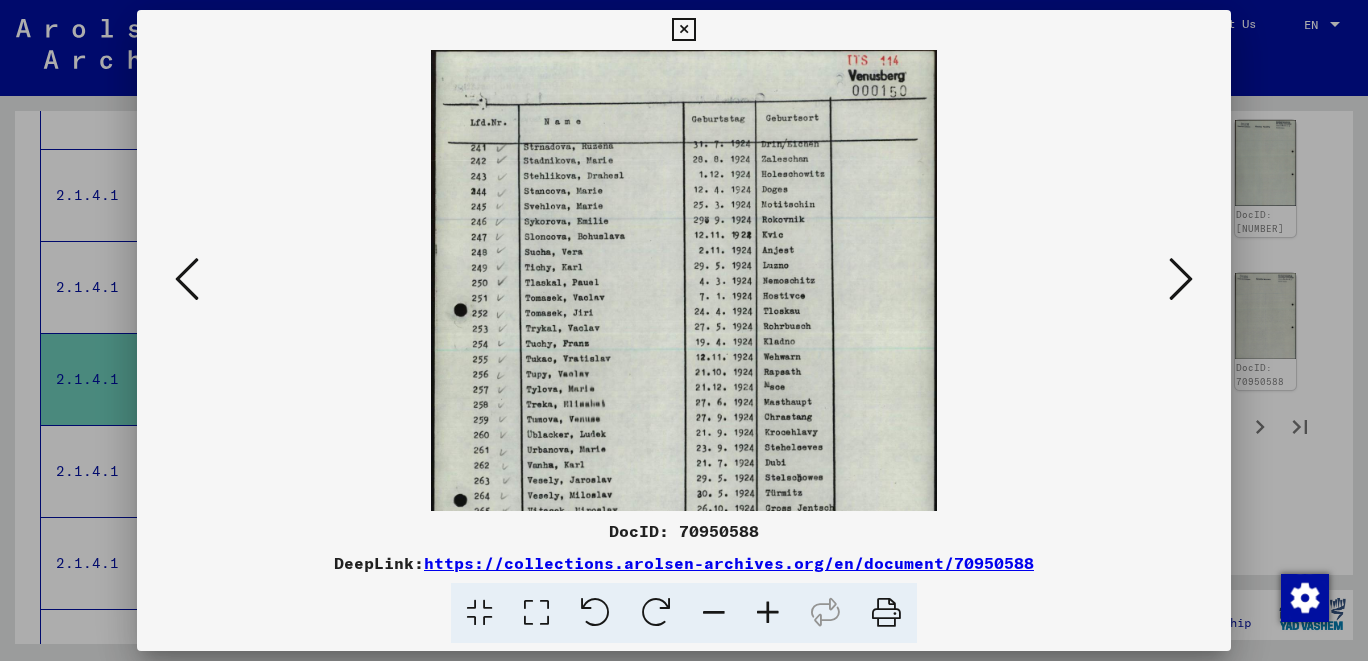 click at bounding box center (768, 613) 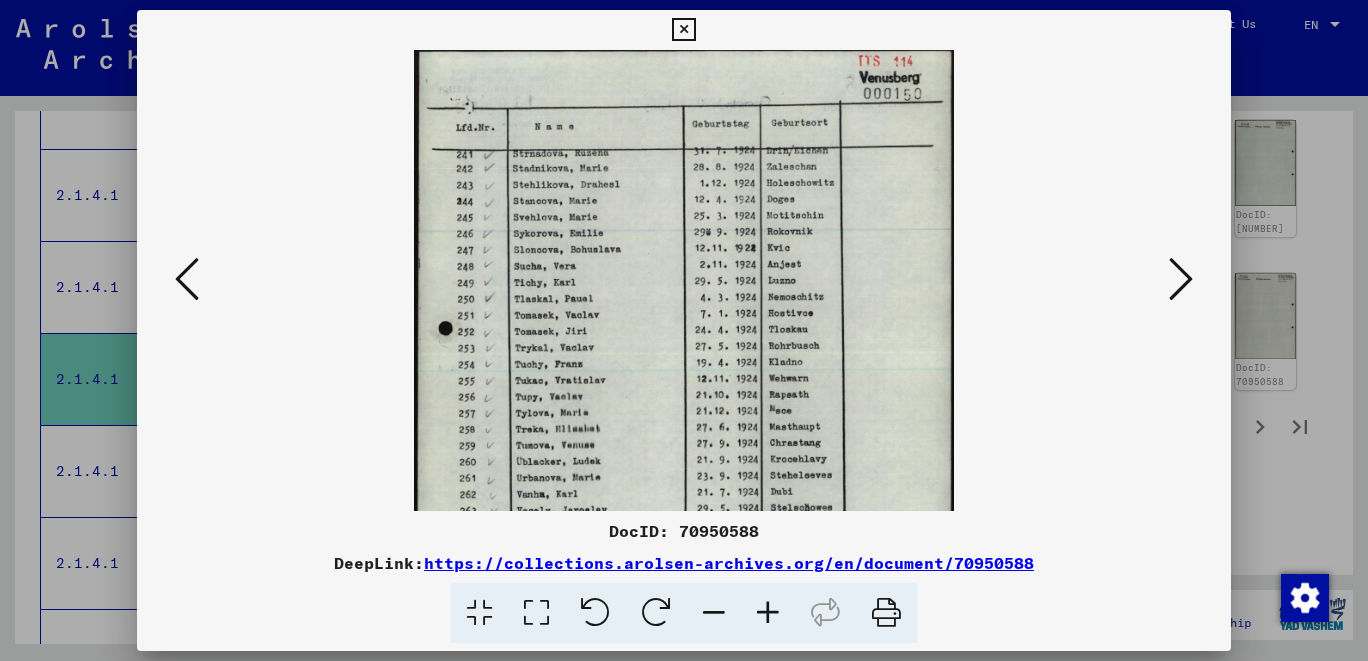 drag, startPoint x: 769, startPoint y: 614, endPoint x: 766, endPoint y: 590, distance: 24.186773 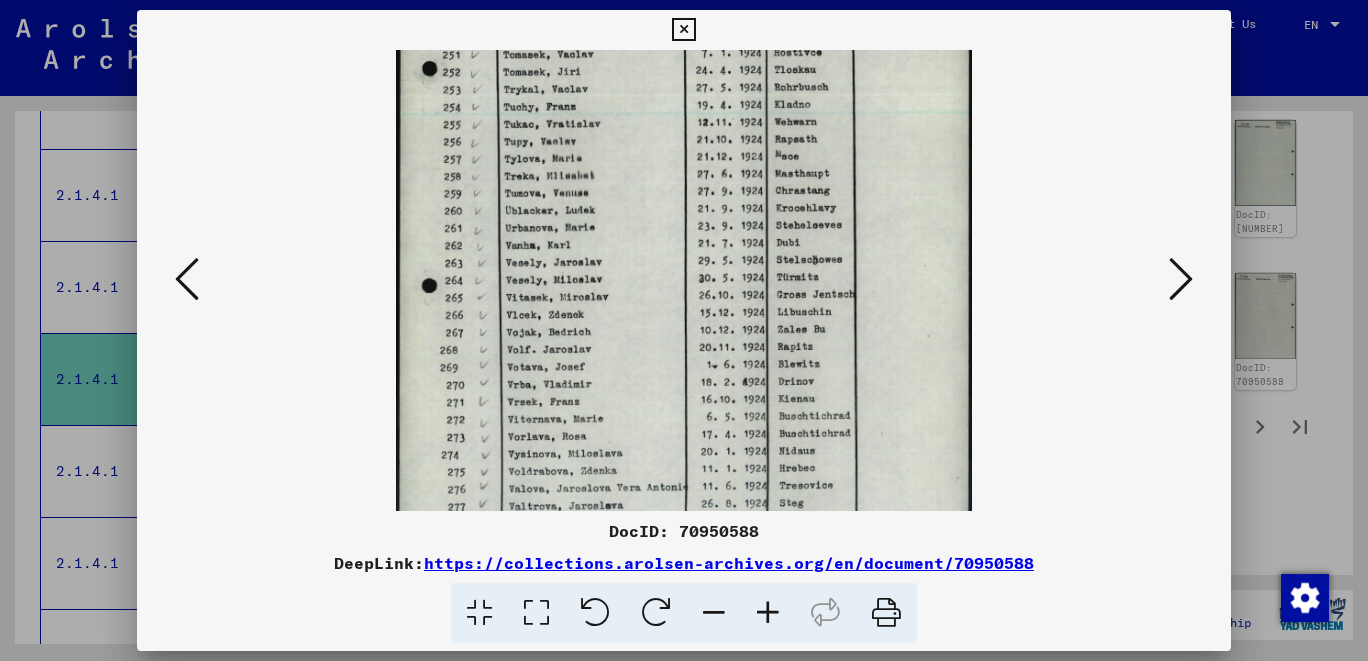 drag, startPoint x: 800, startPoint y: 439, endPoint x: 867, endPoint y: 160, distance: 286.93204 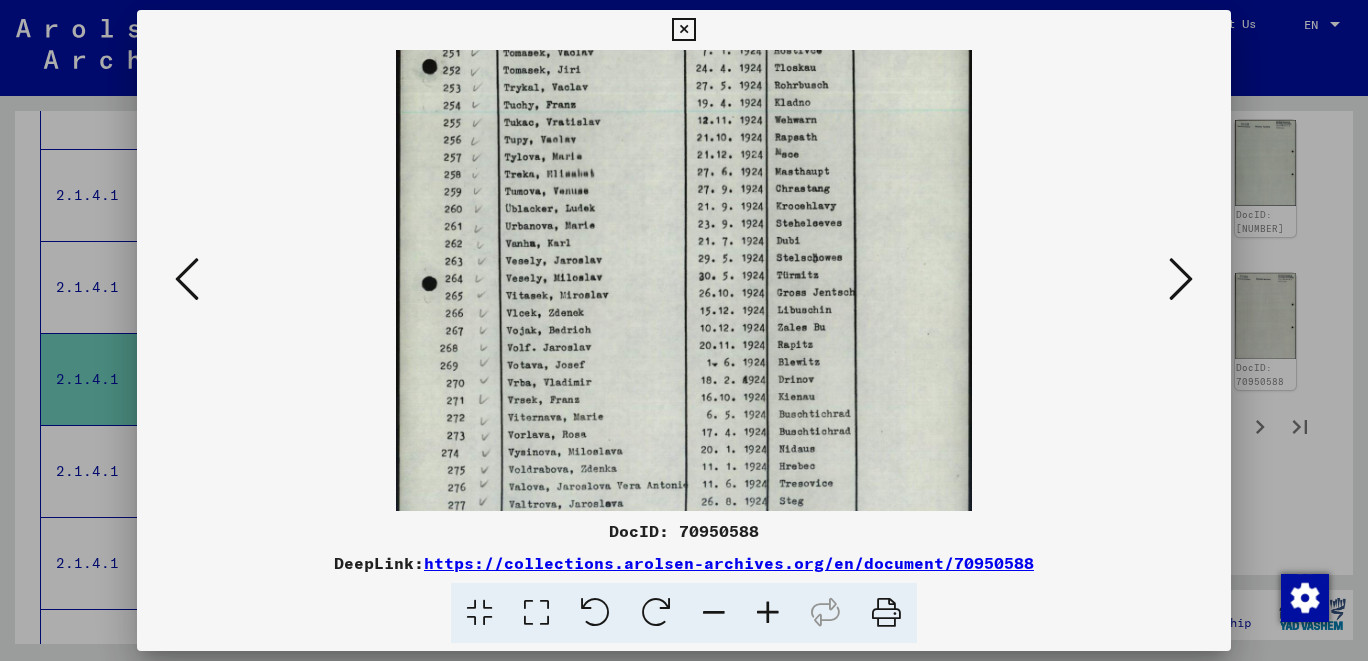 click at bounding box center (187, 279) 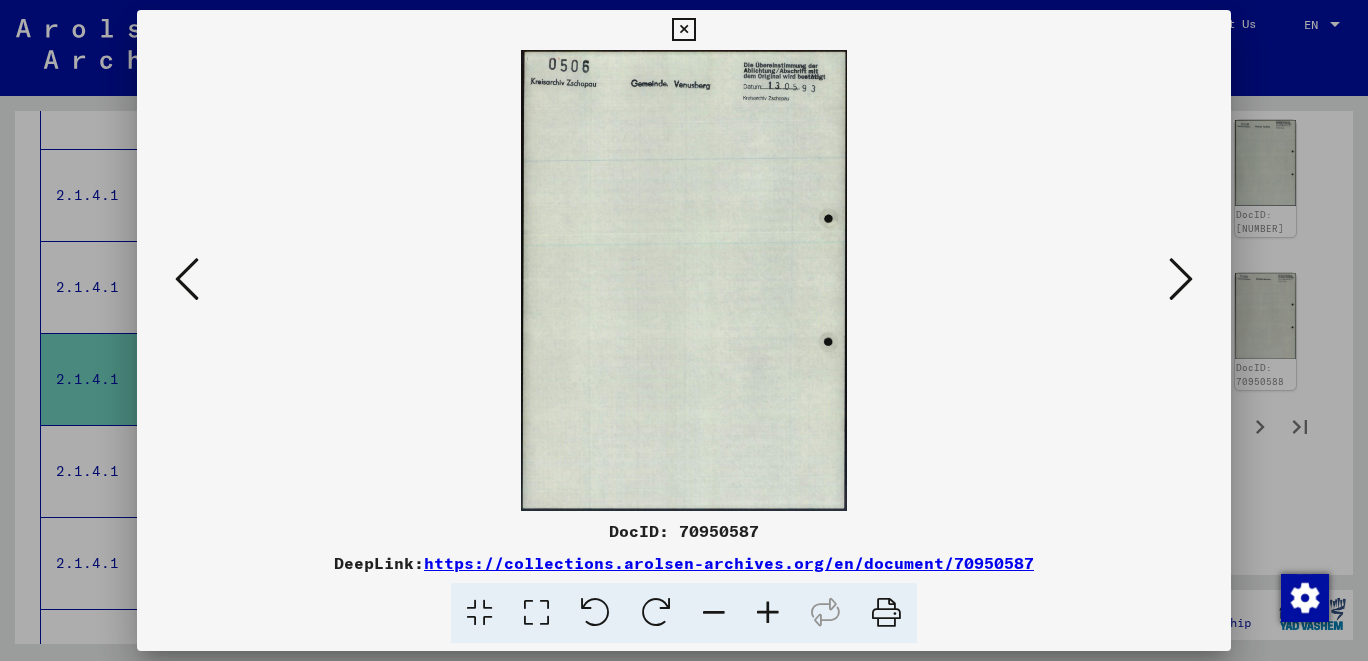 click at bounding box center [187, 279] 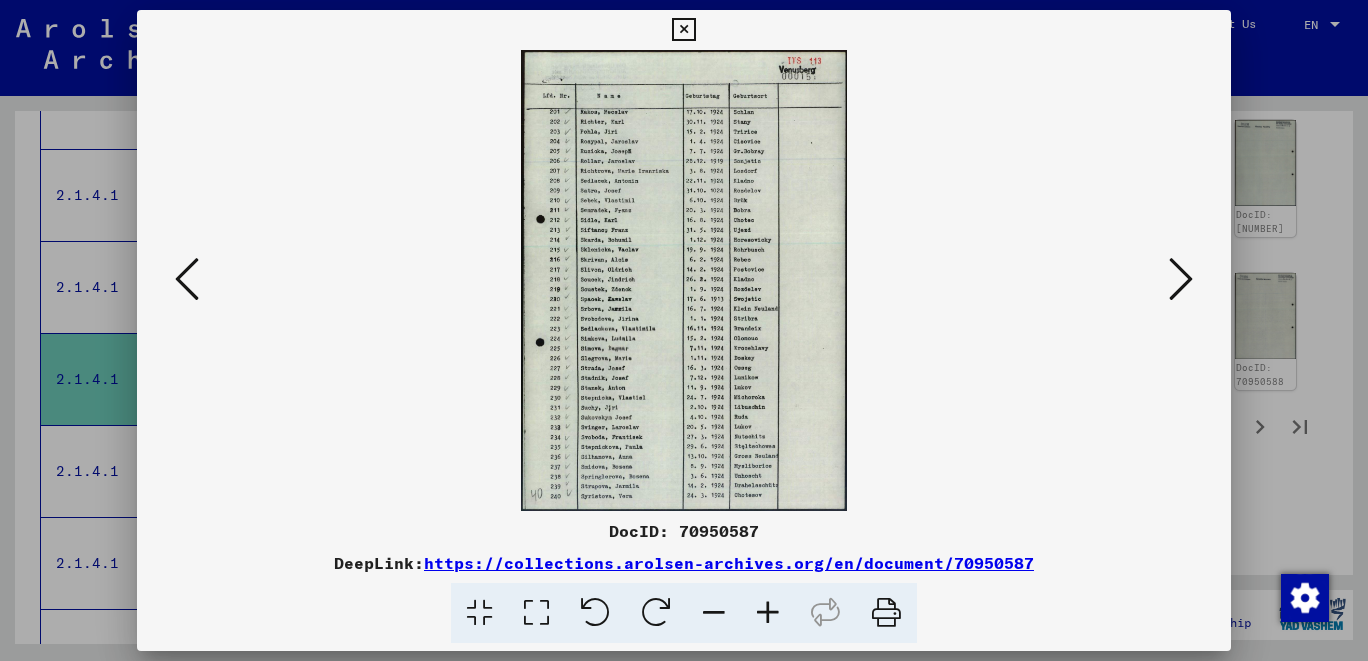 click at bounding box center [187, 279] 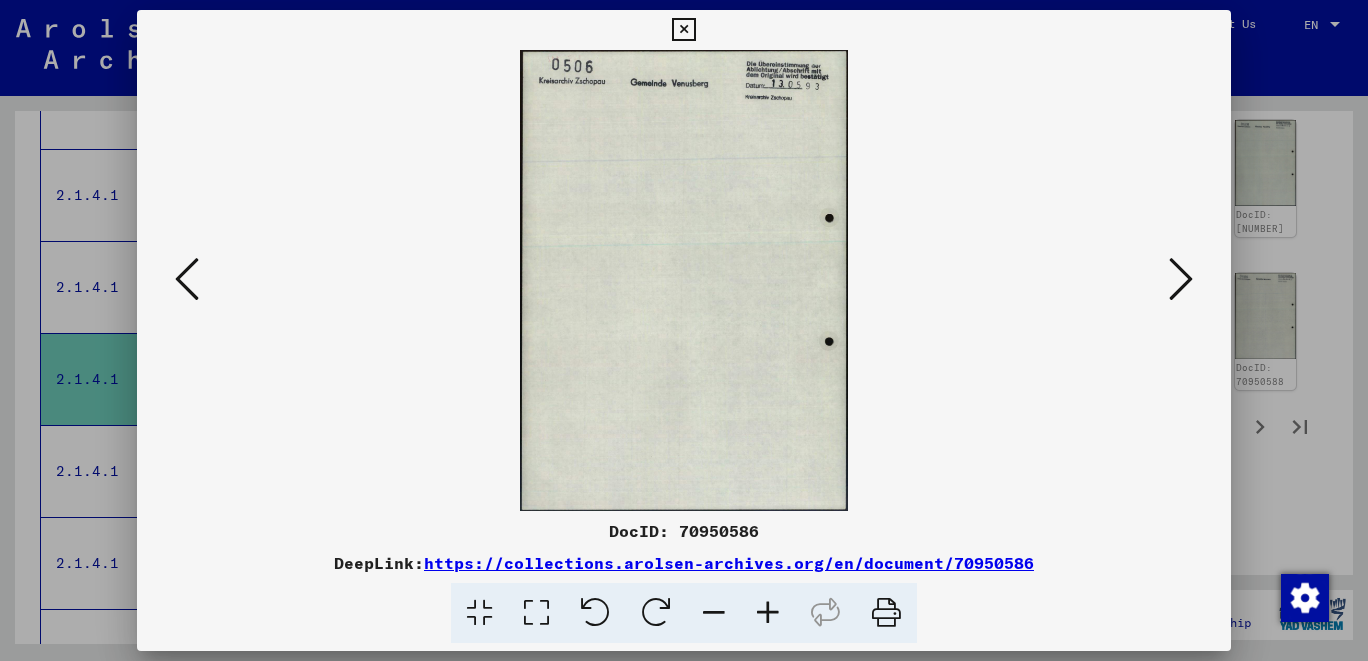 click at bounding box center (187, 279) 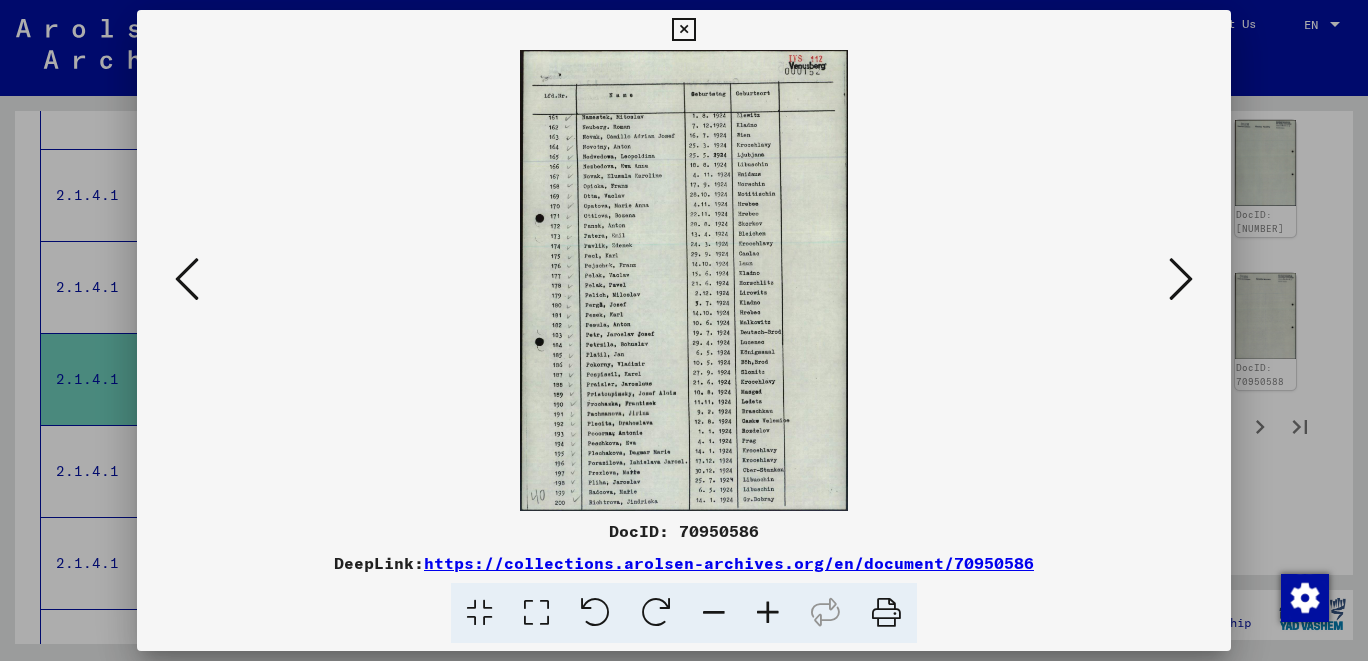 click at bounding box center [187, 279] 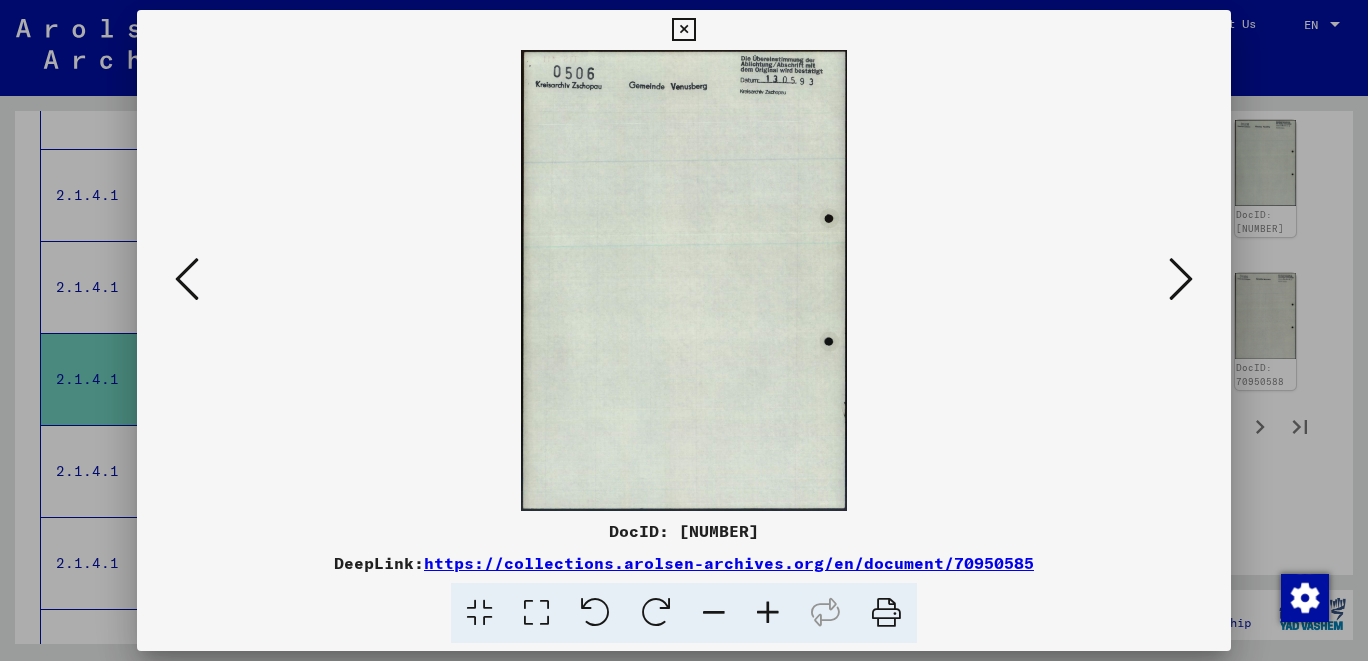 click at bounding box center (187, 279) 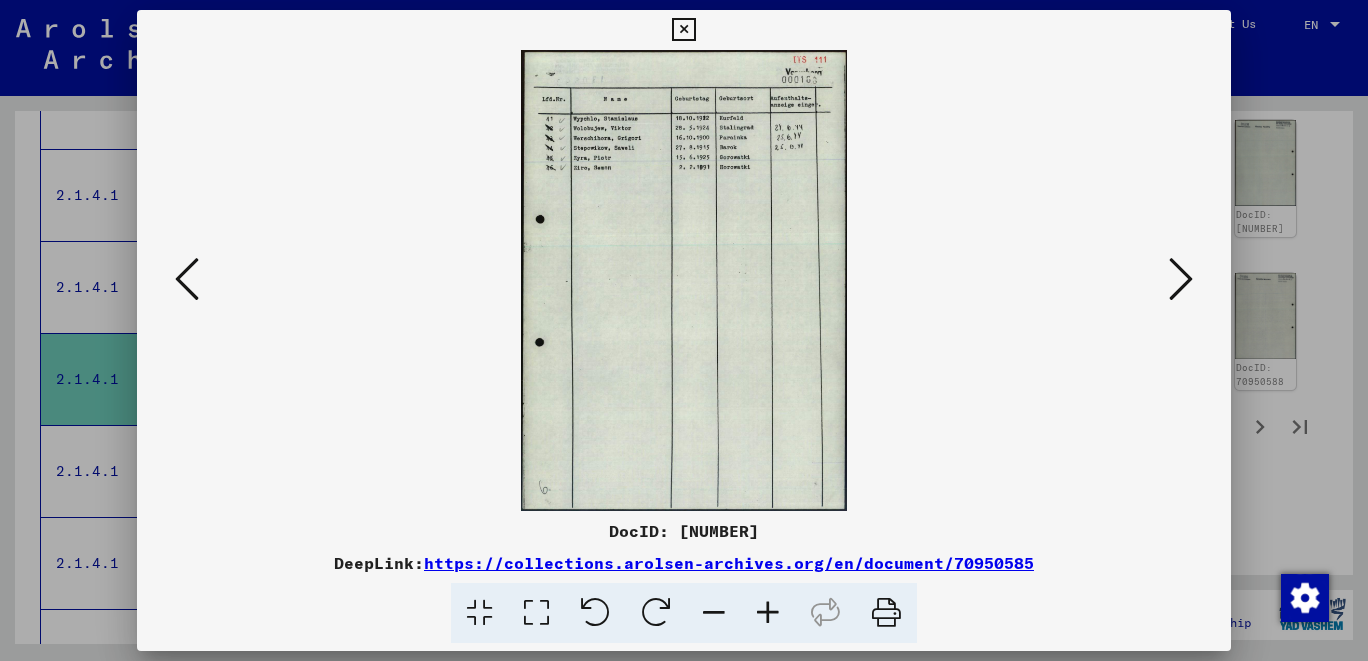 click at bounding box center (187, 279) 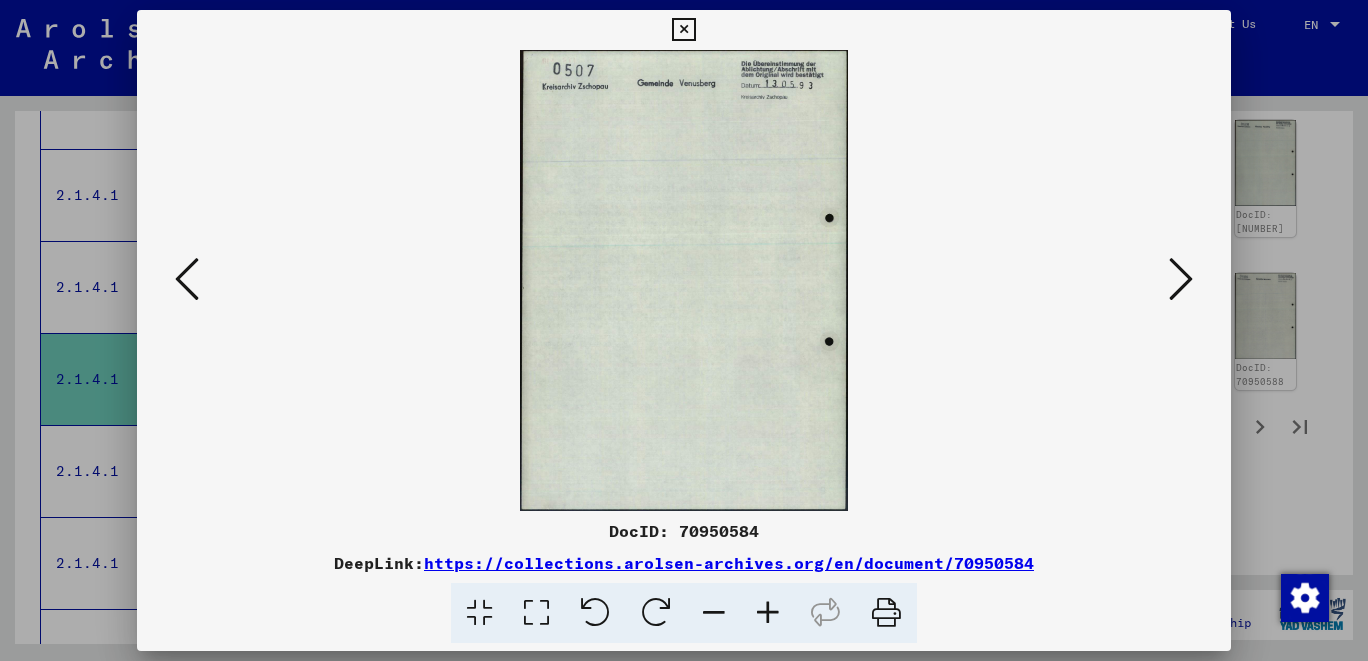 click at bounding box center (187, 279) 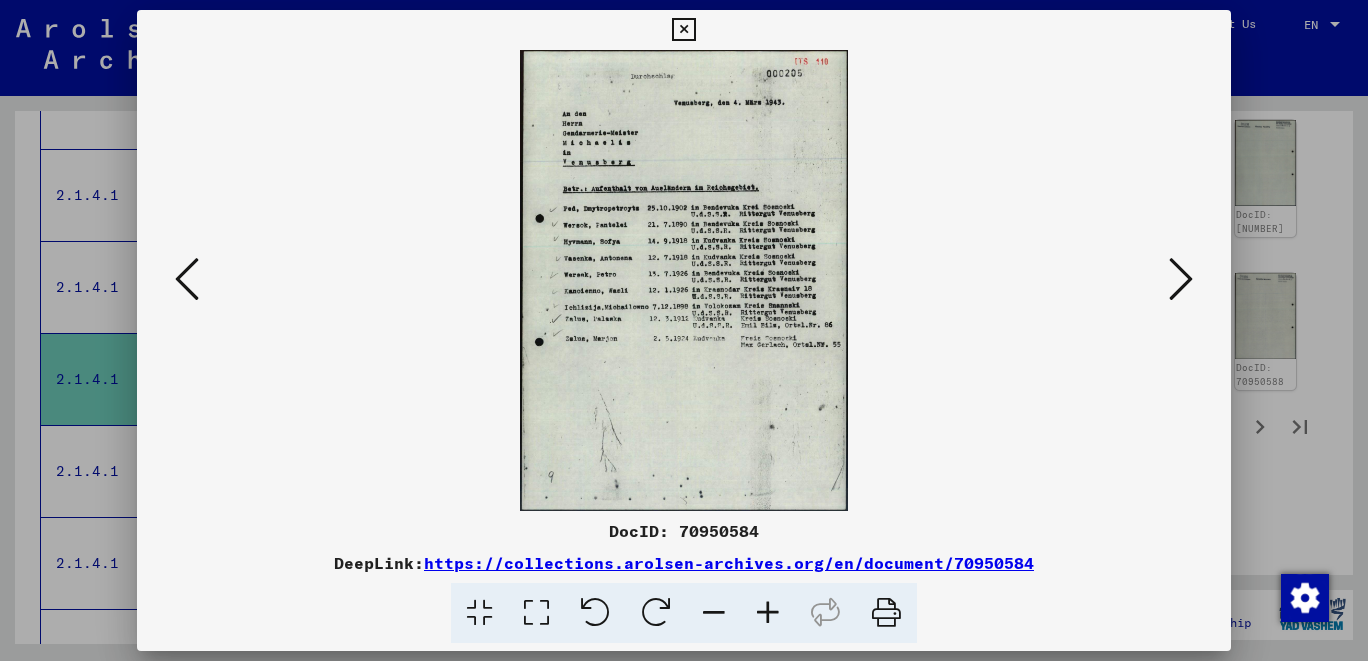click at bounding box center (187, 279) 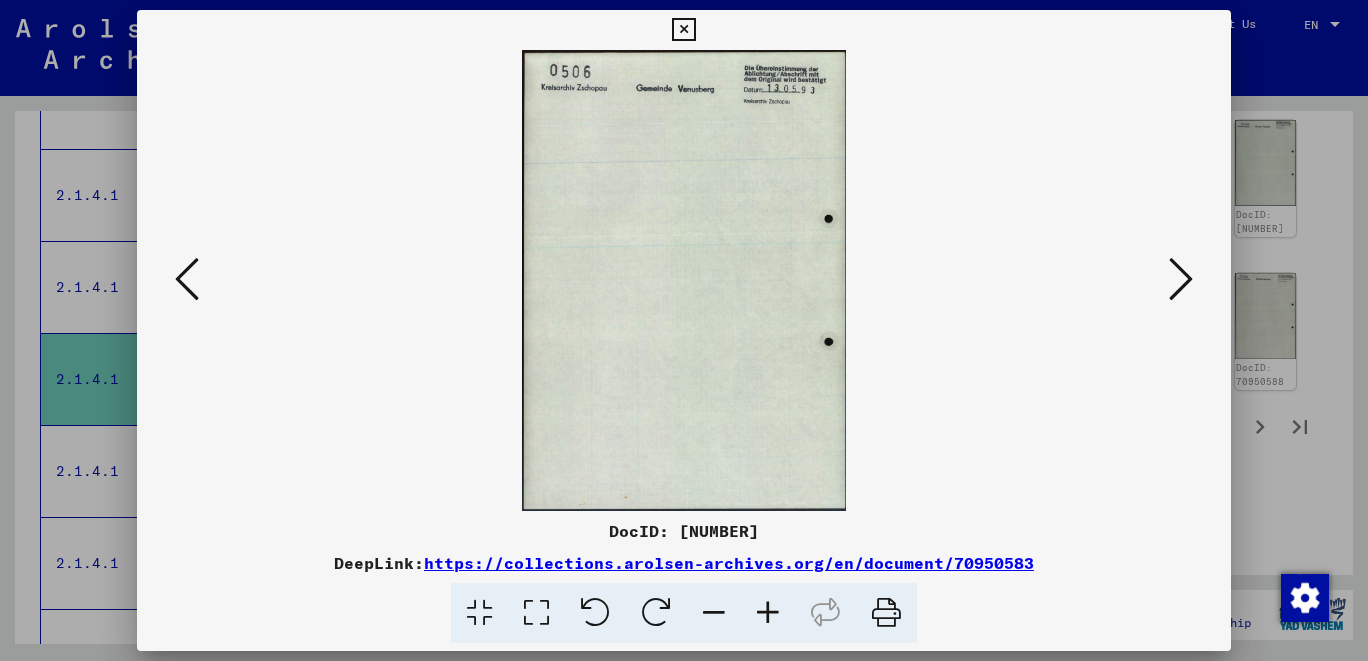 click at bounding box center [187, 279] 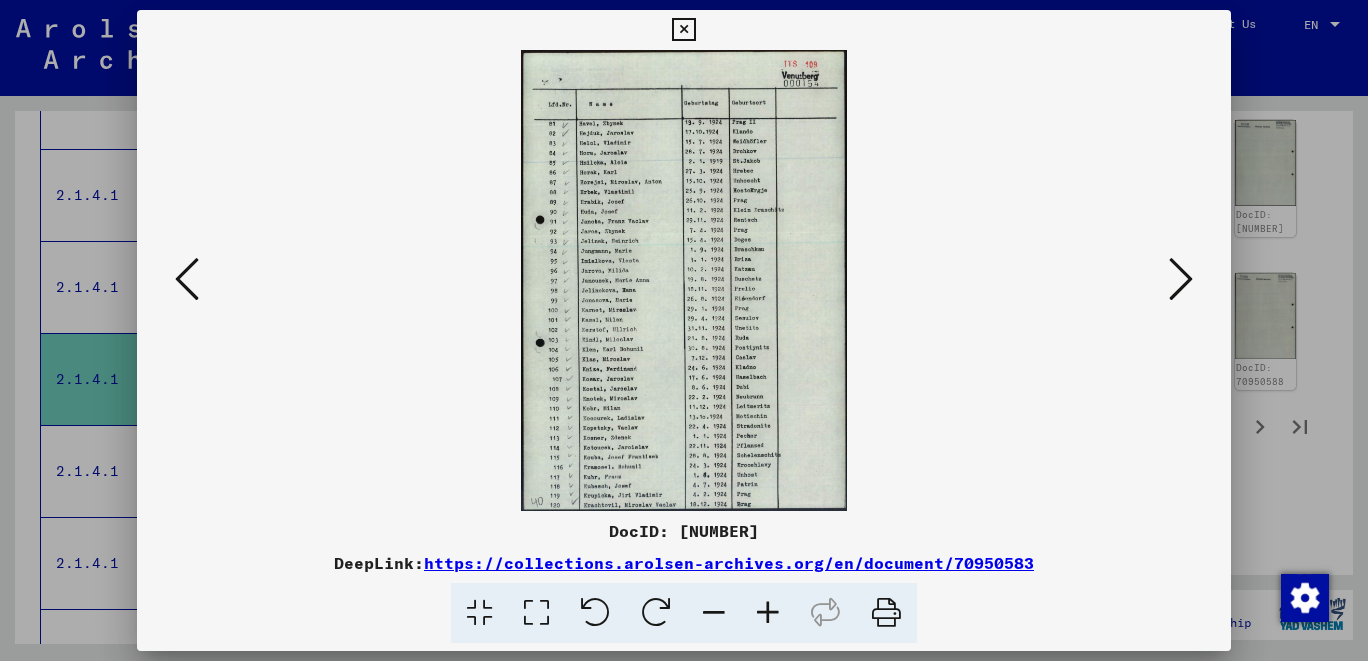 click at bounding box center (187, 279) 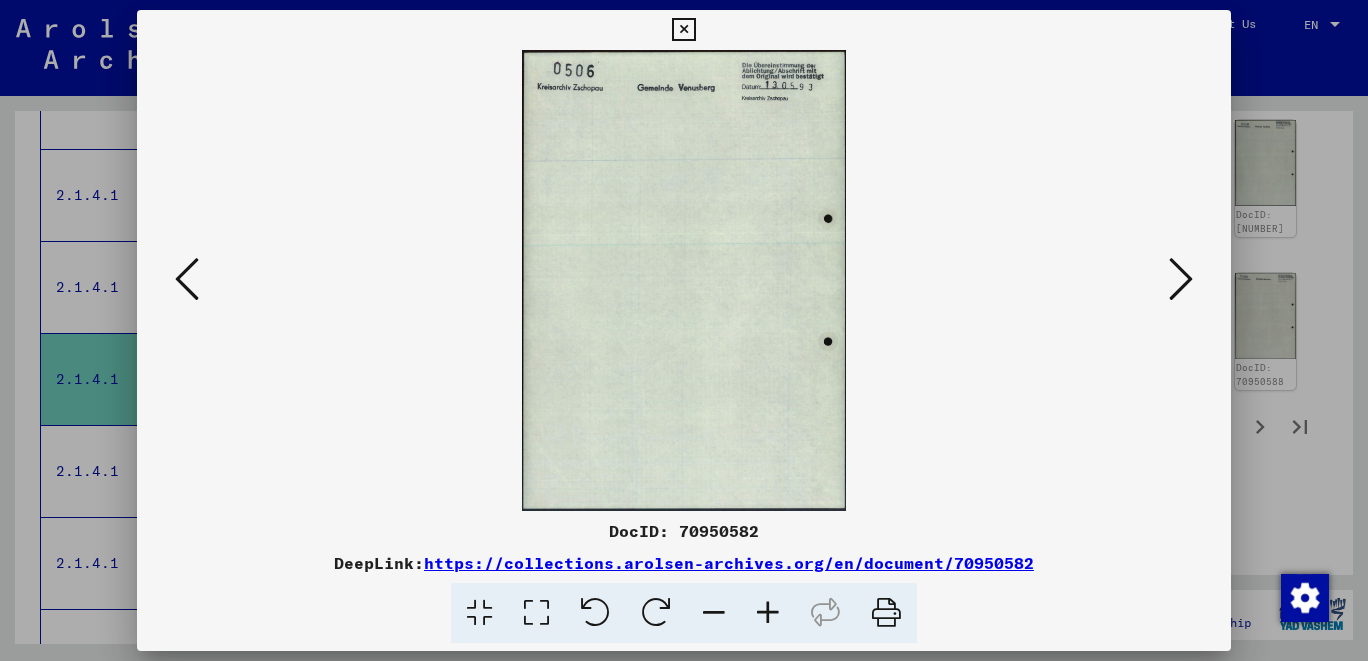 click at bounding box center (187, 279) 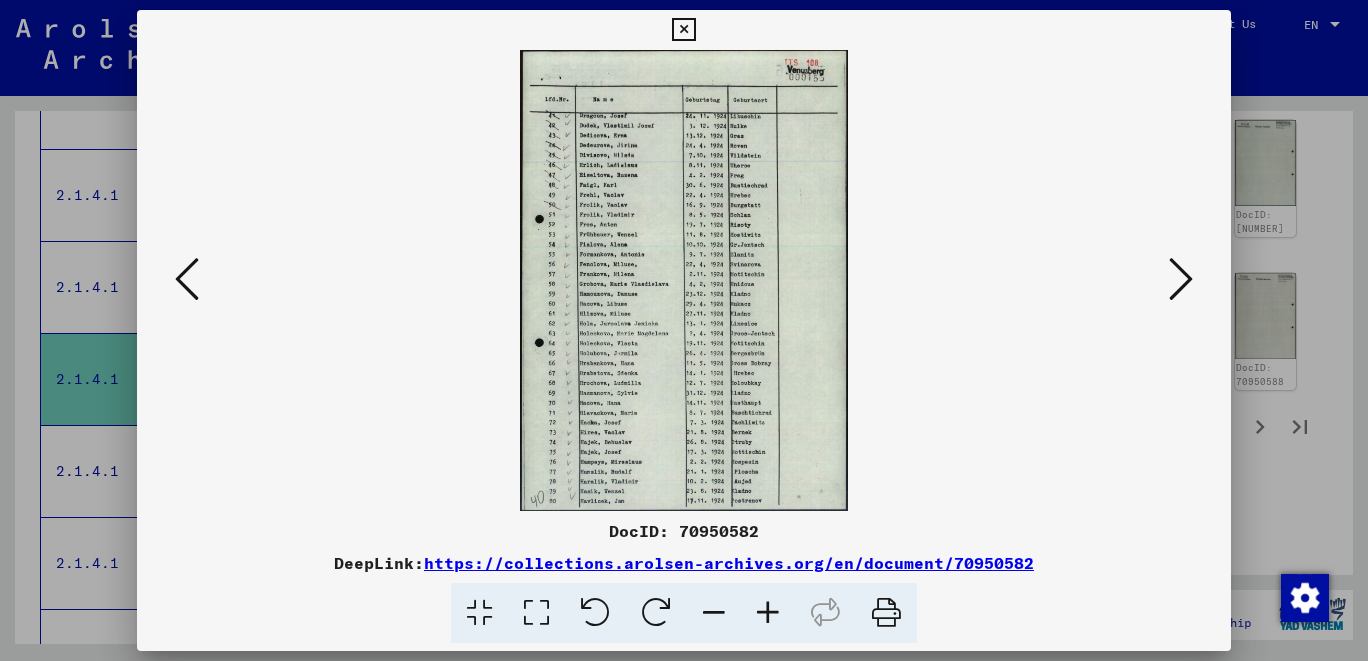 click at bounding box center [187, 279] 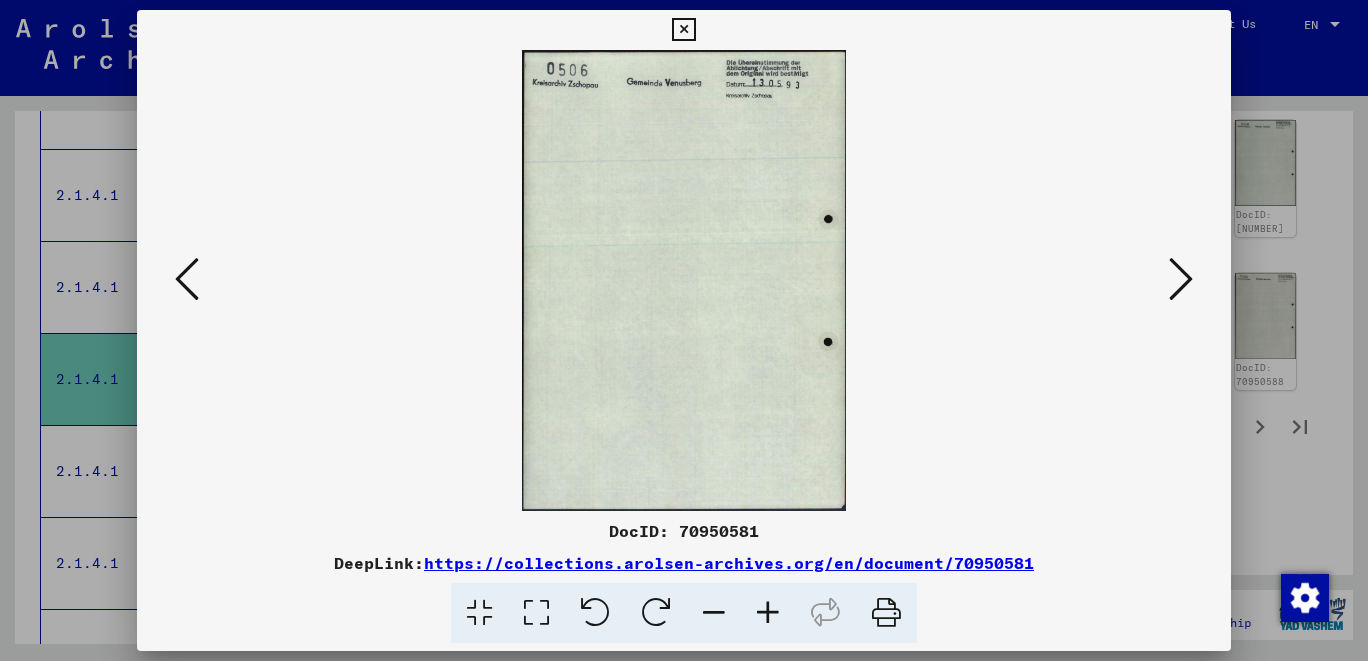 click at bounding box center (187, 279) 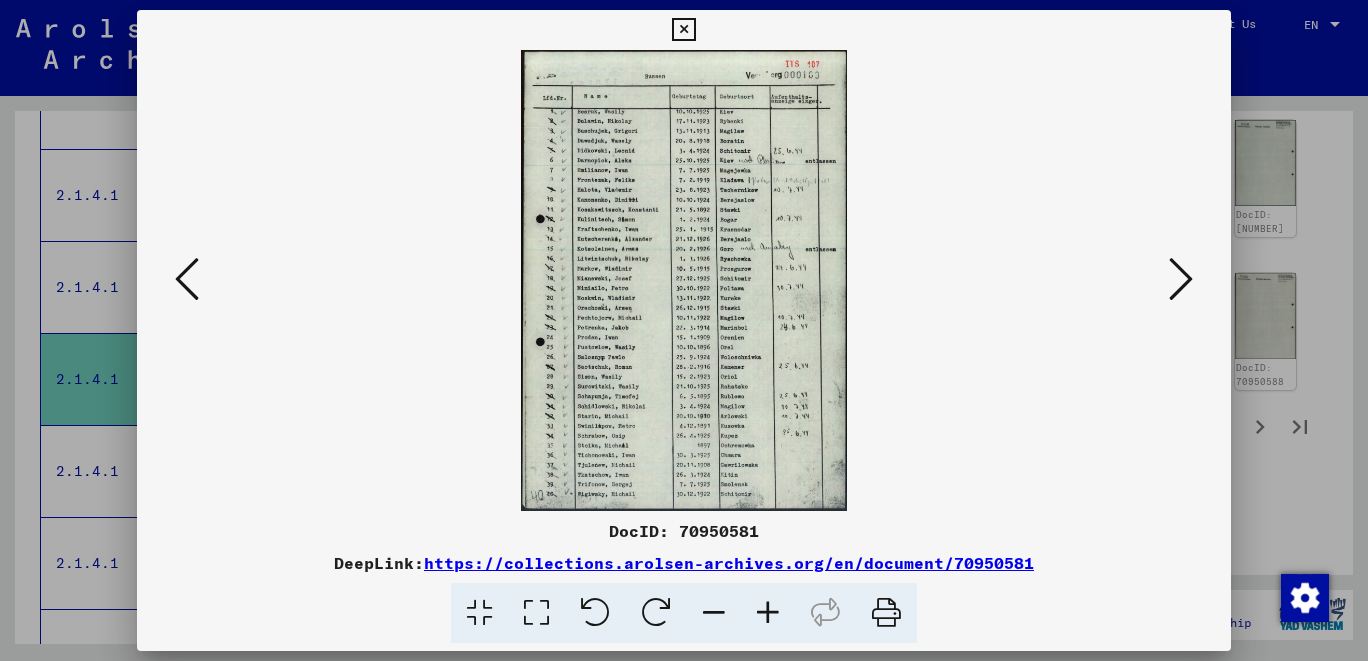click at bounding box center [187, 279] 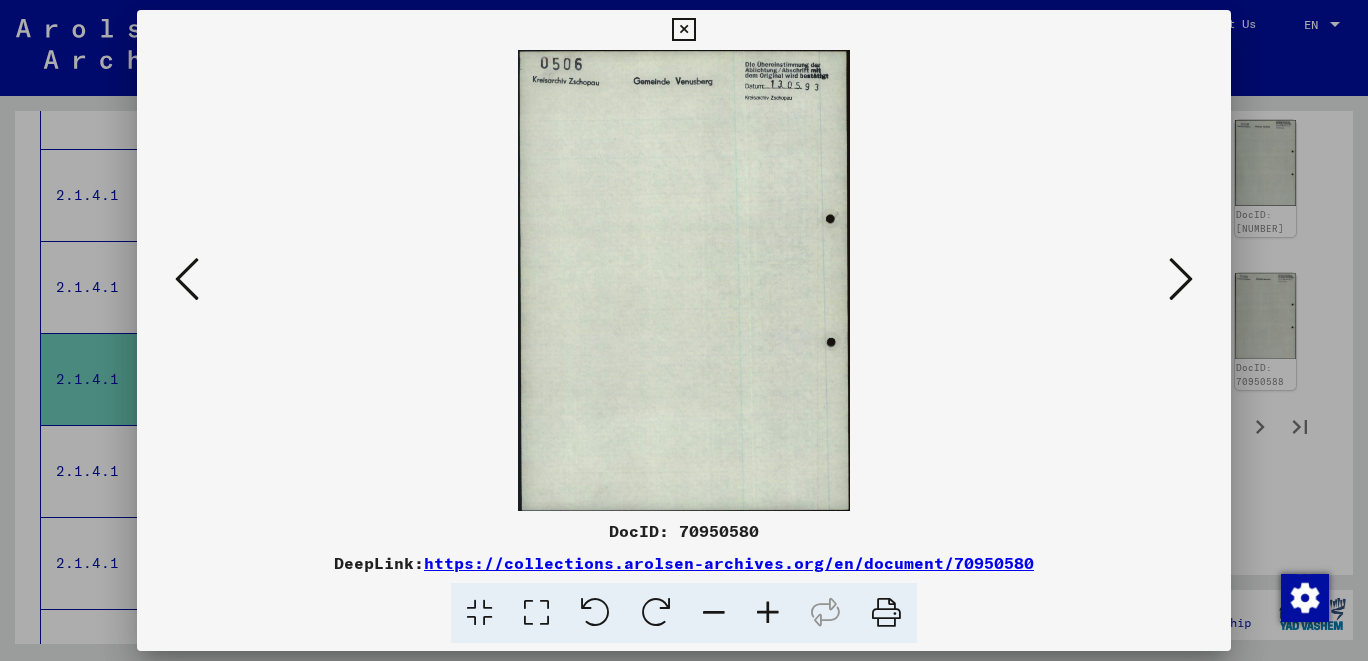 click at bounding box center [187, 279] 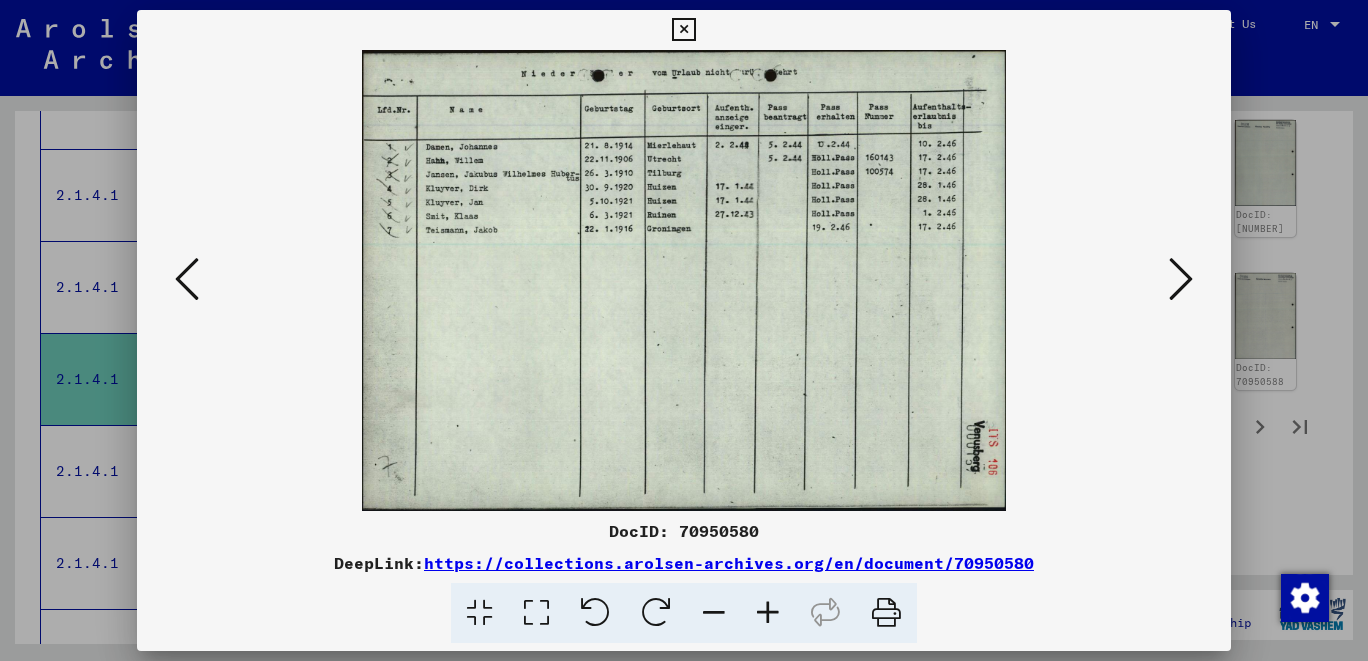 click at bounding box center [187, 279] 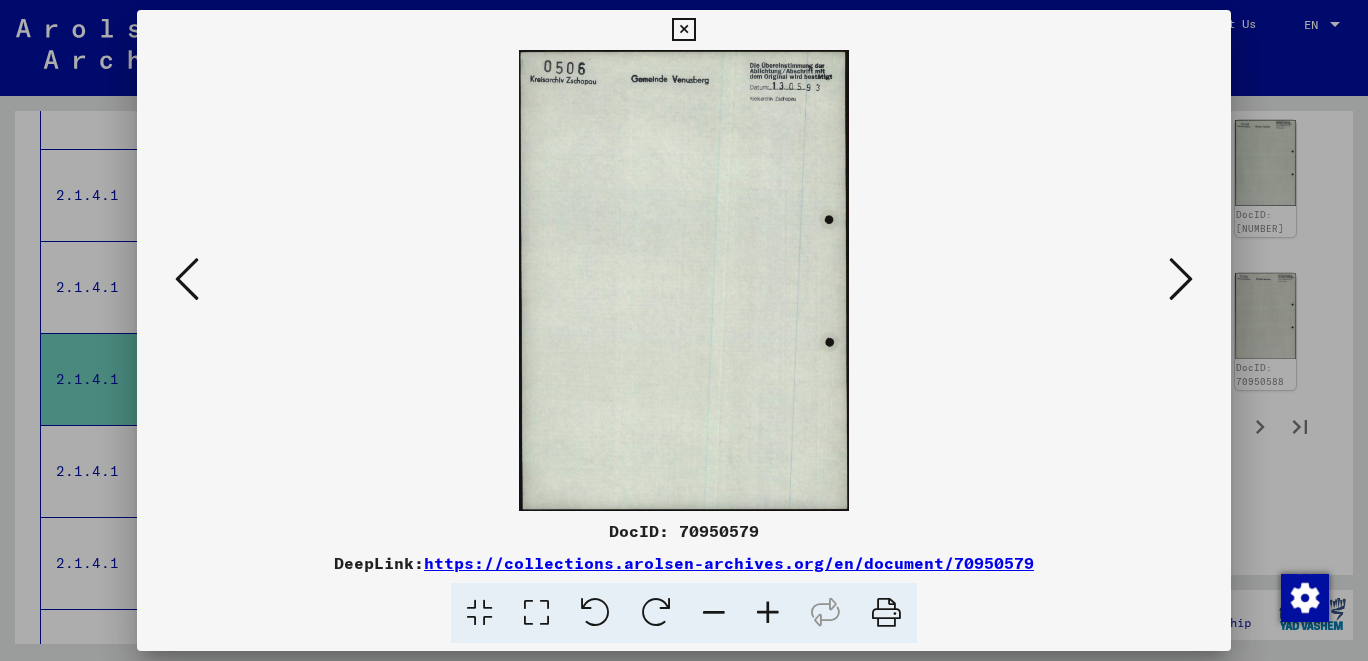 click at bounding box center (187, 279) 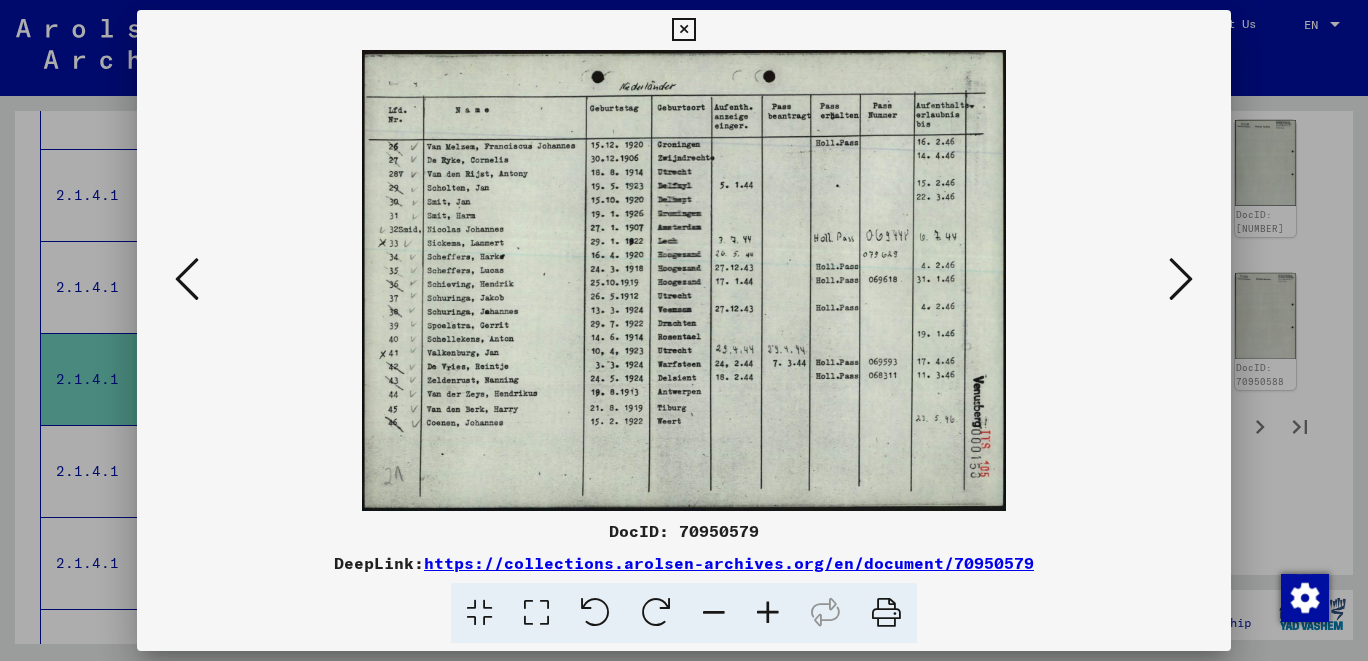 click at bounding box center (187, 279) 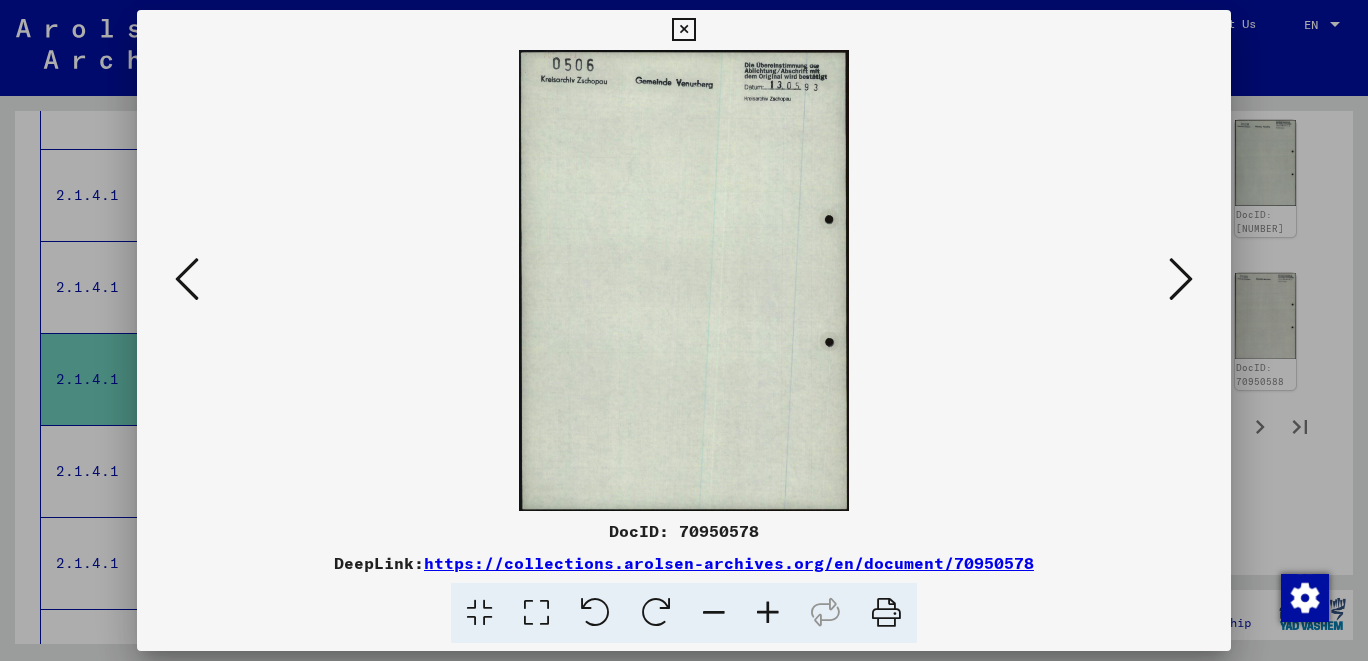 click at bounding box center (187, 279) 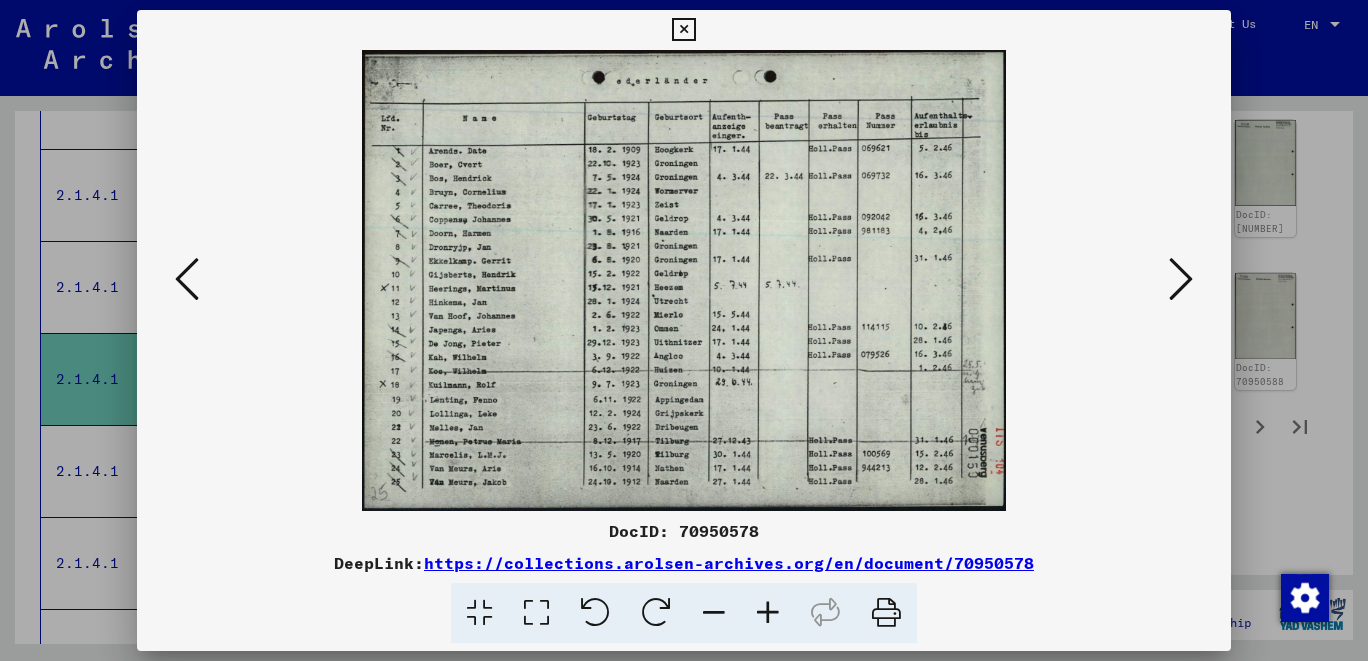 click at bounding box center [187, 279] 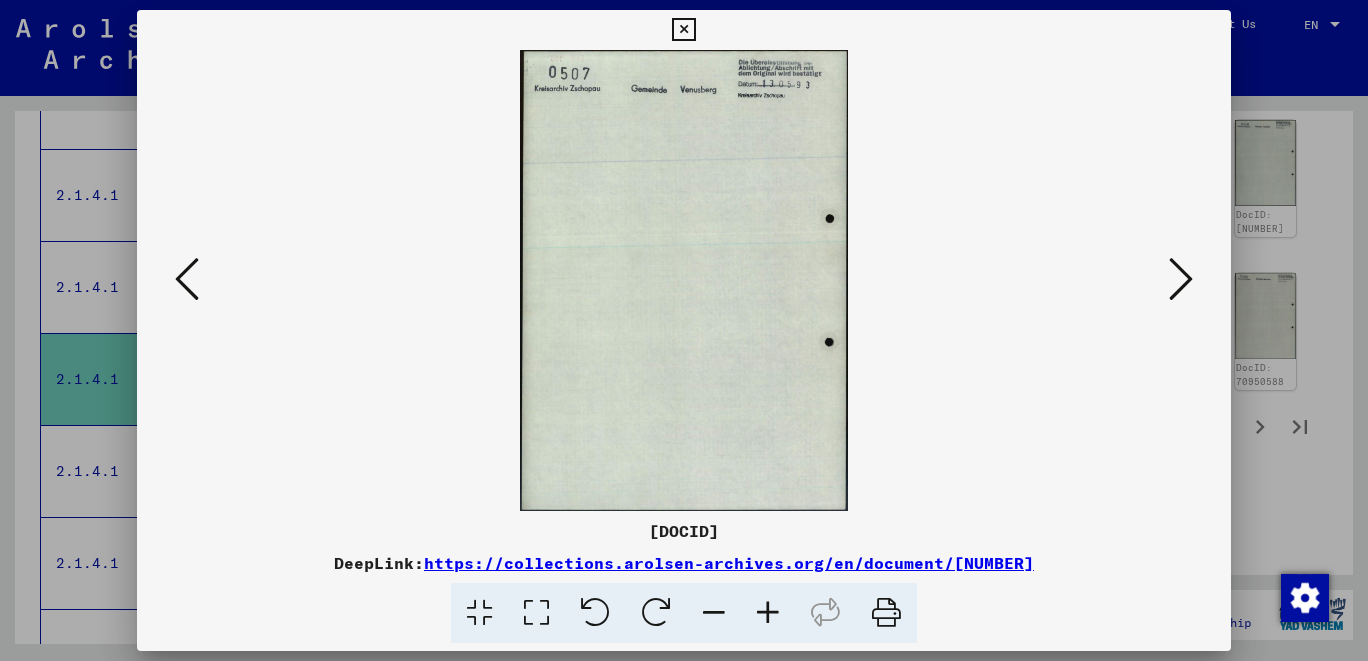 click at bounding box center (187, 279) 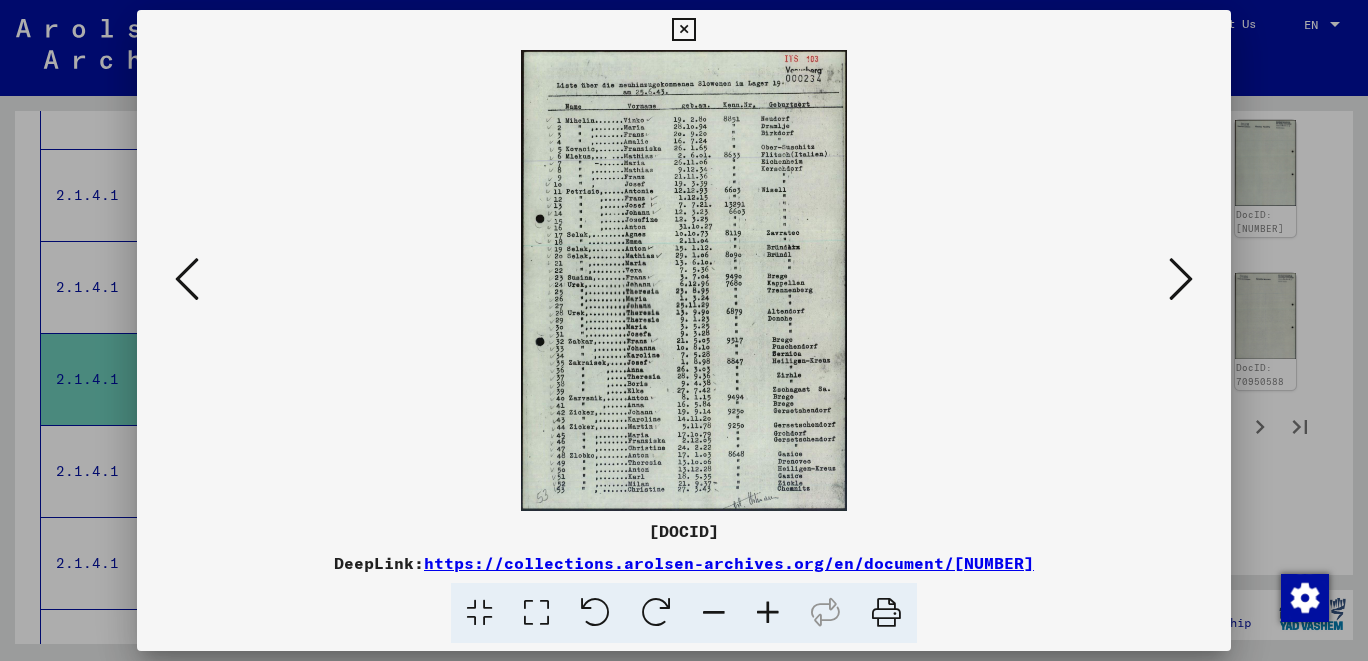 click at bounding box center [187, 279] 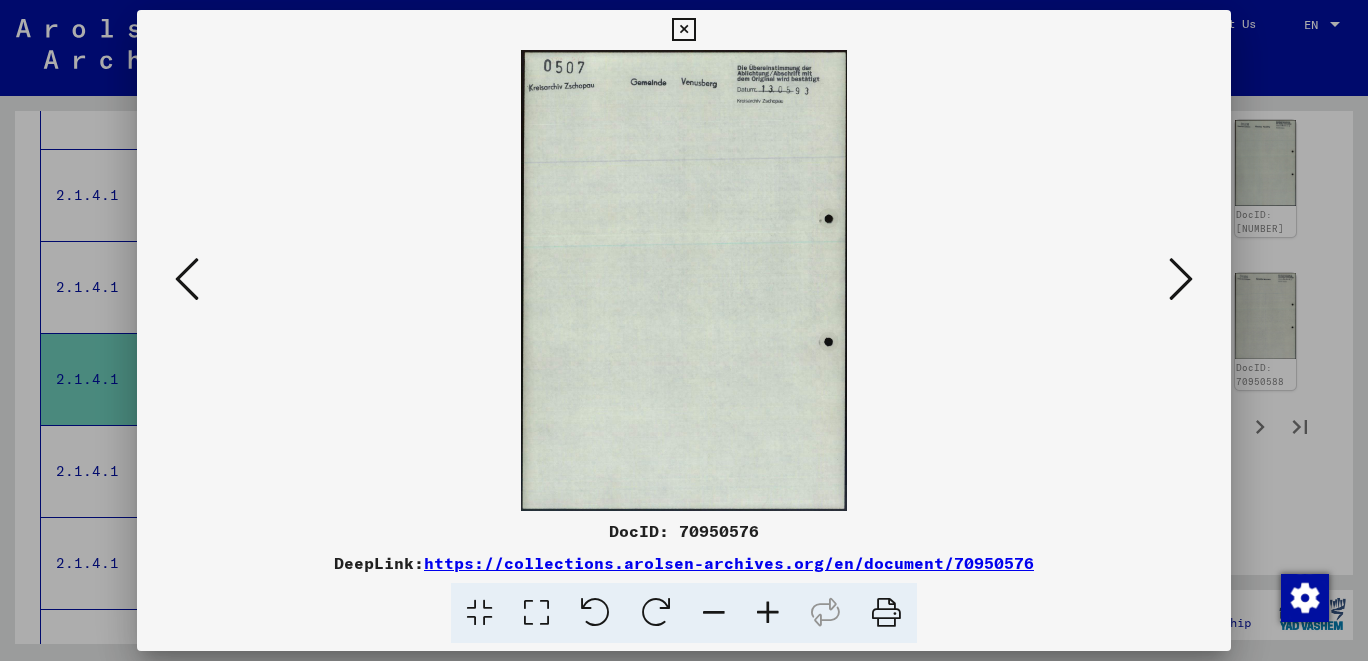 click at bounding box center (187, 279) 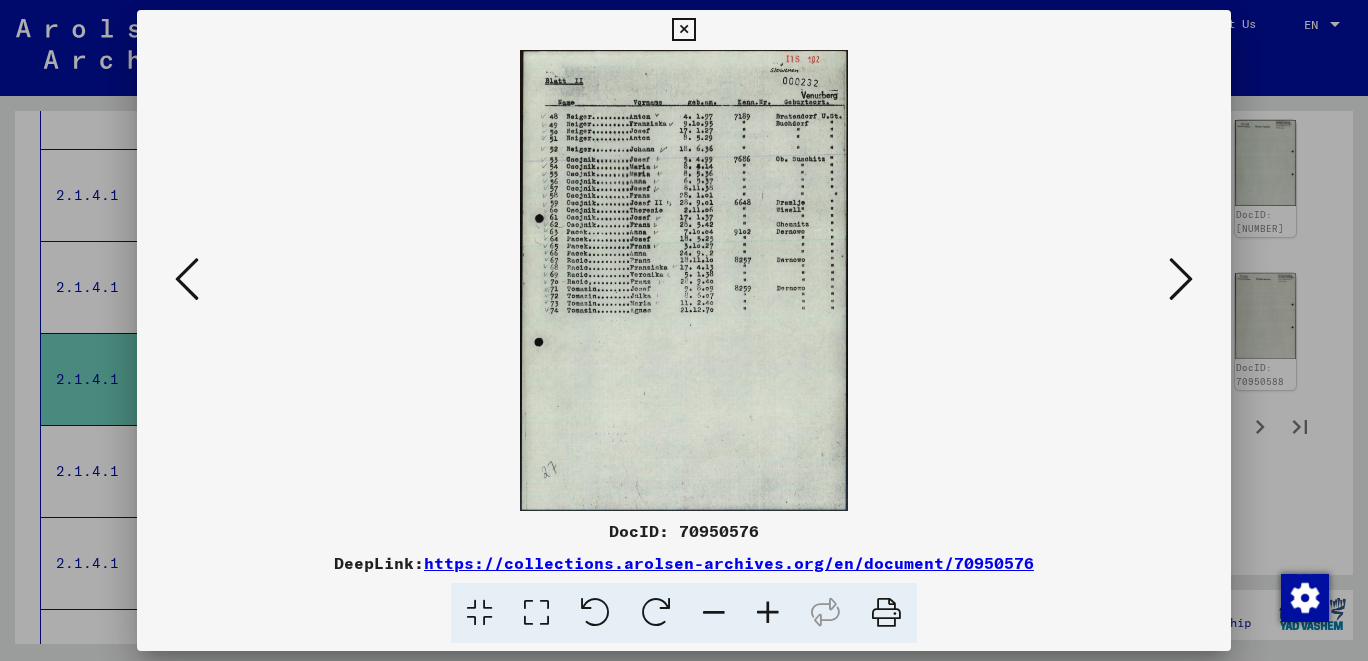 click at bounding box center (187, 279) 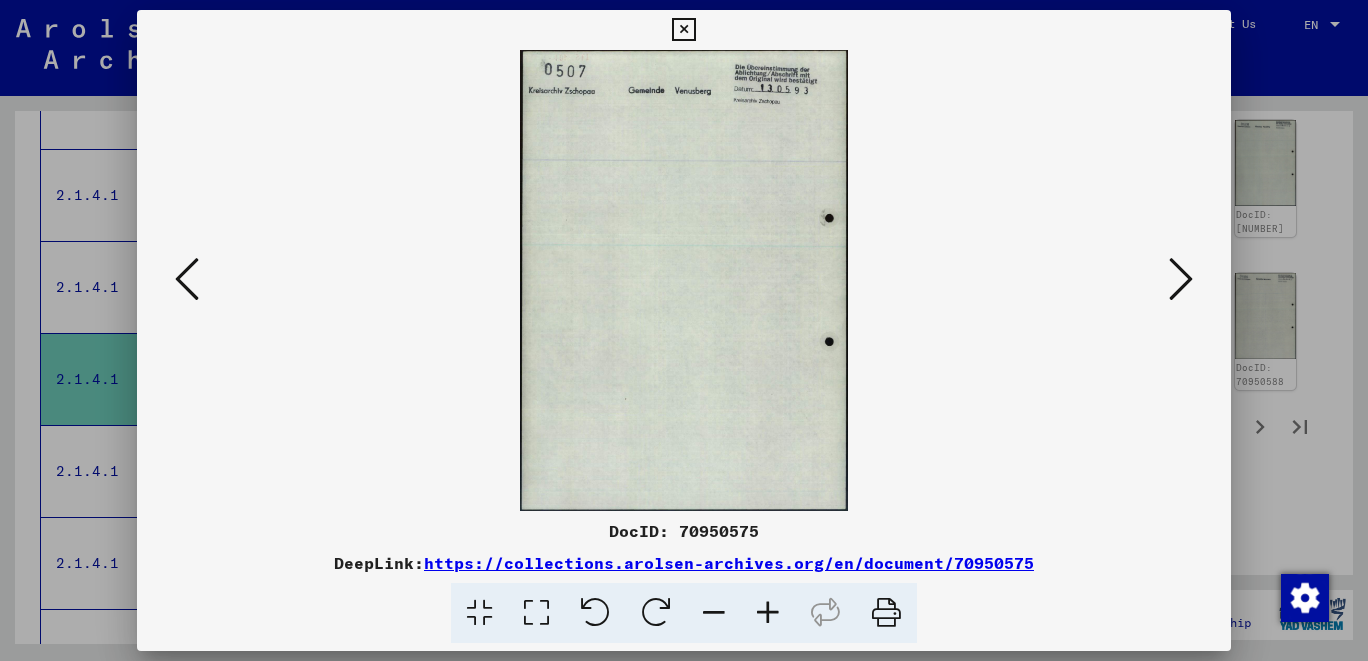 click at bounding box center [187, 279] 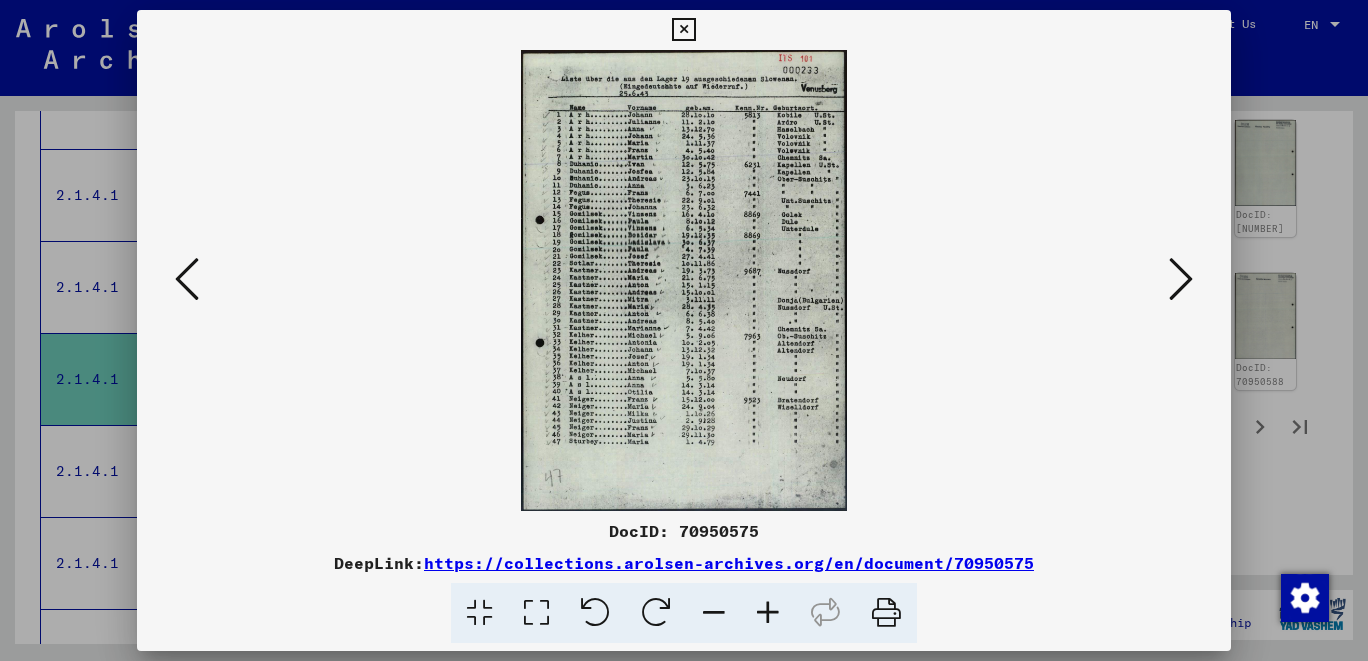 click at bounding box center [187, 279] 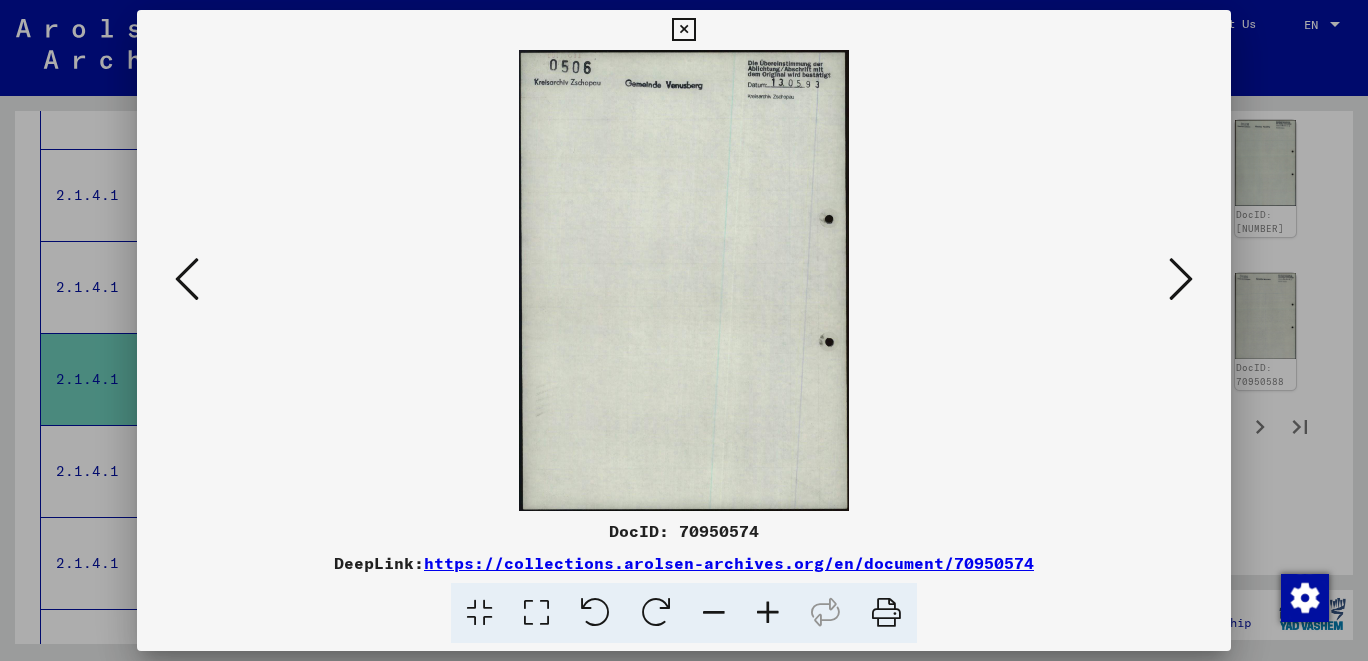 click at bounding box center [187, 279] 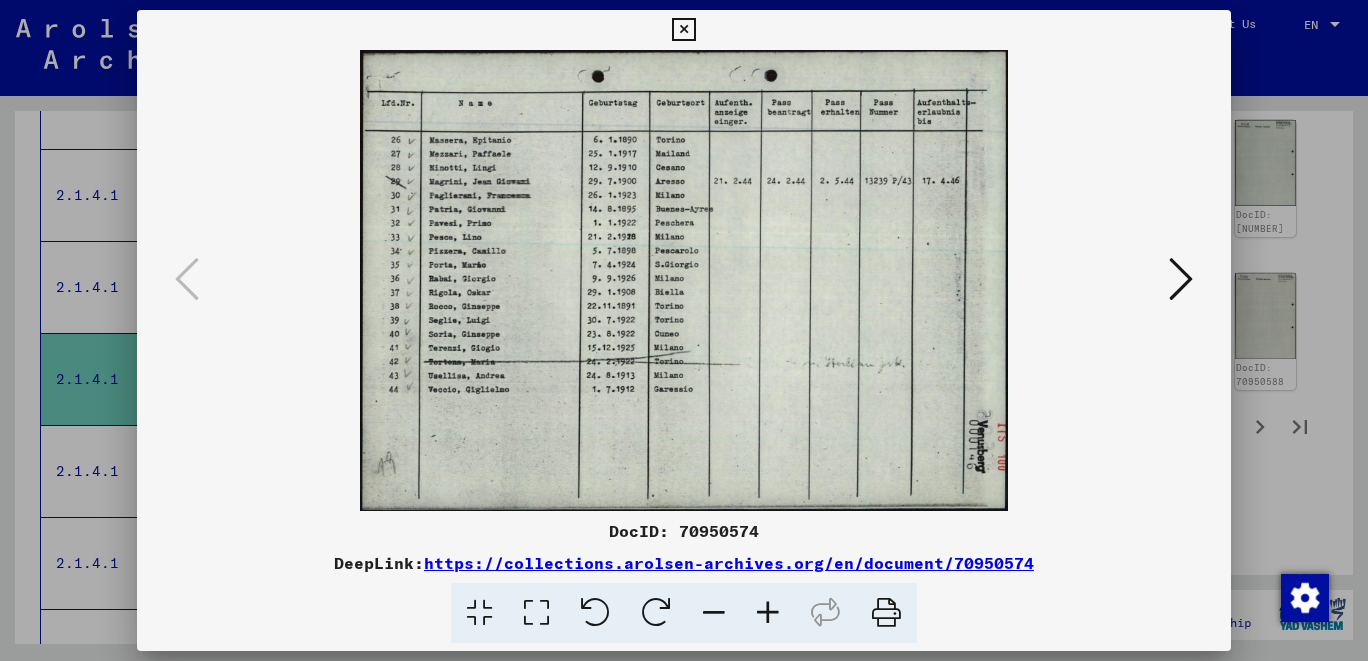 click at bounding box center (683, 30) 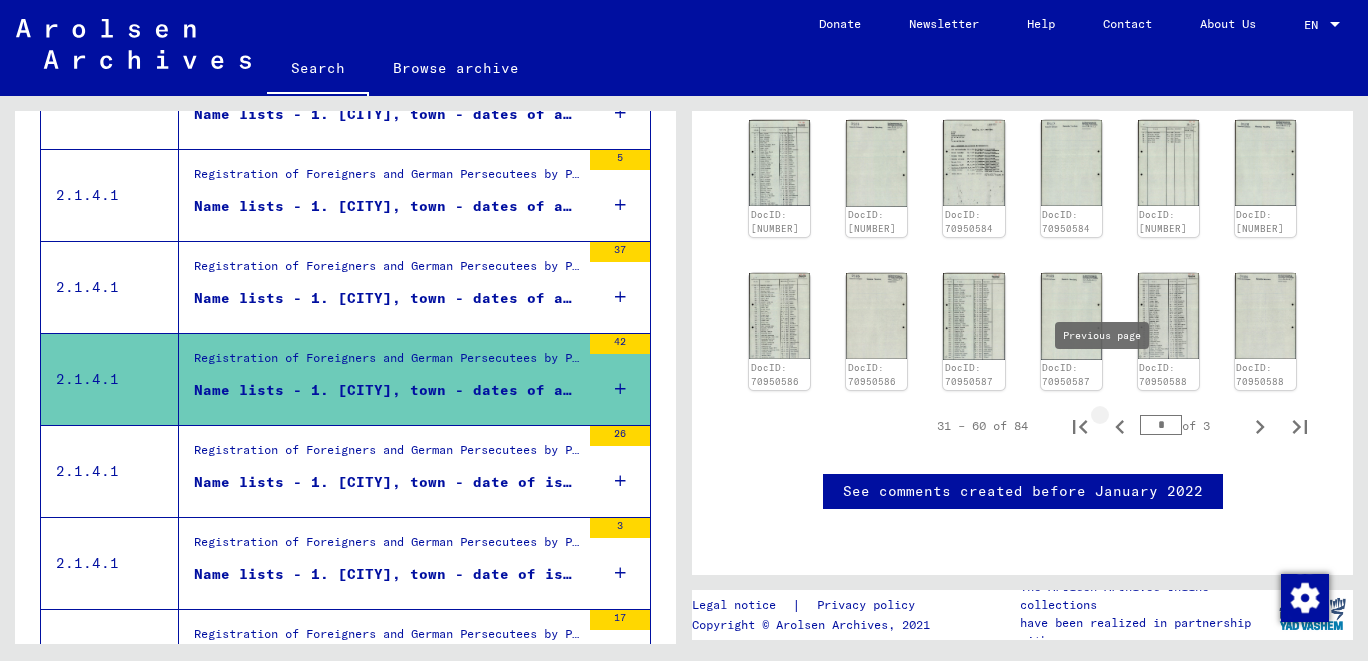 click 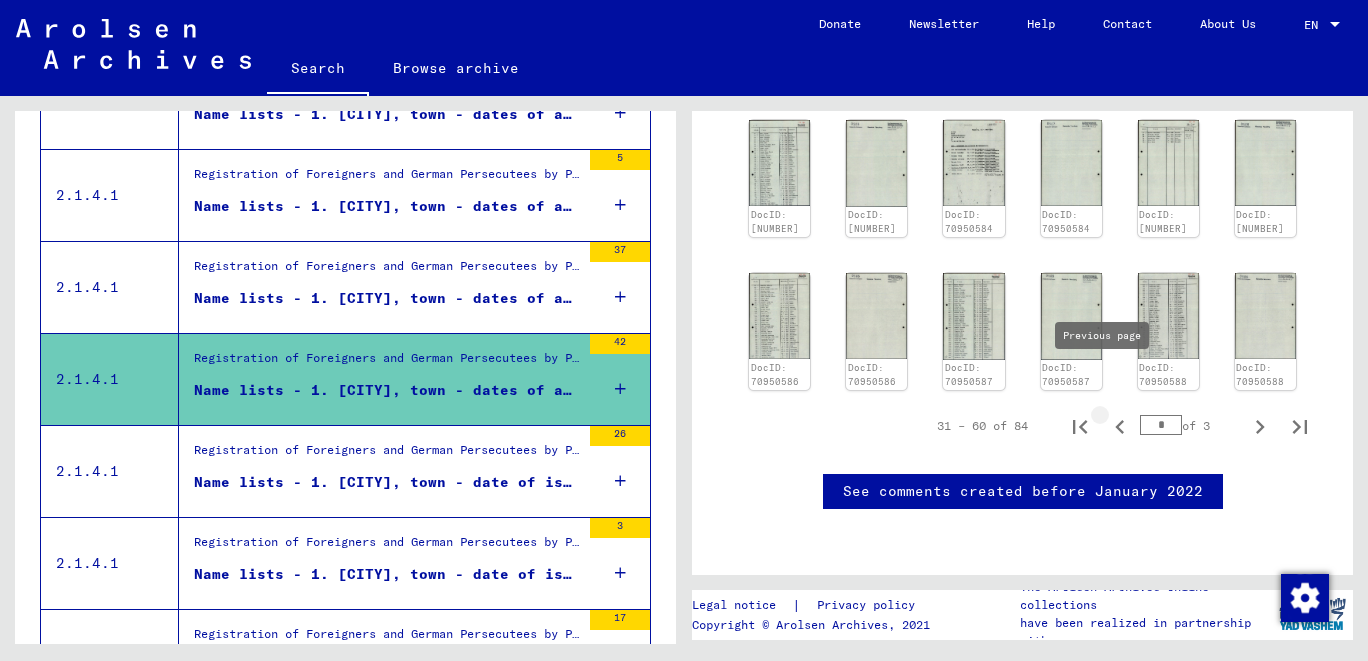 type on "*" 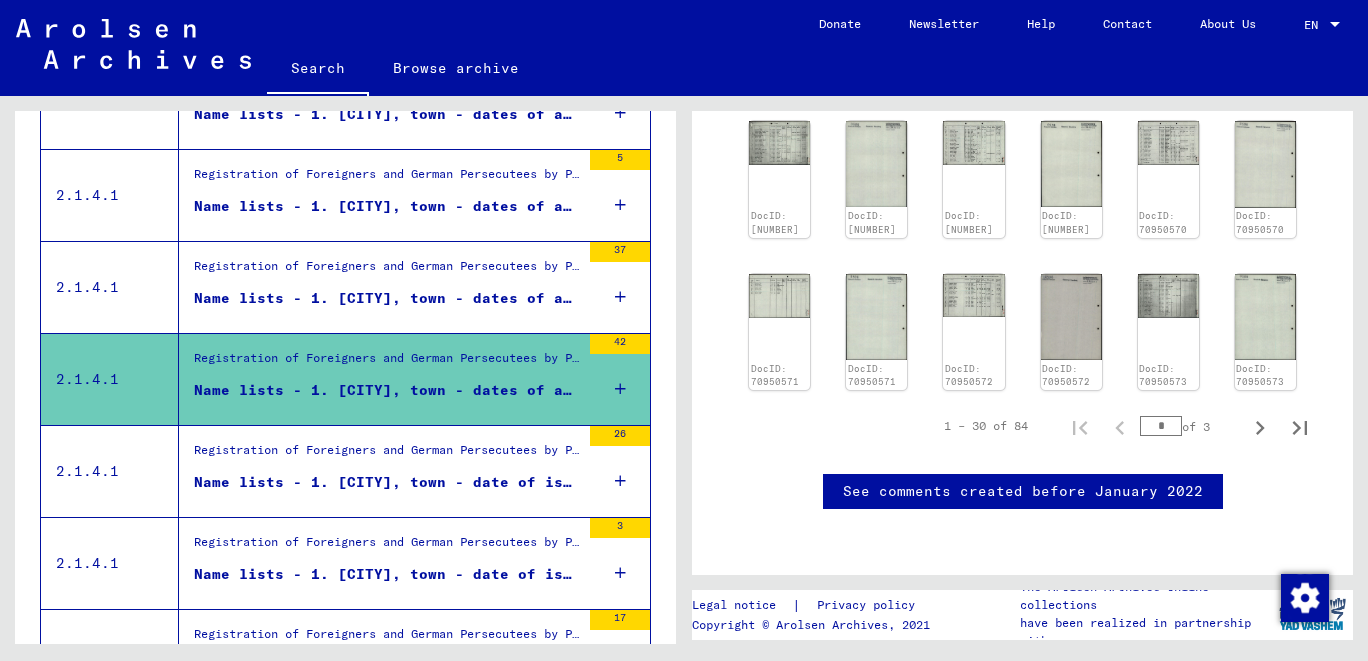 scroll, scrollTop: 1457, scrollLeft: 0, axis: vertical 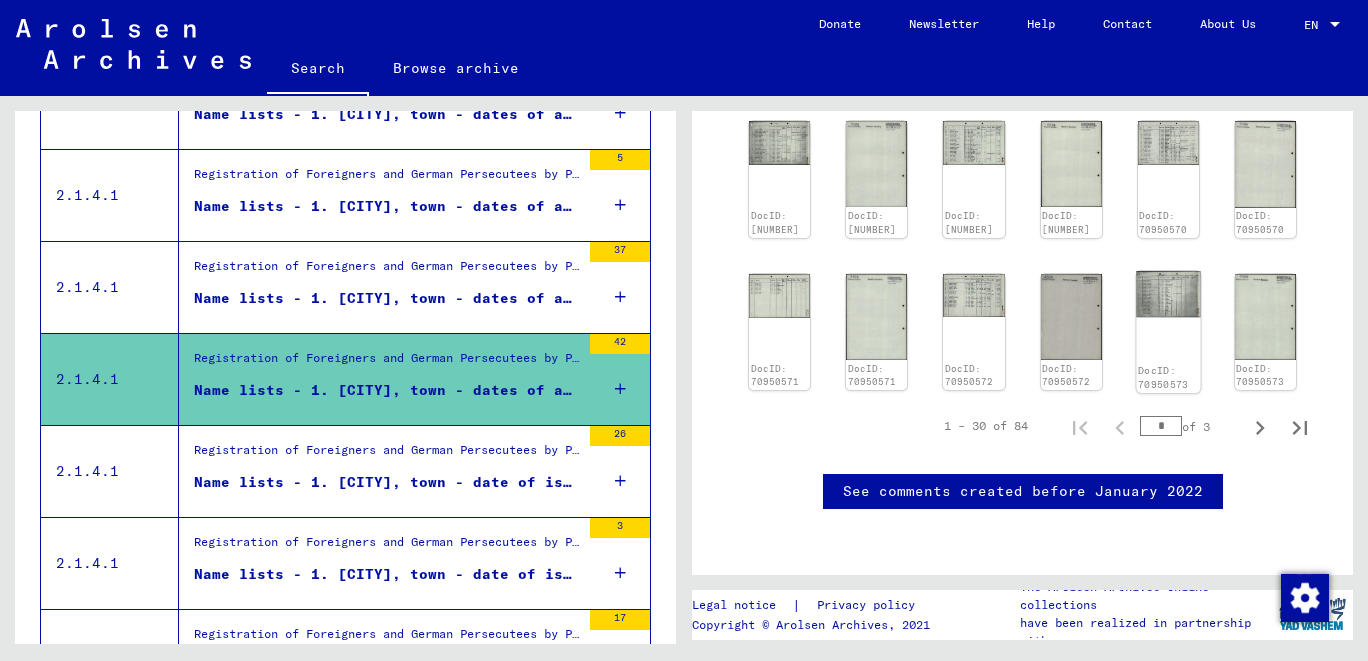 click 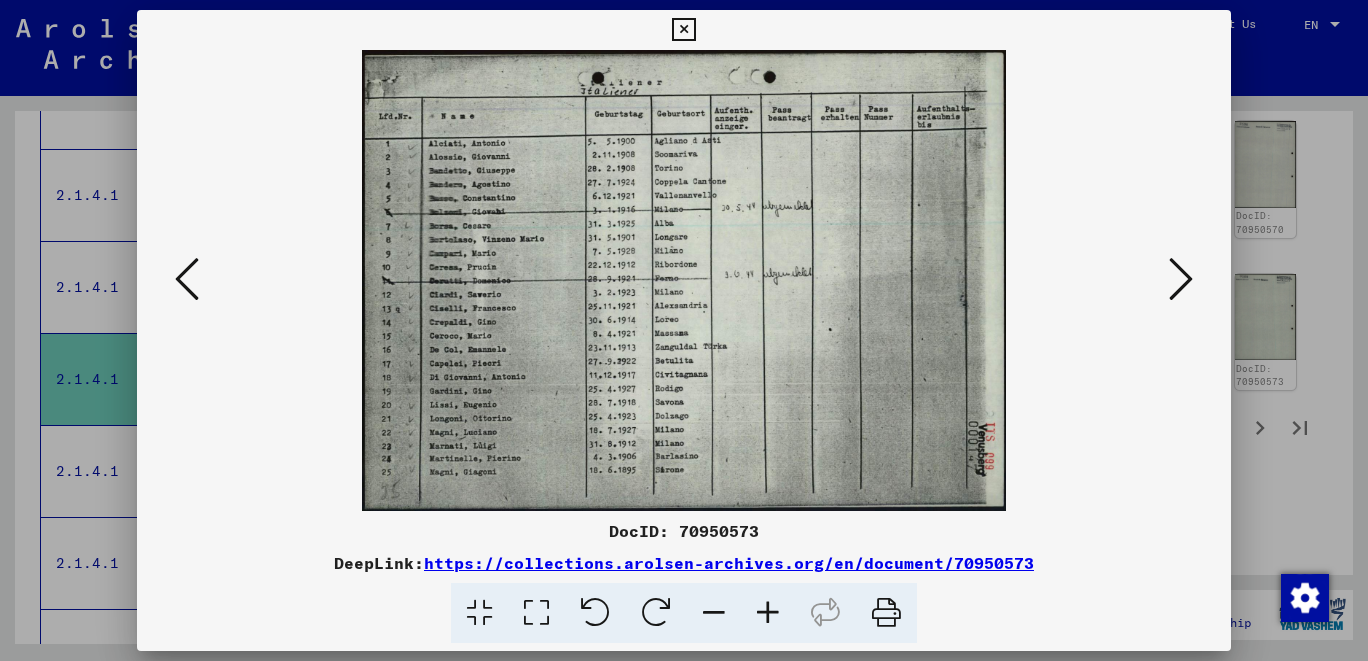 scroll, scrollTop: 1457, scrollLeft: 0, axis: vertical 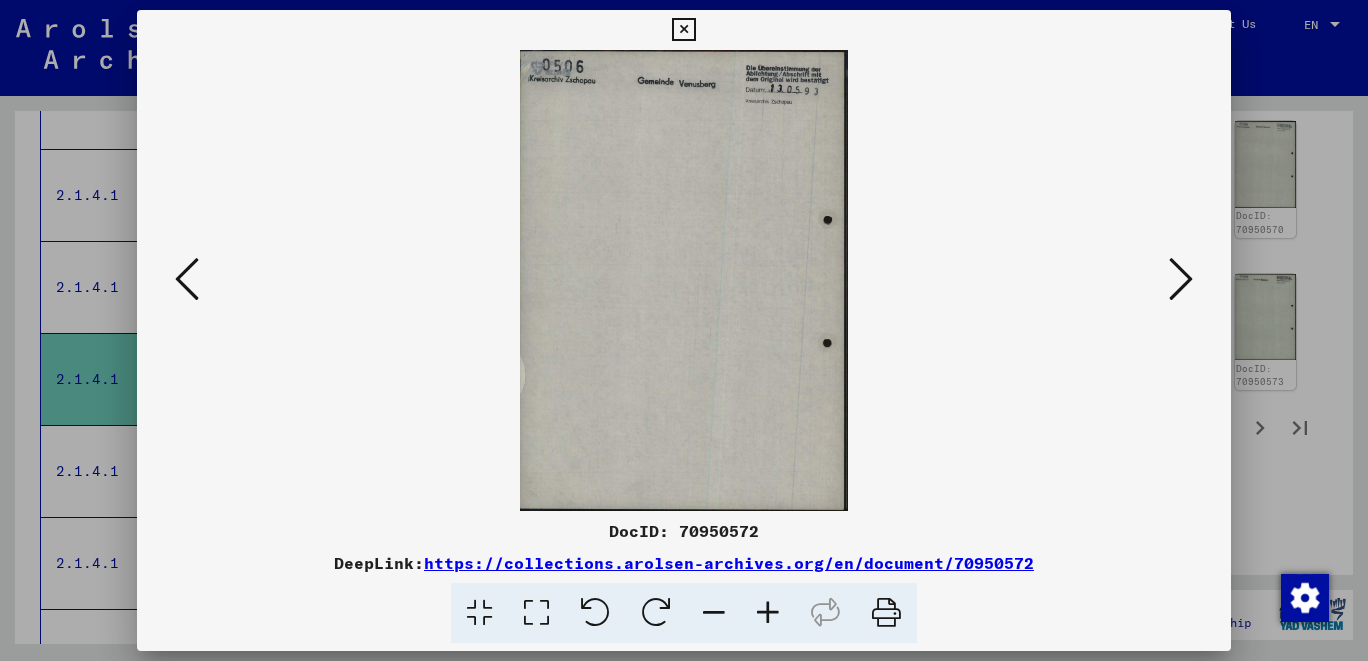 click at bounding box center [187, 279] 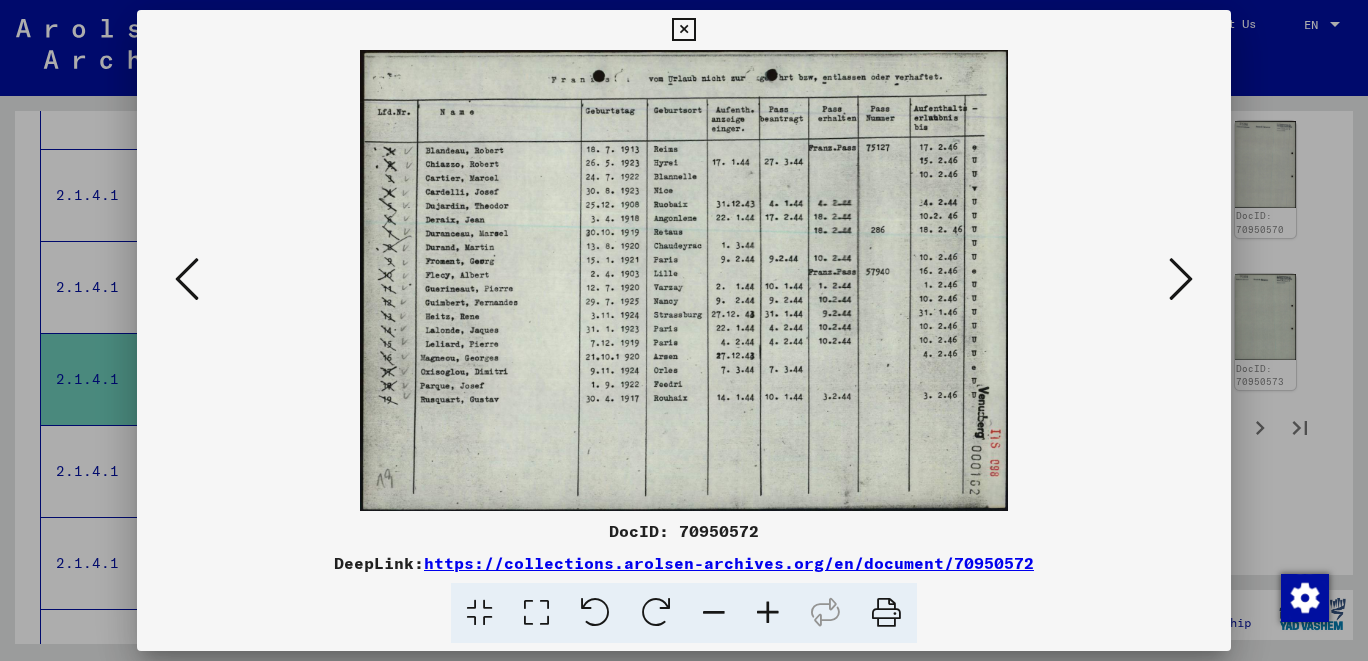 click at bounding box center [187, 279] 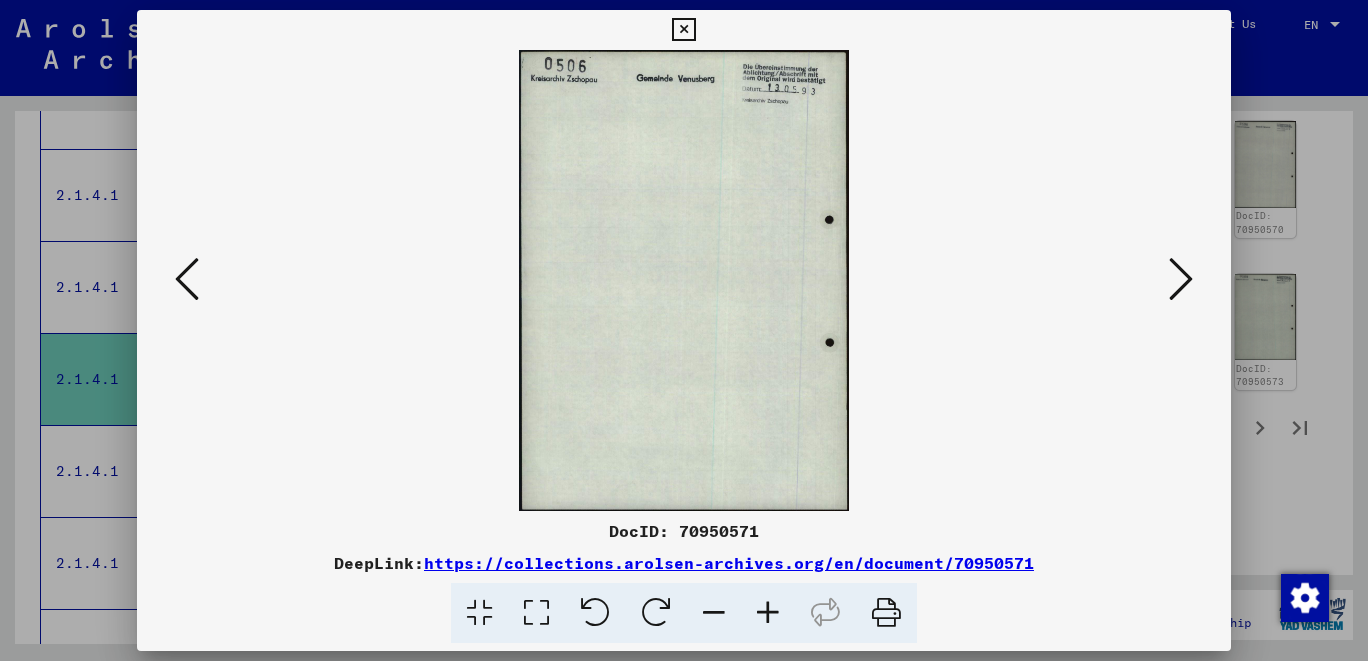 click at bounding box center [187, 279] 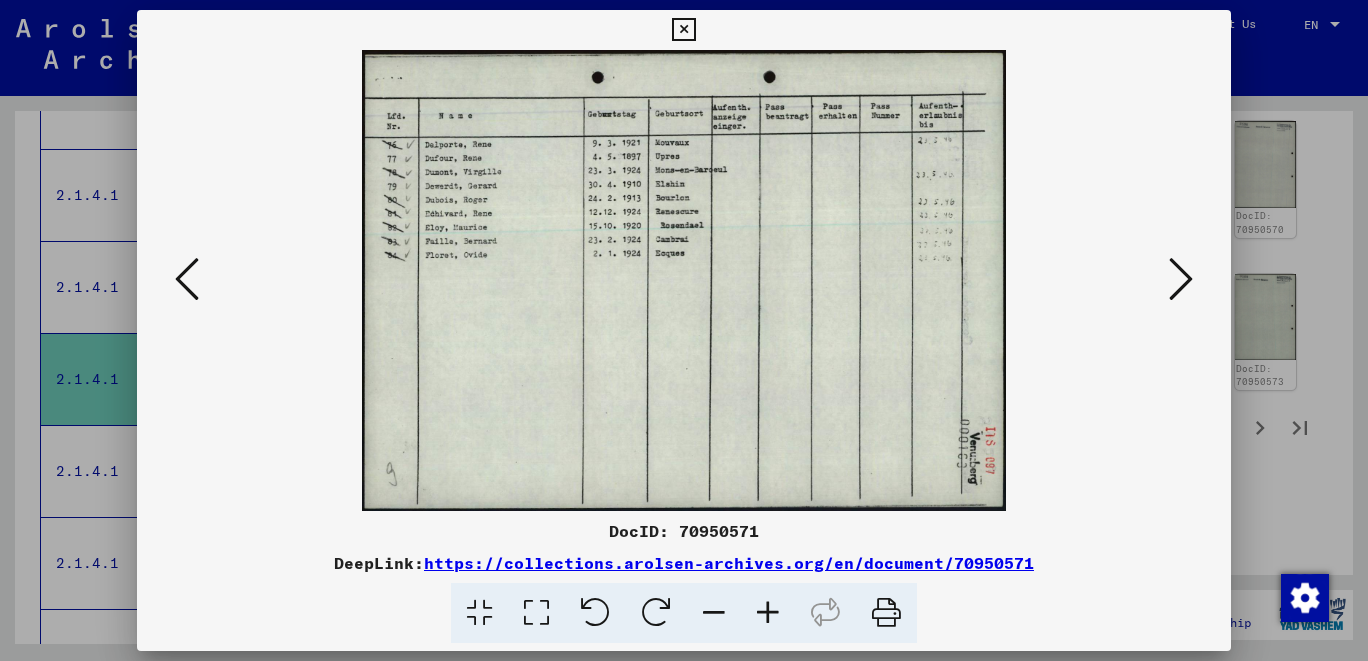 click at bounding box center (187, 279) 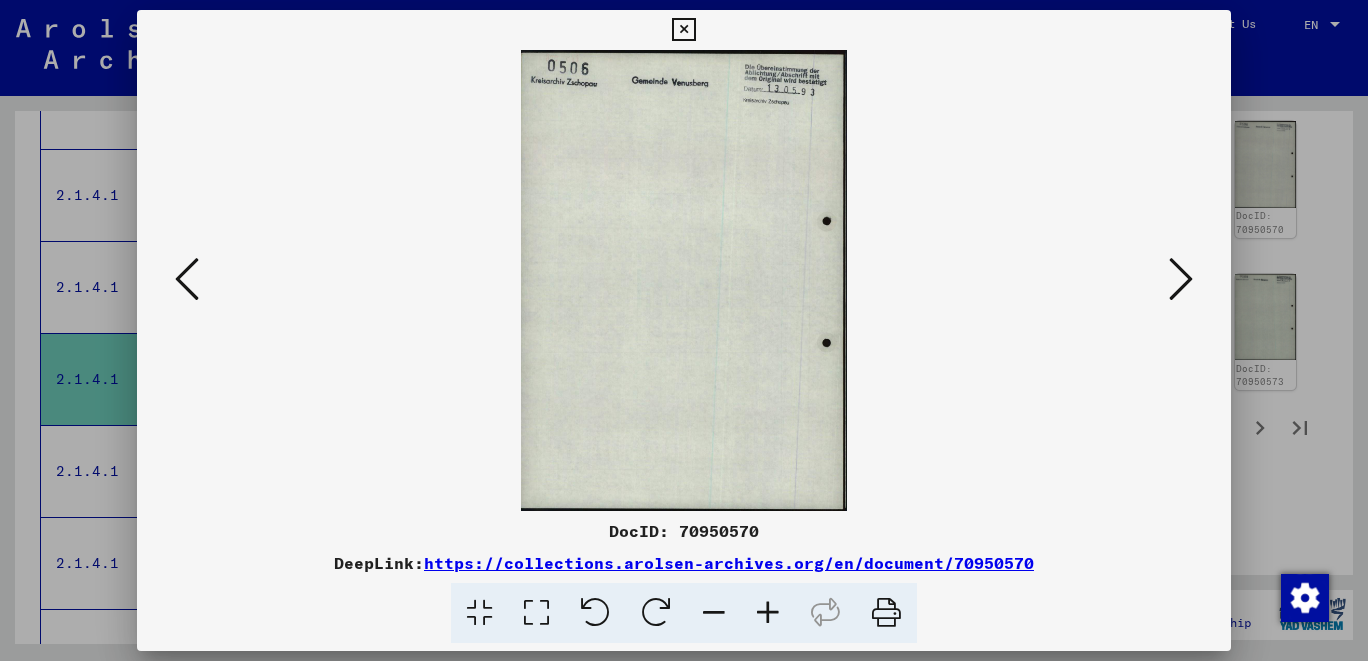 click at bounding box center (187, 279) 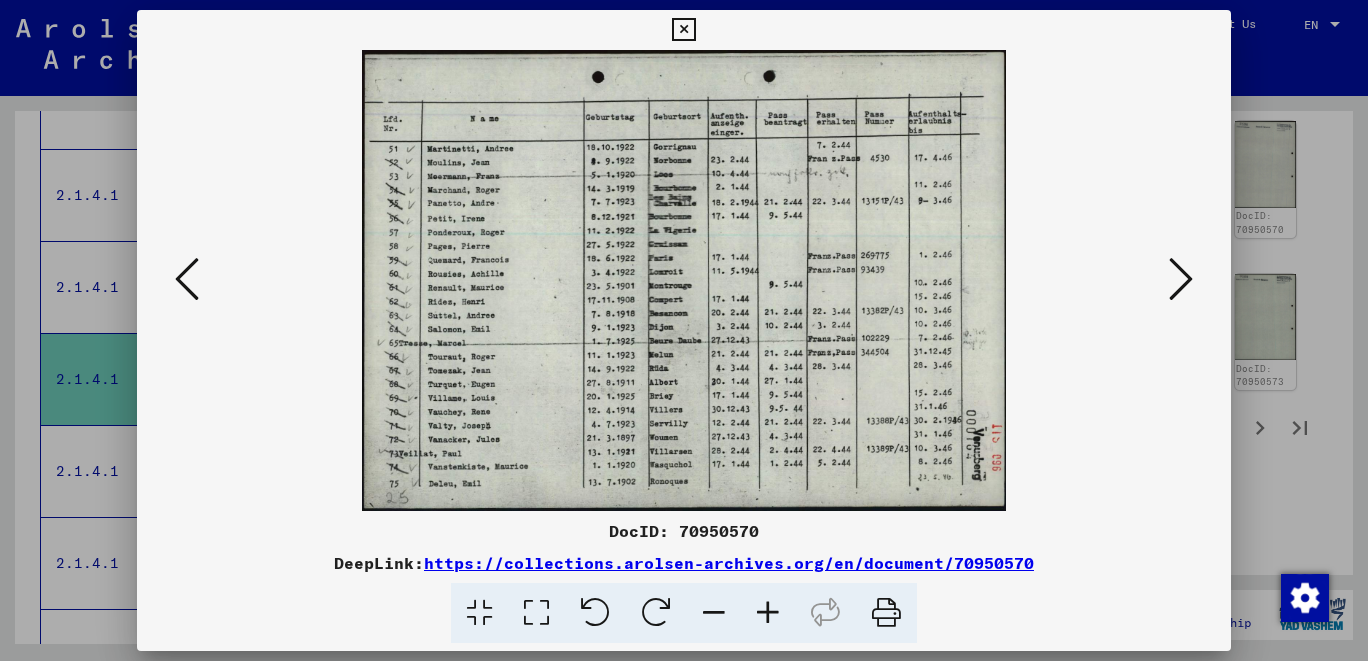 click at bounding box center [187, 279] 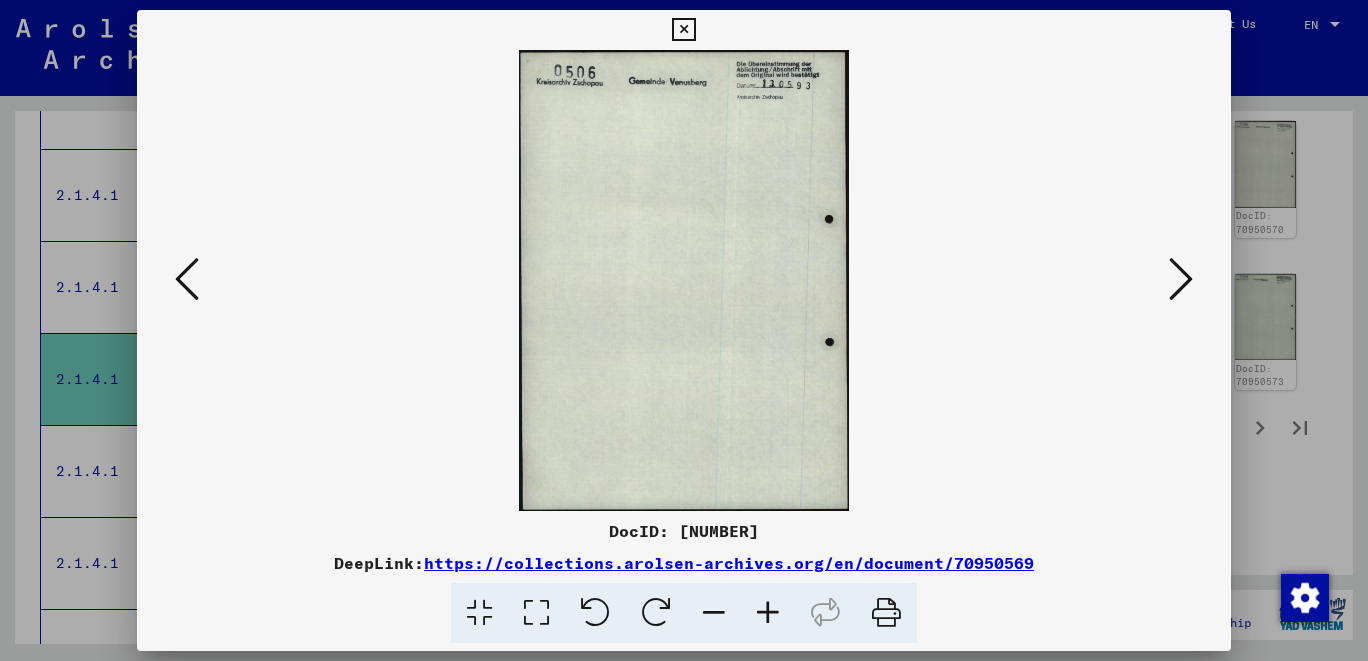 click at bounding box center [187, 279] 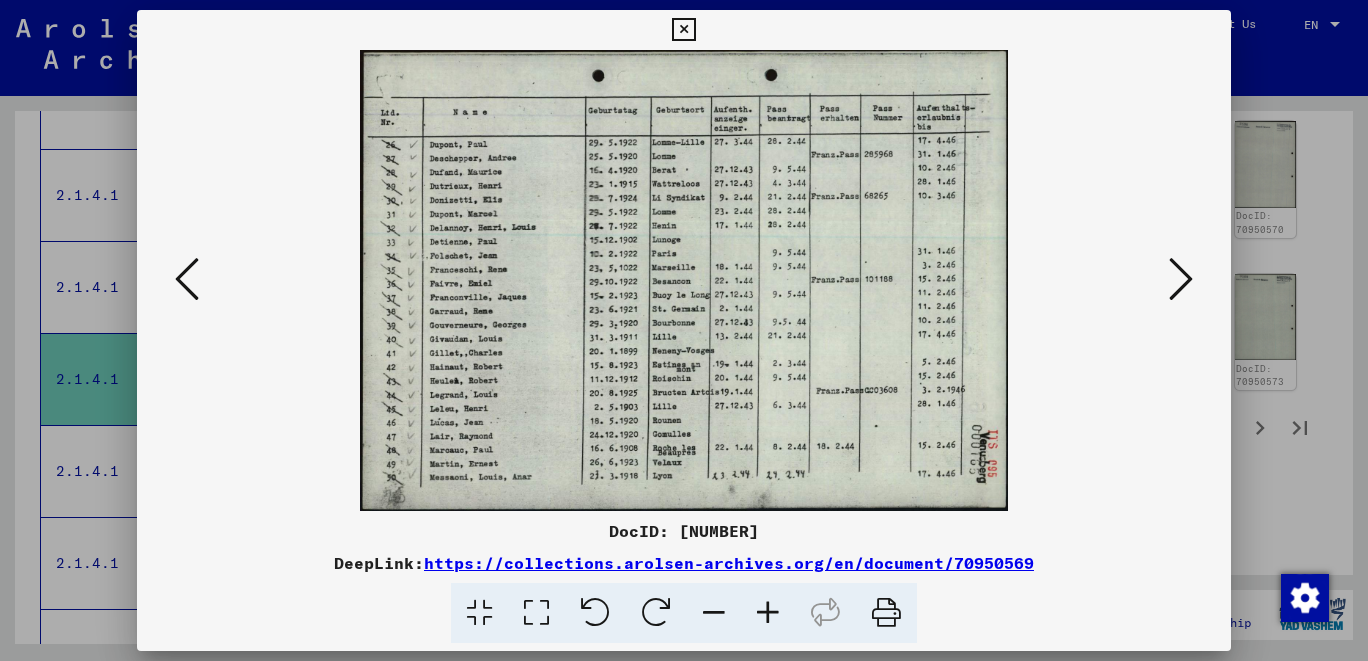 click at bounding box center [187, 279] 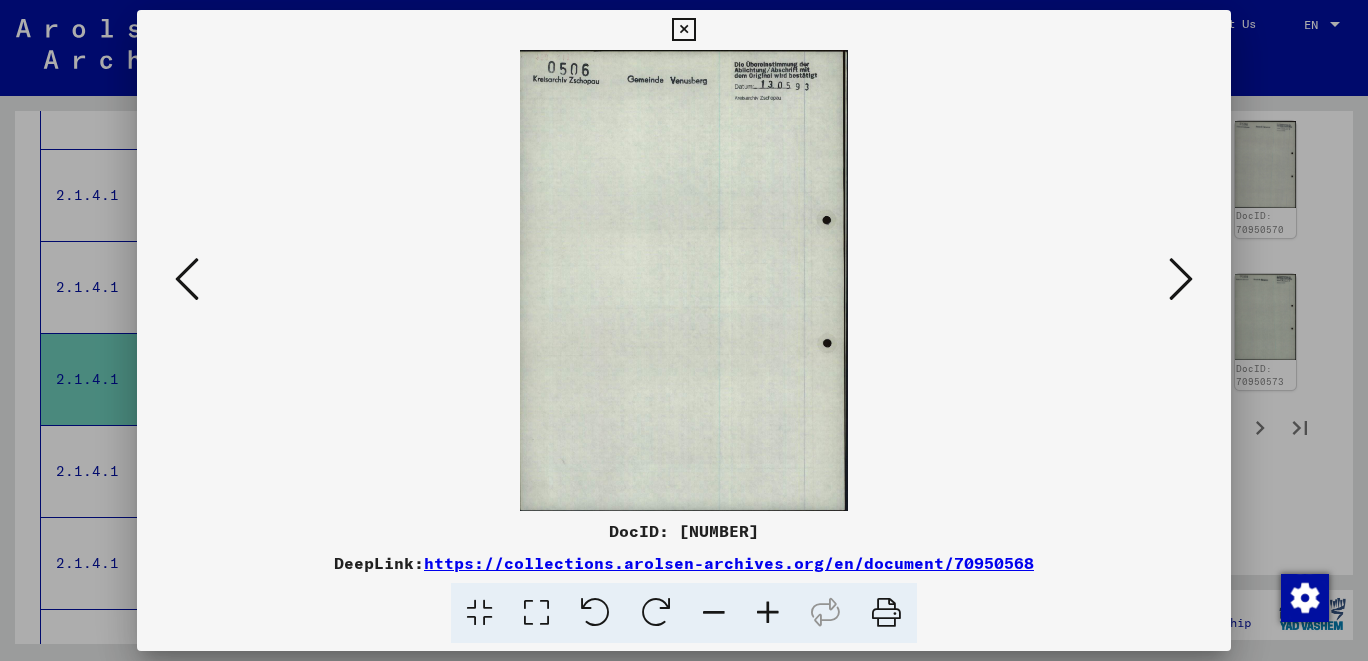 click at bounding box center [187, 279] 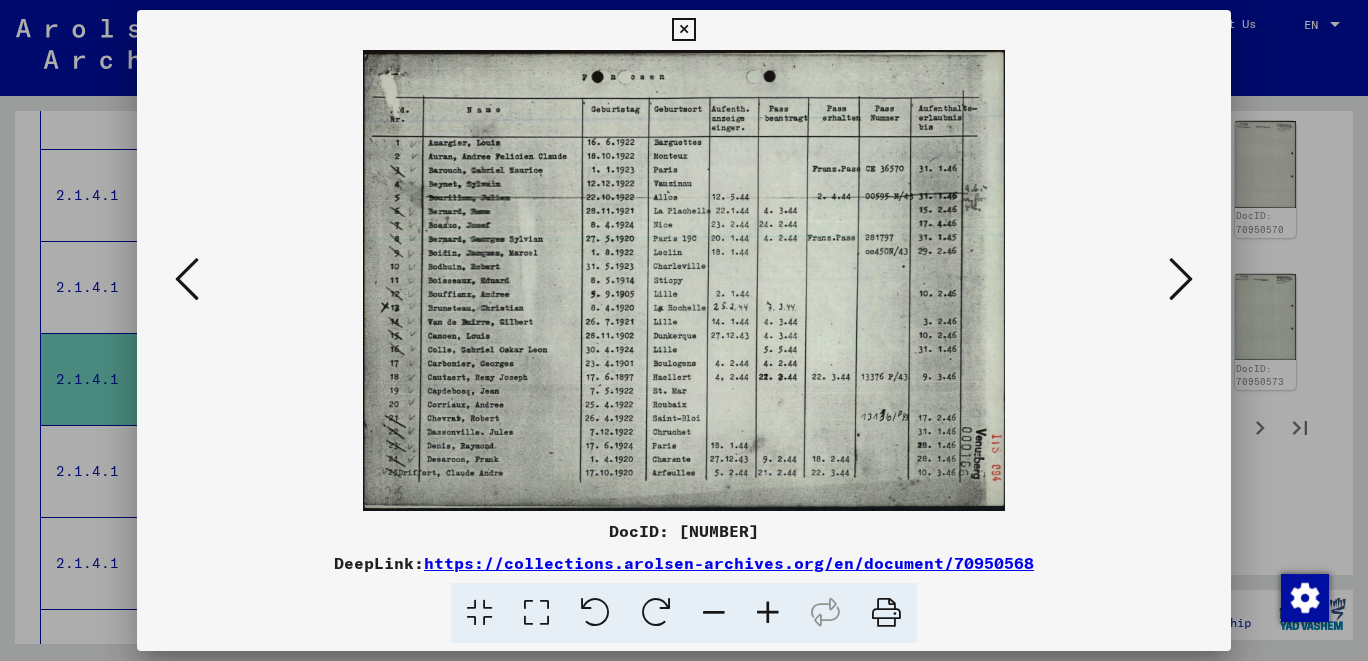 click at bounding box center [187, 279] 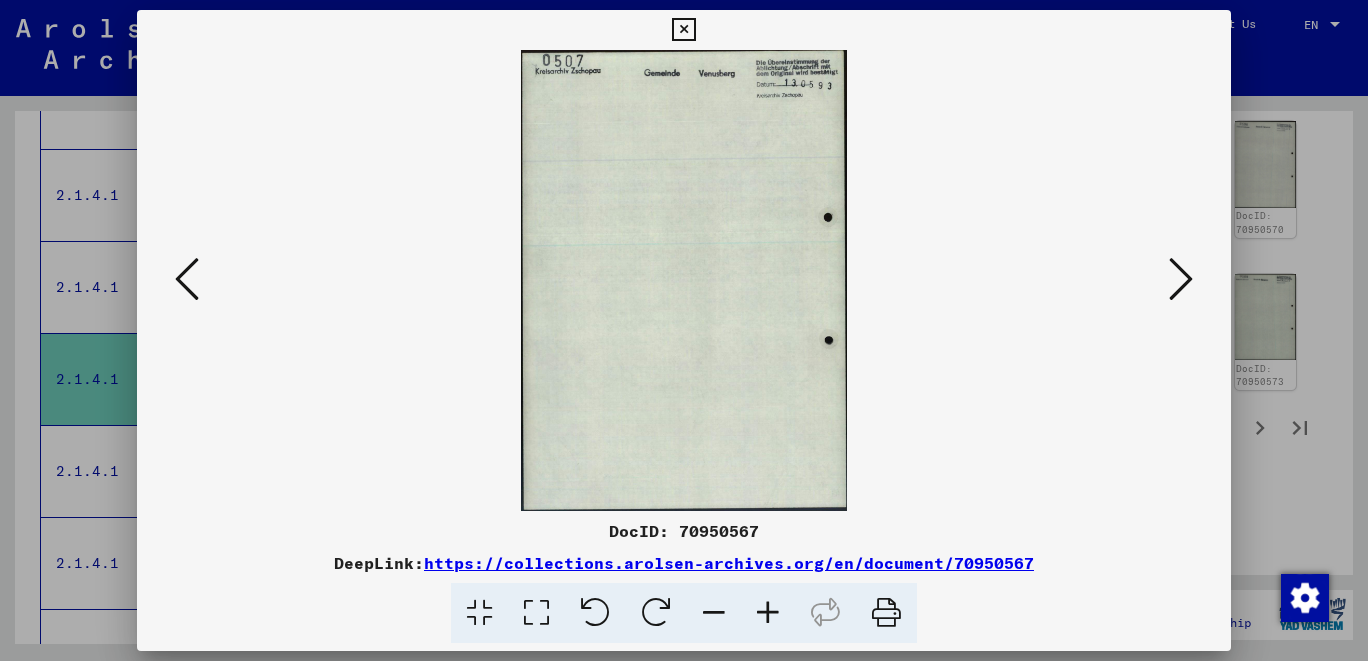 click at bounding box center (187, 279) 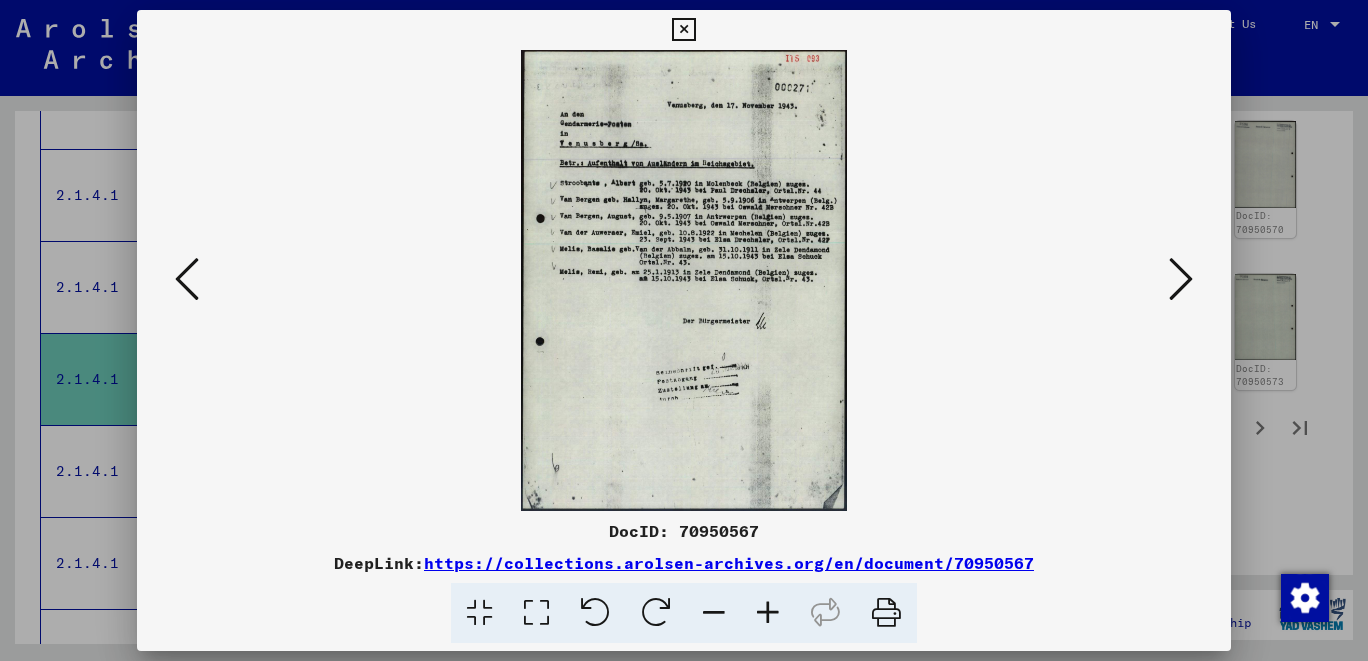 click at bounding box center (187, 279) 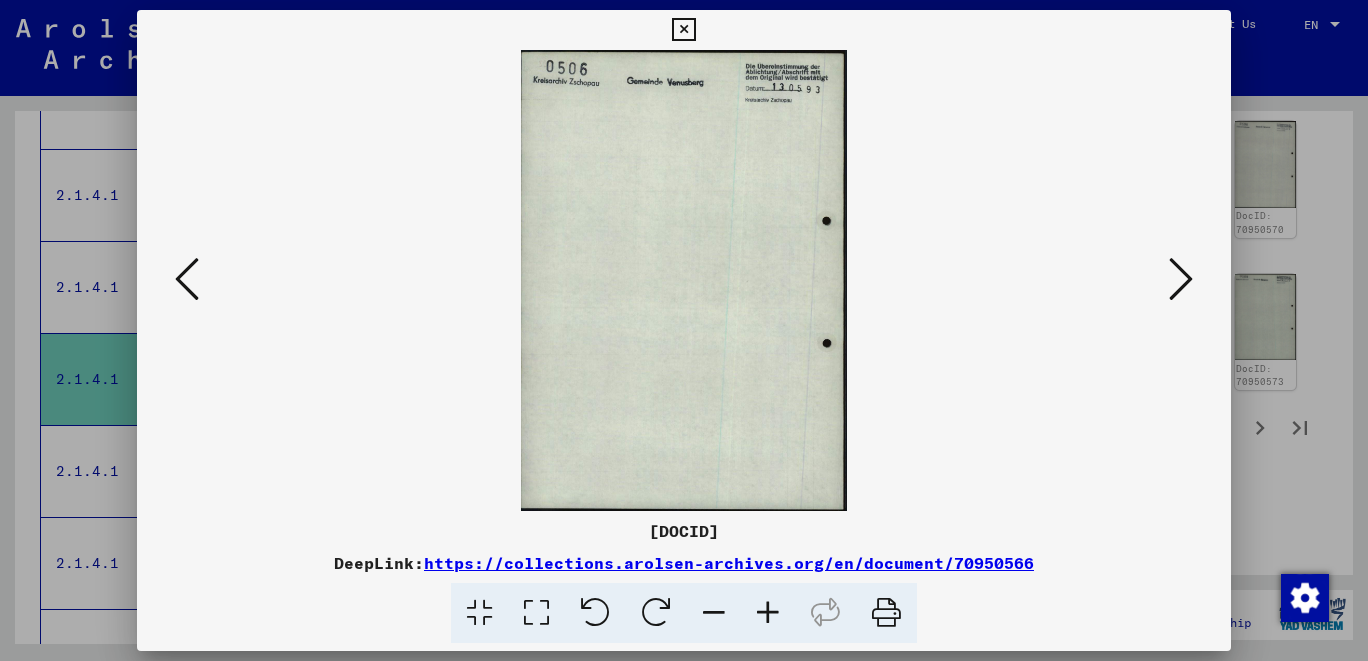 click at bounding box center (187, 279) 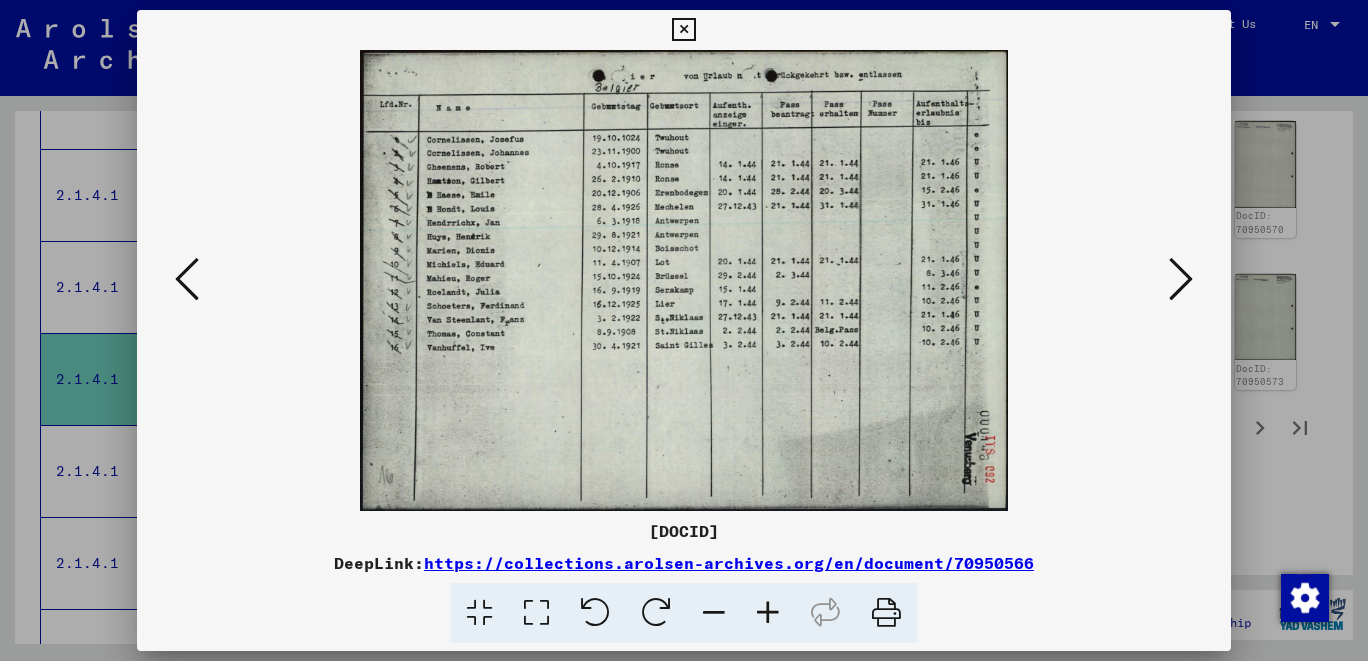 click at bounding box center (187, 279) 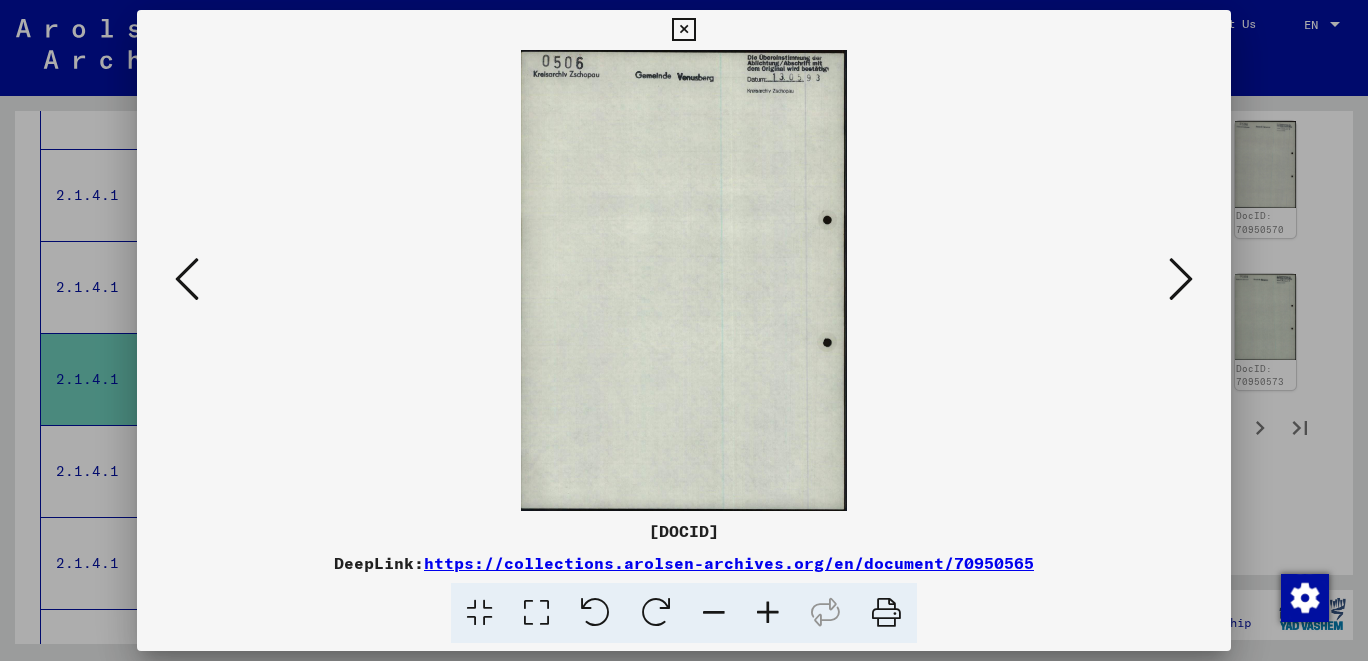 click at bounding box center [187, 279] 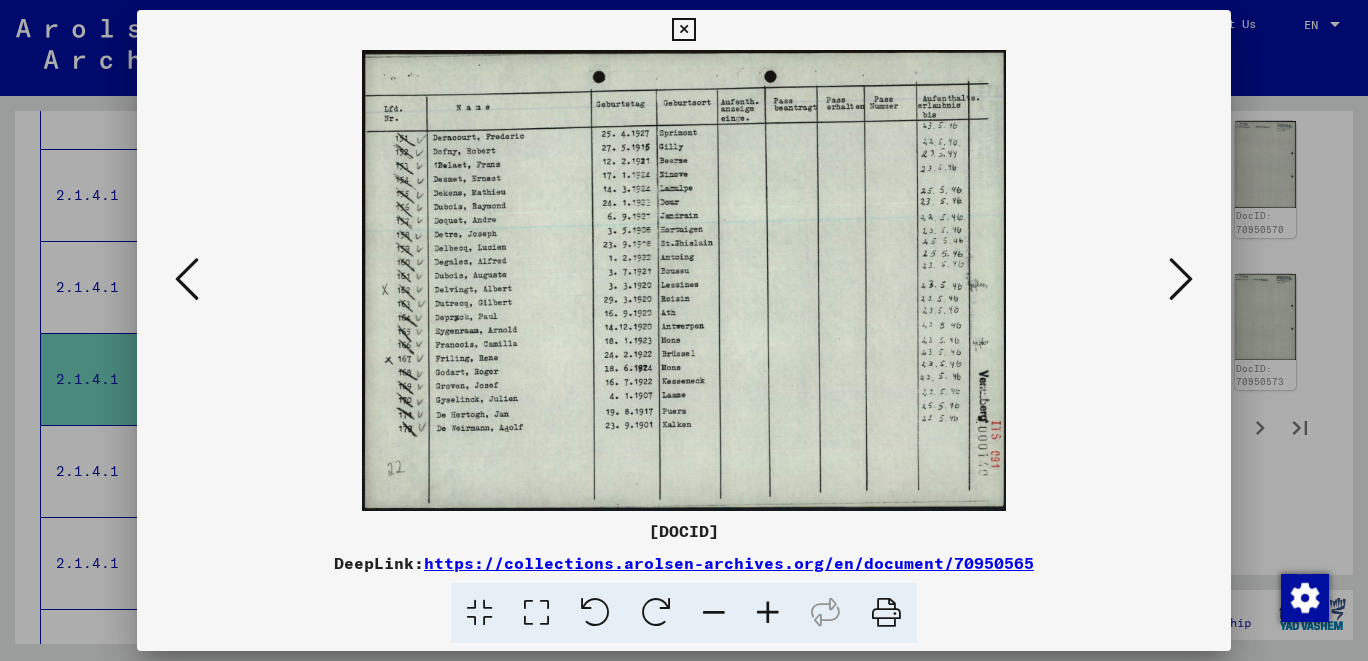 click at bounding box center [187, 279] 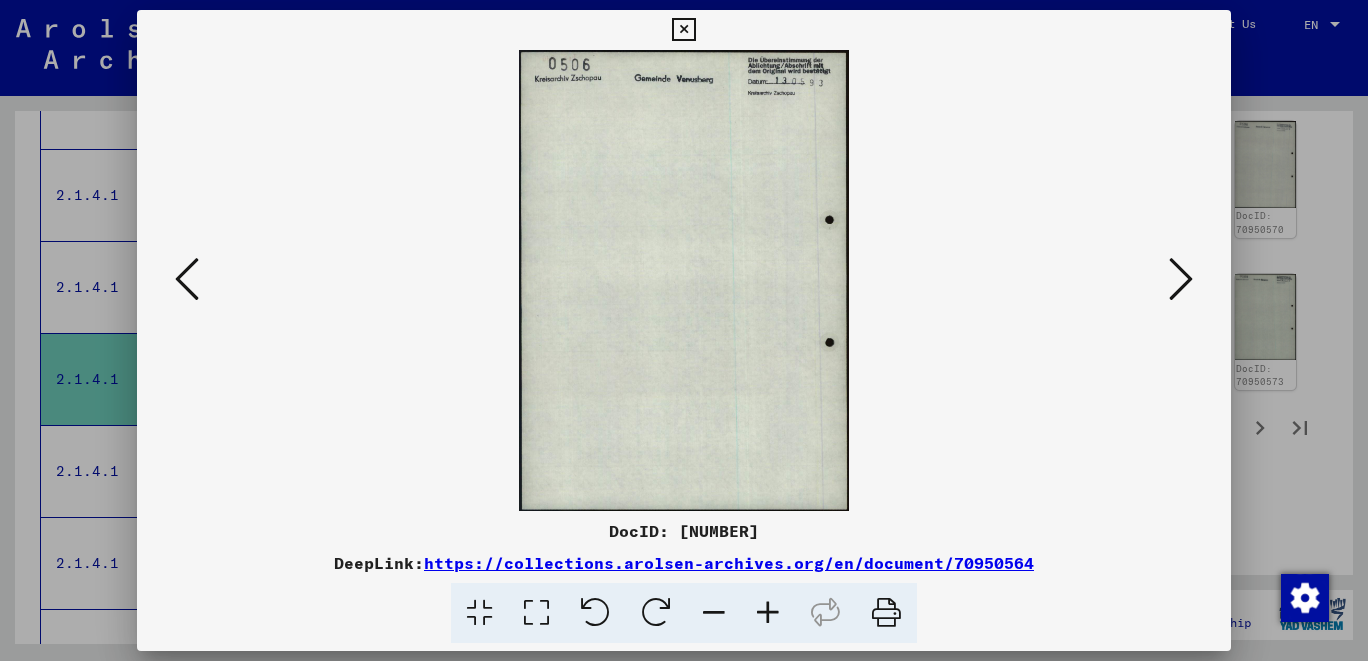 click at bounding box center [187, 279] 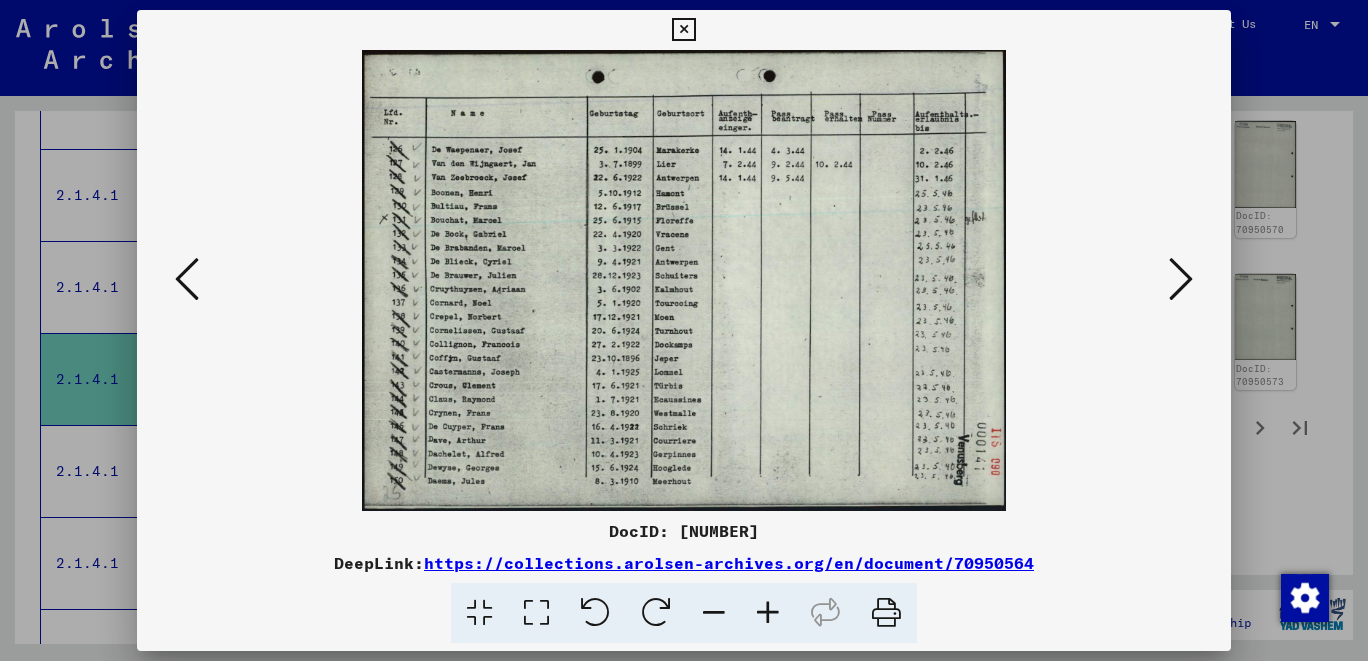 click at bounding box center [187, 279] 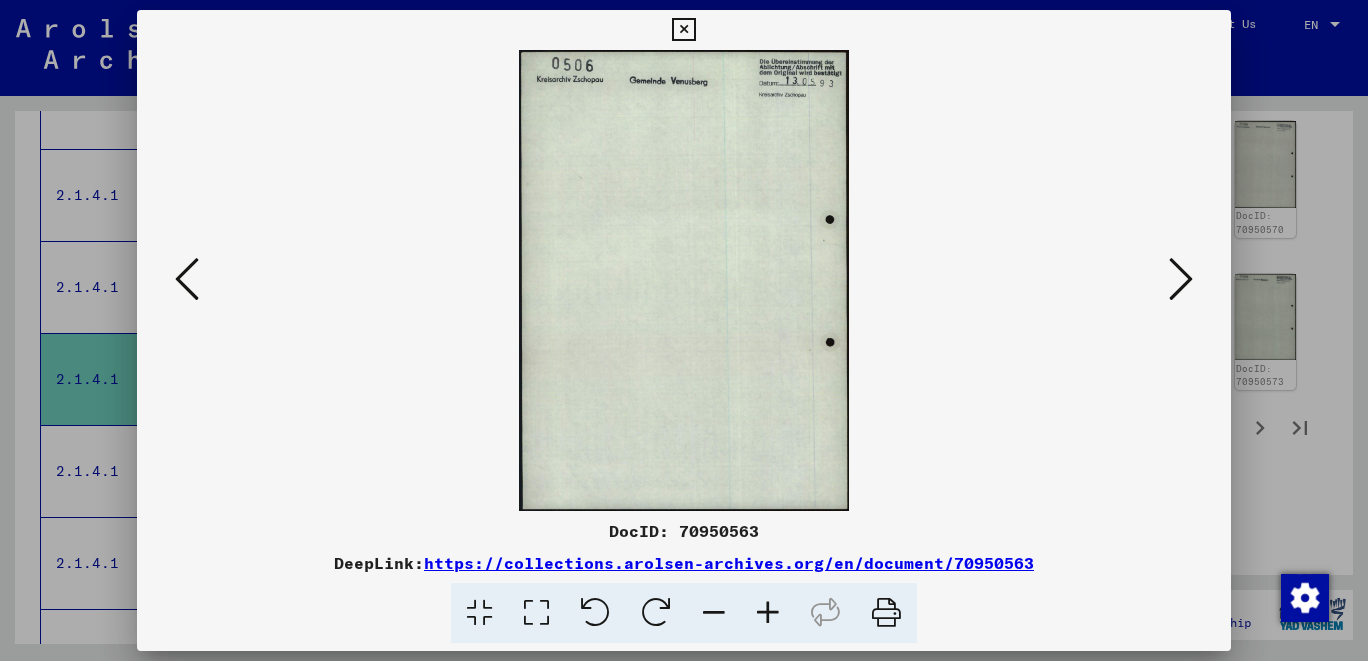click at bounding box center [187, 279] 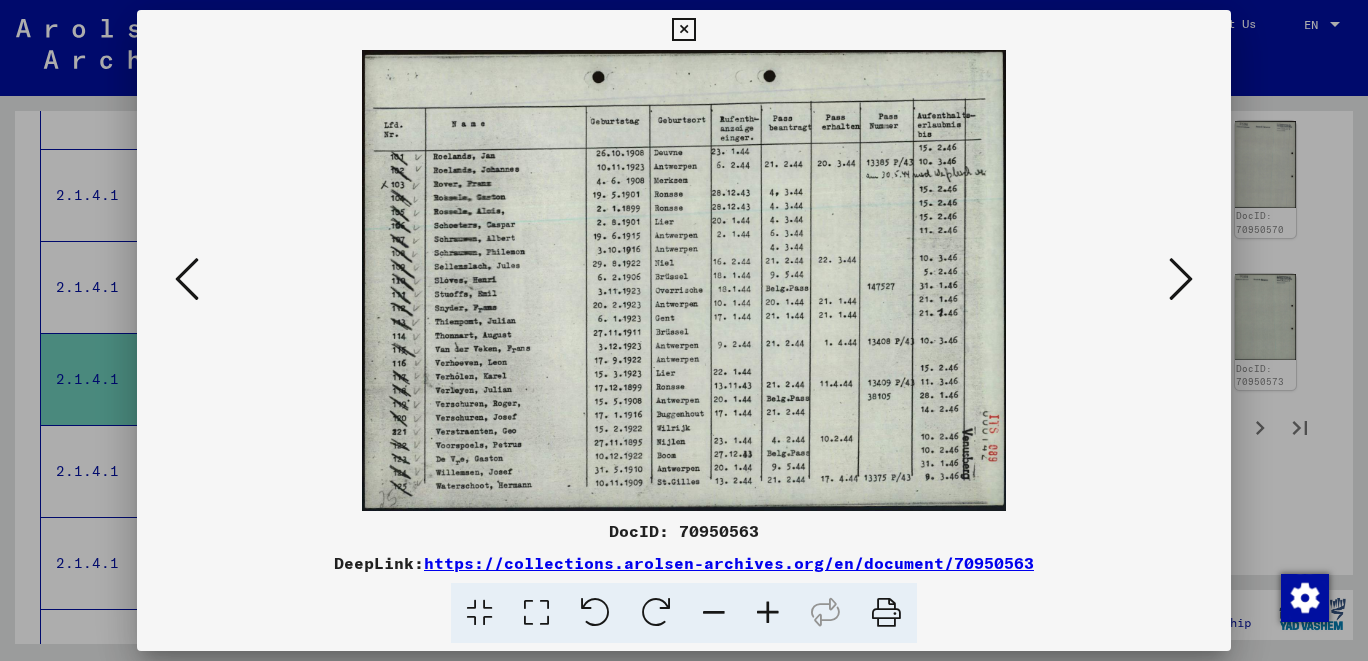 click at bounding box center [187, 279] 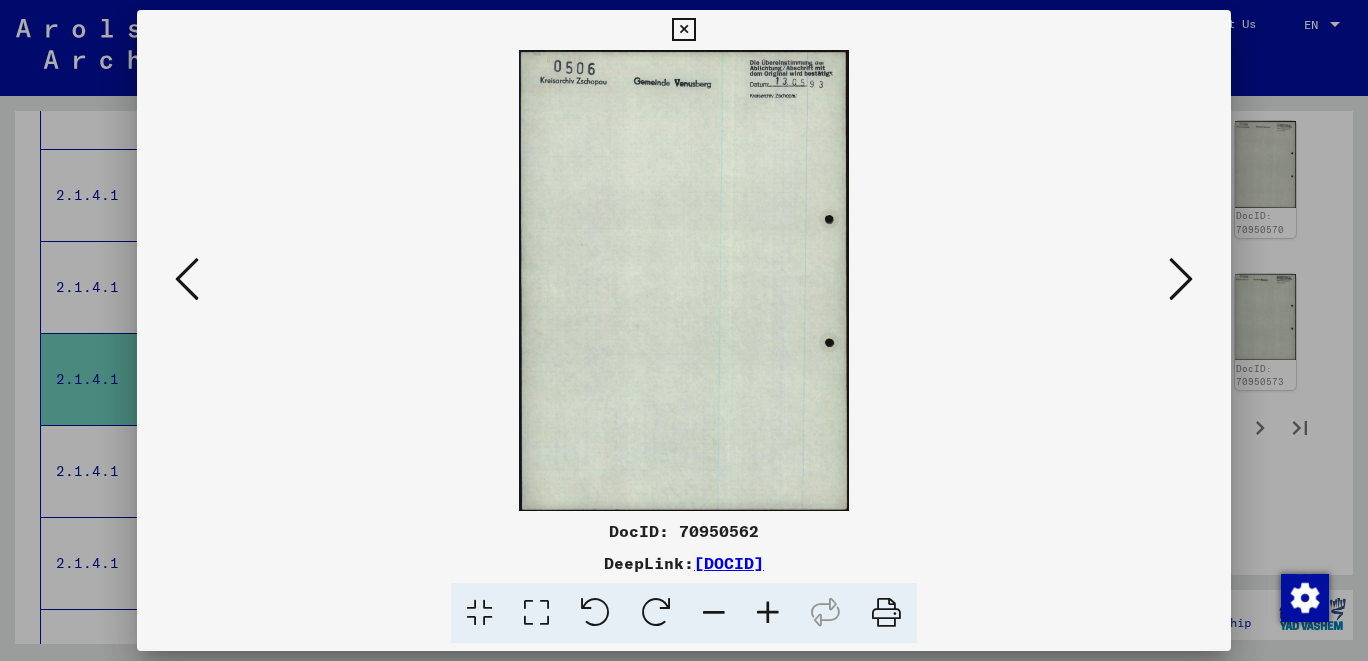 click at bounding box center [187, 279] 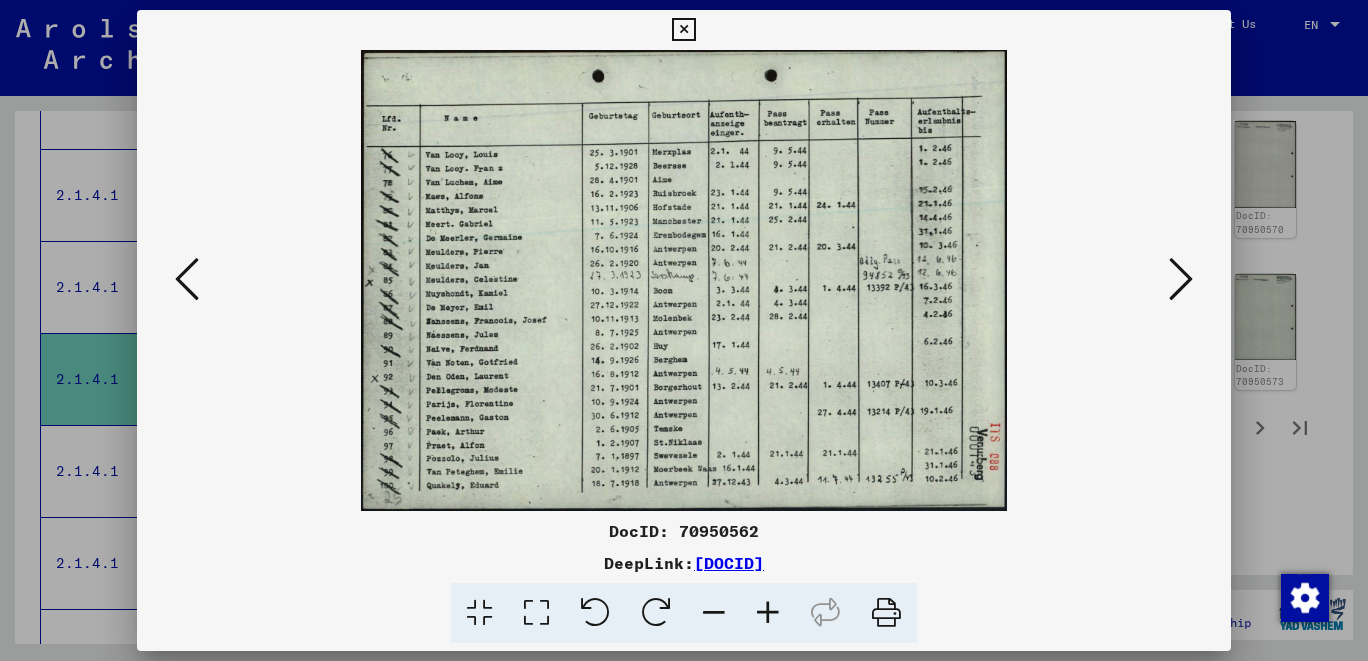 click at bounding box center [187, 279] 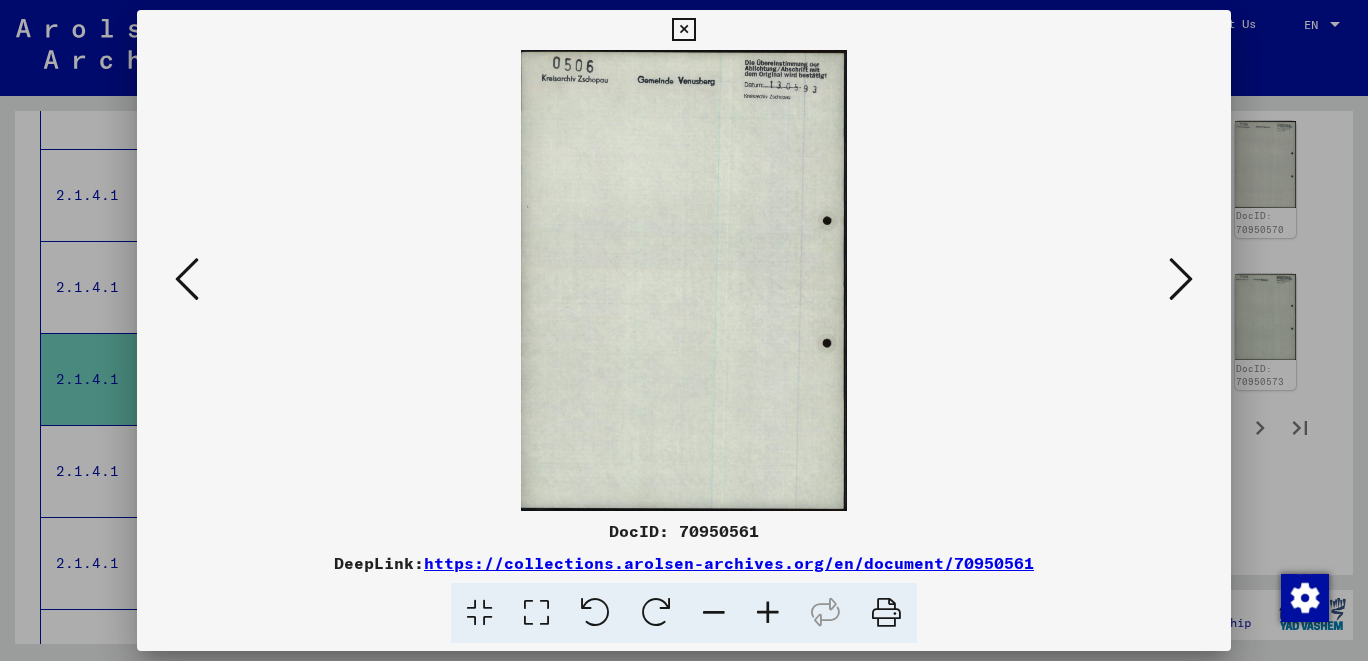 click at bounding box center (187, 279) 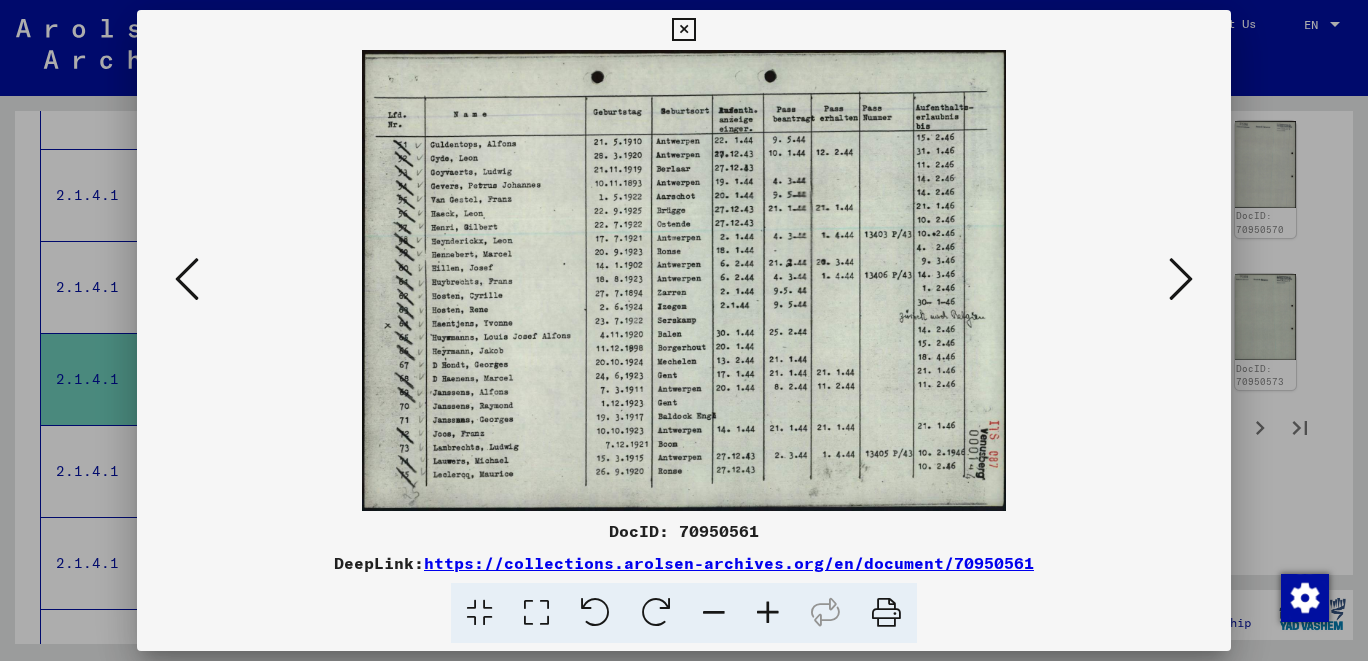 click at bounding box center [187, 279] 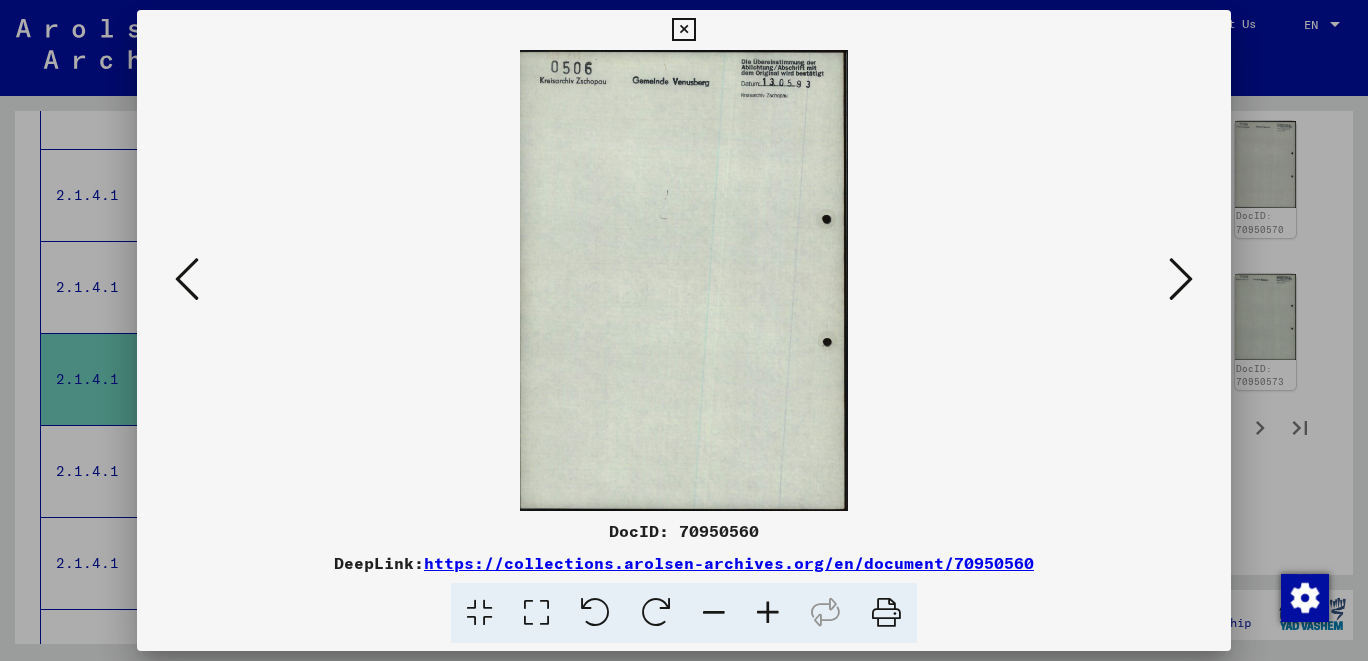 click at bounding box center [187, 279] 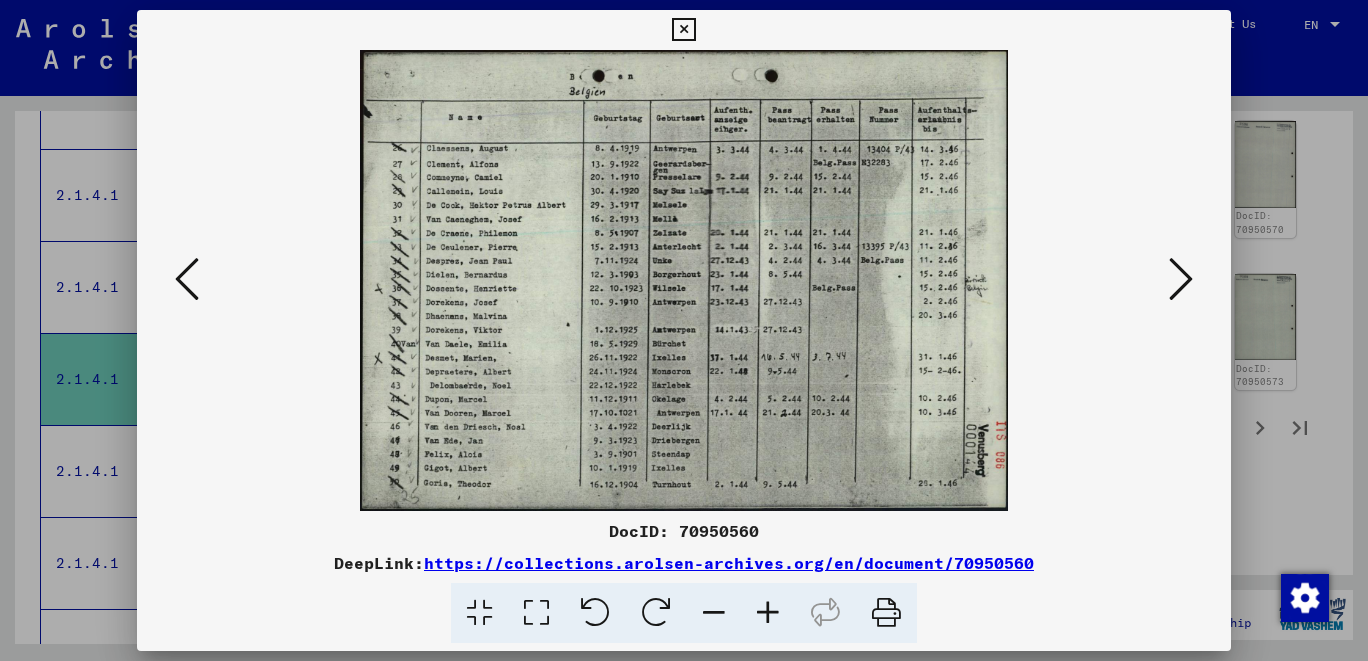 click at bounding box center [187, 279] 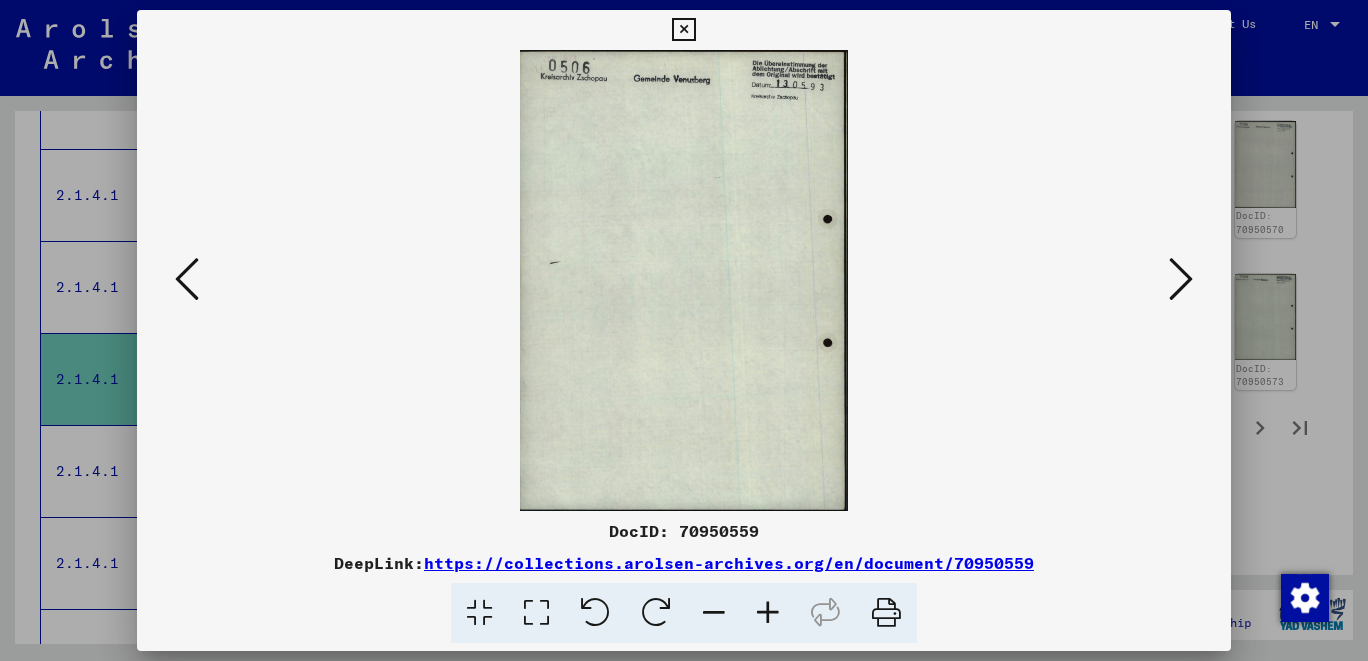 click at bounding box center (187, 279) 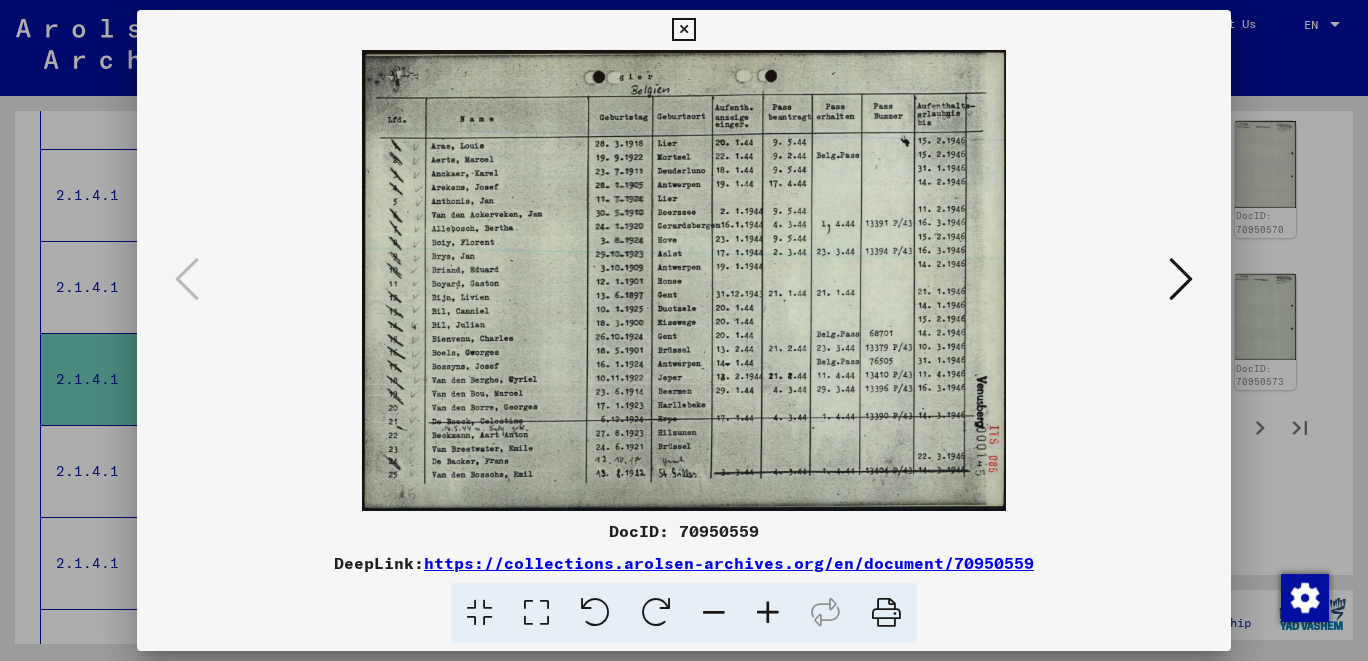 click at bounding box center [683, 30] 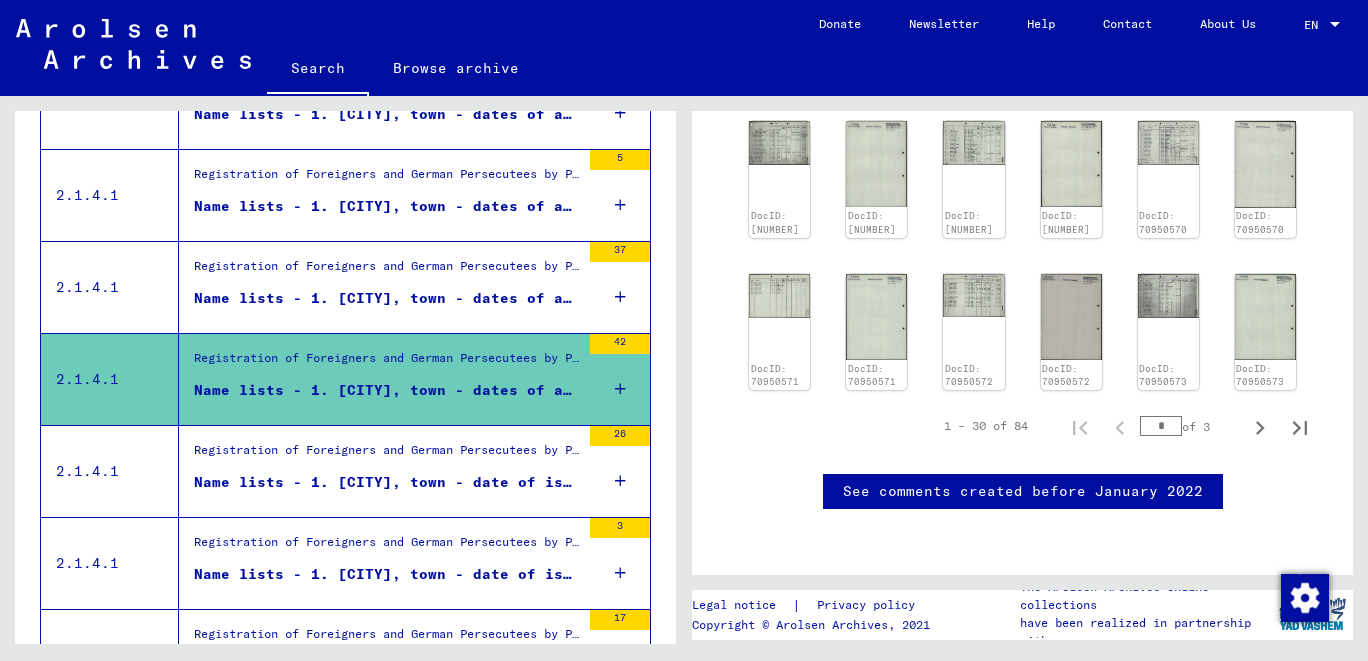 click on "Name lists - 1. [CITY], town - dates of arrival: [DATE] - [DATE] - 2. [CITY], town - no further information available -  ..." at bounding box center (387, 298) 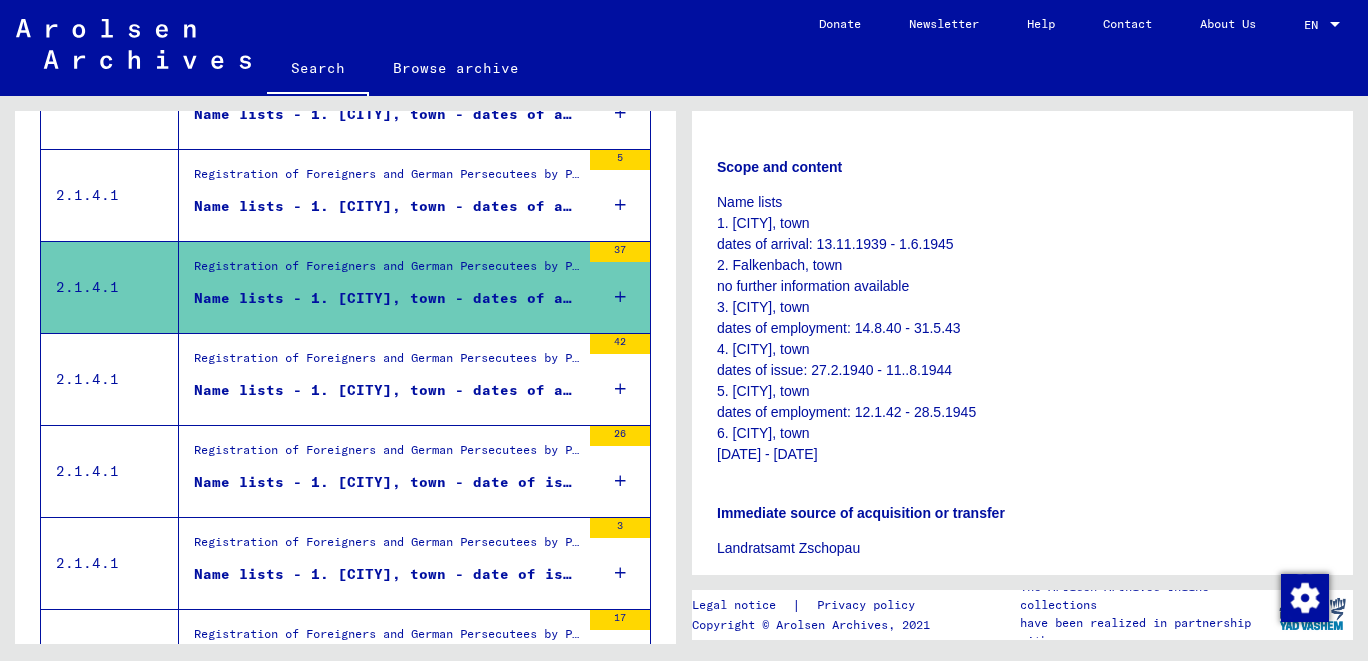 scroll, scrollTop: 854, scrollLeft: 0, axis: vertical 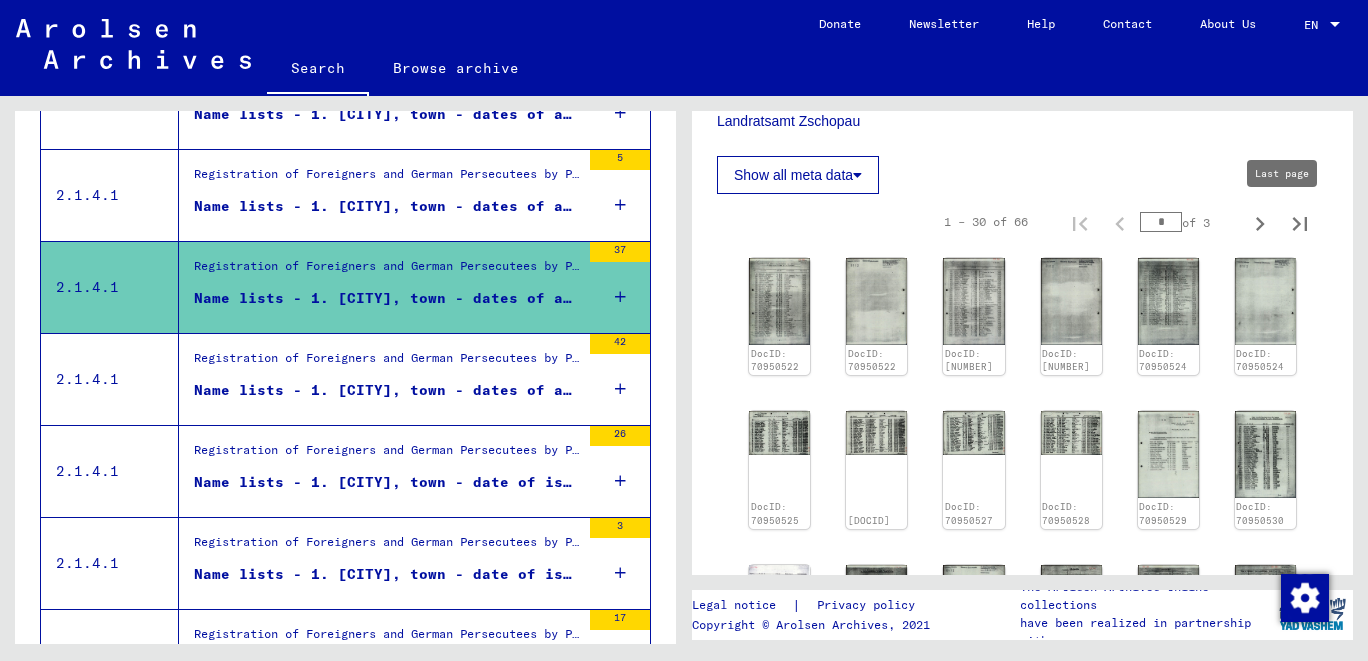 click 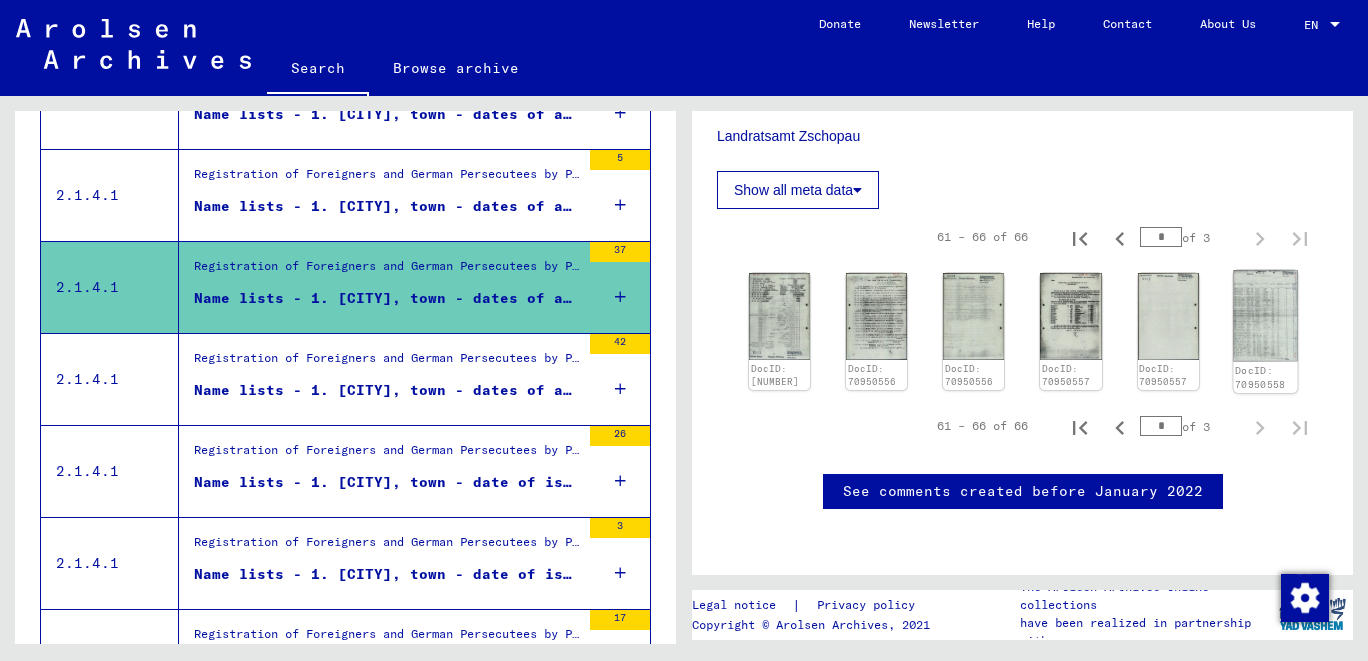 click 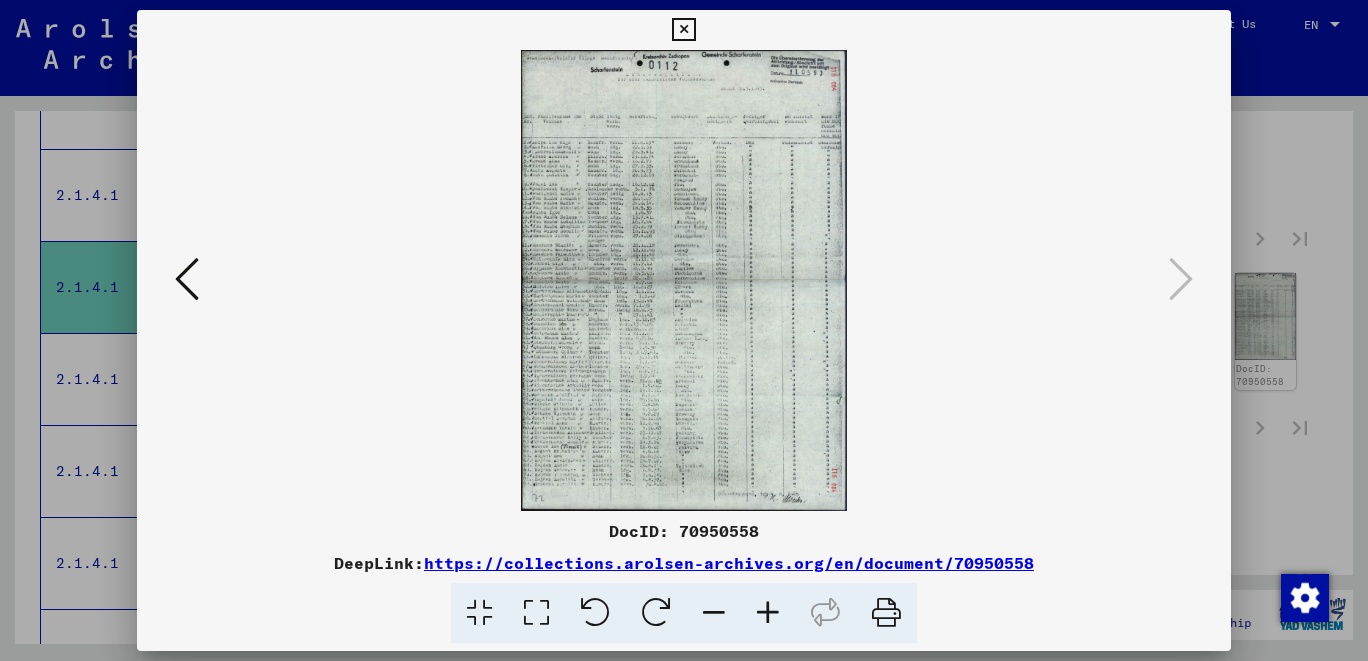 click at bounding box center (768, 613) 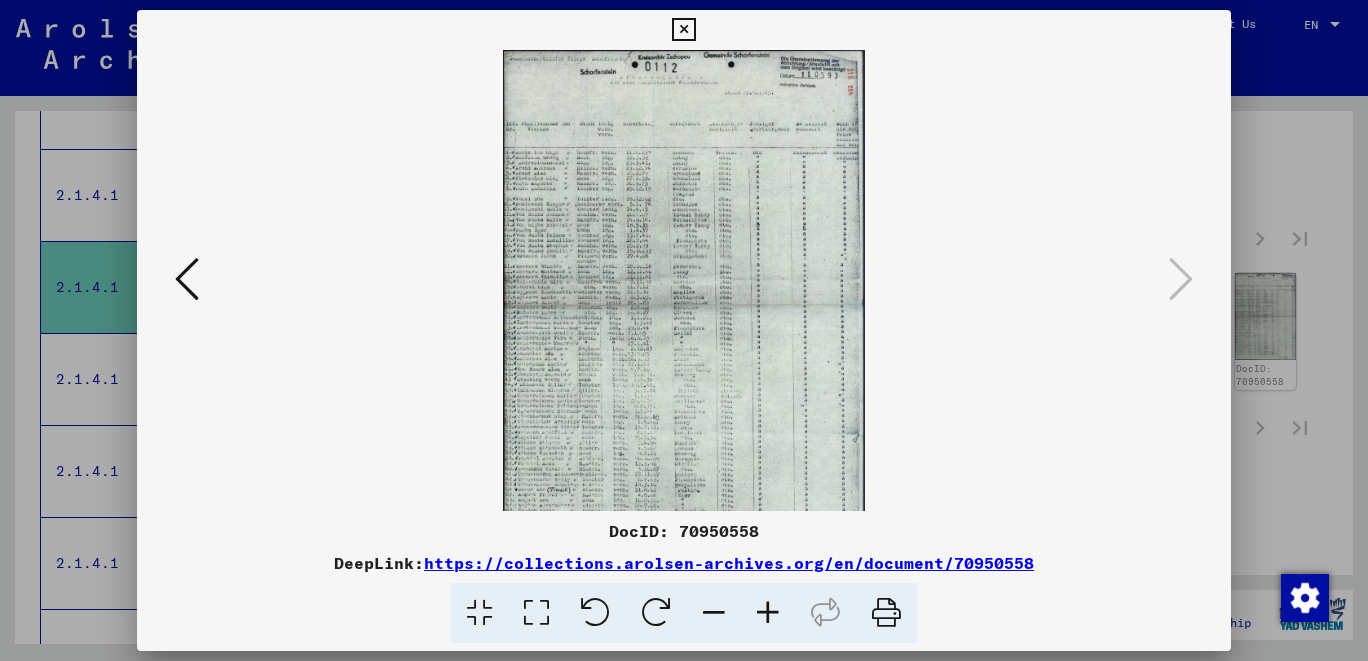 click at bounding box center (768, 613) 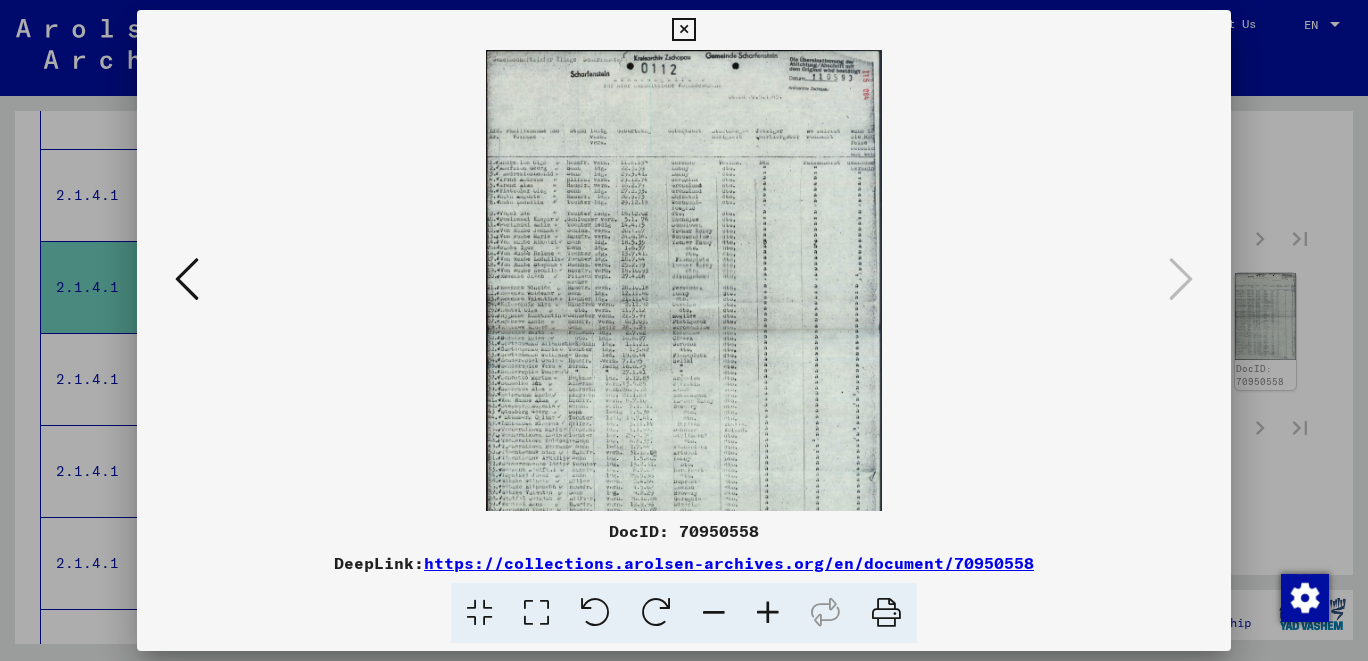 click at bounding box center [768, 613] 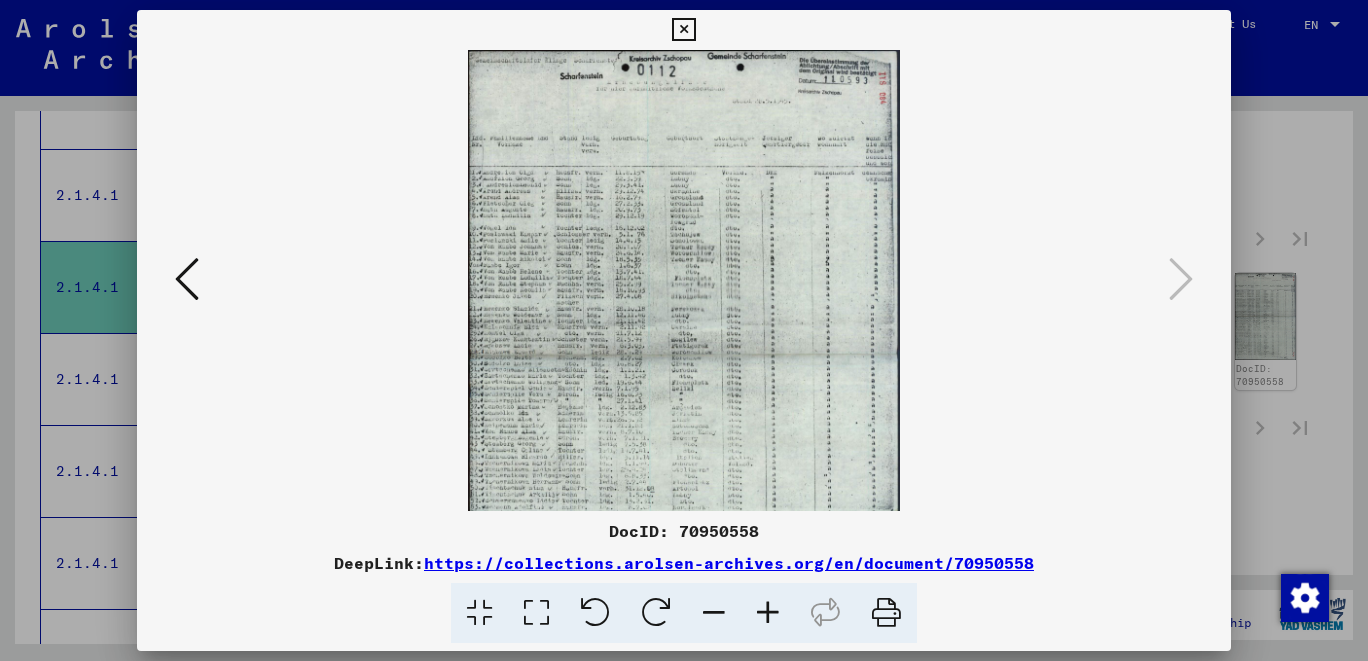 click at bounding box center [768, 613] 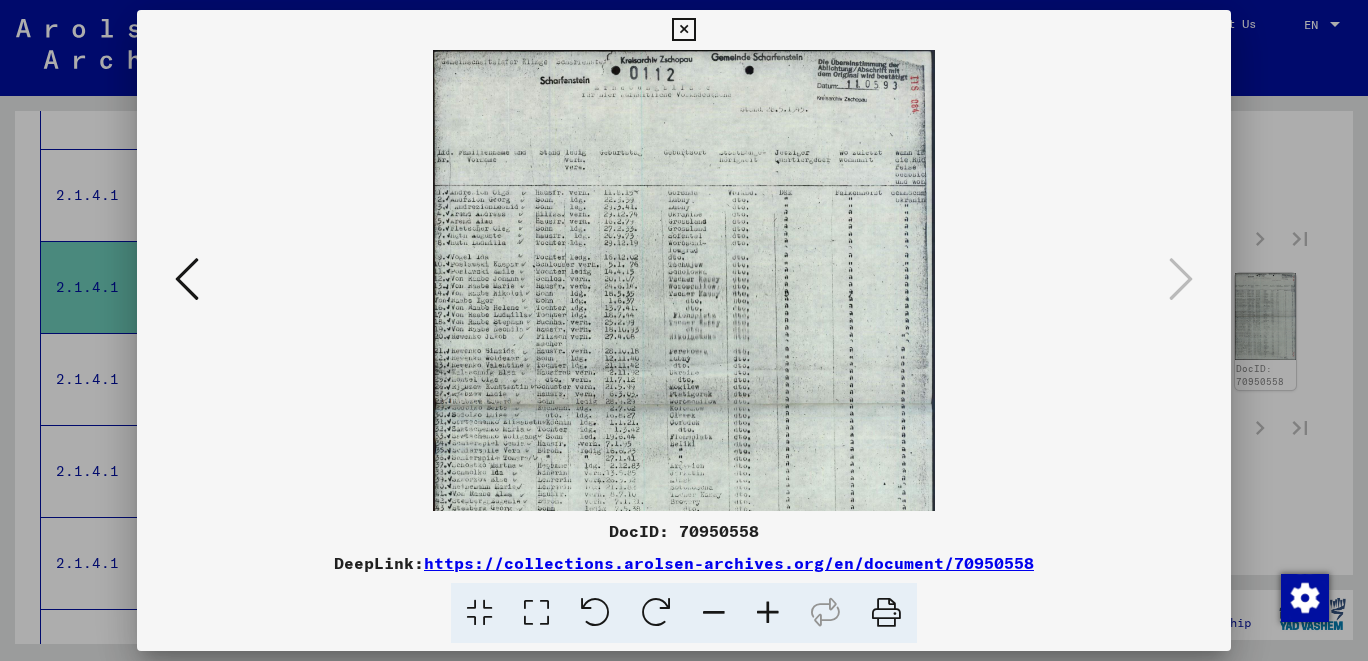click at bounding box center (768, 613) 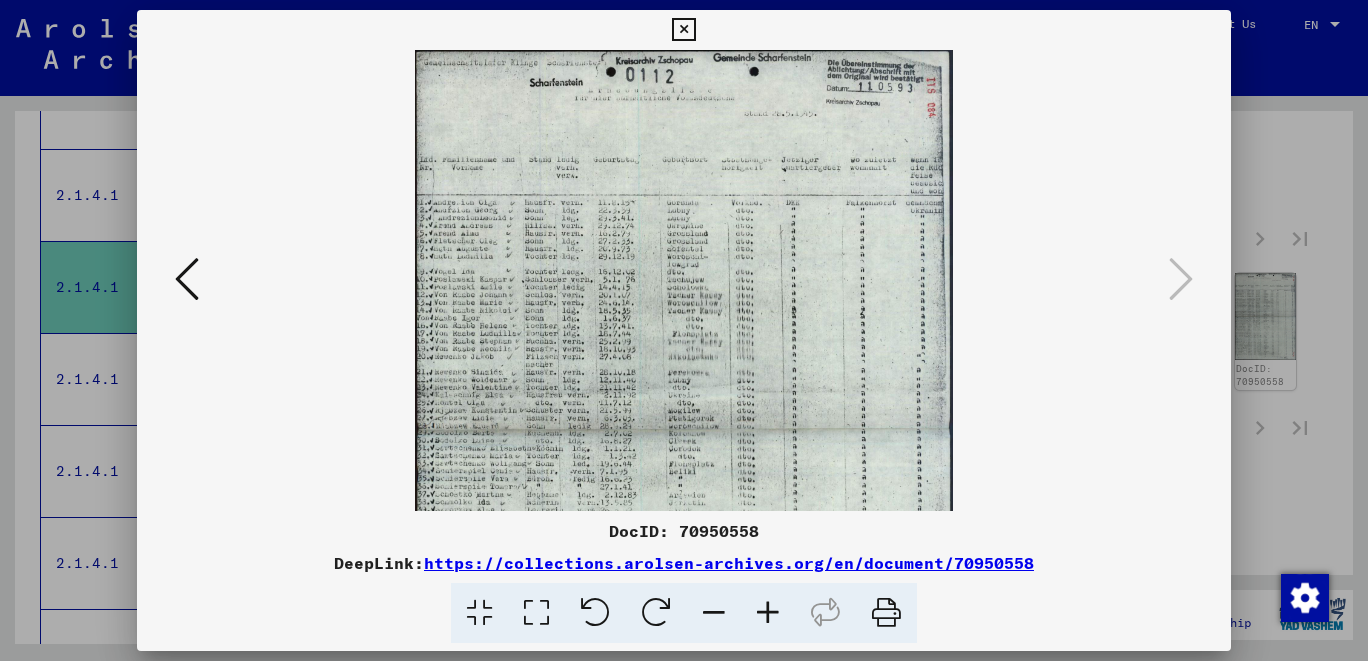 click at bounding box center [768, 613] 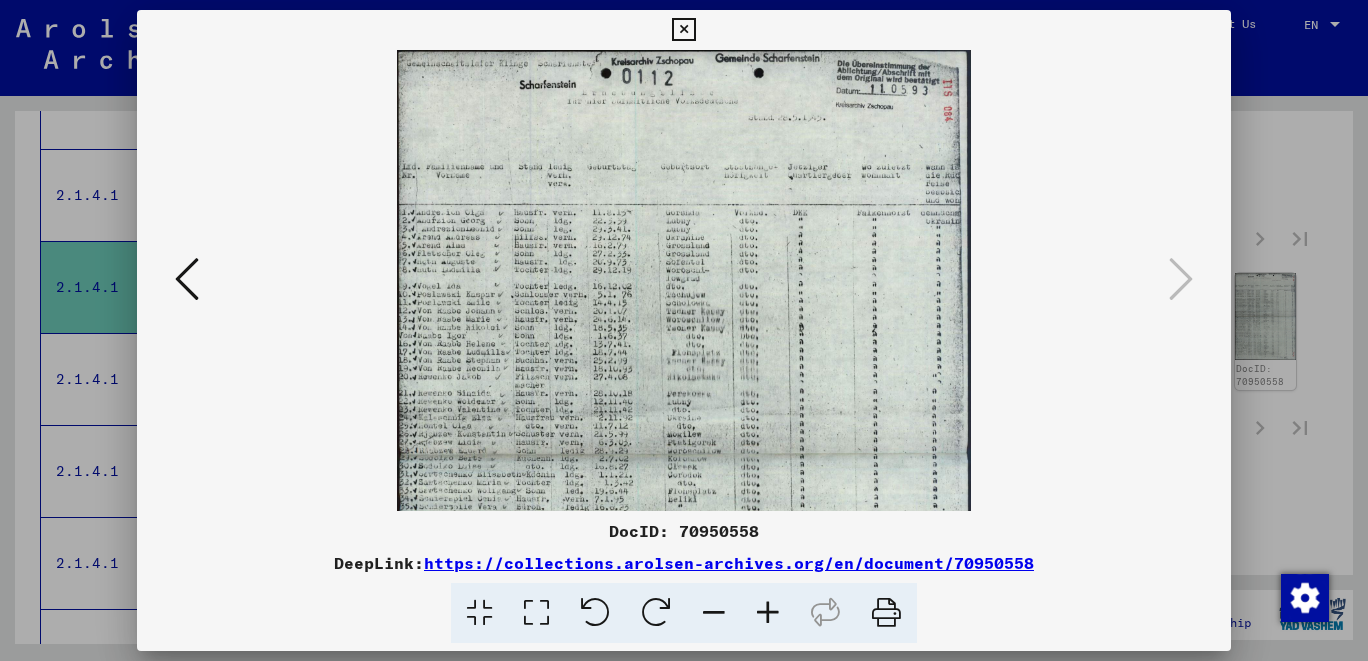 click at bounding box center [768, 613] 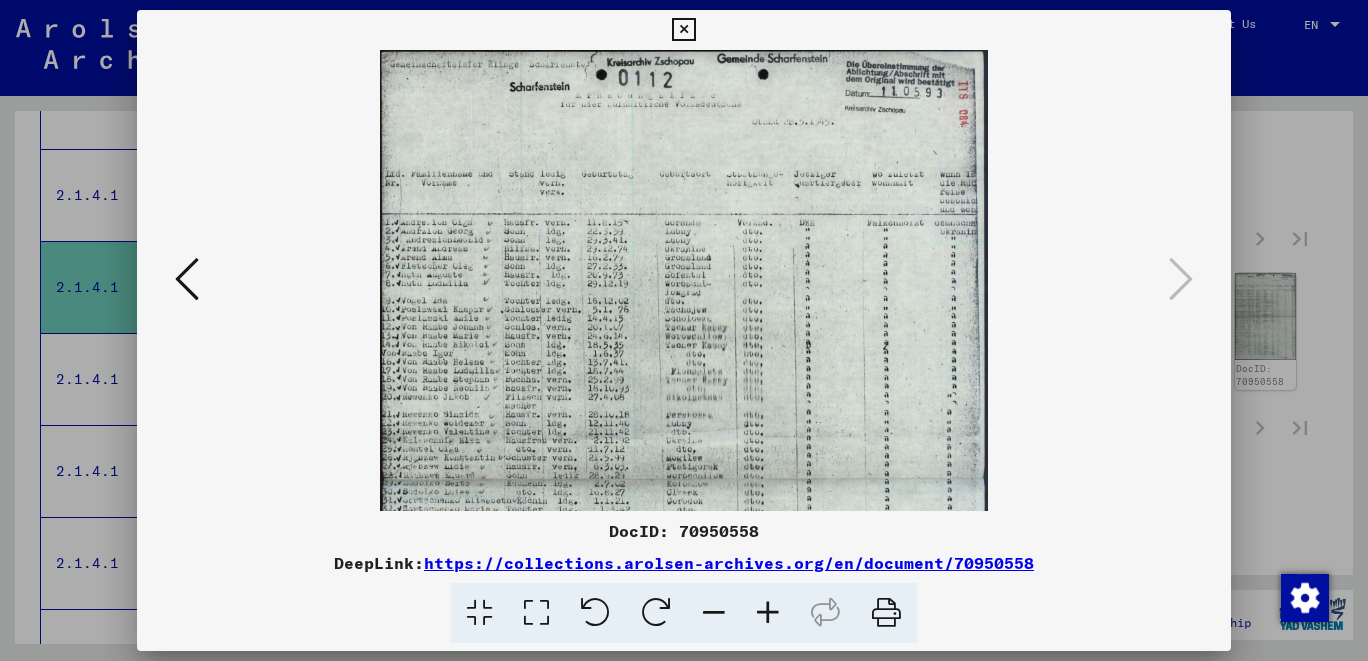 click at bounding box center [768, 613] 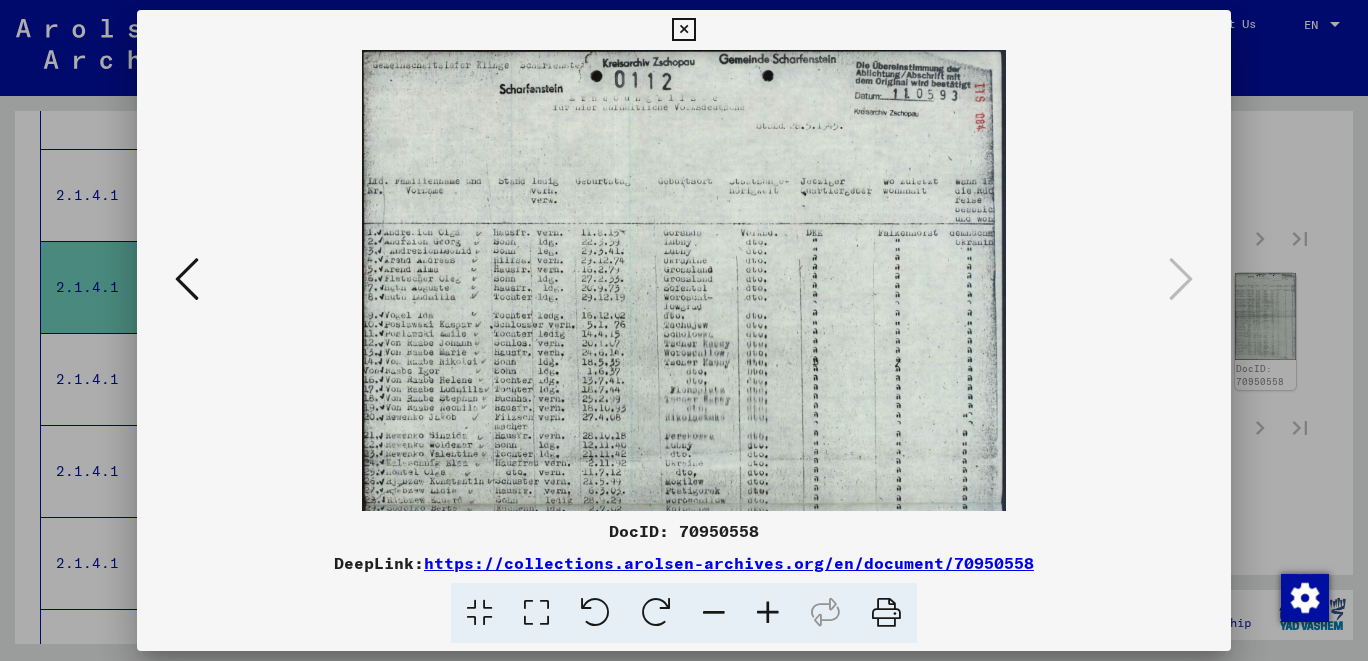 click at bounding box center [768, 613] 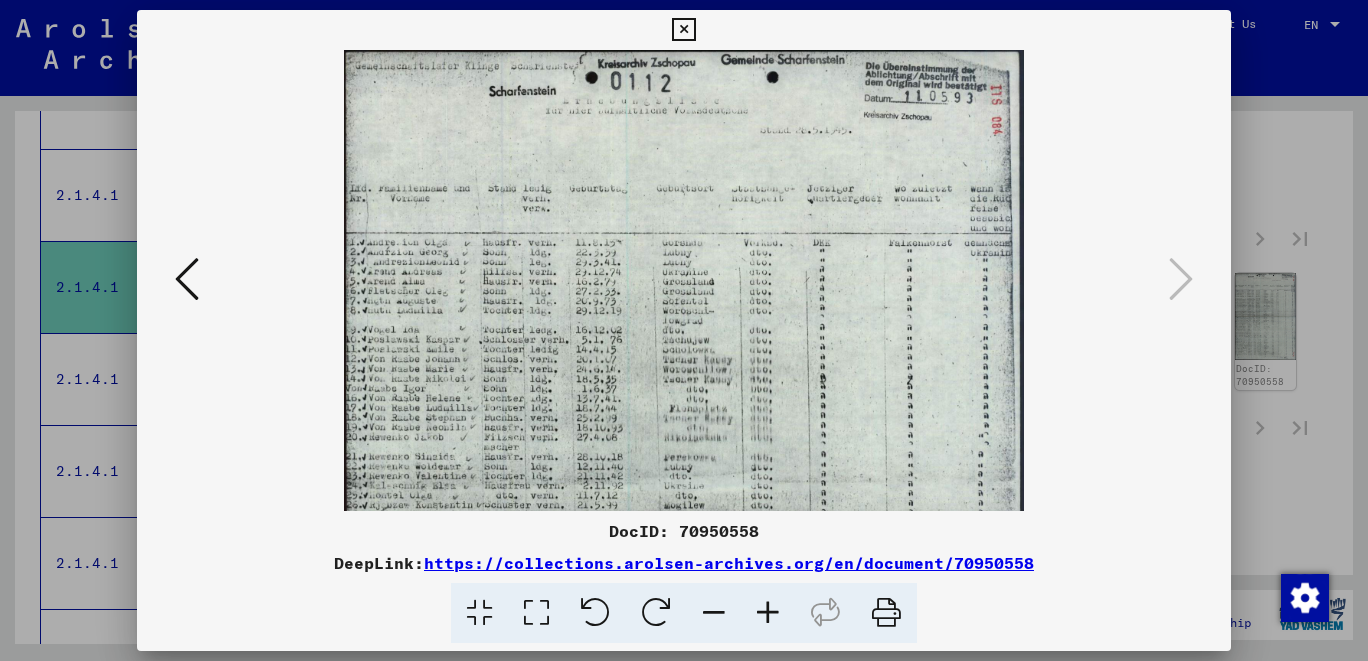 click at bounding box center [768, 613] 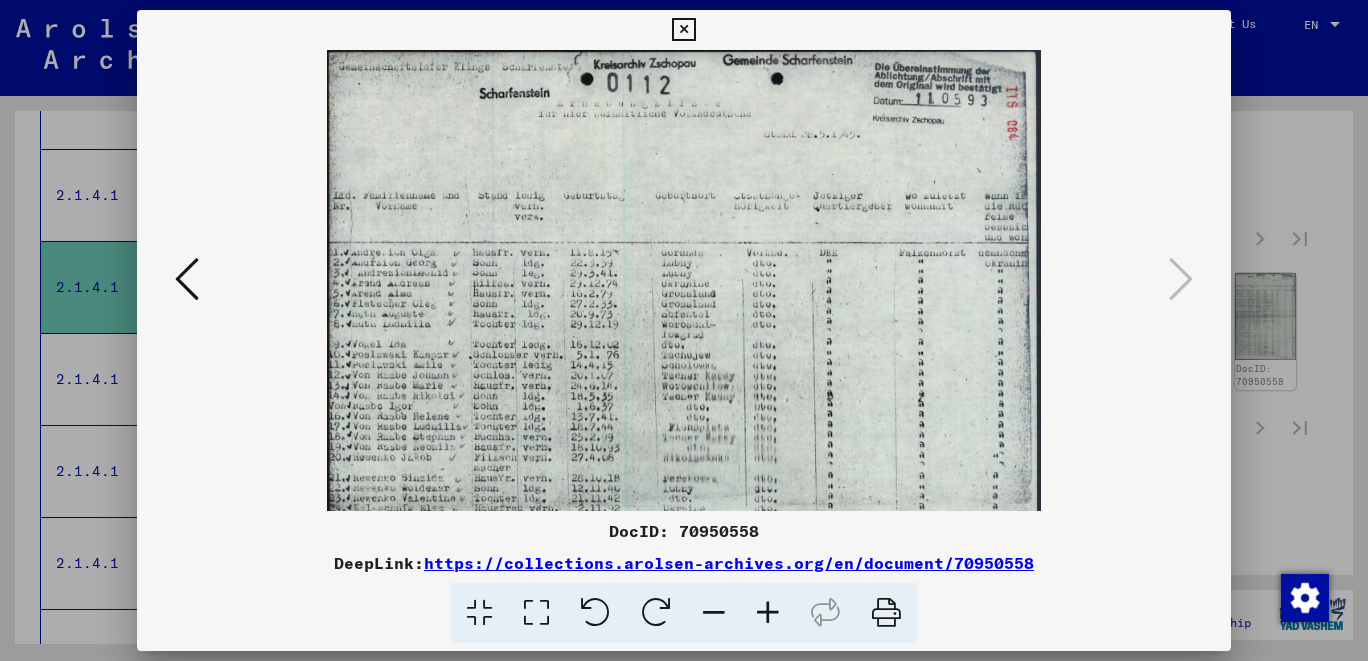 click at bounding box center (768, 613) 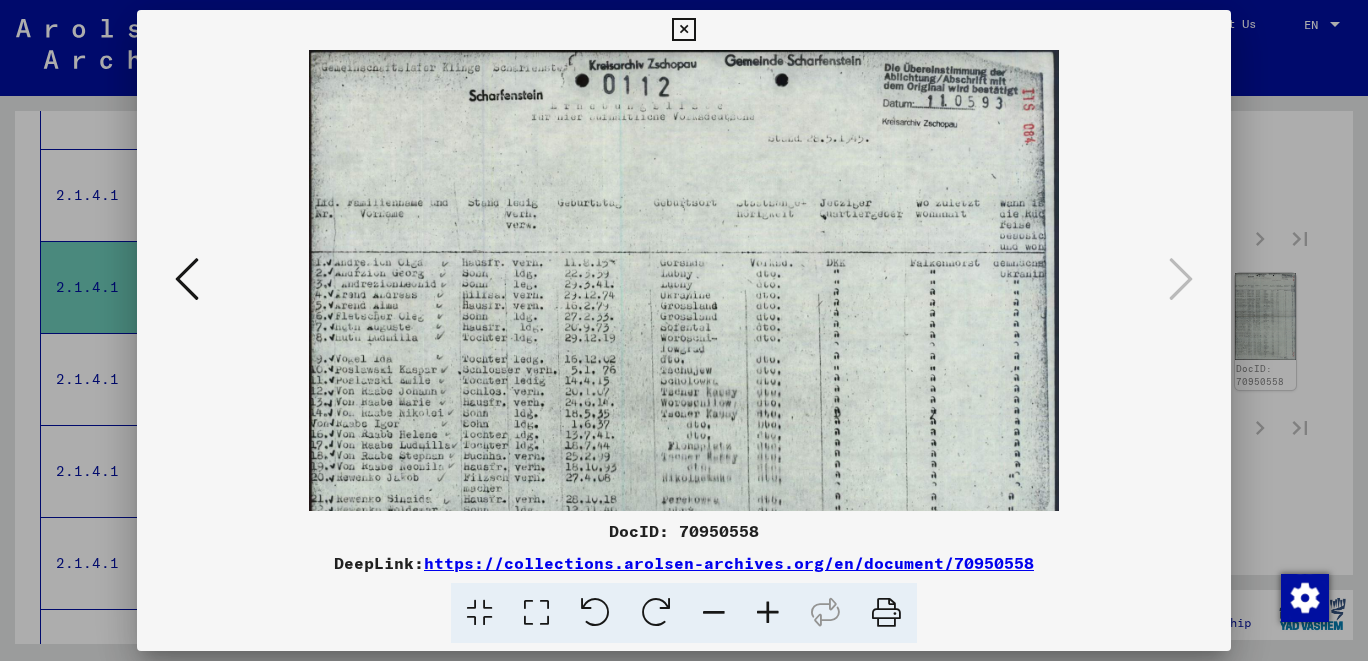 click at bounding box center (768, 613) 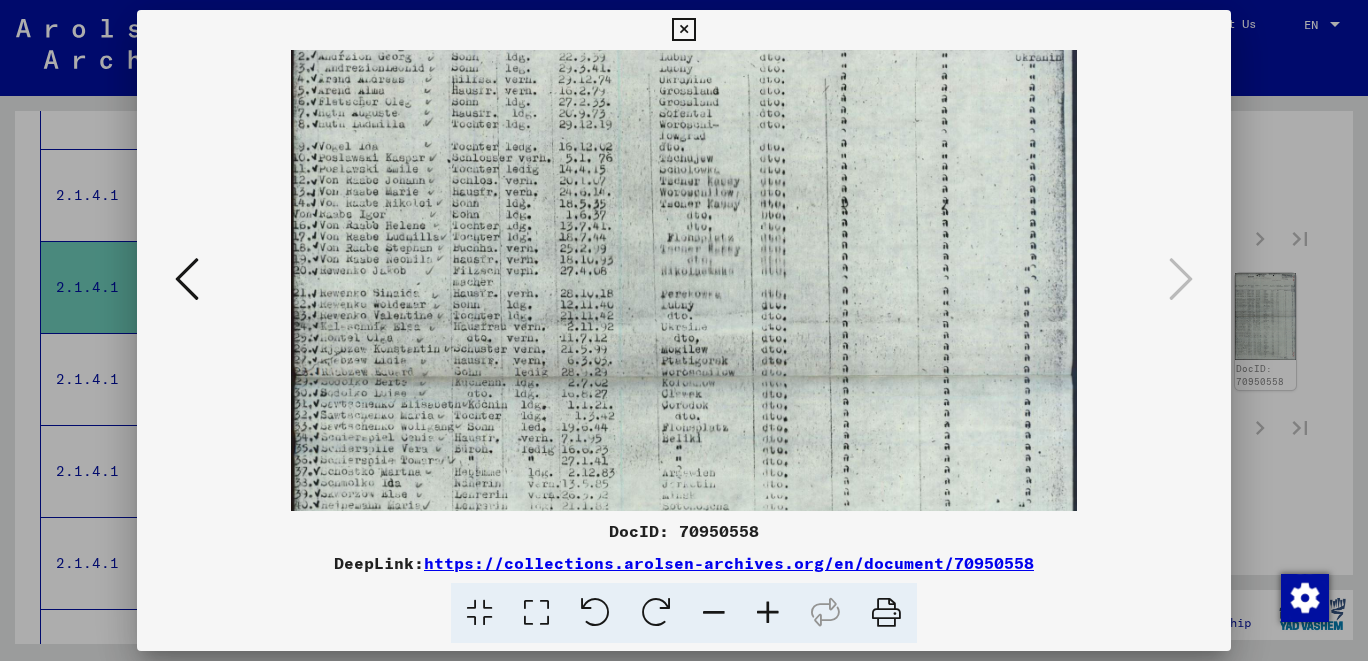 scroll, scrollTop: 252, scrollLeft: 0, axis: vertical 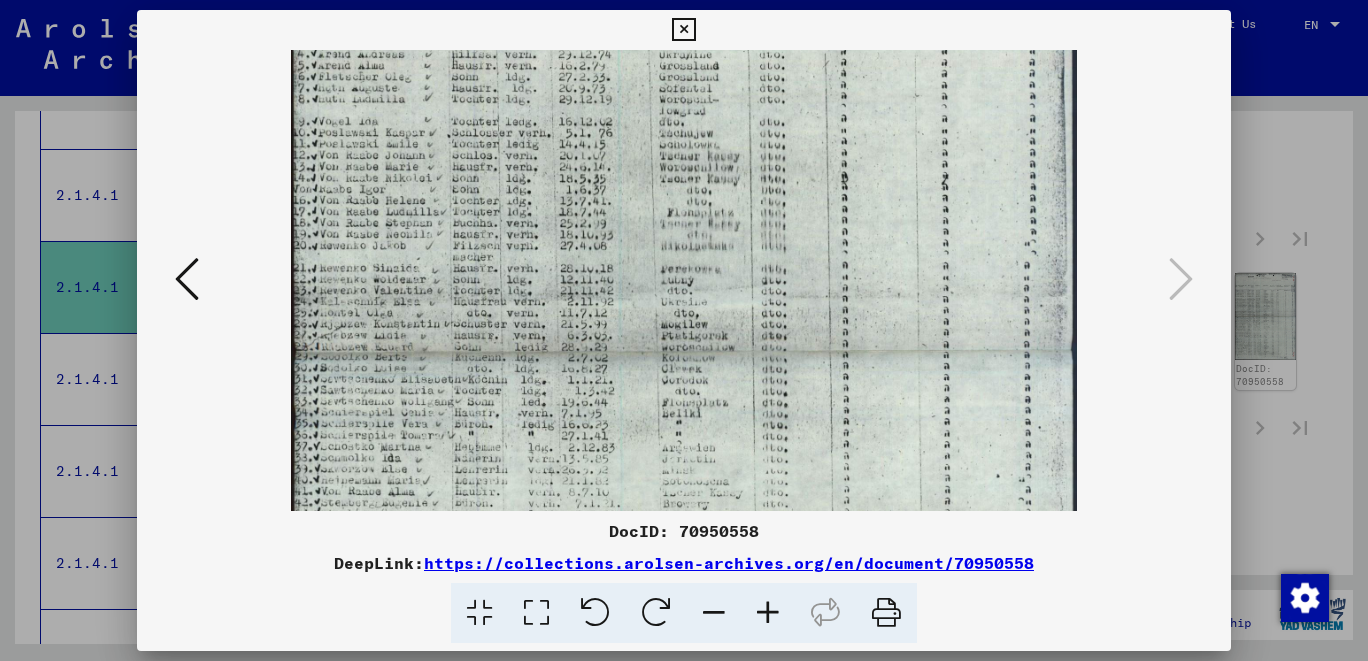 drag, startPoint x: 601, startPoint y: 443, endPoint x: 1022, endPoint y: 192, distance: 490.14487 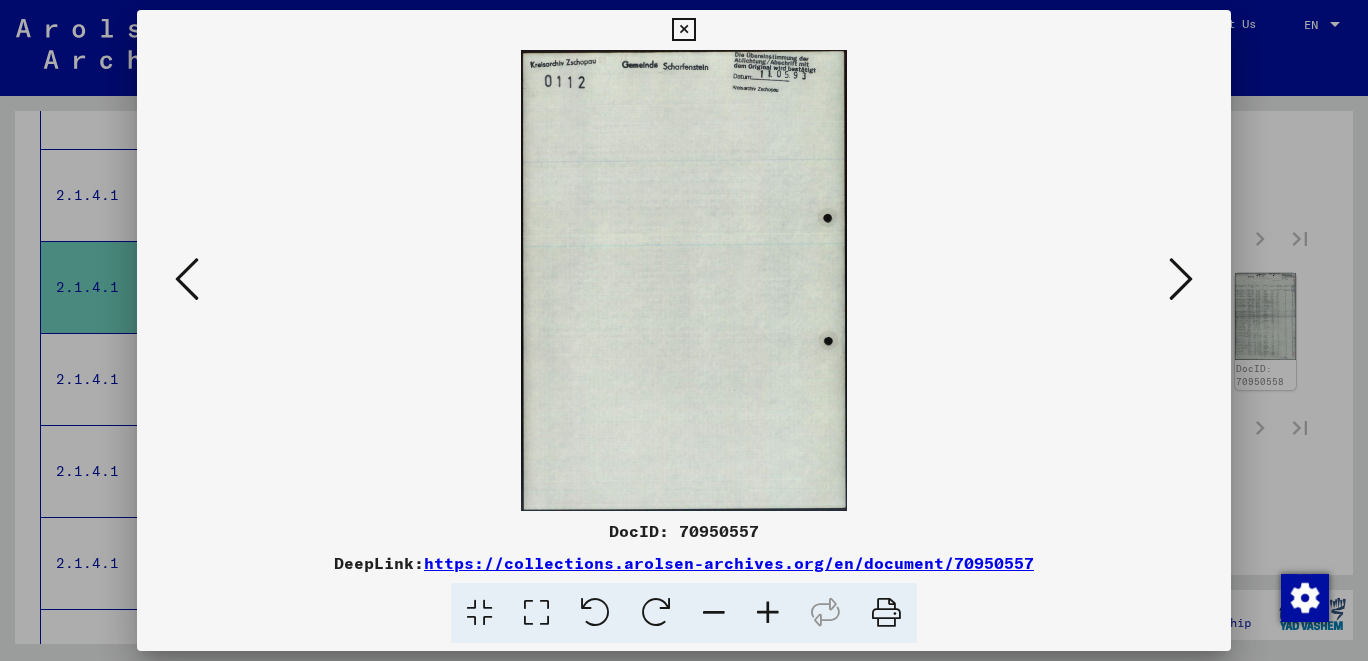 scroll, scrollTop: 0, scrollLeft: 0, axis: both 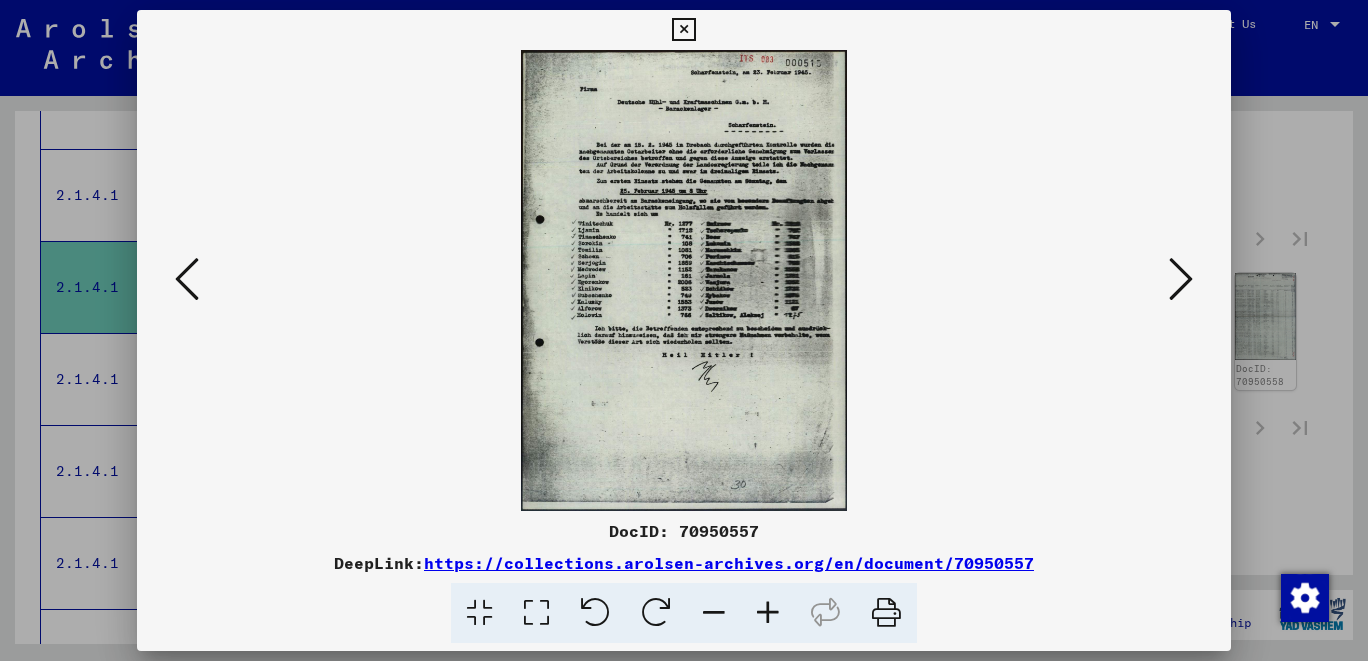click at bounding box center (187, 279) 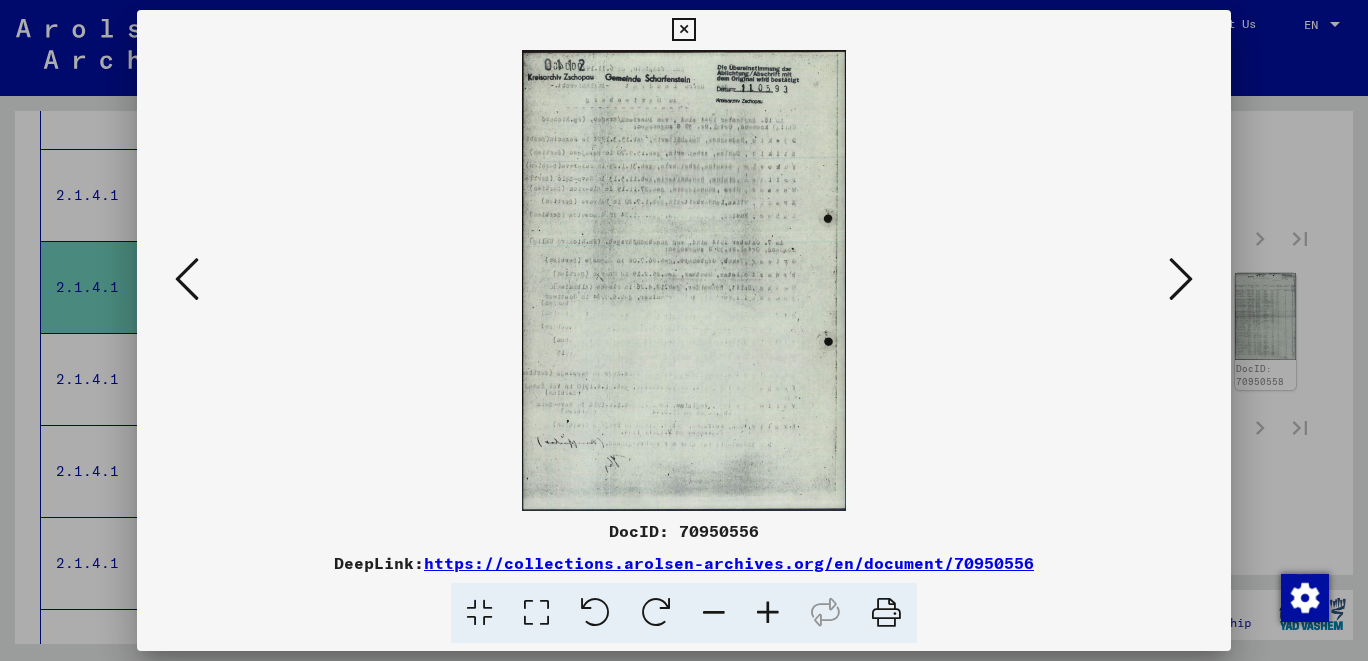 click at bounding box center (187, 279) 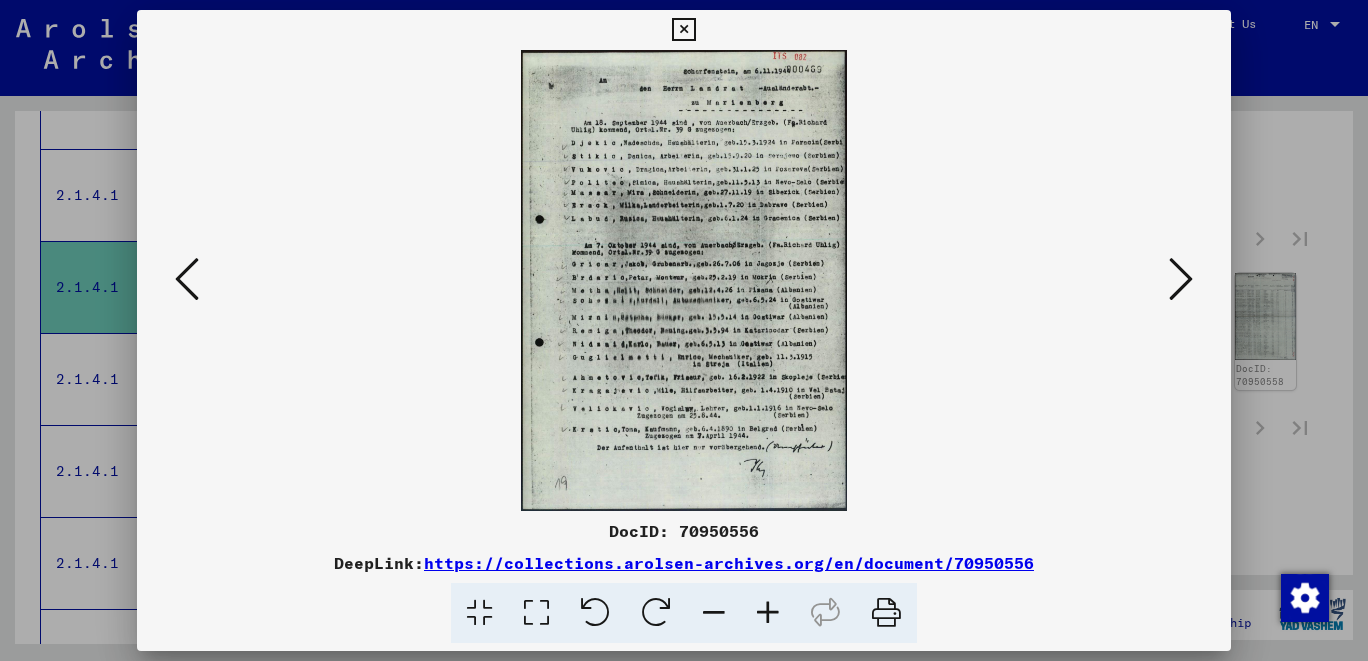 click at bounding box center (187, 279) 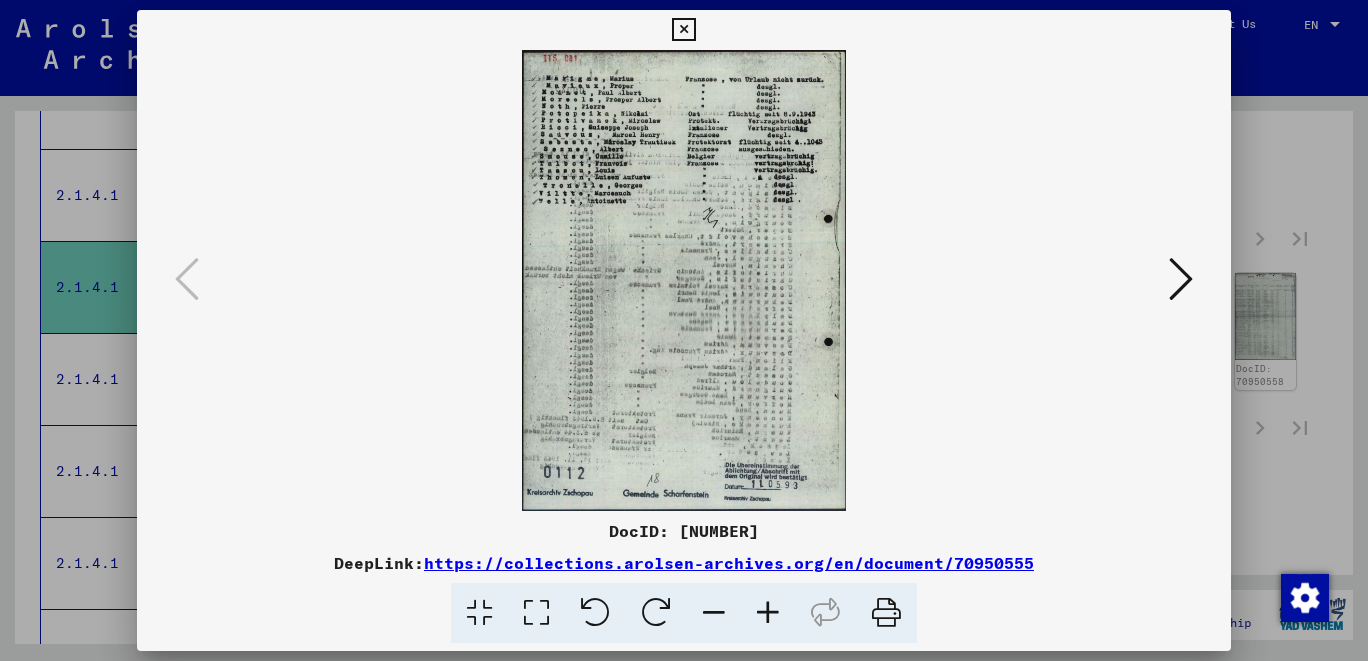click at bounding box center (683, 30) 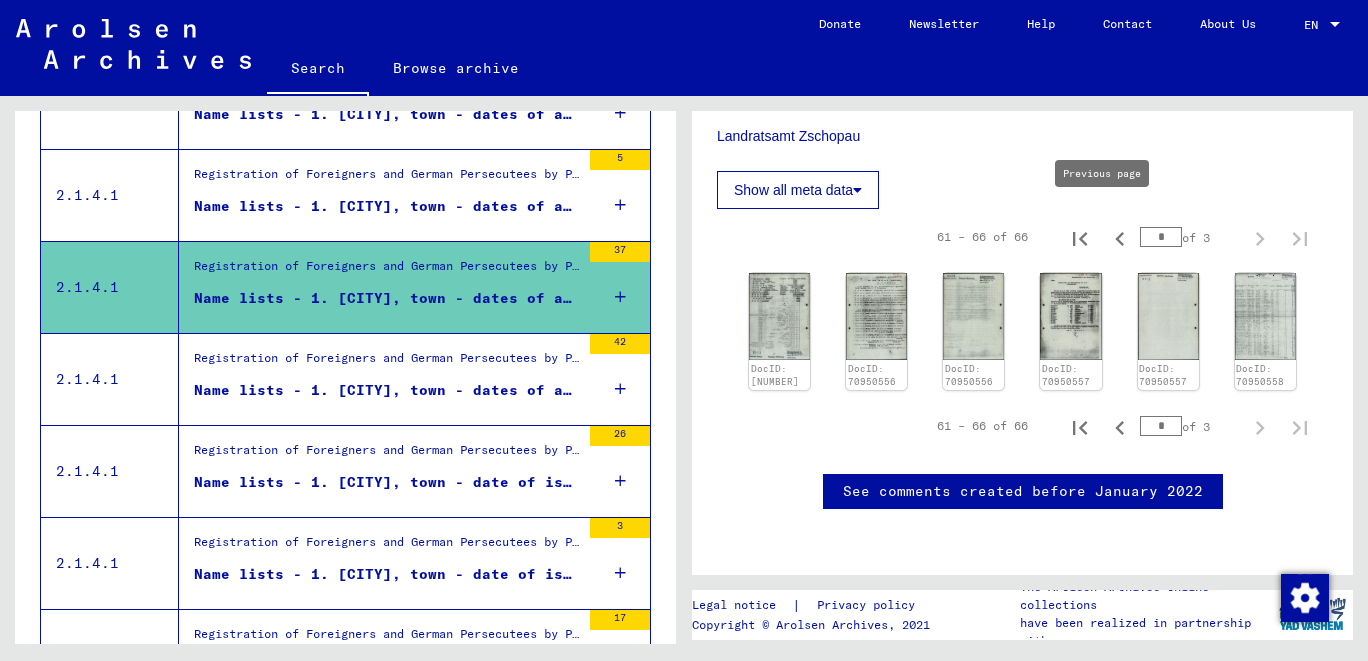 click 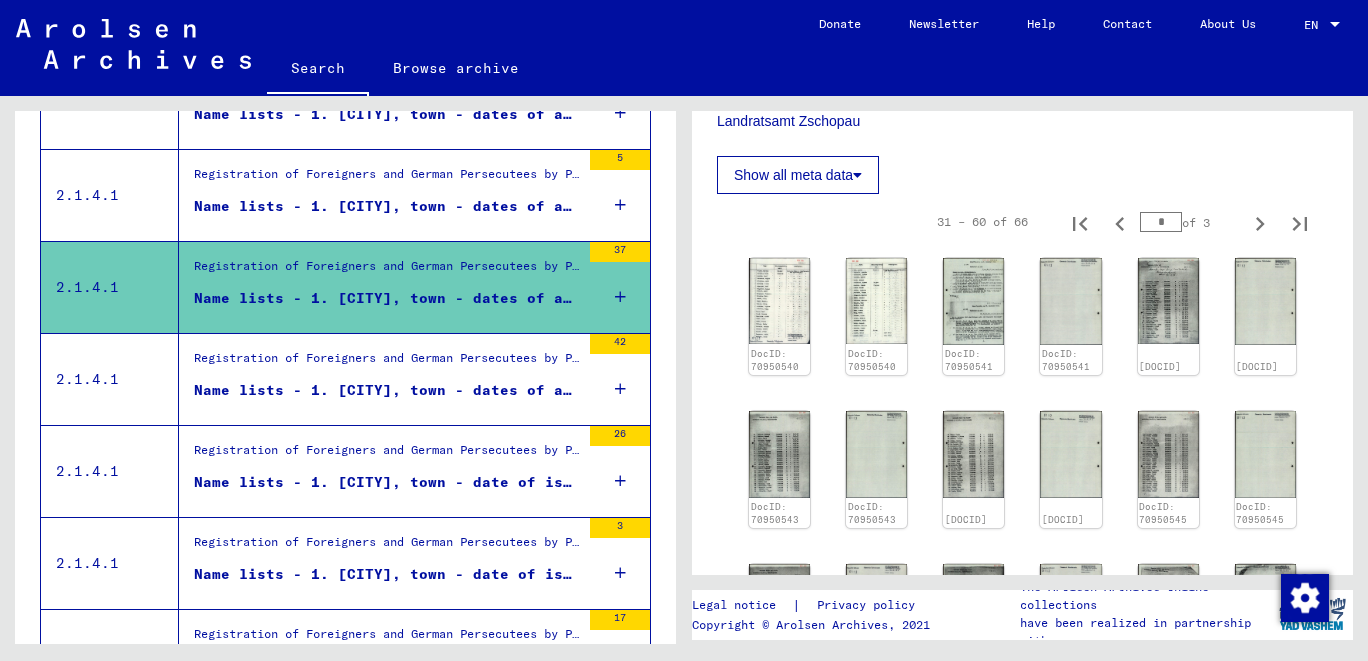 scroll, scrollTop: 1281, scrollLeft: 0, axis: vertical 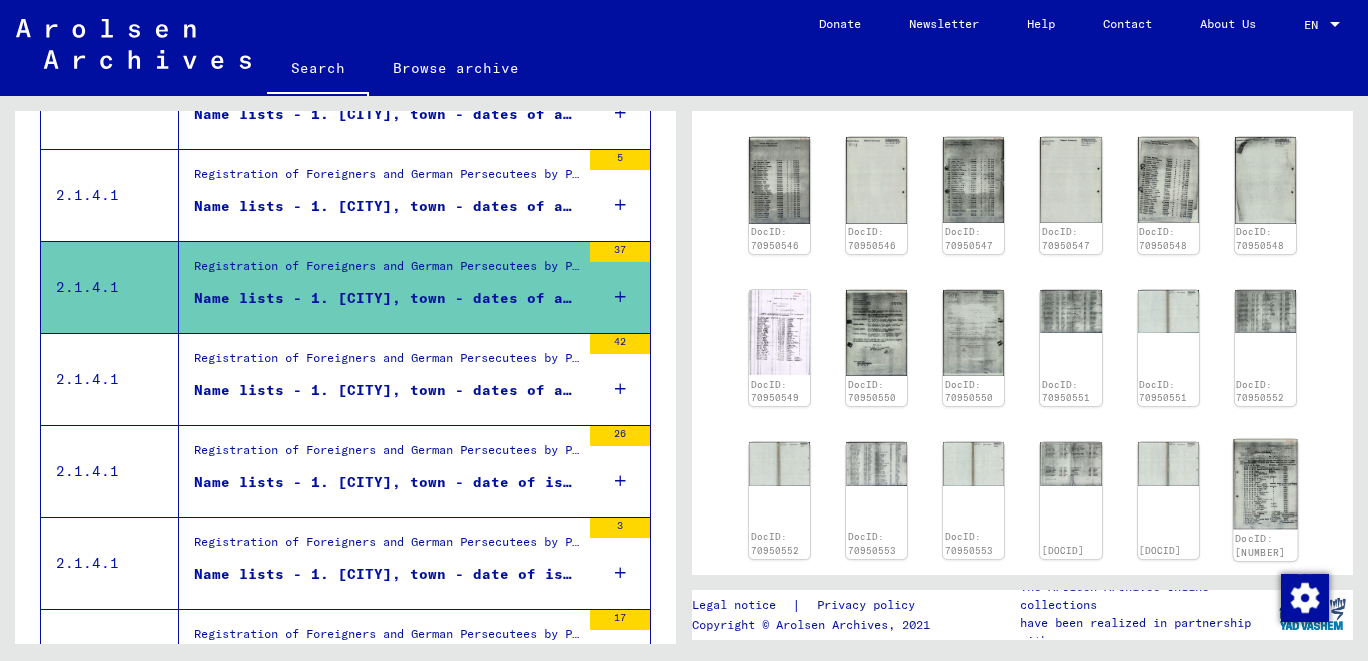 click 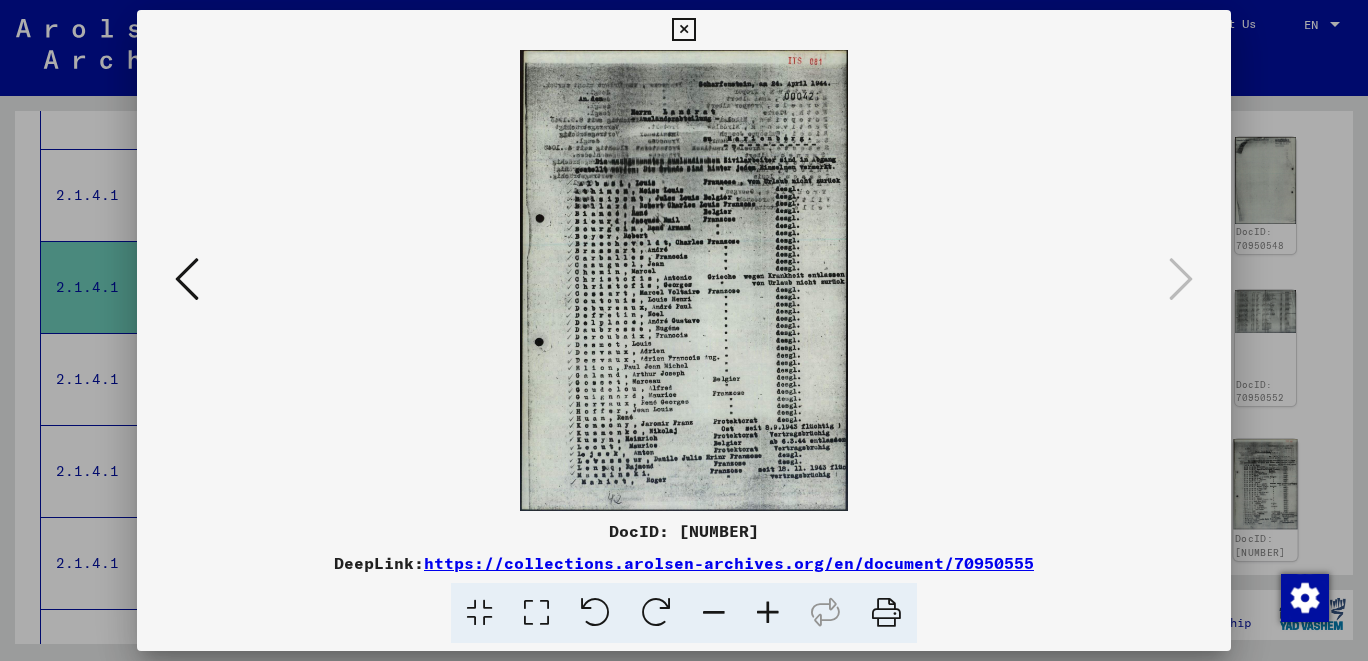 scroll, scrollTop: 1281, scrollLeft: 0, axis: vertical 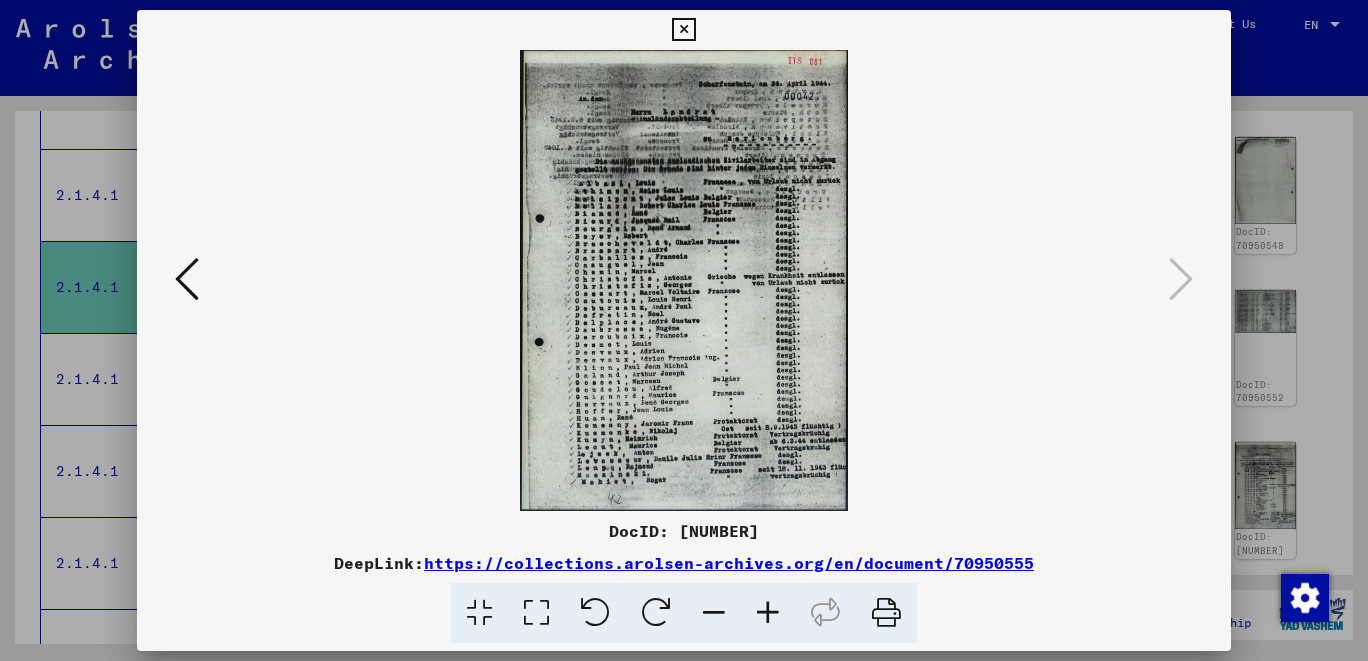 click at bounding box center [187, 279] 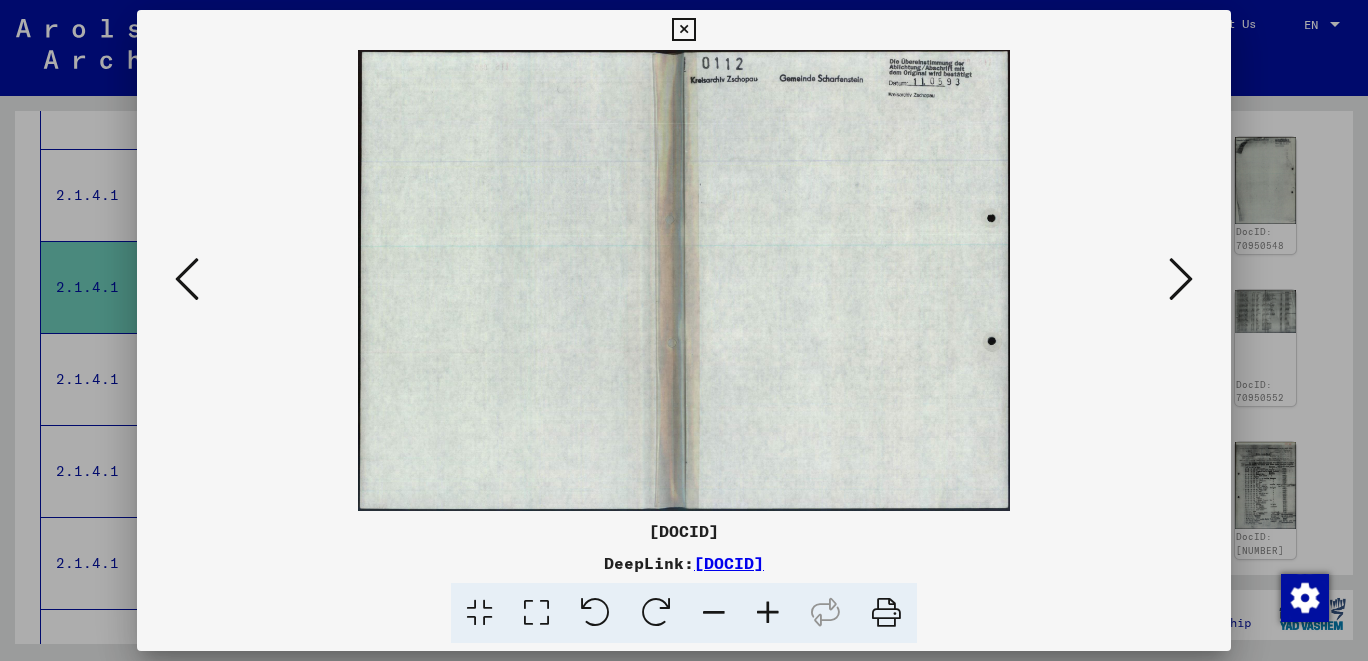 click at bounding box center (187, 279) 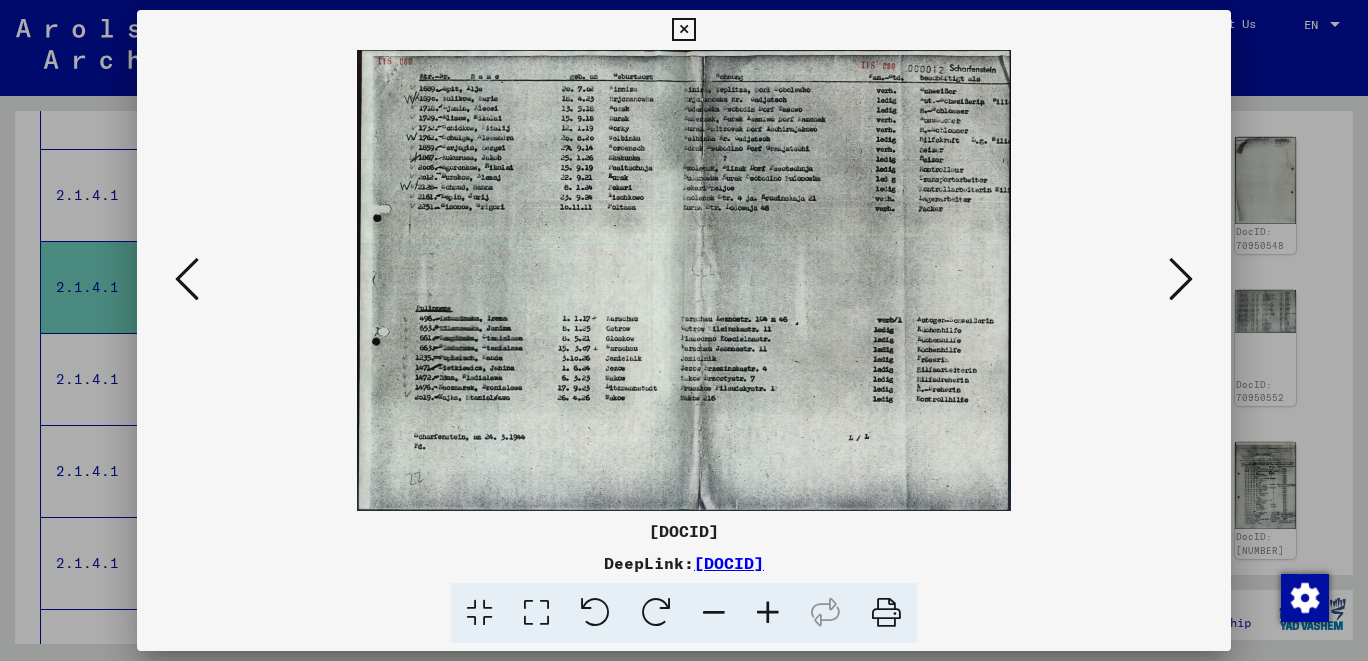 click at bounding box center (187, 279) 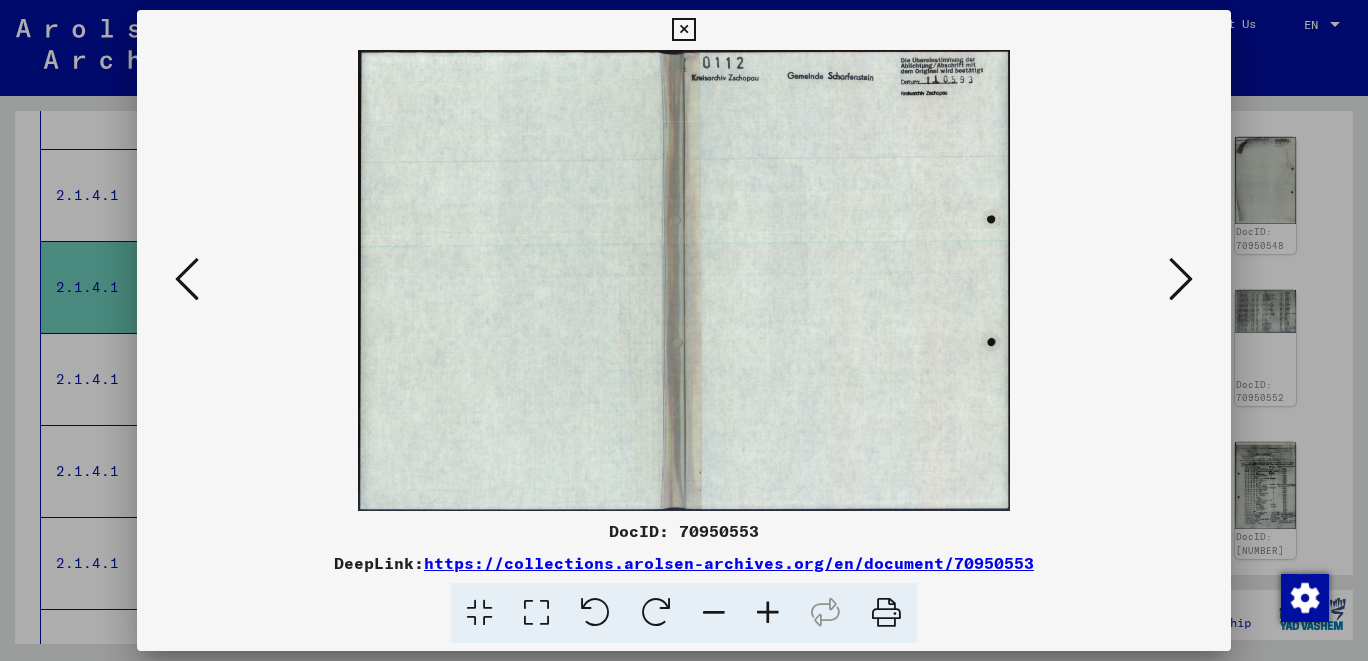 click at bounding box center [187, 279] 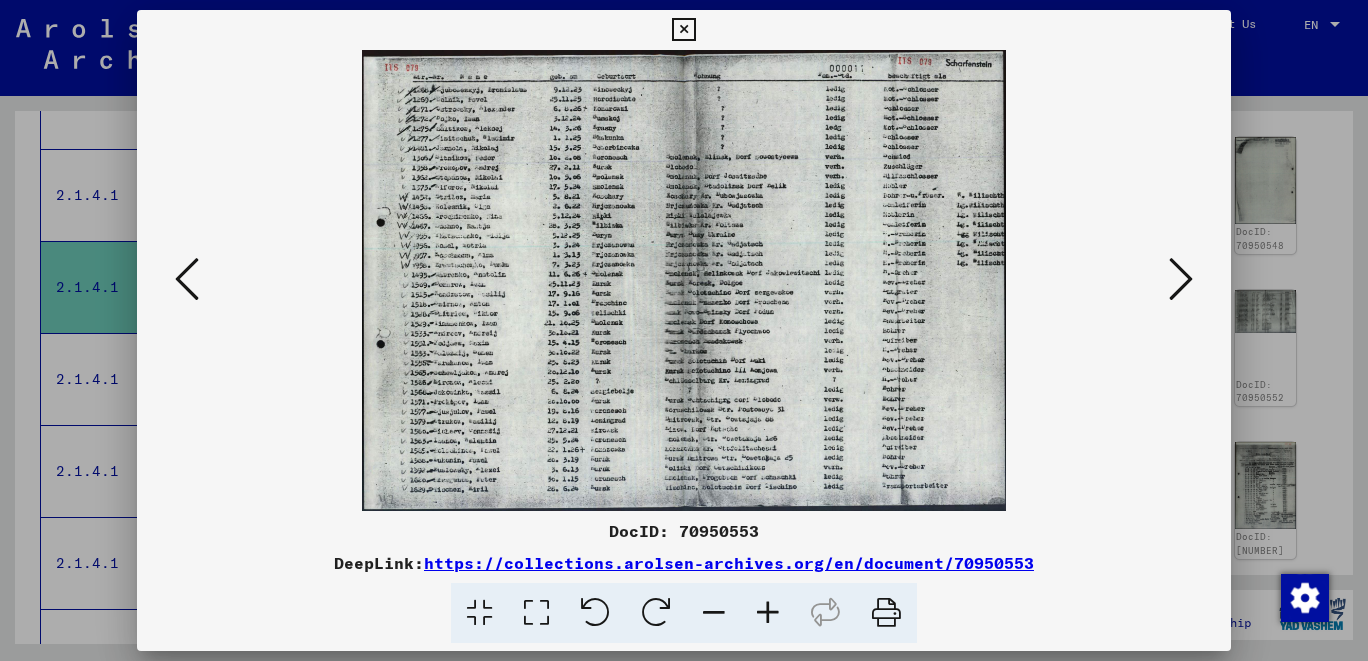 click at bounding box center (187, 279) 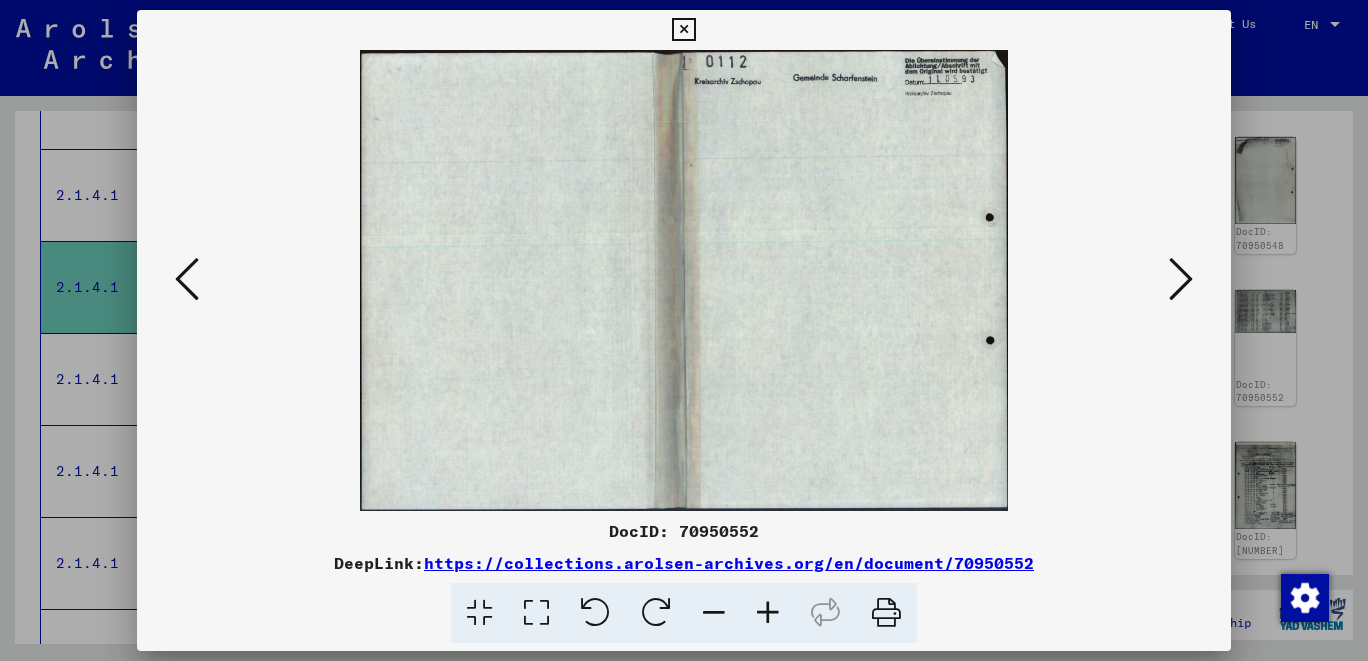 click at bounding box center [187, 279] 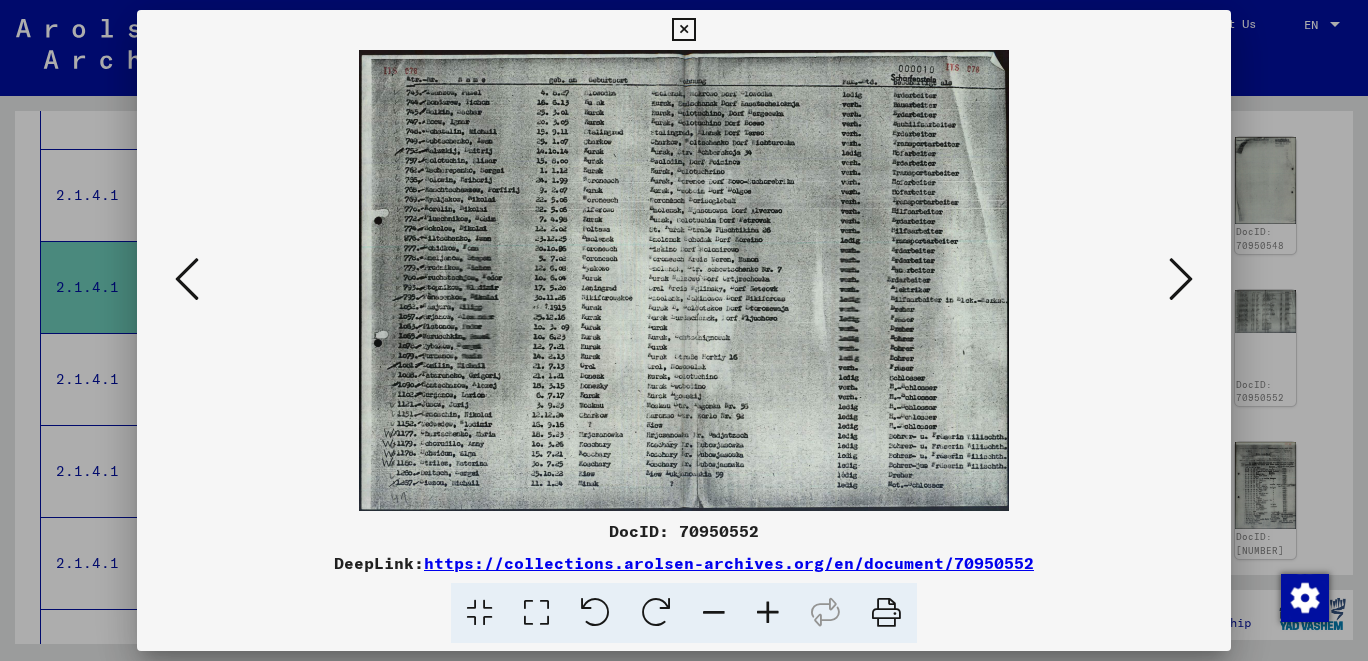 click at bounding box center [187, 279] 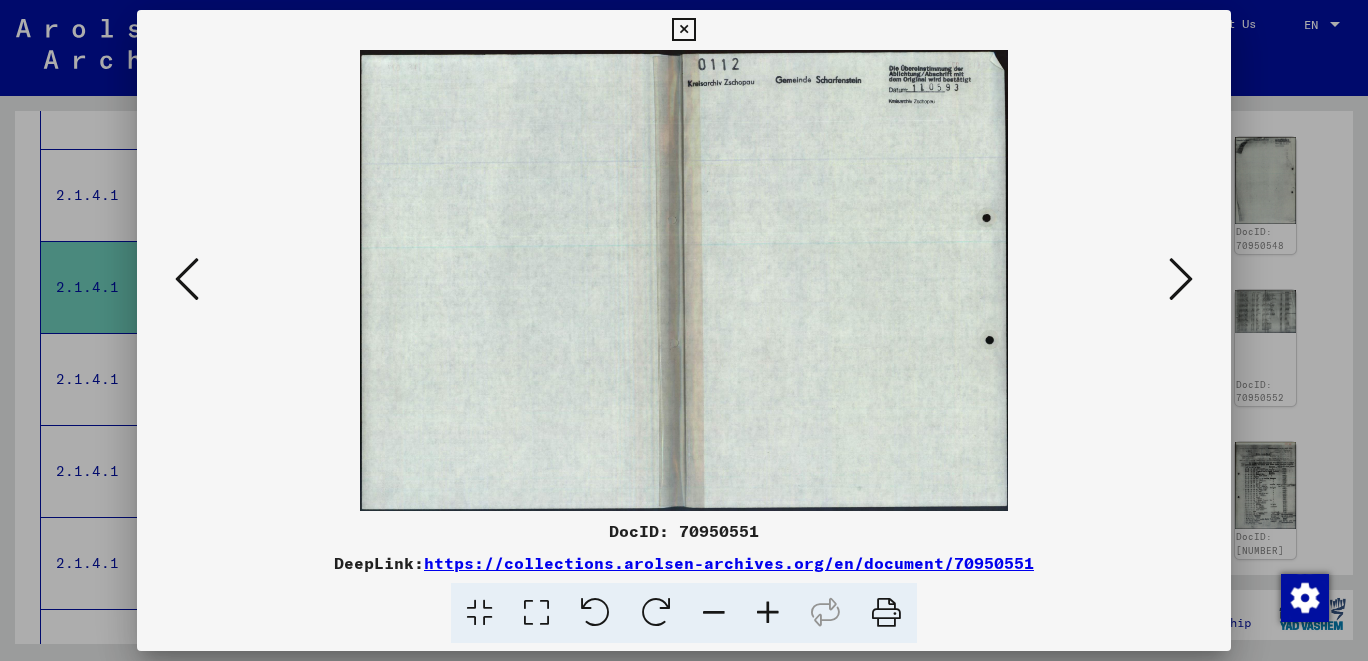 click at bounding box center [187, 279] 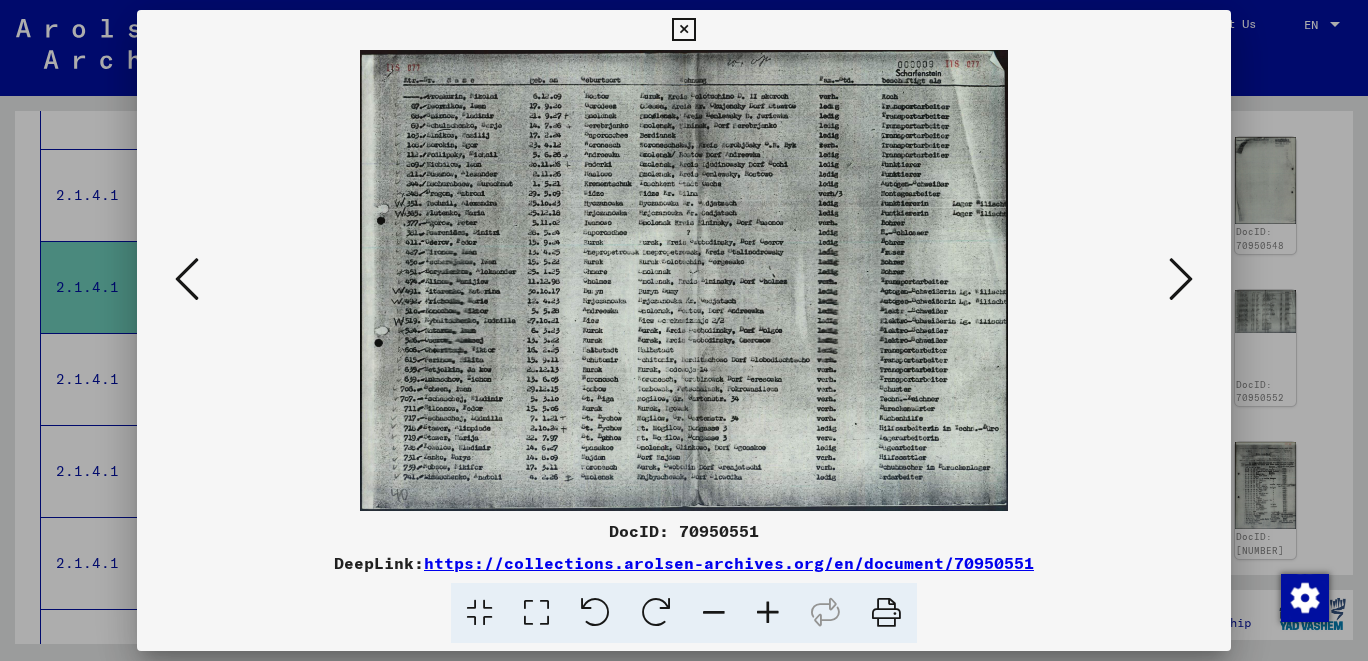 click at bounding box center (187, 279) 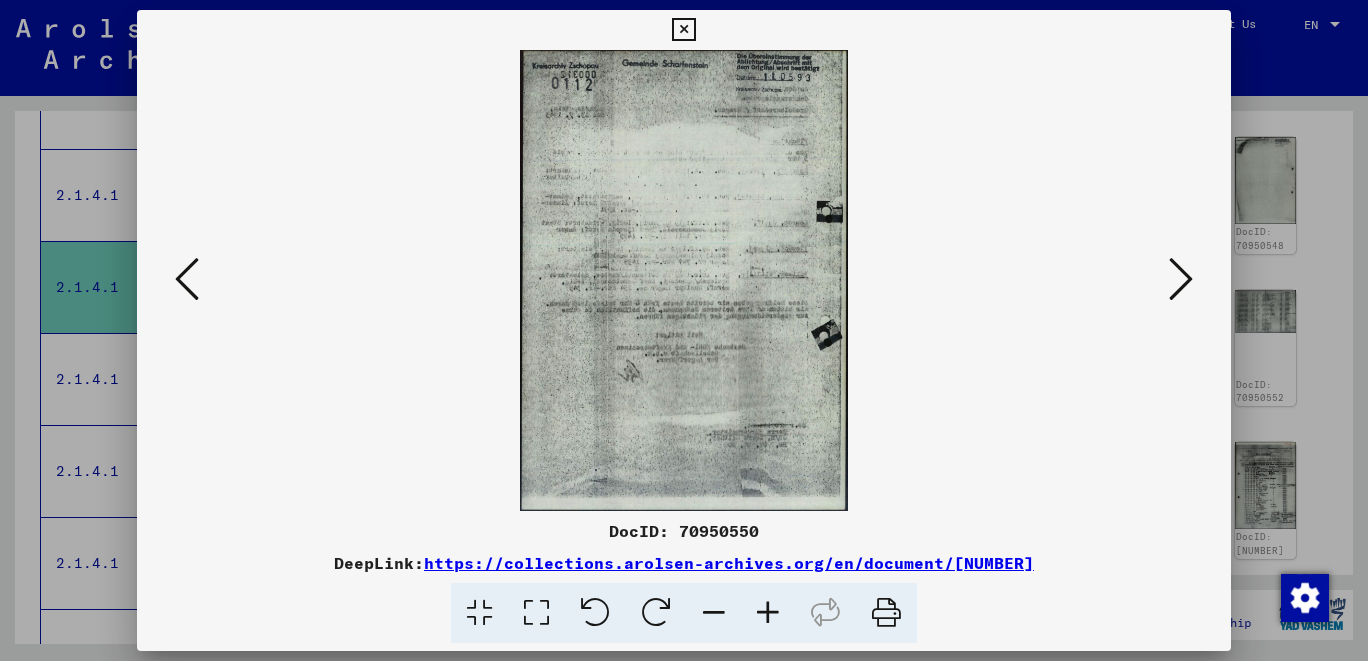 click at bounding box center [187, 279] 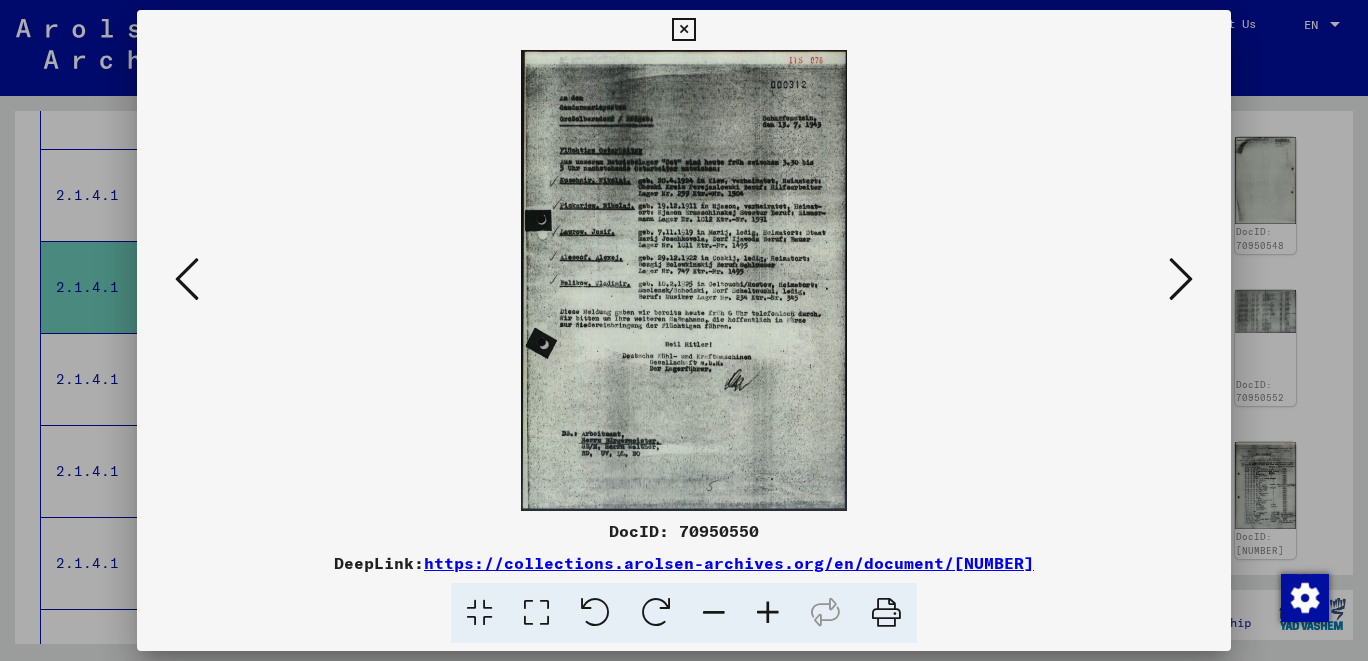 click at bounding box center [187, 279] 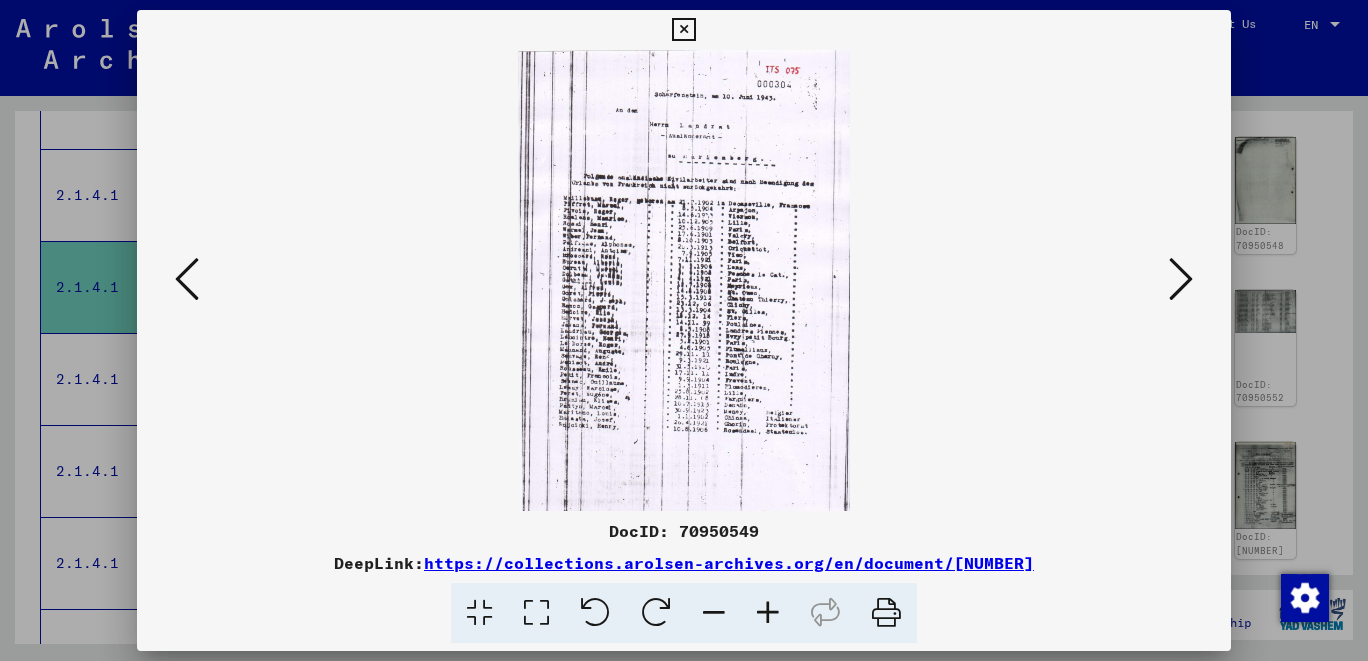 click at bounding box center [187, 279] 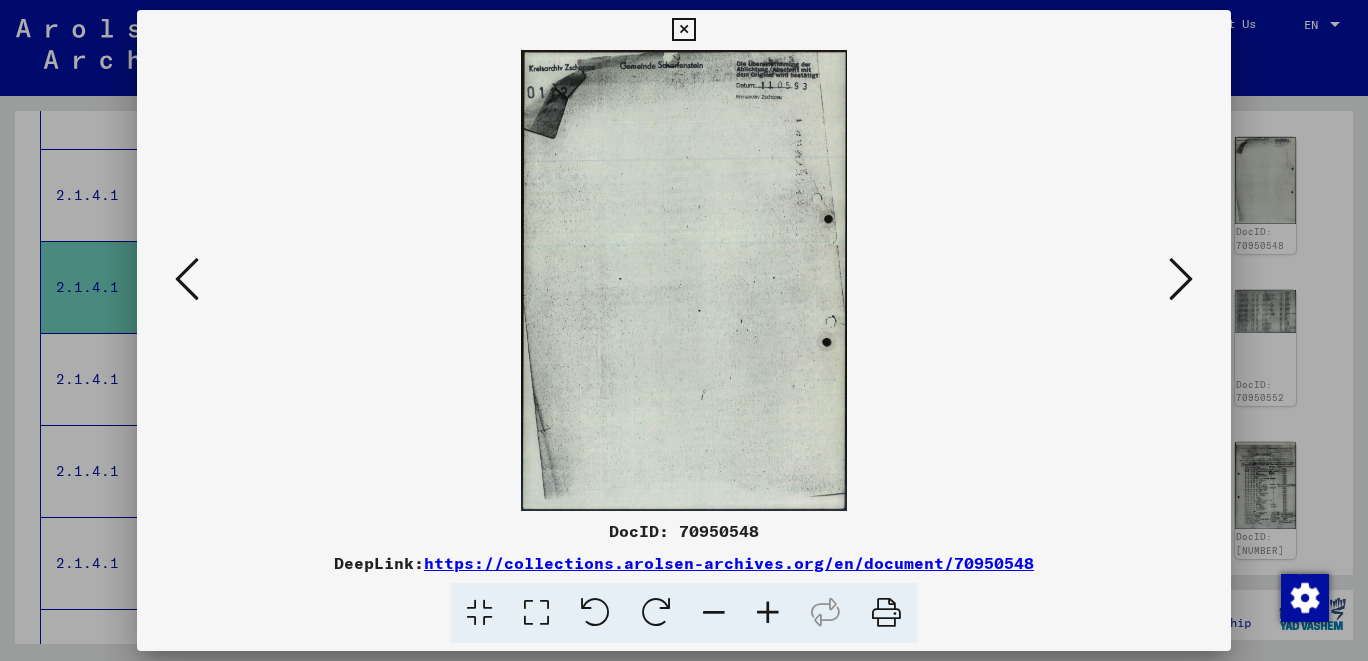 click at bounding box center (187, 279) 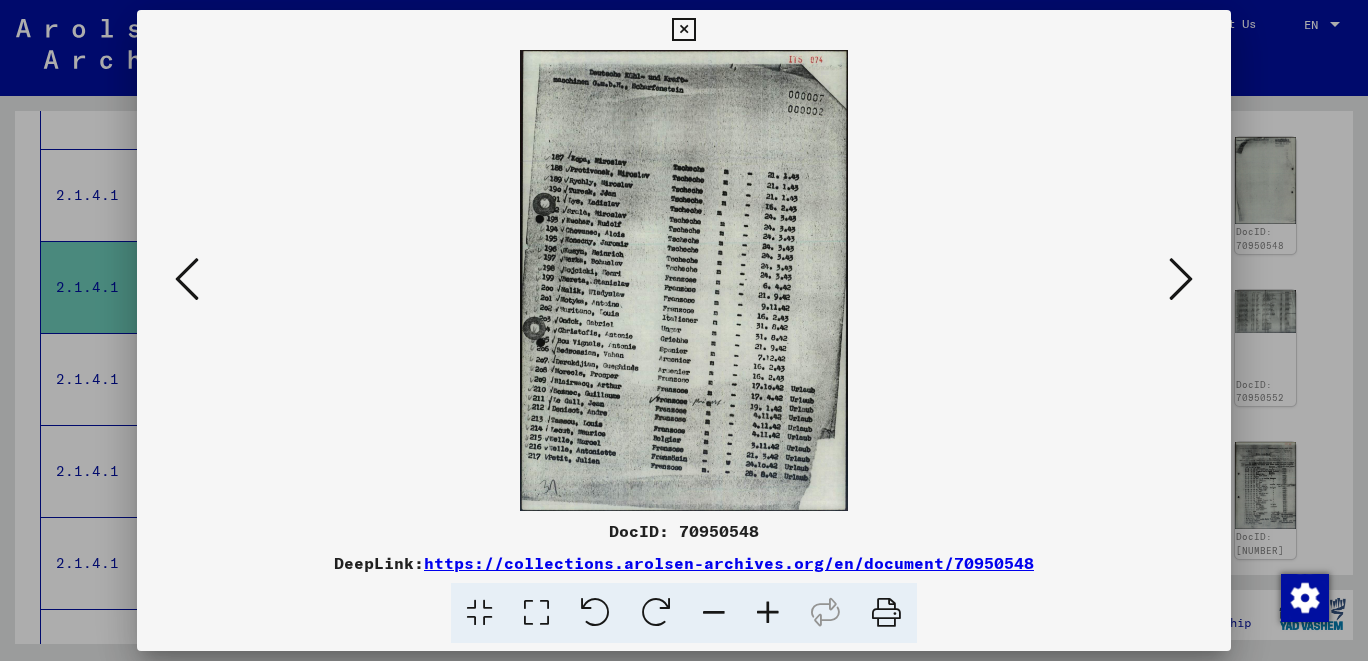click at bounding box center [187, 279] 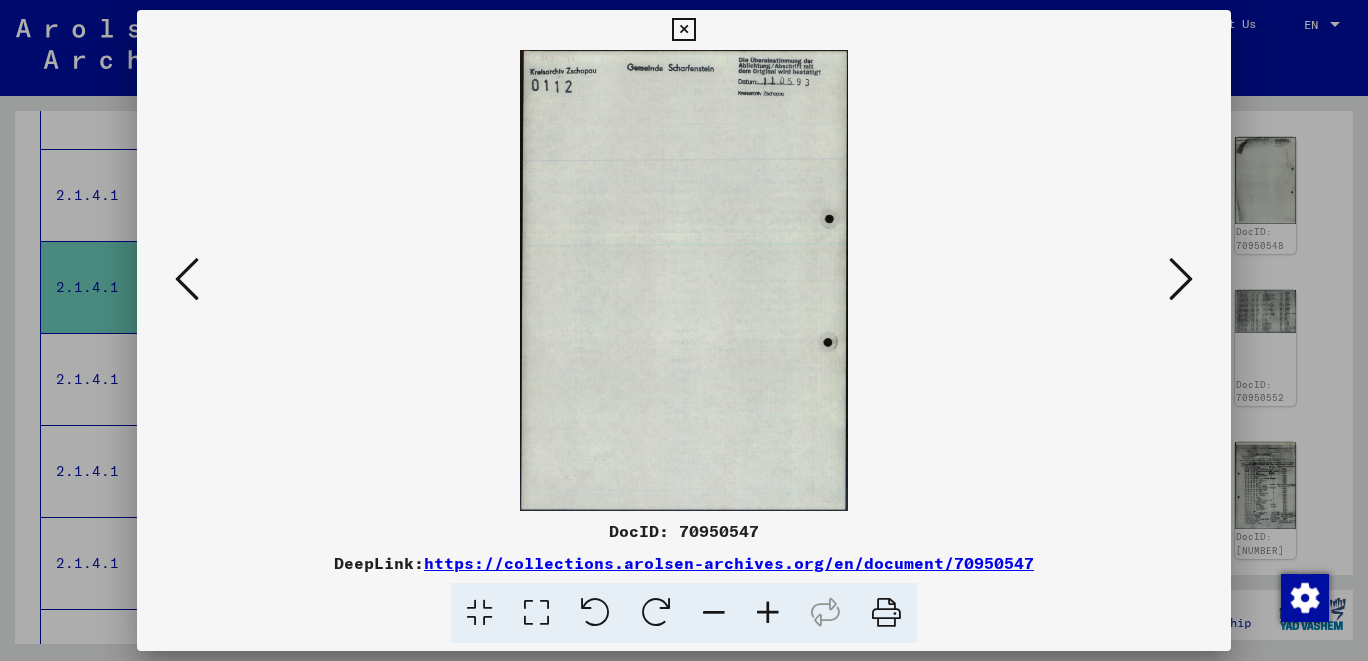 click at bounding box center (187, 279) 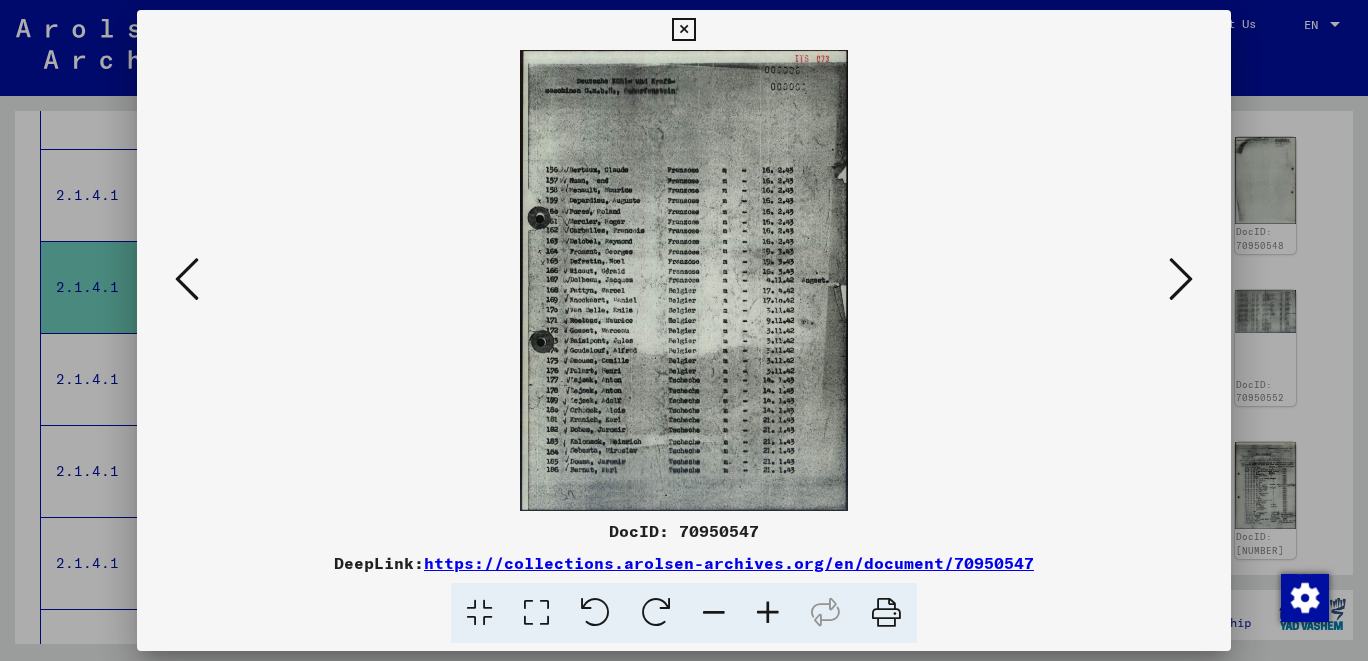 click at bounding box center [187, 279] 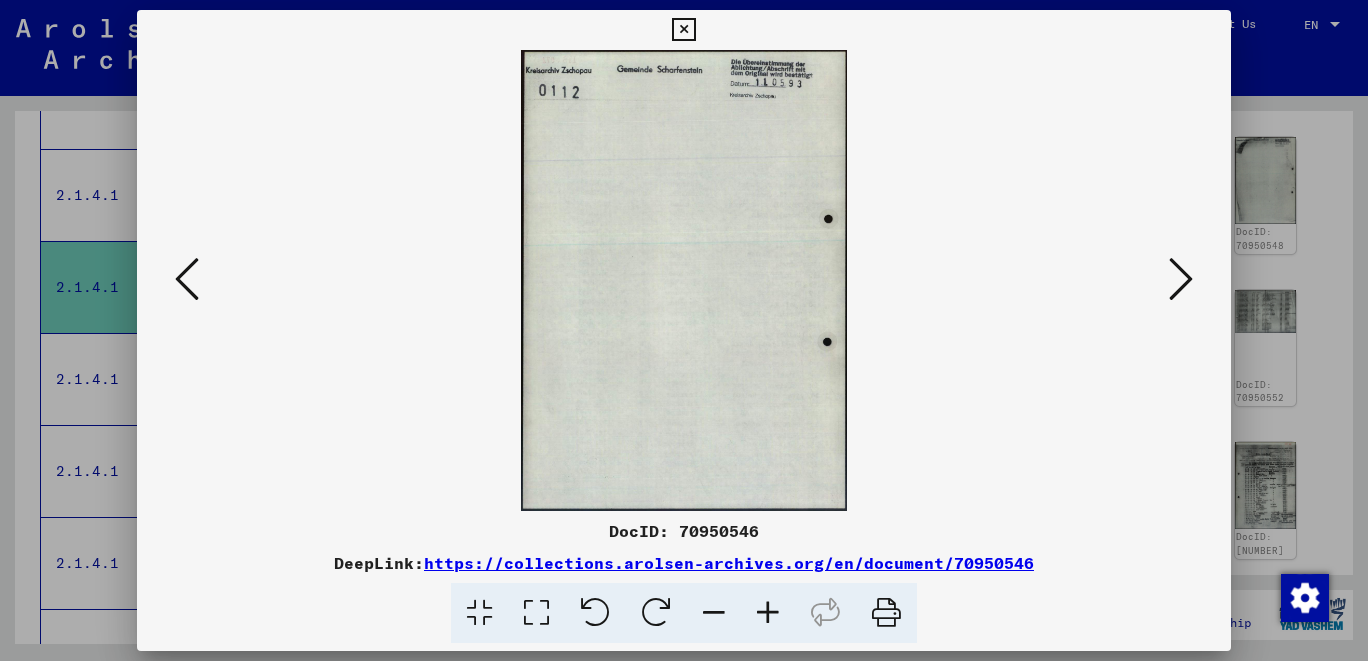 click at bounding box center (187, 279) 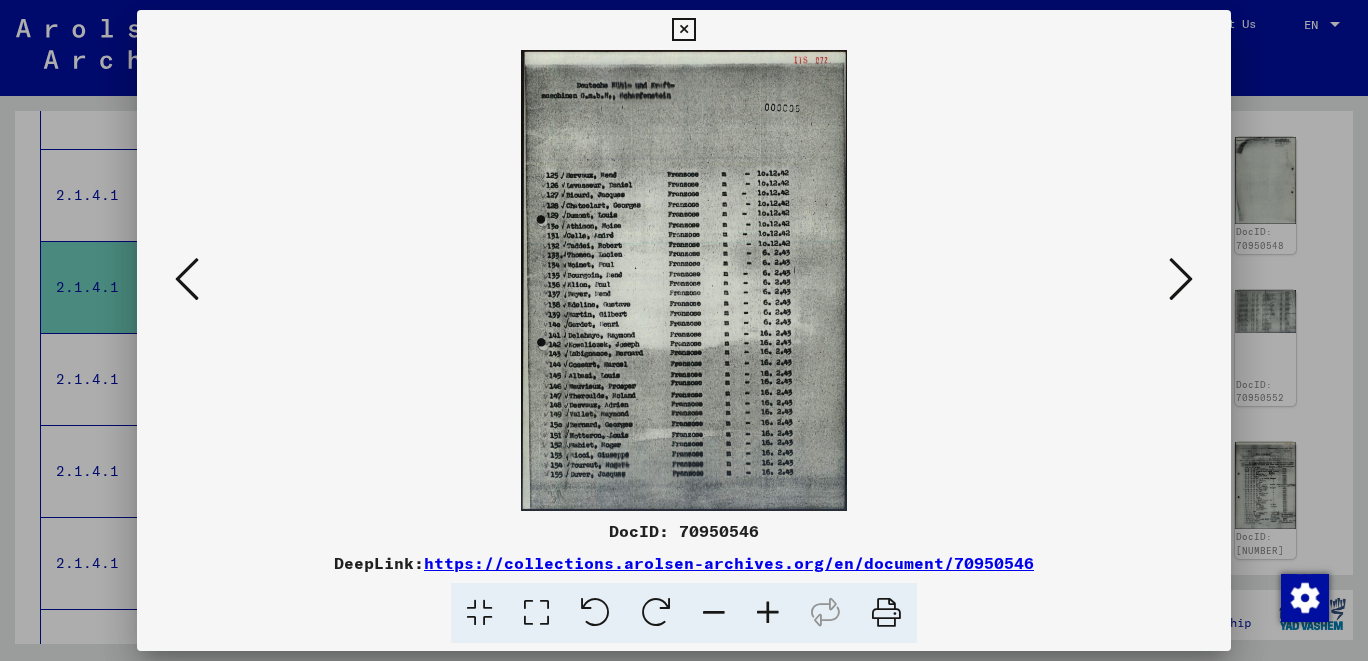 click at bounding box center [187, 279] 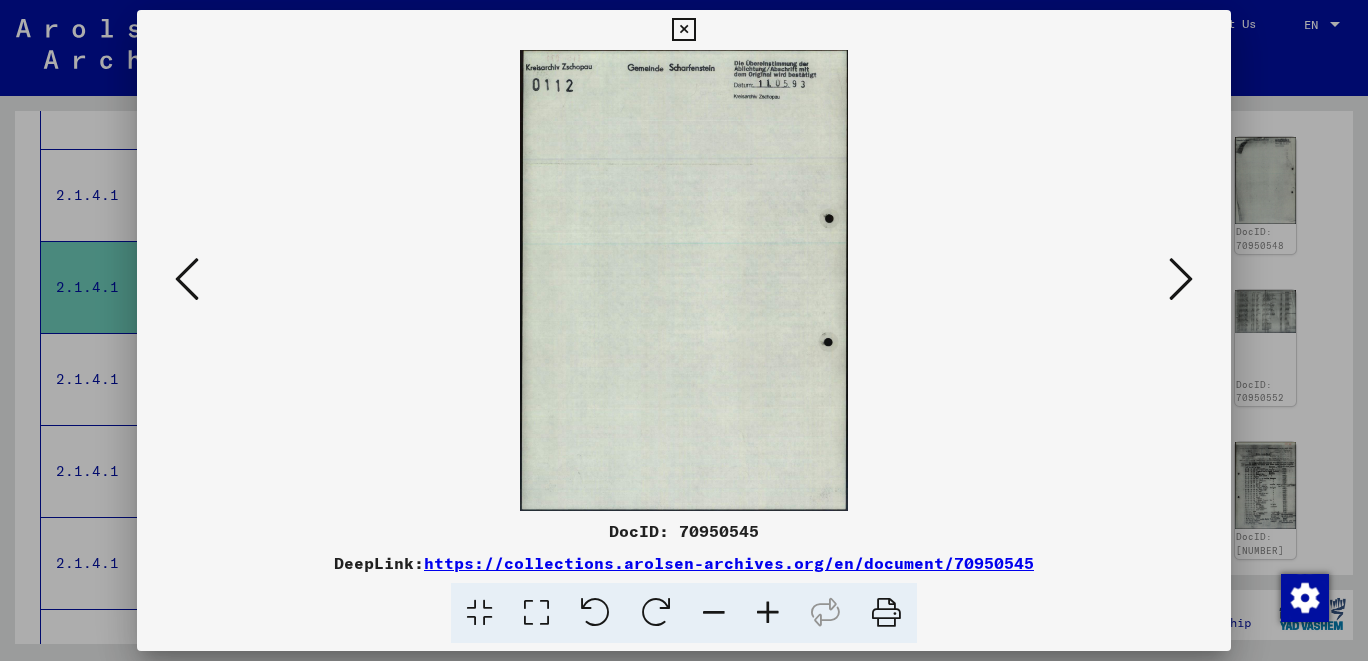 click at bounding box center [187, 279] 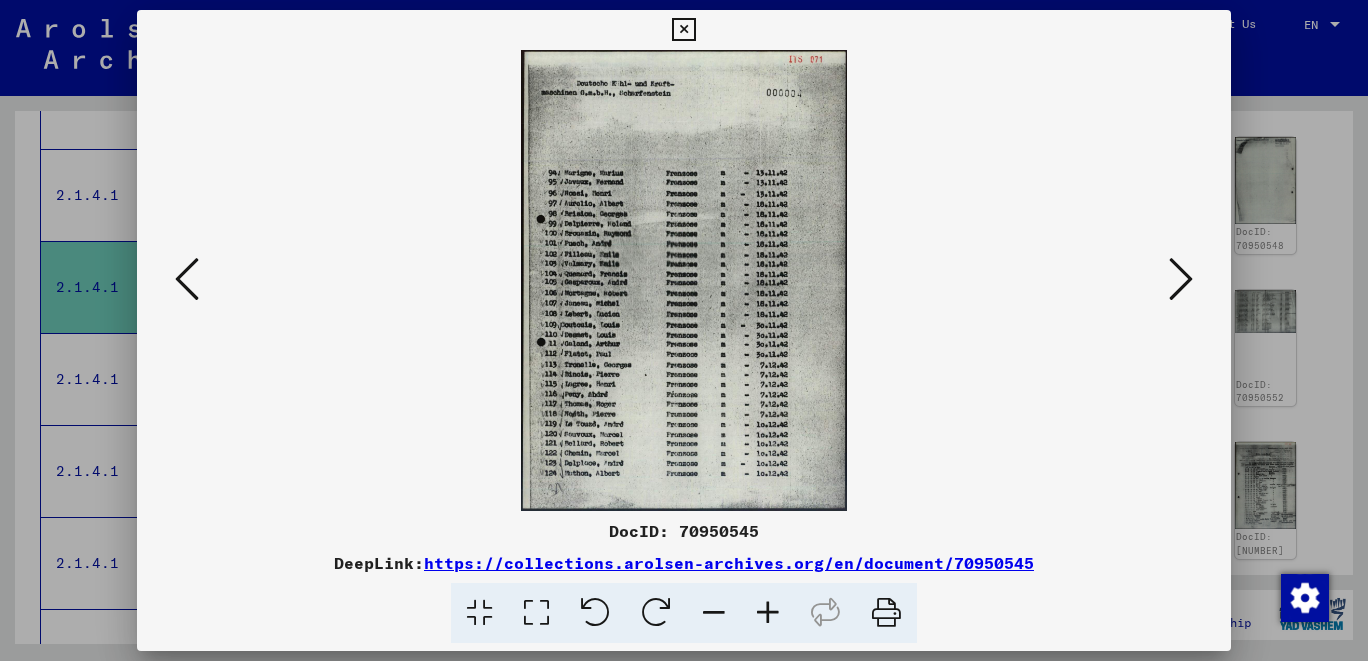 click at bounding box center (187, 279) 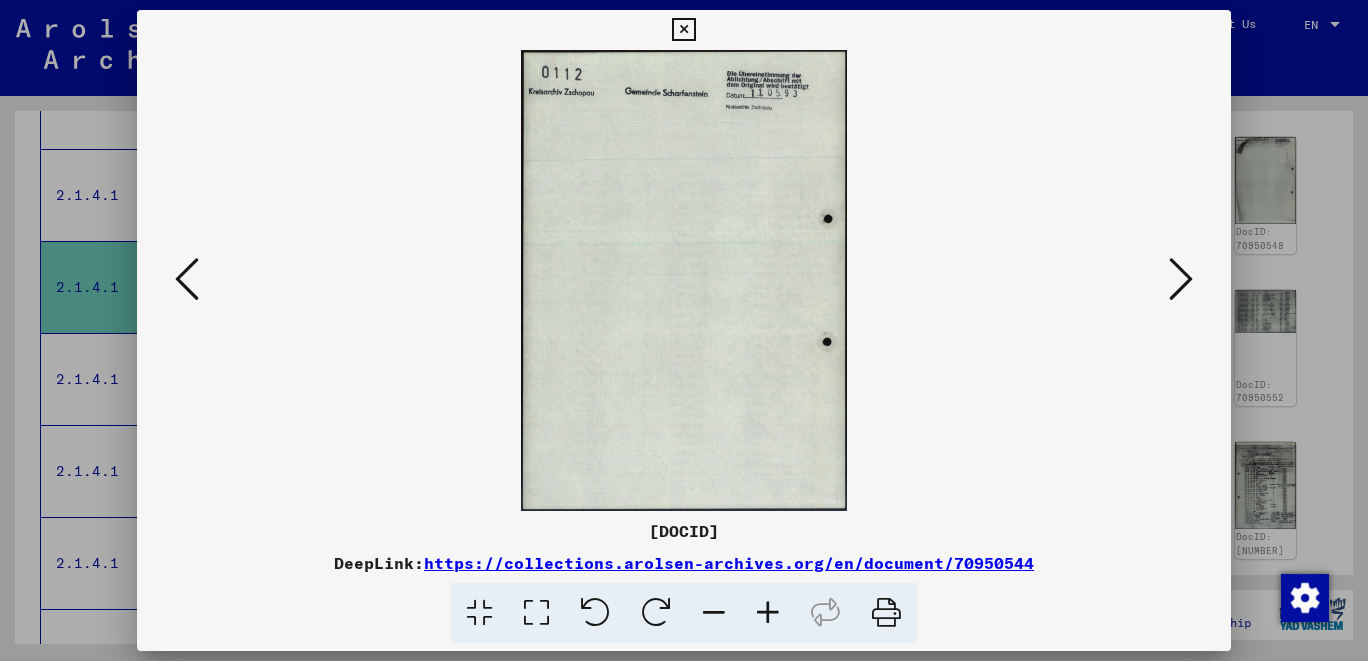 click at bounding box center [187, 279] 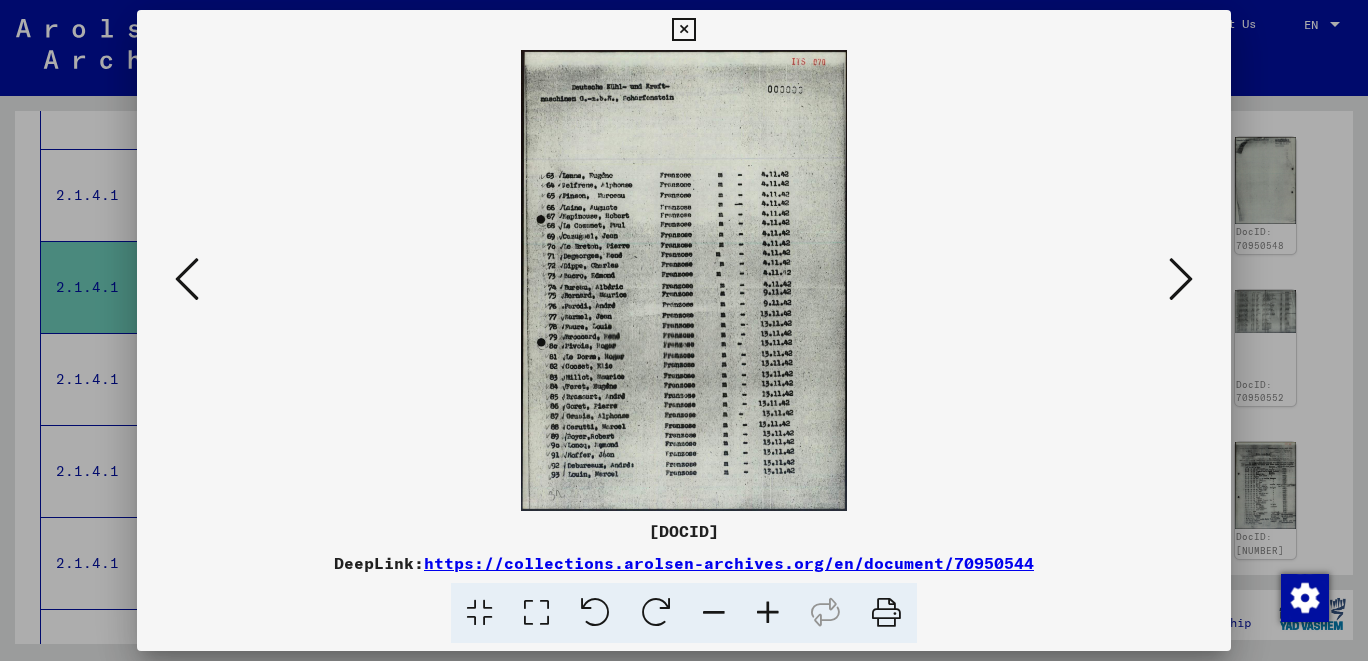 click at bounding box center (187, 279) 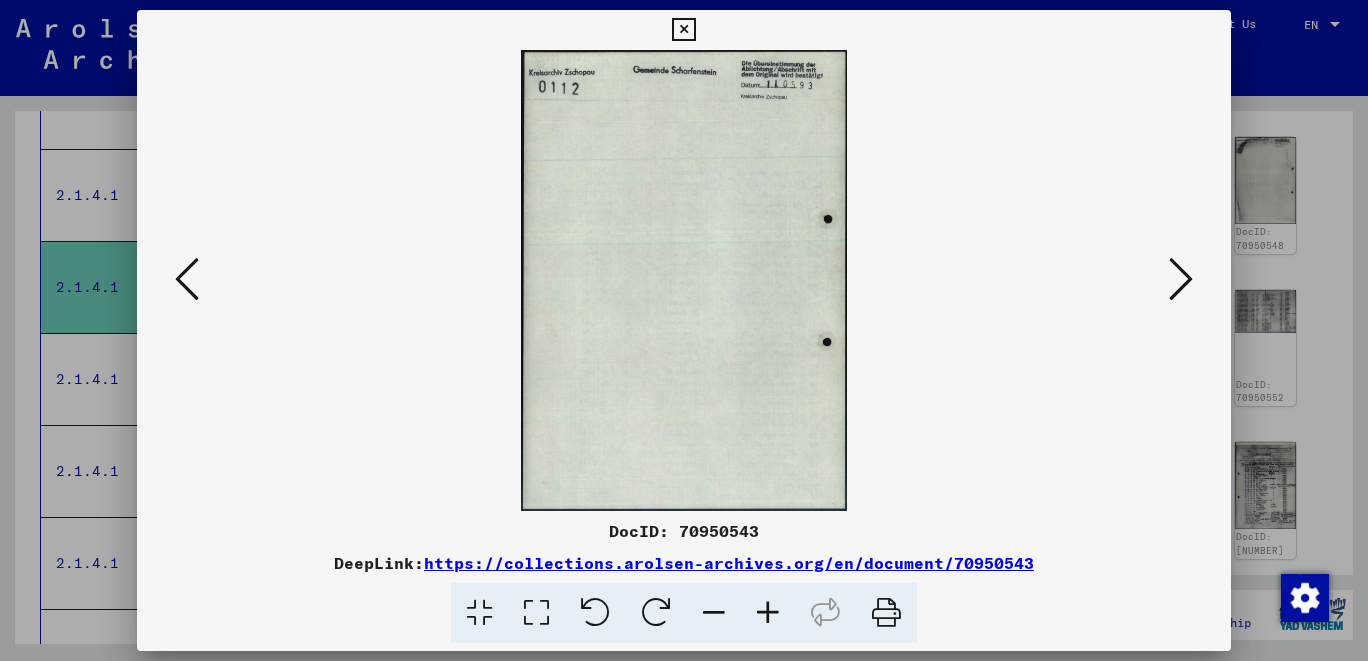 click at bounding box center (187, 279) 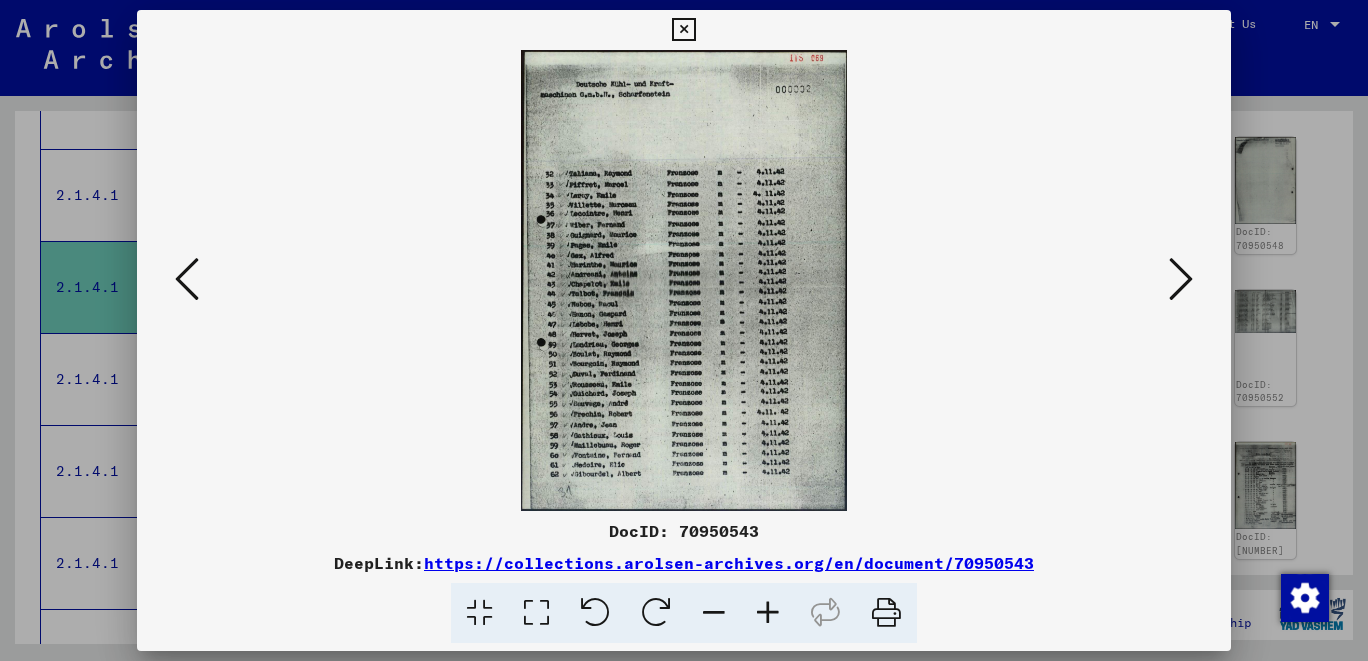 click at bounding box center [187, 279] 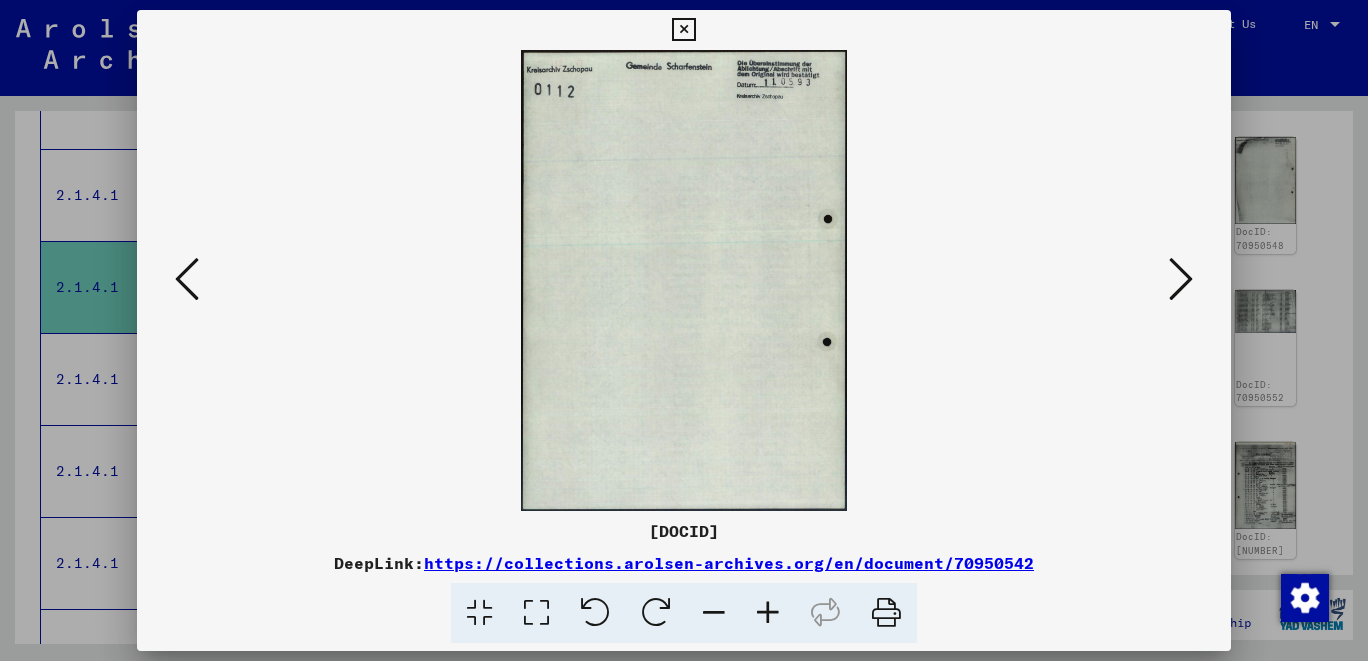 click at bounding box center (187, 279) 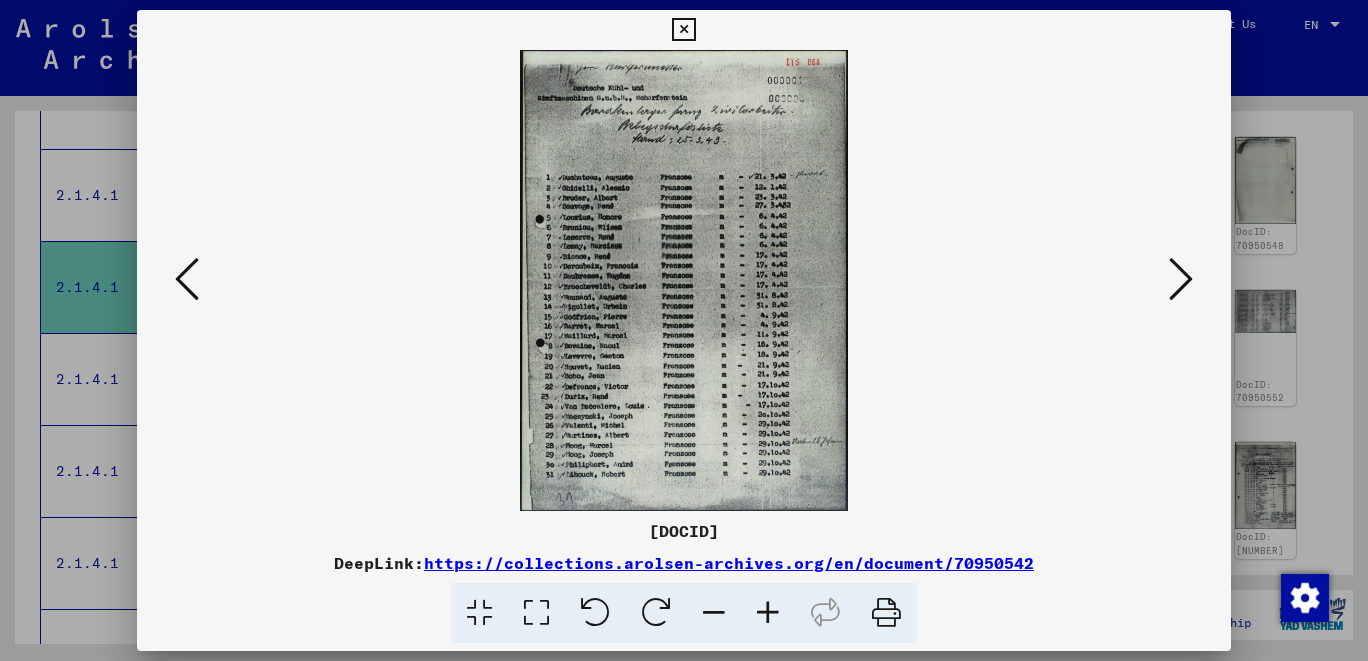 click at bounding box center (187, 279) 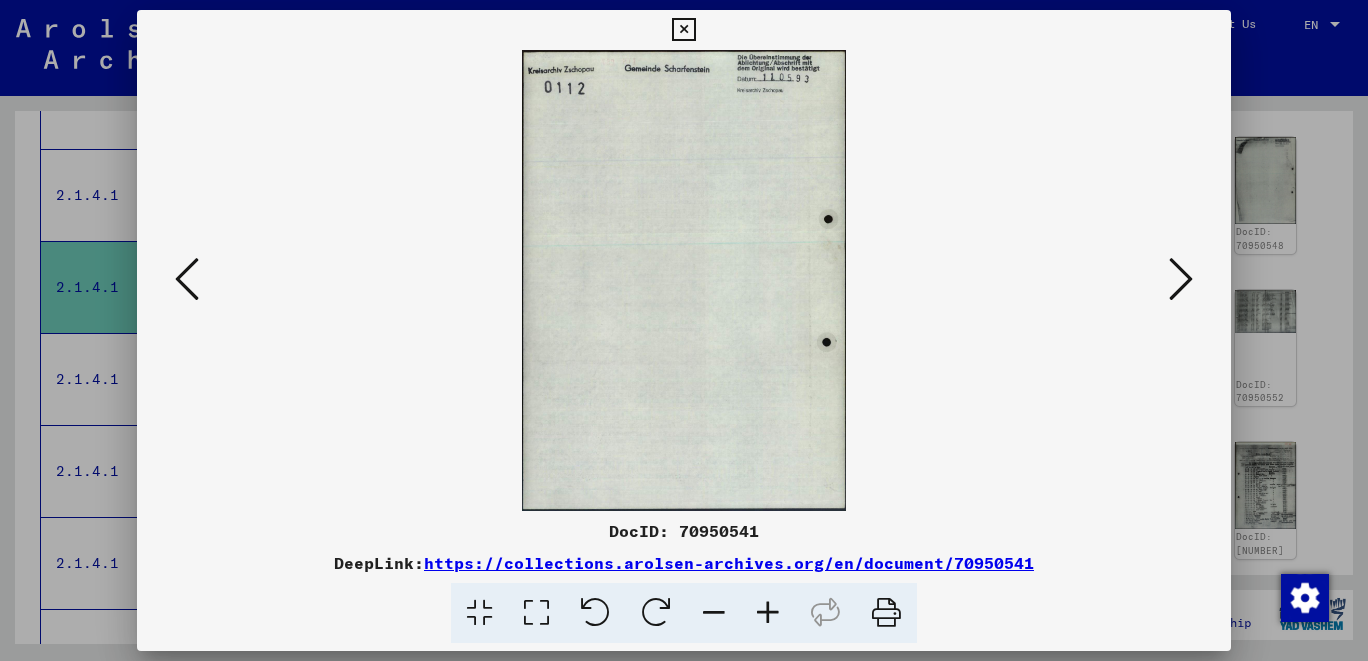 click at bounding box center (187, 279) 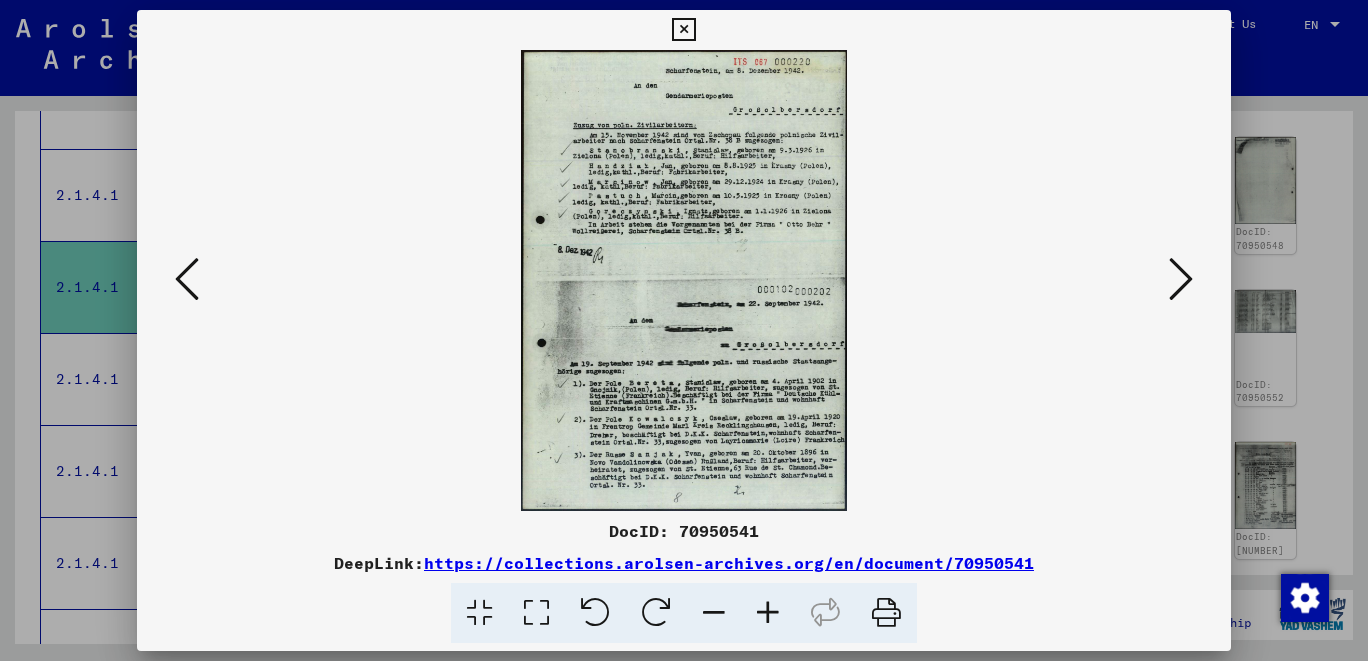 click at bounding box center (187, 279) 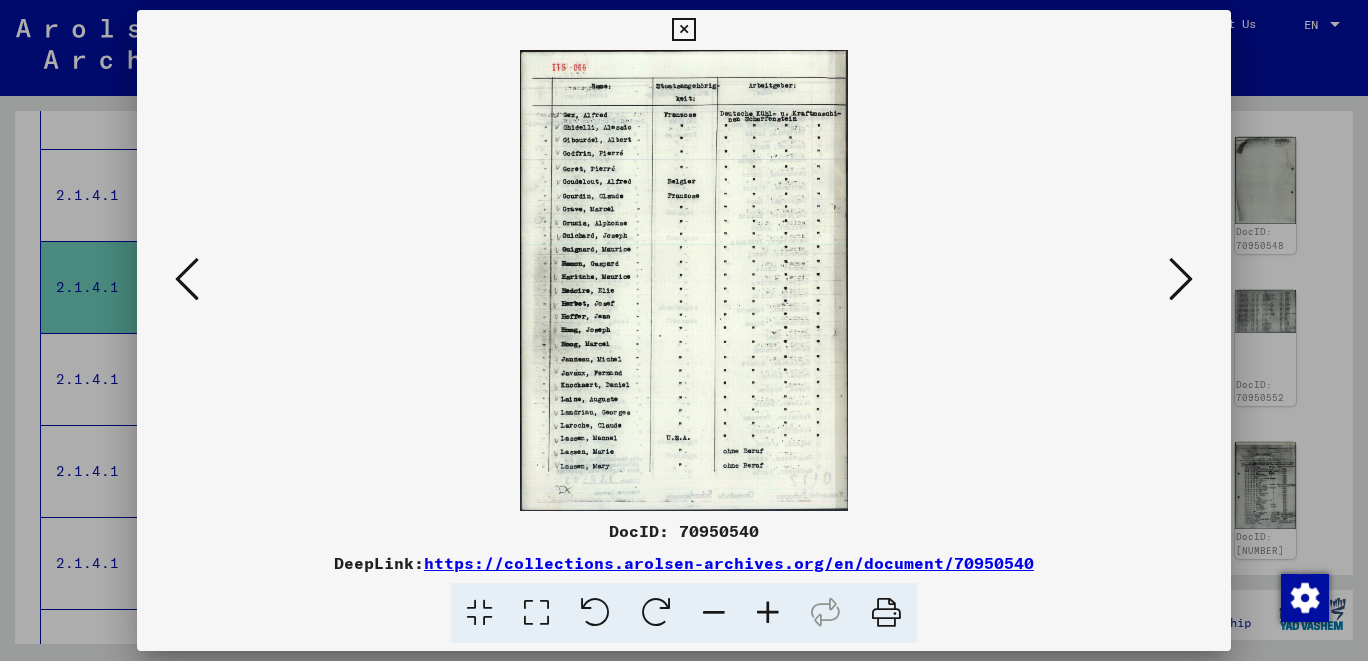 click at bounding box center [187, 279] 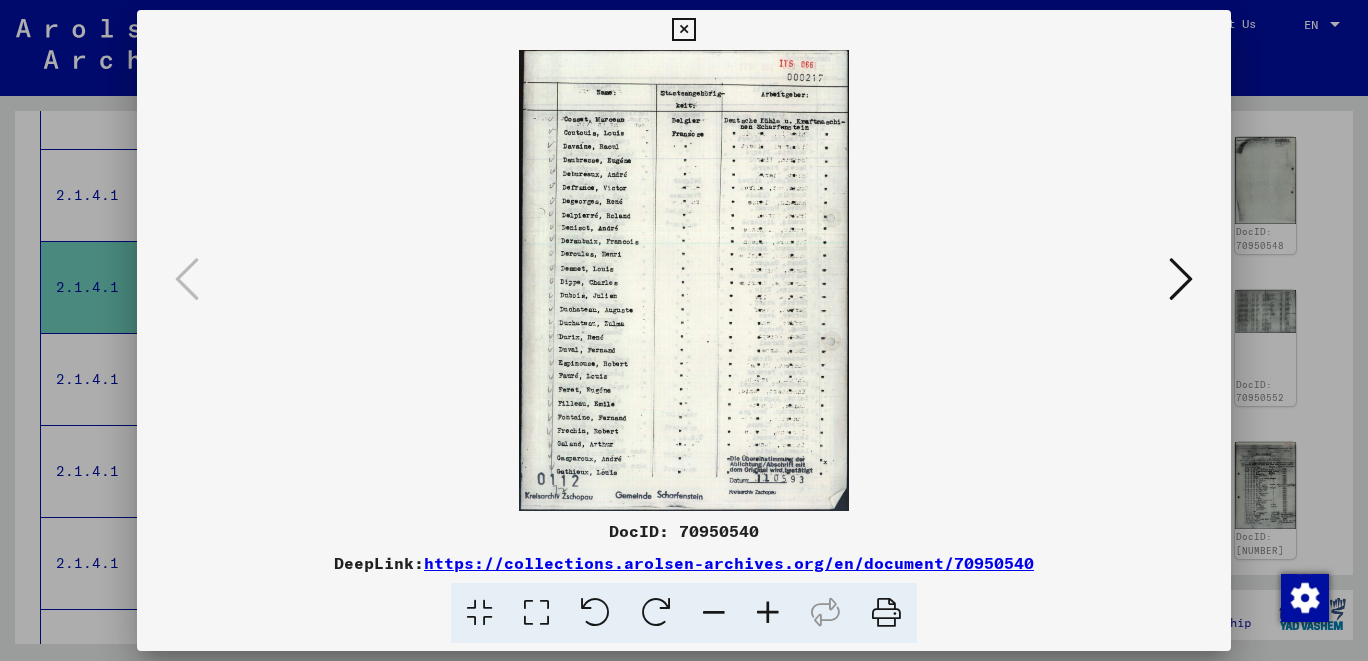 click at bounding box center (683, 30) 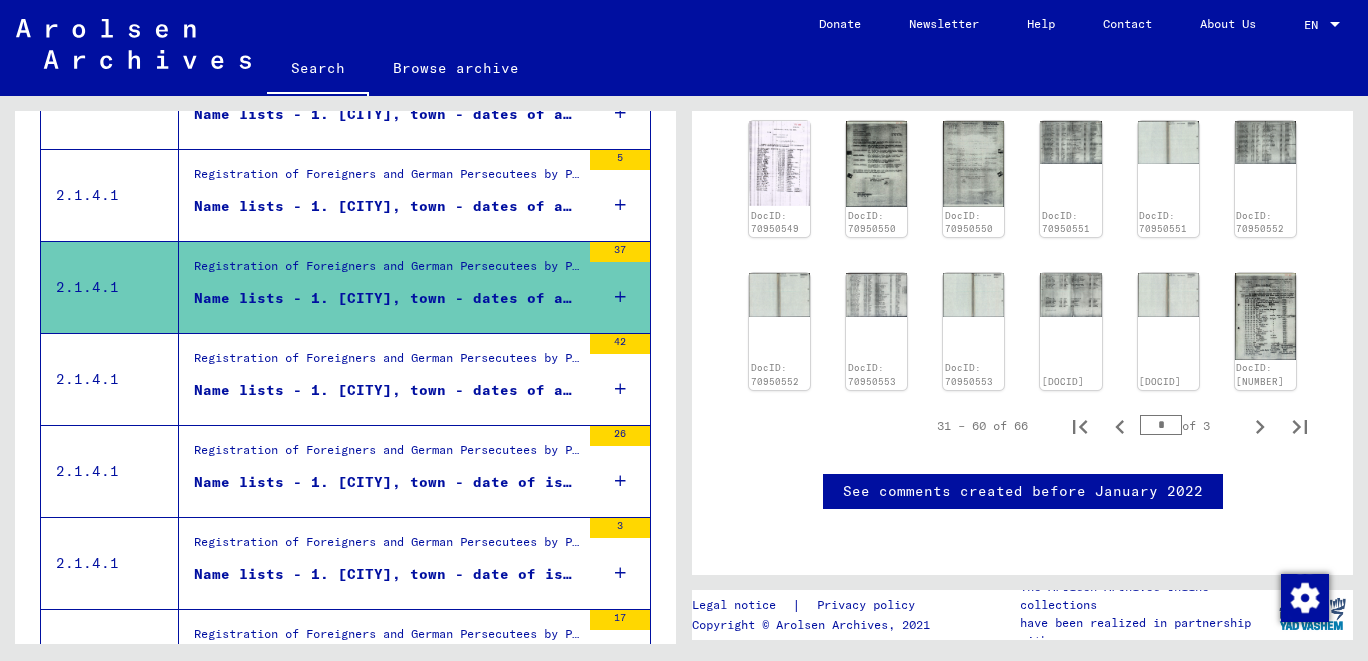 scroll, scrollTop: 1708, scrollLeft: 0, axis: vertical 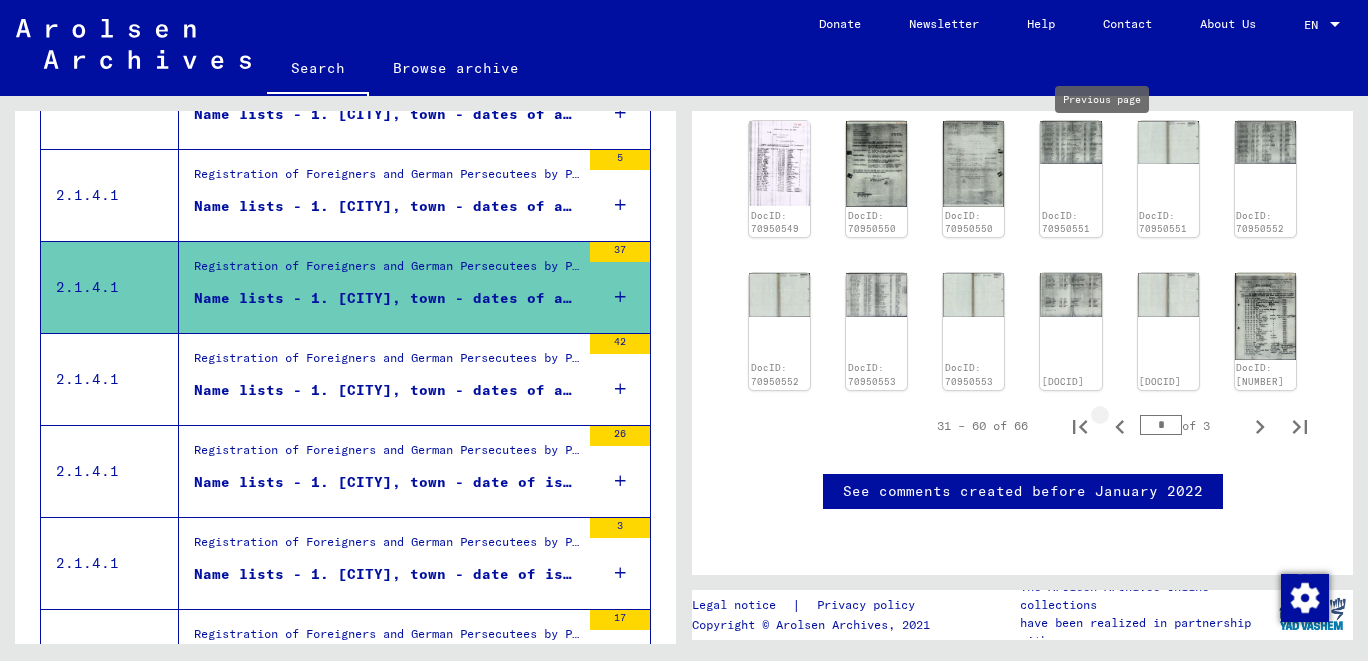 click 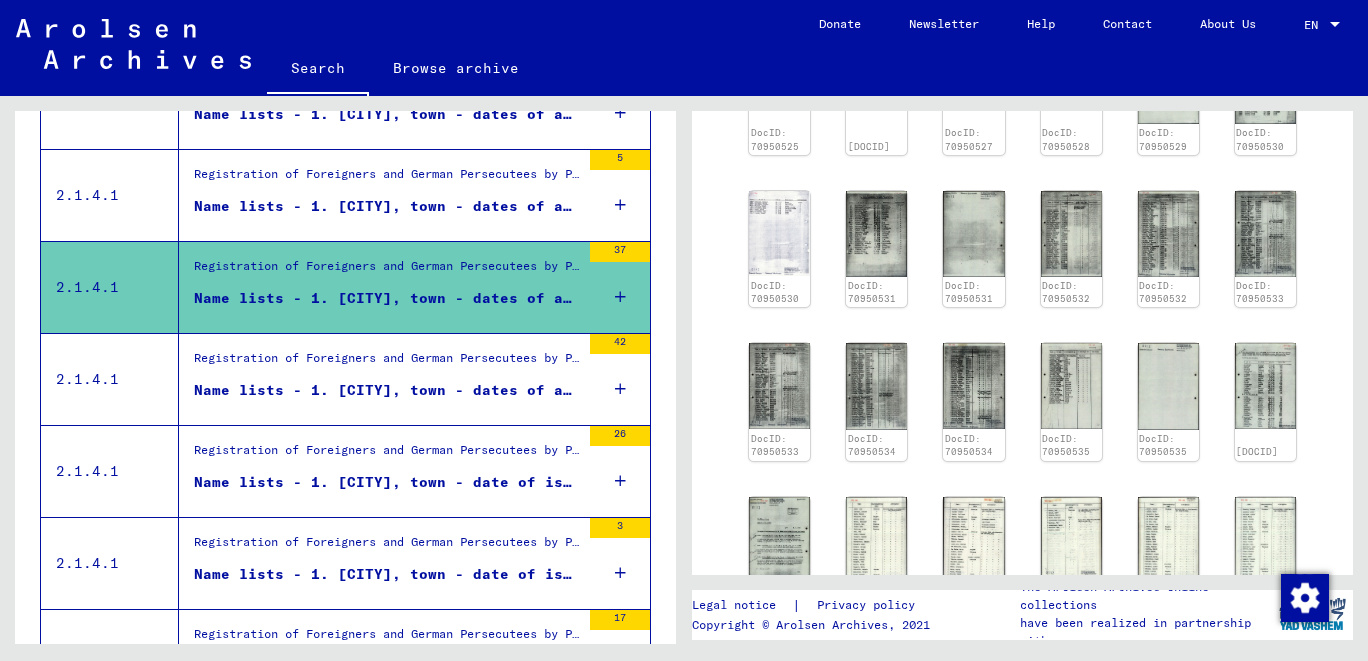 scroll, scrollTop: 1209, scrollLeft: 0, axis: vertical 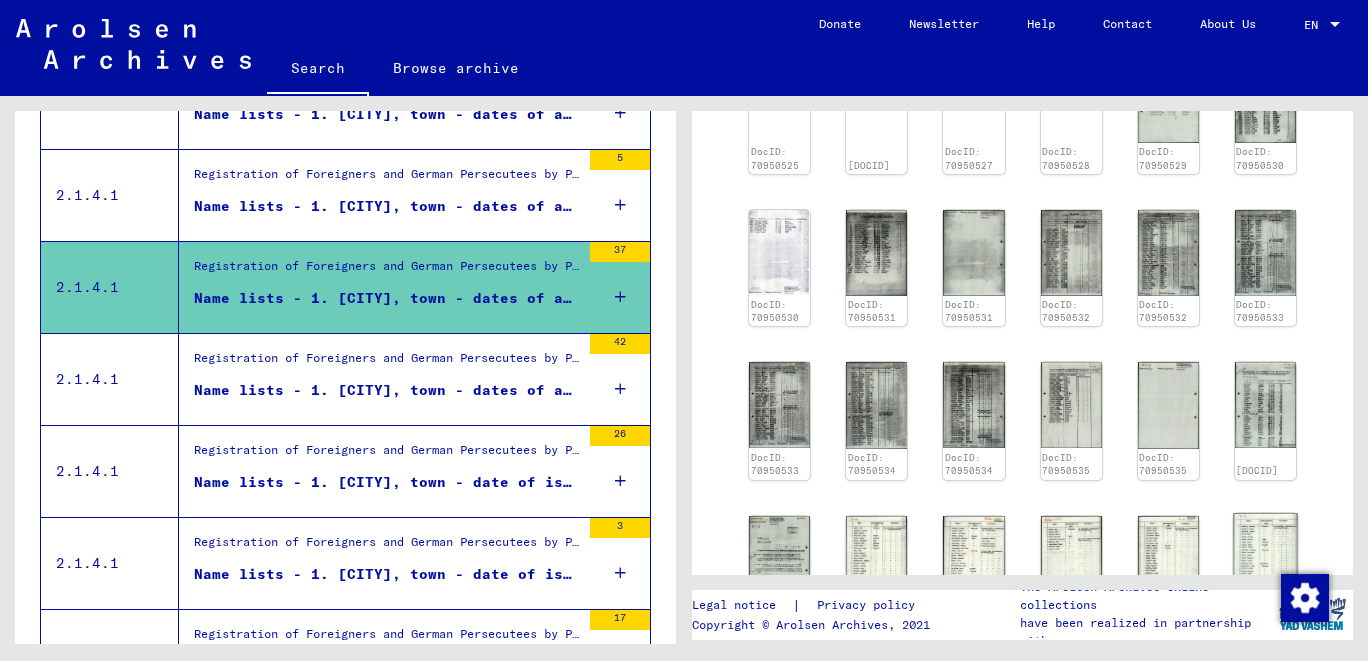 click 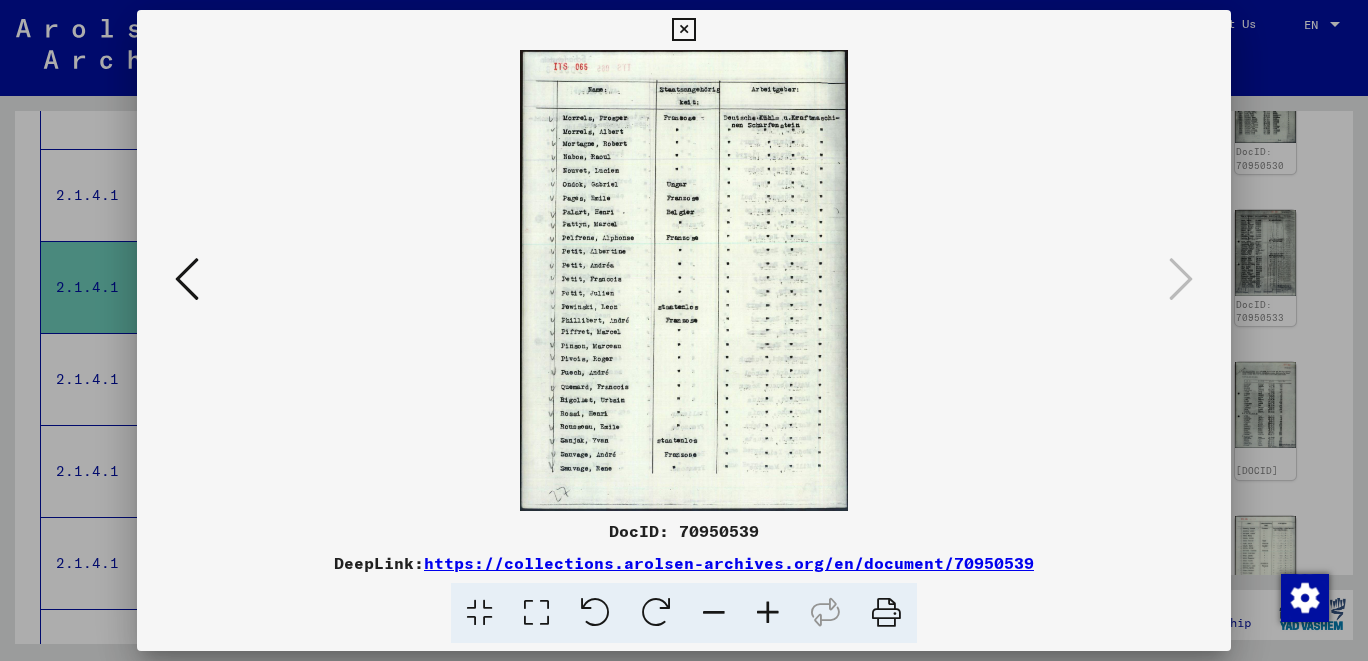 scroll, scrollTop: 1209, scrollLeft: 0, axis: vertical 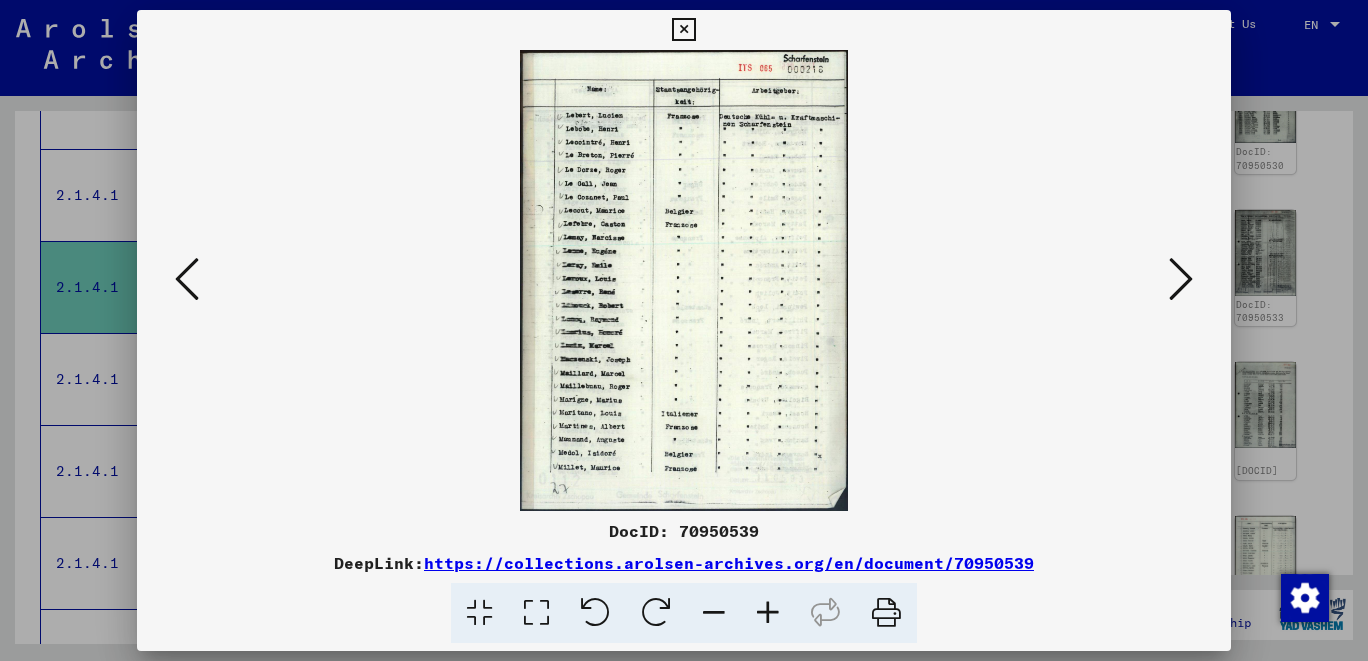 click at bounding box center [187, 279] 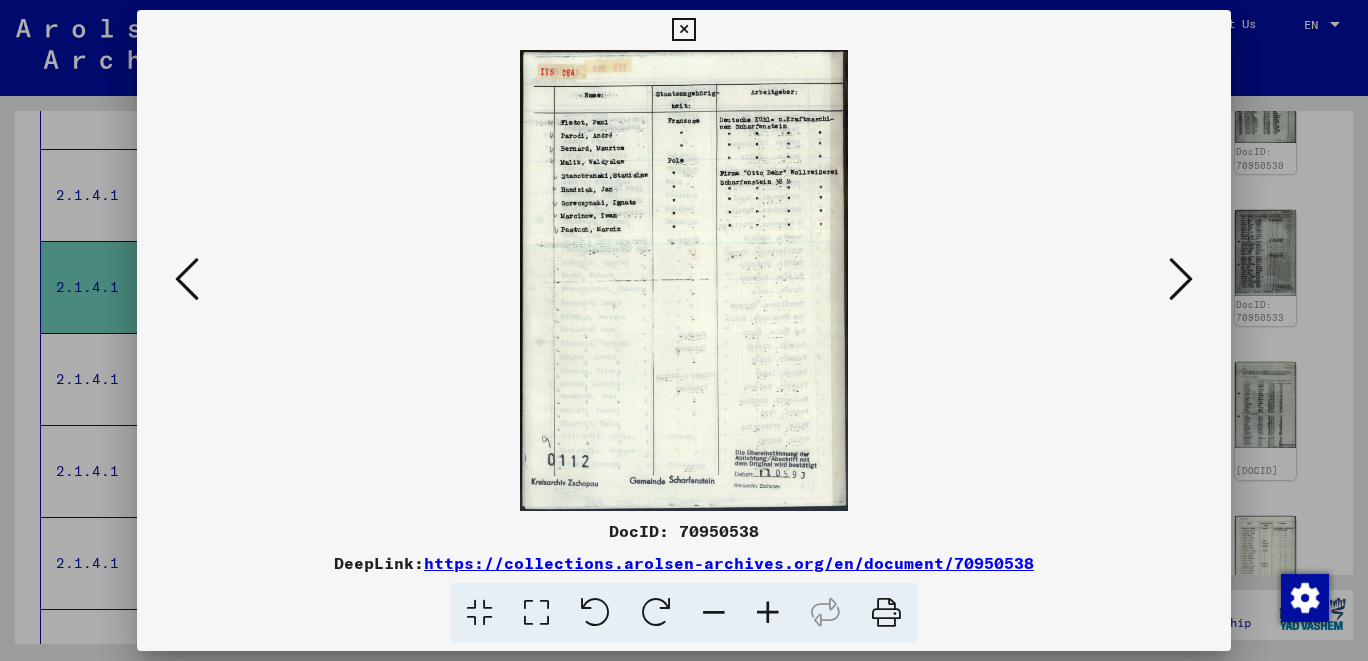 click at bounding box center [187, 279] 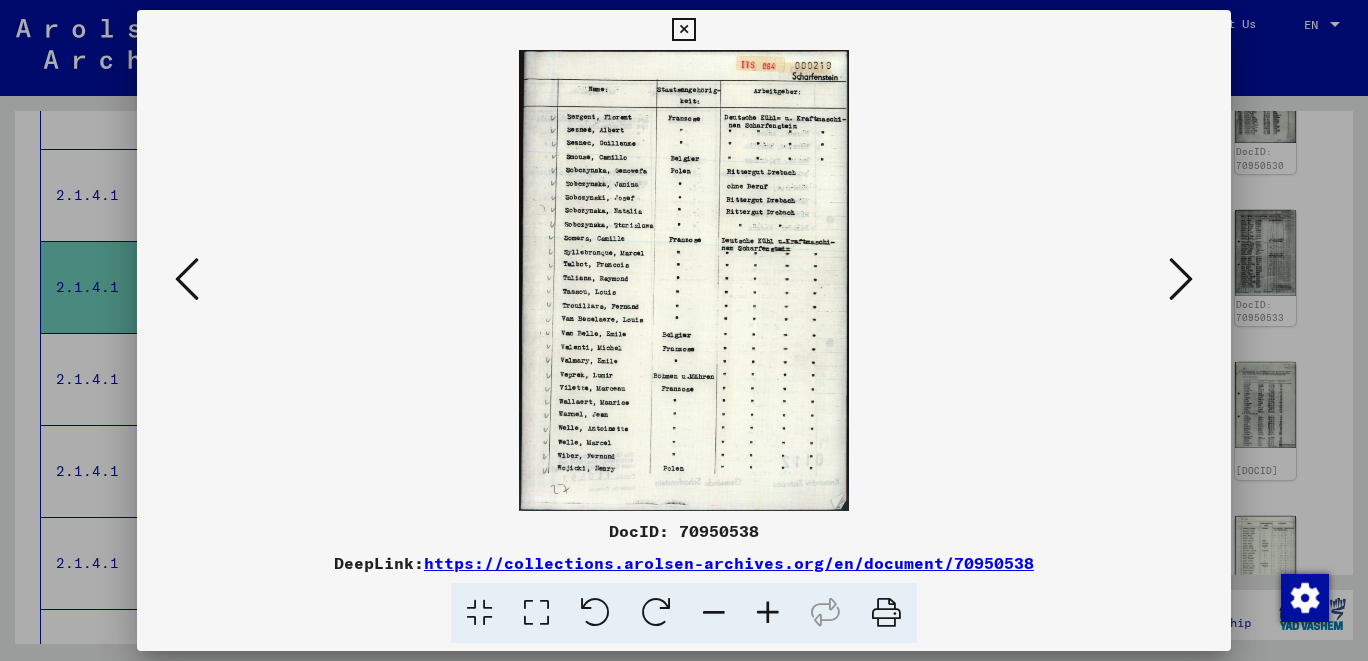 click at bounding box center [187, 279] 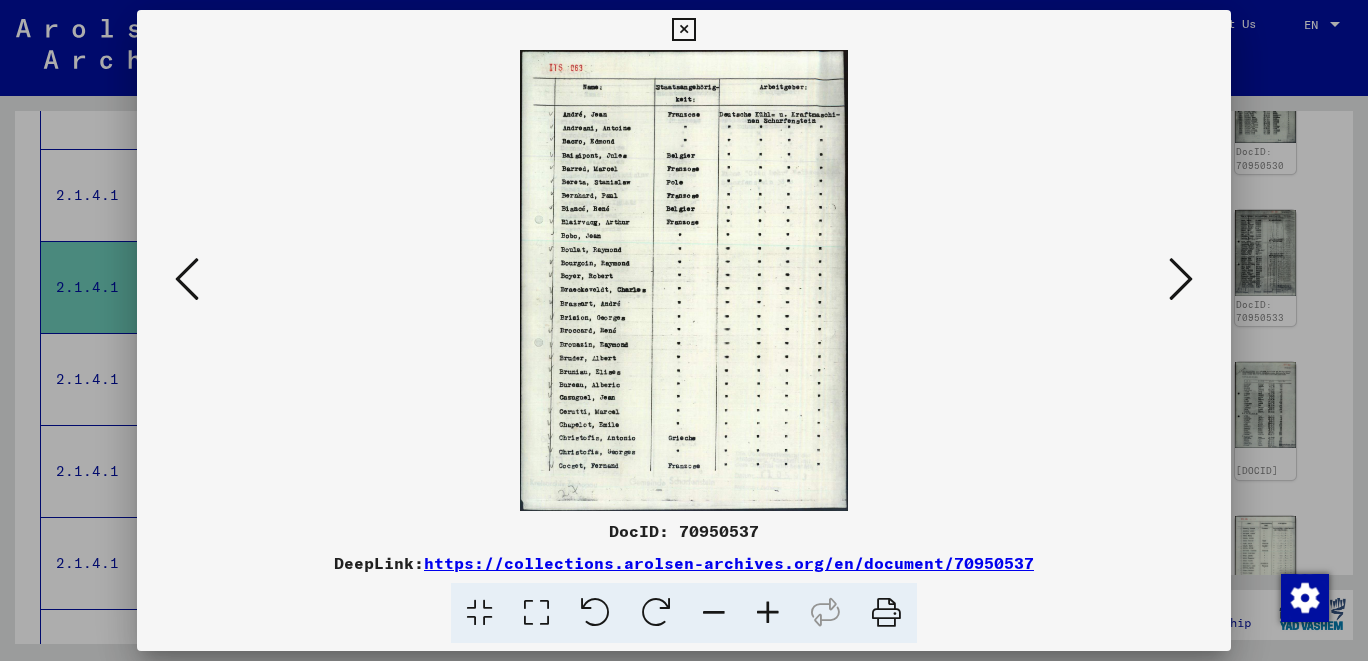 click at bounding box center (187, 279) 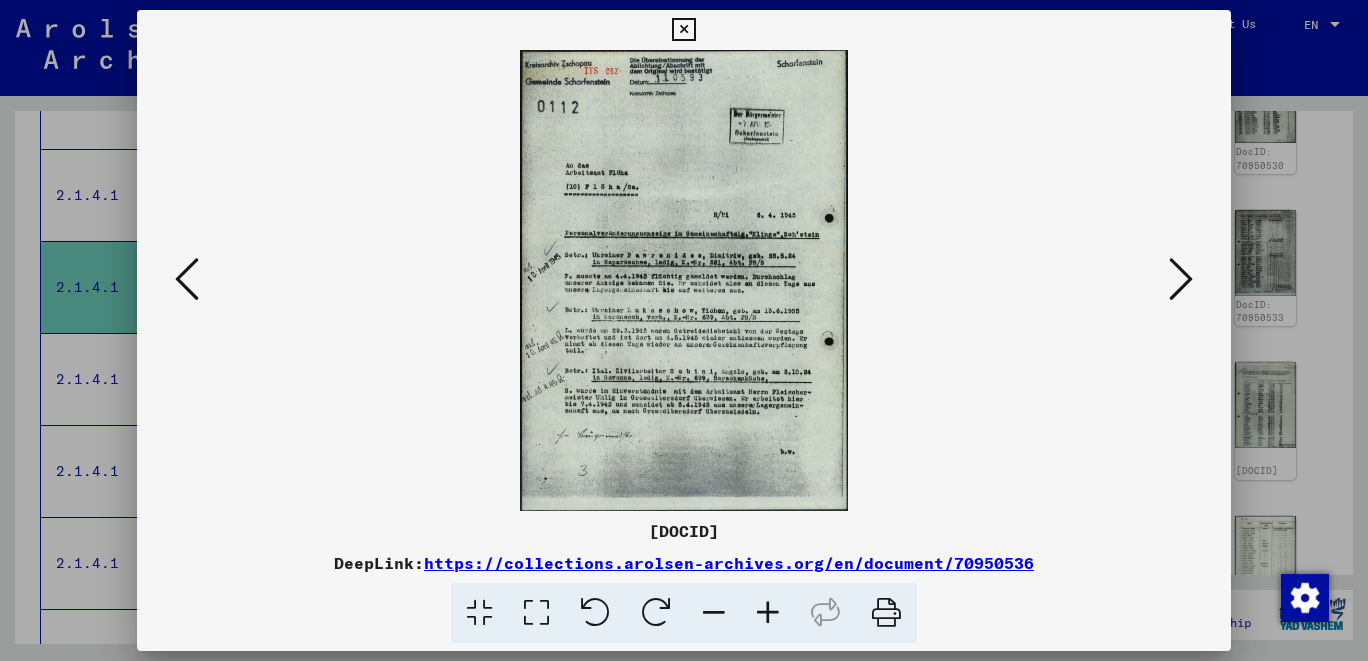 click at bounding box center (187, 279) 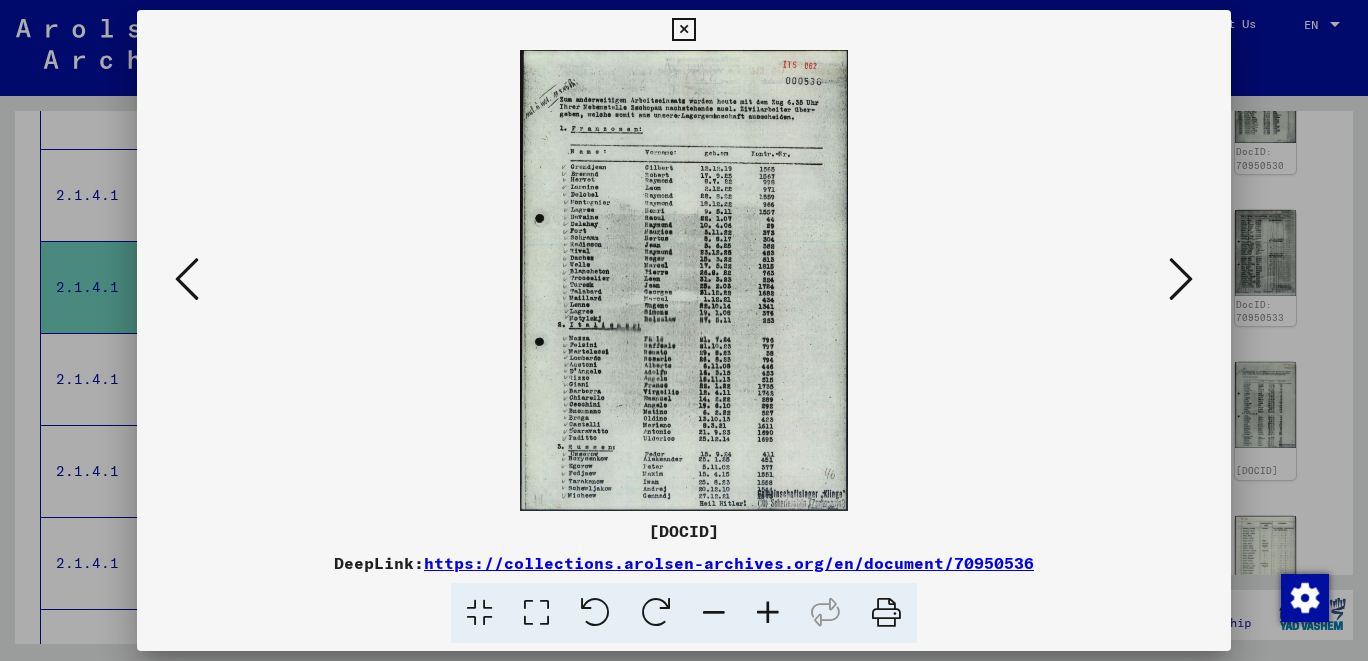 click at bounding box center [187, 279] 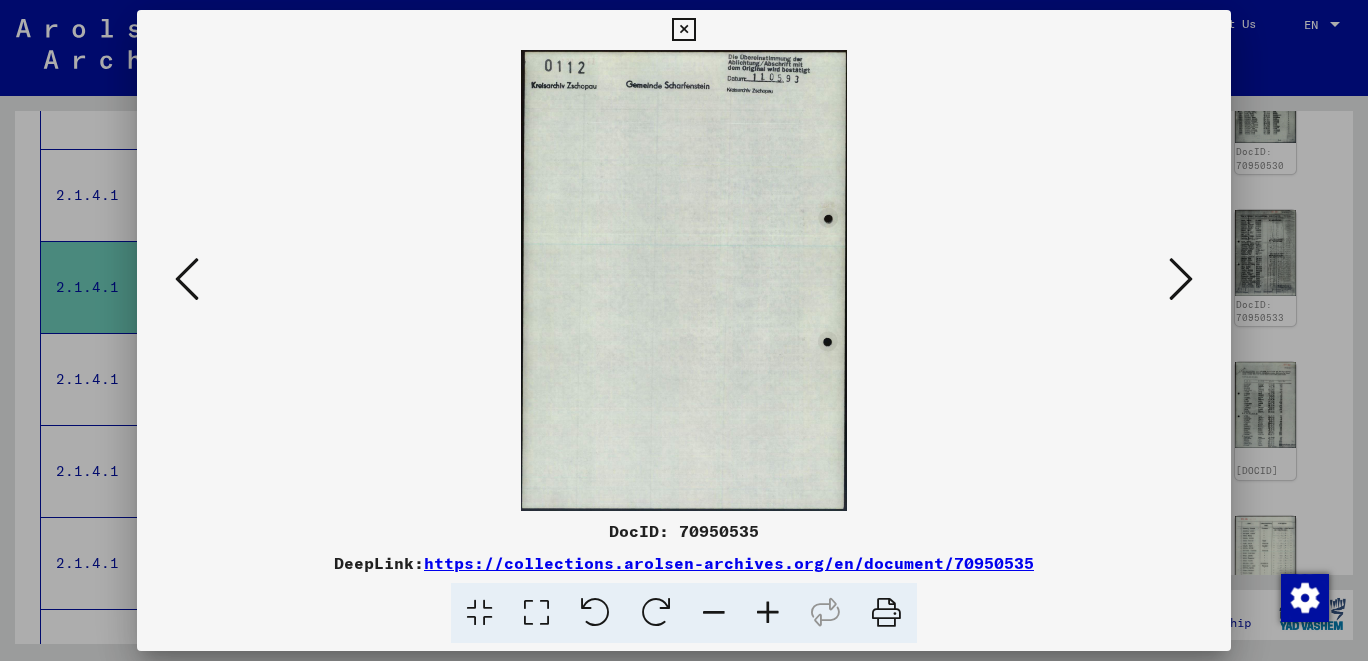 click at bounding box center [187, 279] 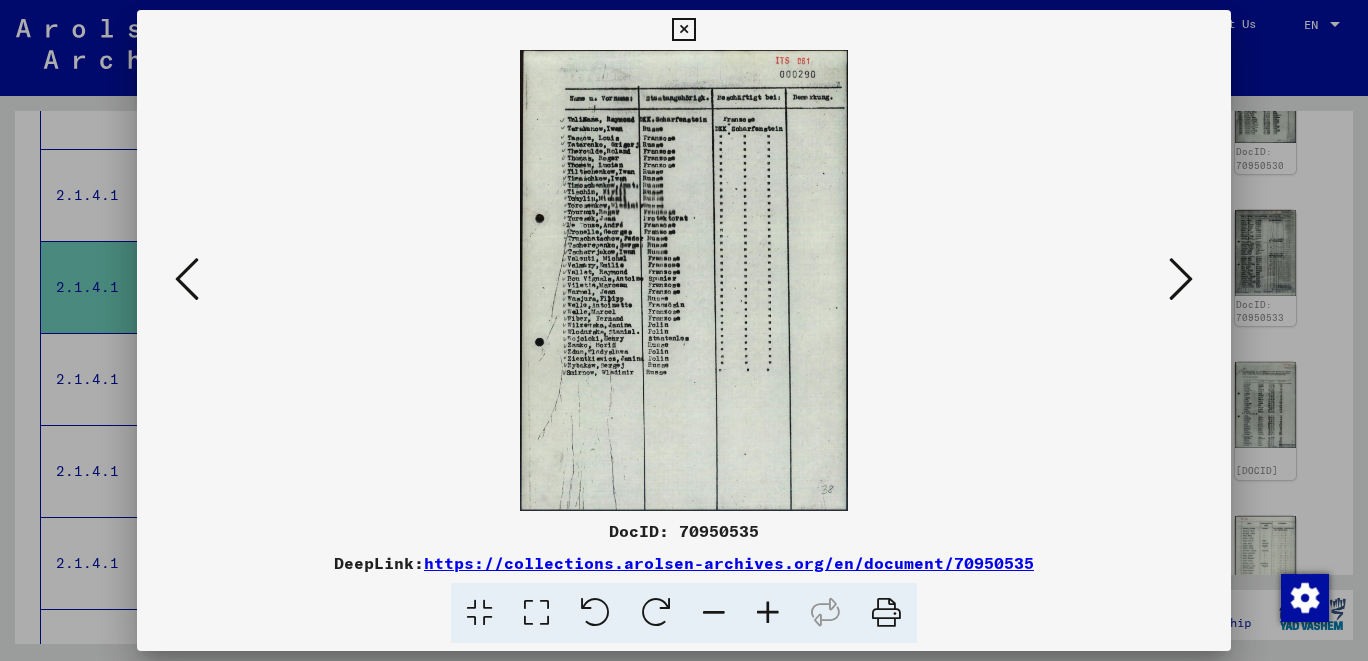 click at bounding box center (187, 279) 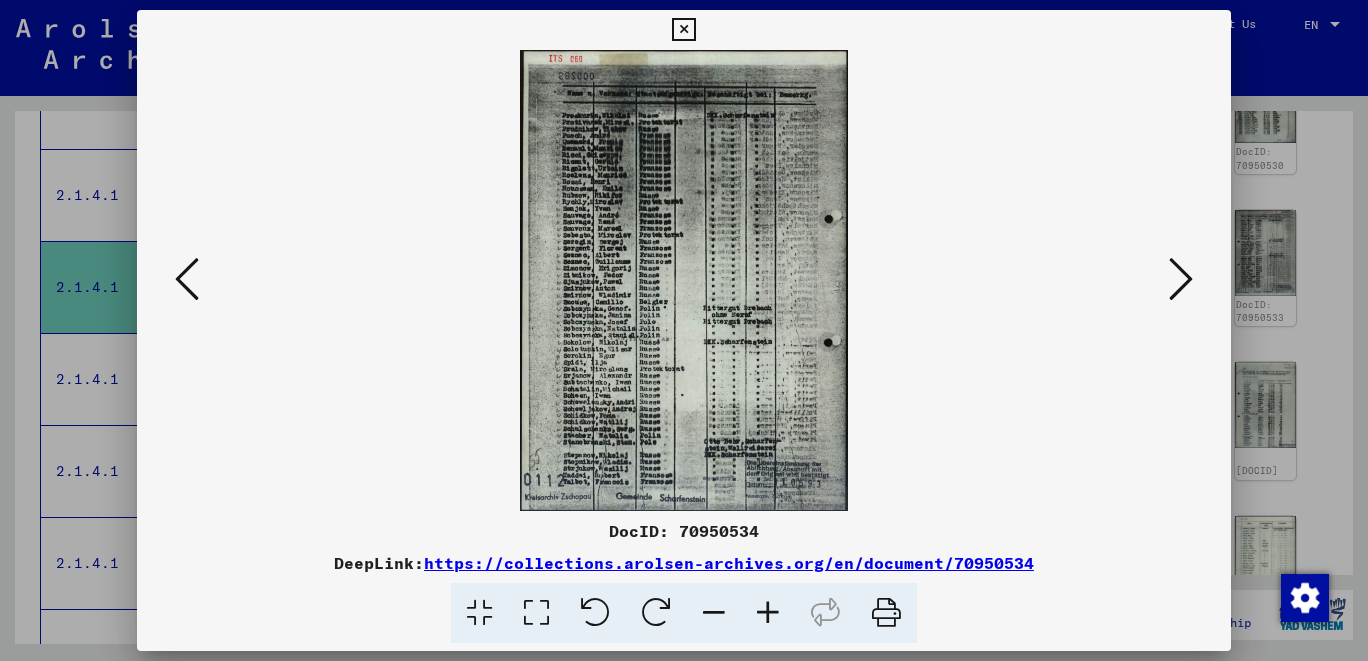 click at bounding box center [187, 279] 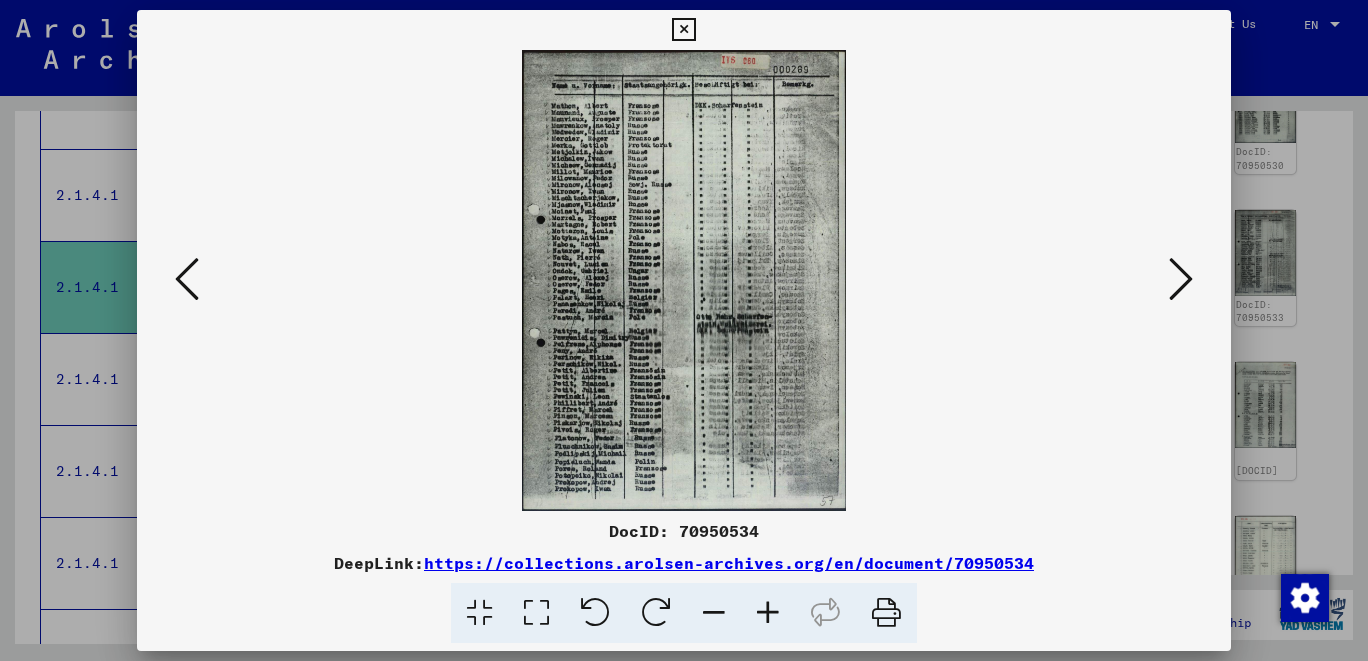 click at bounding box center (187, 279) 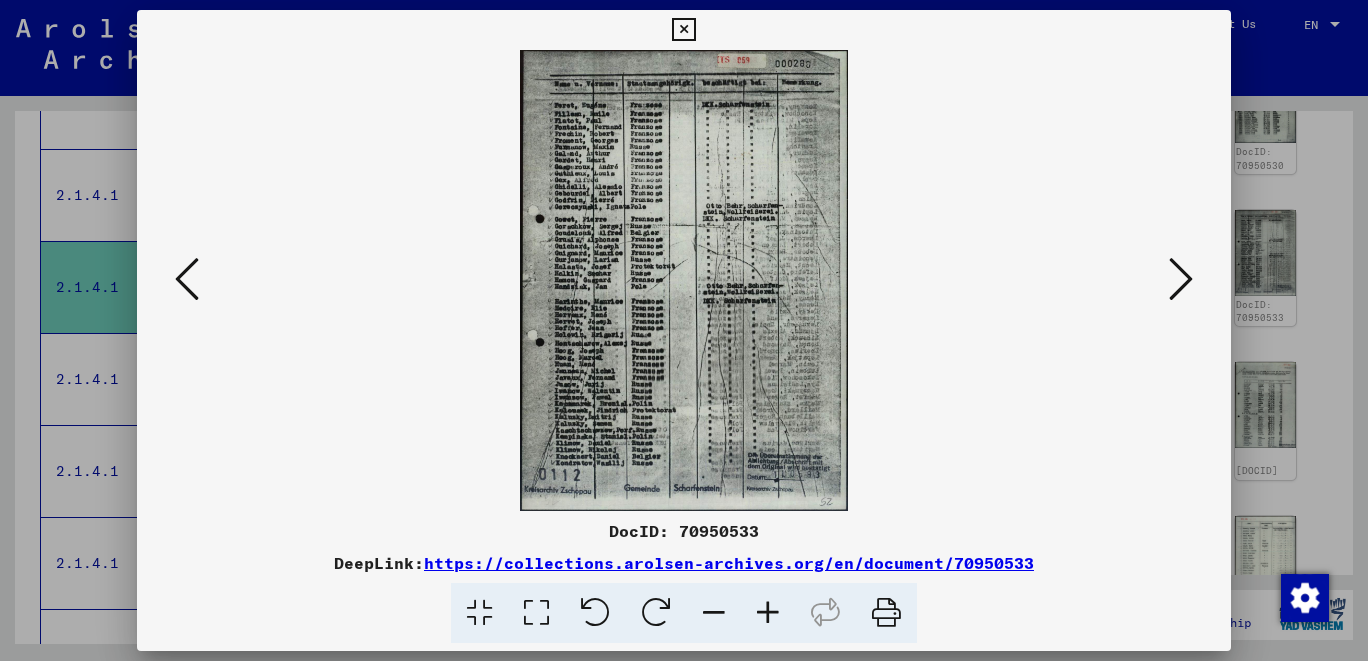click at bounding box center (187, 279) 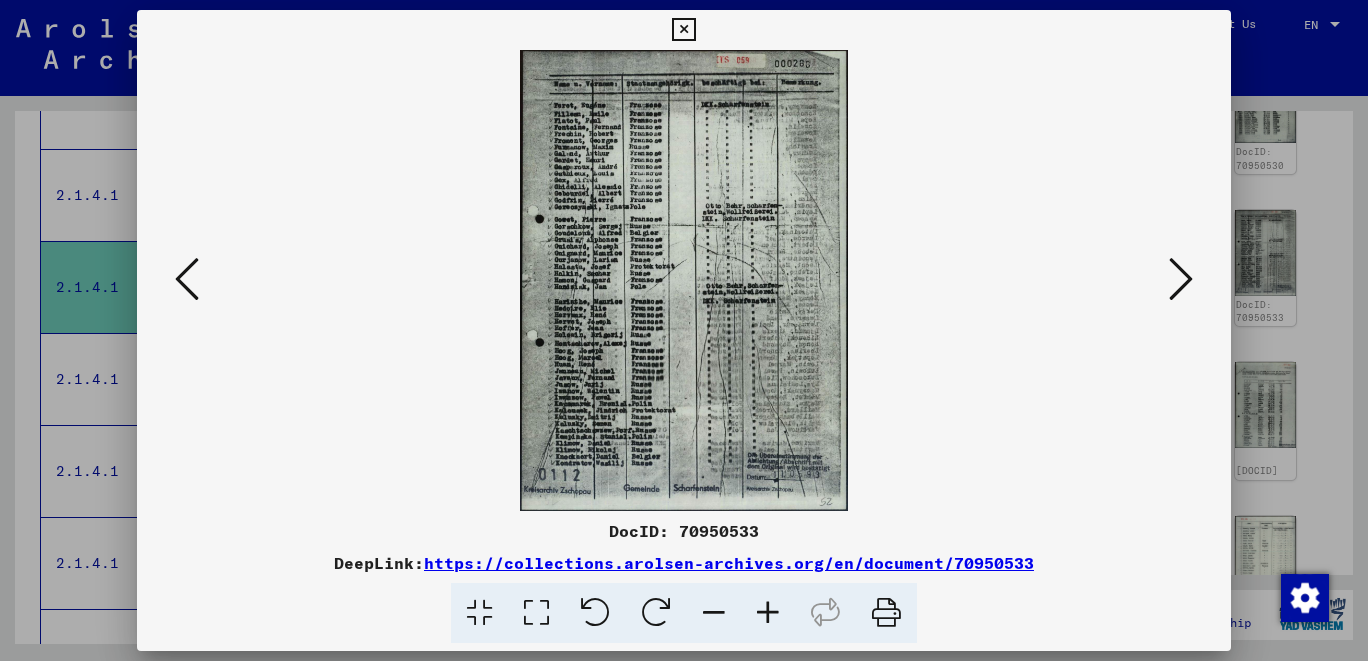 click at bounding box center [187, 279] 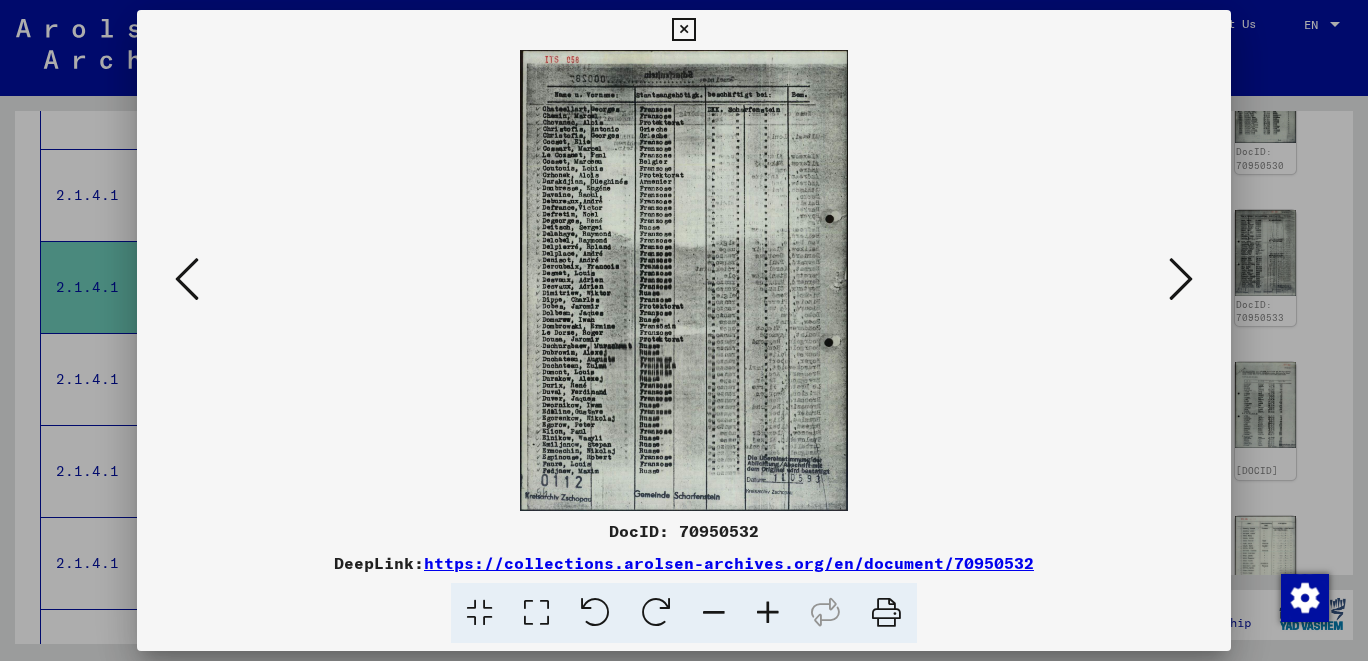 click at bounding box center [187, 279] 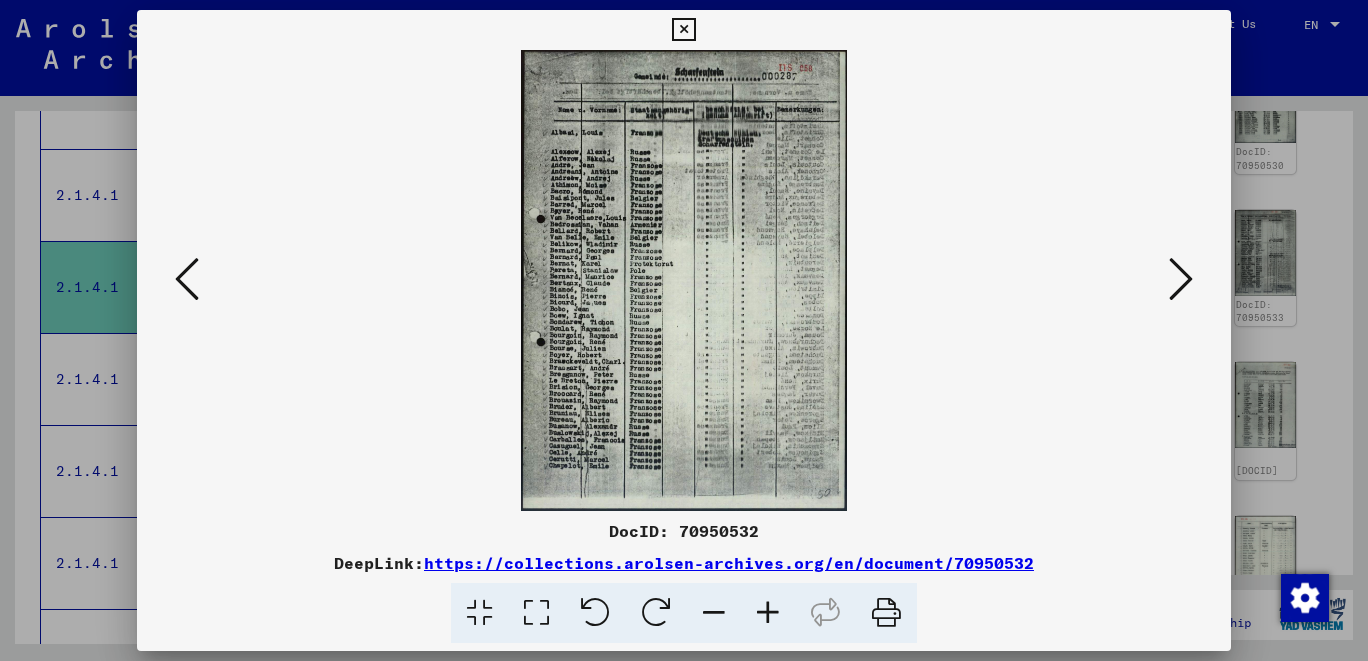 click at bounding box center [187, 279] 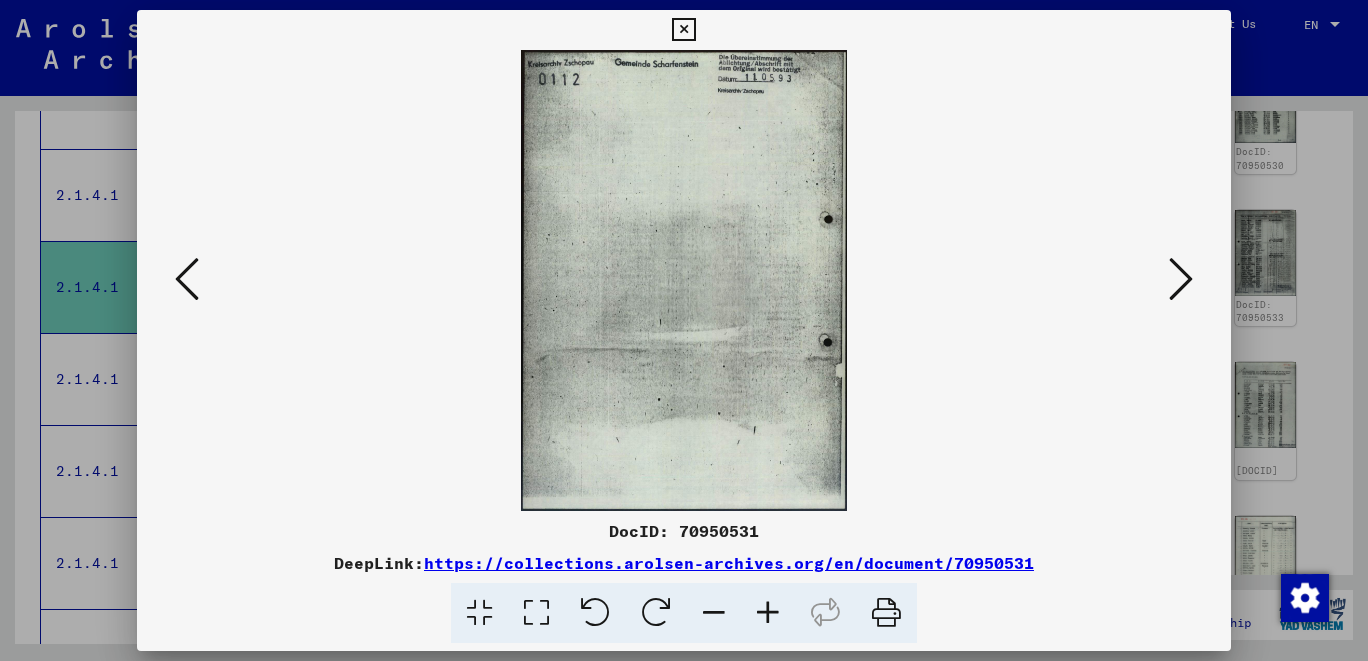 click at bounding box center [187, 279] 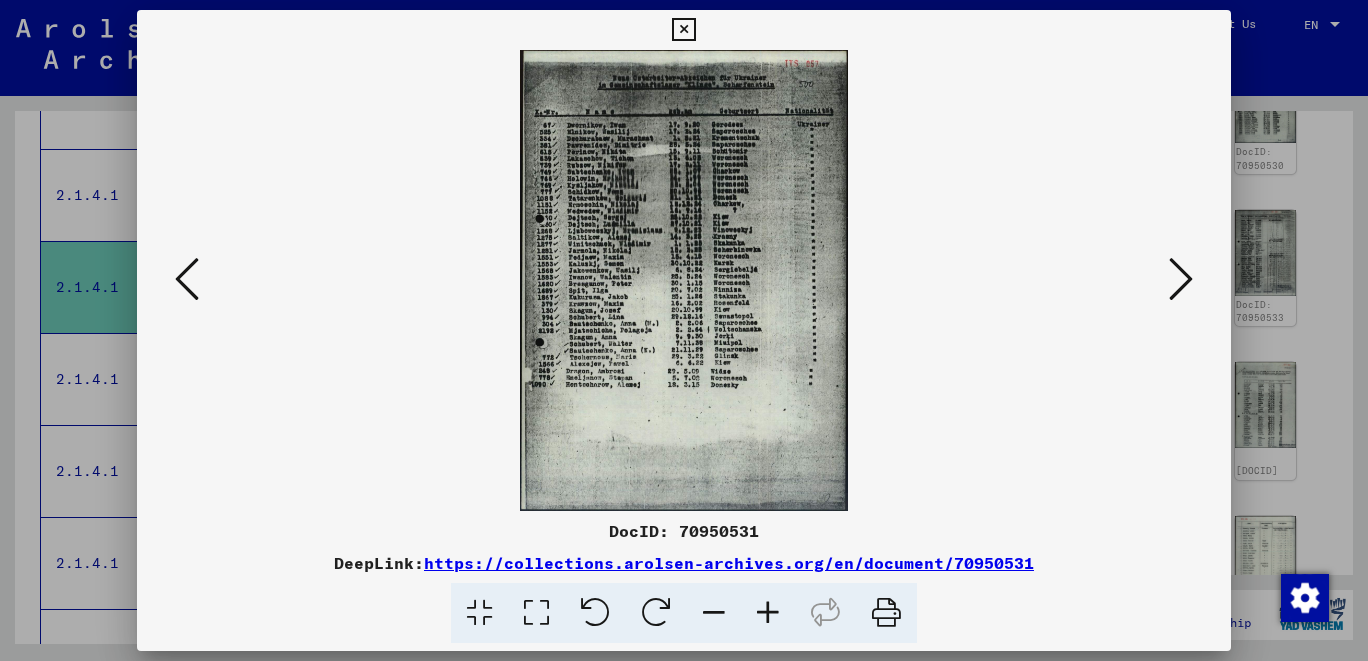click at bounding box center (187, 279) 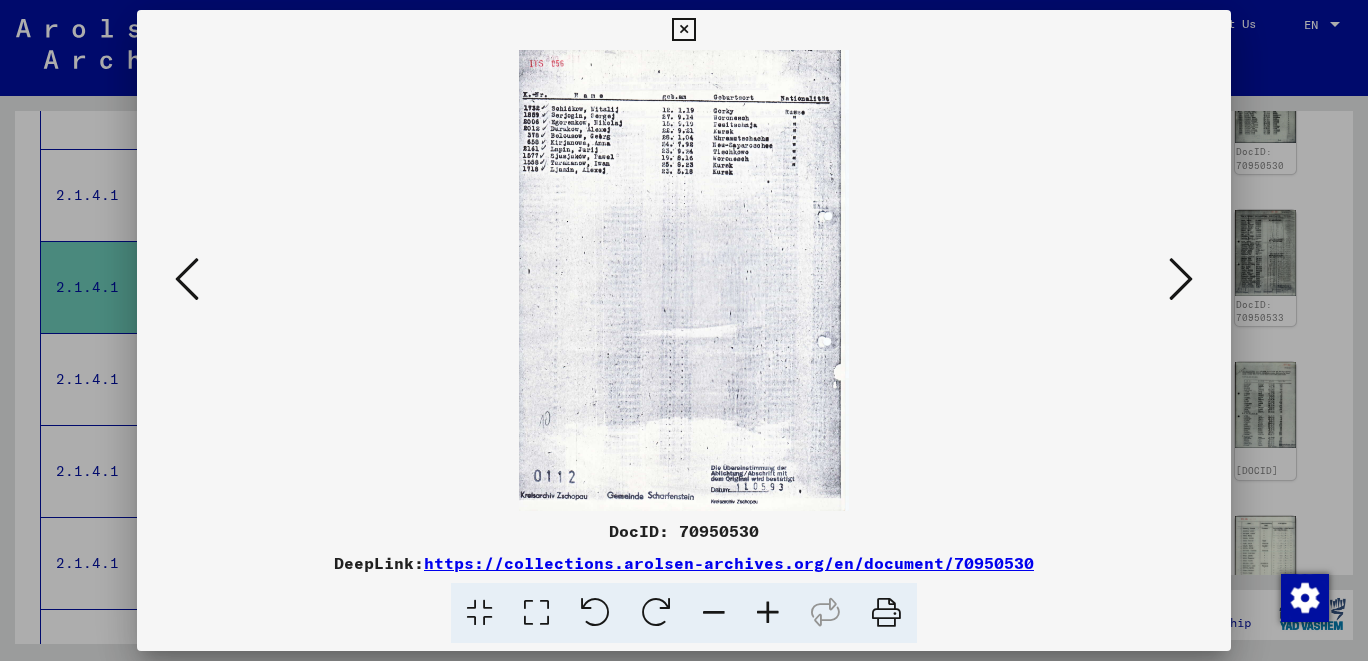 click at bounding box center [187, 279] 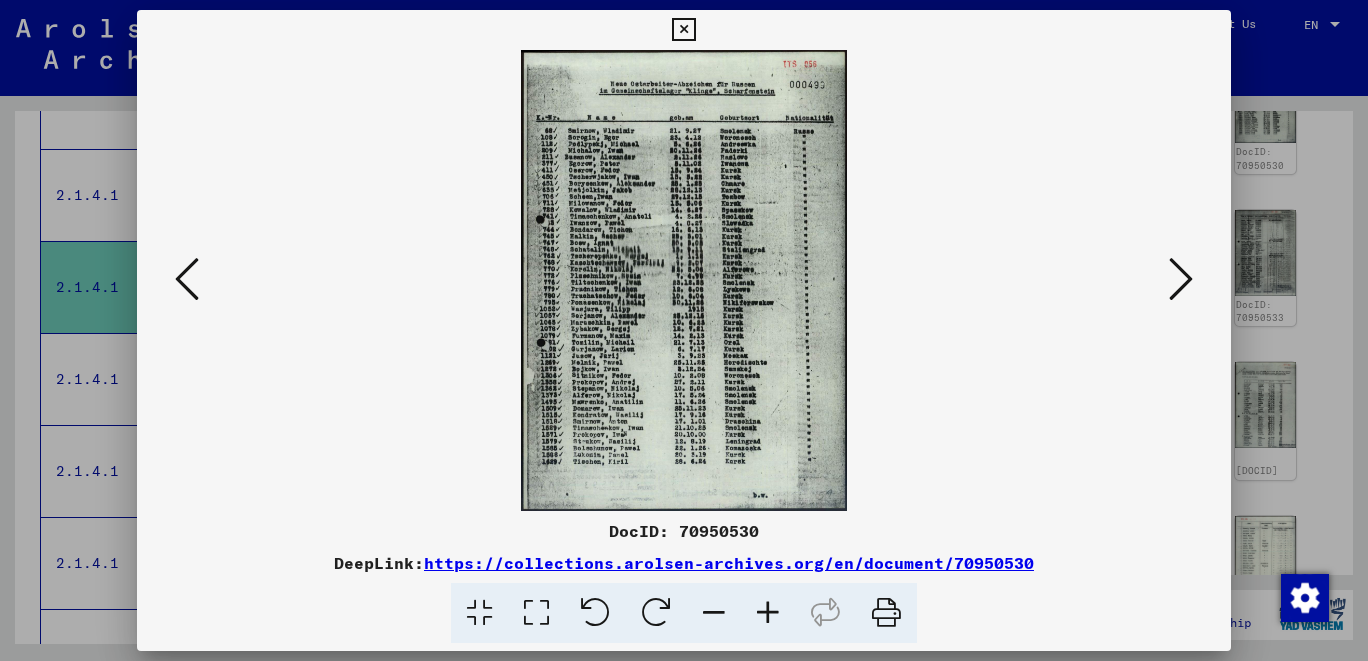 click at bounding box center (187, 279) 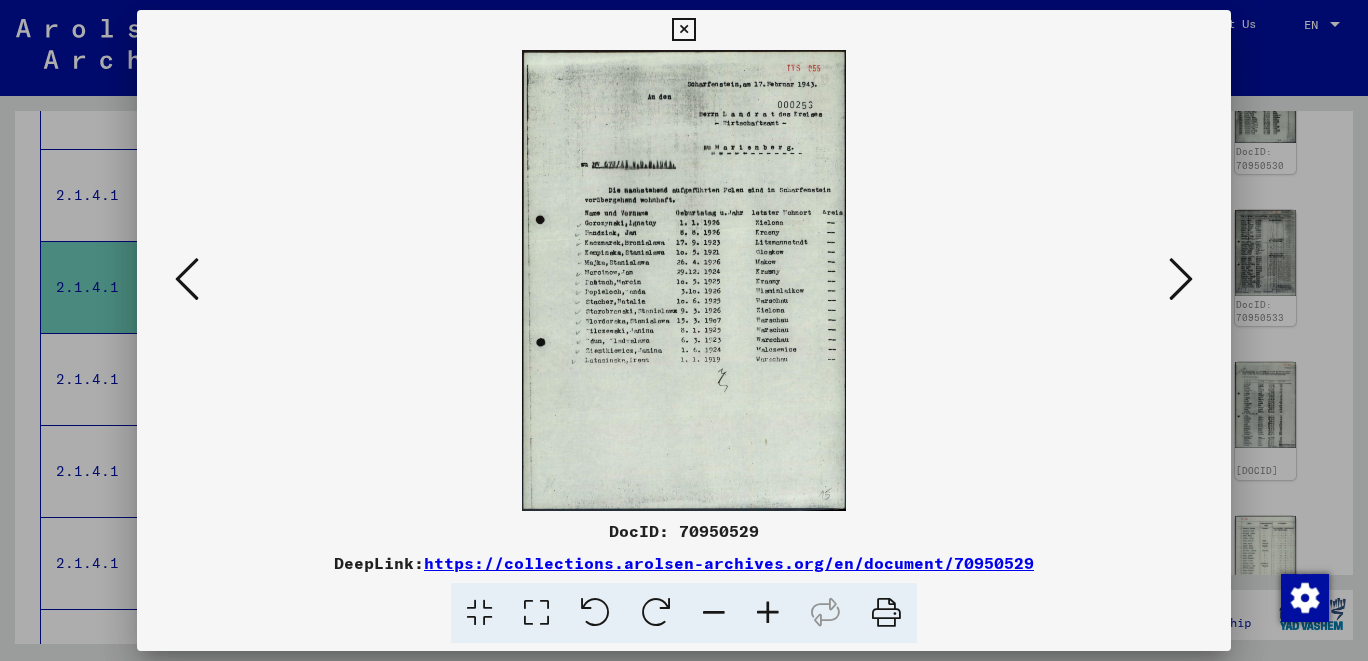 click at bounding box center [187, 279] 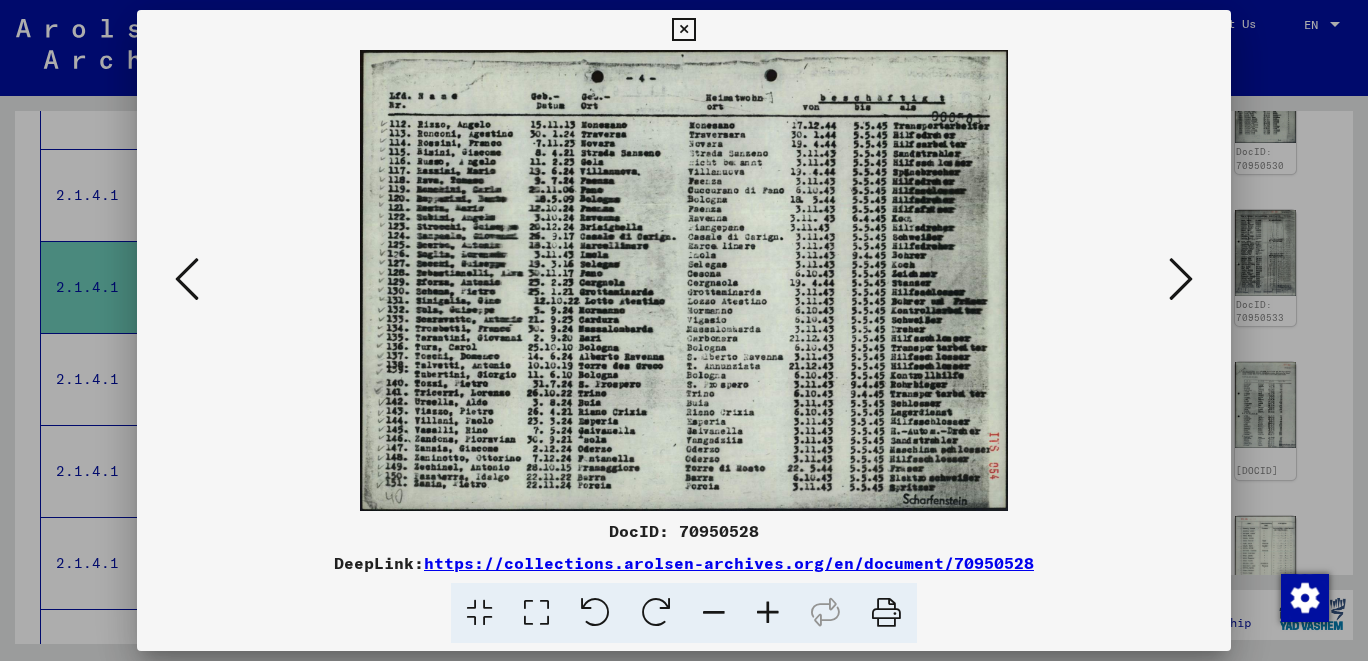 click at bounding box center [187, 279] 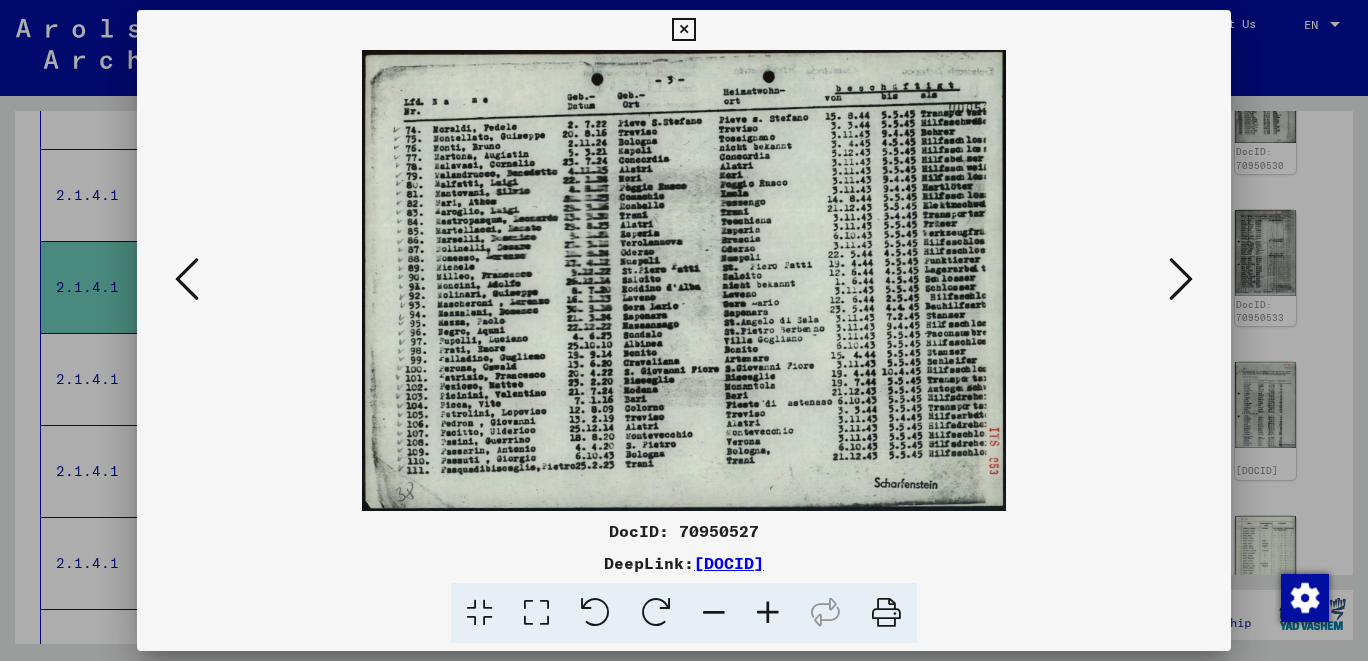 click at bounding box center (187, 279) 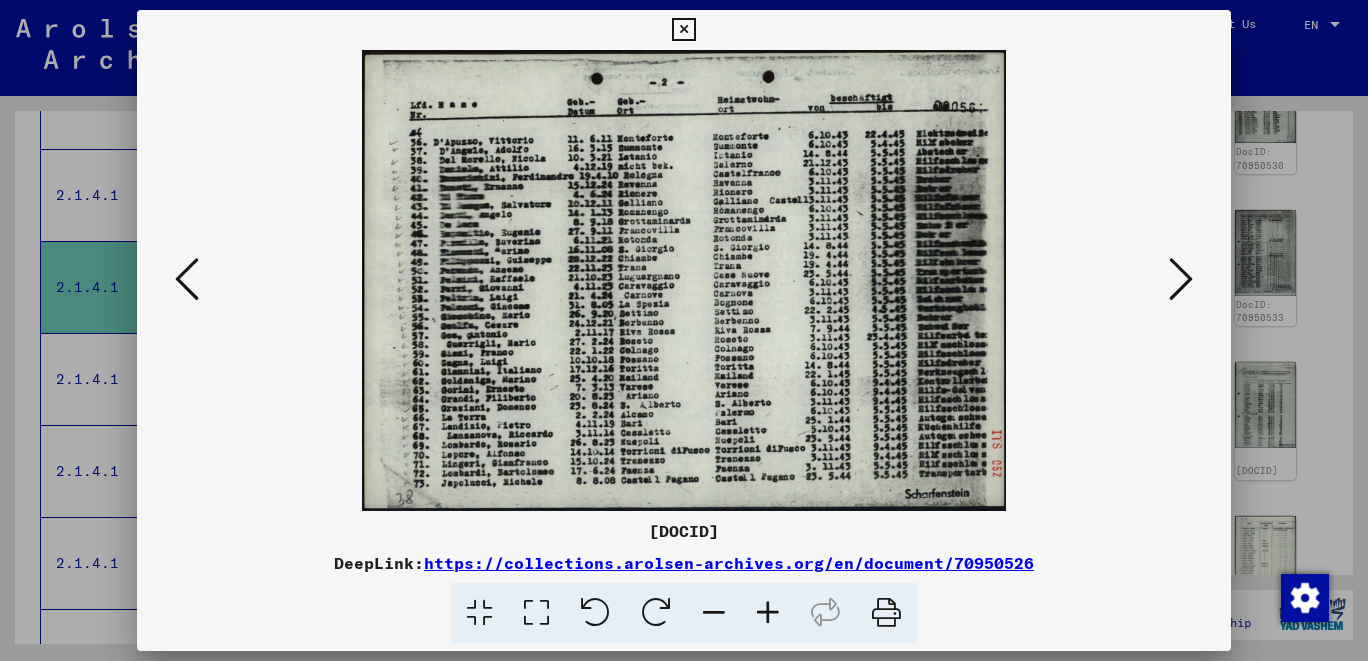 click at bounding box center [187, 279] 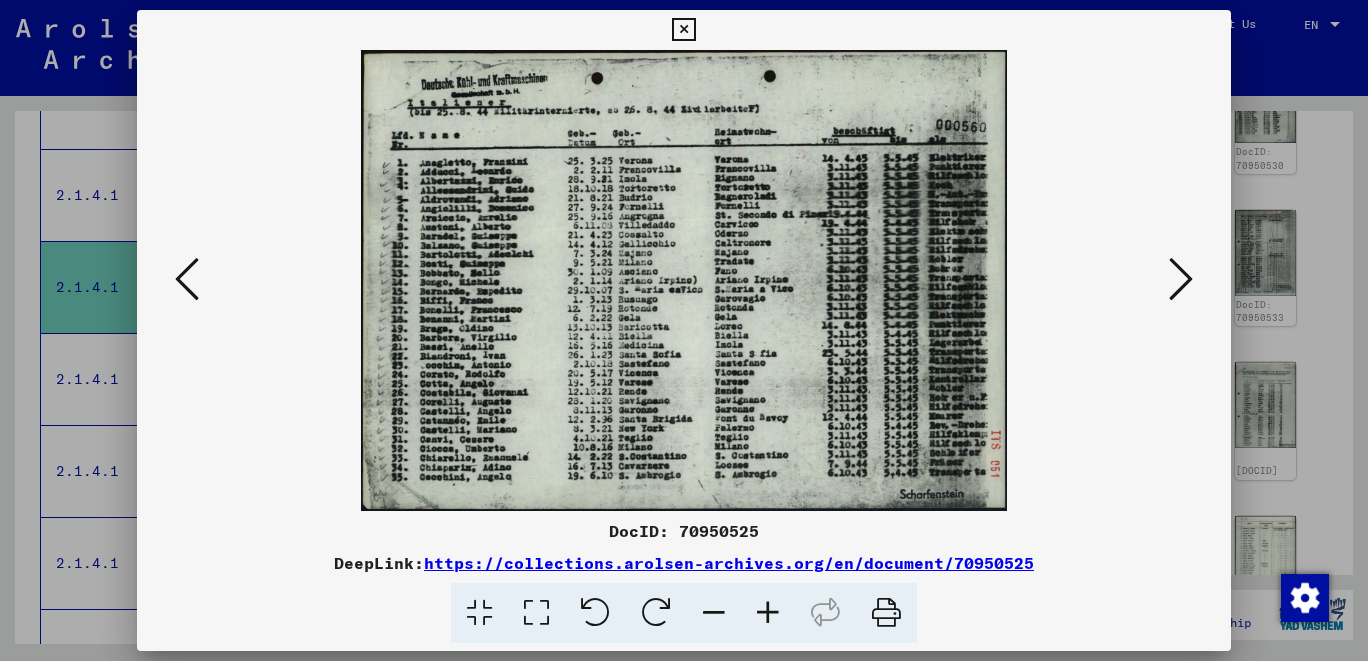 click at bounding box center (768, 613) 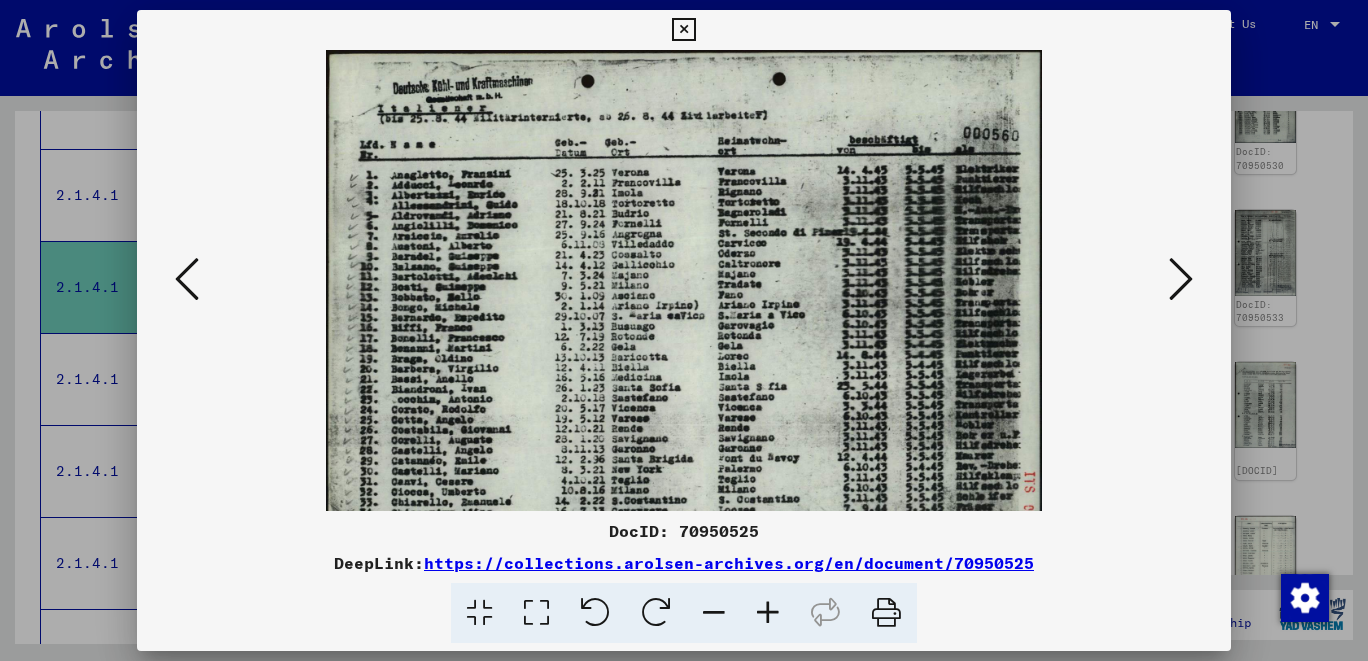 click at bounding box center [768, 613] 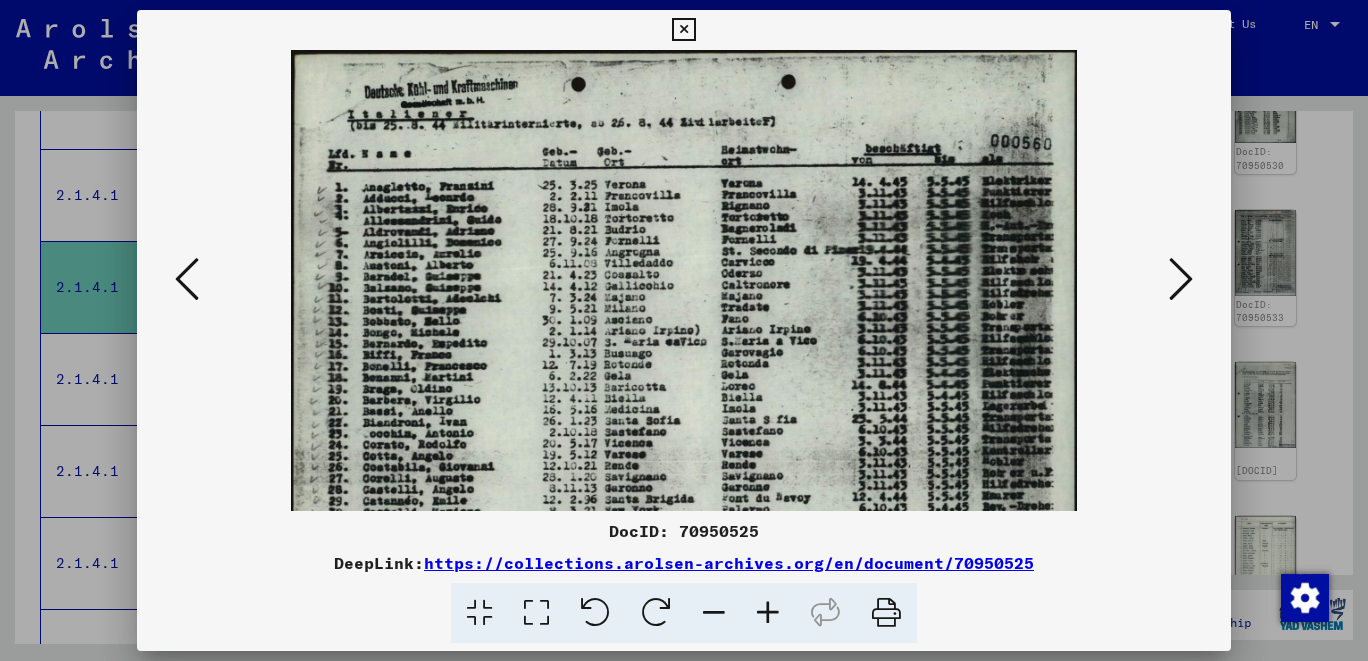 click at bounding box center [768, 613] 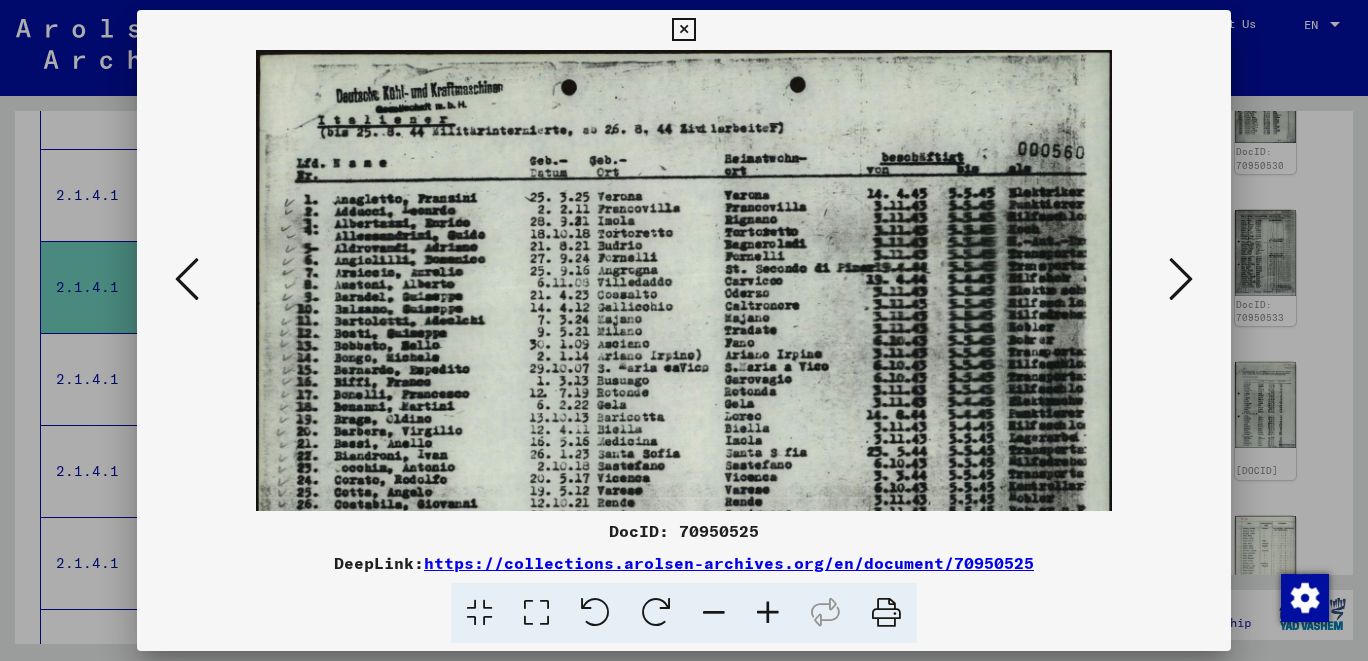 click at bounding box center (768, 613) 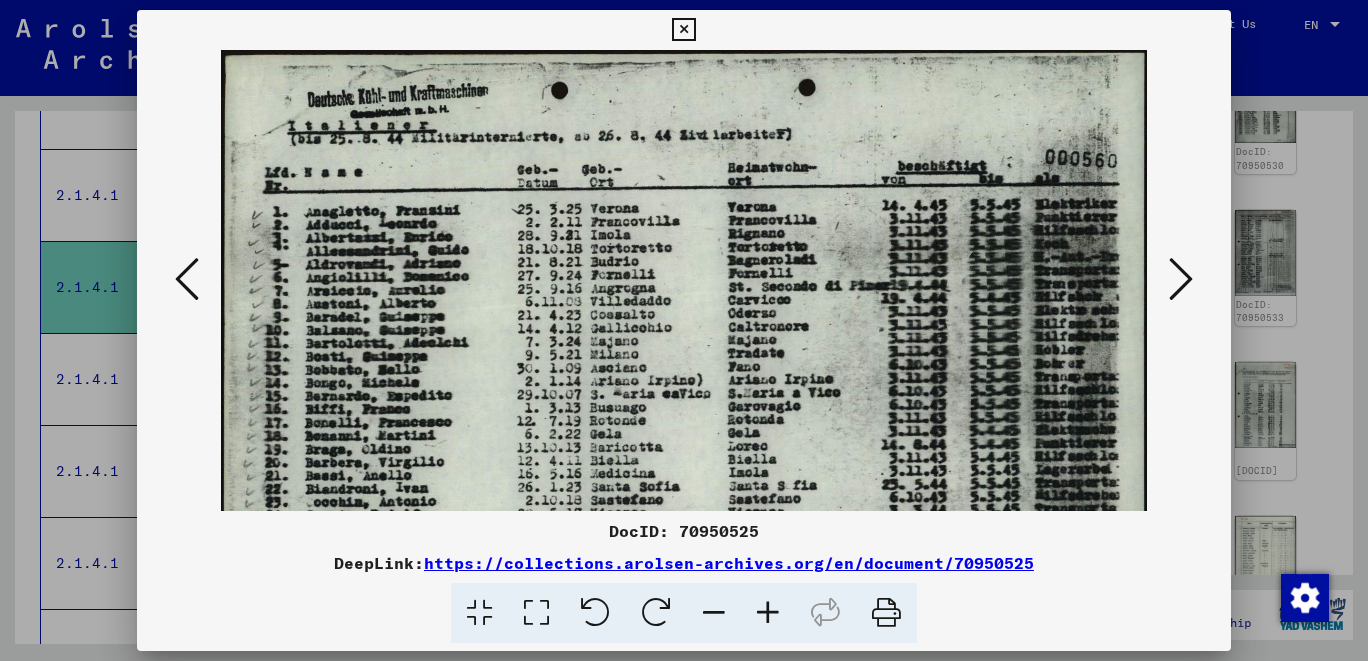 click at bounding box center [768, 613] 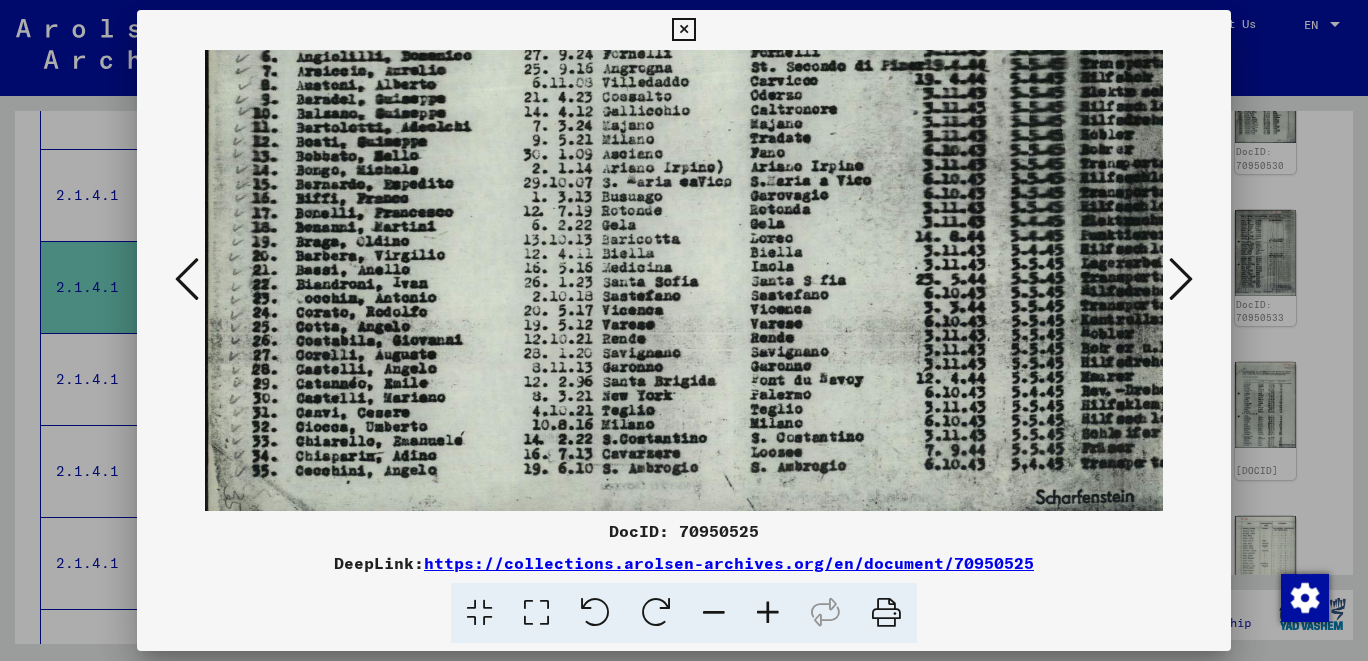scroll, scrollTop: 243, scrollLeft: 0, axis: vertical 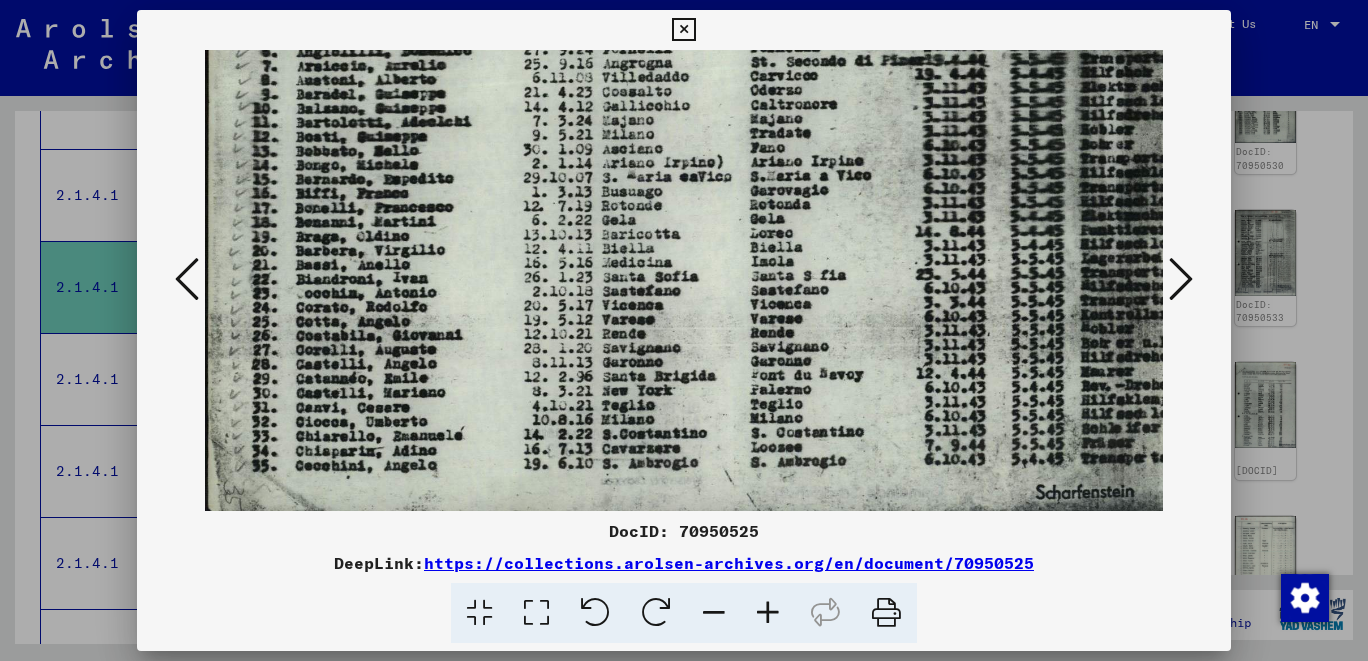drag, startPoint x: 766, startPoint y: 459, endPoint x: 758, endPoint y: 228, distance: 231.13849 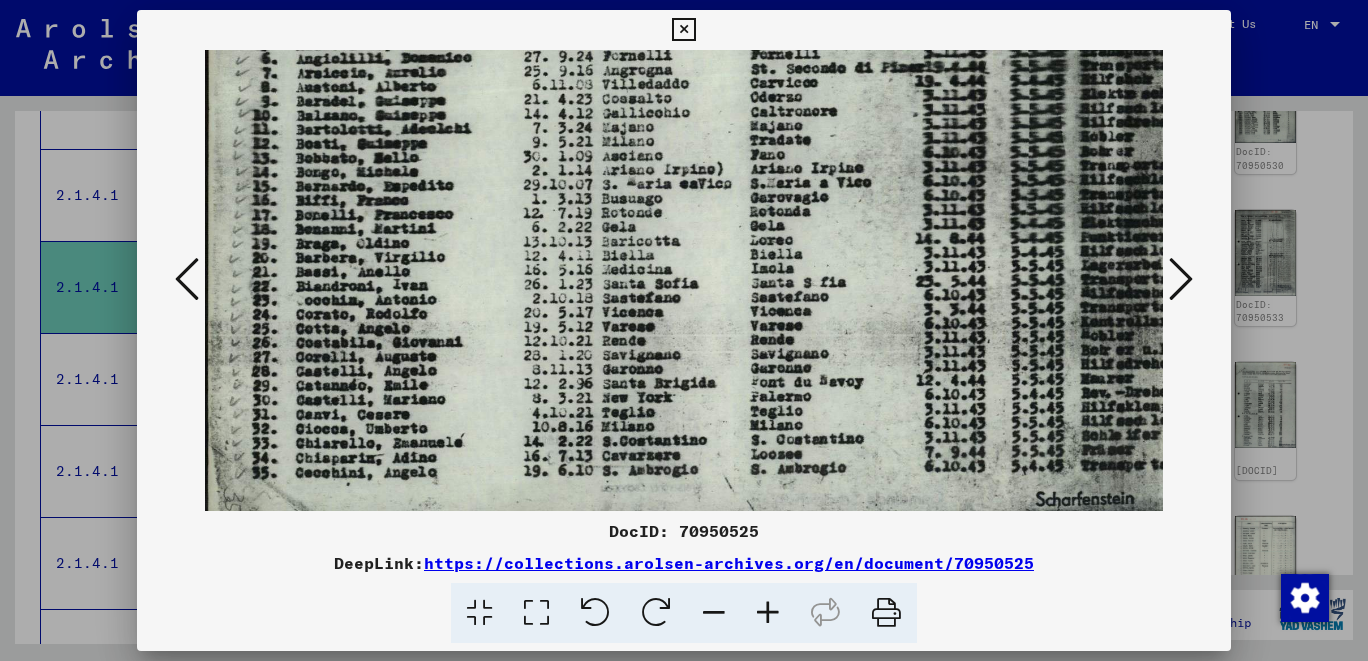 scroll, scrollTop: 236, scrollLeft: 0, axis: vertical 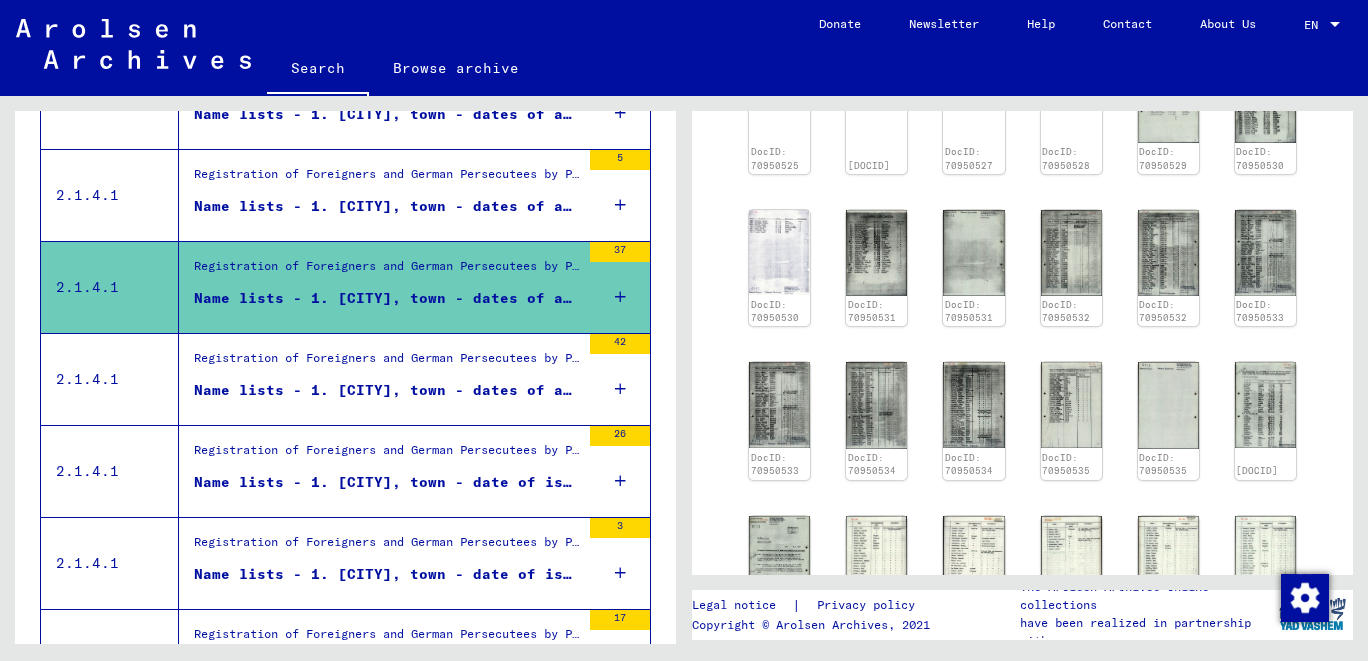 click on "Name lists - 1. [CITY], town - dates of arrival: [DATE] - [DATE] - 2. [CITY], town - no further information available -  ..." at bounding box center (387, 206) 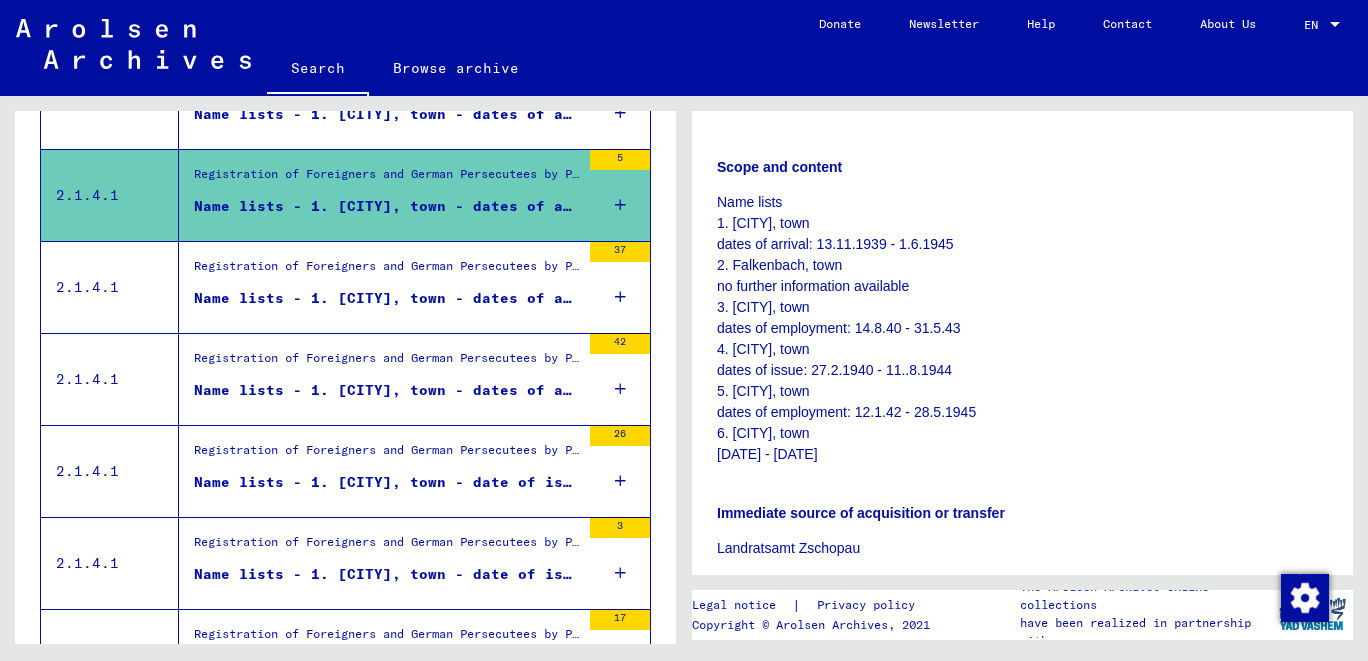 scroll, scrollTop: 854, scrollLeft: 0, axis: vertical 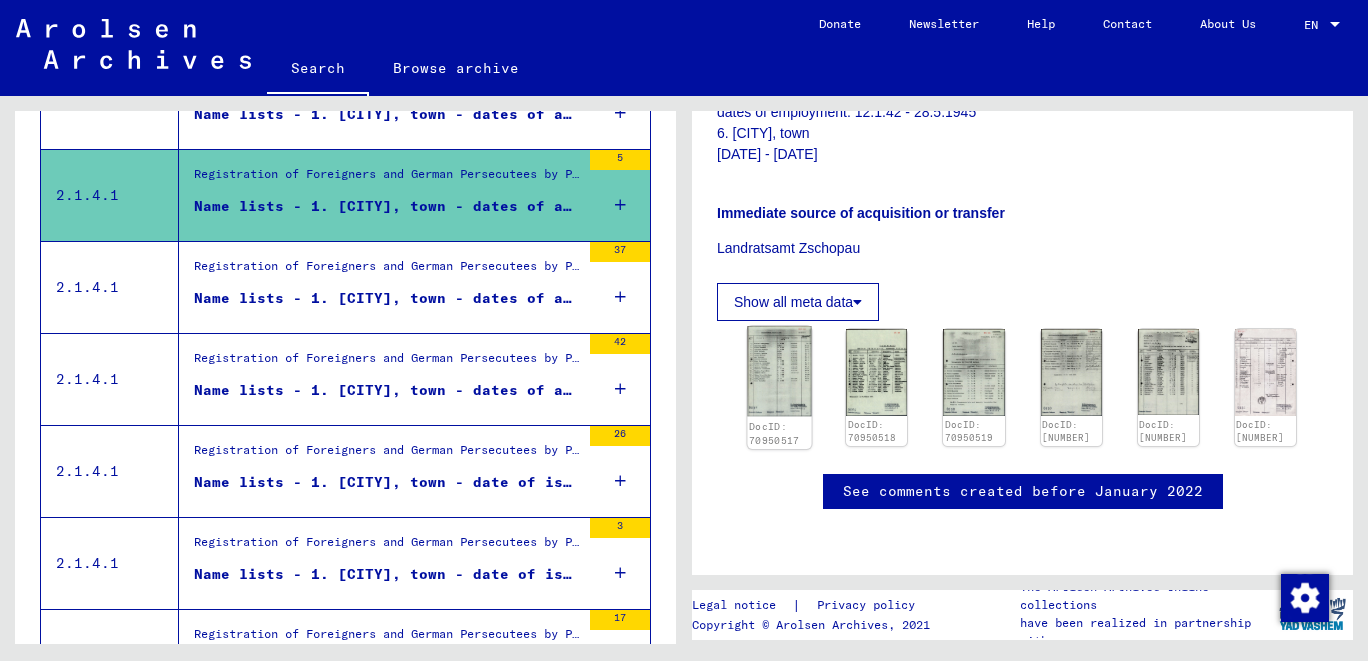 click 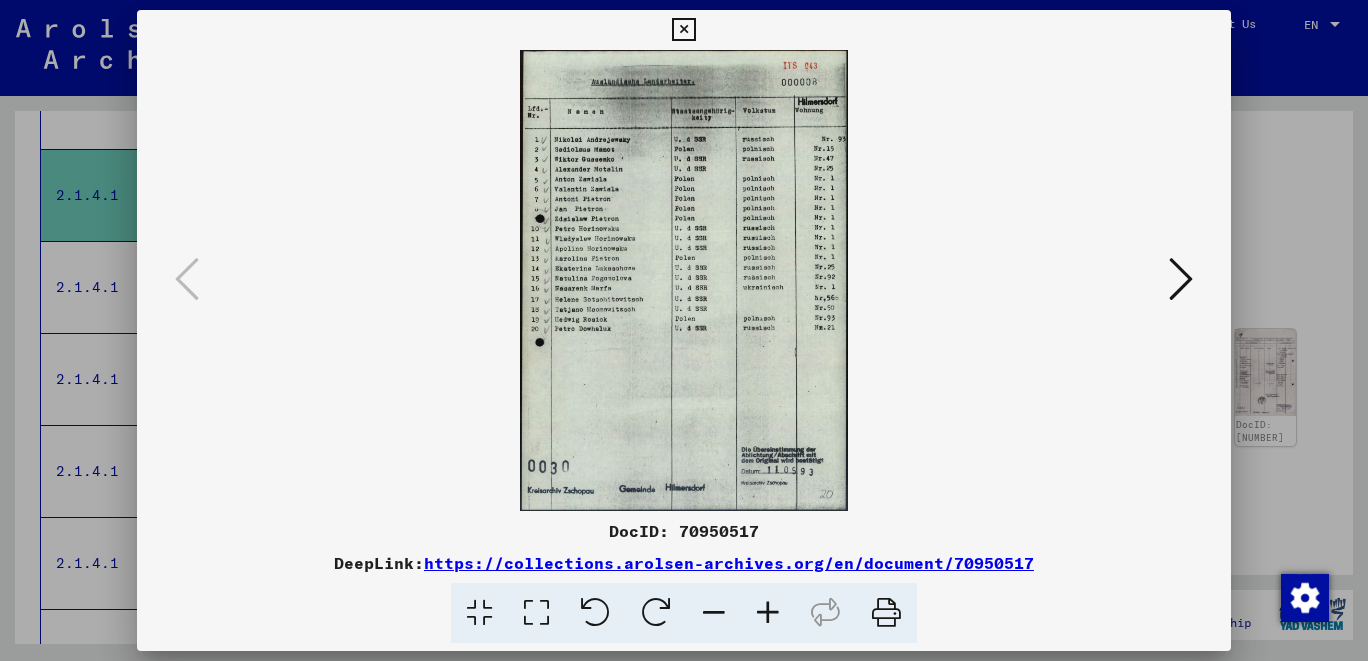 click at bounding box center [1181, 280] 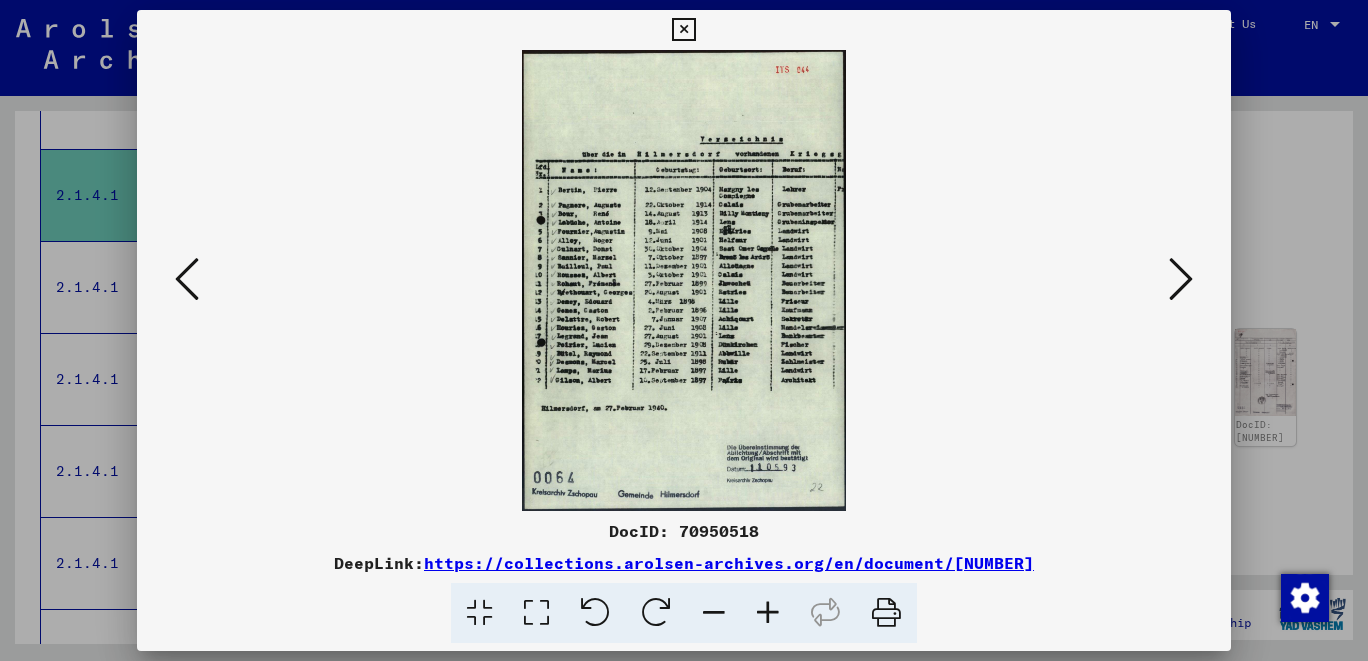 click at bounding box center (1181, 280) 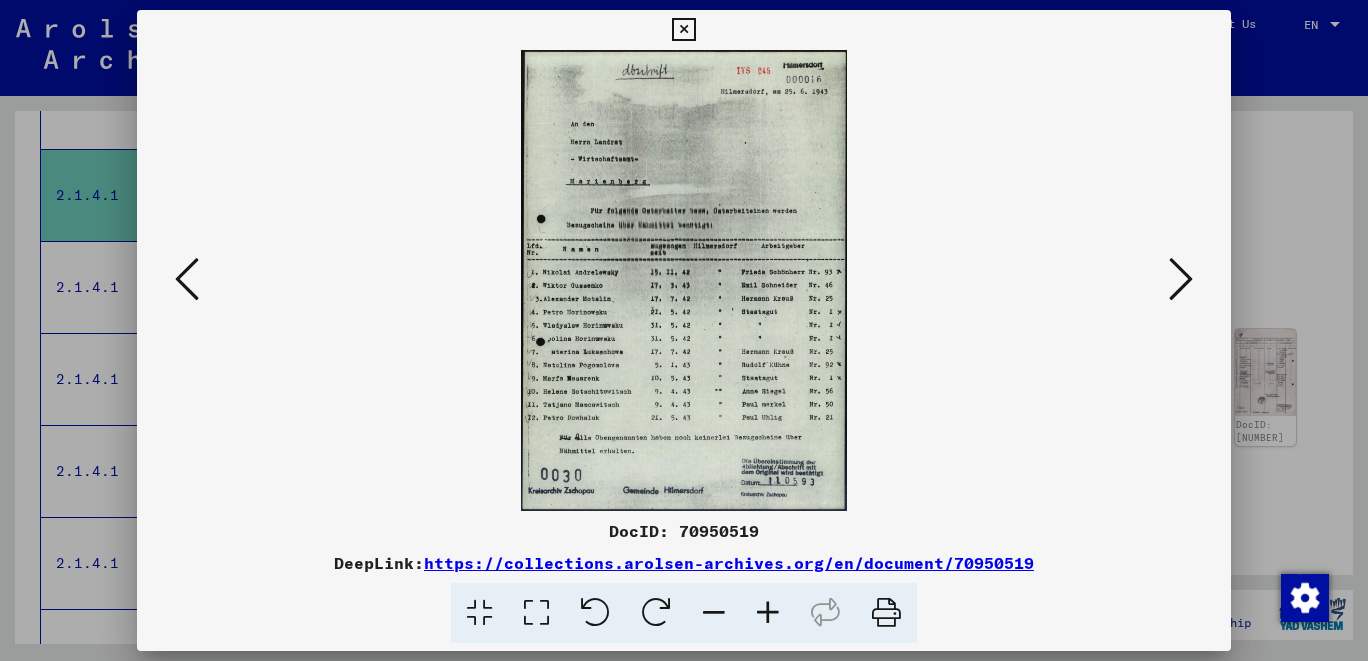 click at bounding box center [1181, 279] 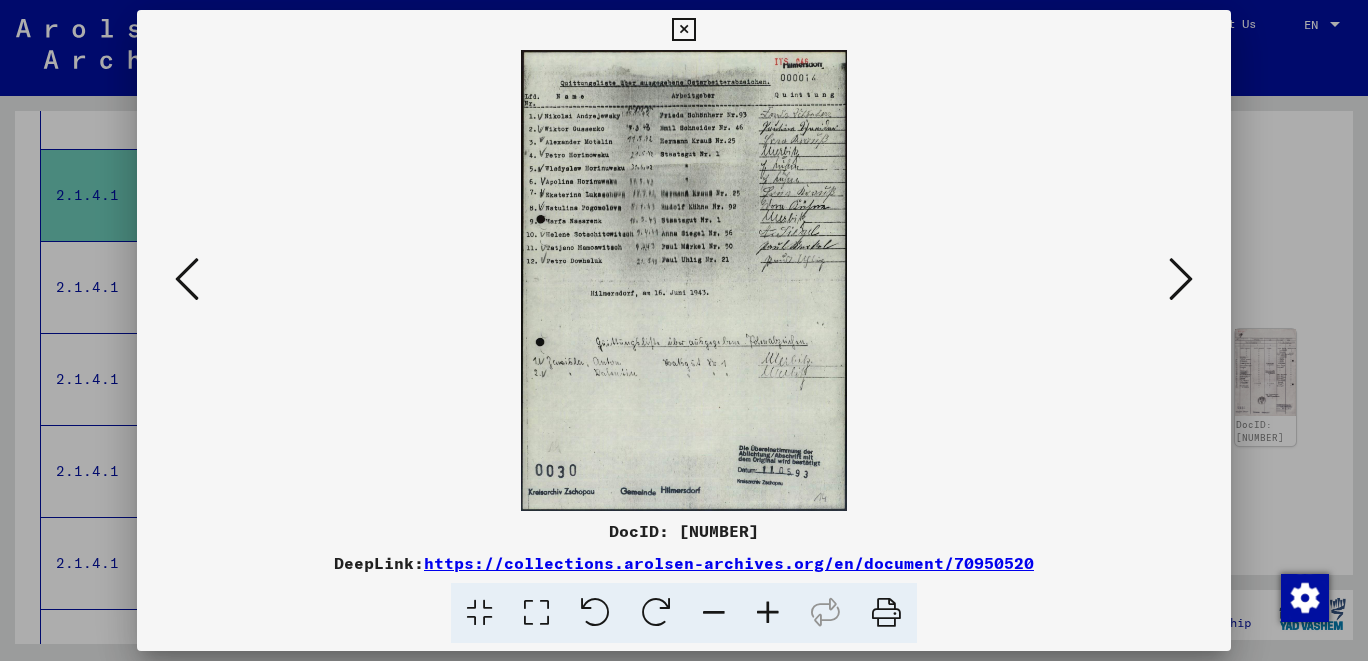 click at bounding box center (1181, 279) 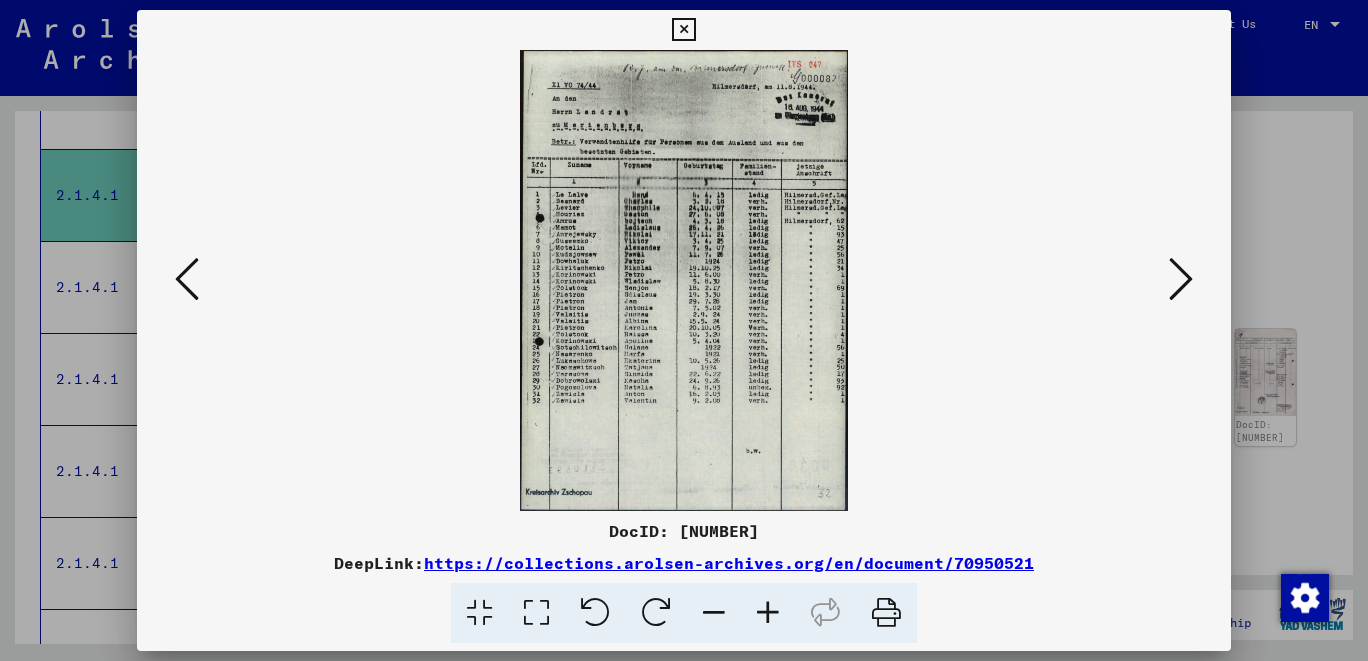 click at bounding box center (683, 30) 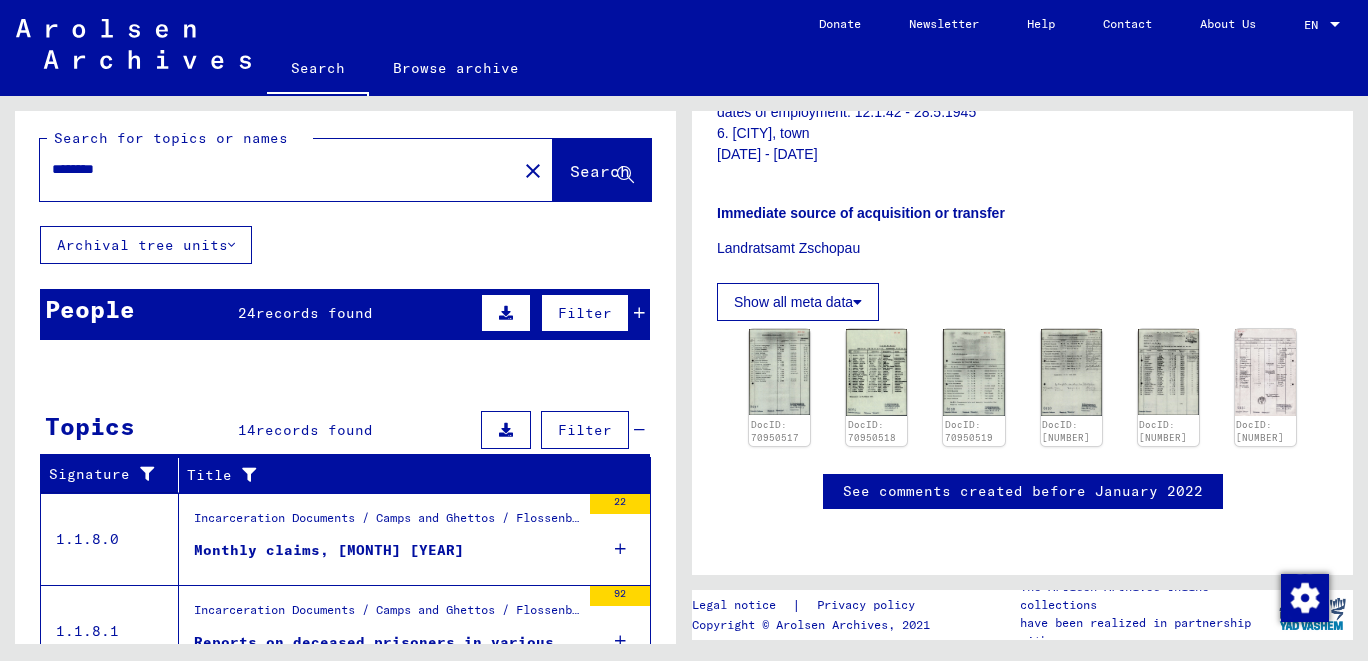 scroll, scrollTop: 0, scrollLeft: 0, axis: both 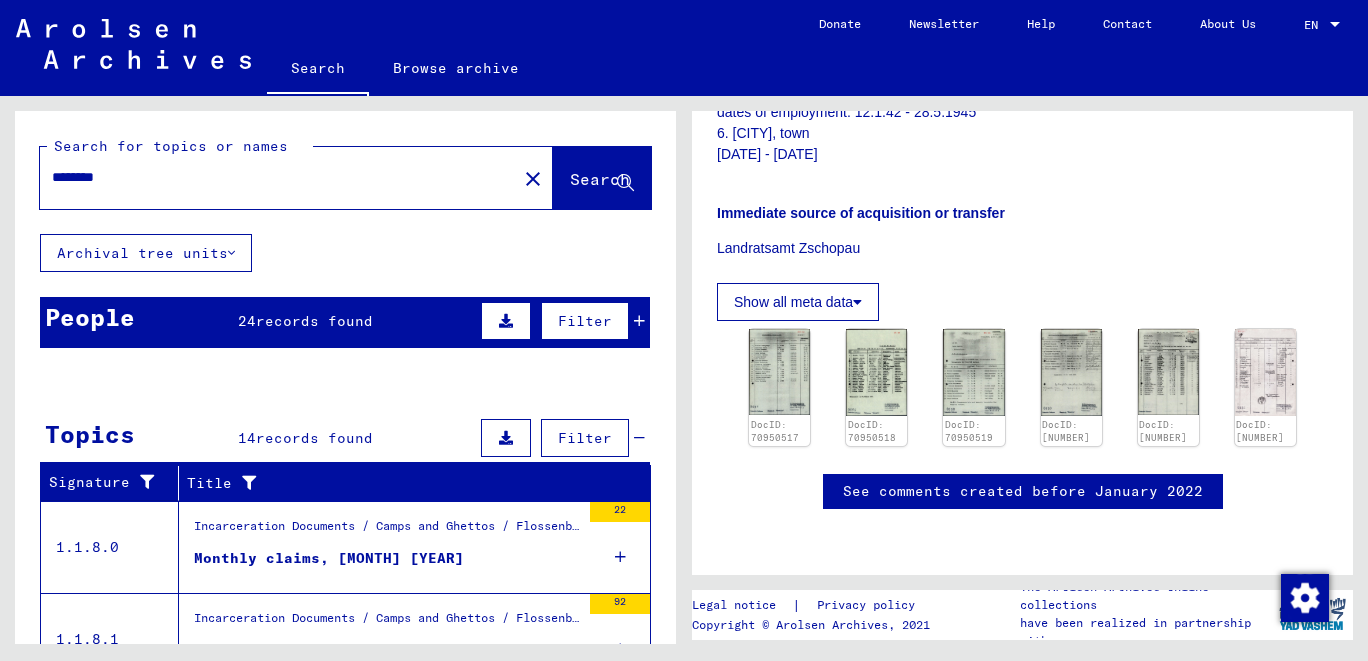 click on "Show all meta data" 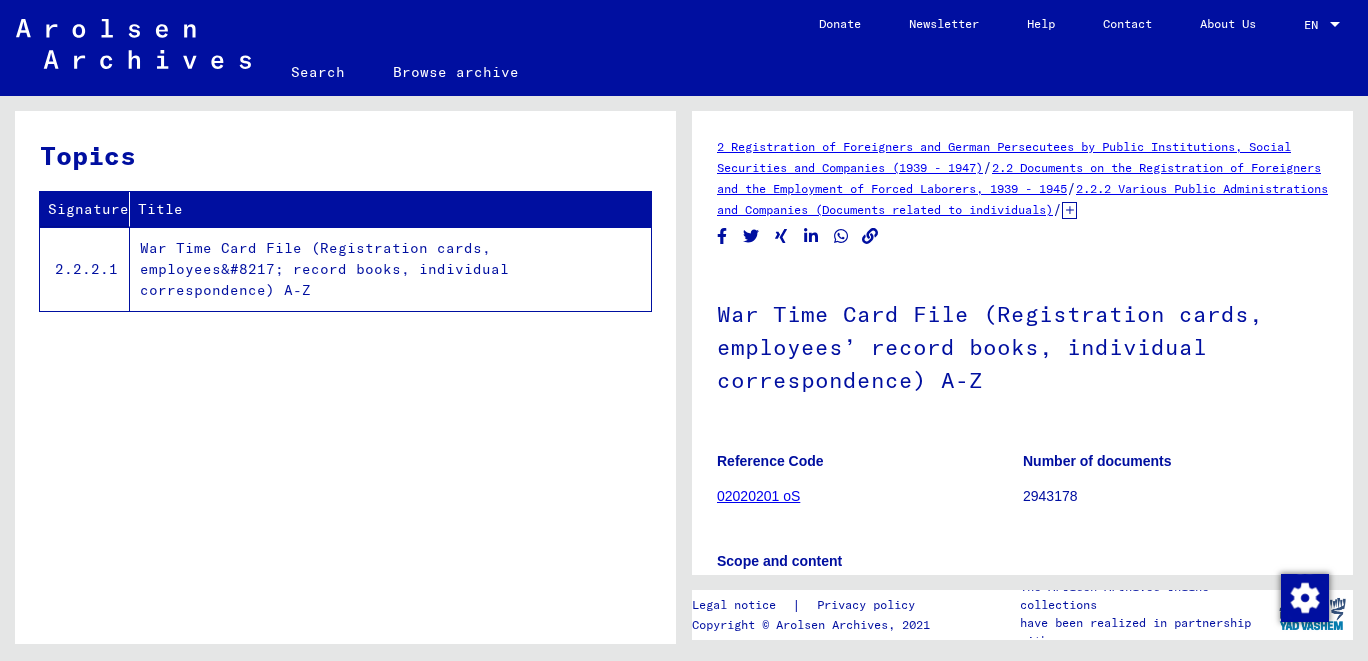 scroll, scrollTop: 0, scrollLeft: 0, axis: both 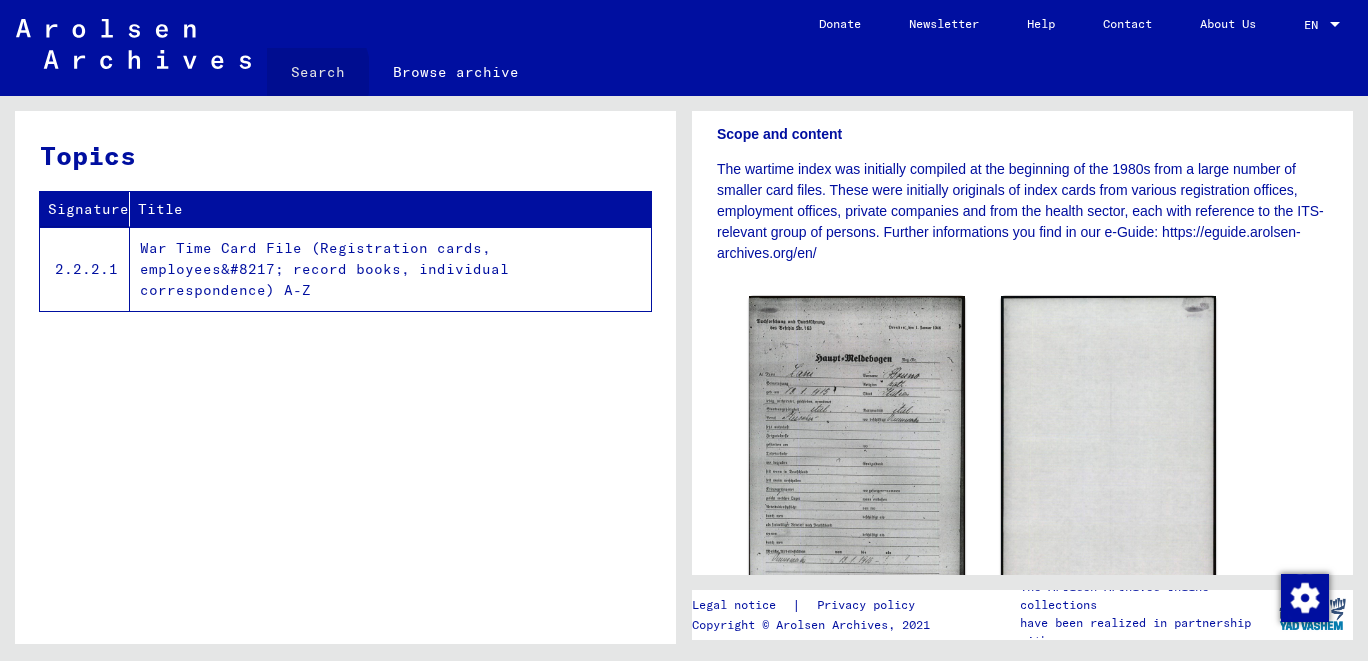 click on "Search" 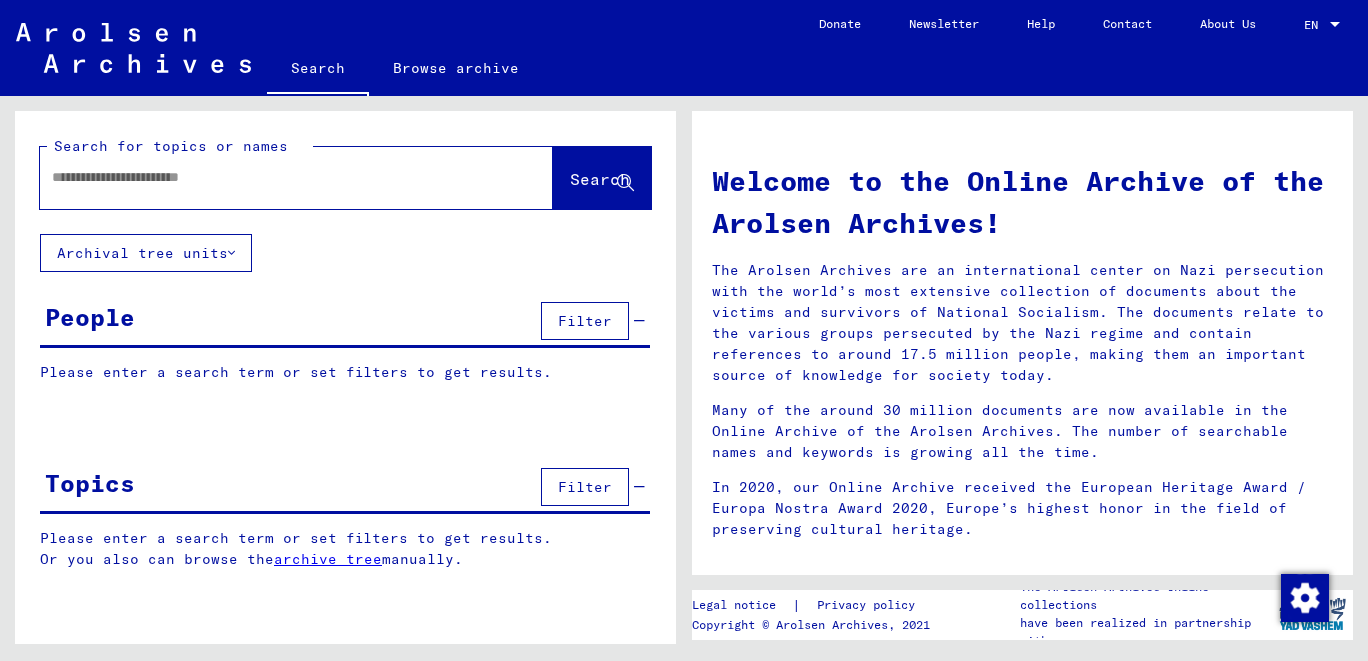 click 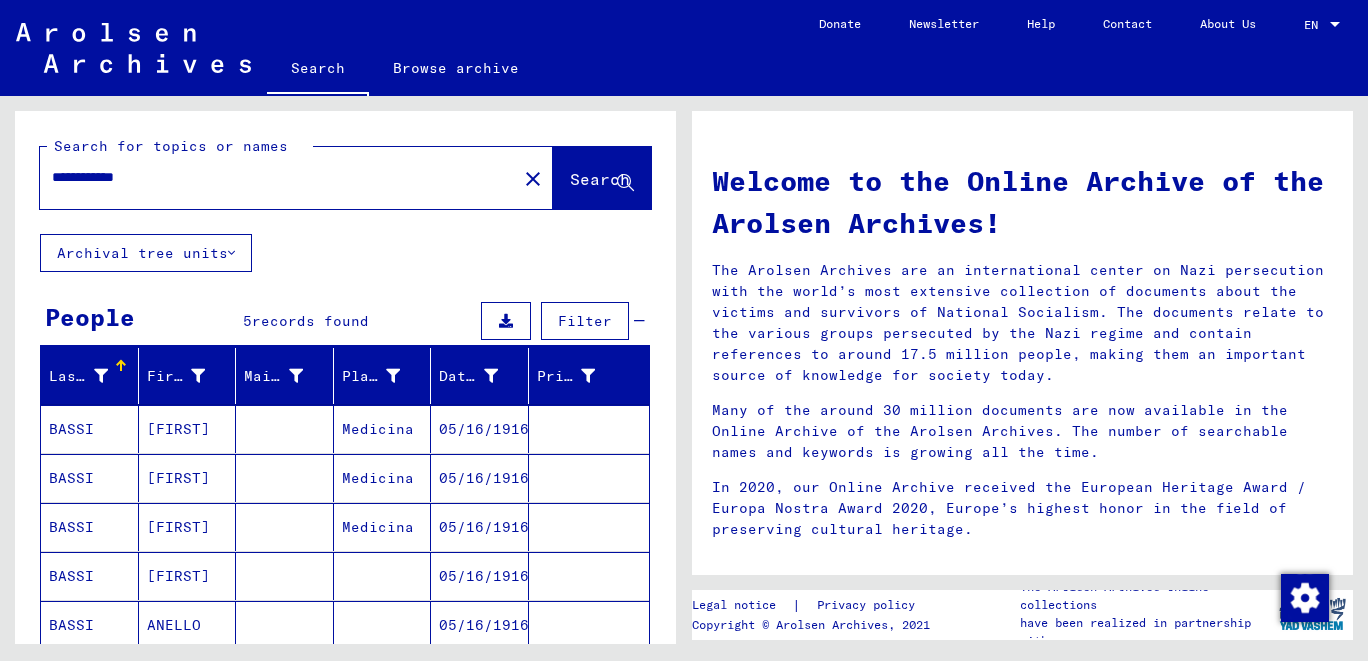 click on "BASSI" at bounding box center [90, 478] 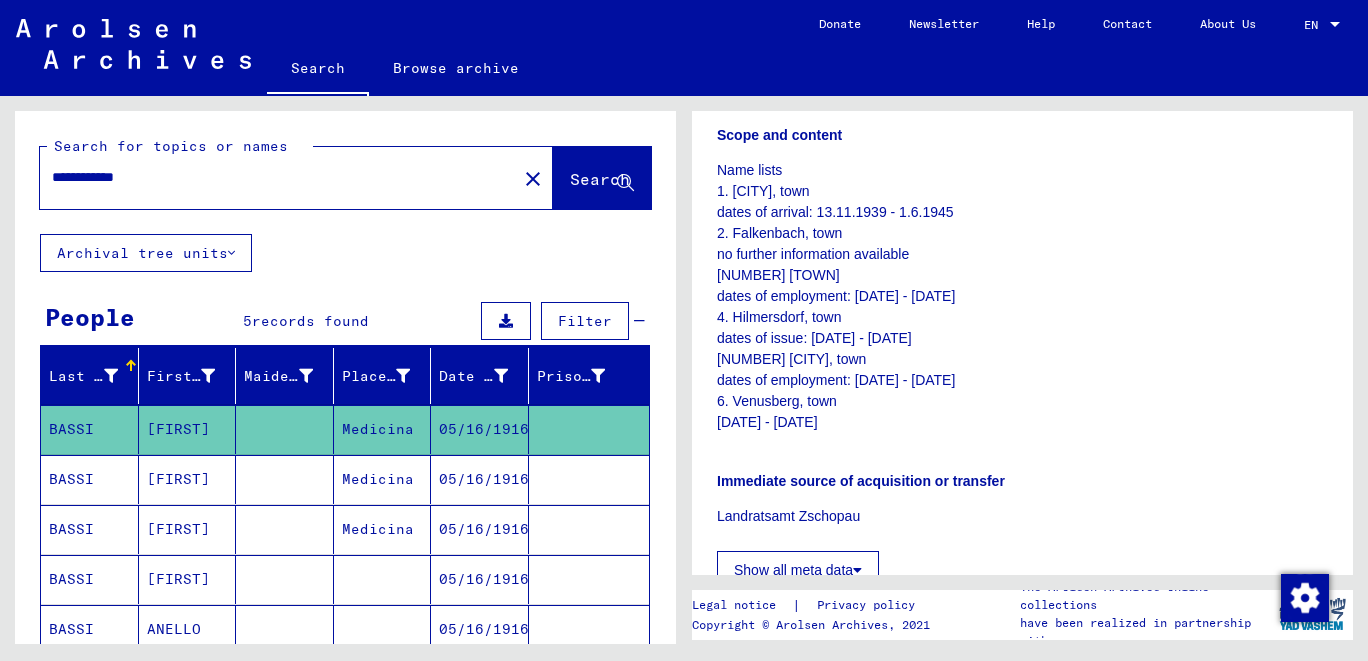 scroll, scrollTop: 427, scrollLeft: 0, axis: vertical 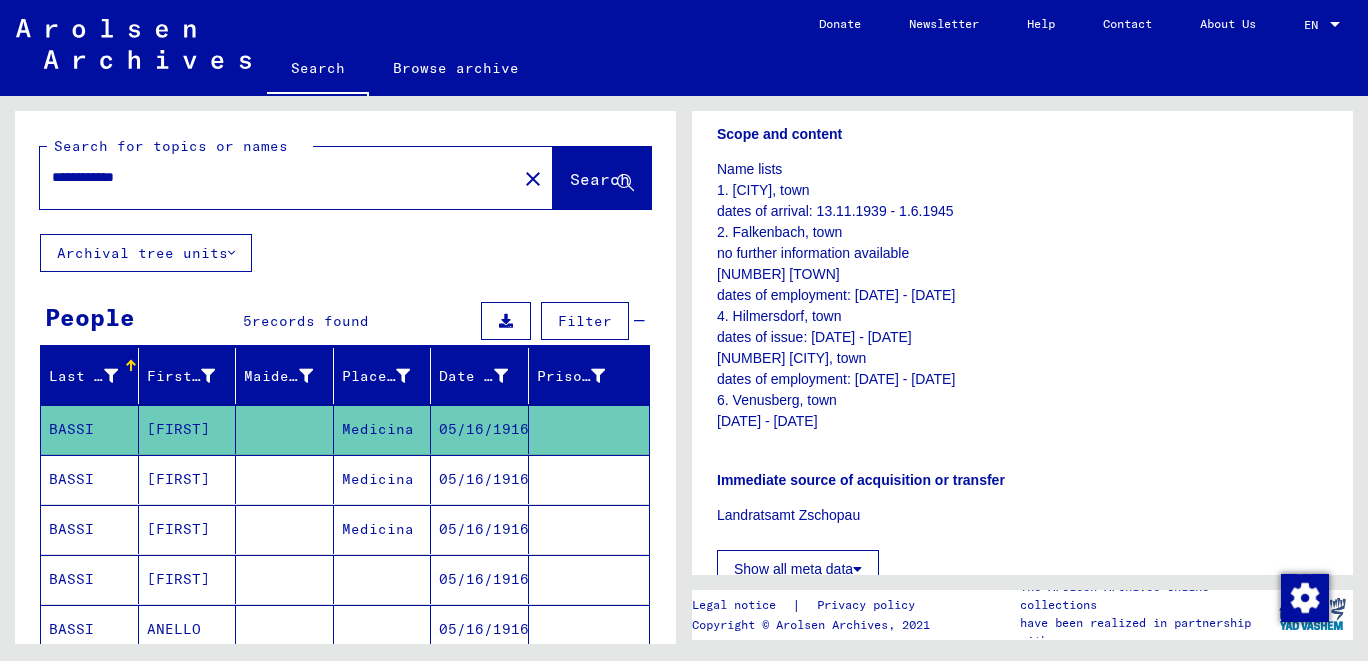 click on "BASSI" at bounding box center (90, 529) 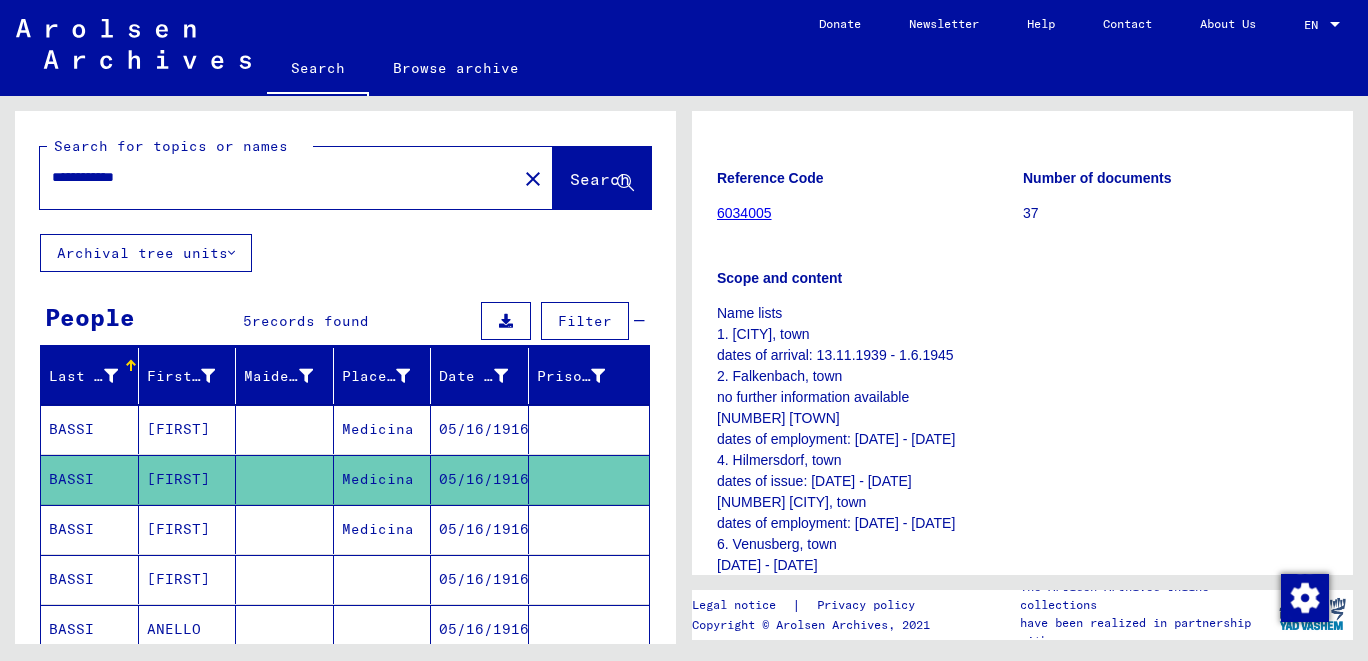 scroll, scrollTop: 427, scrollLeft: 0, axis: vertical 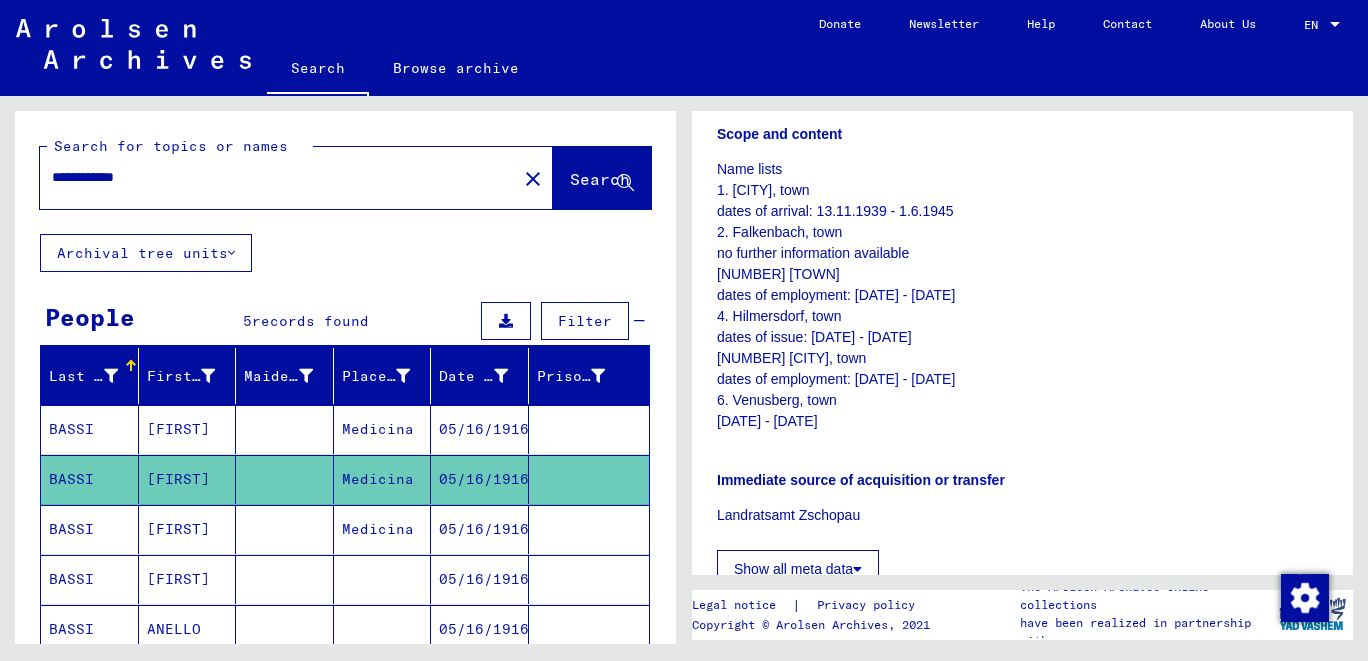 click on "BASSI" at bounding box center (90, 579) 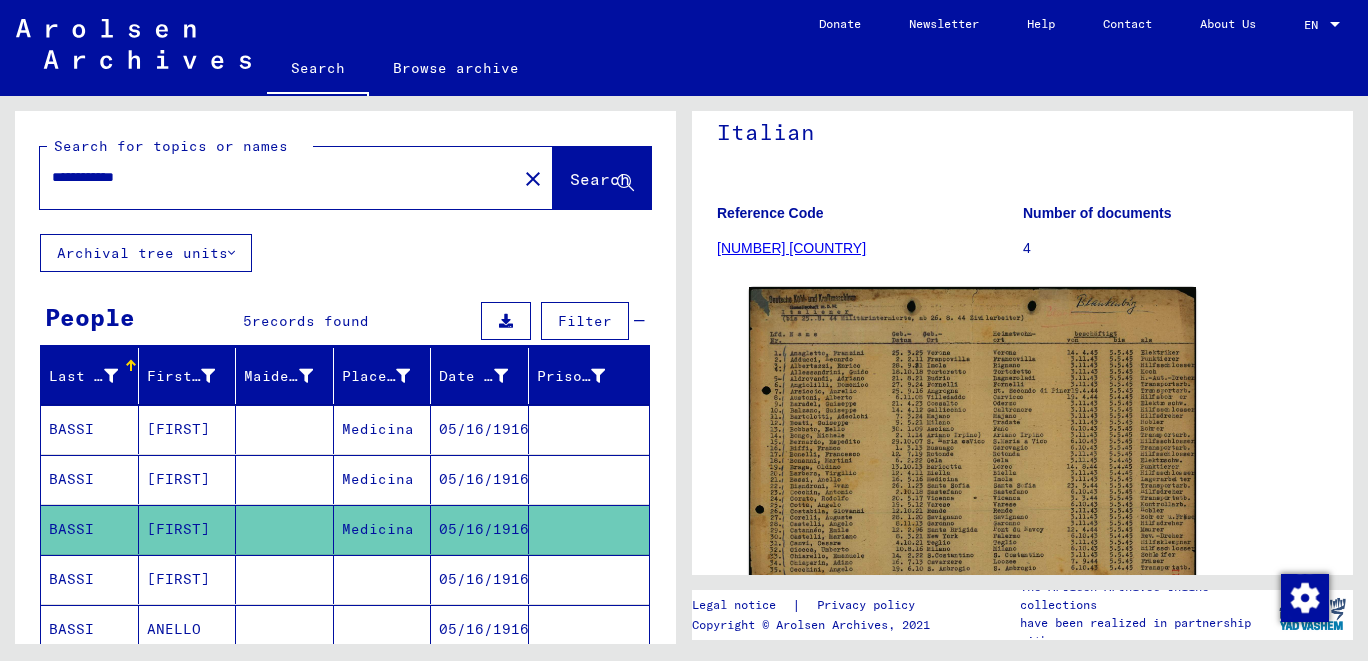 scroll, scrollTop: 427, scrollLeft: 0, axis: vertical 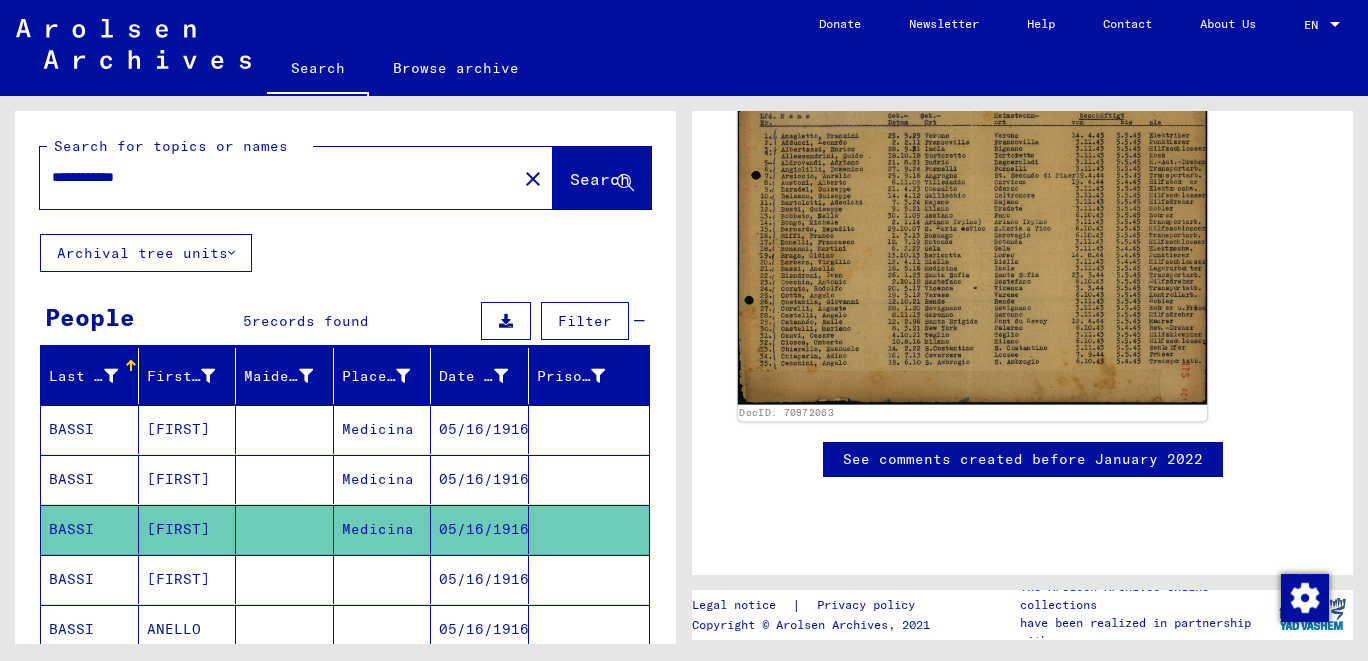 click 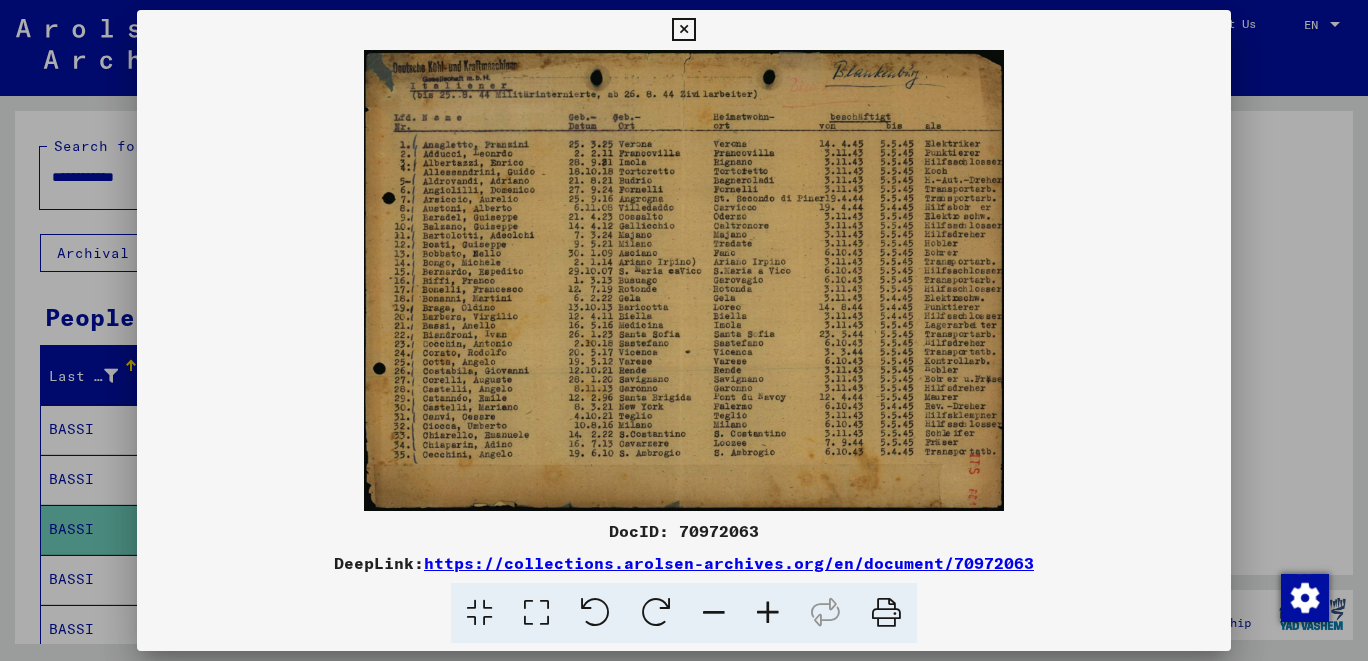 click at bounding box center [683, 30] 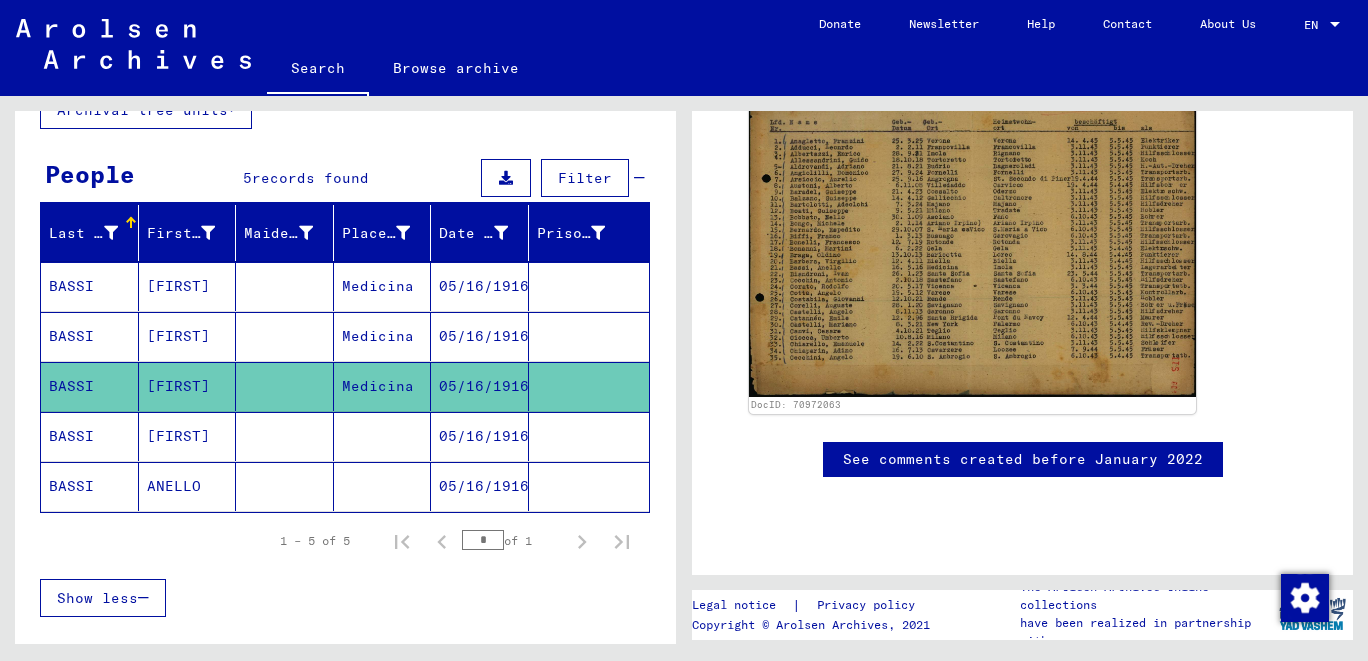 scroll, scrollTop: 258, scrollLeft: 0, axis: vertical 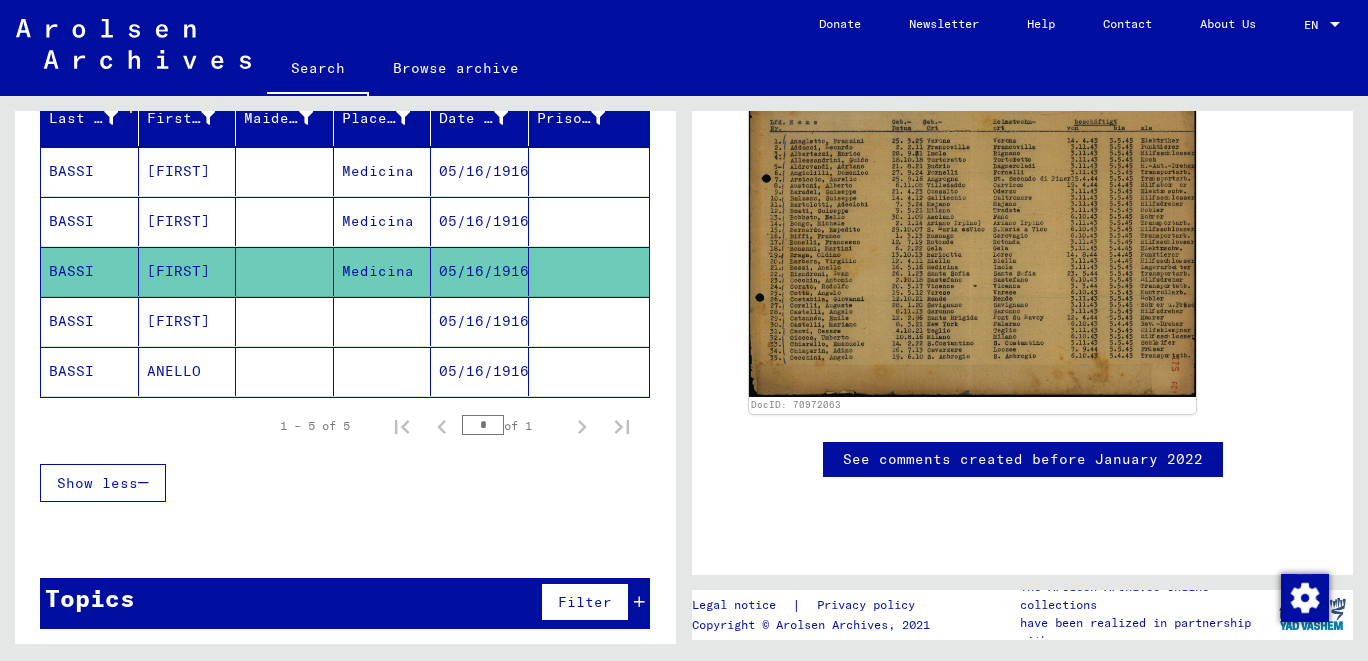 click on "BASSI" at bounding box center [90, 371] 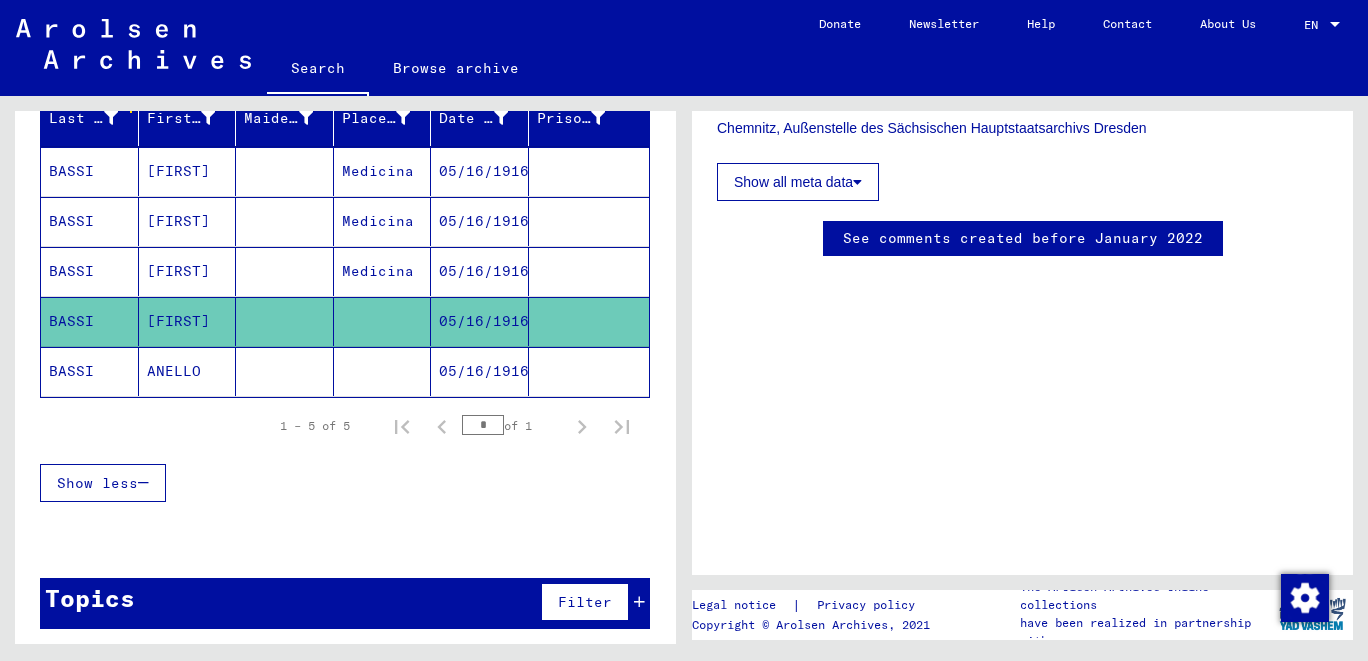 scroll, scrollTop: 192, scrollLeft: 0, axis: vertical 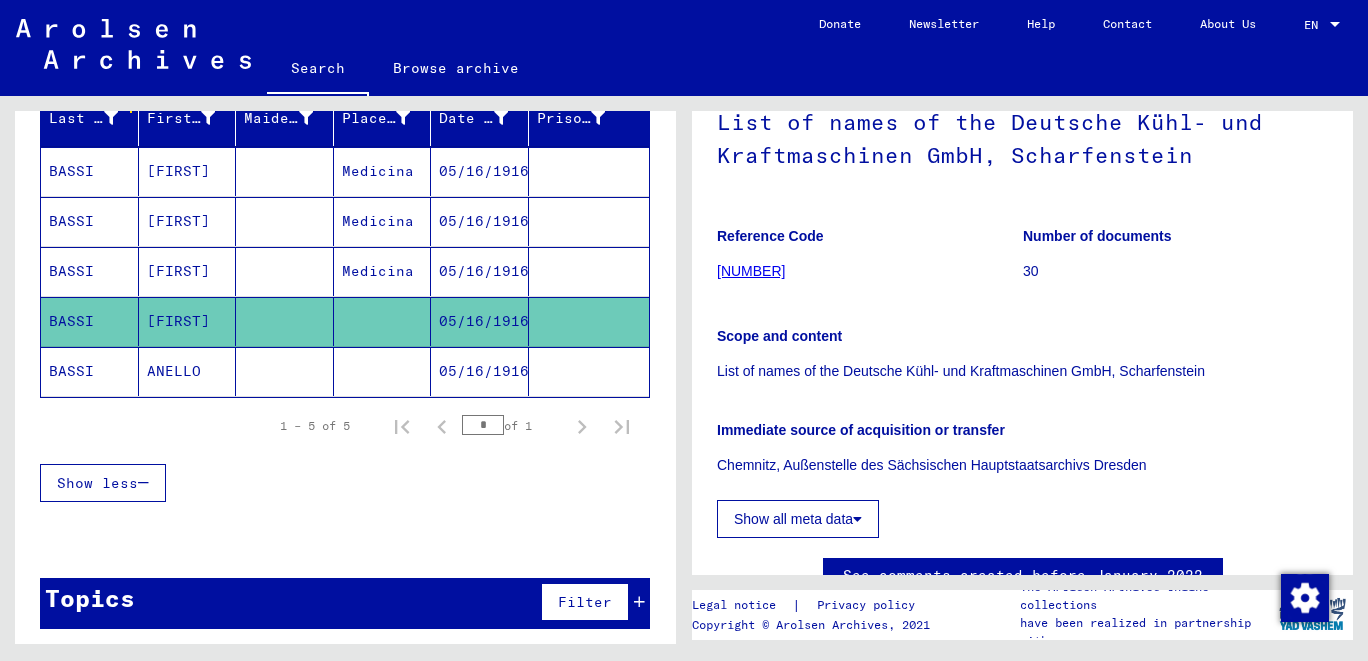 click on "BASSI" 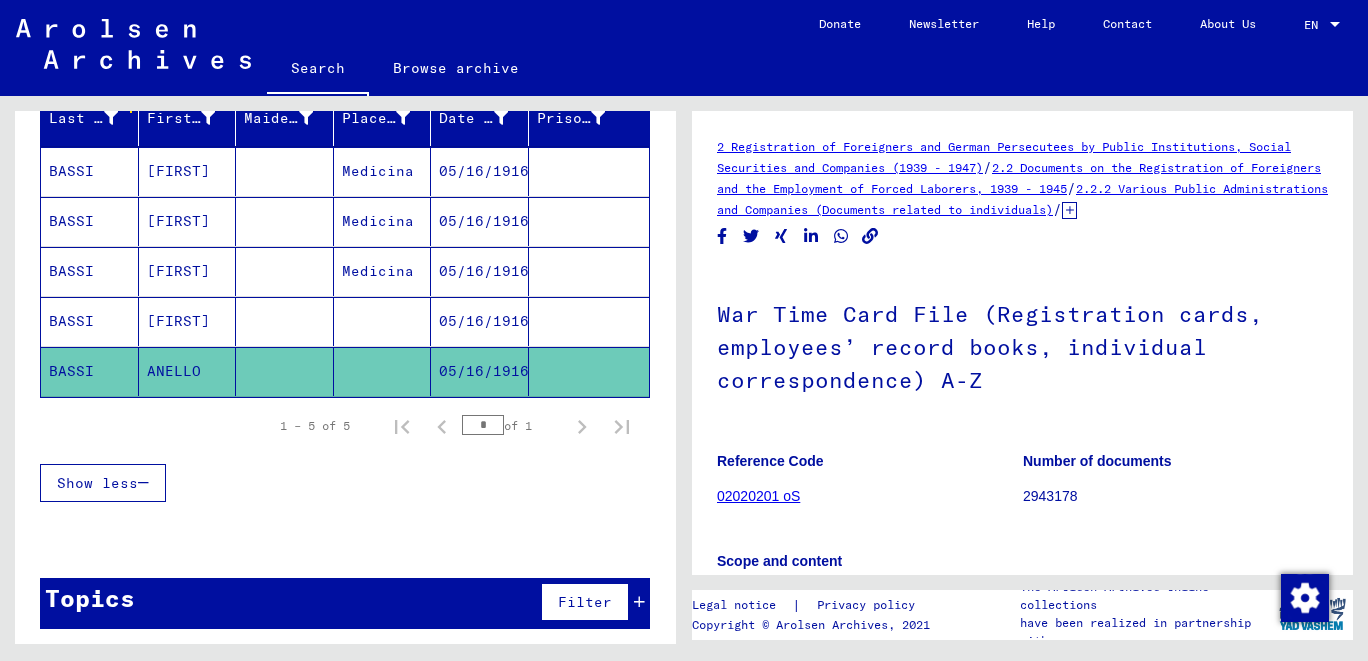 scroll, scrollTop: 427, scrollLeft: 0, axis: vertical 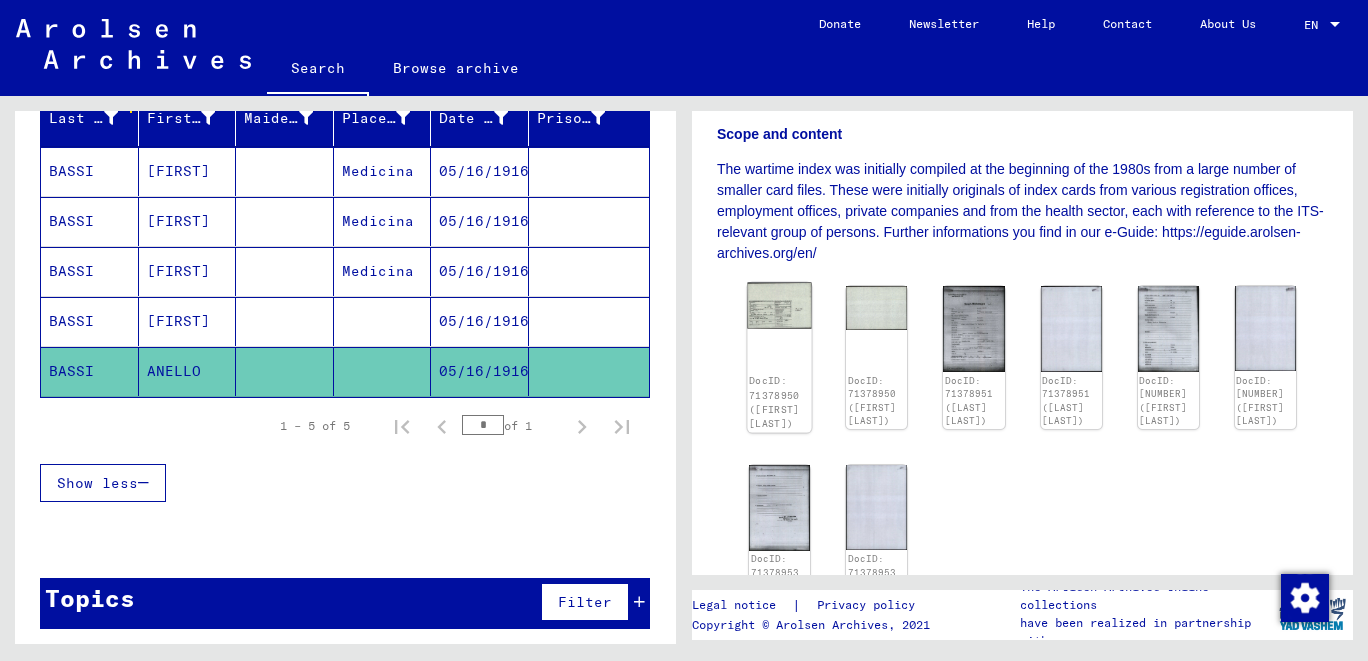 click 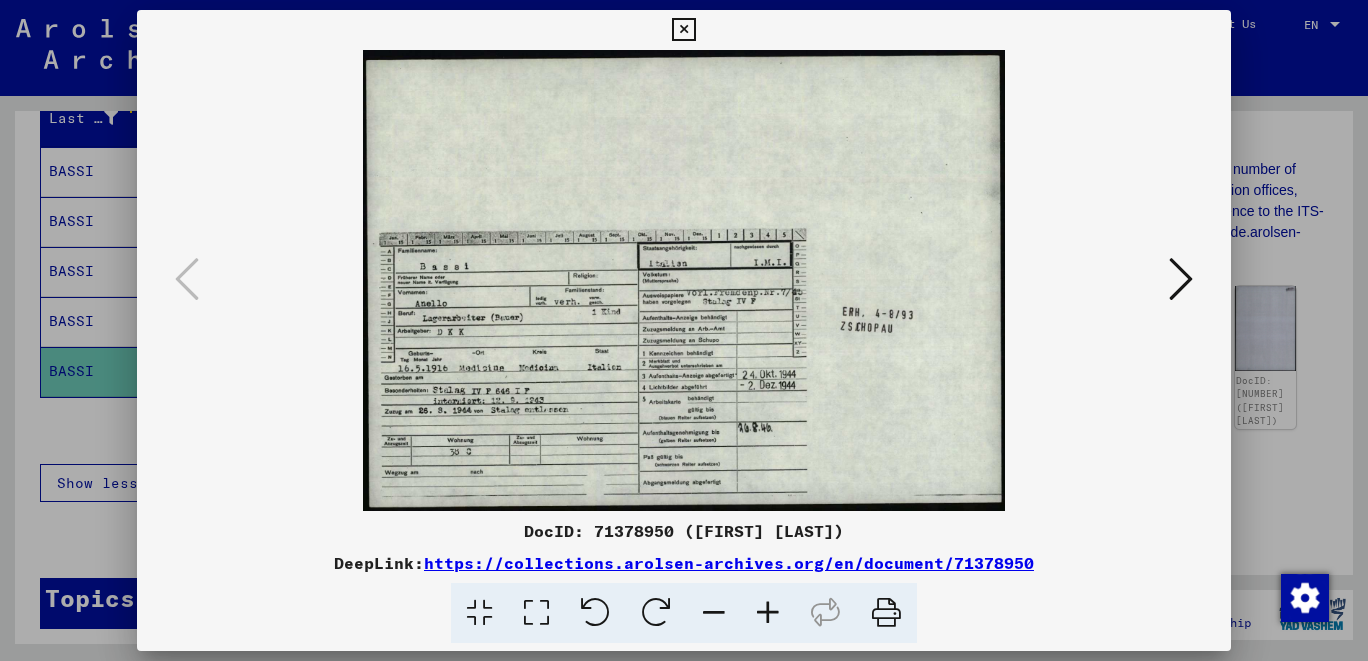 click at bounding box center (1181, 279) 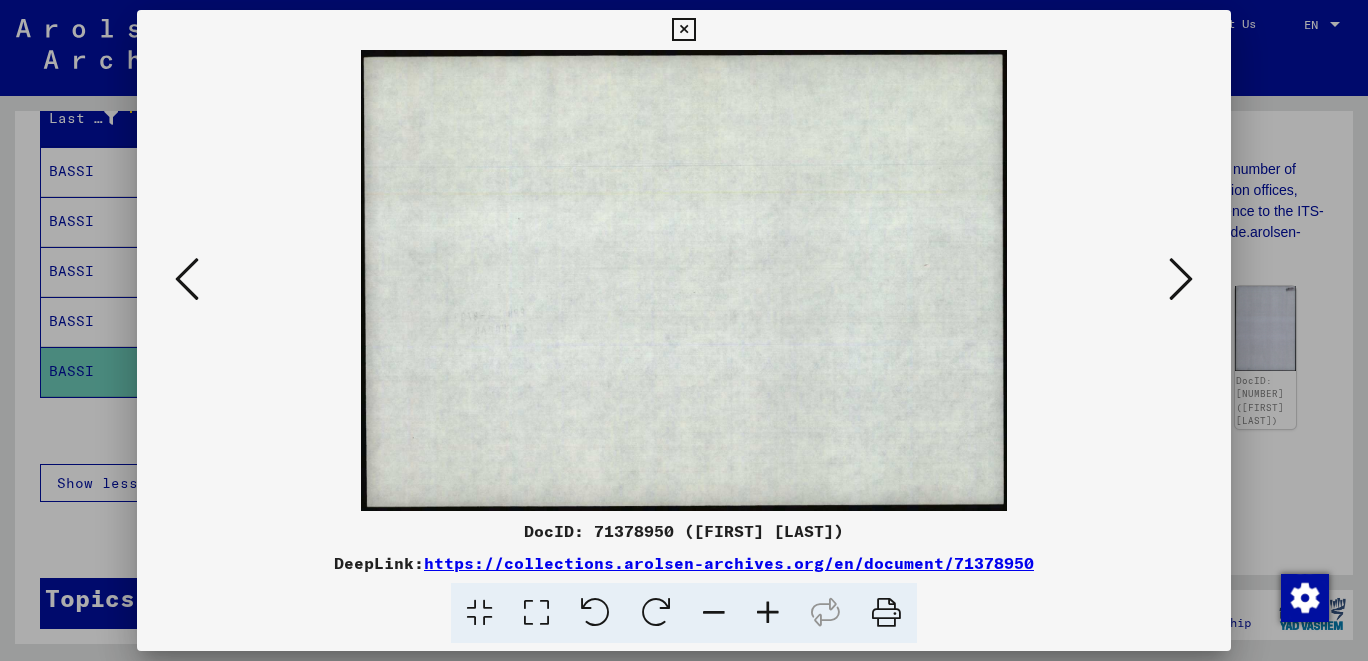 click at bounding box center (1181, 279) 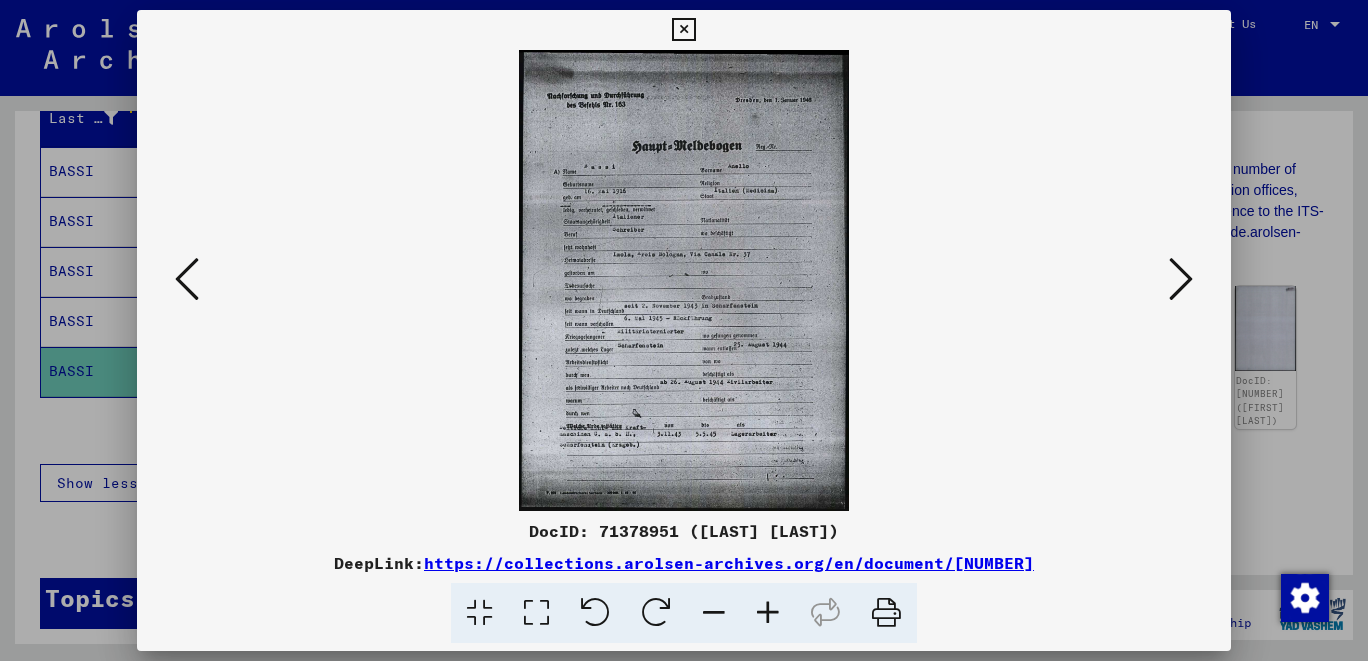 click at bounding box center (1181, 279) 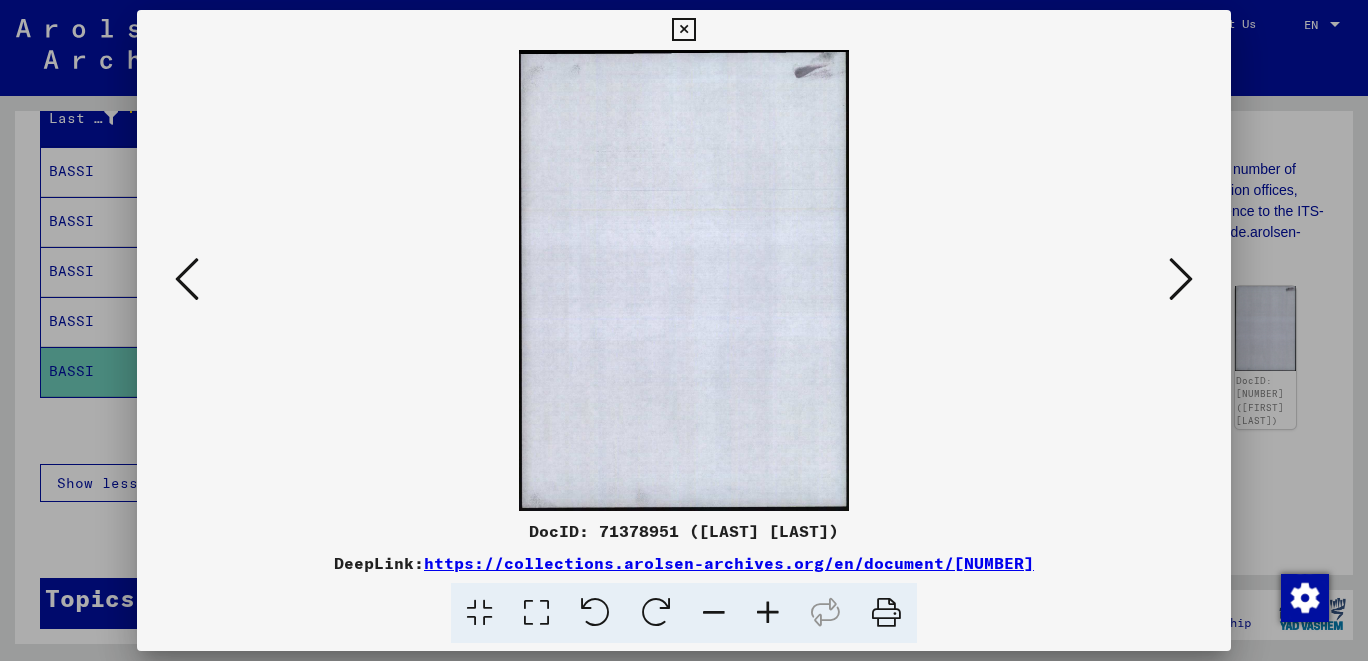 click at bounding box center [1181, 279] 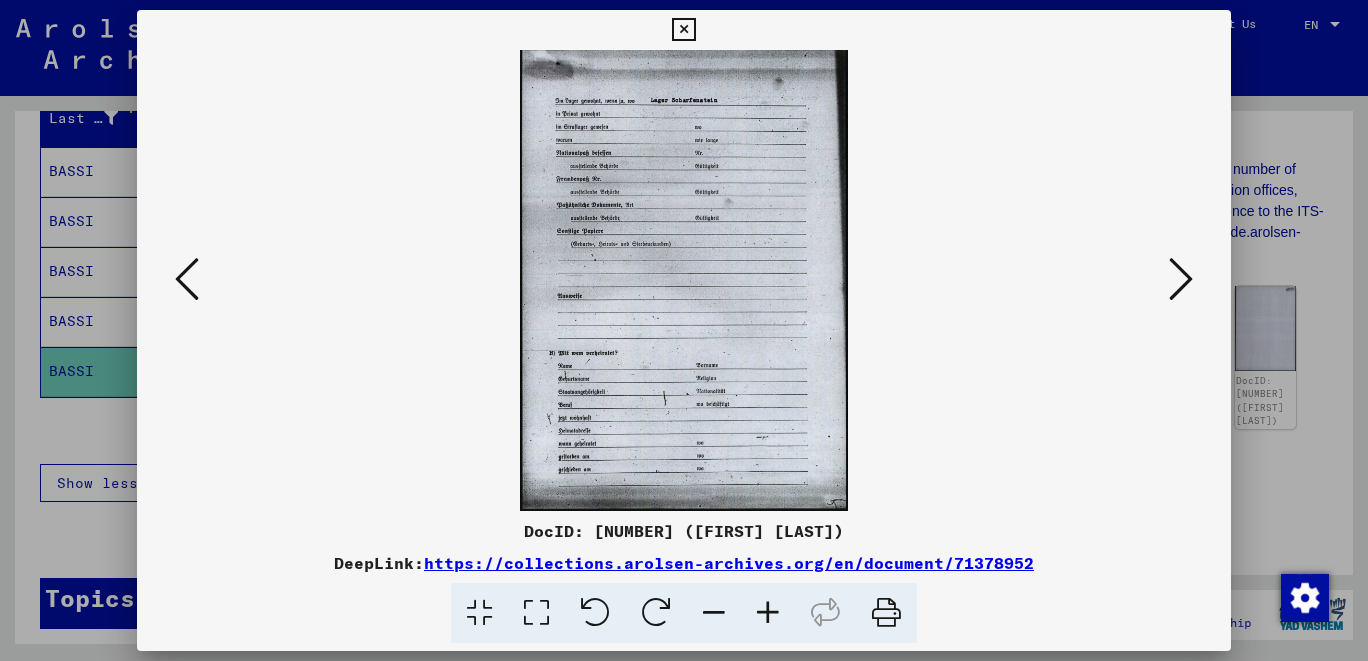 click at bounding box center (1181, 279) 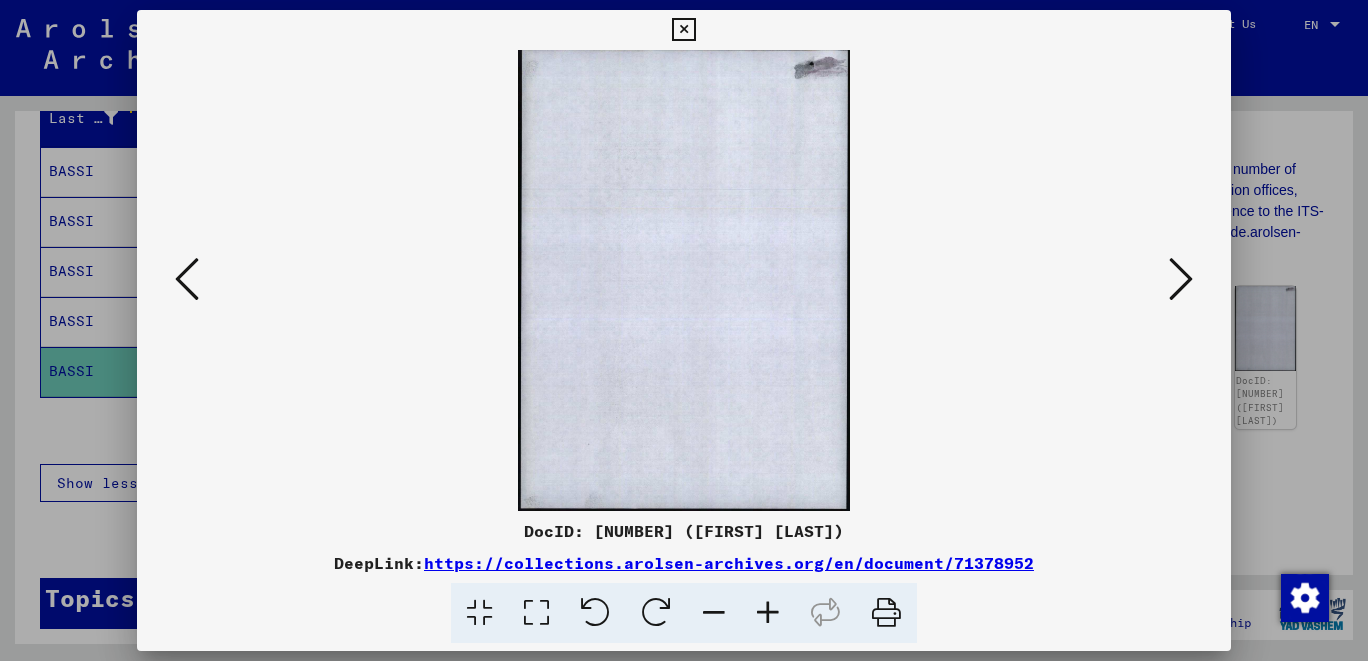 click at bounding box center [1181, 279] 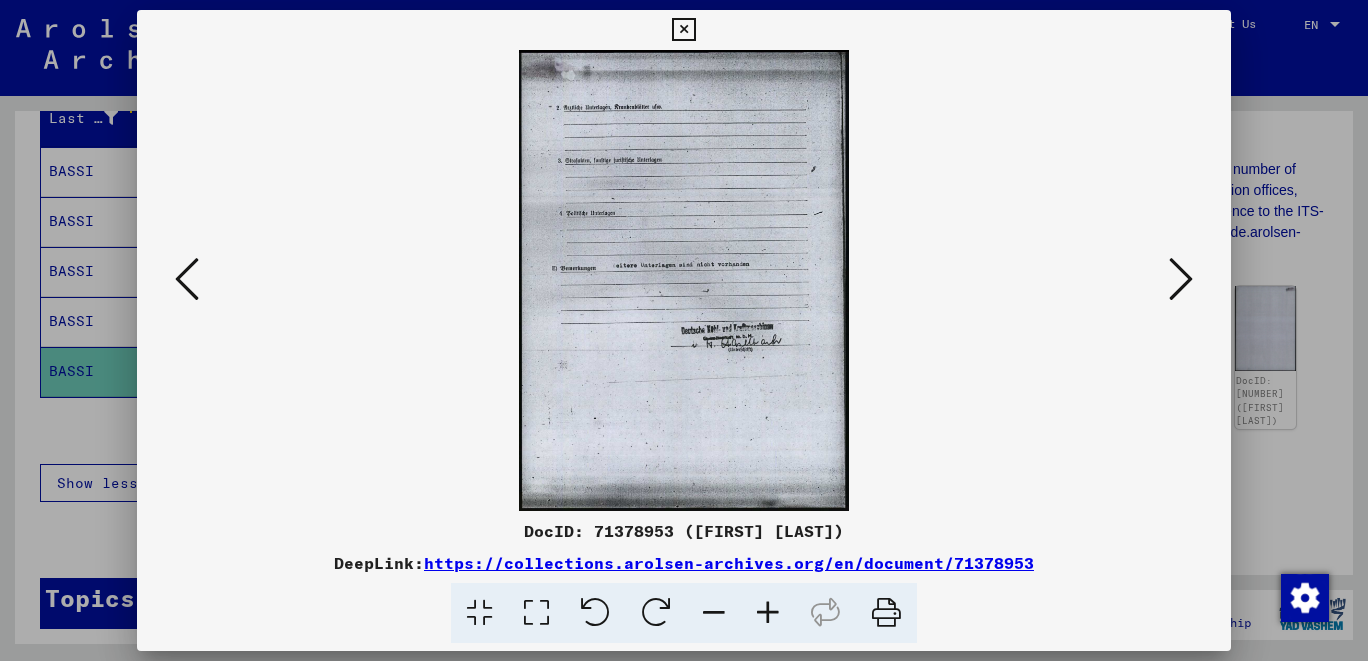 click at bounding box center (683, 30) 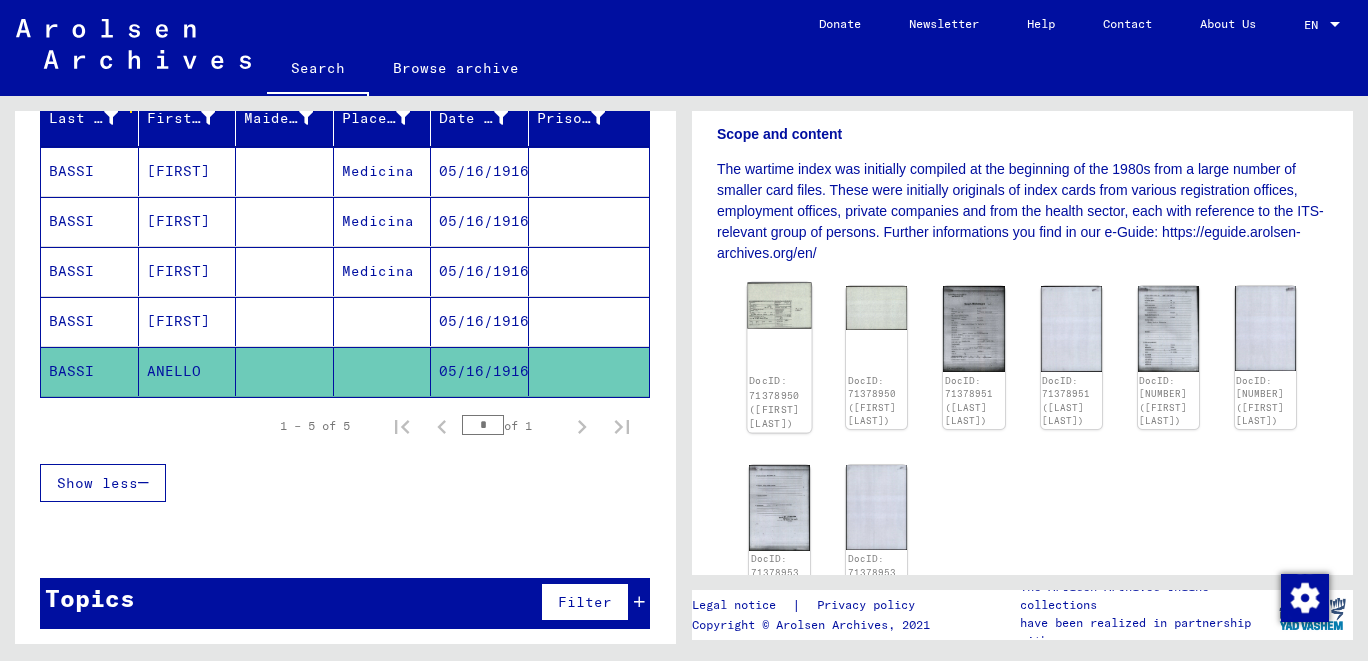 click 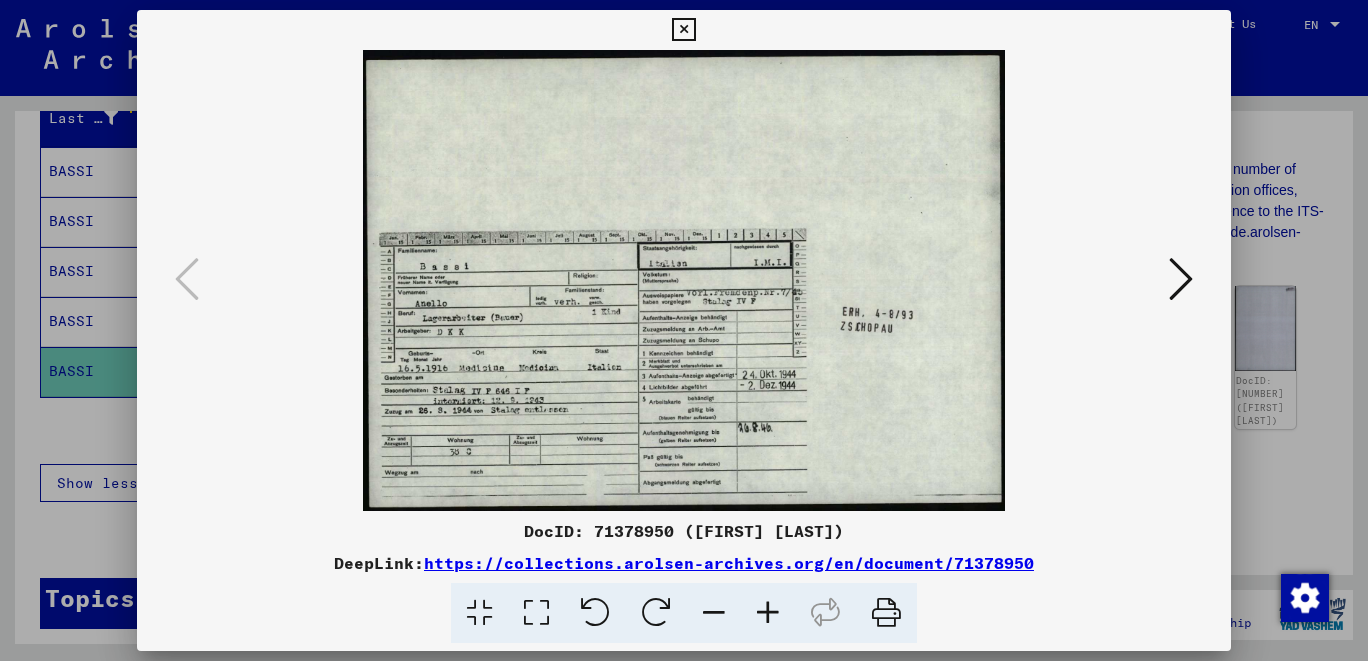 drag, startPoint x: 1220, startPoint y: 28, endPoint x: 949, endPoint y: 81, distance: 276.13403 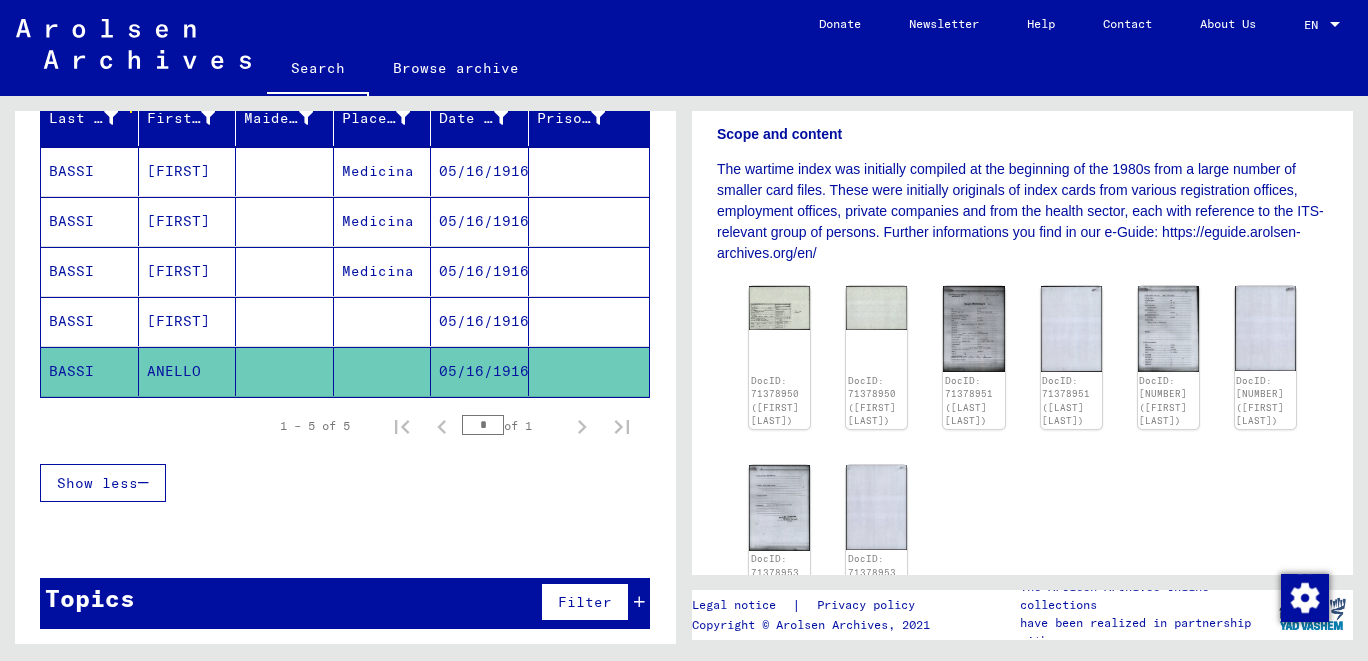 scroll, scrollTop: 0, scrollLeft: 0, axis: both 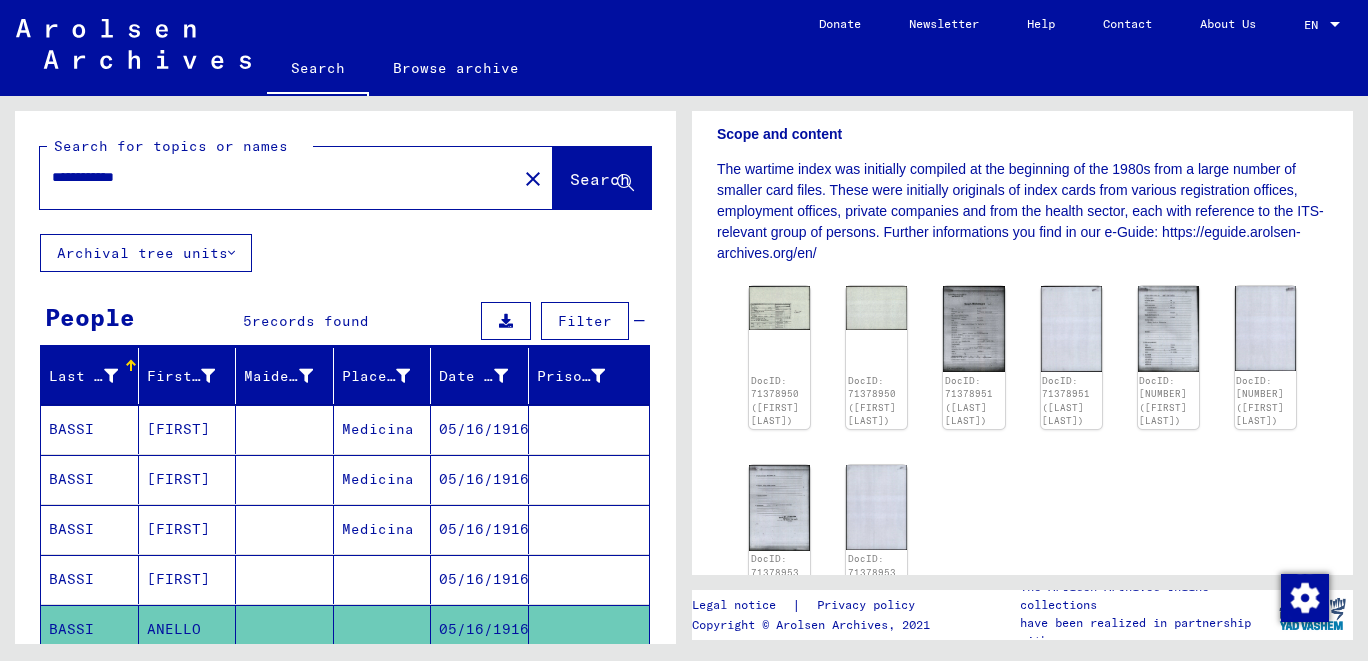 click on "**********" at bounding box center (278, 177) 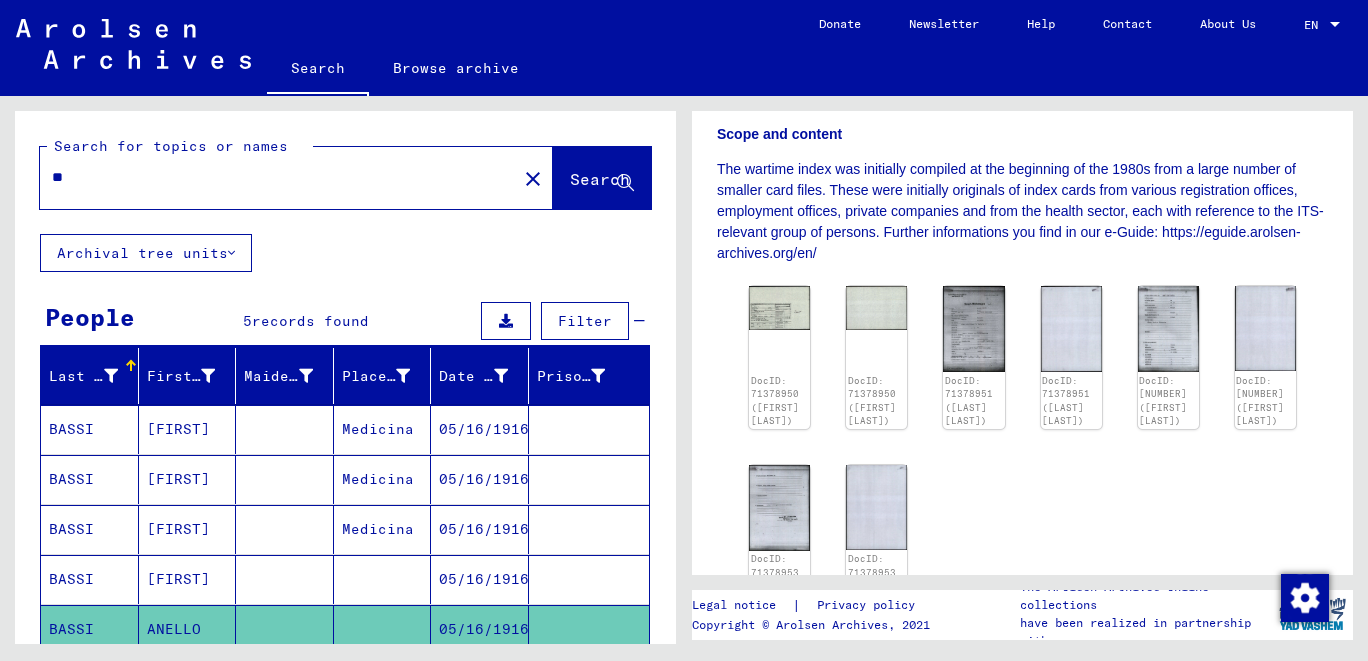type on "*" 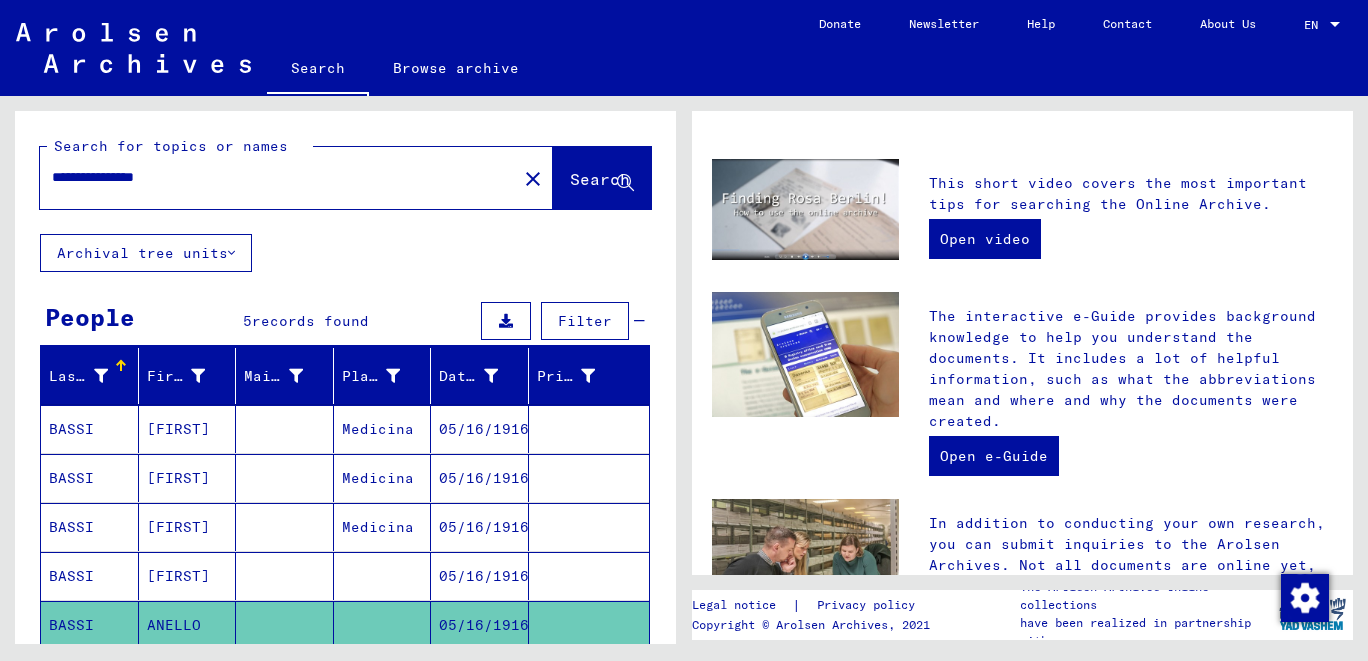 scroll, scrollTop: 0, scrollLeft: 0, axis: both 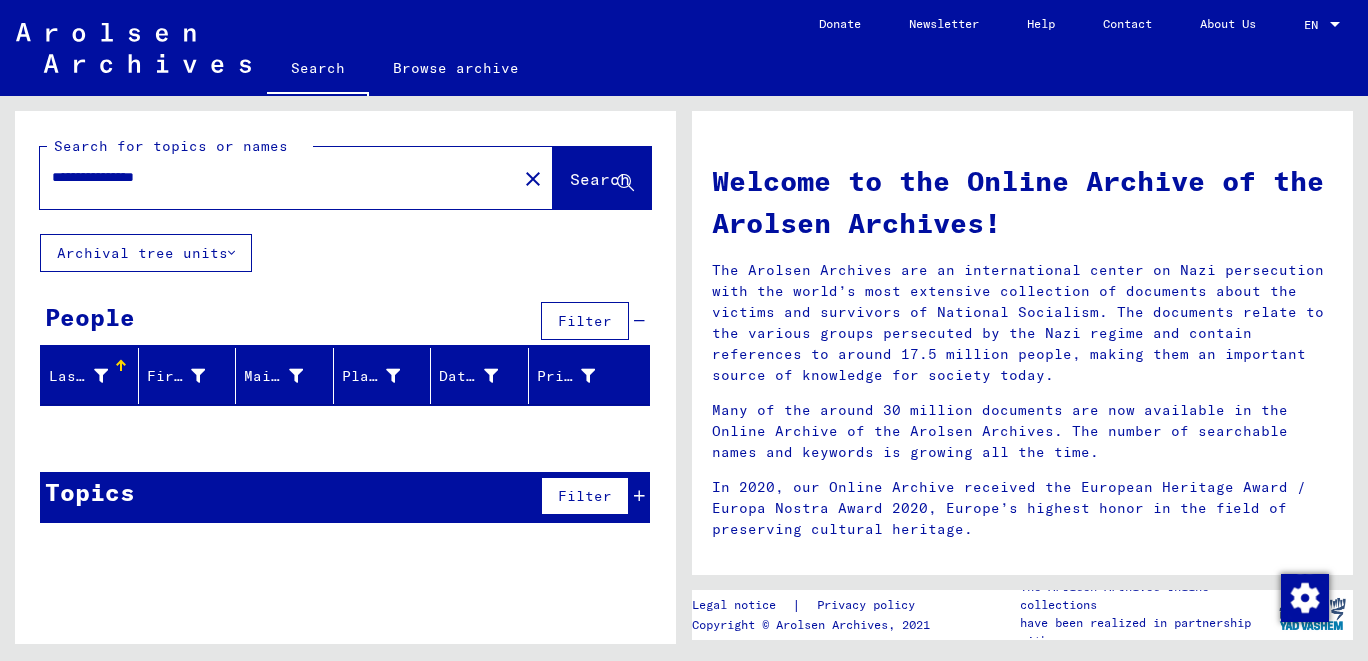 drag, startPoint x: 102, startPoint y: 175, endPoint x: 108, endPoint y: 192, distance: 18.027756 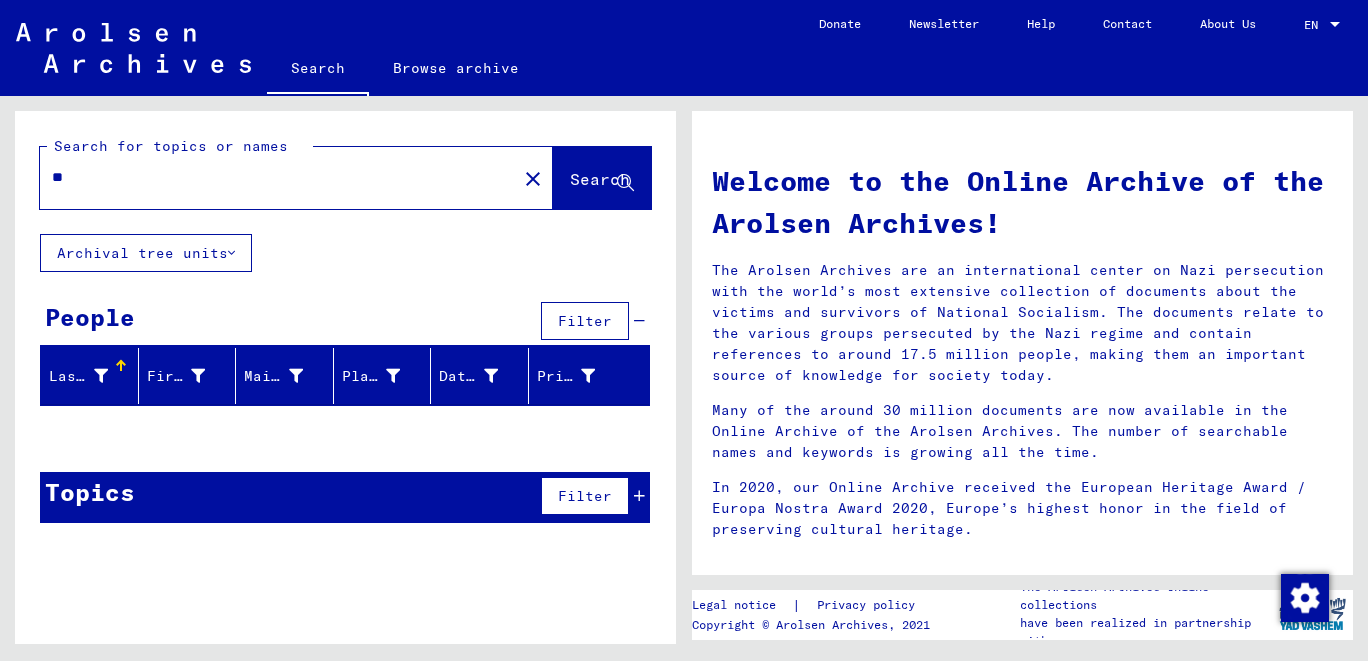 type on "*" 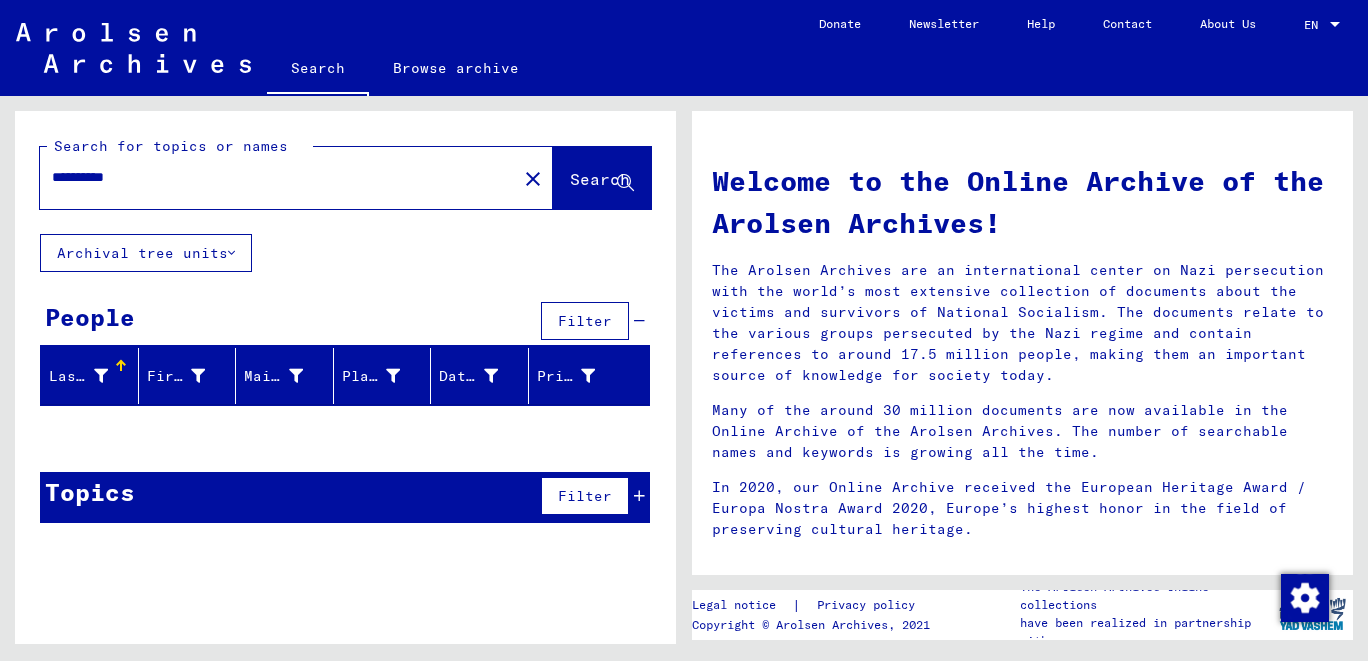 type on "**********" 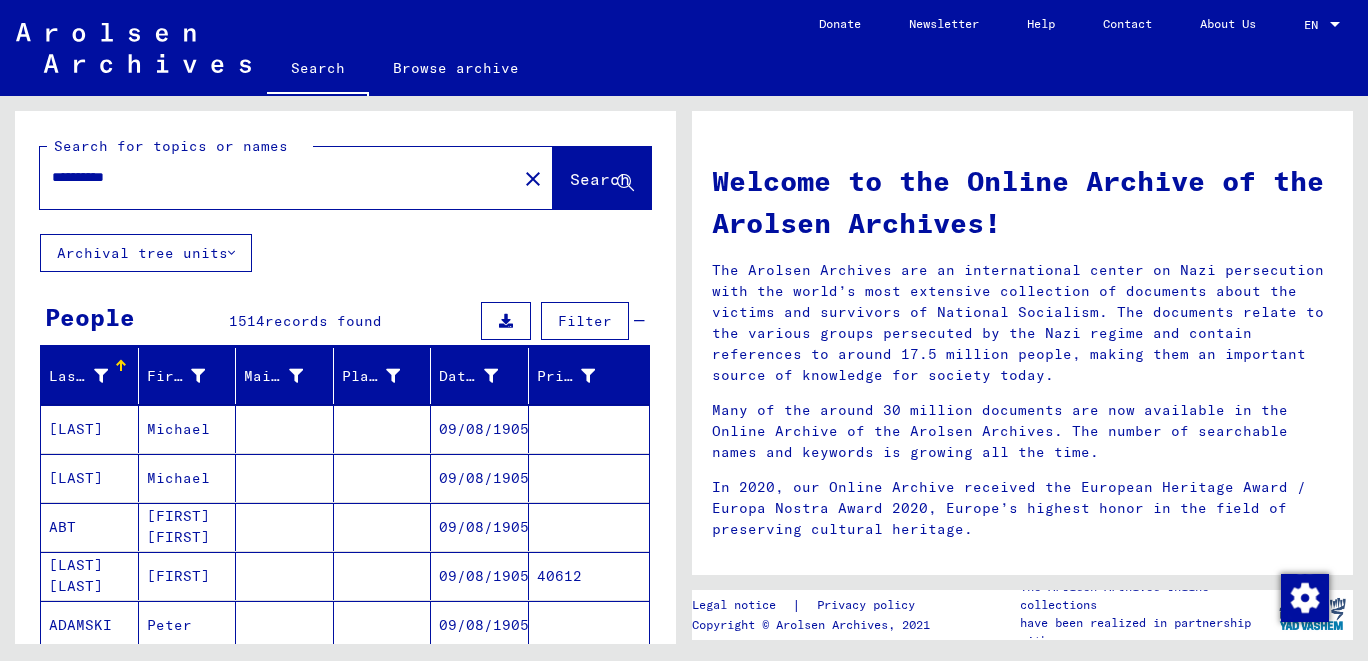 scroll, scrollTop: 441, scrollLeft: 0, axis: vertical 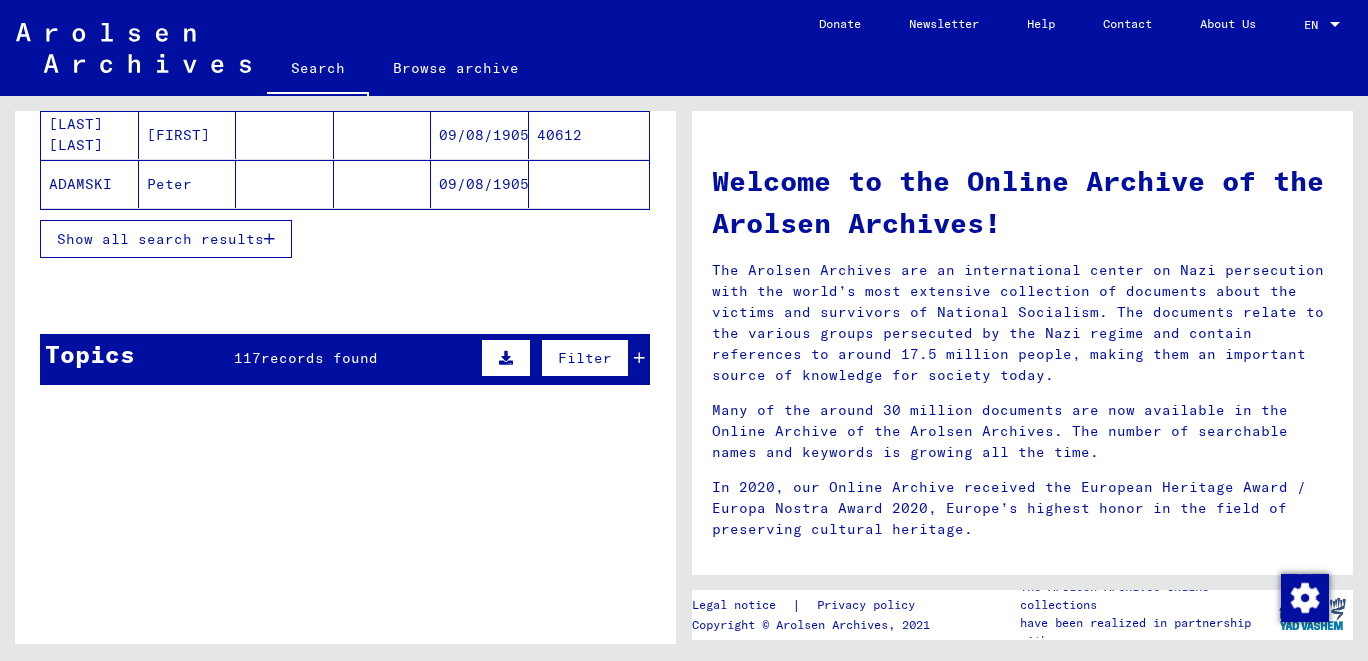 click on "Show all search results" at bounding box center [160, 239] 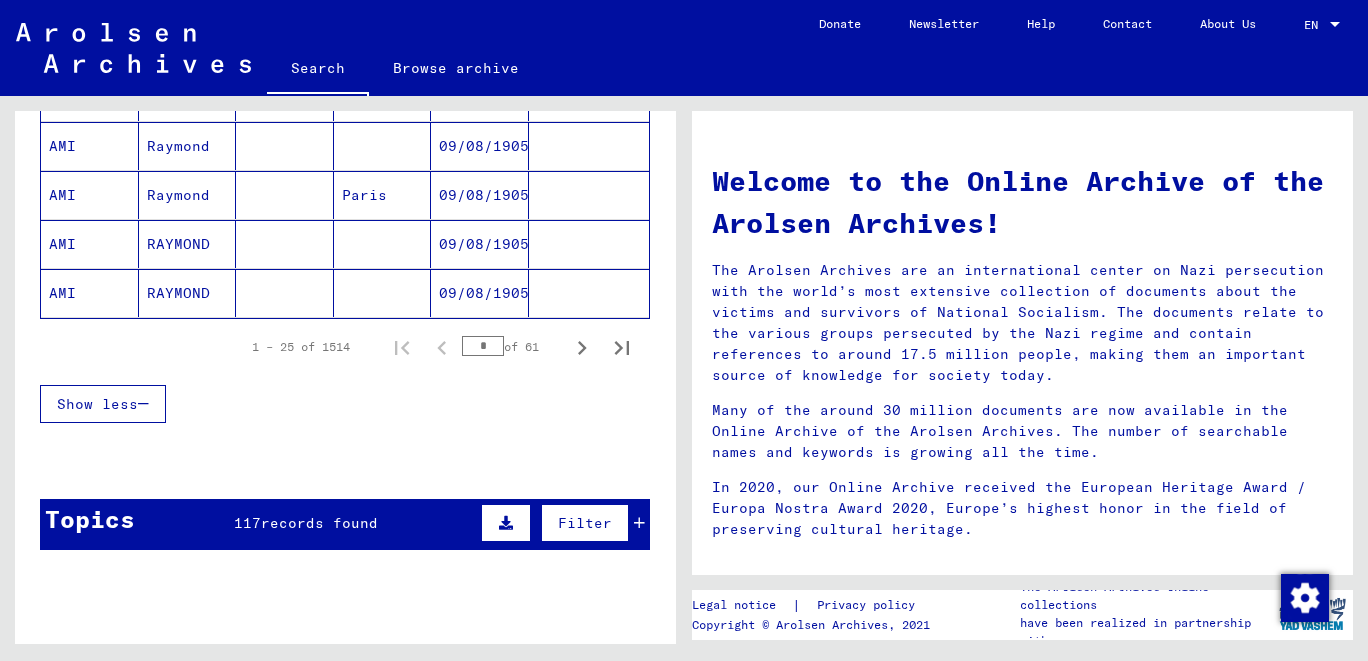 scroll, scrollTop: 1324, scrollLeft: 0, axis: vertical 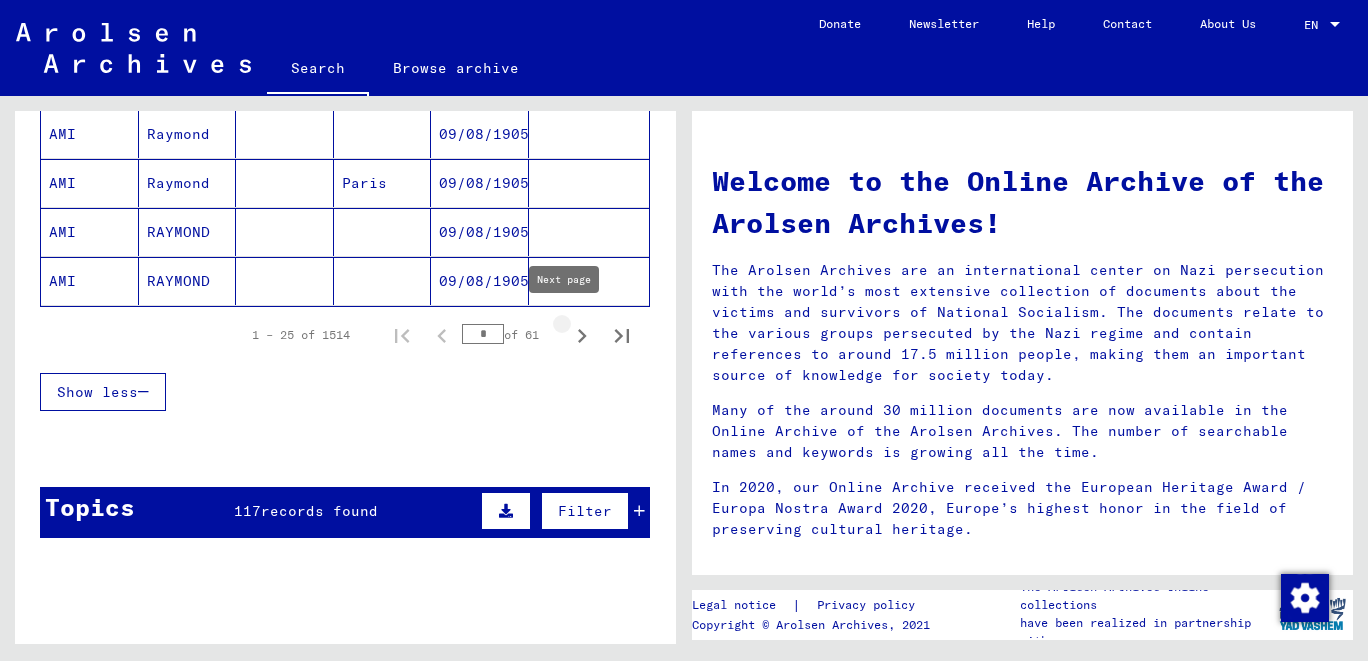 click 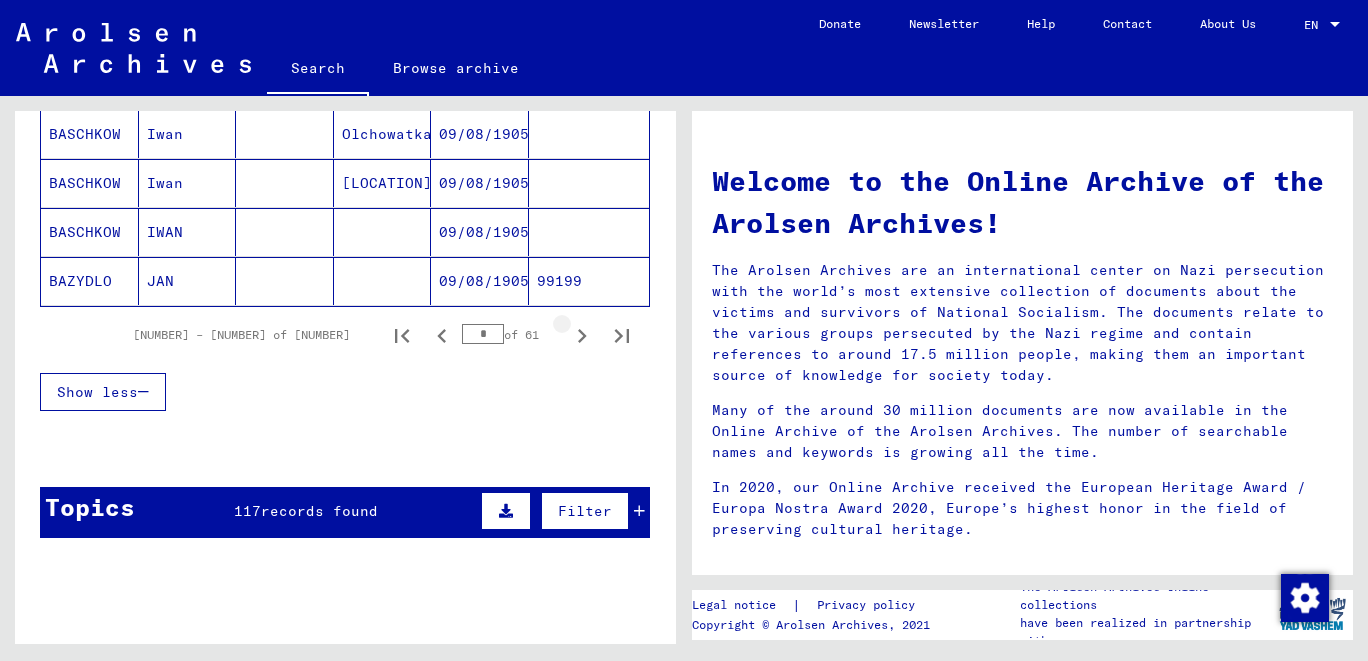 click 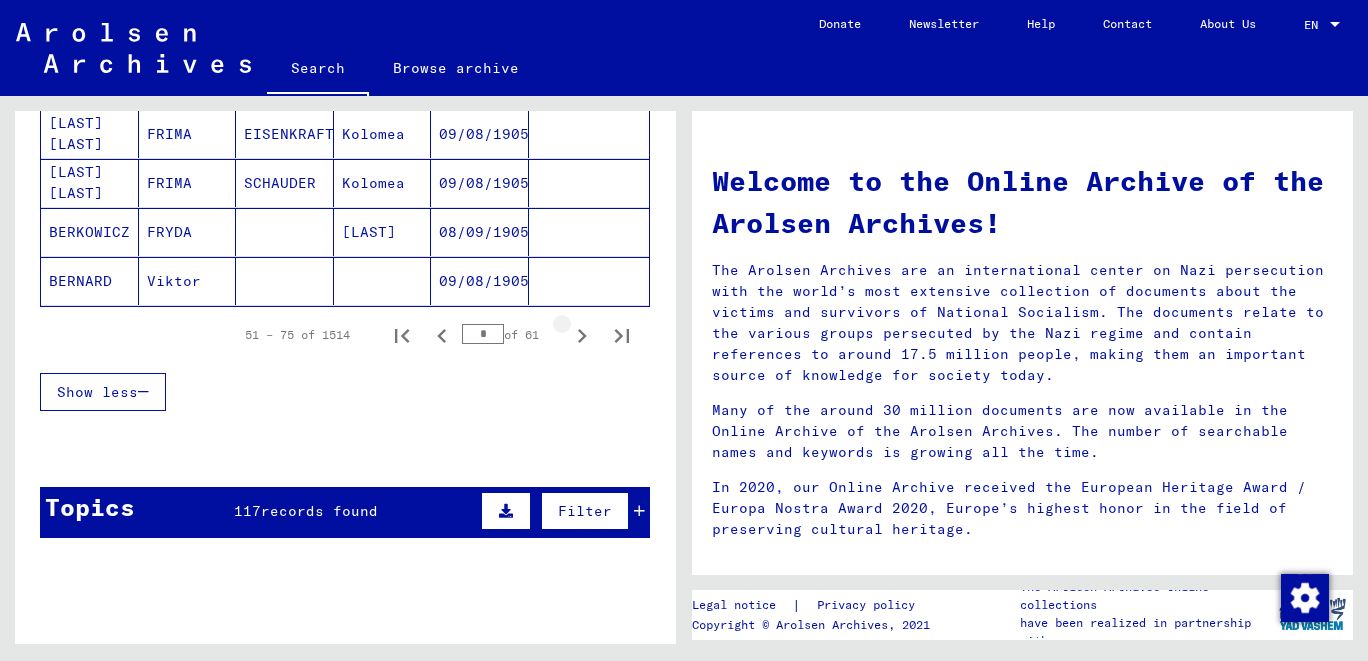 click 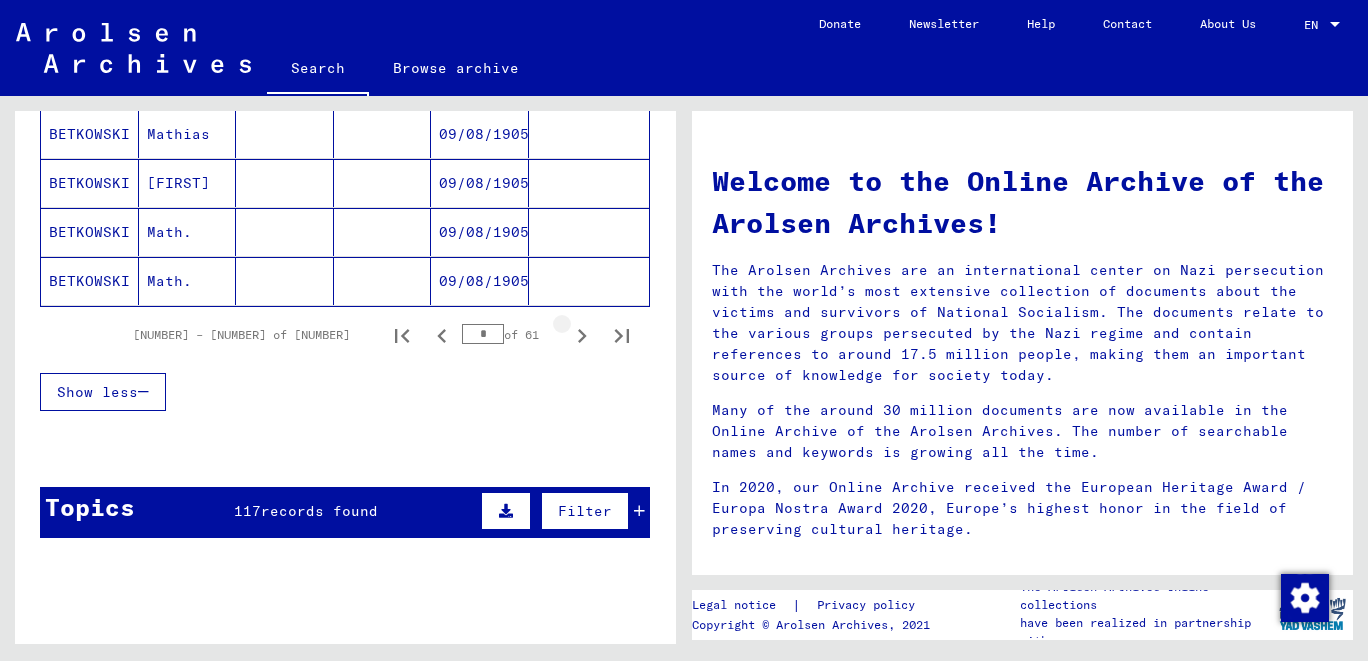 click 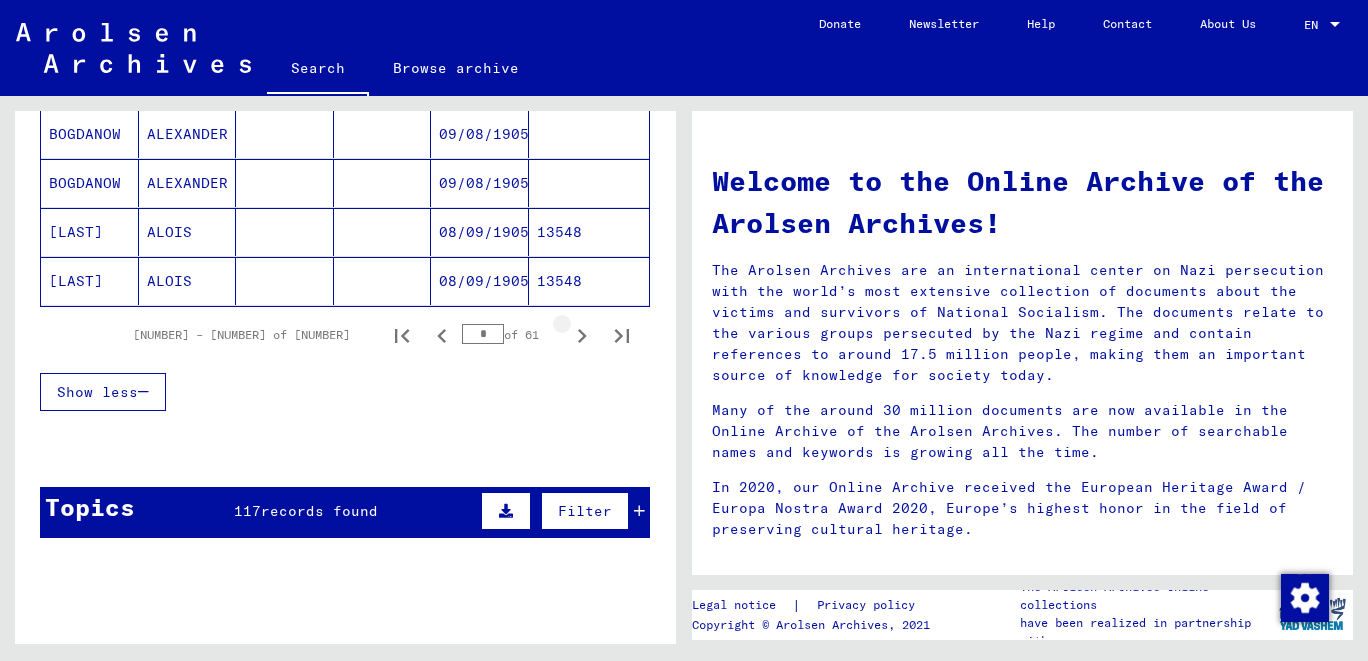 click 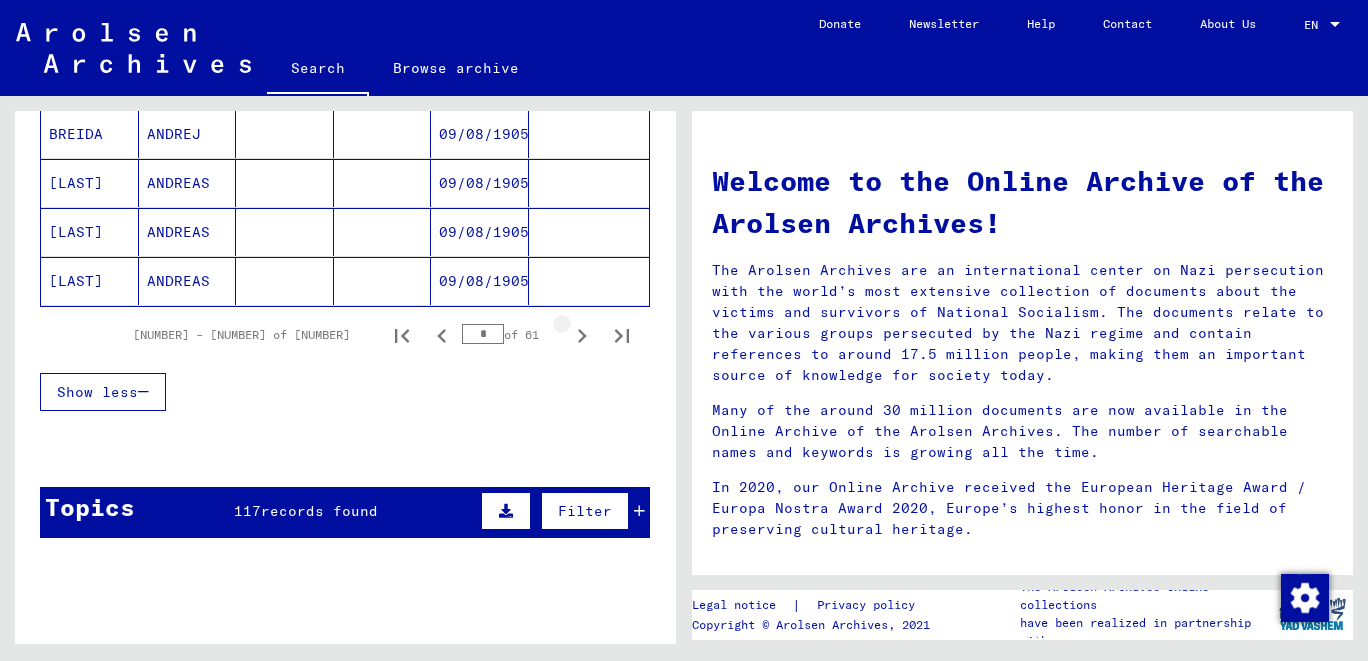 click 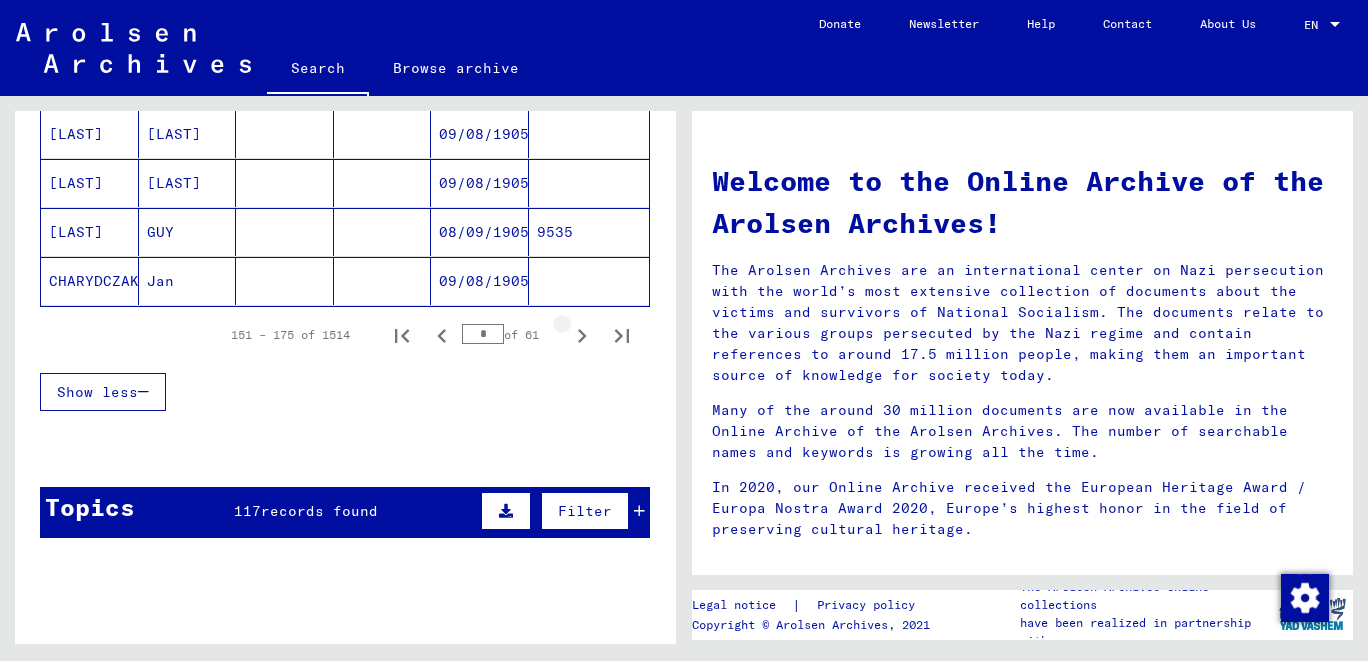 click 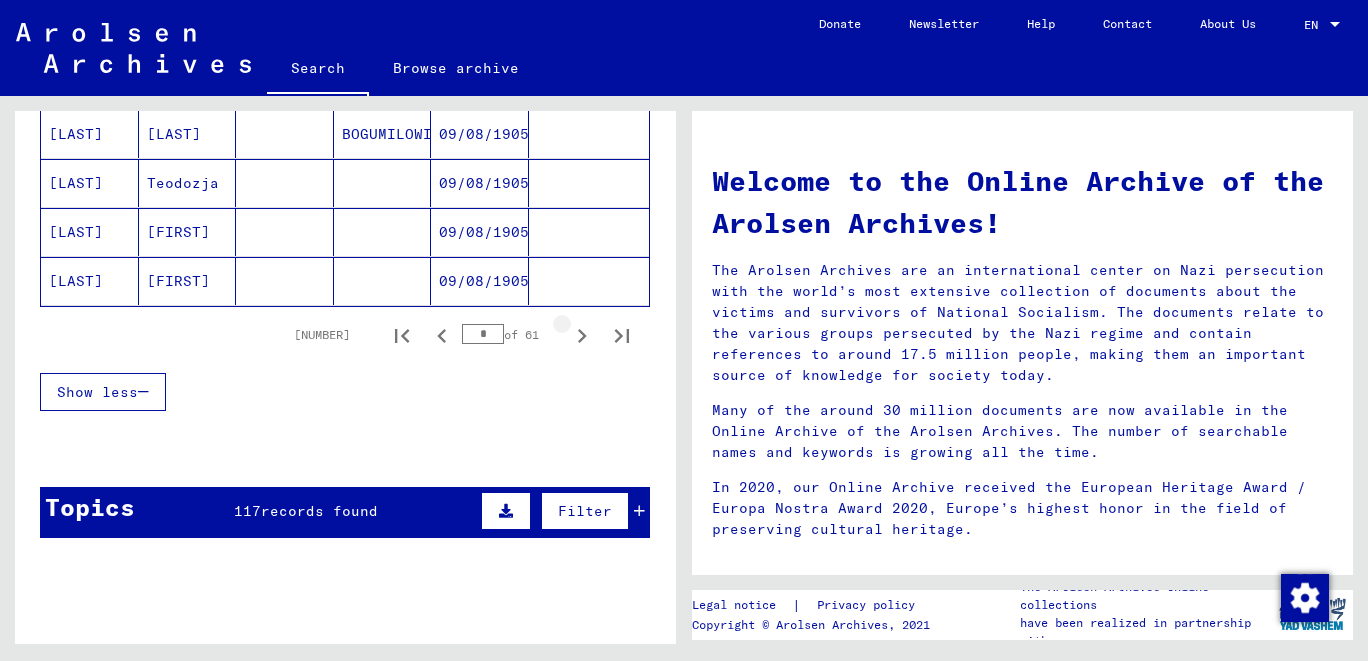click 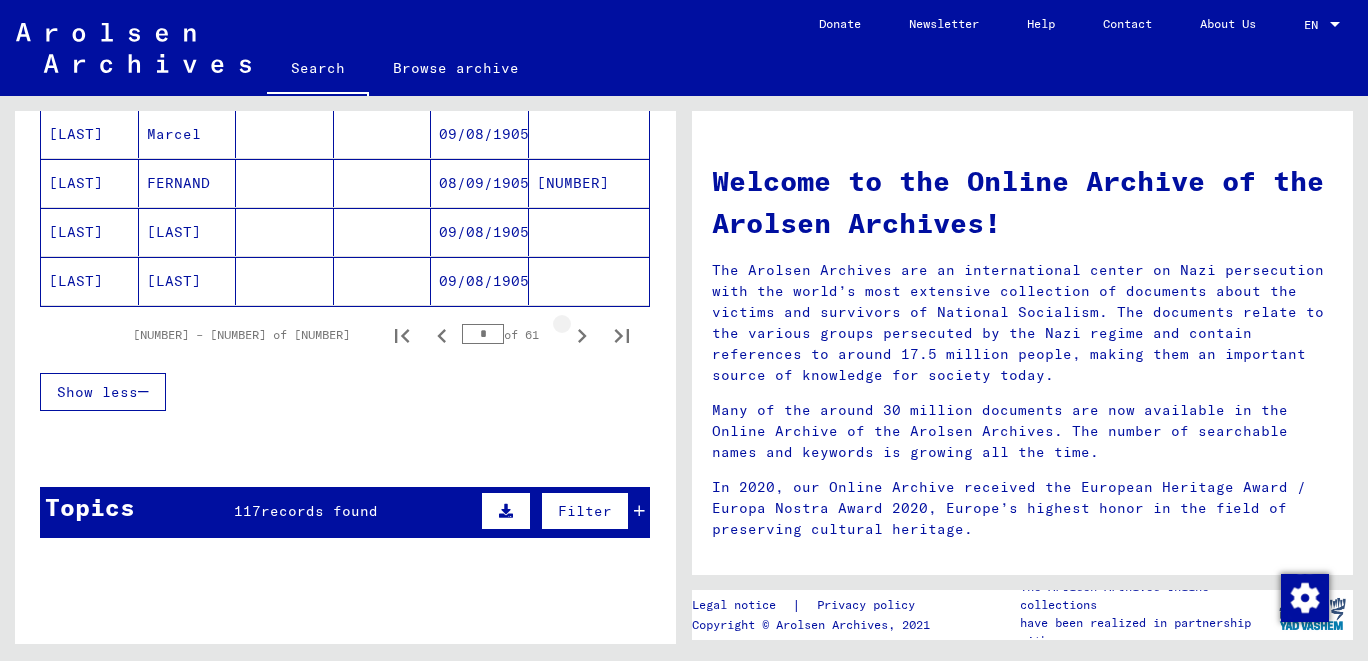 click 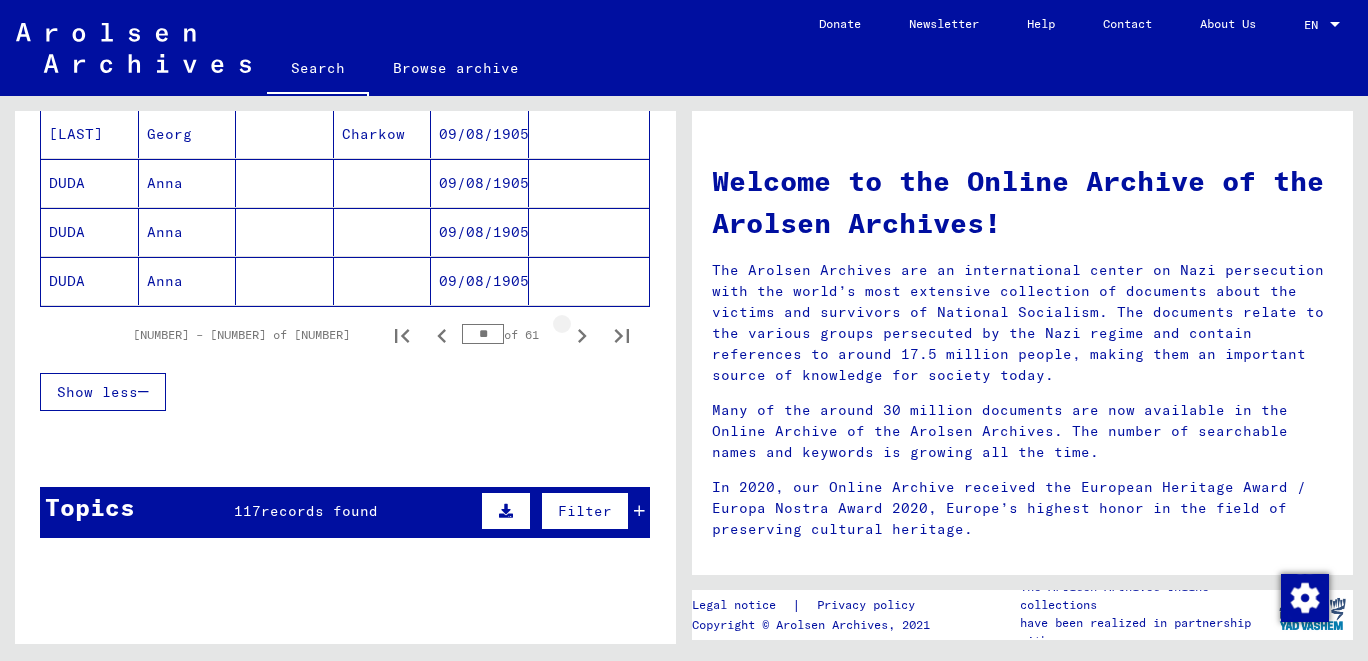 click 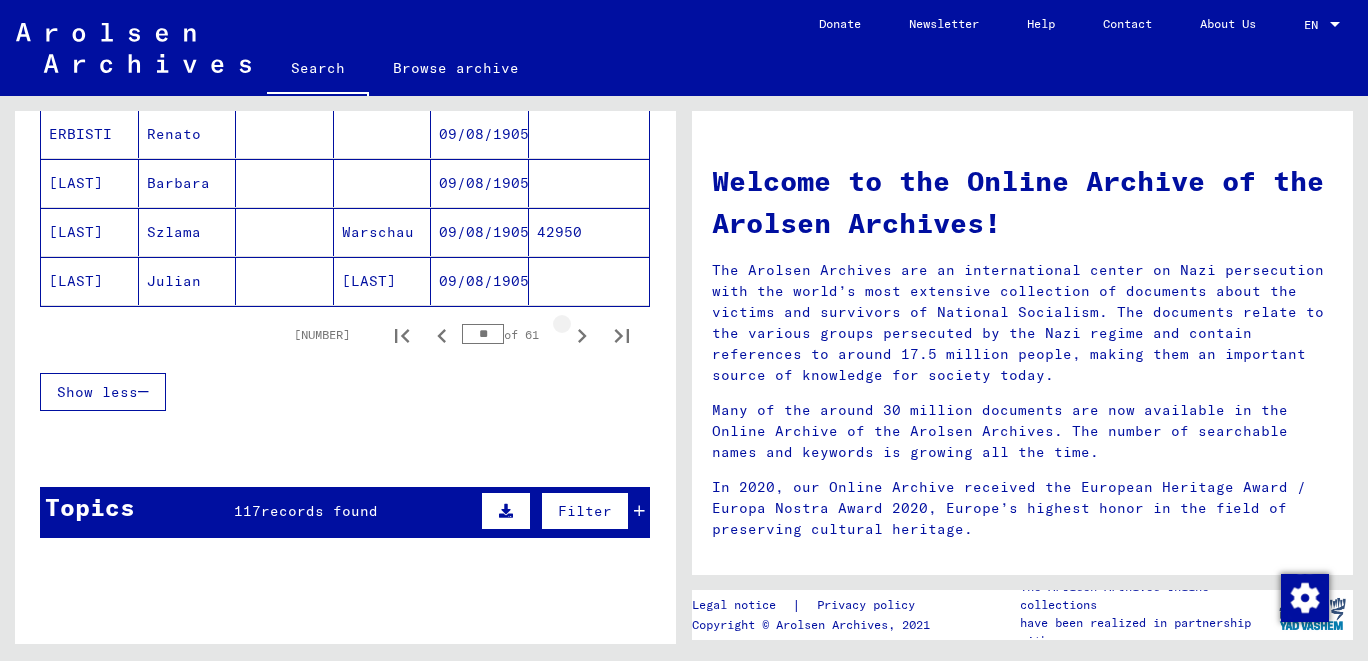 click 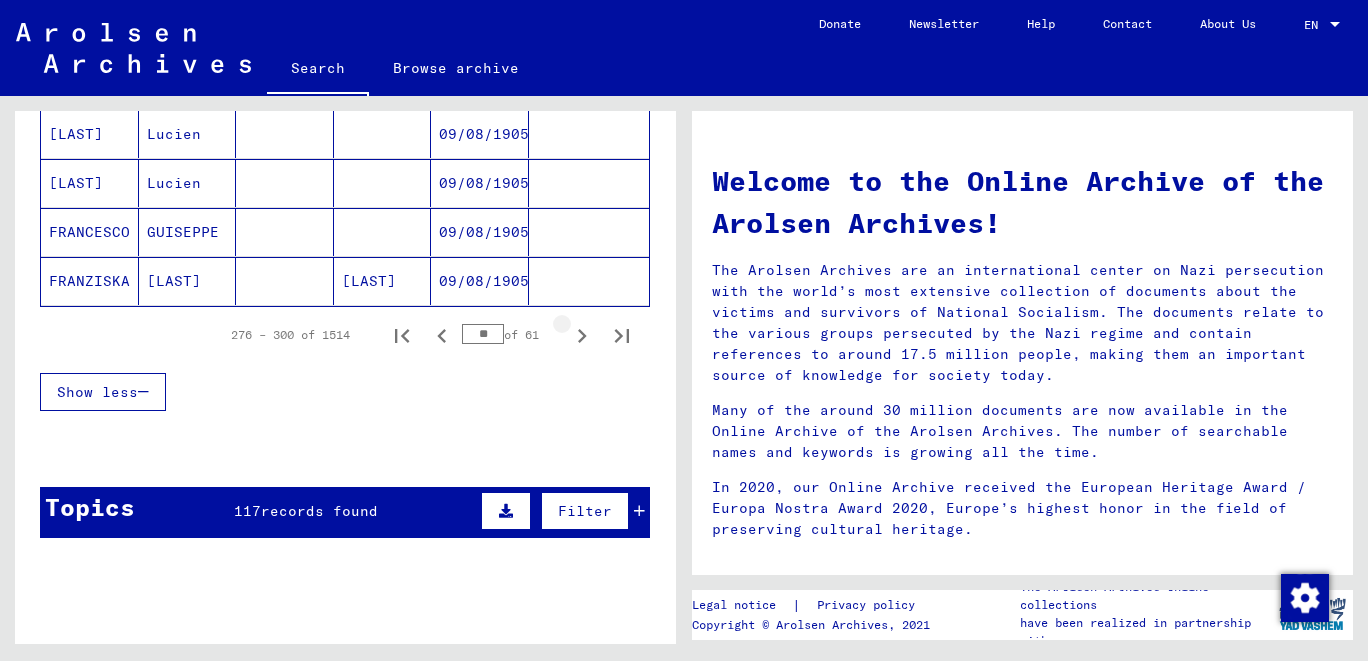 click 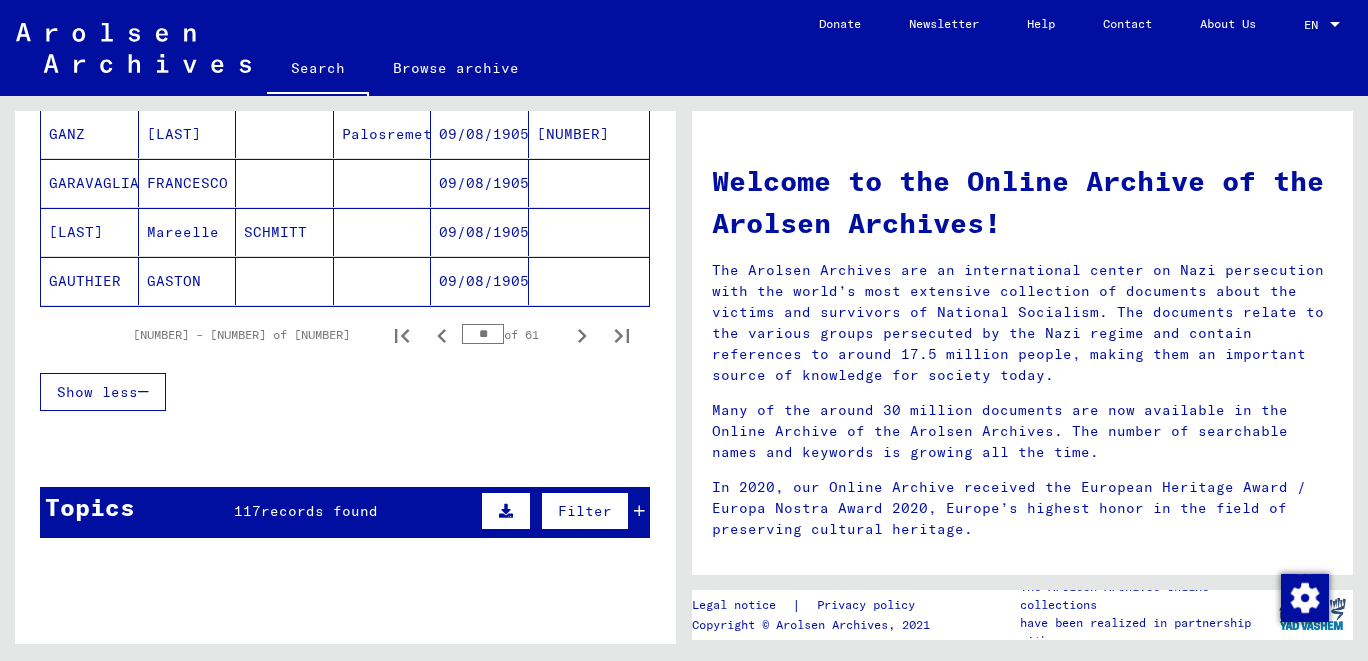 click 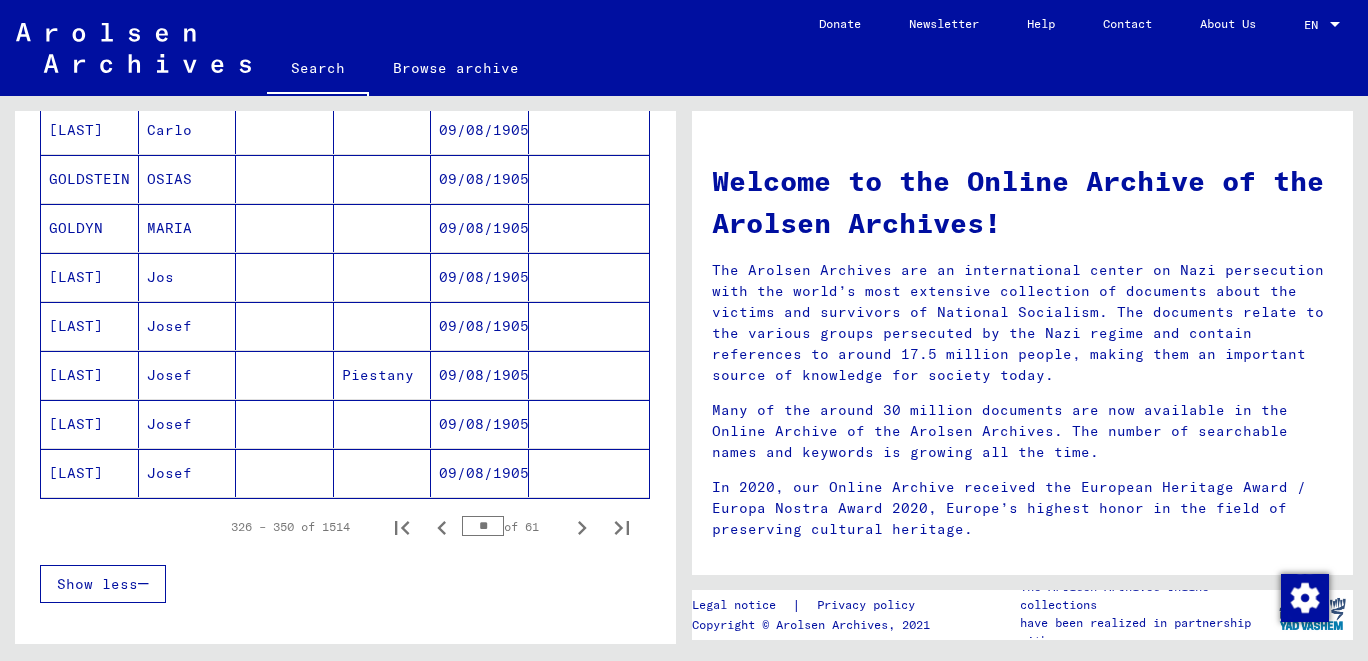 scroll, scrollTop: 1324, scrollLeft: 0, axis: vertical 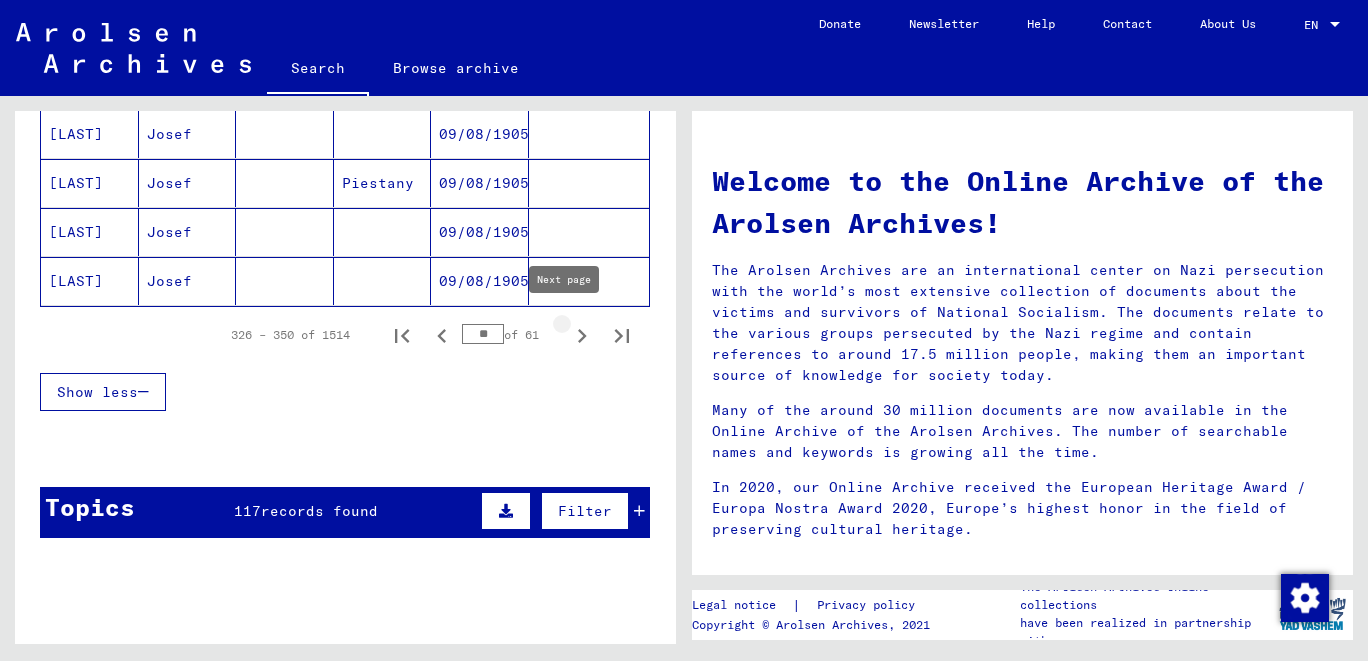 click 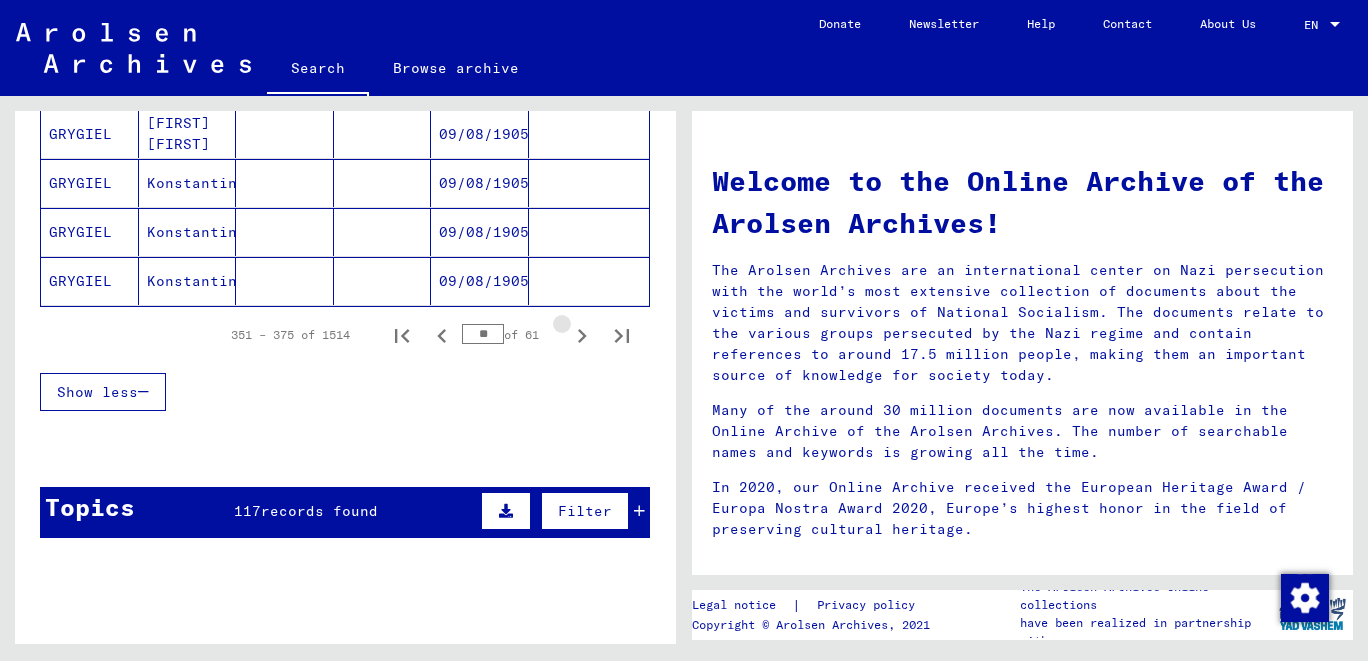 click 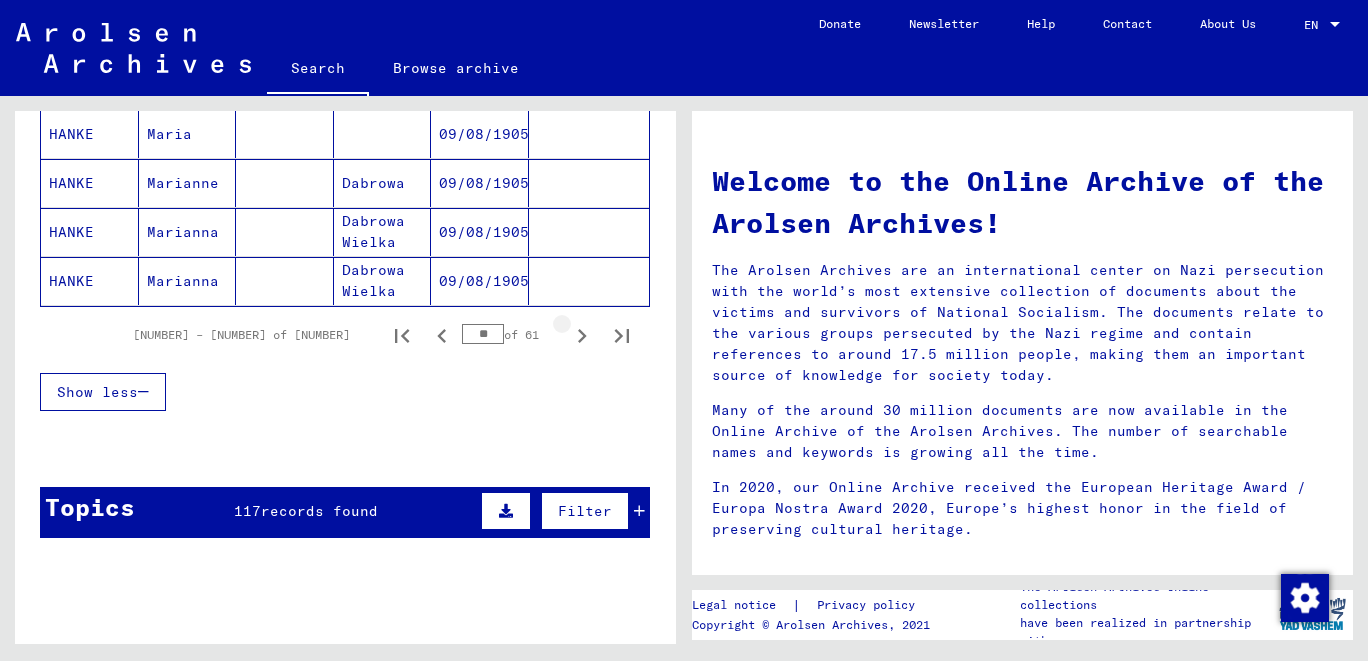 click 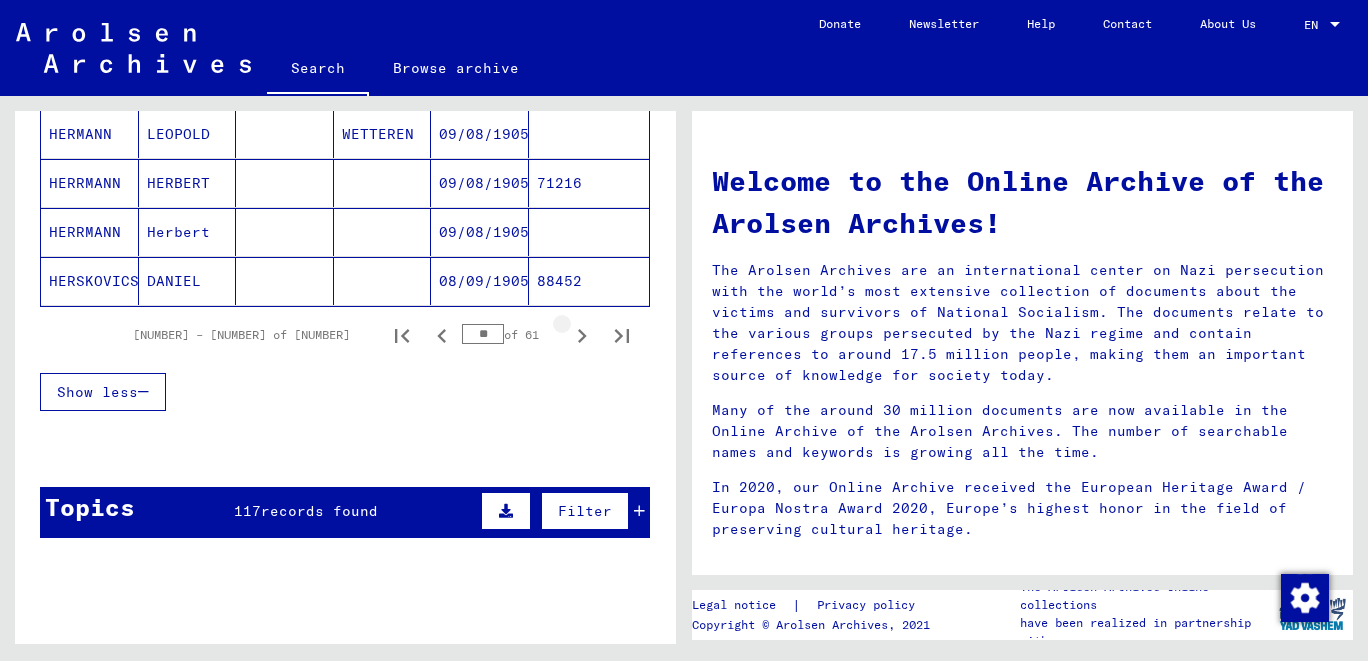 click 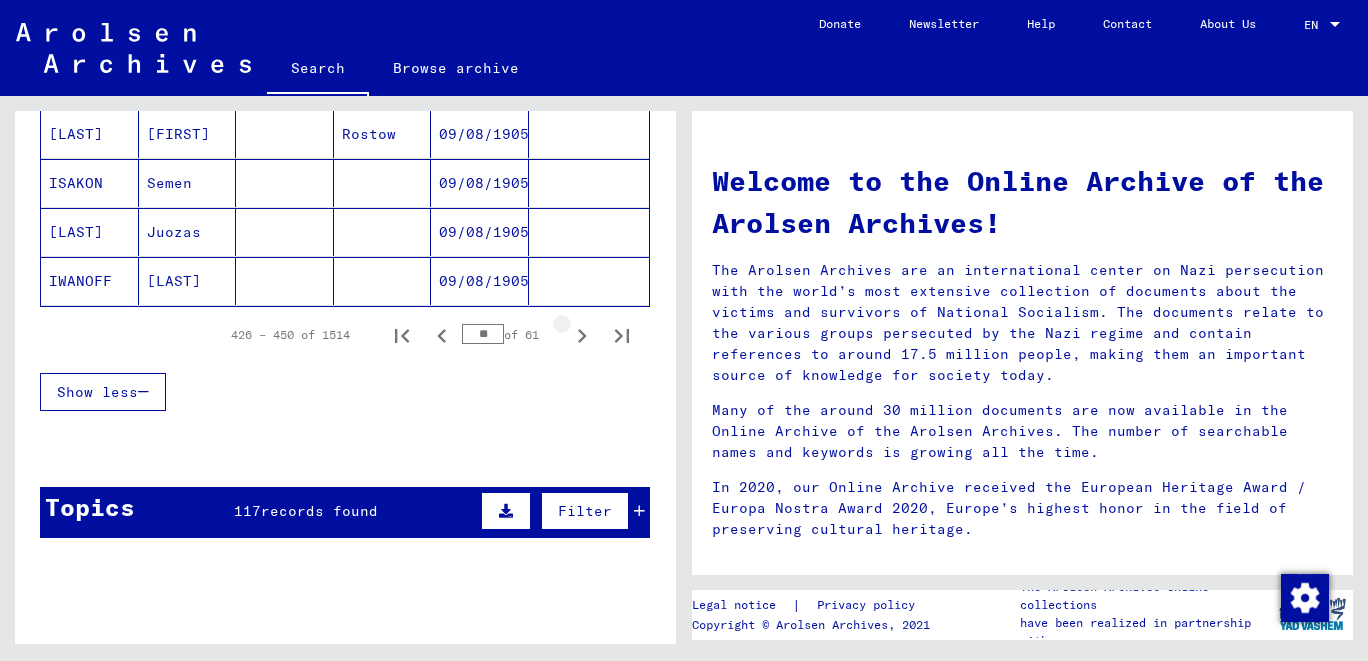 click 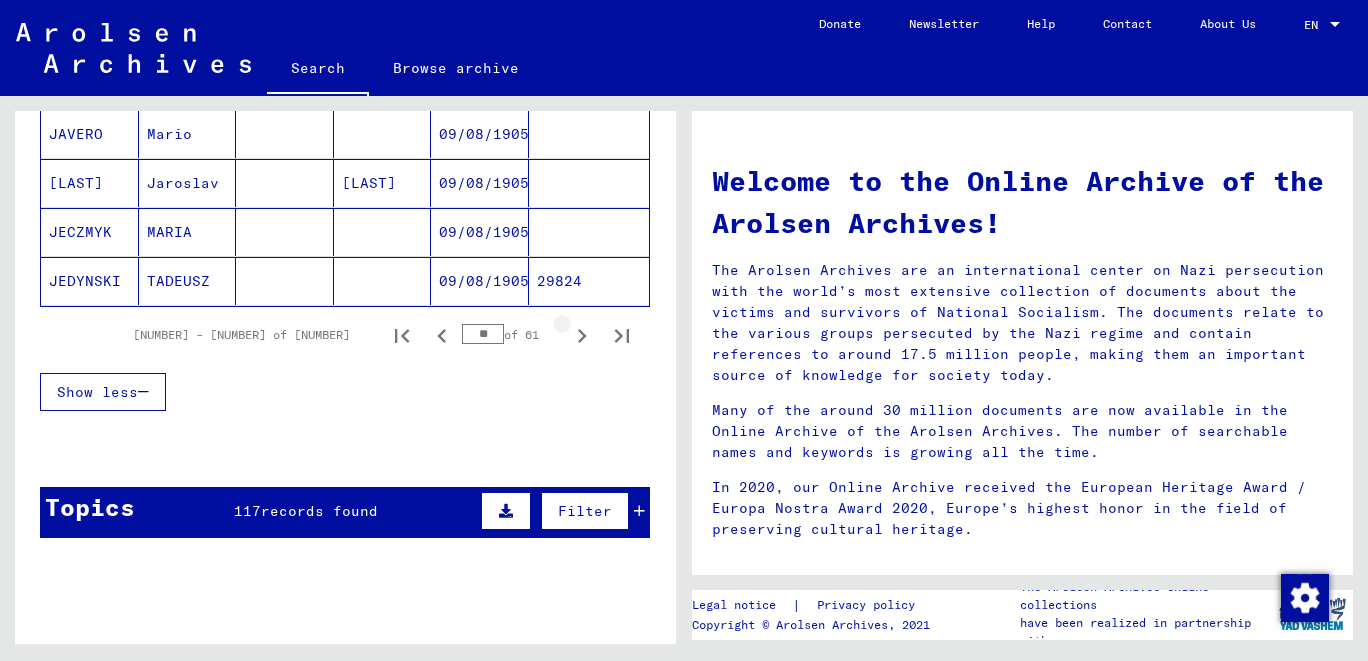 click 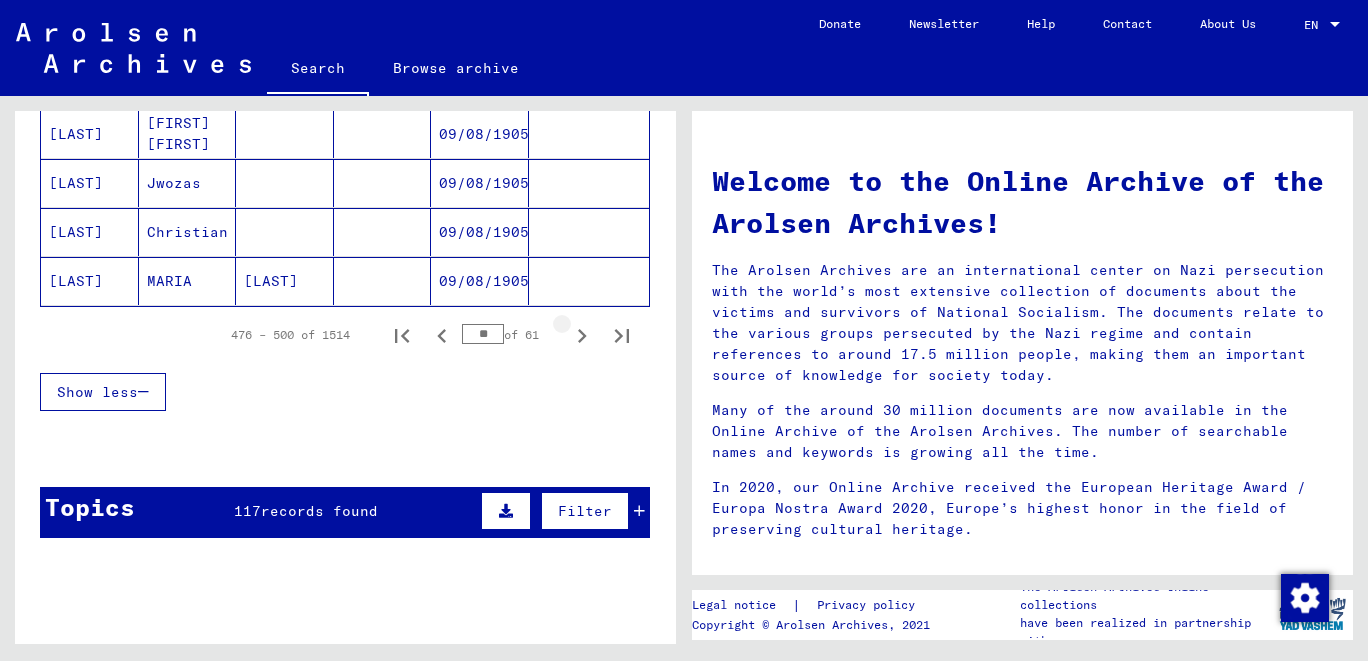 click 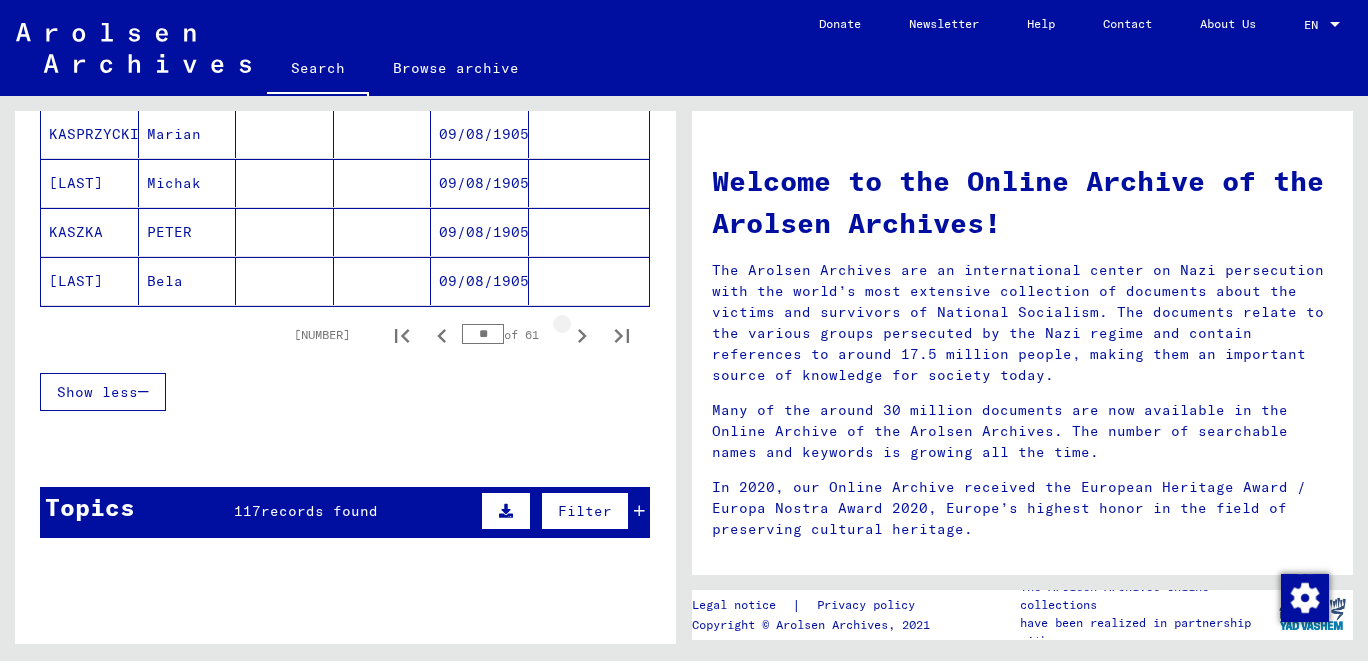 click 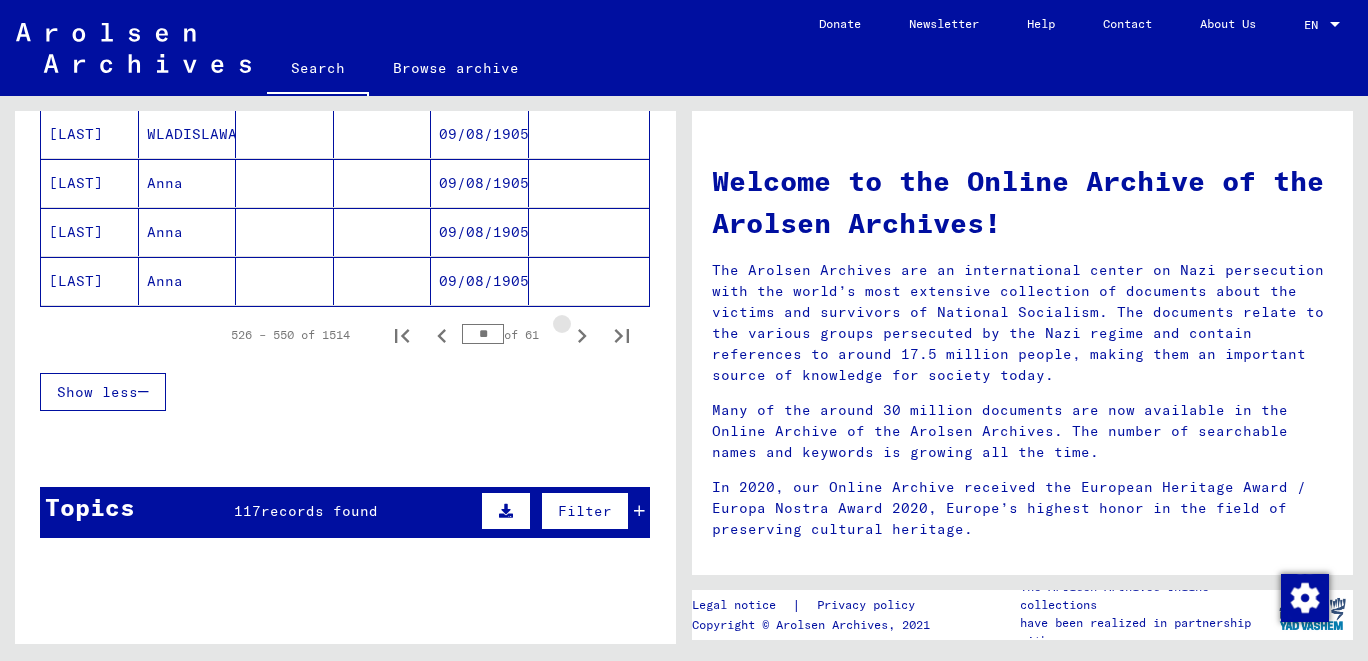 click 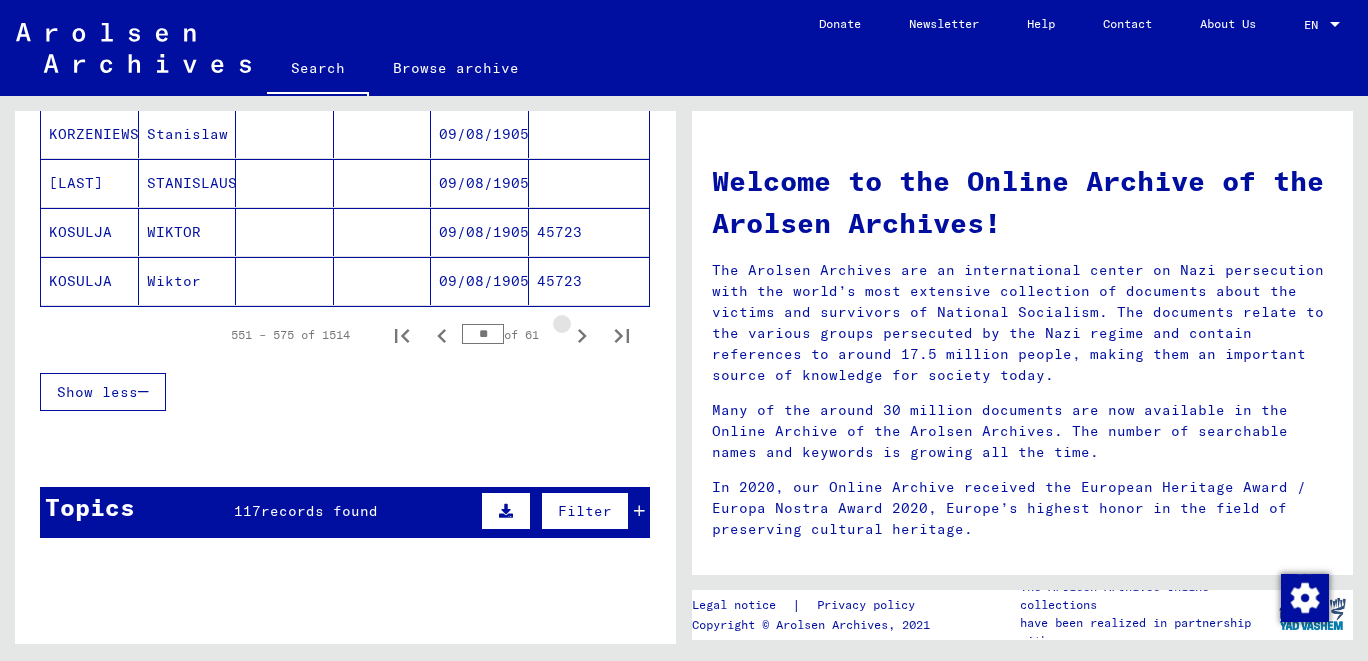 click 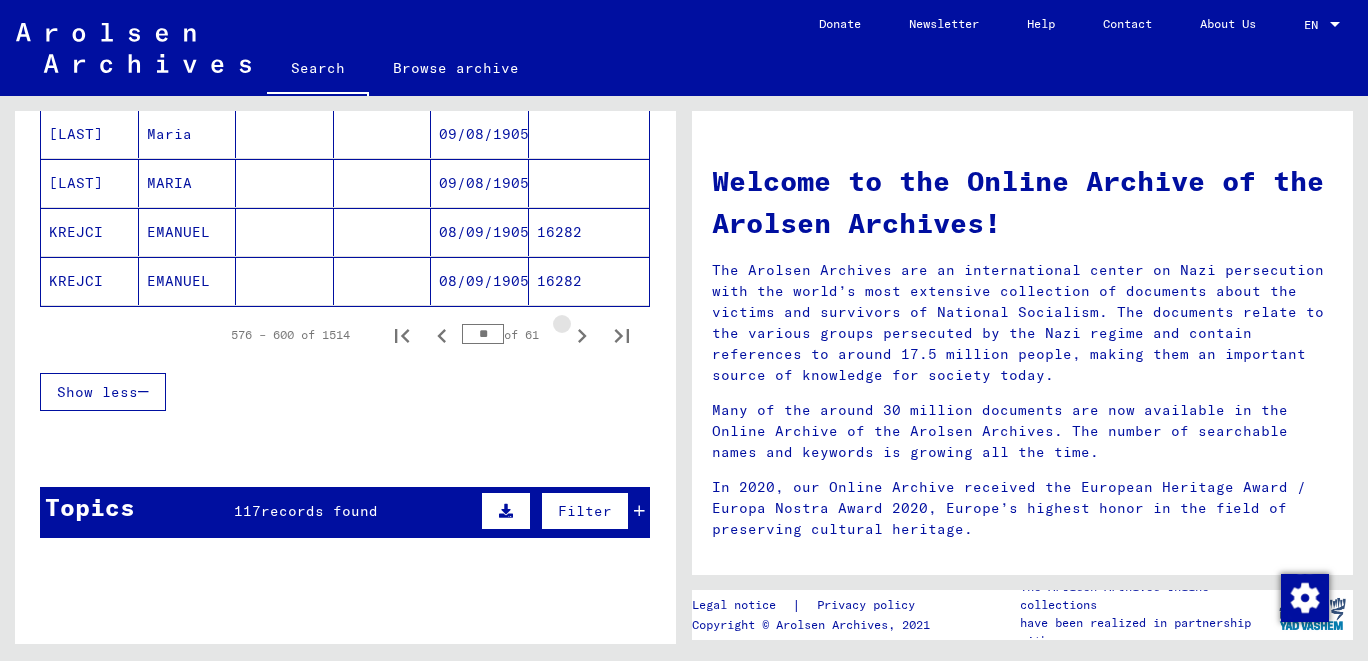click 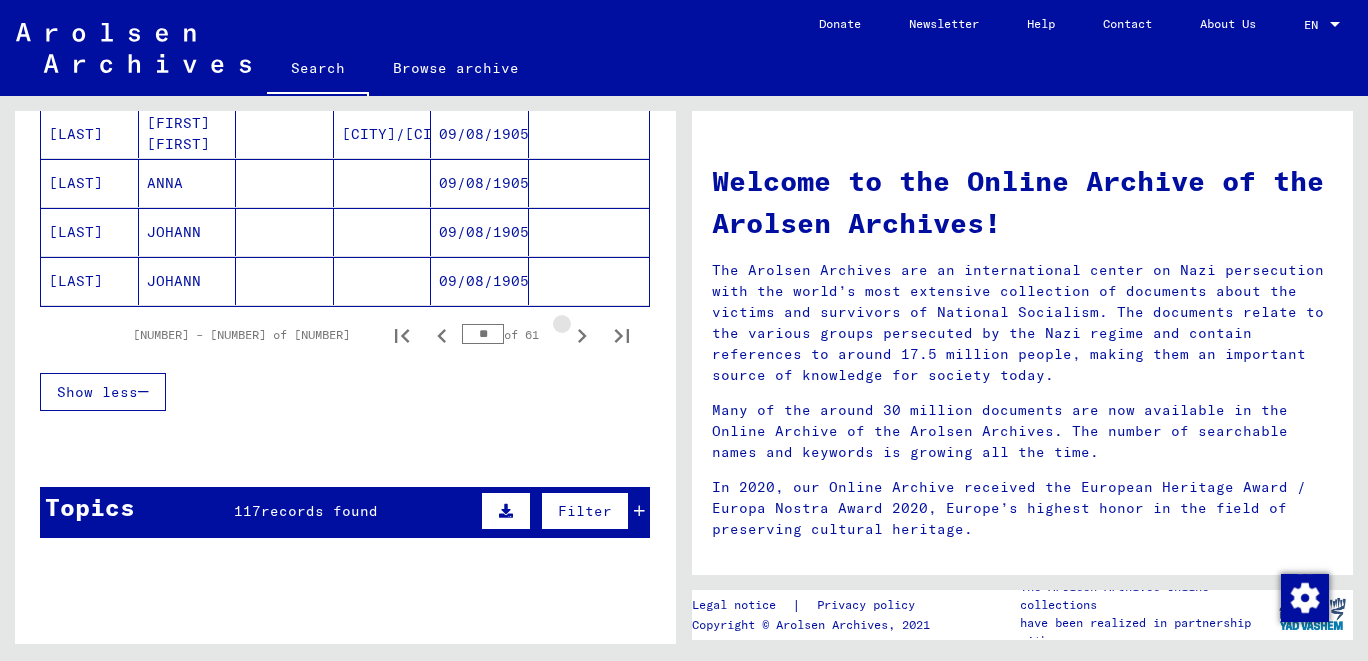 click 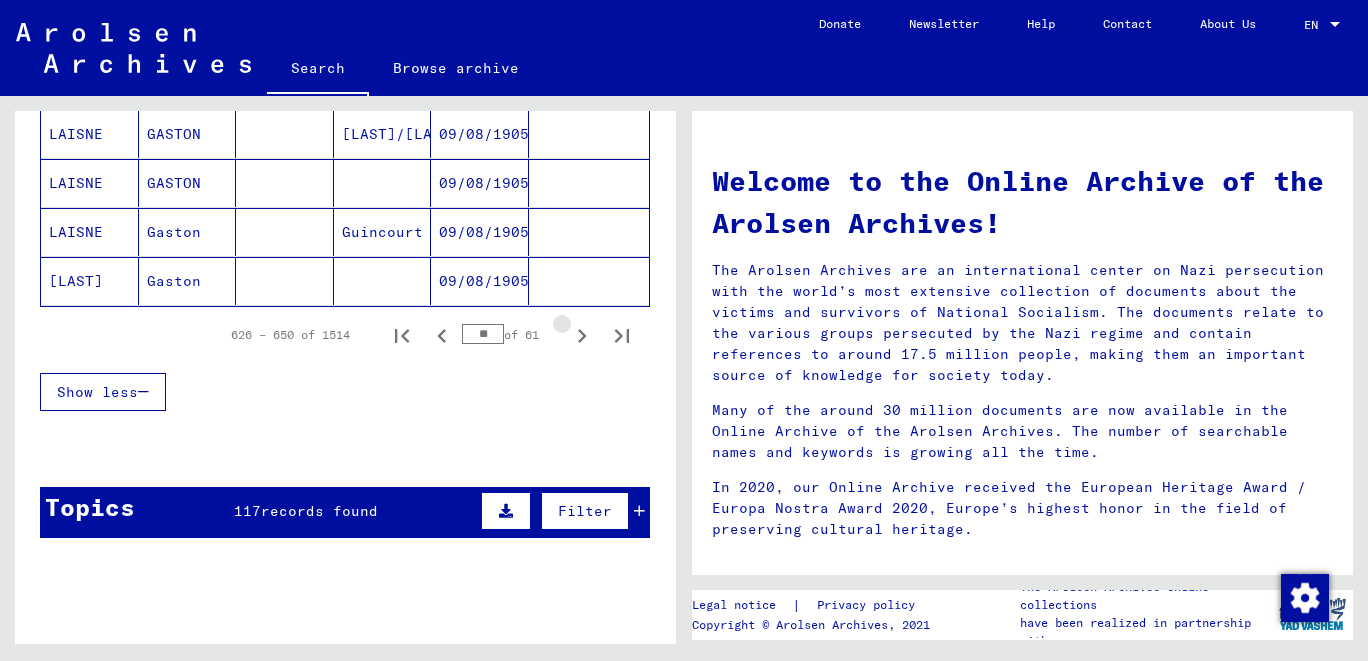 click 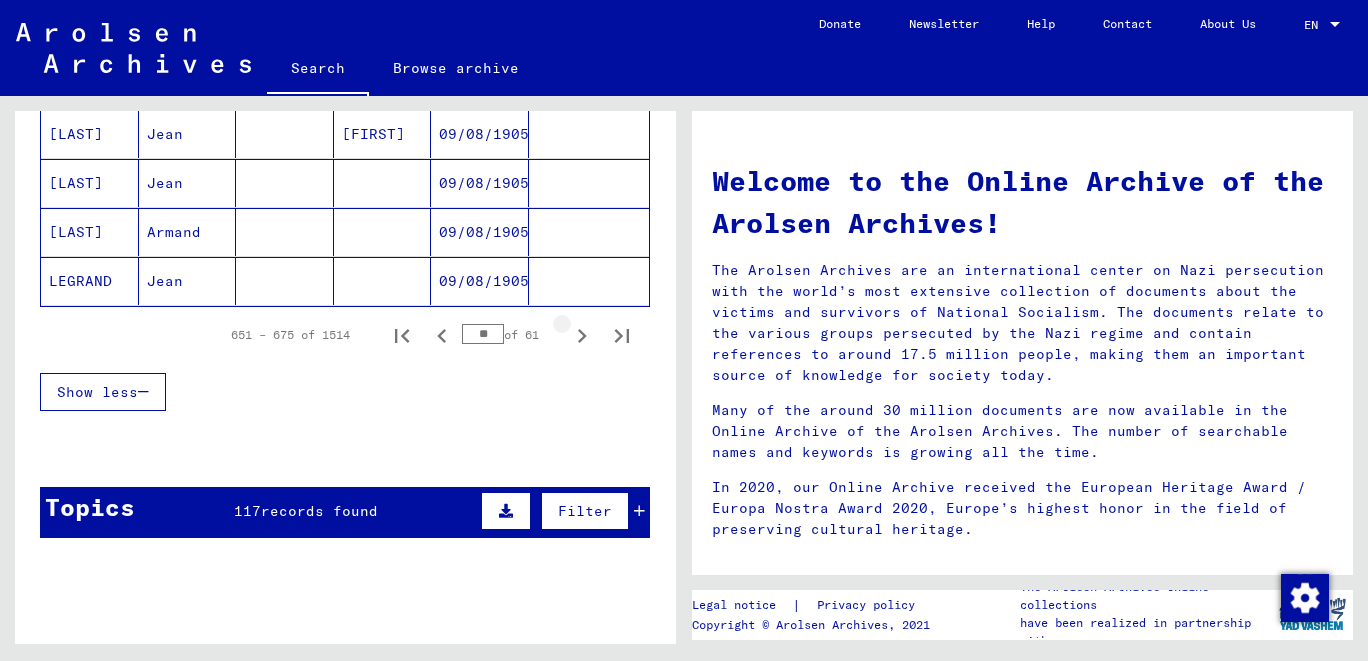 click 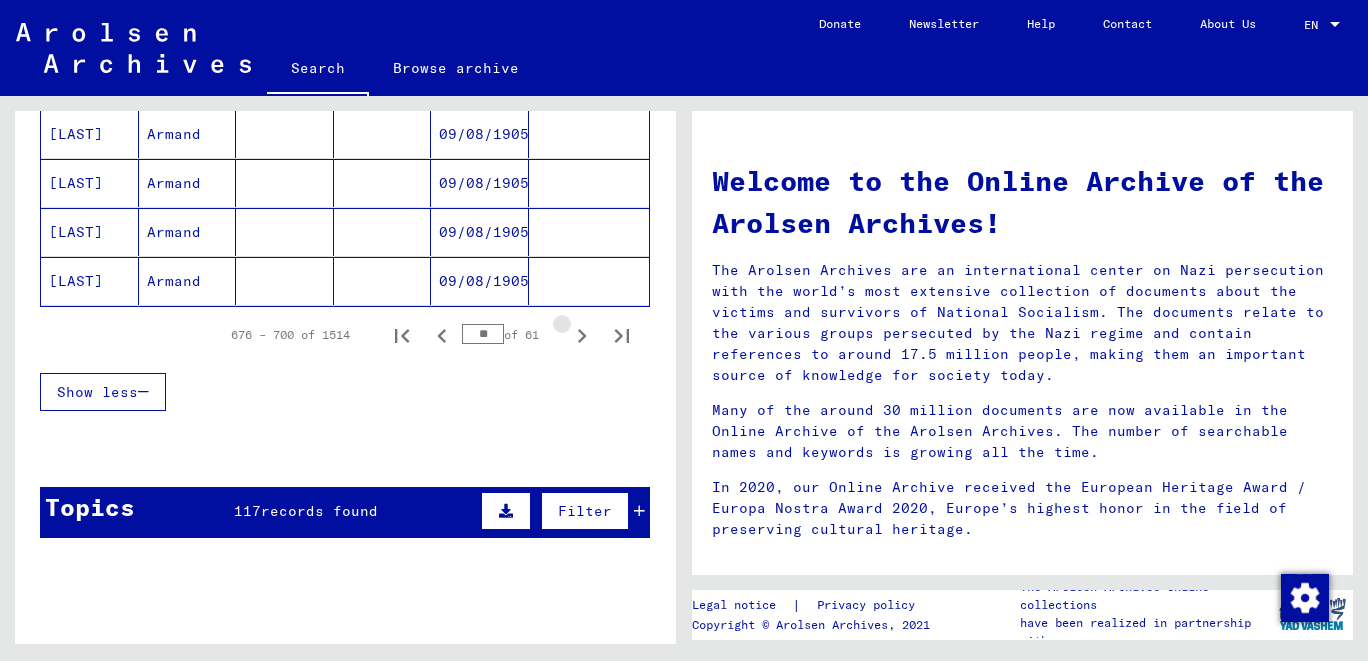 click 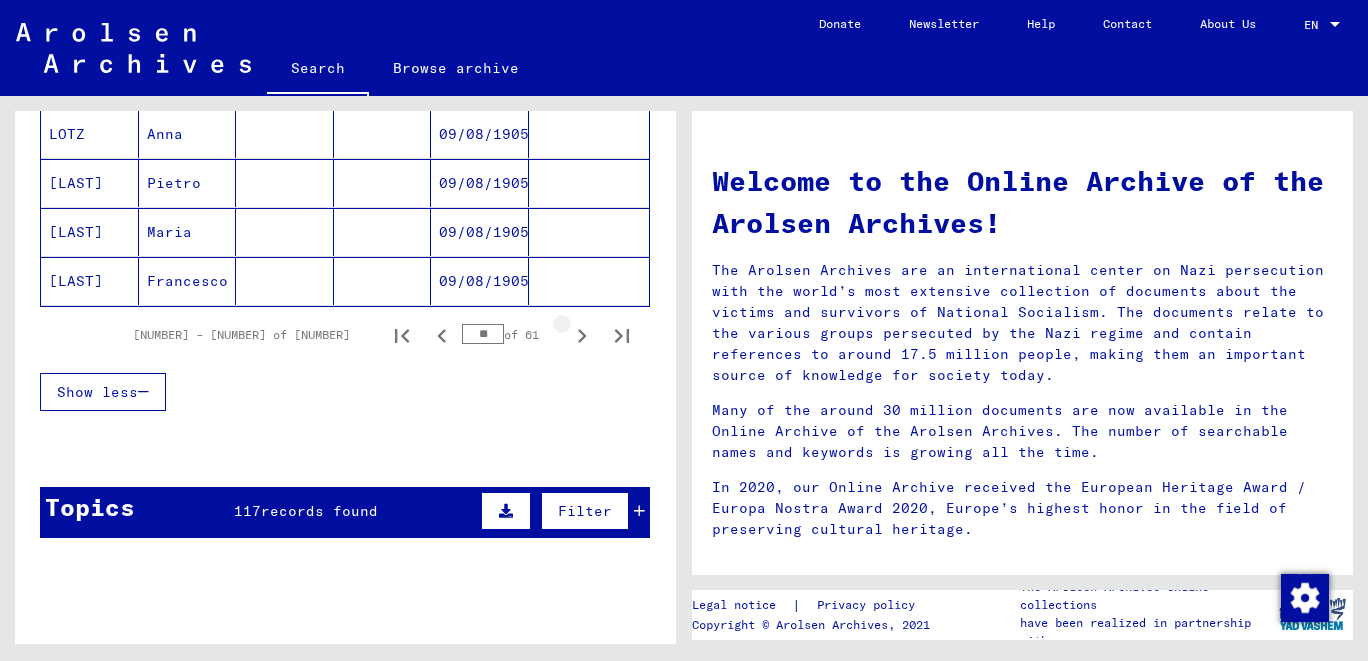 click 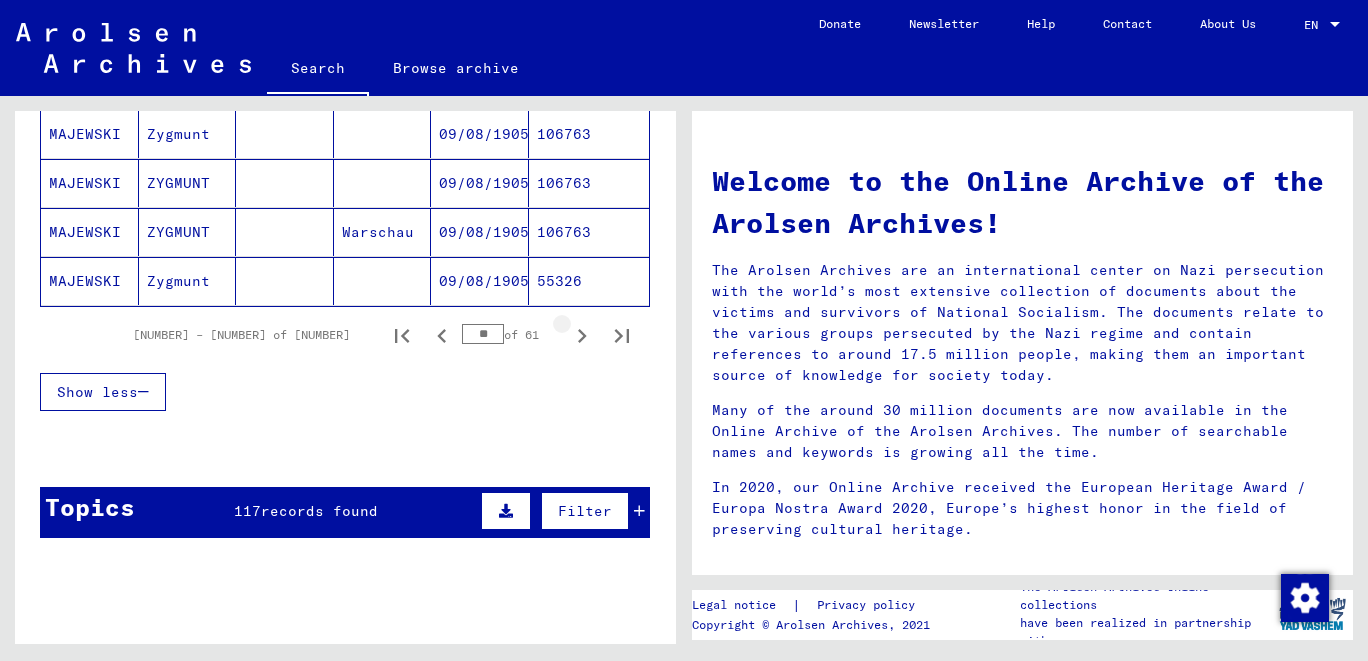 click 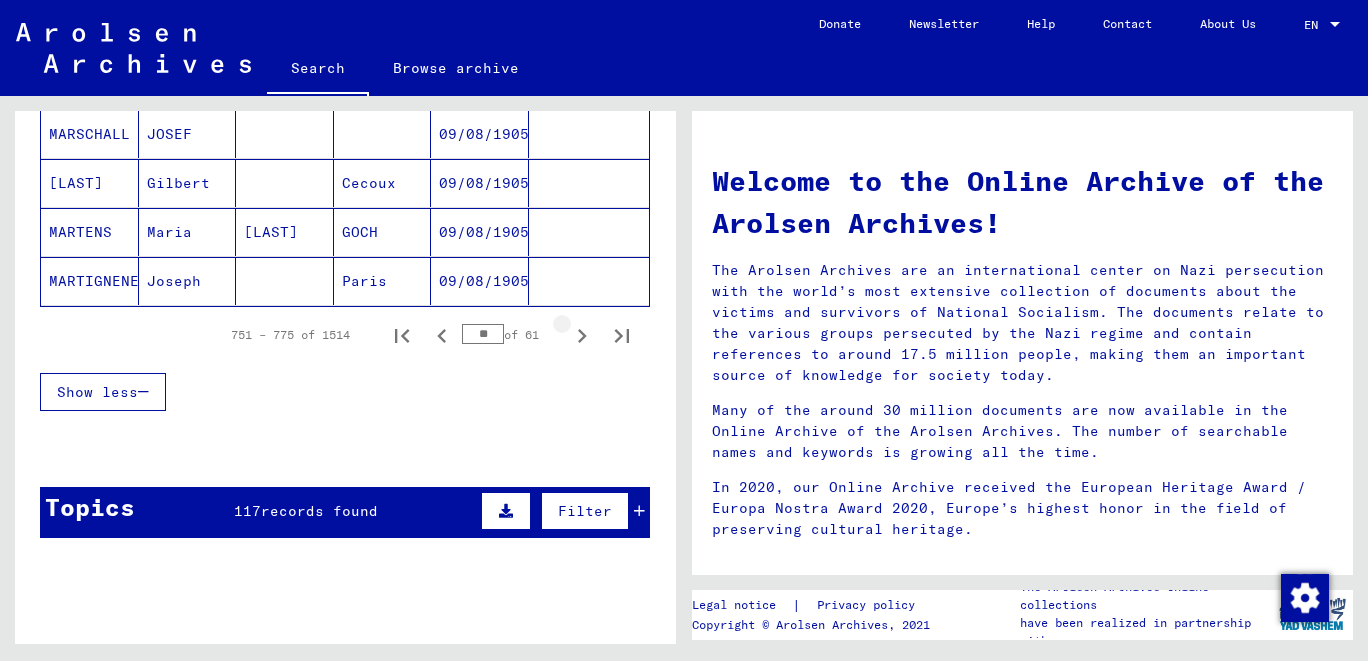 click 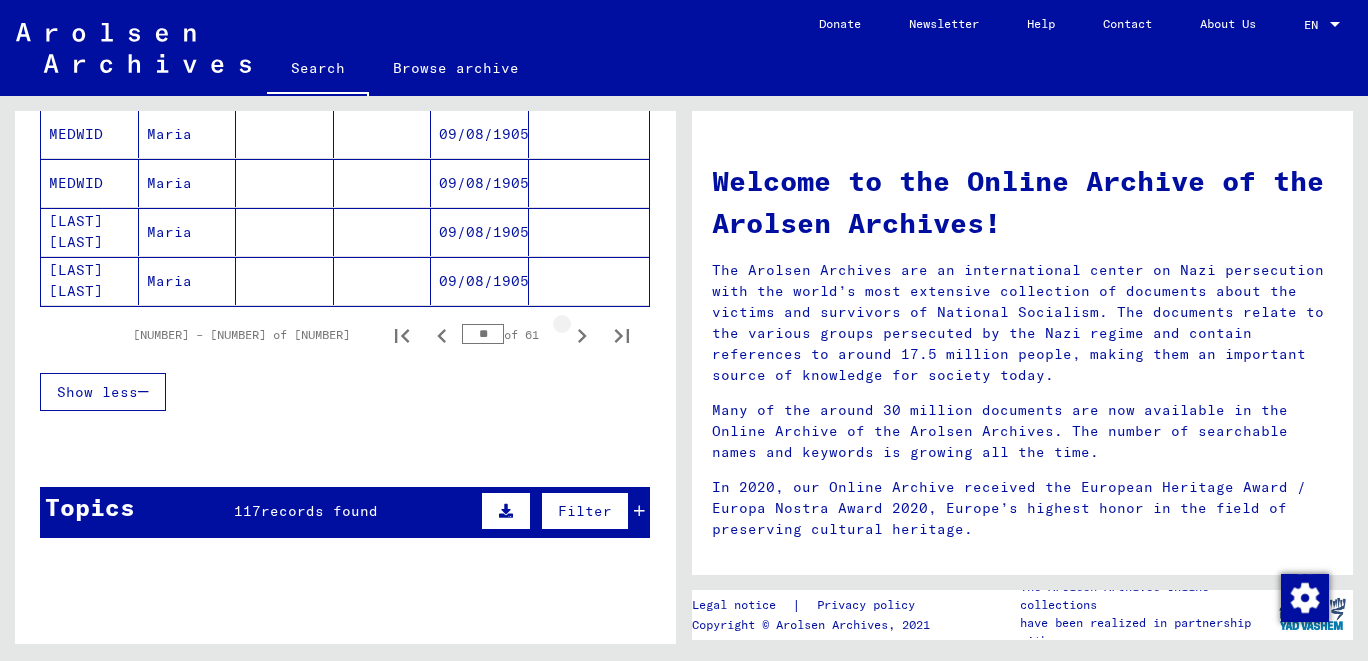click 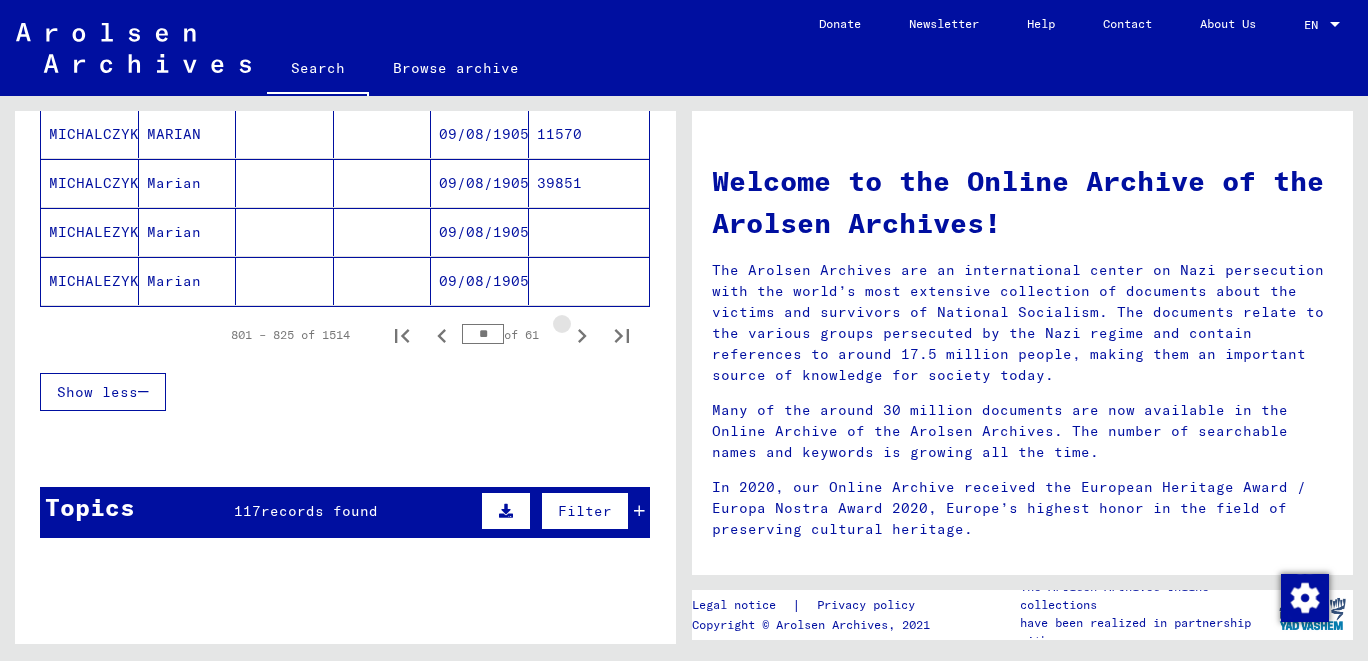 click 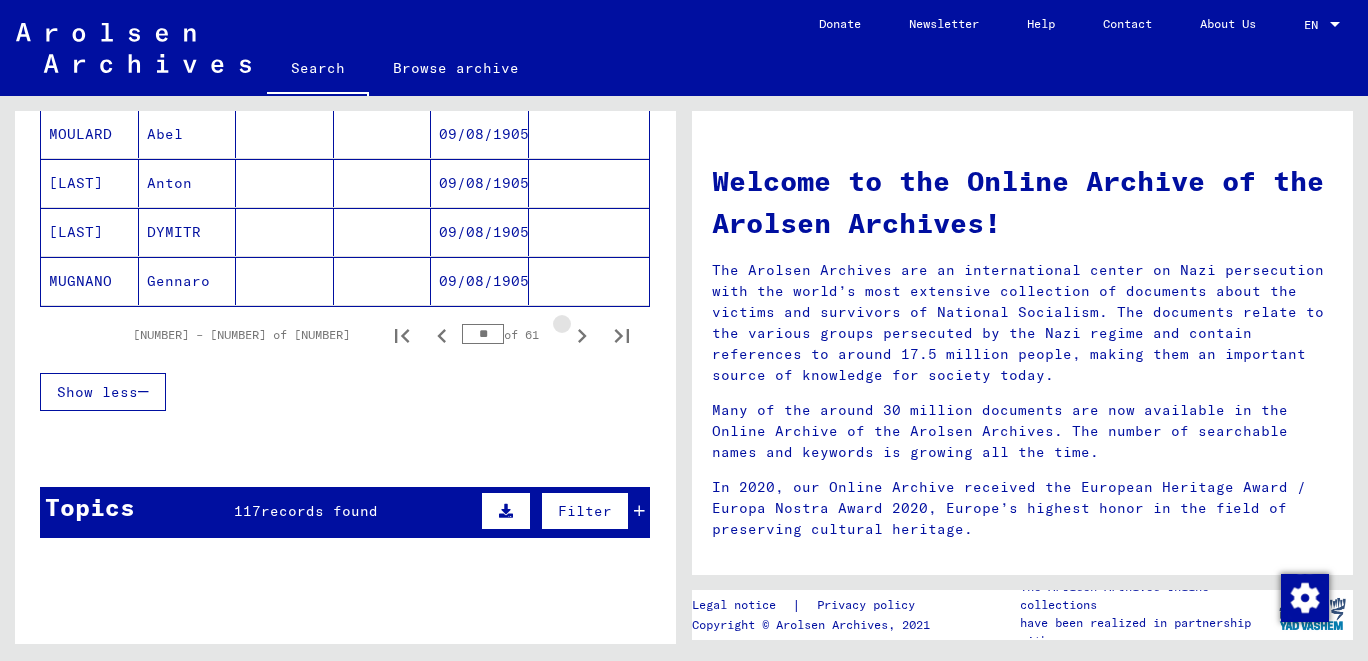 click 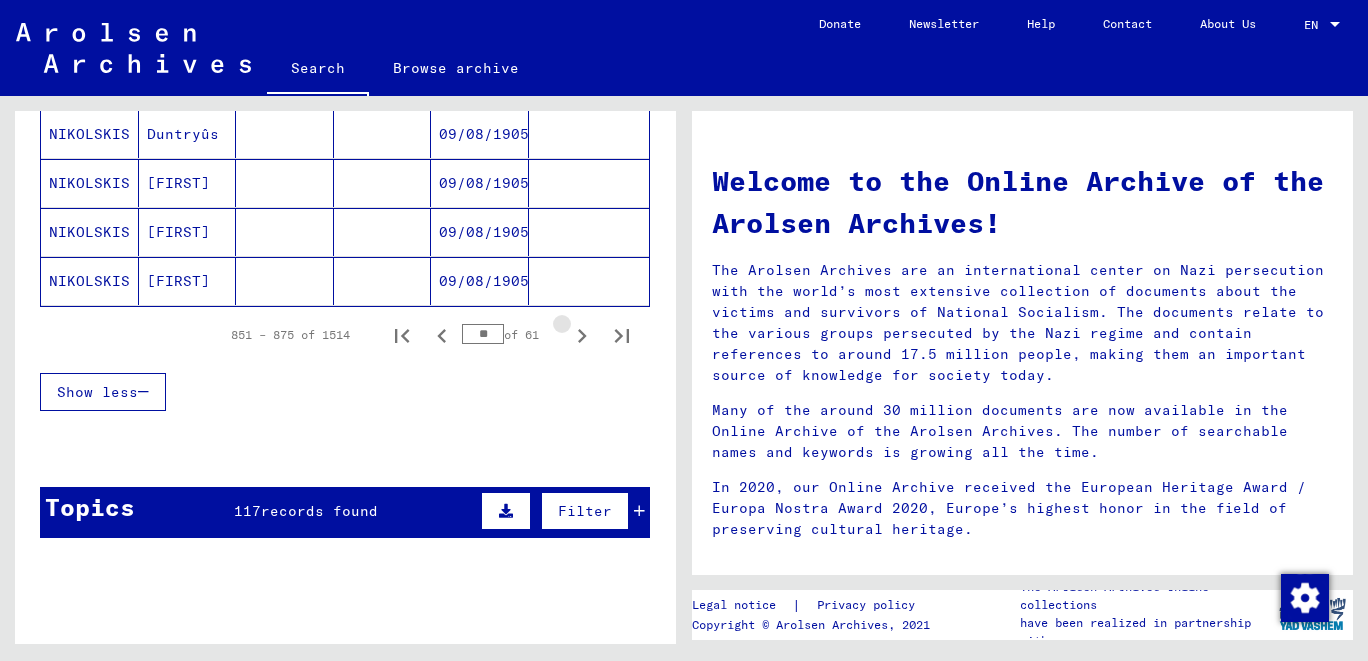 click 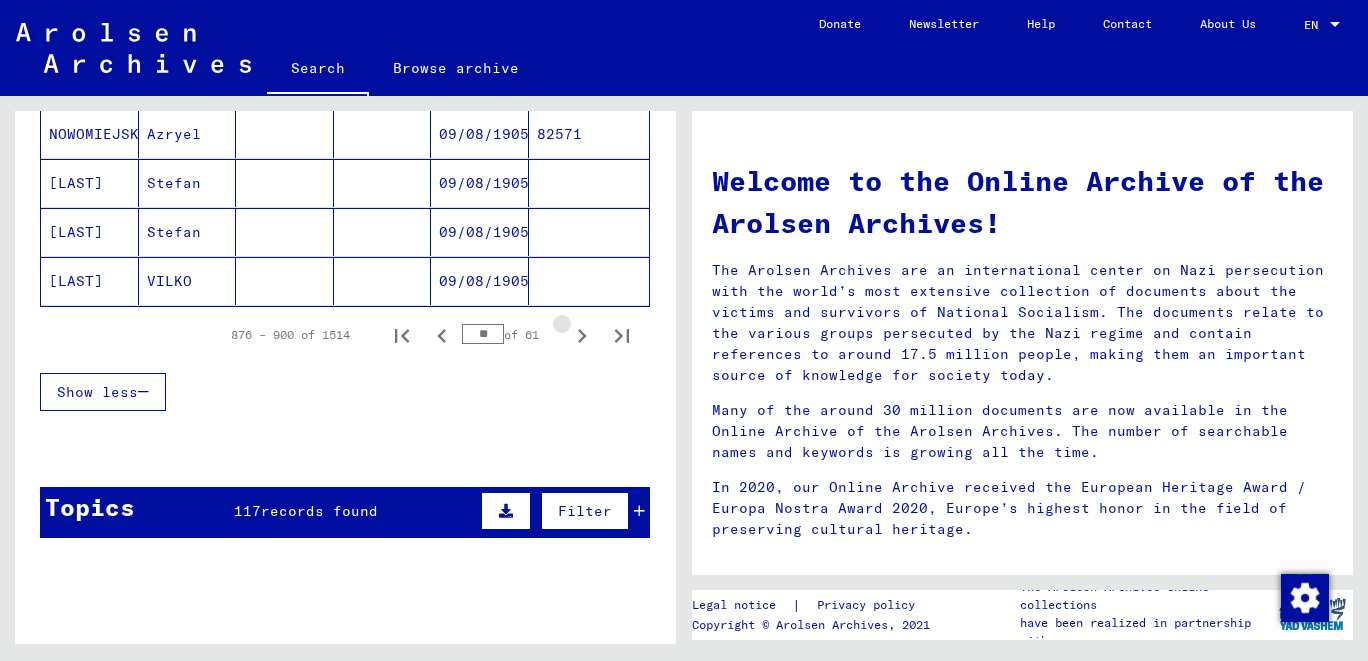 click 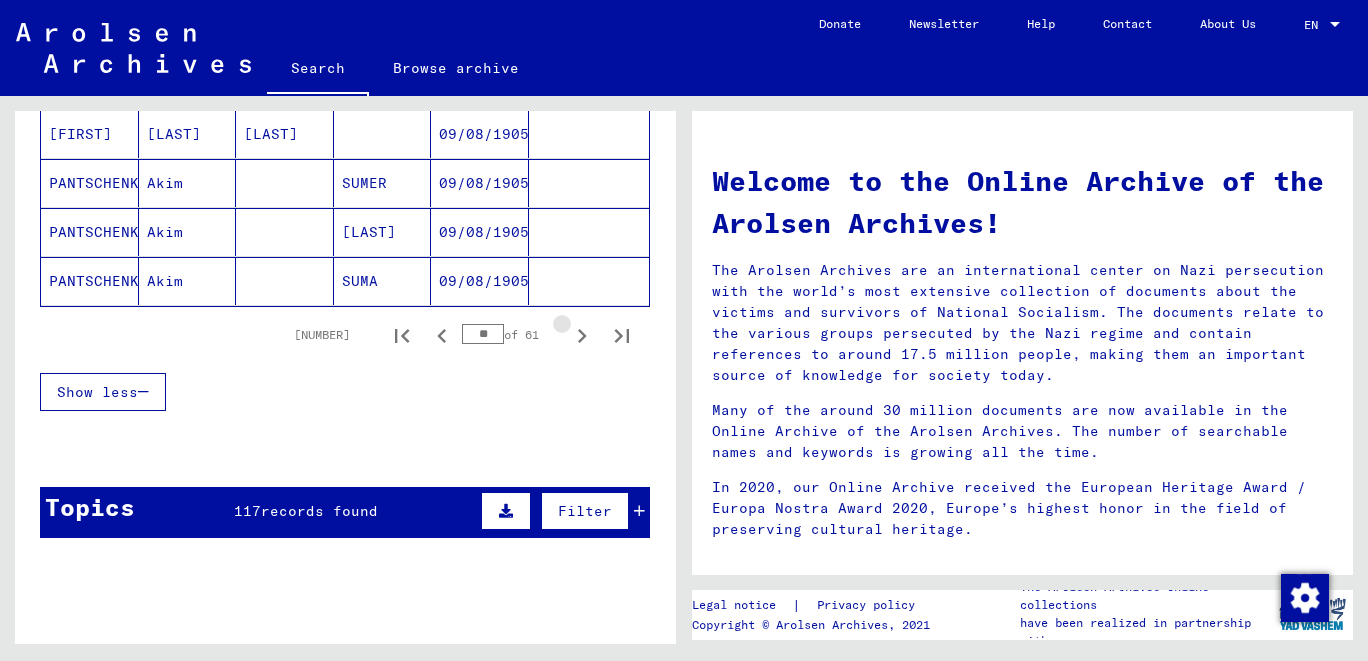 click 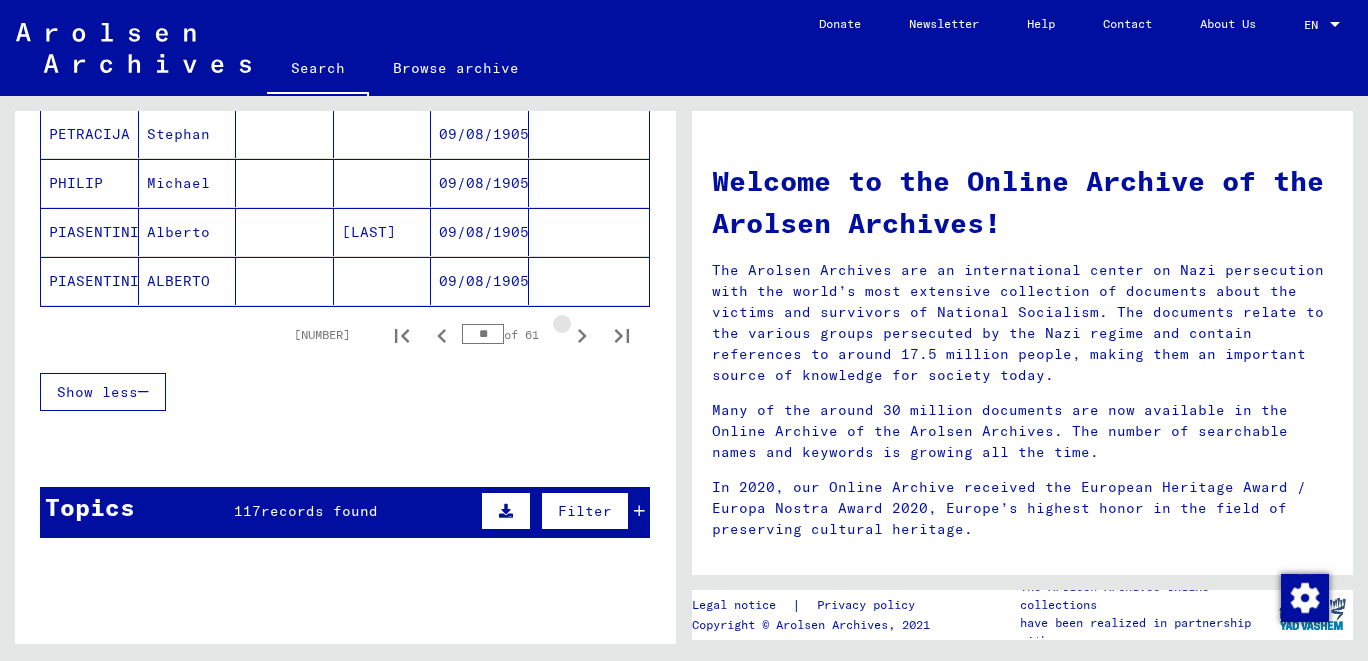 click 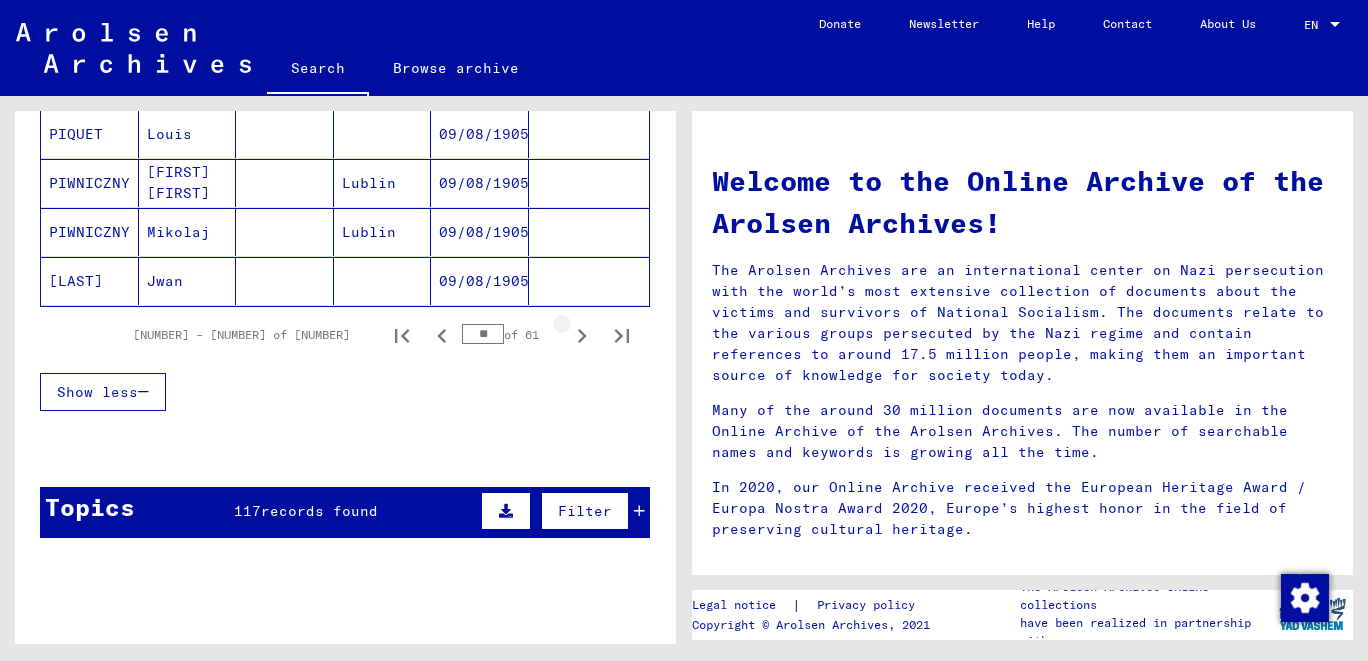 click 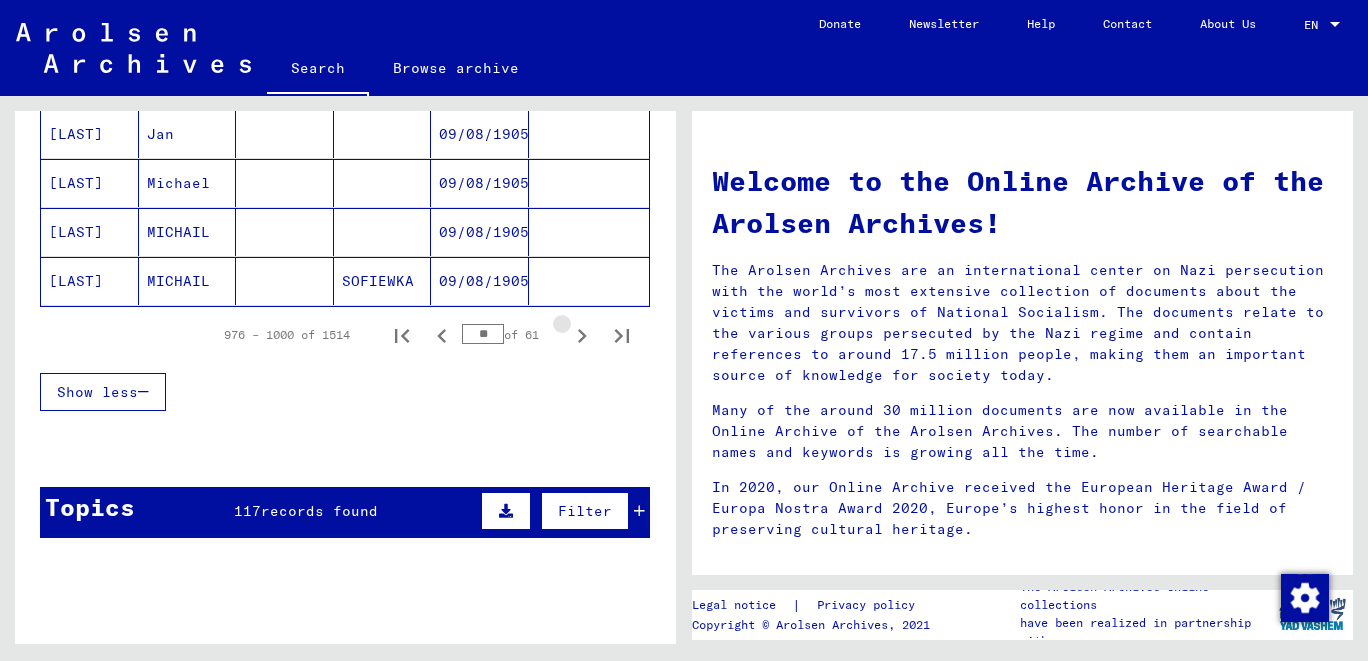 click 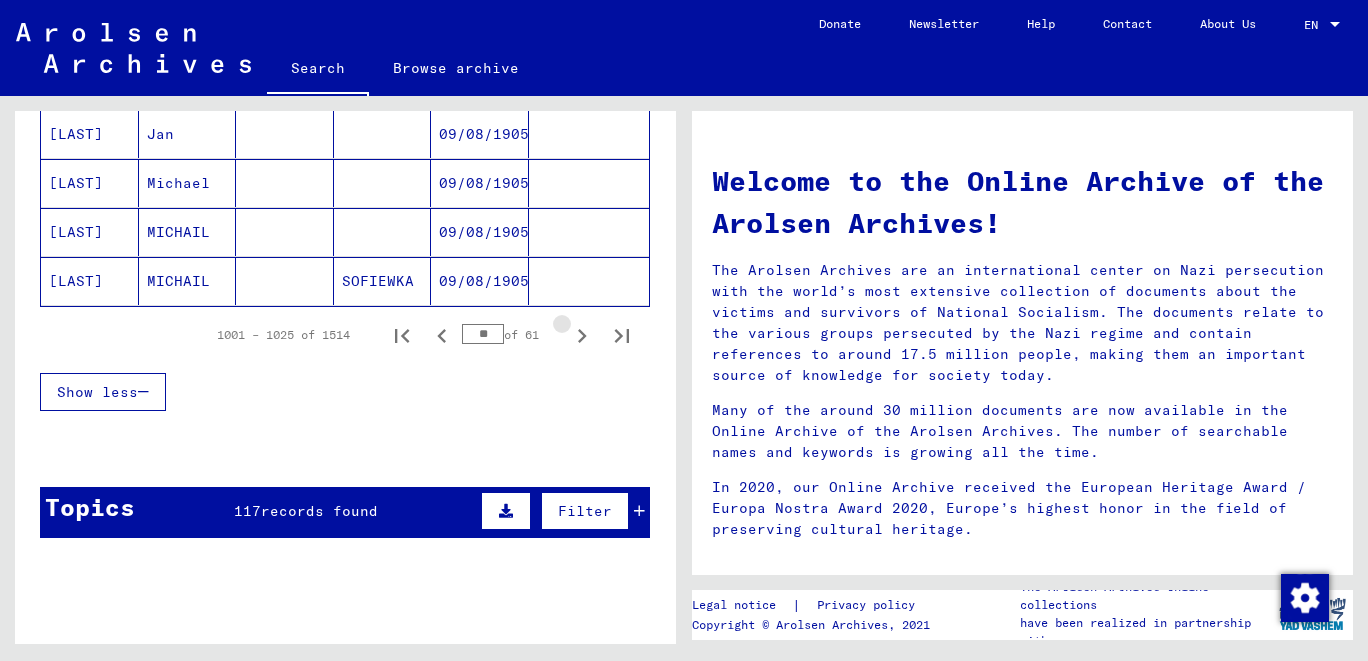 click 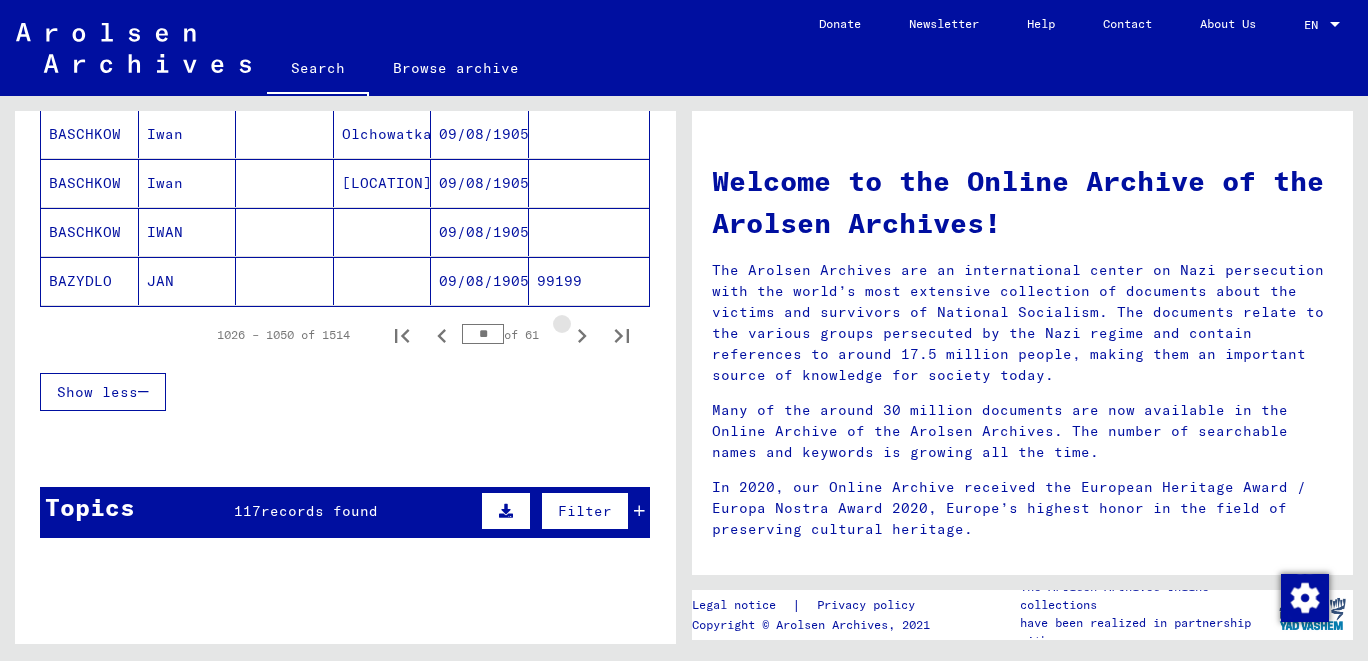 click 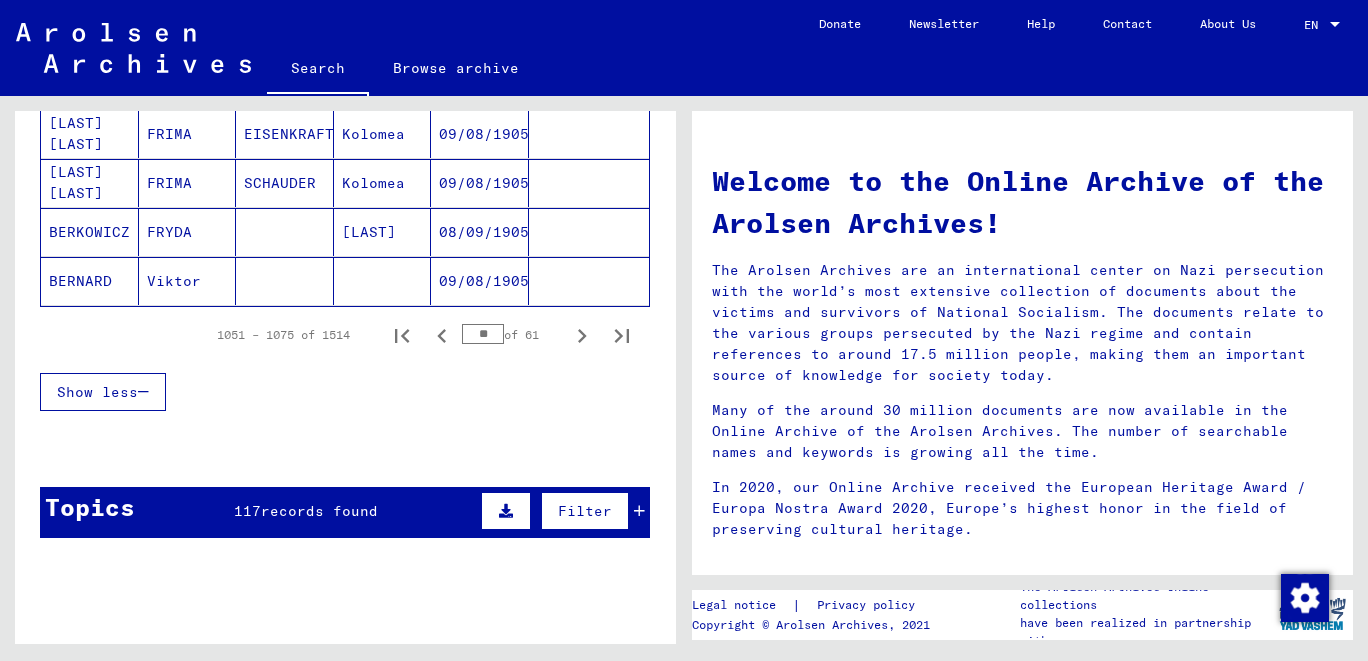 click 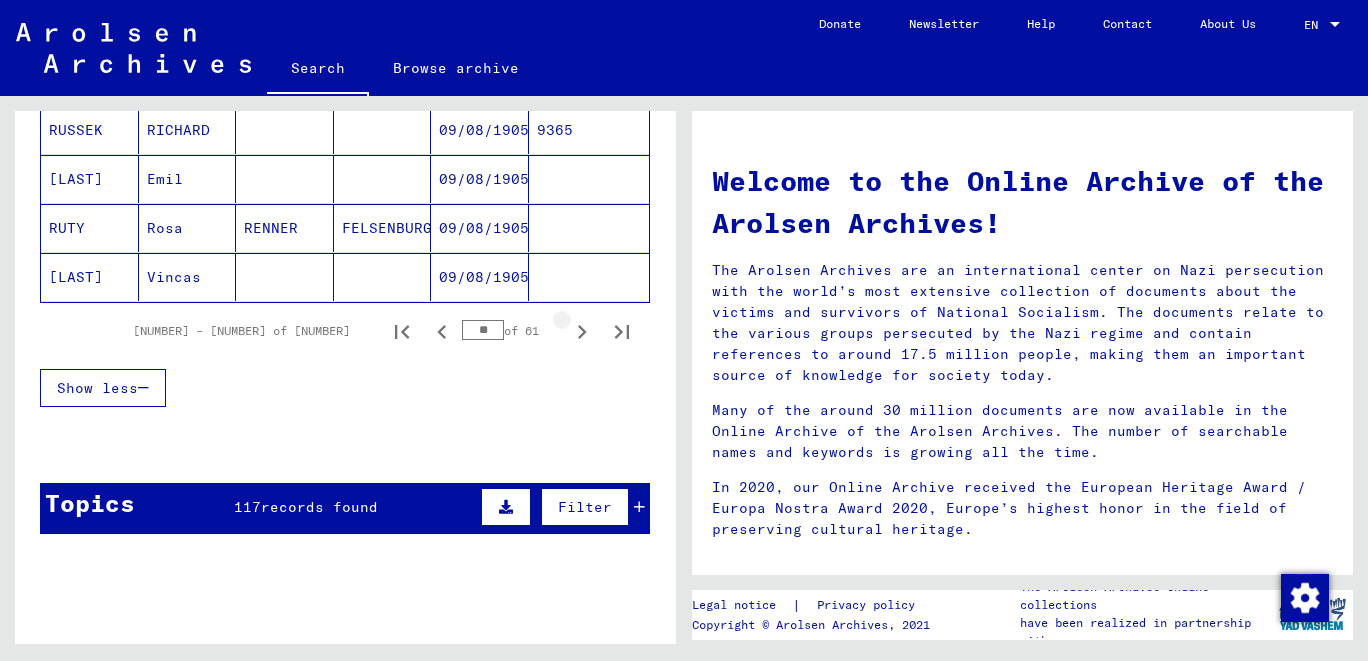 scroll, scrollTop: 1324, scrollLeft: 0, axis: vertical 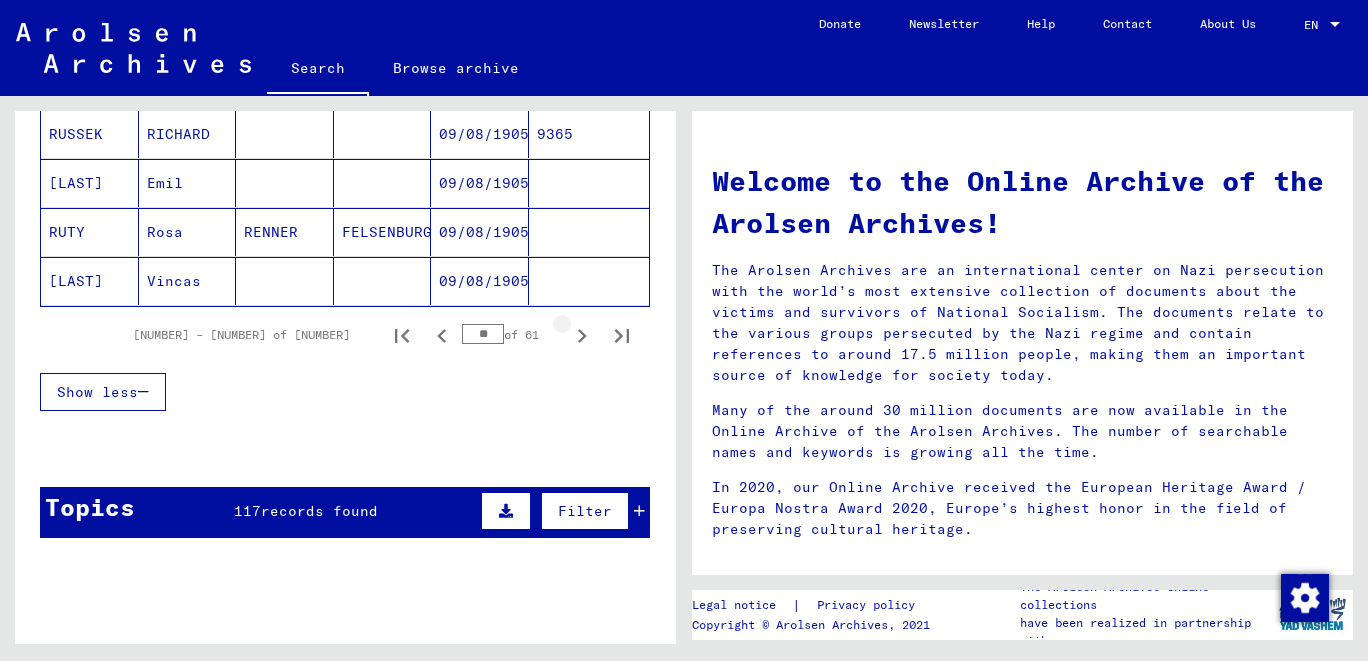 click 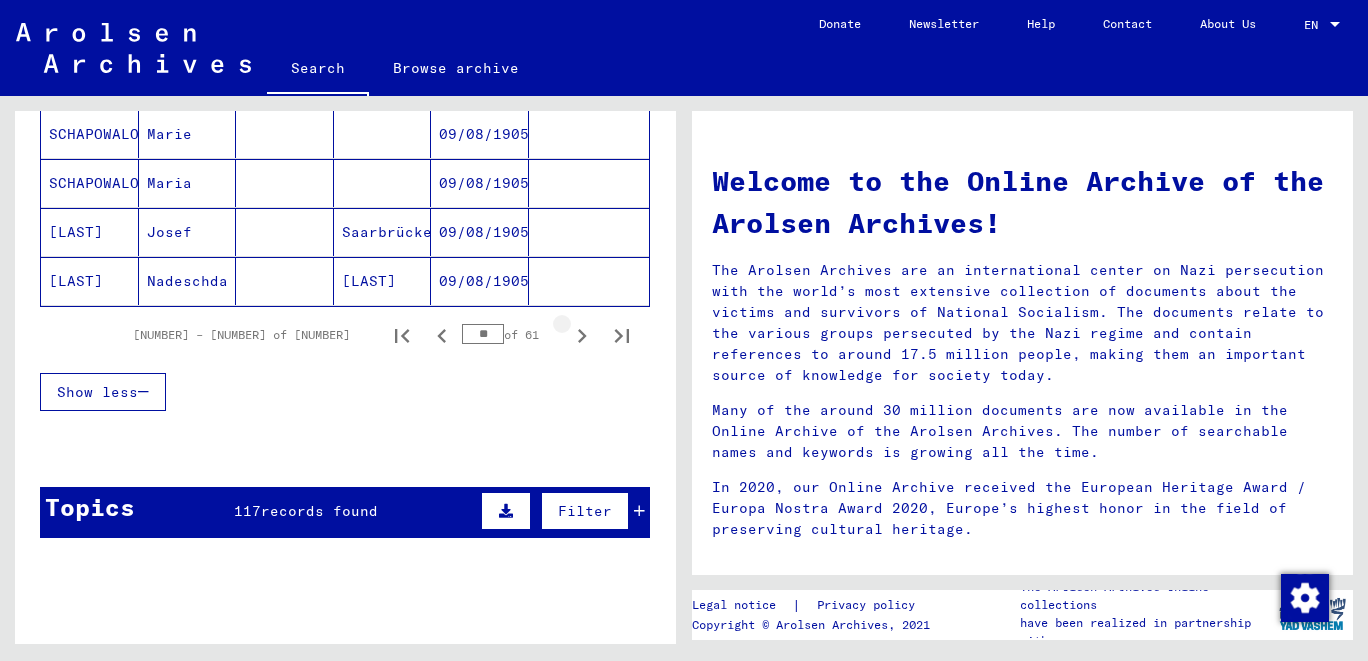 click 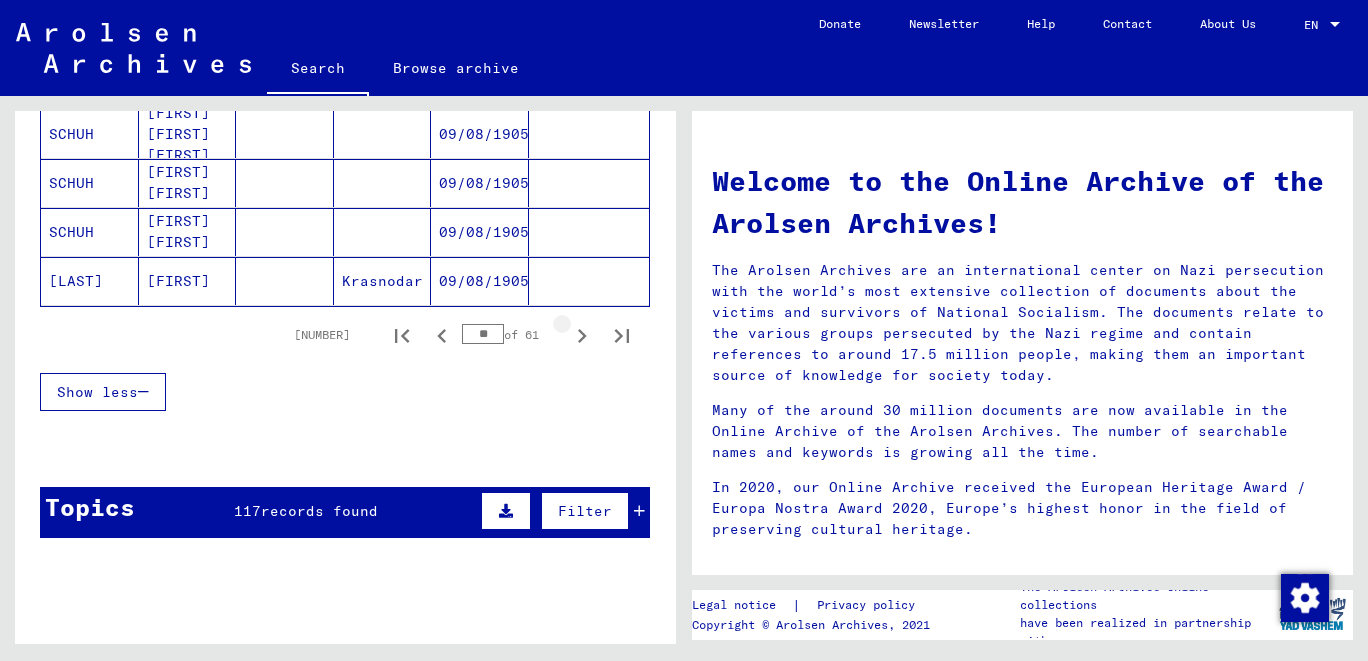 click 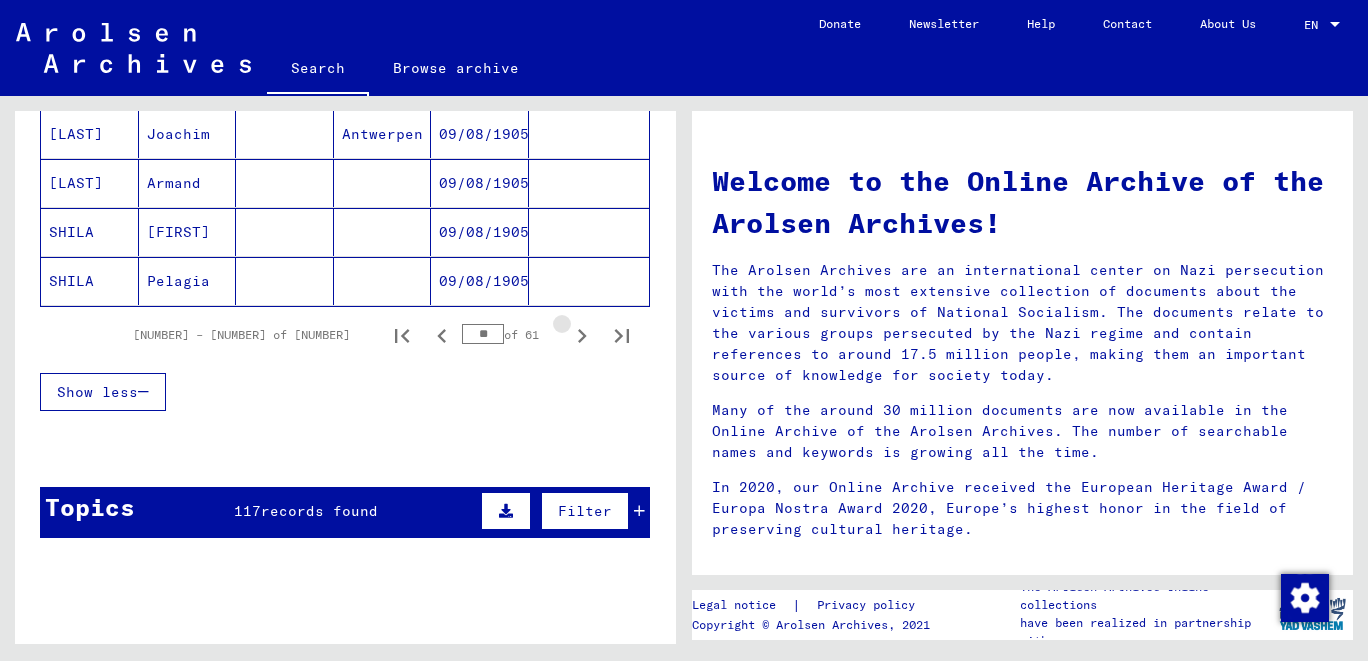 click 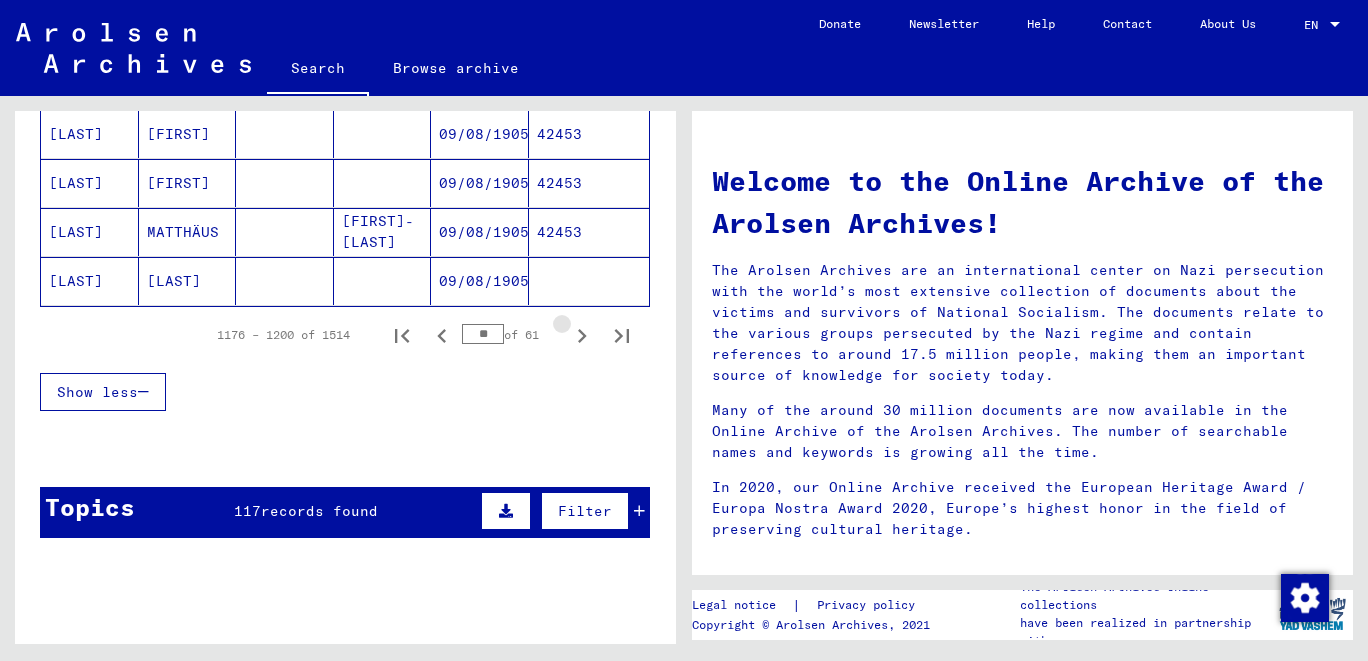 click 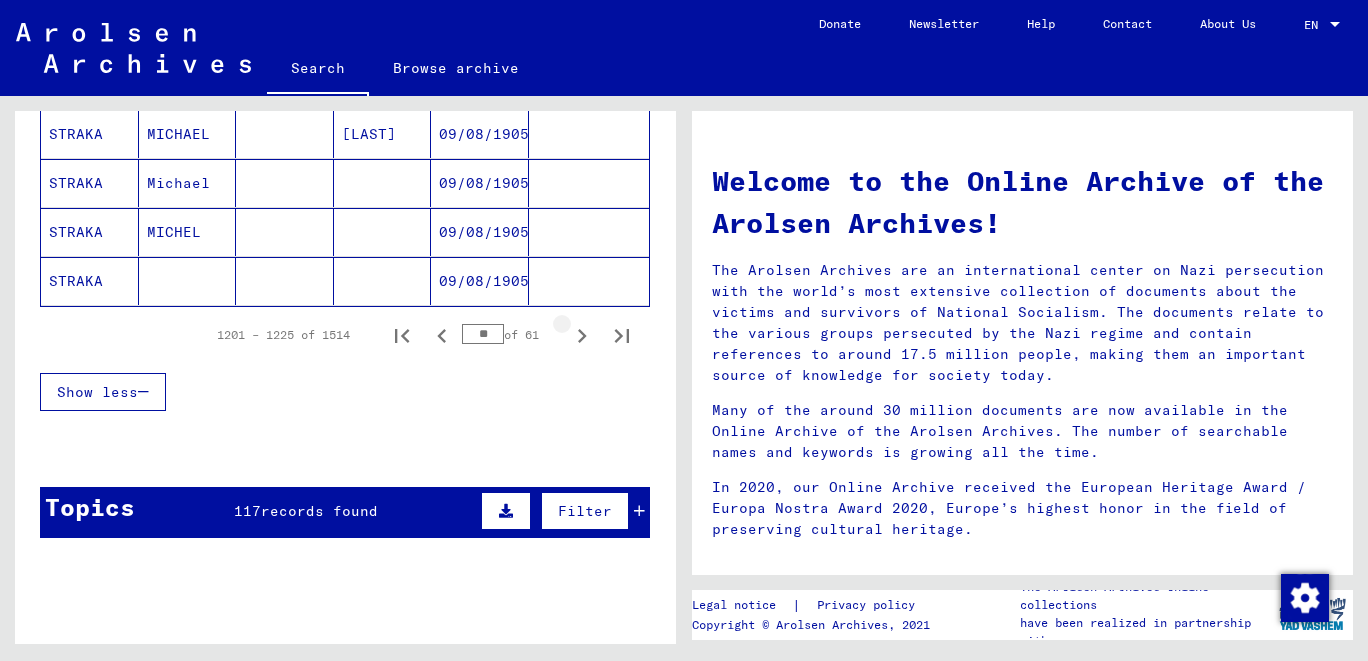 click 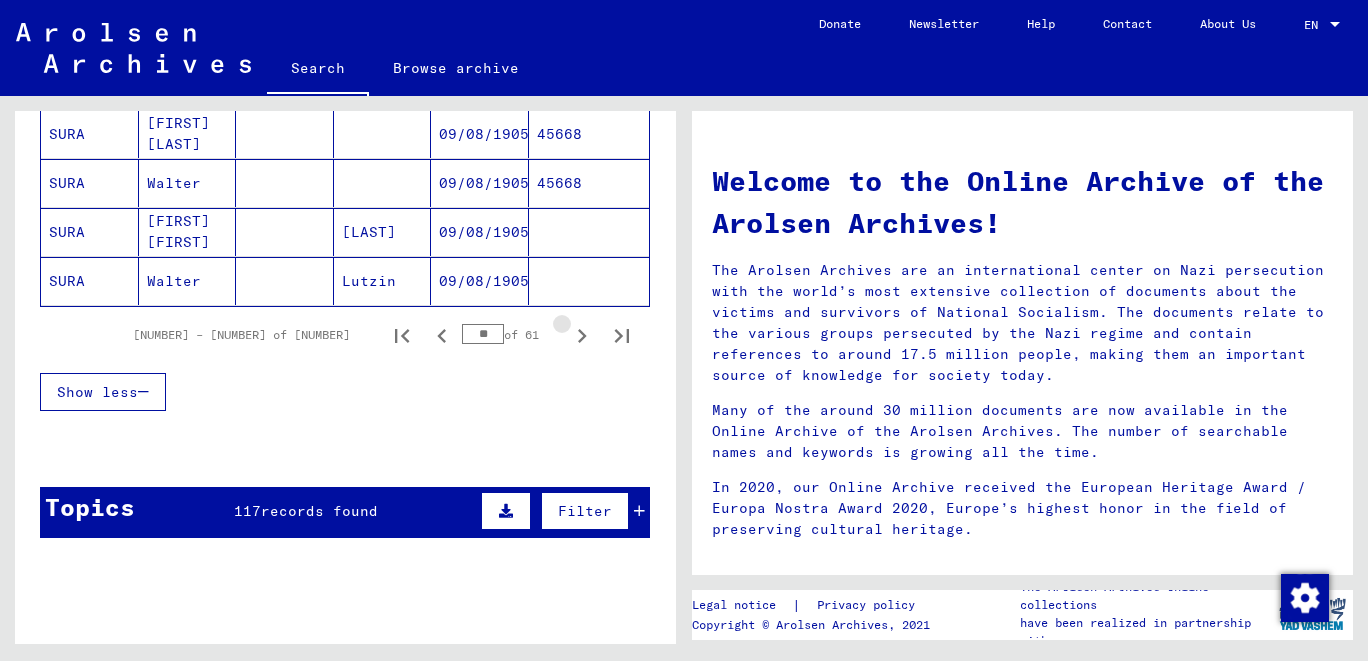 click 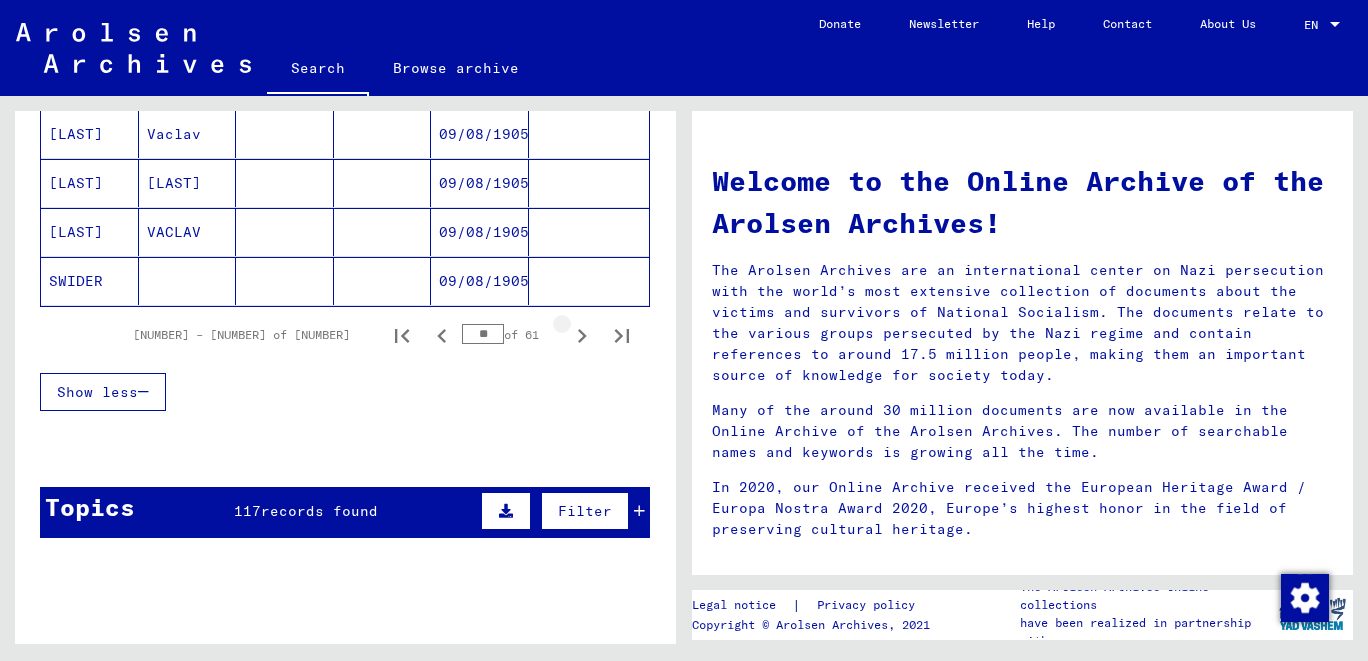 click 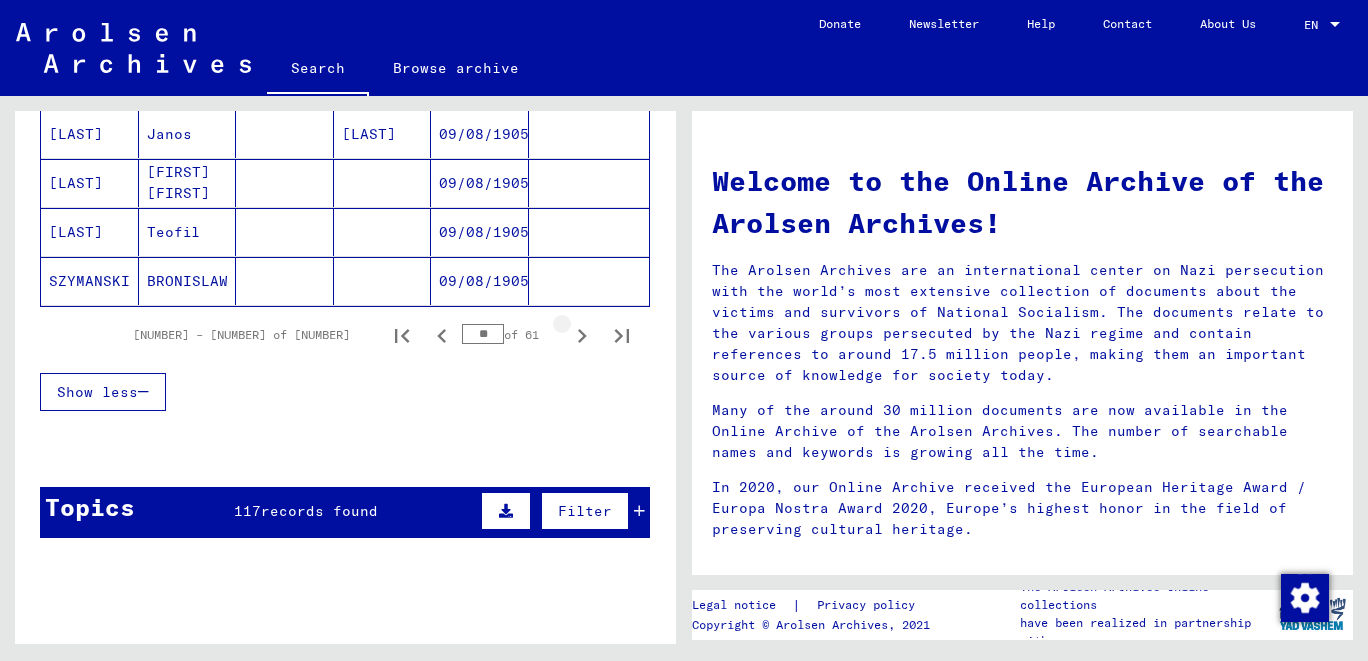 click 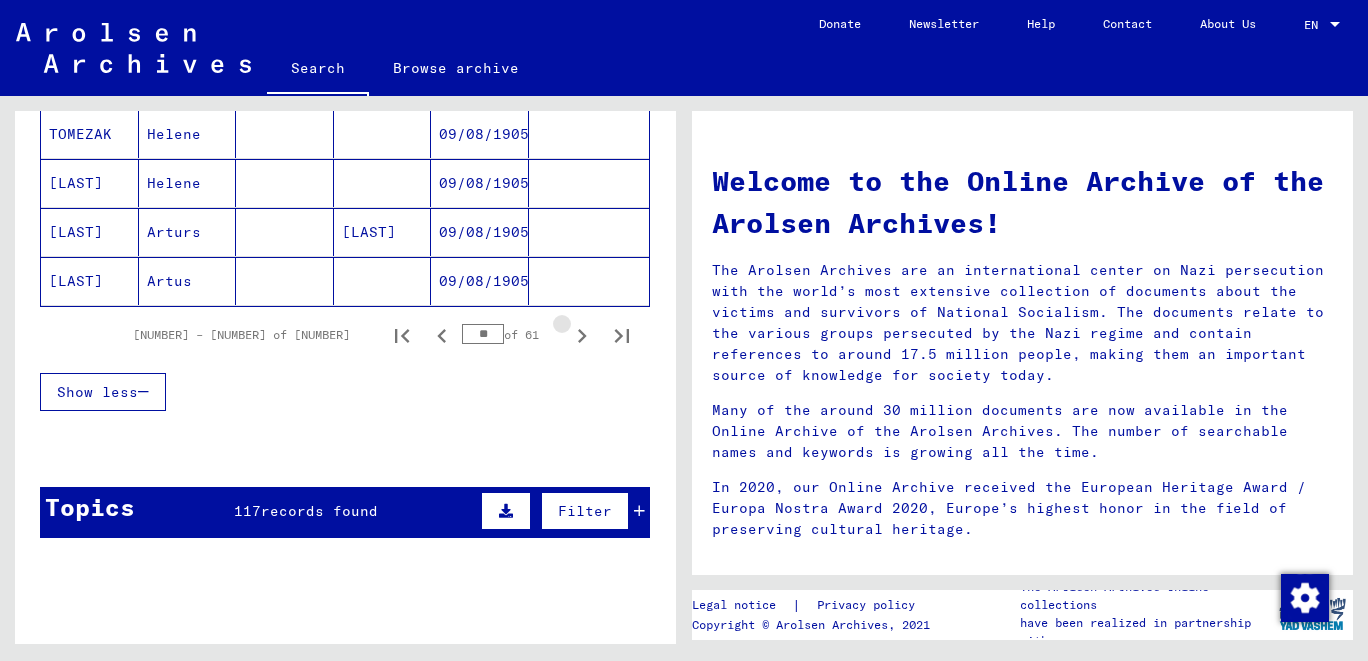 click 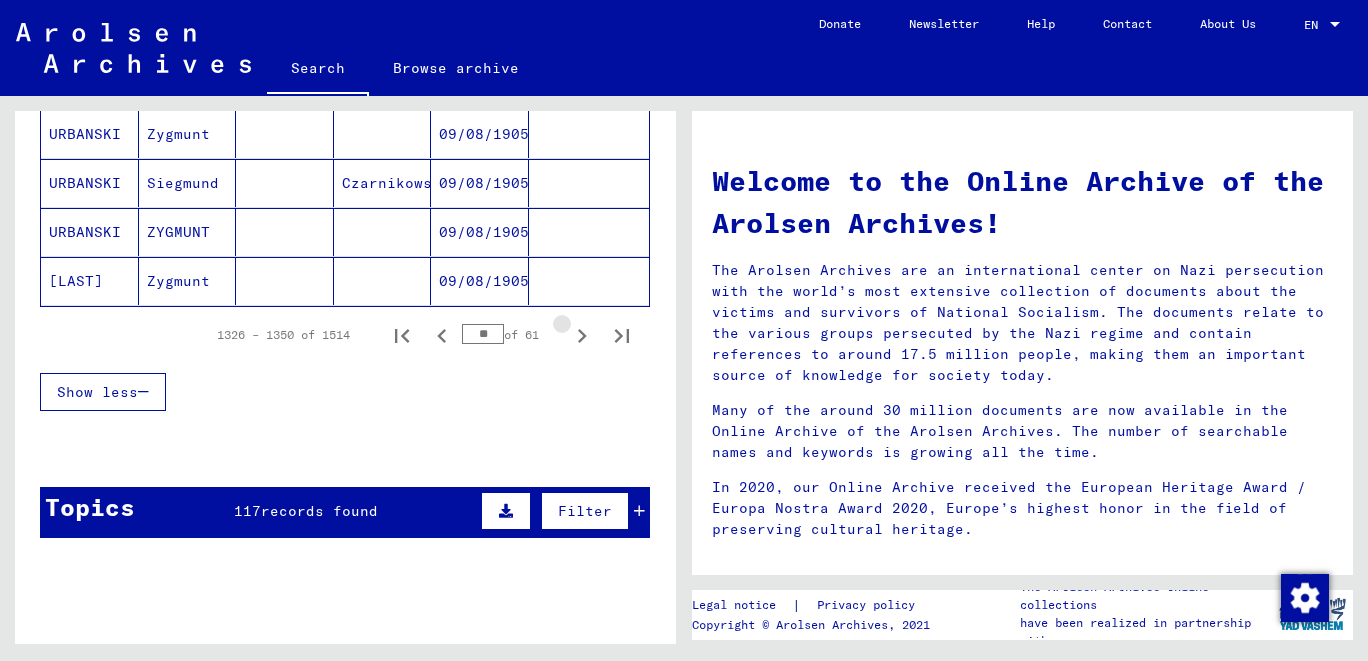 click 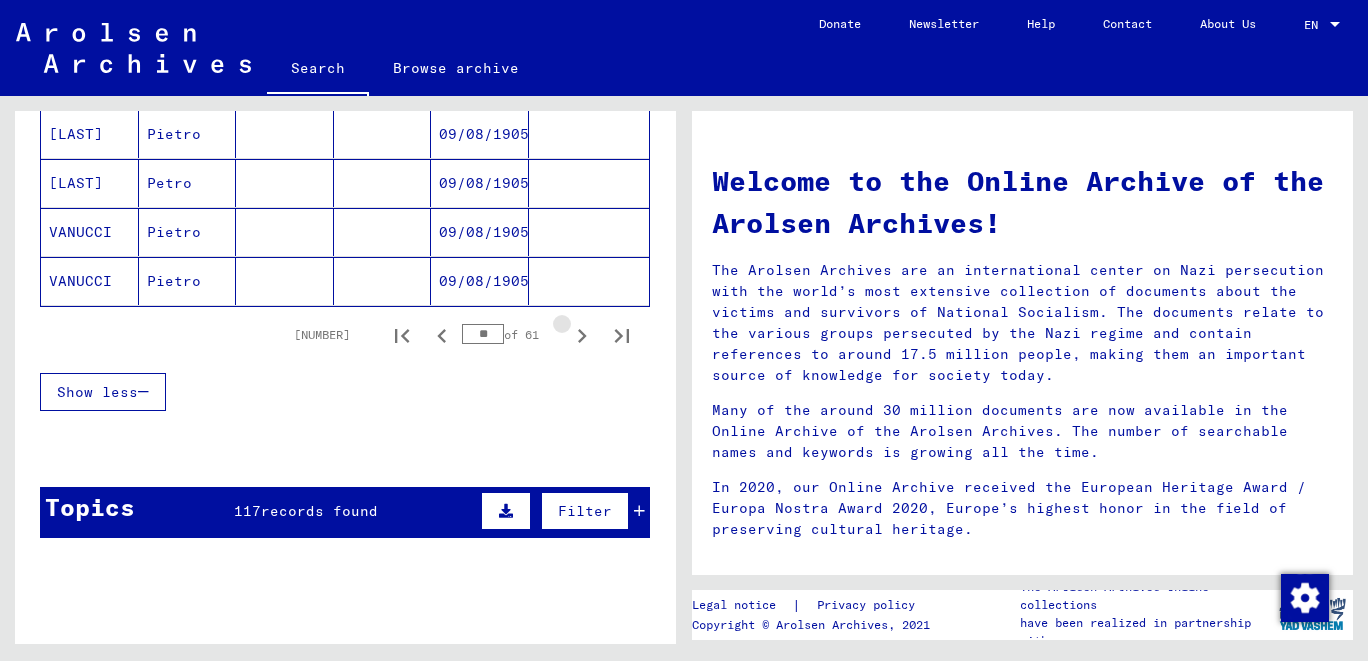 click 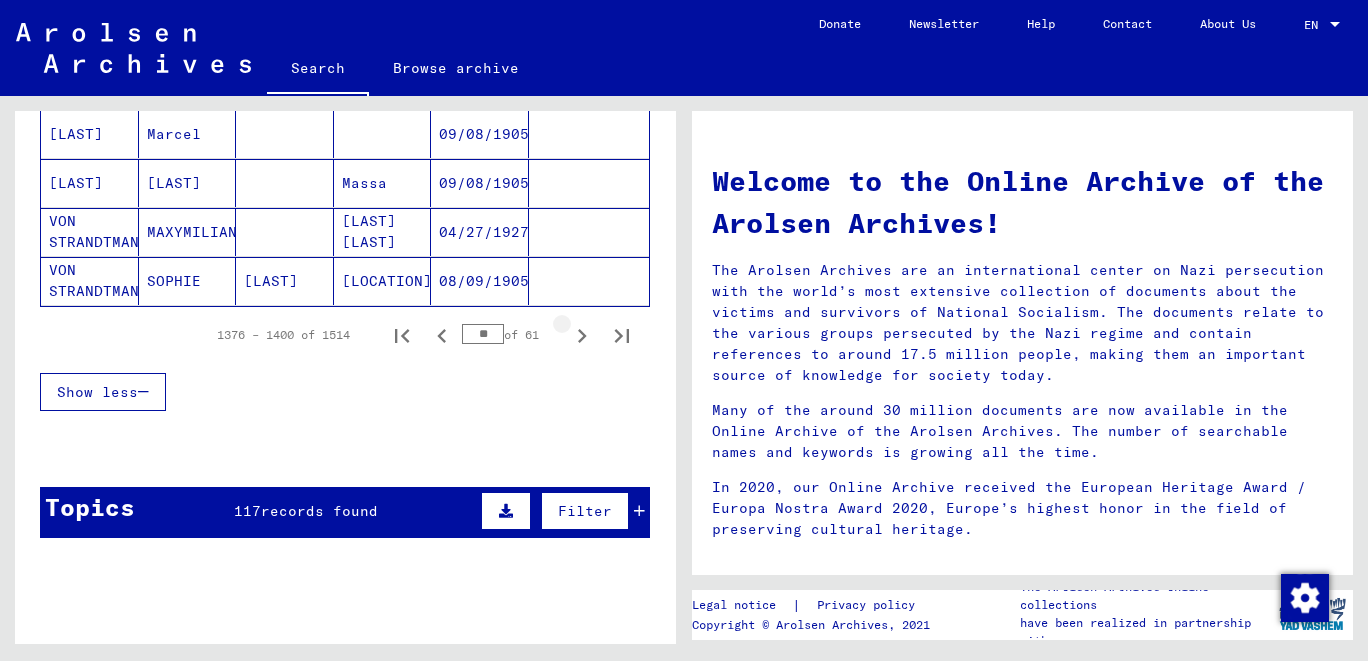 click 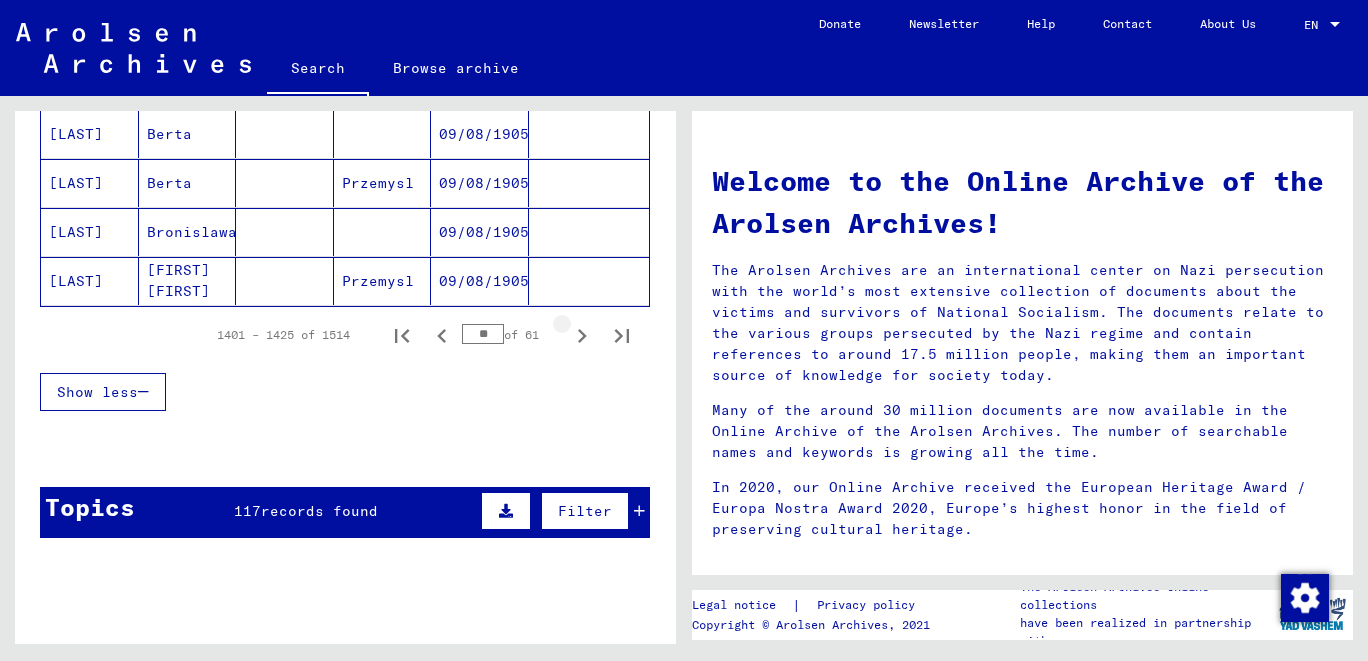 click 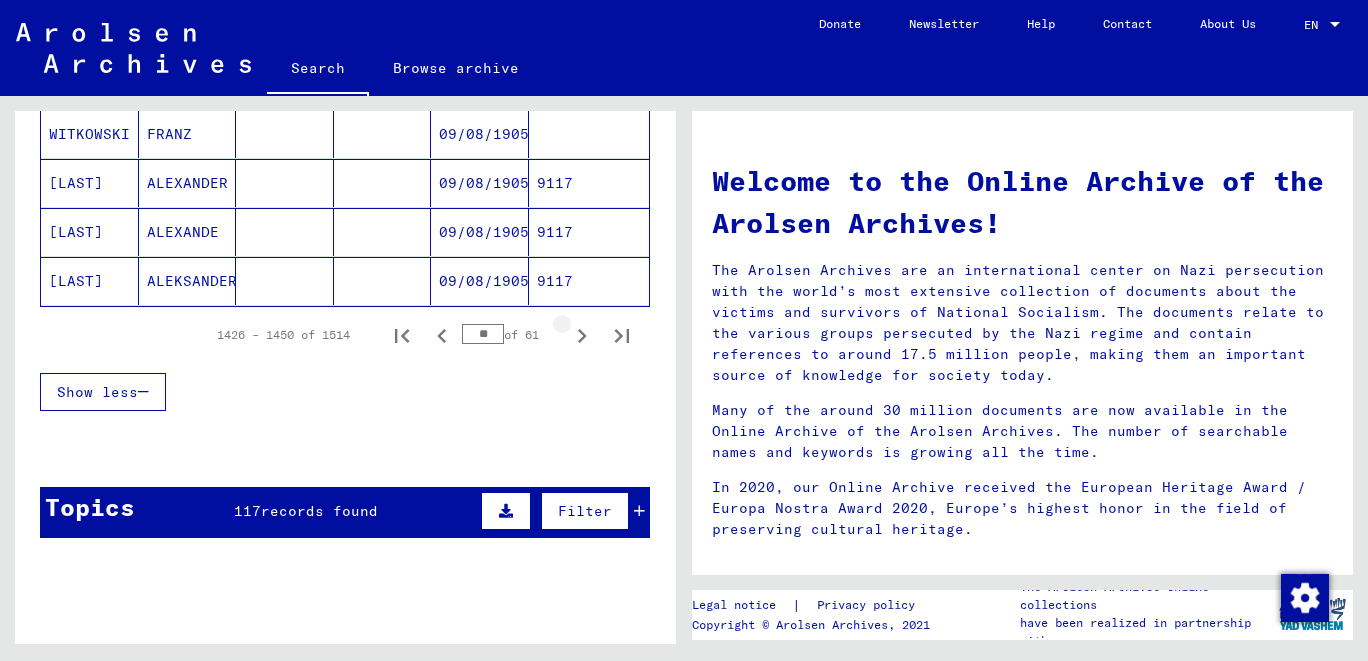 click 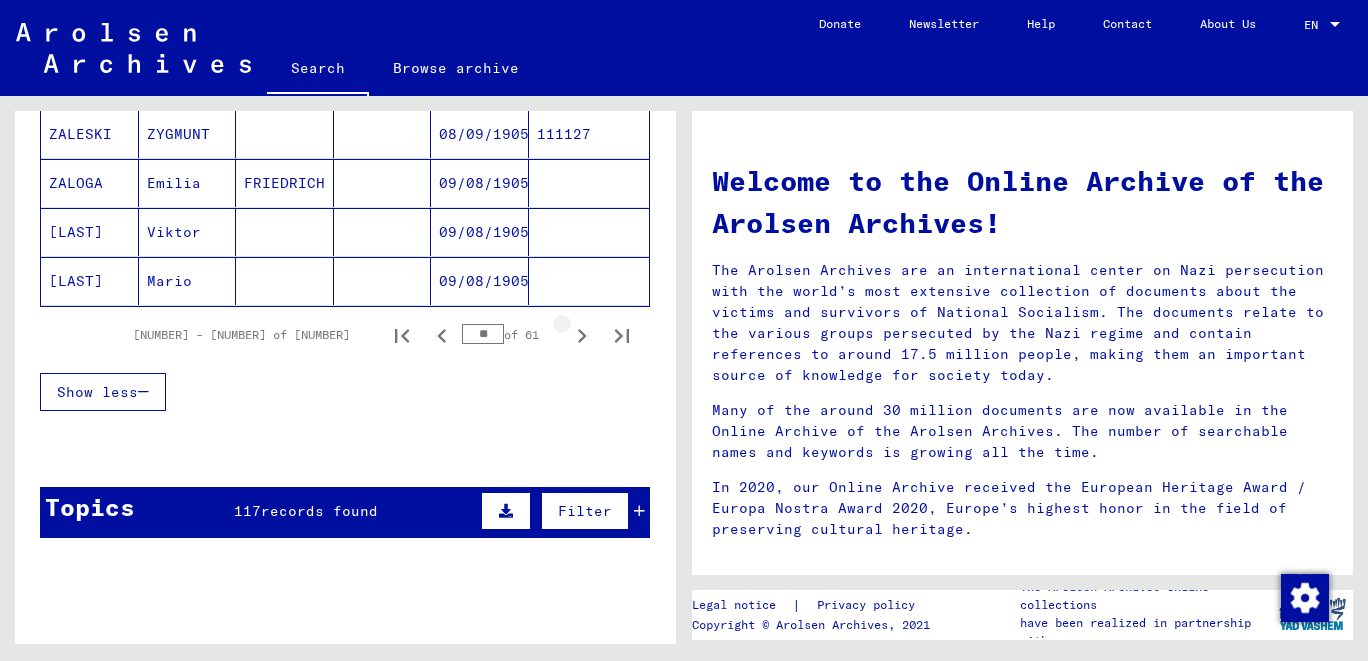 click 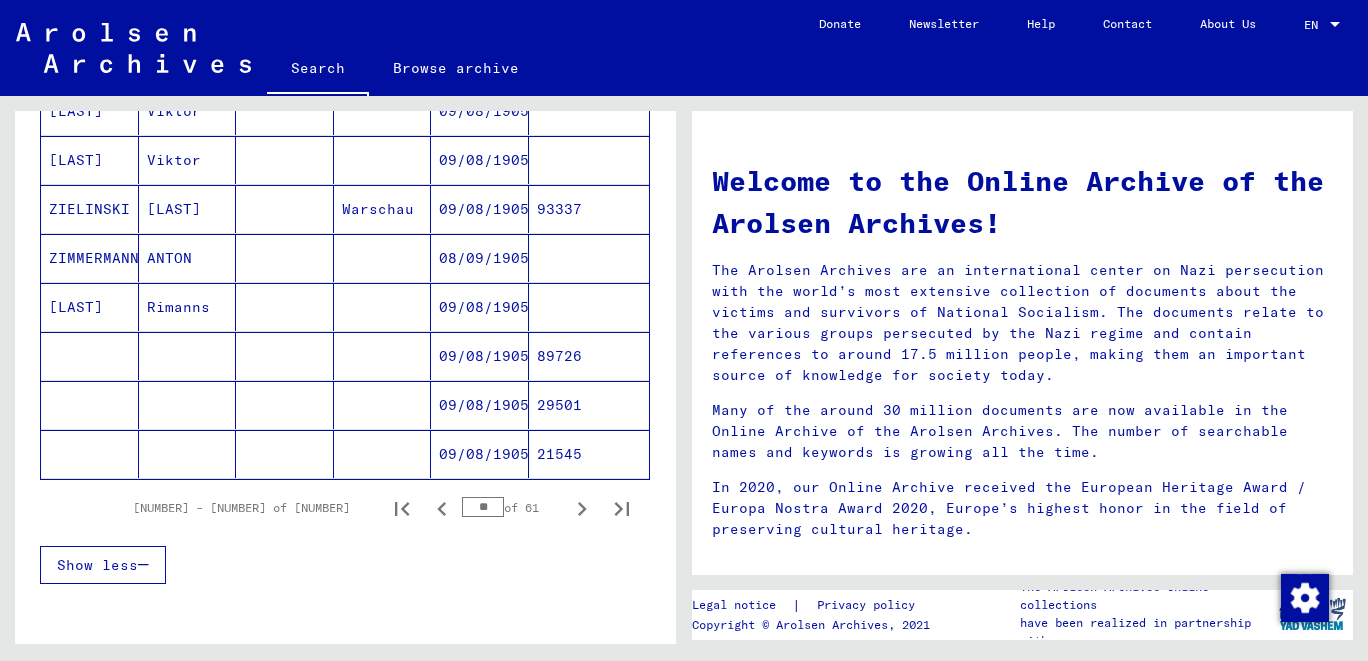 scroll, scrollTop: 1324, scrollLeft: 0, axis: vertical 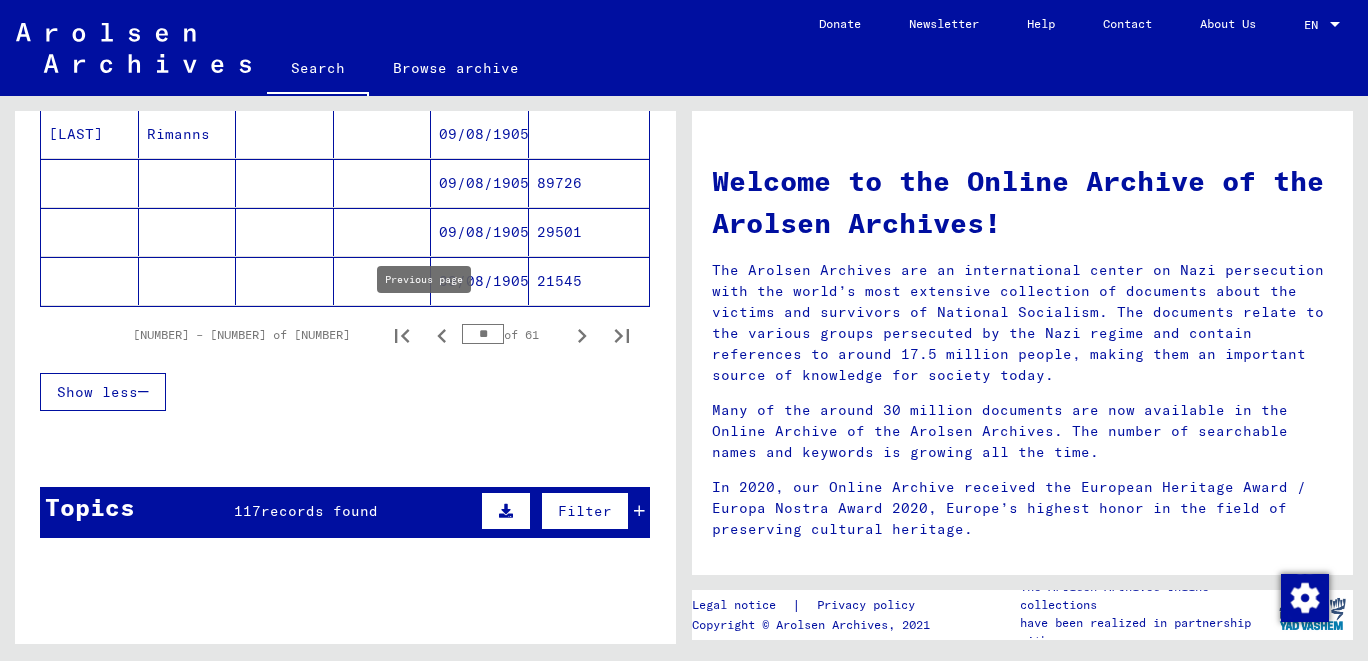 click 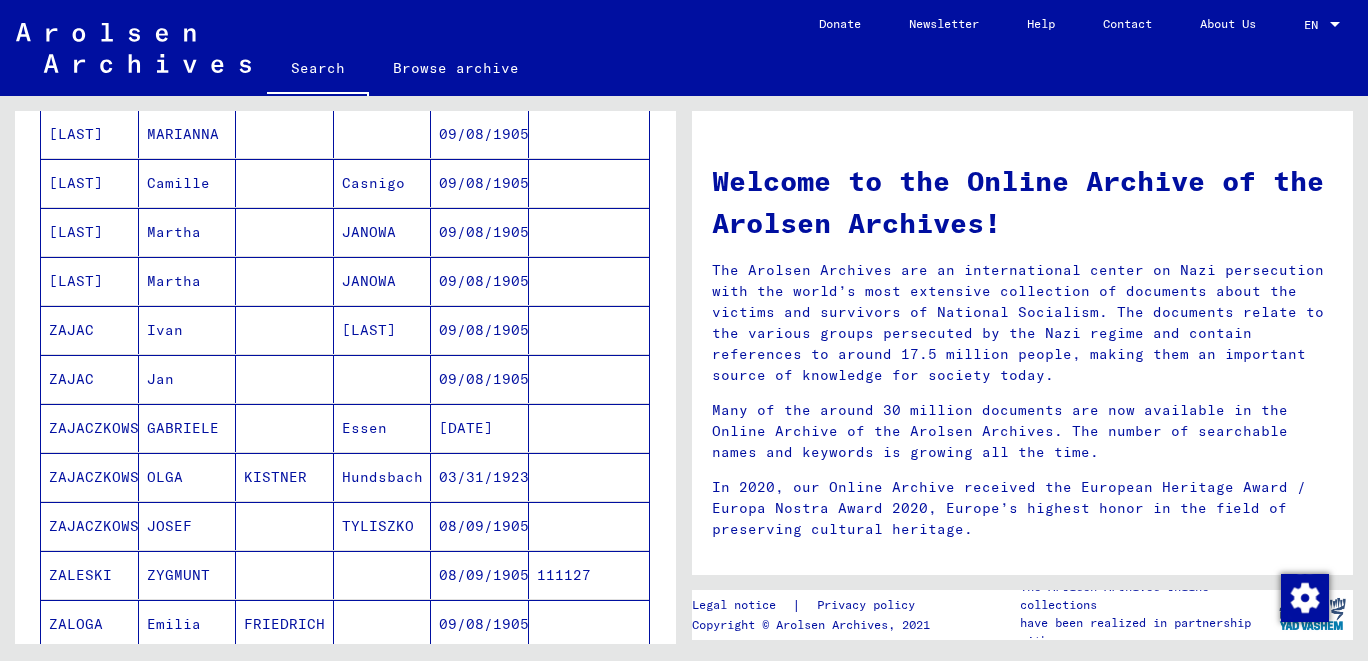 scroll, scrollTop: 1324, scrollLeft: 0, axis: vertical 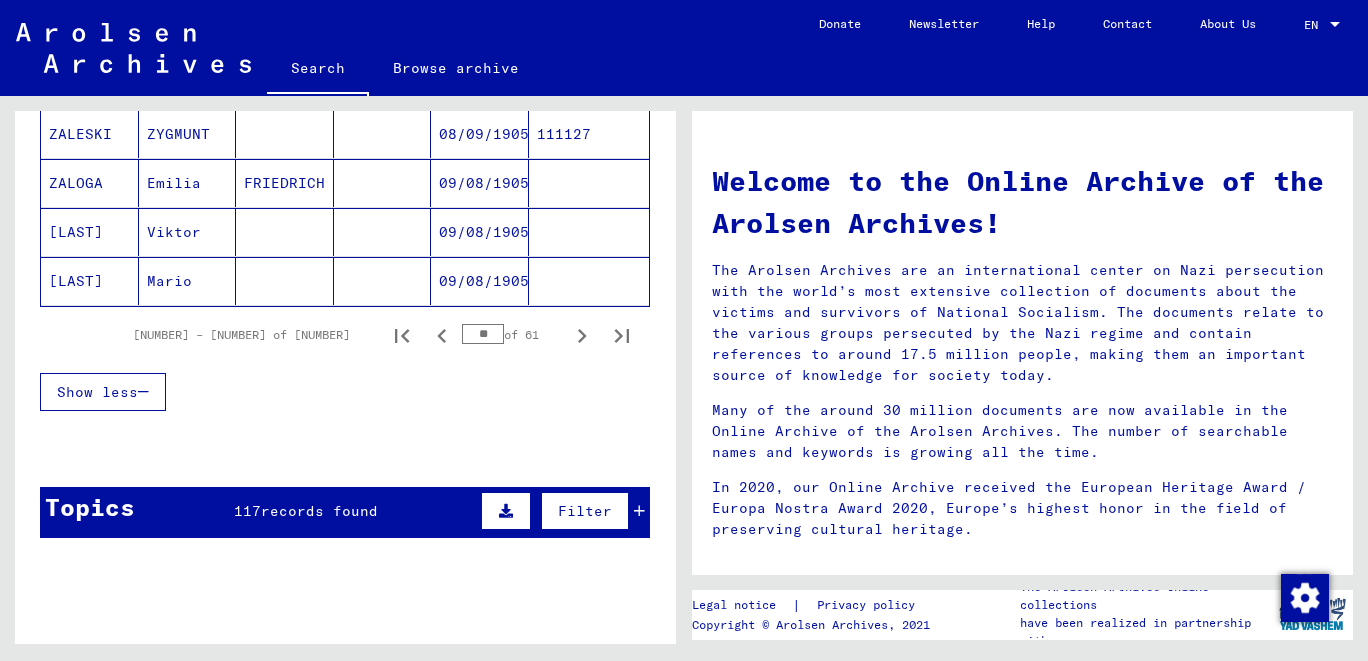 click on "Welcome to the Online Archive of the Arolsen Archives!
The Arolsen Archives are an international center on Nazi persecution with the world’s most extensive collection of documents about the victims and survivors of National Socialism. The documents relate to the various groups persecuted by the Nazi regime and contain references to around 17.5 million people, making them an important source of knowledge for society today.
Many of the around 30 million documents are now available in the Online Archive of the Arolsen Archives. The number of searchable names and keywords is growing all the time.
In 2020, our Online Archive received the European Heritage Award / Europa Nostra Award 2020, Europe’s highest honor in the field of preserving cultural heritage.
Open video" at bounding box center [1022, 772] 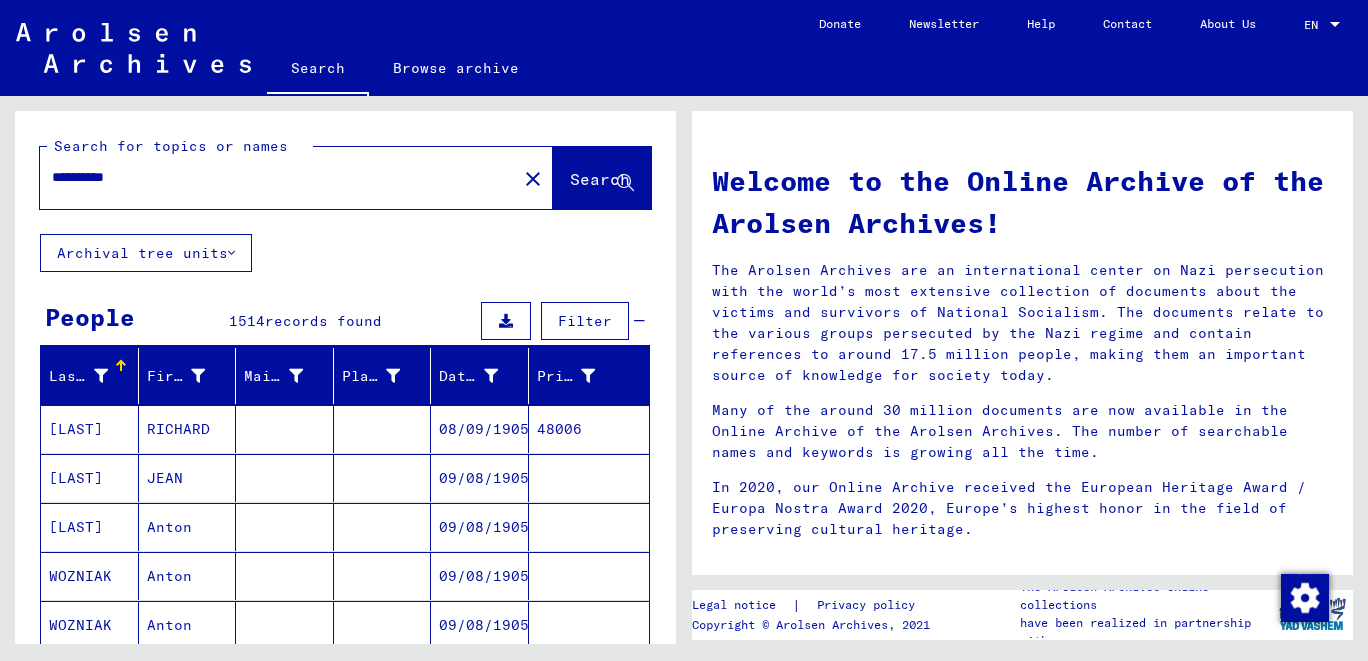 click on "**********" at bounding box center (272, 177) 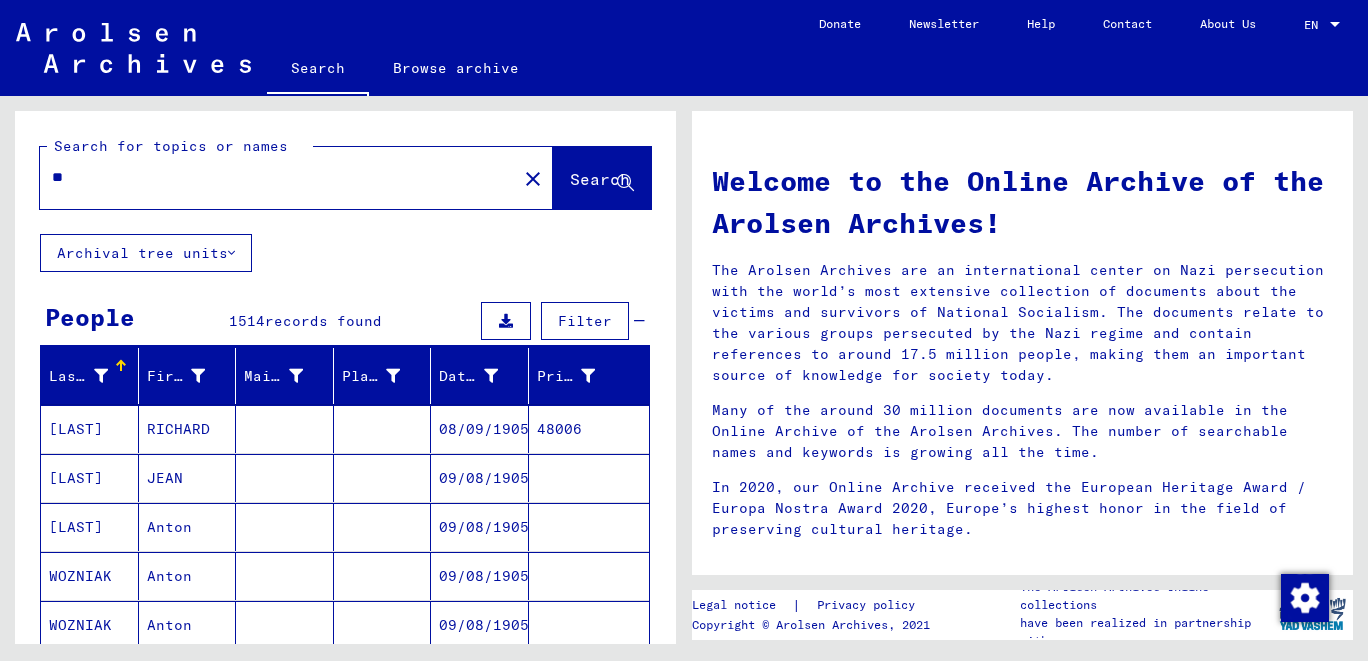 type on "*" 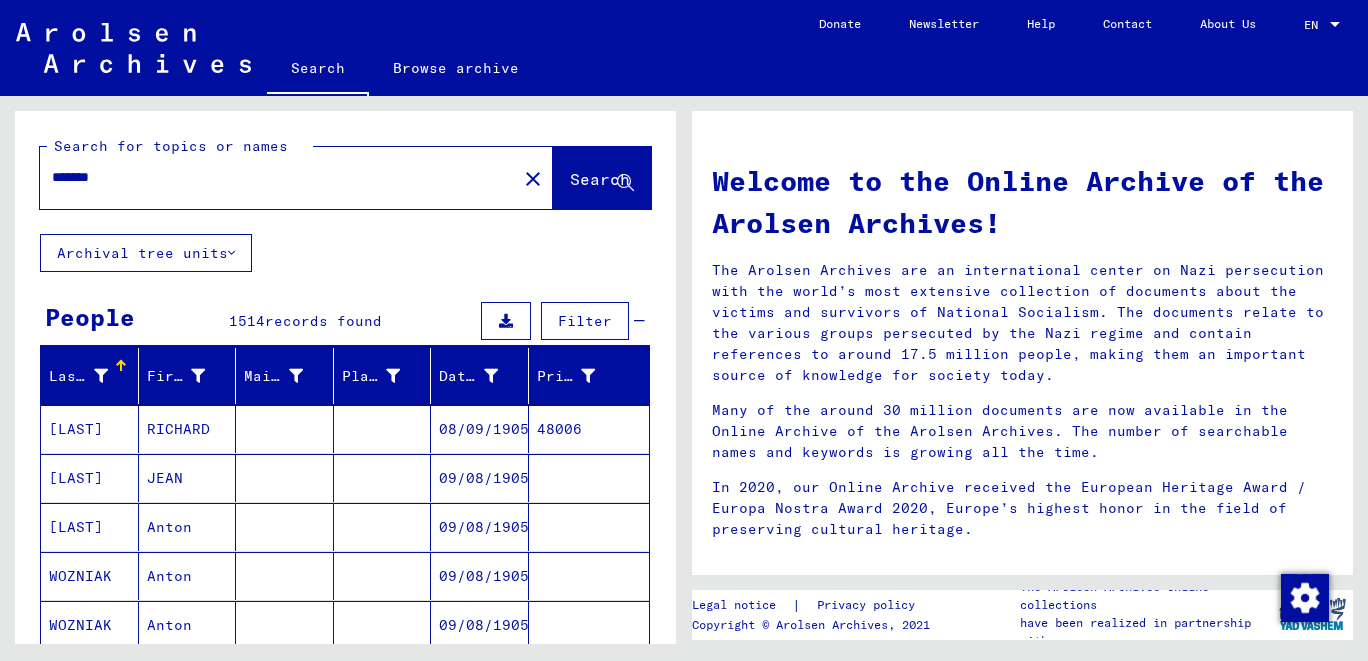type on "*******" 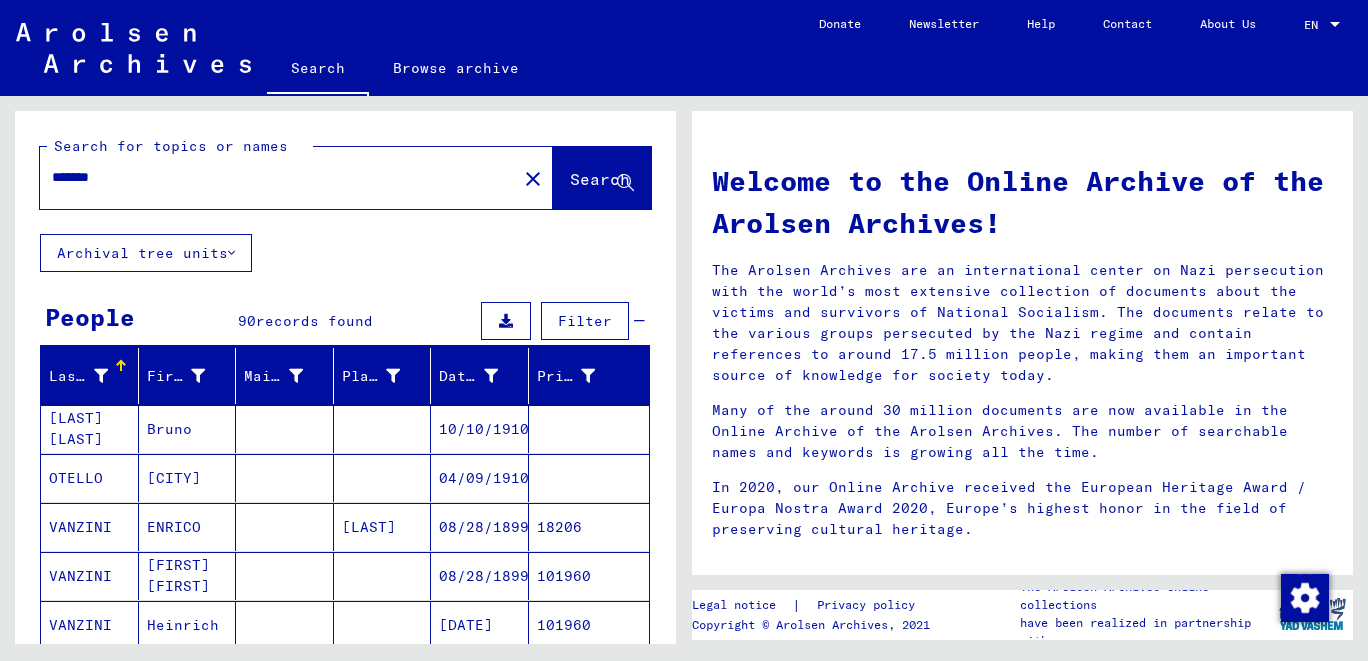 scroll, scrollTop: 441, scrollLeft: 0, axis: vertical 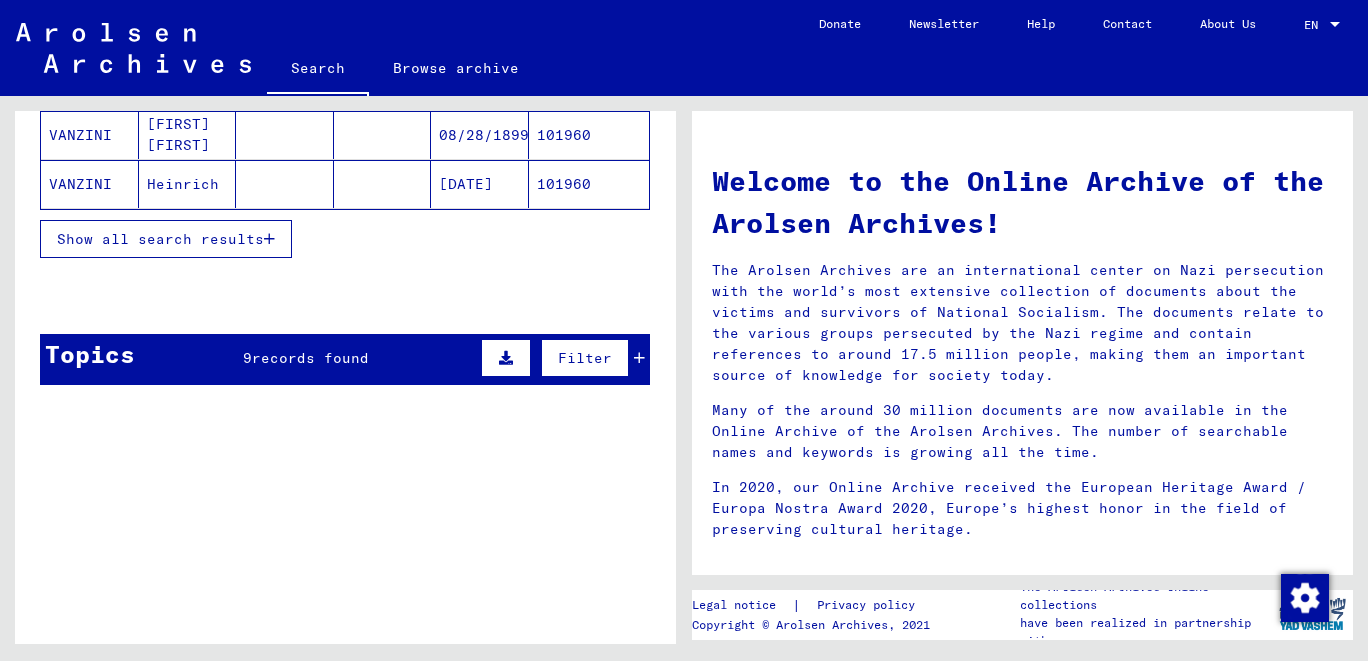 click on "Show all search results" at bounding box center [160, 239] 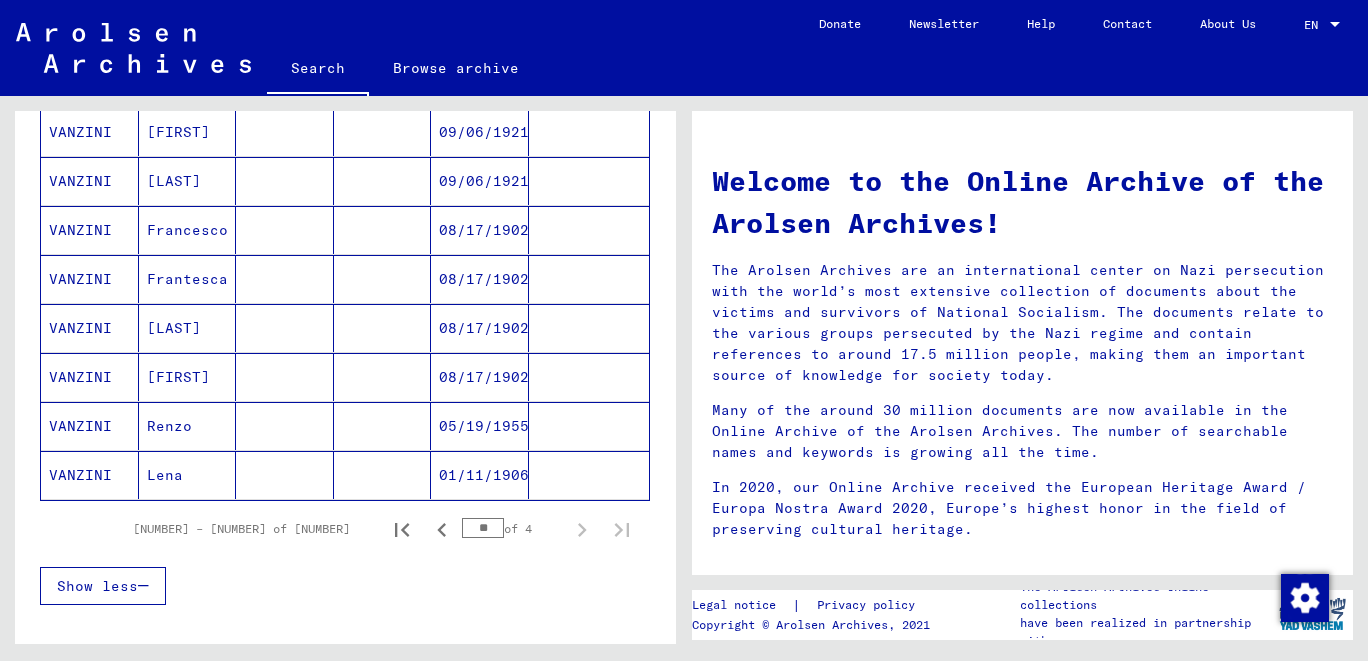 scroll, scrollTop: 1324, scrollLeft: 0, axis: vertical 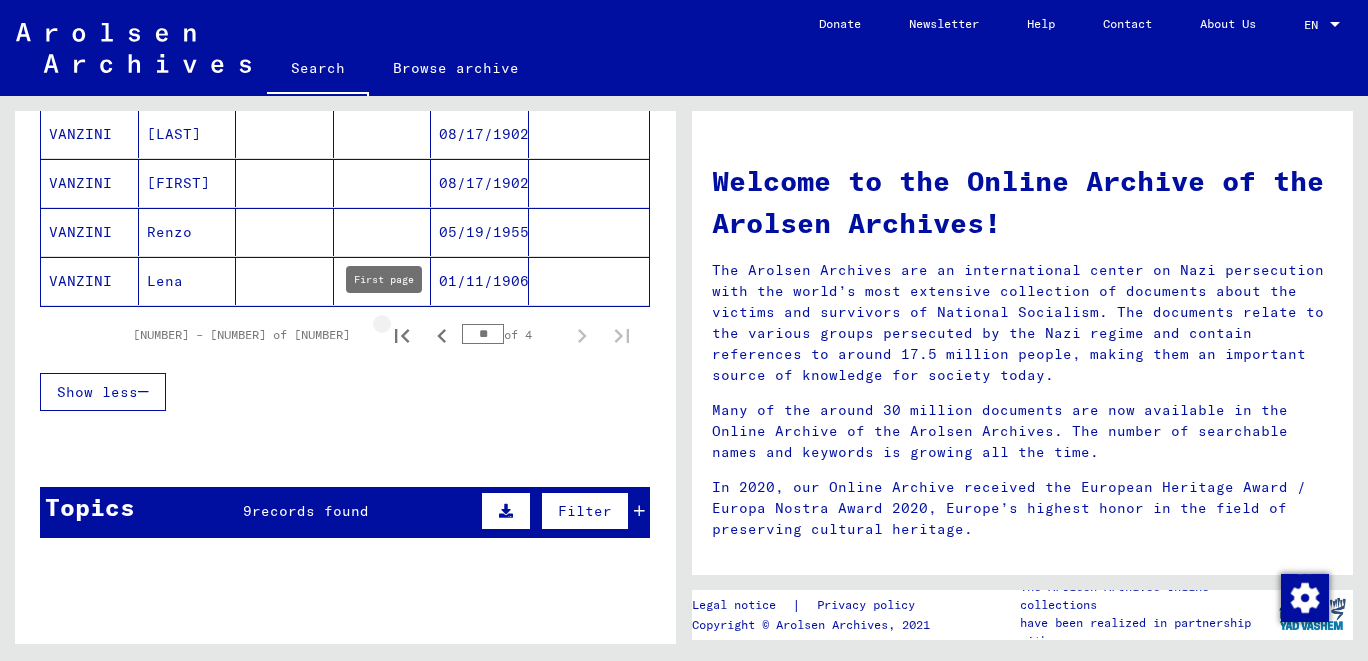 click 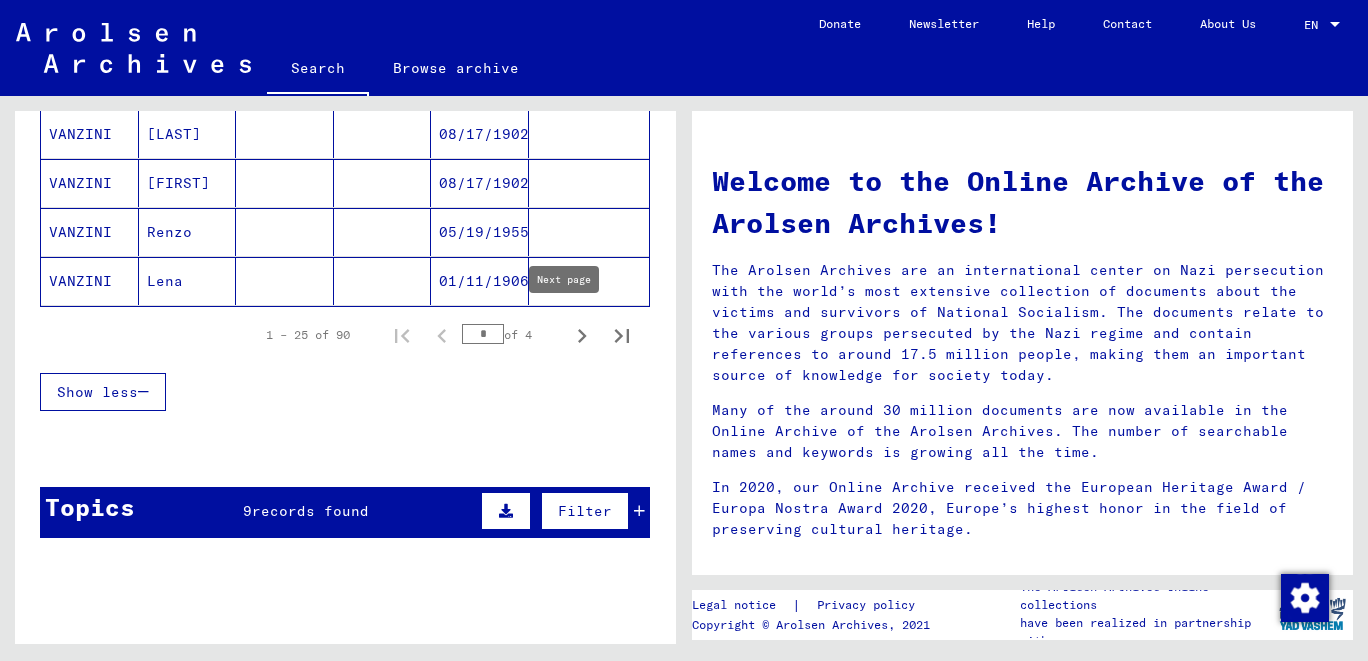 click 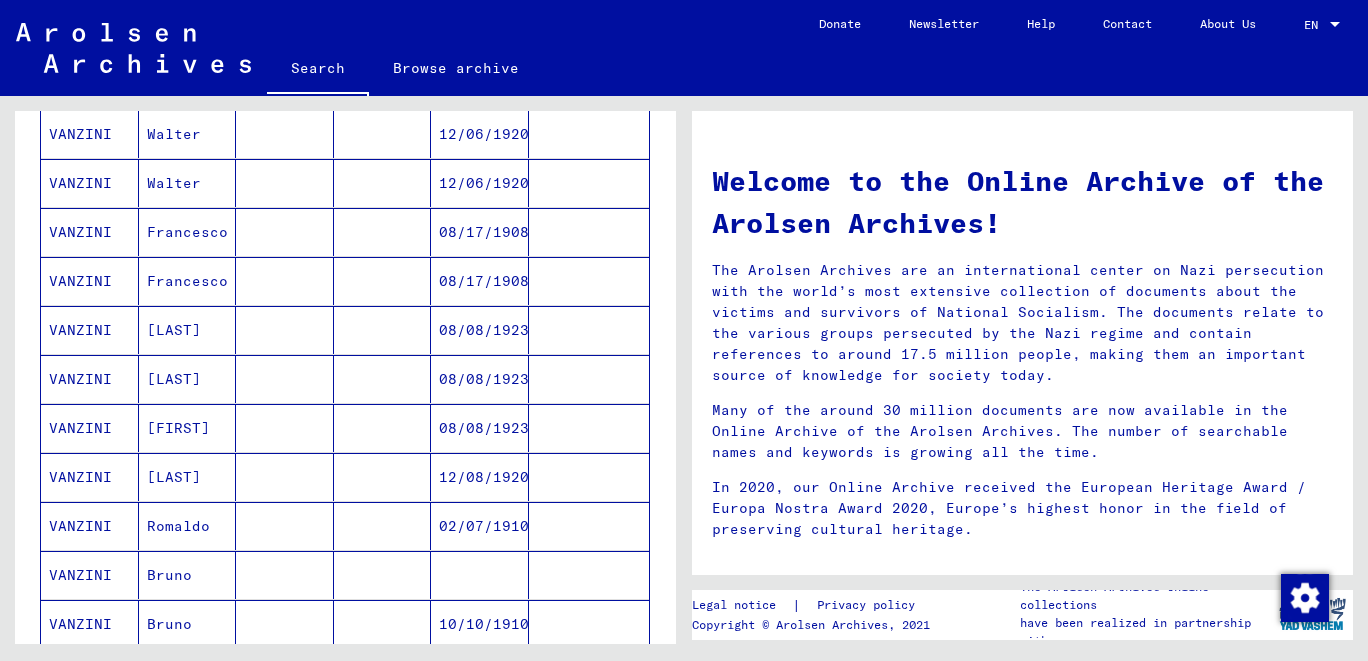 scroll, scrollTop: 1324, scrollLeft: 0, axis: vertical 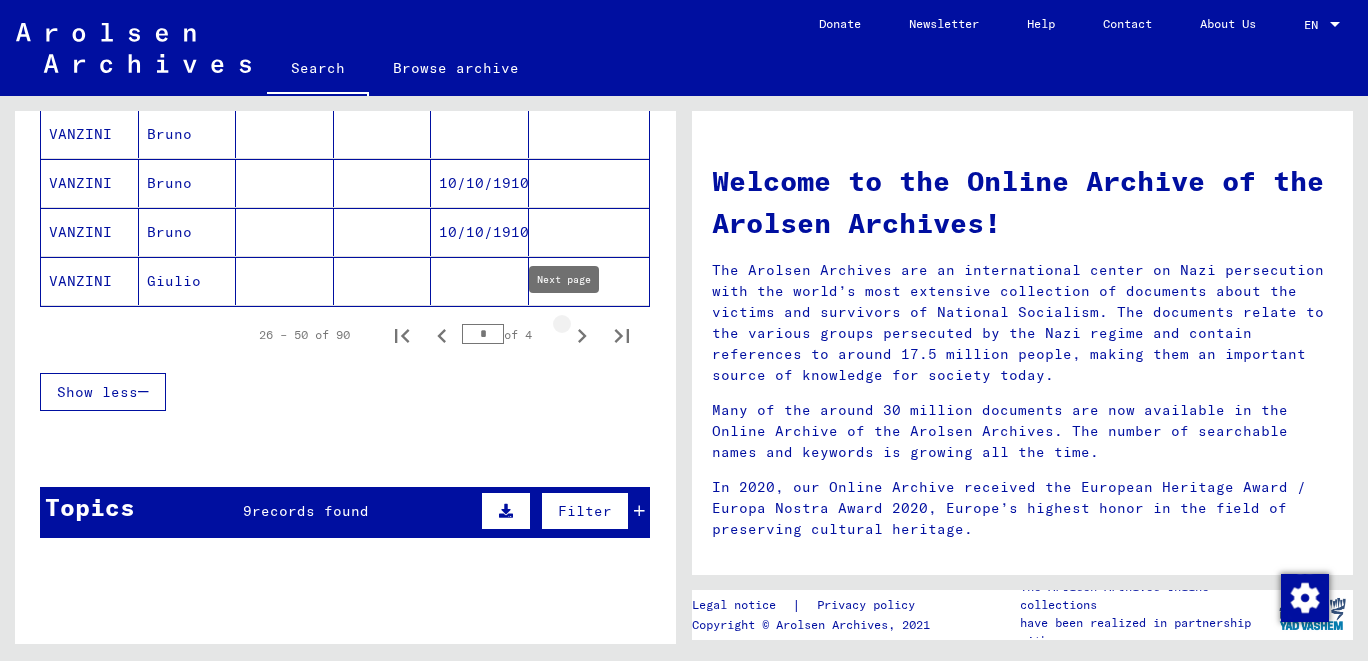 click 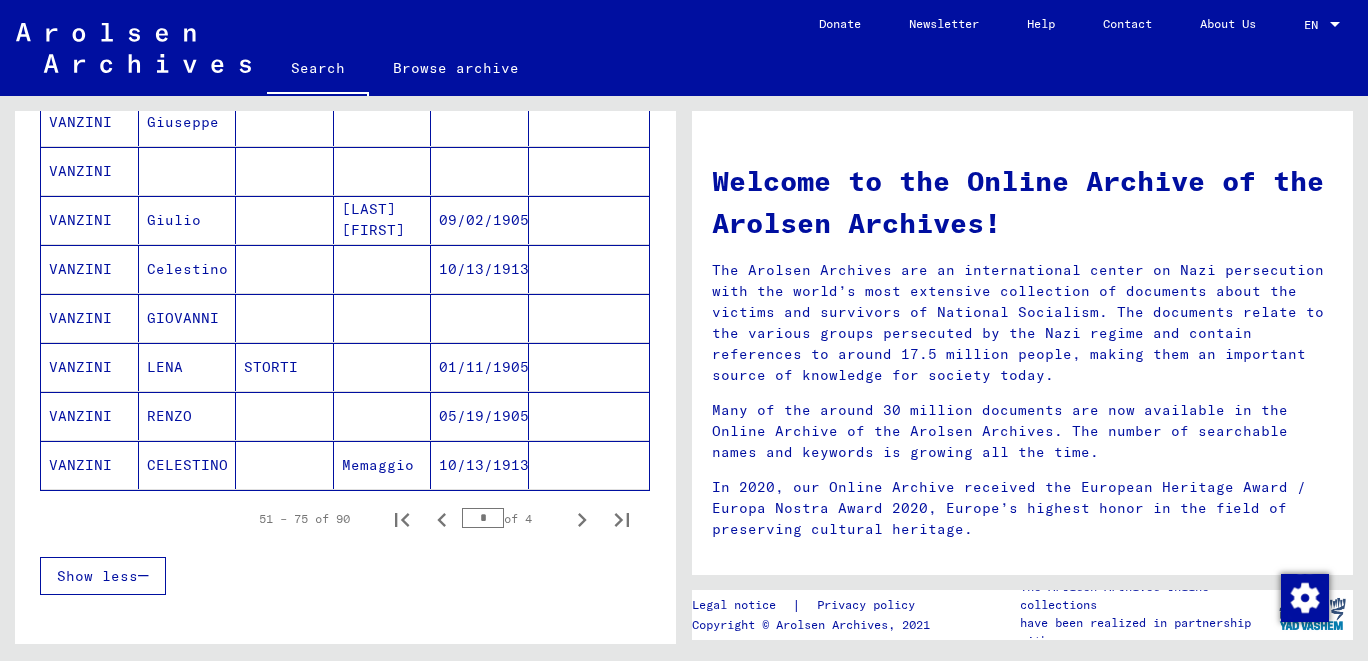 scroll, scrollTop: 1324, scrollLeft: 0, axis: vertical 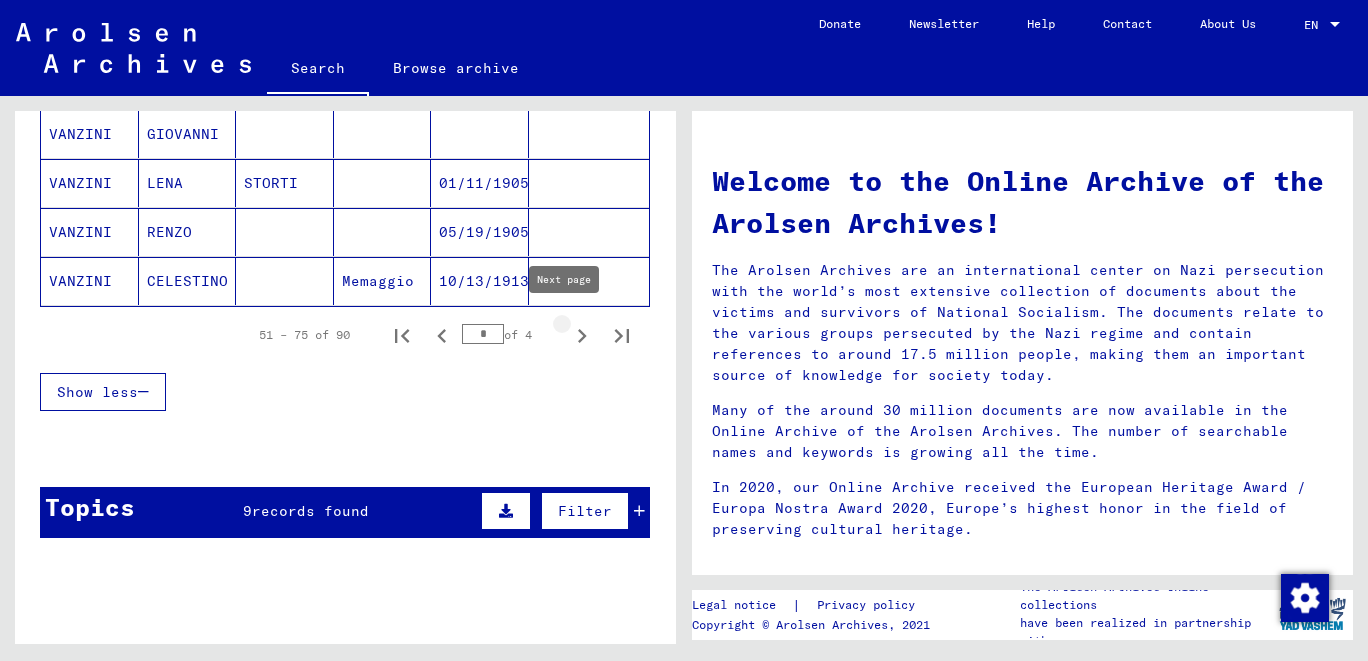 click 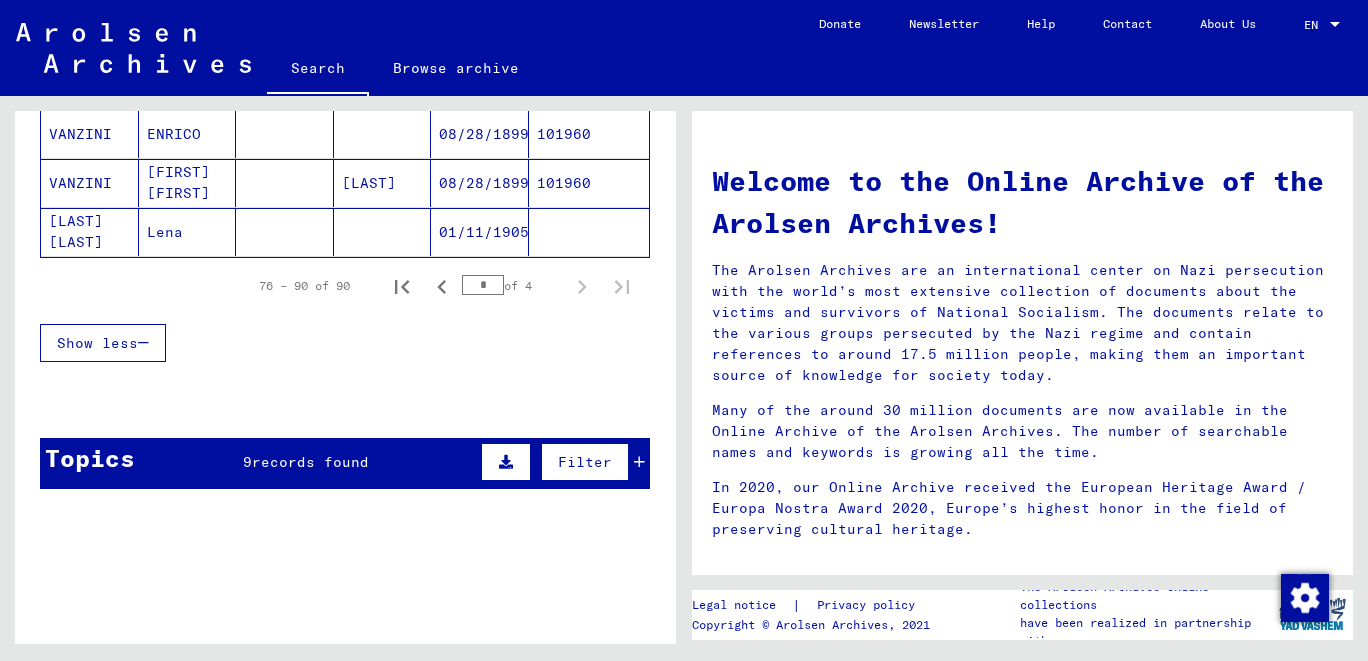 scroll, scrollTop: 0, scrollLeft: 0, axis: both 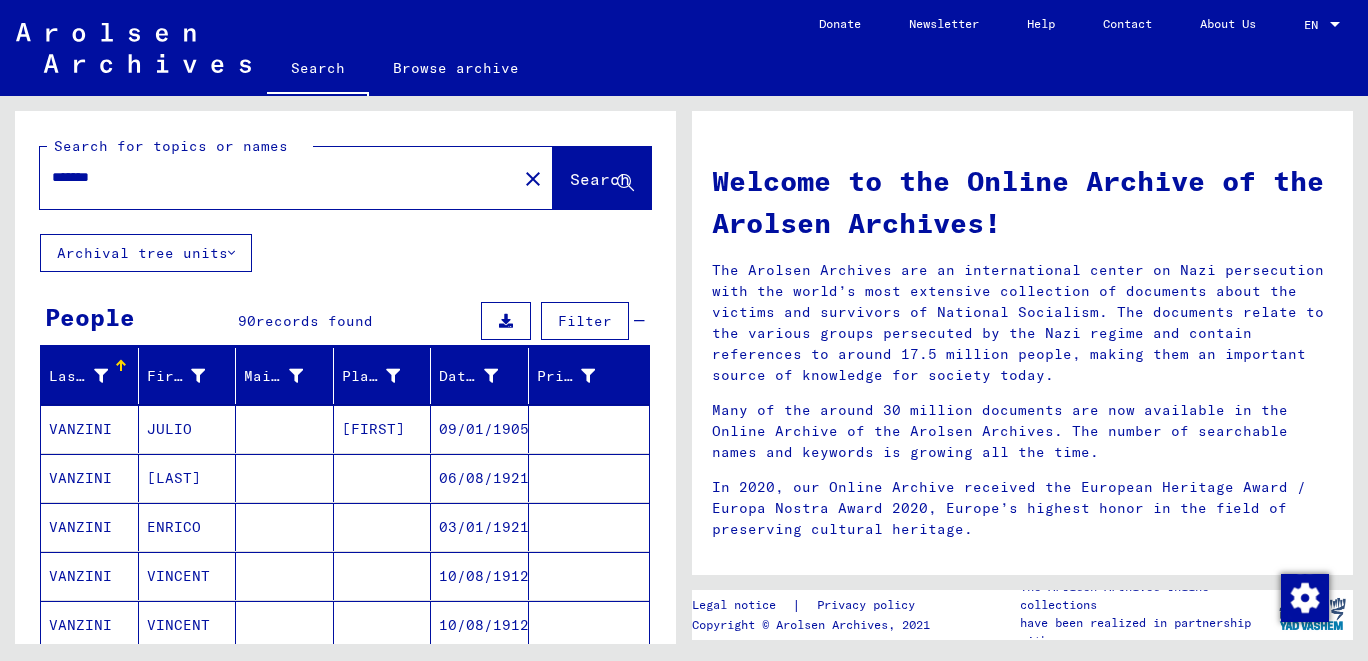 click on "*******" at bounding box center [272, 177] 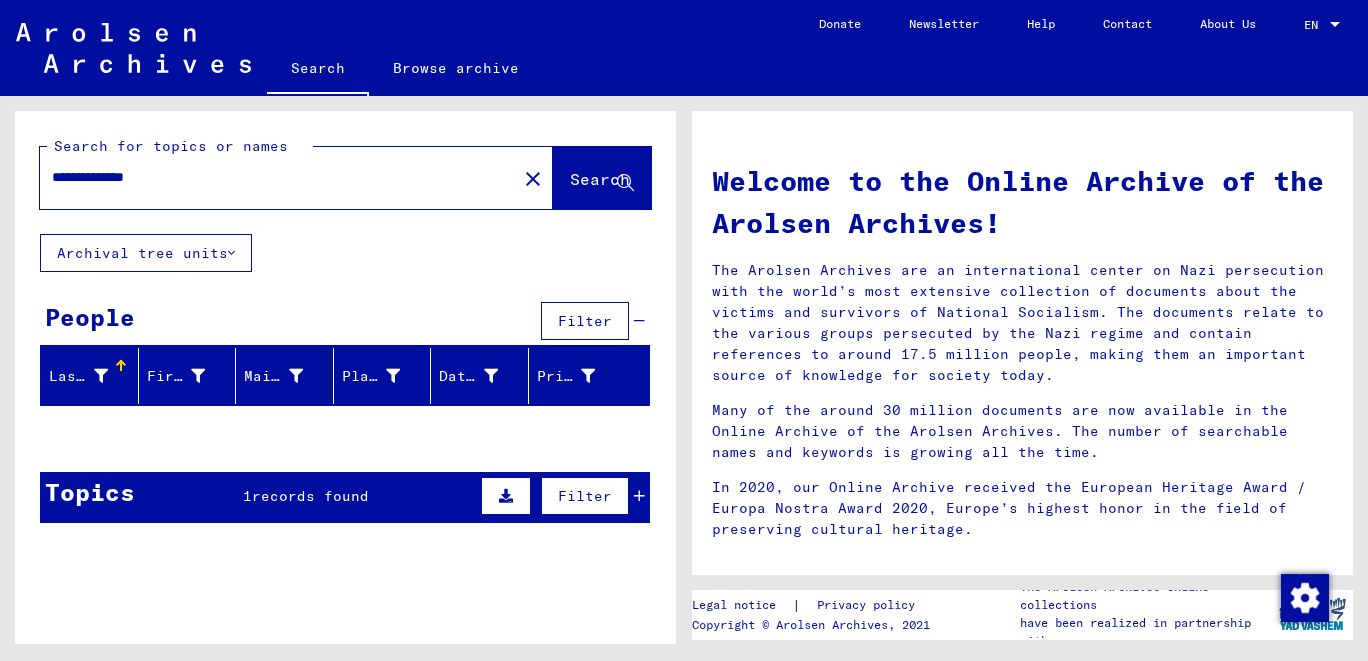 click on "records found" at bounding box center [310, 496] 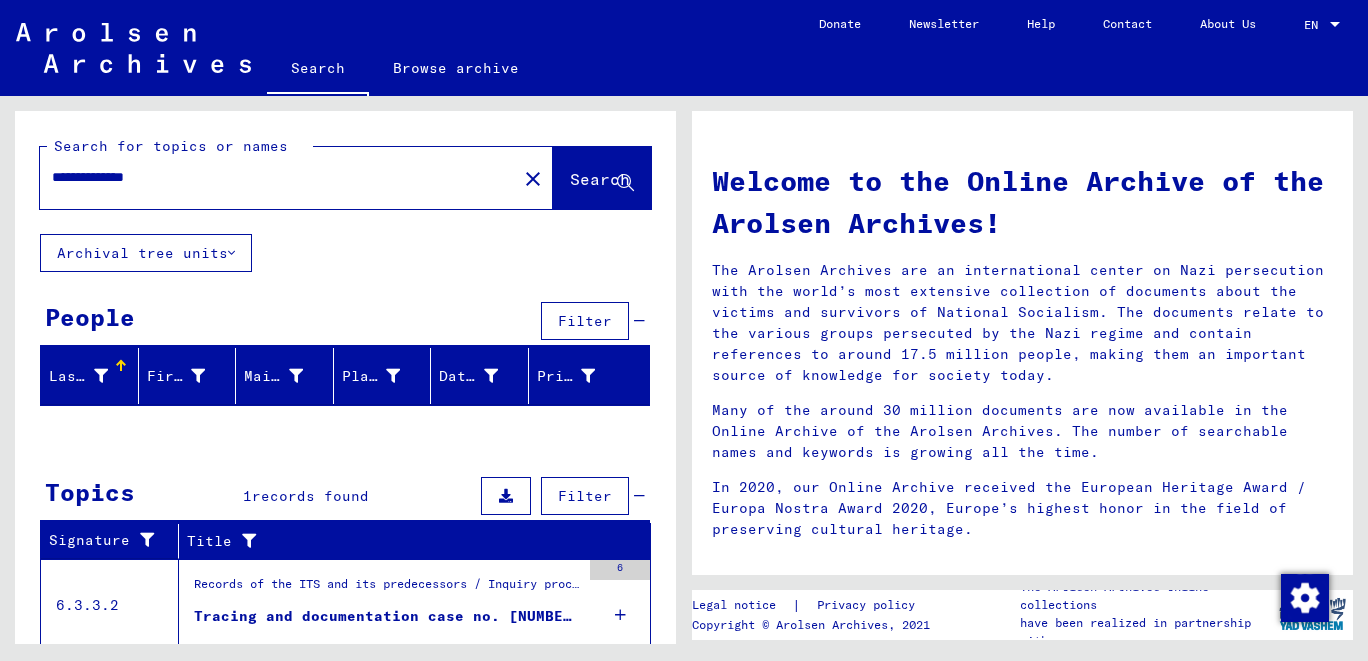 click on "Records of the ITS and its predecessors / Inquiry processing / ITS case files as of 1947 / Repository of T/D cases / Tracing and documentation cases with (T/D) numbers between 1.000.000 and 1.249.999 / Tracing and documentation cases with (T/D) numbers between 1.072.000 and 1.072.499" at bounding box center [387, 589] 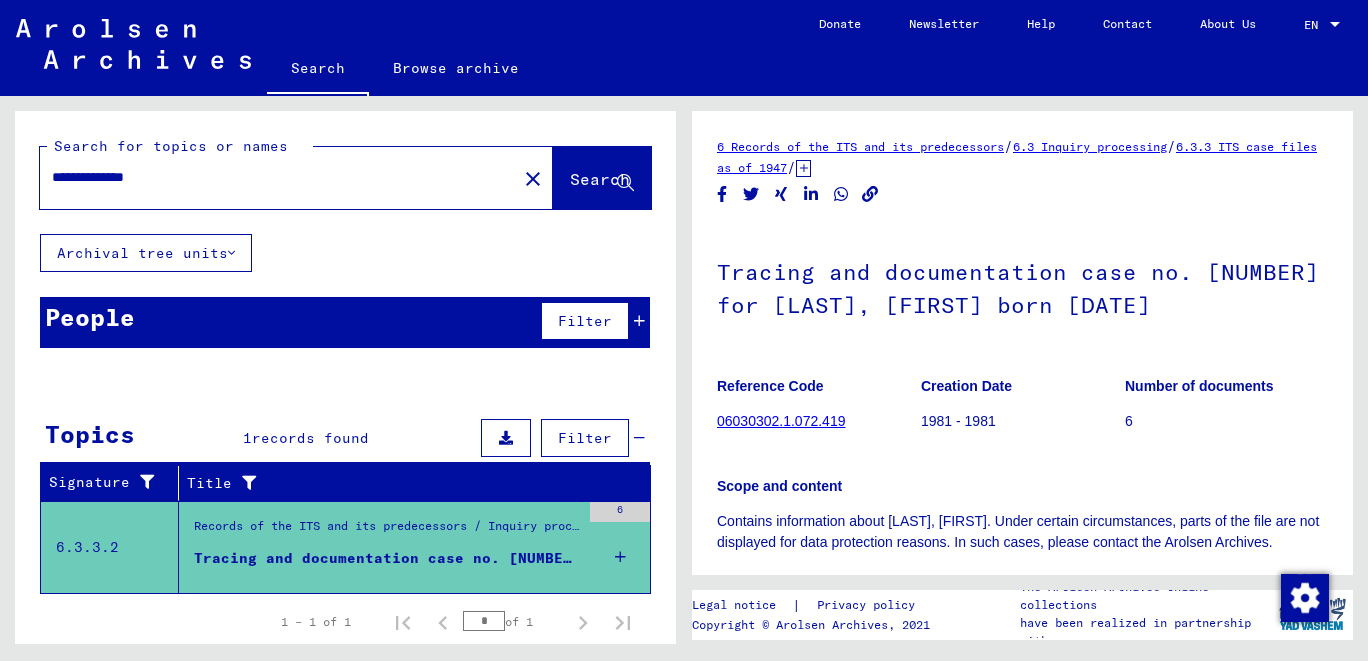 click on "Tracing and documentation case no. [NUMBER] for [LAST], [FIRST] born [DATE]" 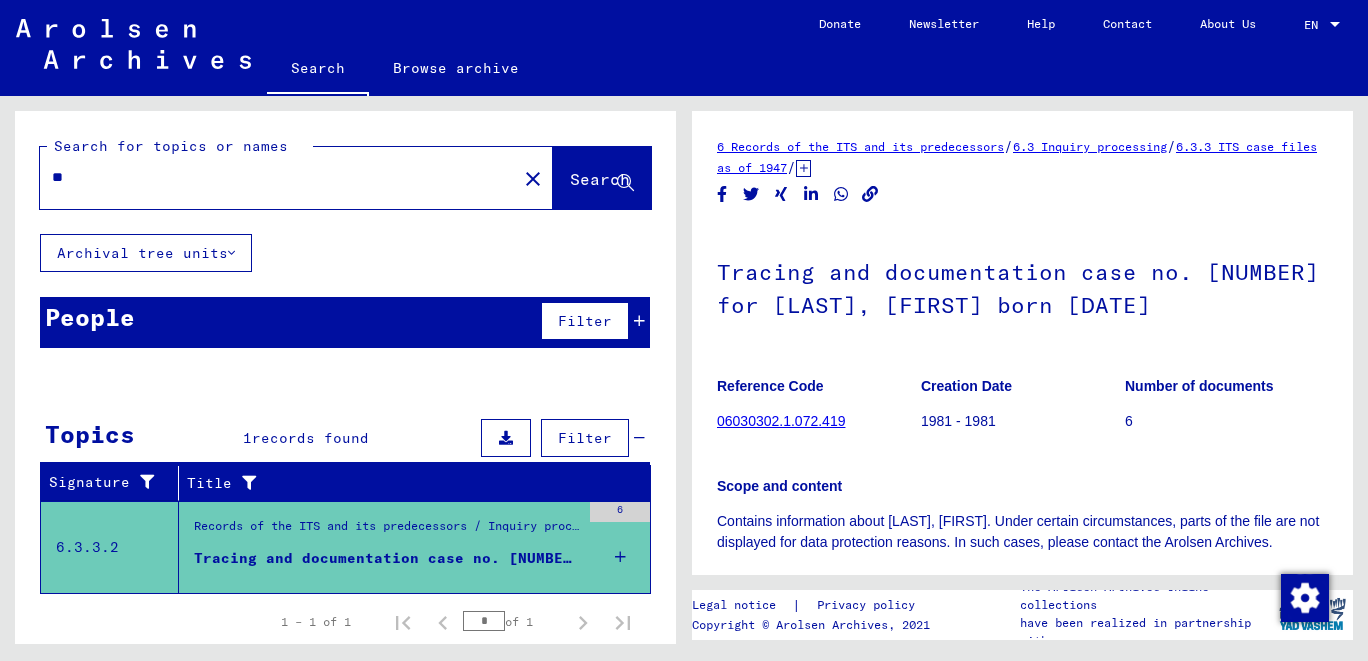 type on "*" 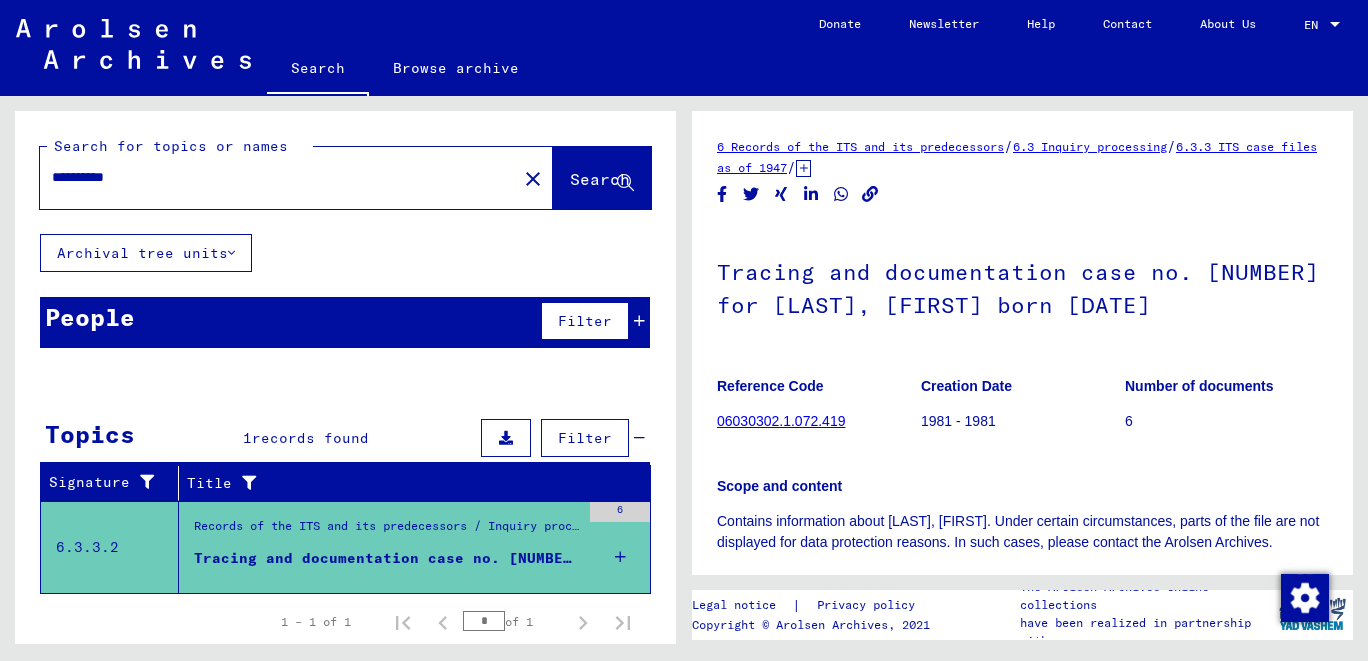 type on "**********" 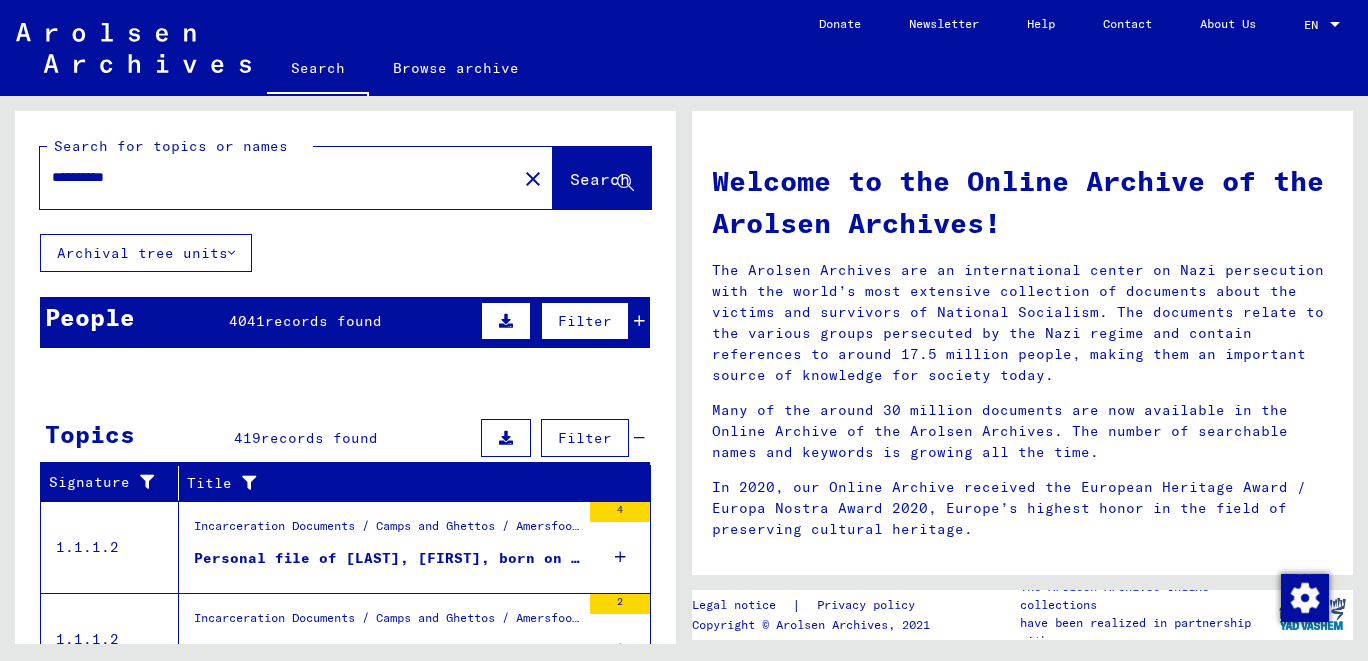 click on "People 4041  records found  Filter" at bounding box center [345, 322] 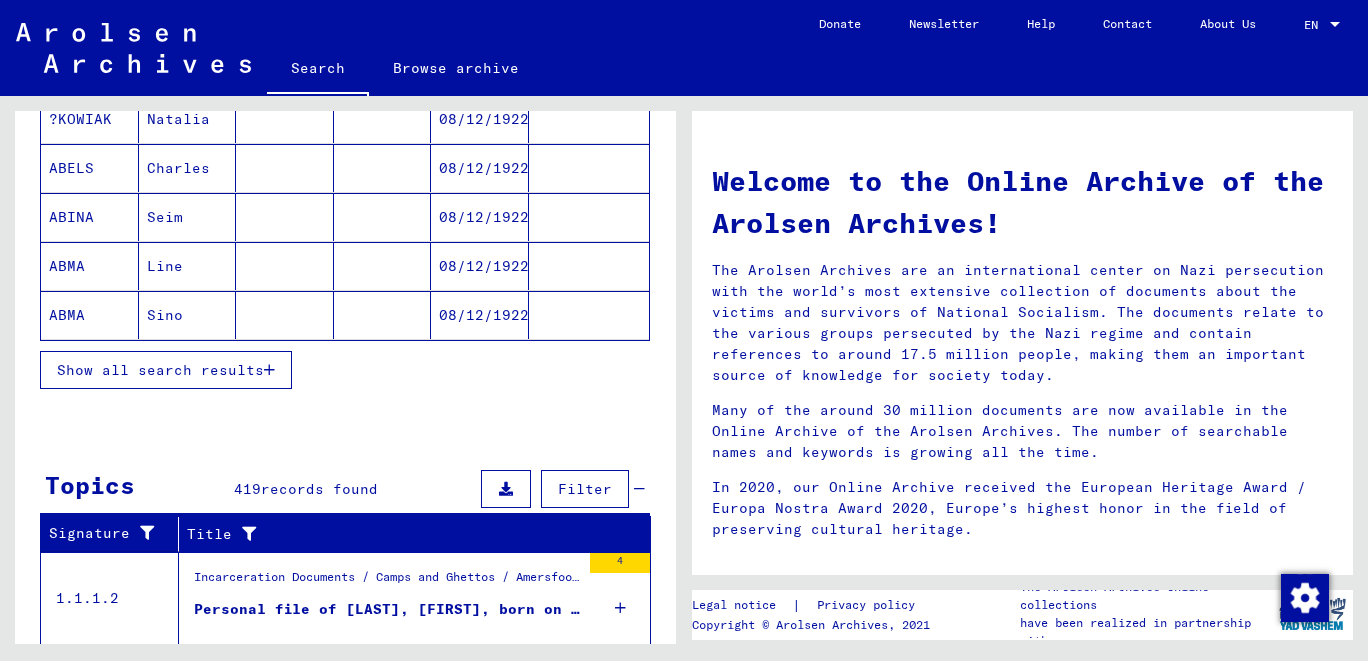 scroll, scrollTop: 441, scrollLeft: 0, axis: vertical 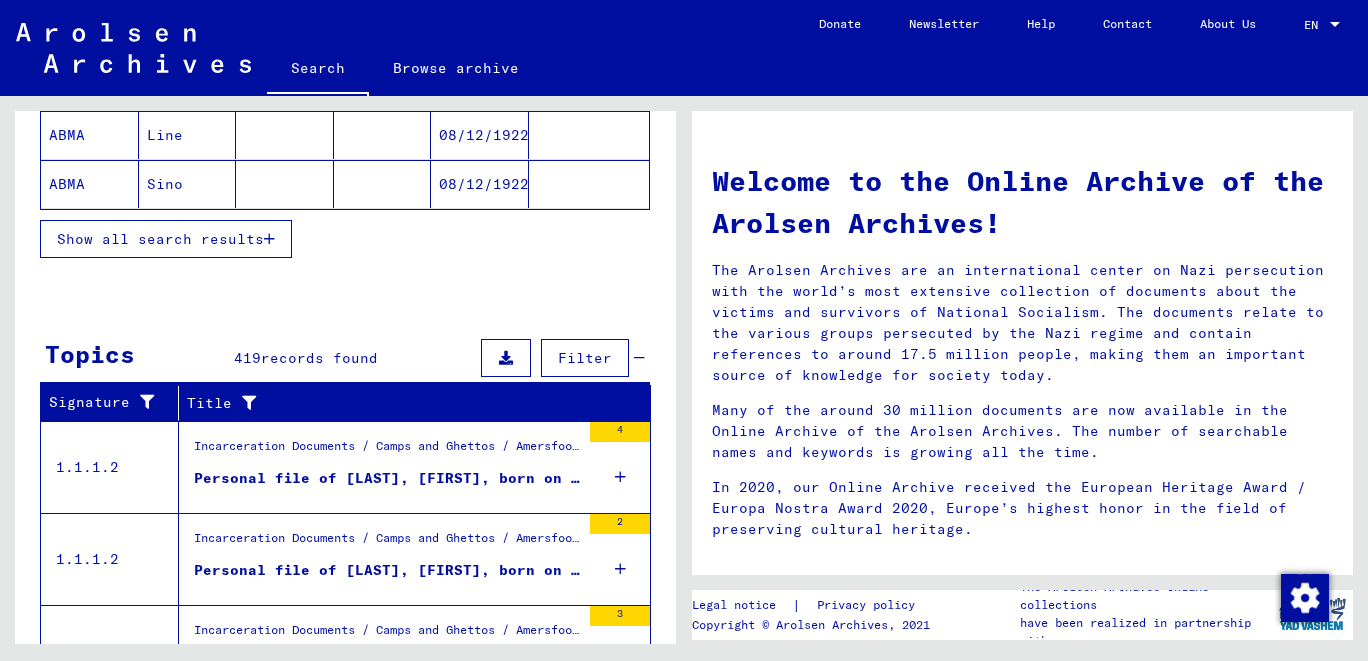 click on "Show all search results" at bounding box center (166, 239) 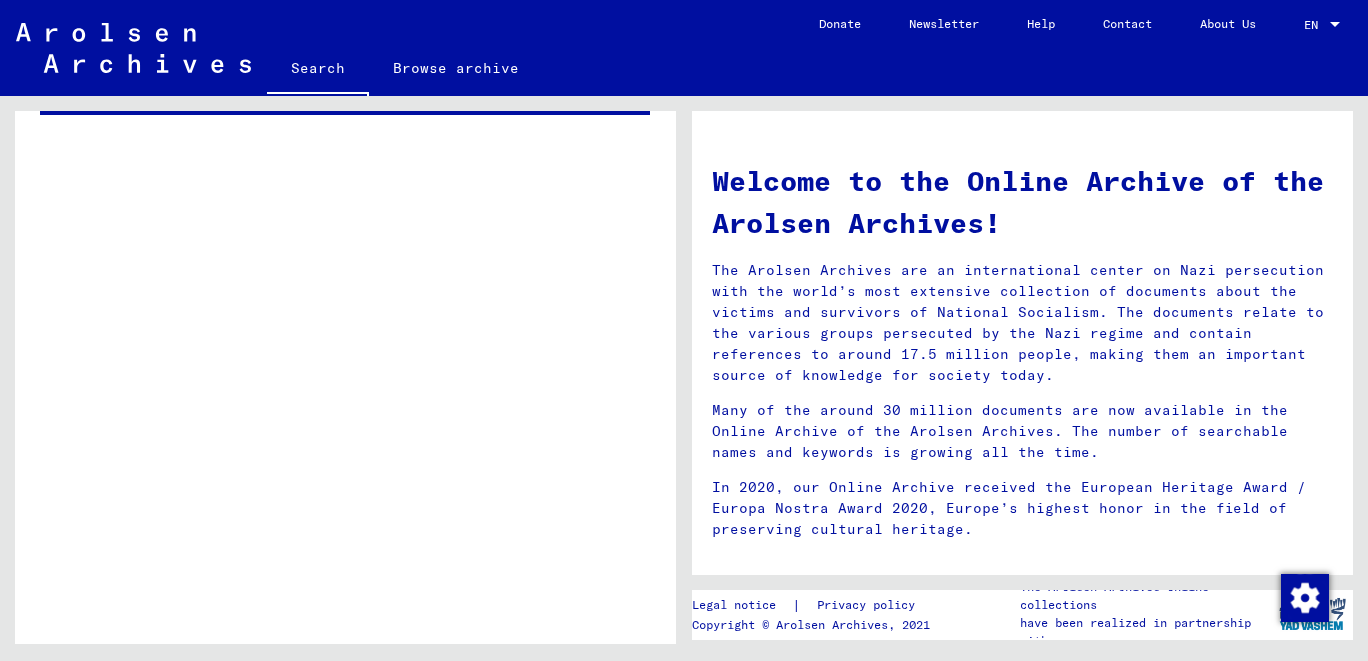 scroll, scrollTop: 1305, scrollLeft: 0, axis: vertical 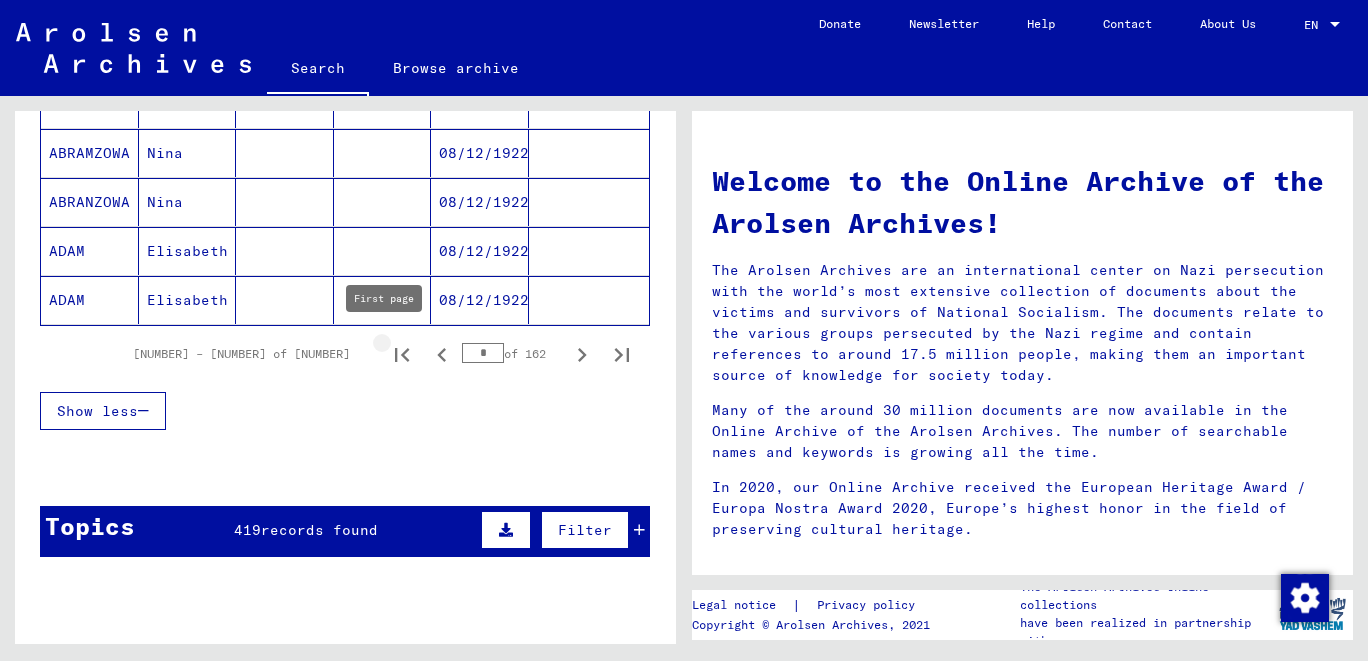 click 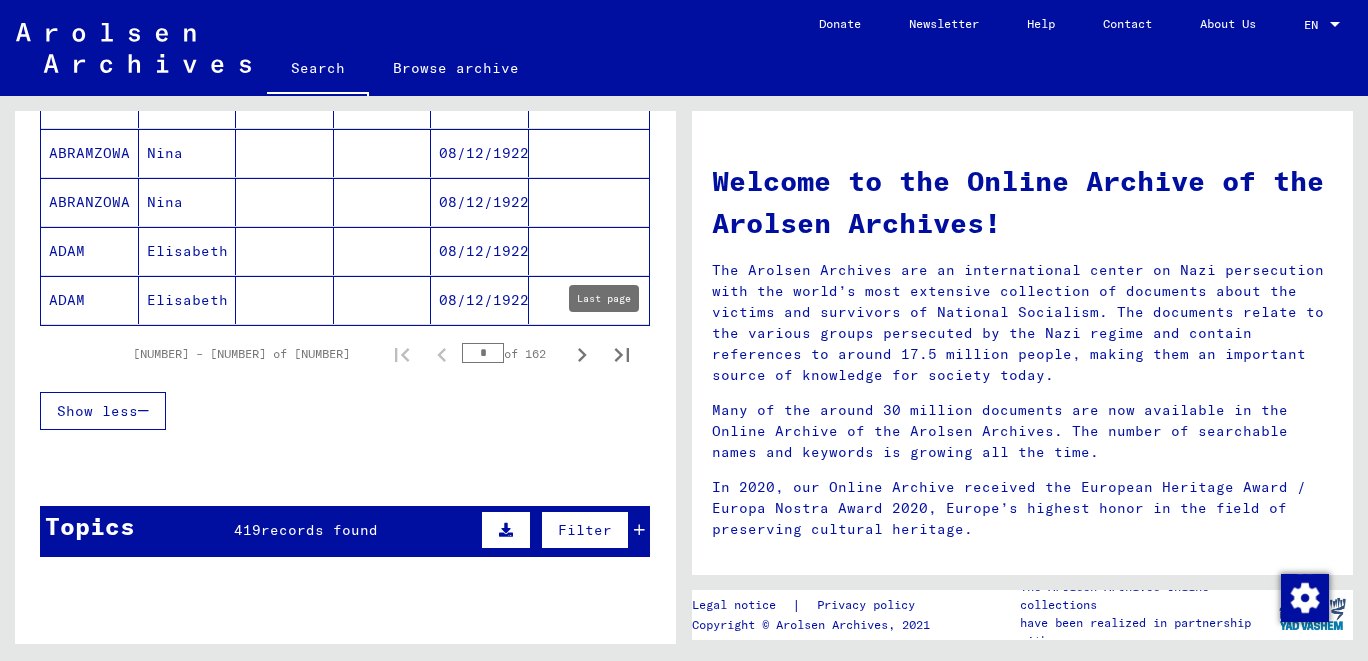 click 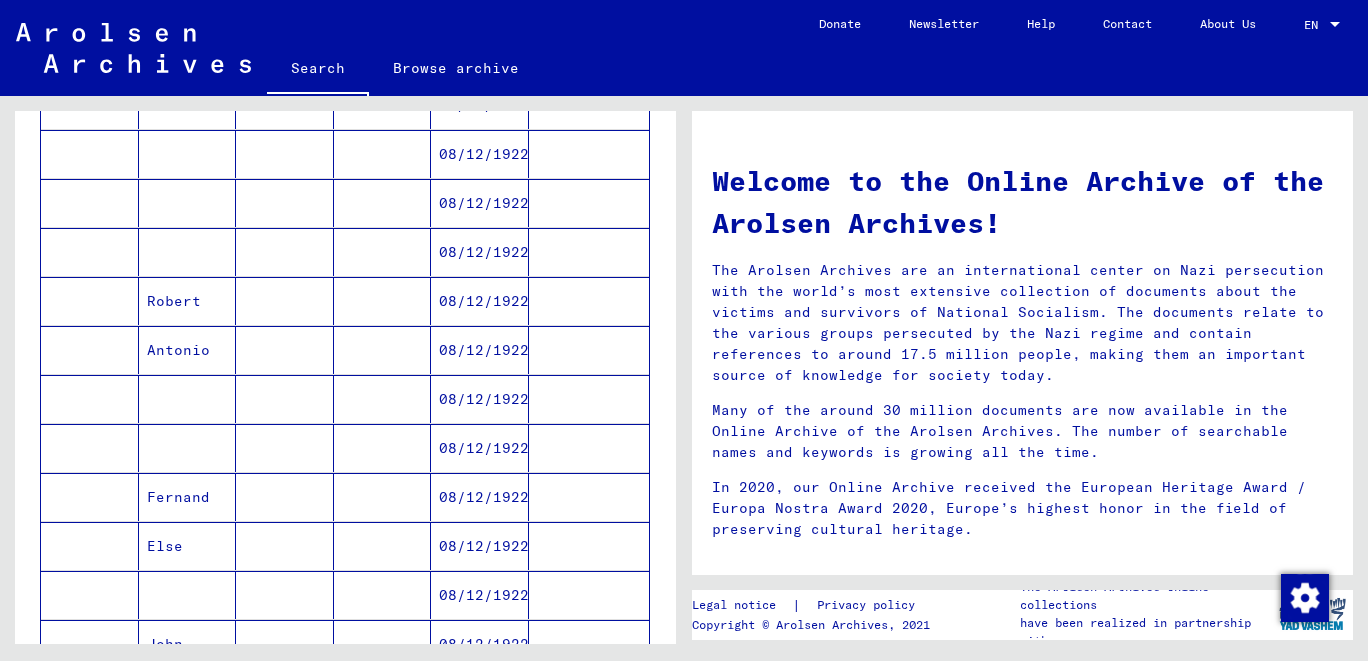 scroll, scrollTop: 864, scrollLeft: 0, axis: vertical 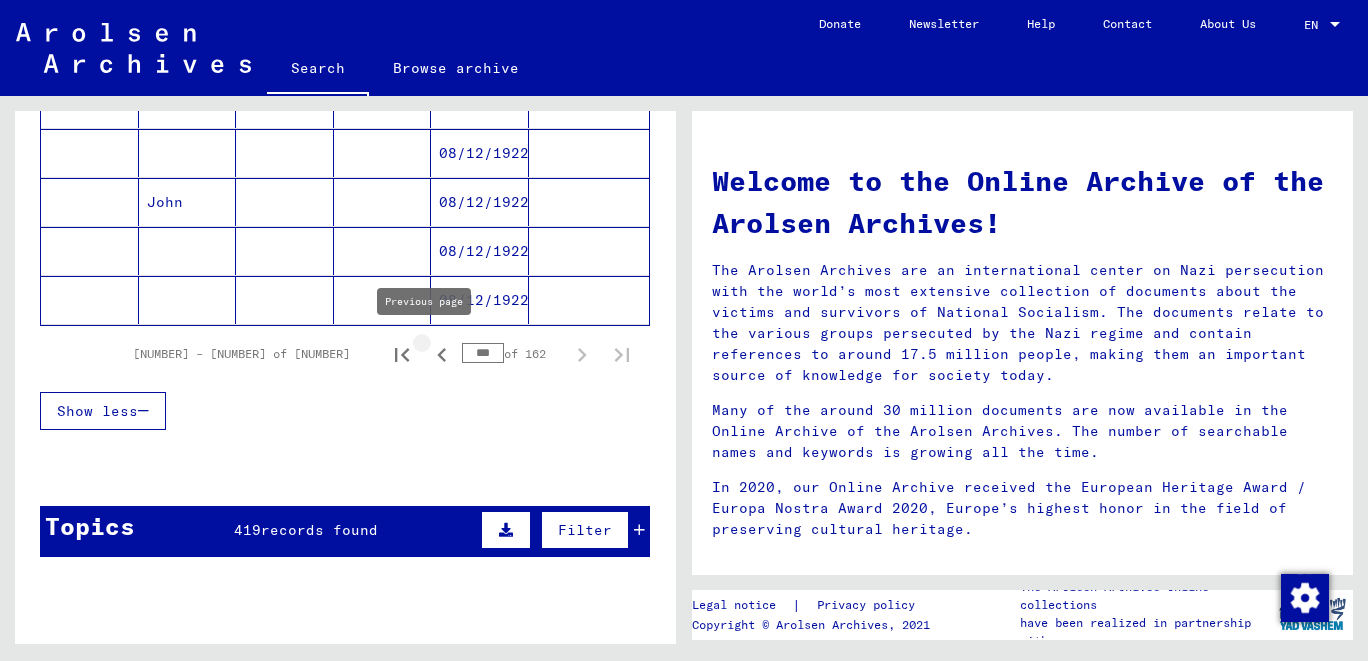 click 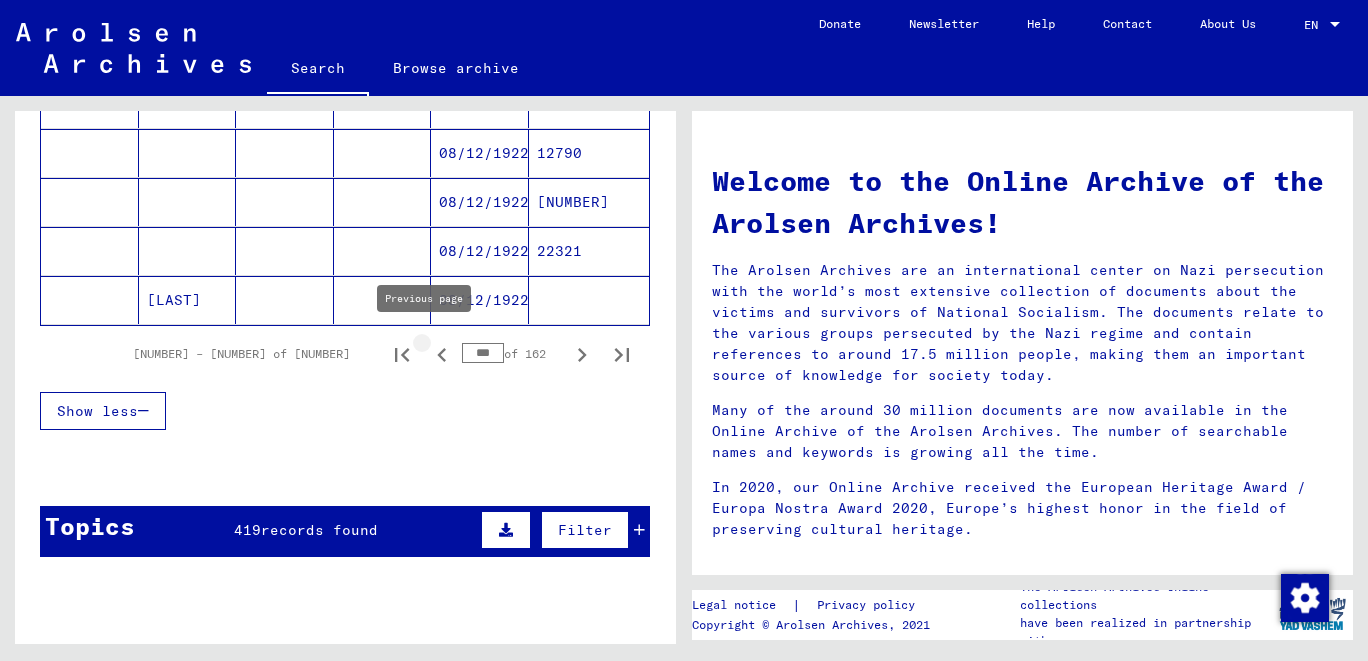 click 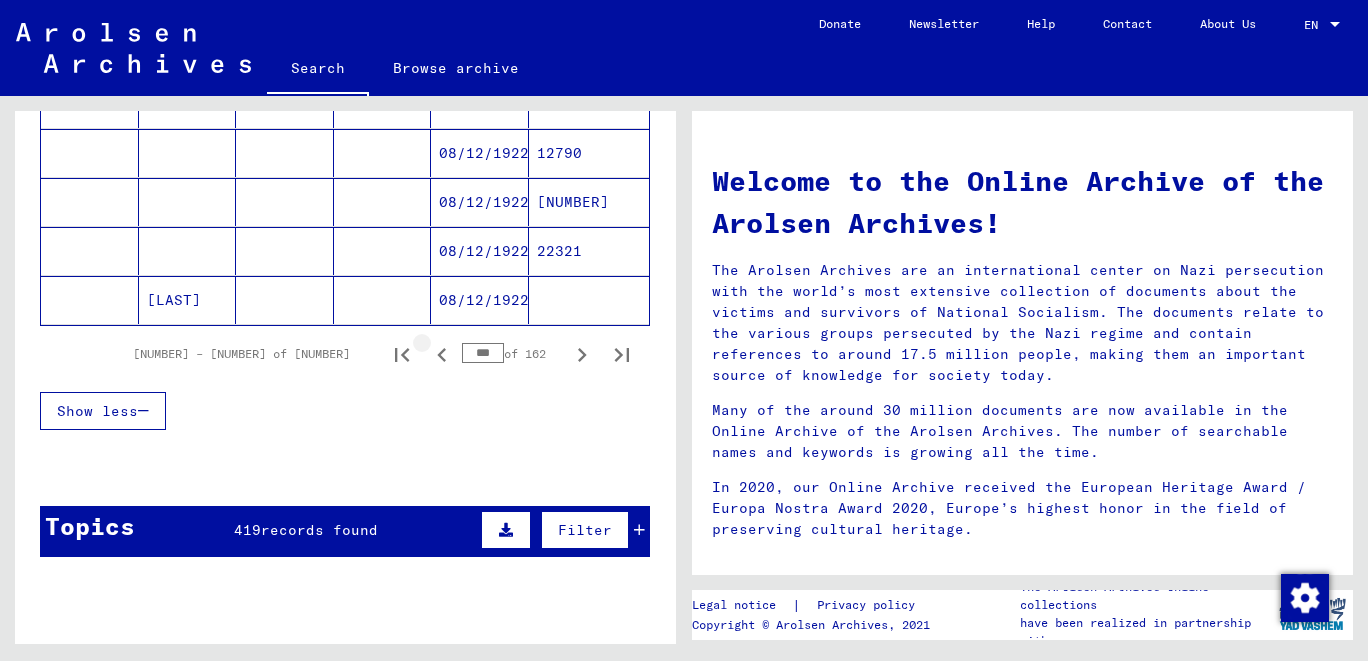 click 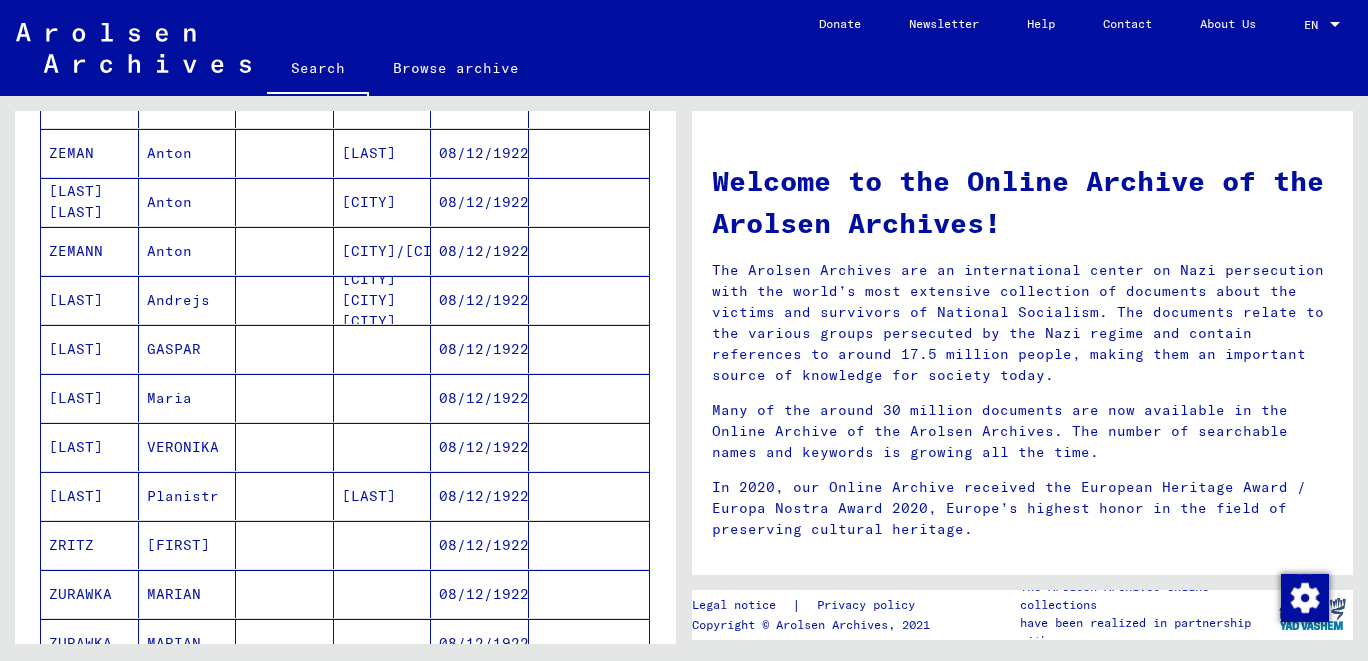 scroll, scrollTop: 1305, scrollLeft: 0, axis: vertical 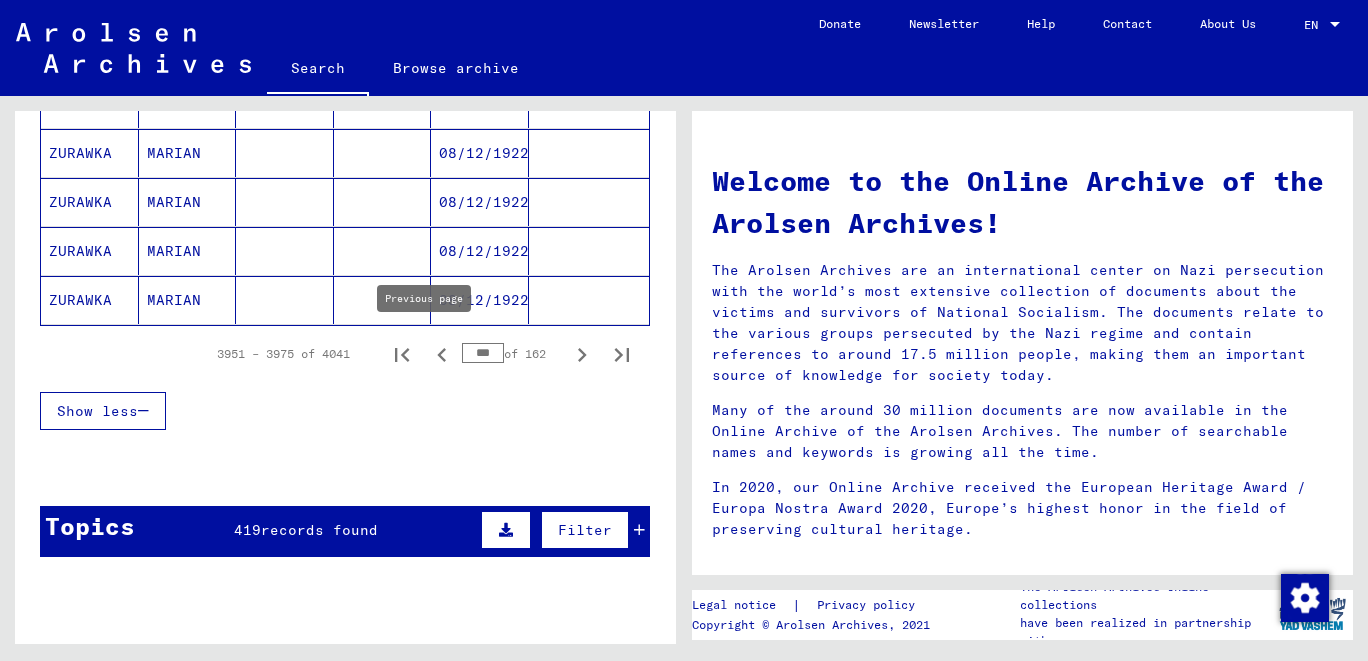 click 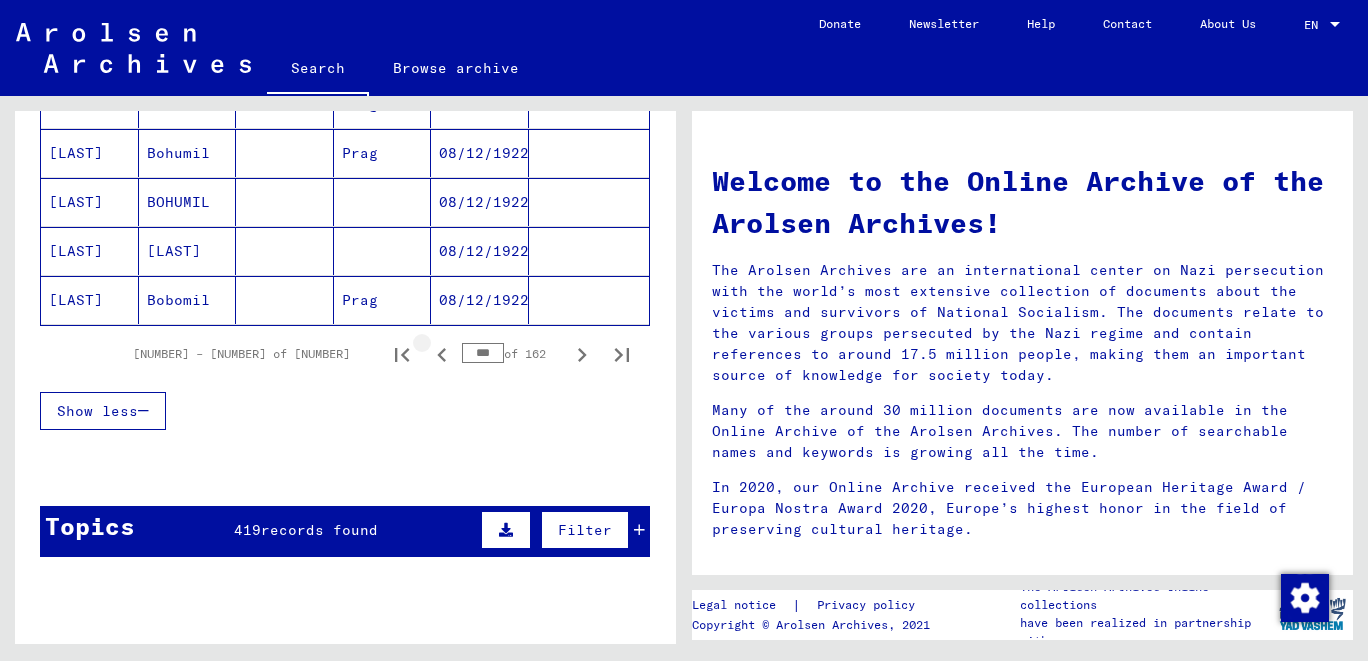 click 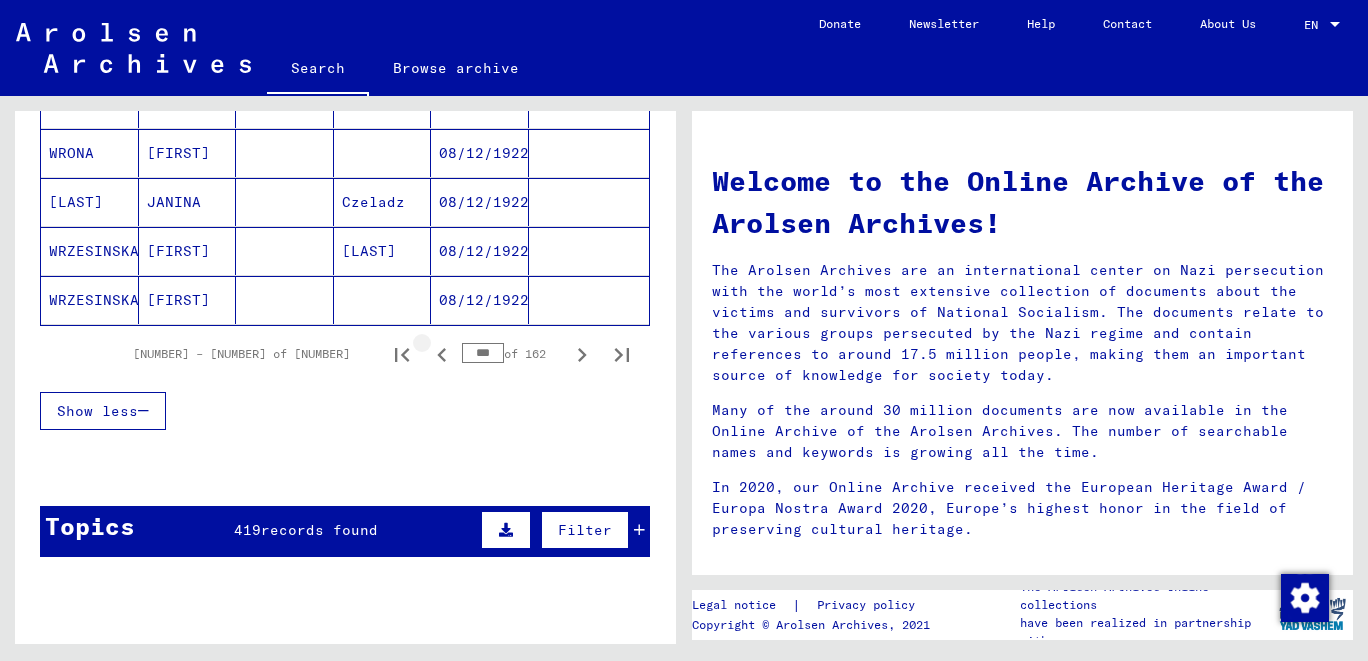 click 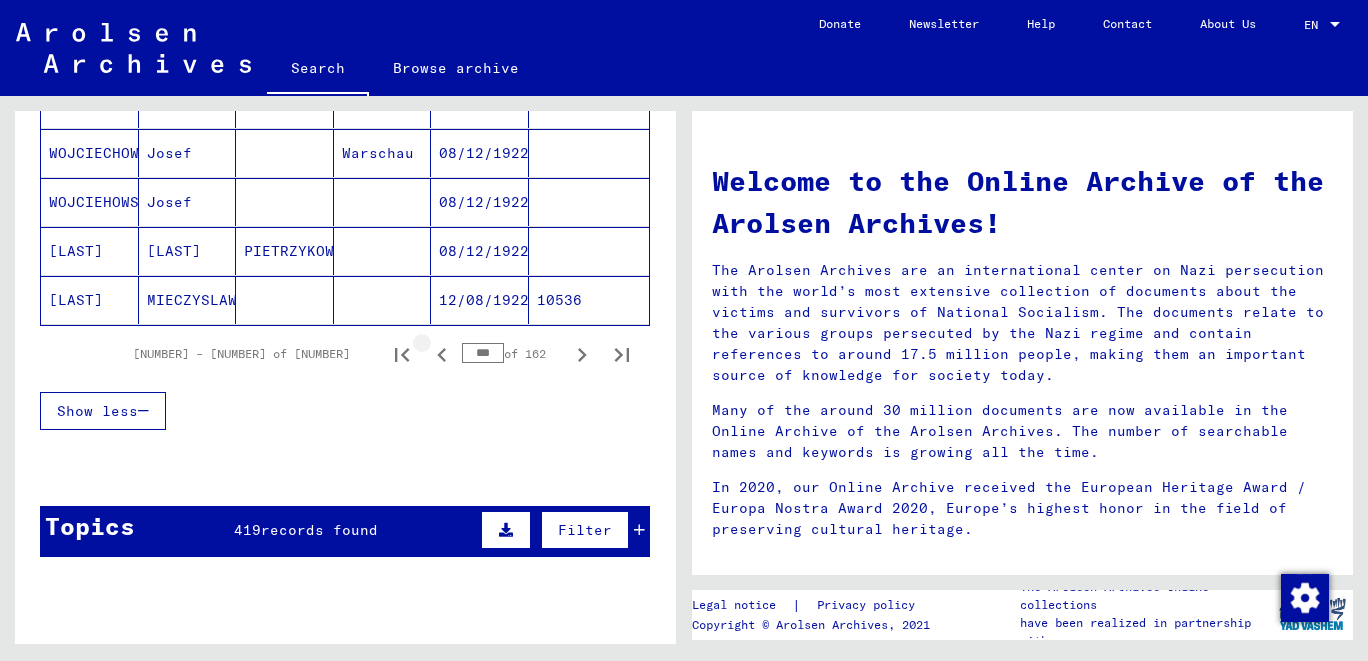 click 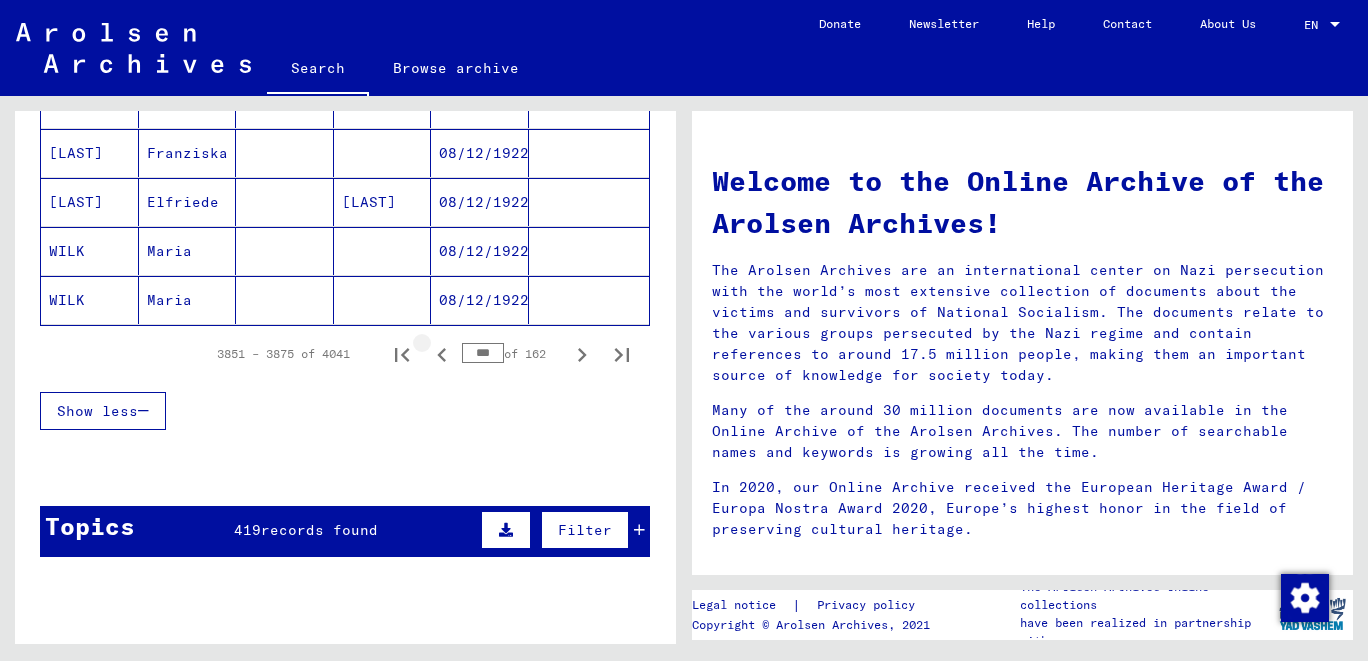 click 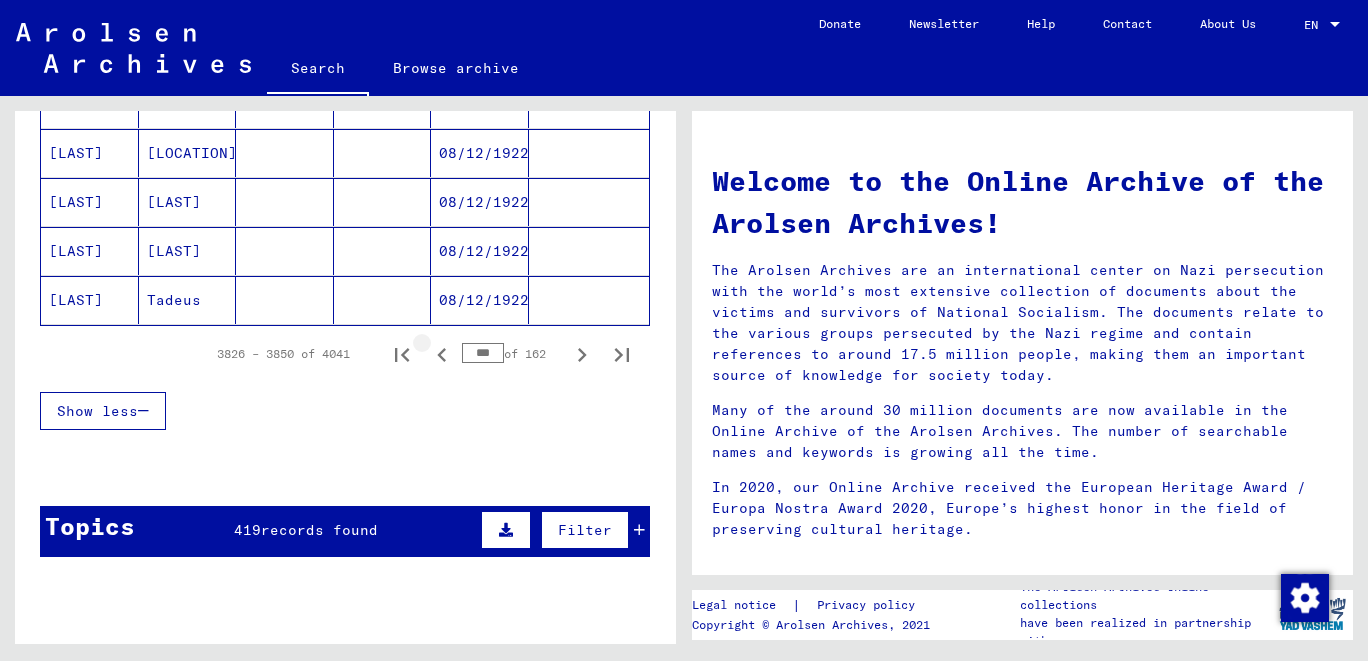 click 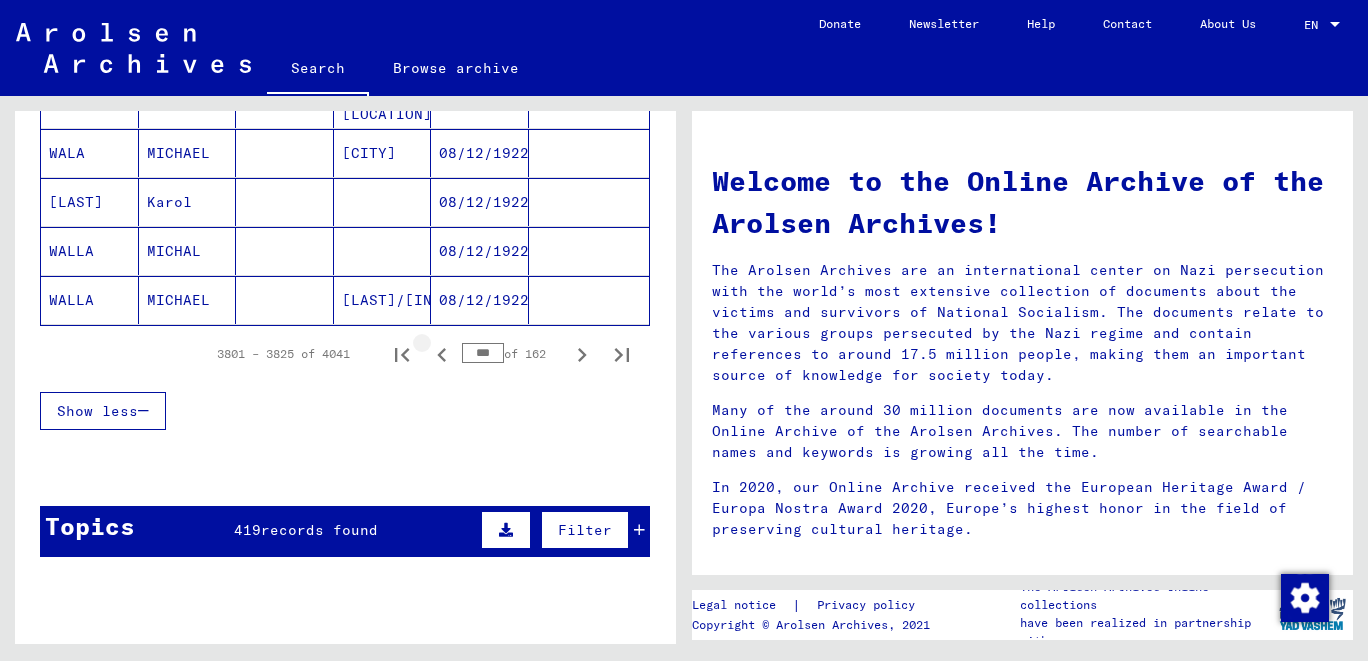 click 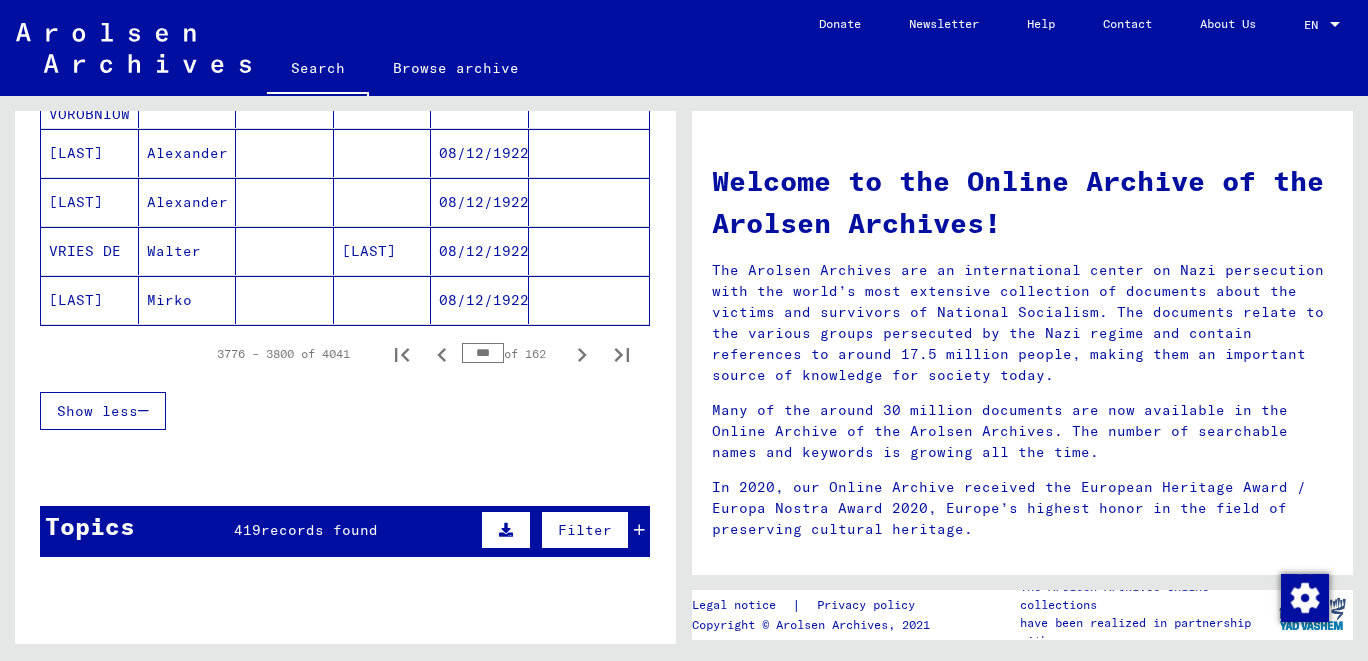 click 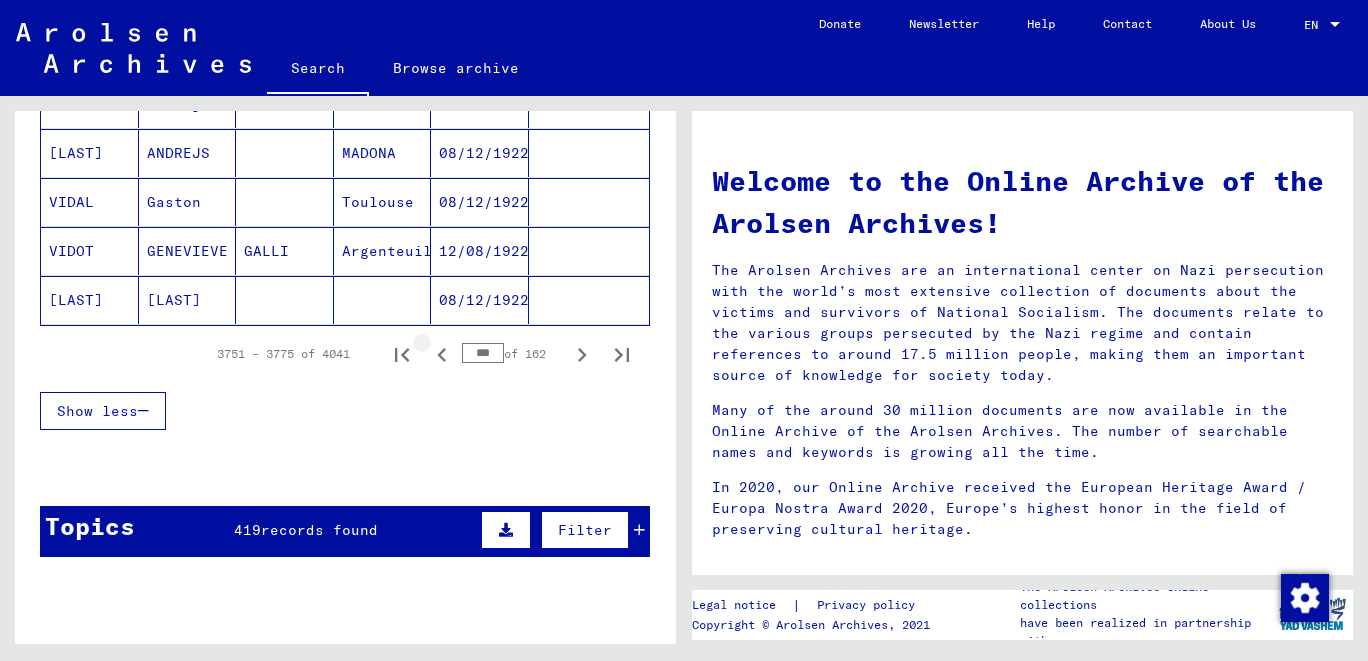 click 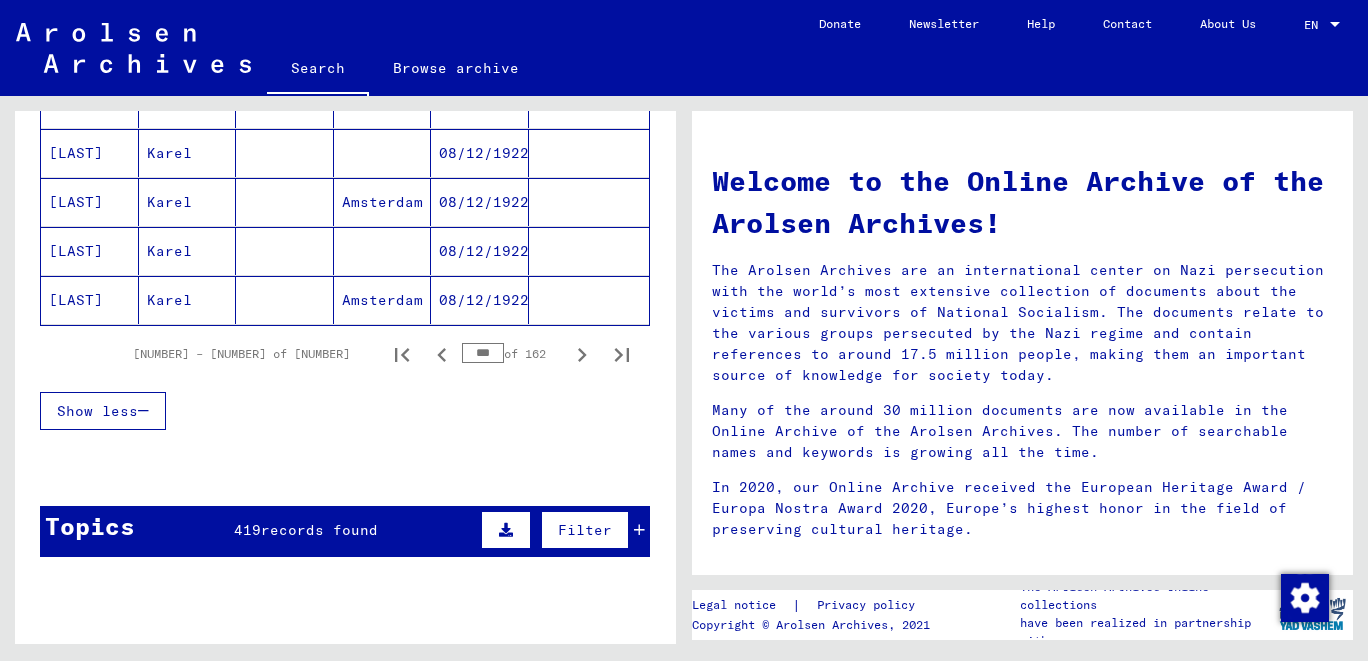click 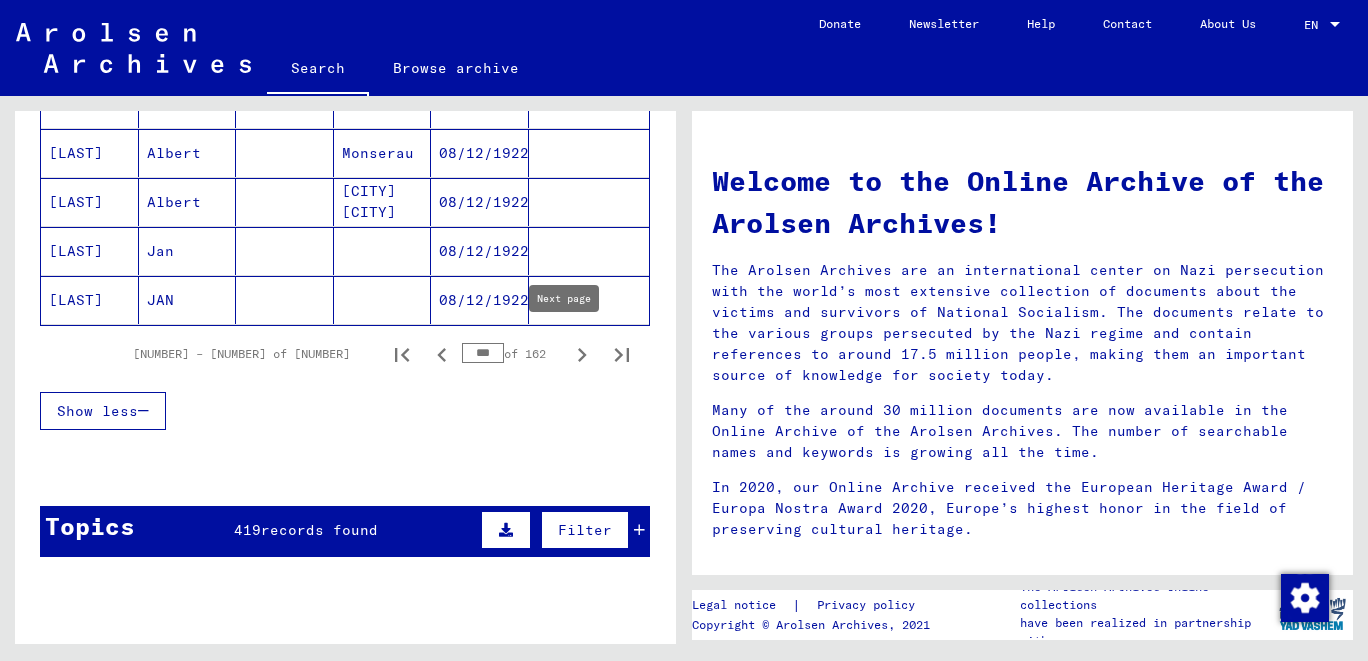 click 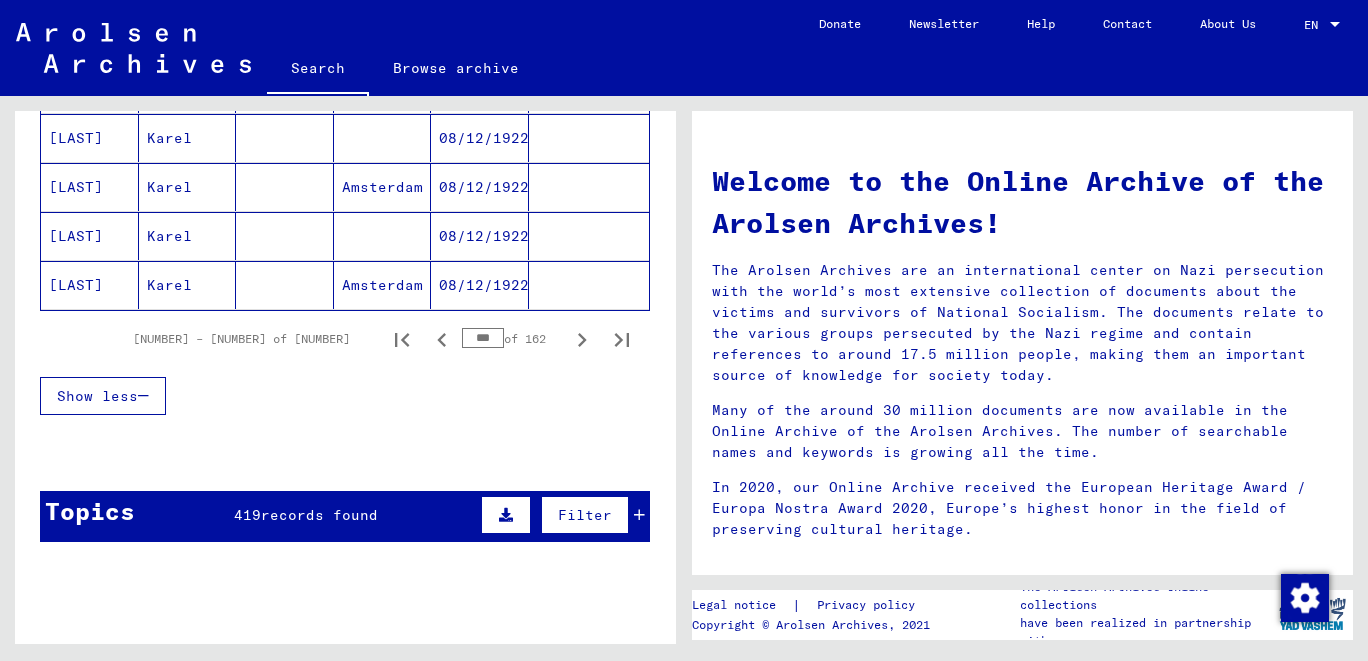 scroll, scrollTop: 1324, scrollLeft: 0, axis: vertical 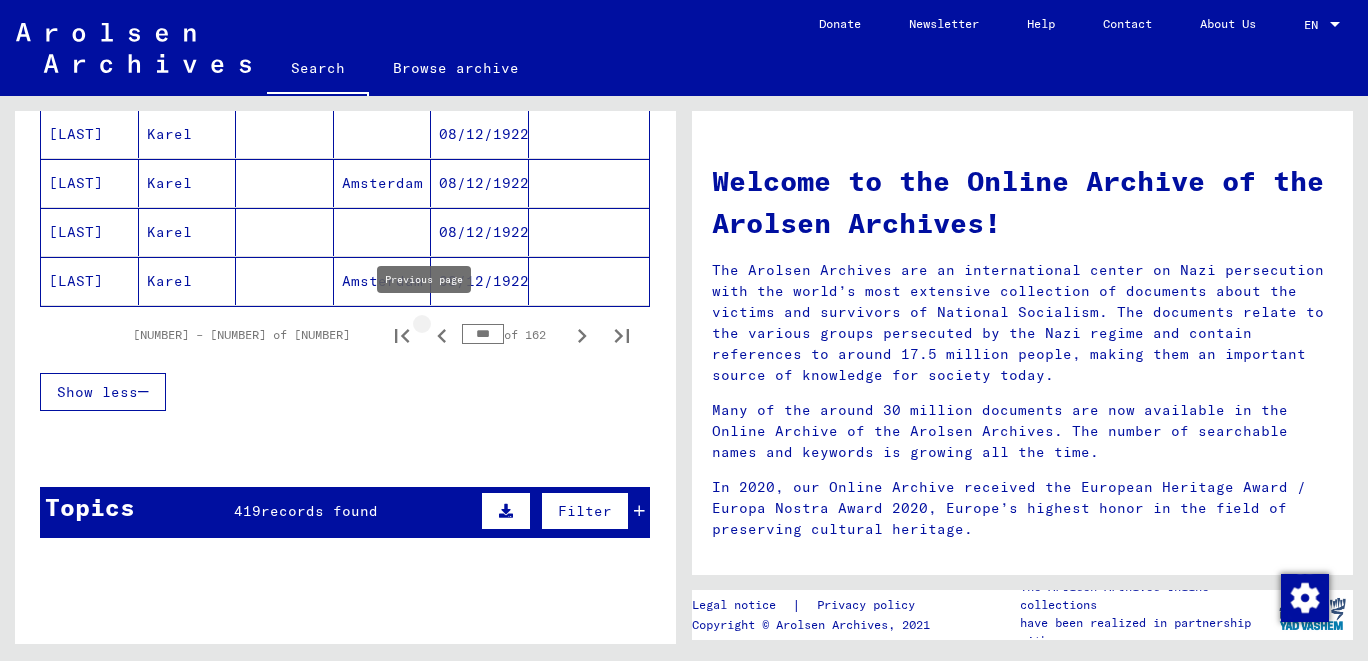 click 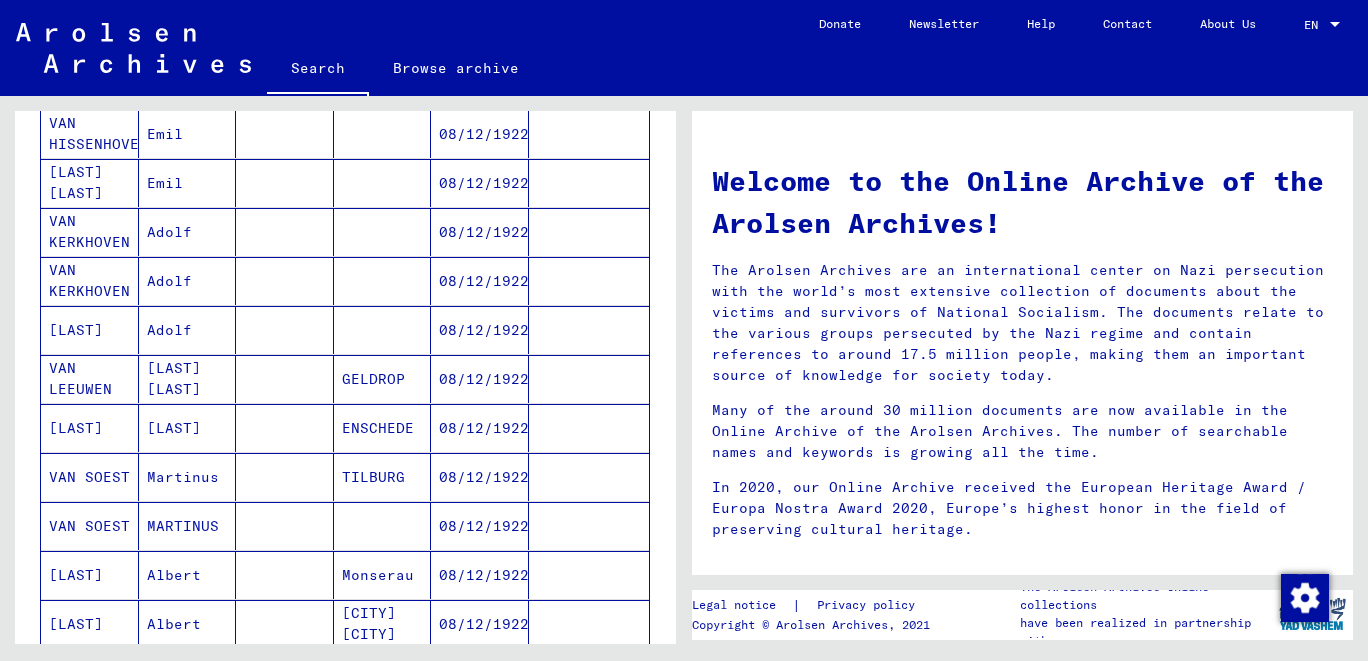 scroll, scrollTop: 1324, scrollLeft: 0, axis: vertical 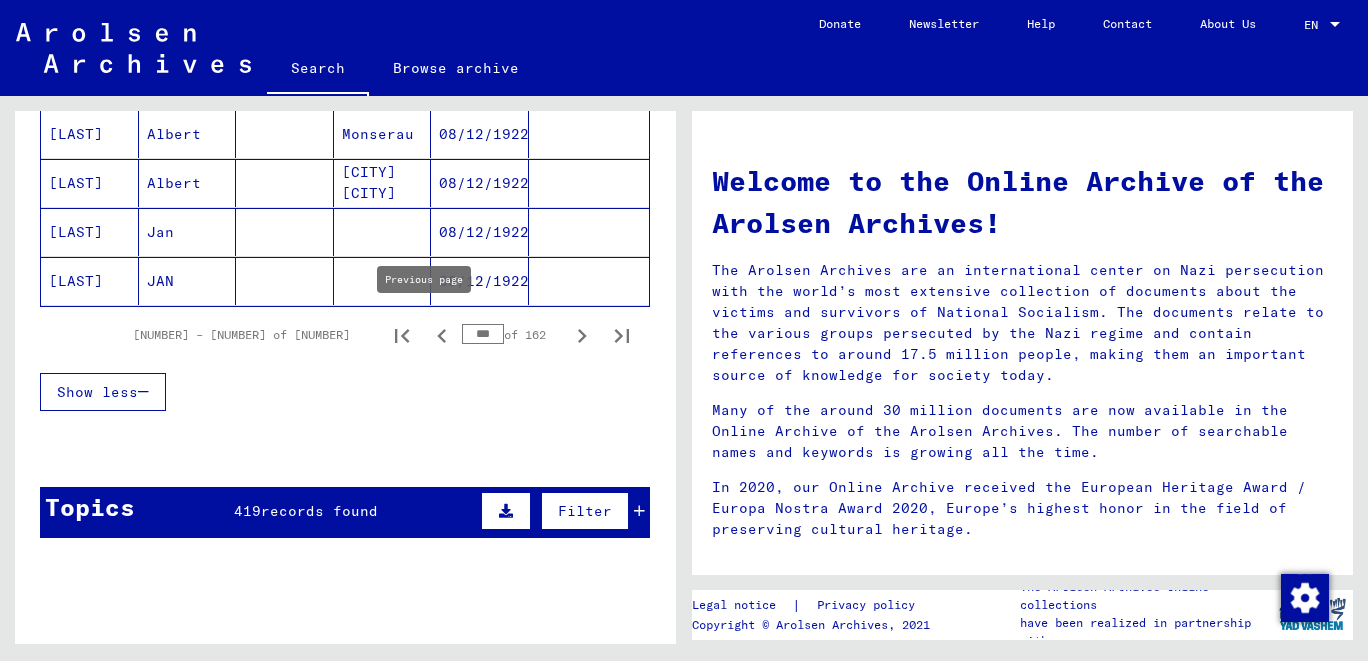 click 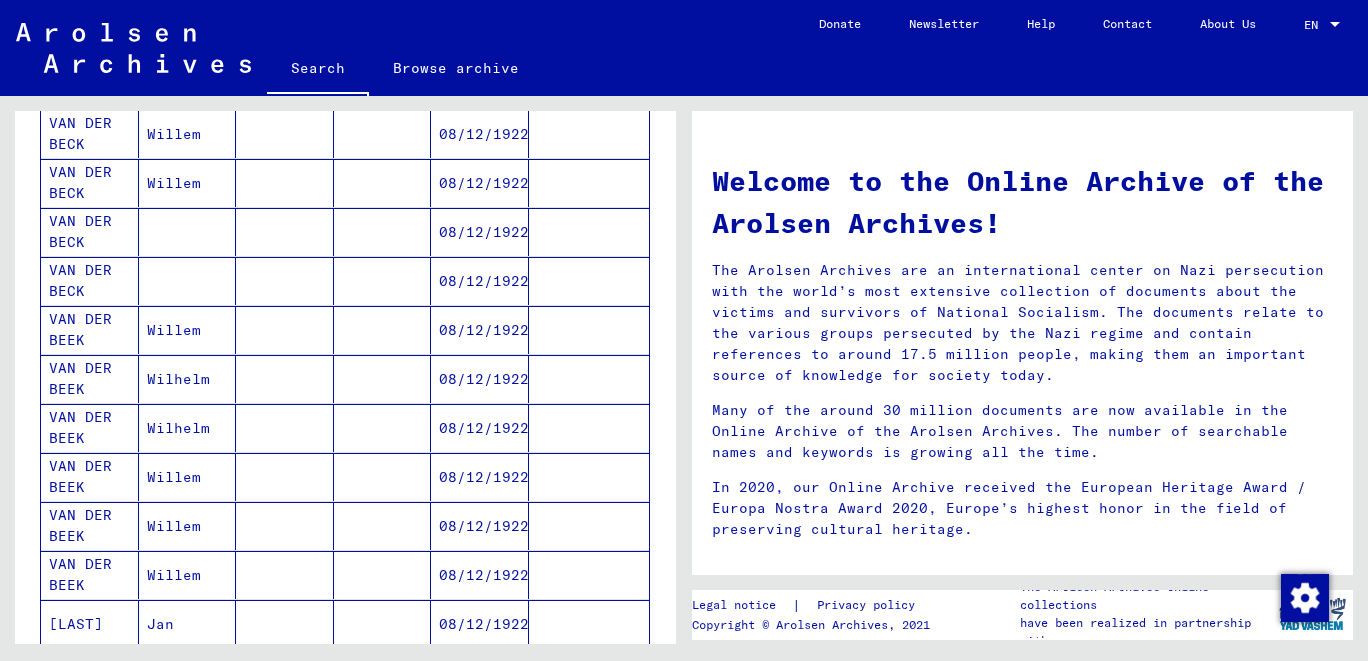 scroll, scrollTop: 1324, scrollLeft: 0, axis: vertical 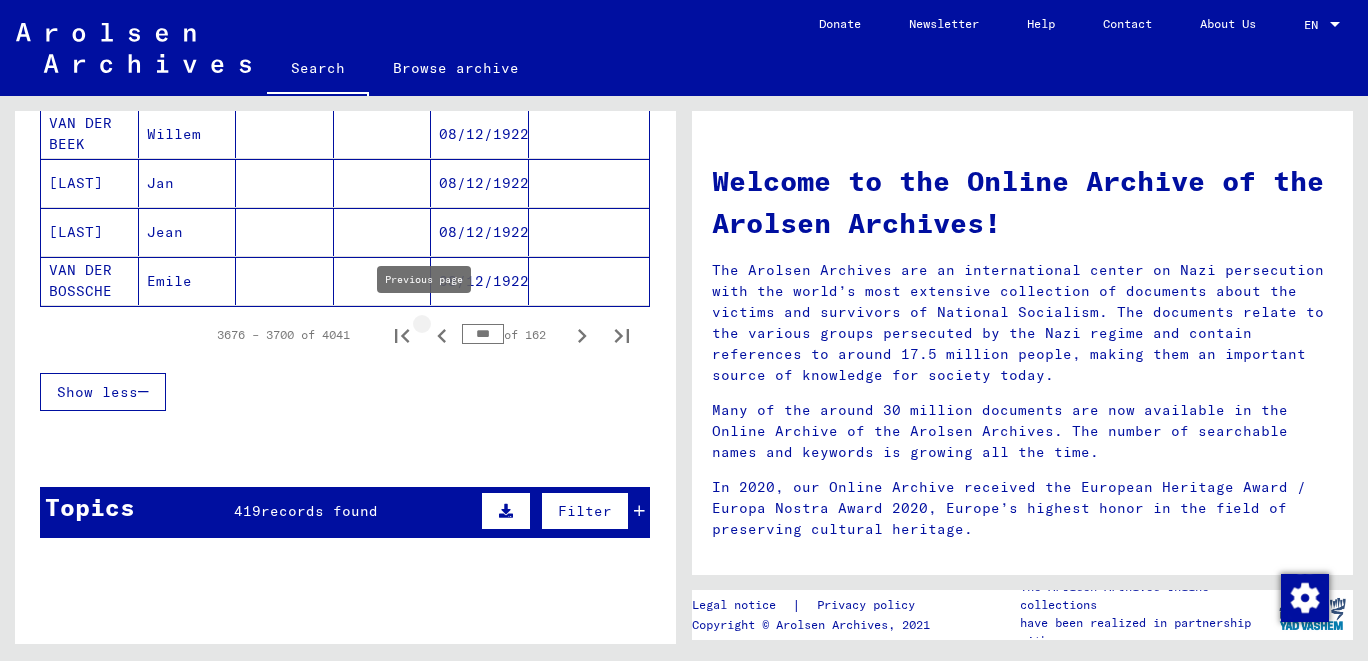 click 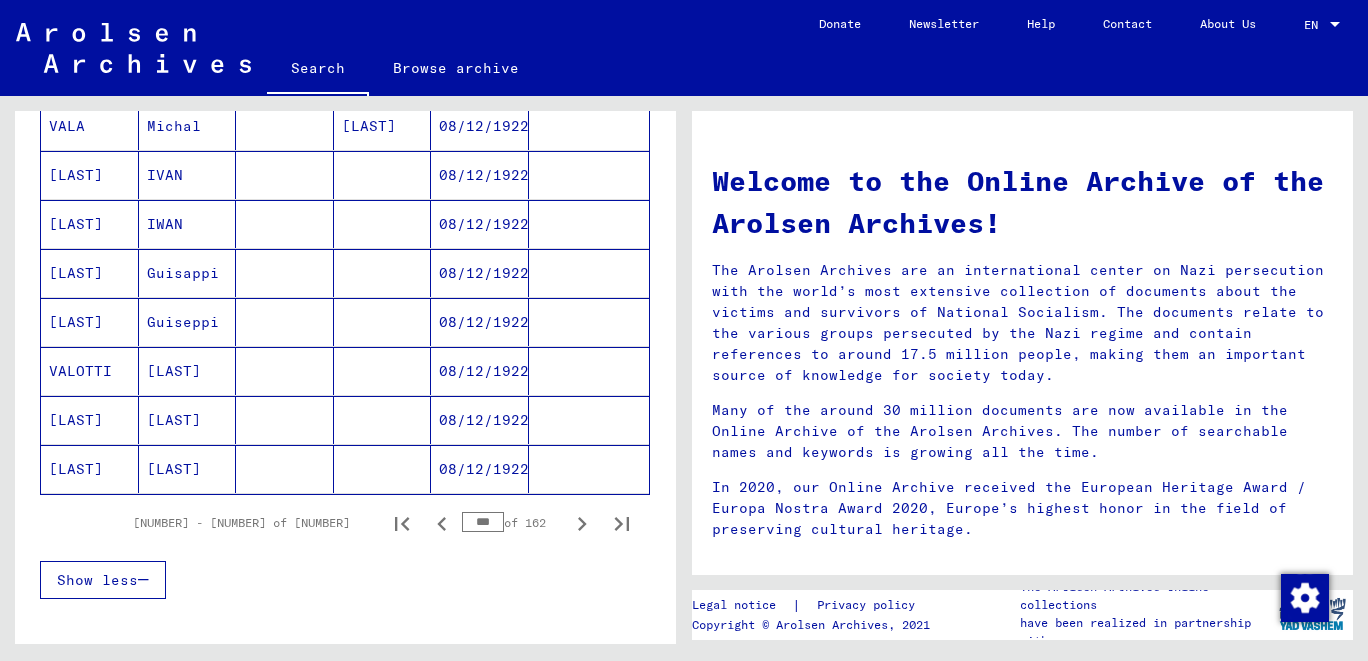 scroll, scrollTop: 1324, scrollLeft: 0, axis: vertical 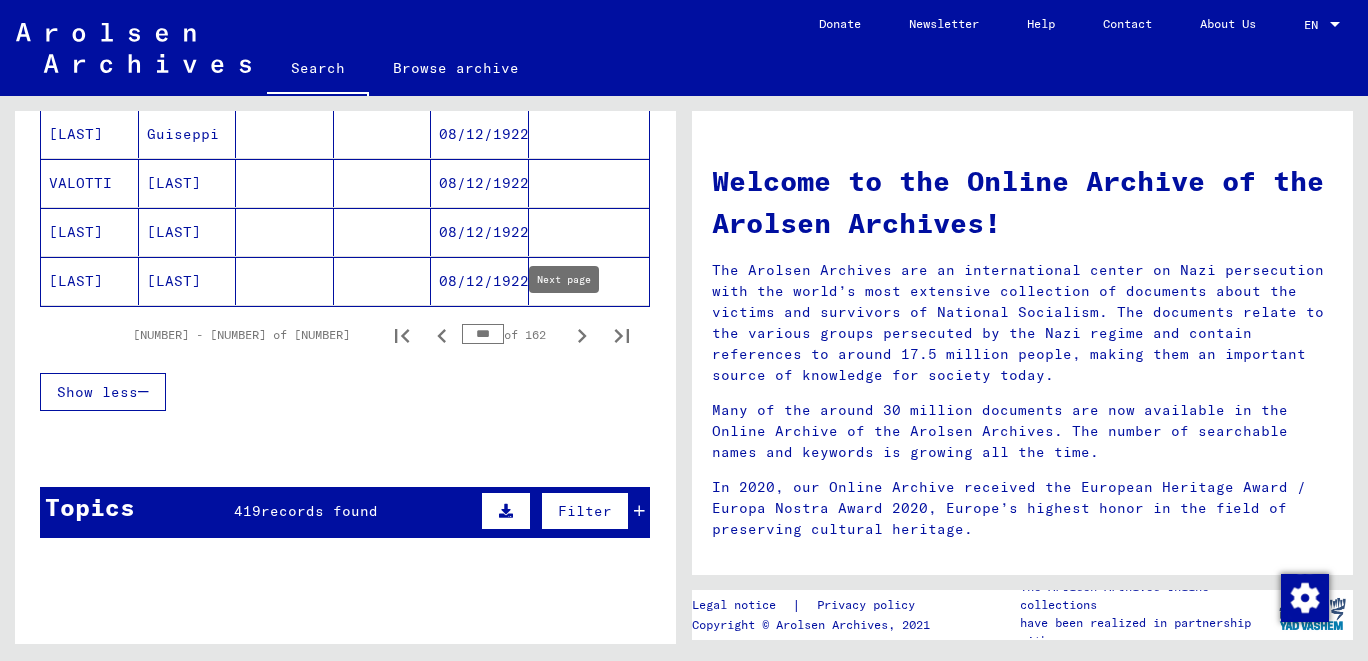 click 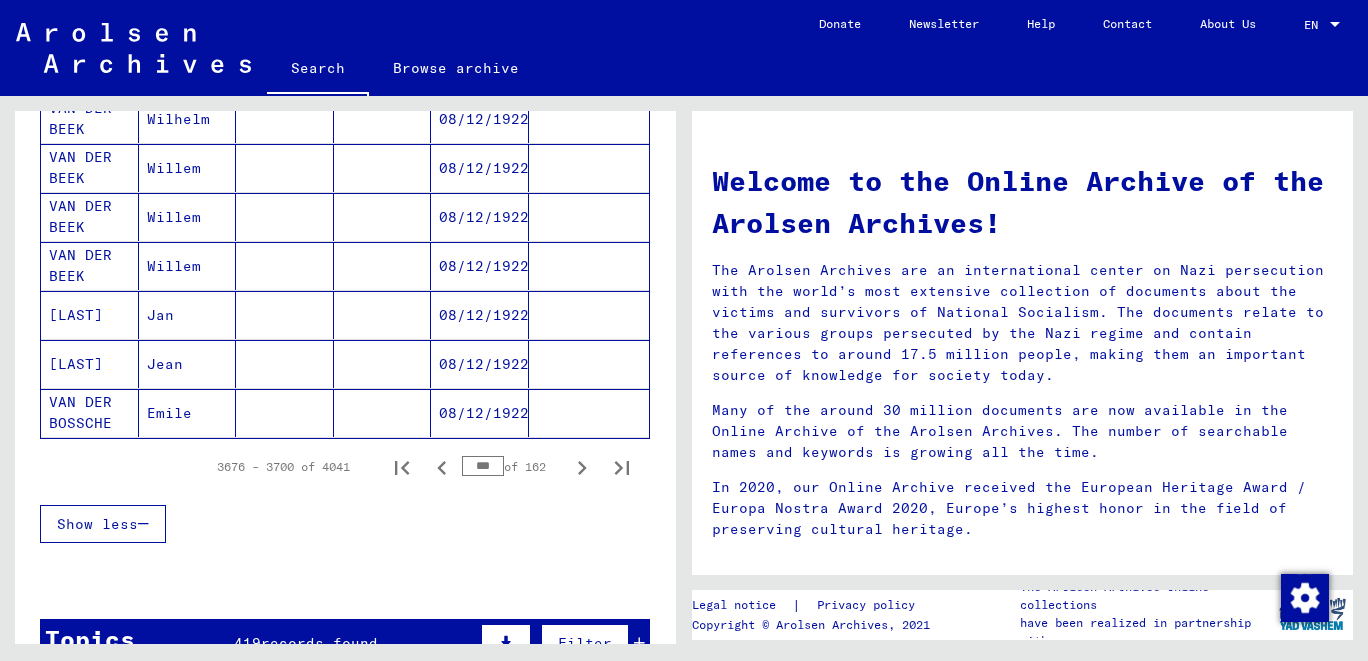 scroll, scrollTop: 1324, scrollLeft: 0, axis: vertical 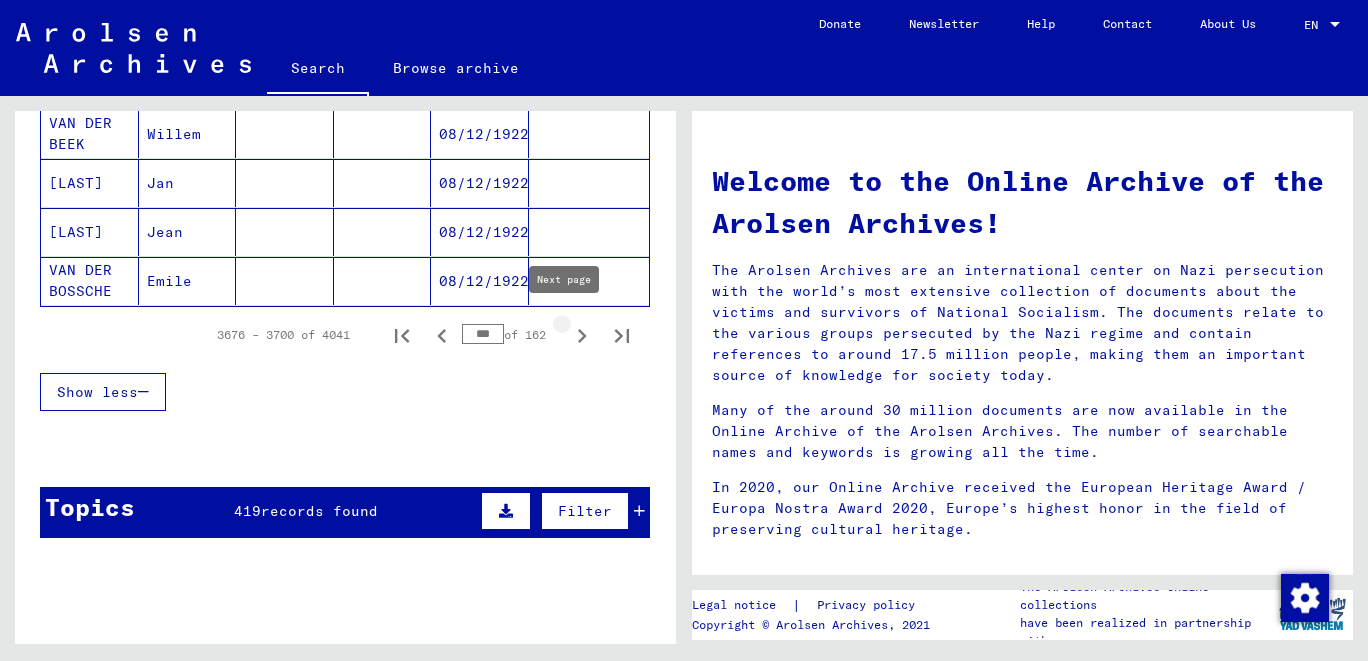 click 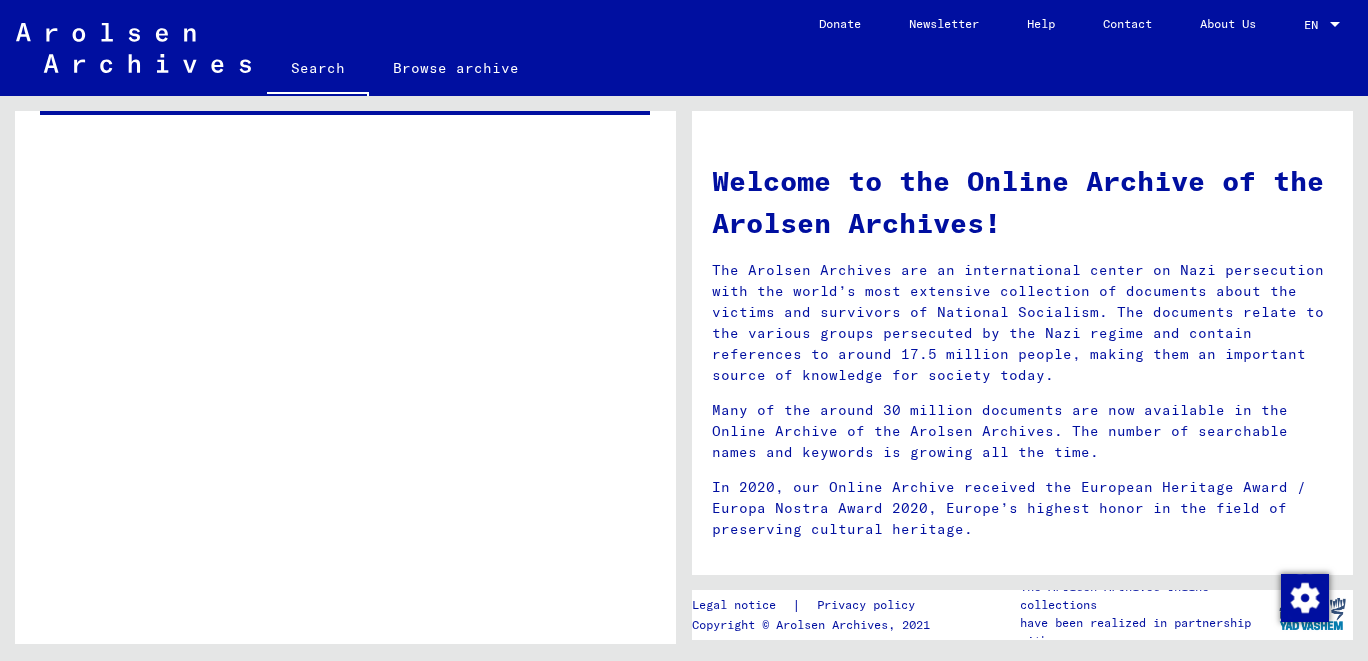 scroll, scrollTop: 1305, scrollLeft: 0, axis: vertical 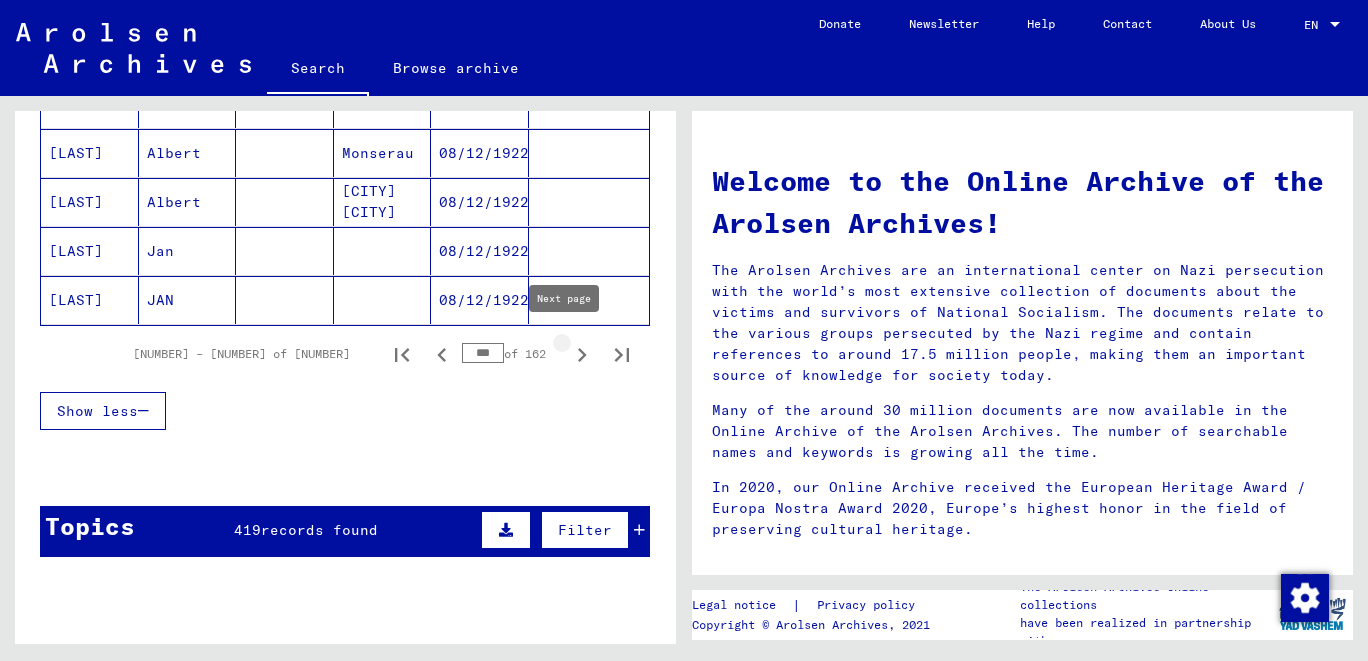 click 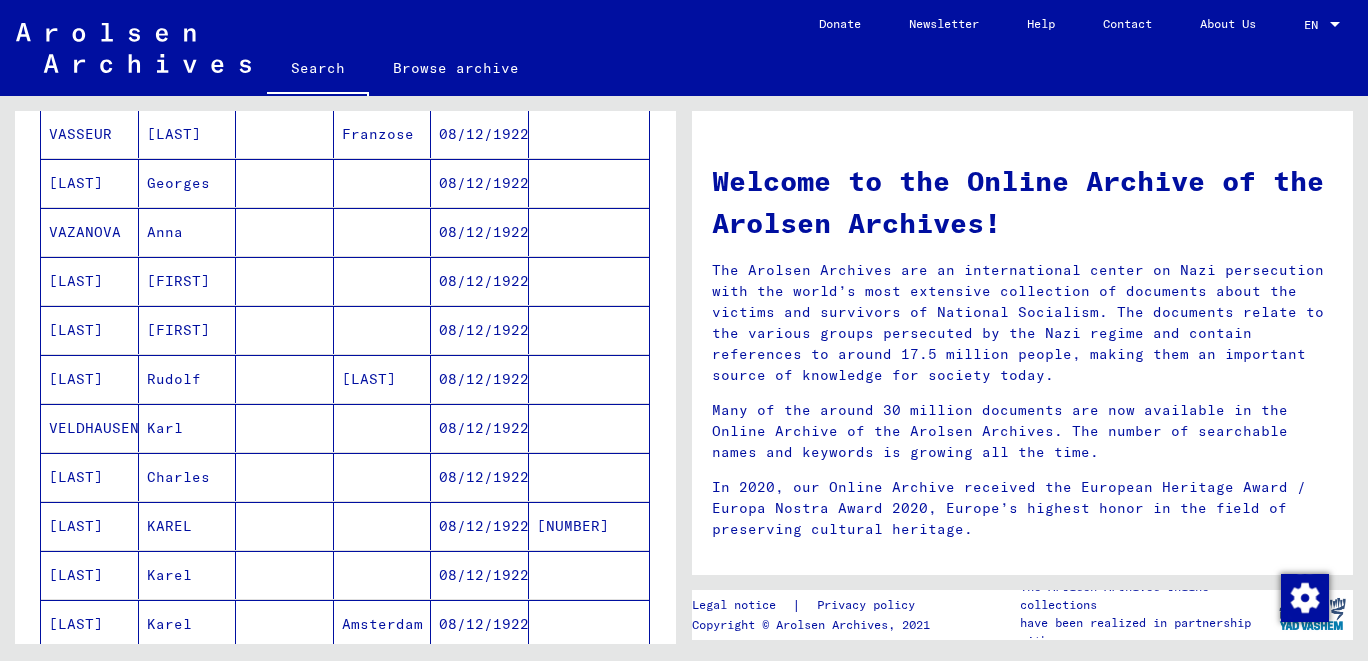 scroll, scrollTop: 1324, scrollLeft: 0, axis: vertical 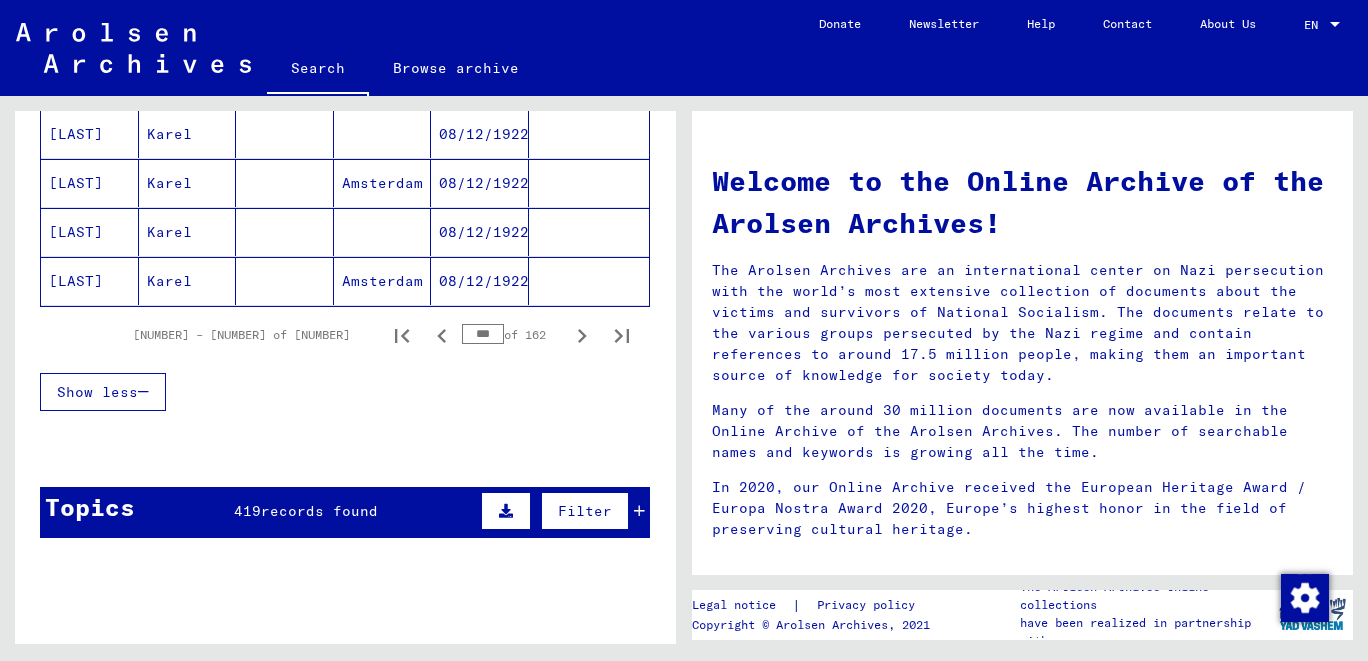 click on "Welcome to the Online Archive of the Arolsen Archives!
The Arolsen Archives are an international center on Nazi persecution with the world’s most extensive collection of documents about the victims and survivors of National Socialism. The documents relate to the various groups persecuted by the Nazi regime and contain references to around 17.5 million people, making them an important source of knowledge for society today.
Many of the around 30 million documents are now available in the Online Archive of the Arolsen Archives. The number of searchable names and keywords is growing all the time.
In 2020, our Online Archive received the European Heritage Award / Europa Nostra Award 2020, Europe’s highest honor in the field of preserving cultural heritage." at bounding box center (1022, 347) 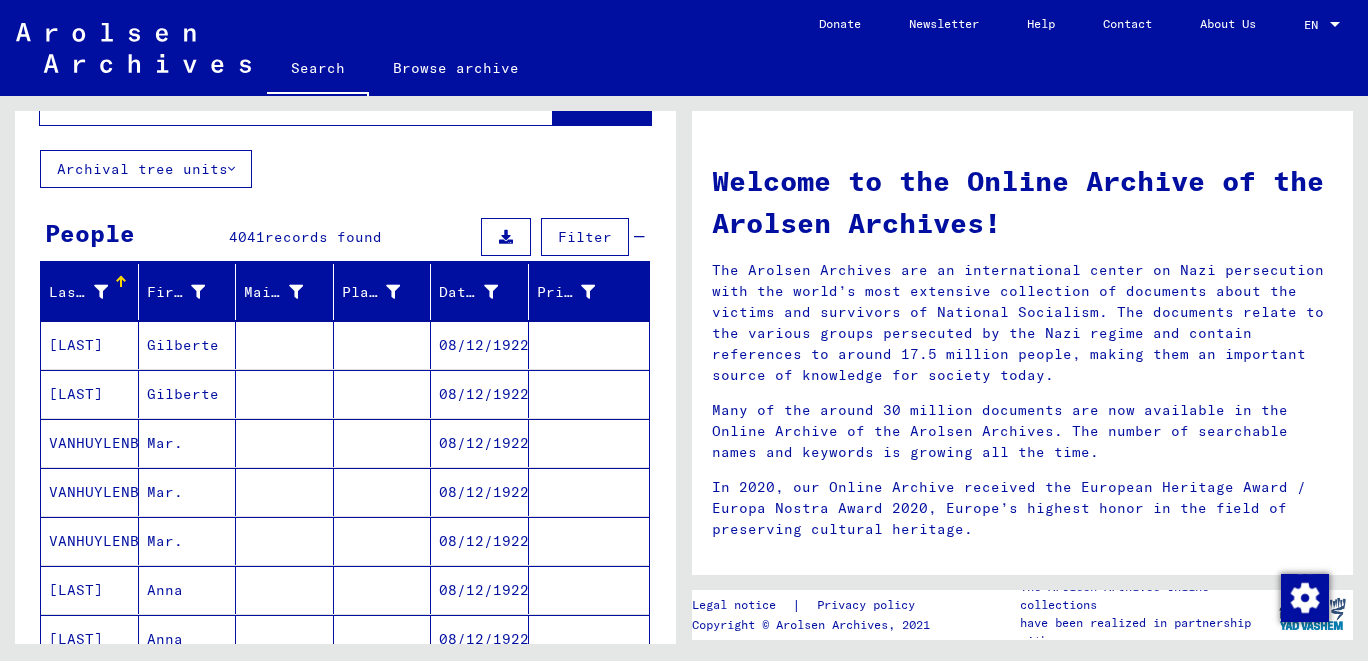scroll, scrollTop: 0, scrollLeft: 0, axis: both 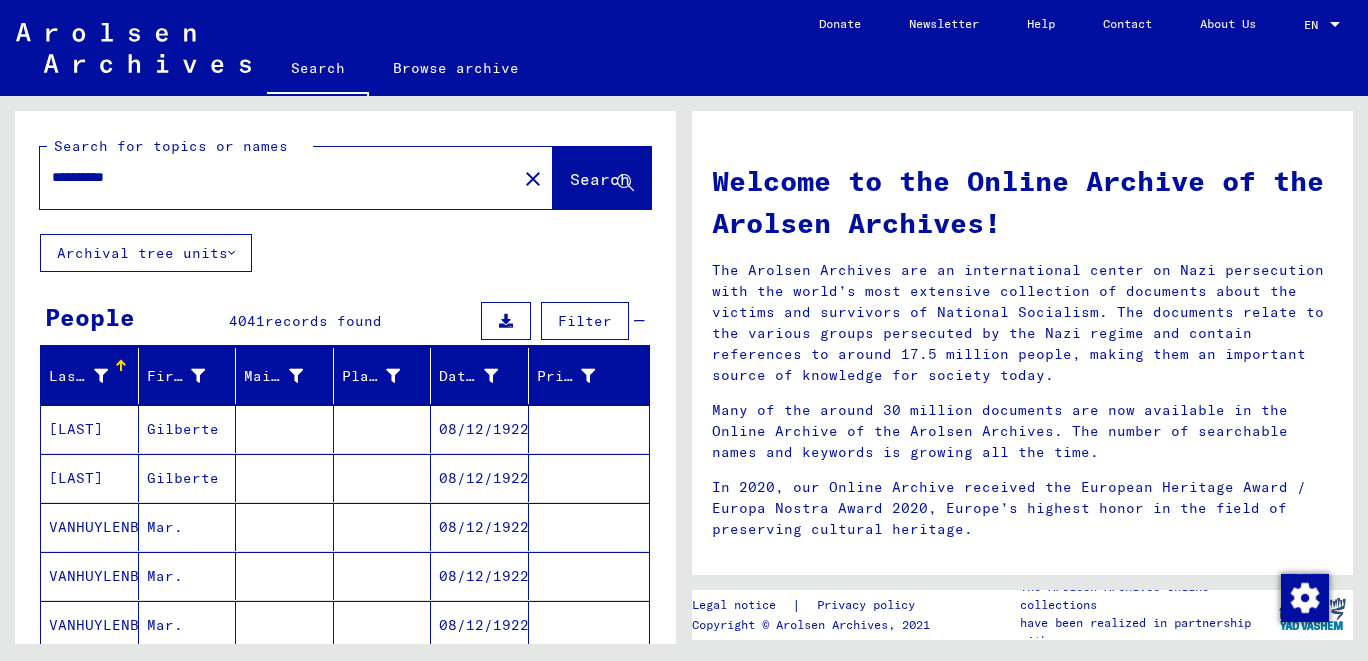 click on "**********" at bounding box center (272, 177) 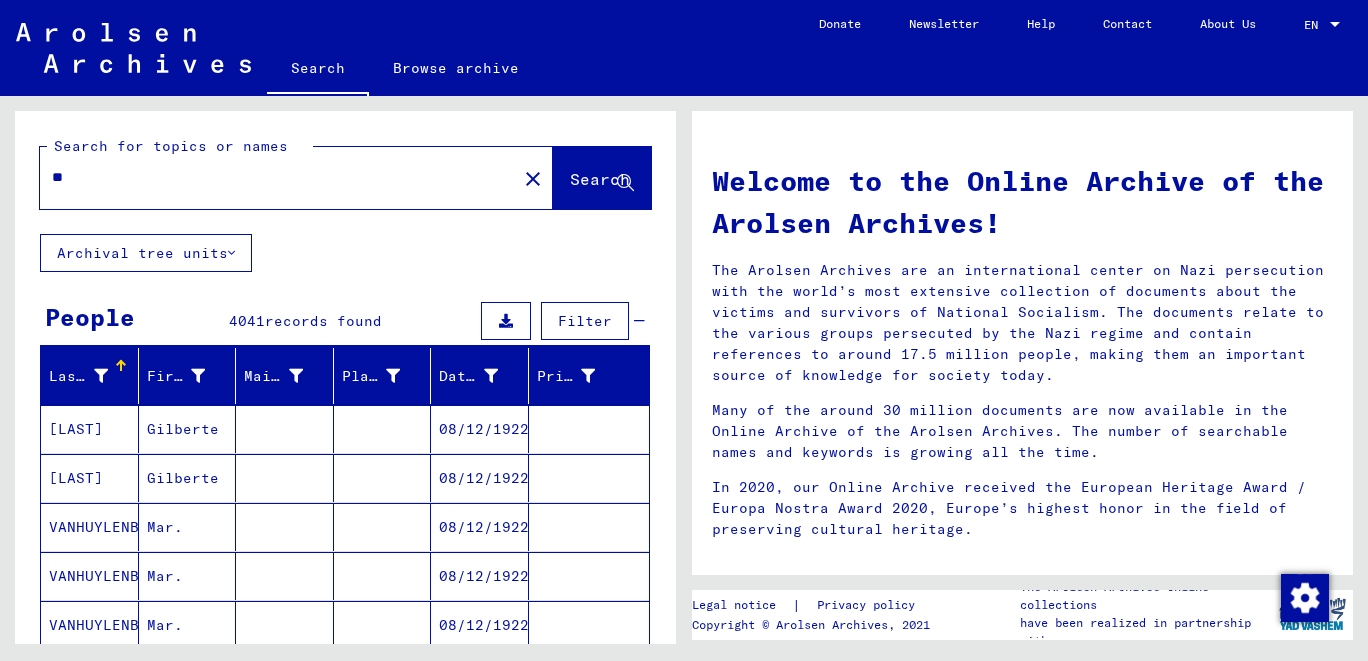 type on "*" 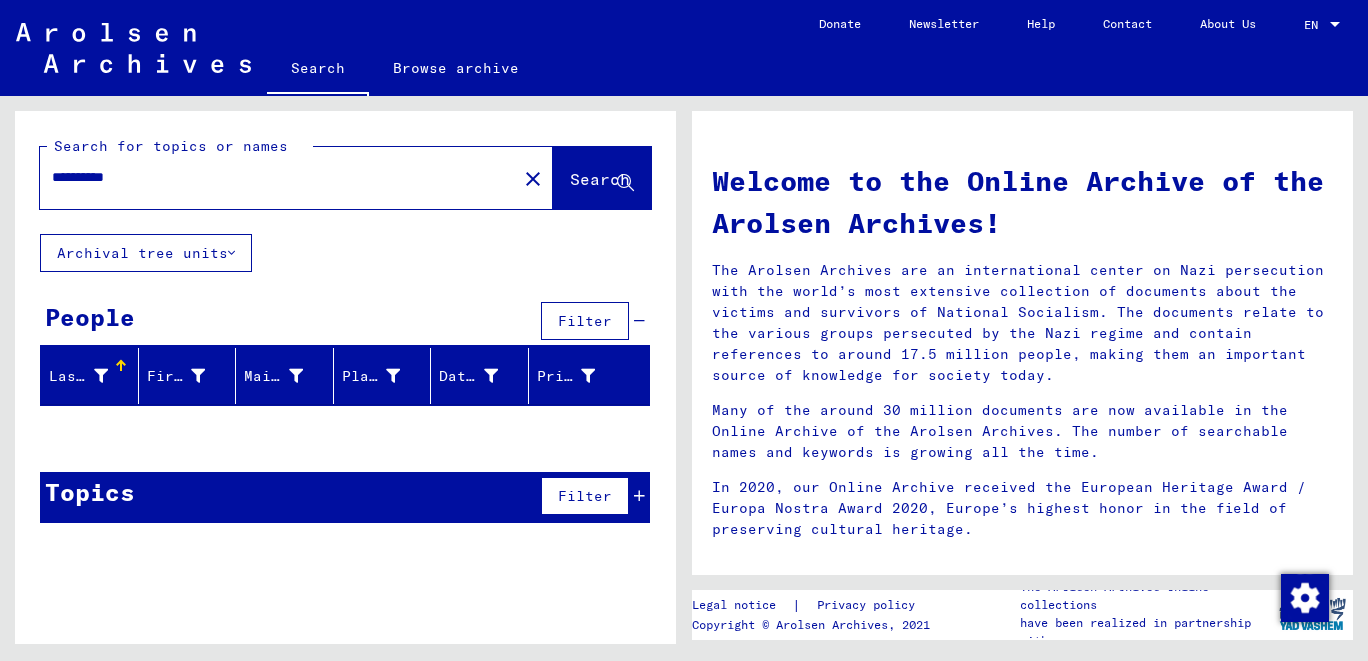 click on "**********" at bounding box center (272, 177) 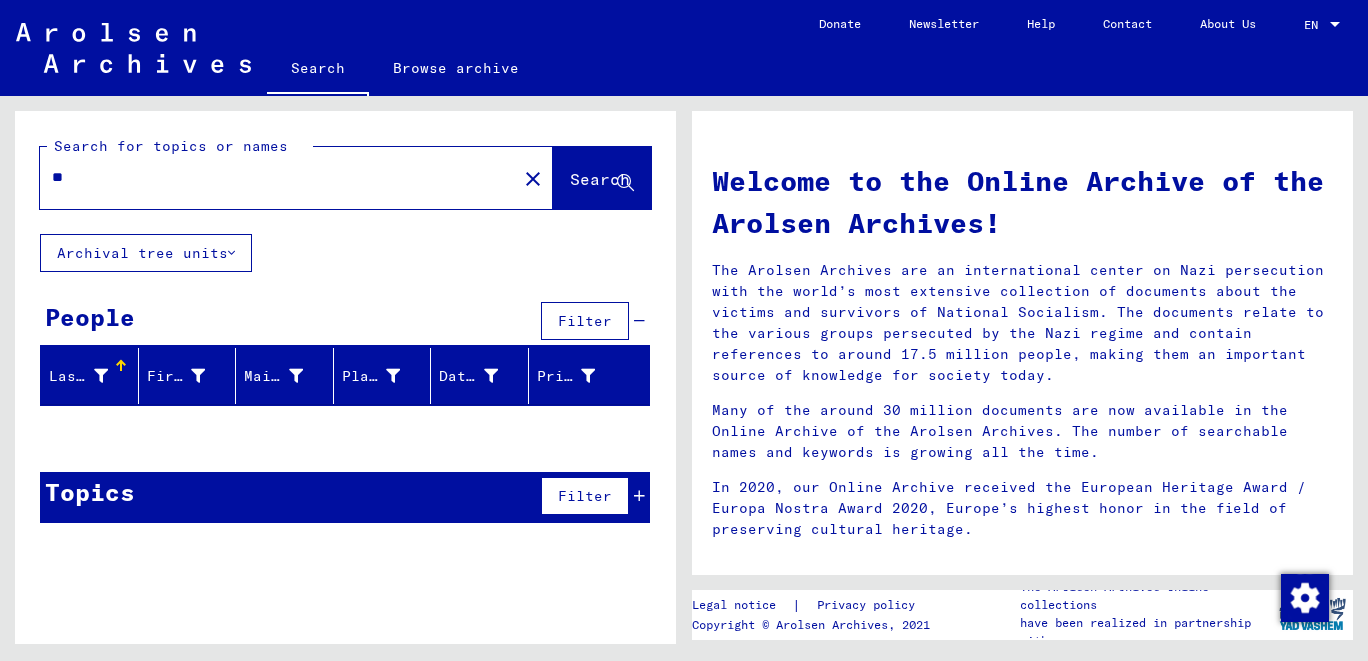 type on "*" 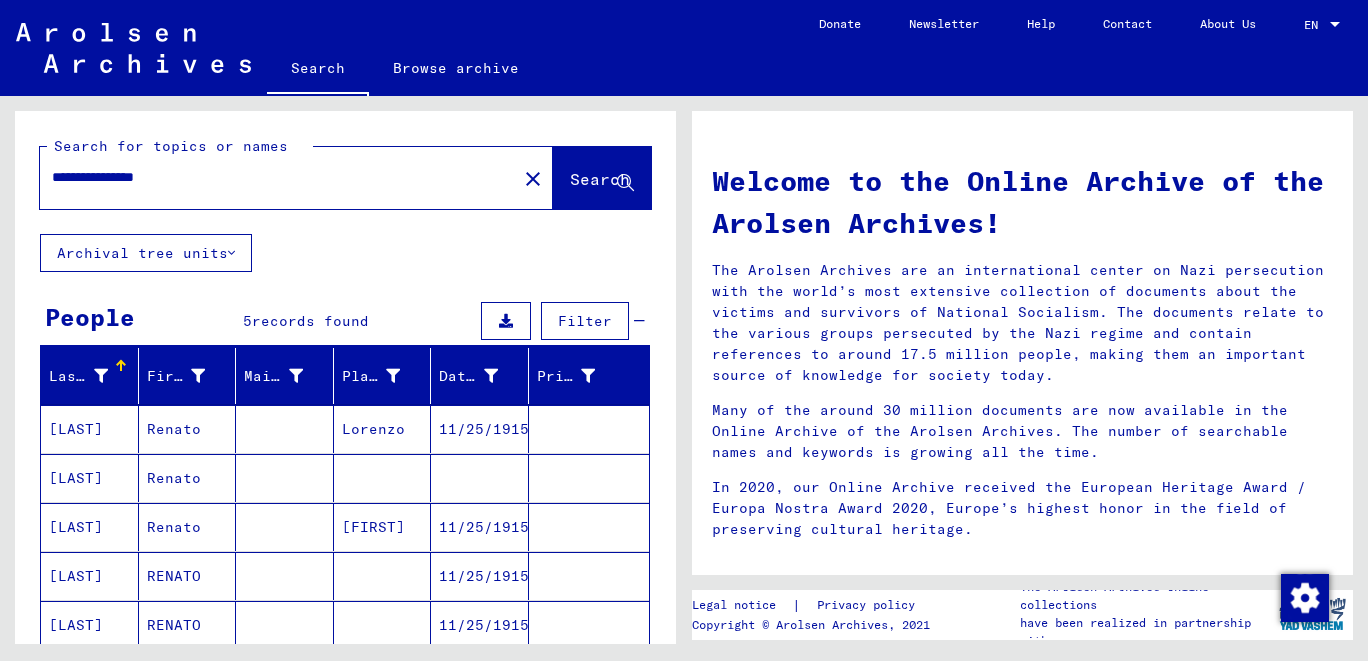 click on "Welcome to the Online Archive of the Arolsen Archives!" at bounding box center [1022, 202] 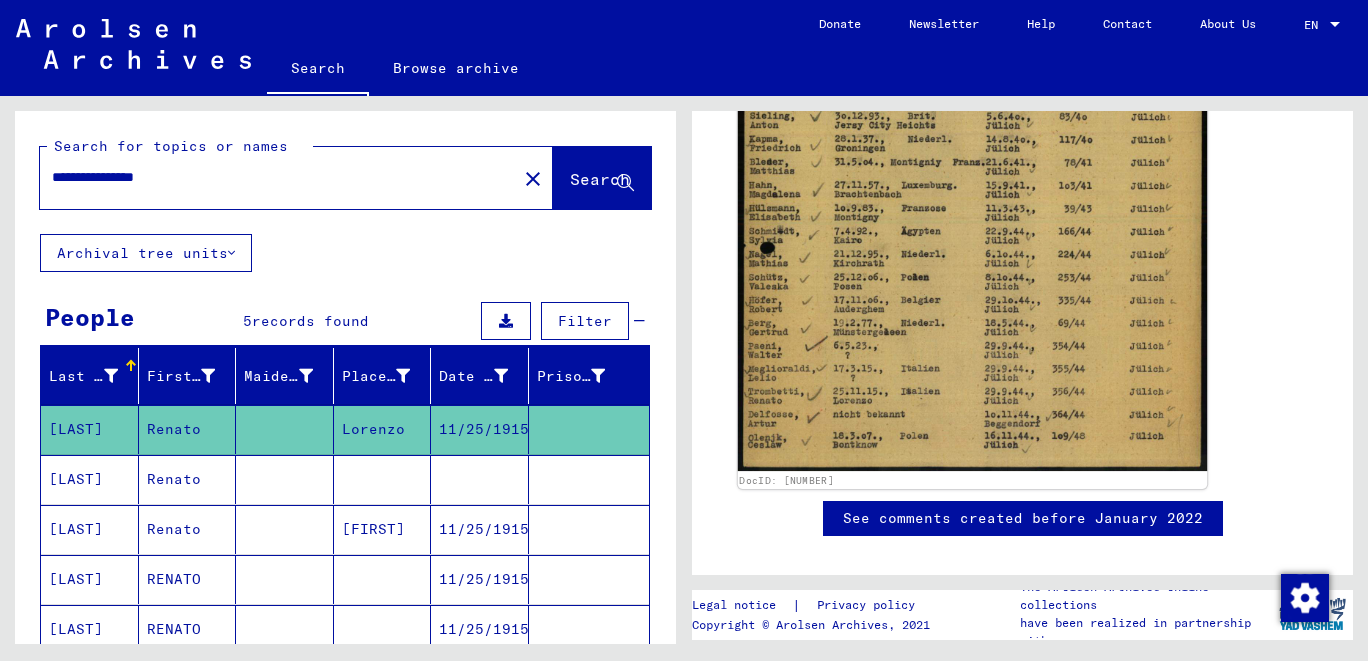 scroll, scrollTop: 854, scrollLeft: 0, axis: vertical 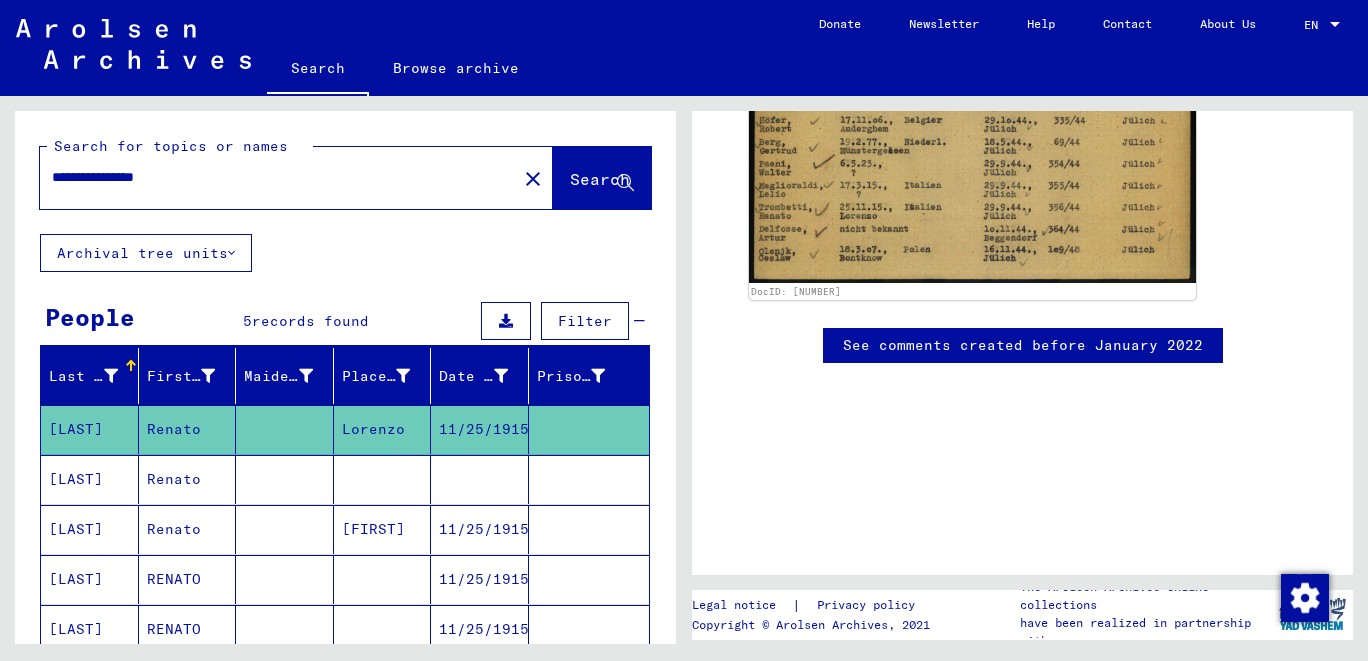 click on "[LAST]" at bounding box center [90, 529] 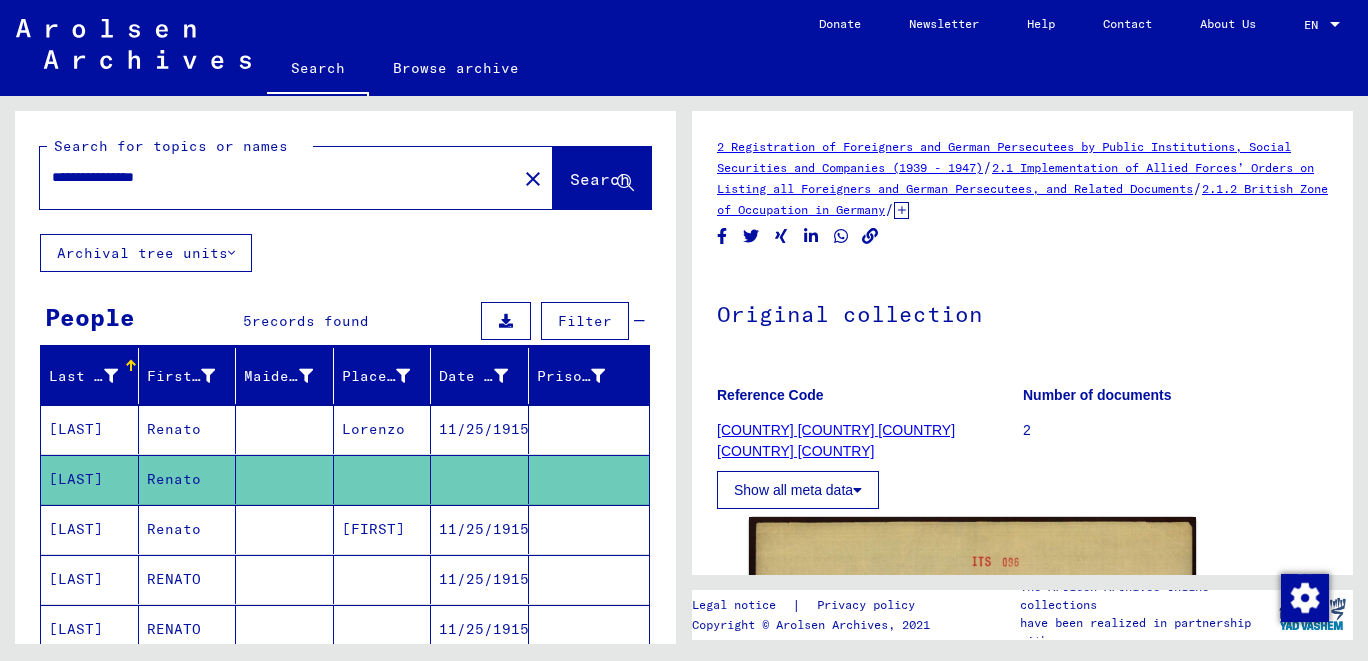 scroll, scrollTop: 427, scrollLeft: 0, axis: vertical 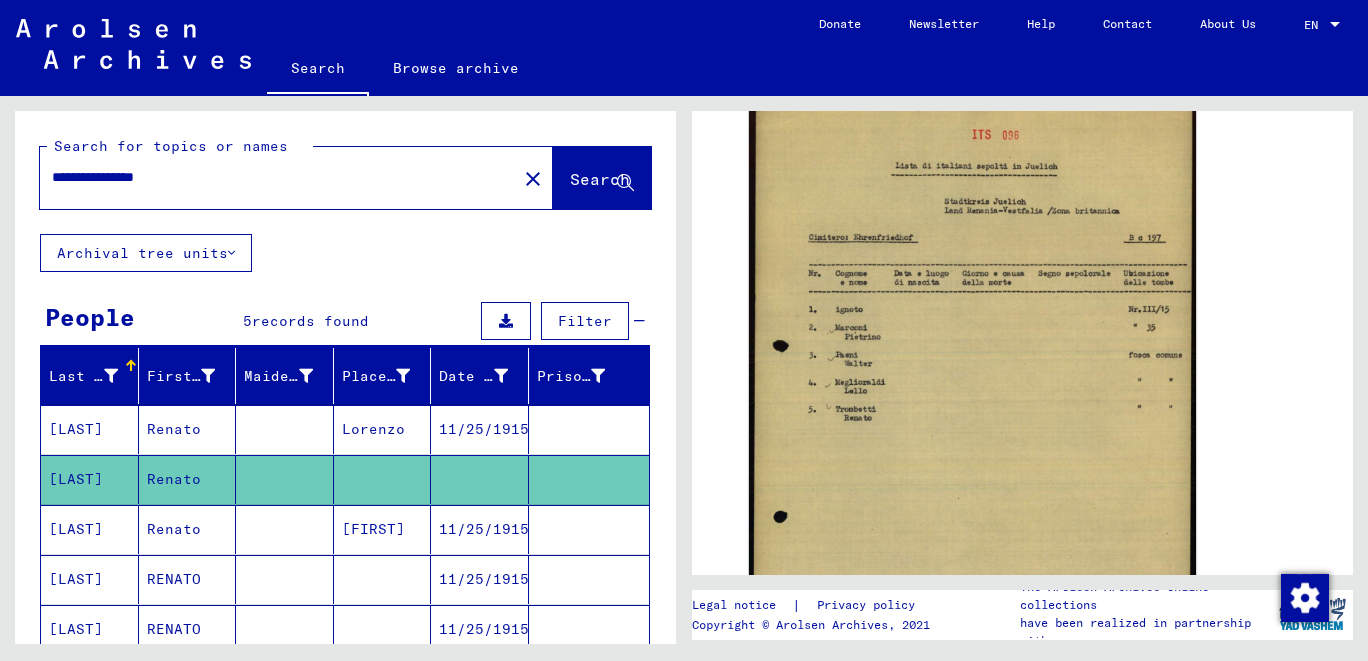 click on "[LAST]" at bounding box center [90, 579] 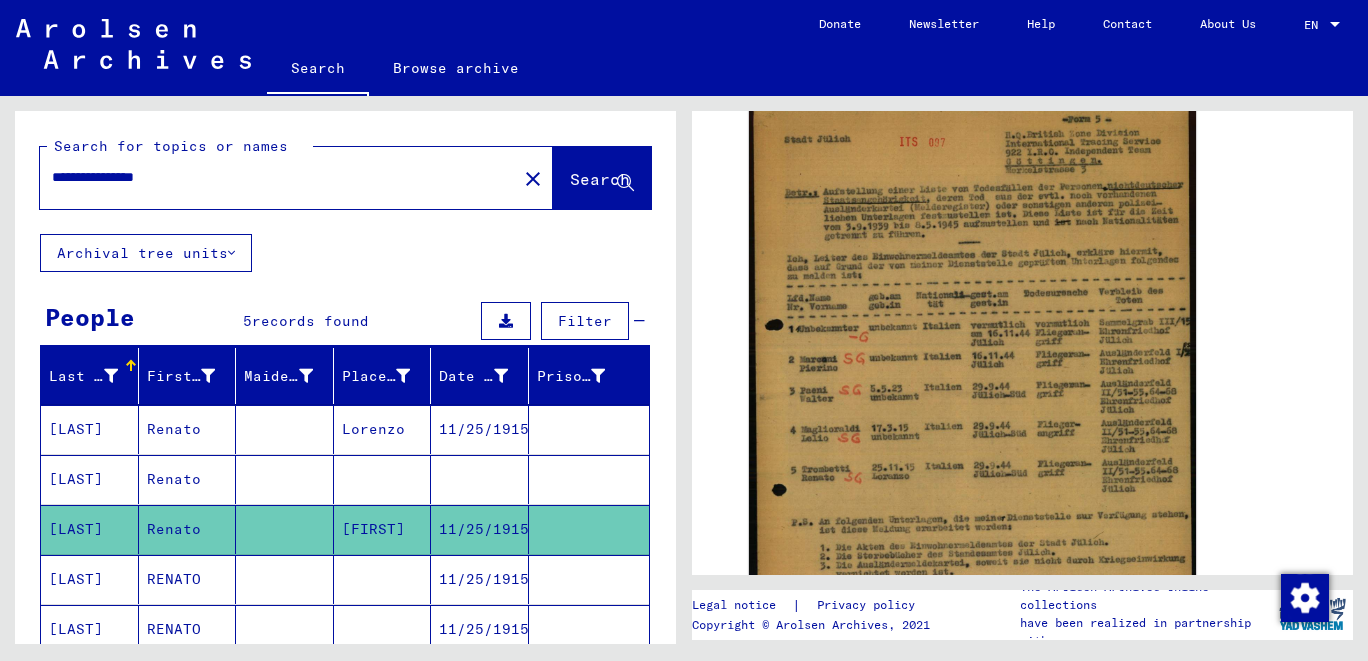 scroll, scrollTop: 427, scrollLeft: 0, axis: vertical 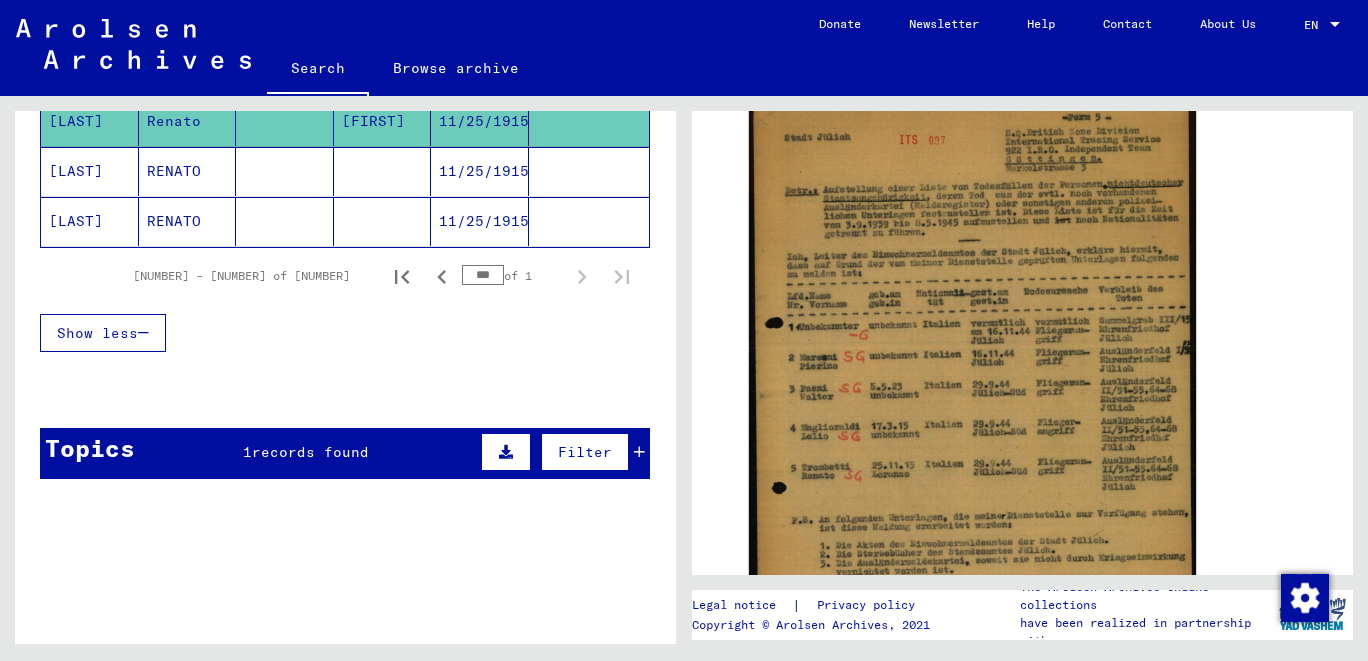 click on "[LAST]" at bounding box center (90, 221) 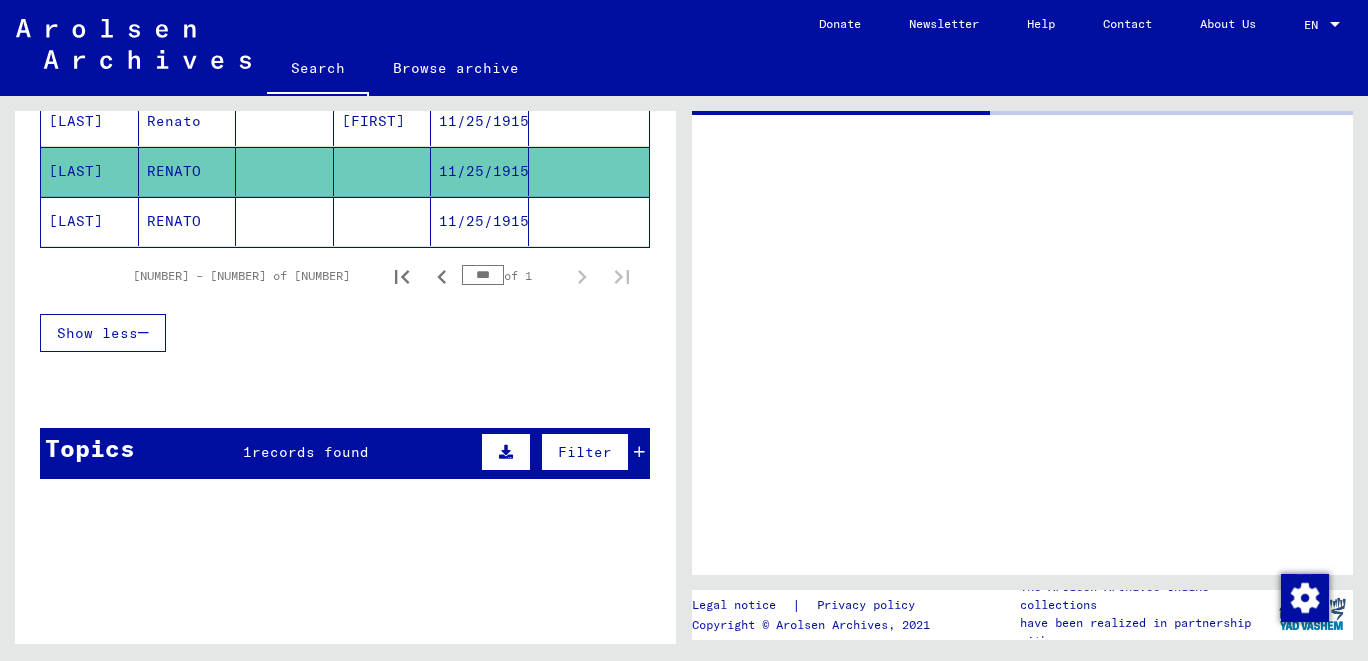 scroll, scrollTop: 0, scrollLeft: 0, axis: both 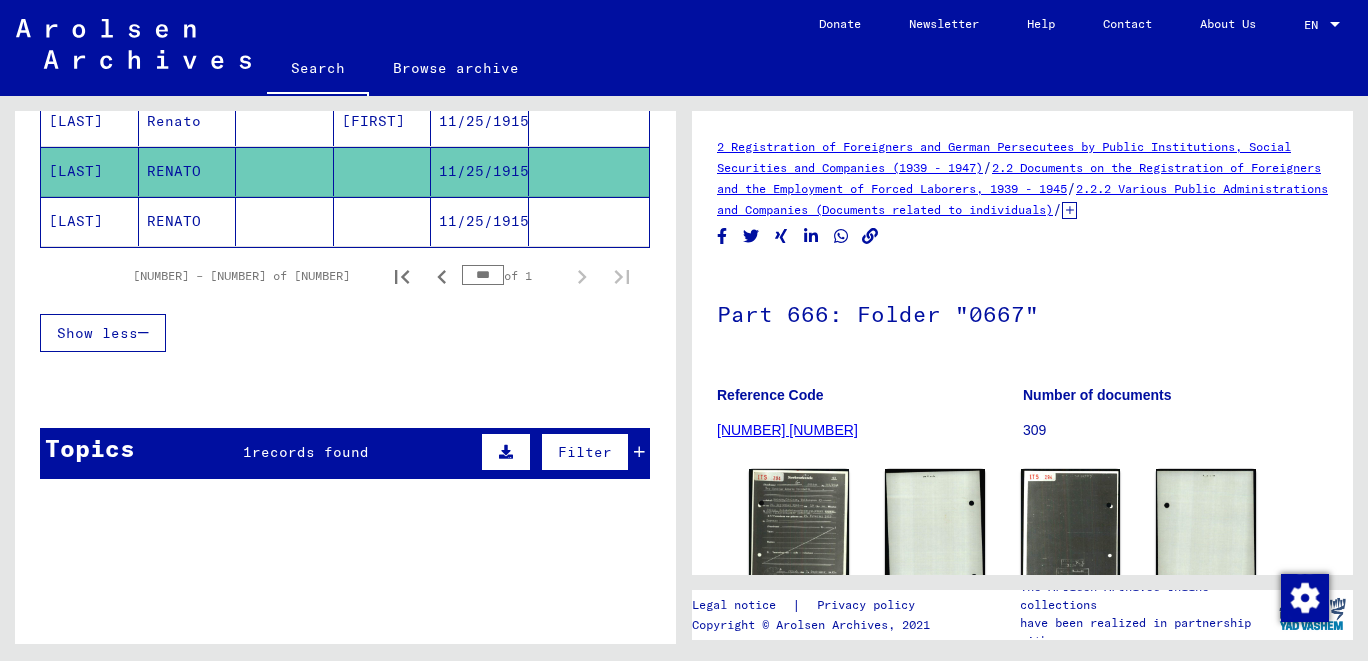 click on "[LAST]" 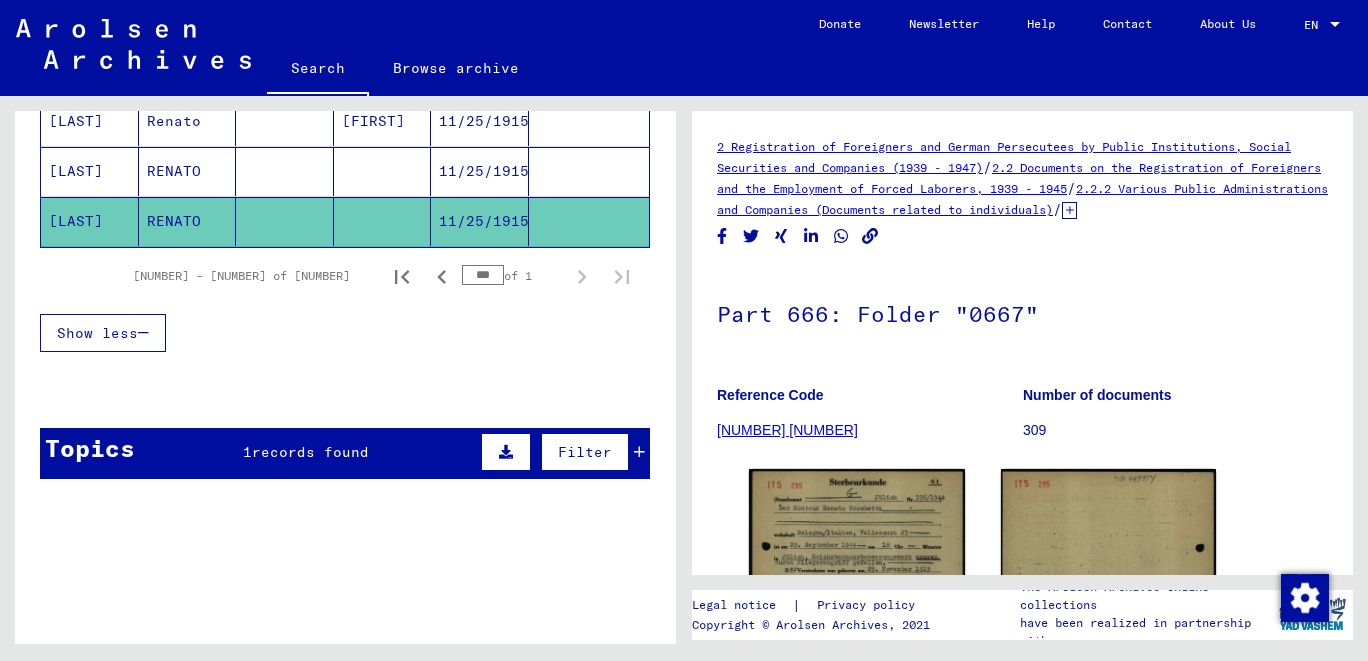 click on "[LAST]" at bounding box center (90, 171) 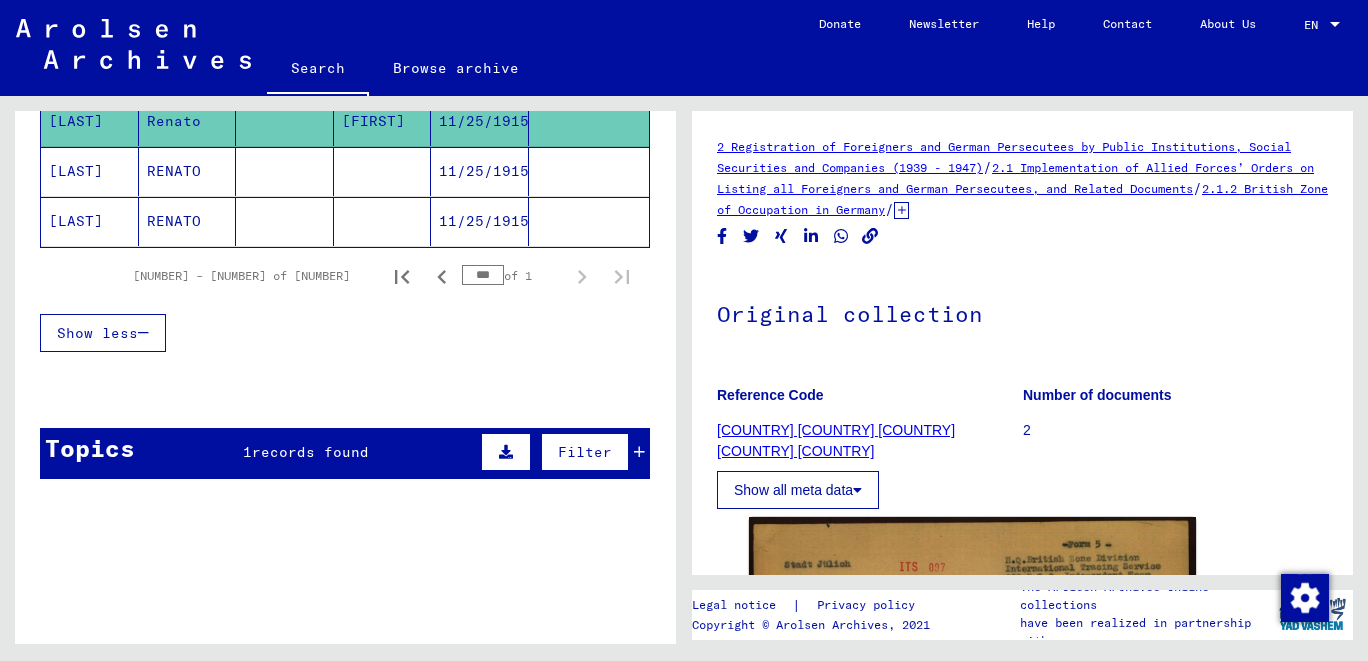 scroll, scrollTop: 427, scrollLeft: 0, axis: vertical 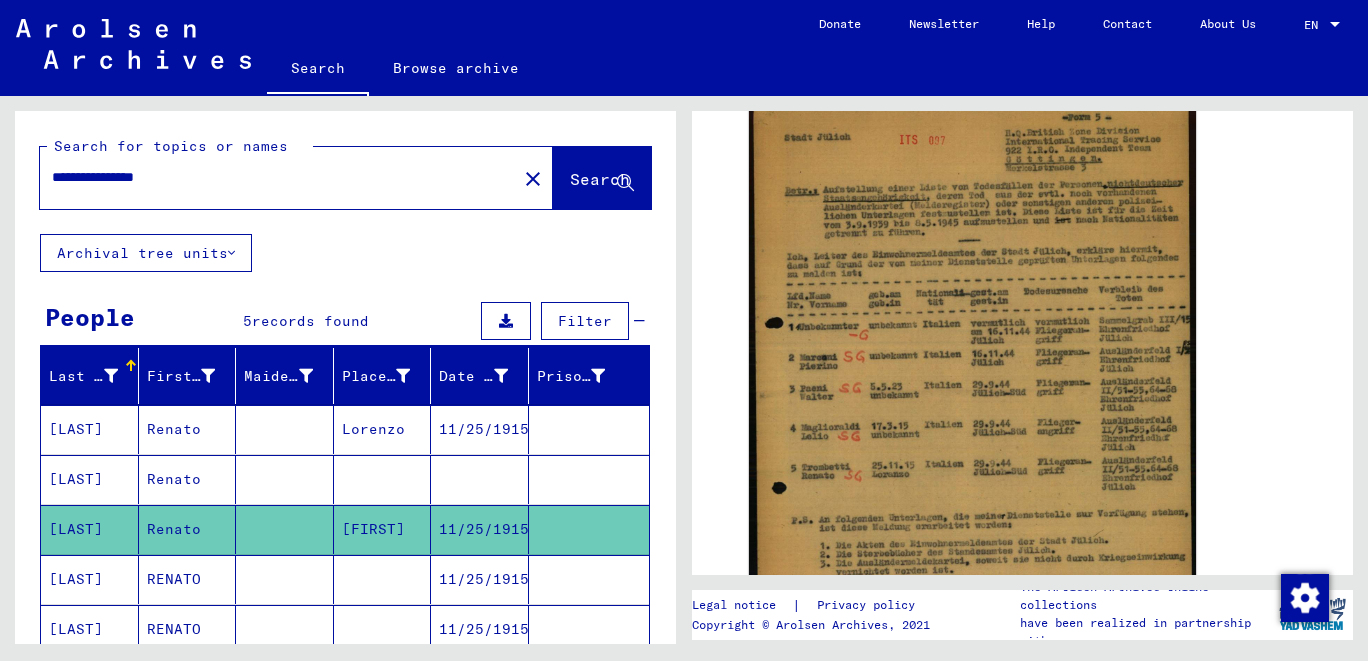 click on "[LAST]" at bounding box center (90, 529) 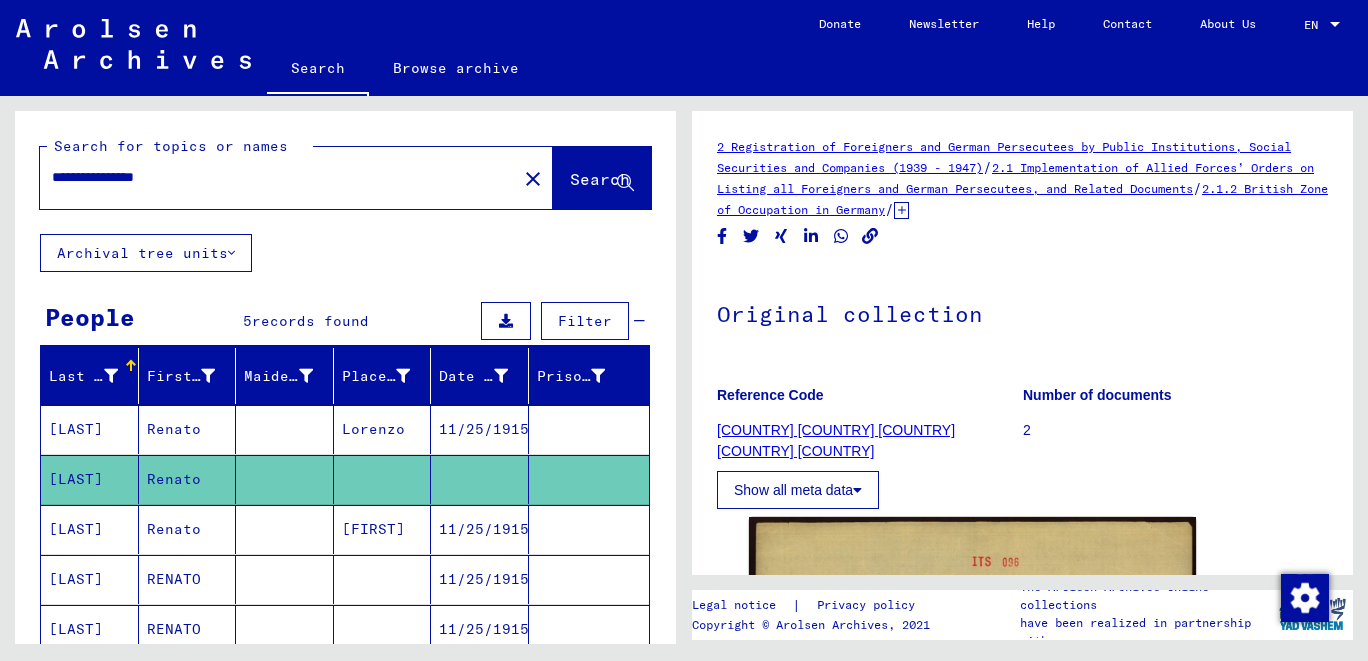 scroll, scrollTop: 427, scrollLeft: 0, axis: vertical 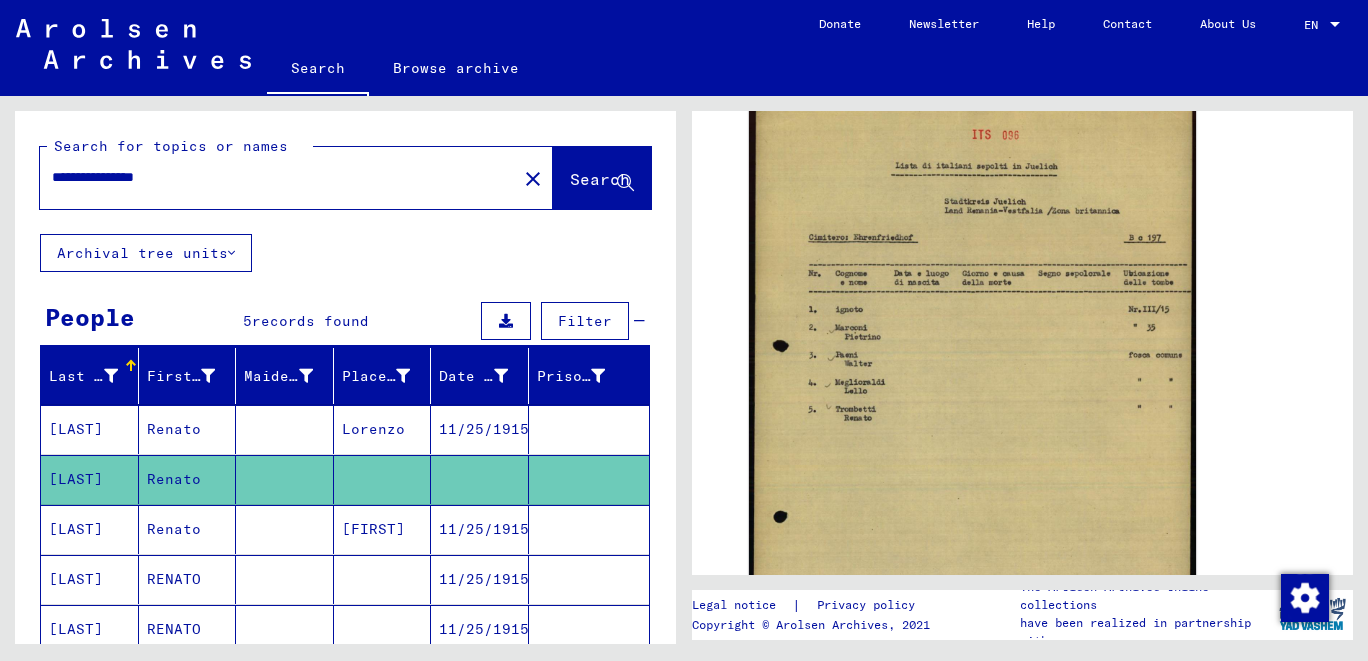 click on "[LAST]" at bounding box center [90, 479] 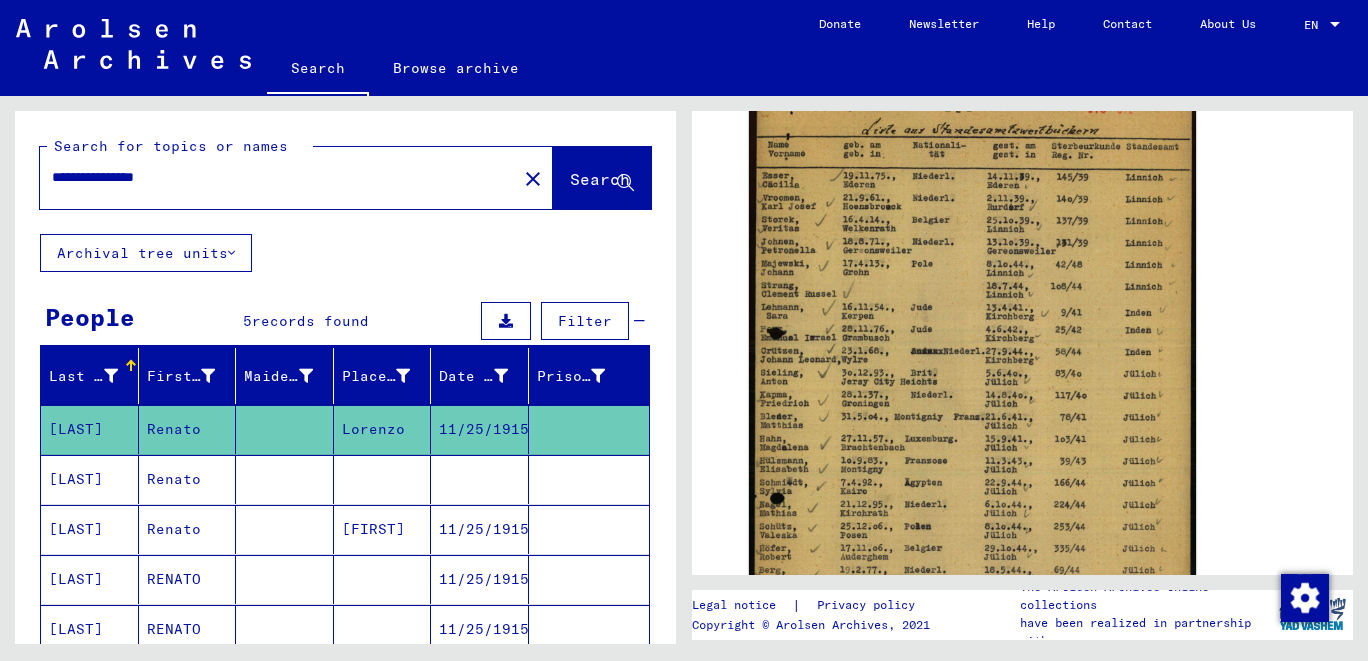 scroll, scrollTop: 427, scrollLeft: 0, axis: vertical 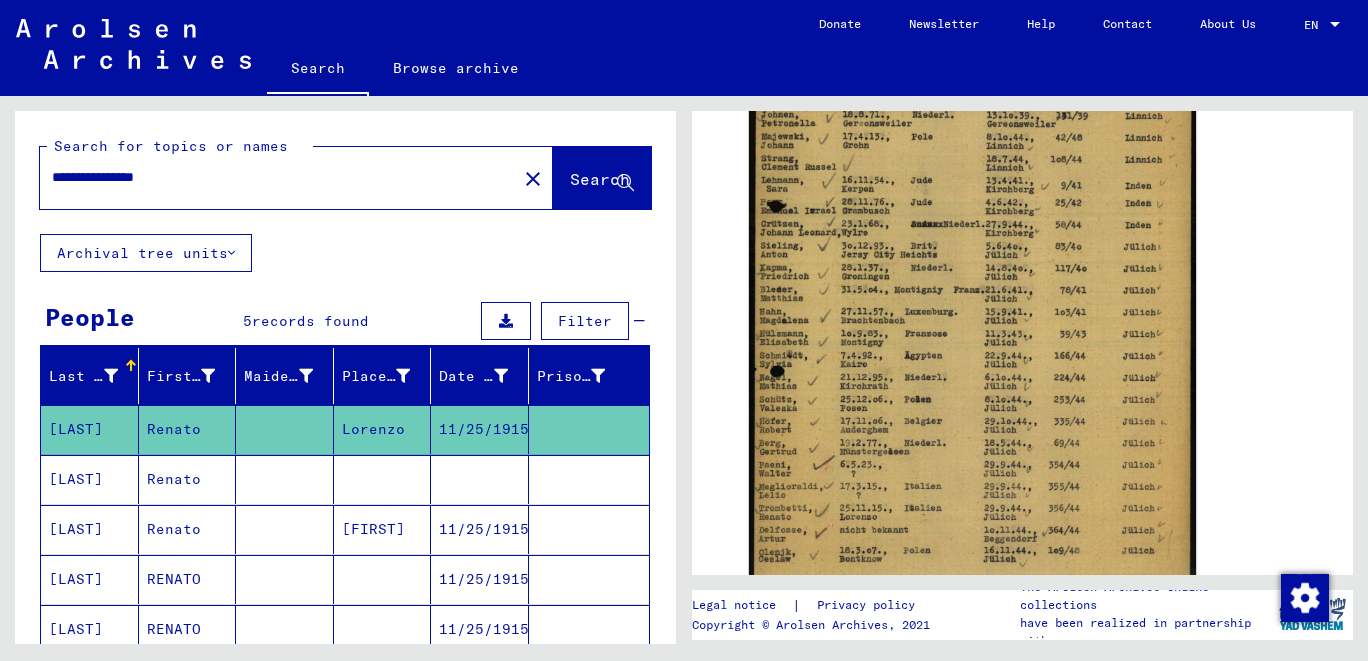 click on "**********" at bounding box center (278, 177) 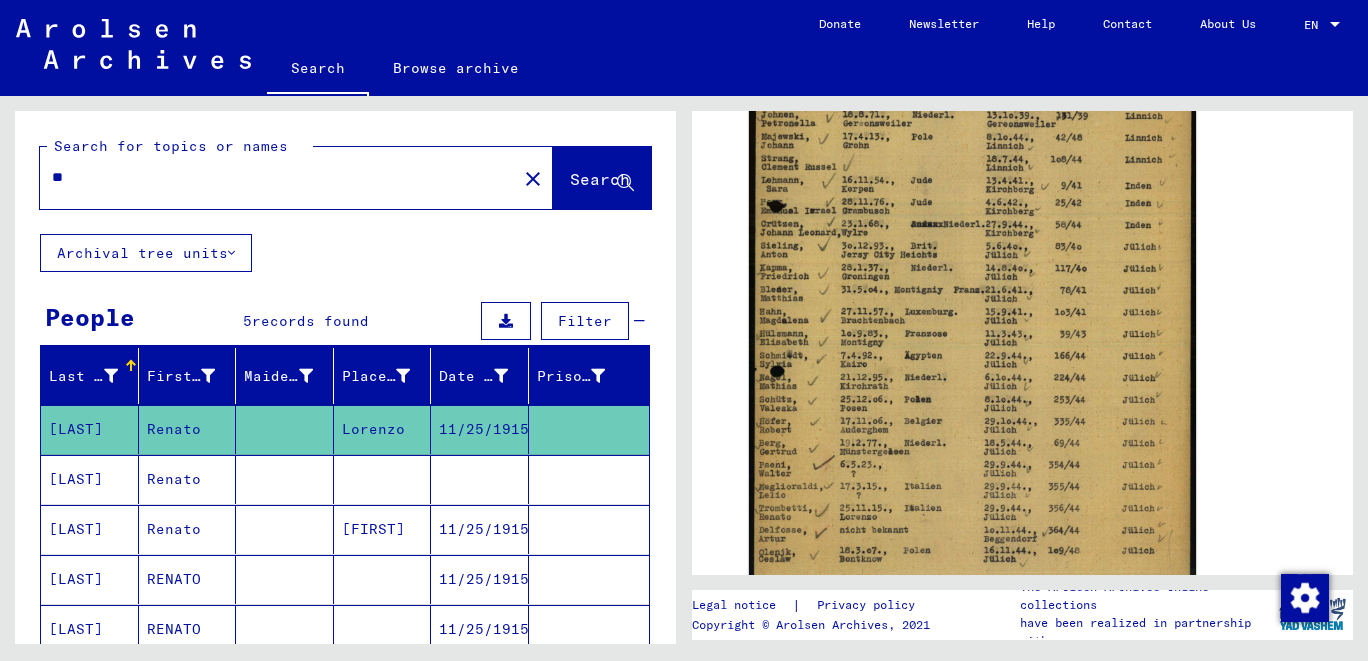type on "*" 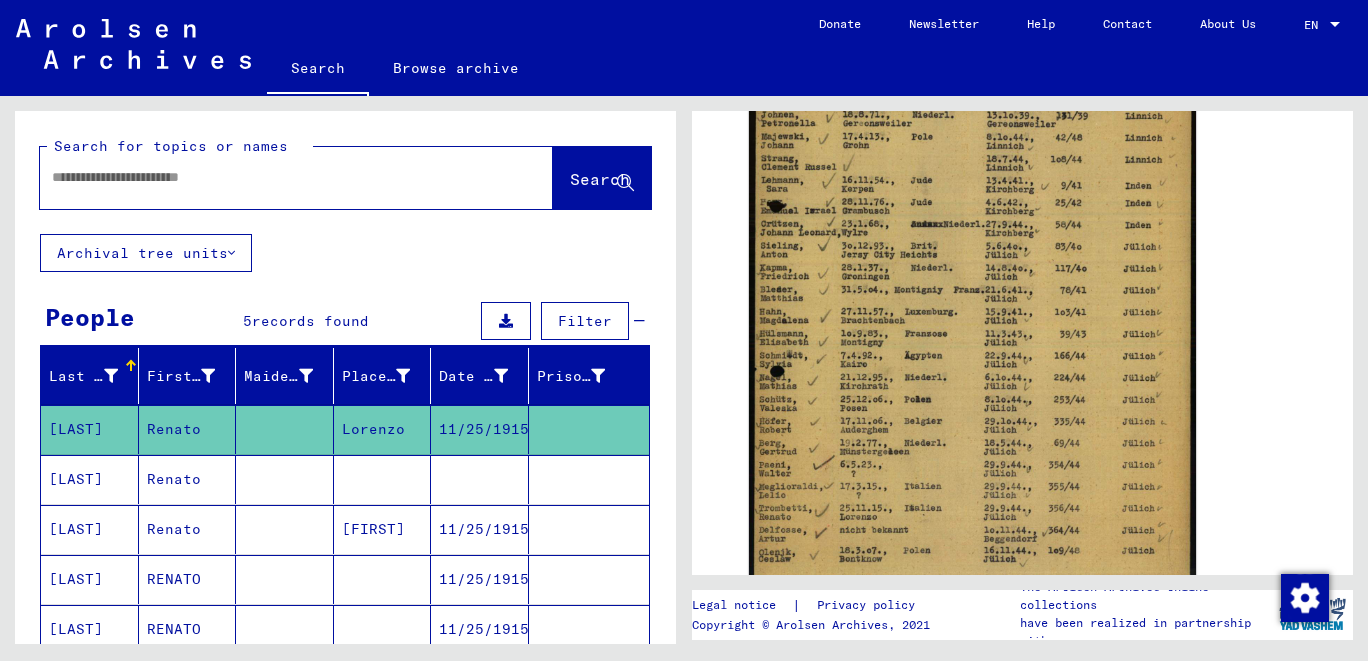 type on "*" 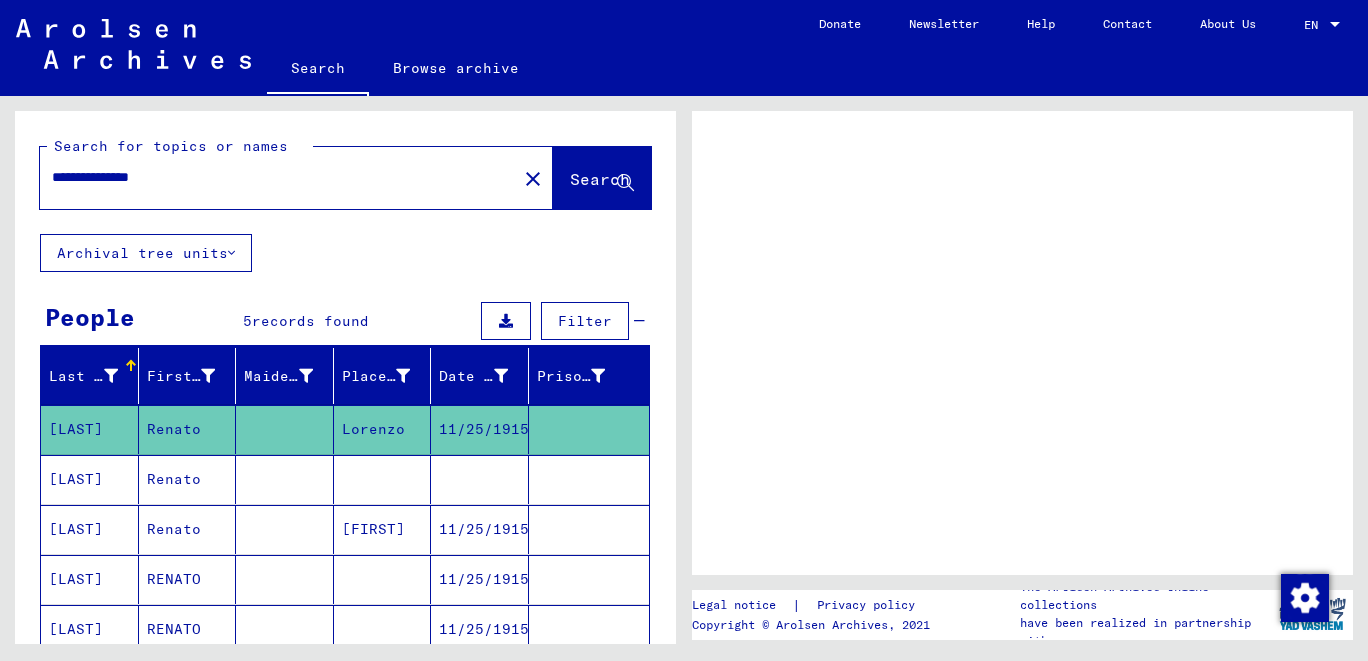 scroll, scrollTop: 0, scrollLeft: 0, axis: both 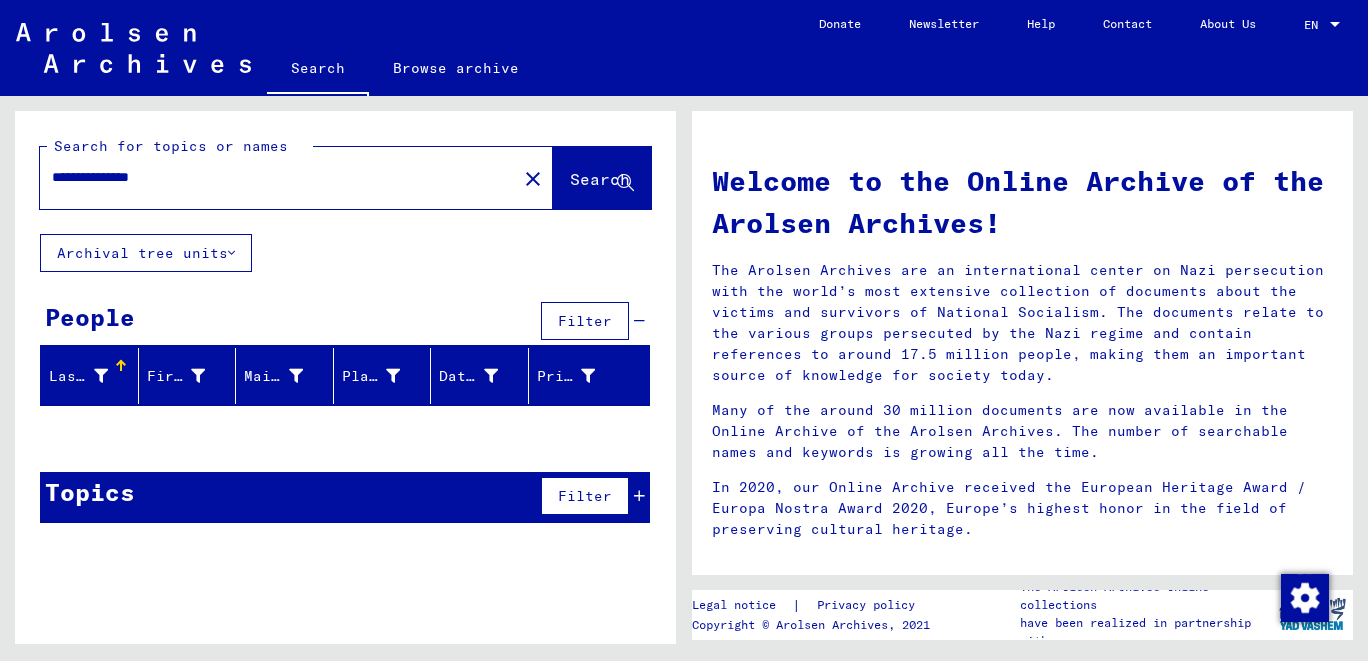 click on "**********" at bounding box center [272, 177] 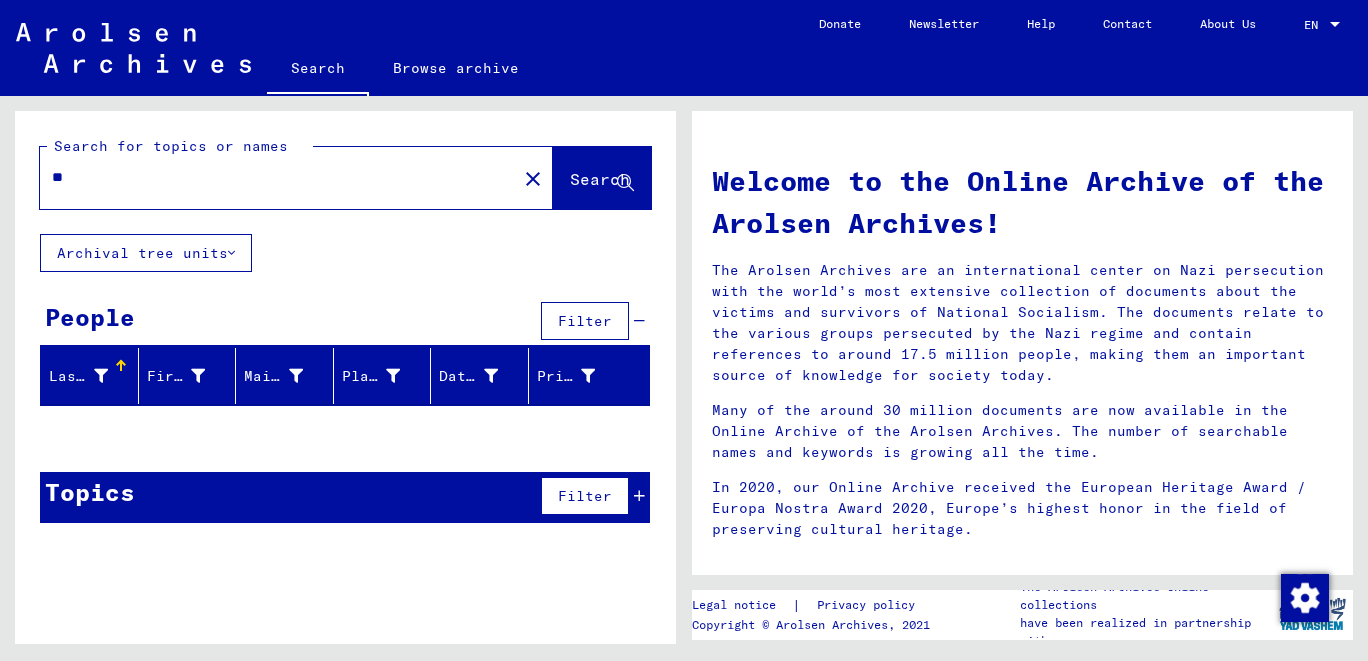 type on "*" 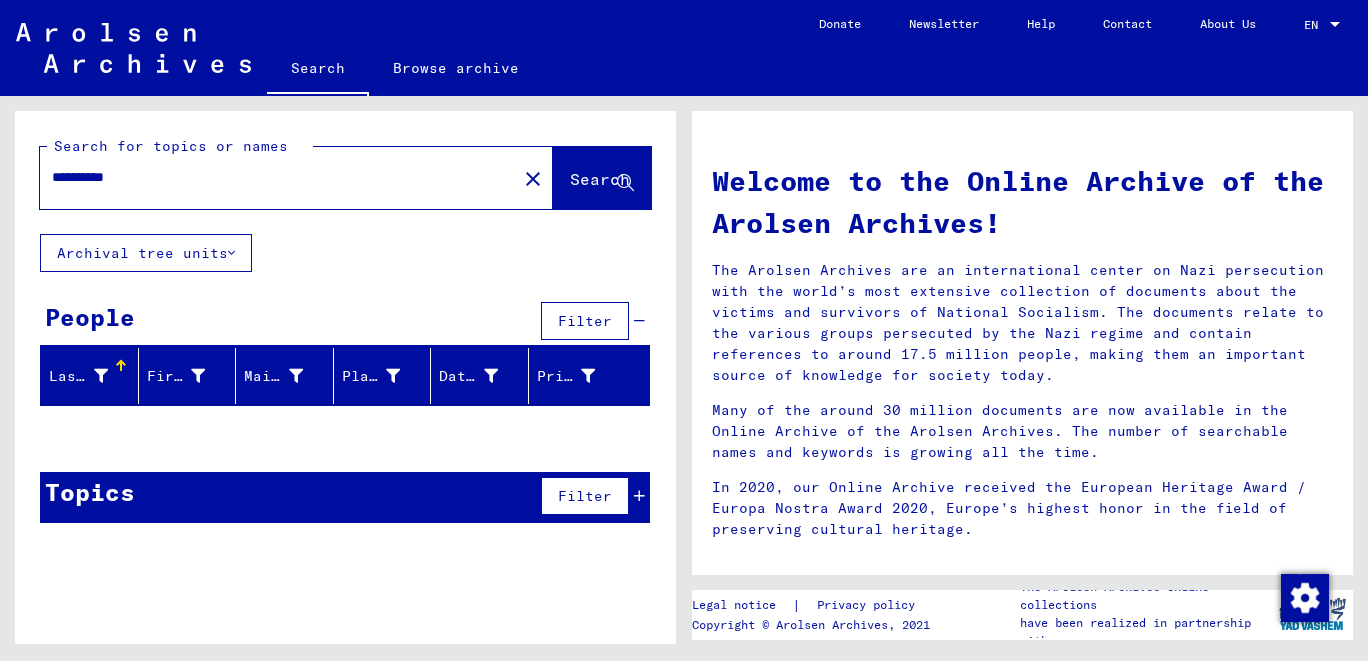 type on "**********" 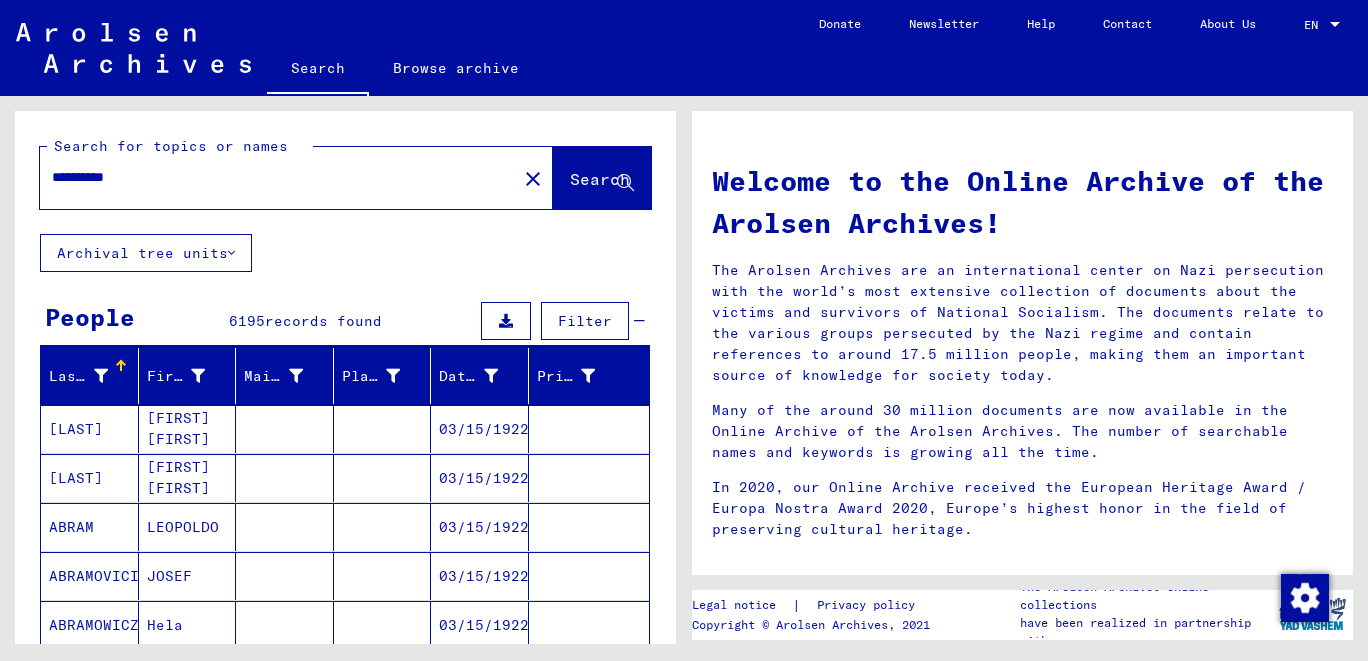scroll, scrollTop: 198, scrollLeft: 0, axis: vertical 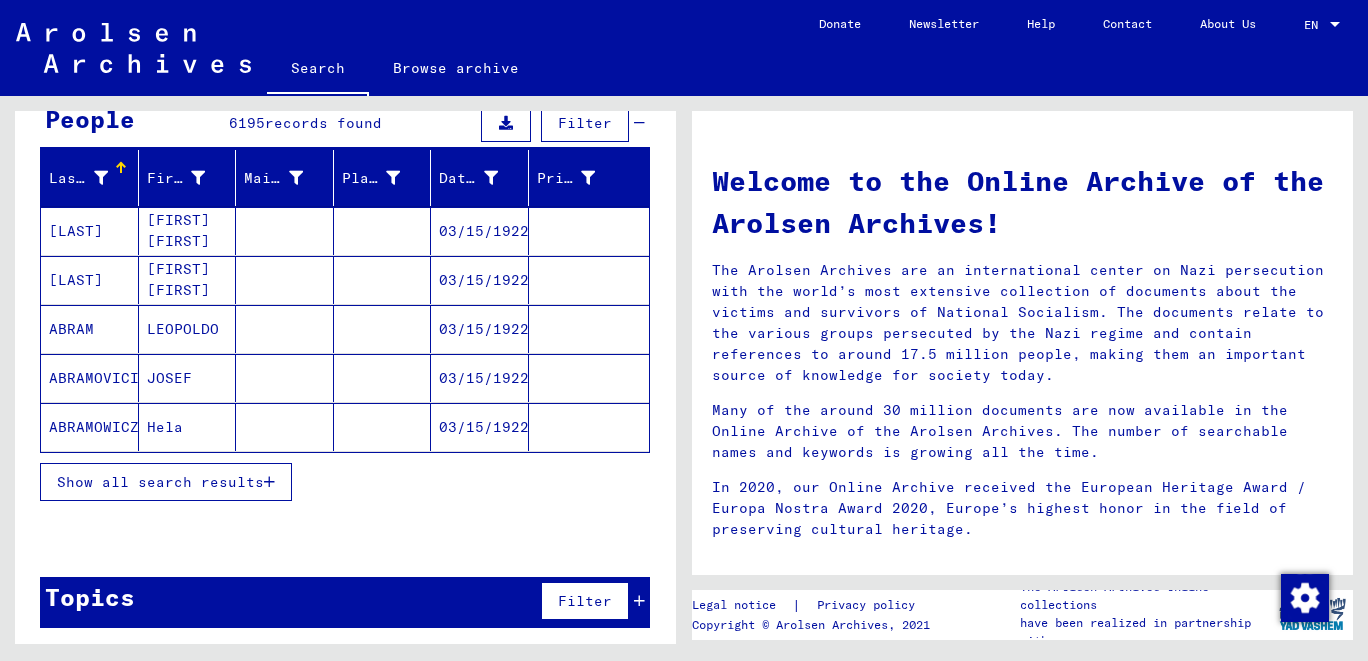 click on "Show all search results" at bounding box center [166, 482] 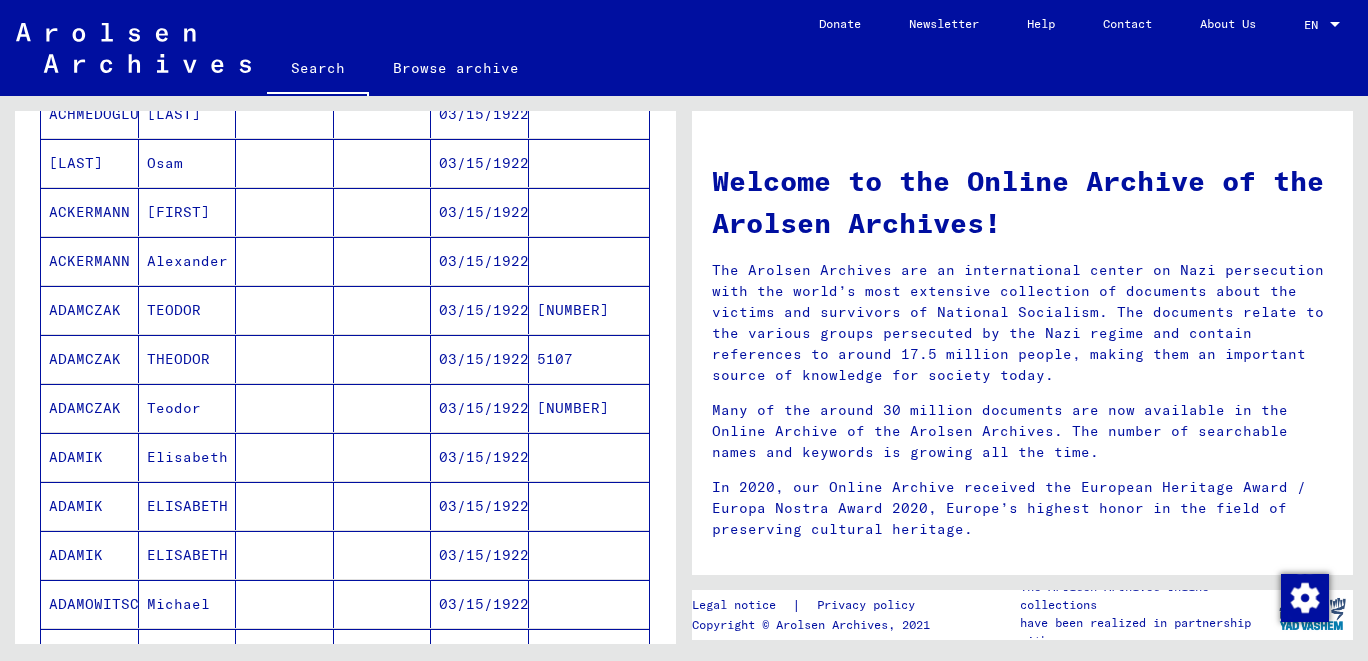 scroll, scrollTop: 1081, scrollLeft: 0, axis: vertical 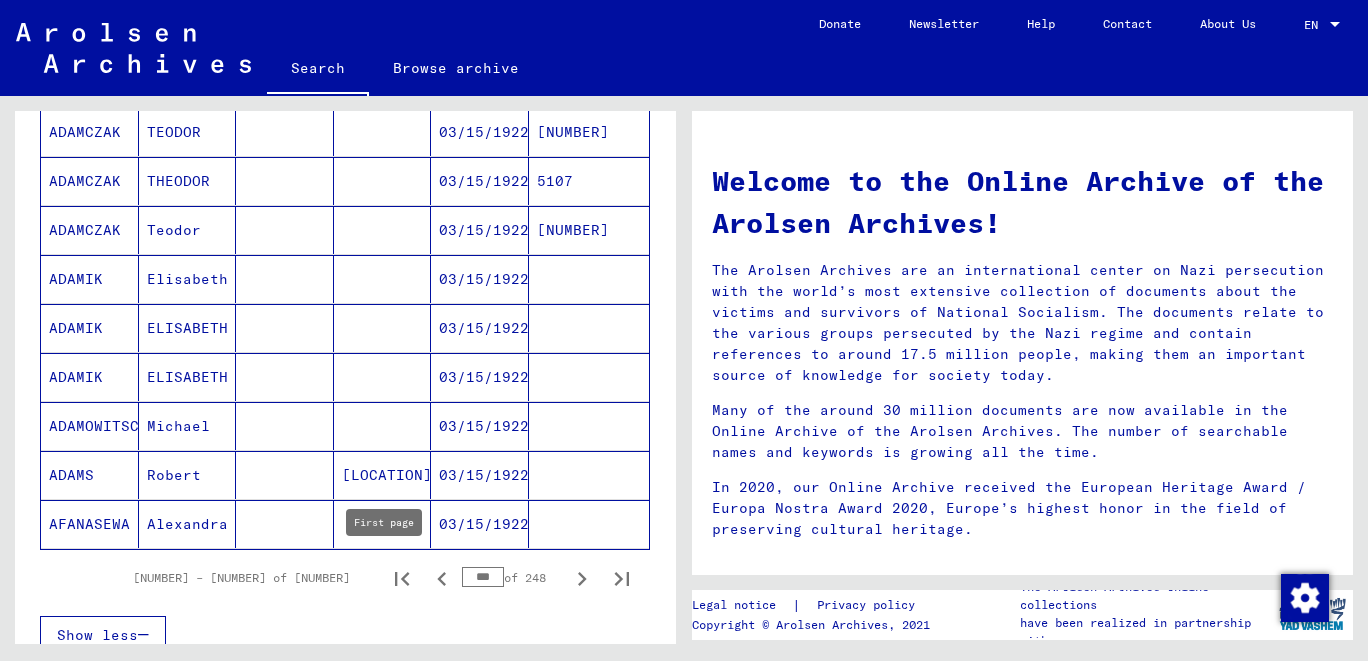 click 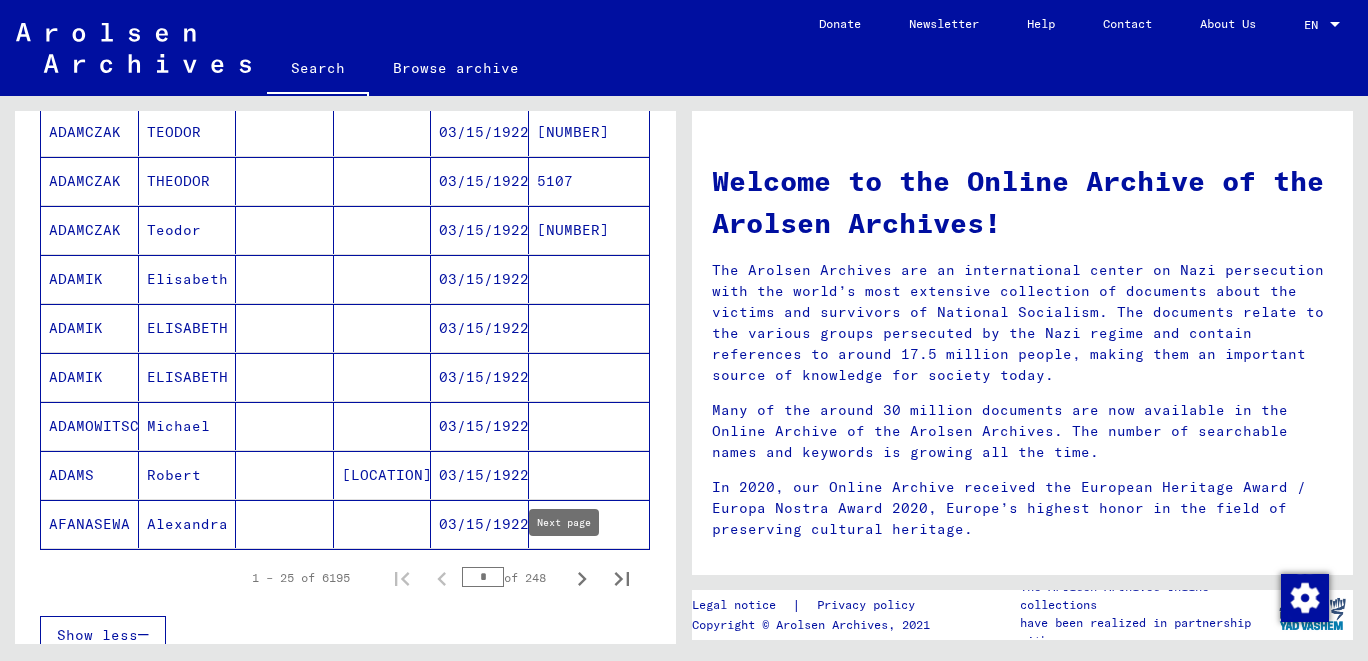 click 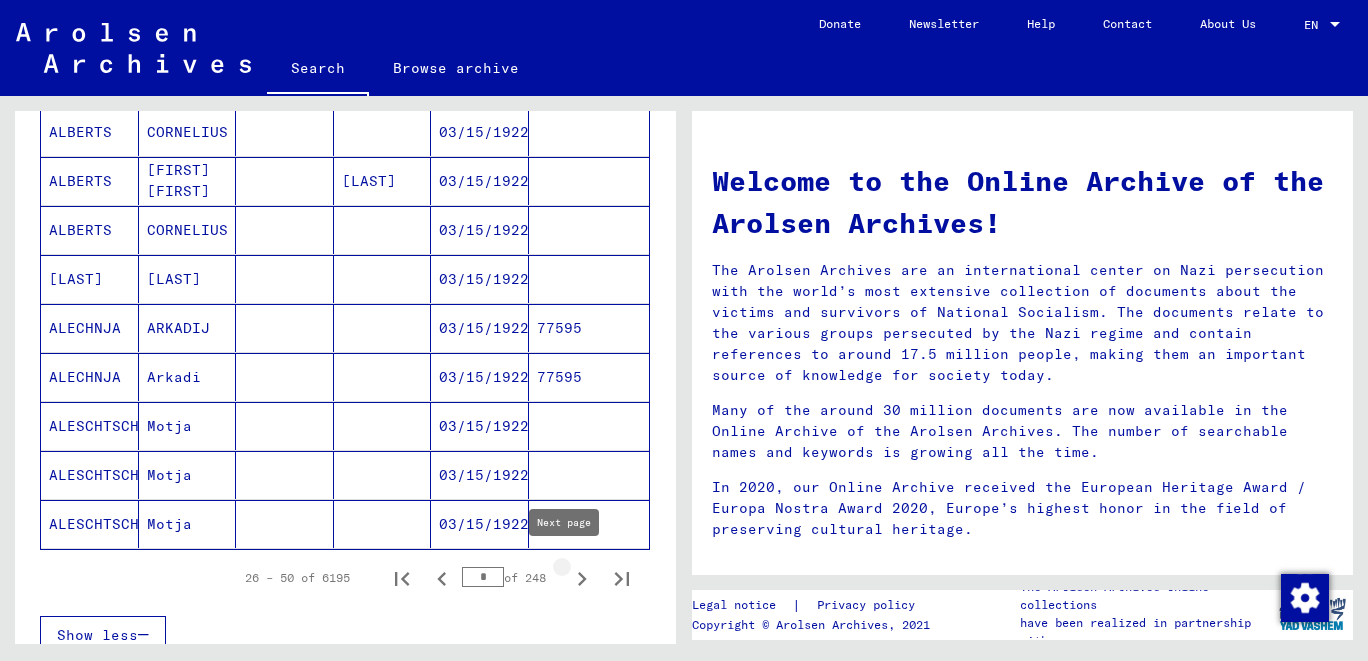 click 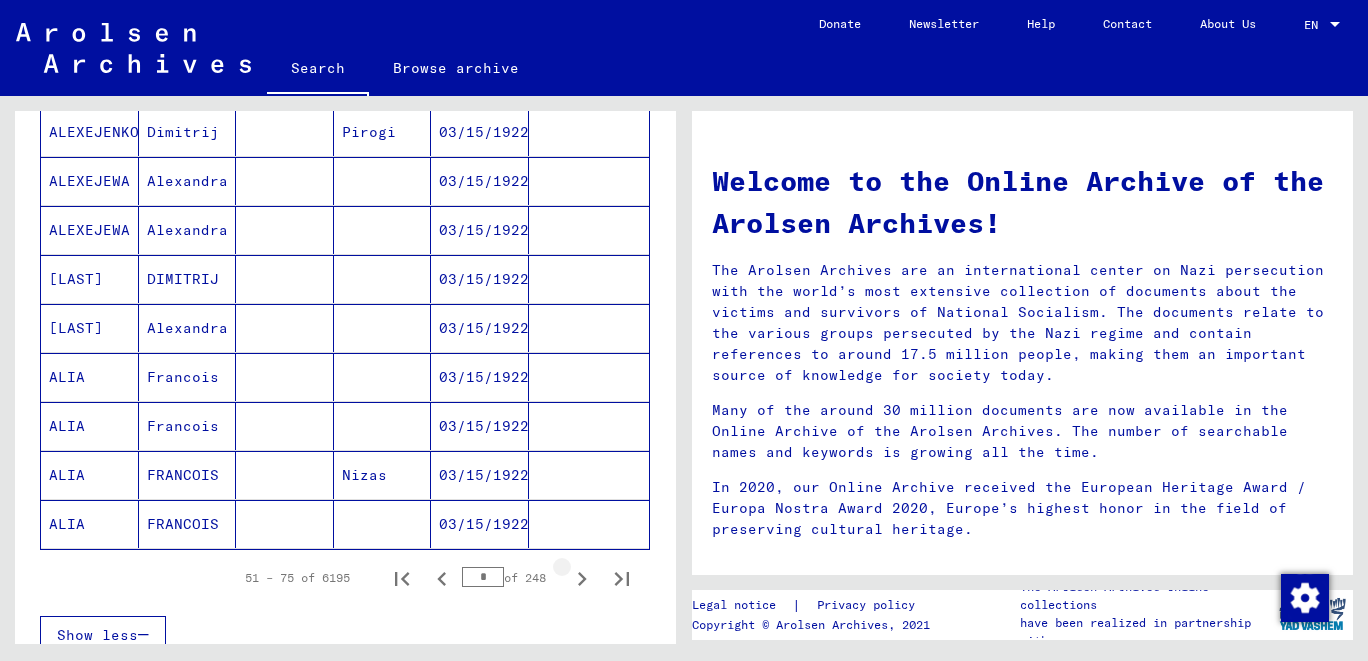 click 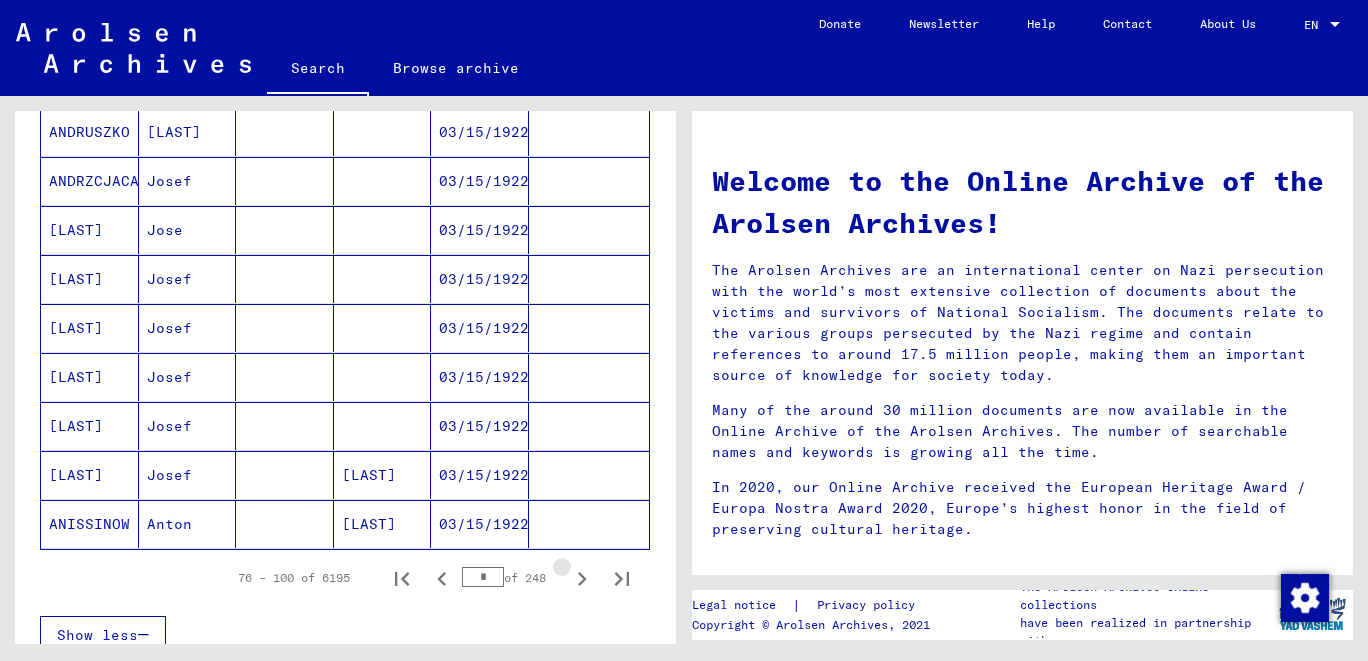 click 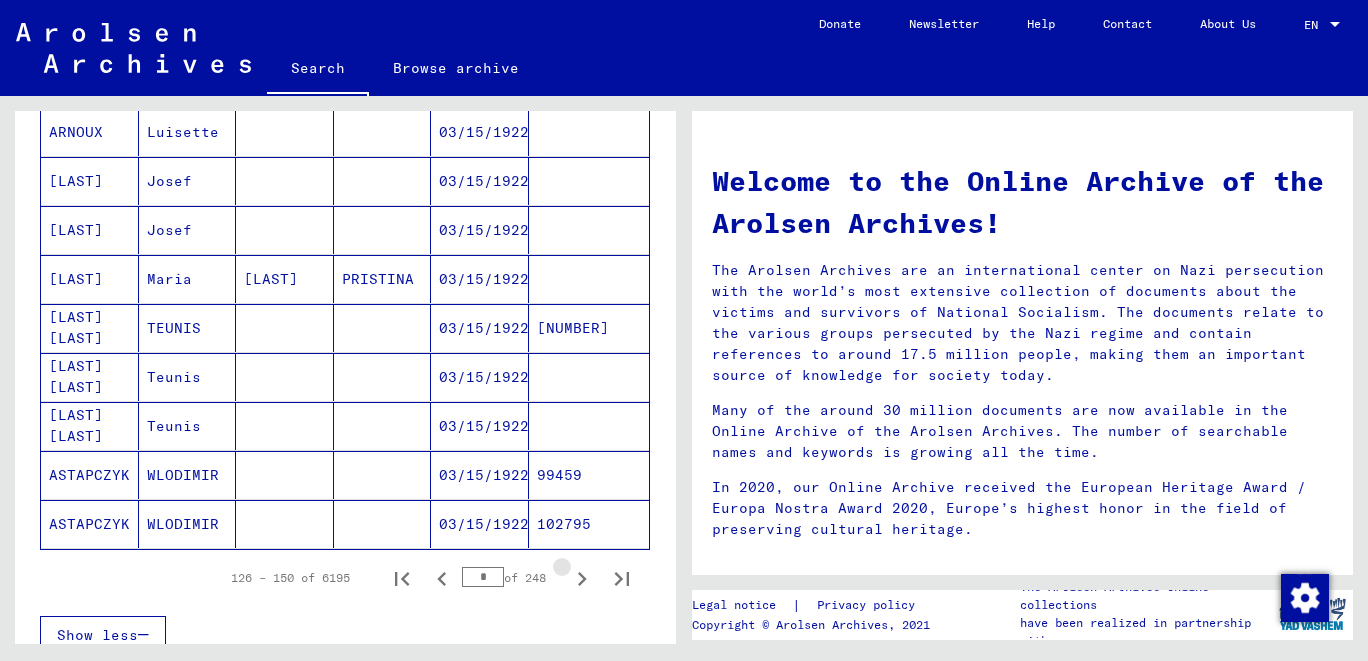 click 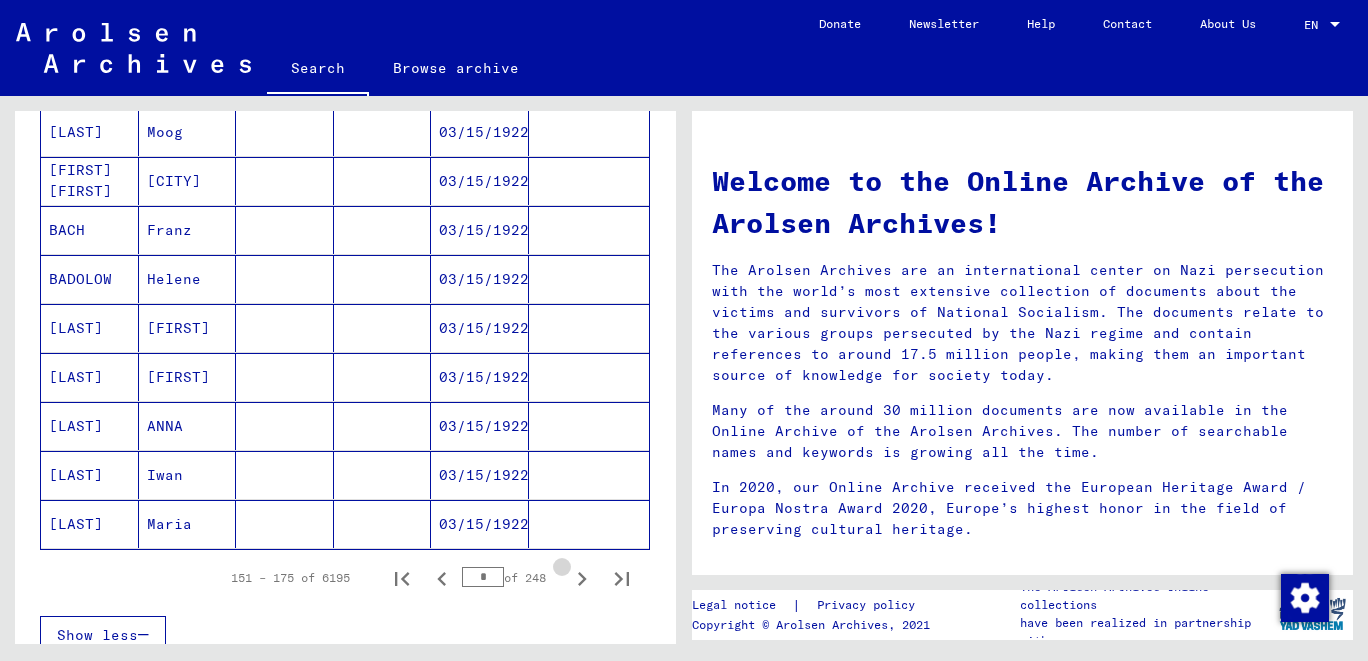 click 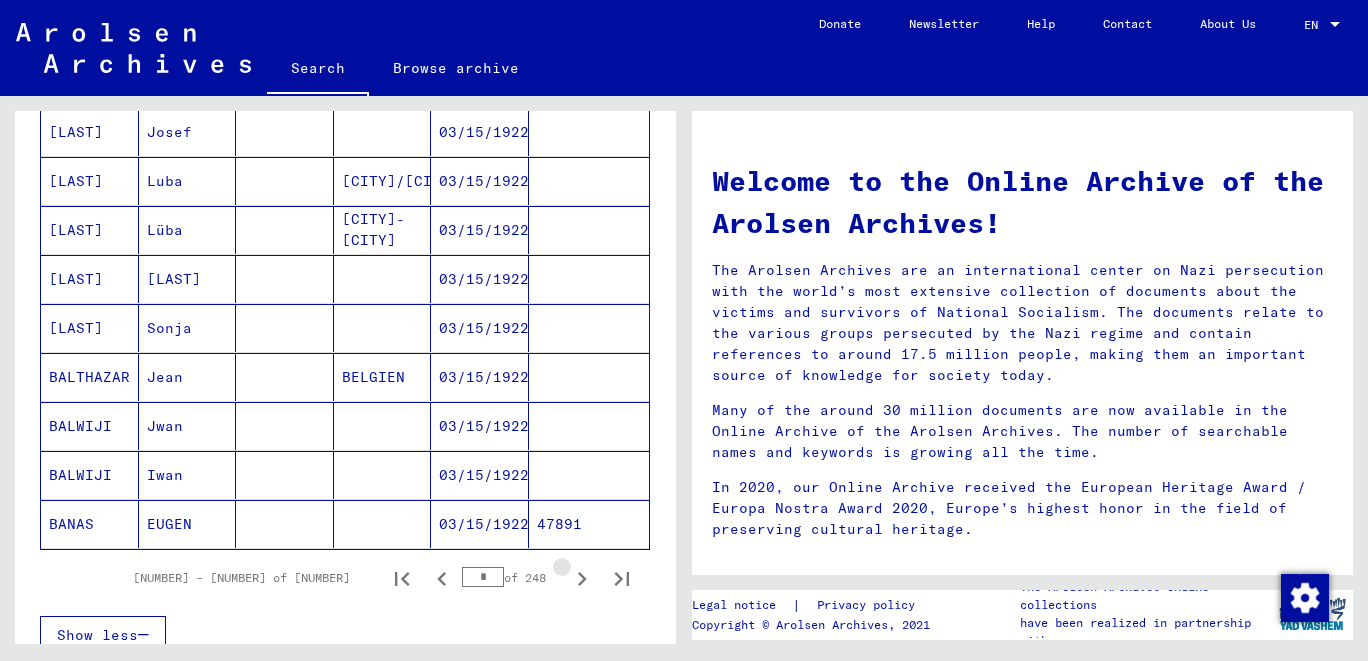 click 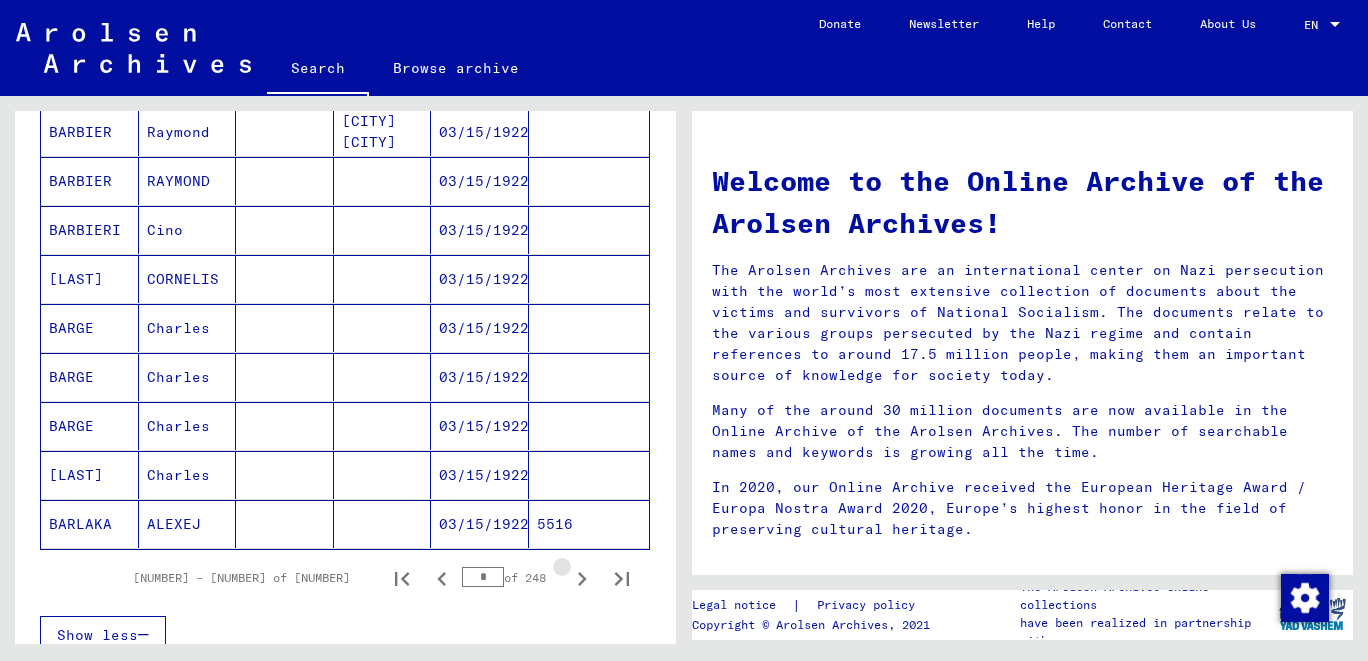 click 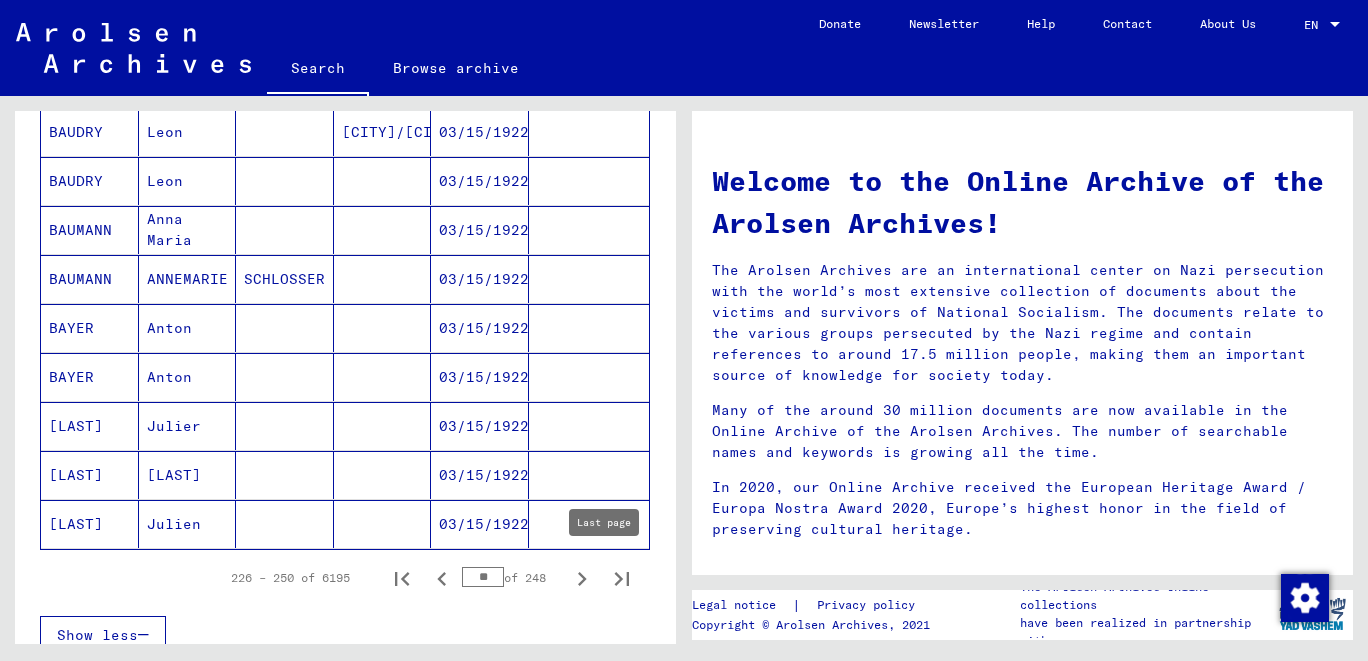 click 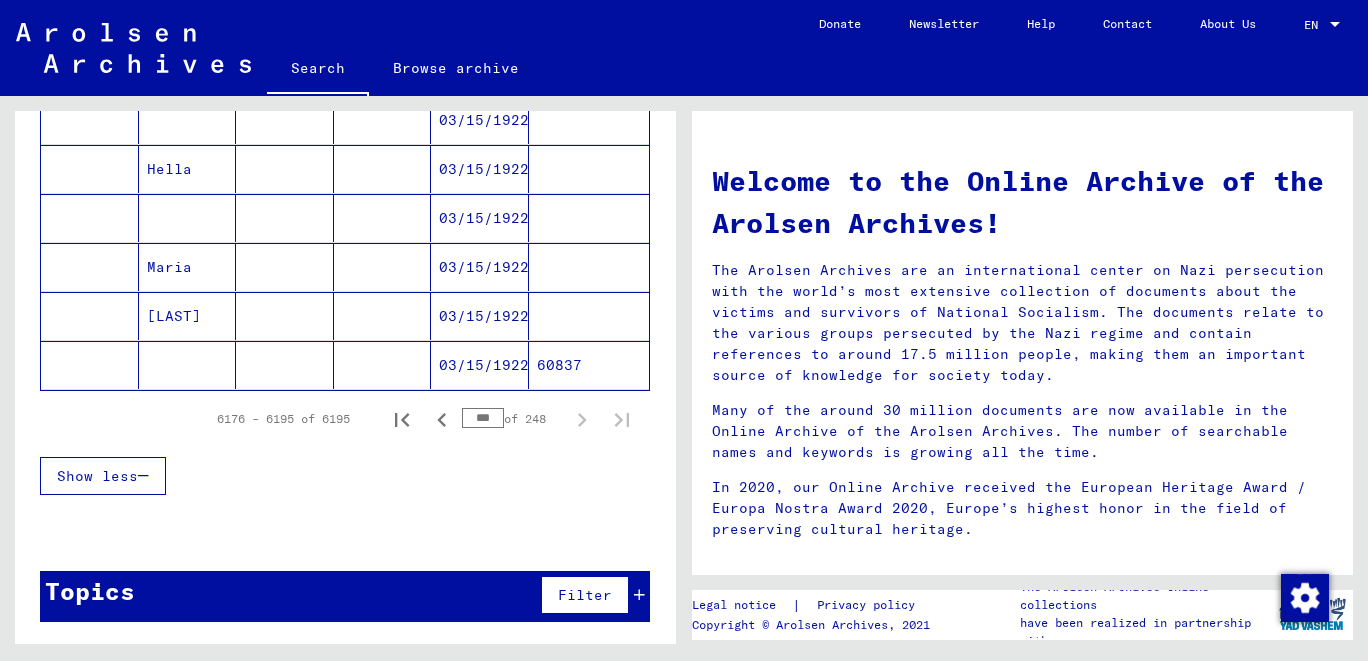 scroll, scrollTop: 986, scrollLeft: 0, axis: vertical 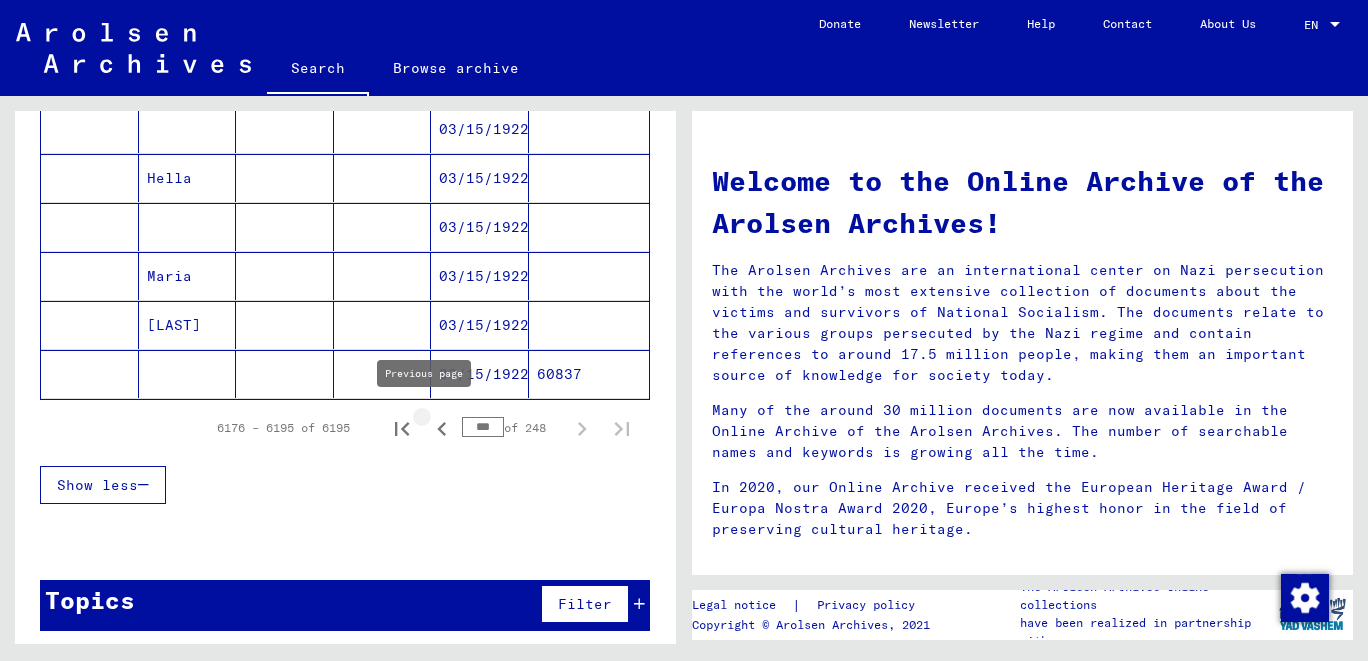click 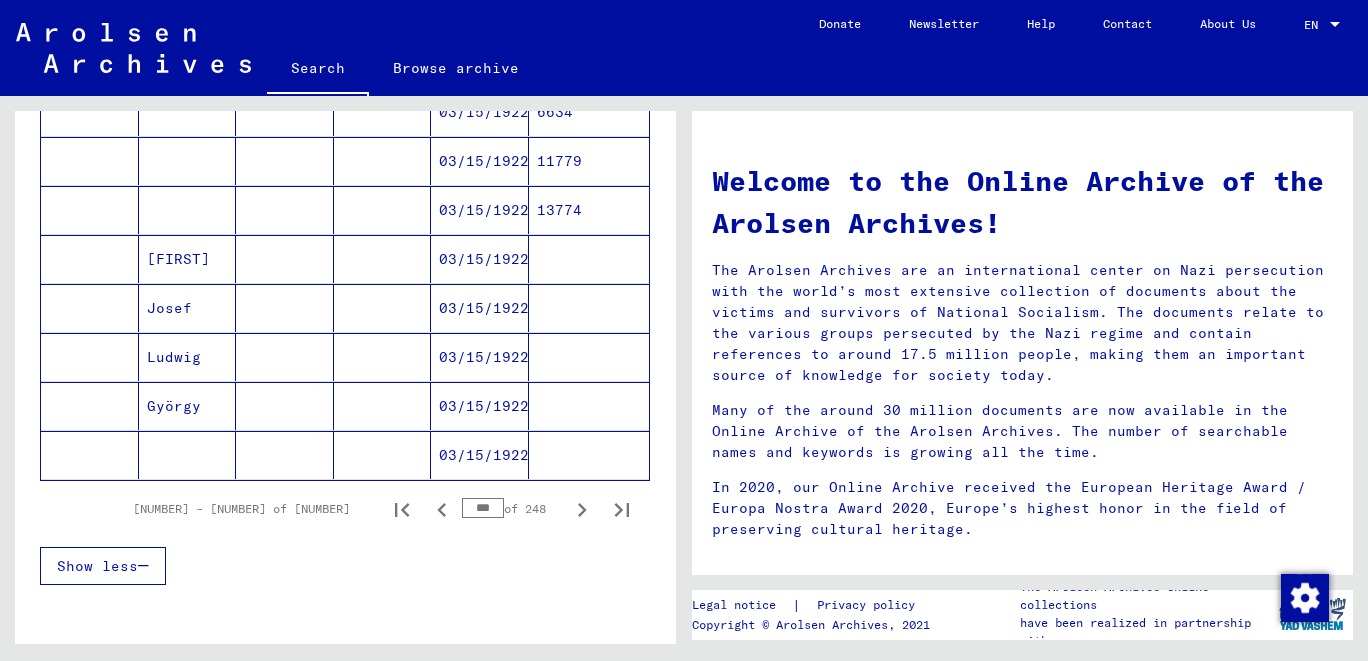 scroll, scrollTop: 1230, scrollLeft: 0, axis: vertical 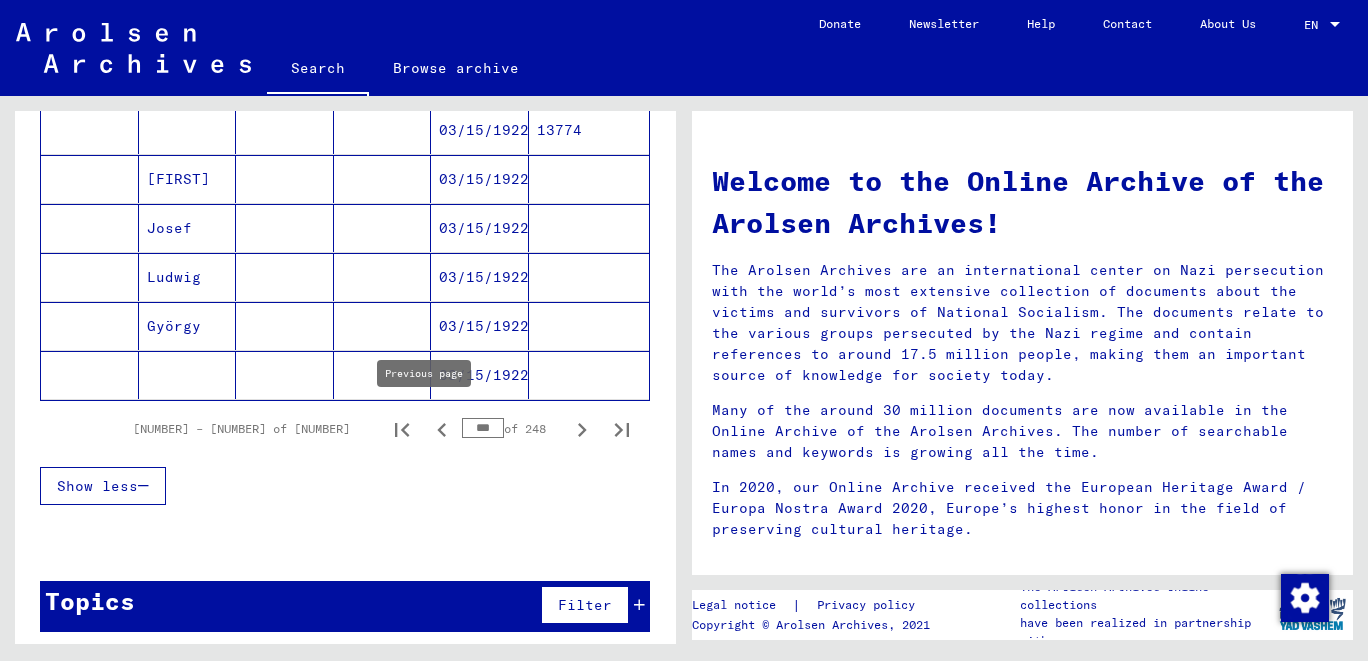 click 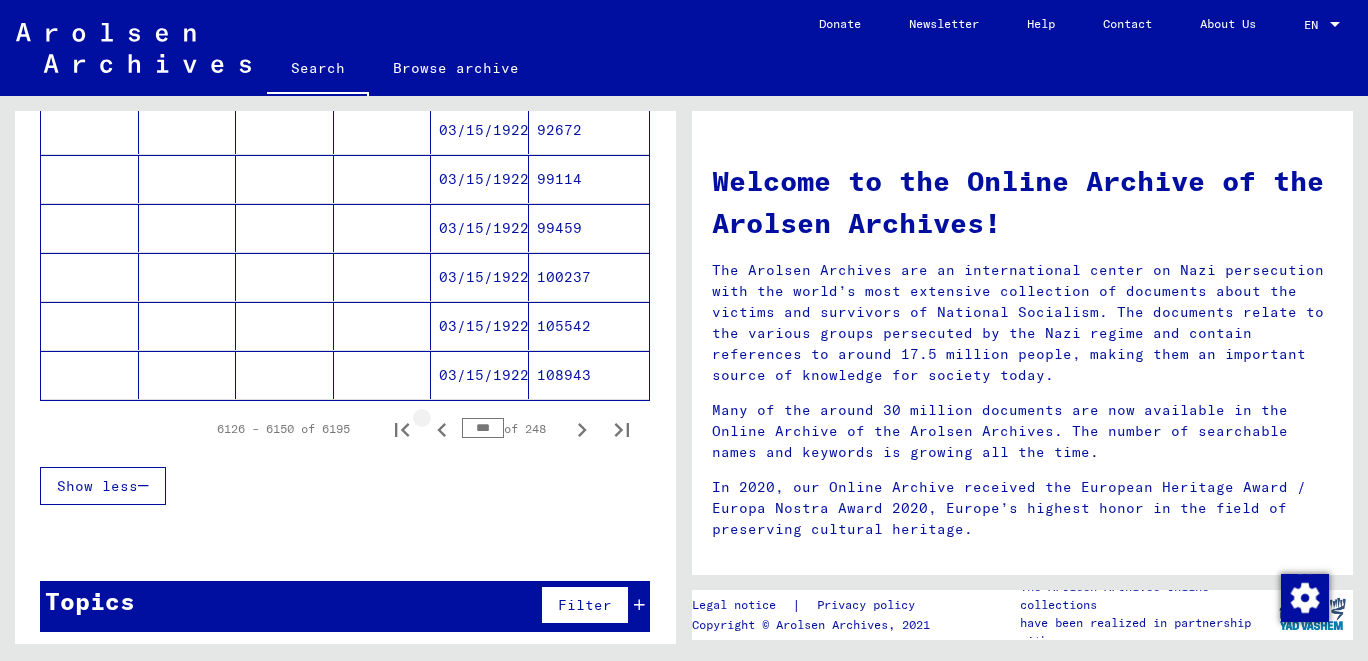 click 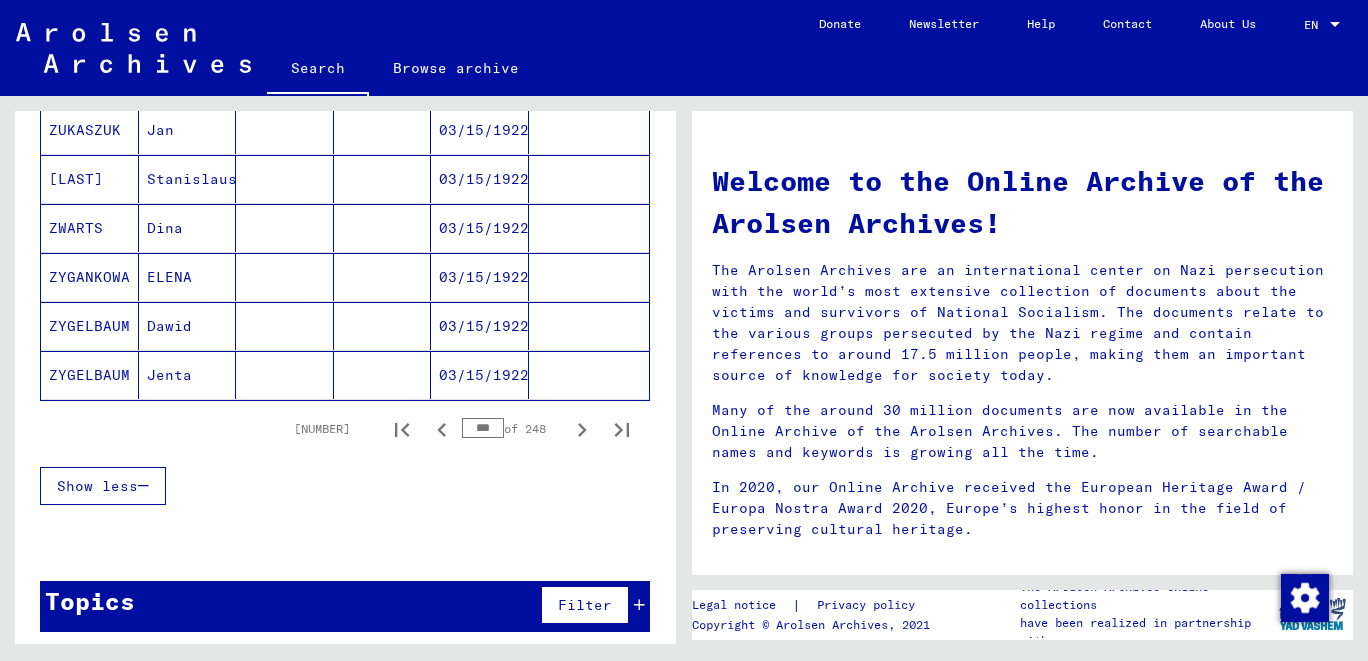 click 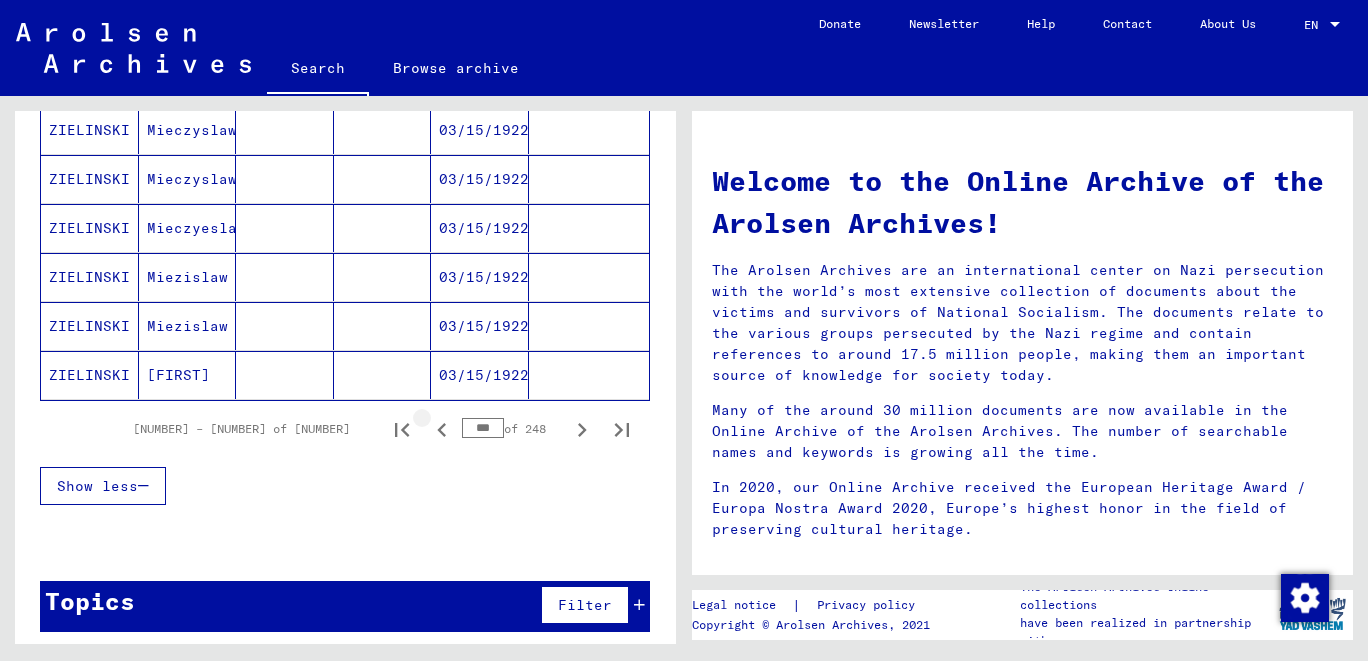 click 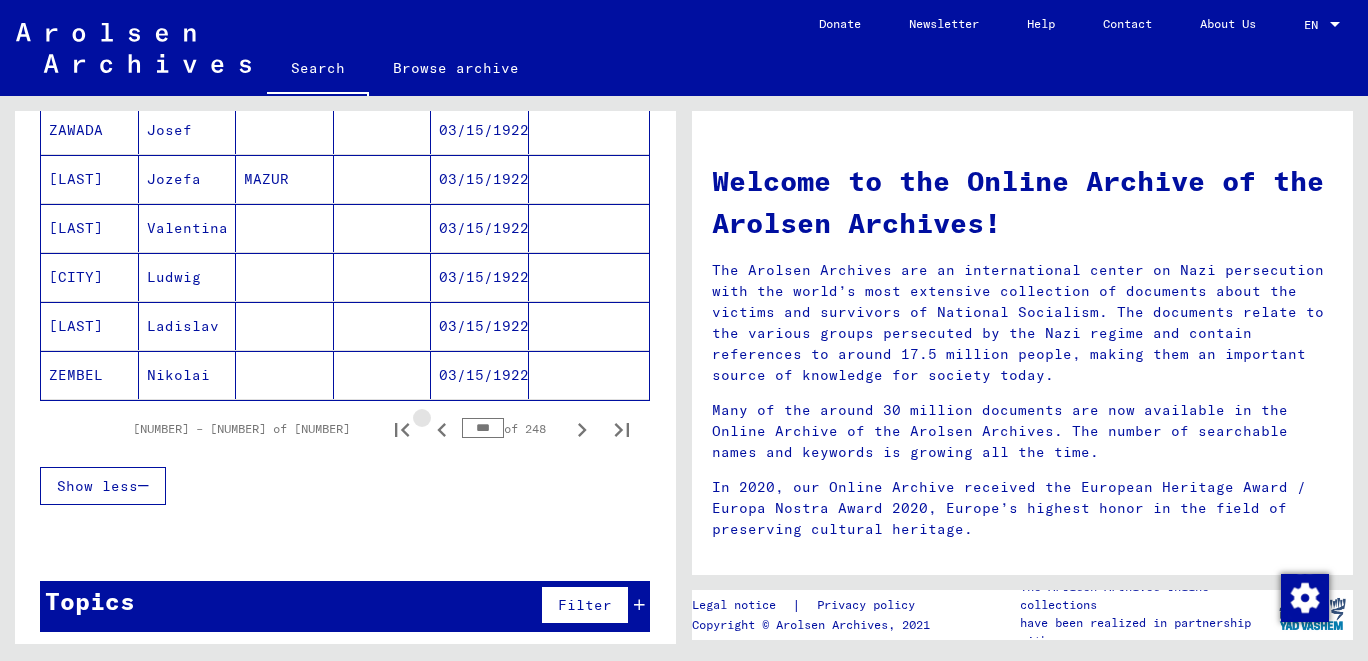 click 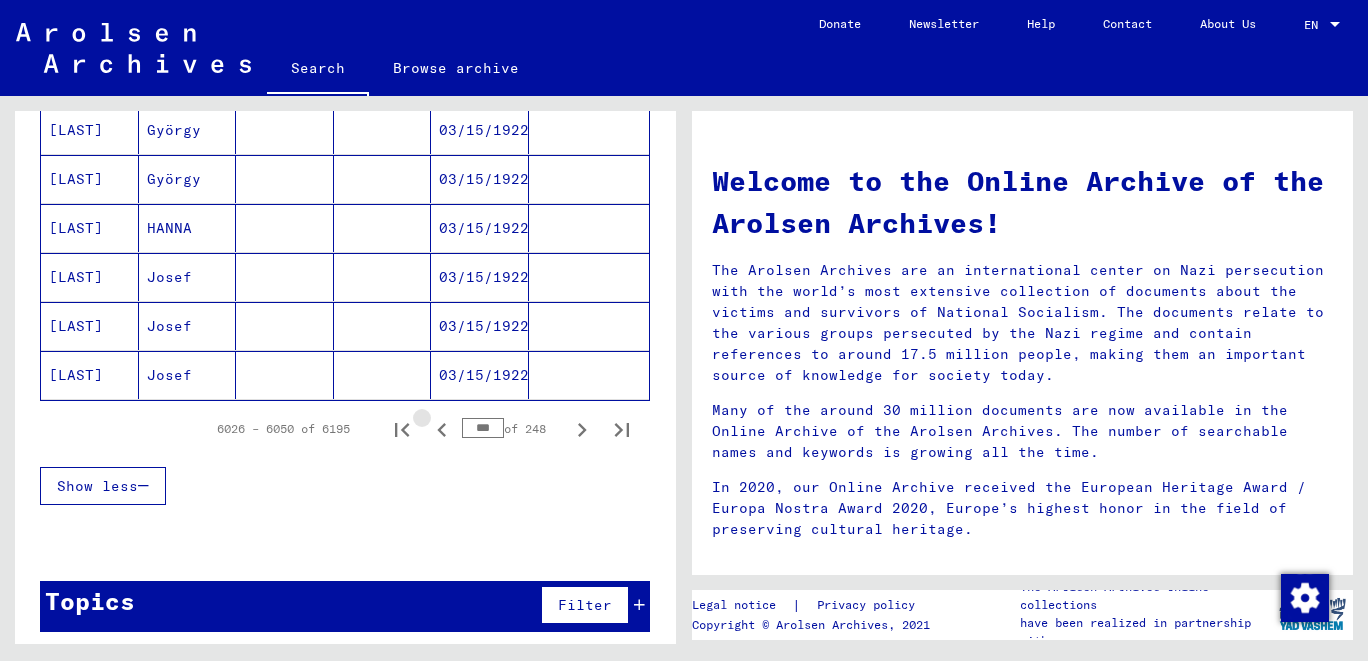 click 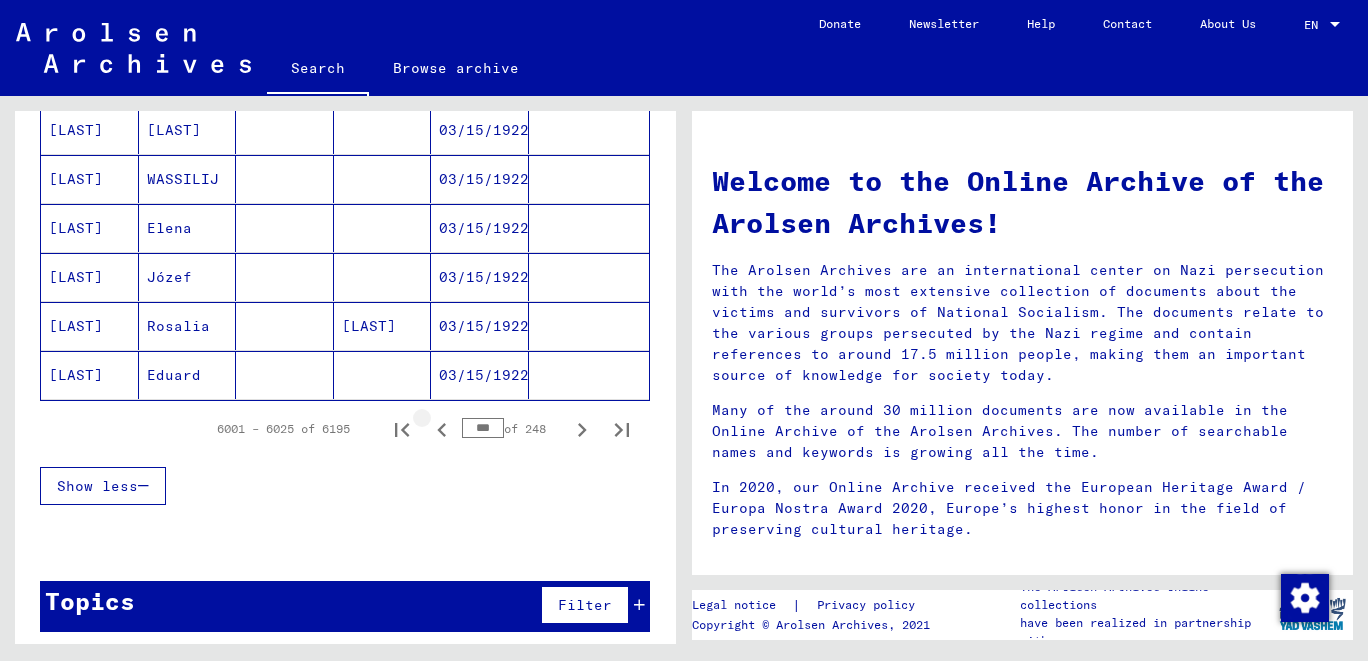click 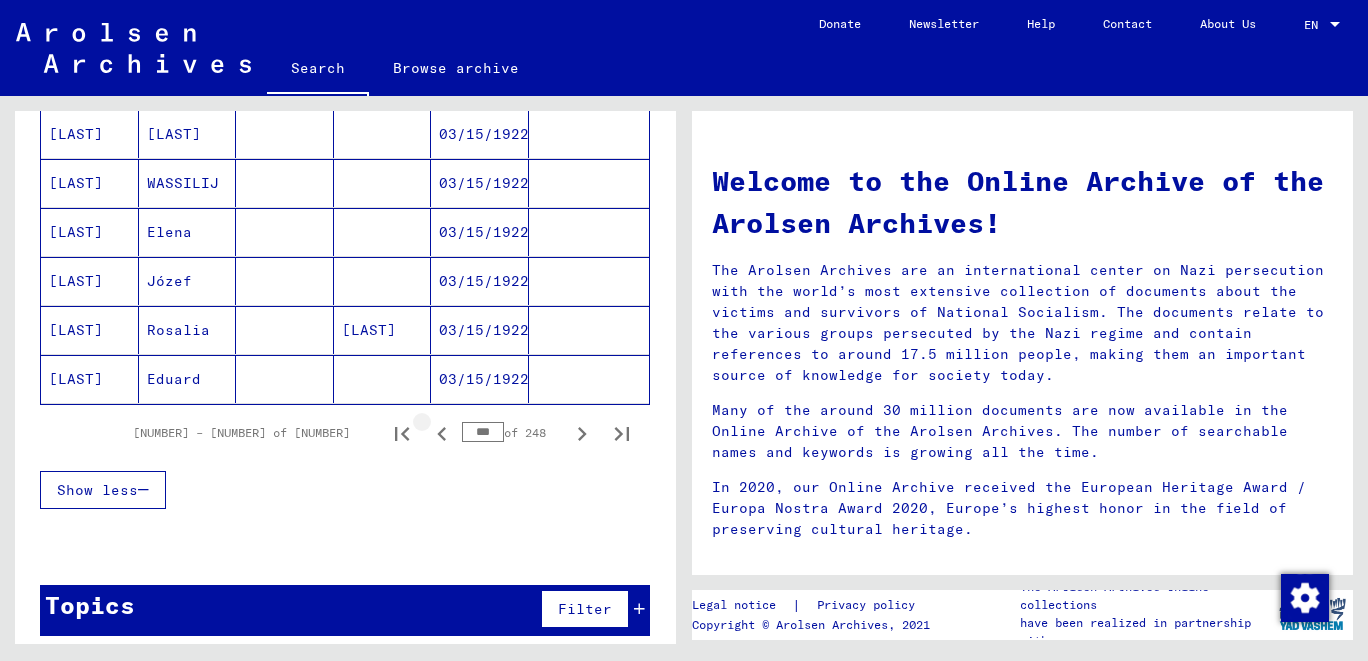 scroll, scrollTop: 1234, scrollLeft: 0, axis: vertical 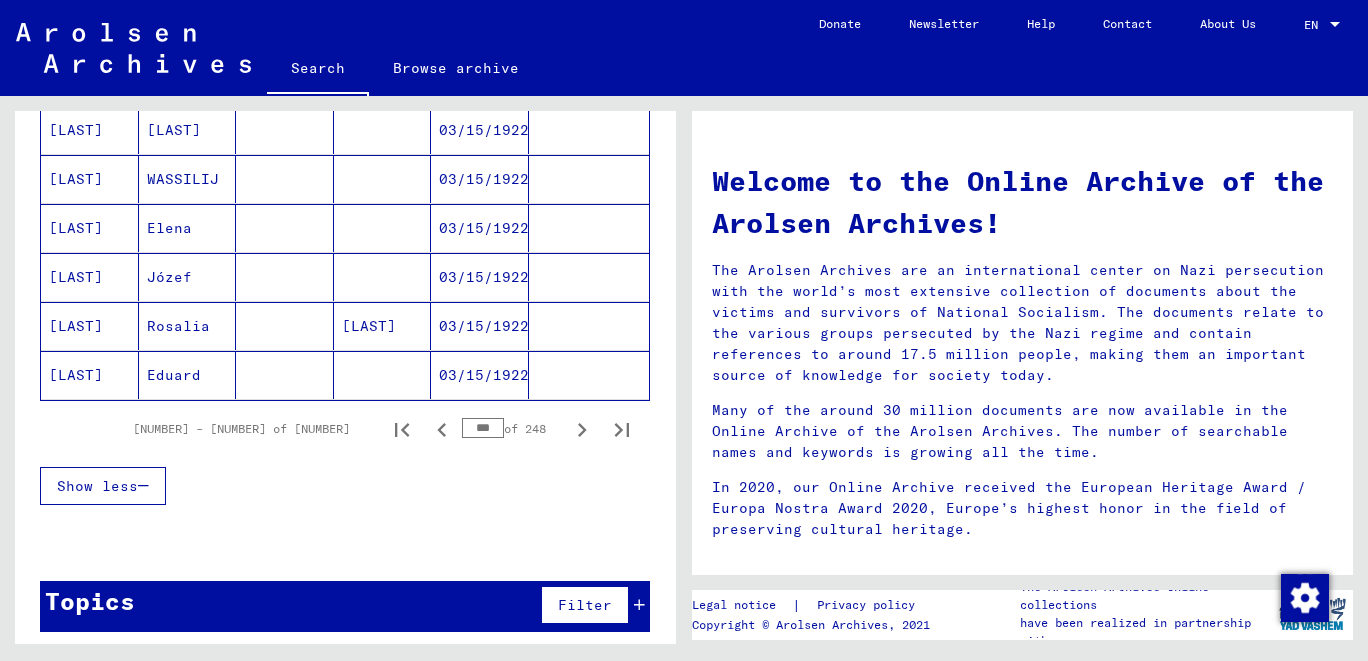 click on "Show less" at bounding box center (345, 486) 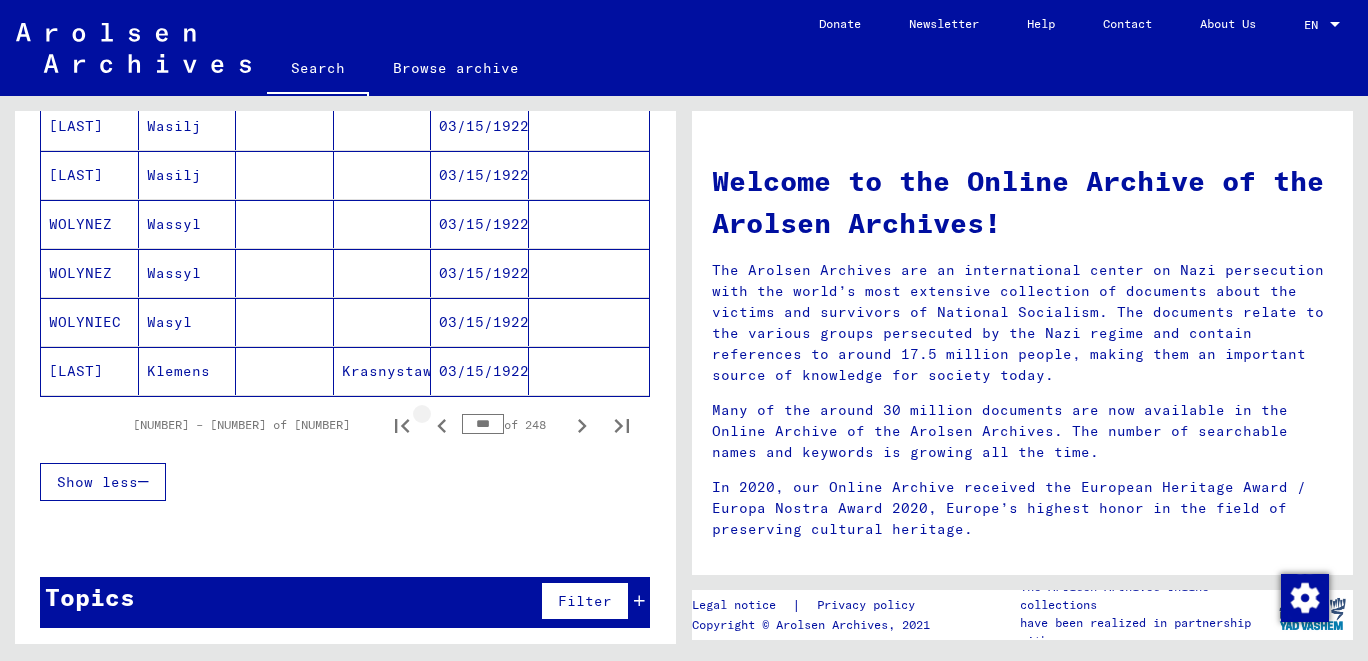click 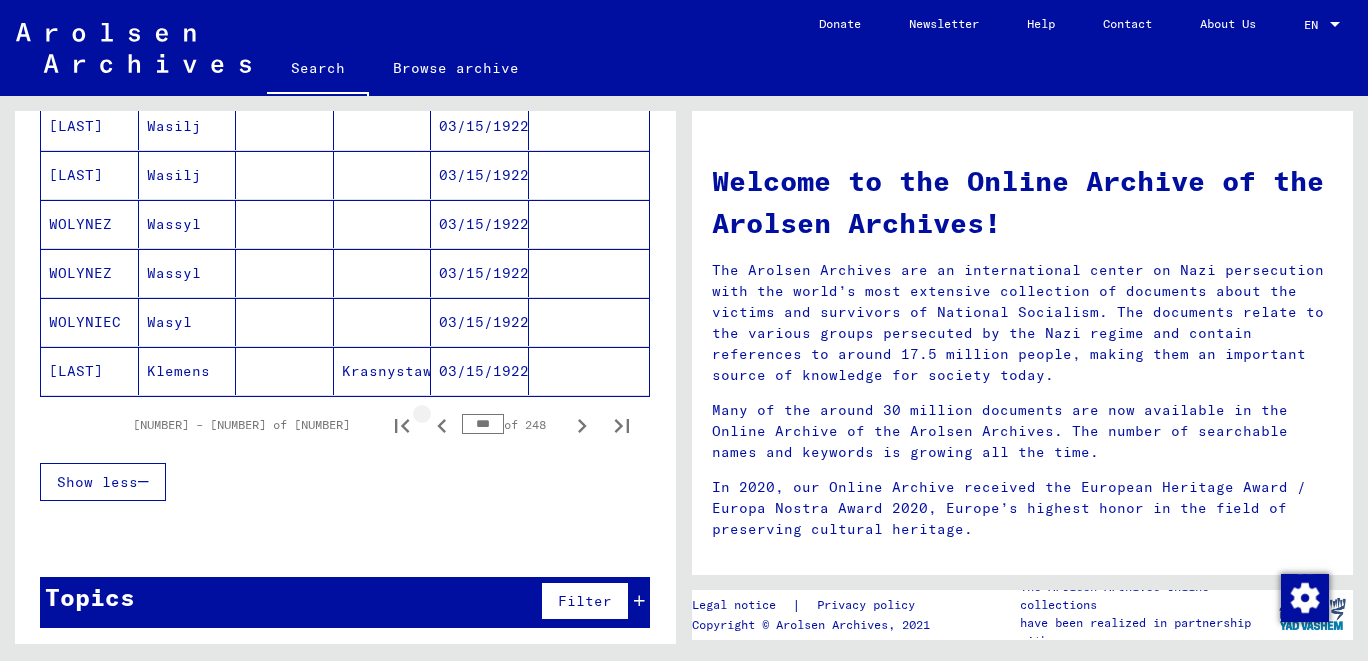 scroll, scrollTop: 1230, scrollLeft: 0, axis: vertical 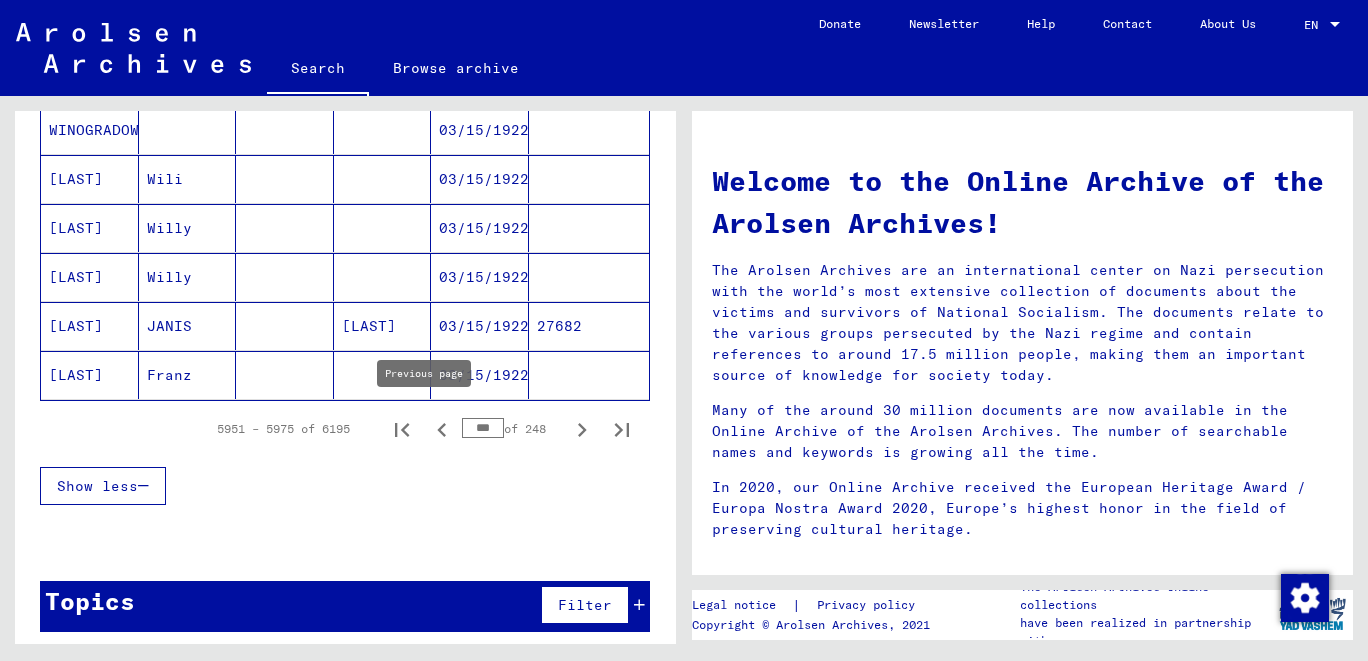 click 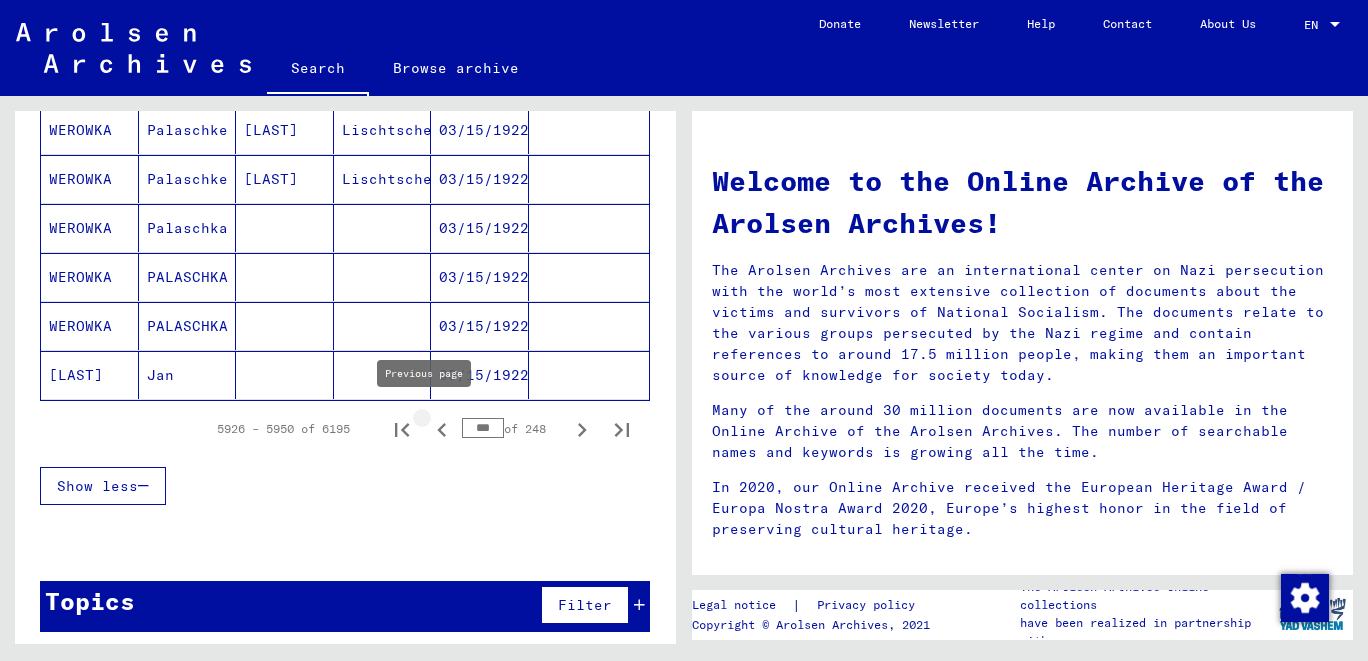 click 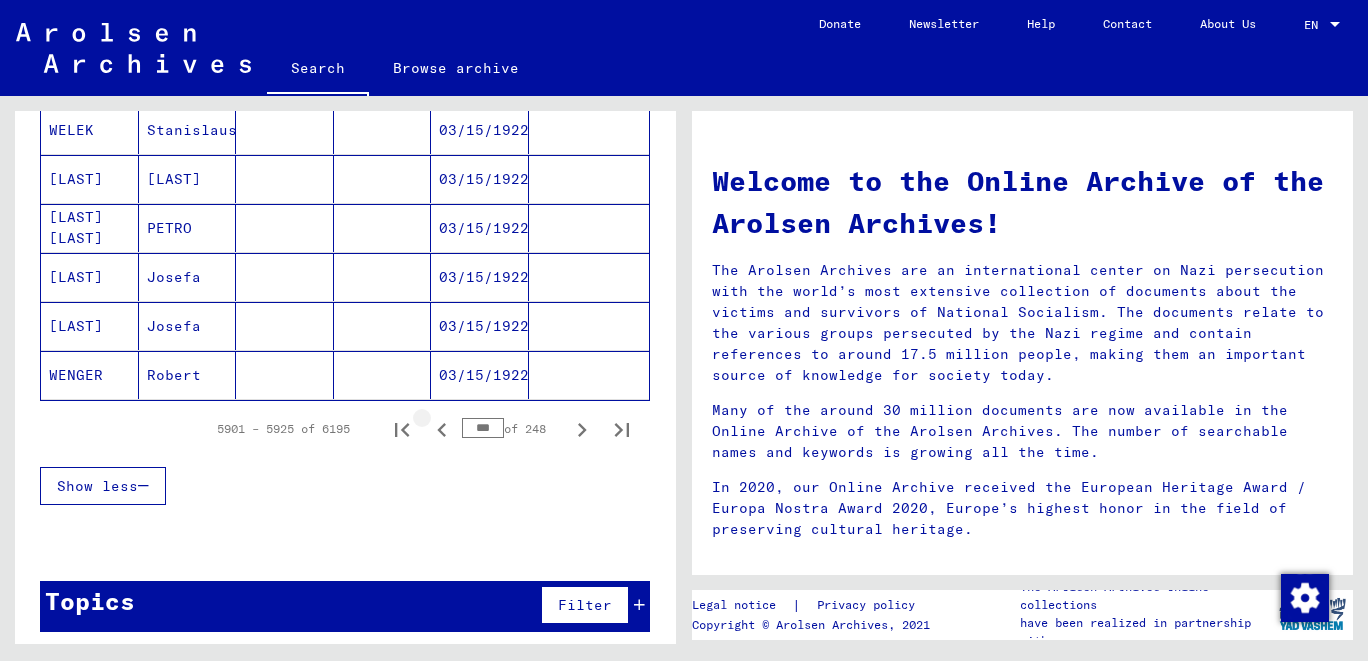 click 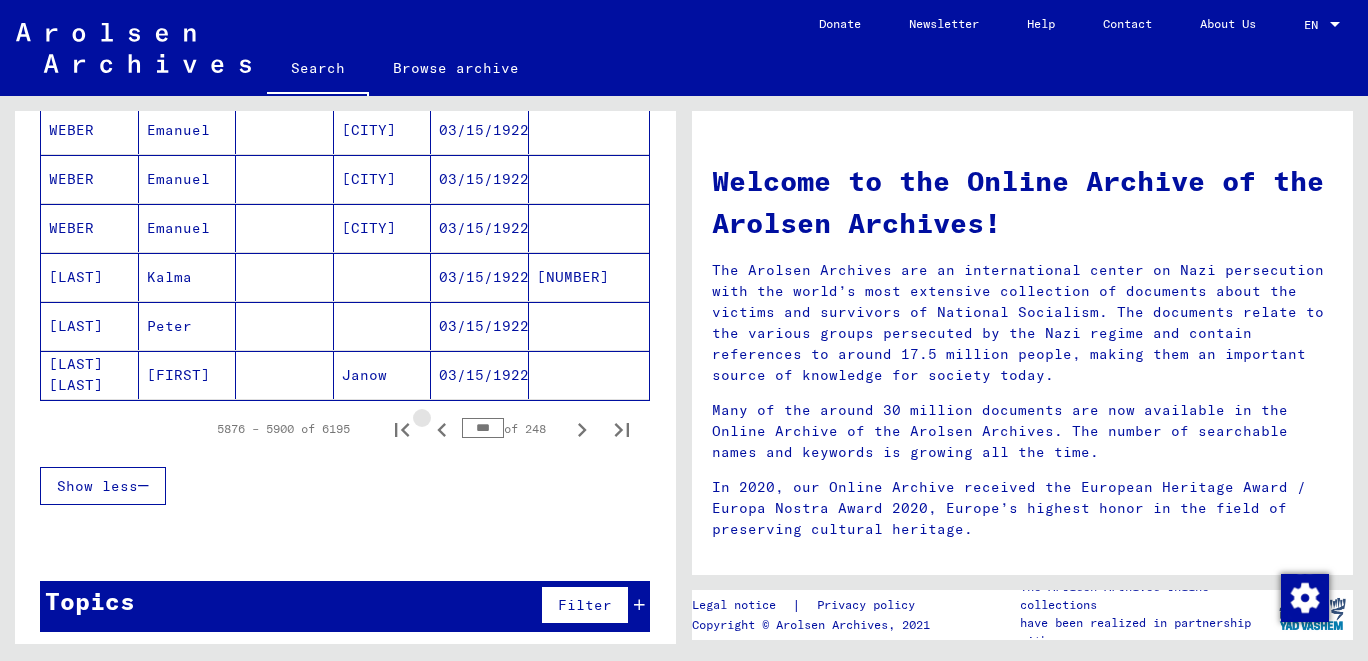 click 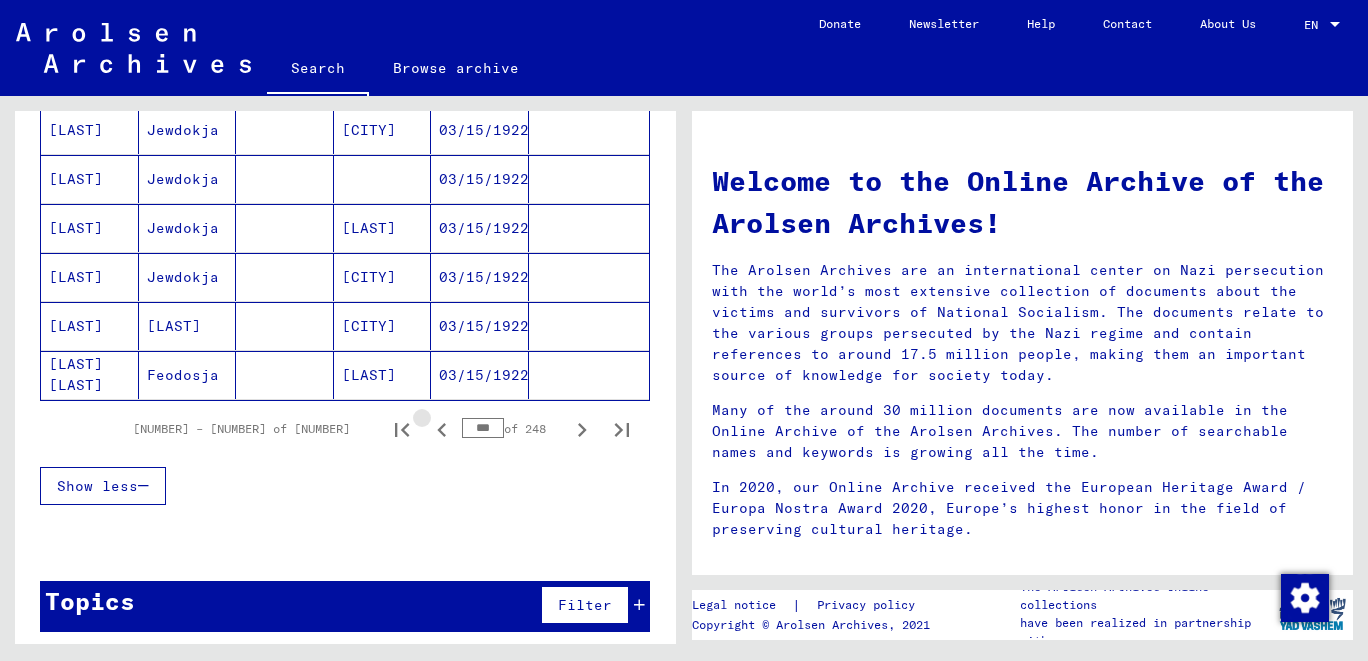 click 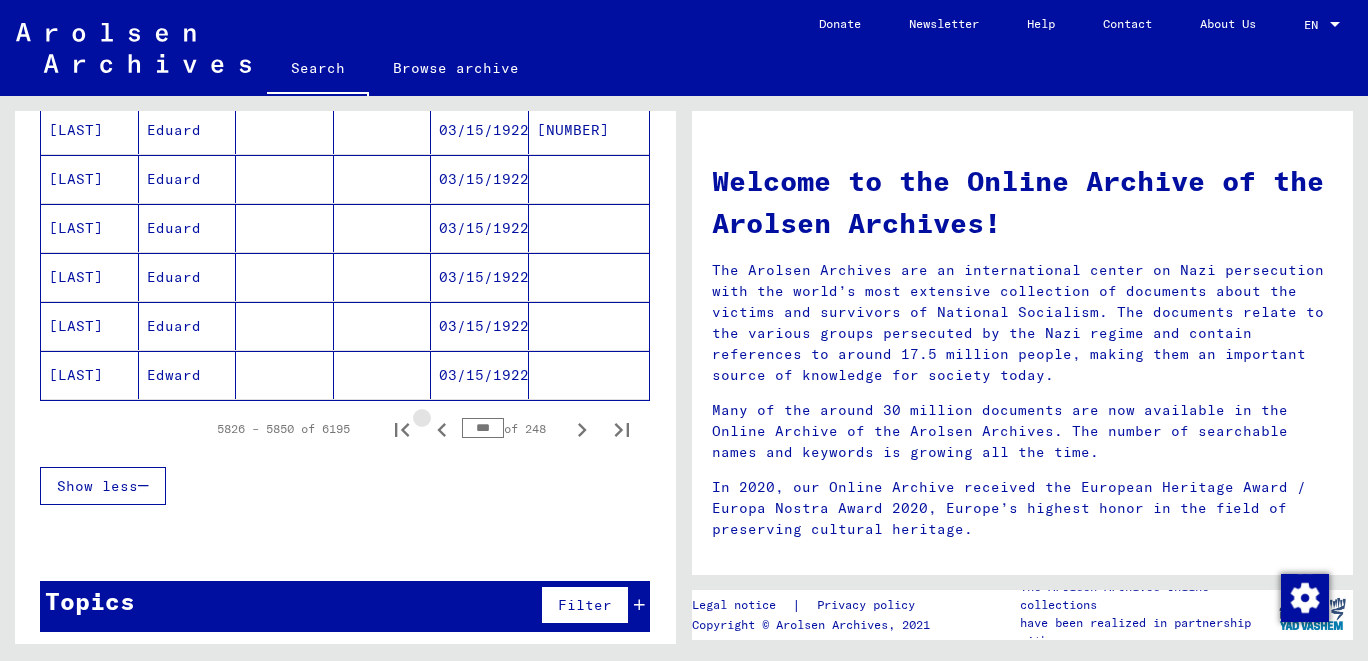 click 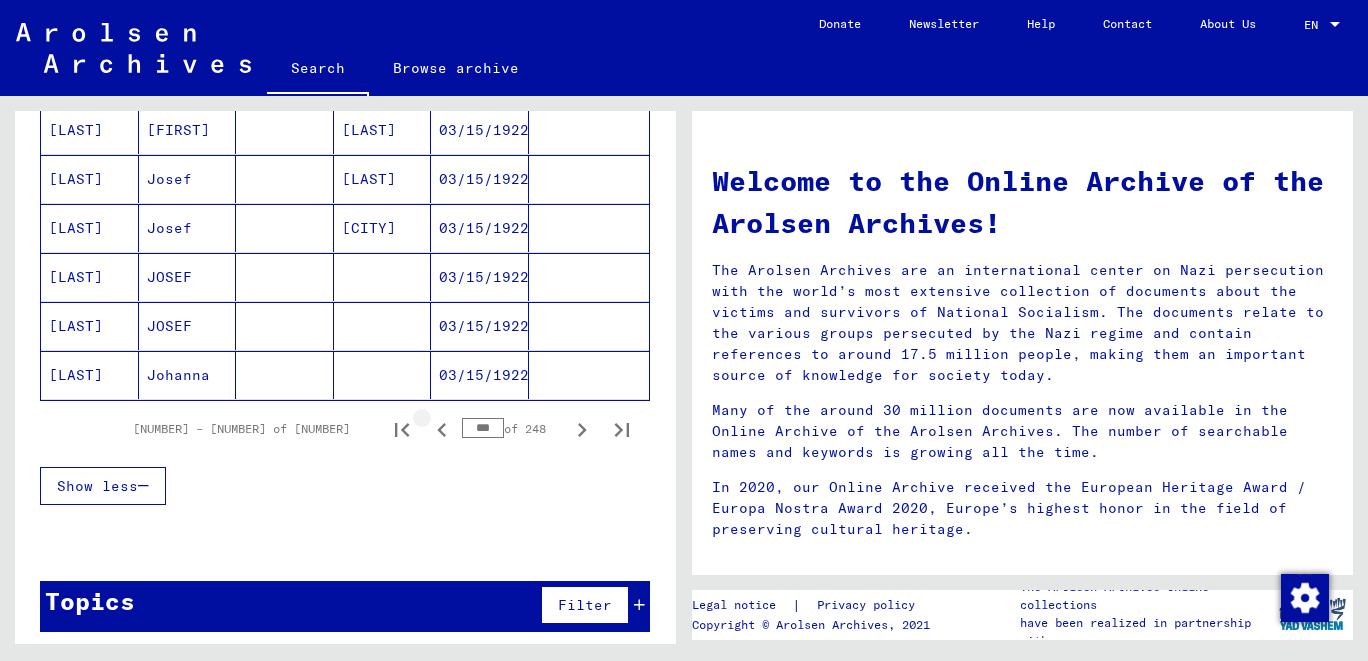 click 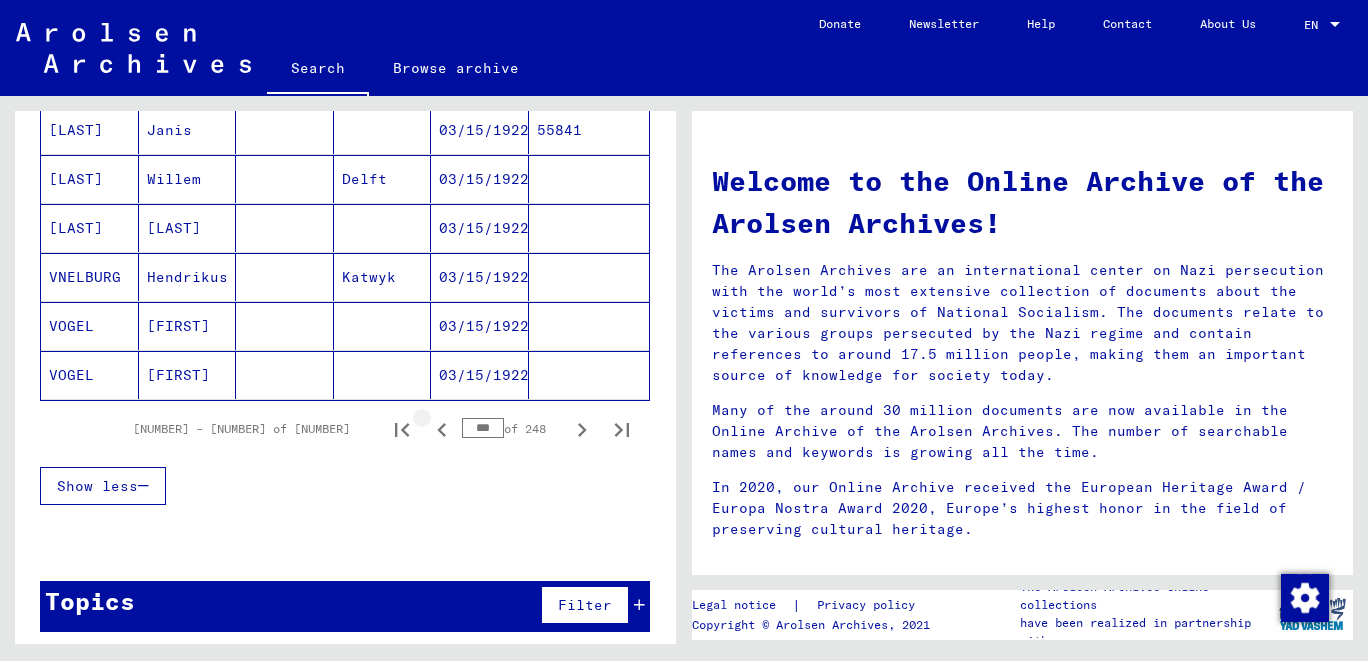 click 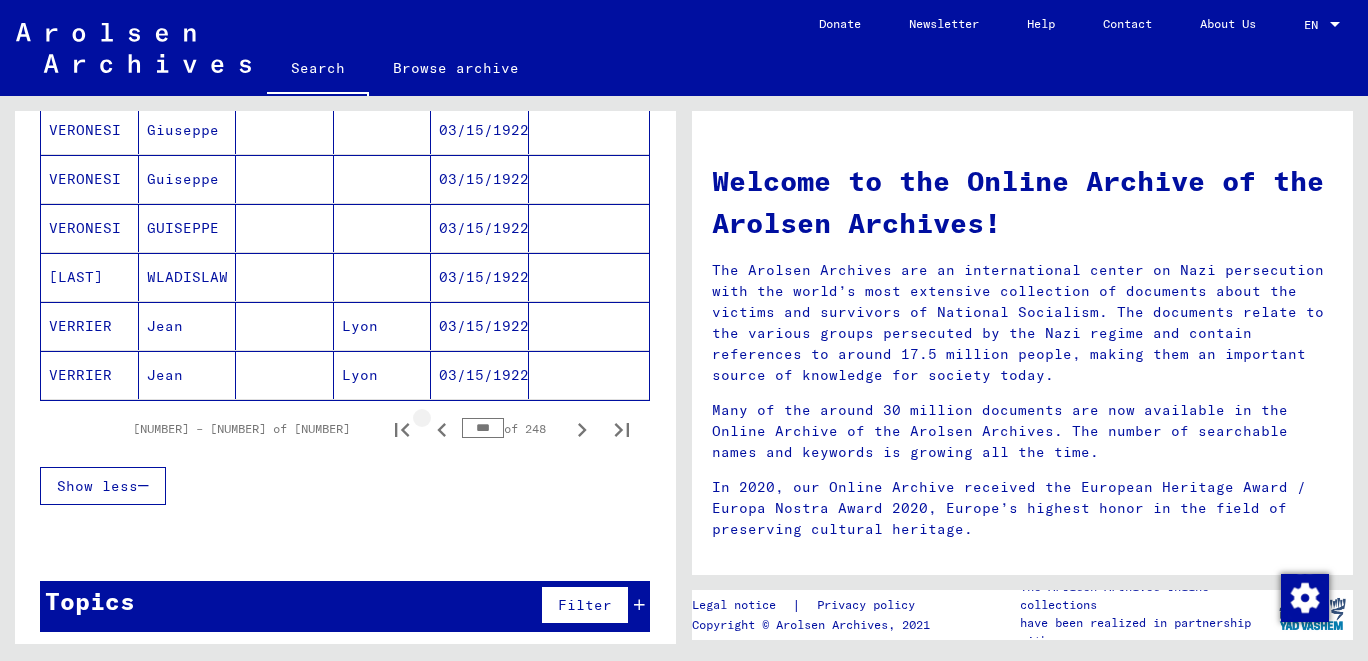 click 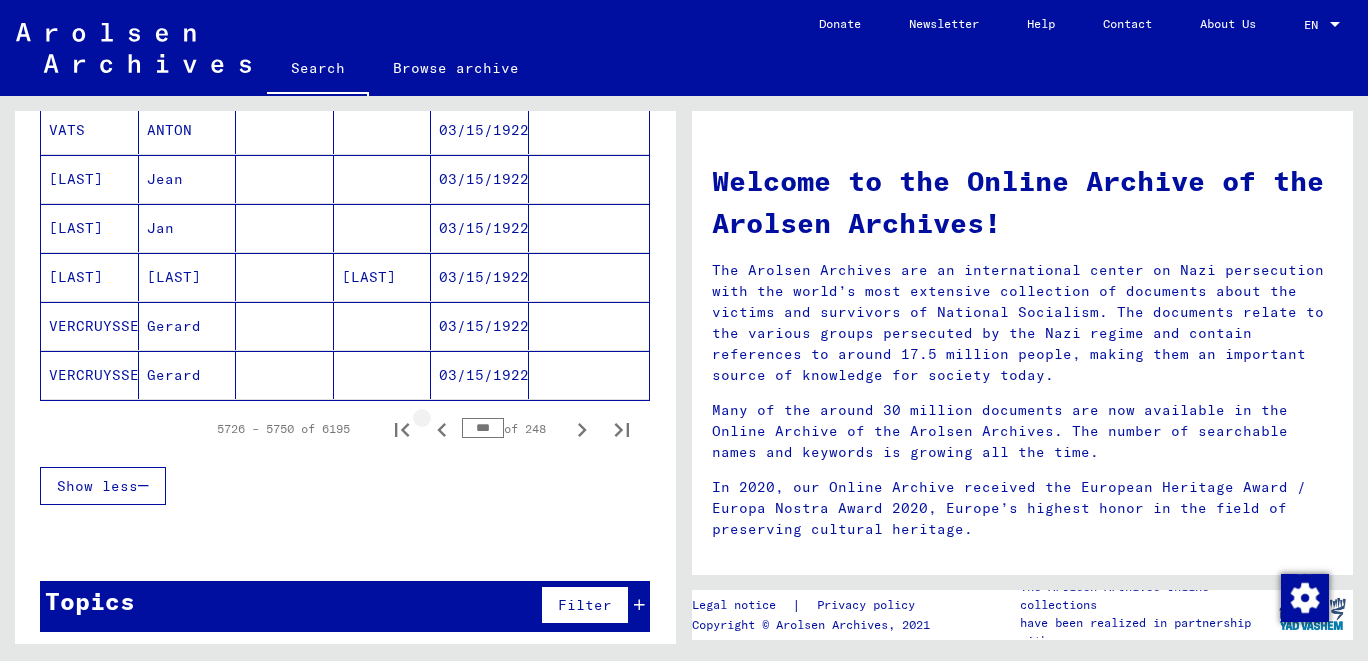 click 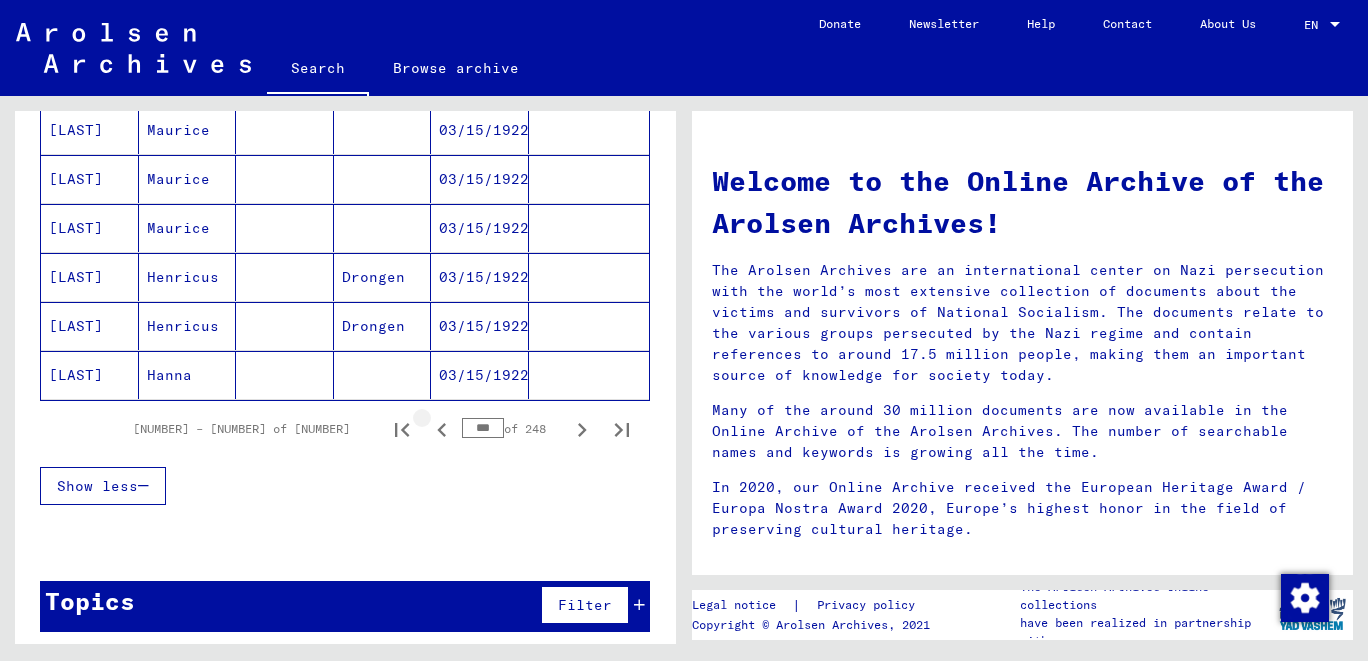 click 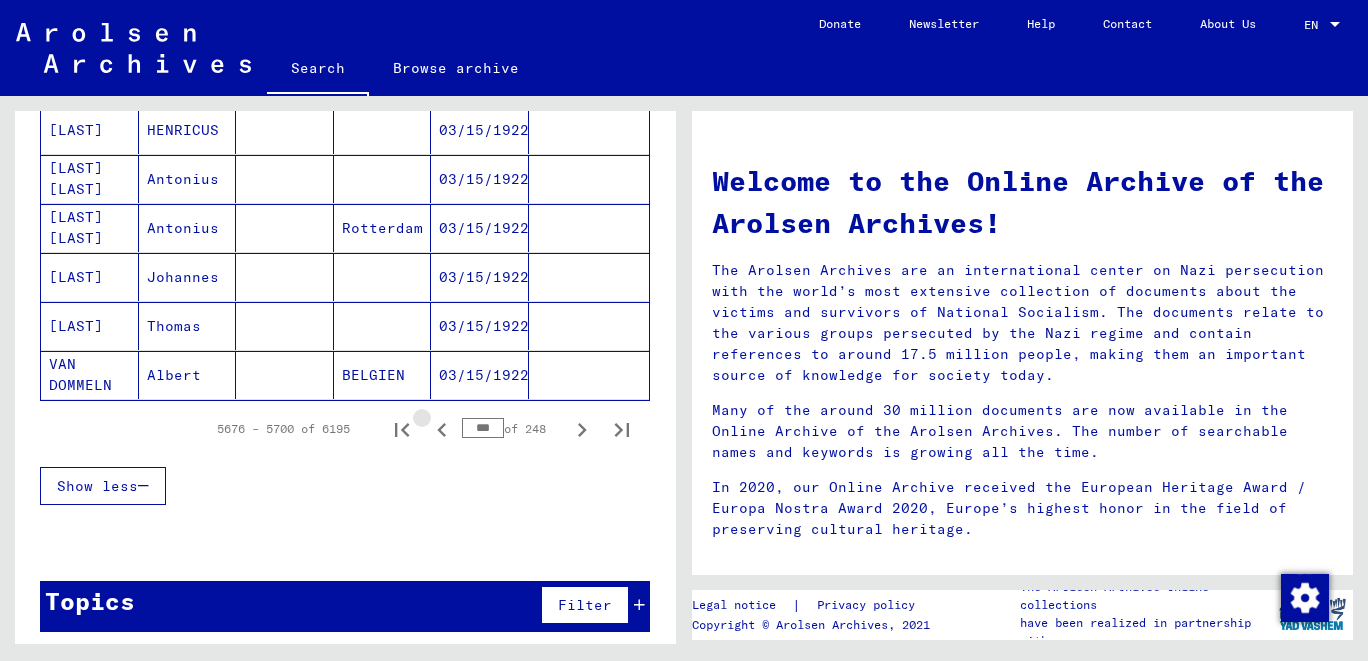 click 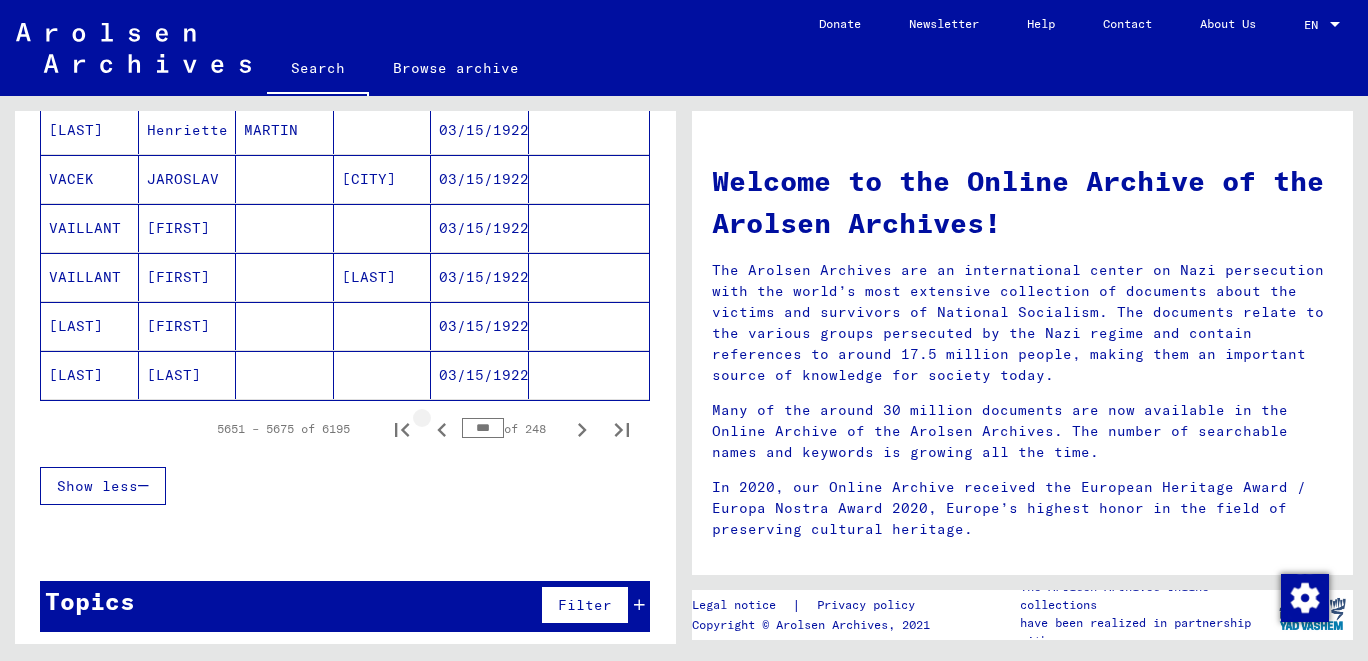 click 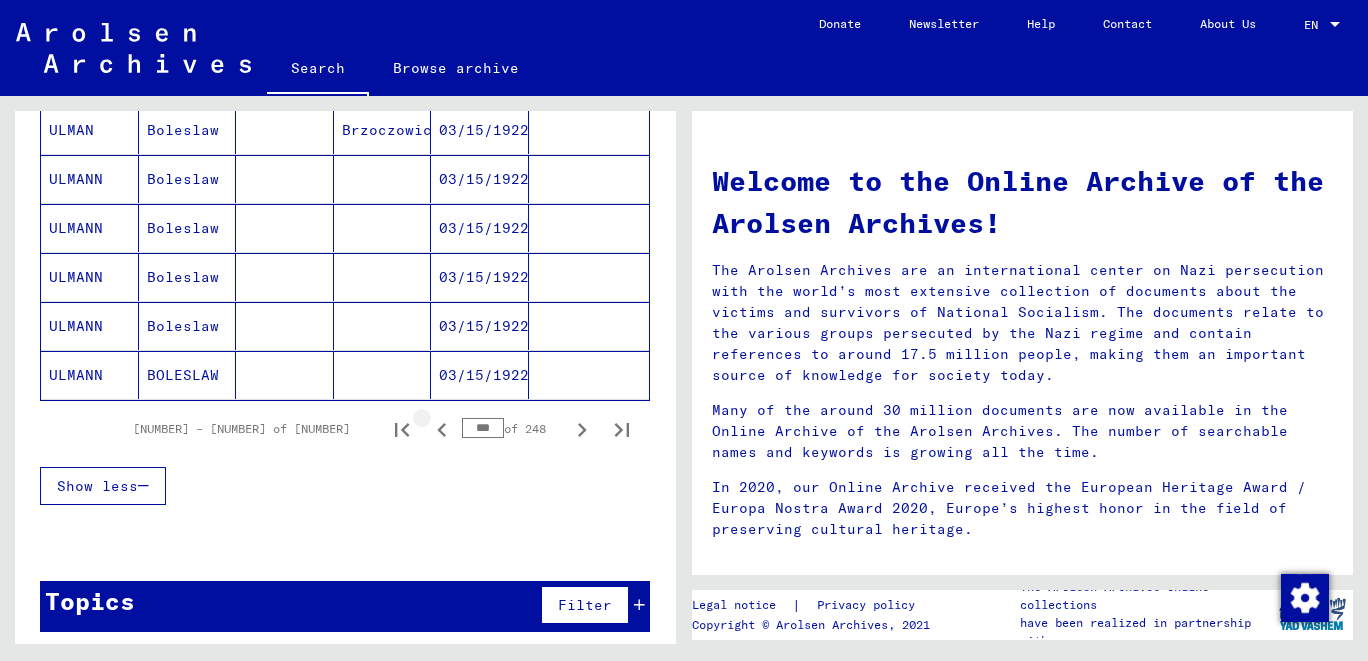 click 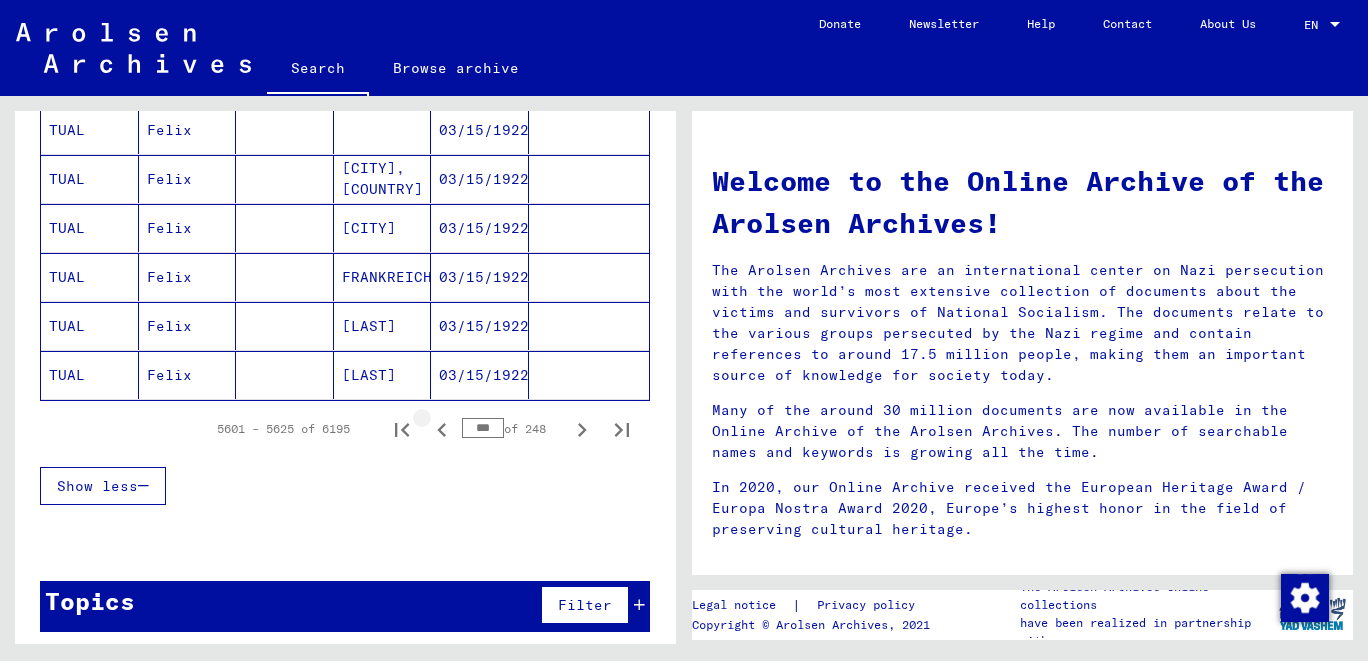 click 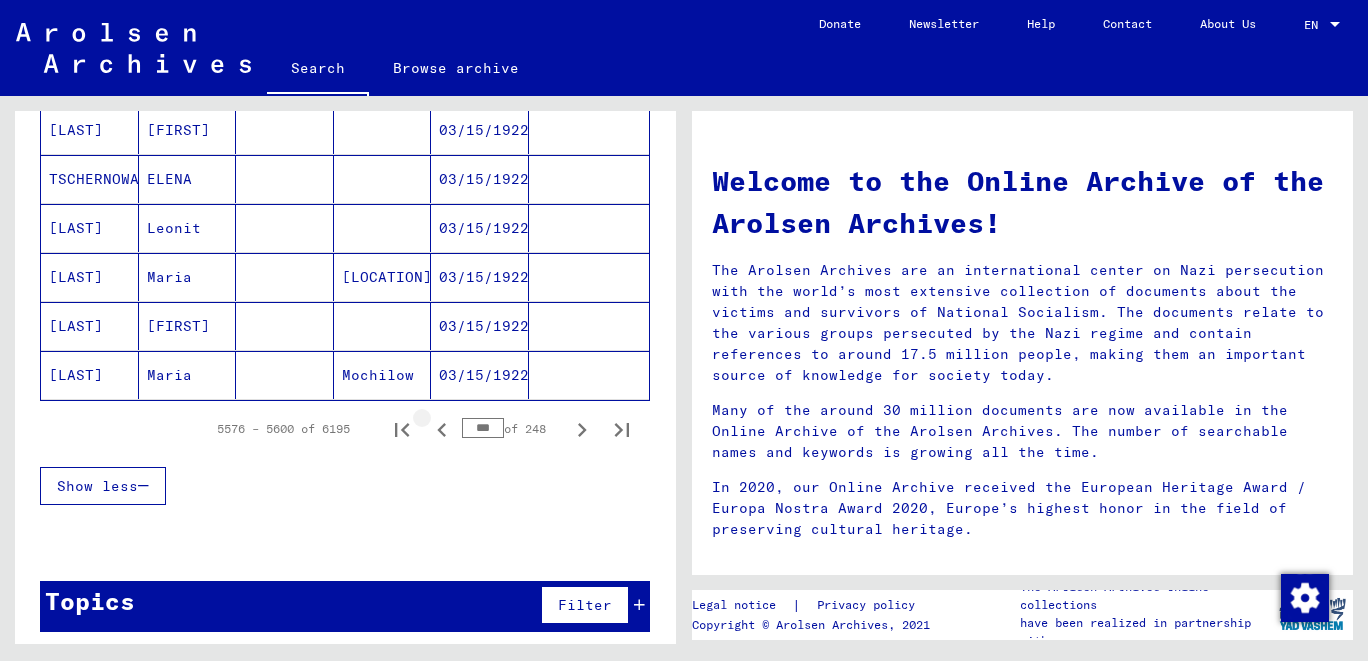 click 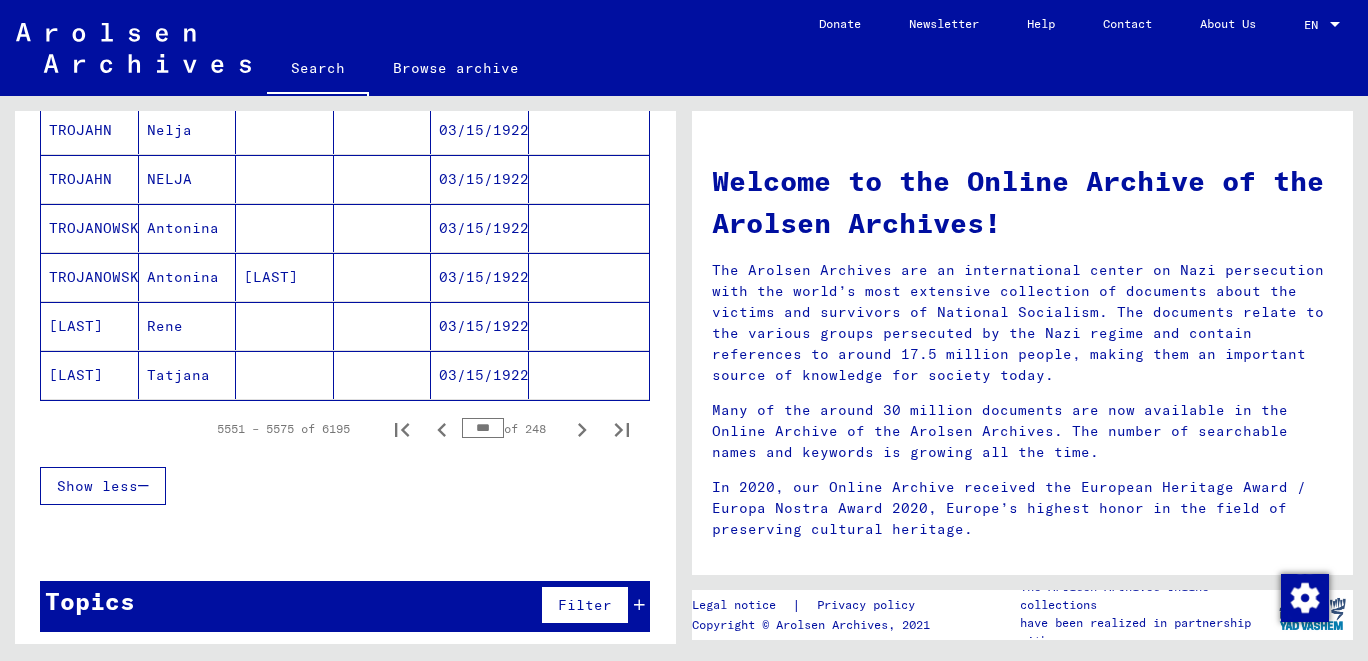 click 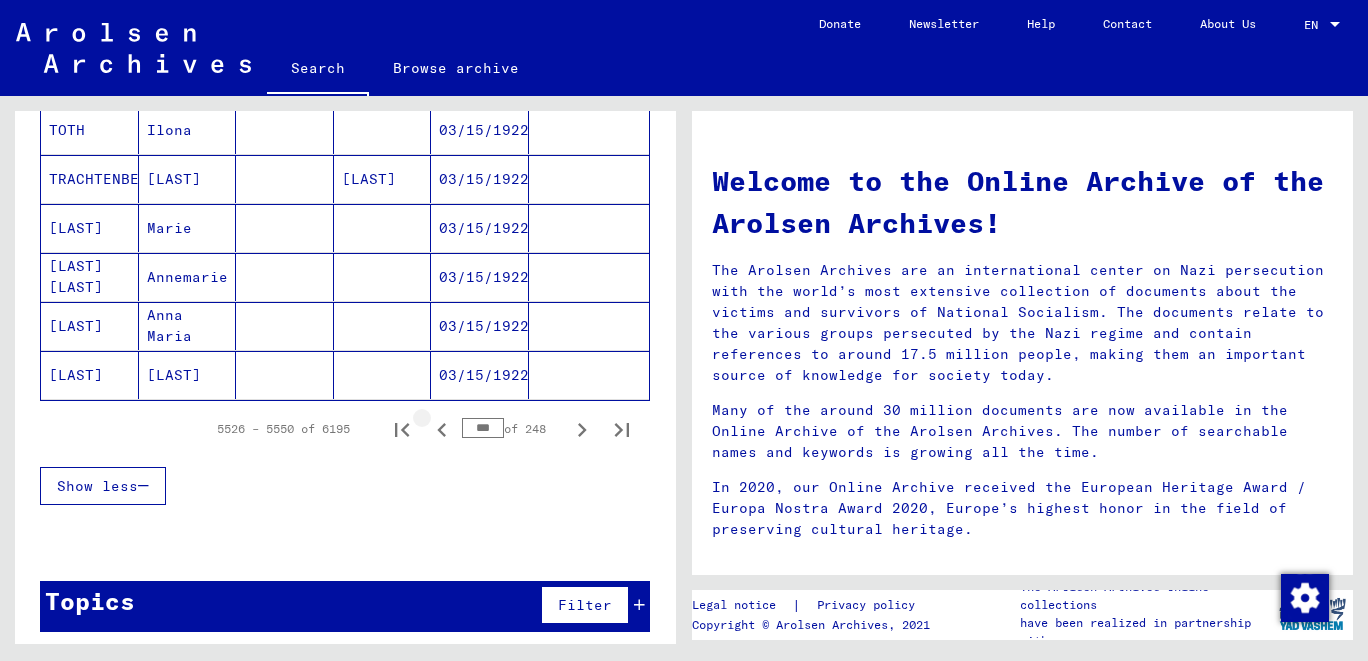 click 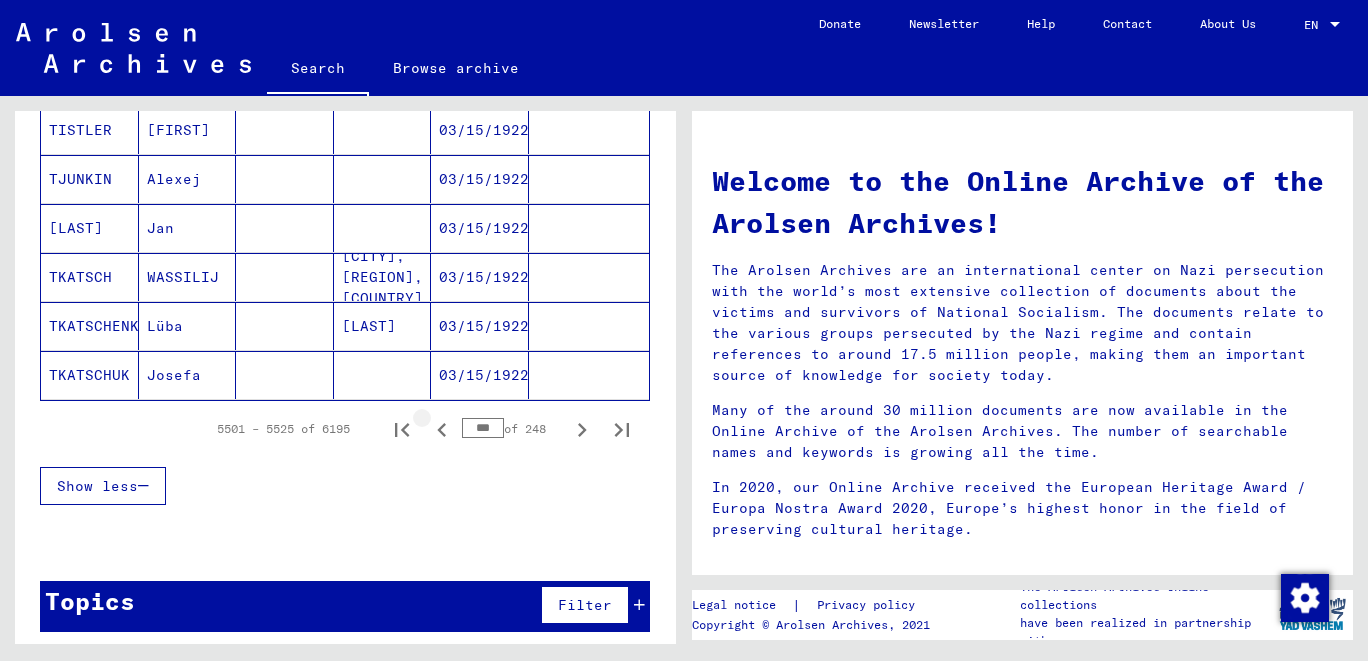 click 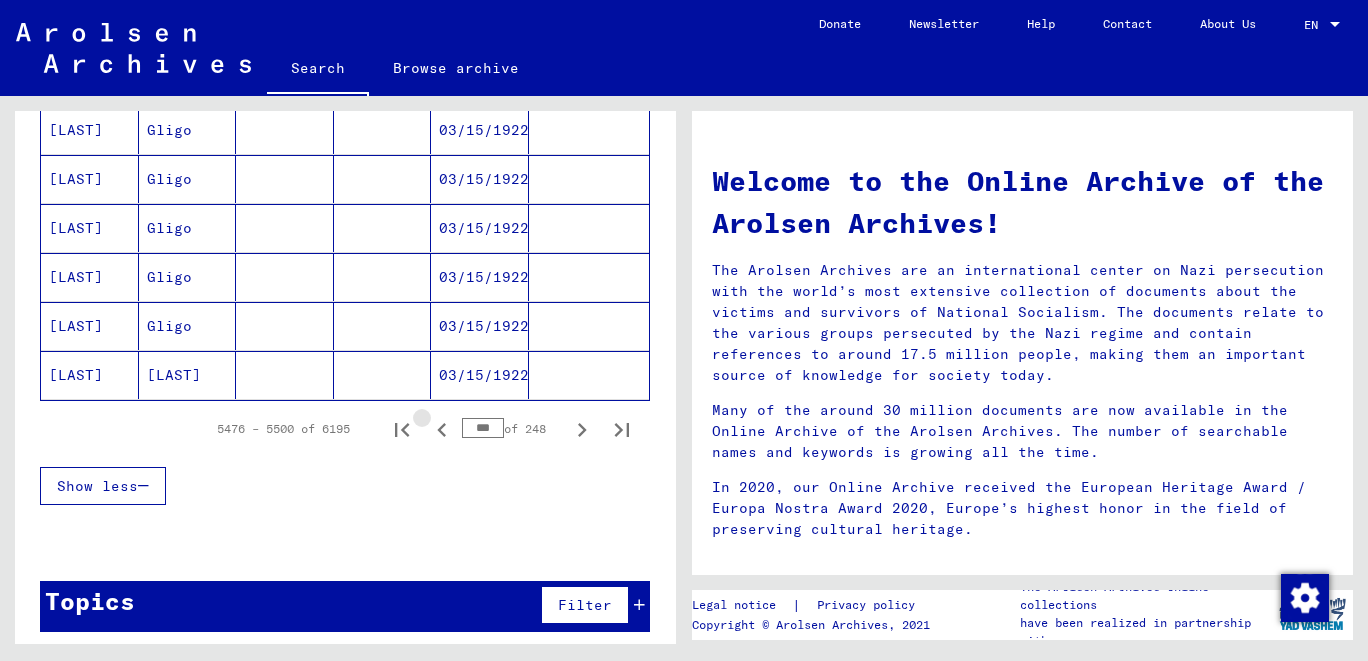 click 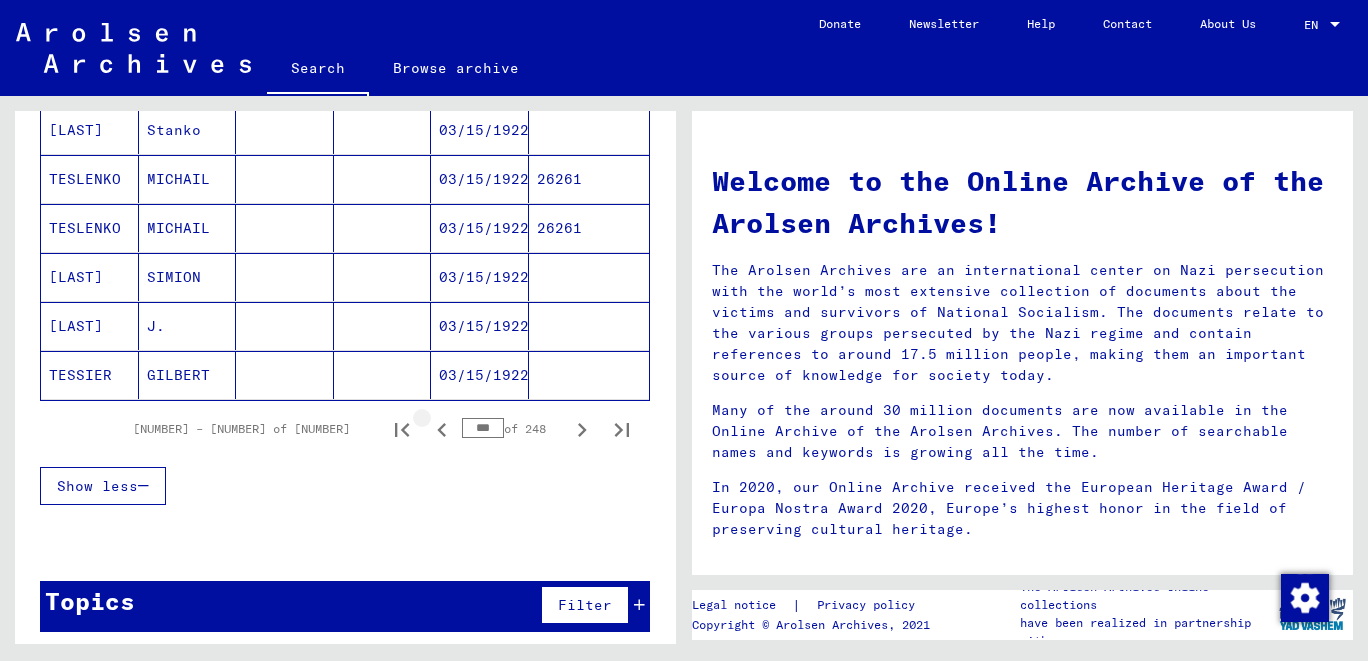 click 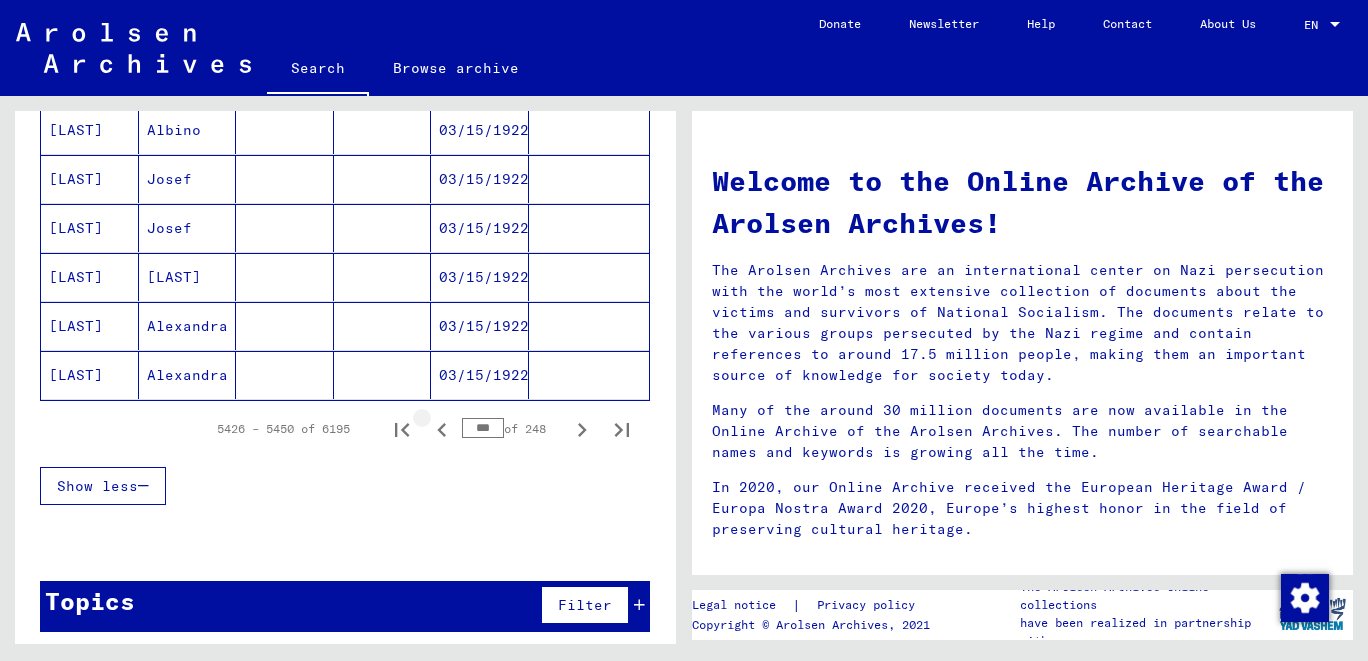click 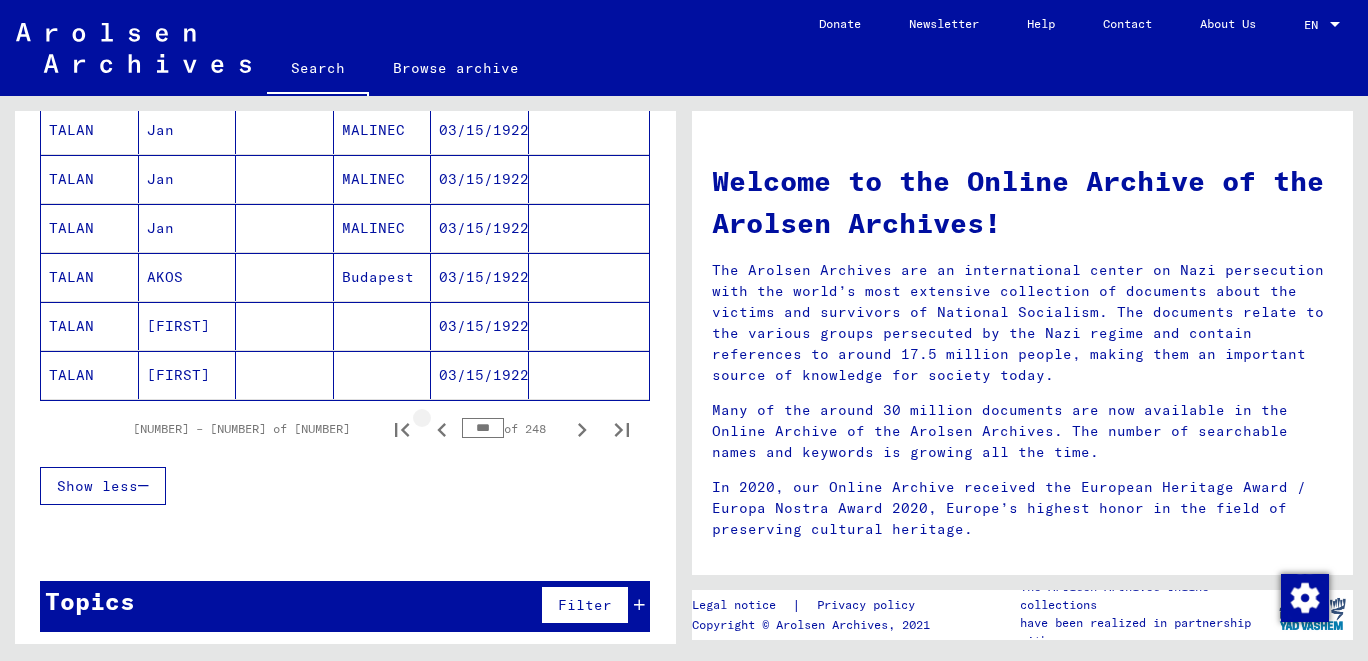 click 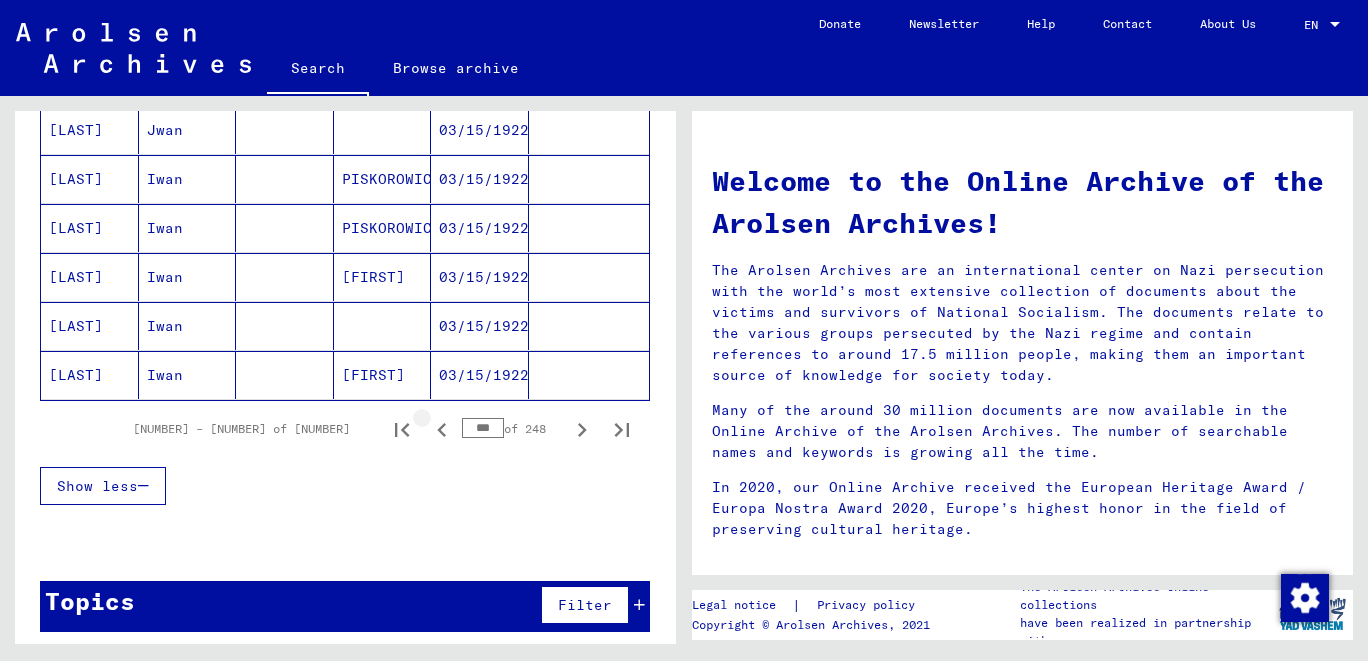 click 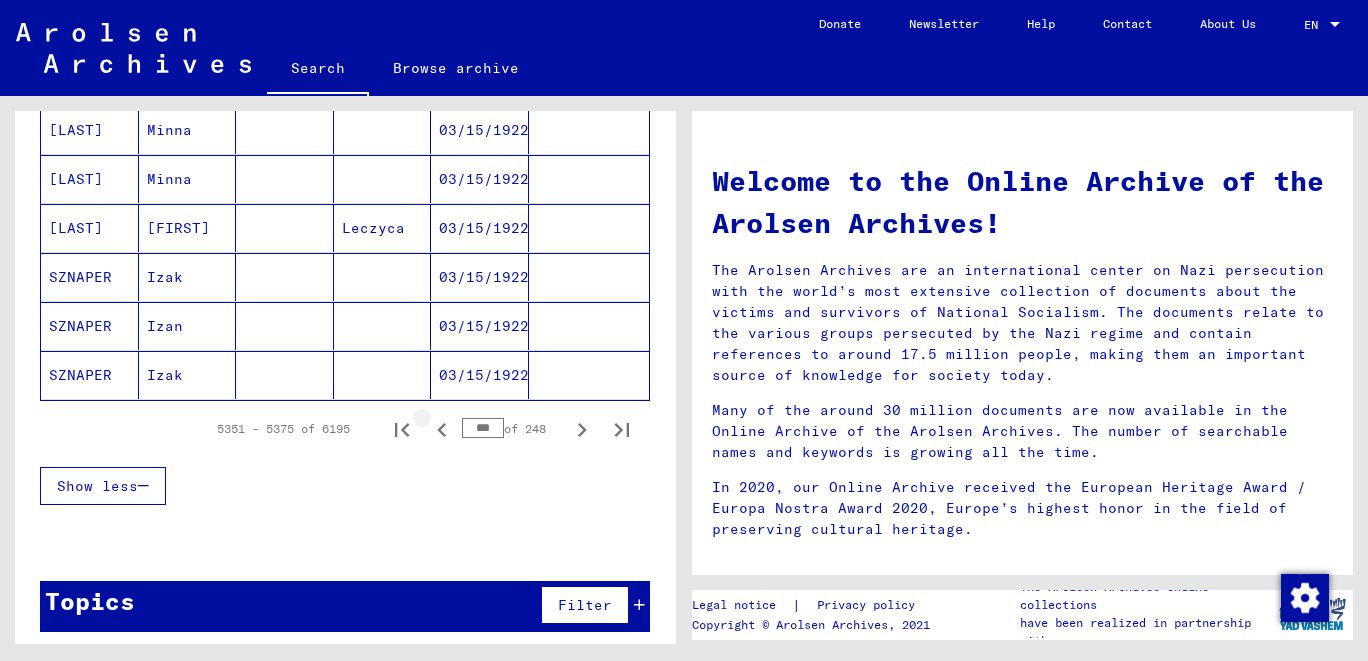 click 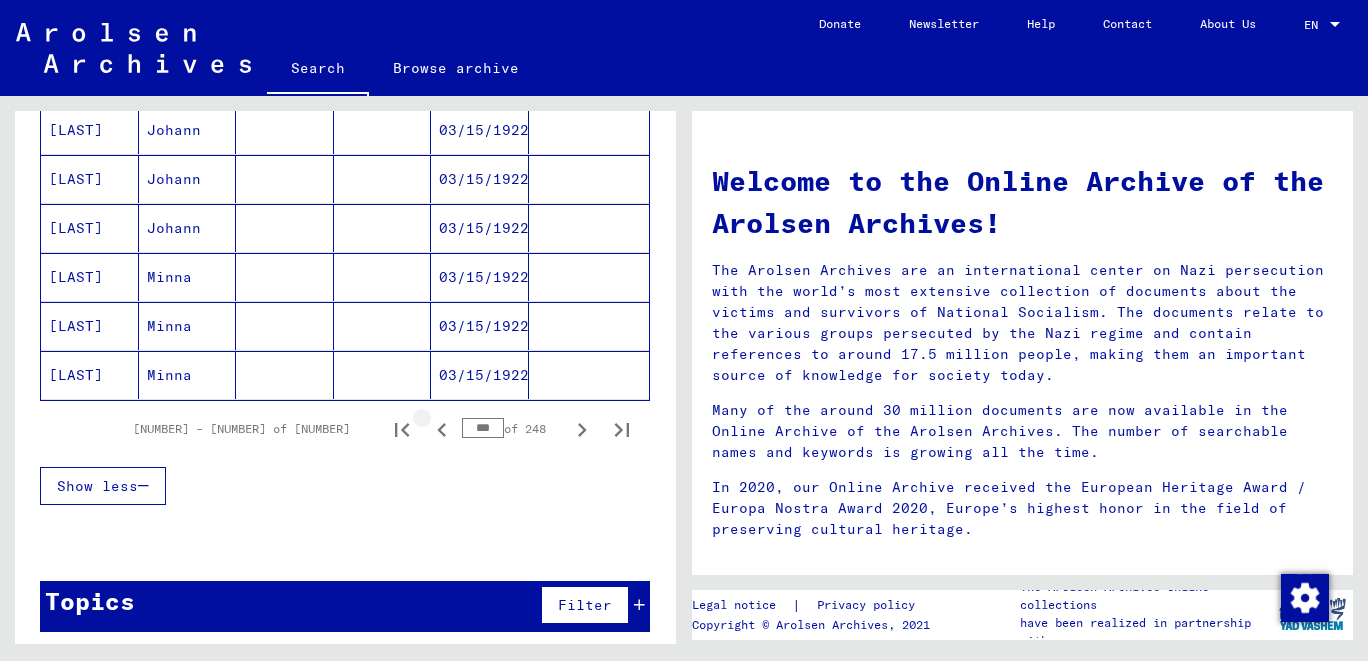 click 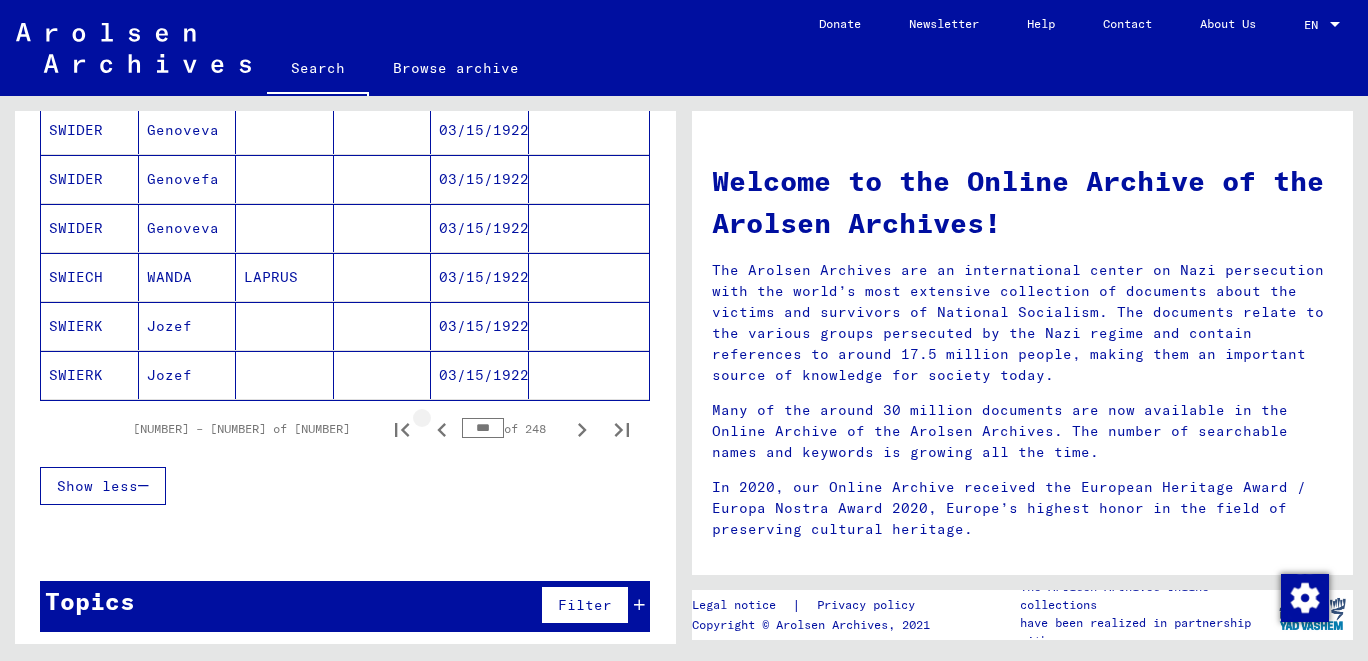 click 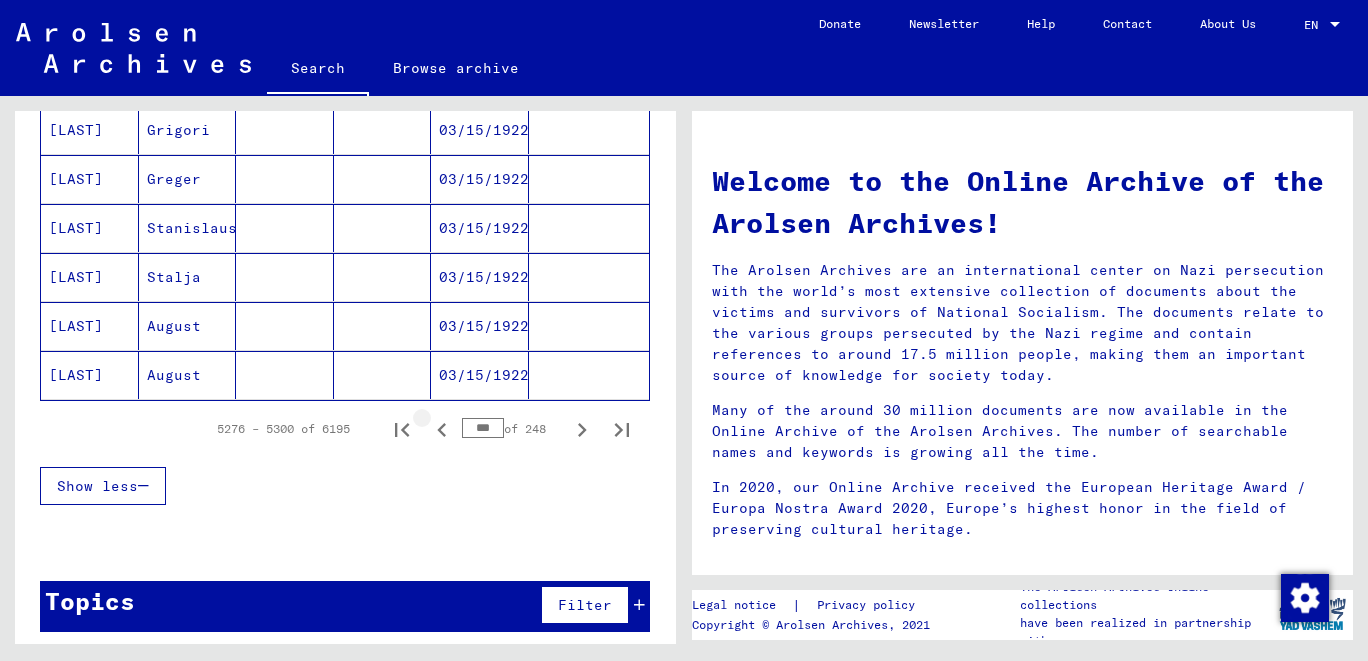 click 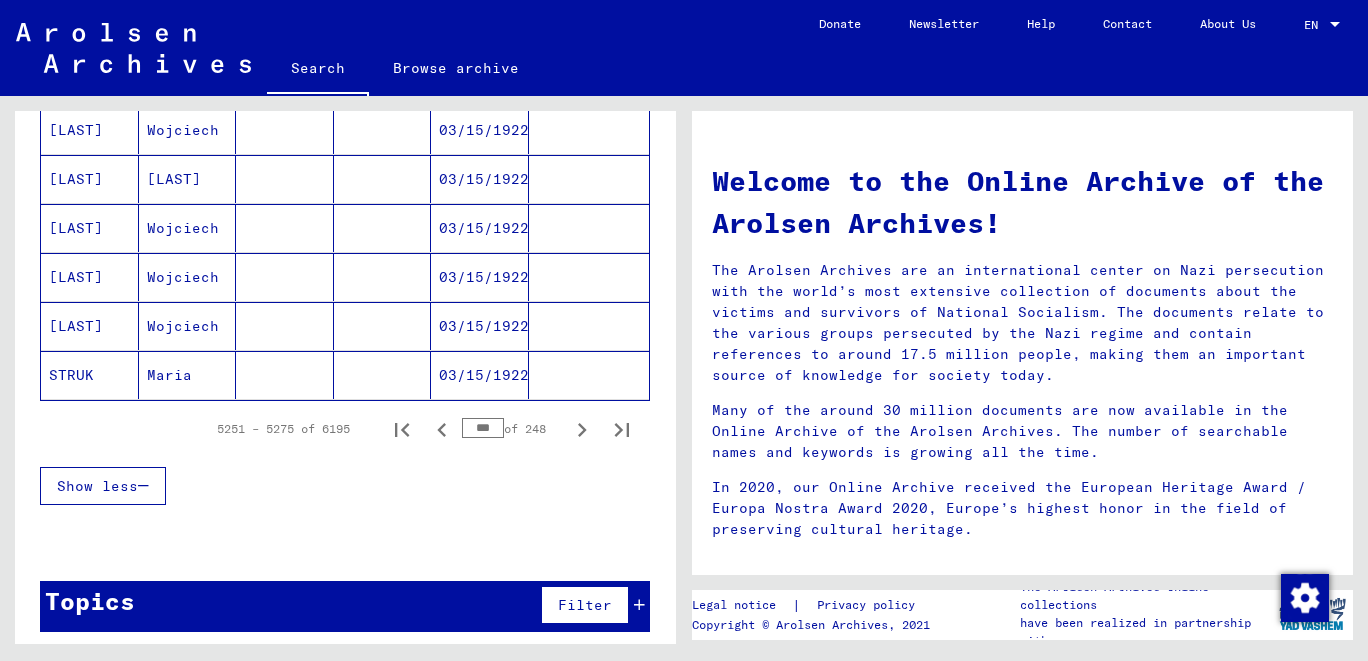 click 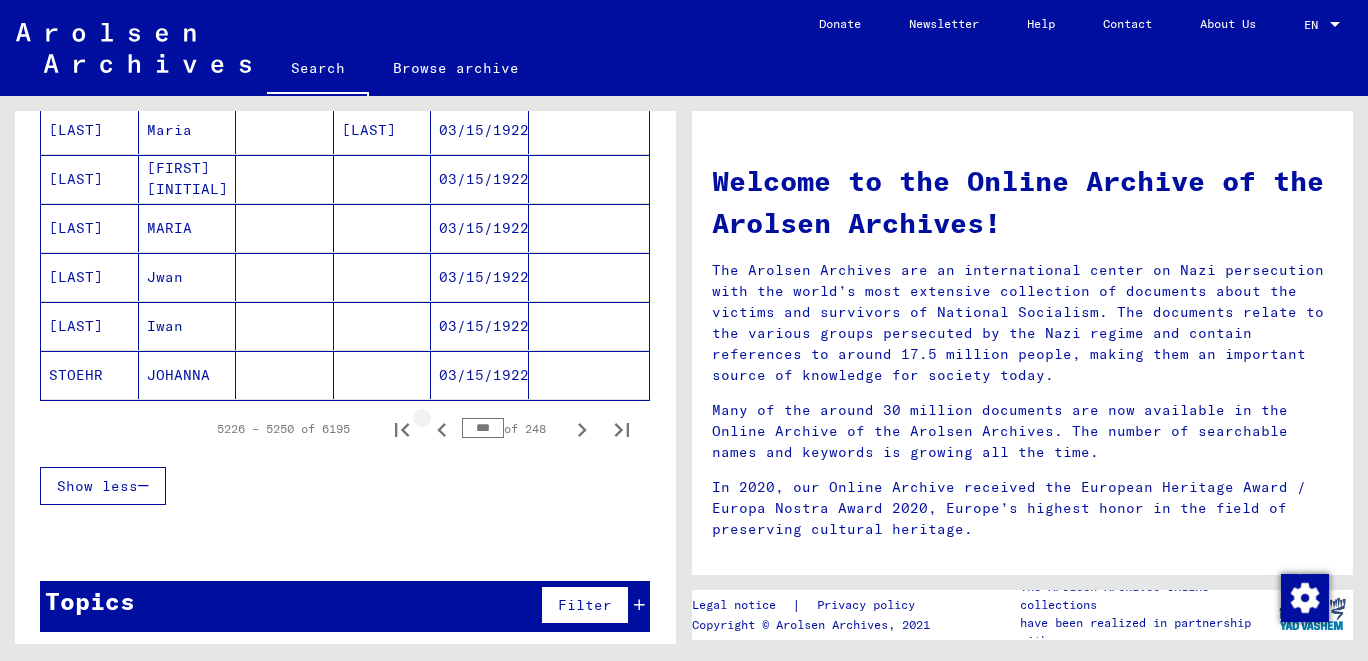 click 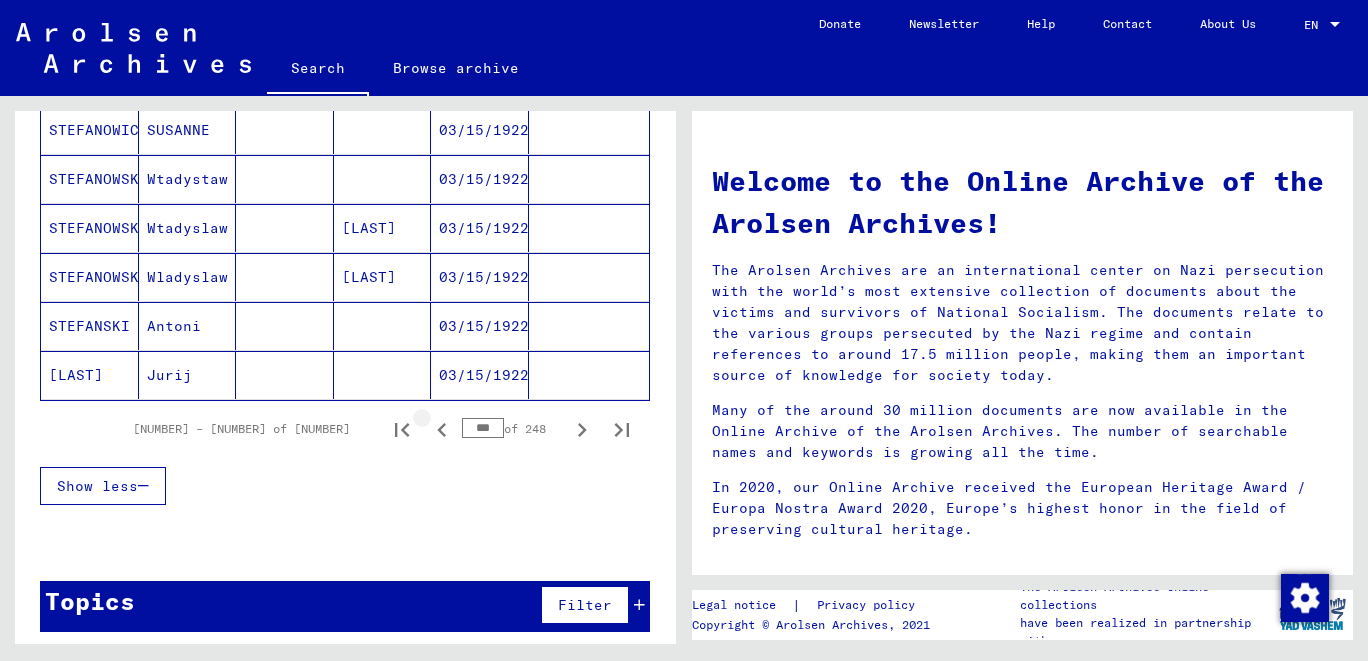 click 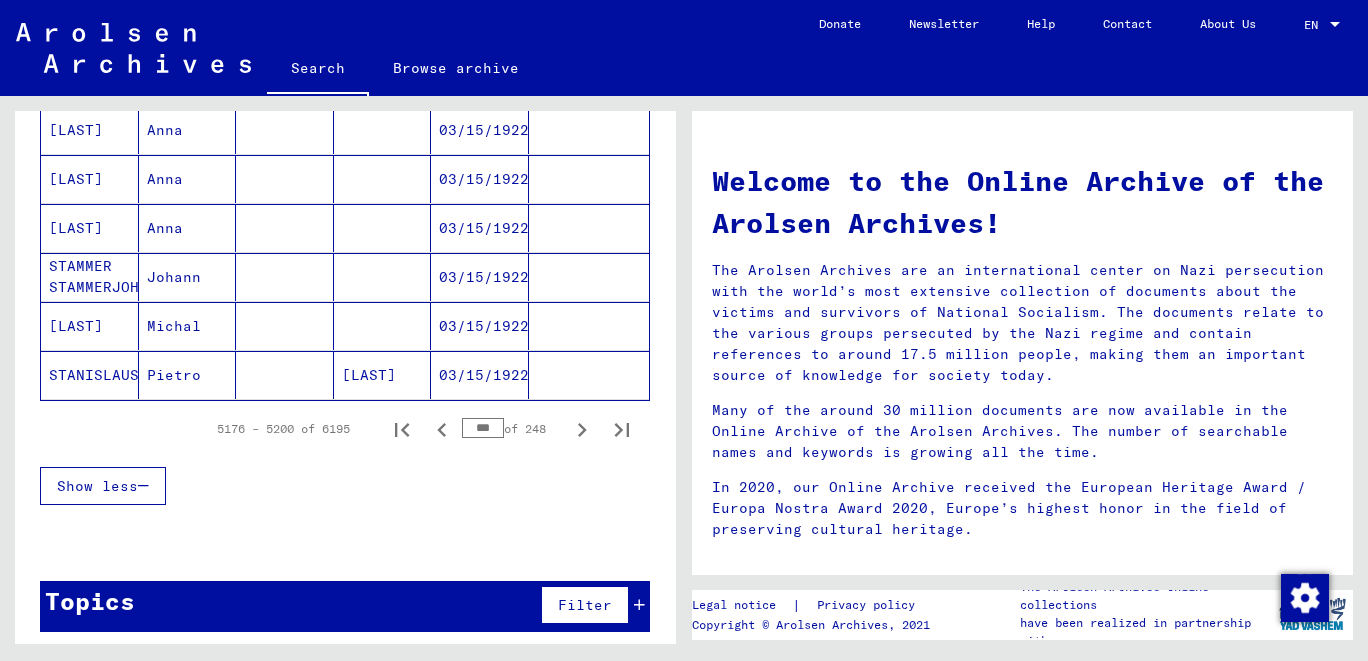 click 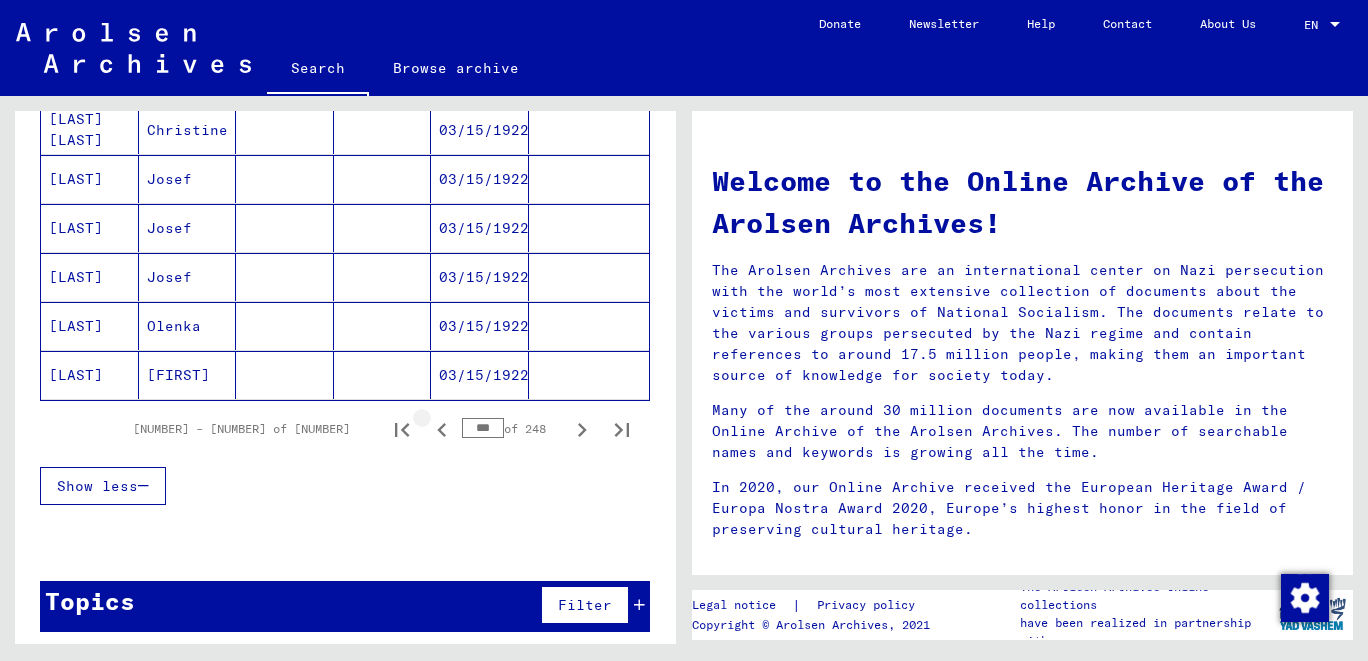 click 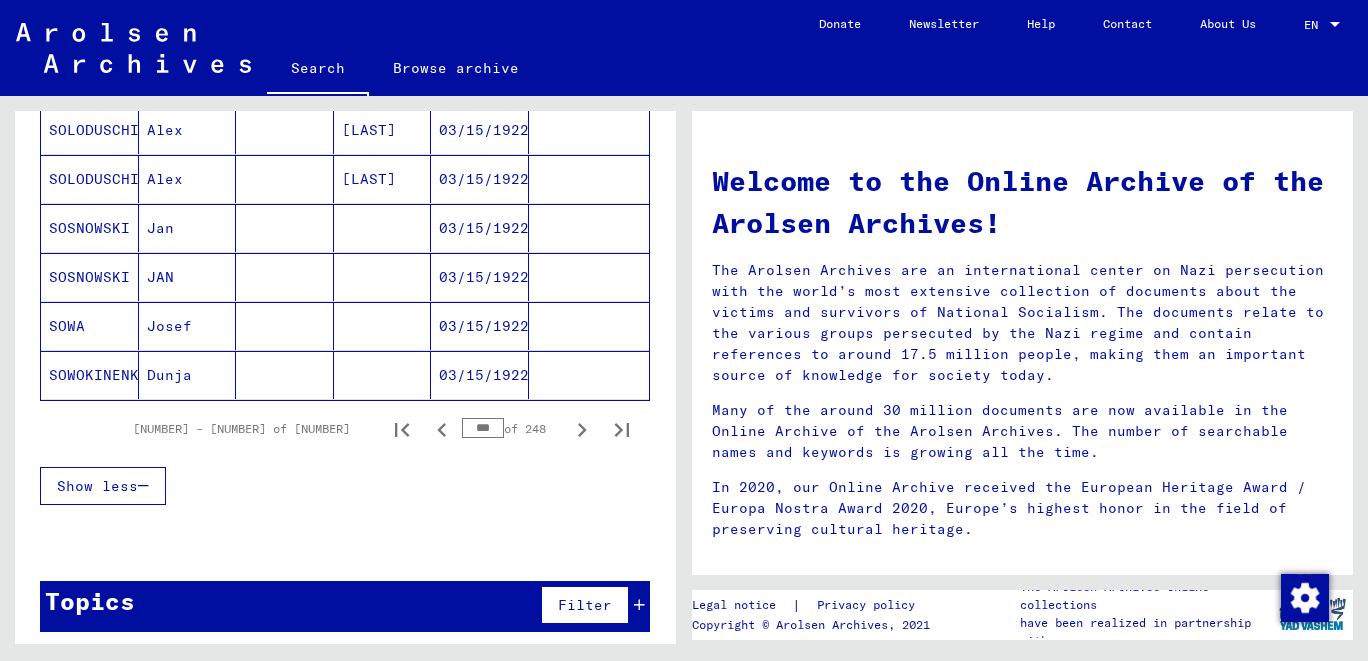 click 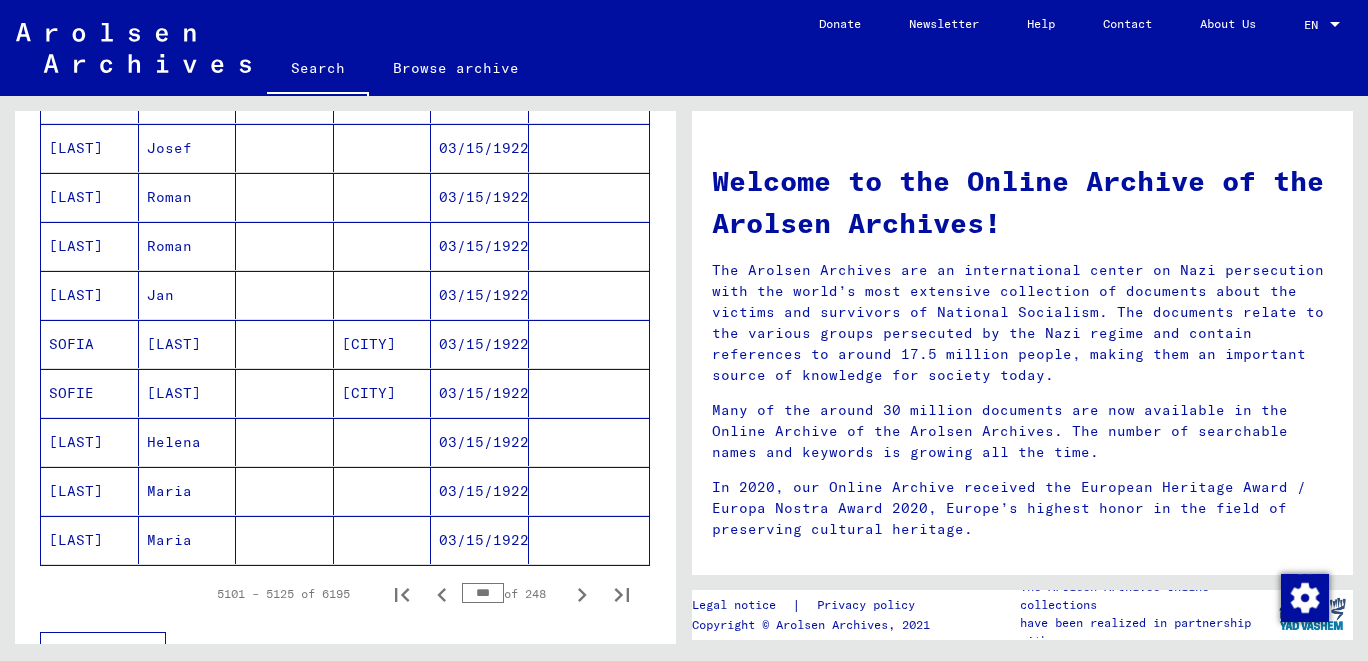 scroll, scrollTop: 1230, scrollLeft: 0, axis: vertical 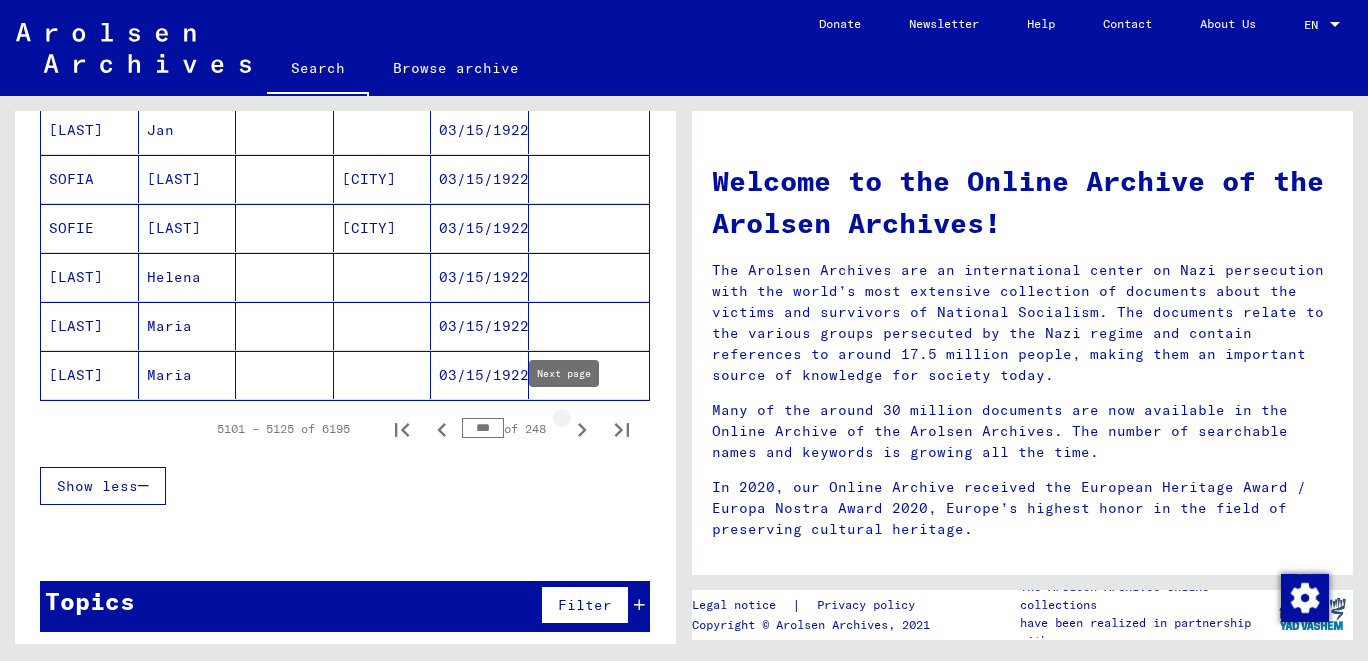 click 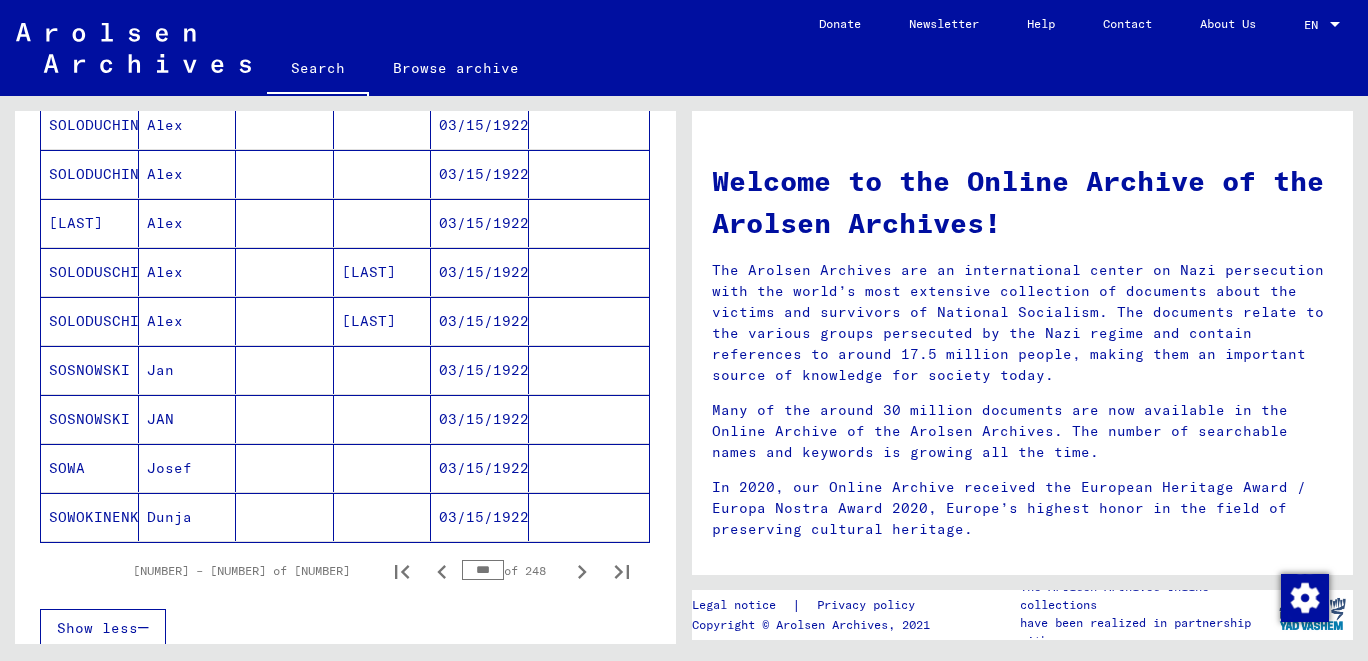 scroll, scrollTop: 1230, scrollLeft: 0, axis: vertical 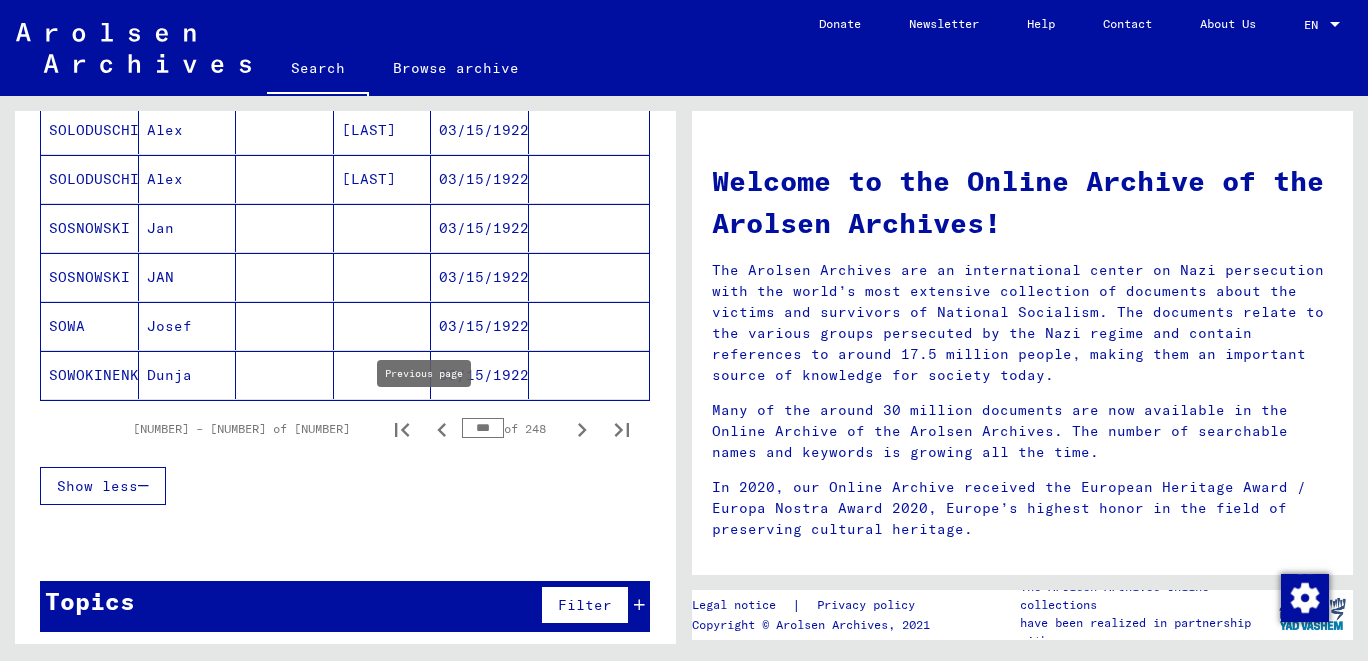click 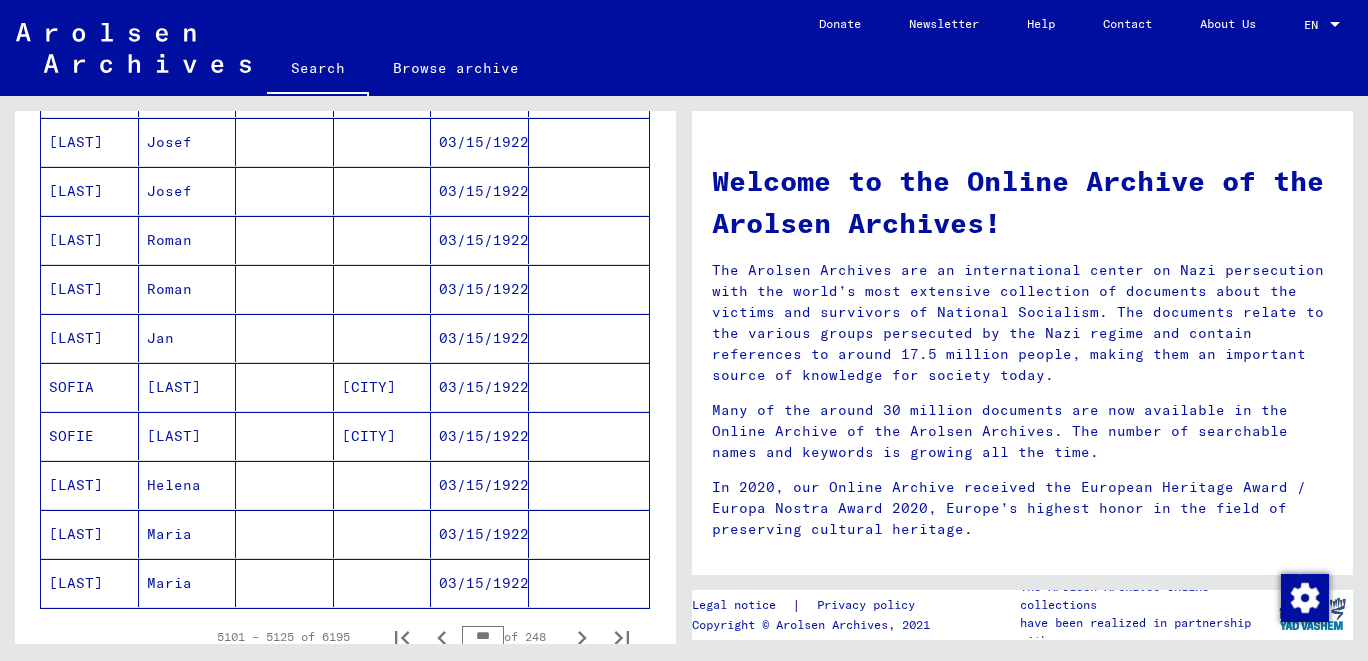 scroll, scrollTop: 1230, scrollLeft: 0, axis: vertical 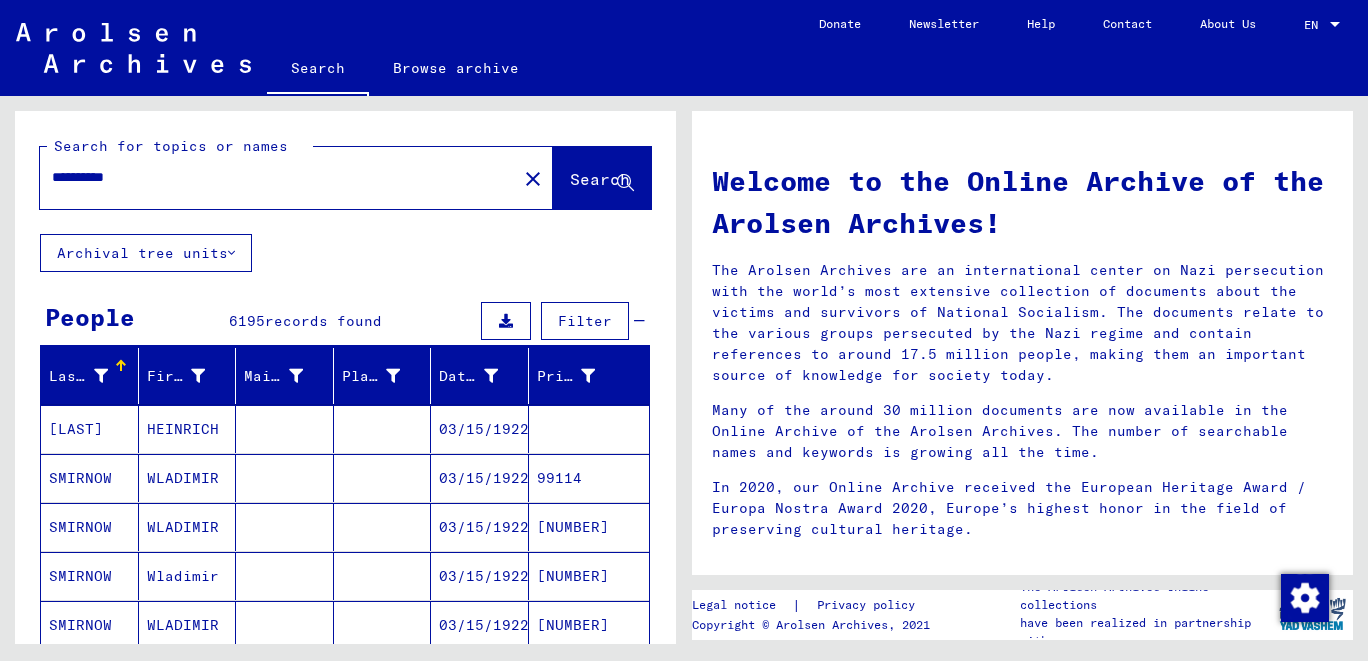 click on "**********" at bounding box center [272, 177] 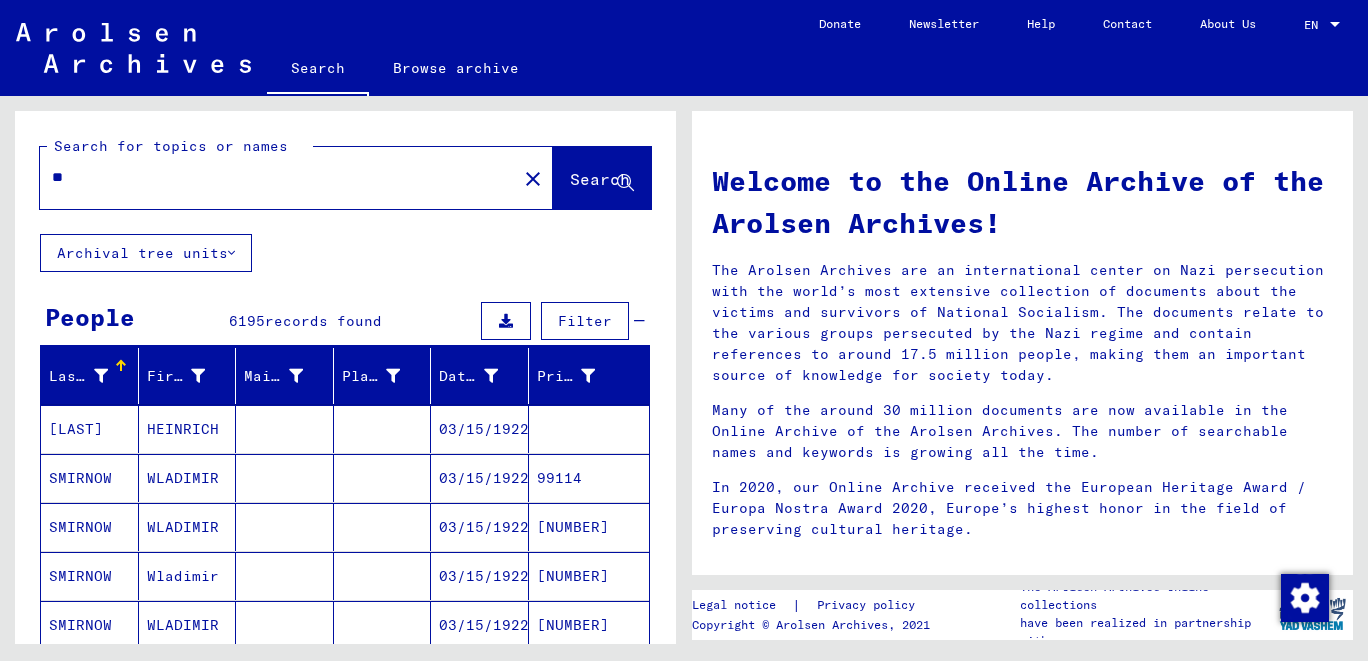 type on "*" 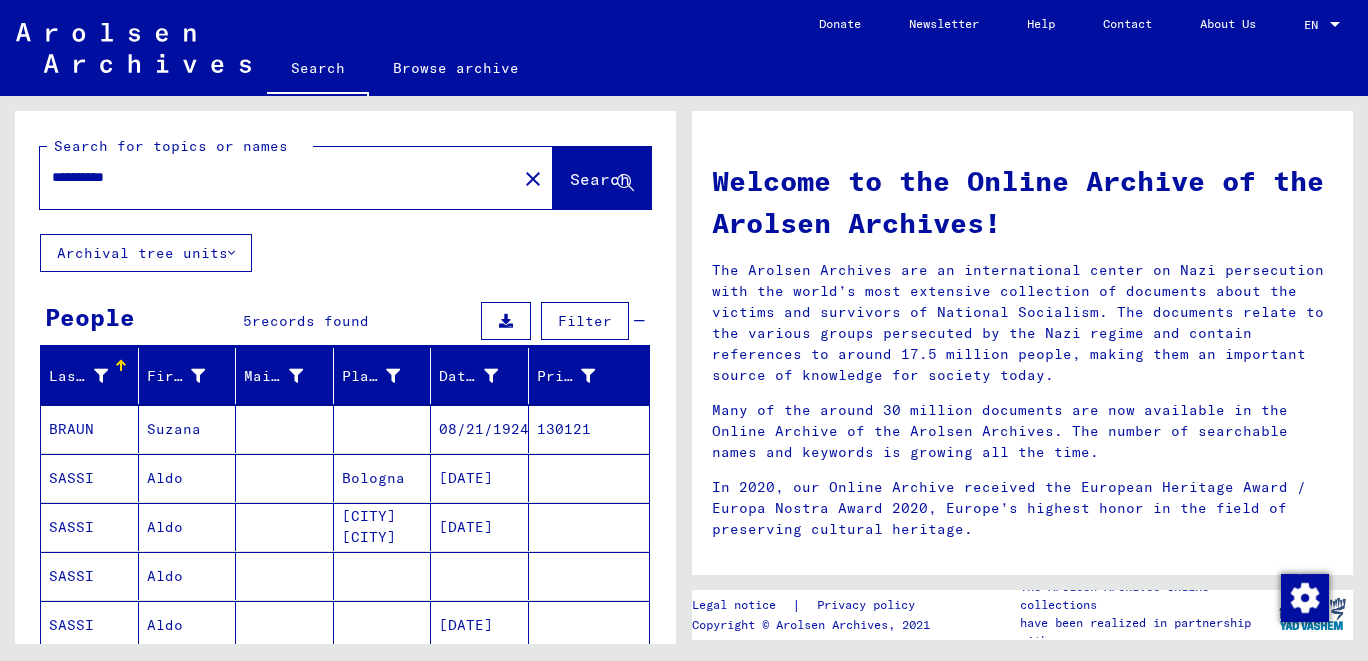 scroll, scrollTop: 198, scrollLeft: 0, axis: vertical 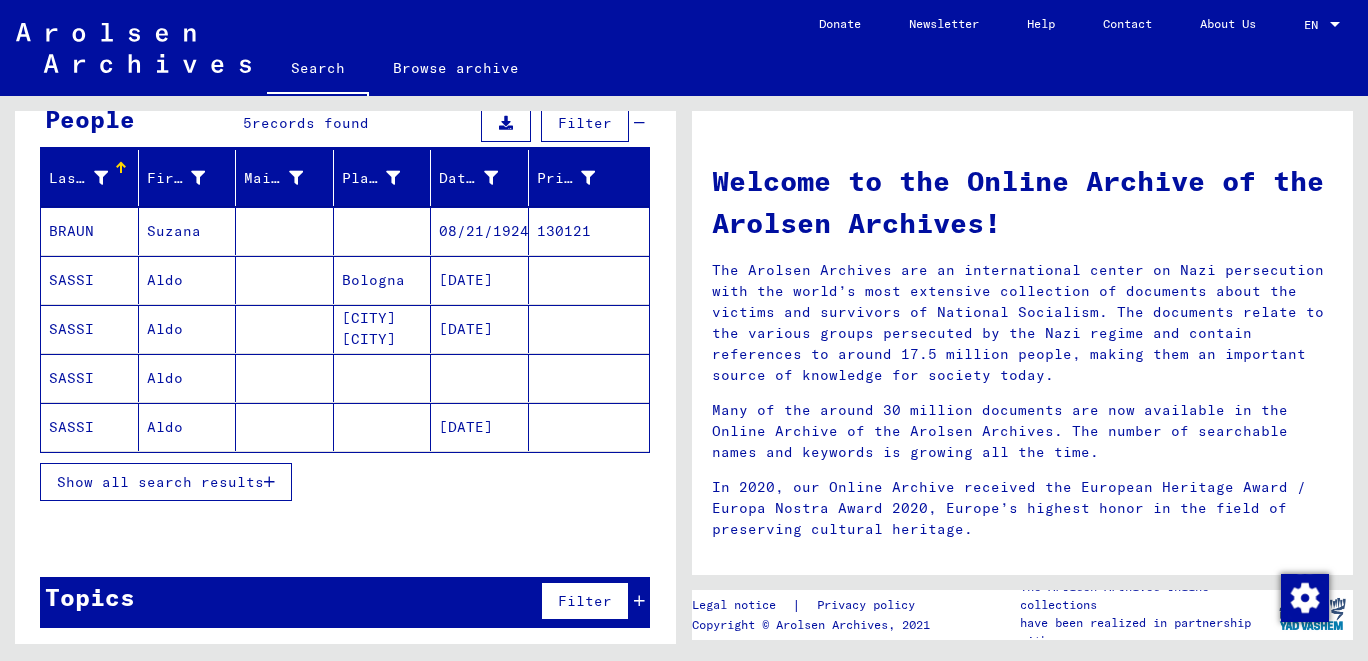 click on "Show all search results" at bounding box center (160, 482) 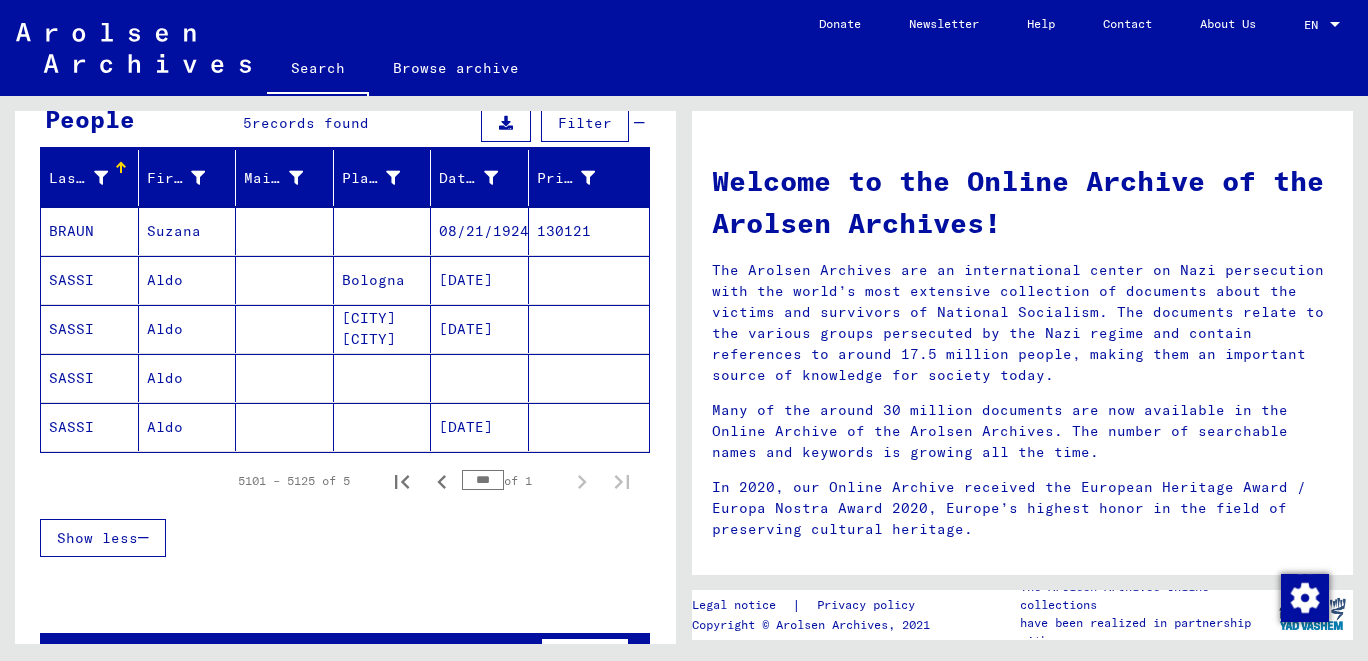 click on "SASSI" at bounding box center (90, 329) 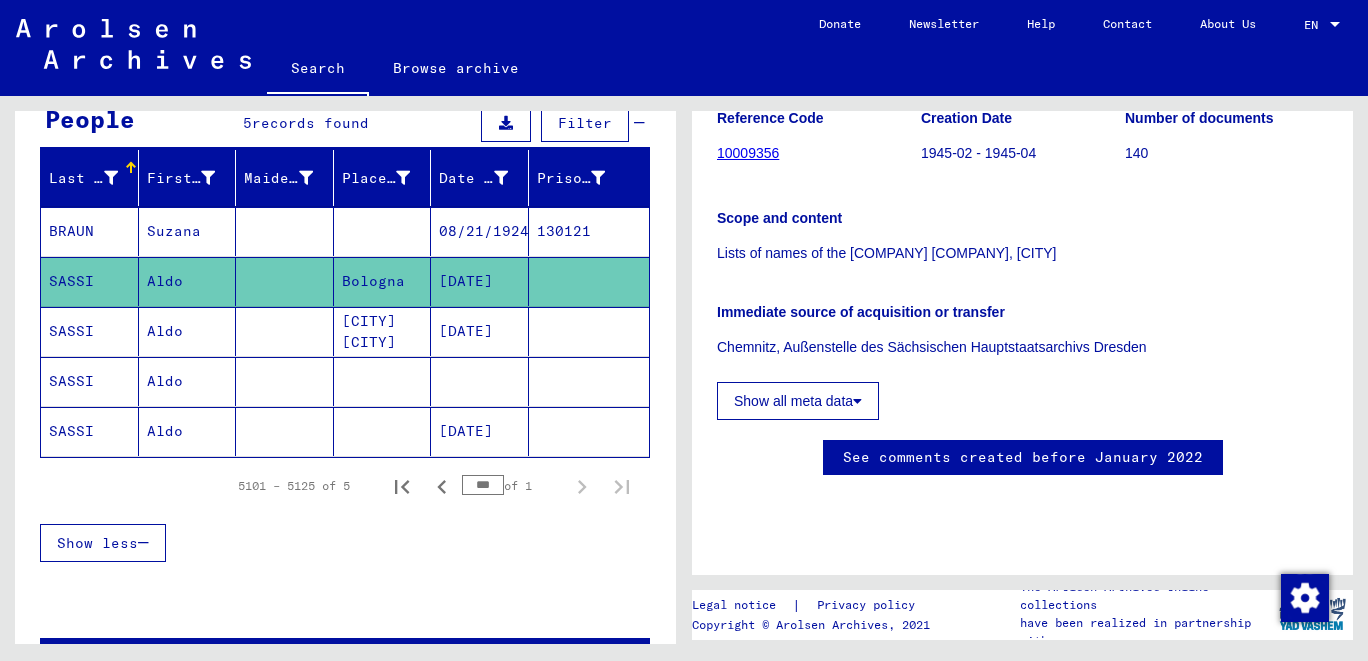 scroll, scrollTop: 427, scrollLeft: 0, axis: vertical 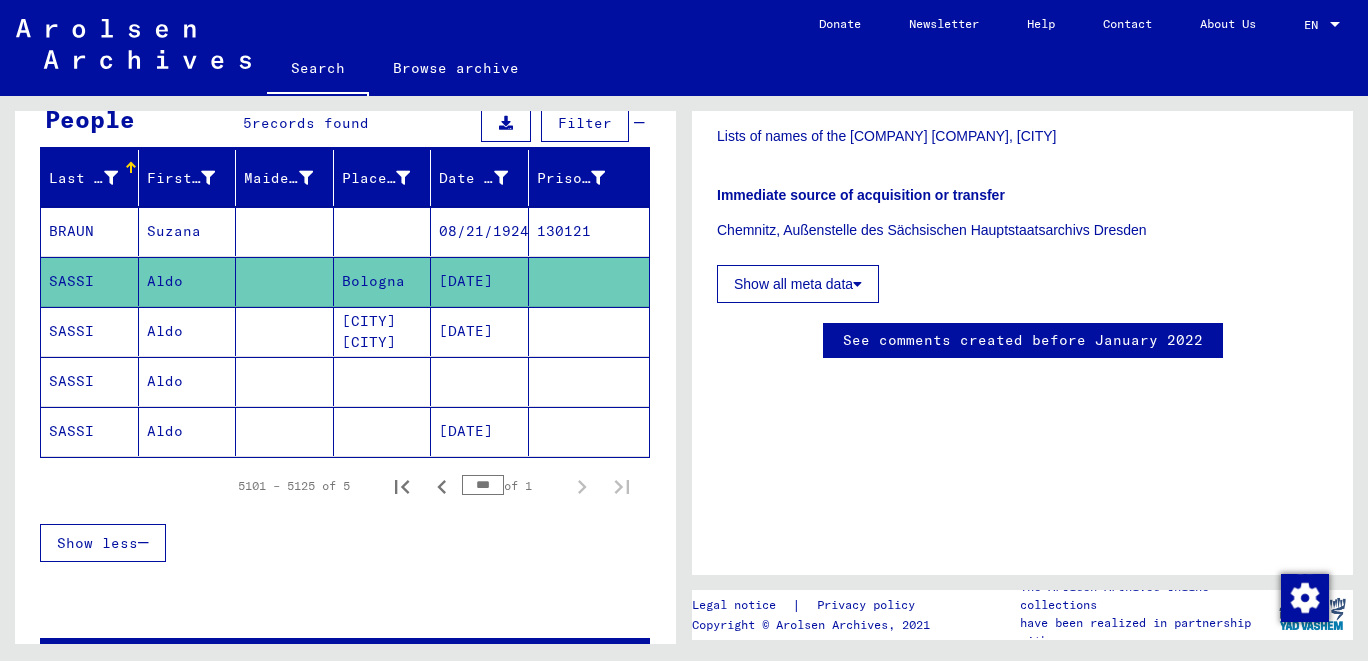 click on "Aldo" at bounding box center [188, 381] 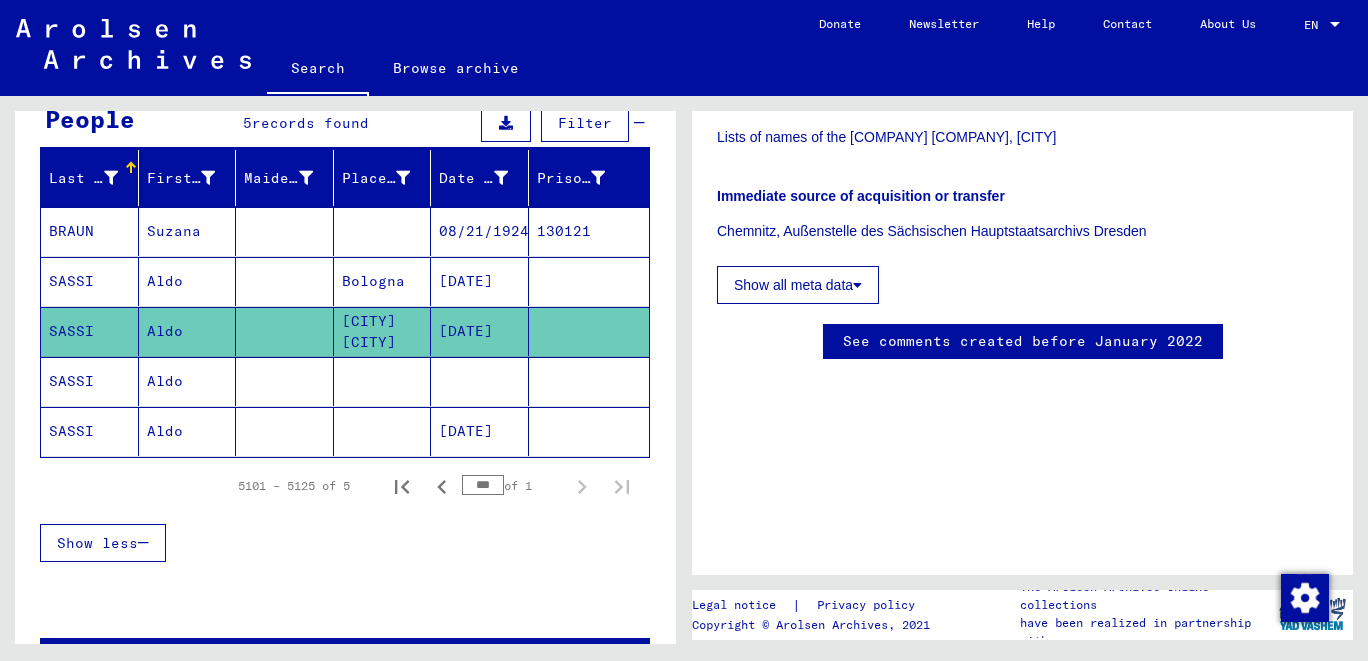 scroll, scrollTop: 427, scrollLeft: 0, axis: vertical 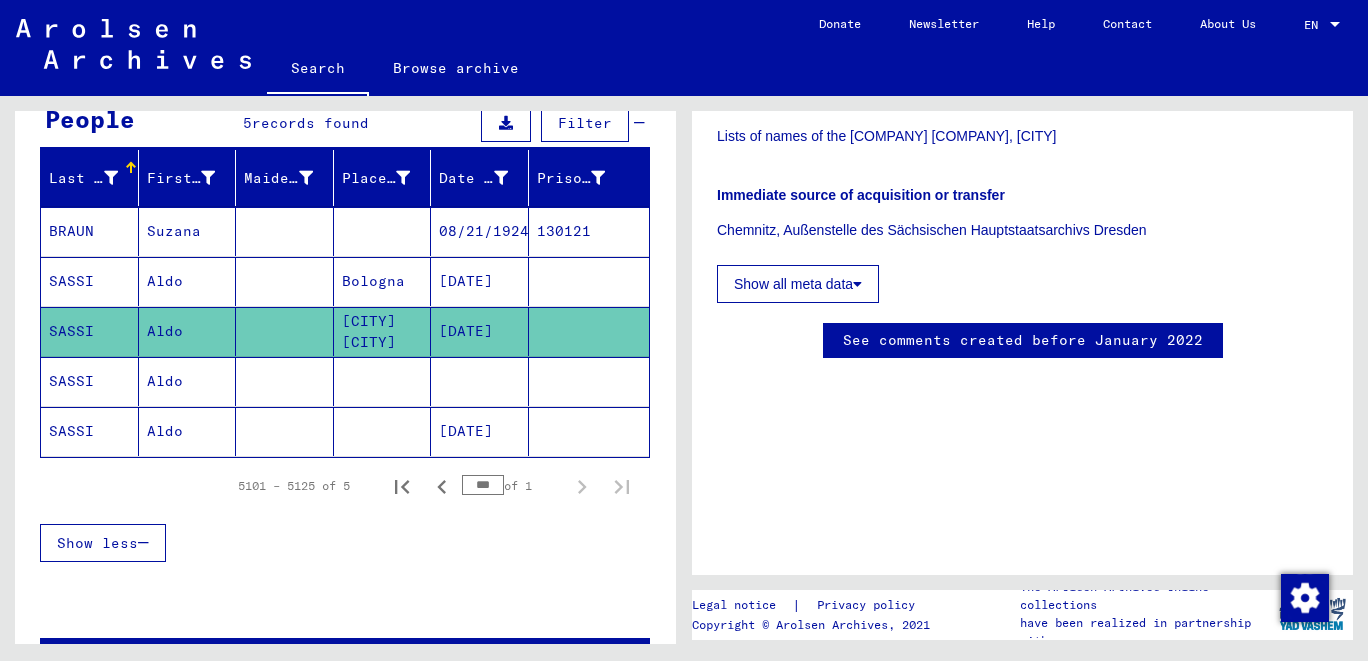 click on "SASSI" at bounding box center (90, 431) 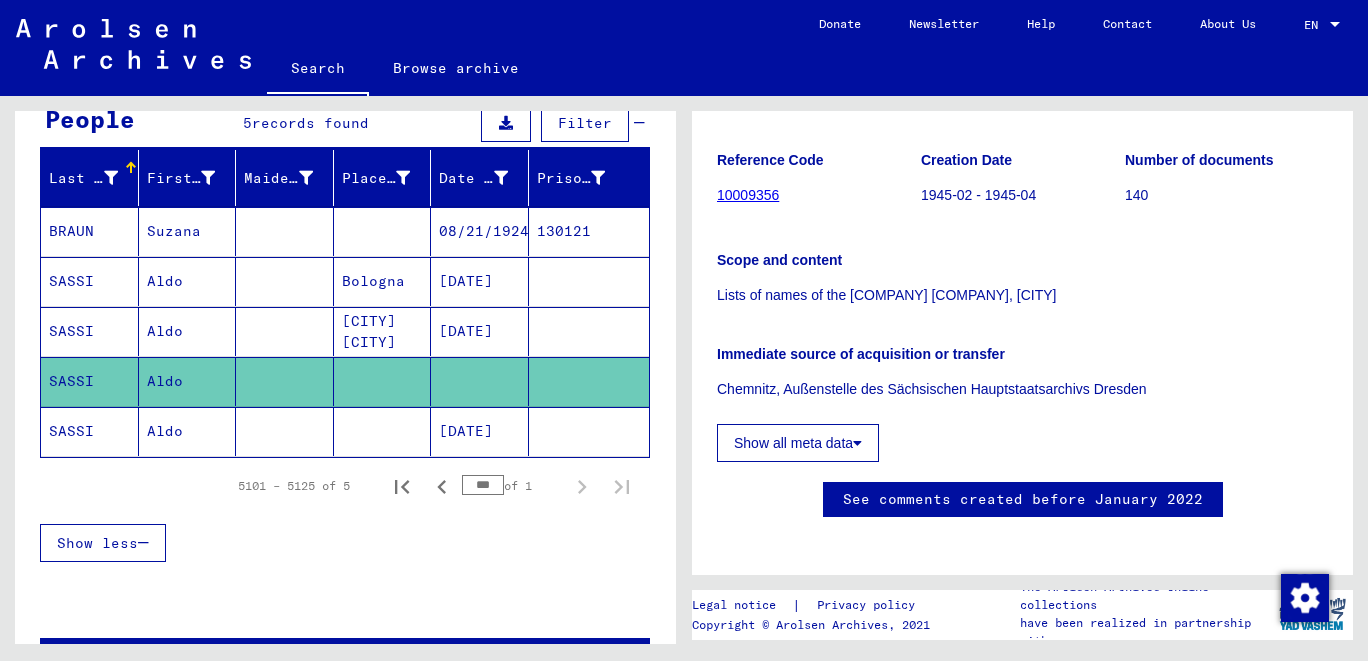 scroll, scrollTop: 427, scrollLeft: 0, axis: vertical 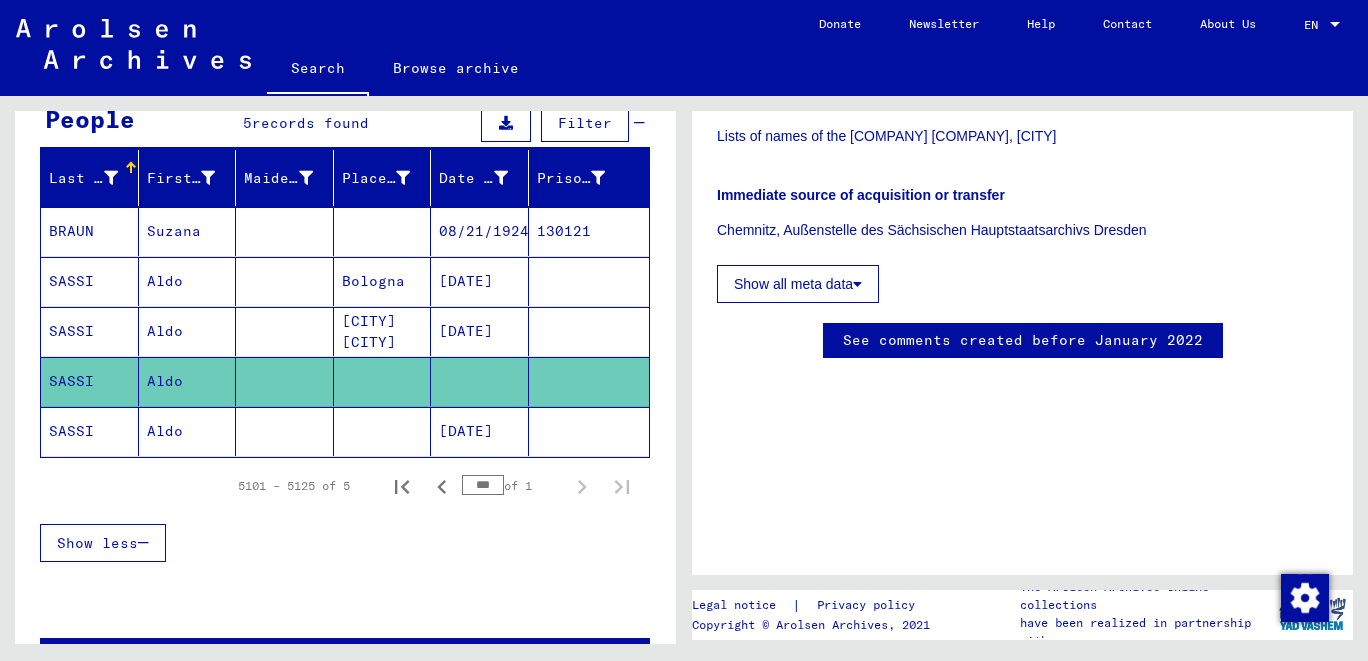click on "SASSI" 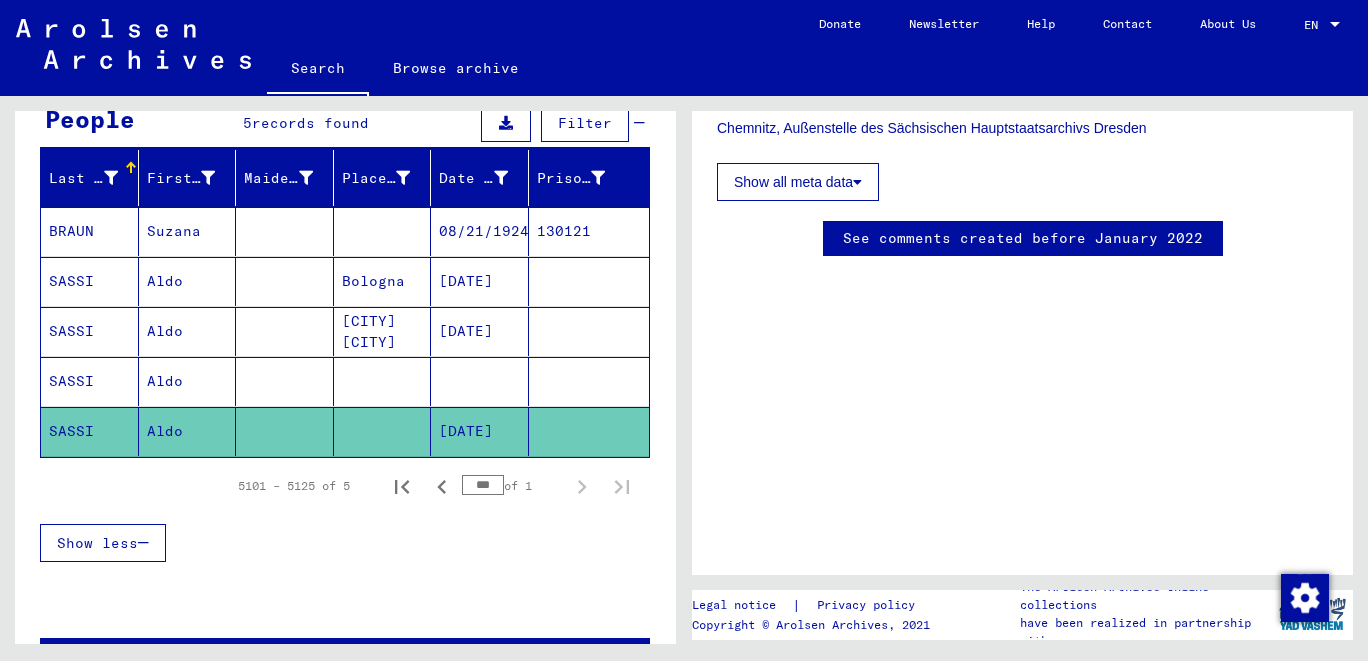 scroll, scrollTop: 192, scrollLeft: 0, axis: vertical 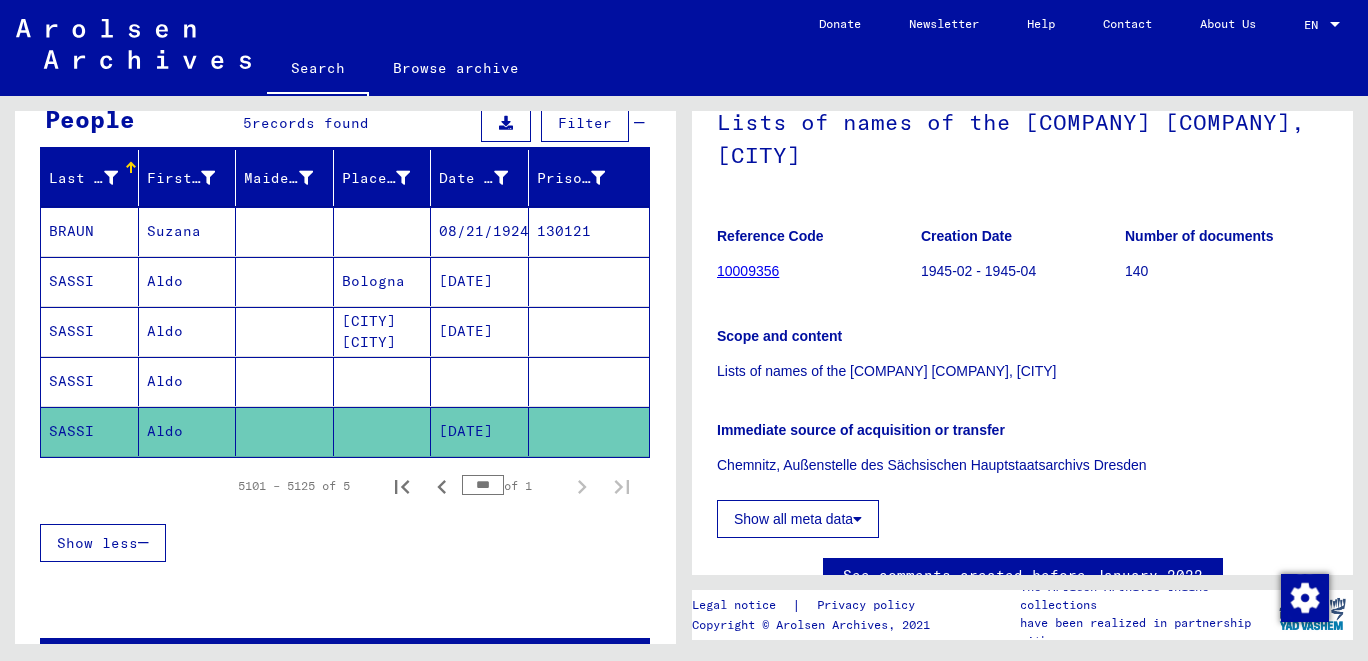 drag, startPoint x: 430, startPoint y: 271, endPoint x: 511, endPoint y: 278, distance: 81.3019 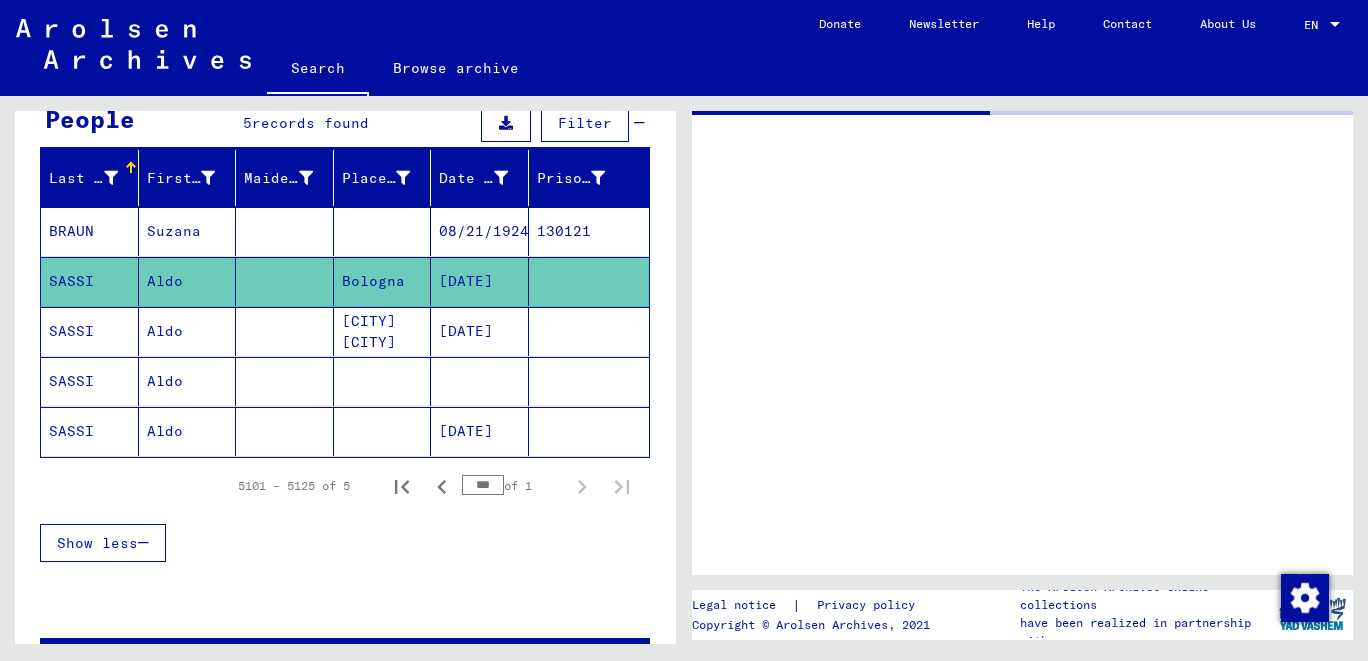 scroll, scrollTop: 0, scrollLeft: 0, axis: both 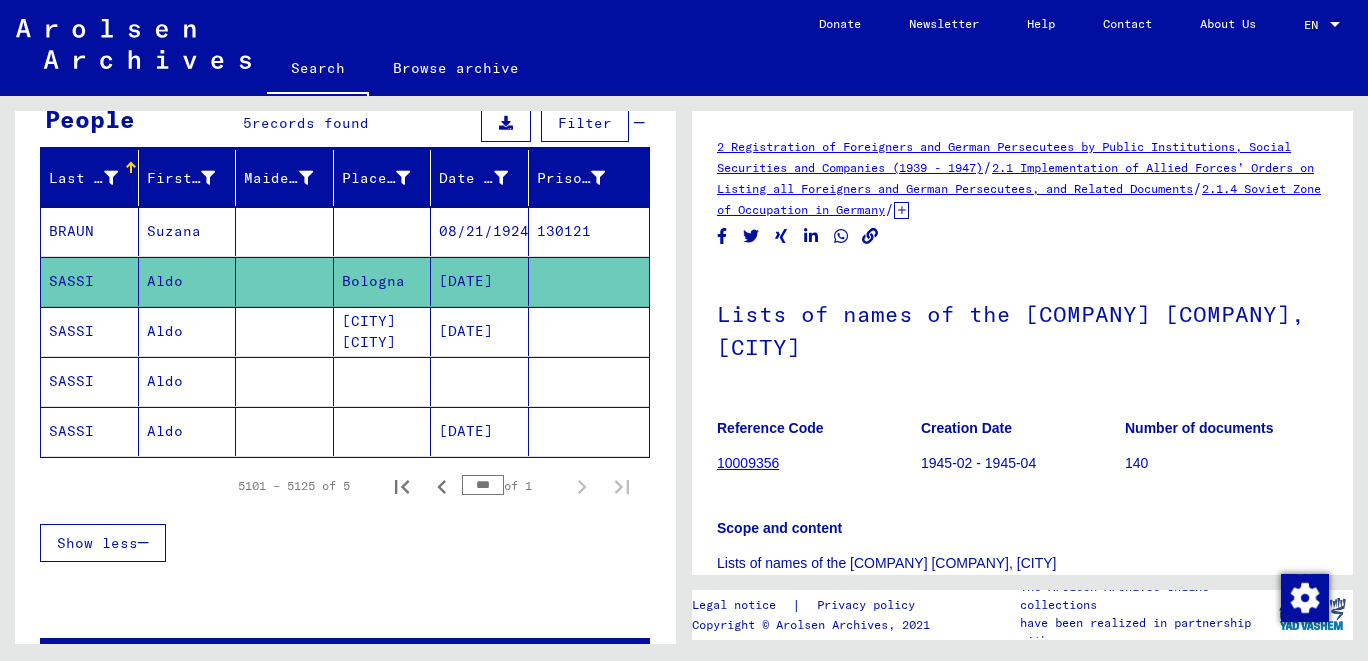 click on "Lists of names of the [COMPANY] [COMPANY], [CITY]" 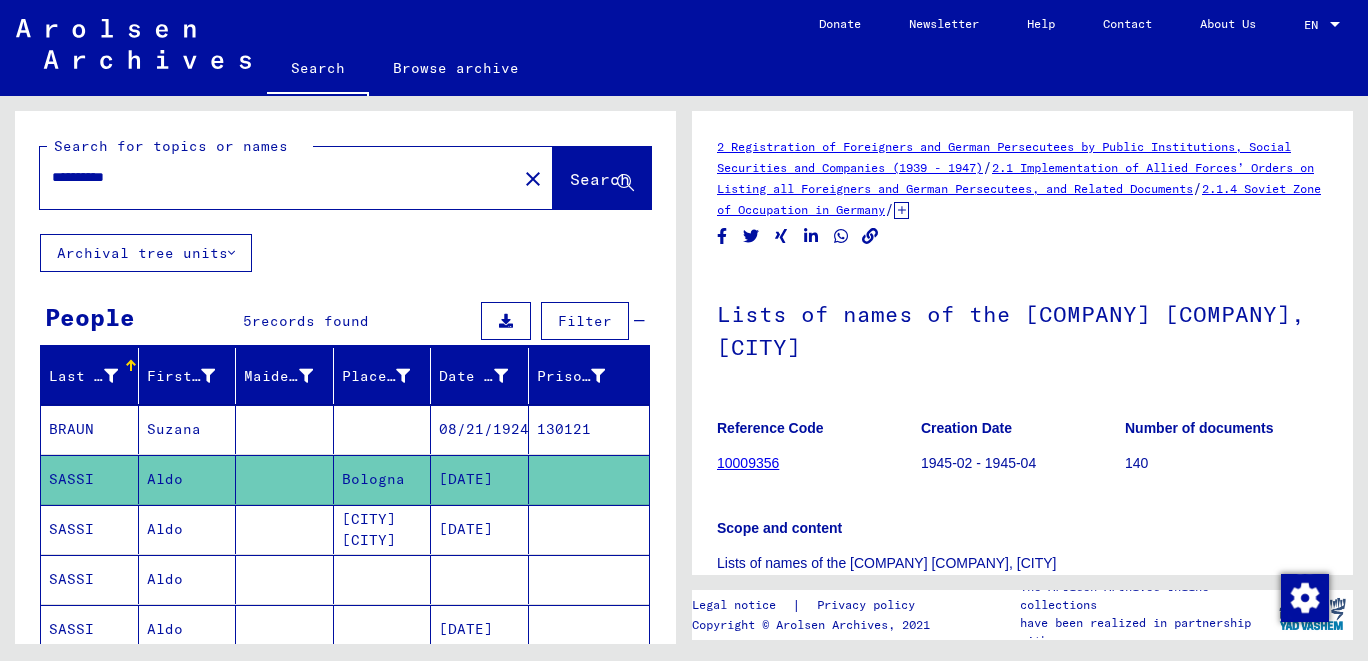 click on "**********" at bounding box center [278, 177] 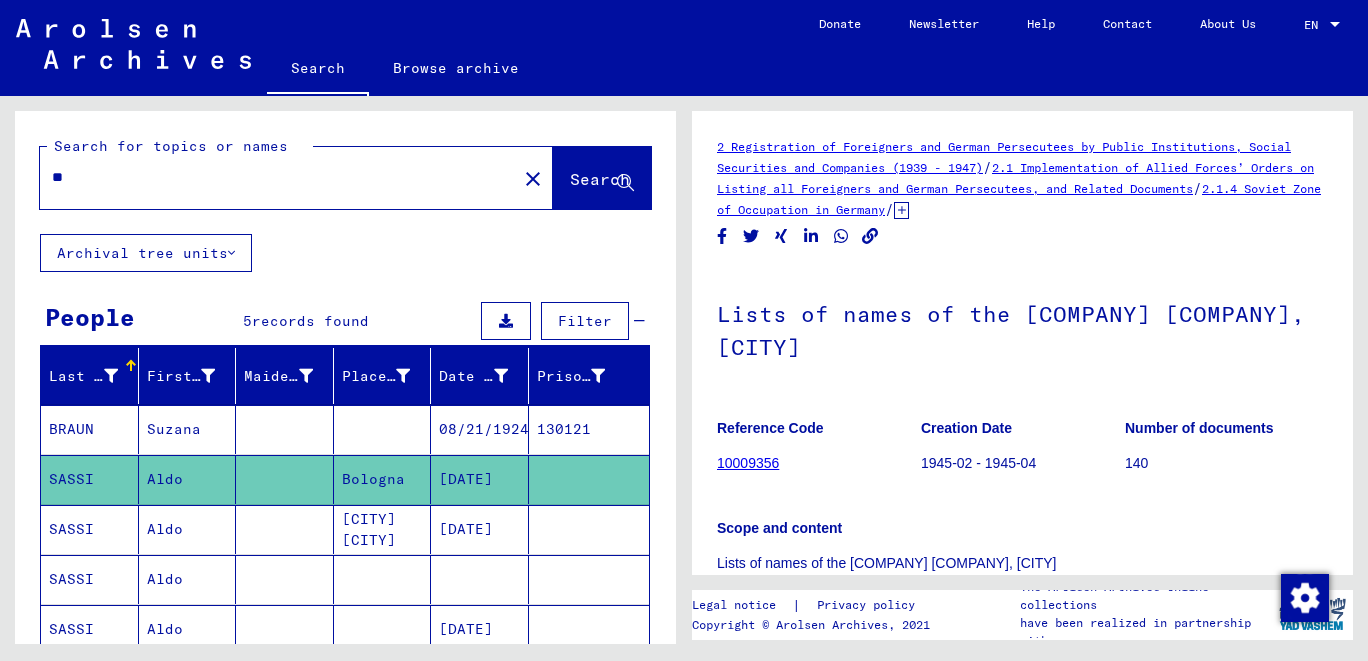 type on "*" 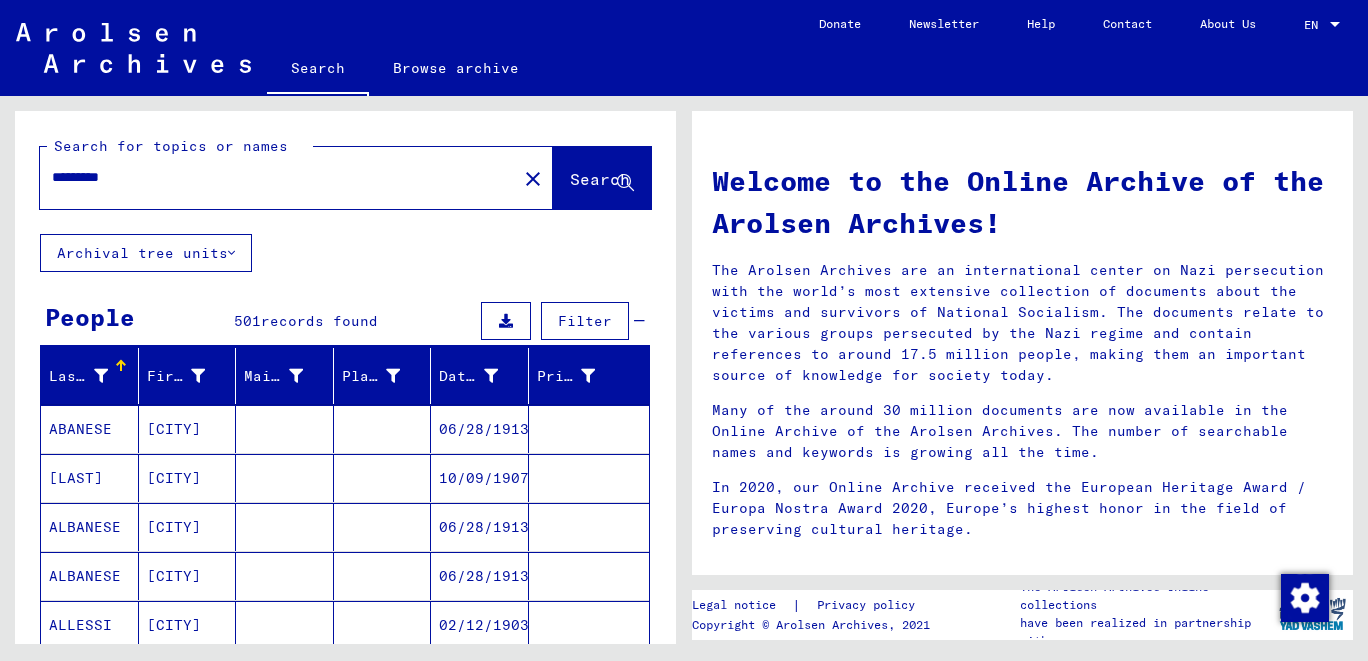 click on "*********" at bounding box center (272, 177) 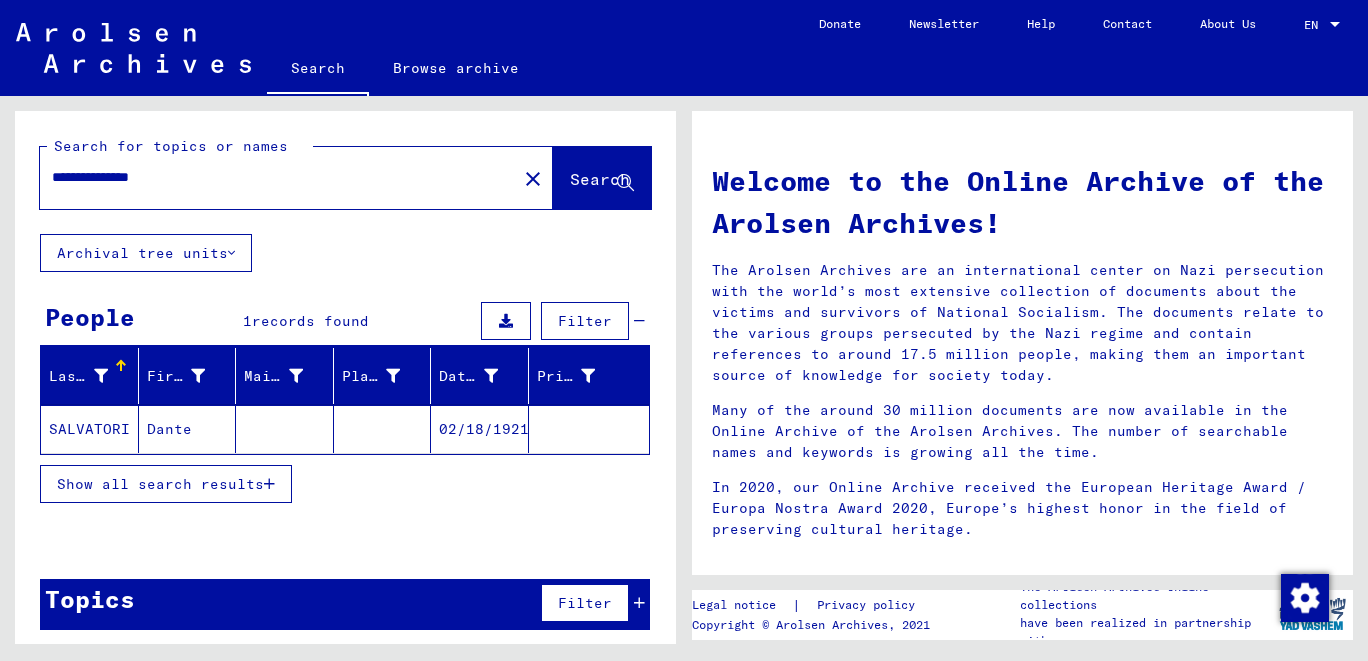 click on "SALVATORI" 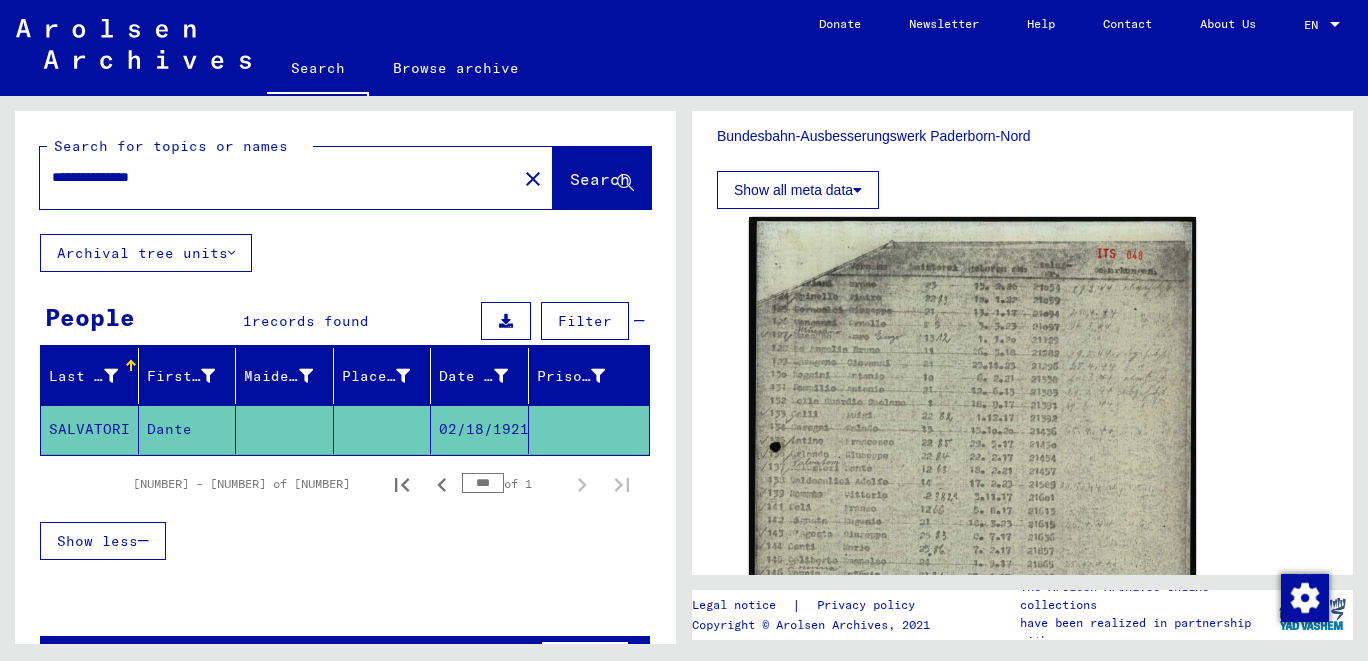 scroll, scrollTop: 854, scrollLeft: 0, axis: vertical 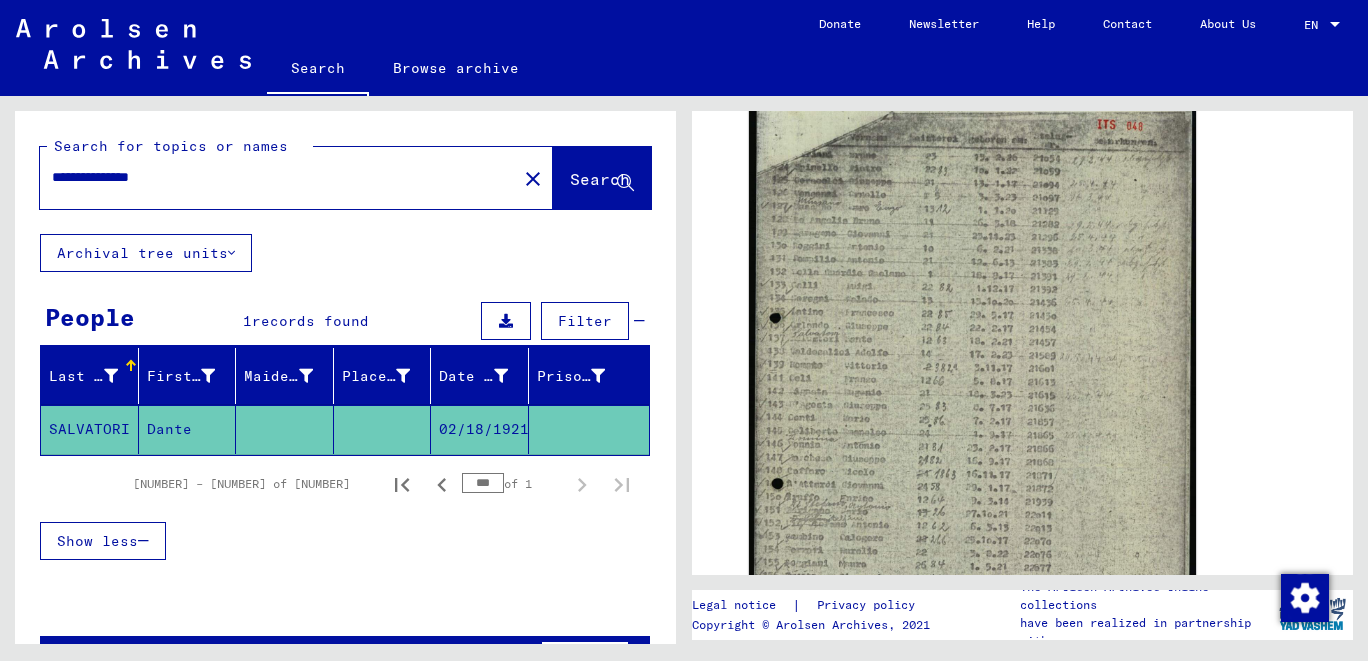 click on "DocID: 70721741" 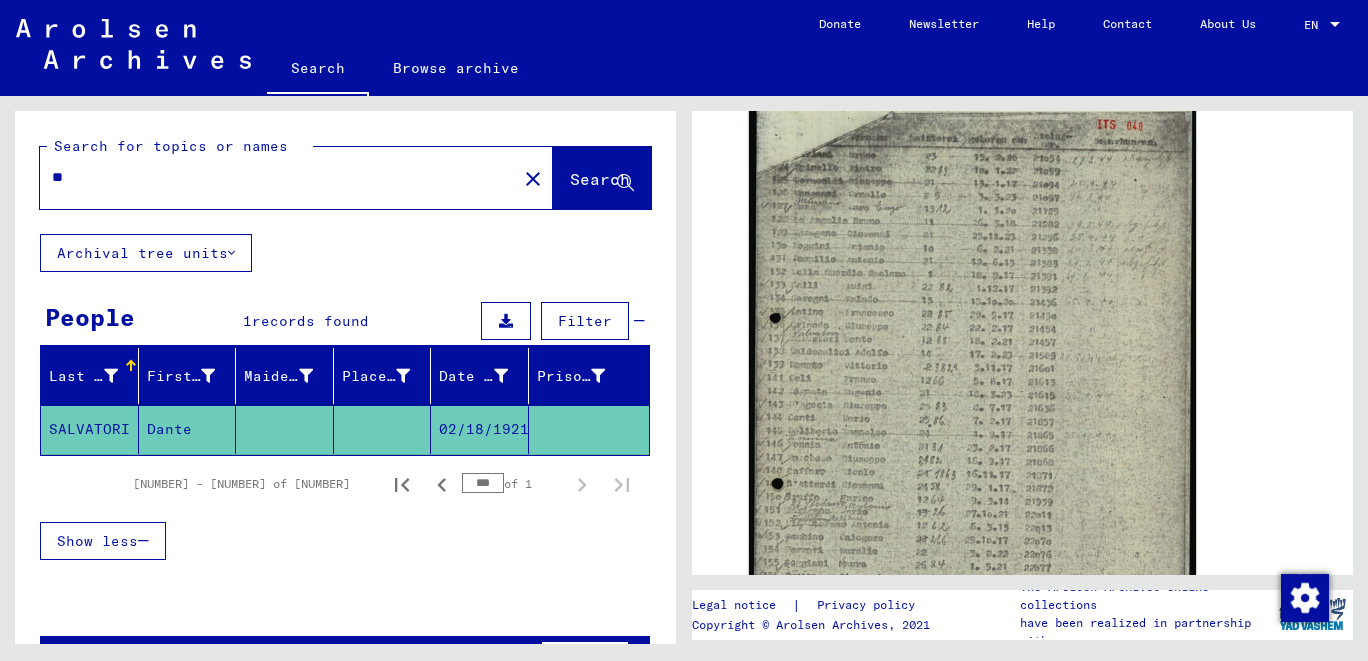 type on "*" 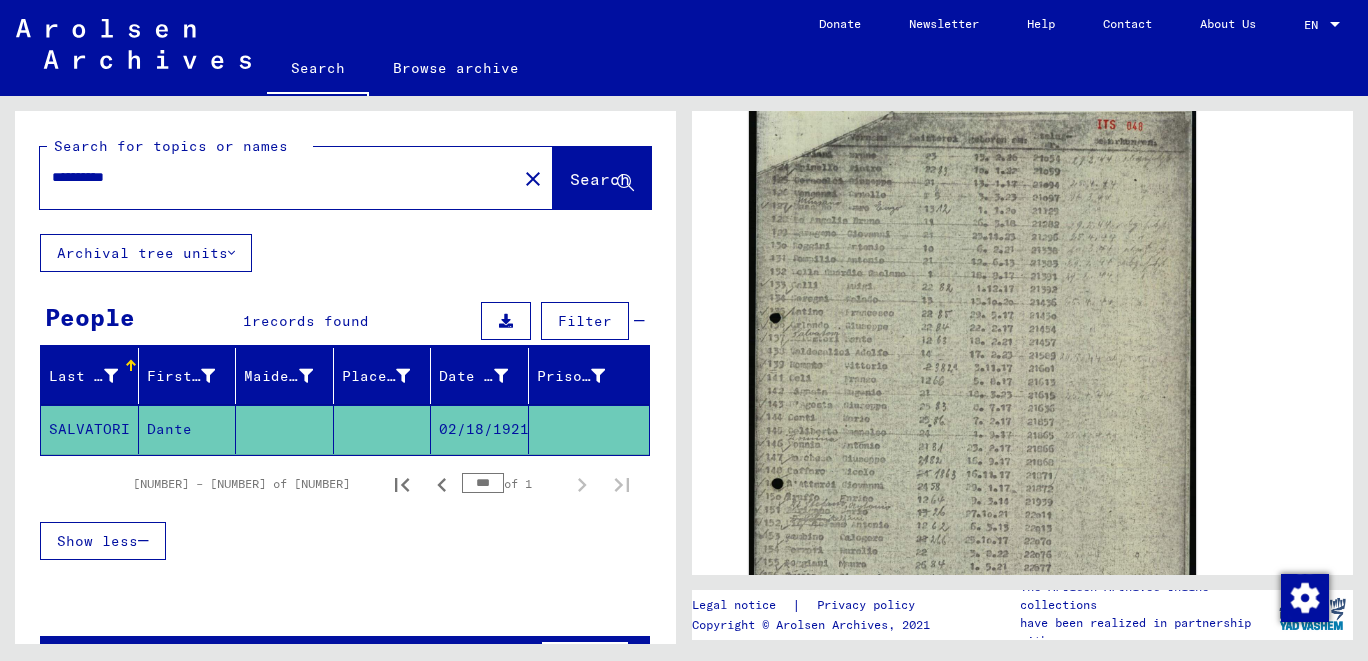 type on "**********" 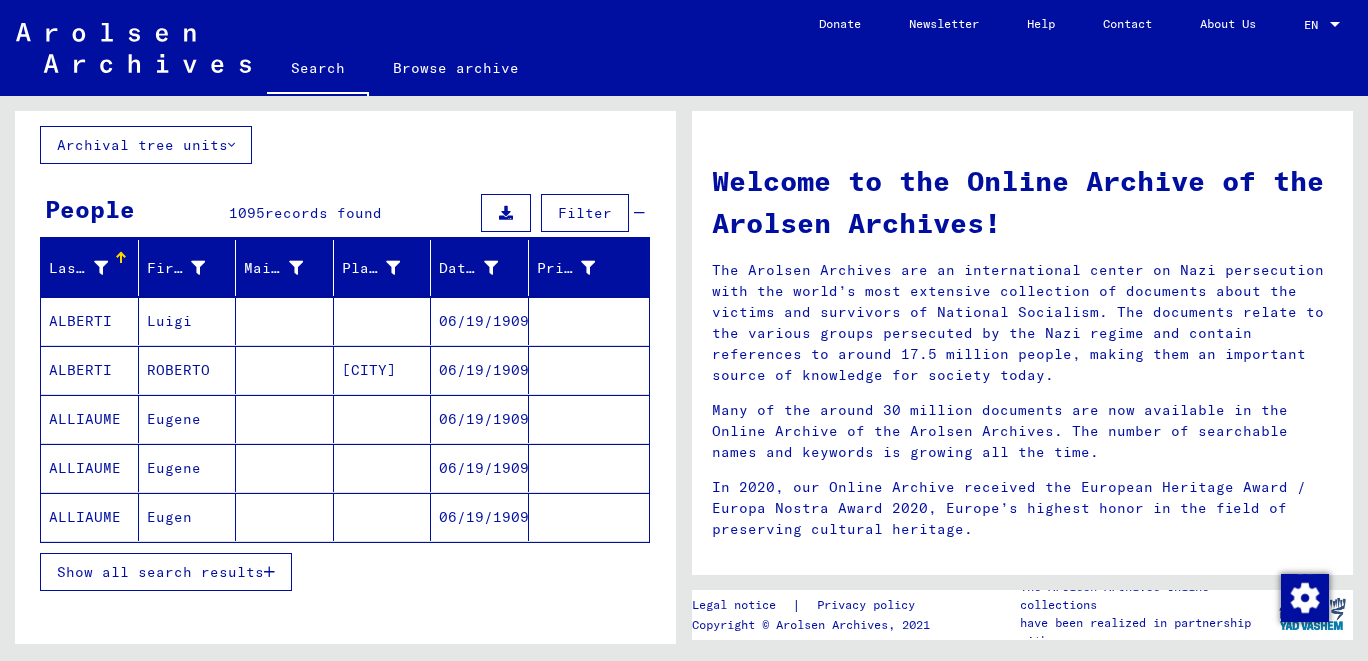 scroll, scrollTop: 198, scrollLeft: 0, axis: vertical 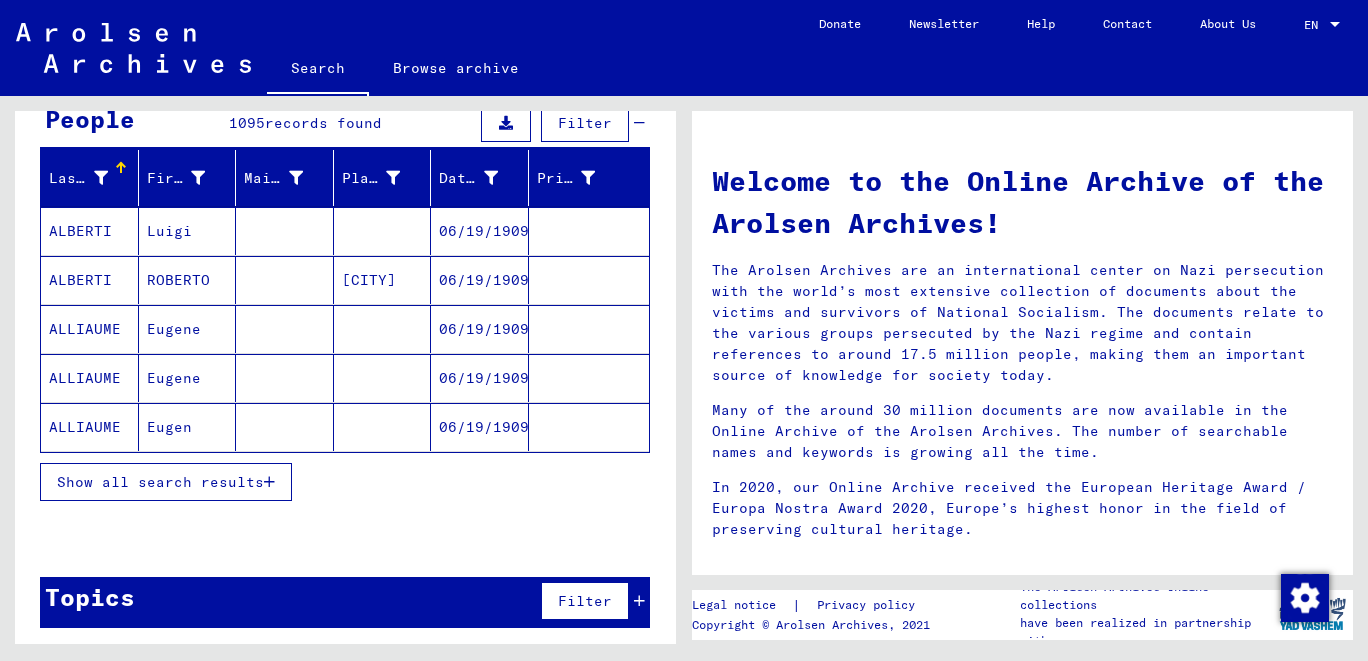 click on "Show all search results" at bounding box center [166, 482] 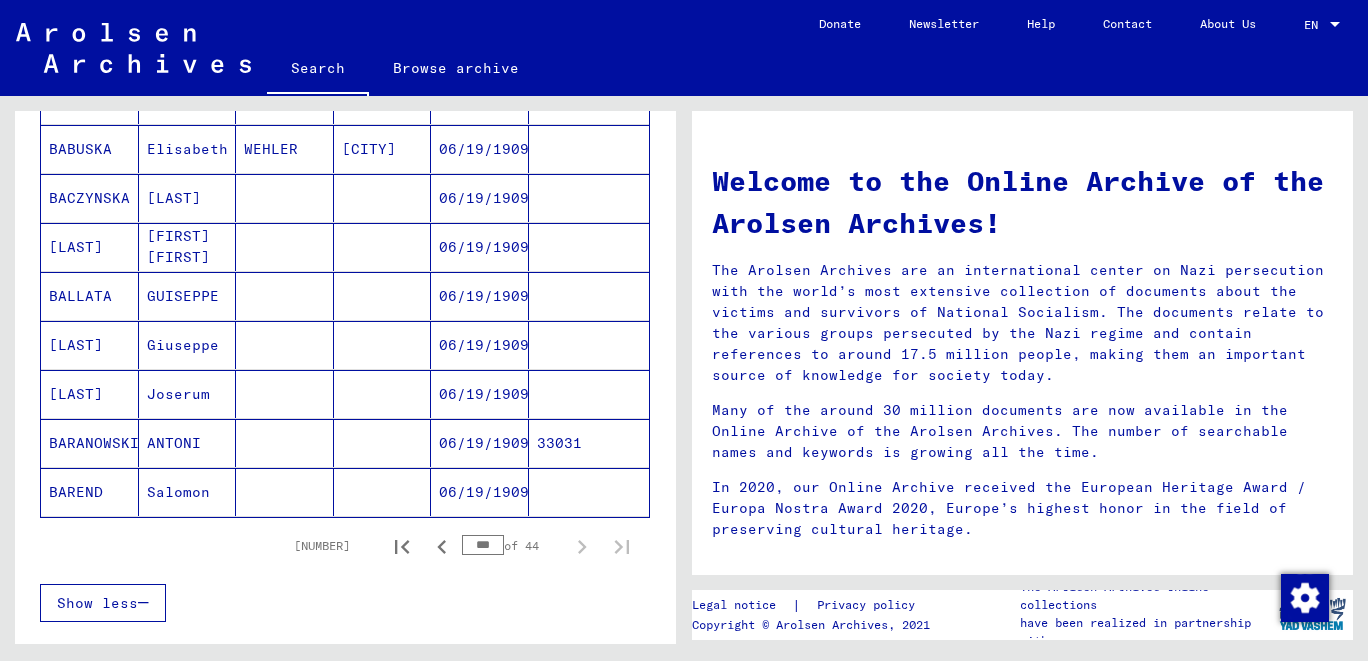 scroll, scrollTop: 1230, scrollLeft: 0, axis: vertical 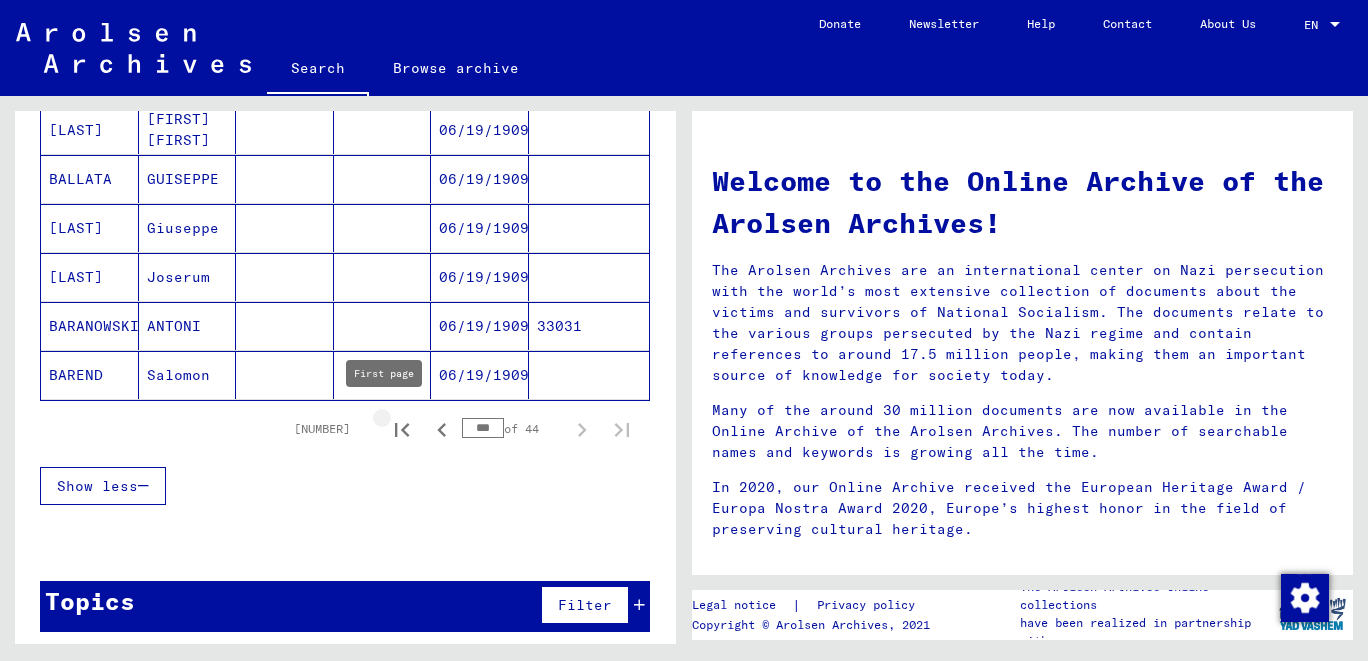 click 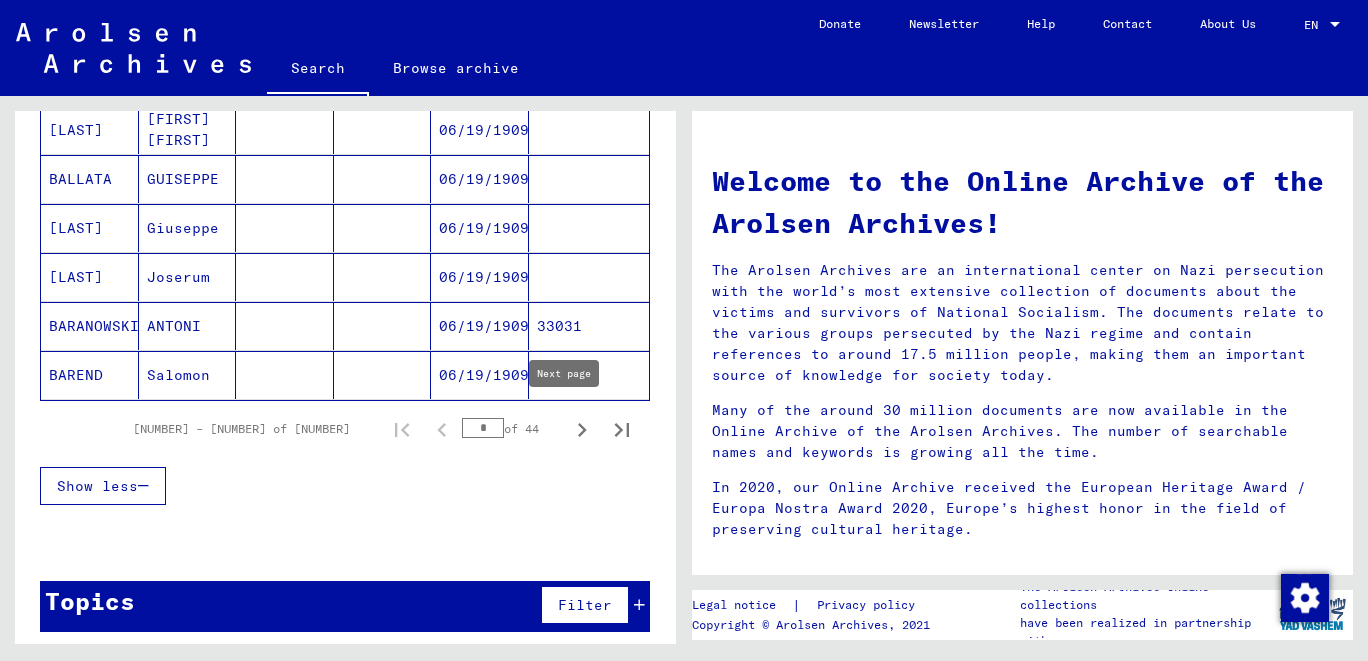 click 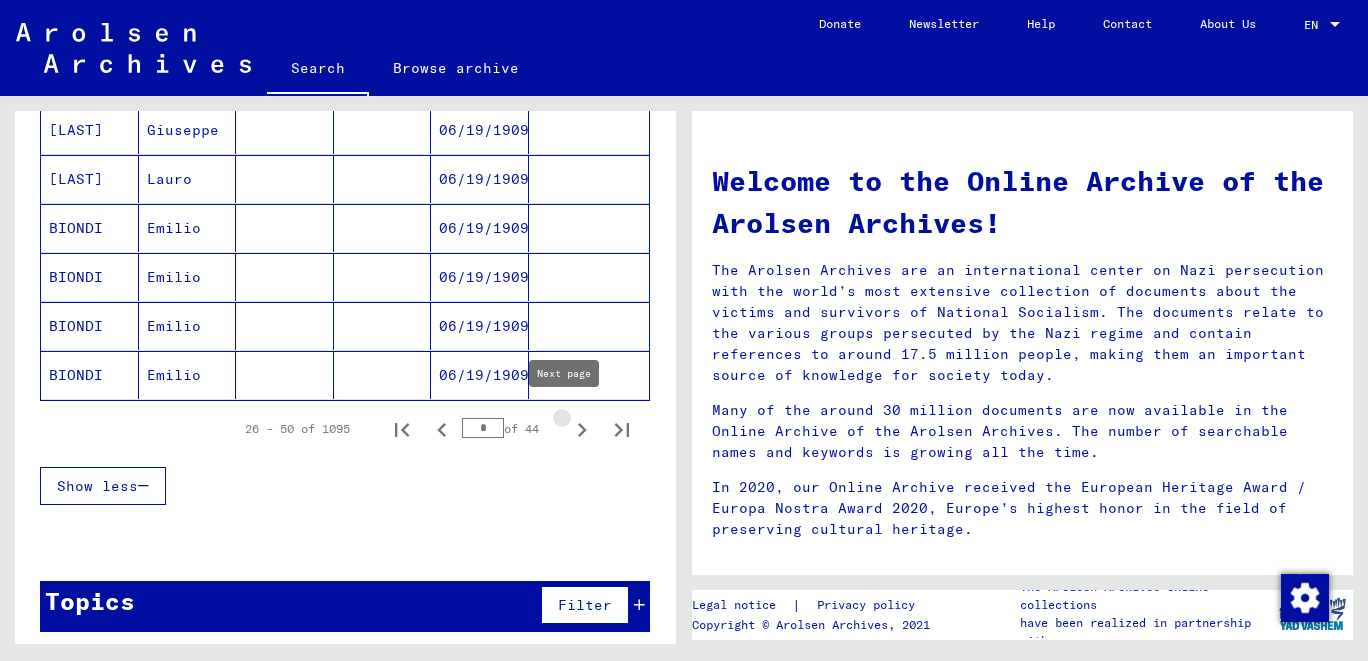 click 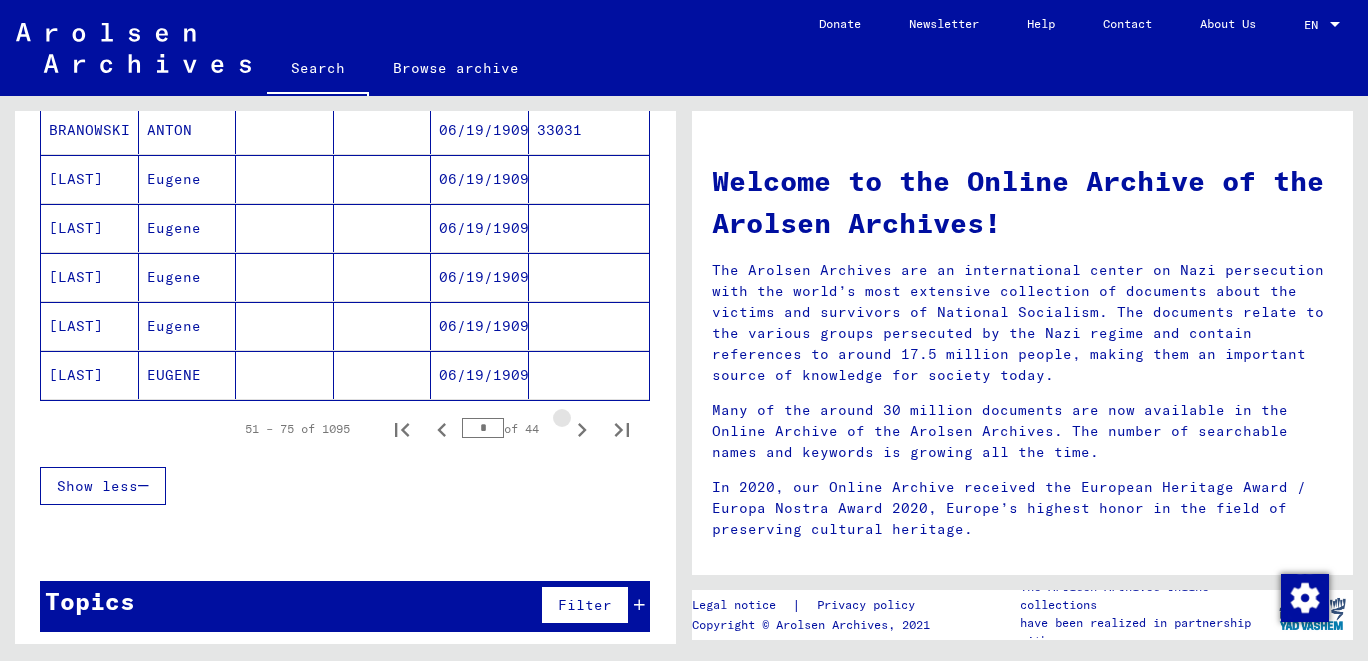 click 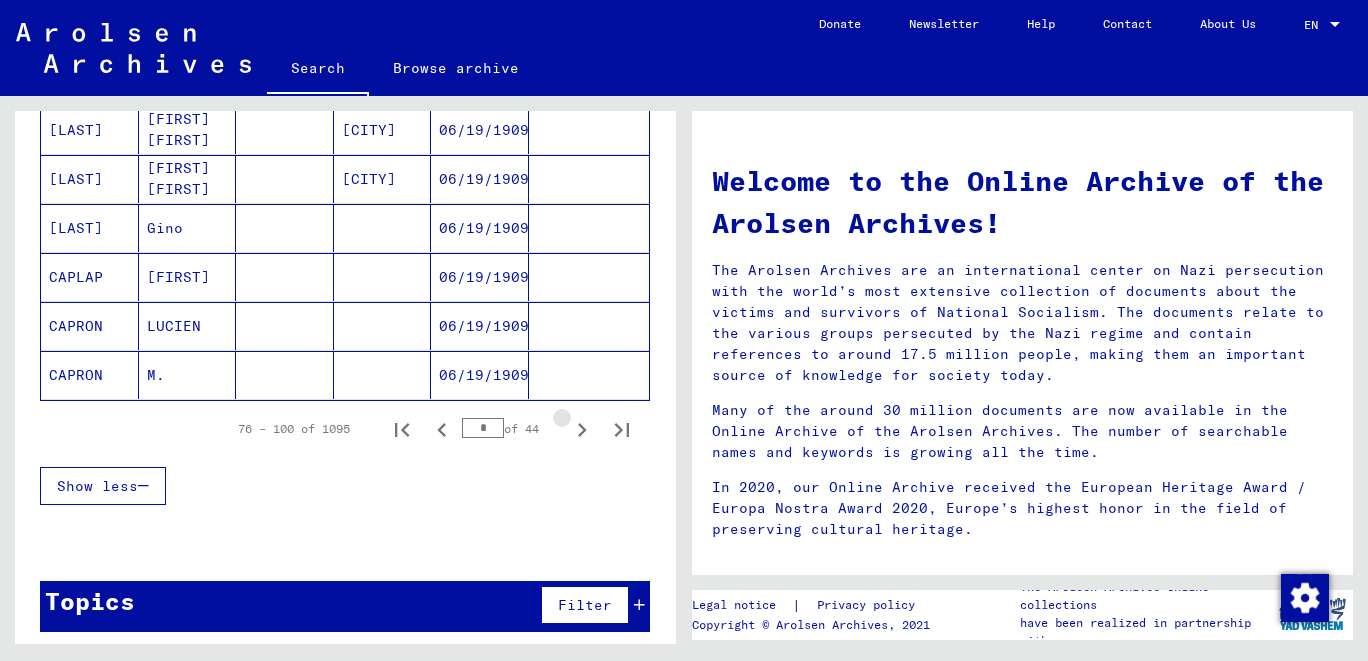 click 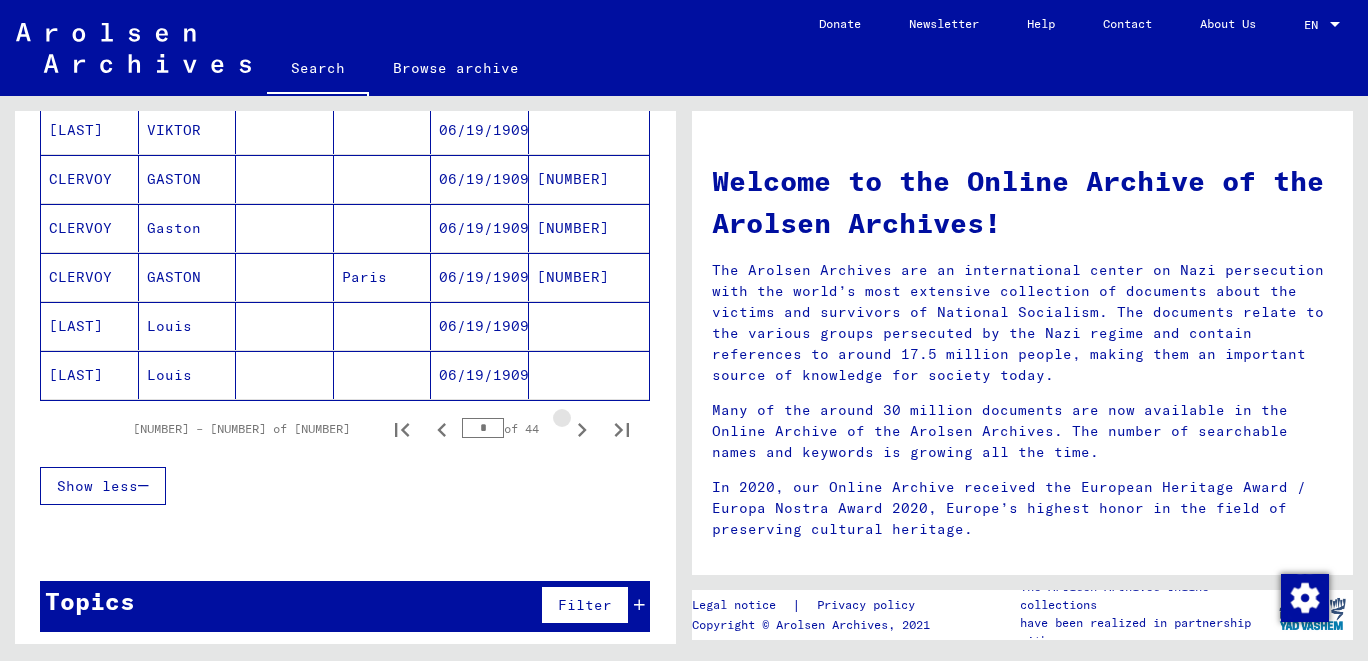 click 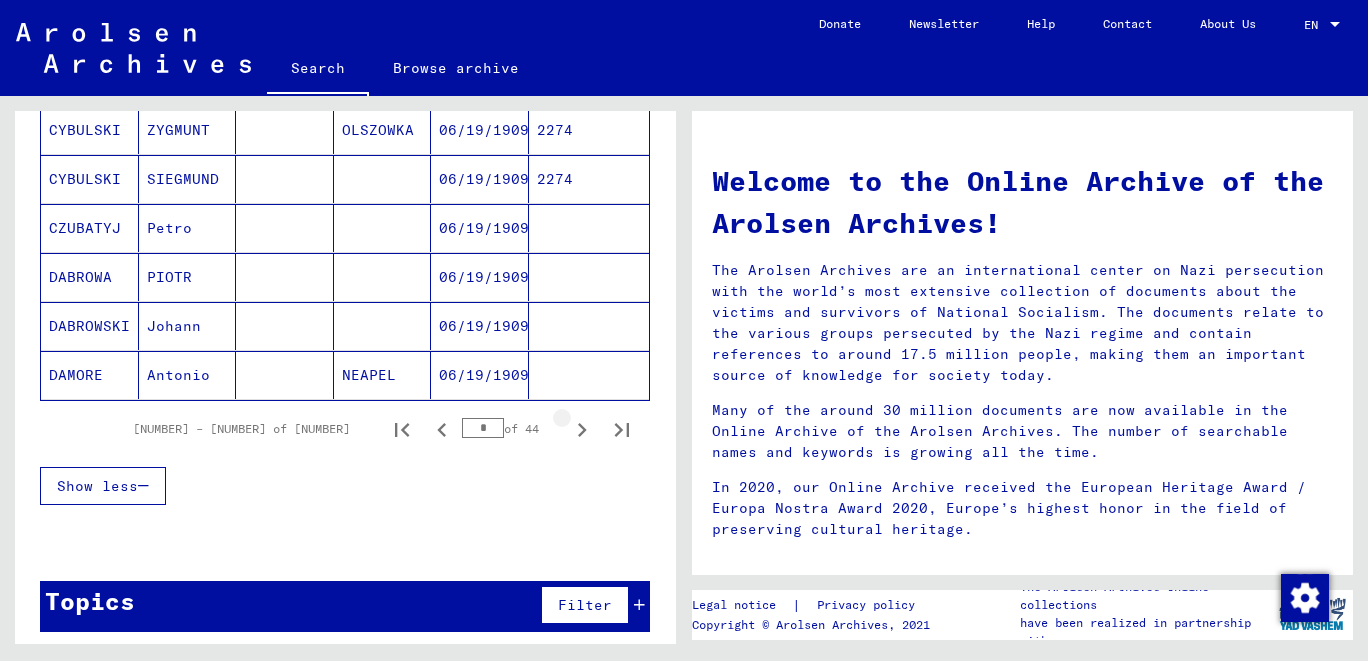 click 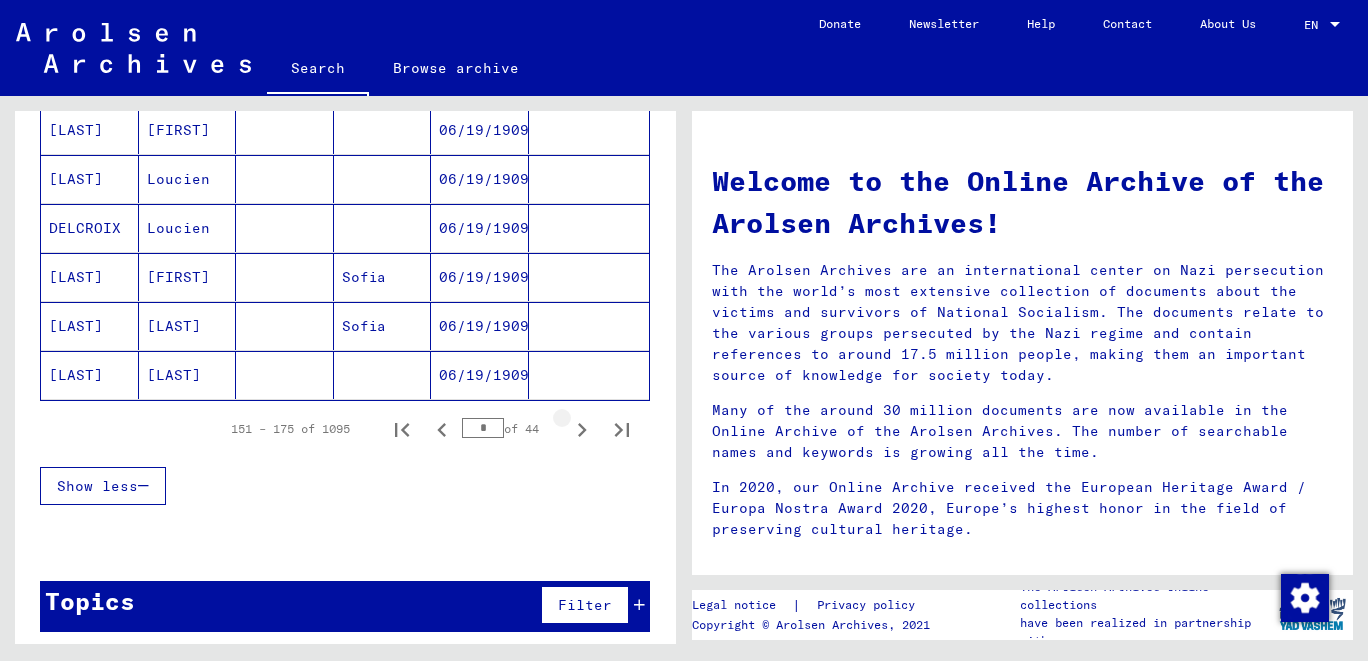 click 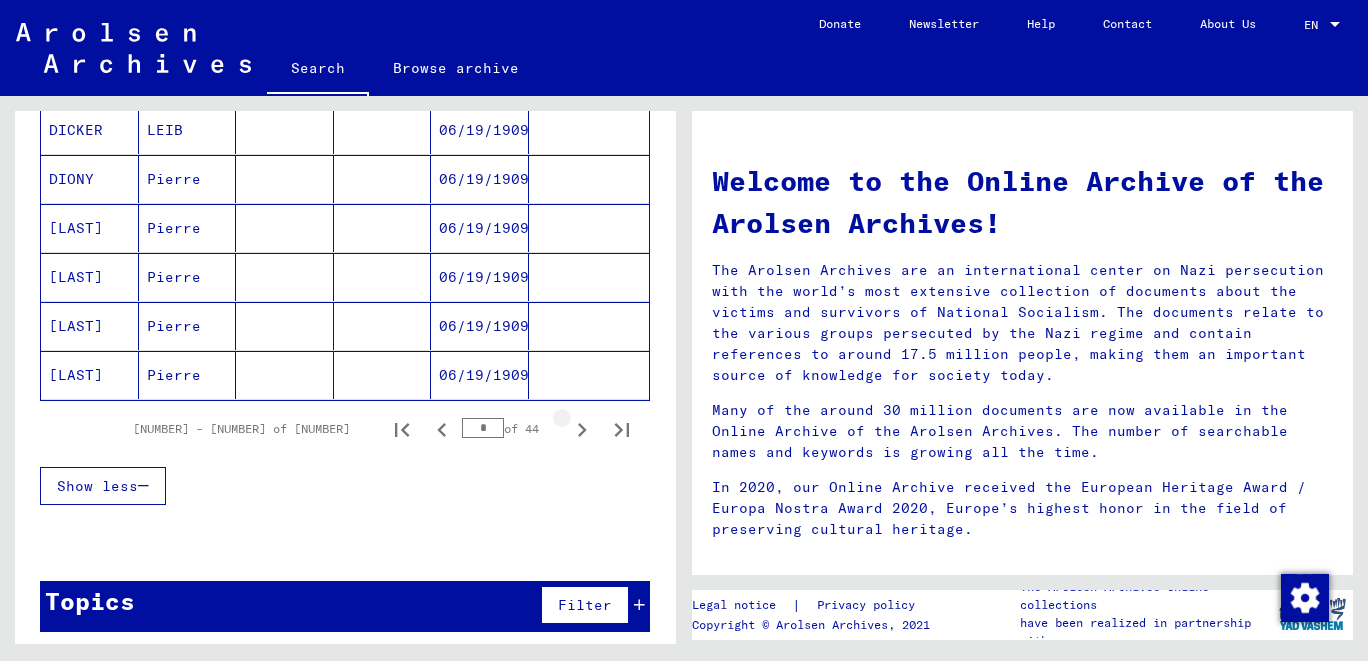 click 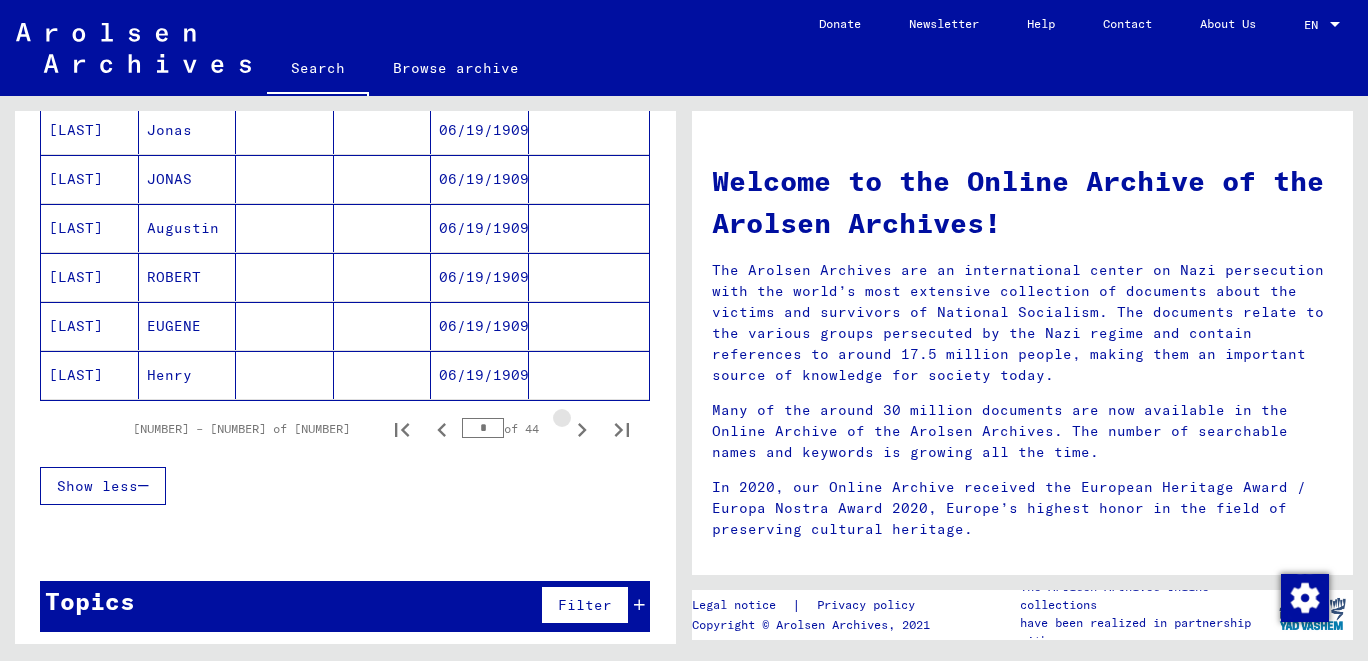 click 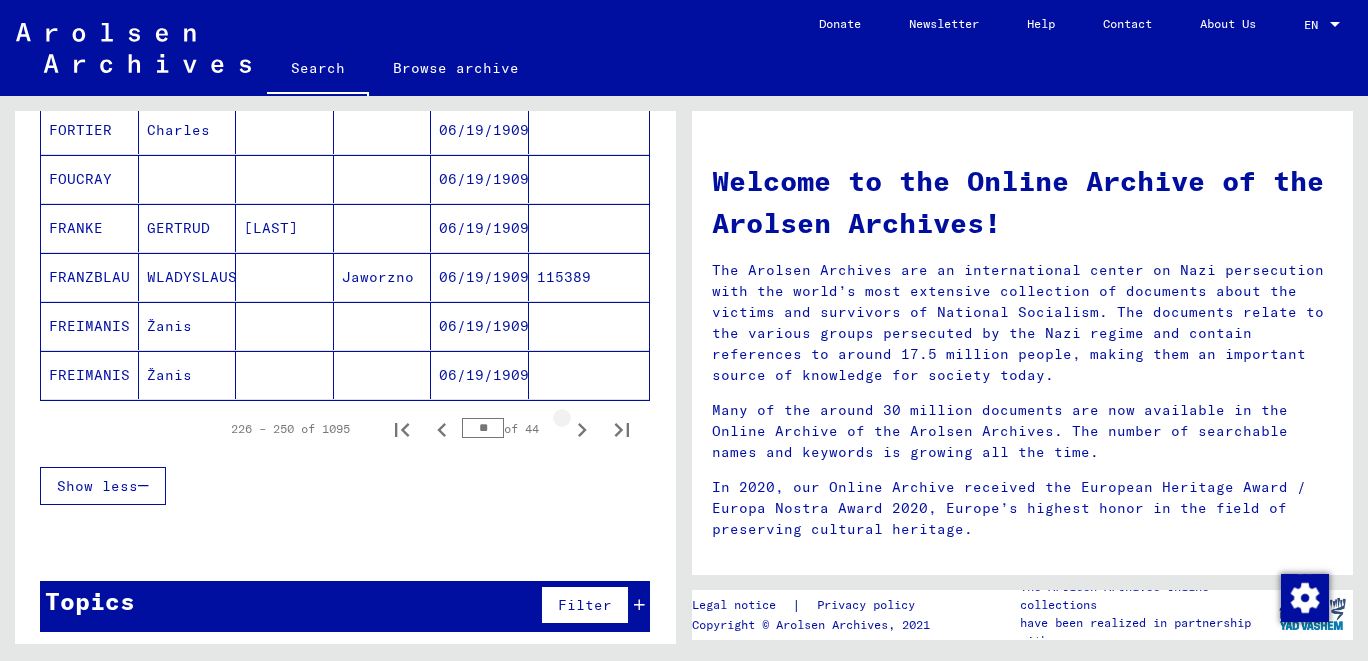 click 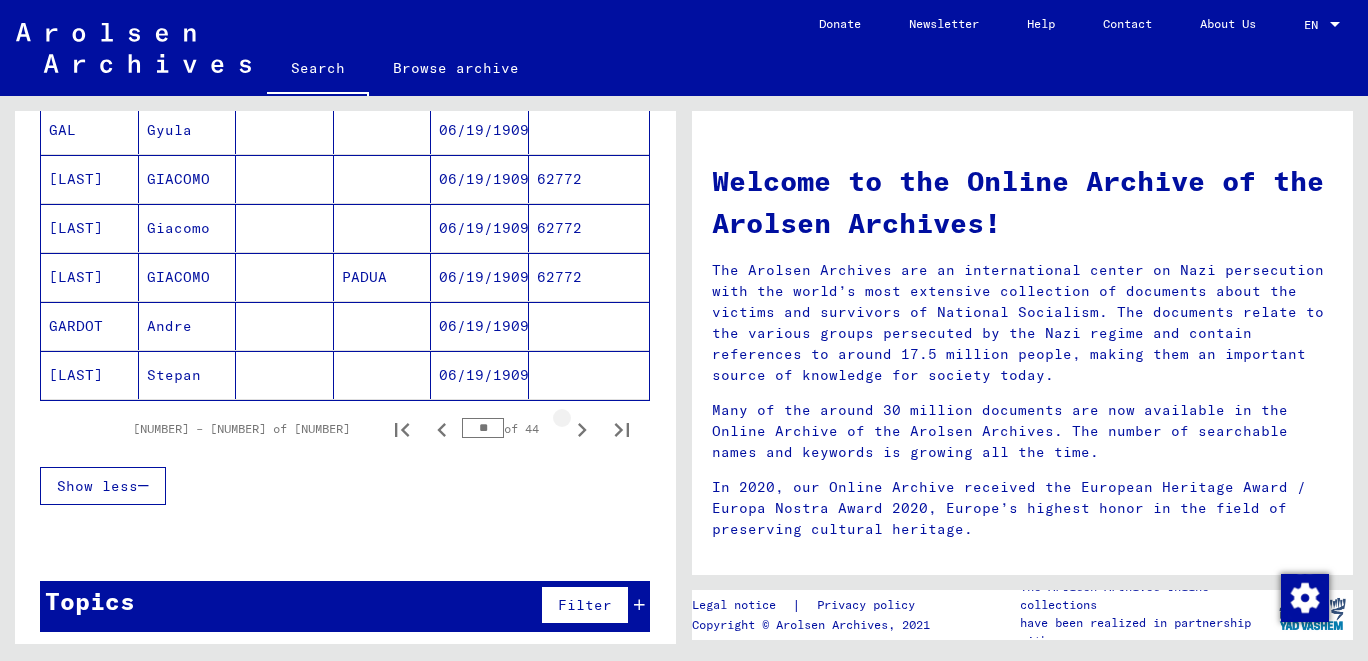 click 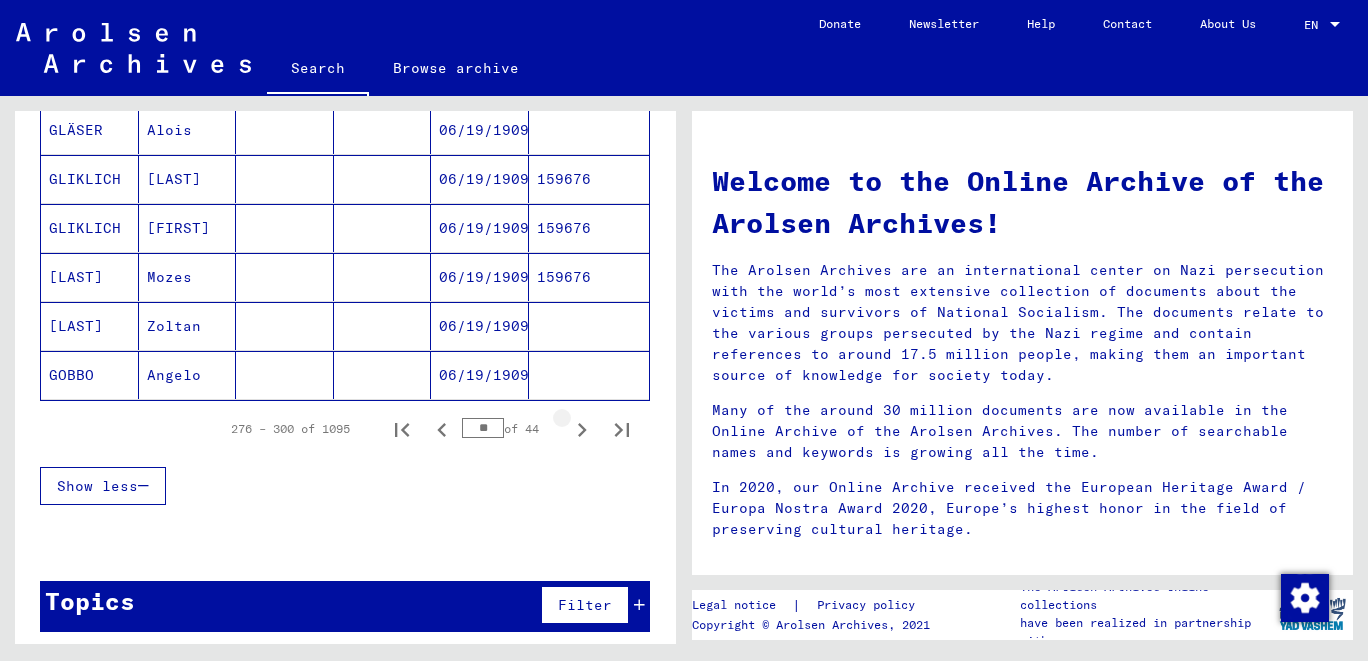 click 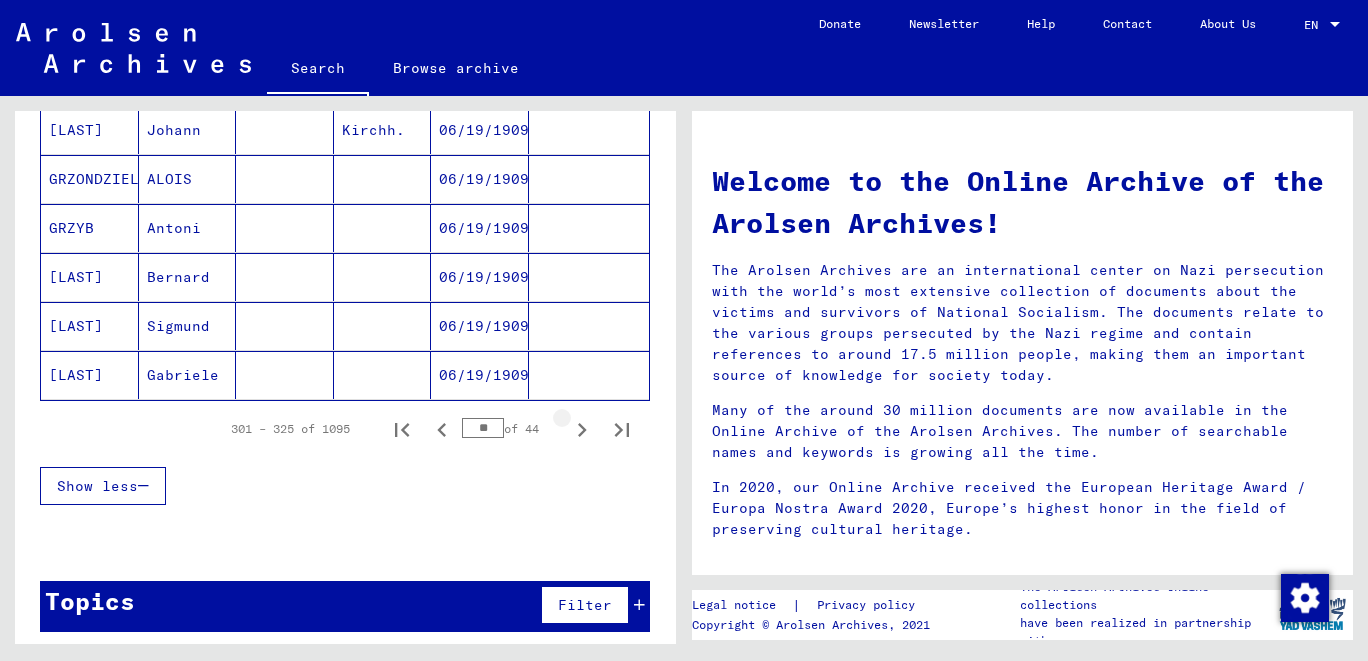 click 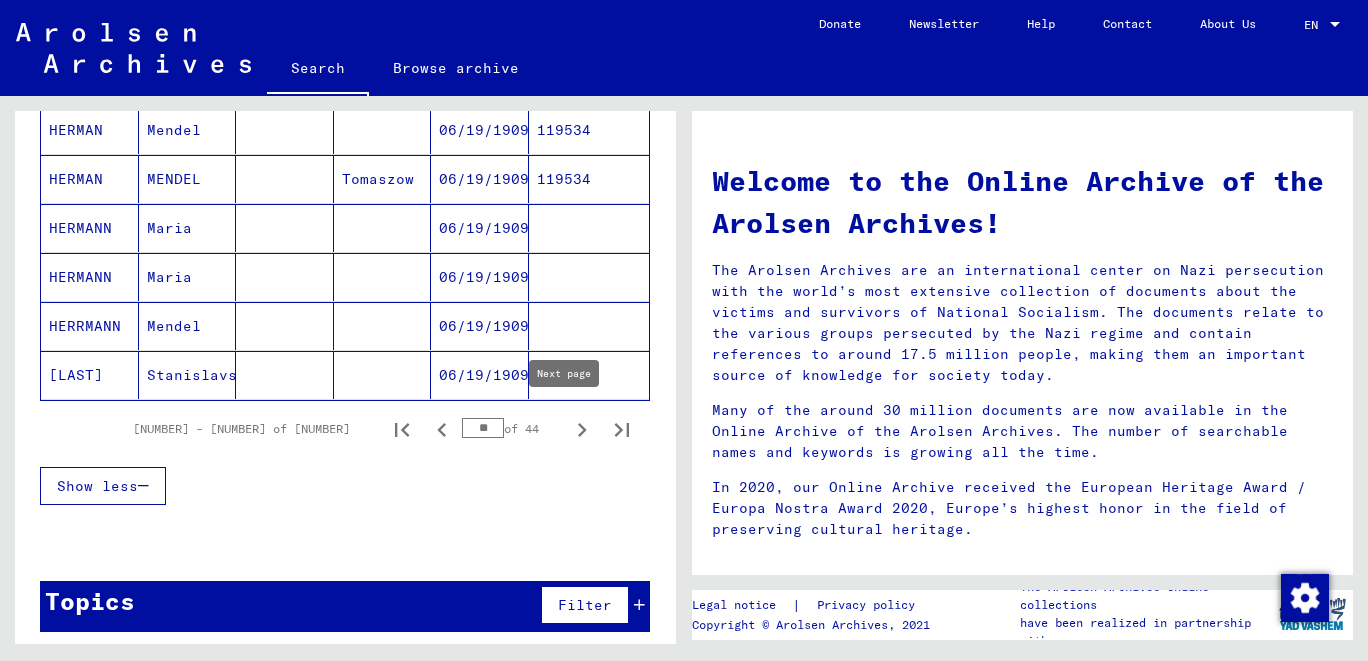 click 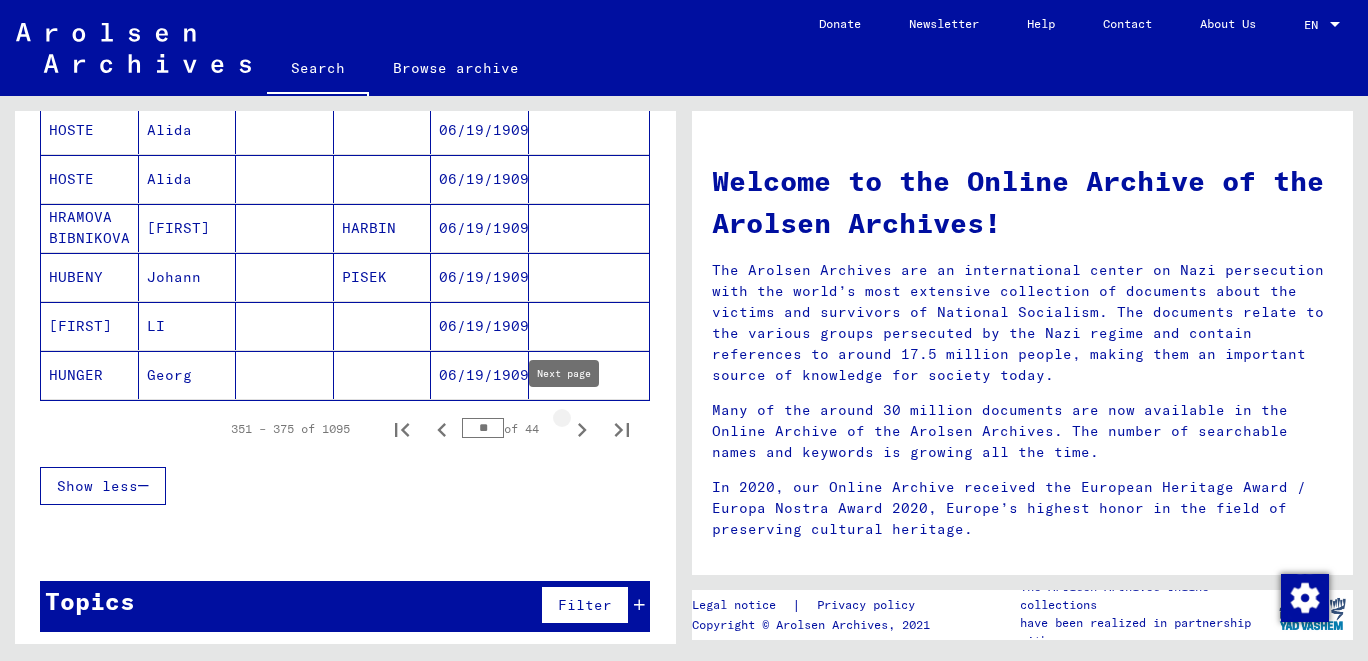 click 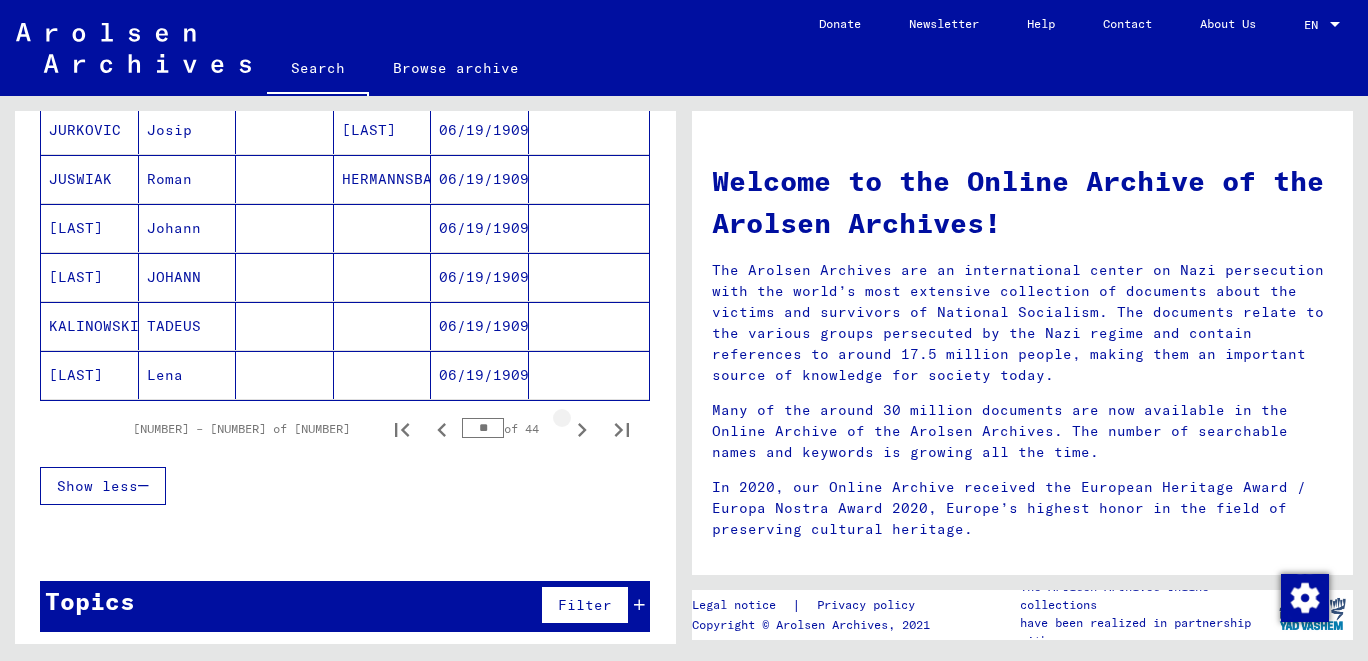 click 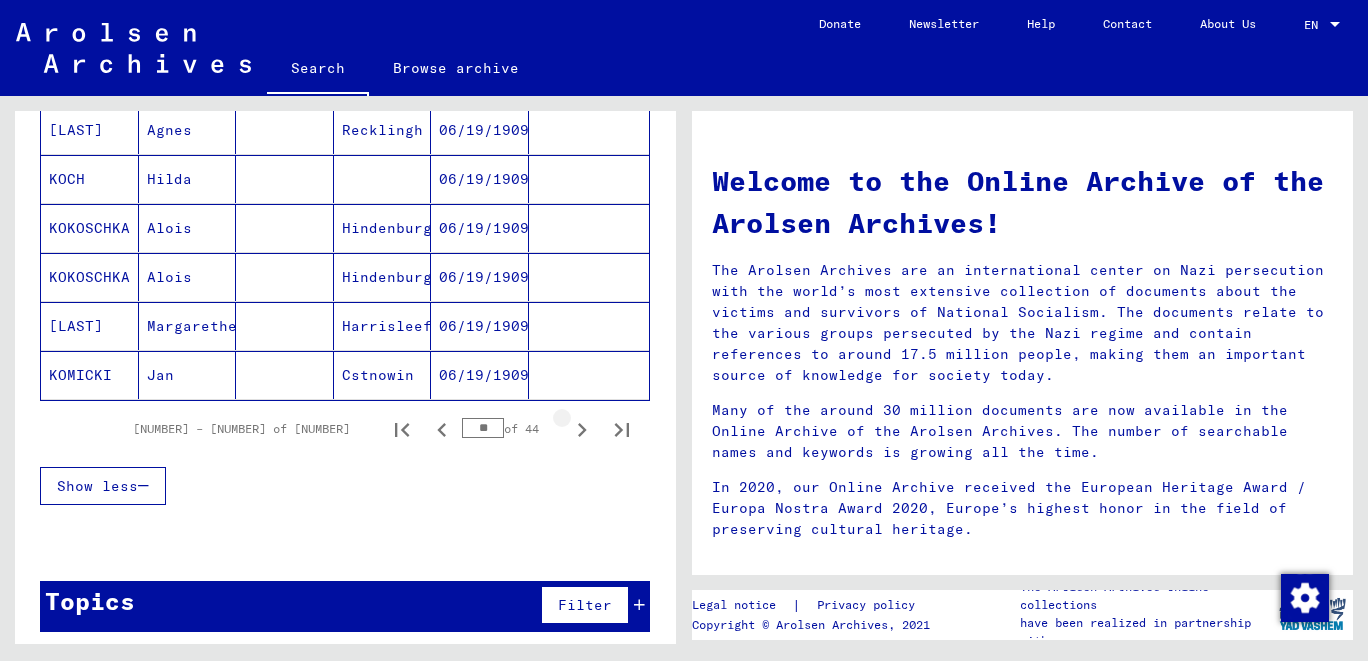 click 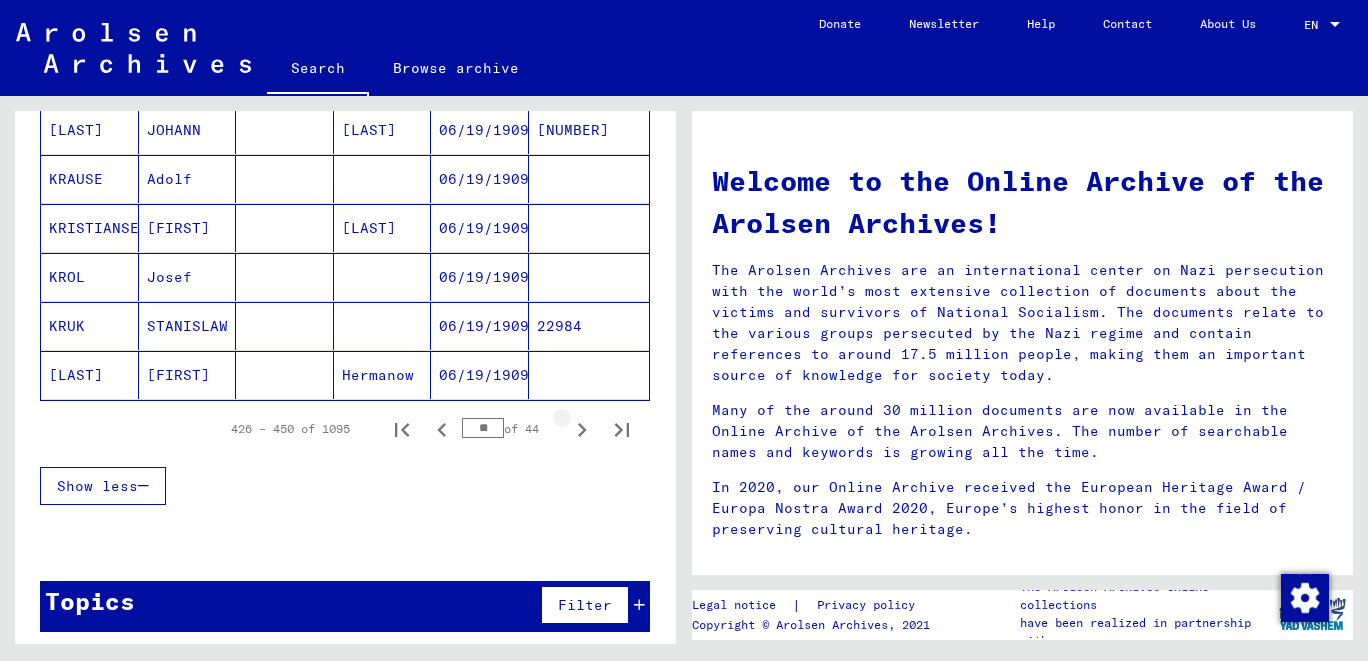 click 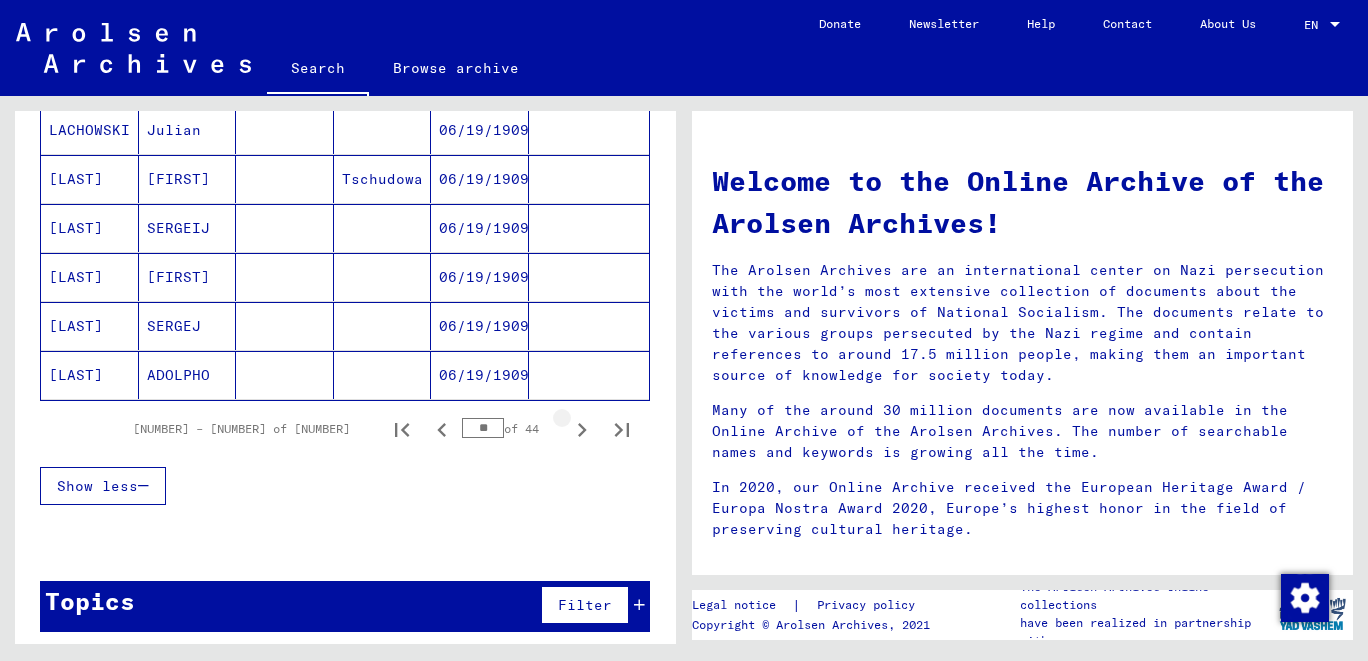 click 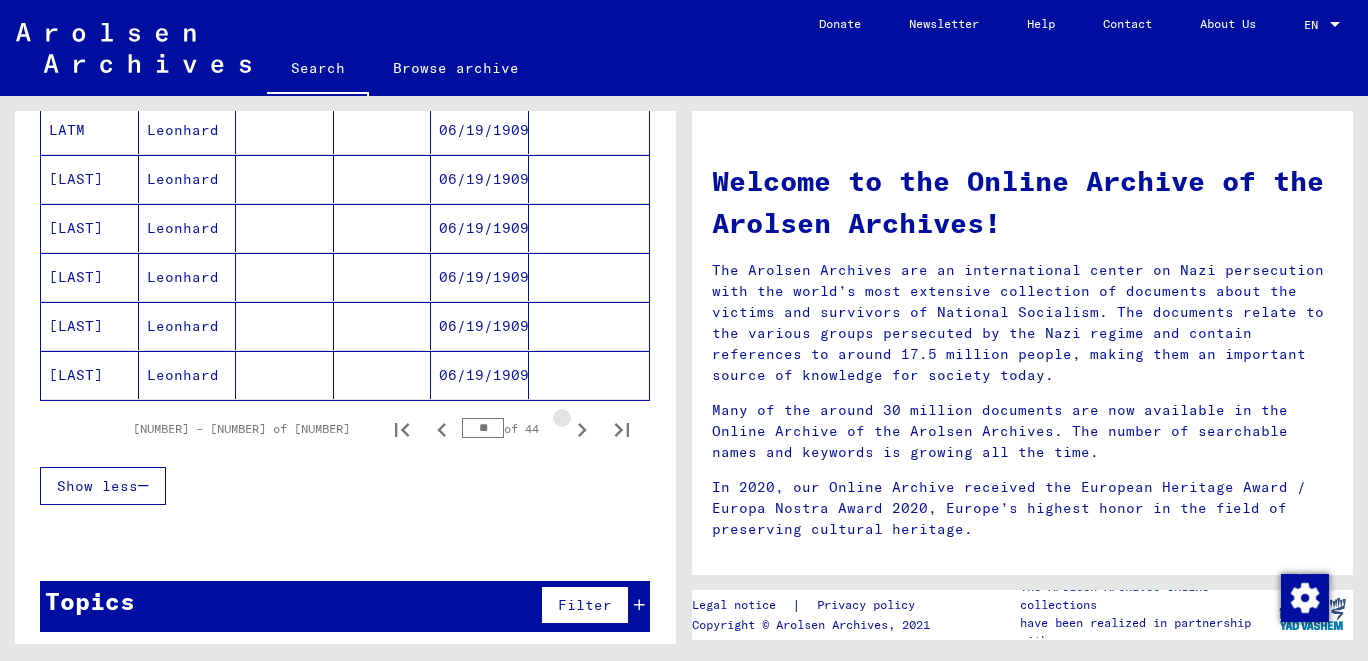 click 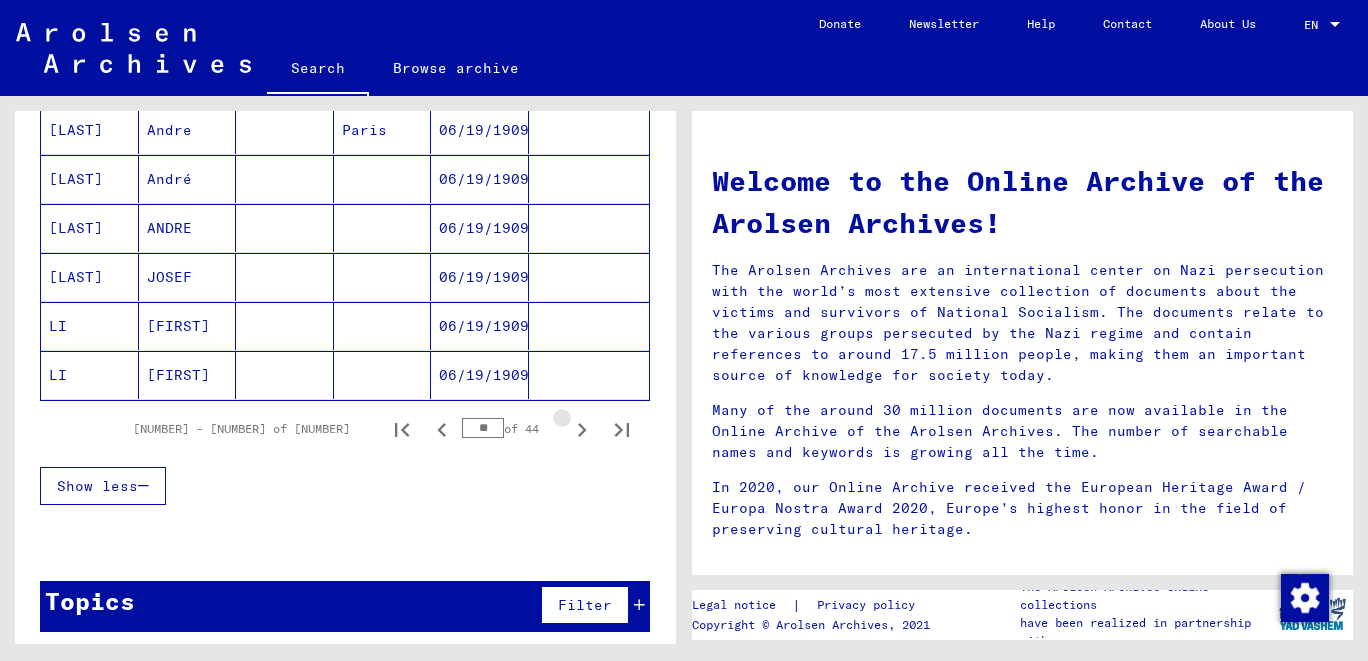 click 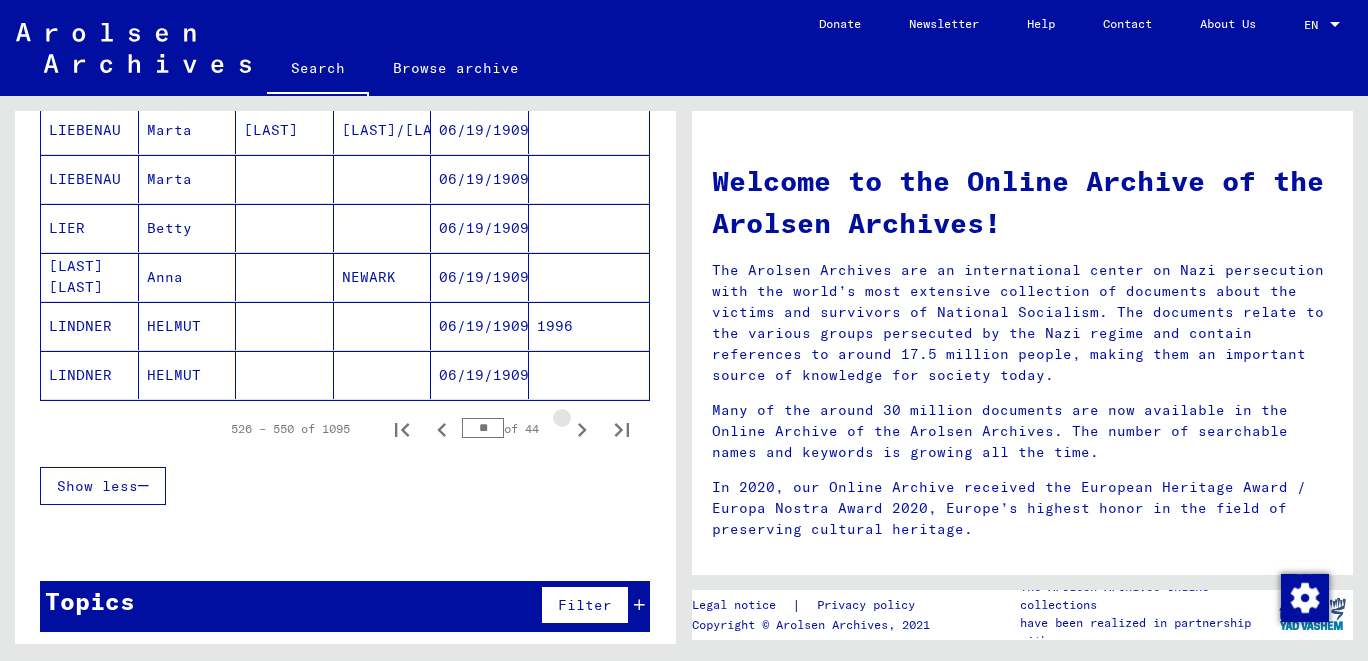 click 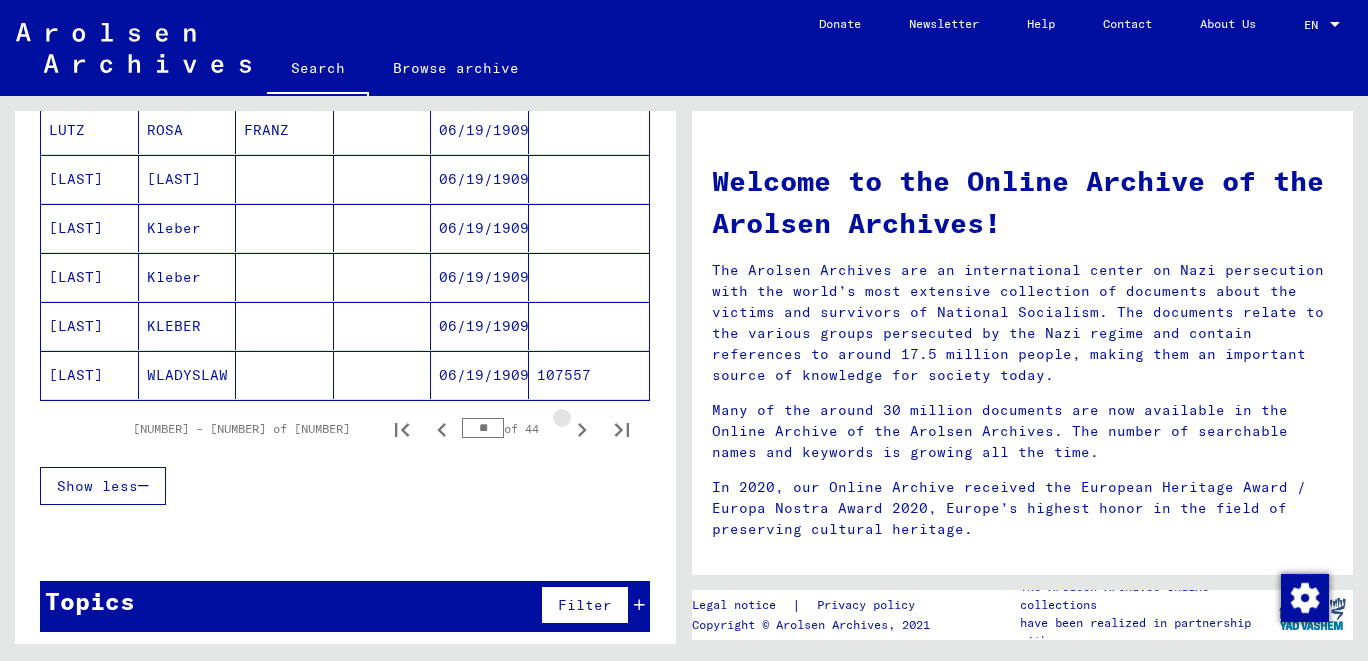 click 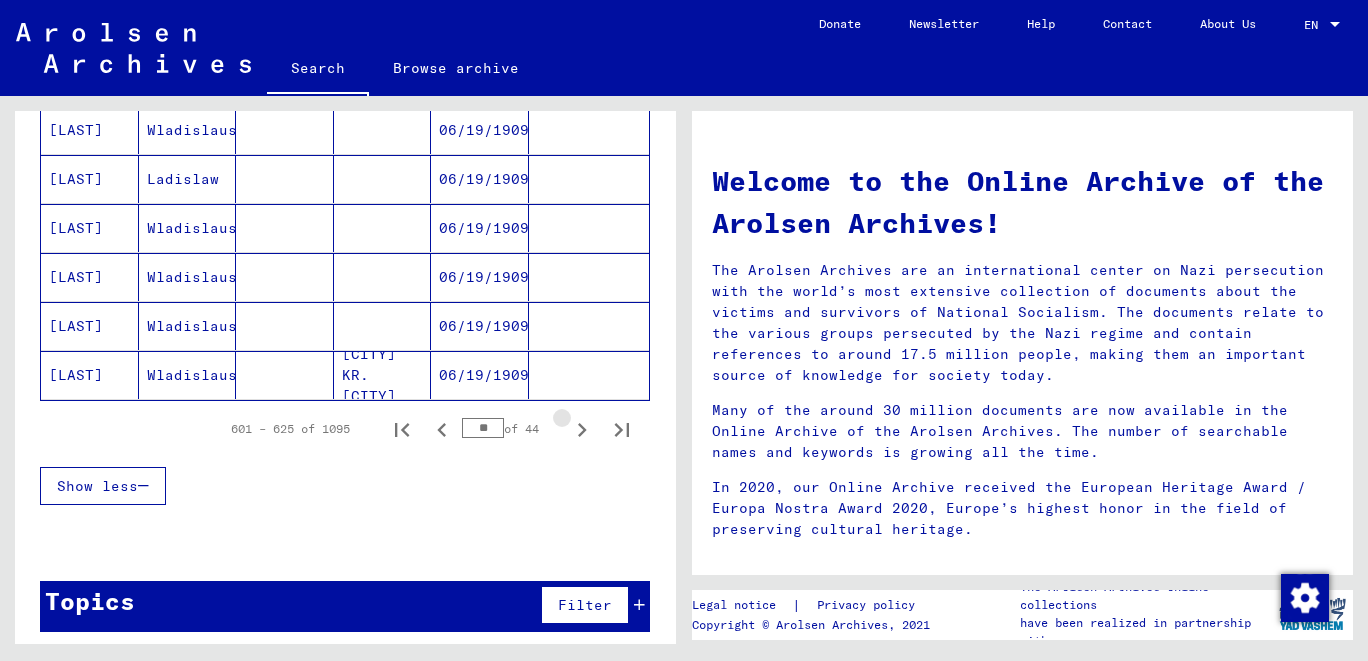 click 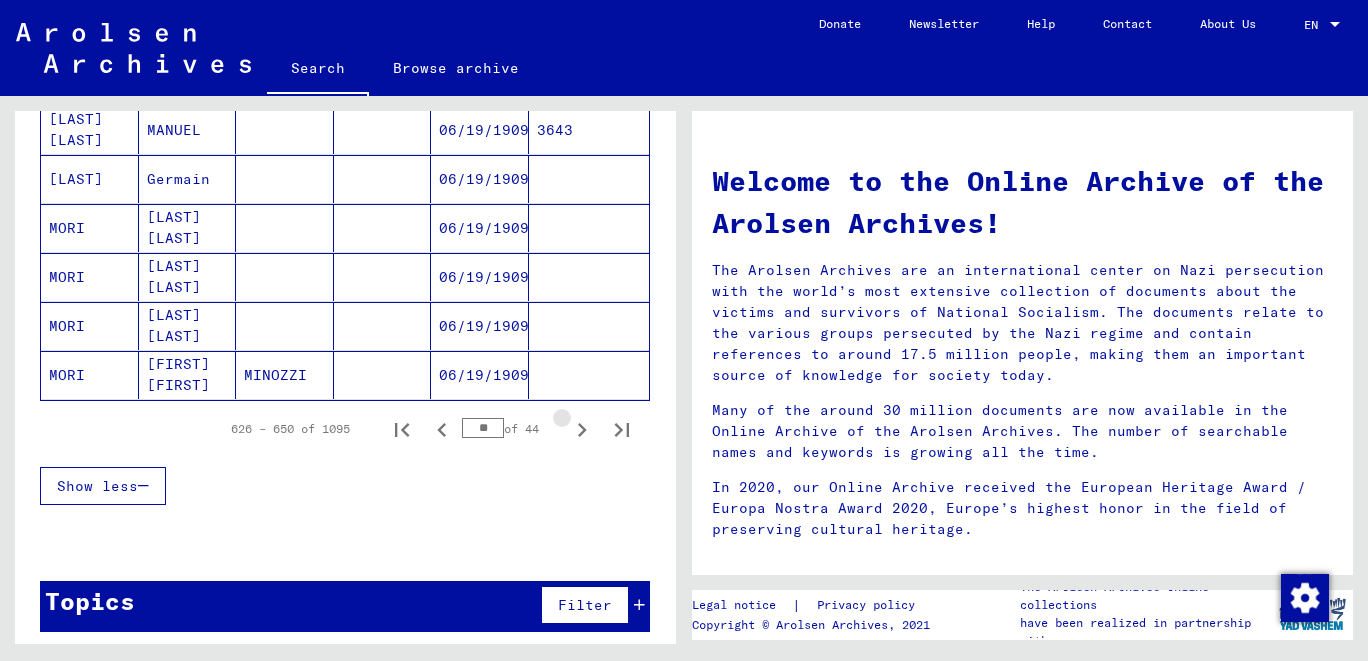 click 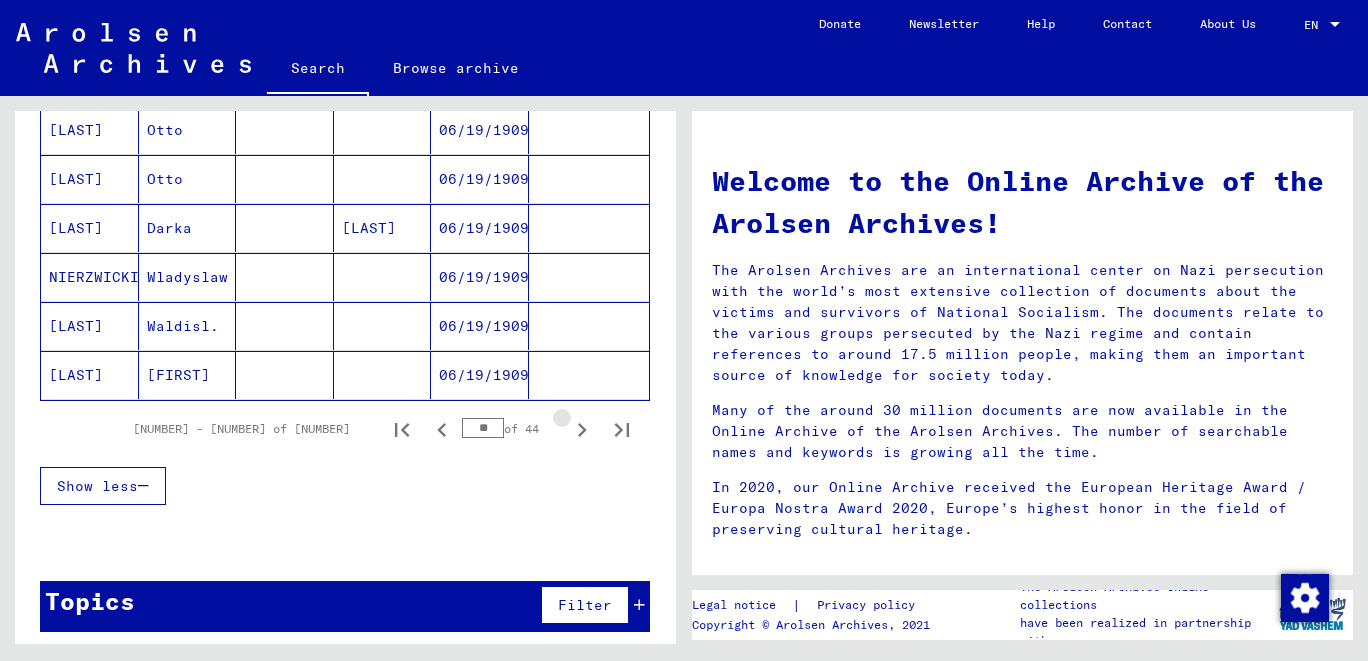 click 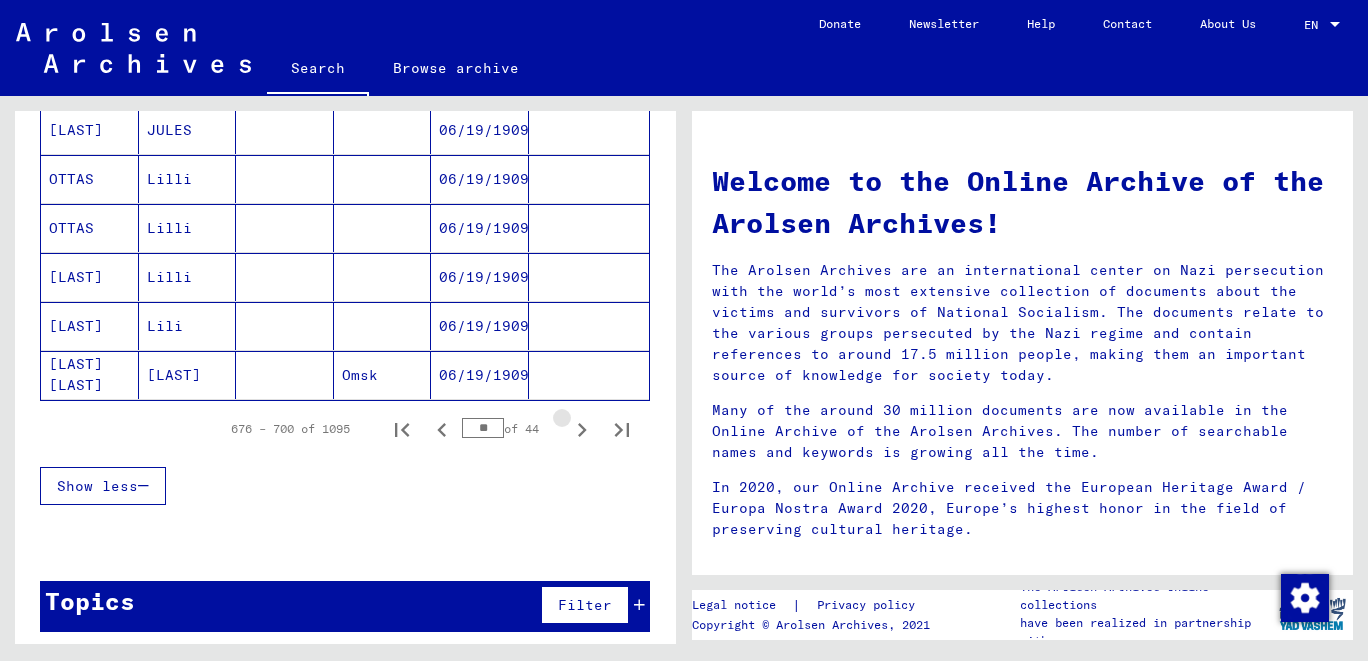 click 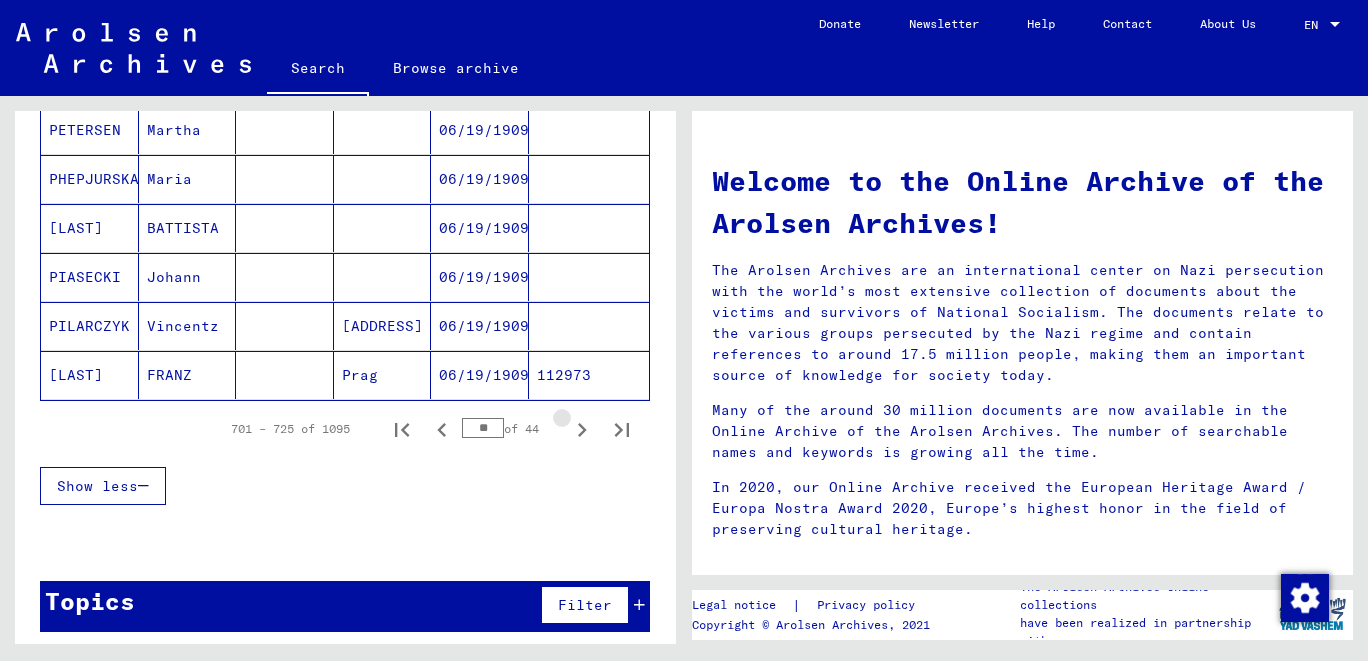 click 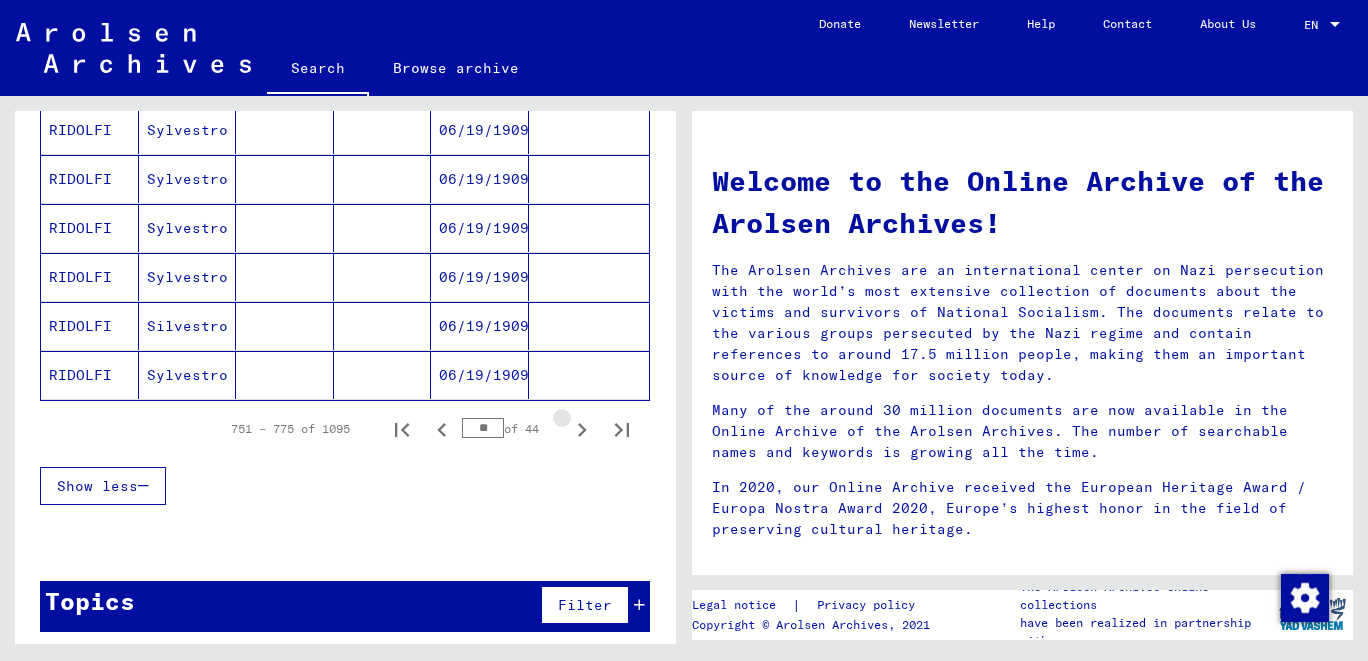 click 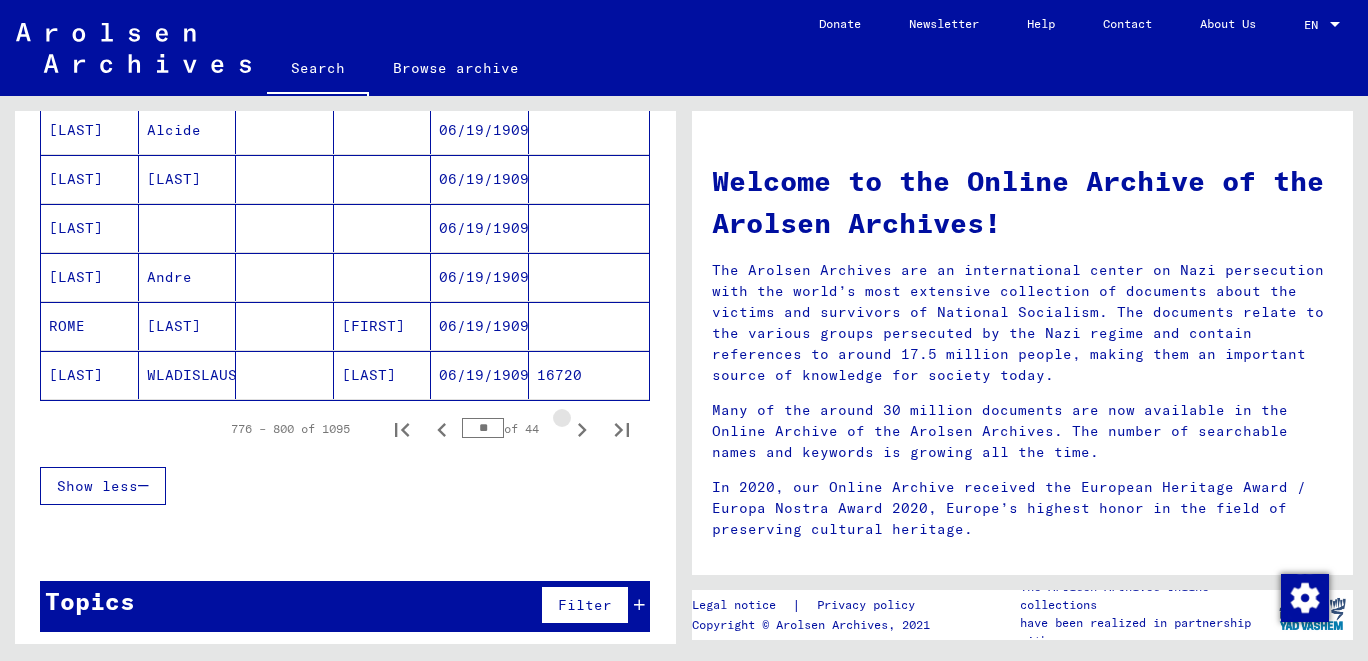 click 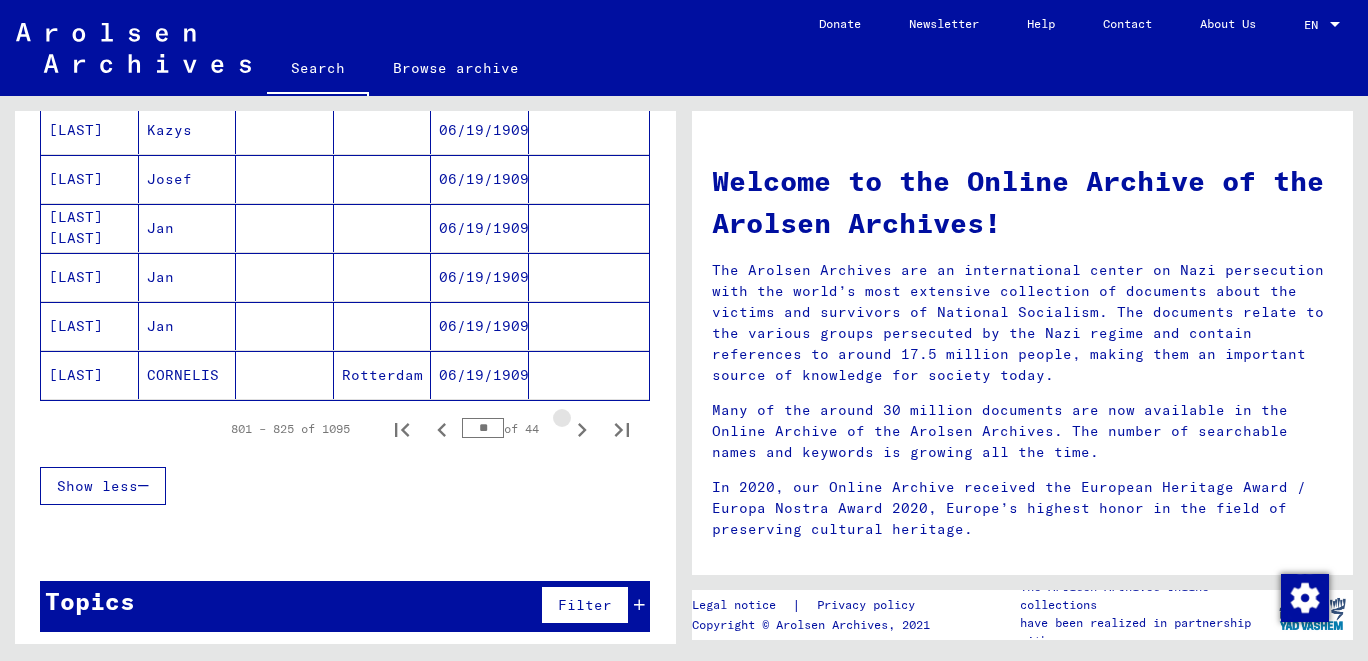 click 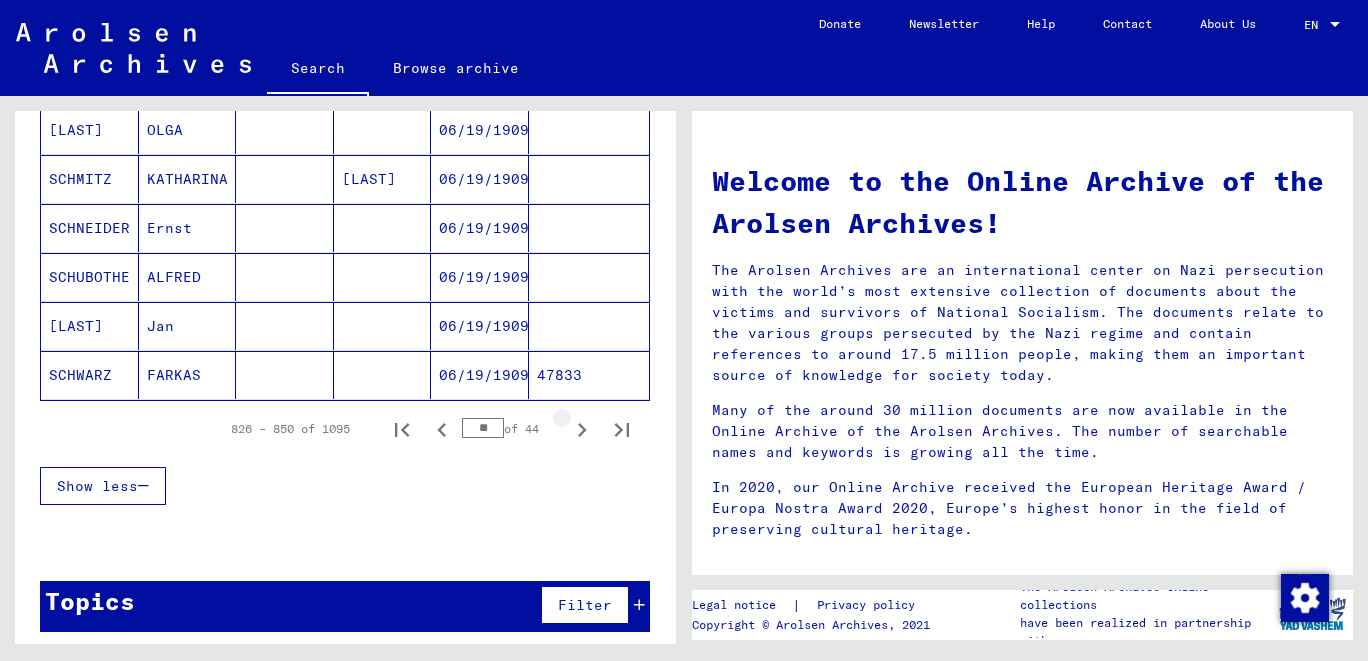 click 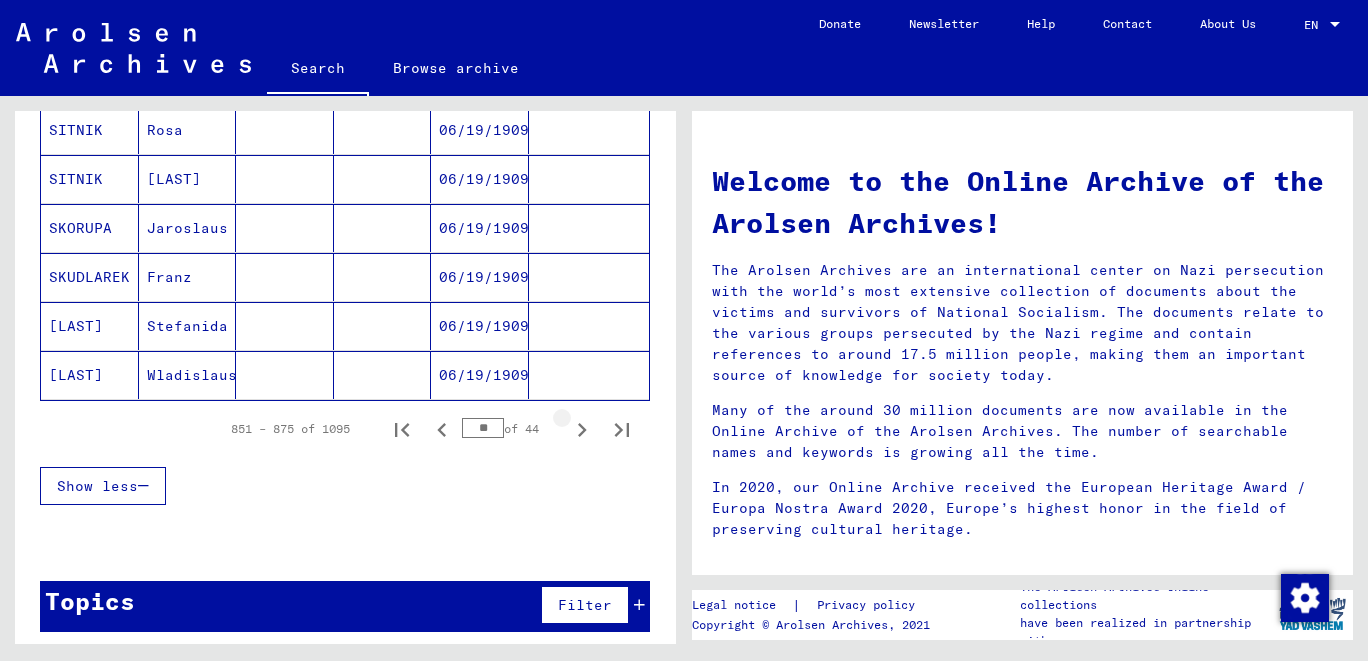 click 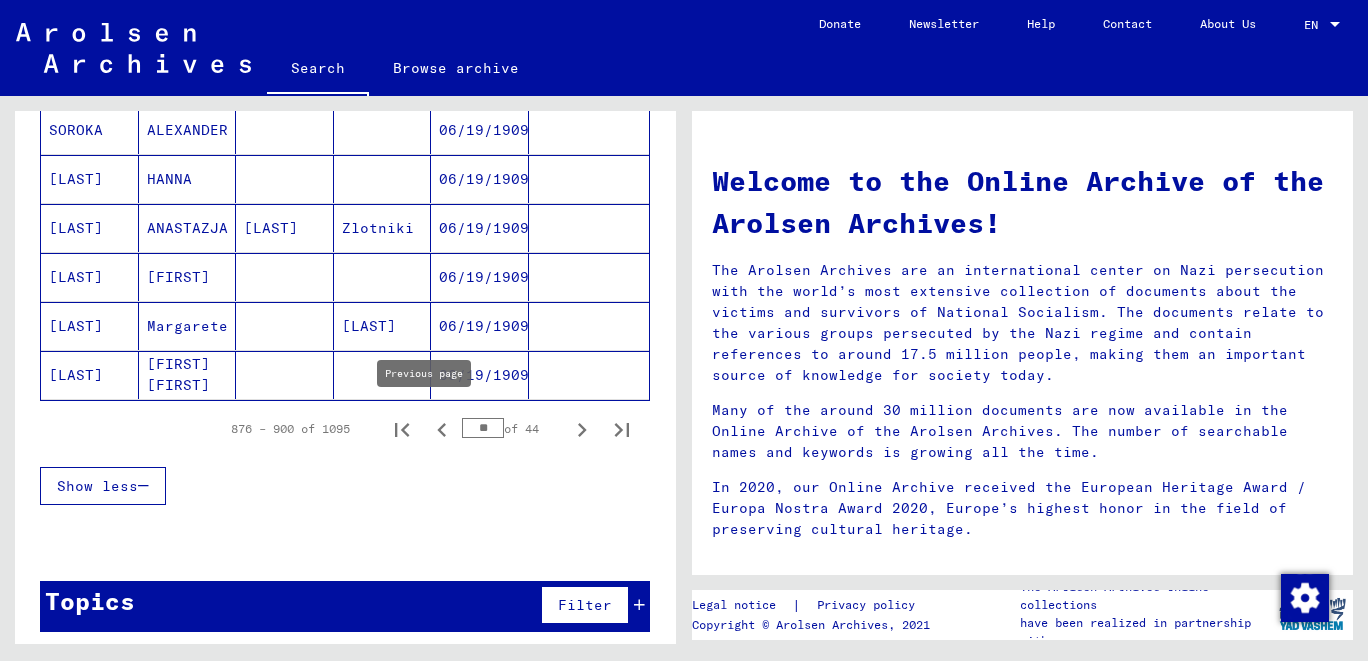 click 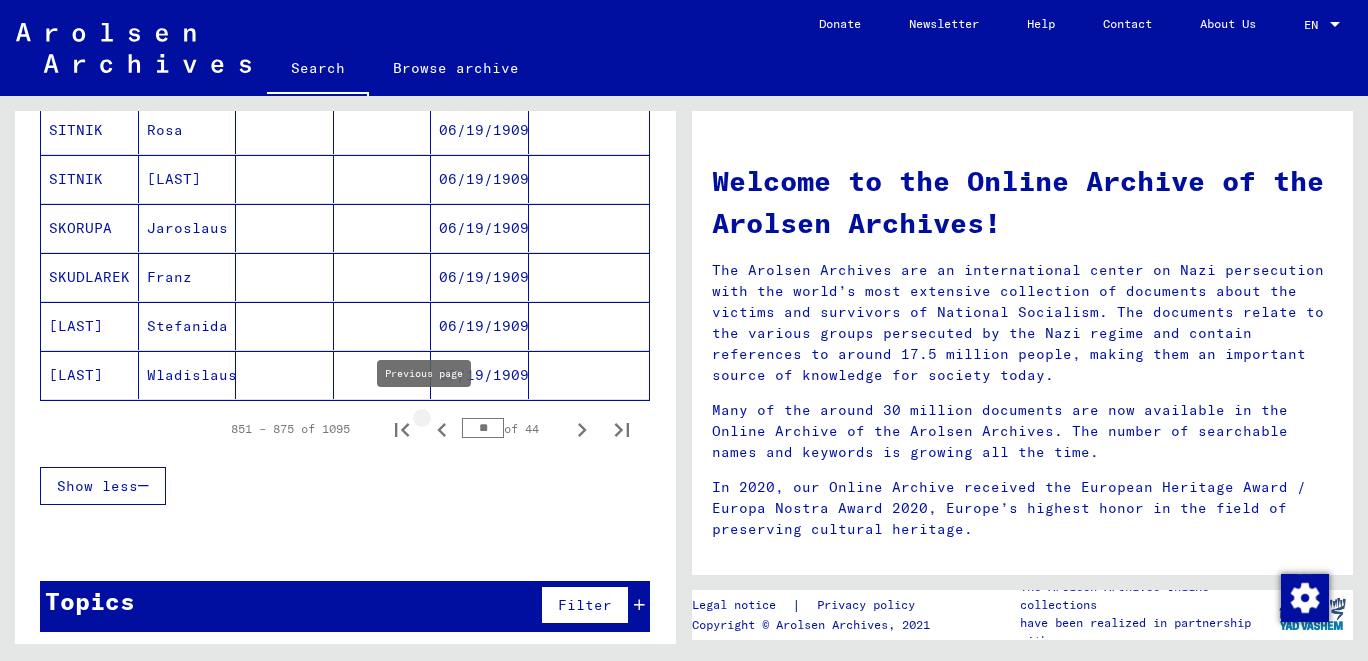 click 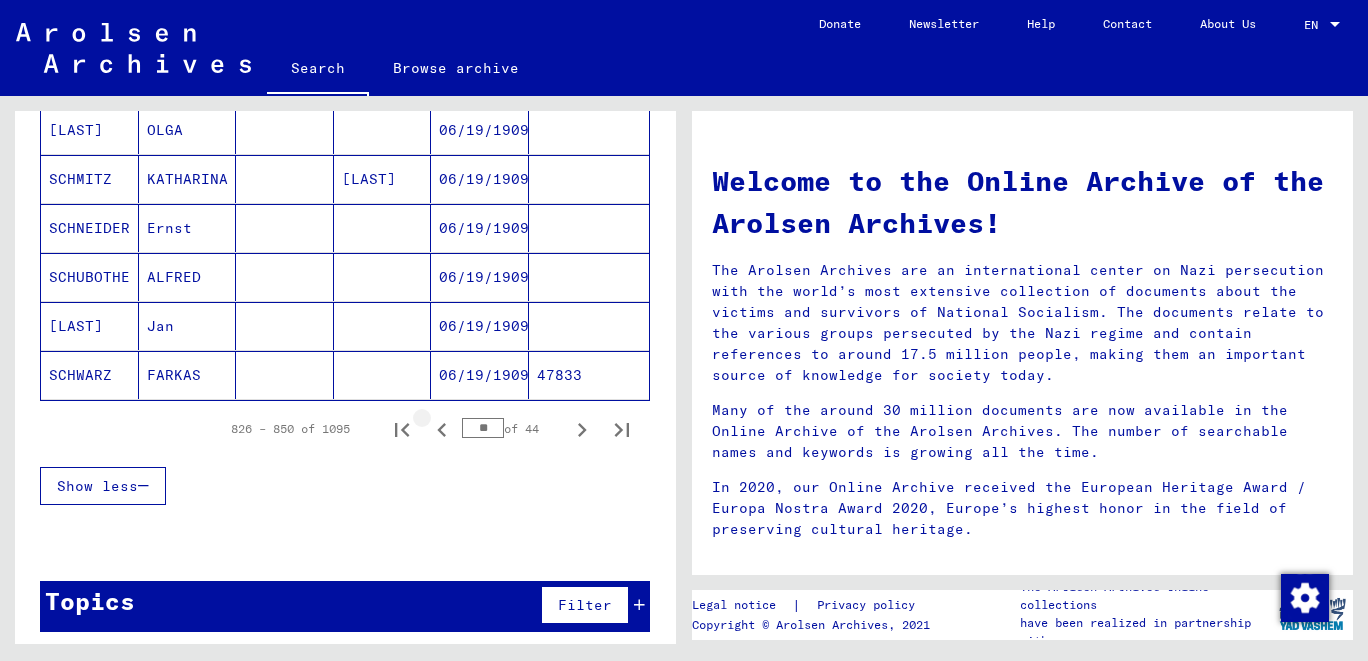 click 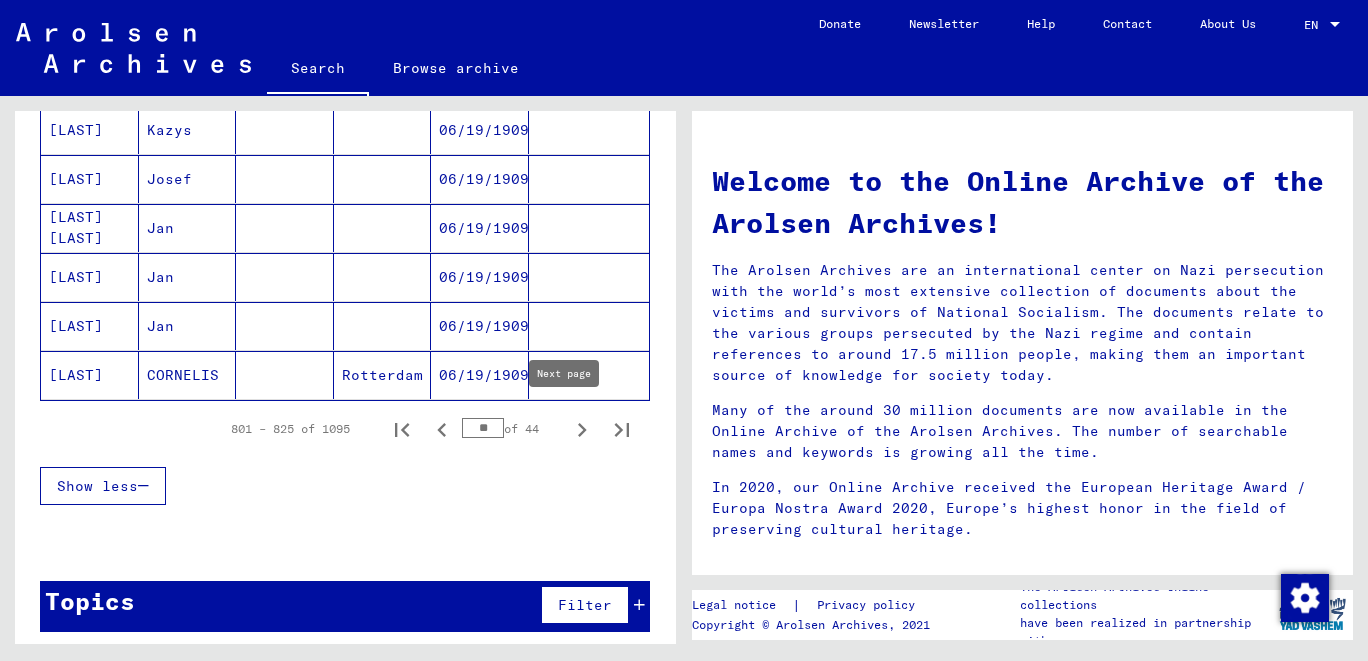 click 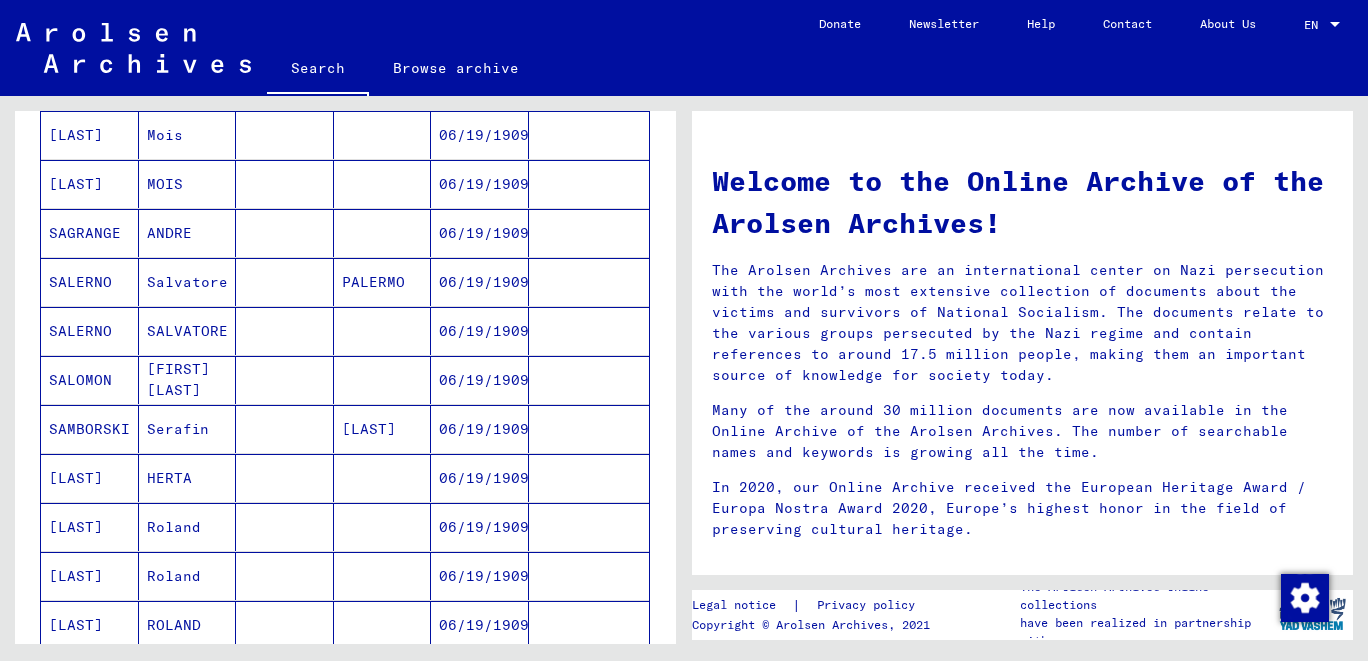 scroll, scrollTop: 883, scrollLeft: 0, axis: vertical 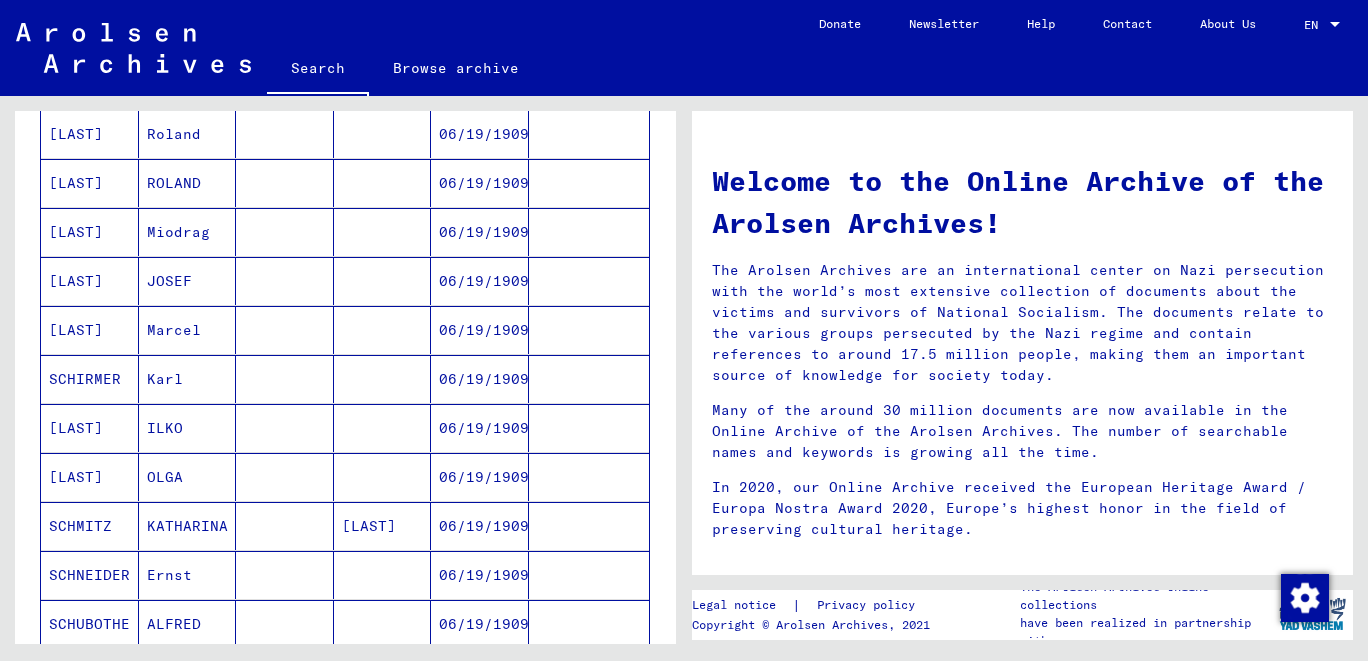 click on "Welcome to the Online Archive of the Arolsen Archives!
The Arolsen Archives are an international center on Nazi persecution with the world’s most extensive collection of documents about the victims and survivors of National Socialism. The documents relate to the various groups persecuted by the Nazi regime and contain references to around 17.5 million people, making them an important source of knowledge for society today.
Many of the around 30 million documents are now available in the Online Archive of the Arolsen Archives. The number of searchable names and keywords is growing all the time.
In 2020, our Online Archive received the European Heritage Award / Europa Nostra Award 2020, Europe’s highest honor in the field of preserving cultural heritage." at bounding box center [1022, 347] 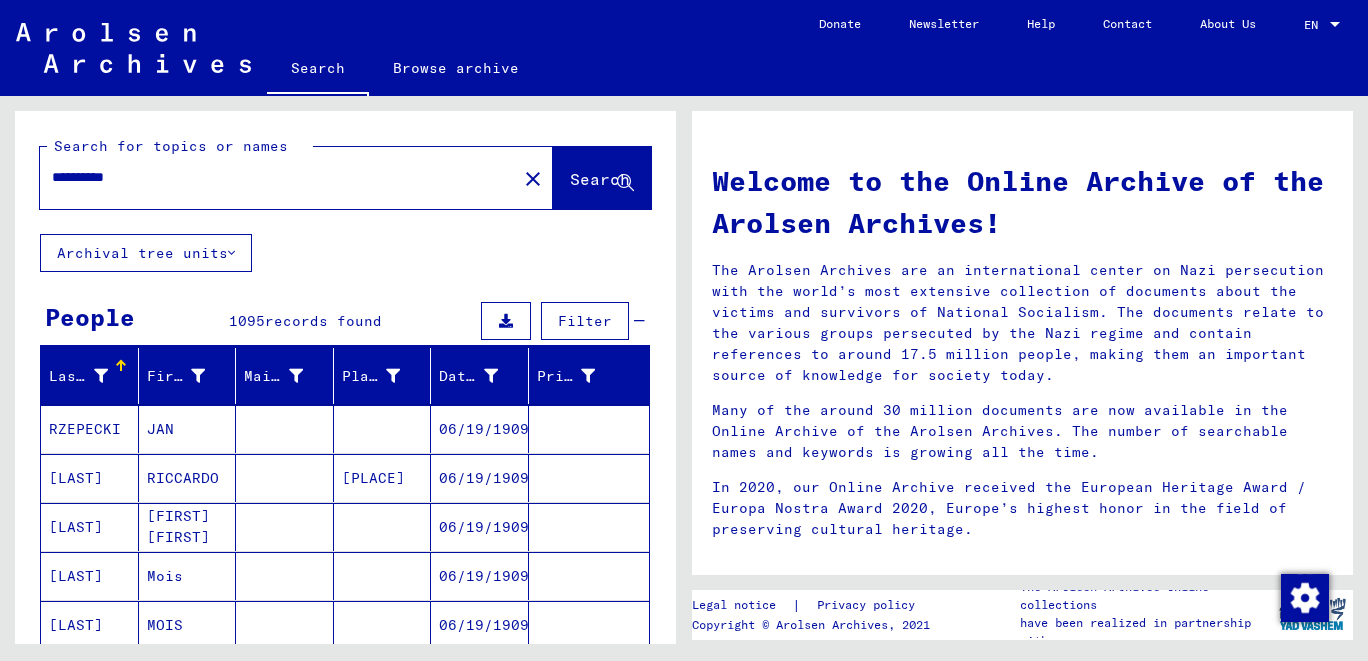 click on "**********" at bounding box center [272, 177] 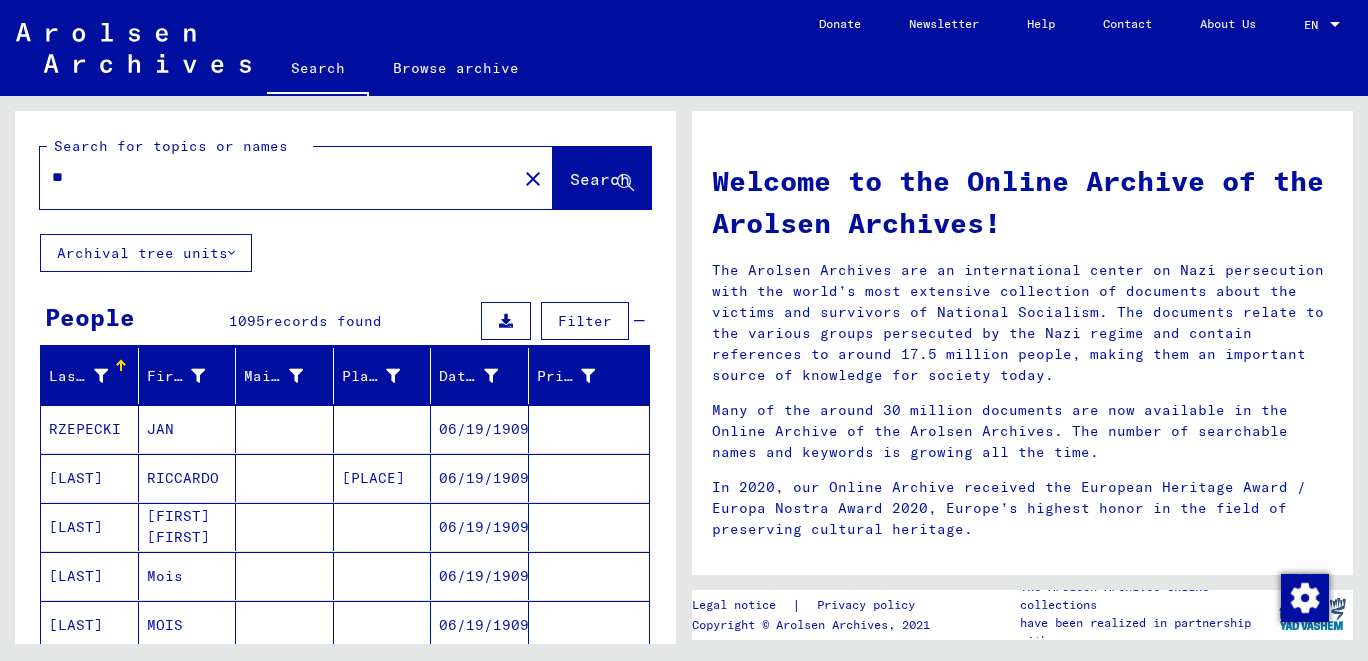 type on "*" 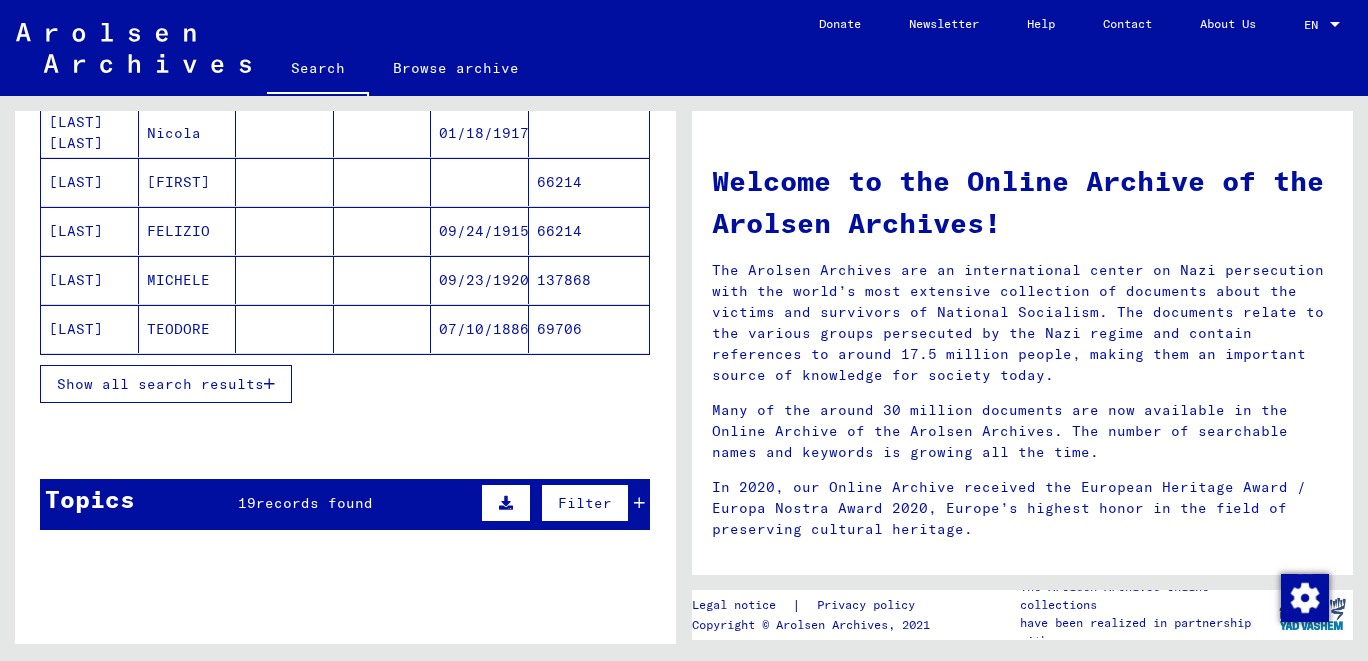 scroll, scrollTop: 441, scrollLeft: 0, axis: vertical 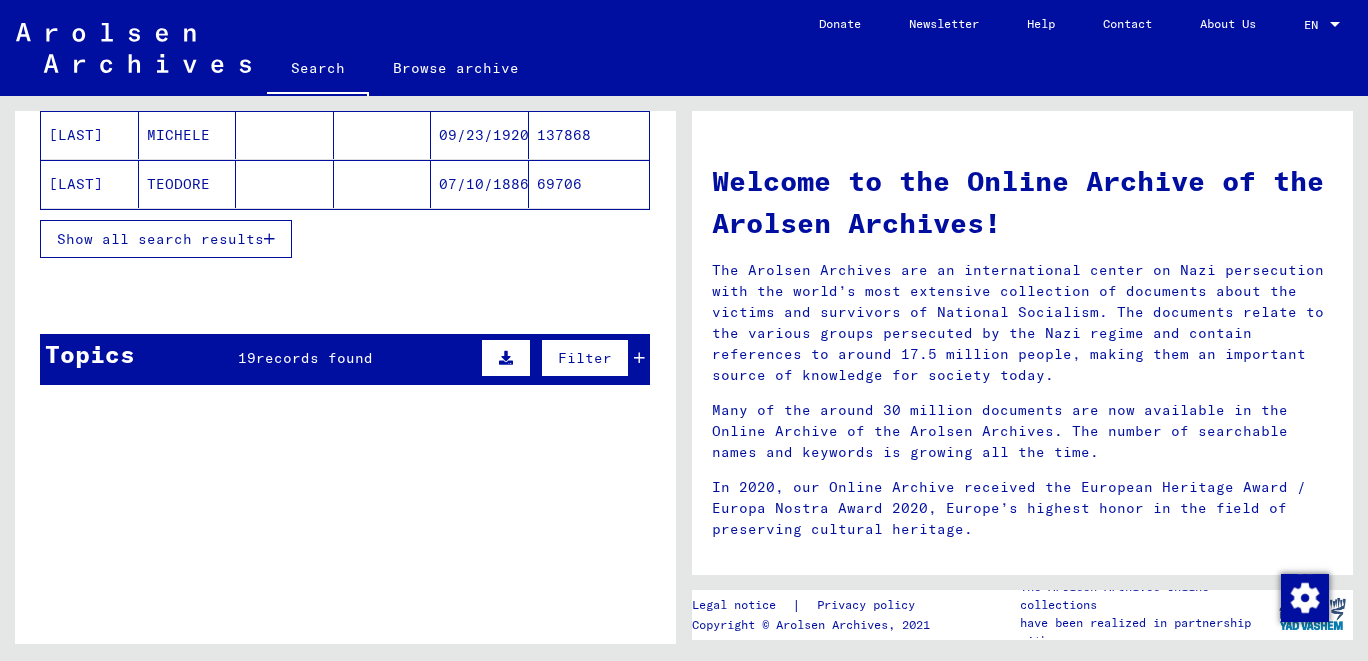 click on "Show all search results" at bounding box center (166, 239) 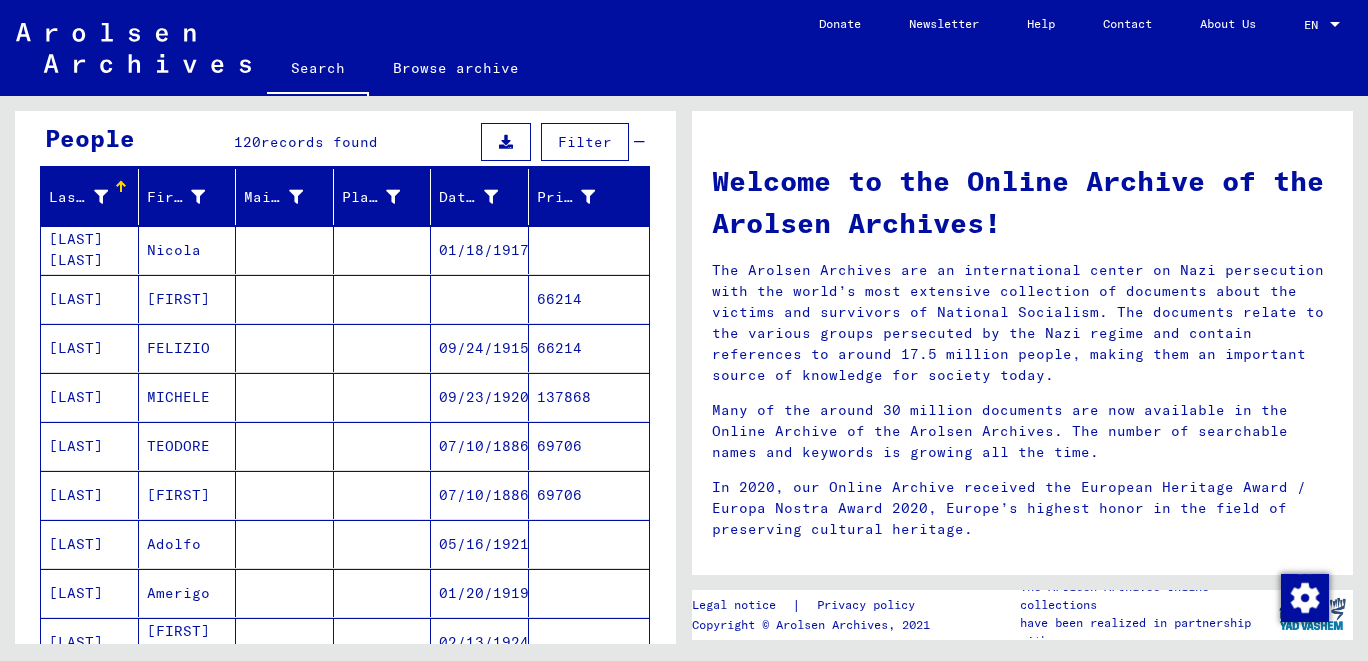 scroll, scrollTop: 0, scrollLeft: 0, axis: both 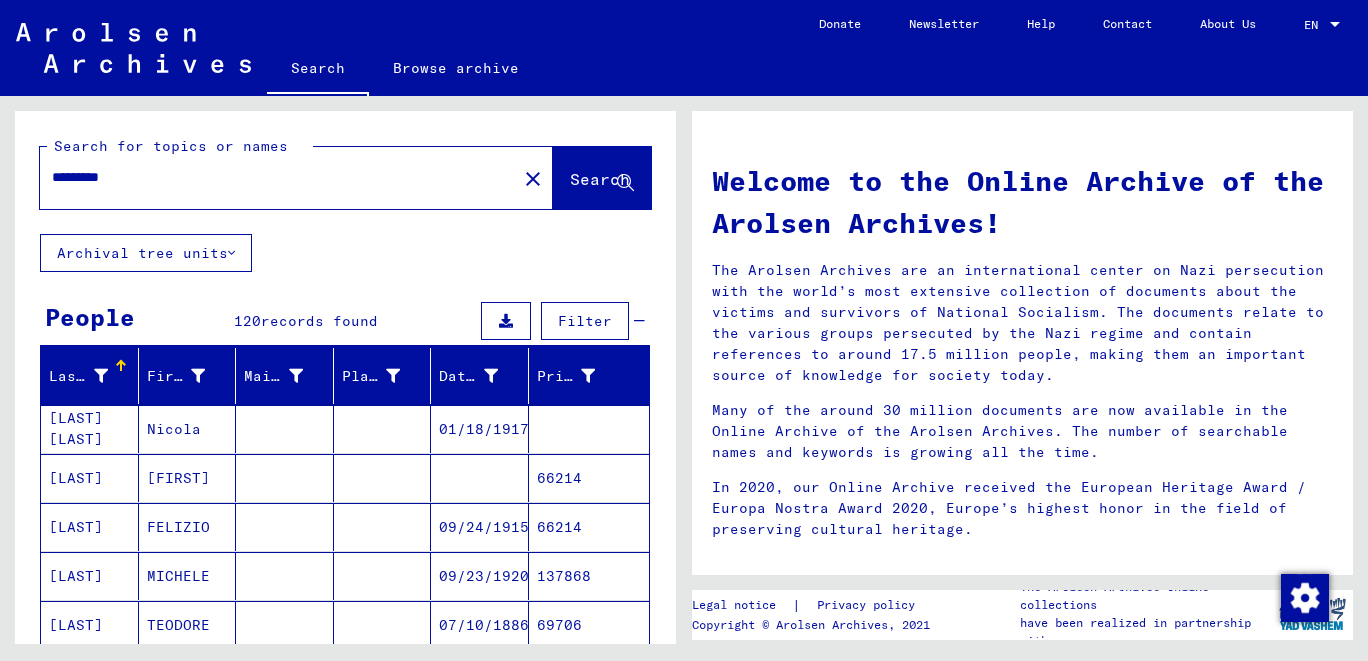 drag, startPoint x: 235, startPoint y: 198, endPoint x: 250, endPoint y: 181, distance: 22.671568 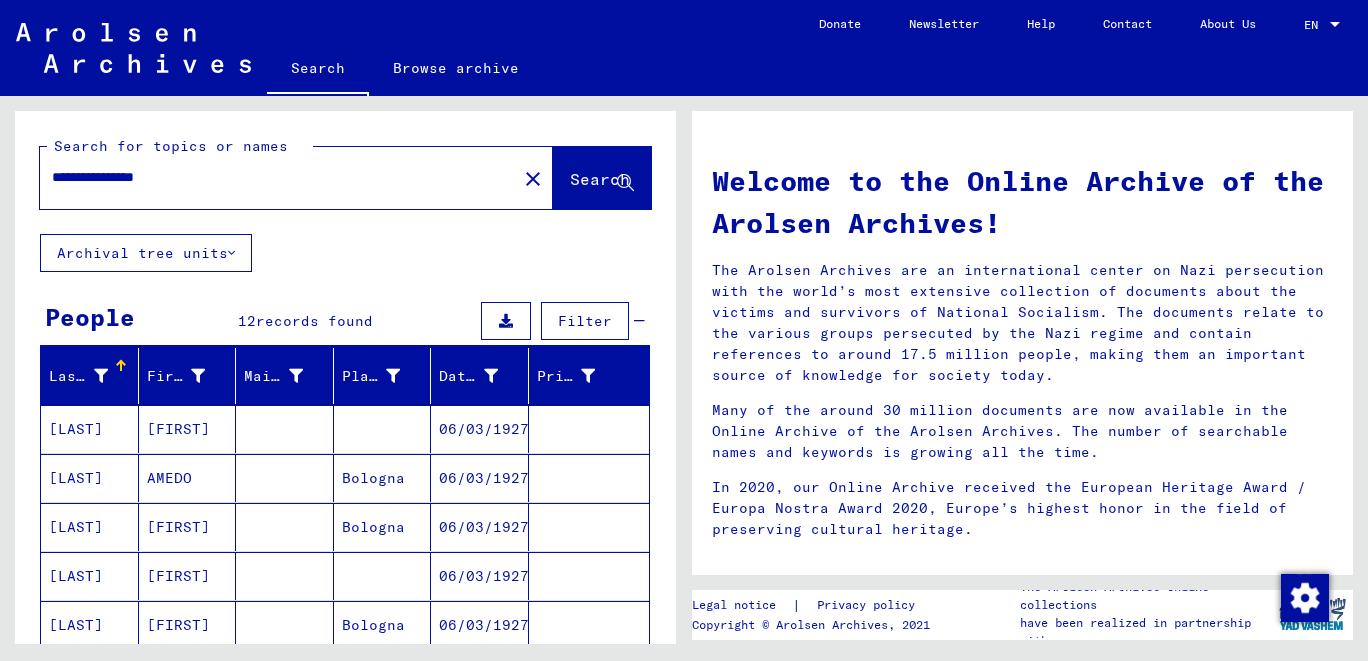 drag, startPoint x: 658, startPoint y: 651, endPoint x: 596, endPoint y: 627, distance: 66.48308 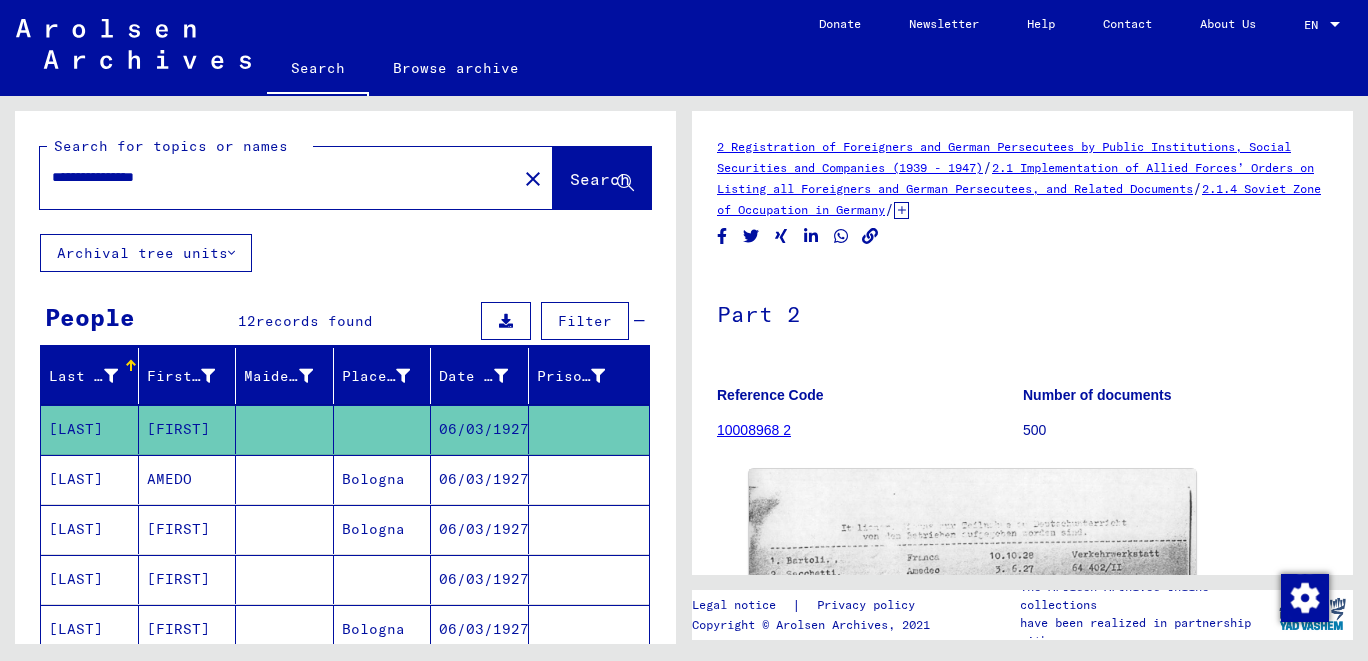 click on "Part 2" 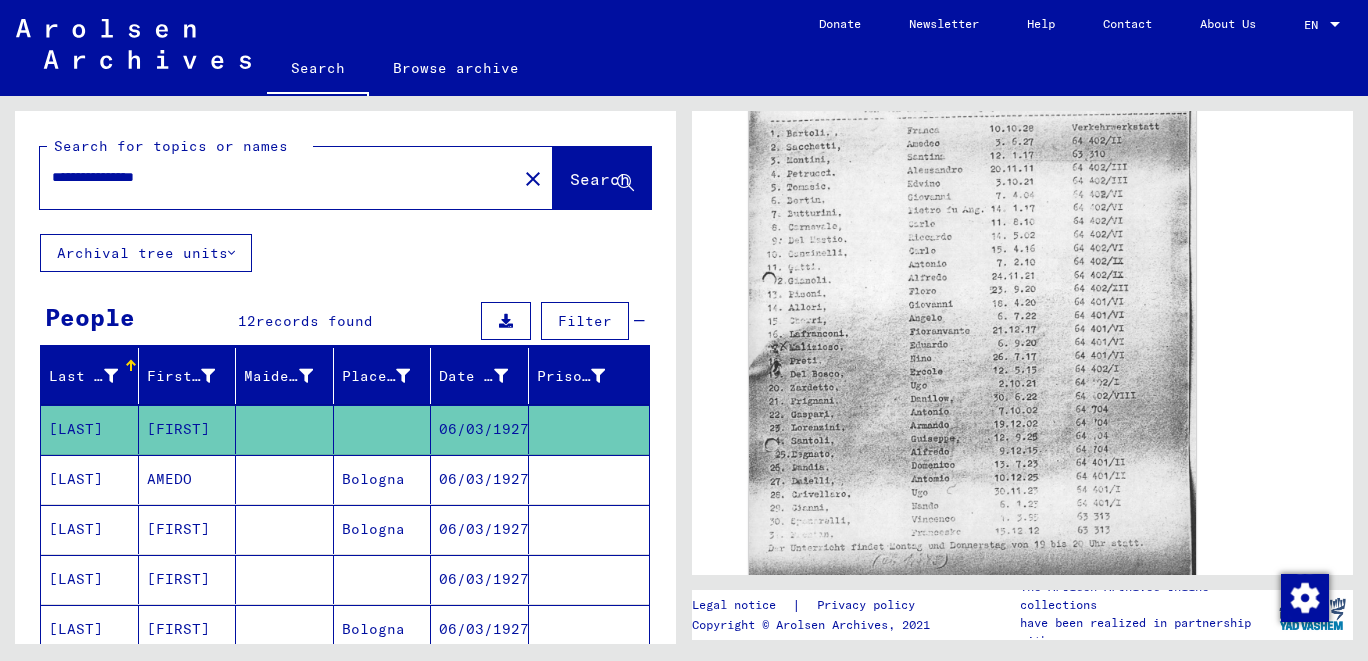 scroll, scrollTop: 0, scrollLeft: 0, axis: both 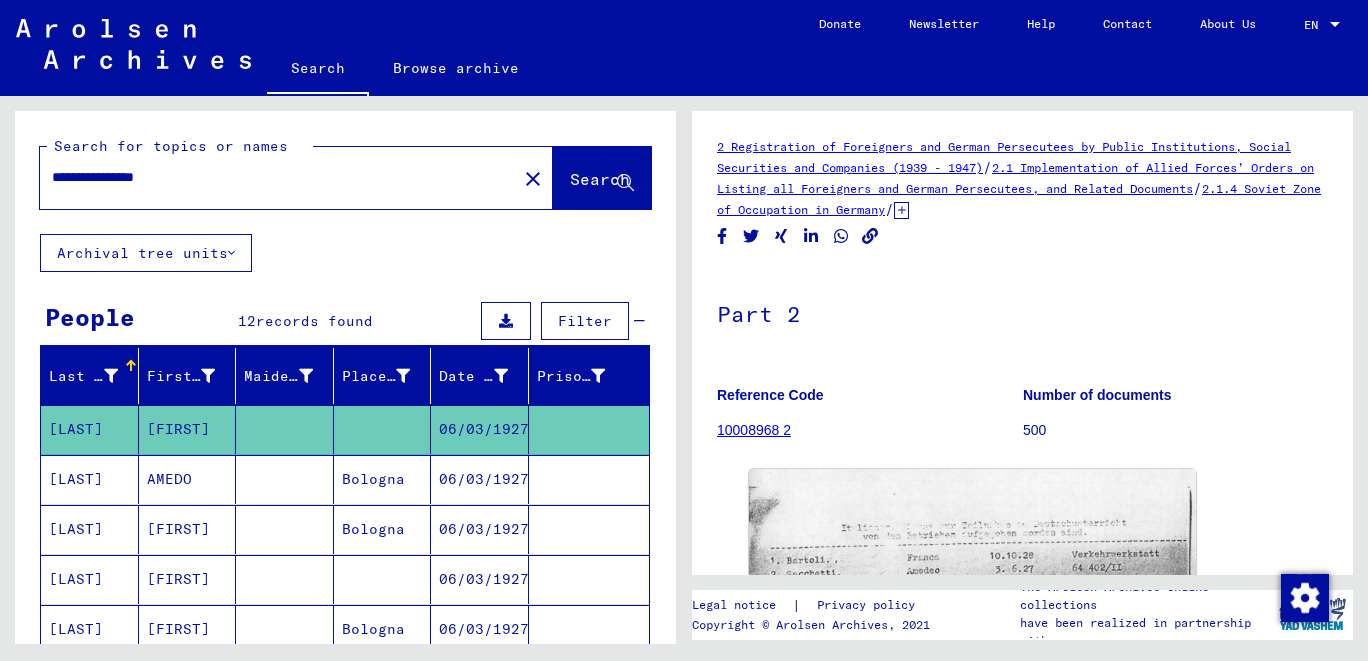 click 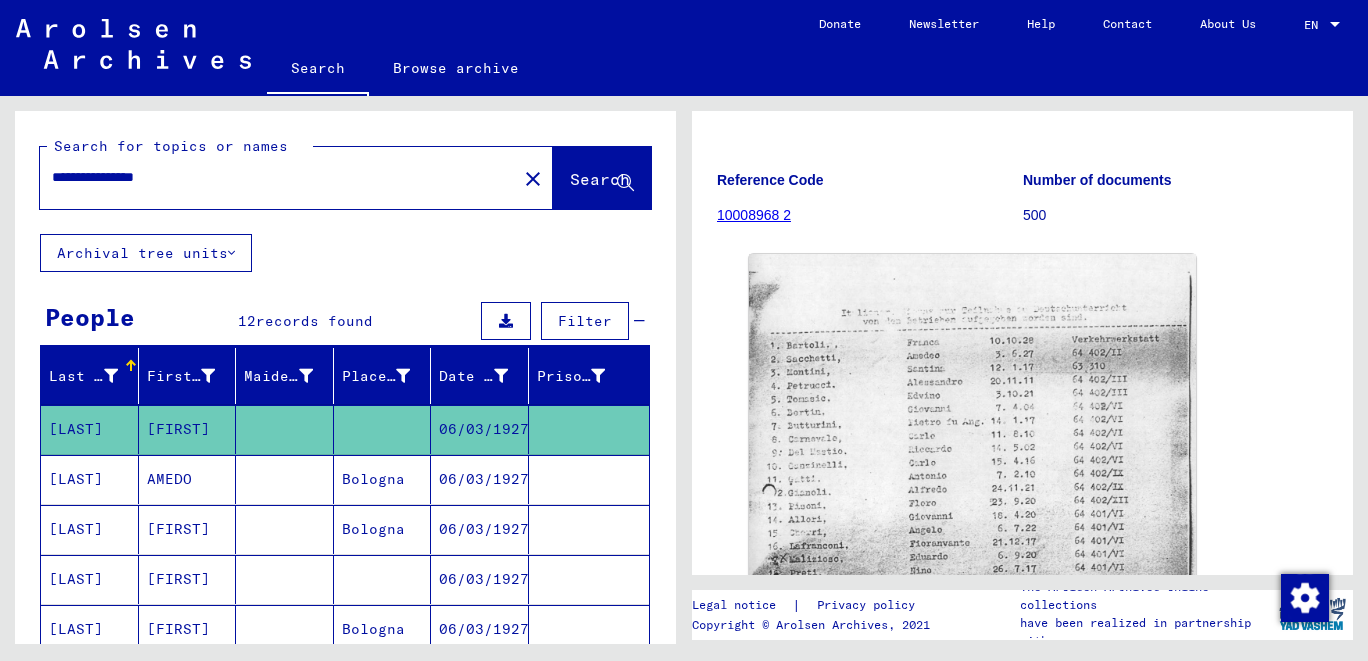 scroll, scrollTop: 427, scrollLeft: 0, axis: vertical 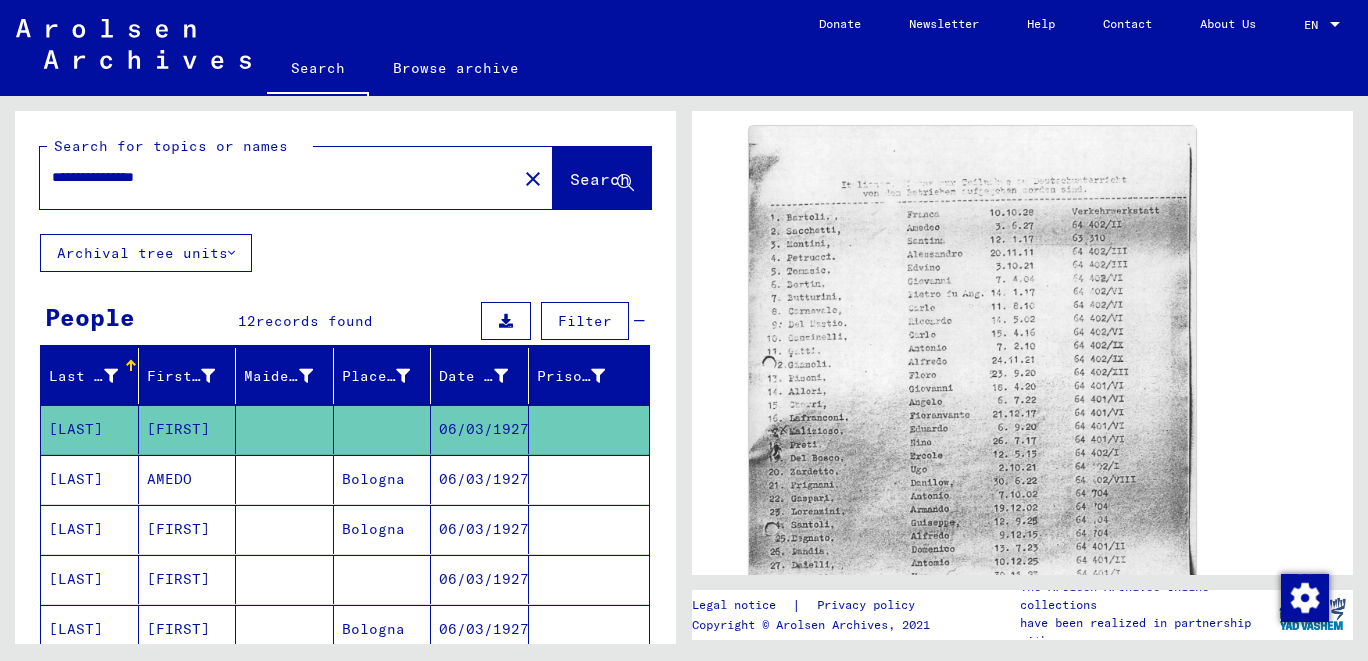 click on "[LAST]" at bounding box center [90, 529] 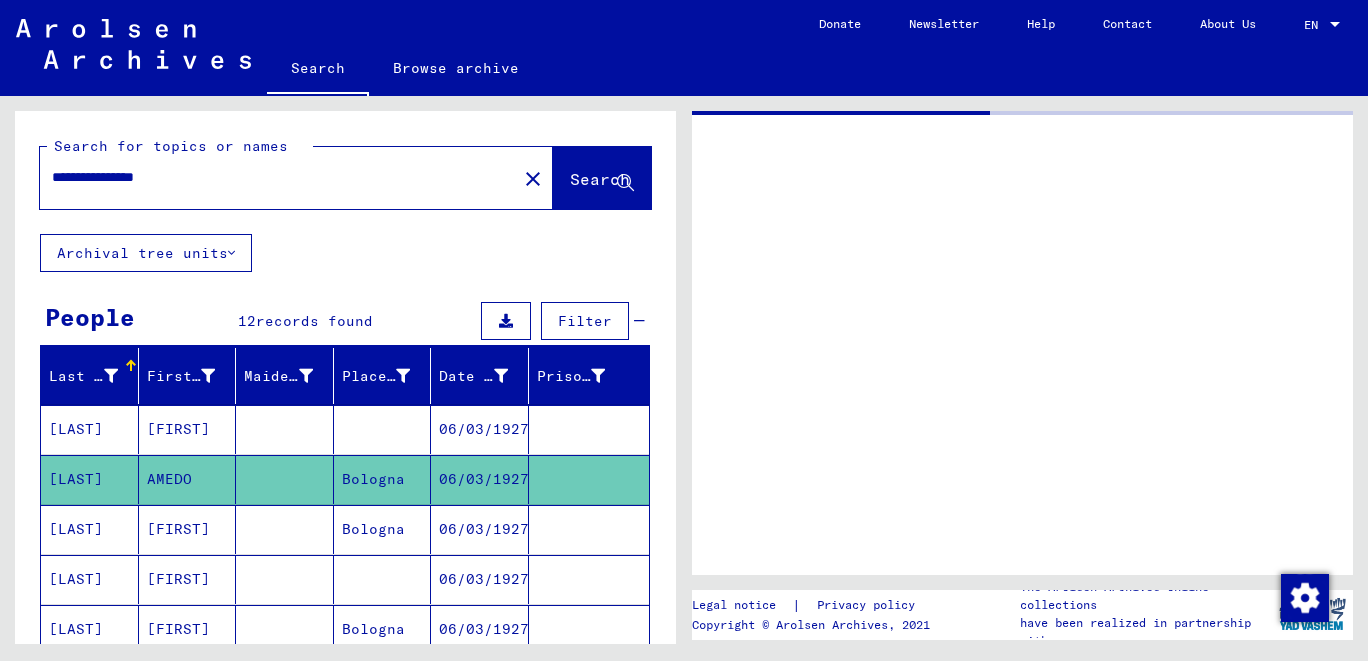 scroll, scrollTop: 0, scrollLeft: 0, axis: both 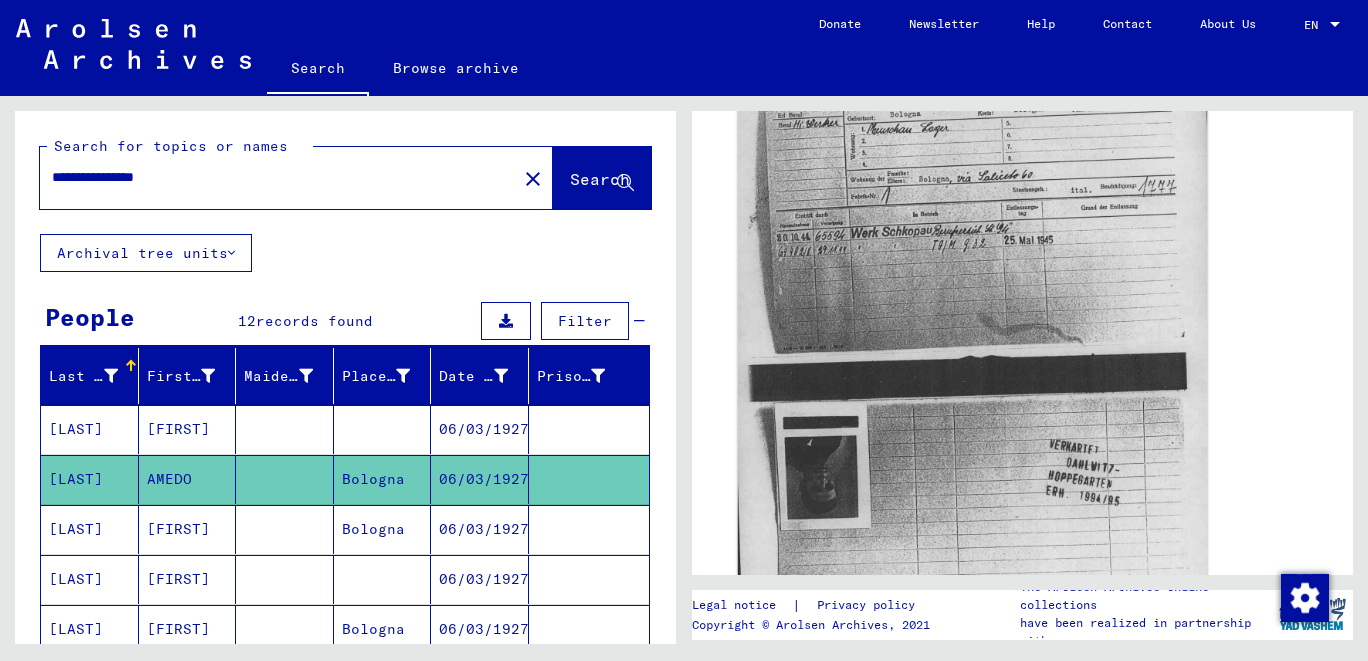 click 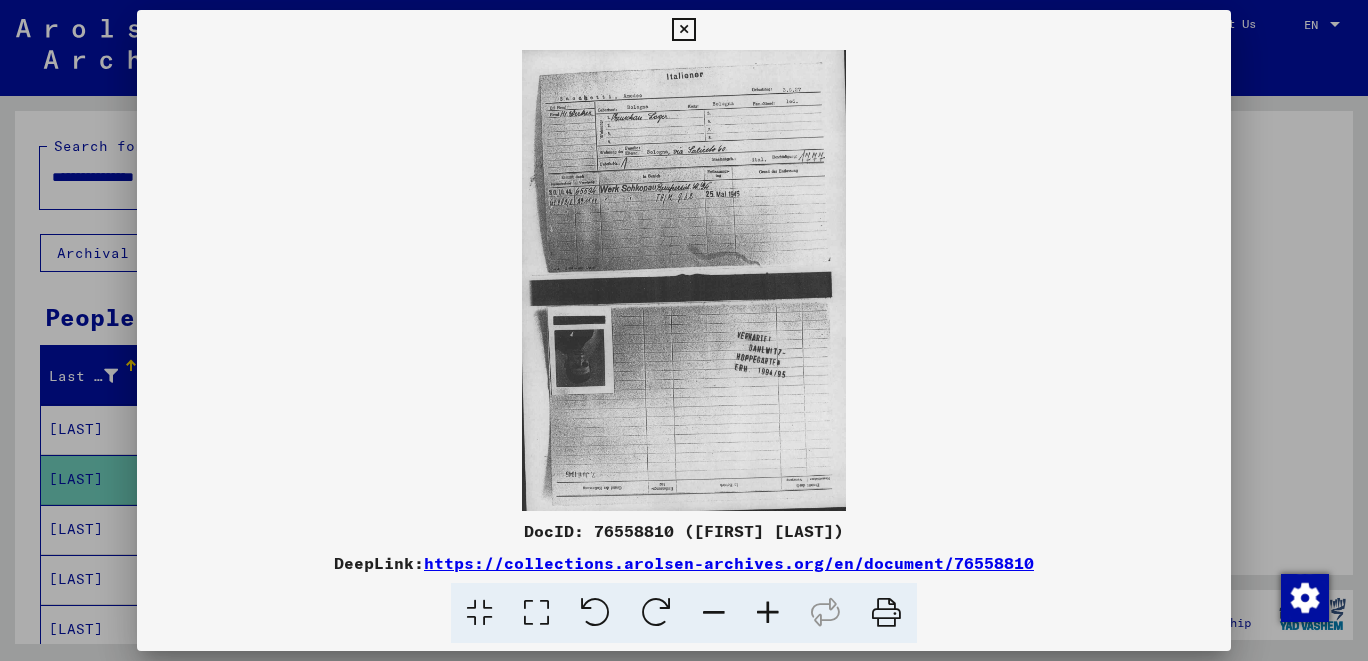click at bounding box center (768, 613) 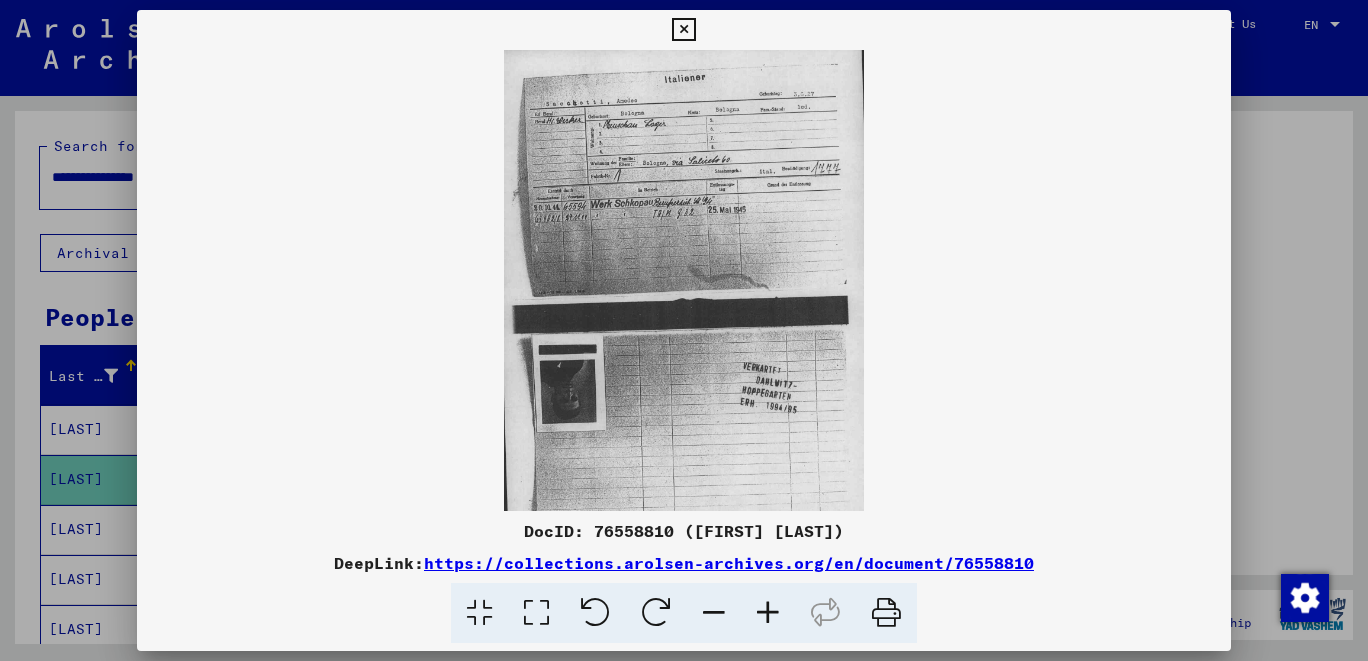 click at bounding box center (768, 613) 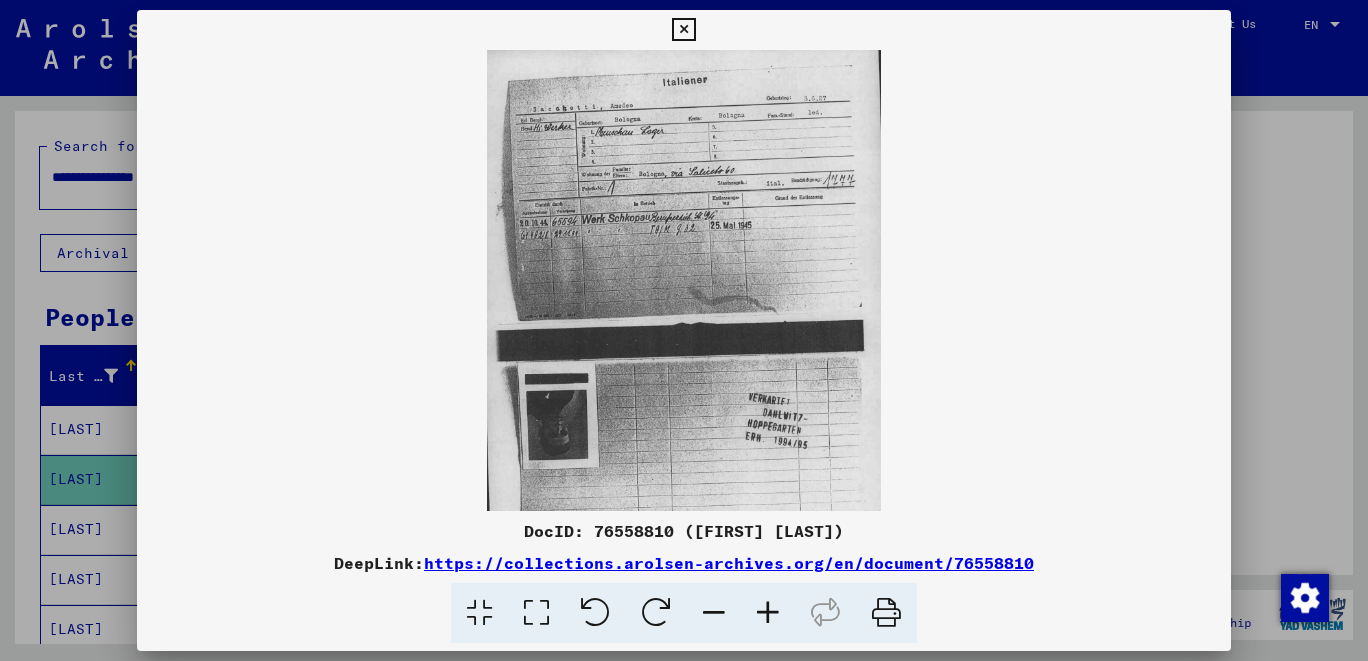 click at bounding box center [768, 613] 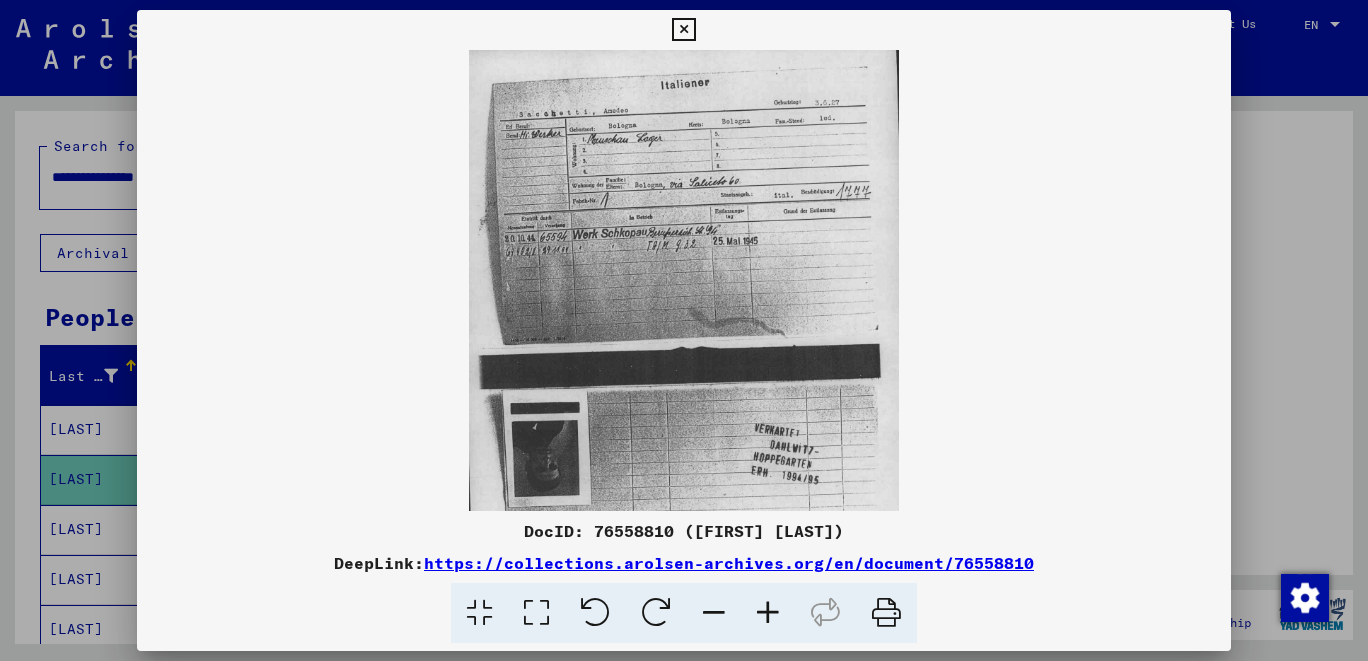 click at bounding box center [768, 613] 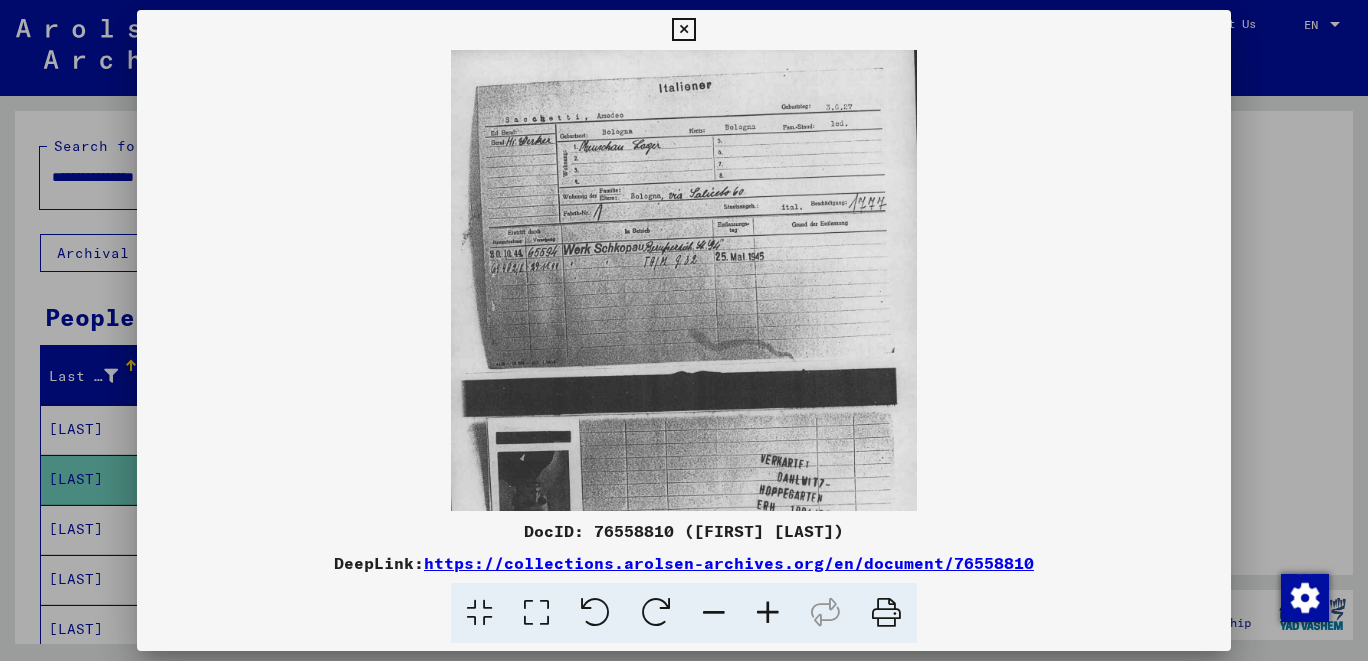 click at bounding box center [768, 613] 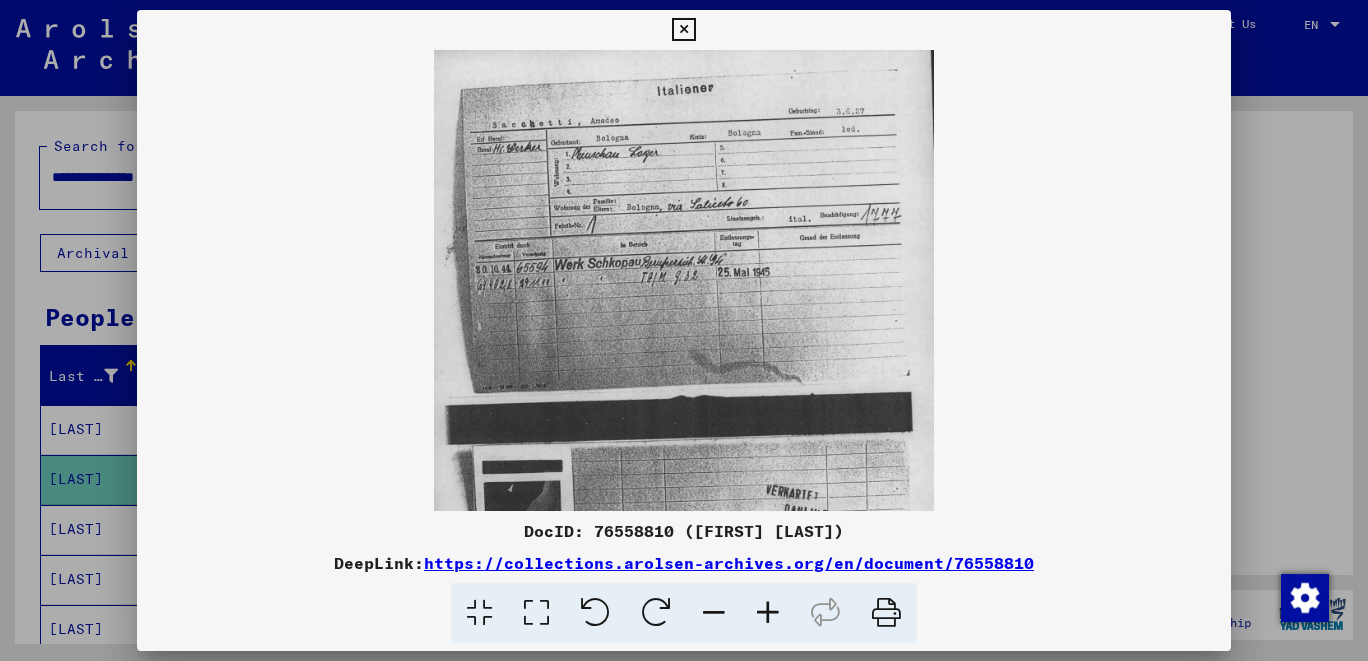 click at bounding box center [768, 613] 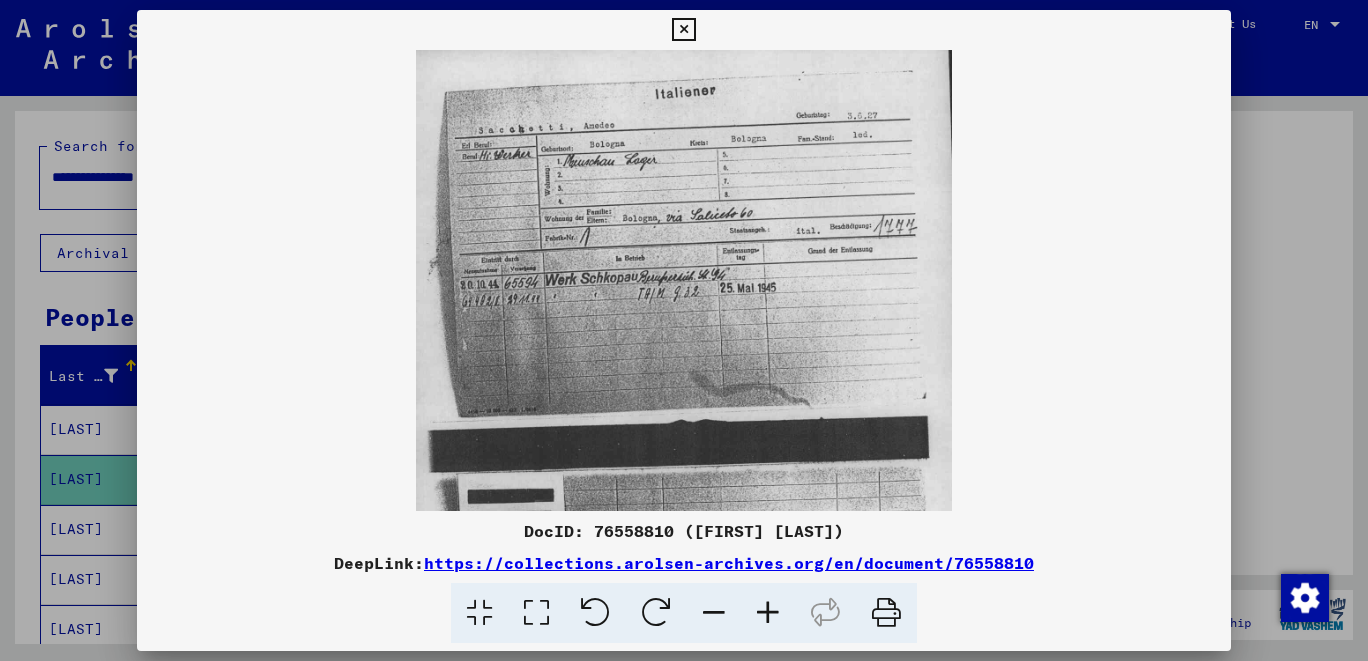 click at bounding box center (768, 613) 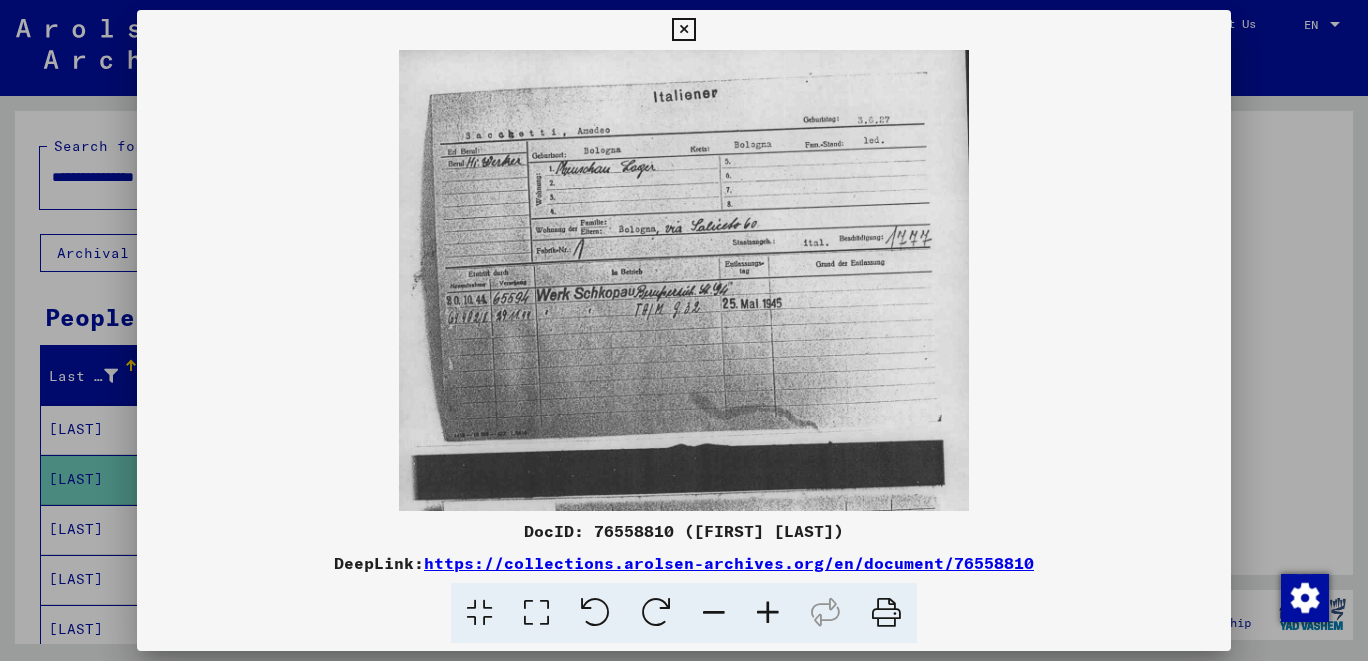 click at bounding box center (768, 613) 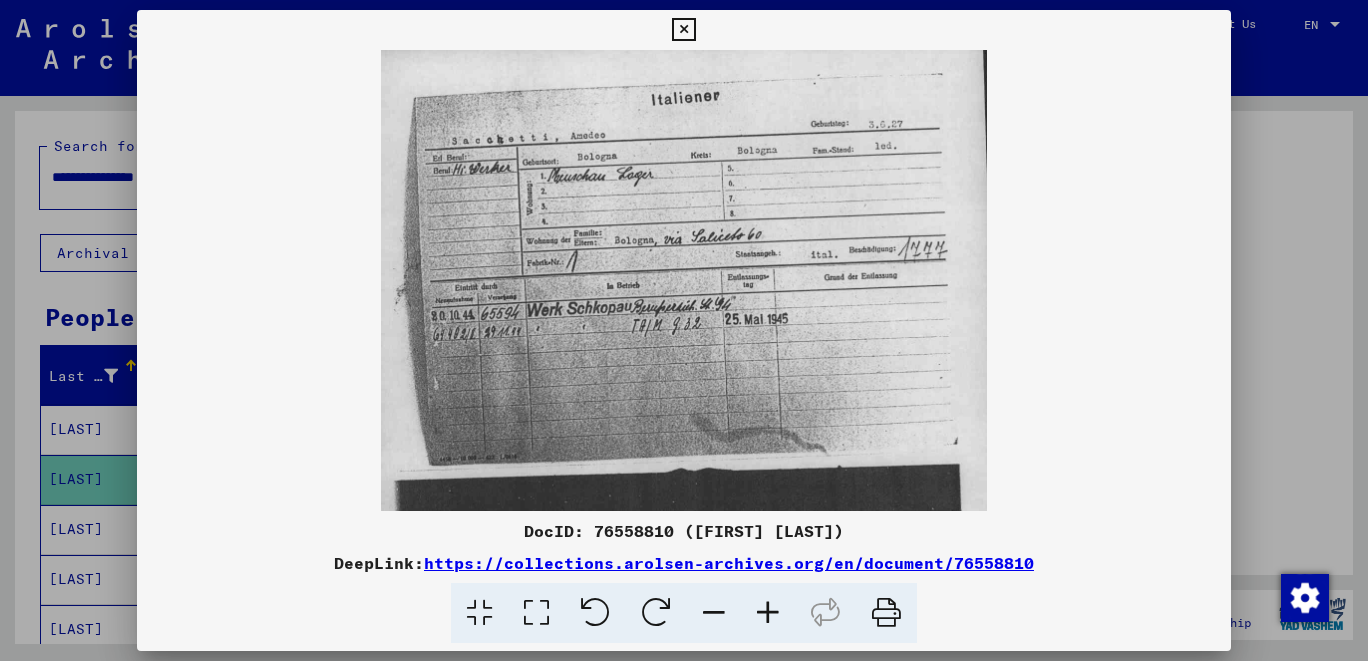 drag, startPoint x: 762, startPoint y: 604, endPoint x: 728, endPoint y: 582, distance: 40.496914 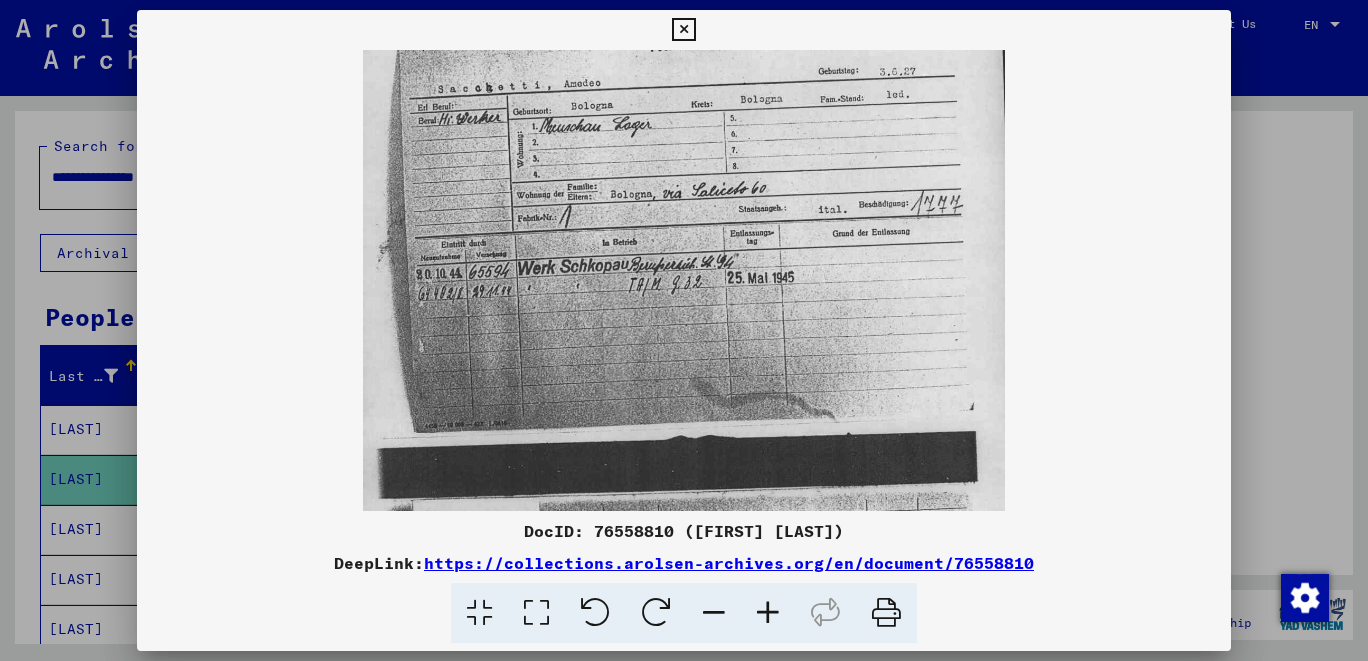 scroll, scrollTop: 53, scrollLeft: 0, axis: vertical 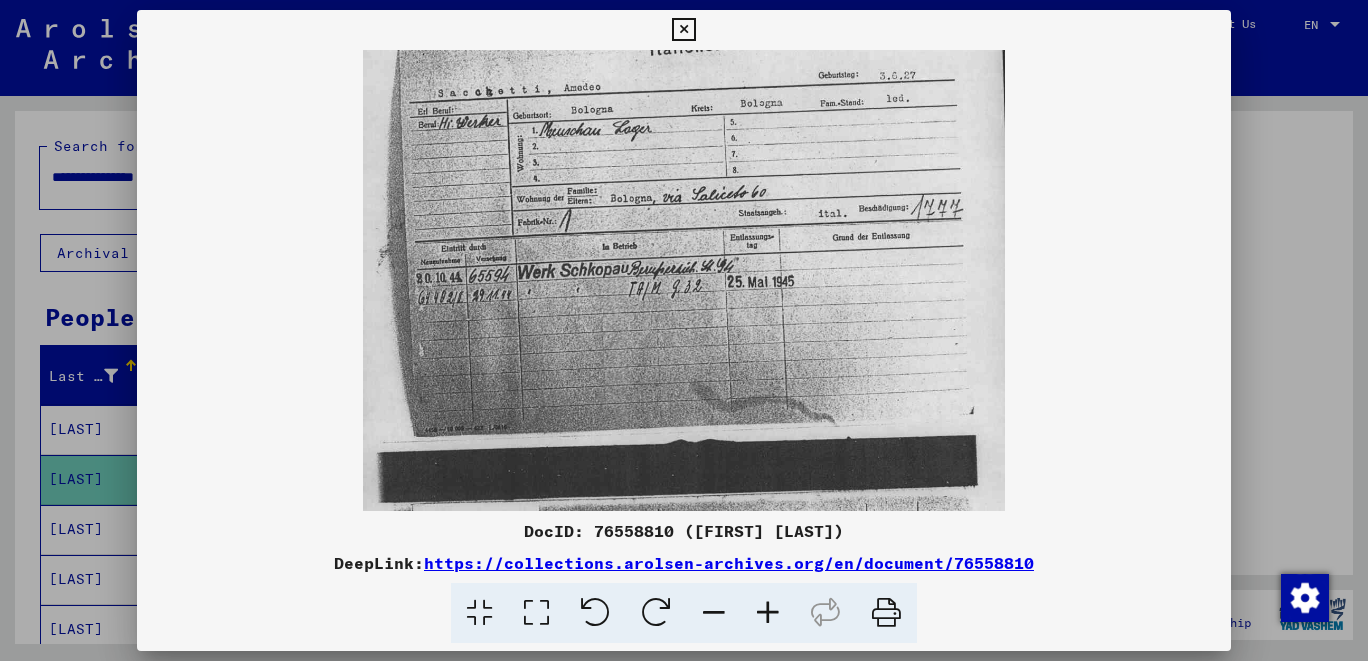 drag, startPoint x: 590, startPoint y: 429, endPoint x: 925, endPoint y: 368, distance: 340.50845 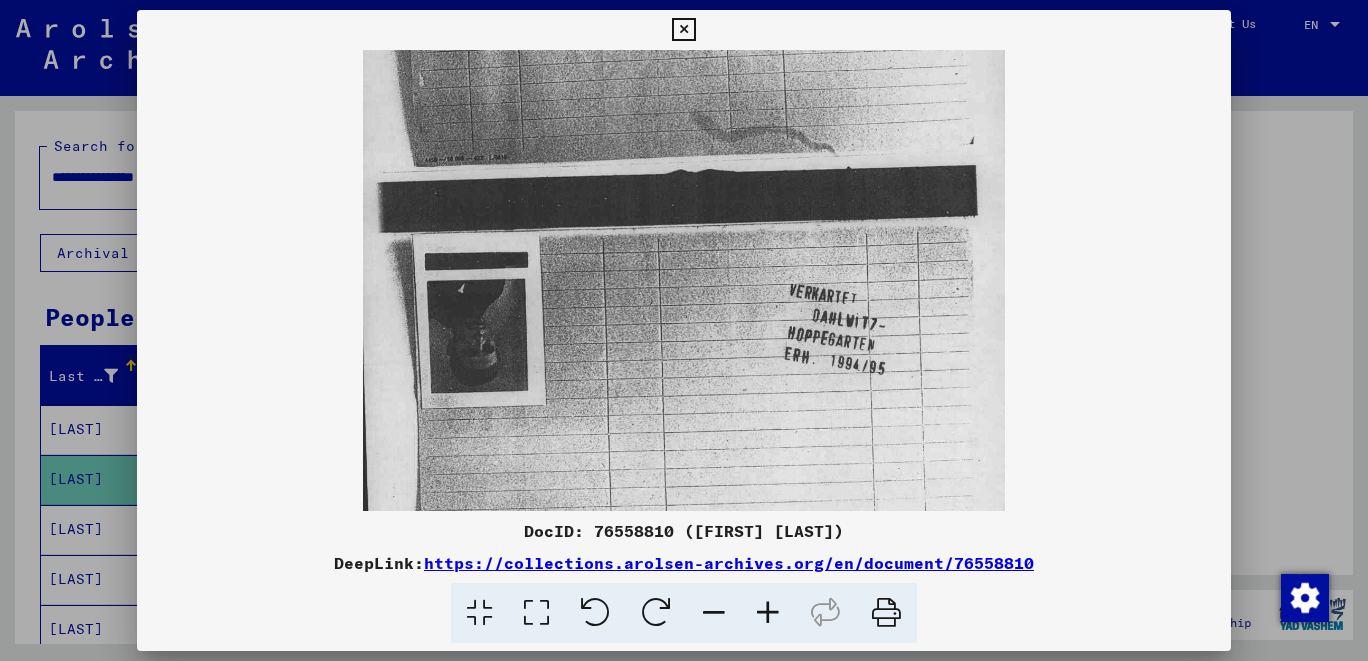scroll, scrollTop: 311, scrollLeft: 0, axis: vertical 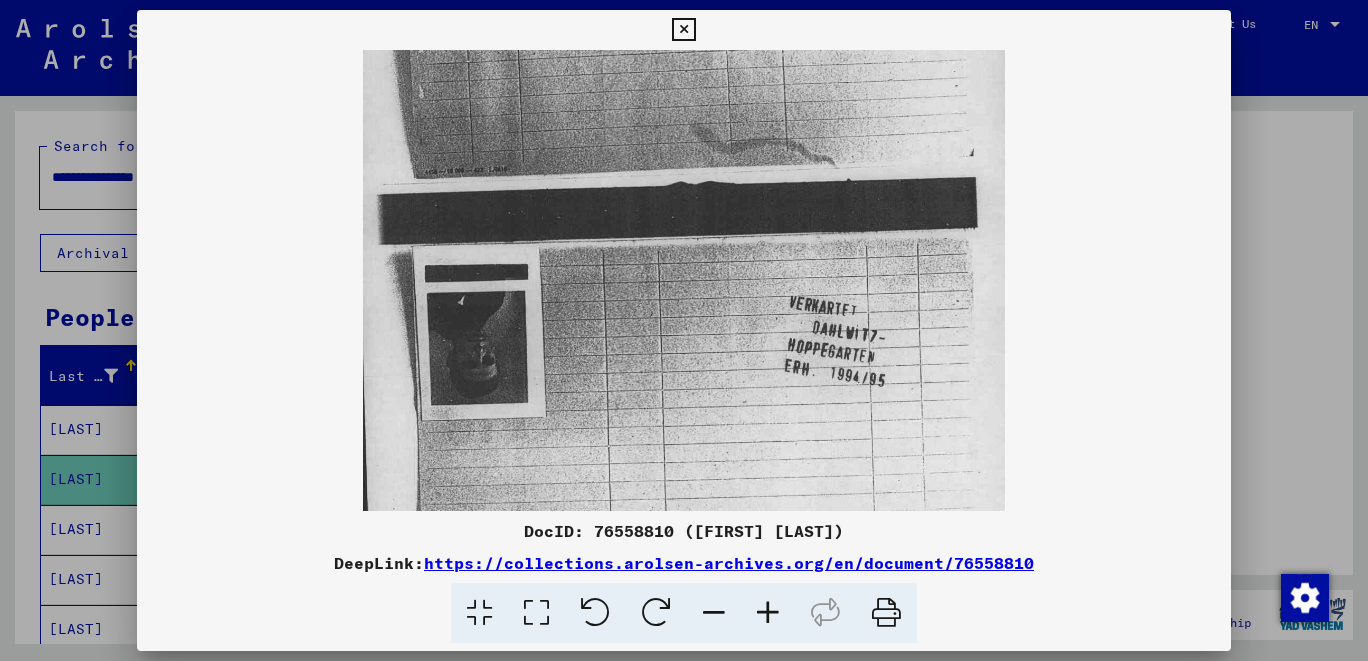 drag, startPoint x: 555, startPoint y: 357, endPoint x: 408, endPoint y: 212, distance: 206.48003 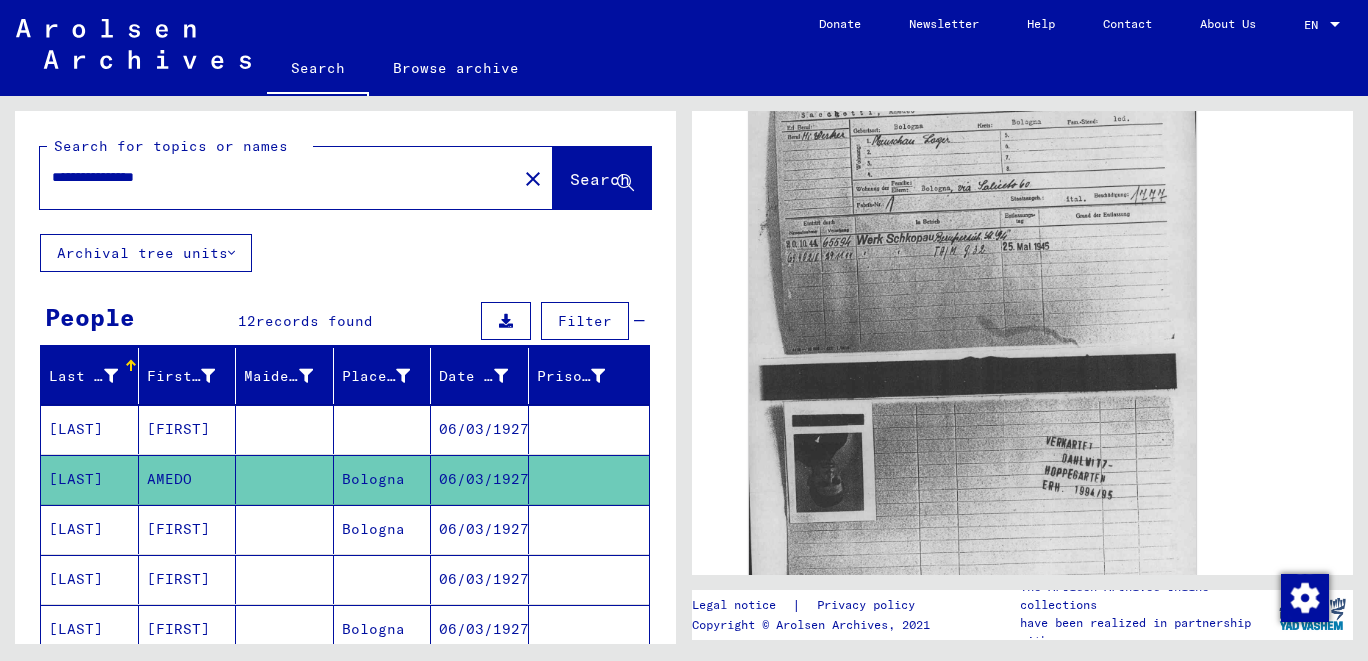 click on "[LAST]" at bounding box center (90, 579) 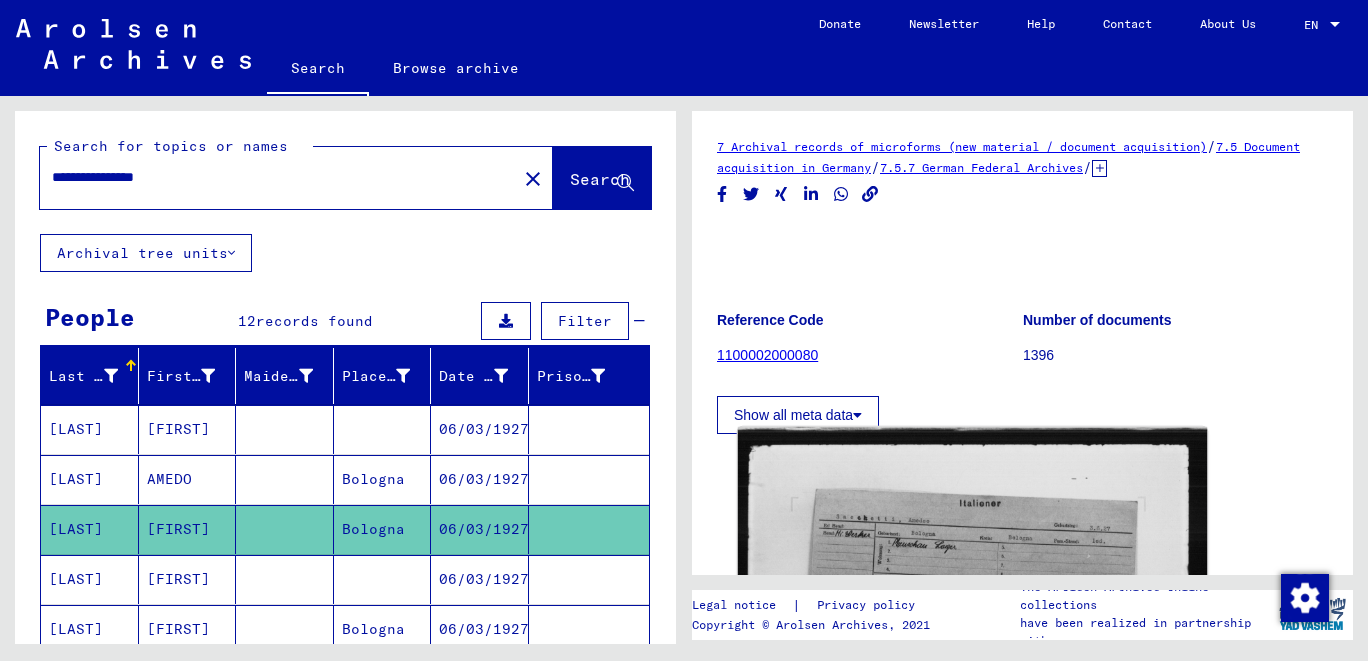scroll, scrollTop: 427, scrollLeft: 0, axis: vertical 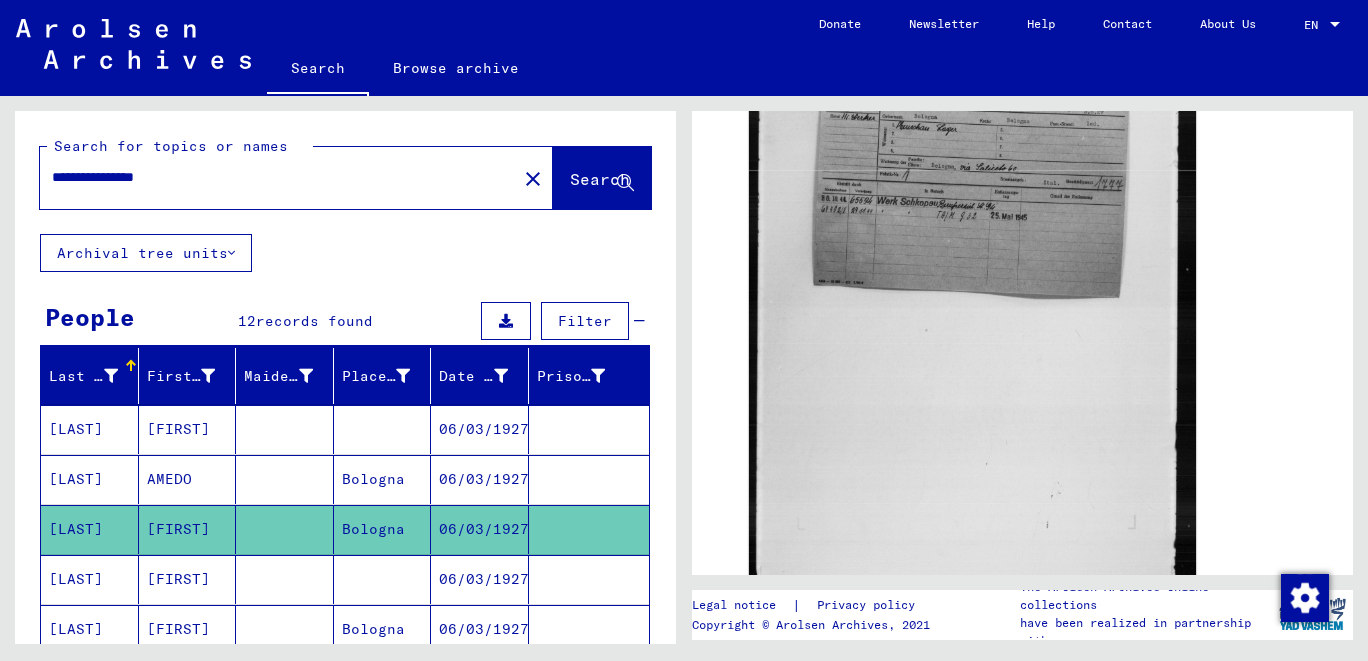 click 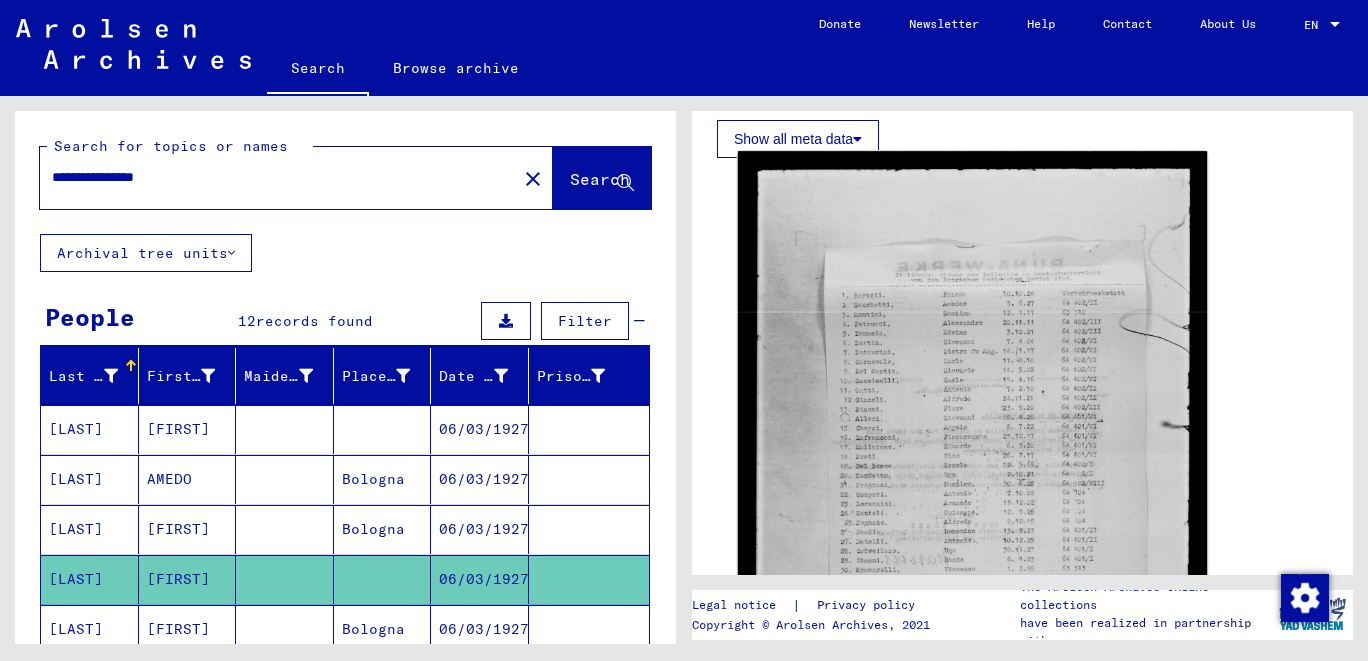 scroll, scrollTop: 427, scrollLeft: 0, axis: vertical 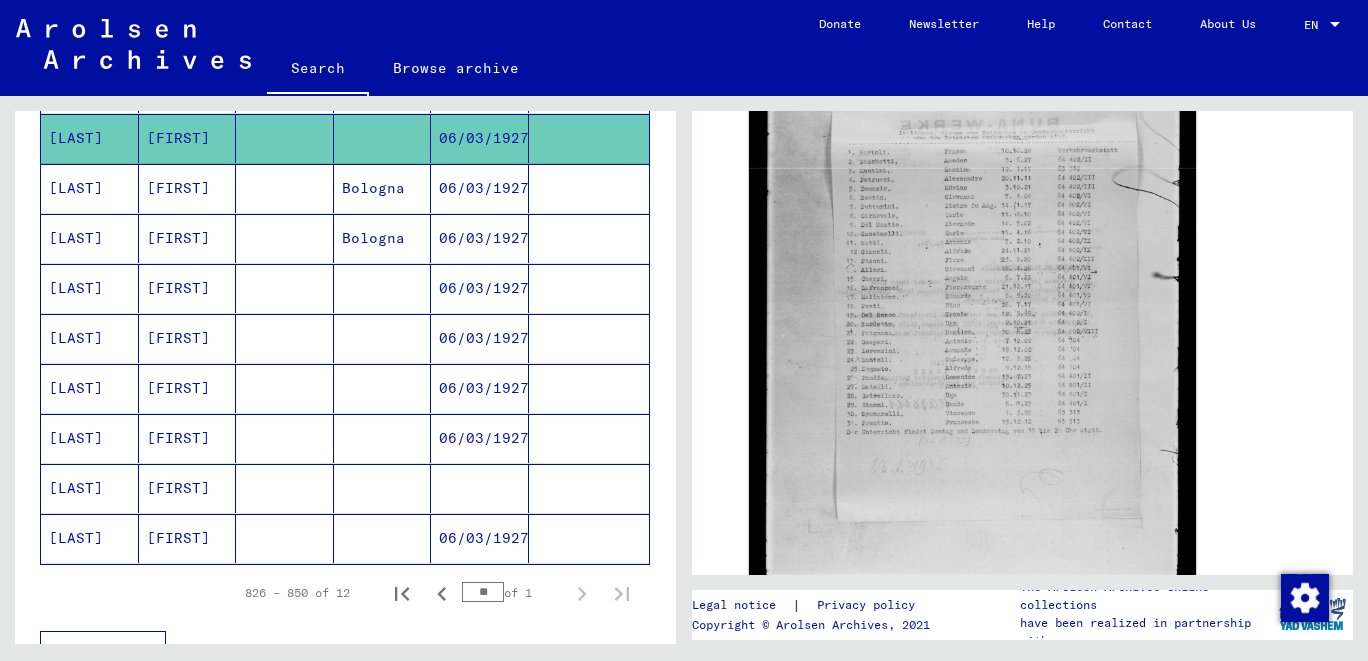 click on "[LAST]" at bounding box center [90, 238] 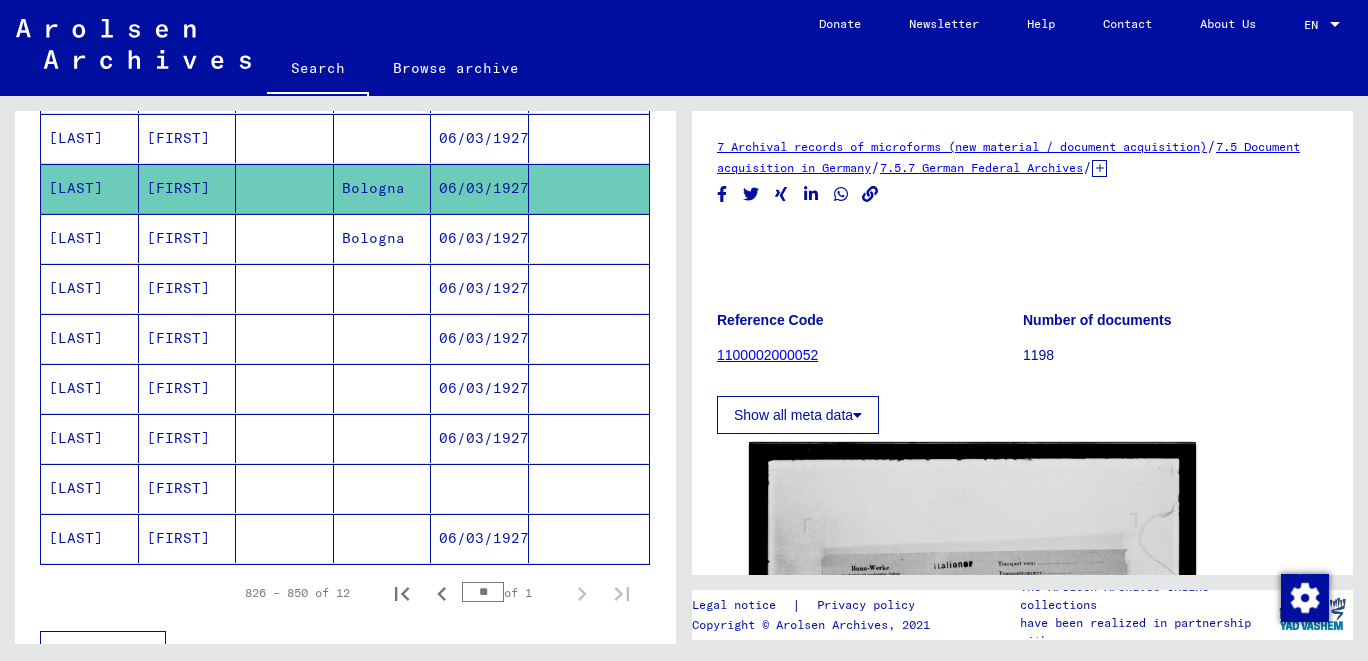 scroll, scrollTop: 427, scrollLeft: 0, axis: vertical 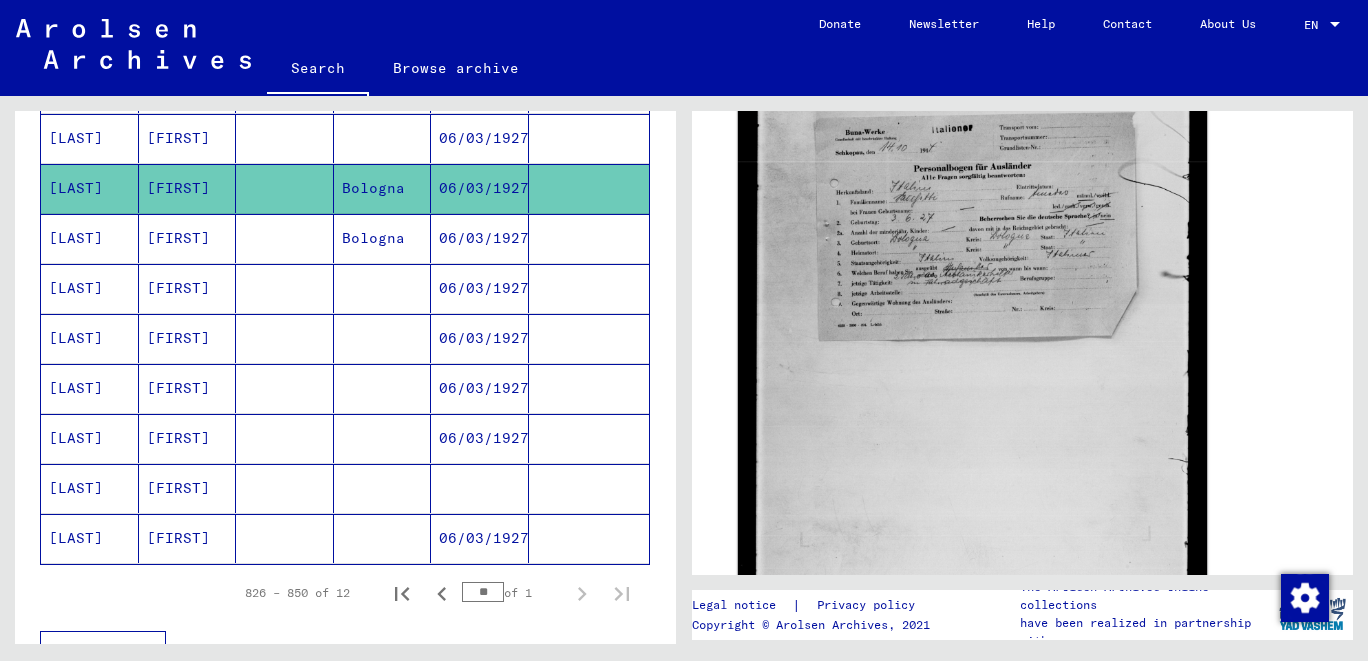 click 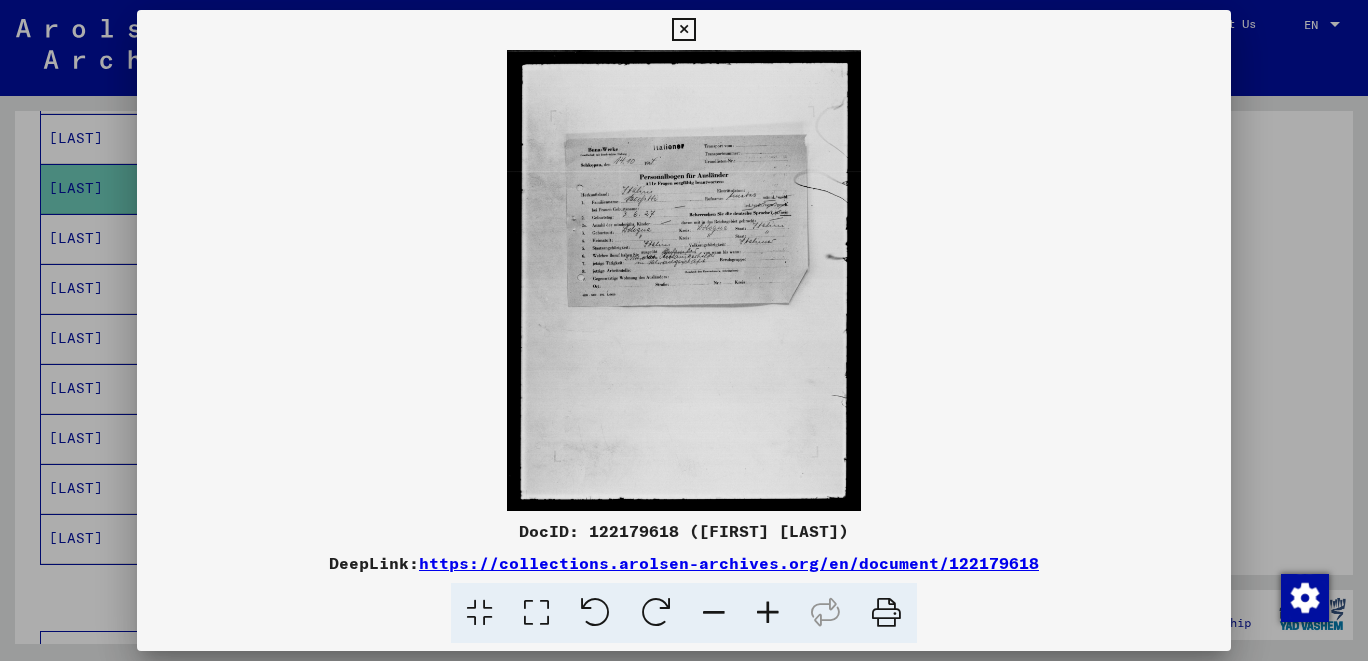 click at bounding box center [768, 613] 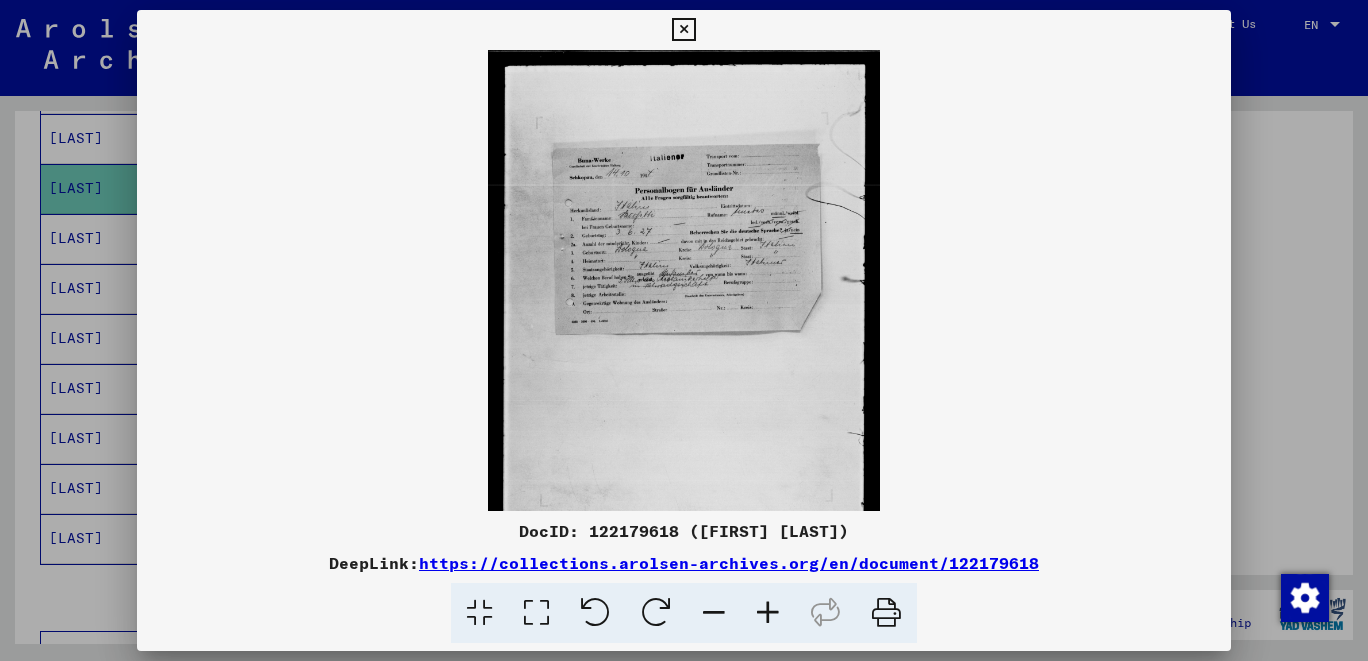 click at bounding box center (768, 613) 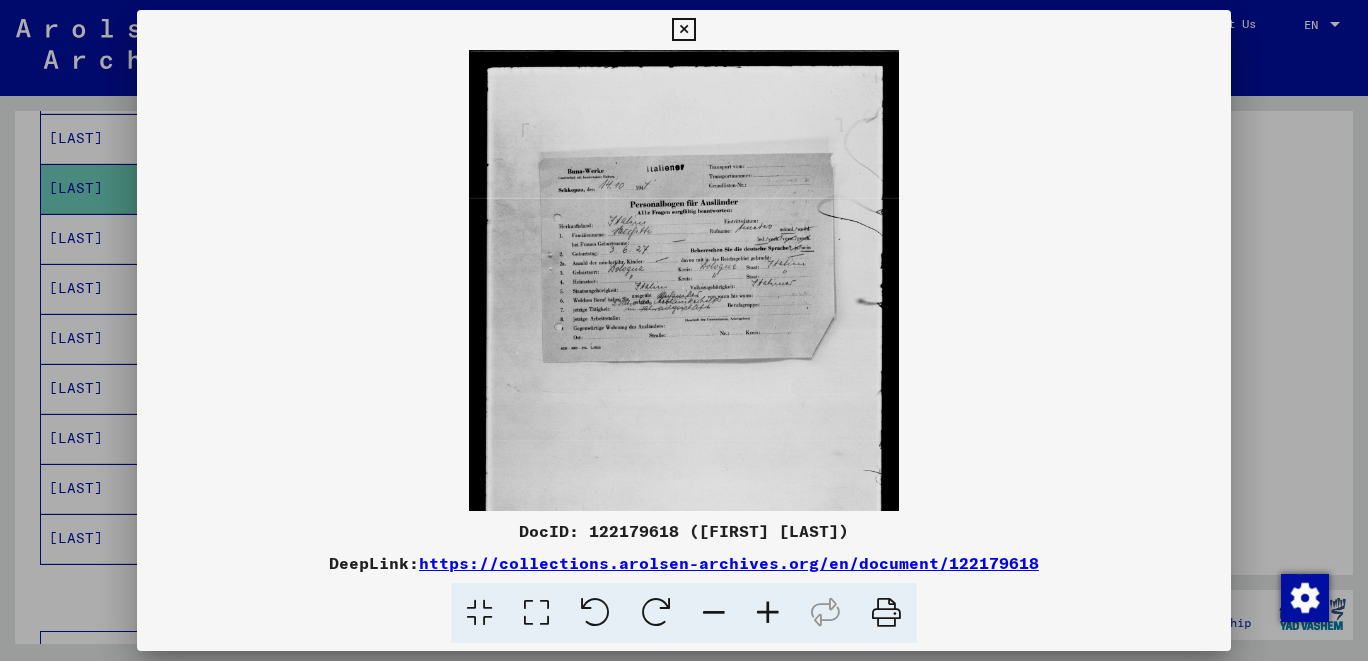 click at bounding box center [768, 613] 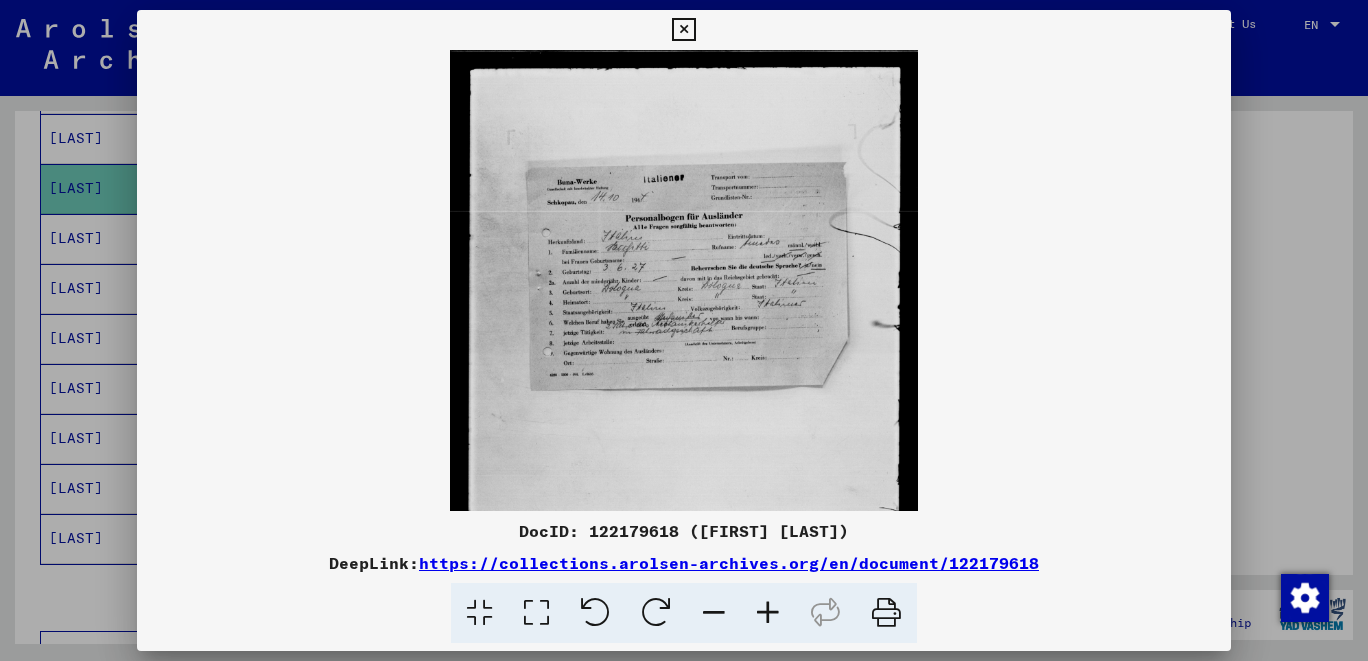 click at bounding box center [768, 613] 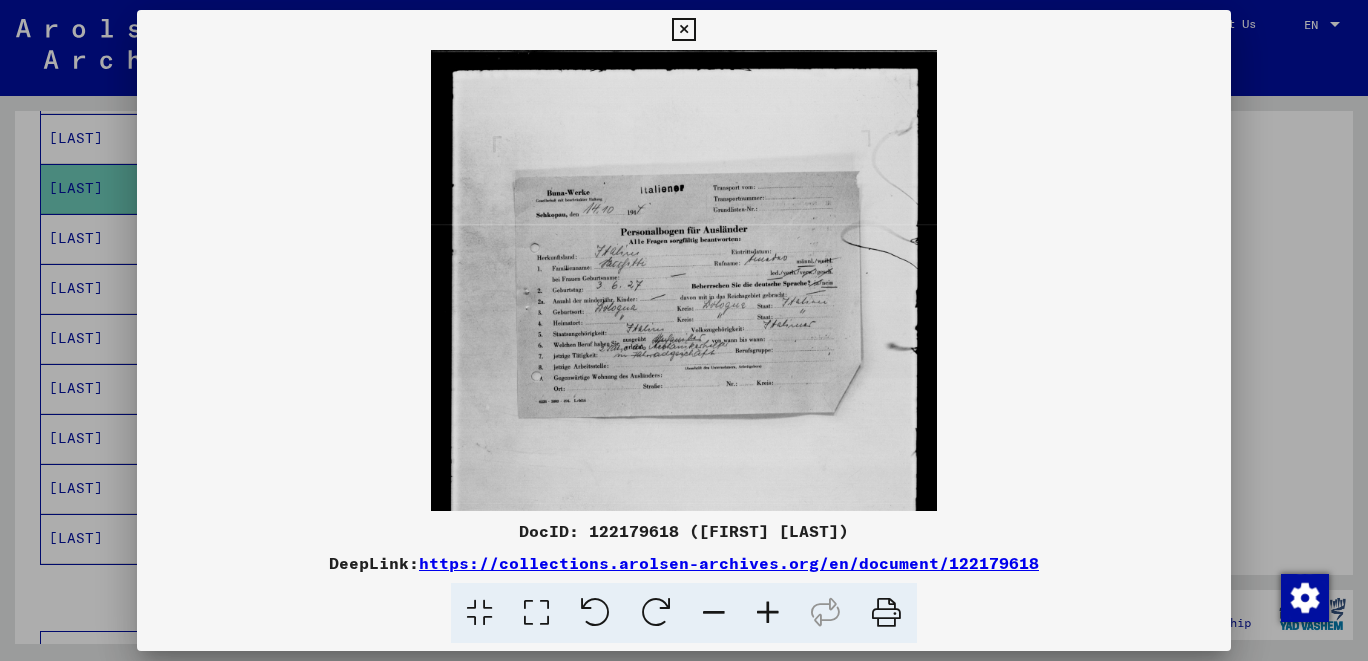 click at bounding box center [768, 613] 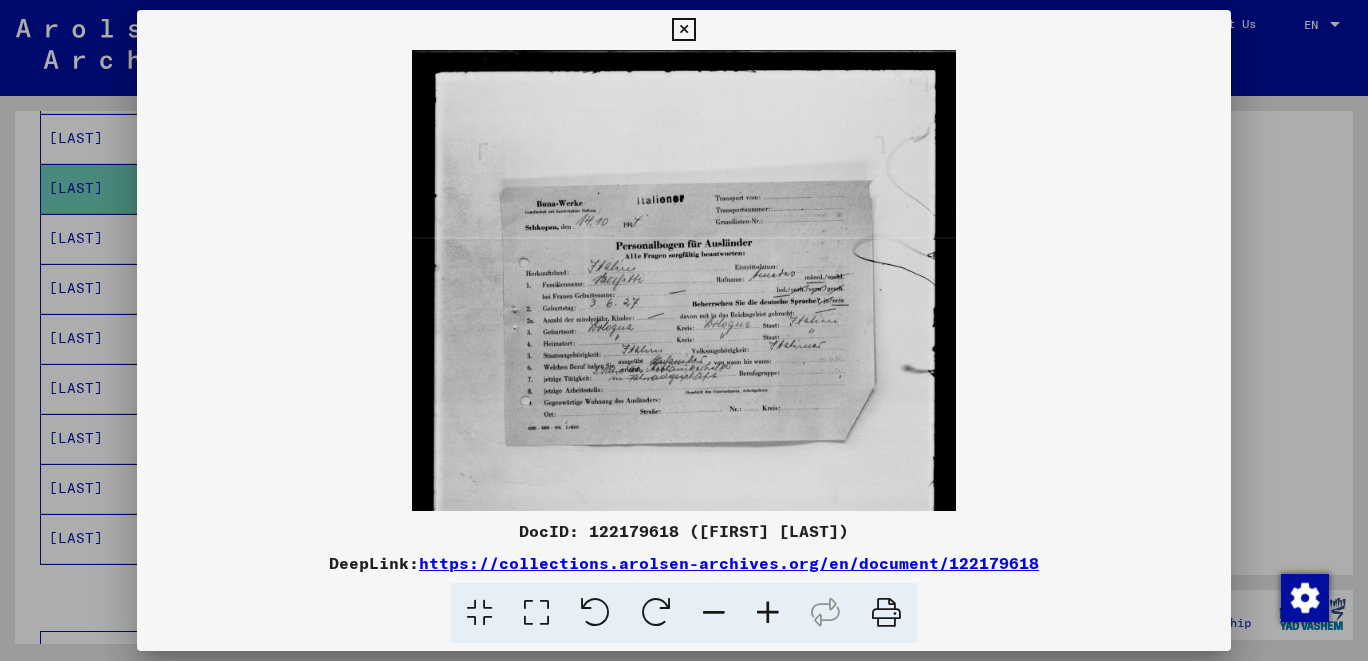 click at bounding box center [768, 613] 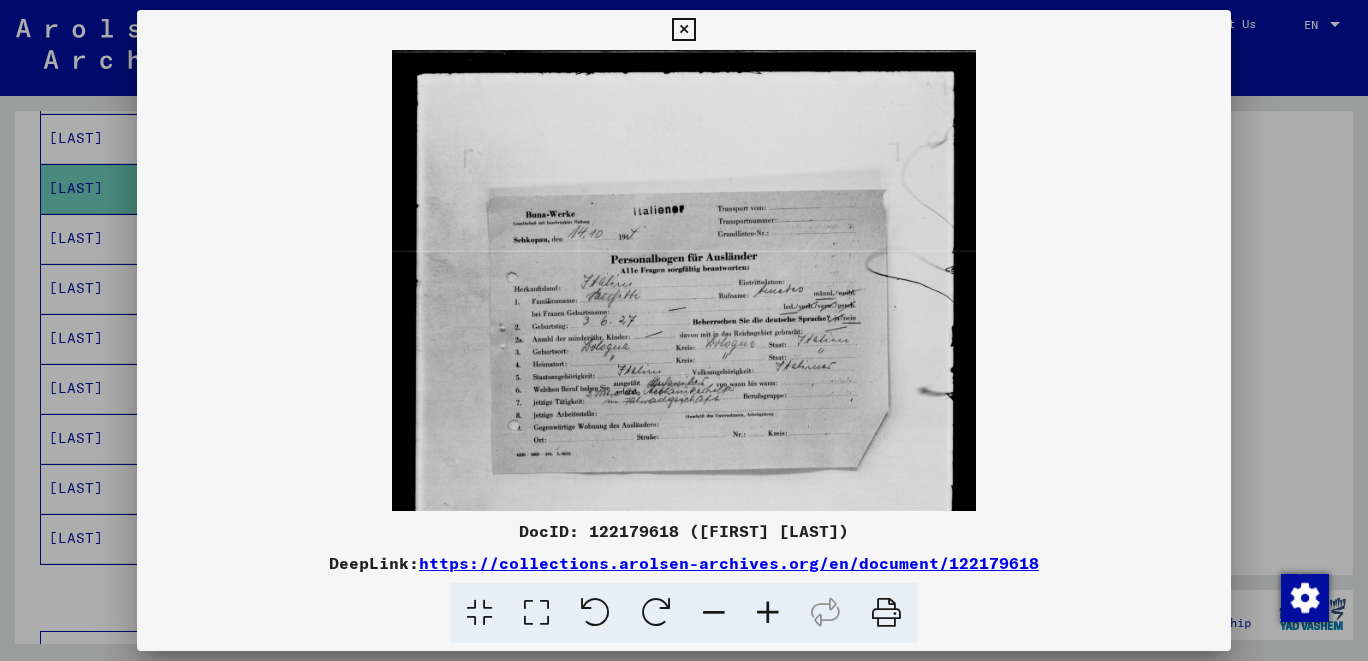 click at bounding box center [768, 613] 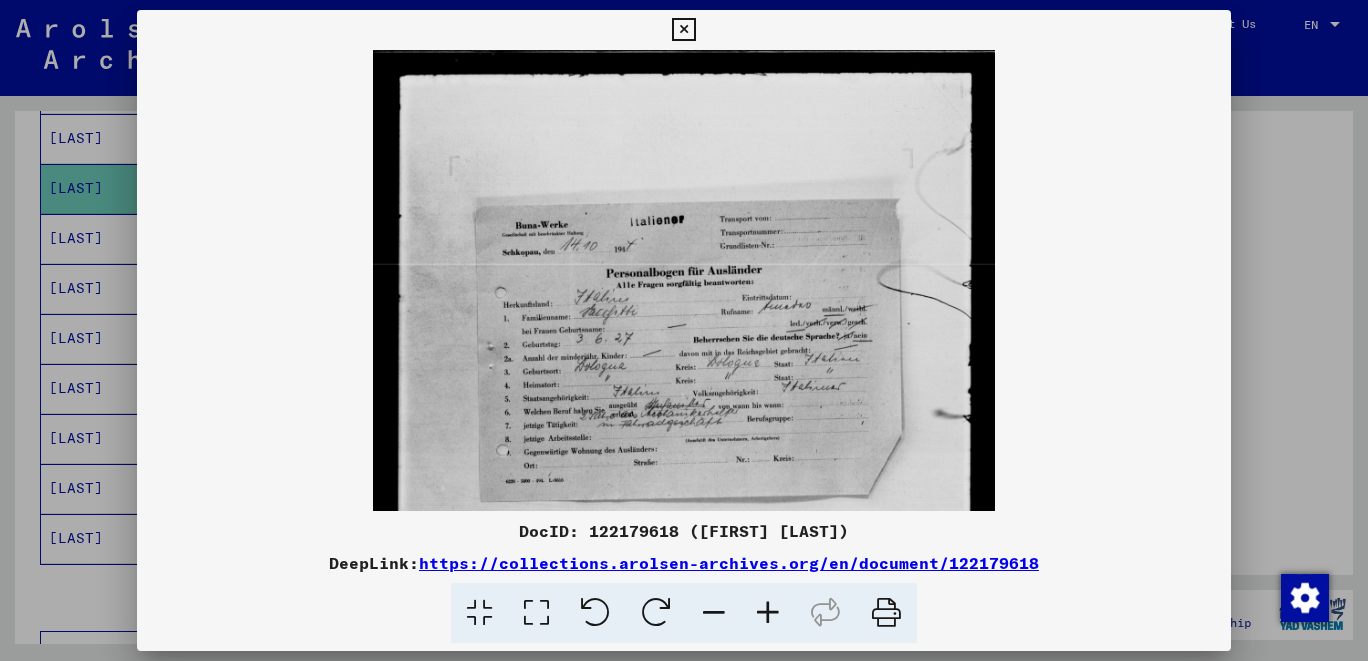 click at bounding box center [768, 613] 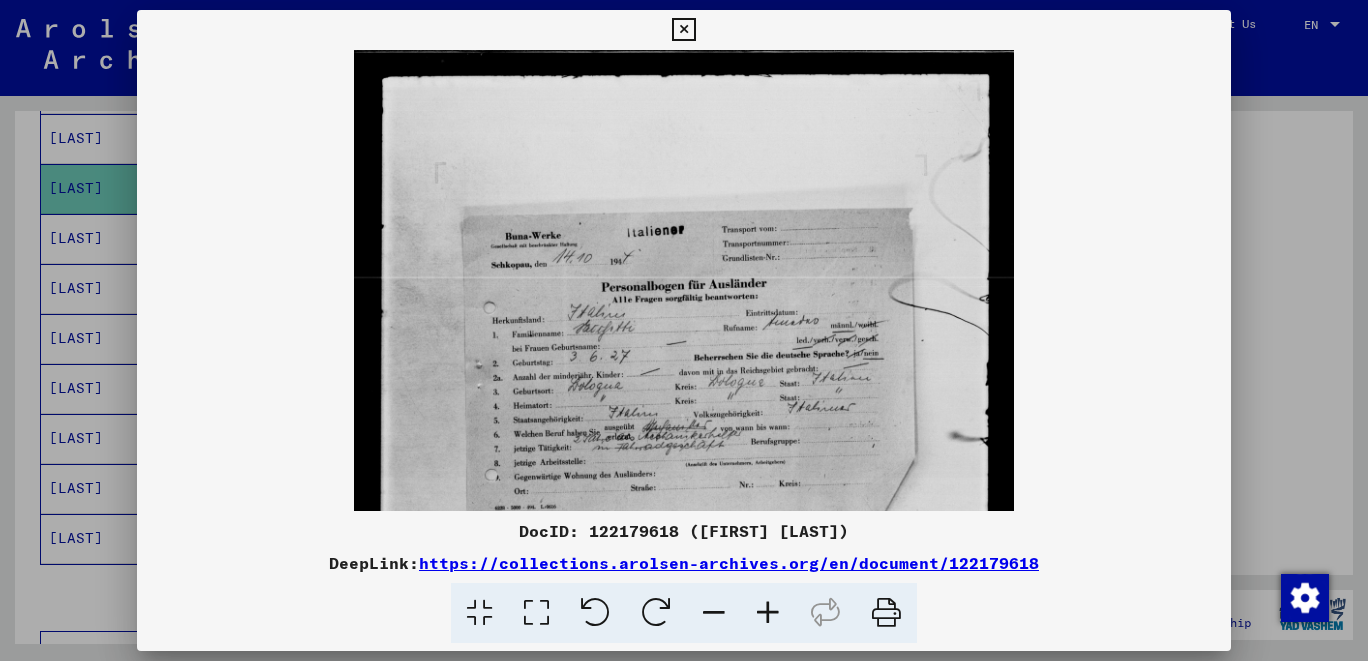 click at bounding box center (768, 613) 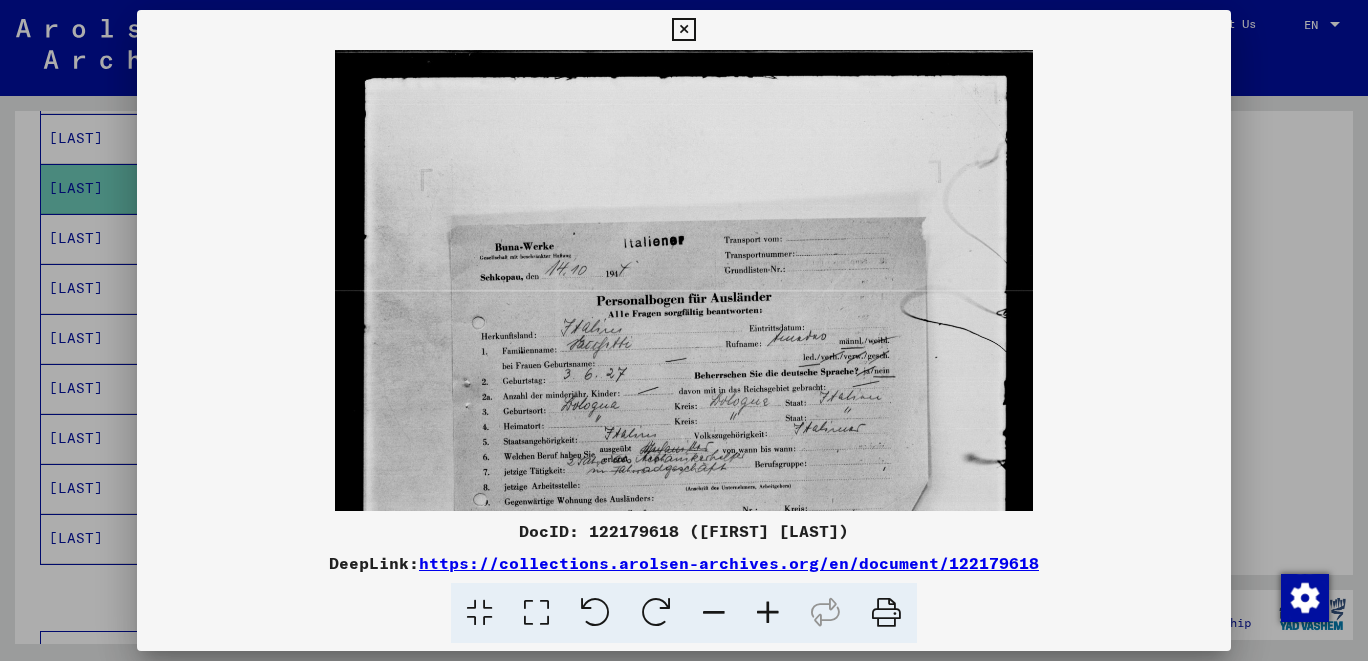 click at bounding box center [768, 613] 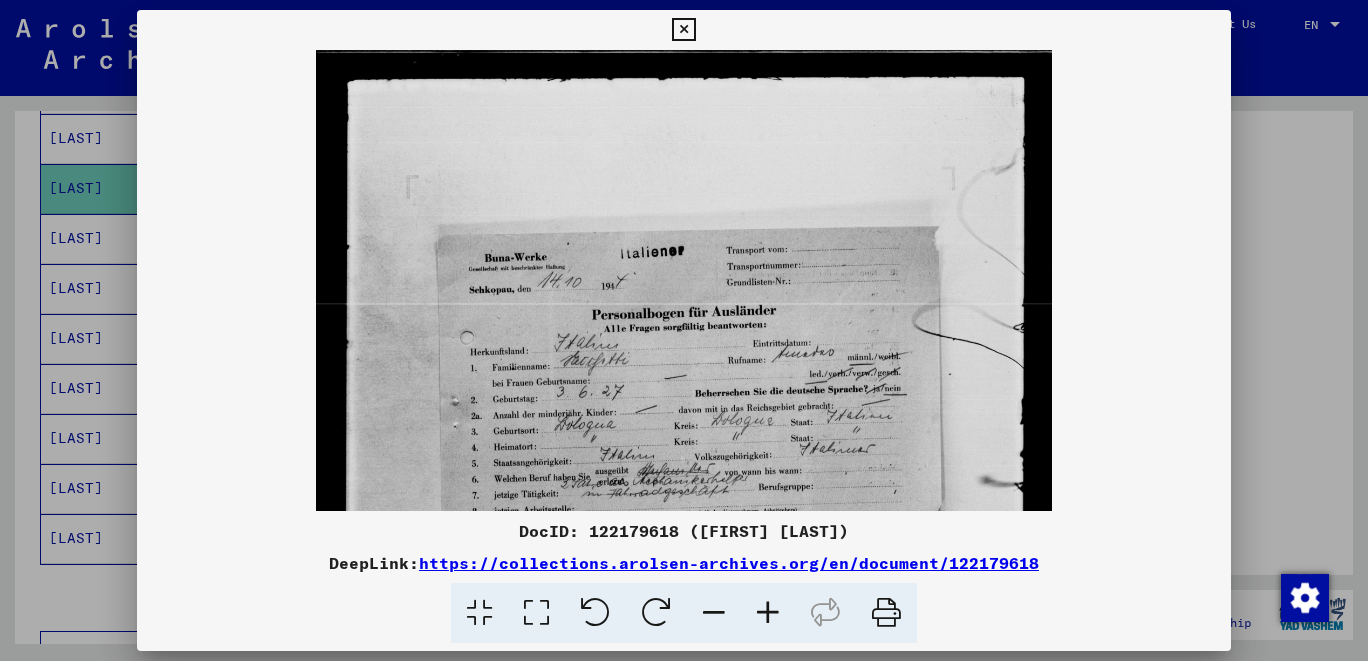 click at bounding box center (768, 613) 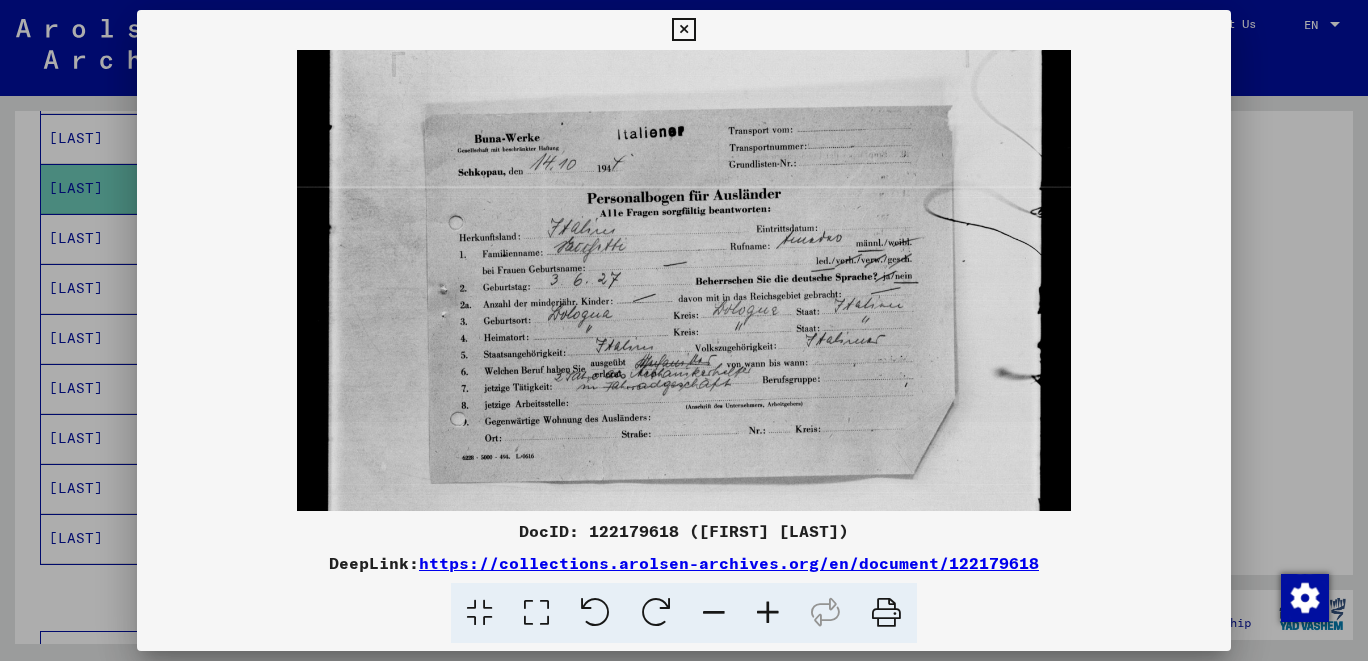 scroll, scrollTop: 136, scrollLeft: 0, axis: vertical 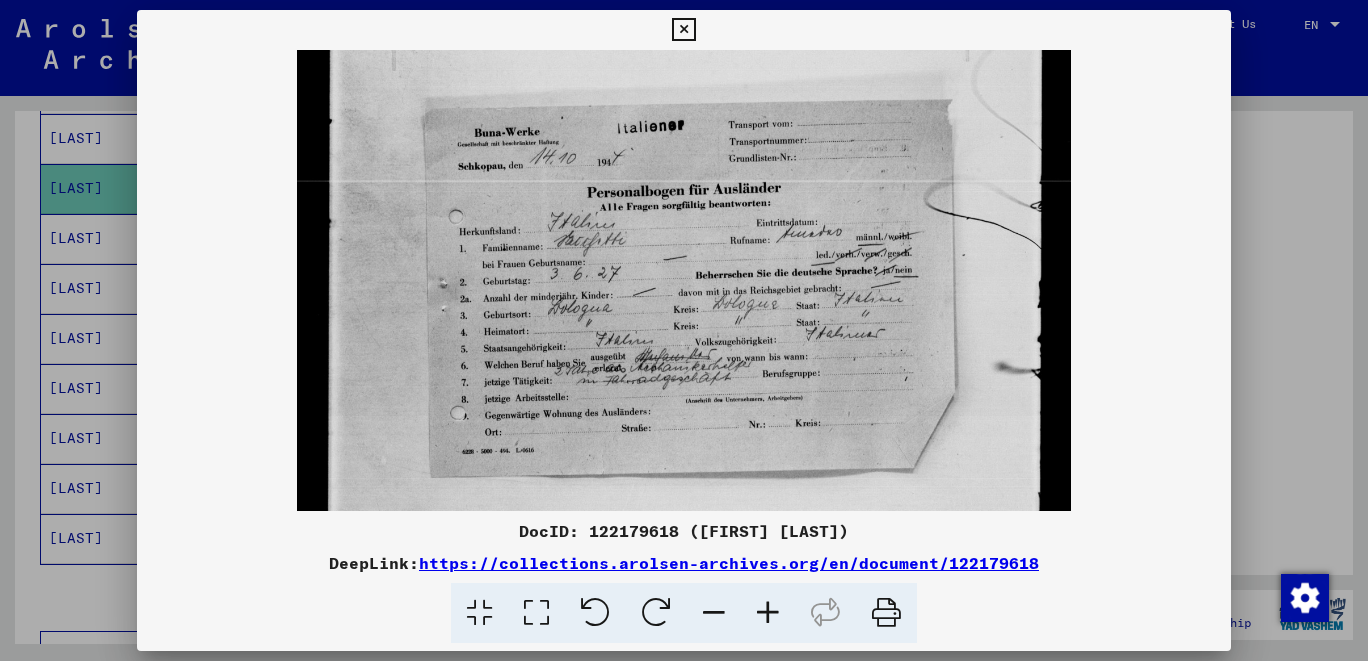 drag, startPoint x: 896, startPoint y: 425, endPoint x: 950, endPoint y: 294, distance: 141.69333 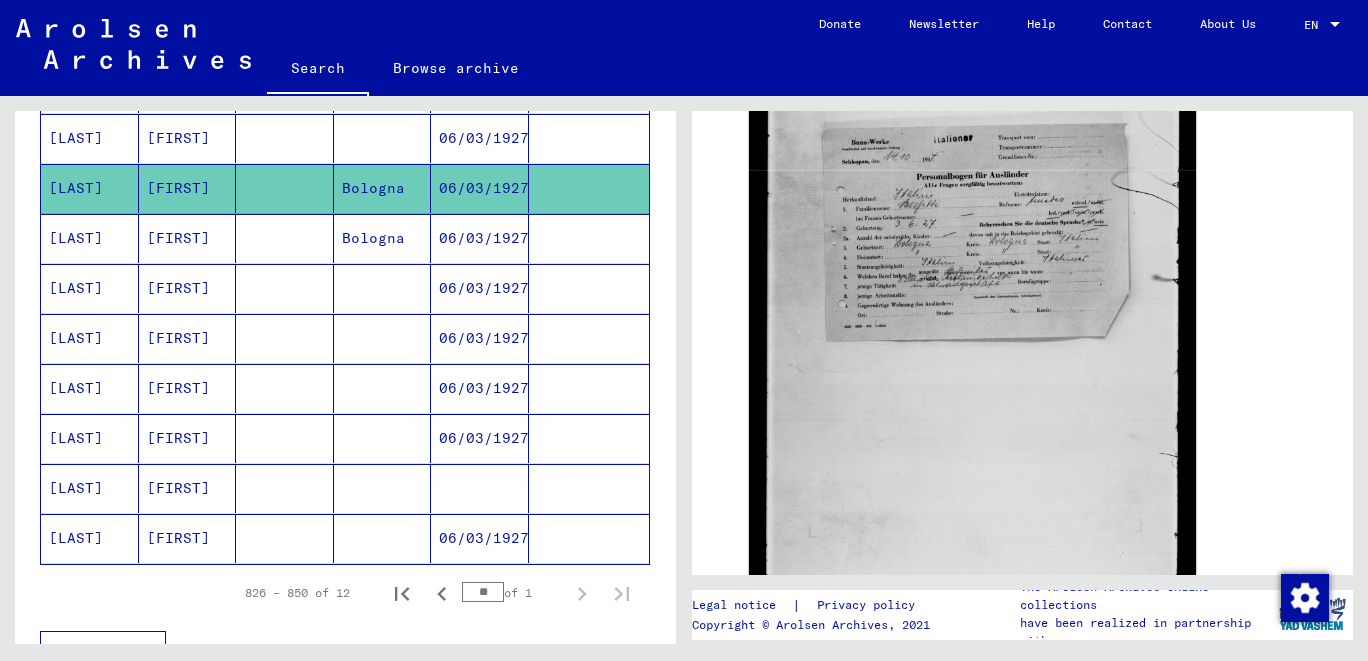click on "[LAST]" at bounding box center [90, 288] 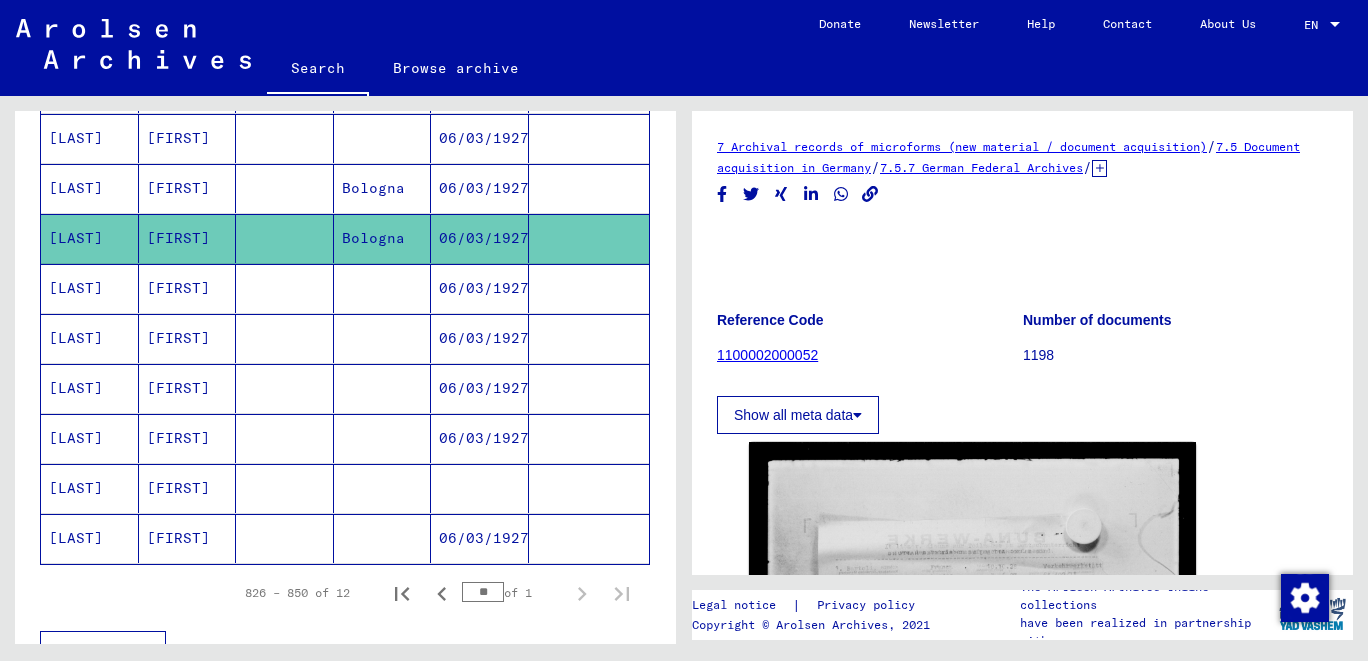 scroll, scrollTop: 427, scrollLeft: 0, axis: vertical 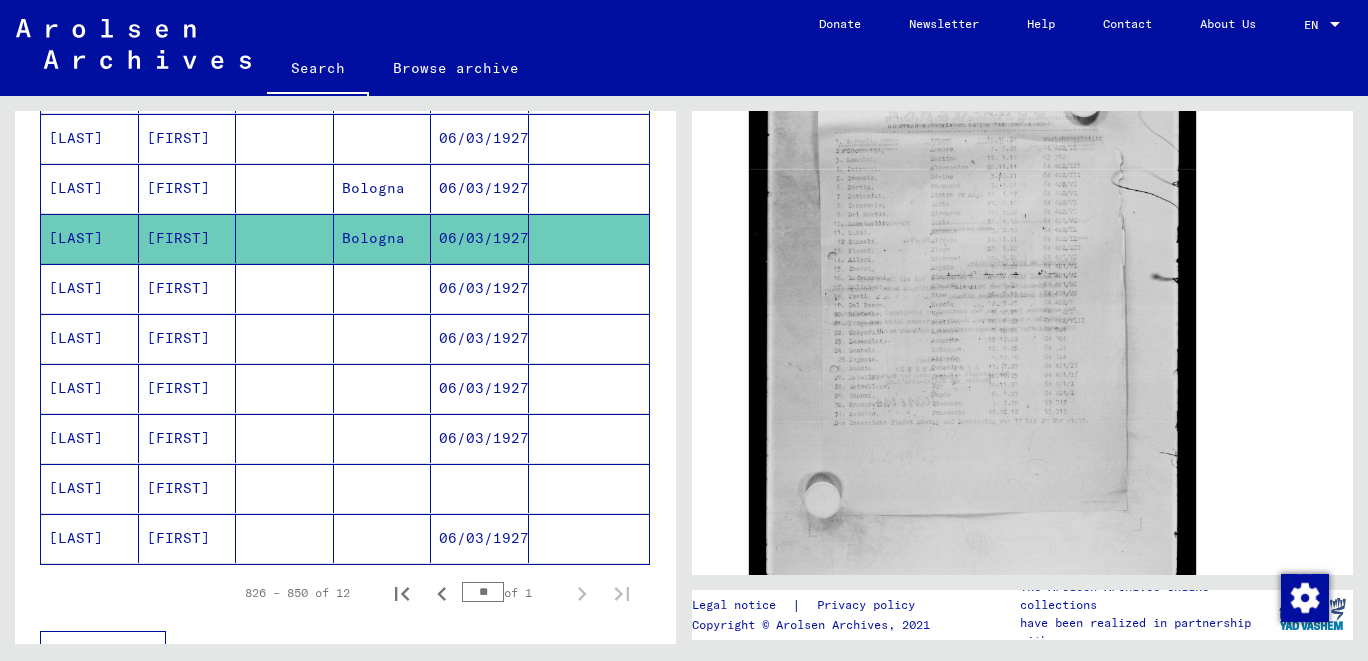 click on "[LAST]" at bounding box center (90, 338) 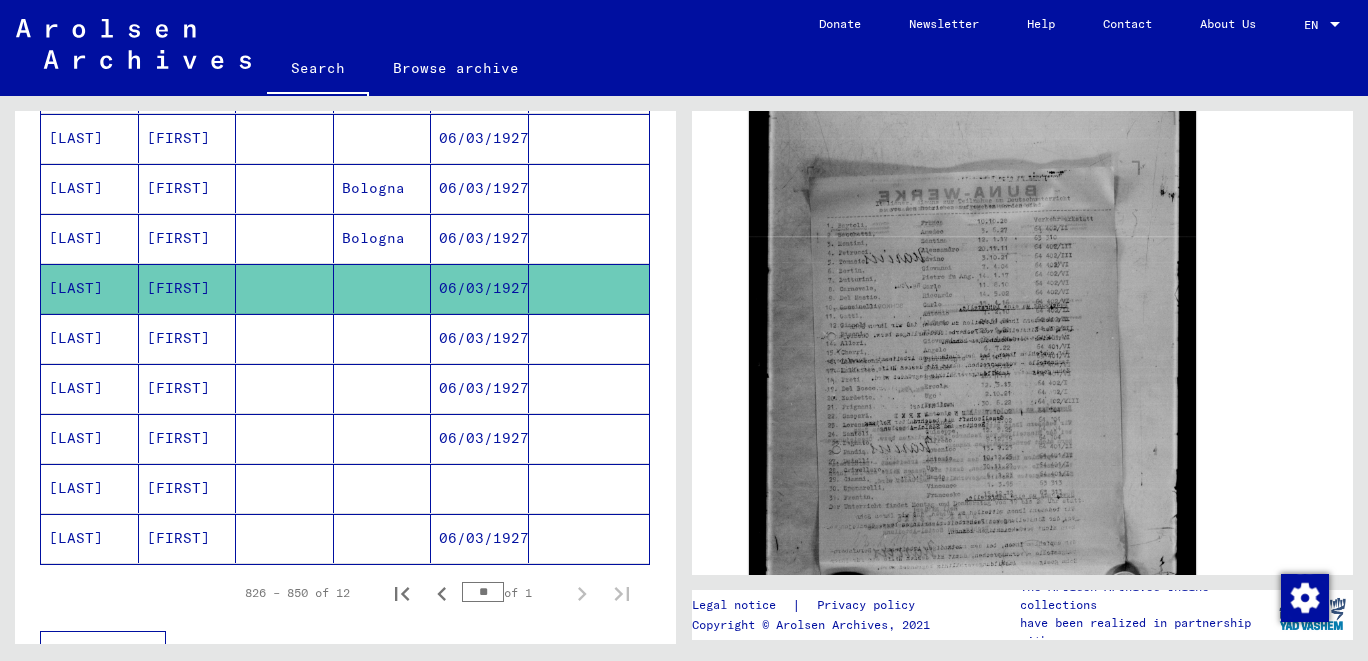 scroll, scrollTop: 427, scrollLeft: 0, axis: vertical 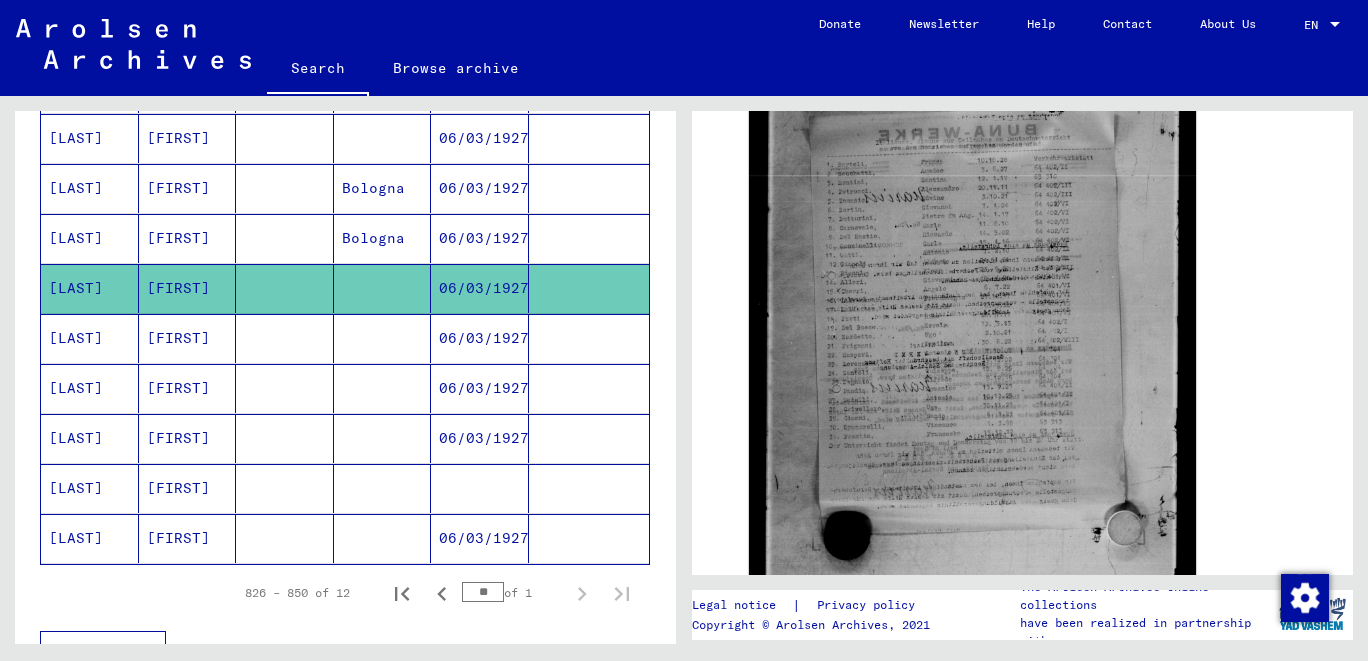 click on "[LAST]" at bounding box center (90, 388) 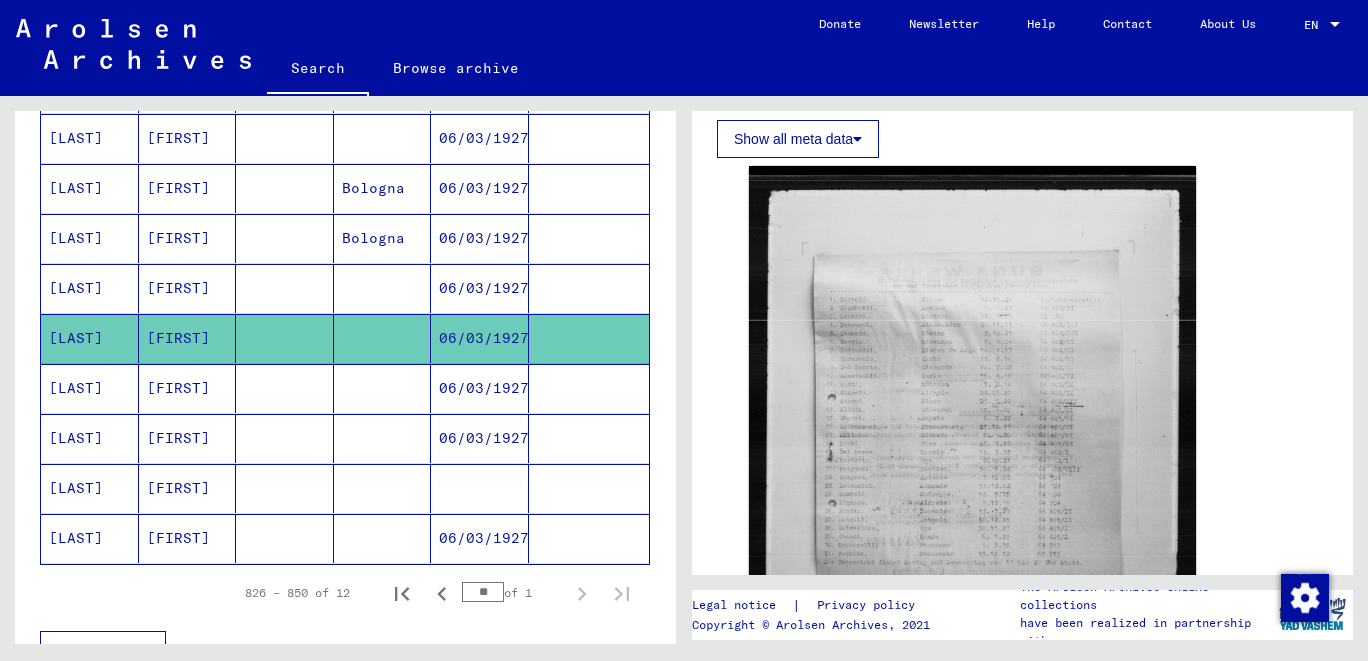 scroll, scrollTop: 427, scrollLeft: 0, axis: vertical 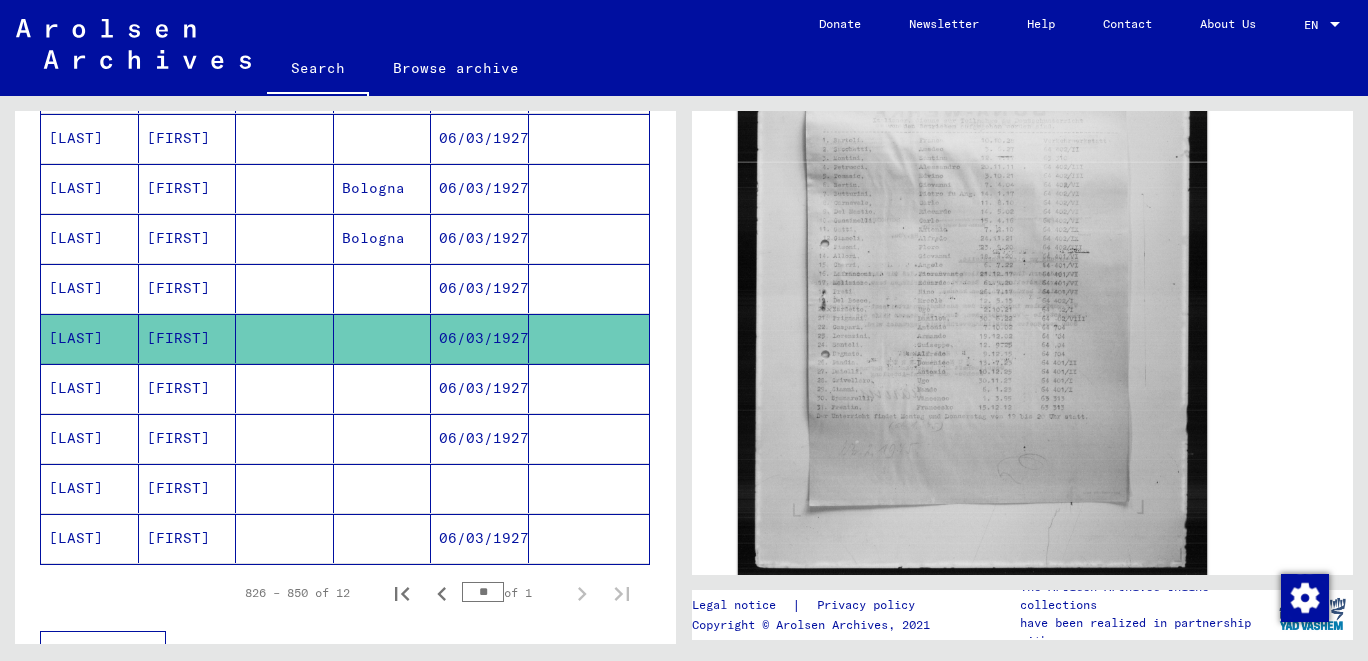 click 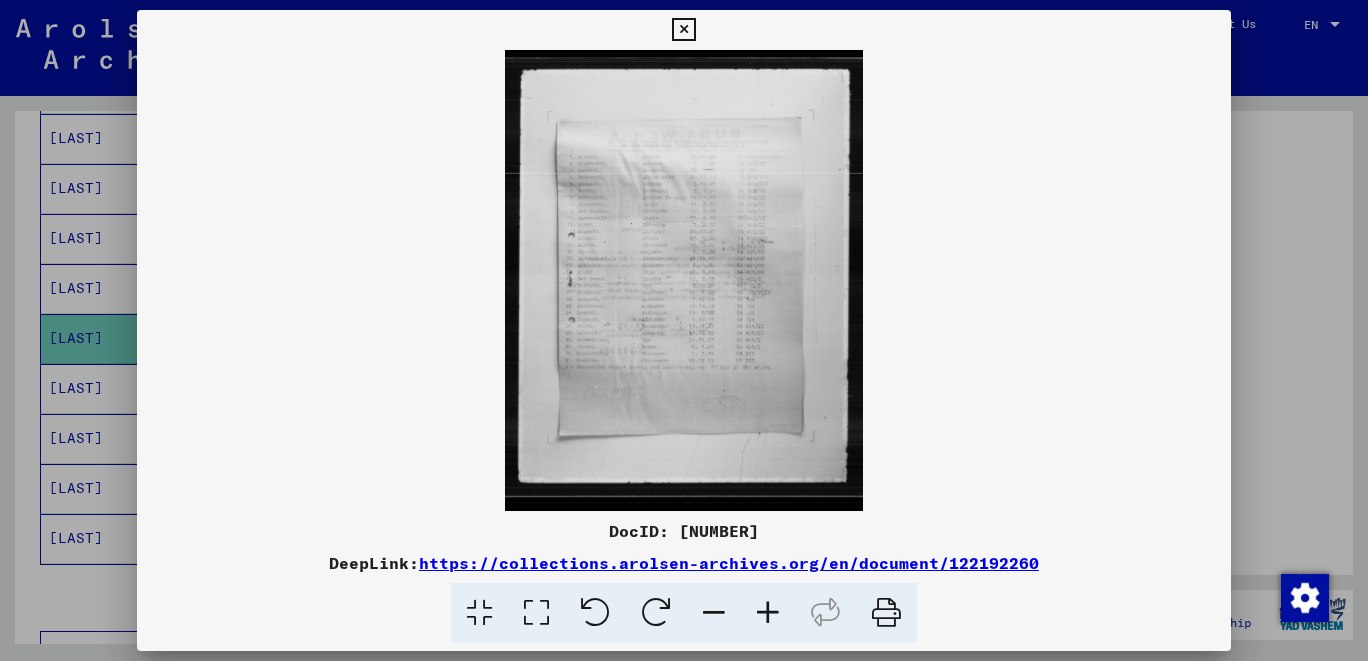 scroll, scrollTop: 426, scrollLeft: 0, axis: vertical 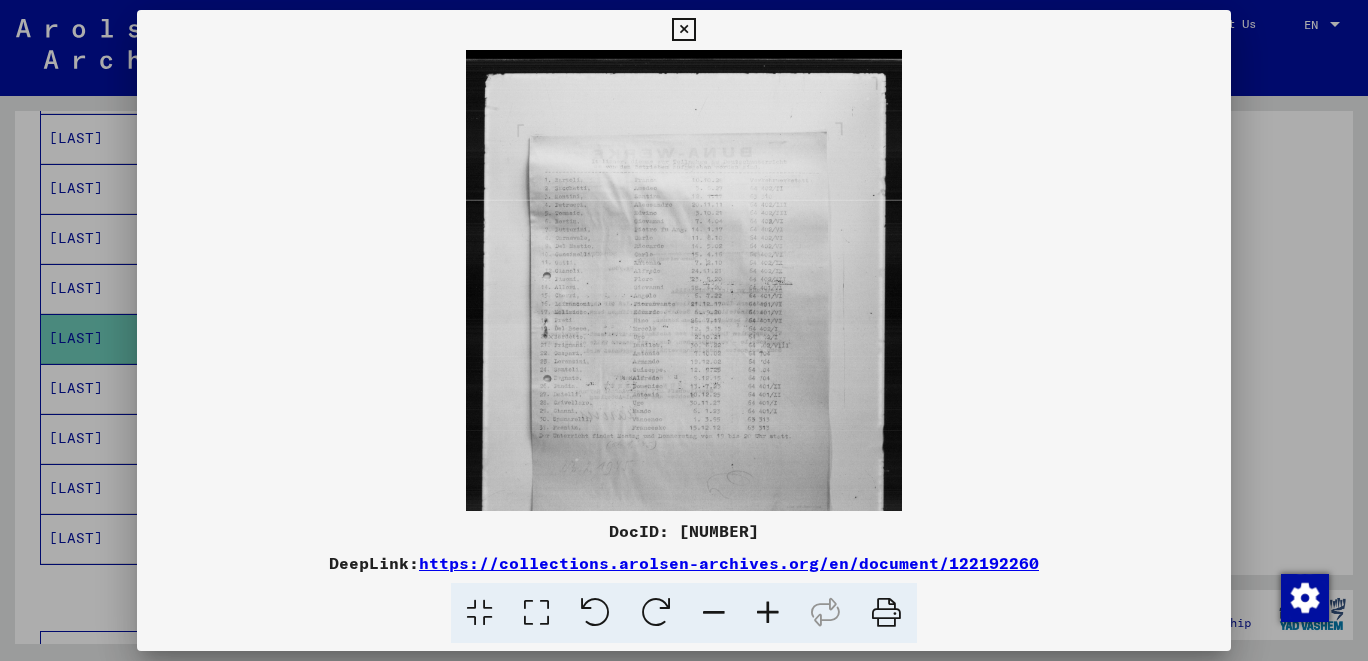 click at bounding box center (768, 613) 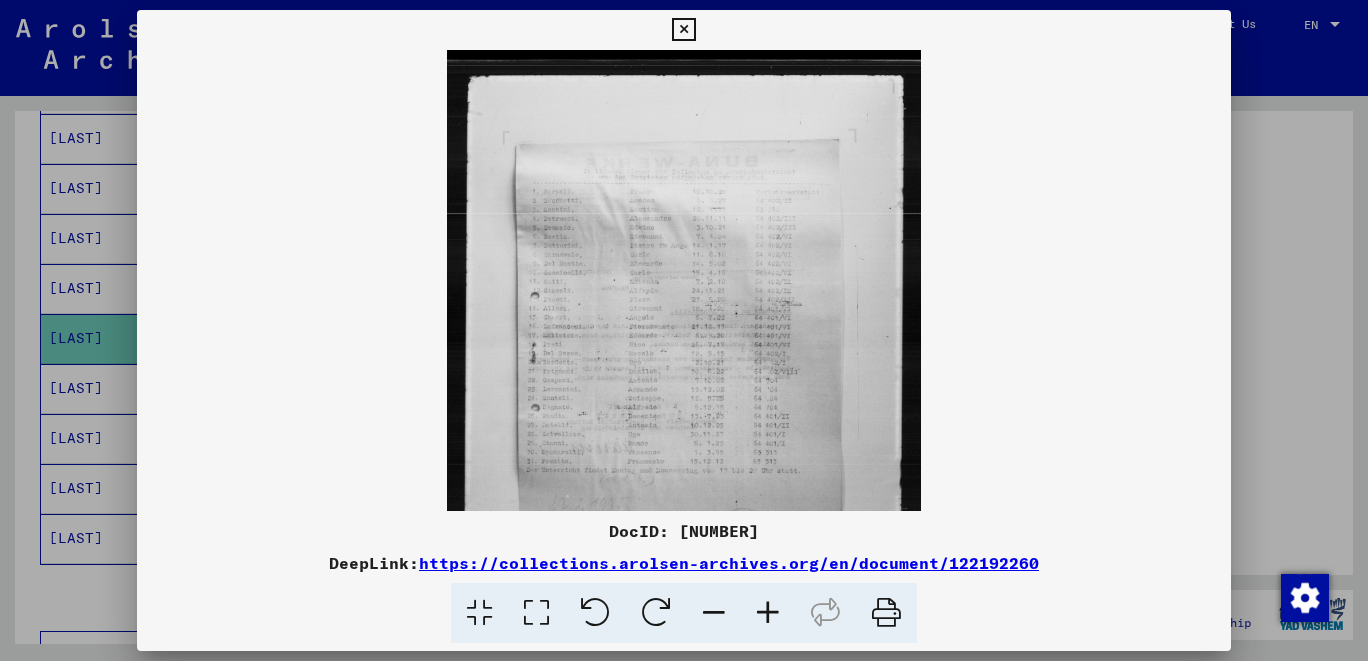 click at bounding box center [768, 613] 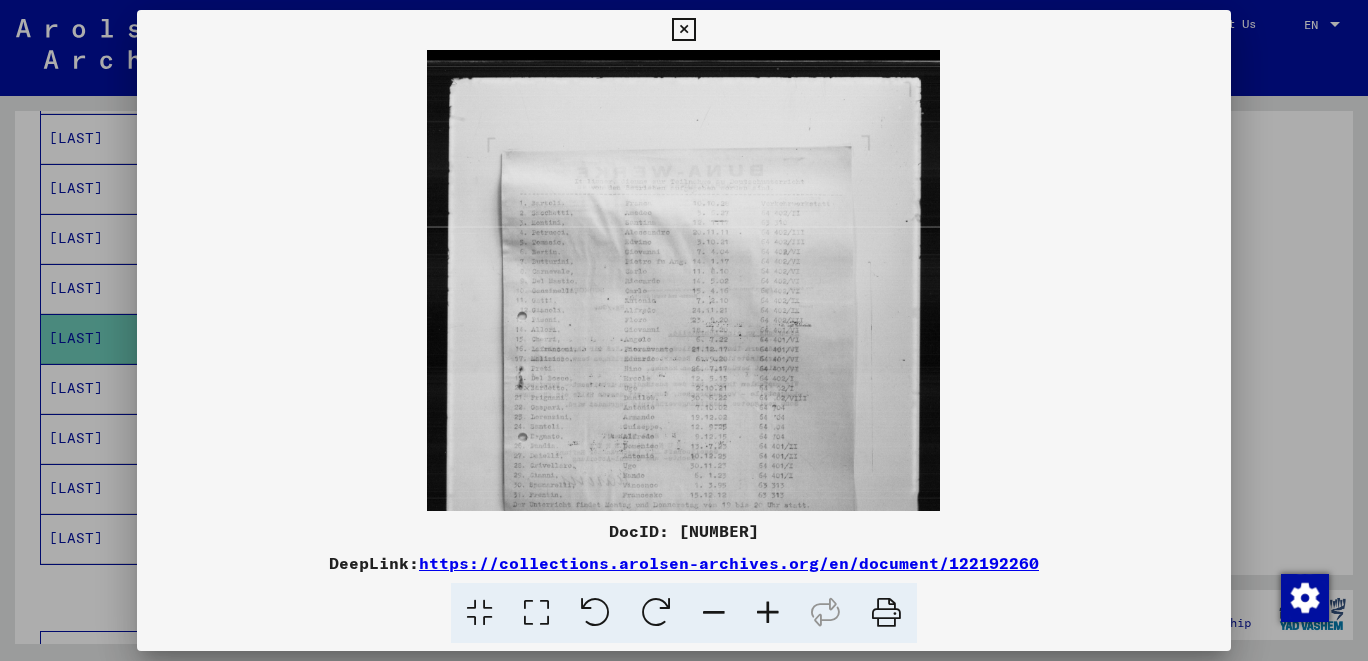 click at bounding box center [768, 613] 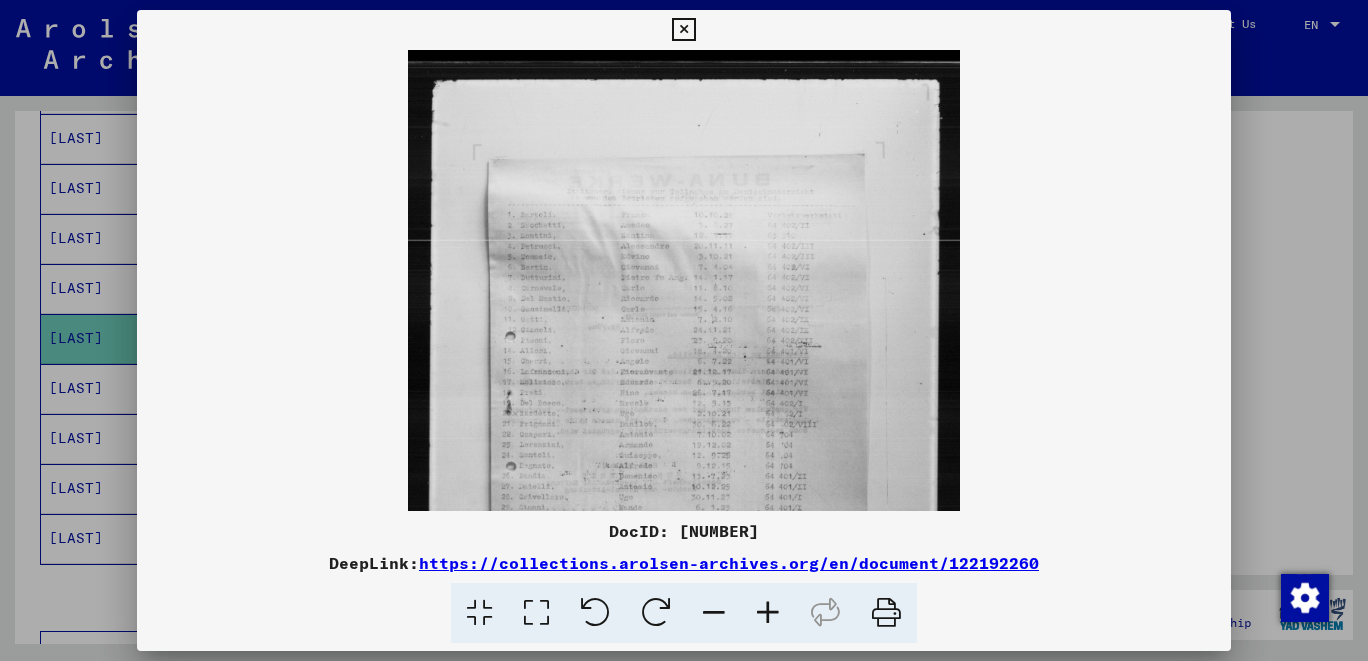 click at bounding box center (768, 613) 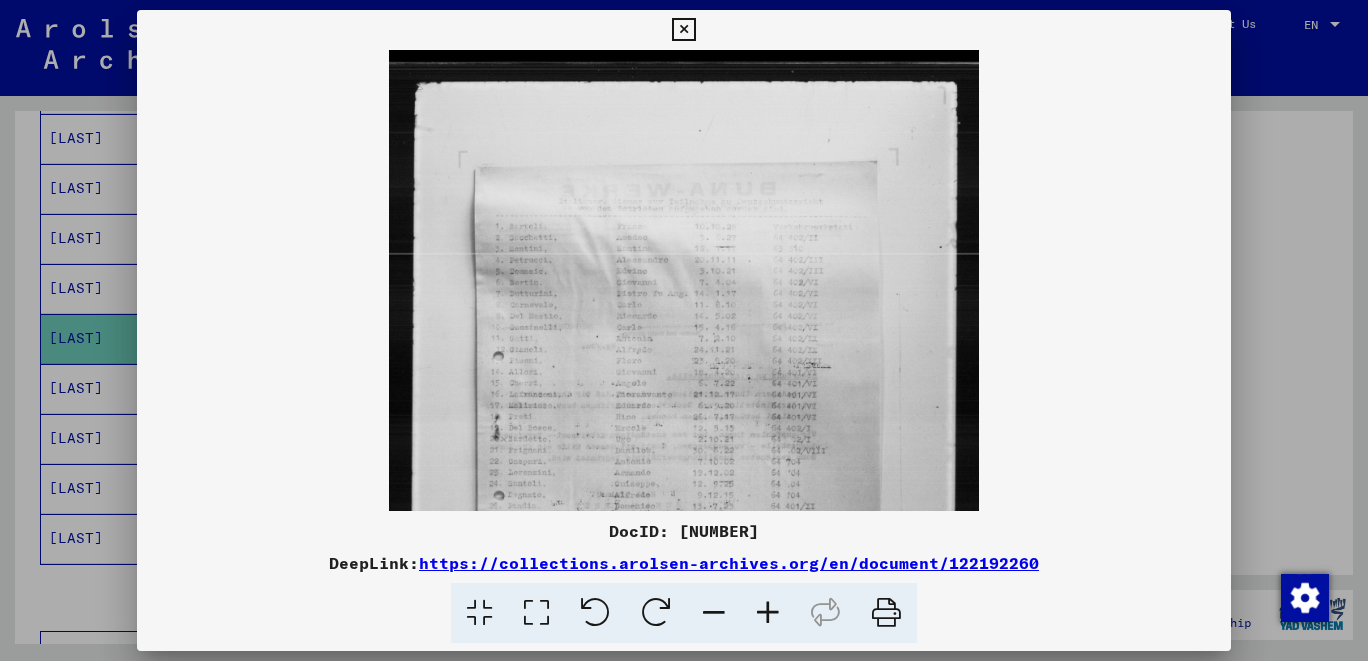 click at bounding box center [768, 613] 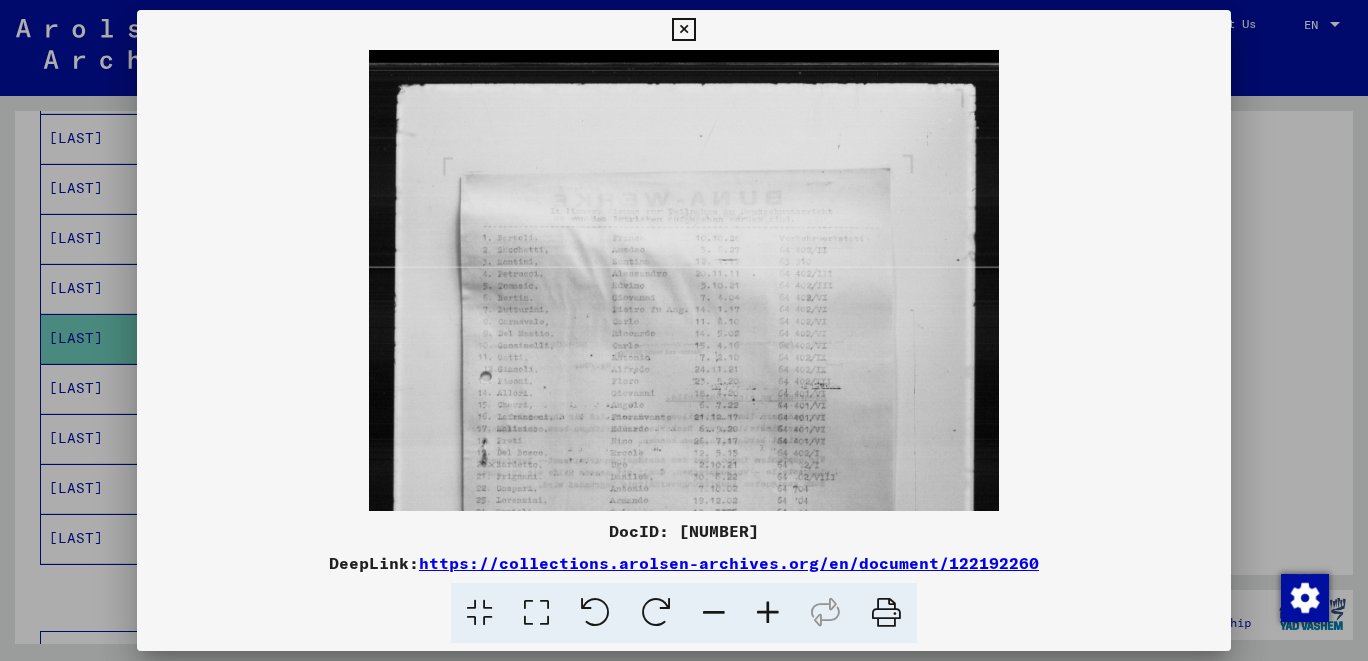 click at bounding box center [768, 613] 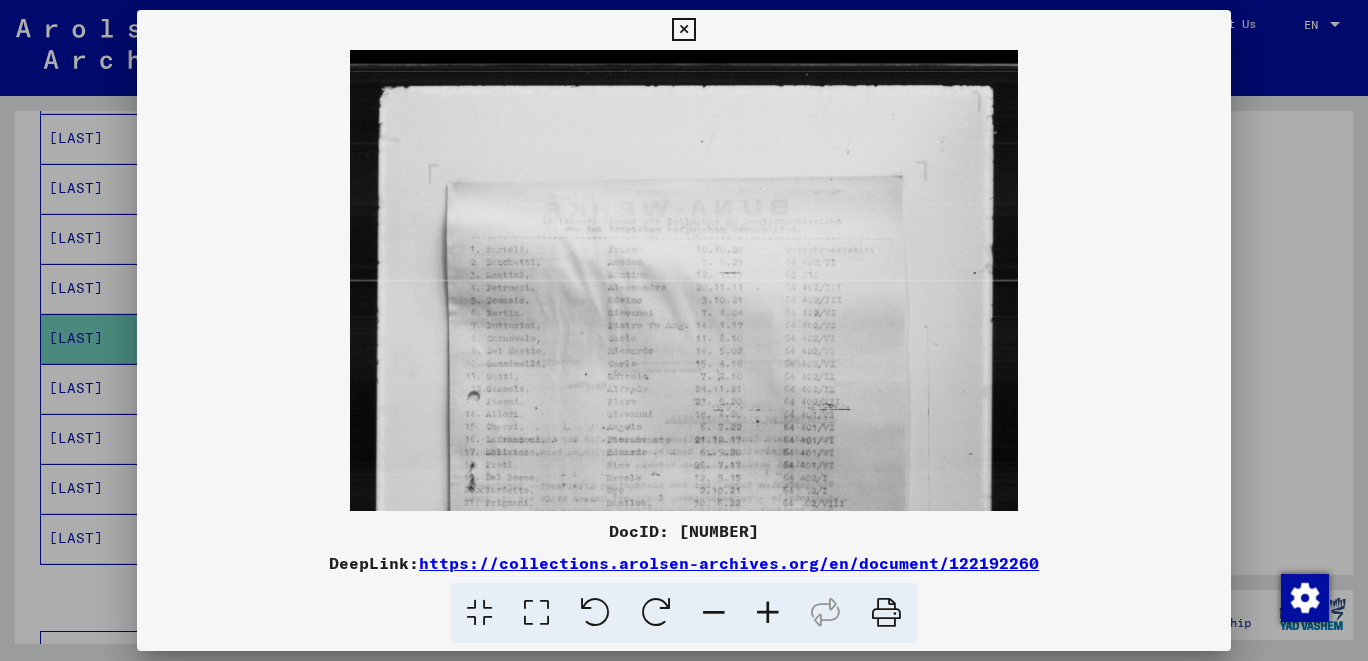 click at bounding box center (768, 613) 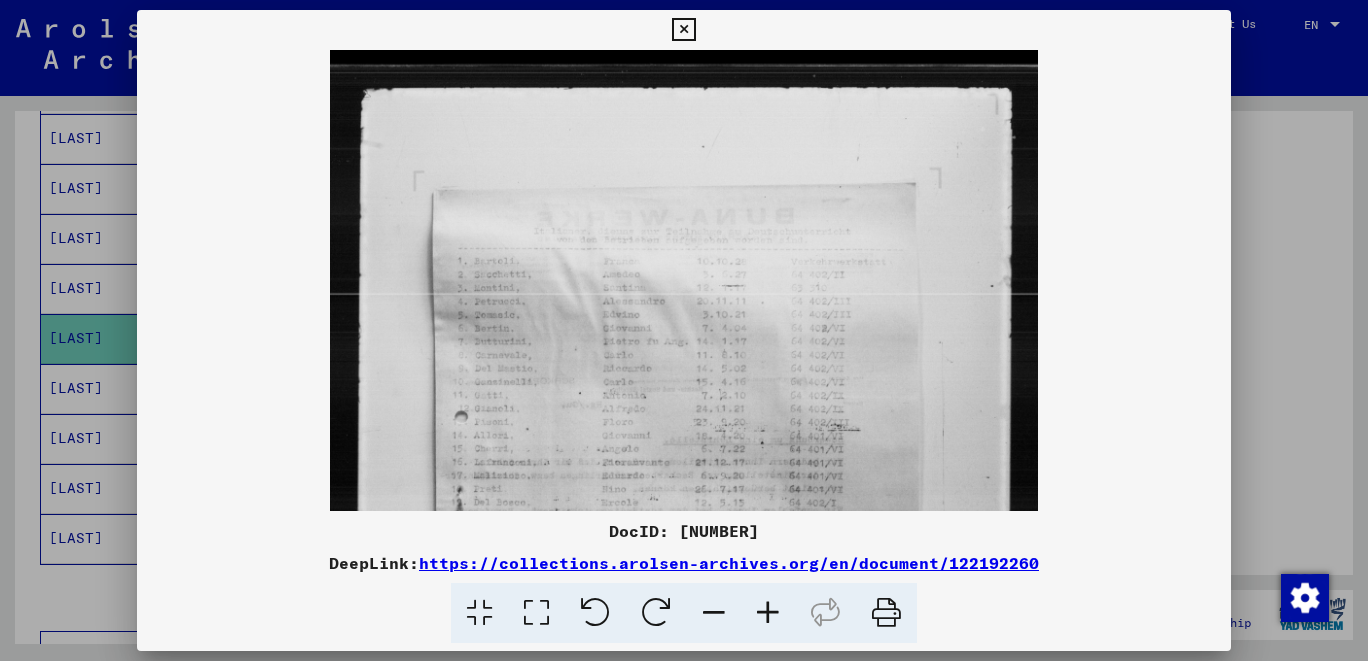 click at bounding box center (768, 613) 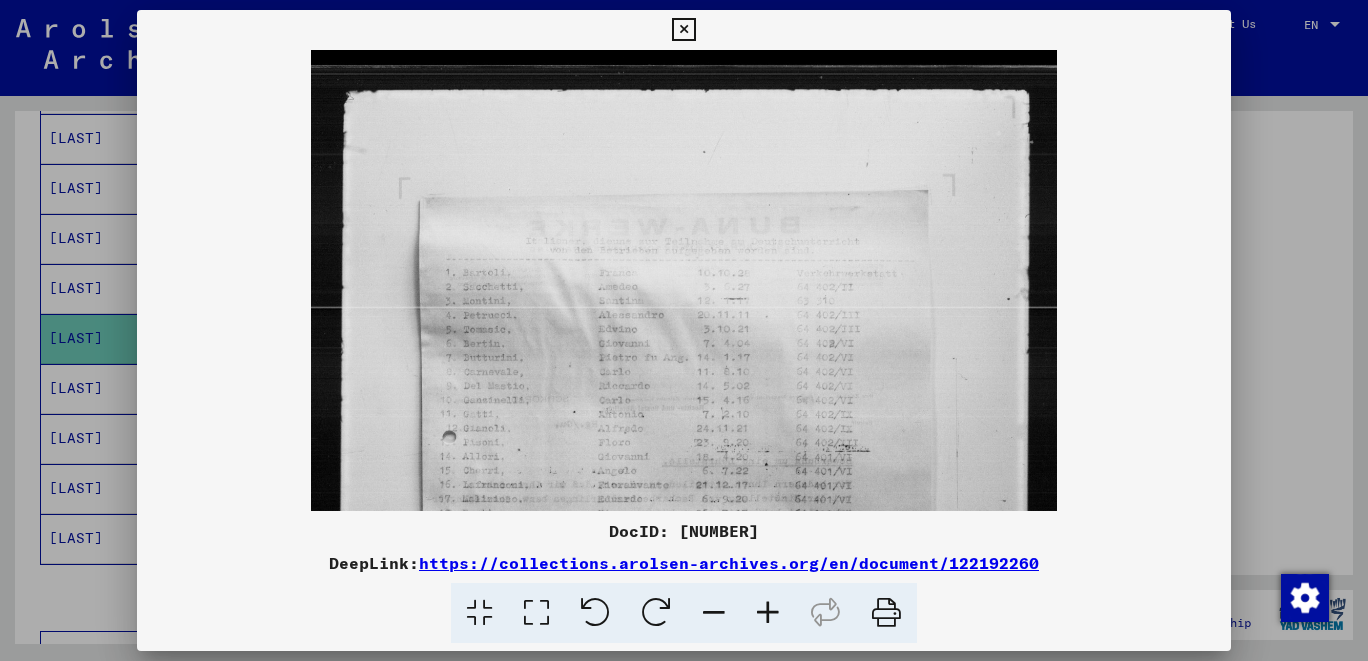 click at bounding box center [768, 613] 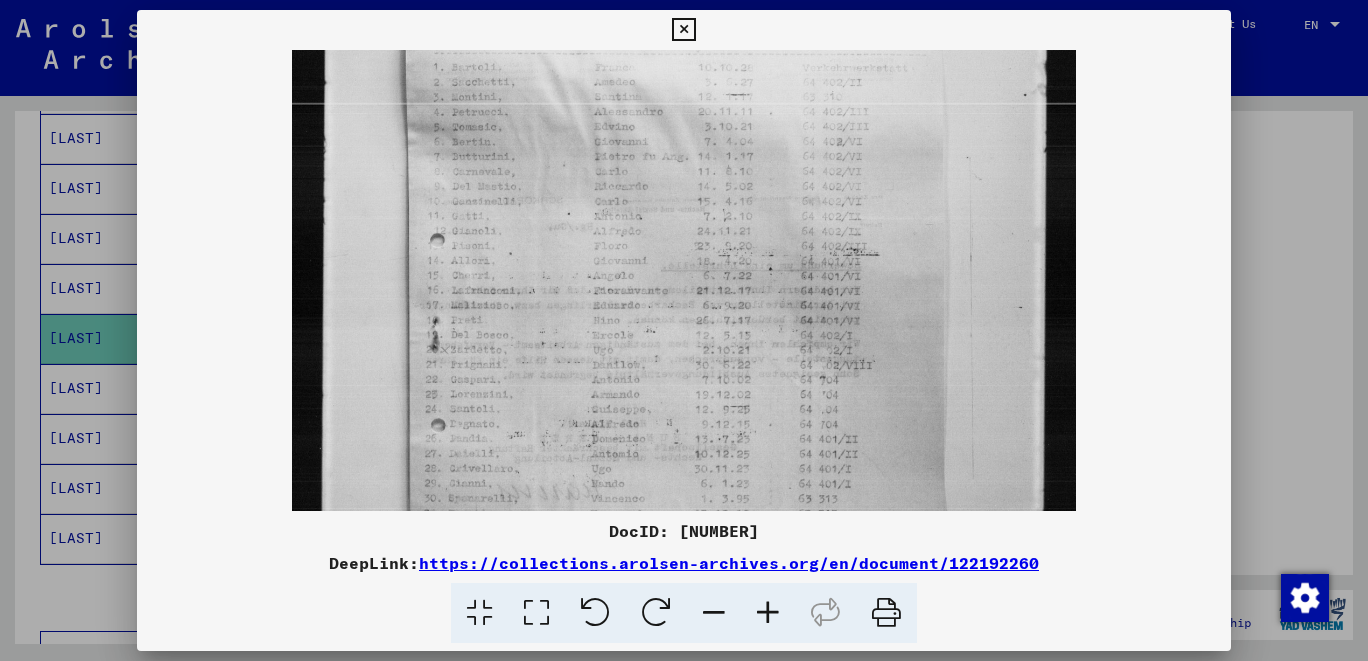 drag, startPoint x: 822, startPoint y: 459, endPoint x: 866, endPoint y: 240, distance: 223.37636 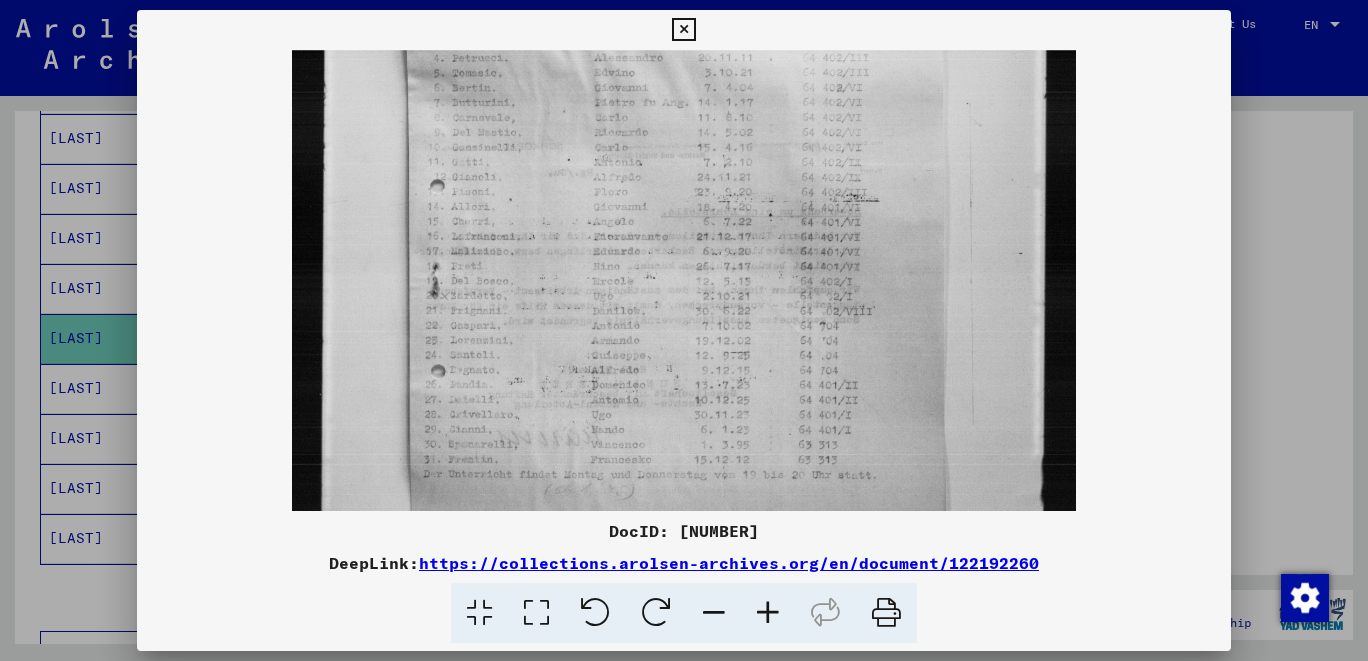 drag, startPoint x: 870, startPoint y: 454, endPoint x: 858, endPoint y: 386, distance: 69.050705 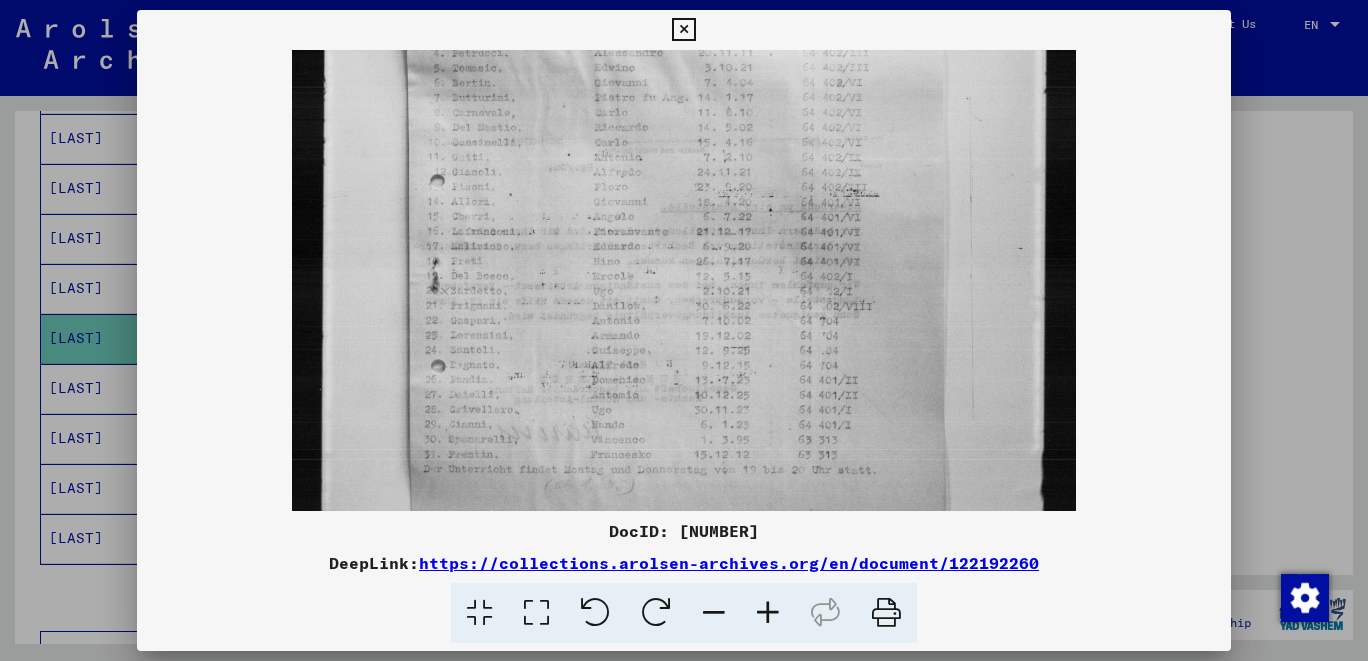 click at bounding box center (683, 30) 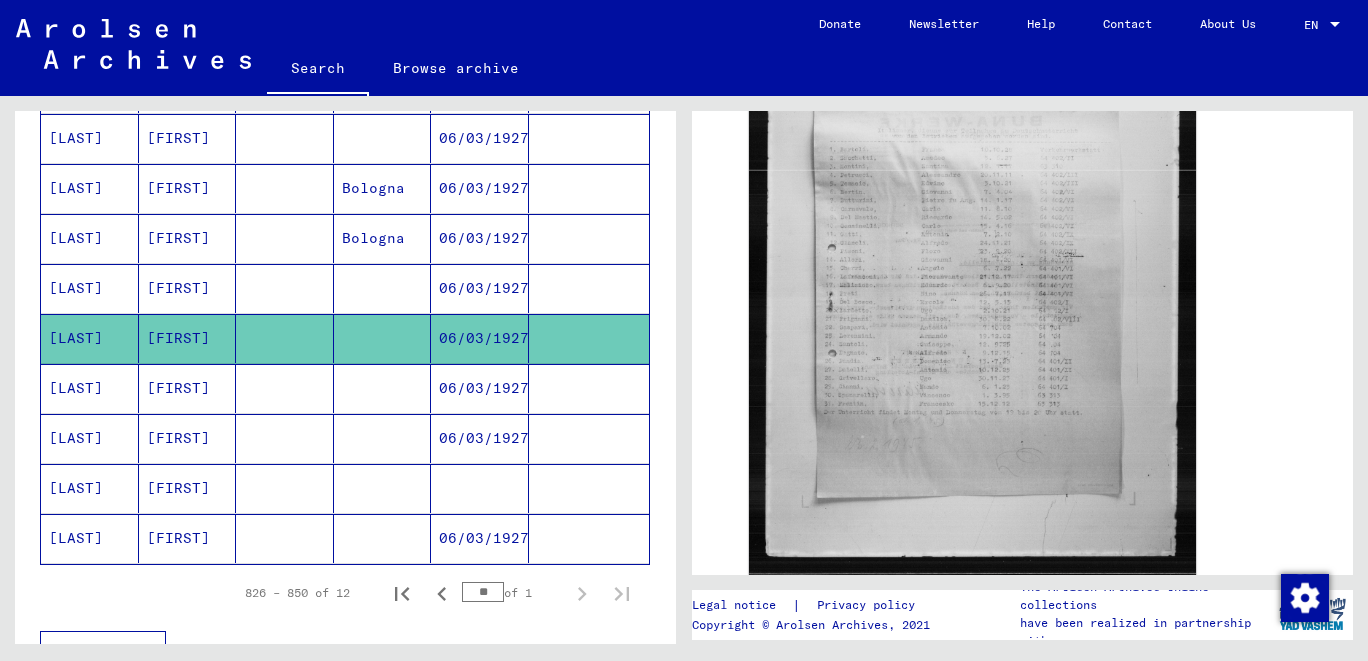 click on "[LAST]" at bounding box center [90, 438] 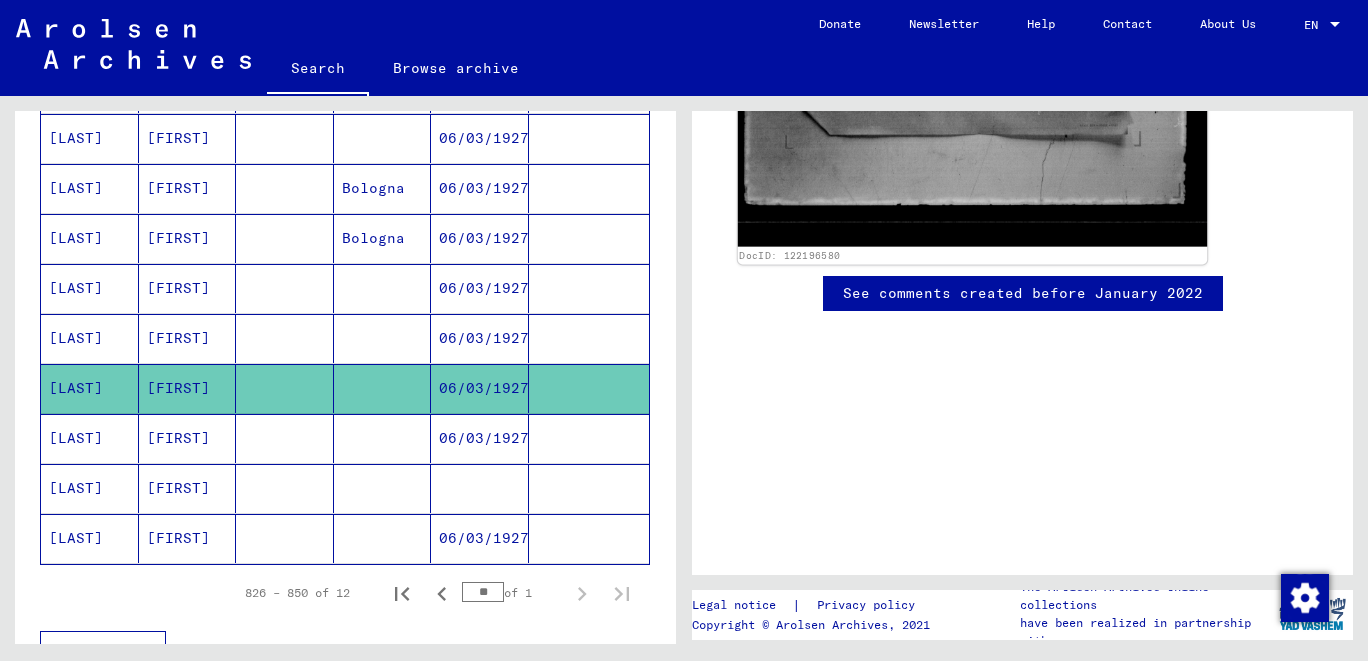 scroll, scrollTop: 427, scrollLeft: 0, axis: vertical 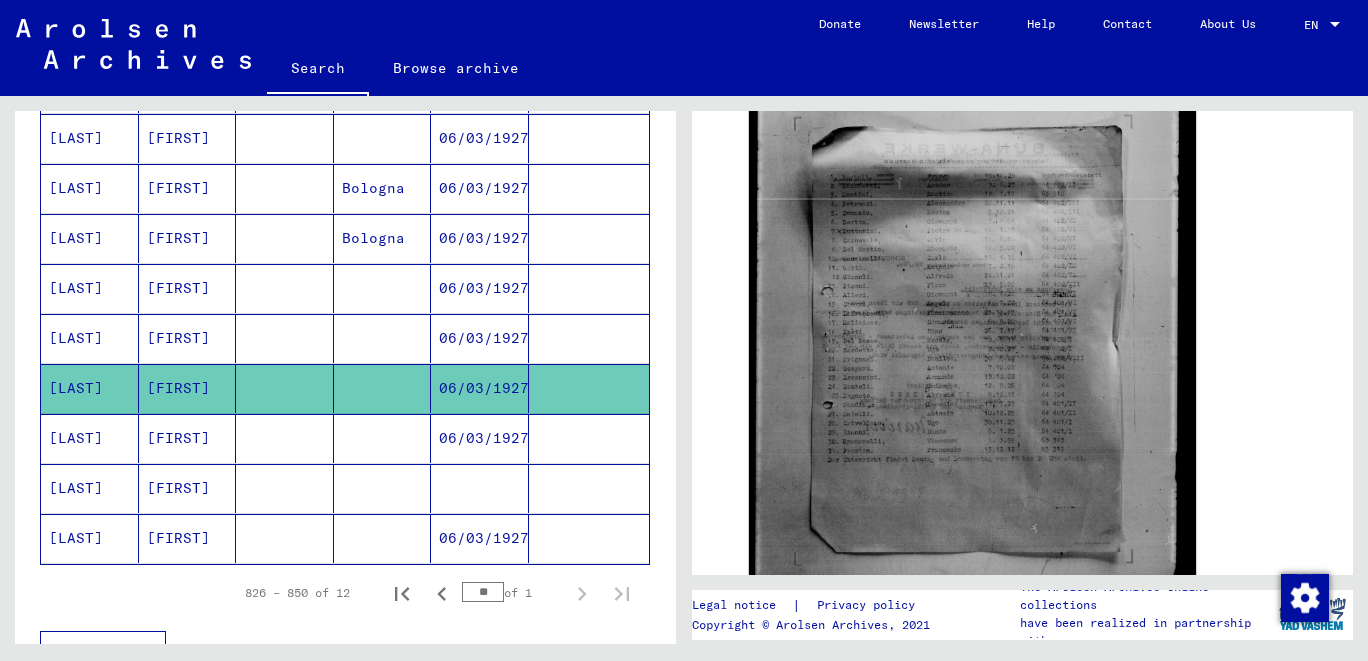 click on "[LAST]" 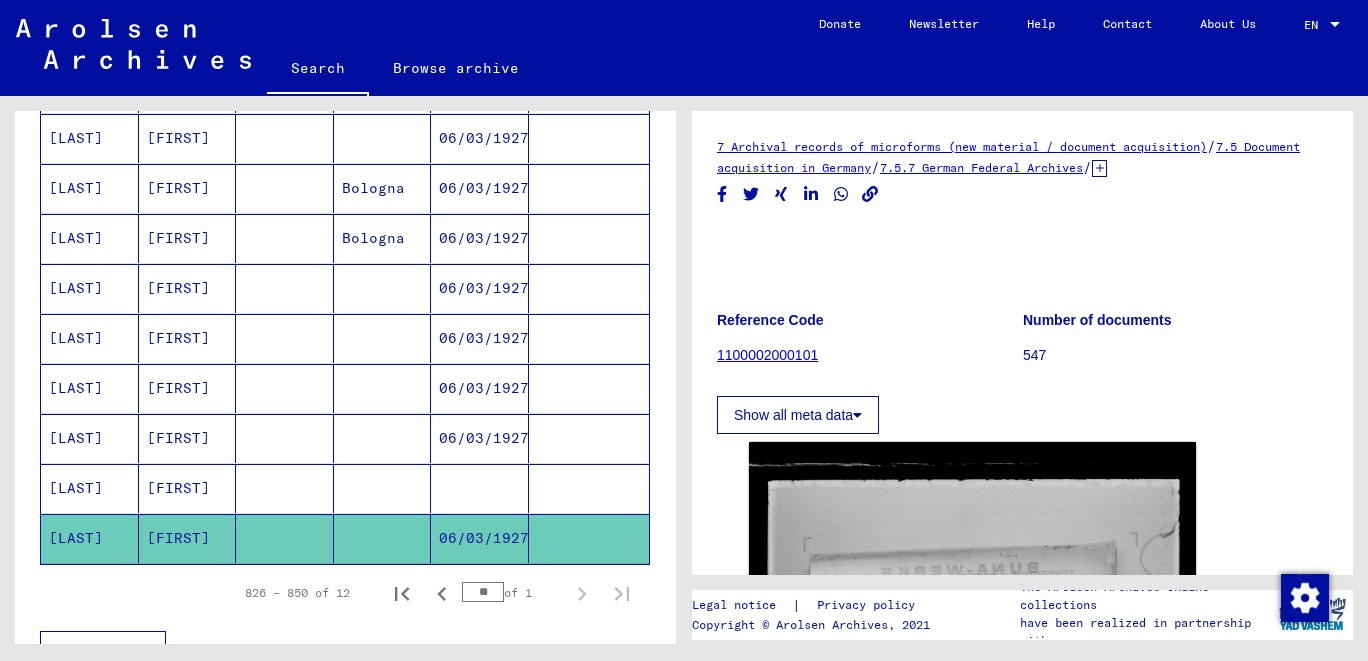 scroll, scrollTop: 427, scrollLeft: 0, axis: vertical 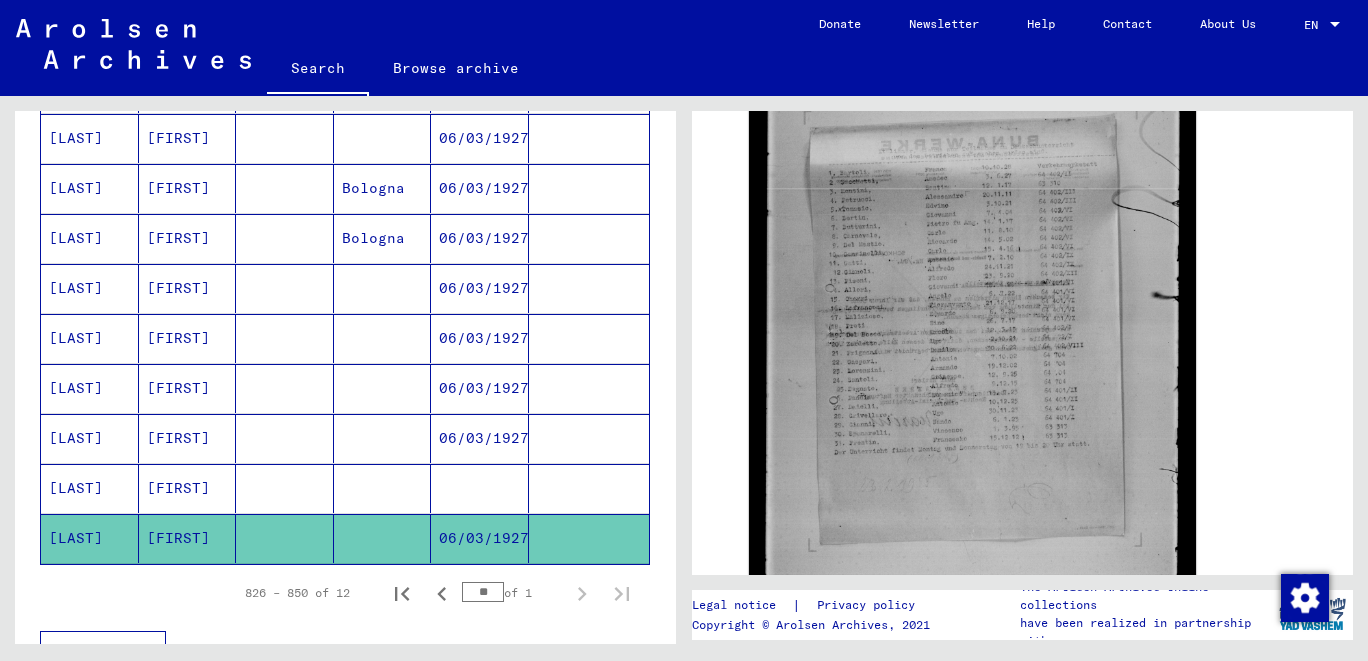 click on "[FIRST]" at bounding box center [188, 538] 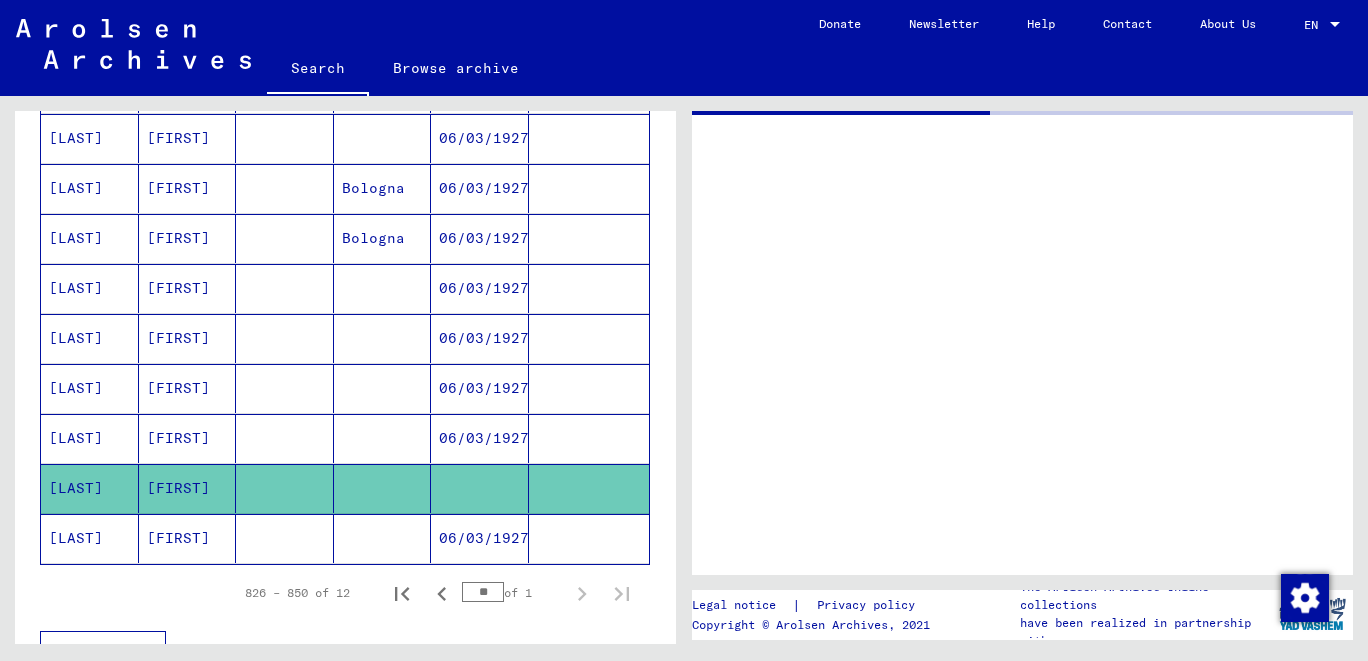 scroll, scrollTop: 0, scrollLeft: 0, axis: both 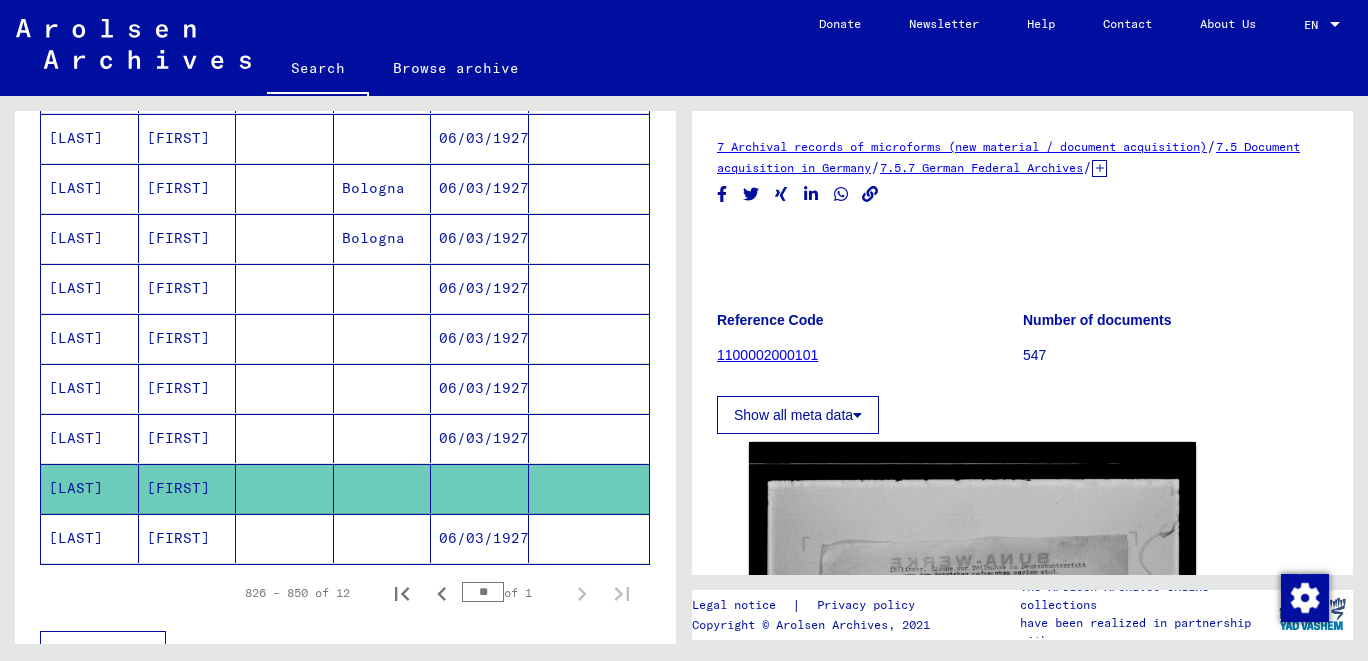 click on "06/03/1927" at bounding box center (480, 488) 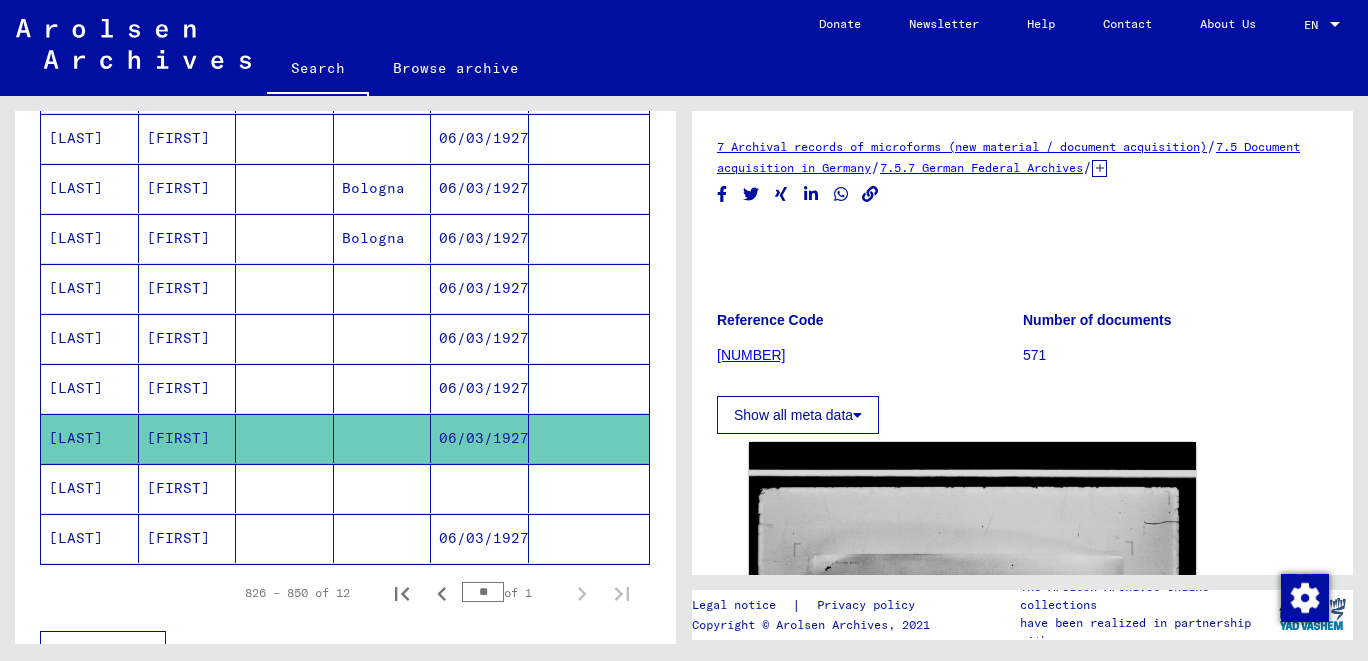 scroll, scrollTop: 427, scrollLeft: 0, axis: vertical 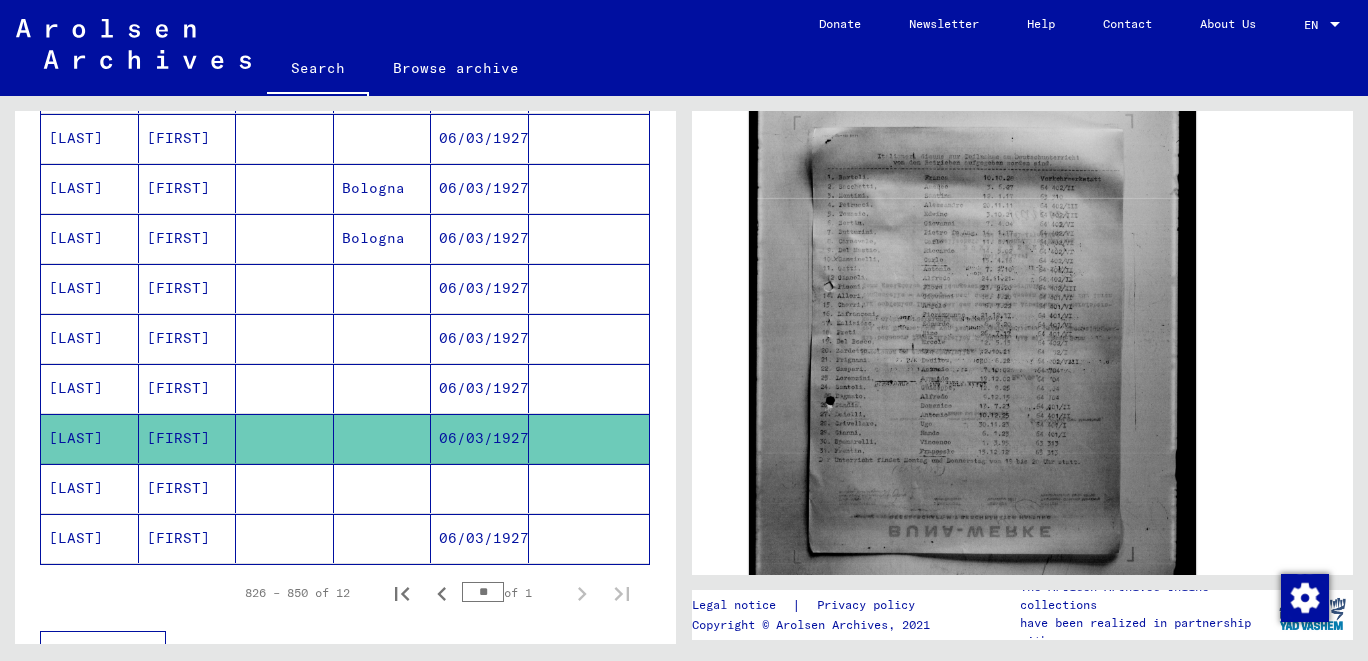 click on "[FIRST]" at bounding box center [188, 438] 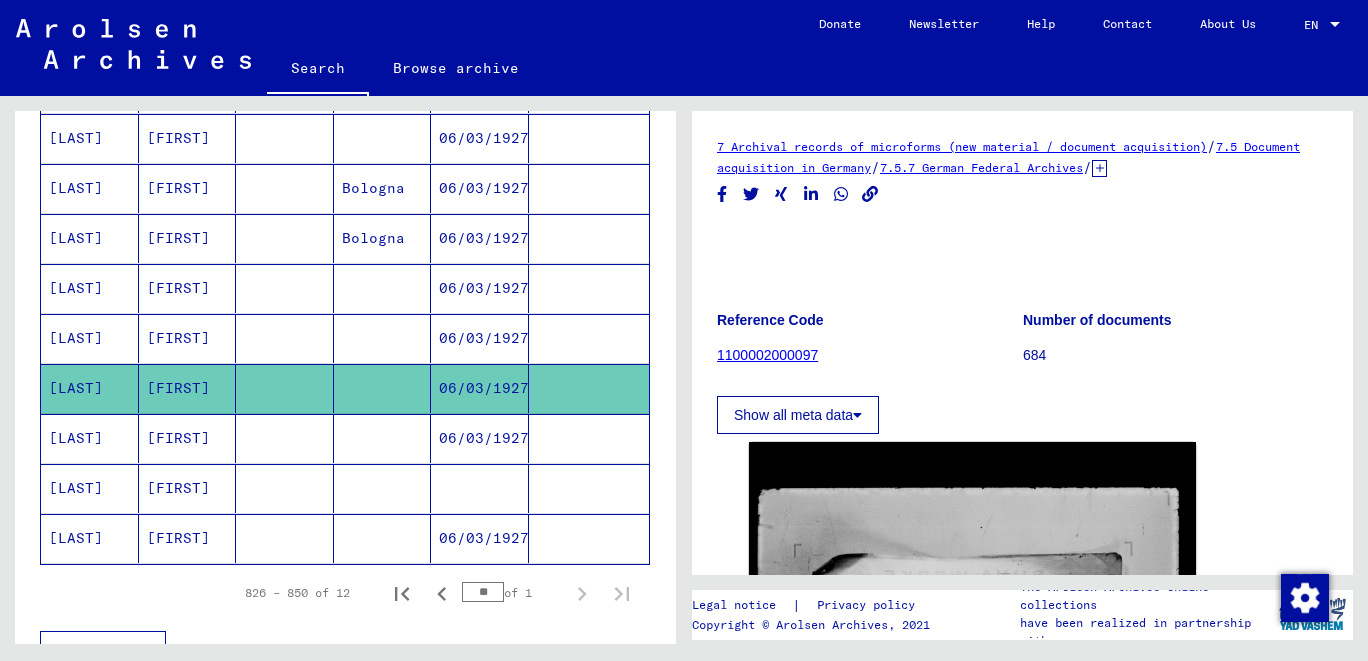 scroll, scrollTop: 427, scrollLeft: 0, axis: vertical 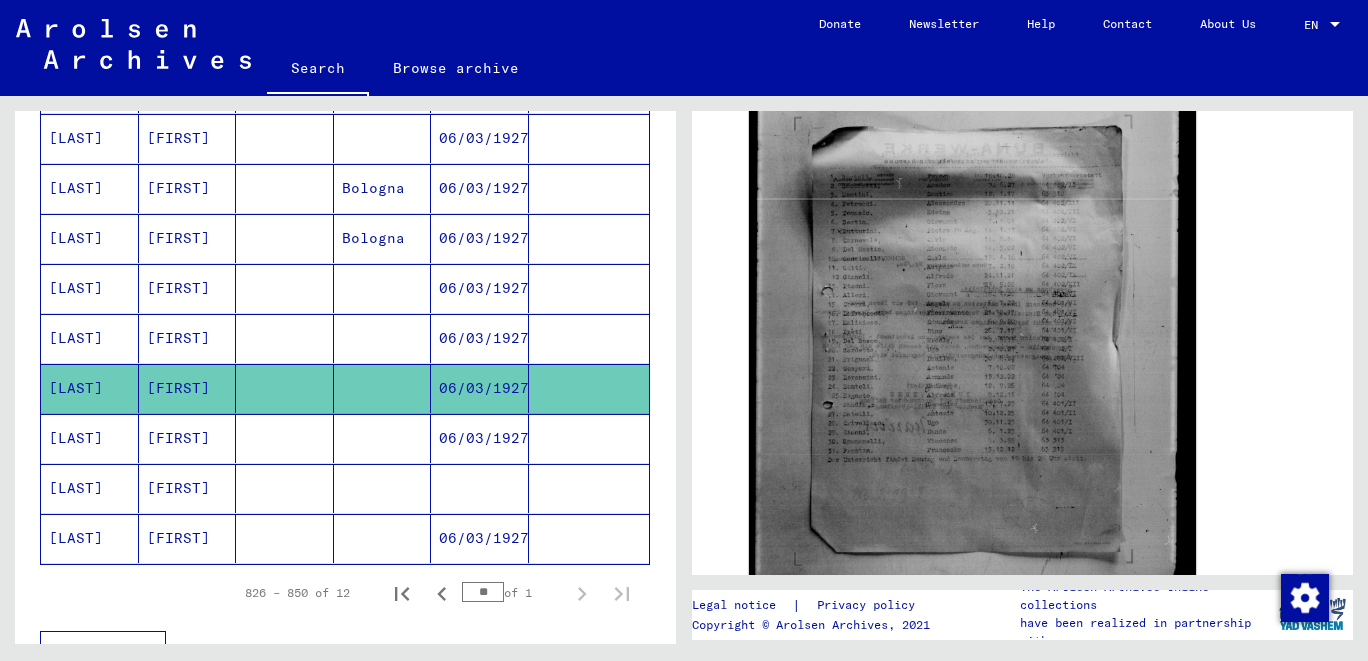click on "[LAST]" at bounding box center [90, 388] 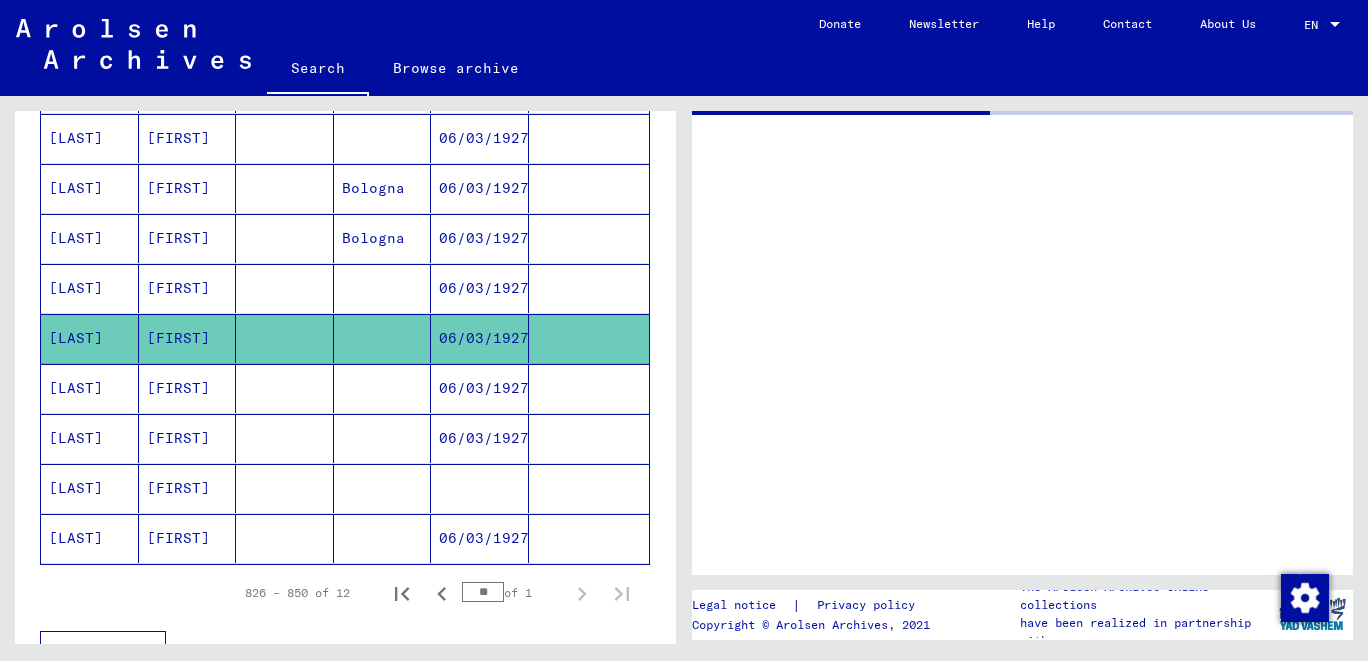 scroll, scrollTop: 0, scrollLeft: 0, axis: both 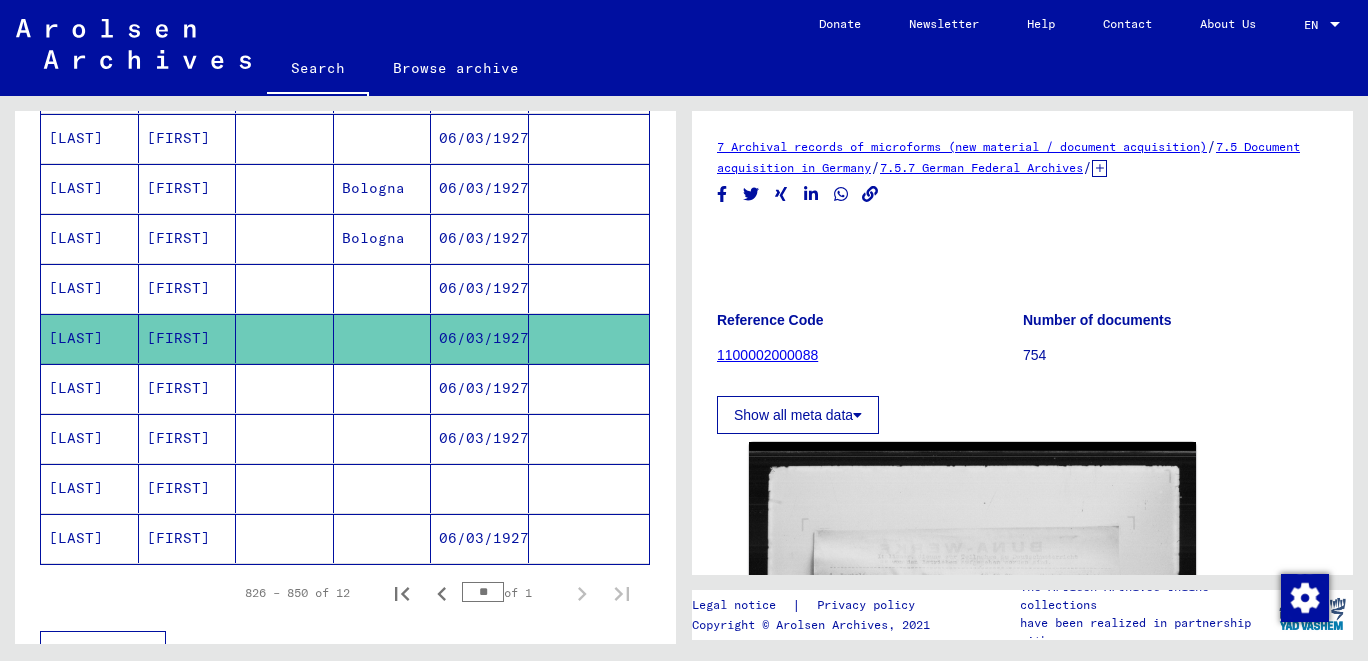 click on "[LAST]" at bounding box center (90, 338) 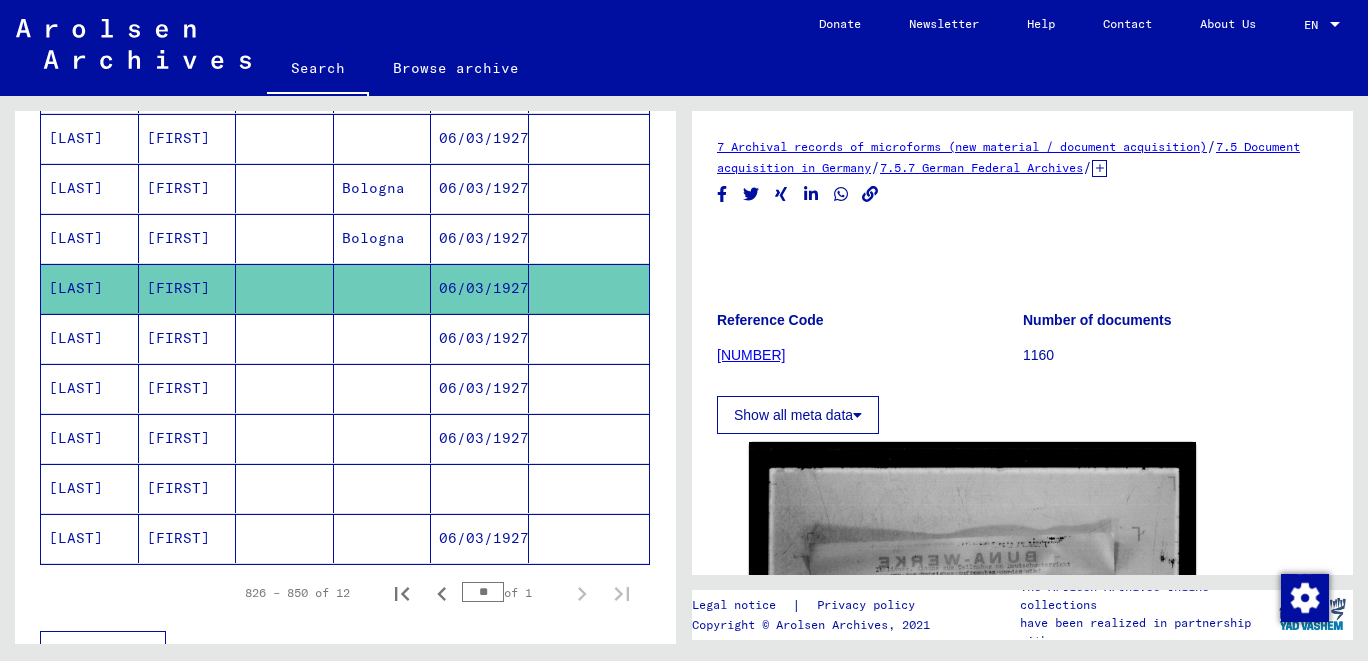 click on "[LAST]" at bounding box center (90, 288) 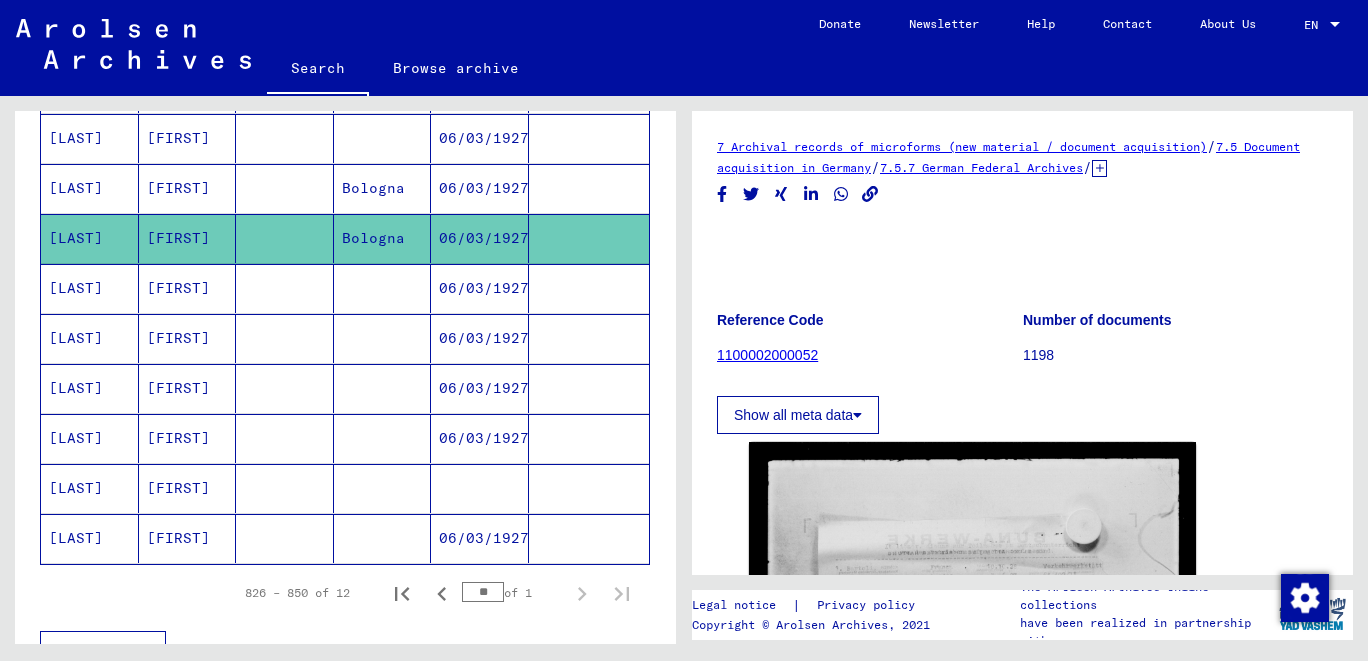 scroll, scrollTop: 427, scrollLeft: 0, axis: vertical 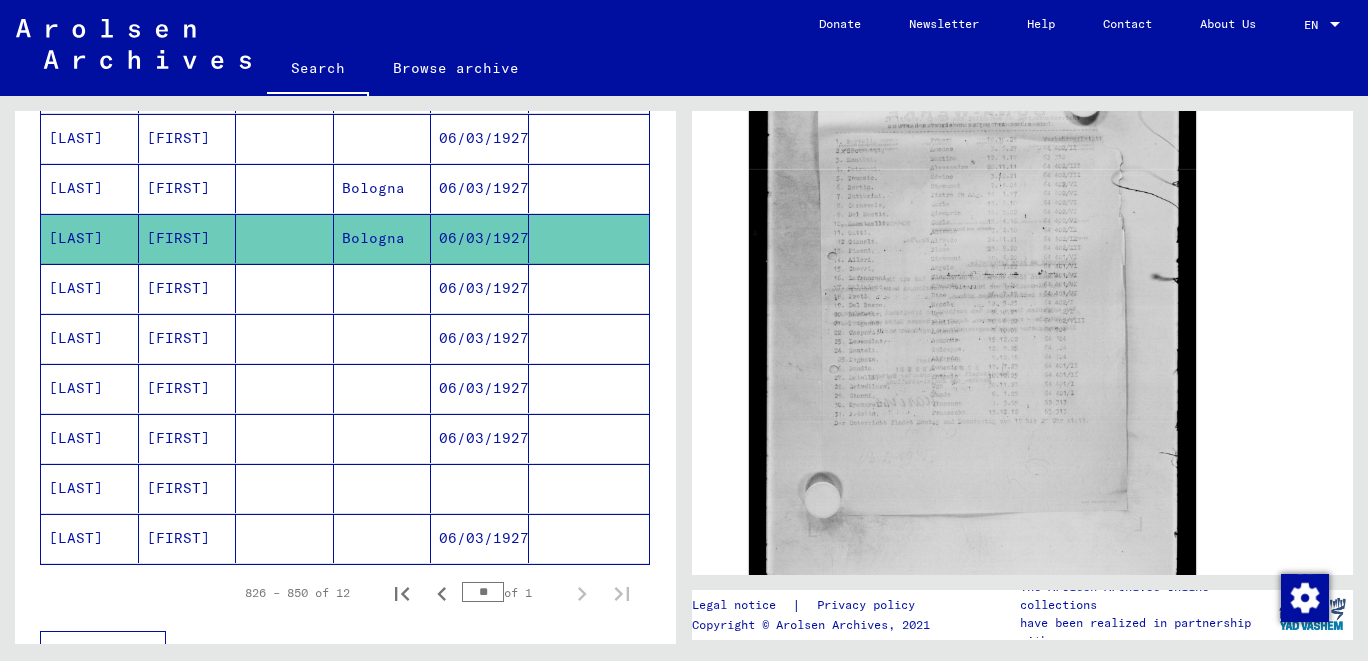 click on "[LAST]" at bounding box center [90, 238] 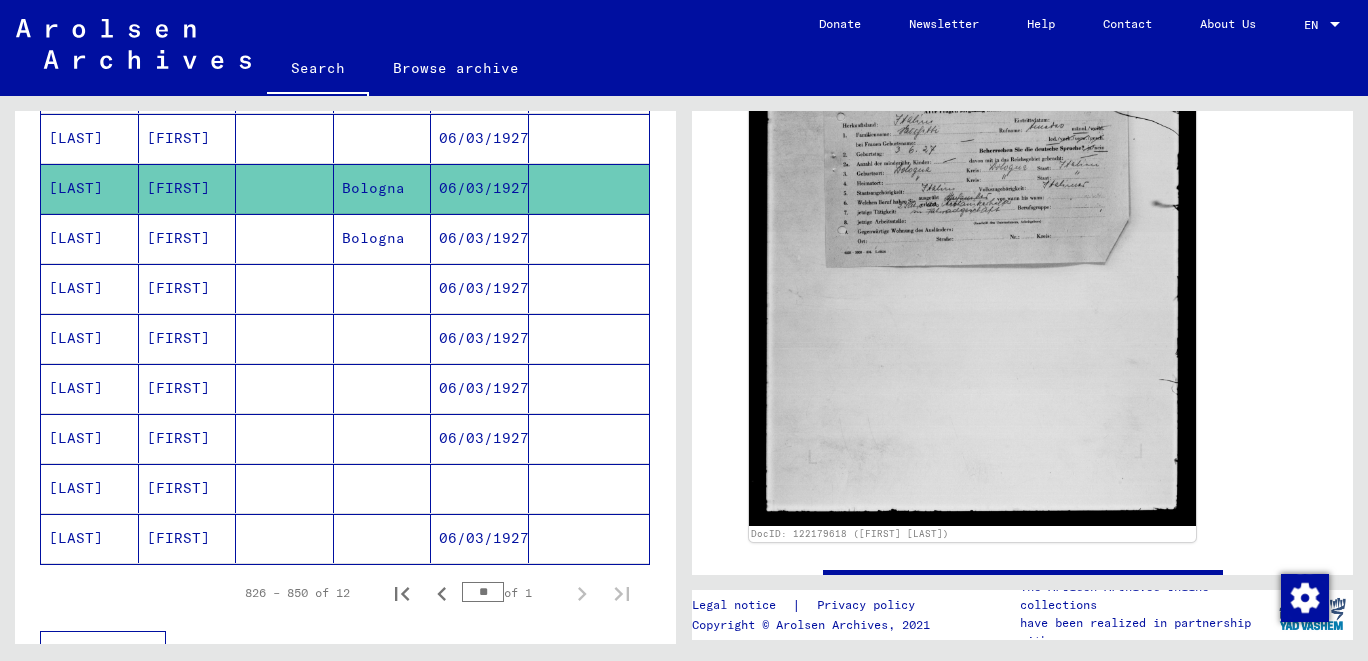 scroll, scrollTop: 427, scrollLeft: 0, axis: vertical 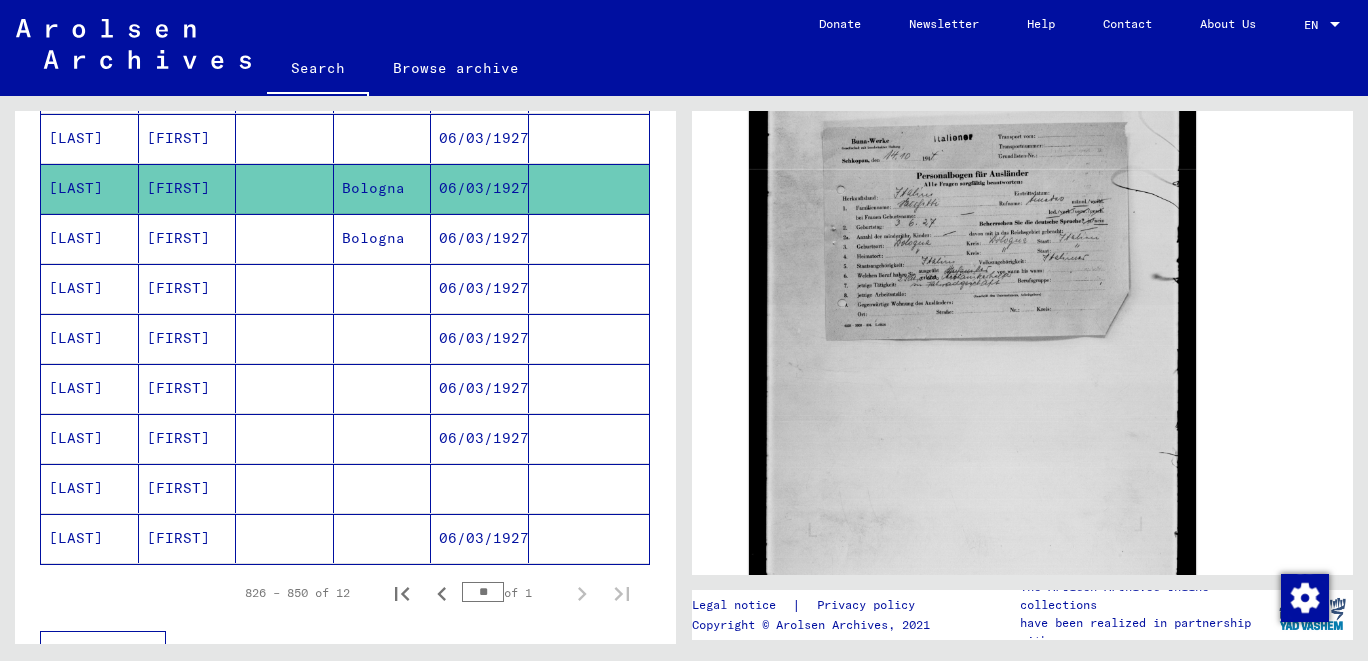 click on "[LAST]" at bounding box center [90, 188] 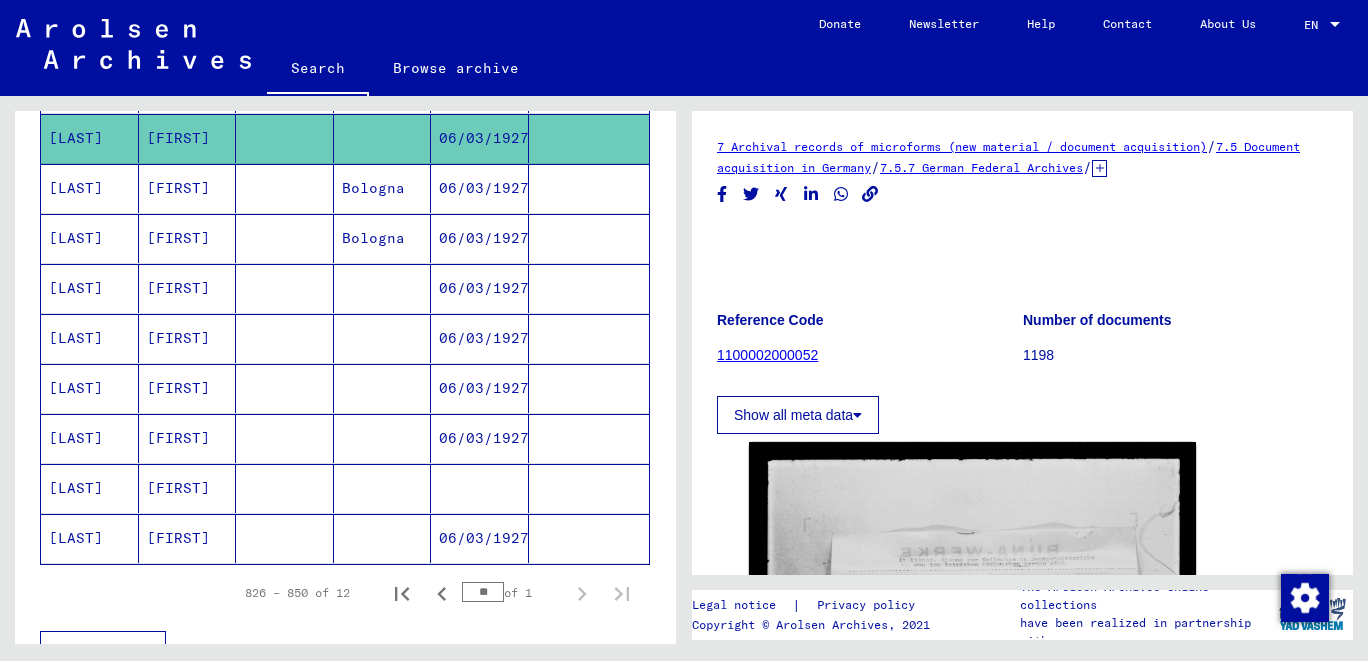 scroll, scrollTop: 427, scrollLeft: 0, axis: vertical 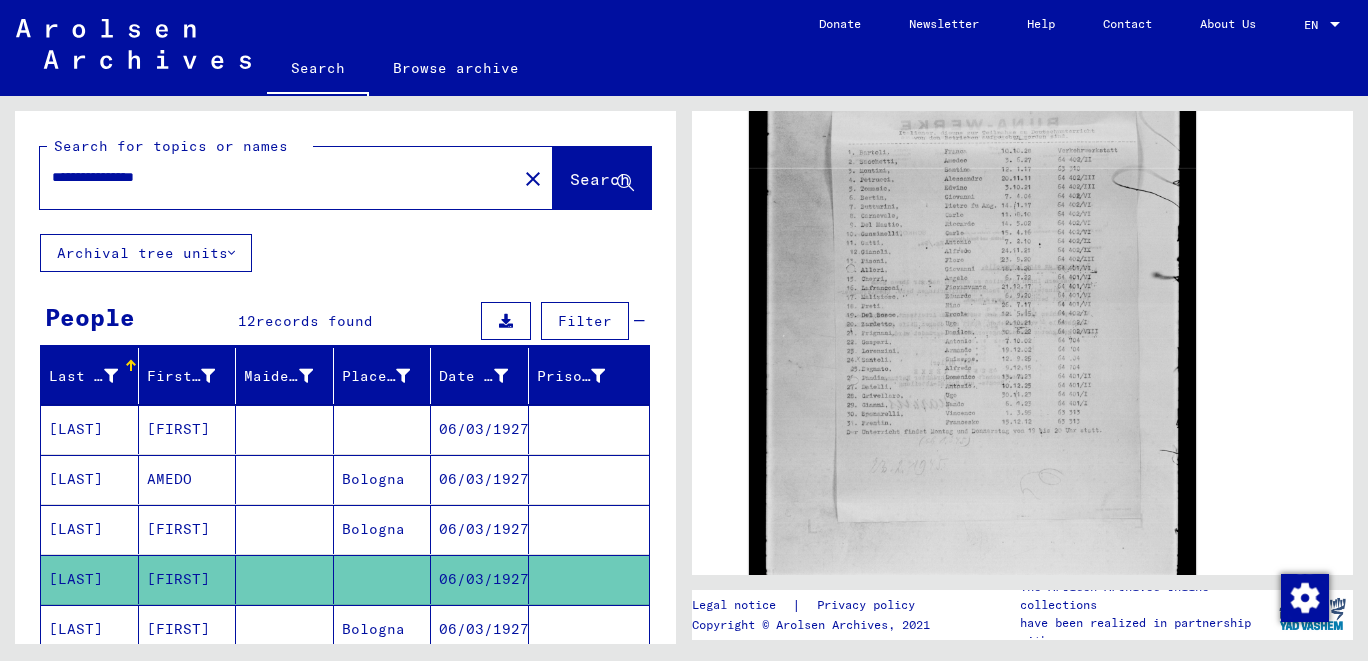 click on "[LAST]" at bounding box center [90, 479] 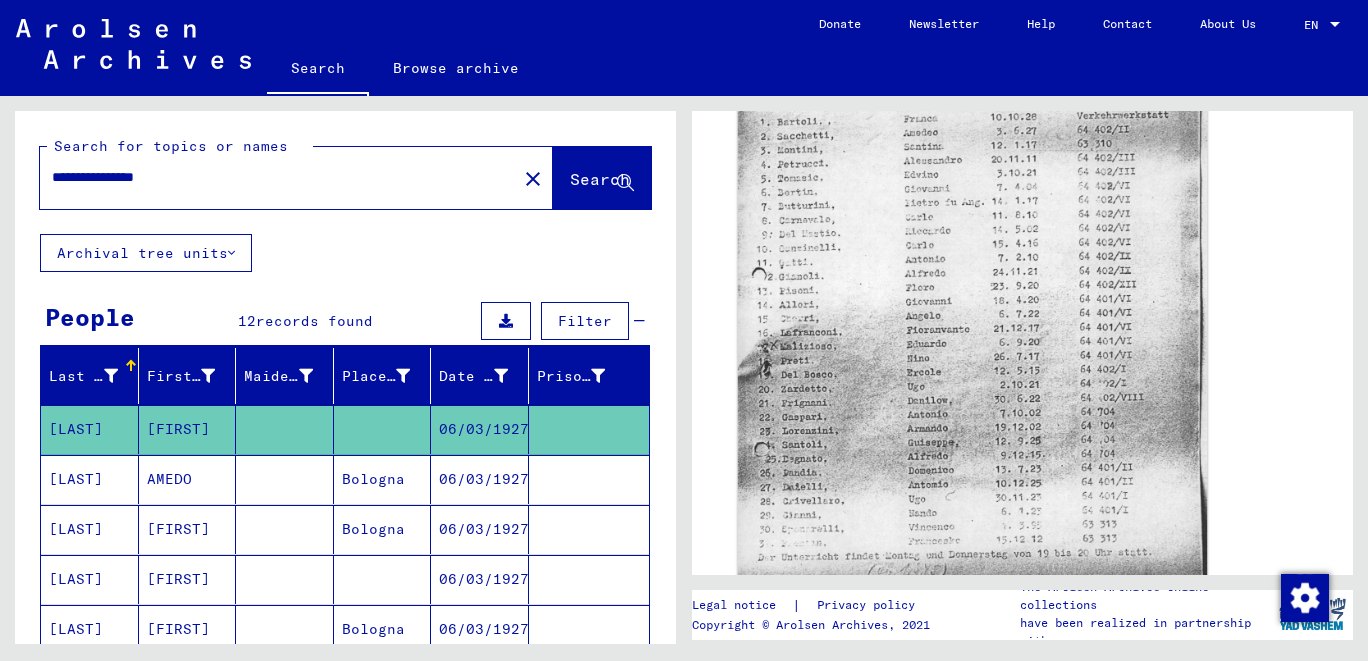 scroll, scrollTop: 0, scrollLeft: 0, axis: both 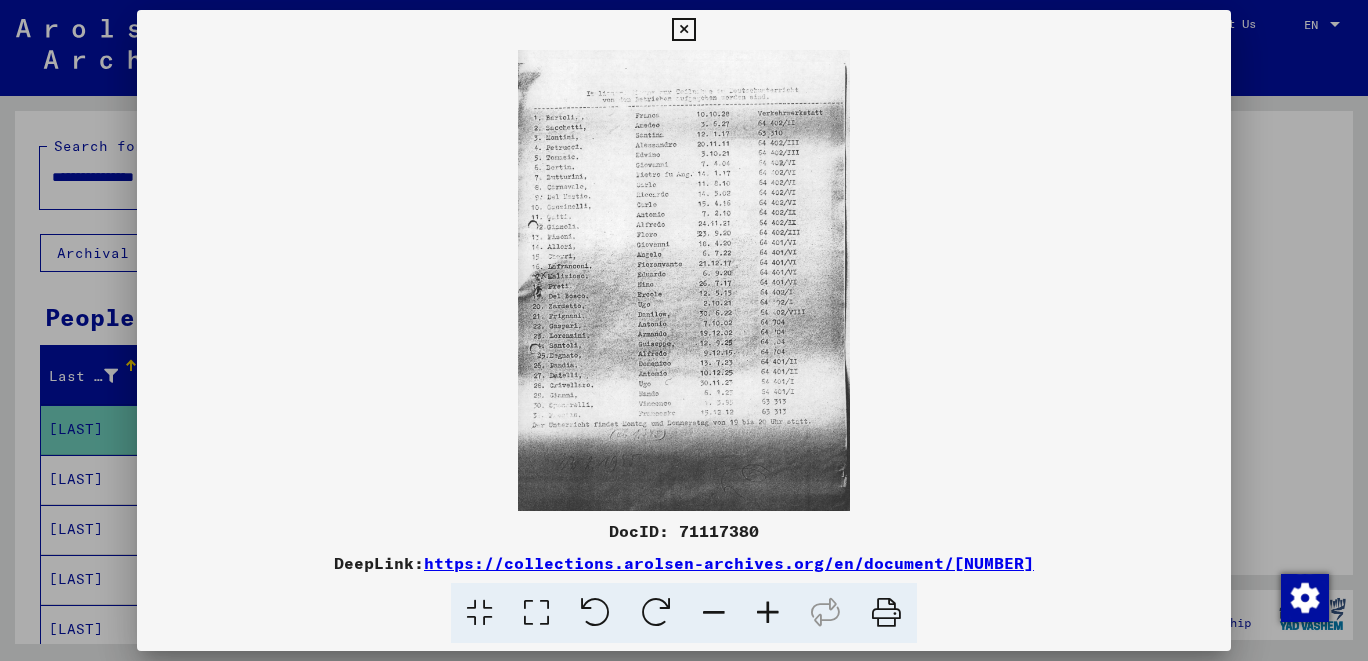 click at bounding box center (683, 30) 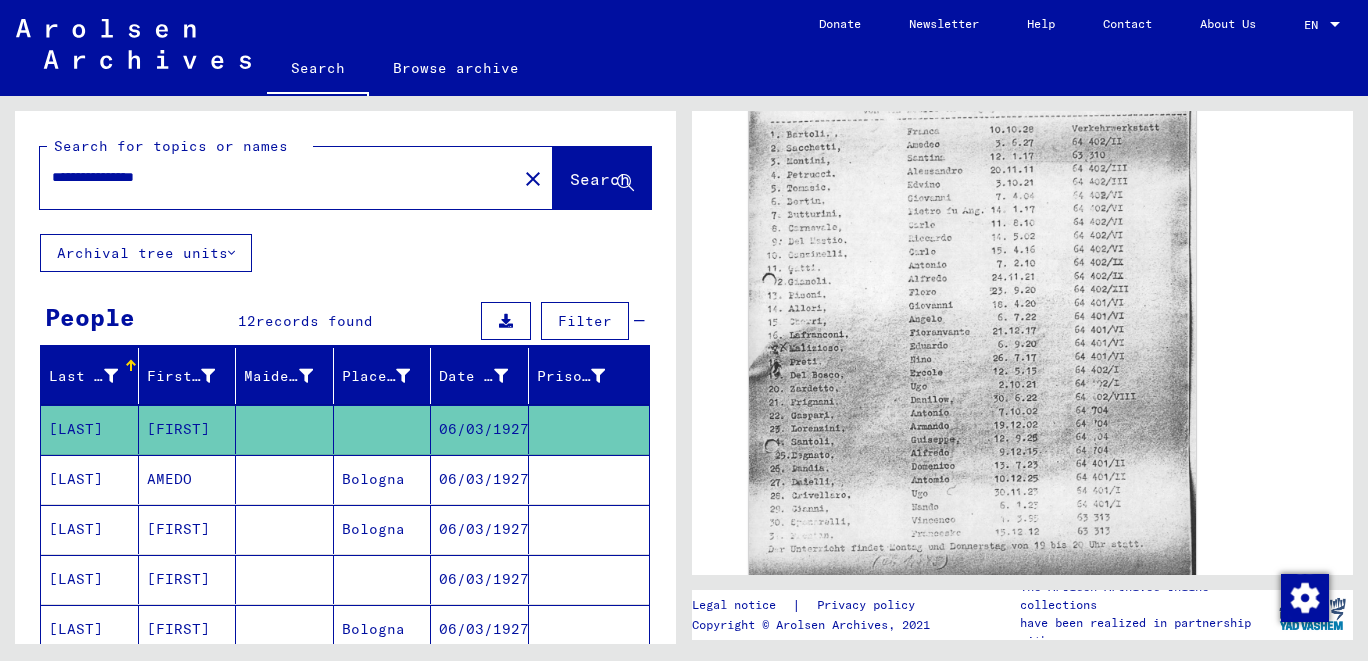 click on "[LAST]" at bounding box center [90, 529] 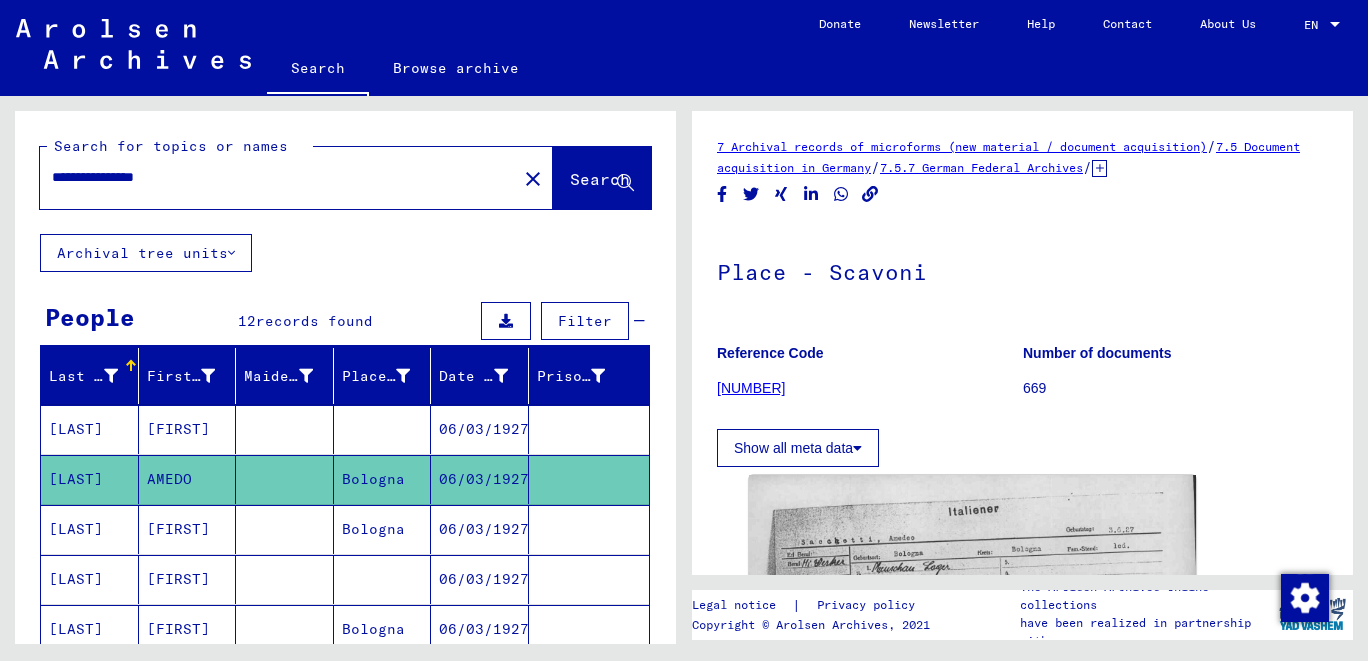 click on "[LAST]" at bounding box center [90, 579] 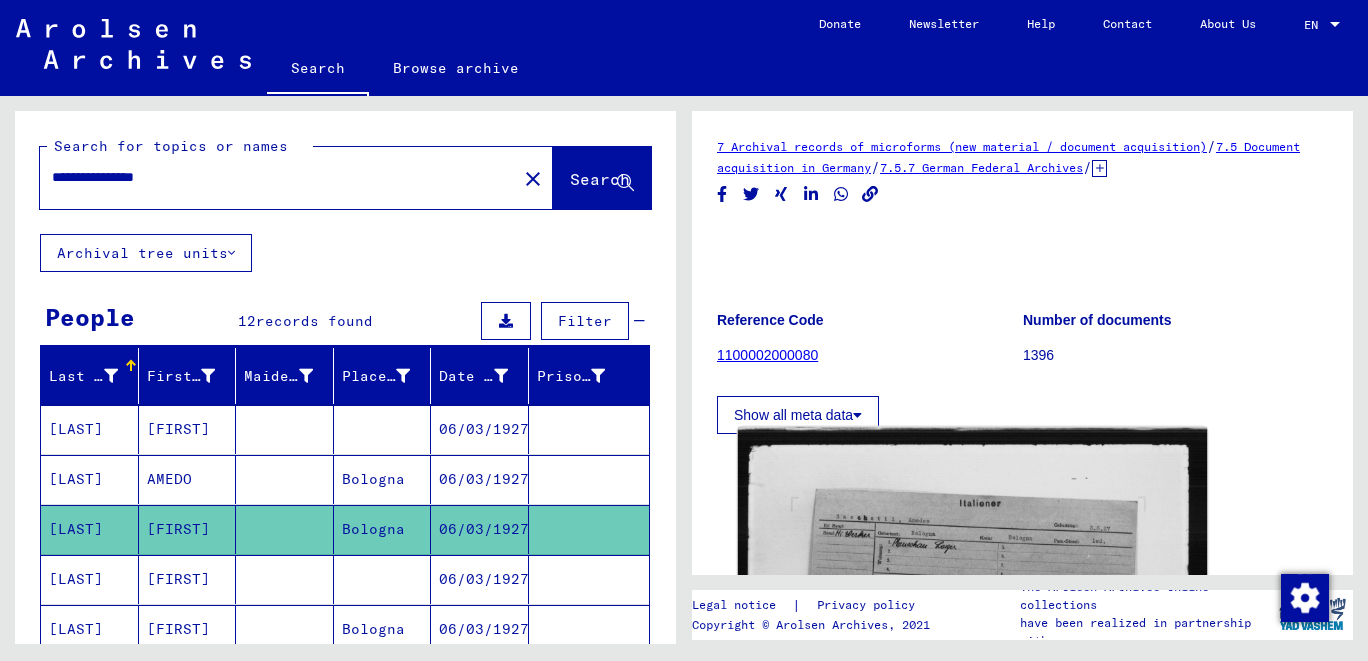 scroll, scrollTop: 427, scrollLeft: 0, axis: vertical 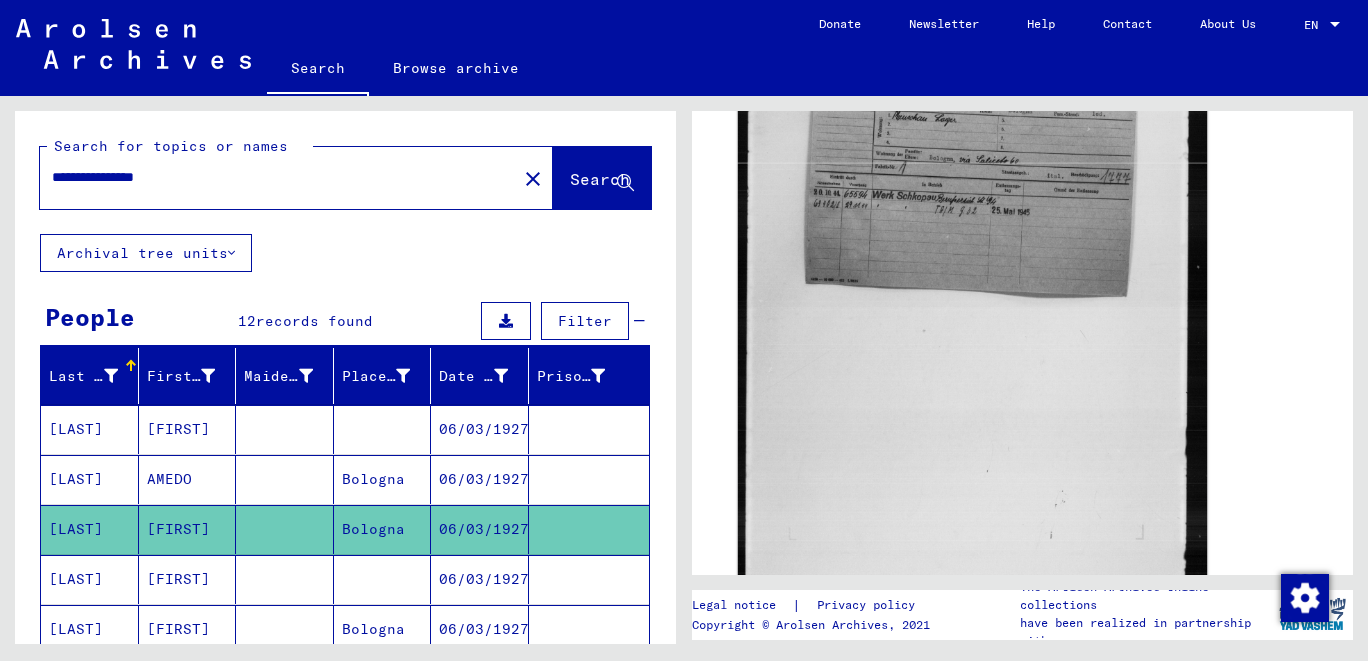 click 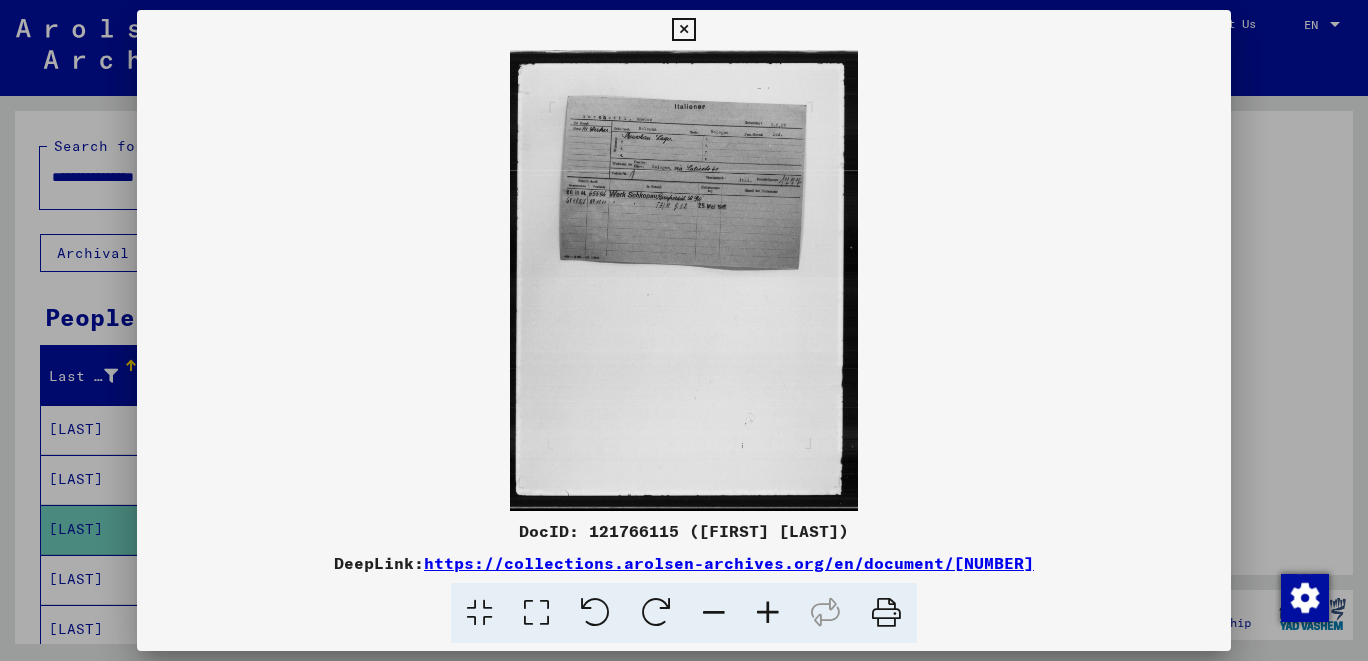 scroll, scrollTop: 427, scrollLeft: 0, axis: vertical 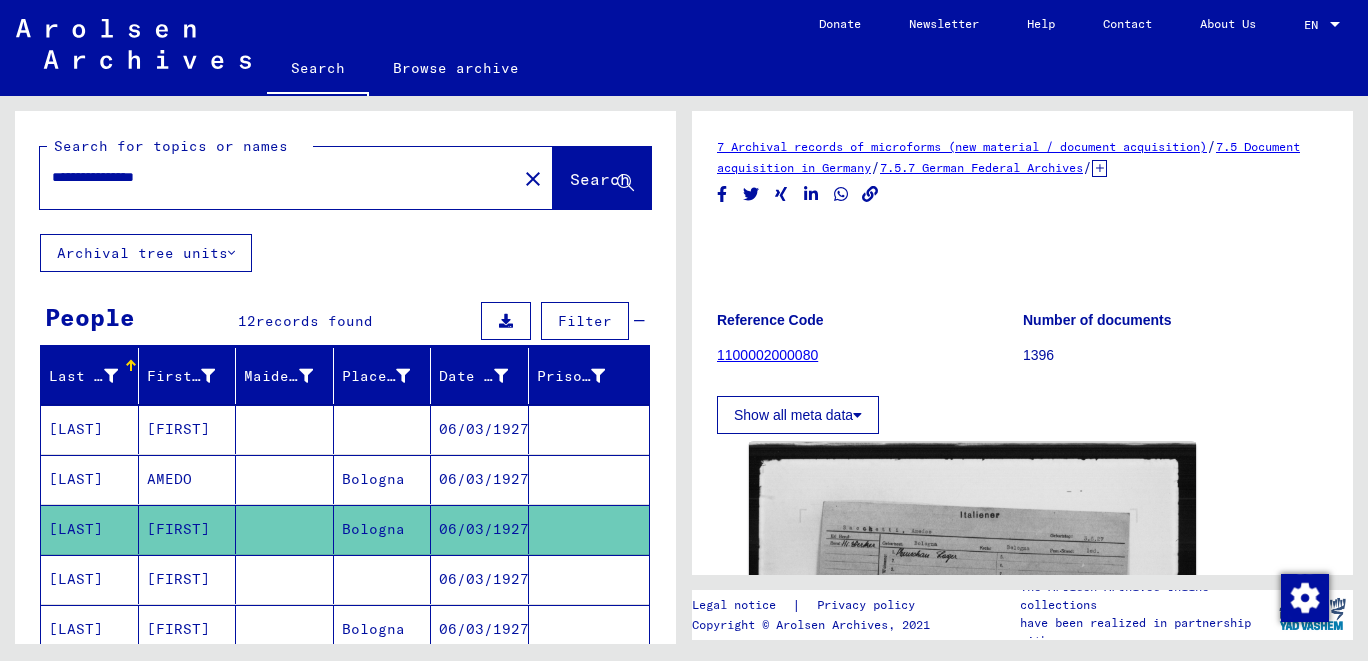 click on "[LAST]" at bounding box center [90, 529] 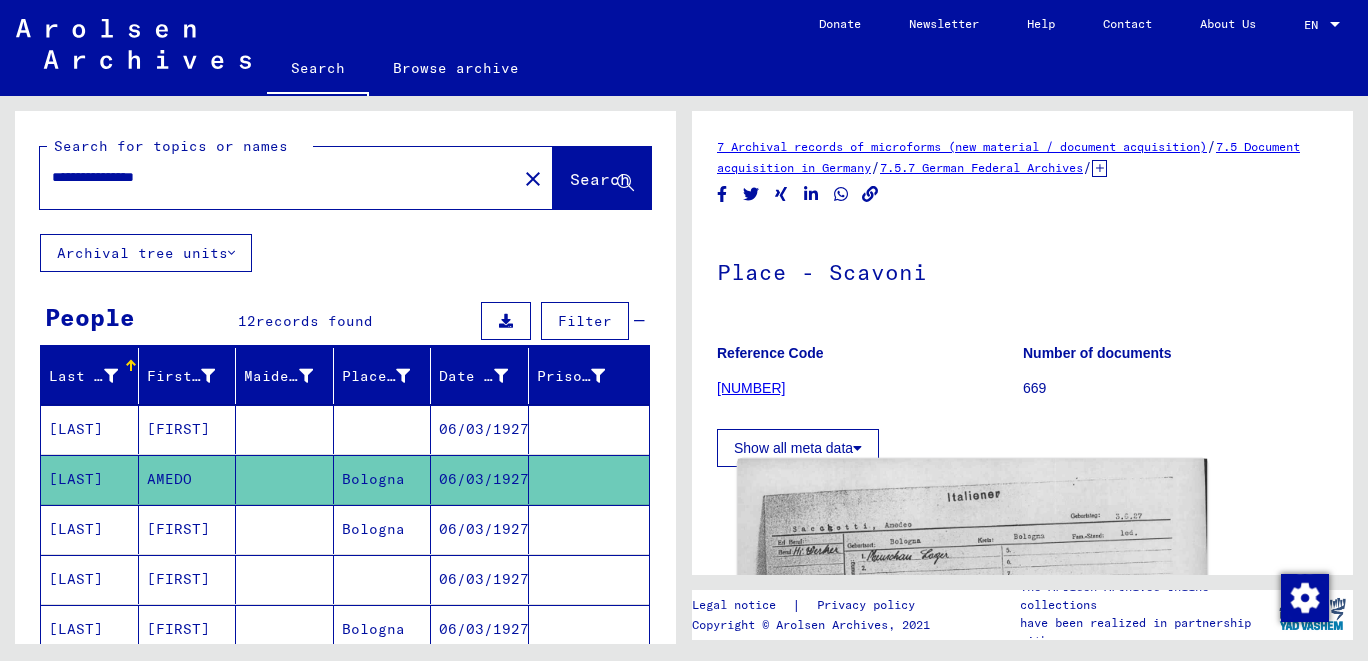 click 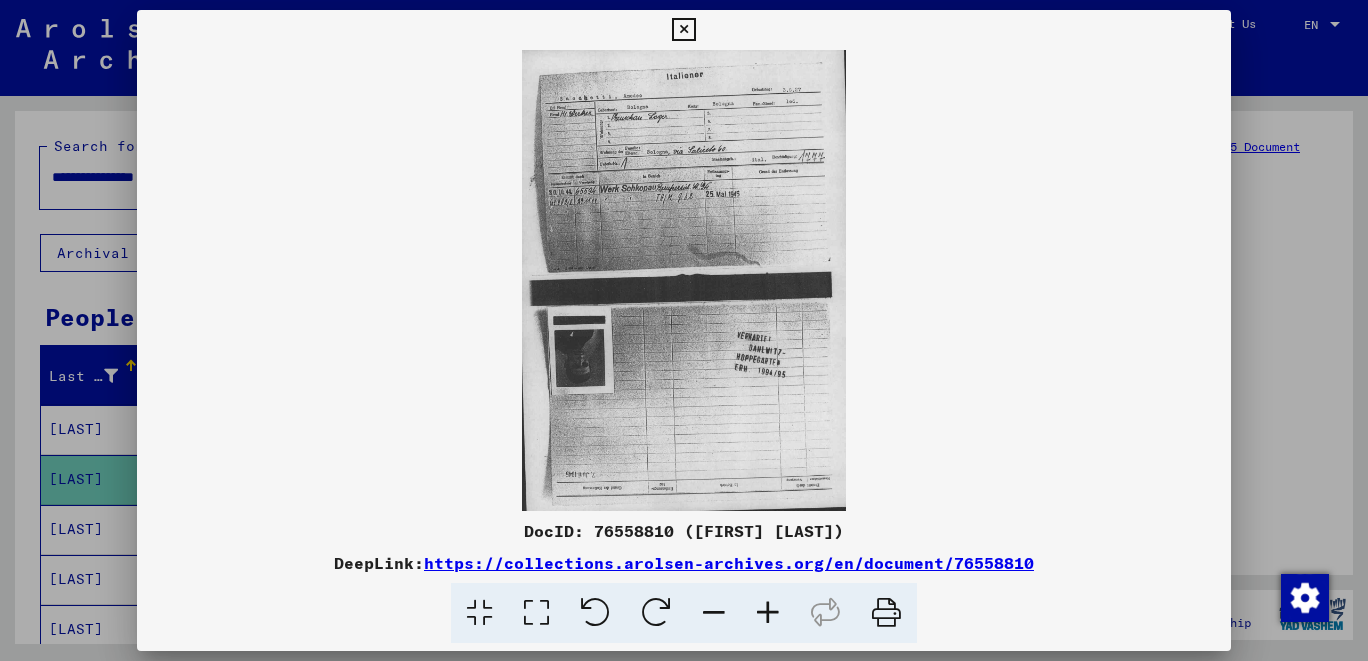 drag, startPoint x: 1046, startPoint y: 571, endPoint x: 436, endPoint y: 569, distance: 610.0033 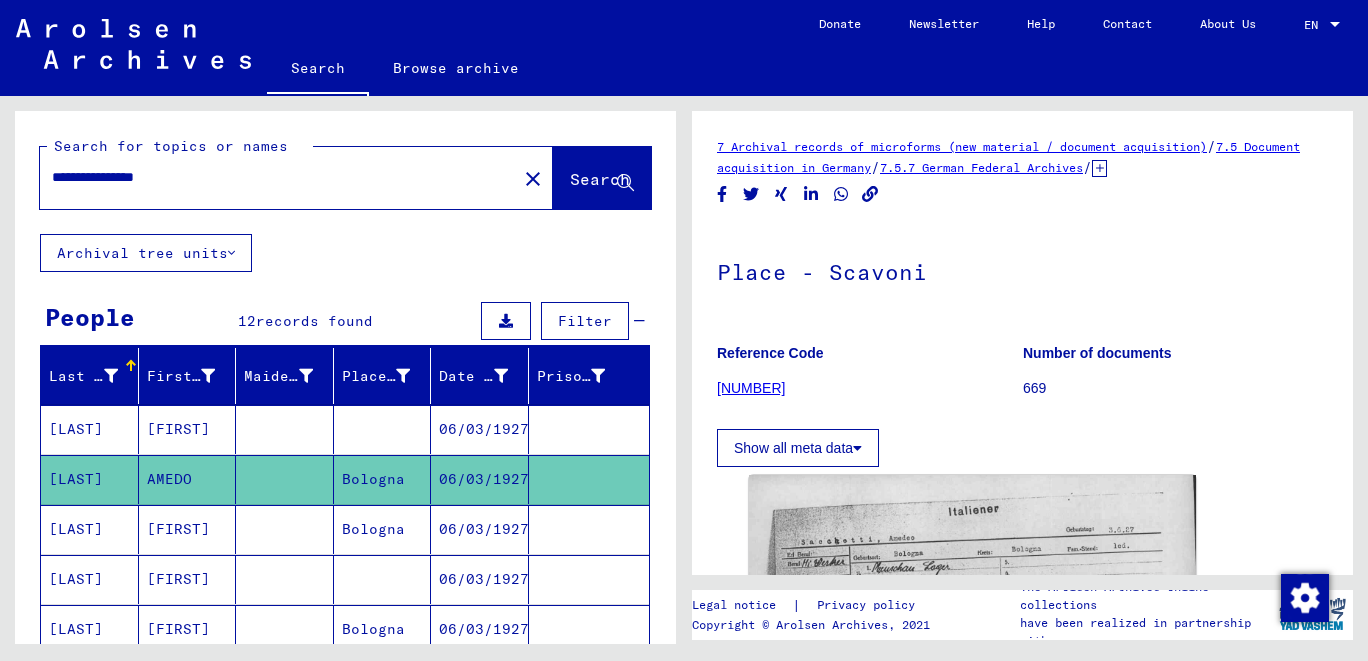 click on "[LAST]" at bounding box center [90, 479] 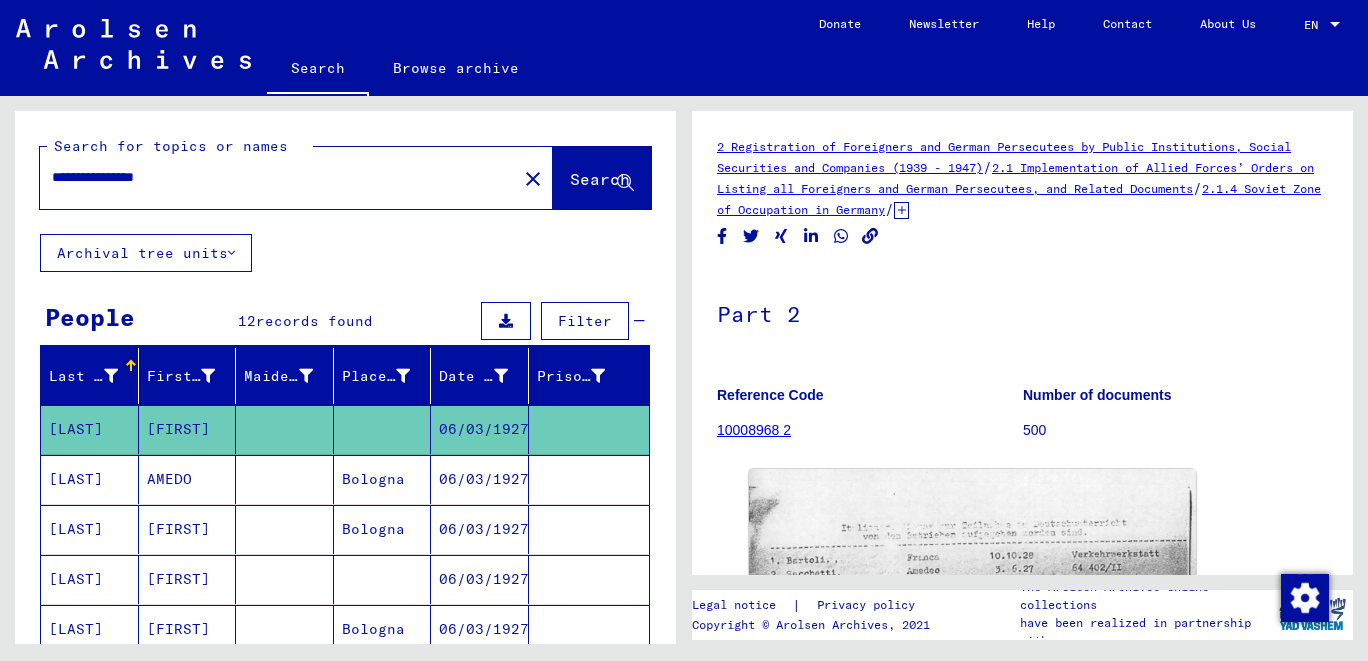 click 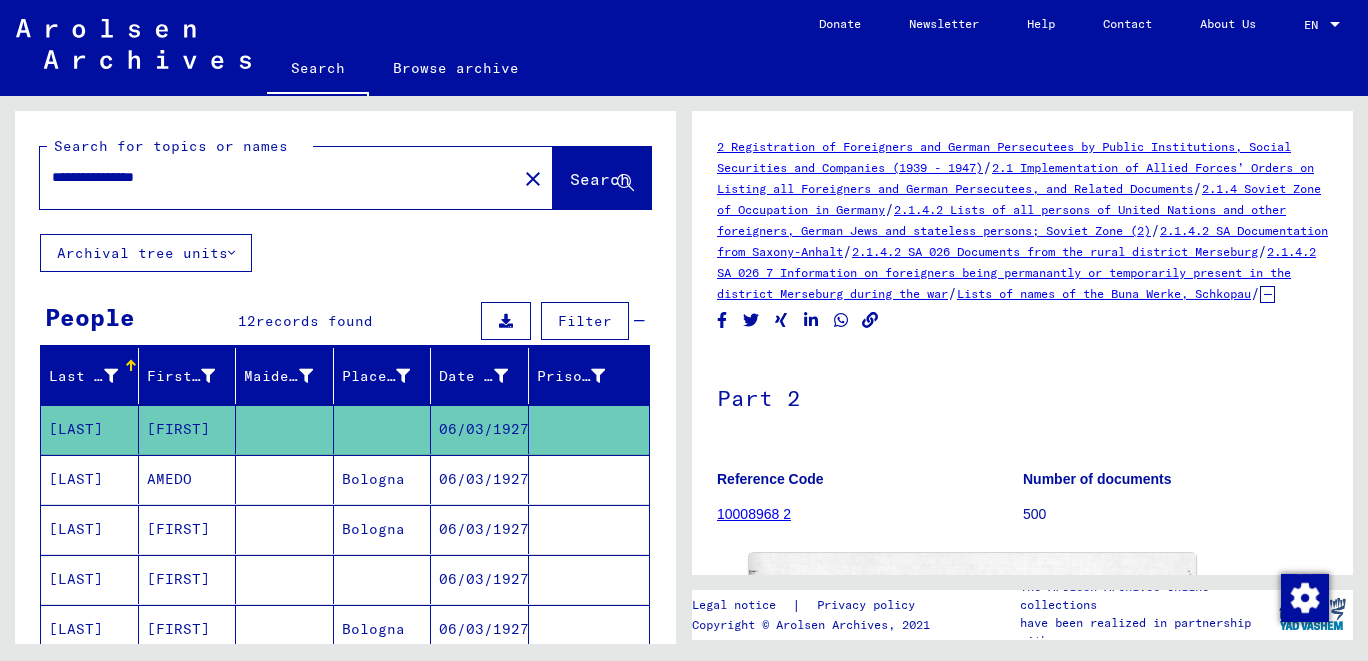 scroll, scrollTop: 427, scrollLeft: 0, axis: vertical 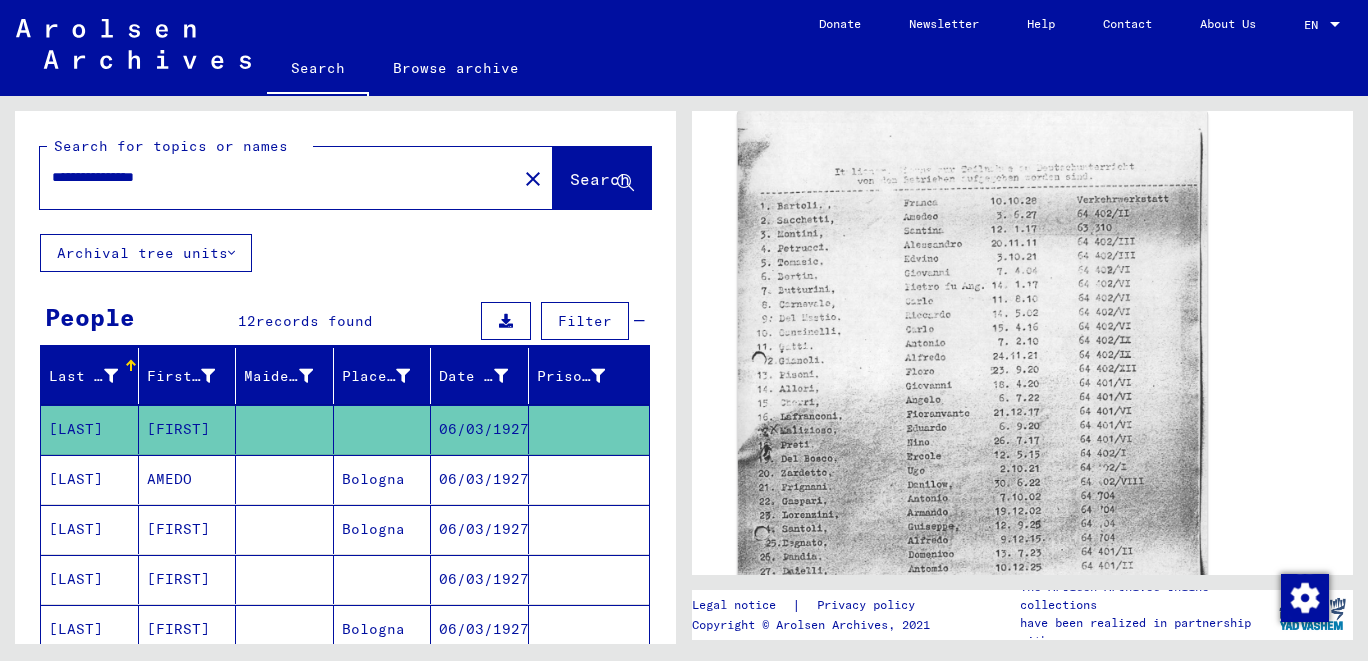 click 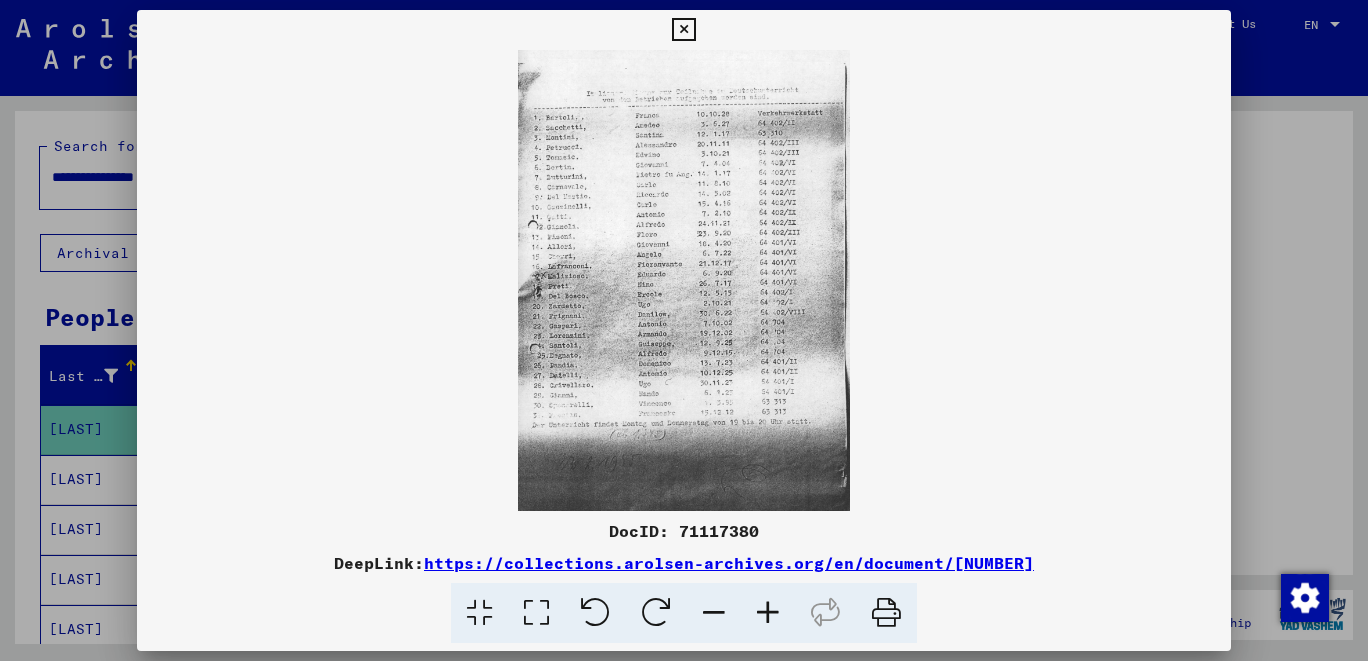drag, startPoint x: 1038, startPoint y: 568, endPoint x: 430, endPoint y: 566, distance: 608.0033 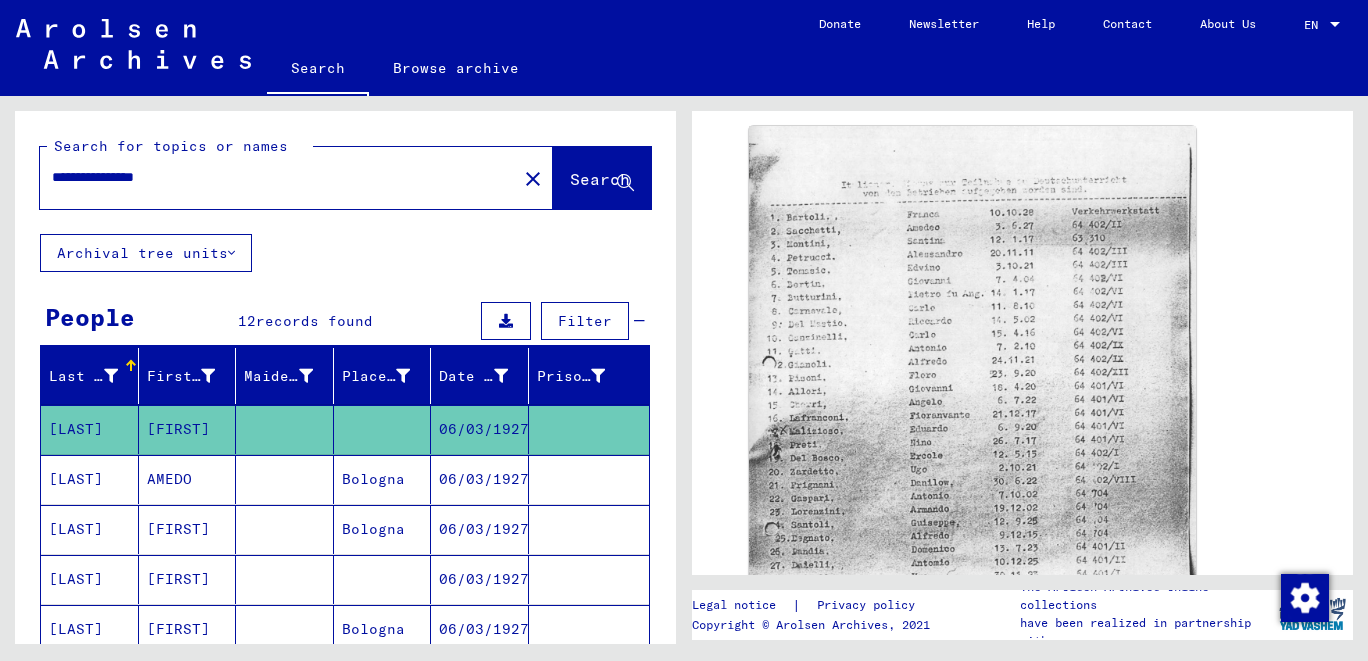 click on "[LAST]" at bounding box center [90, 579] 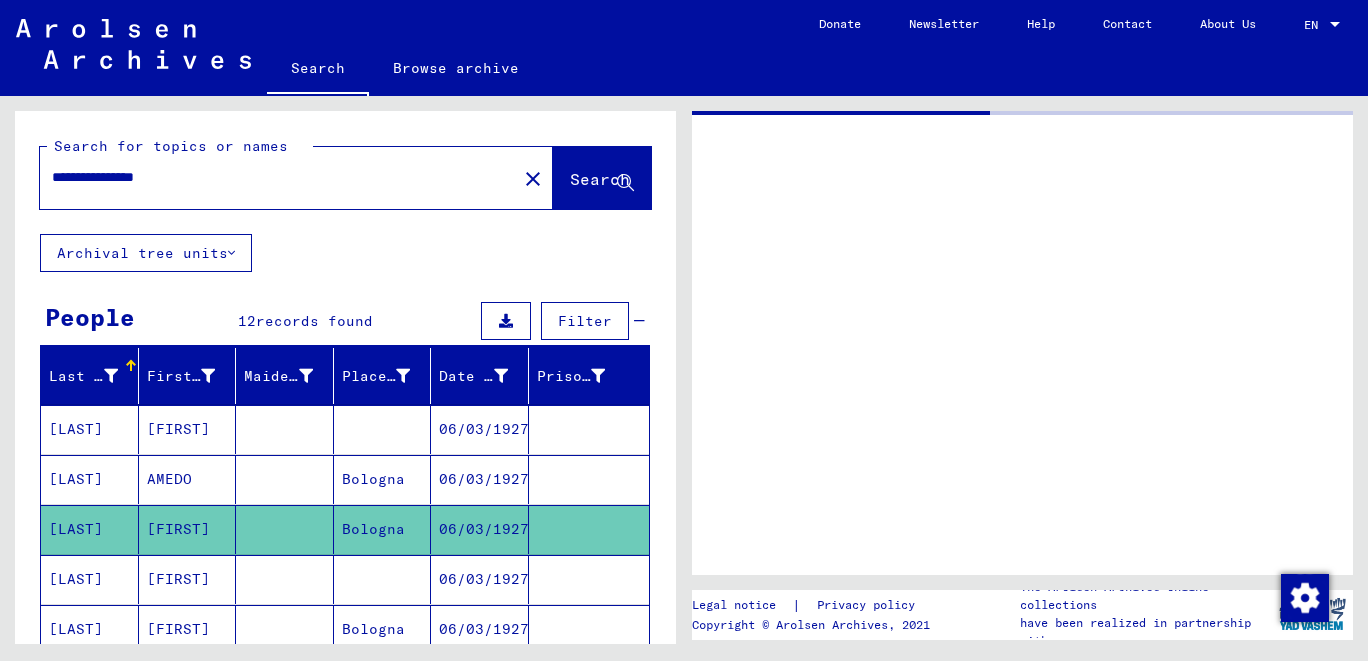 scroll, scrollTop: 0, scrollLeft: 0, axis: both 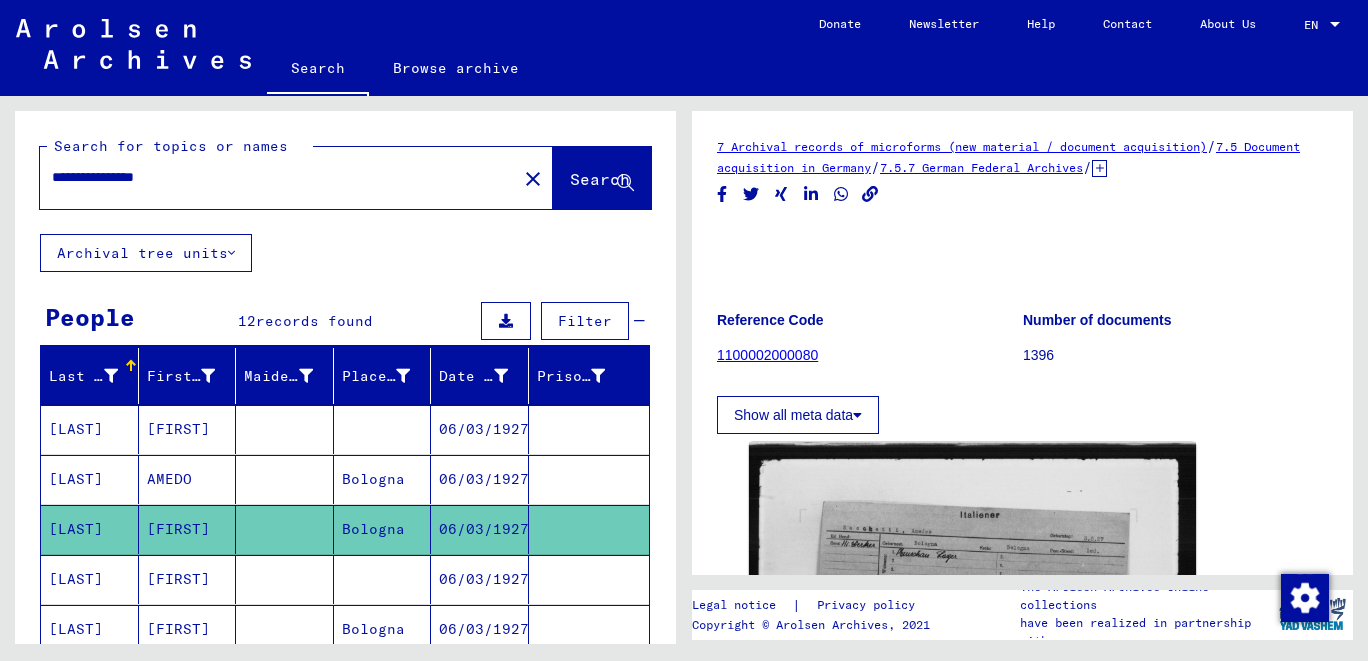 click 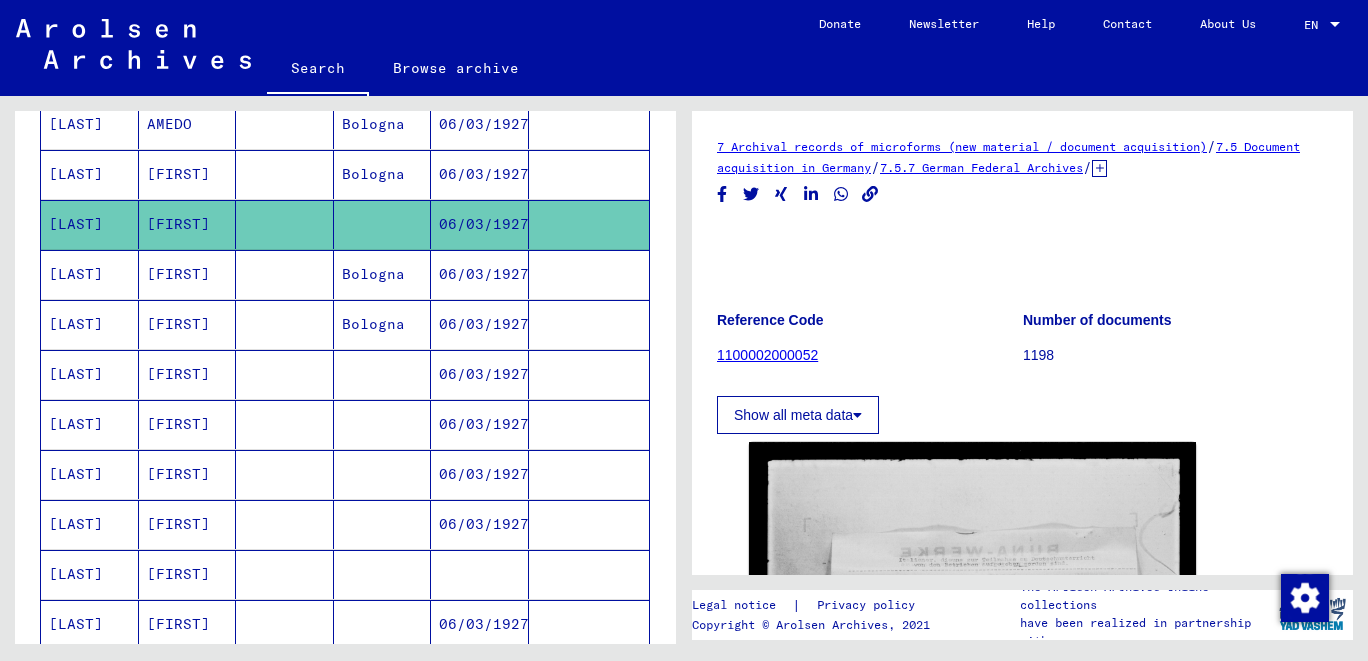 scroll, scrollTop: 441, scrollLeft: 0, axis: vertical 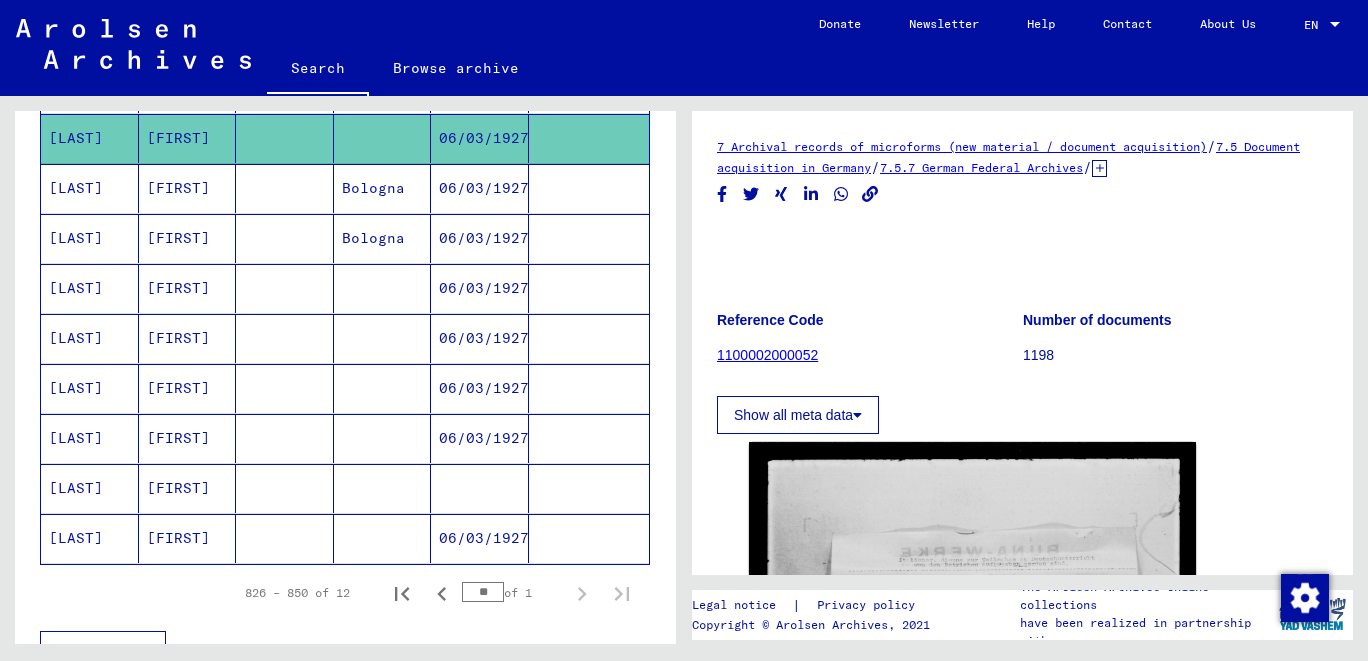 click on "[LAST]" at bounding box center [90, 238] 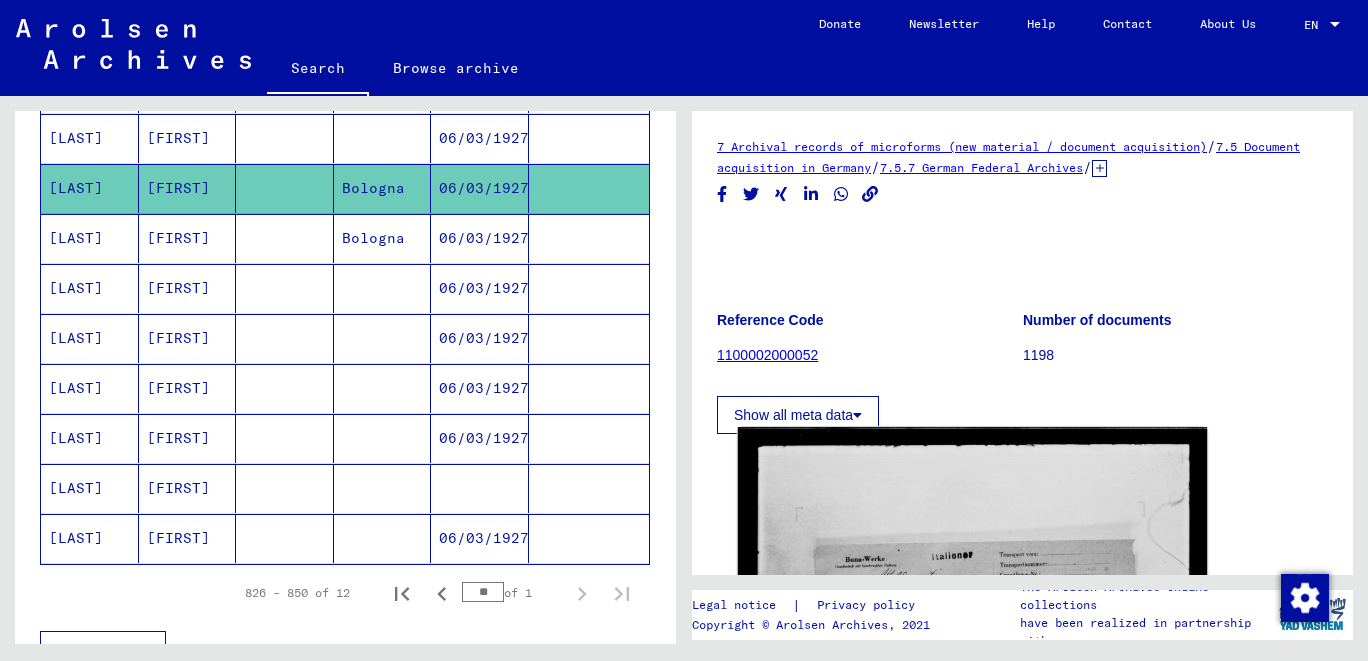 click 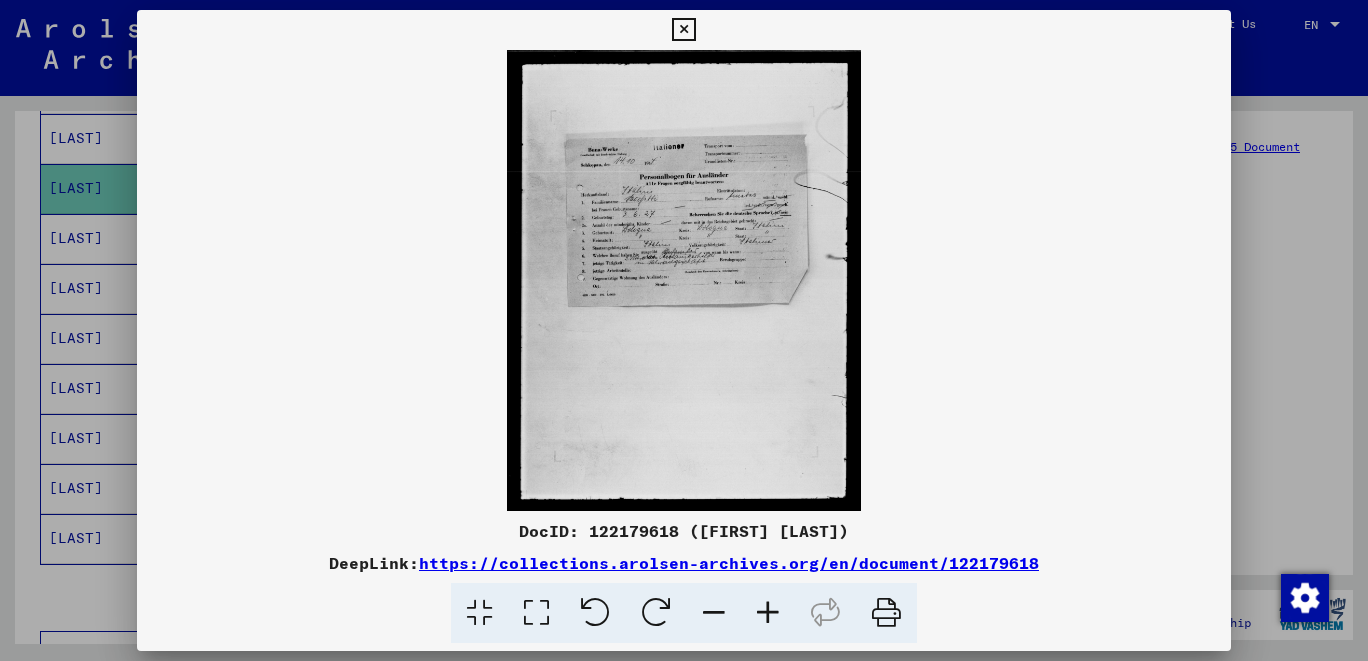 drag, startPoint x: 1050, startPoint y: 571, endPoint x: 430, endPoint y: 564, distance: 620.0395 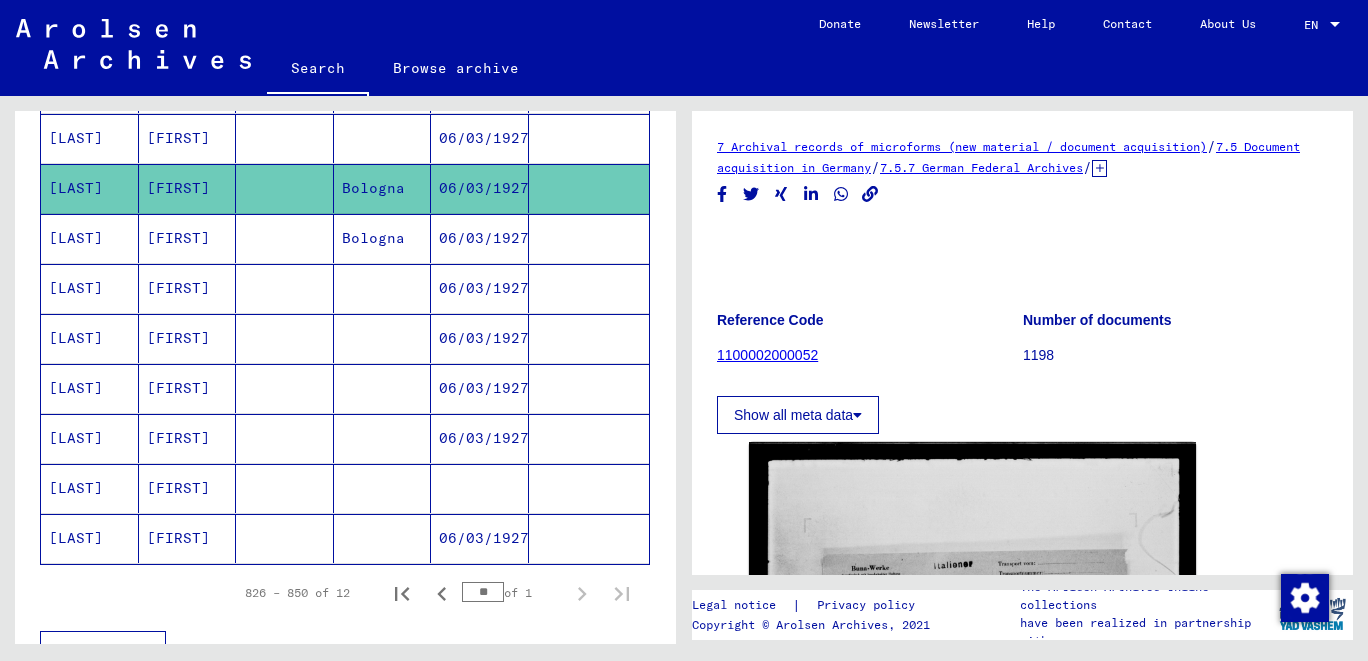 click 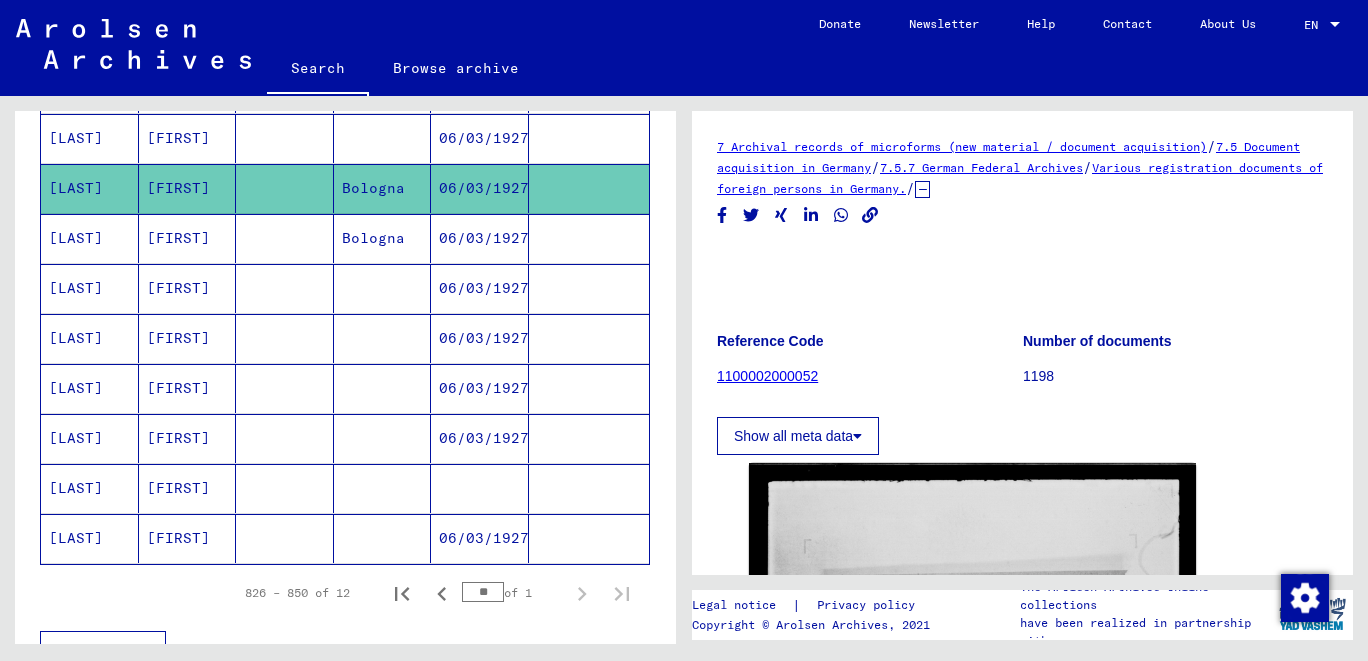 drag, startPoint x: 844, startPoint y: 386, endPoint x: 782, endPoint y: 350, distance: 71.693794 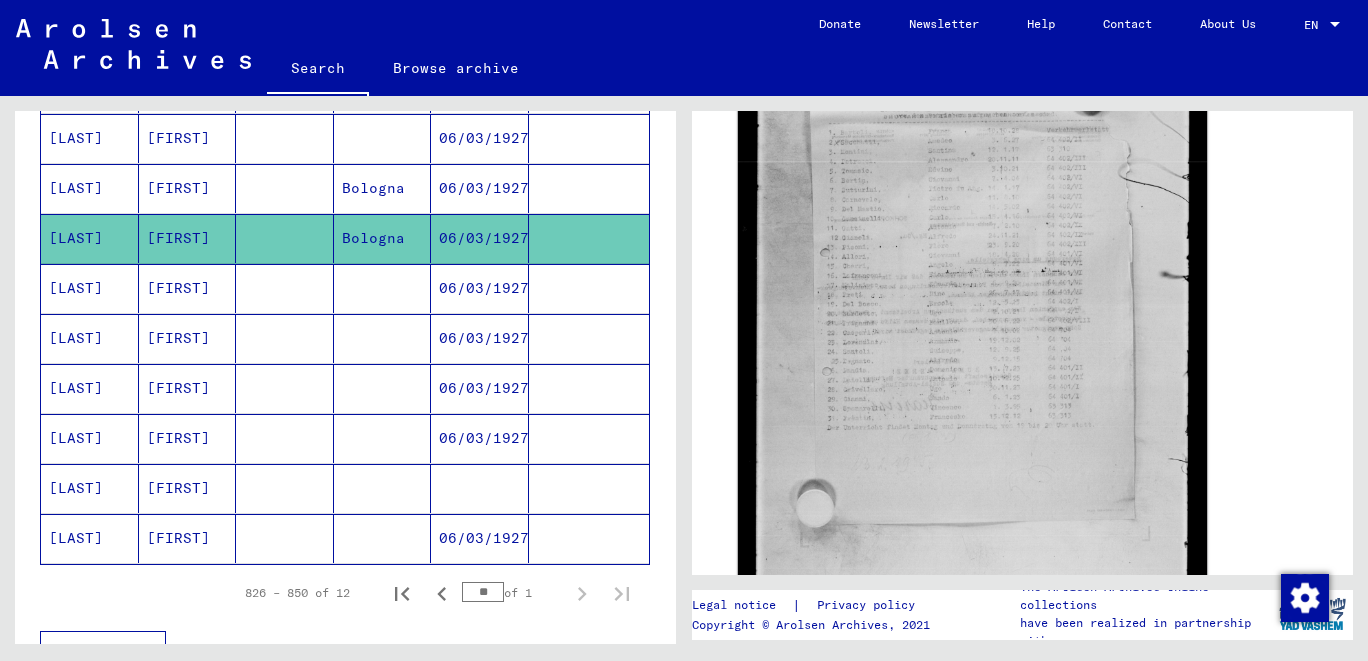 scroll, scrollTop: 0, scrollLeft: 0, axis: both 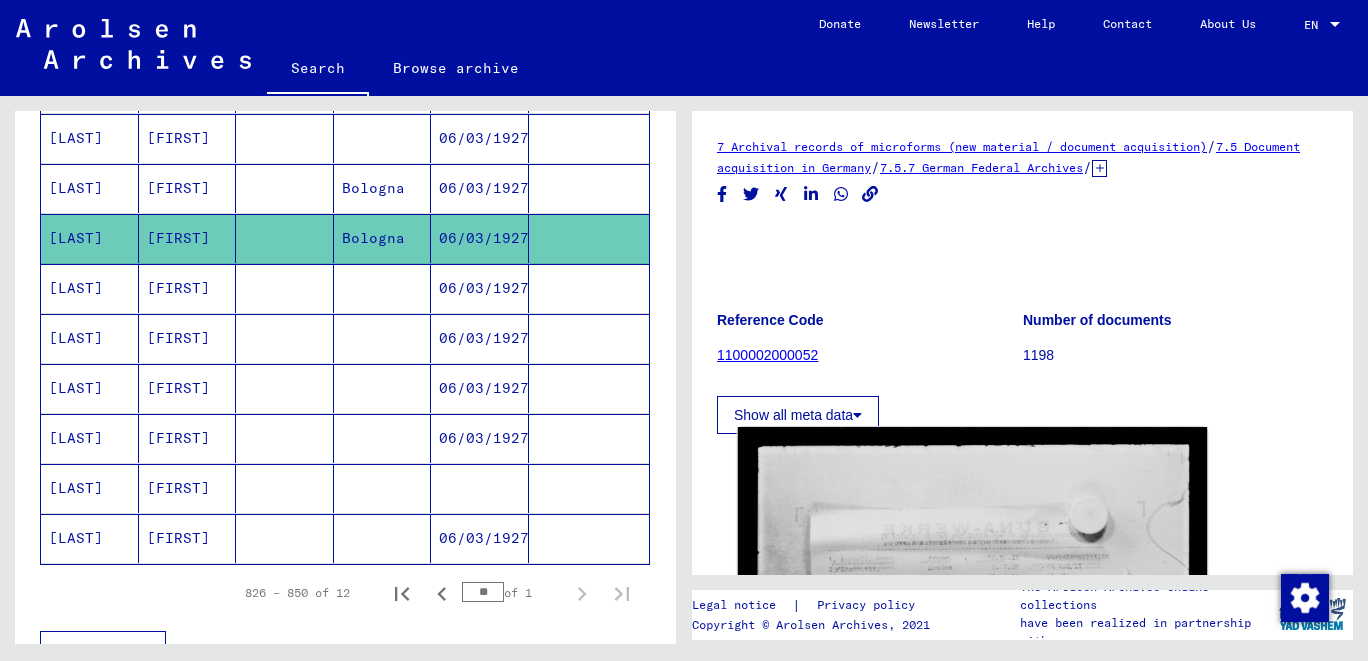 click 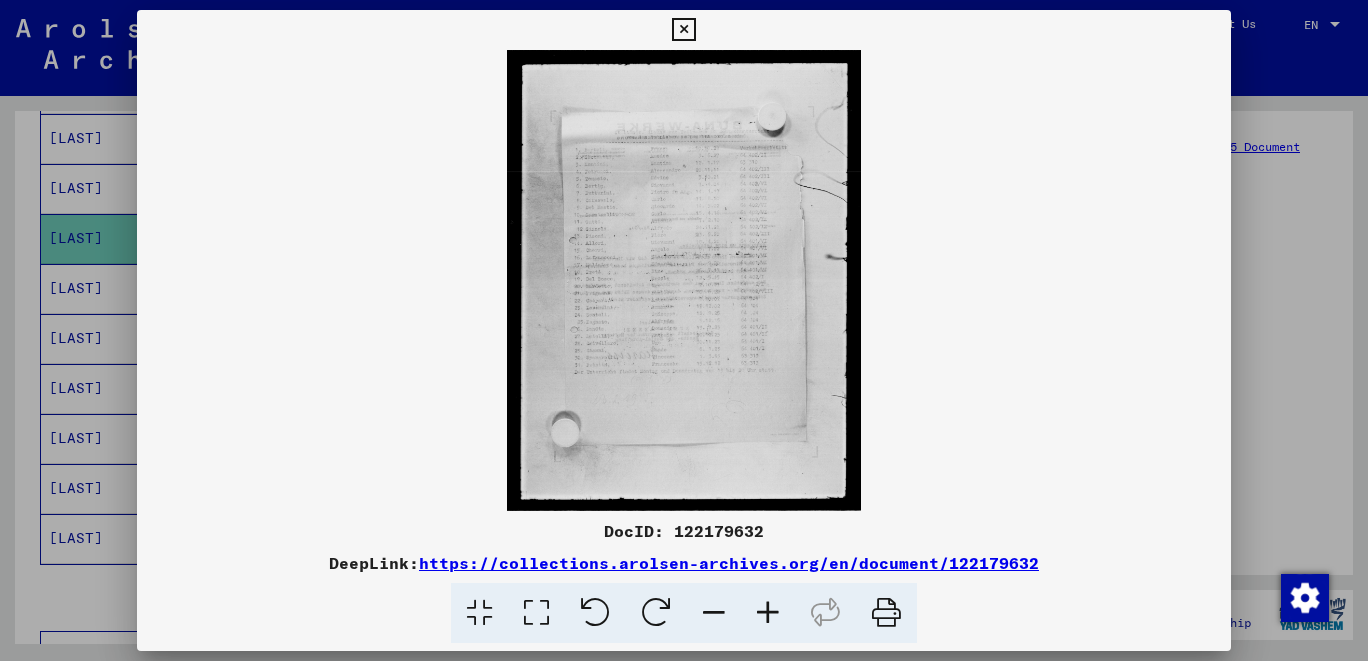 drag, startPoint x: 1050, startPoint y: 564, endPoint x: 432, endPoint y: 537, distance: 618.58954 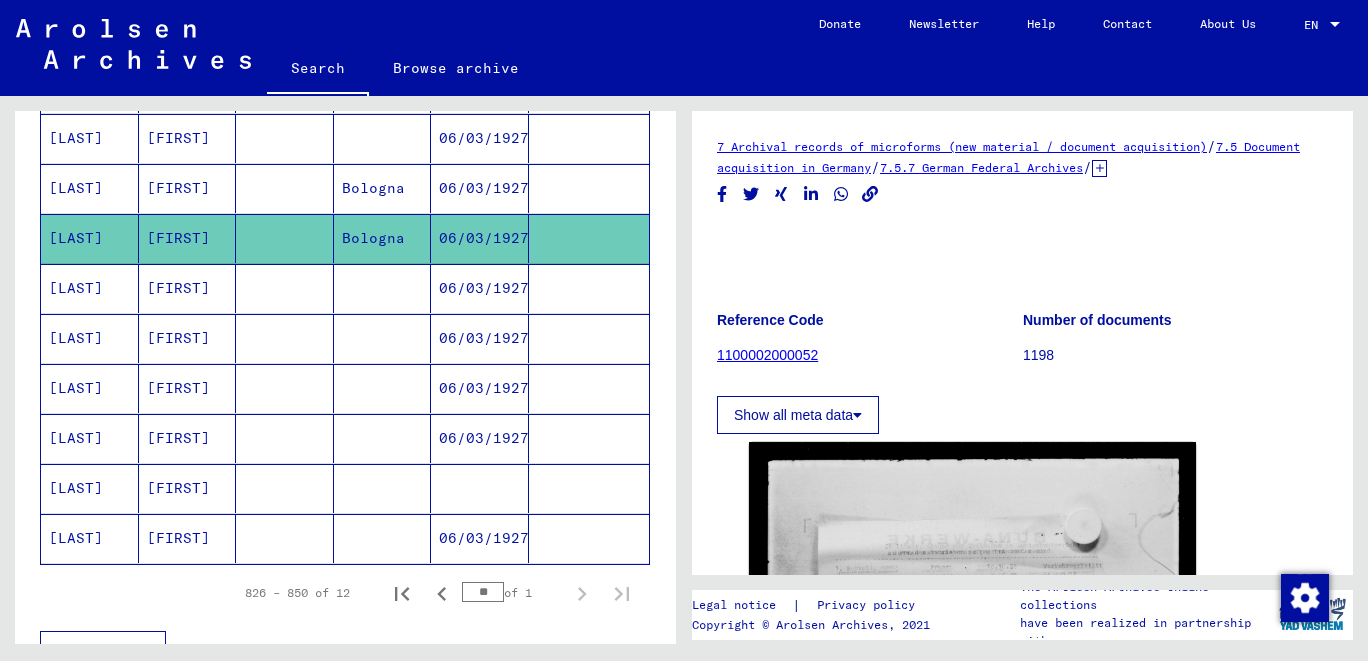 click on "[LAST]" at bounding box center (90, 338) 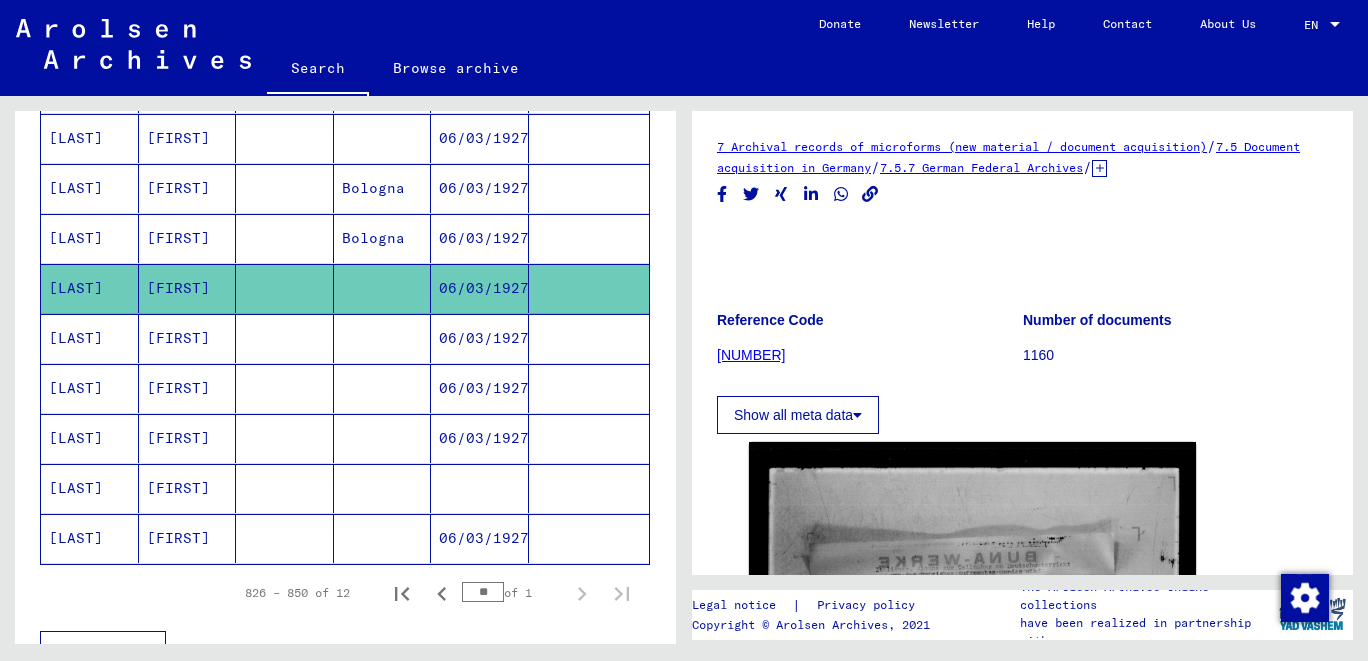 click on "[LAST]" at bounding box center [90, 388] 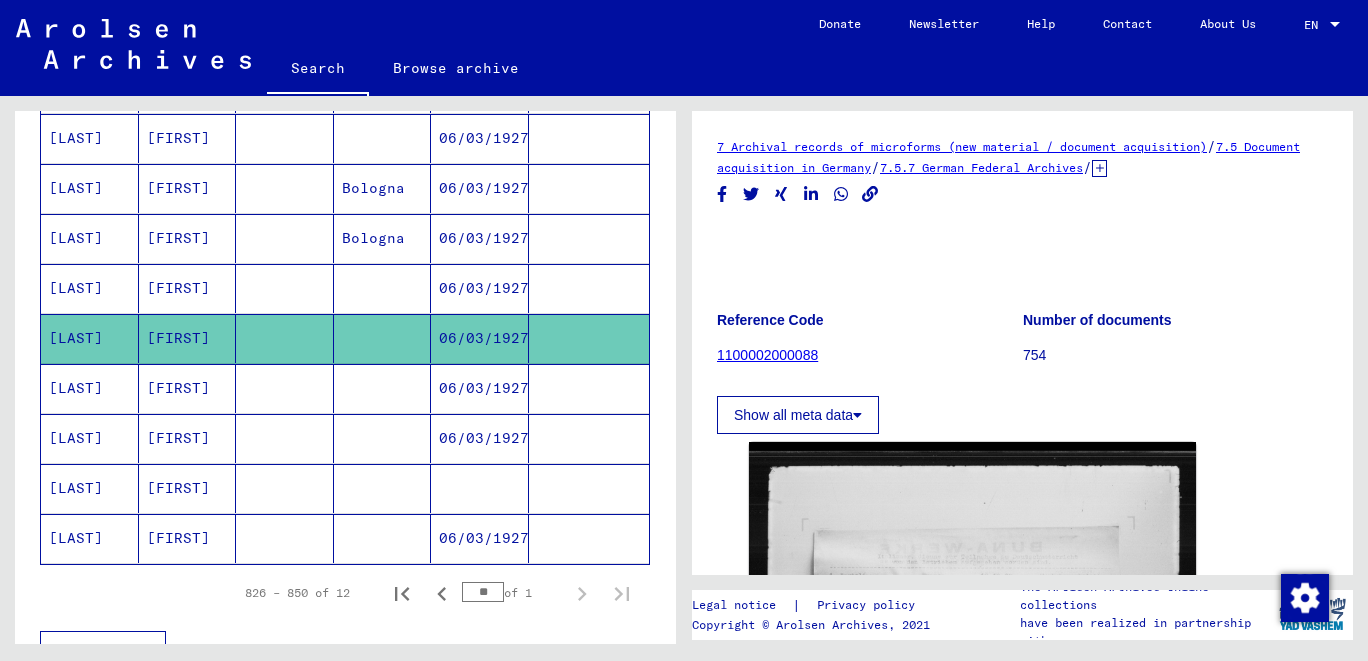 click on "[LAST]" at bounding box center (90, 438) 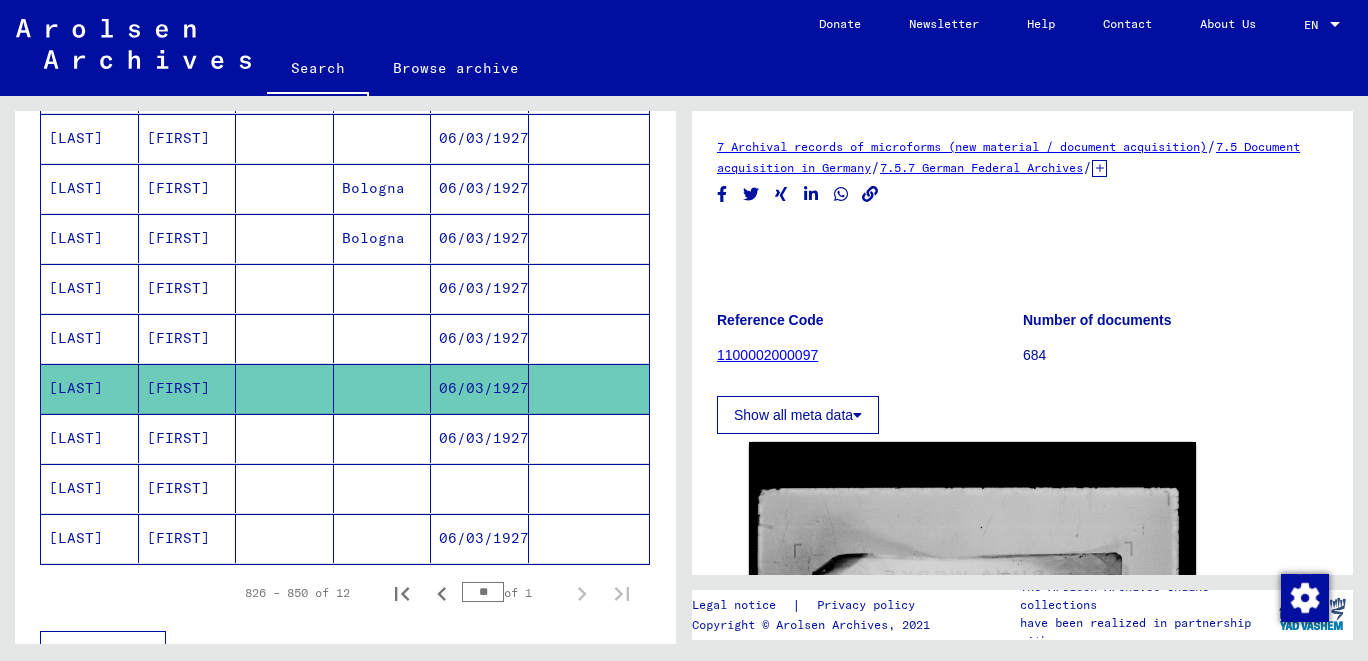 click on "[LAST]" at bounding box center [90, 488] 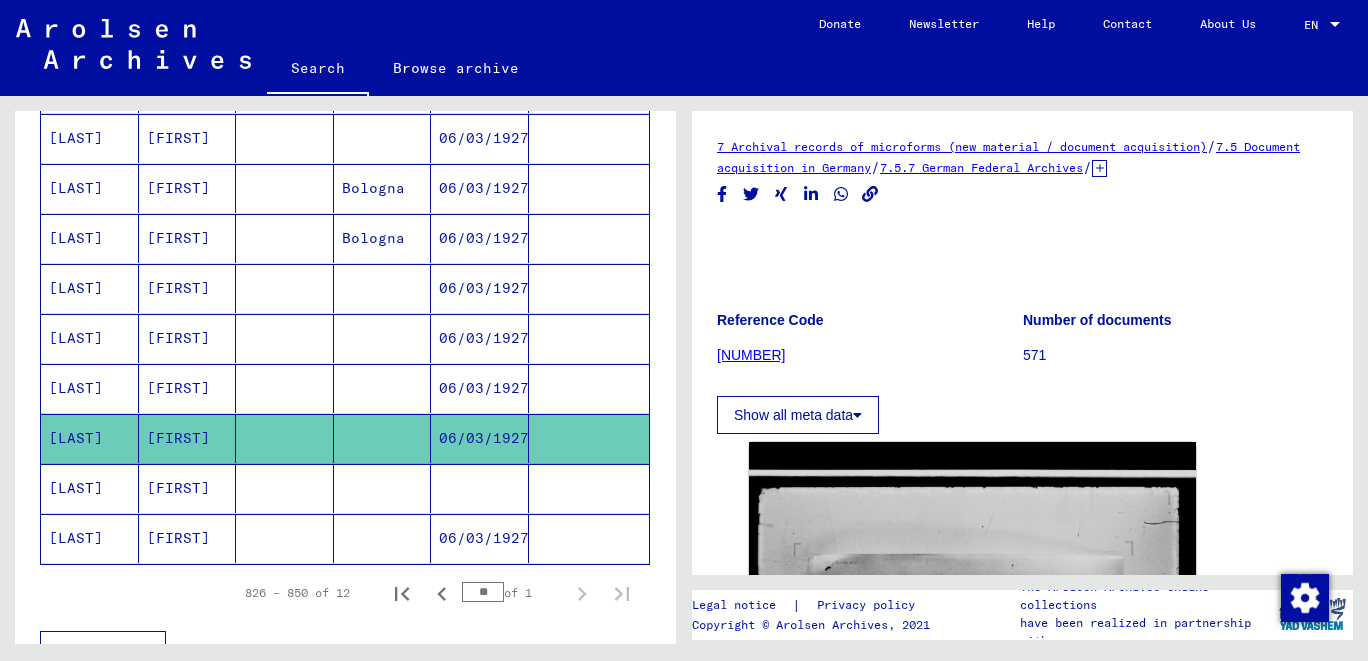 click on "[LAST]" at bounding box center (90, 538) 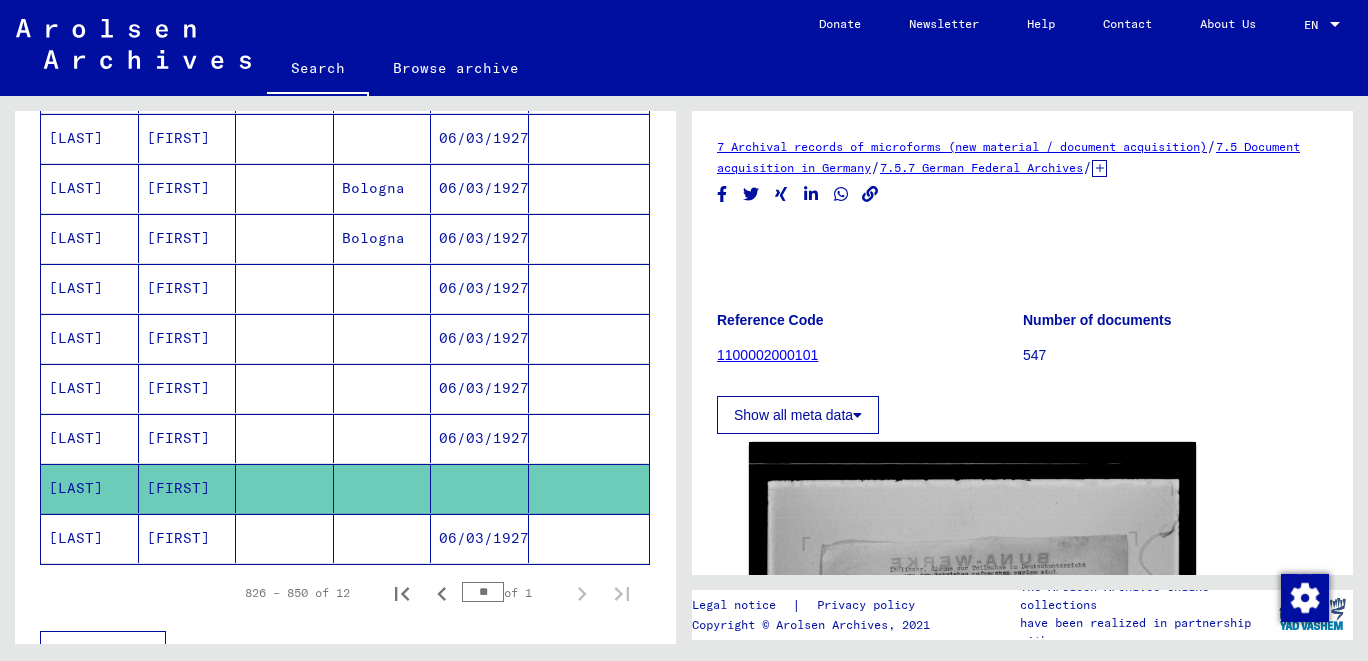 click on "[LAST]" 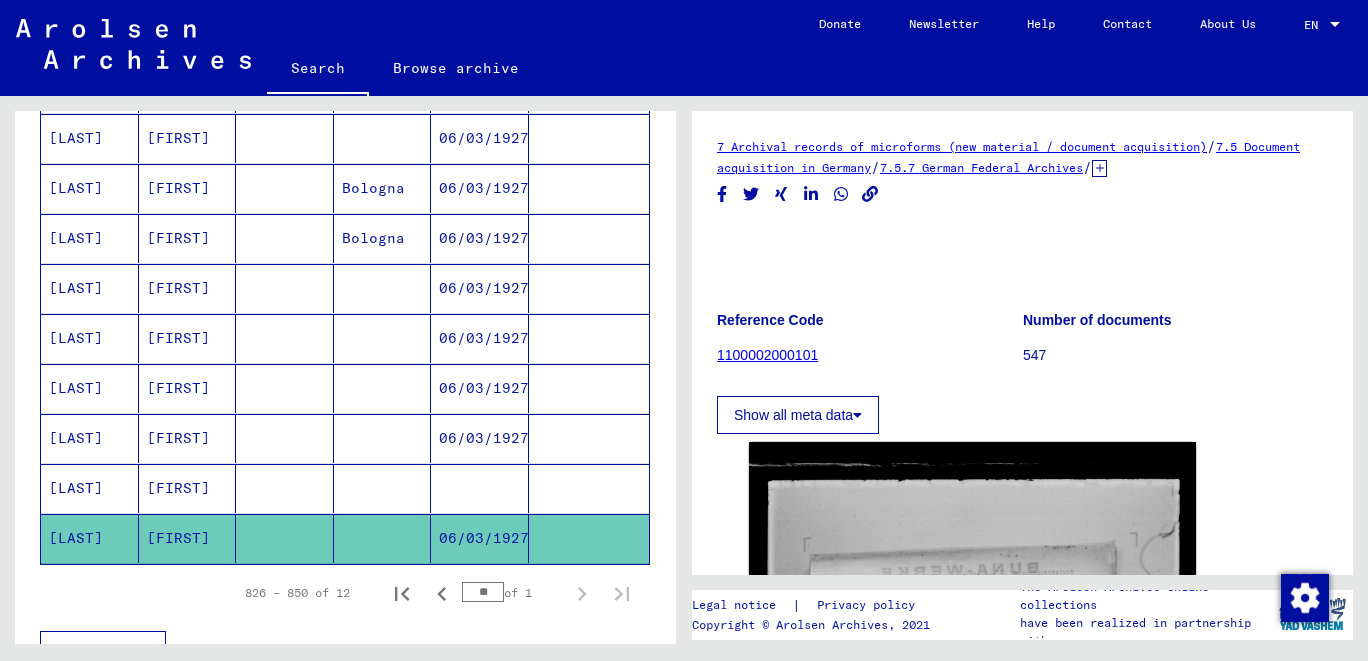 click on "[LAST]" at bounding box center (90, 238) 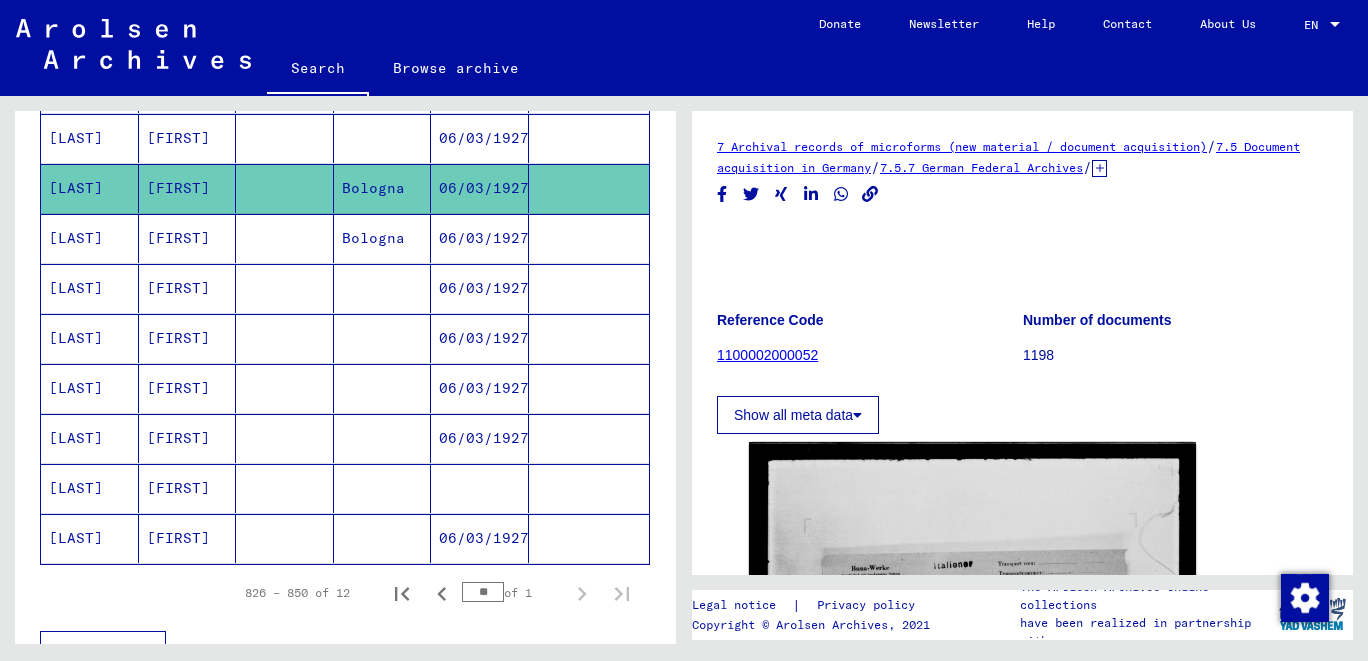 scroll, scrollTop: 427, scrollLeft: 0, axis: vertical 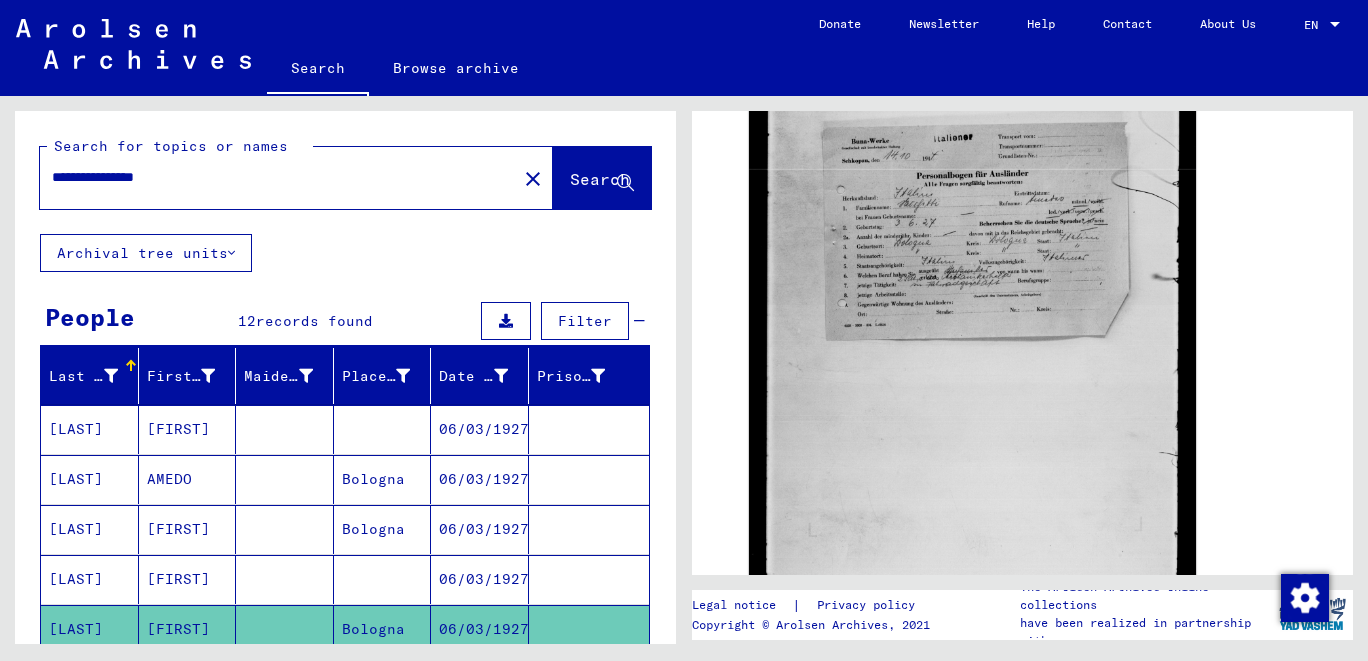 click on "[LAST]" at bounding box center (90, 579) 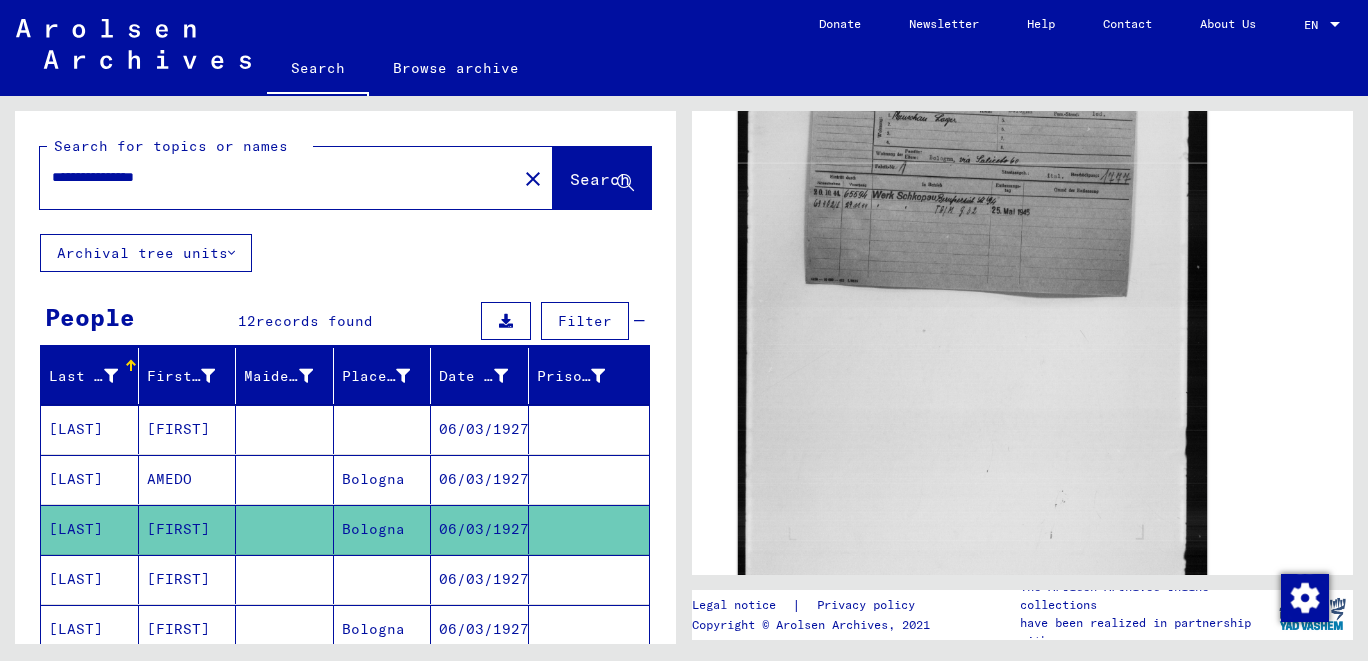 click 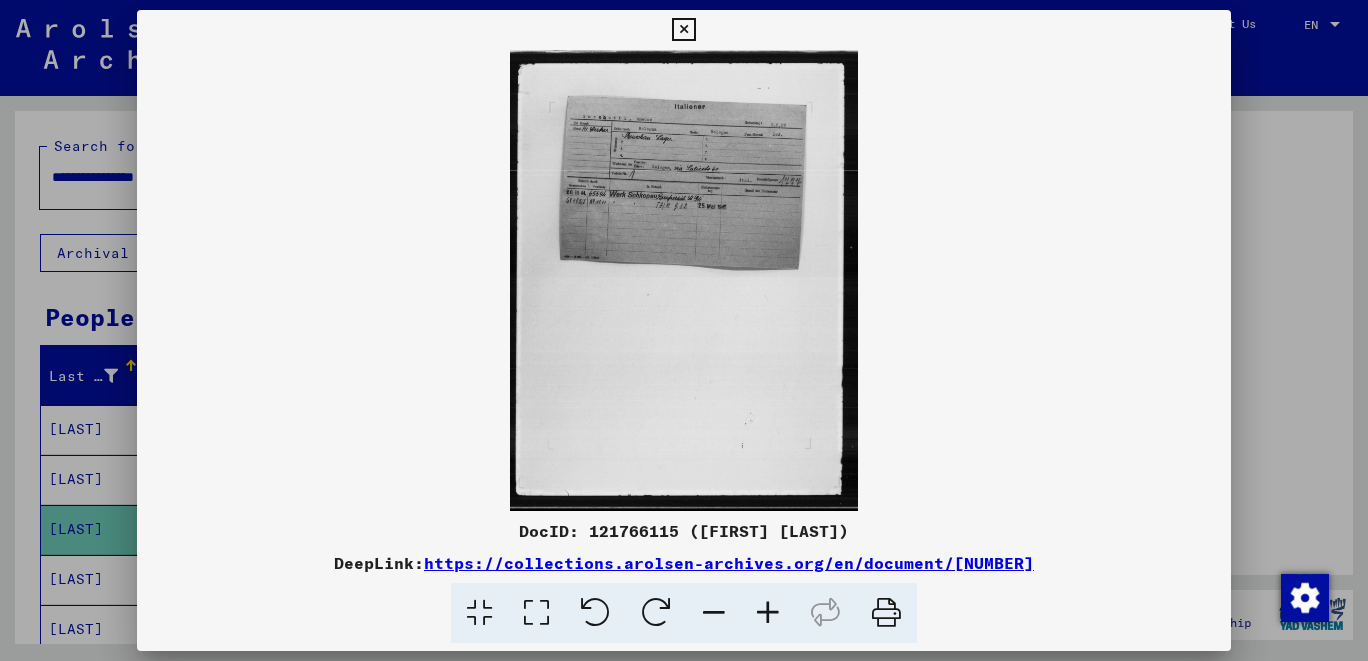 scroll, scrollTop: 427, scrollLeft: 0, axis: vertical 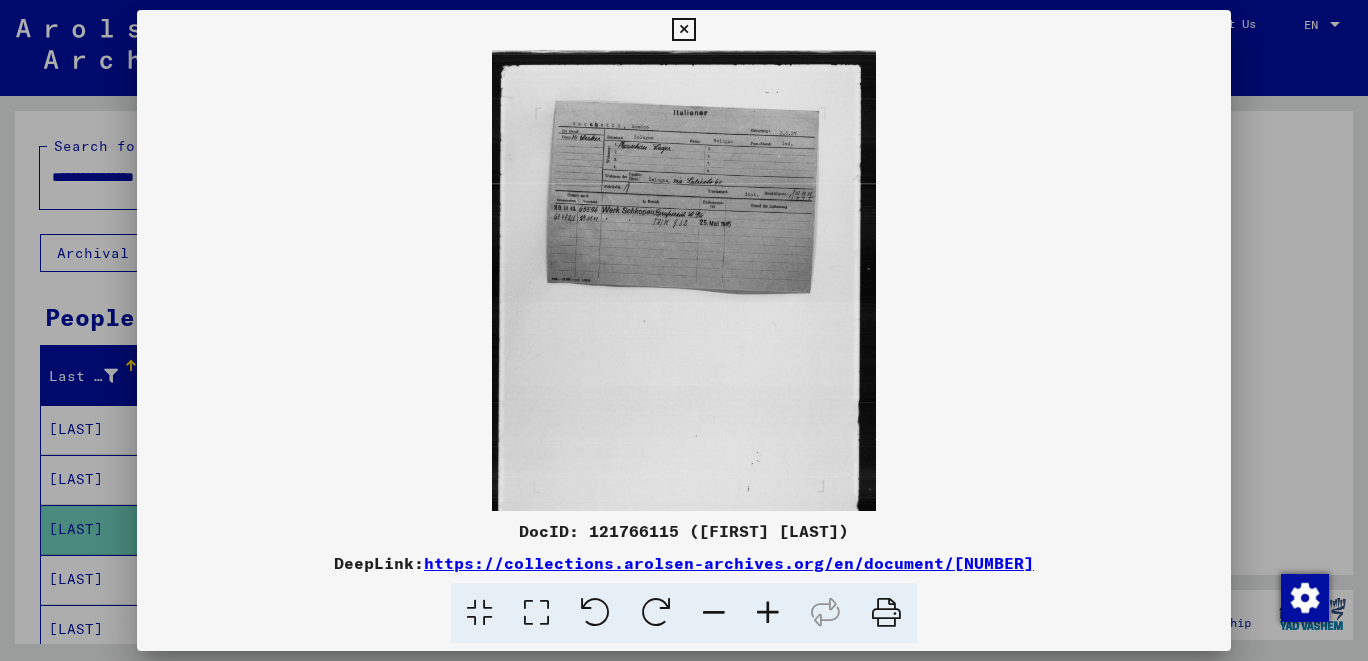 click at bounding box center (768, 613) 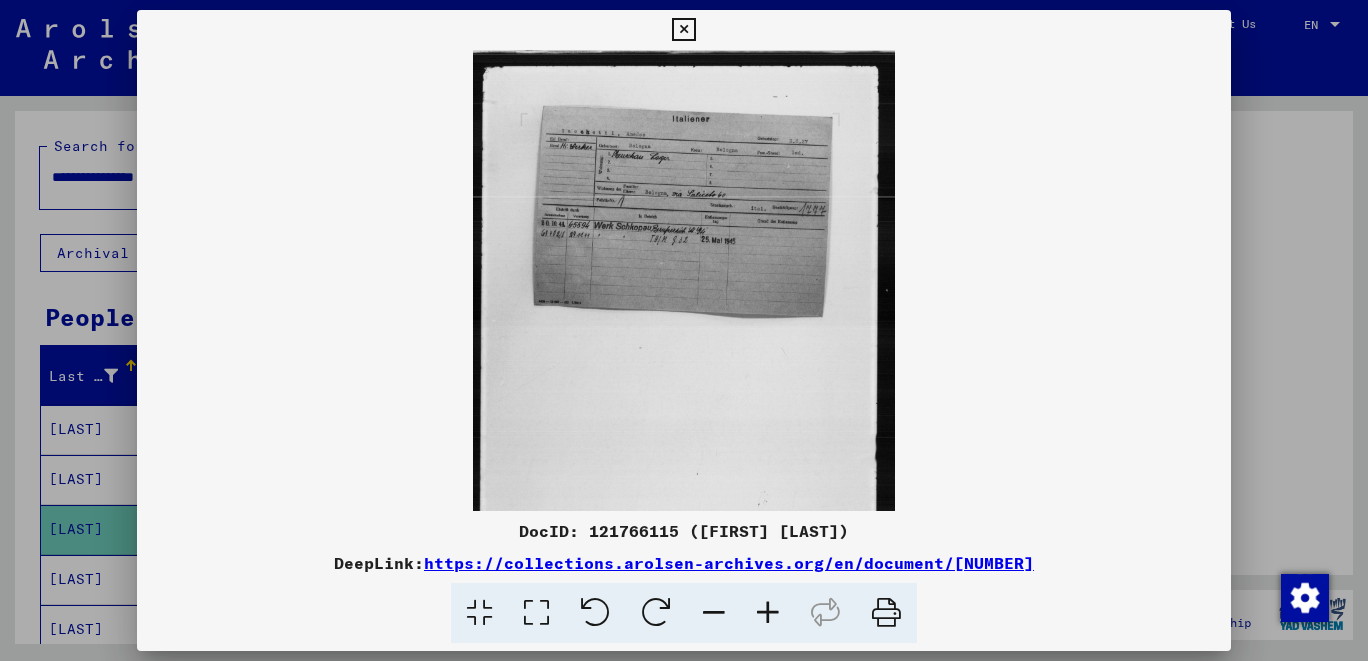 click at bounding box center (768, 613) 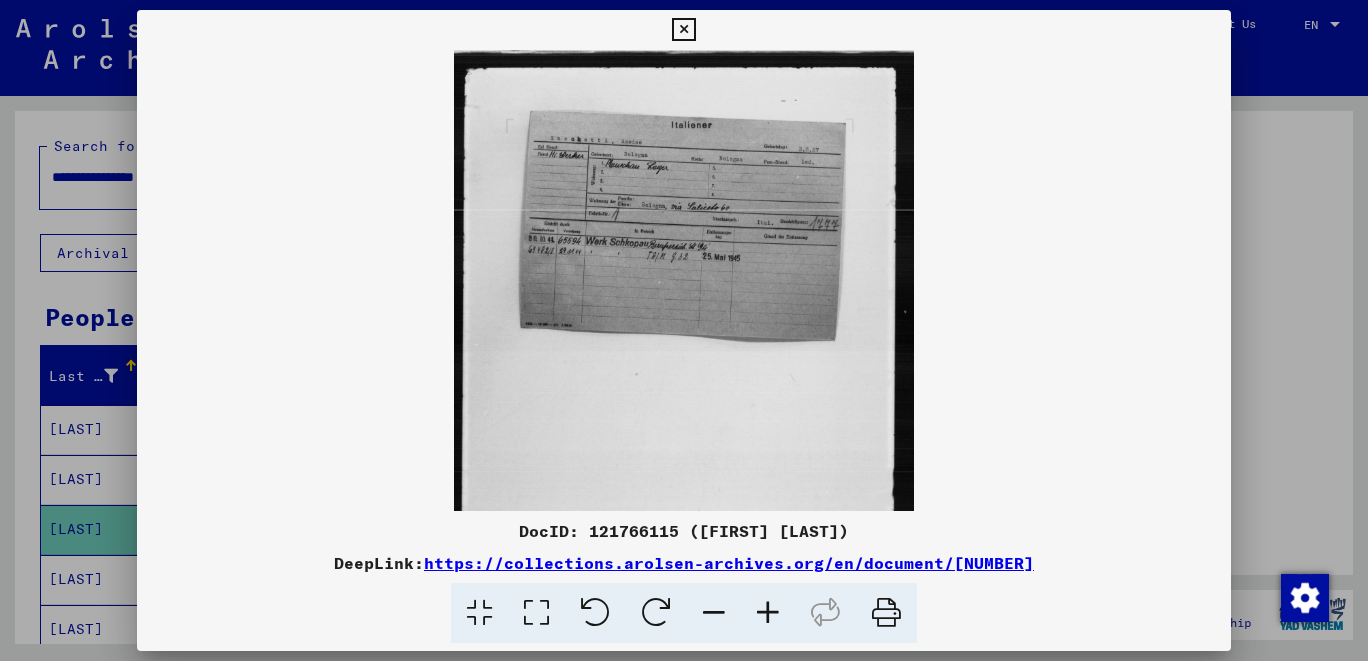 click at bounding box center [768, 613] 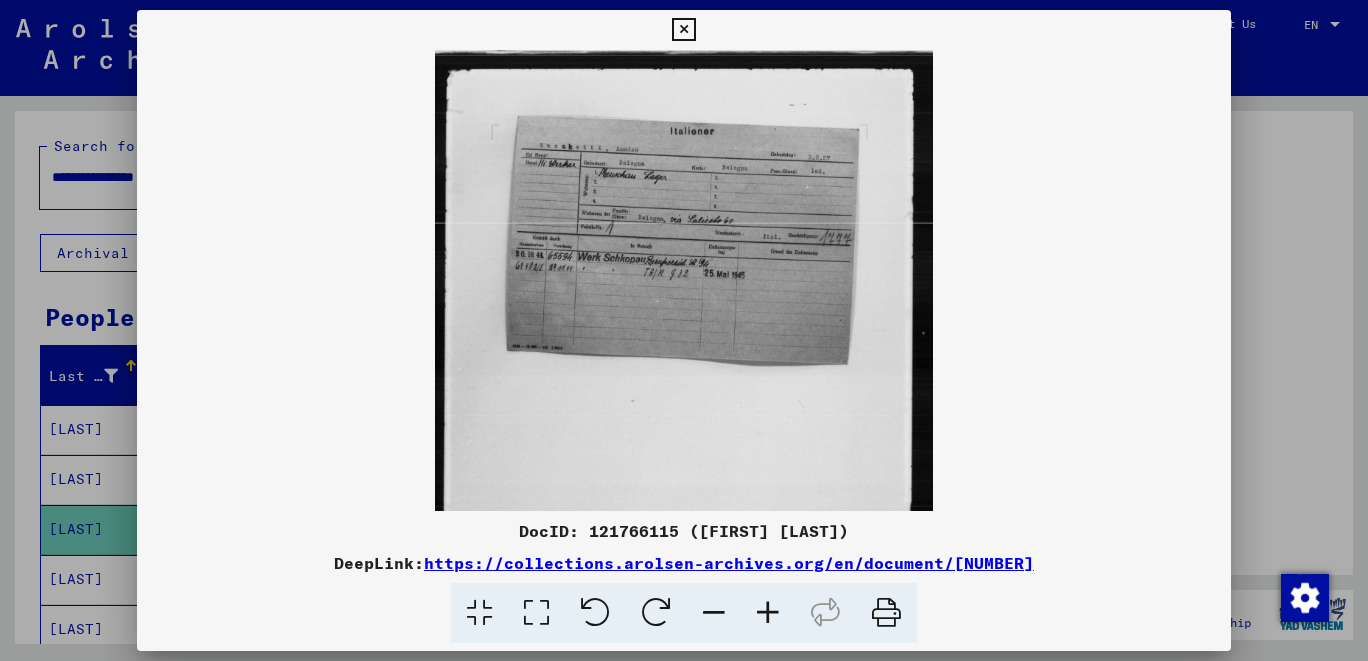click at bounding box center (768, 613) 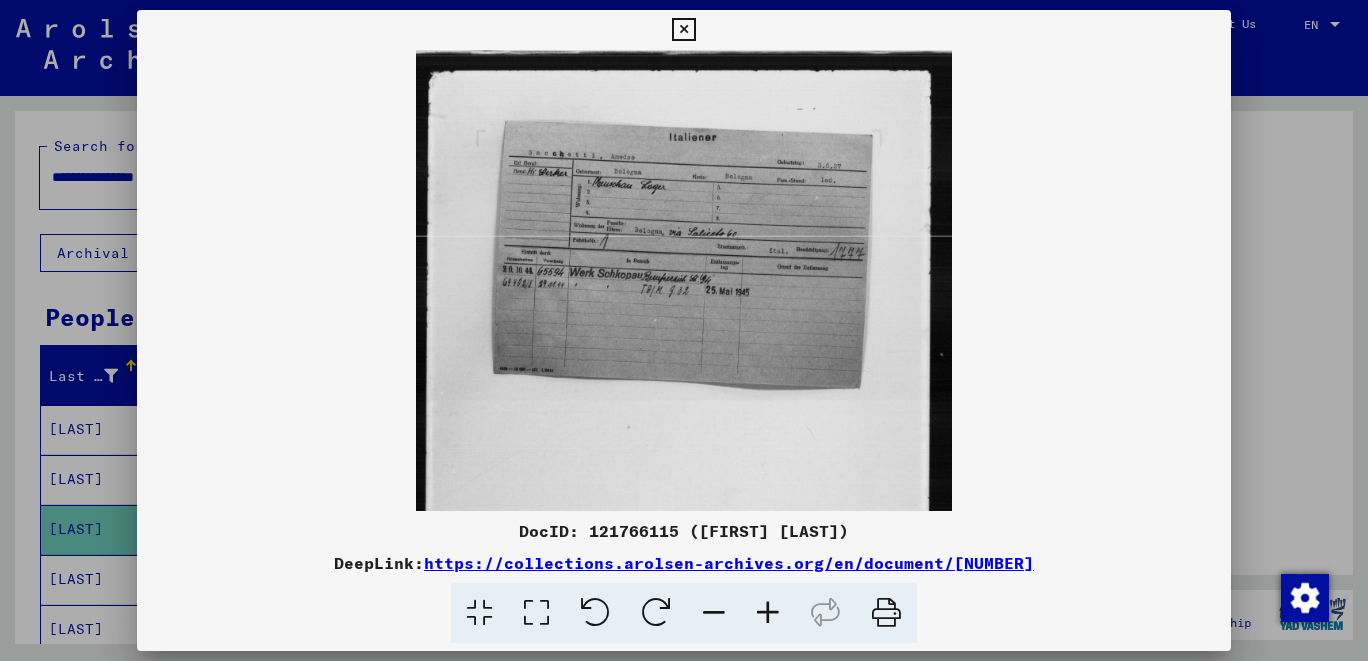 click at bounding box center [768, 613] 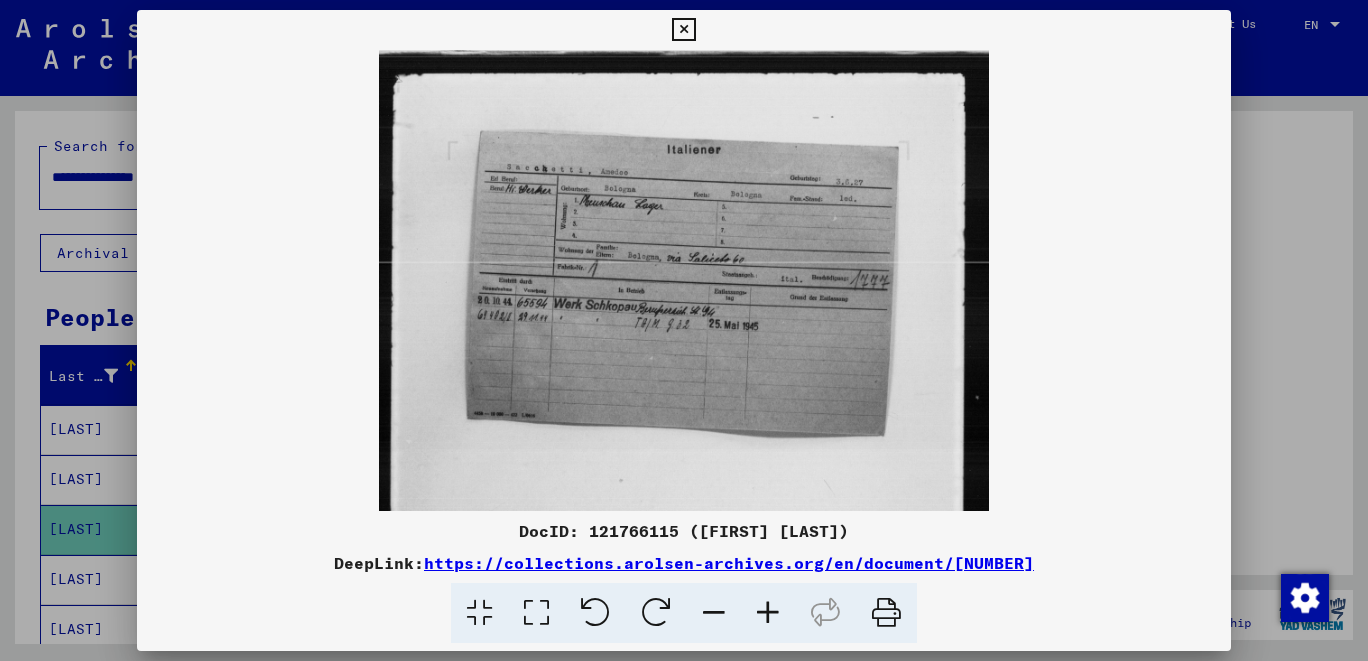 click at bounding box center [768, 613] 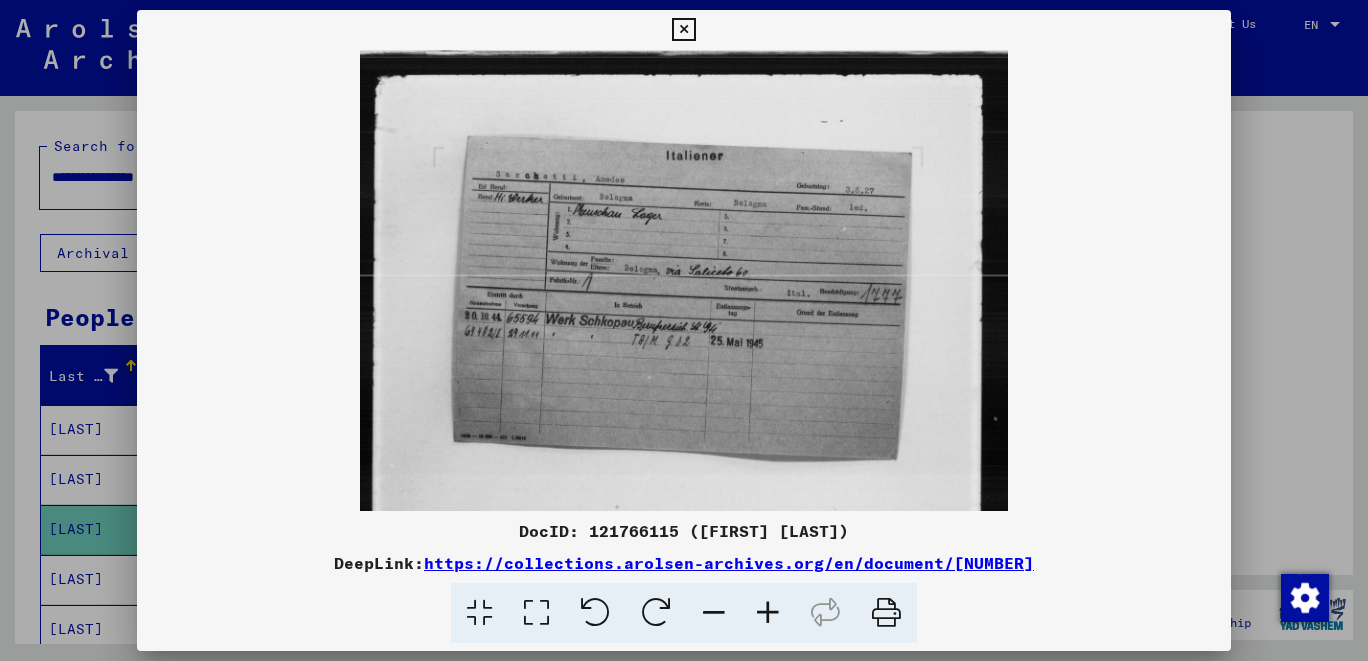 click at bounding box center (768, 613) 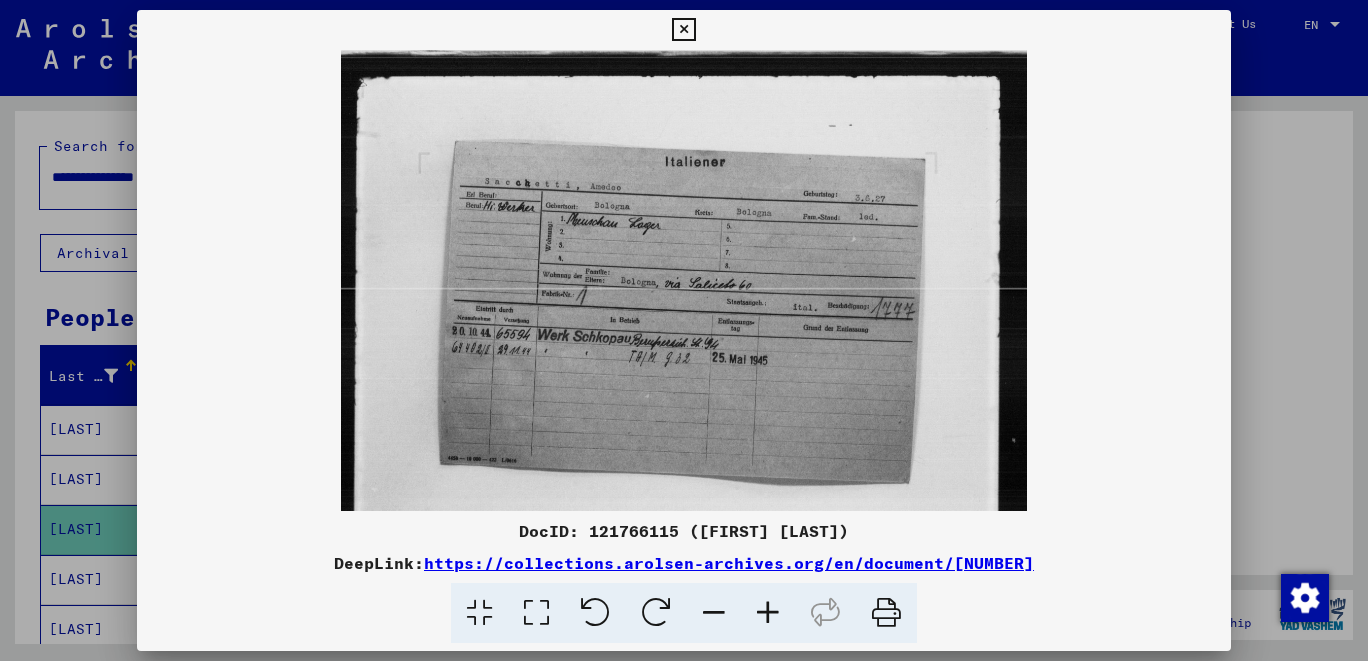 click at bounding box center (768, 613) 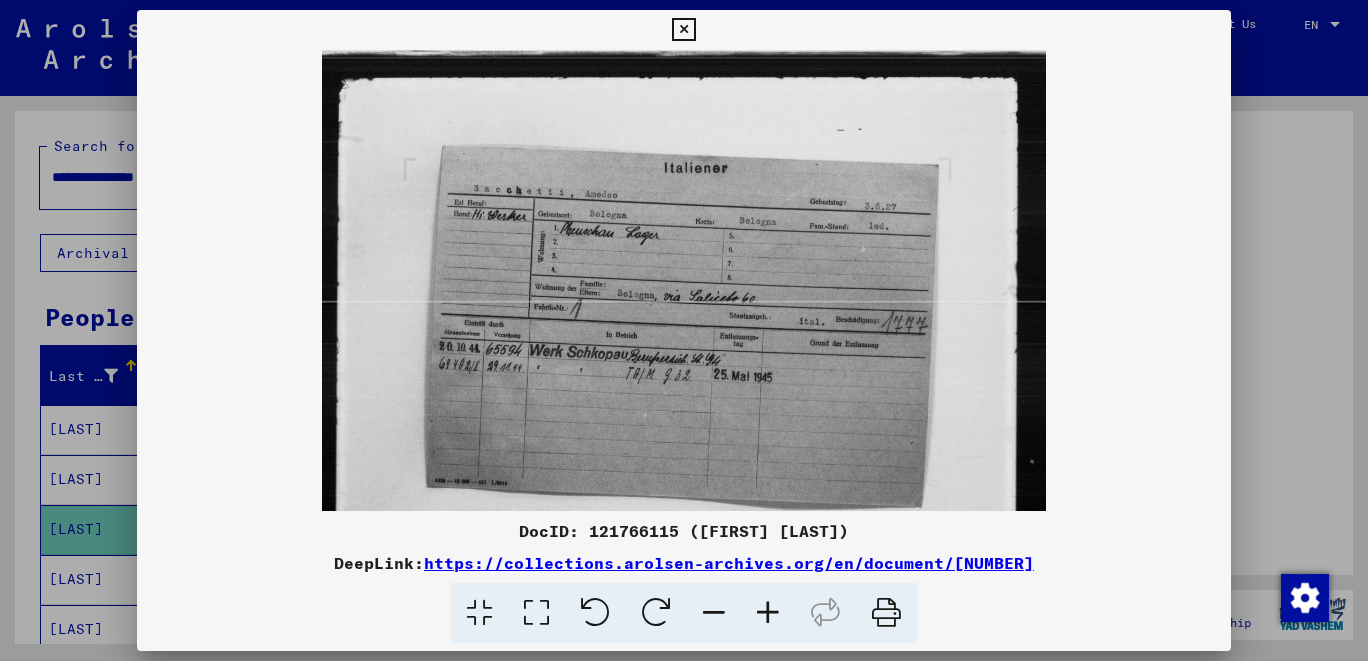 click at bounding box center (768, 613) 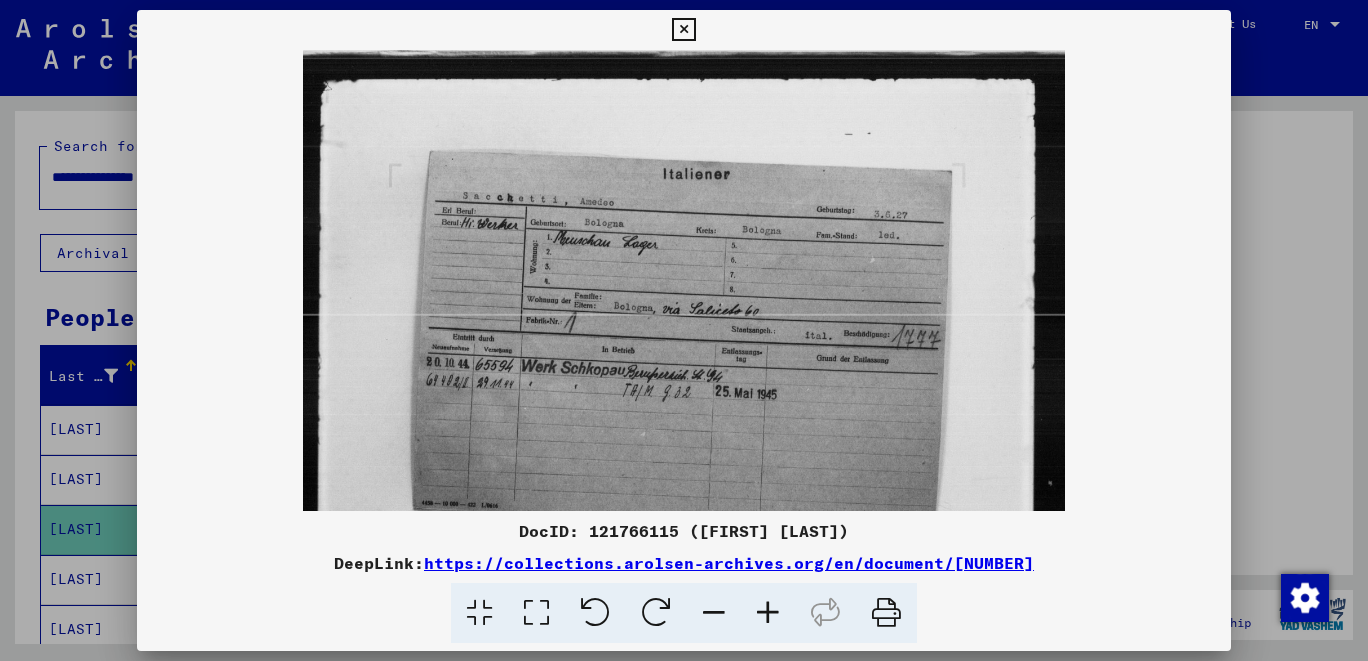 click at bounding box center (768, 613) 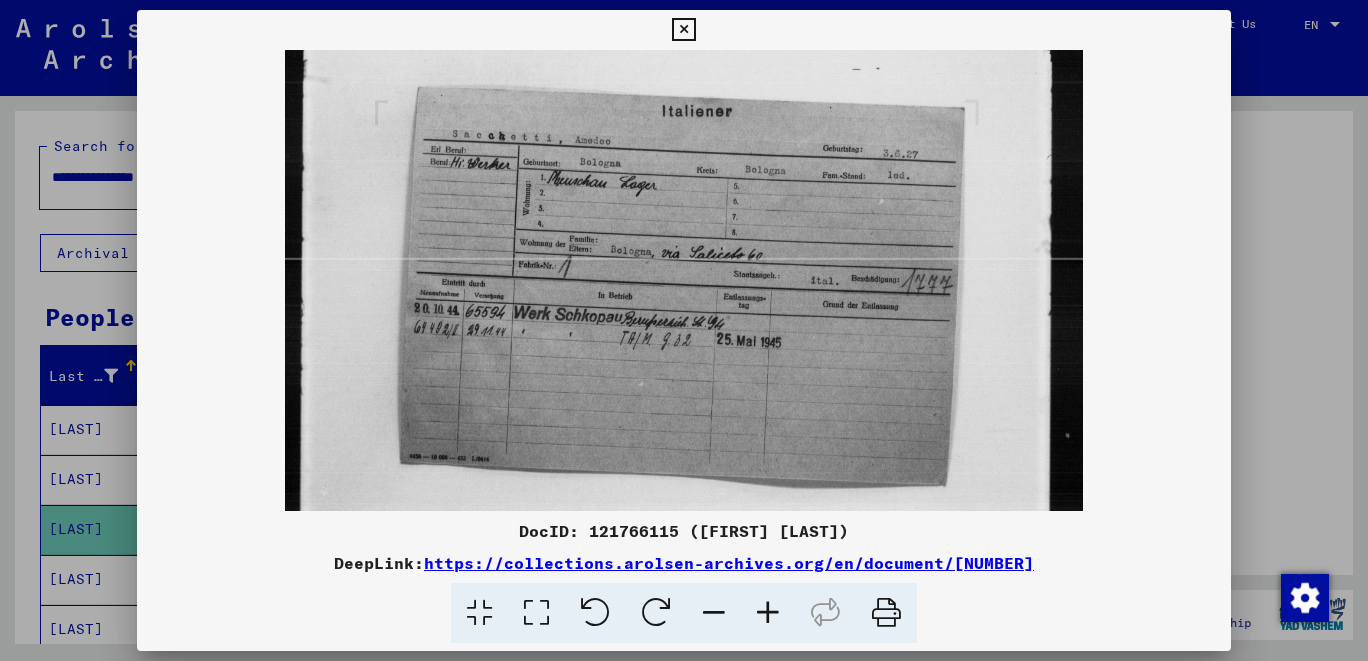 scroll, scrollTop: 71, scrollLeft: 0, axis: vertical 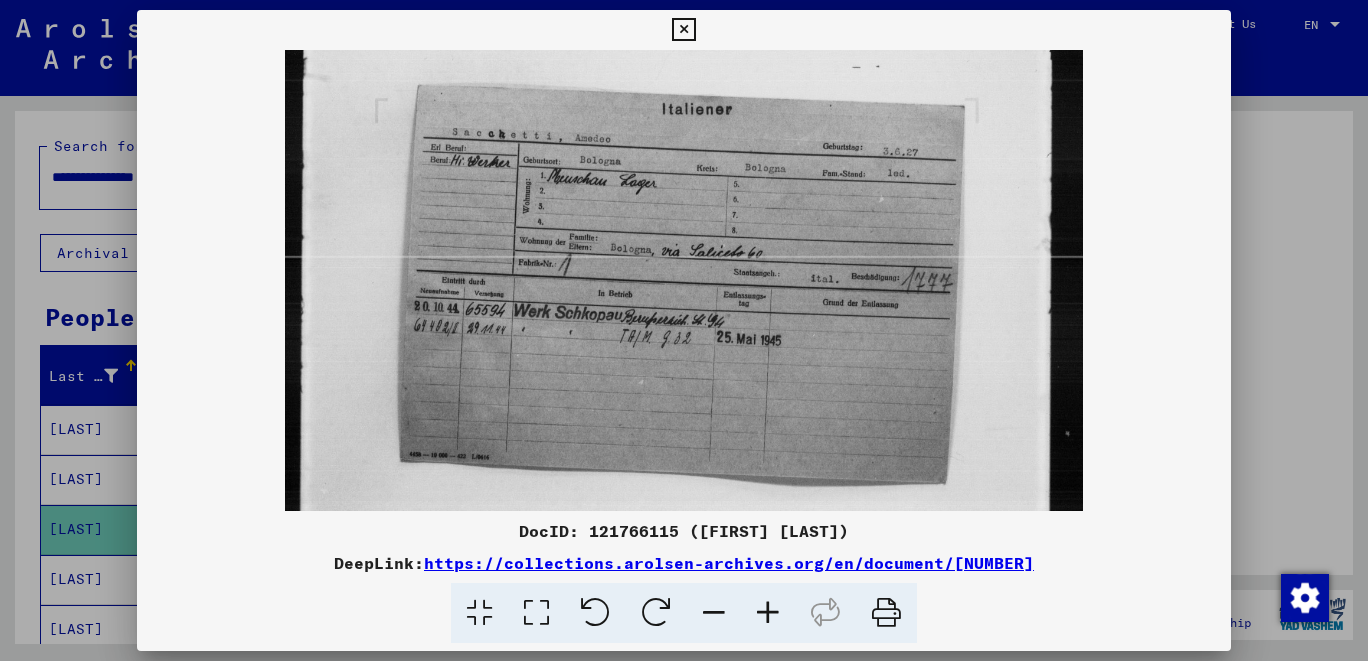 drag, startPoint x: 816, startPoint y: 456, endPoint x: 838, endPoint y: 385, distance: 74.330345 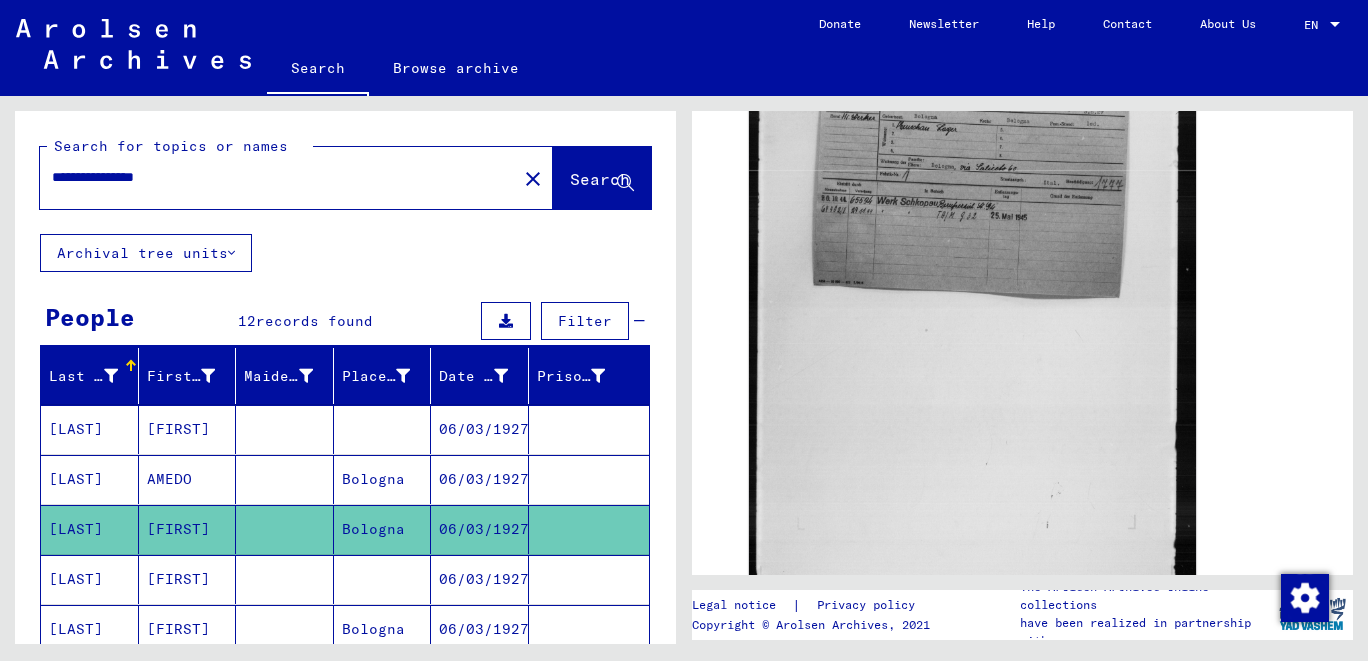 click on "**********" at bounding box center [278, 177] 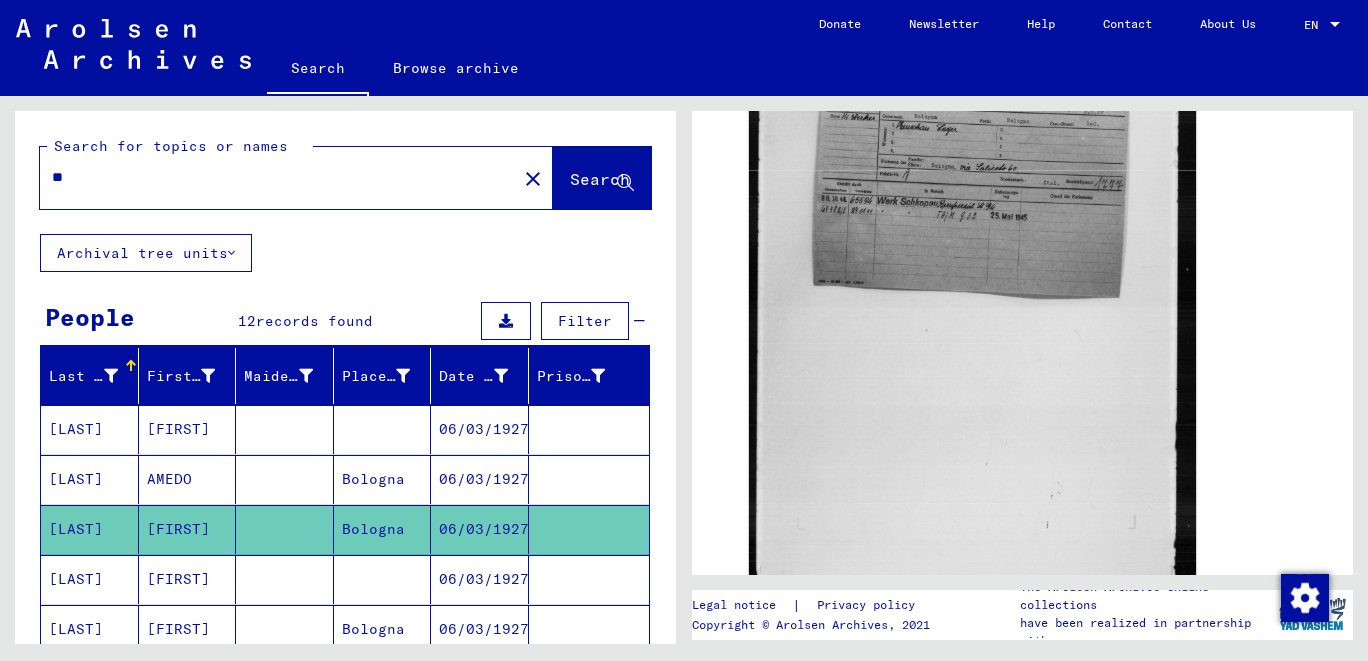 type on "*" 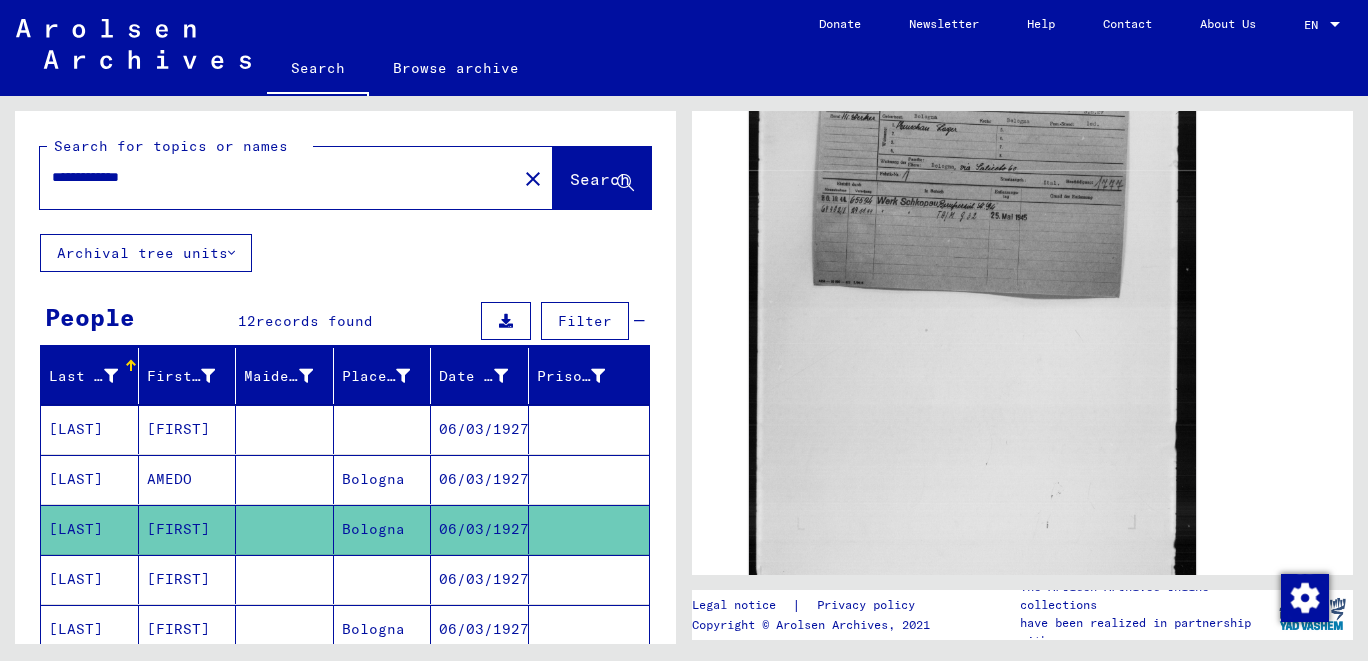 type on "**********" 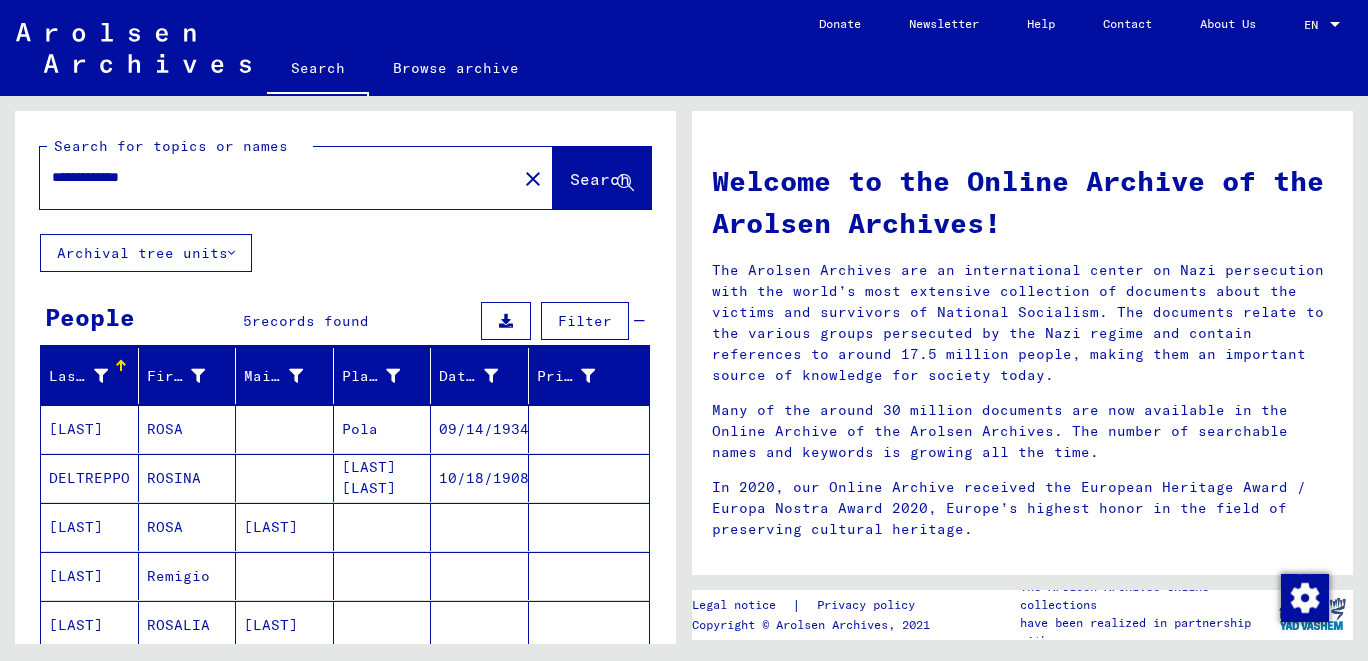 scroll, scrollTop: 440, scrollLeft: 0, axis: vertical 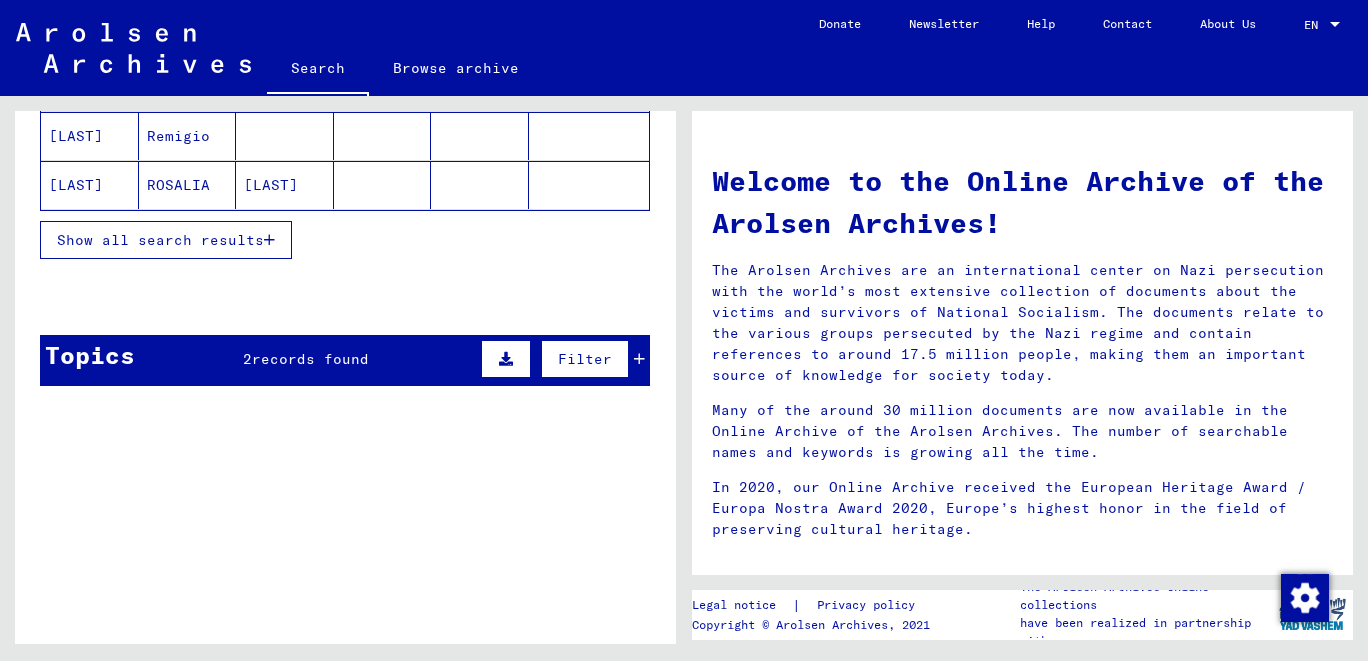 click on "[LAST]" at bounding box center (90, 185) 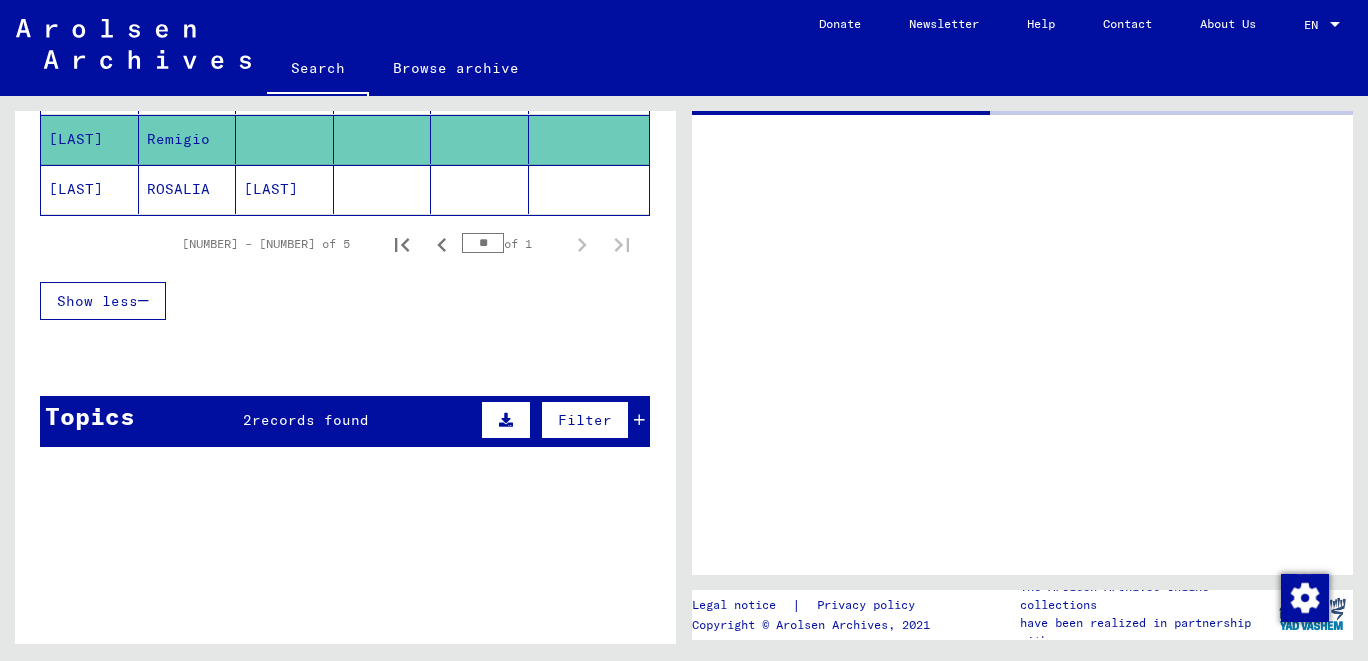 scroll, scrollTop: 442, scrollLeft: 0, axis: vertical 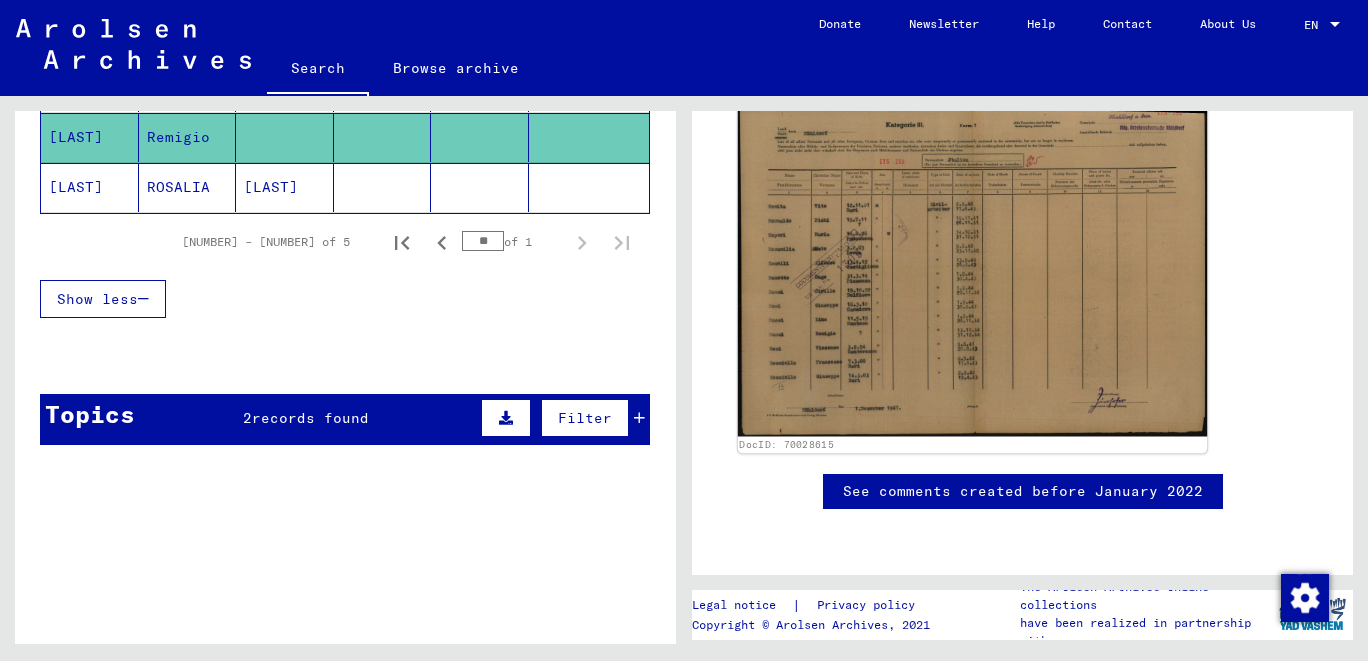 click 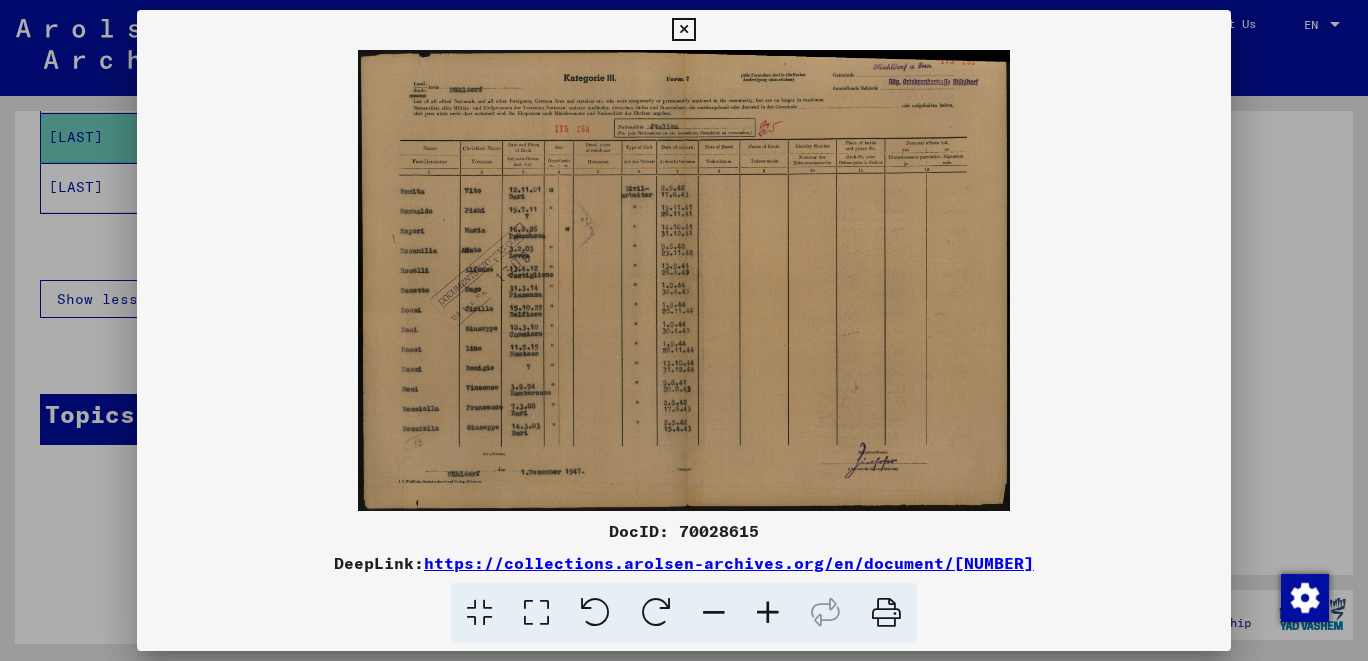 scroll, scrollTop: 403, scrollLeft: 0, axis: vertical 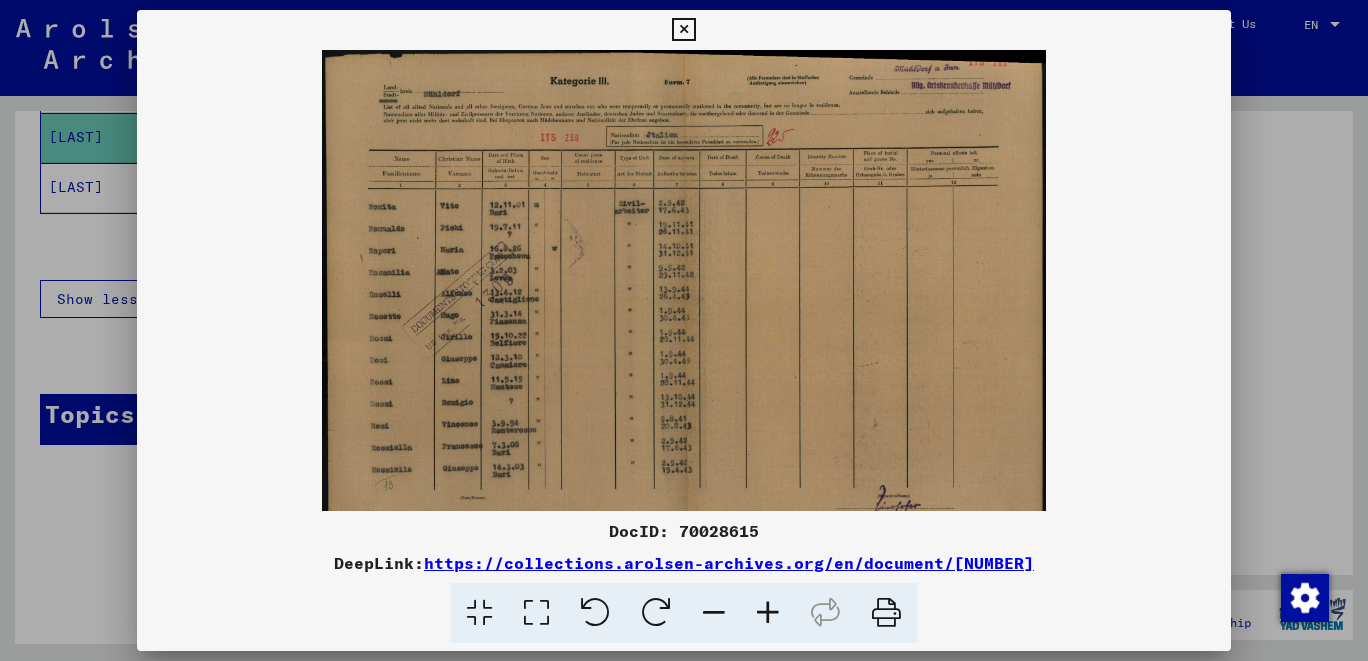 click at bounding box center [768, 613] 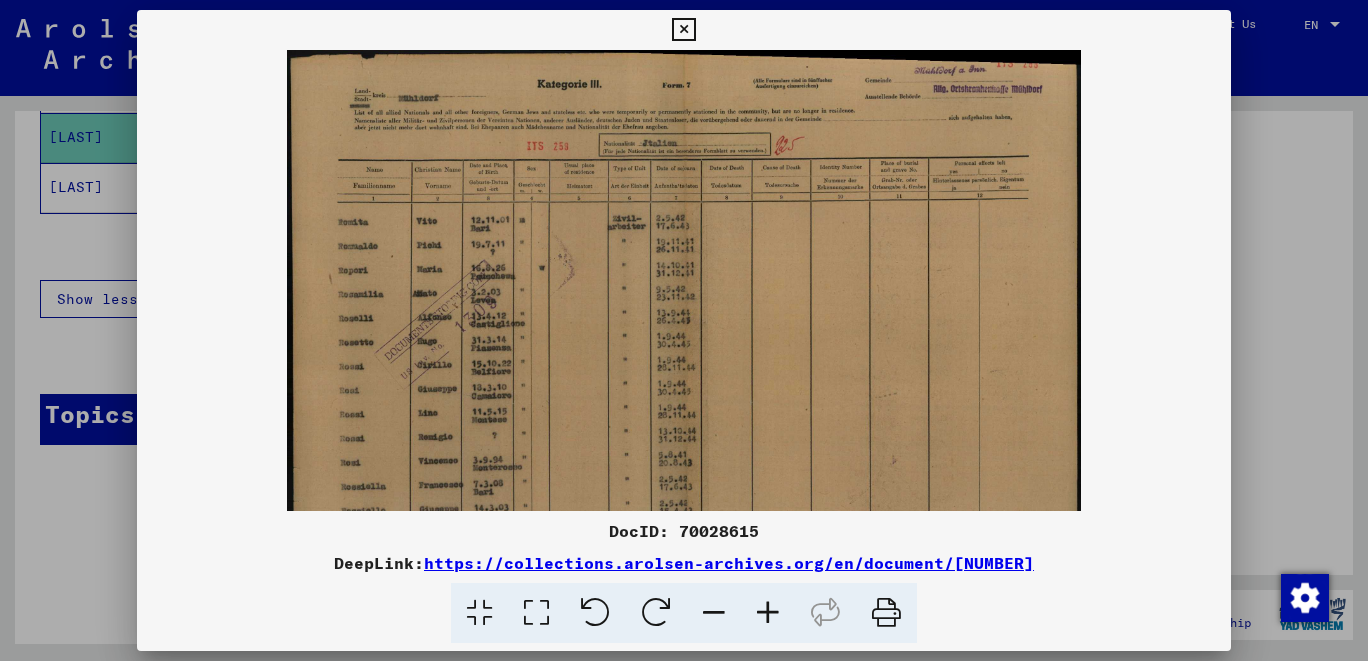 click at bounding box center [768, 613] 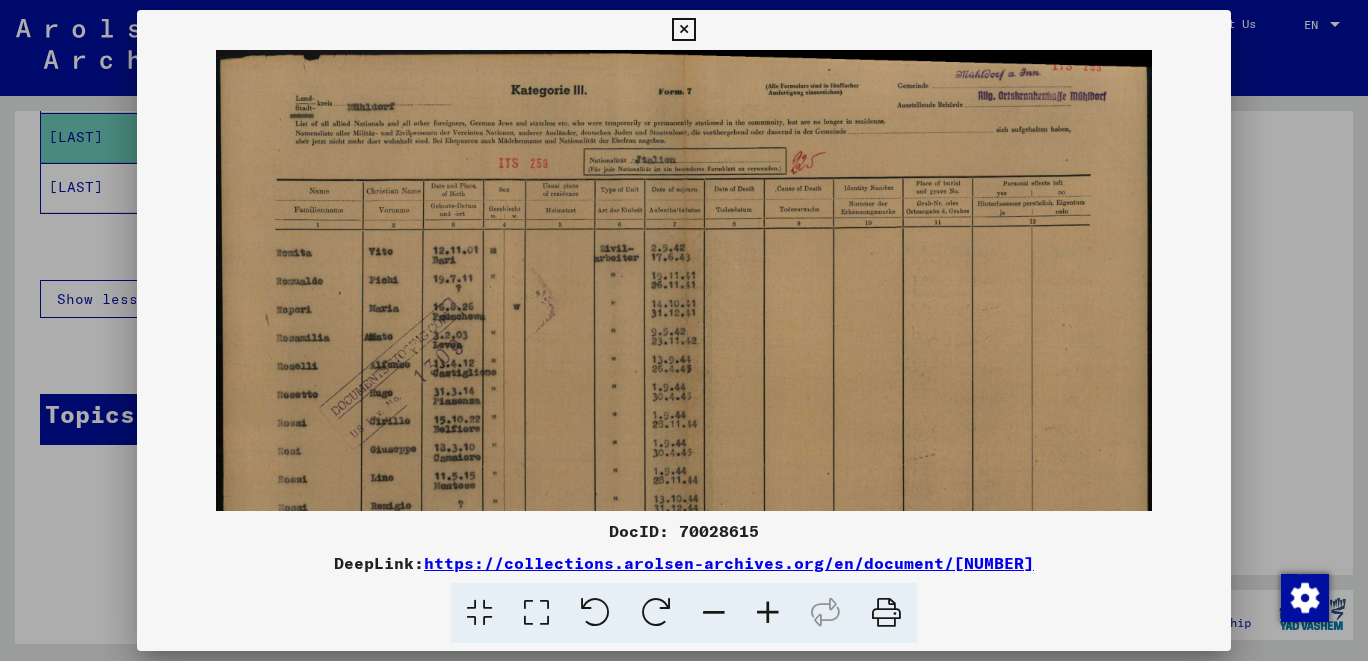click at bounding box center (768, 613) 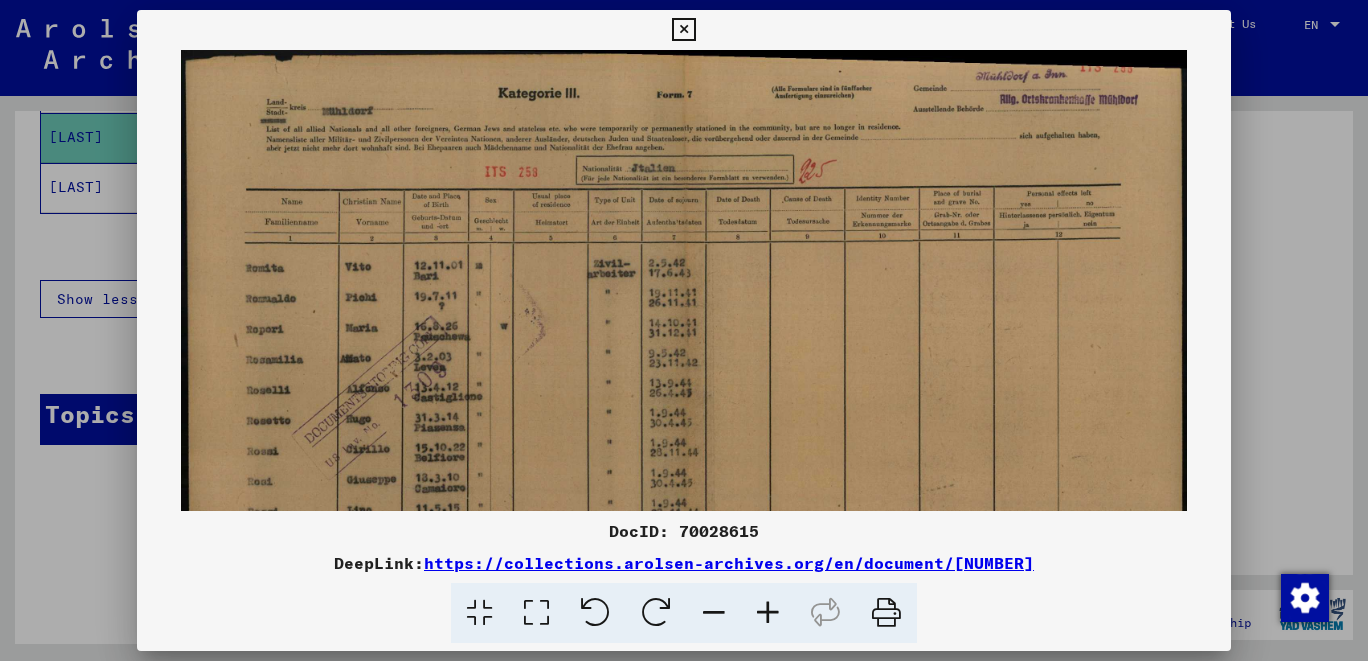 click at bounding box center (768, 613) 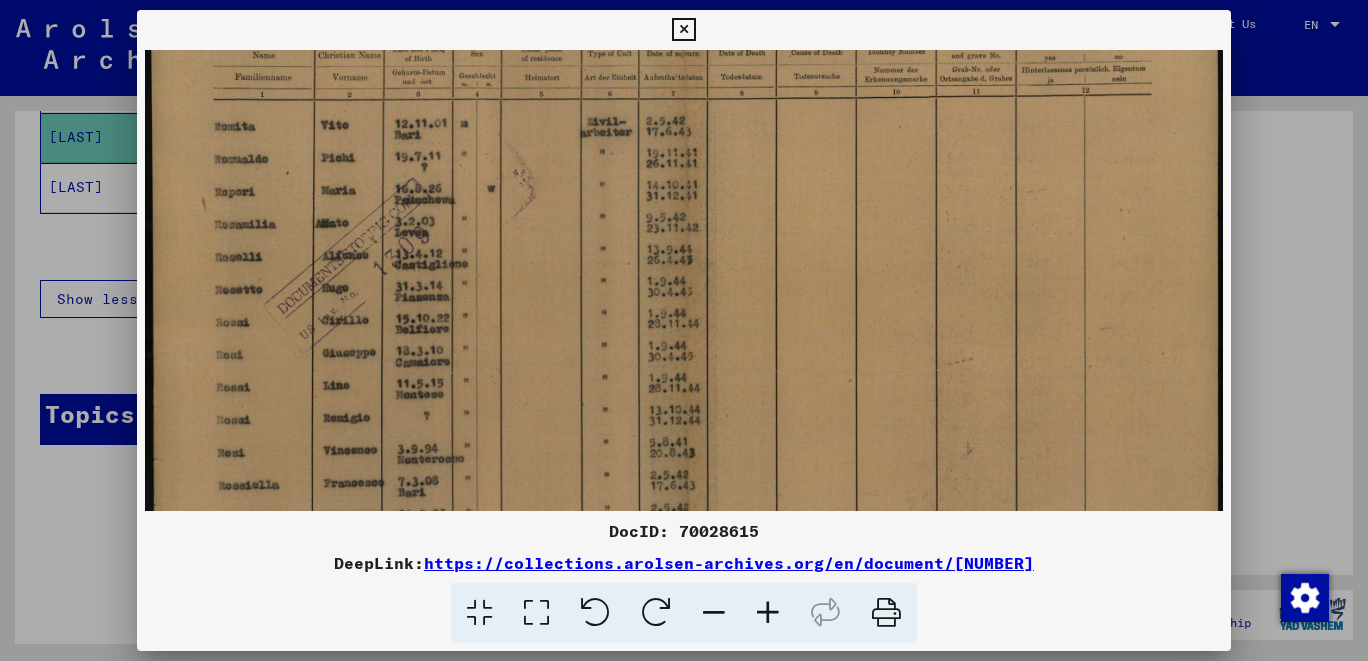 scroll, scrollTop: 160, scrollLeft: 0, axis: vertical 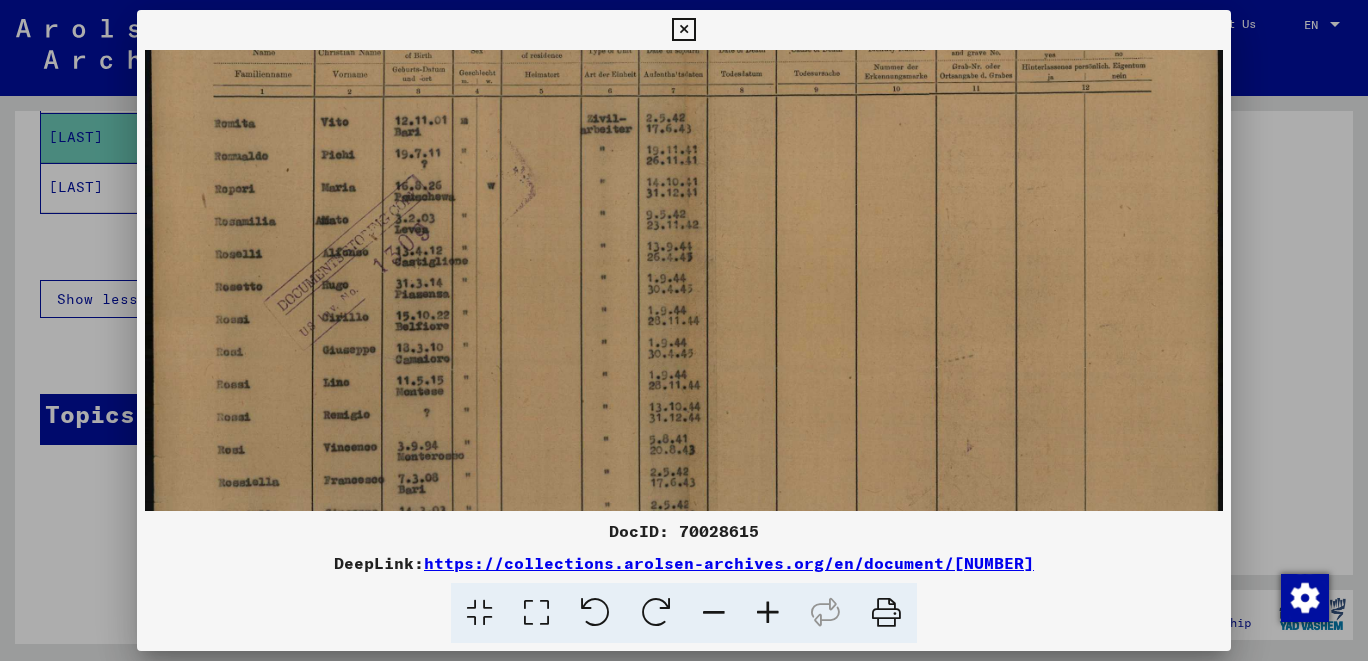 drag, startPoint x: 794, startPoint y: 437, endPoint x: 897, endPoint y: 277, distance: 190.28662 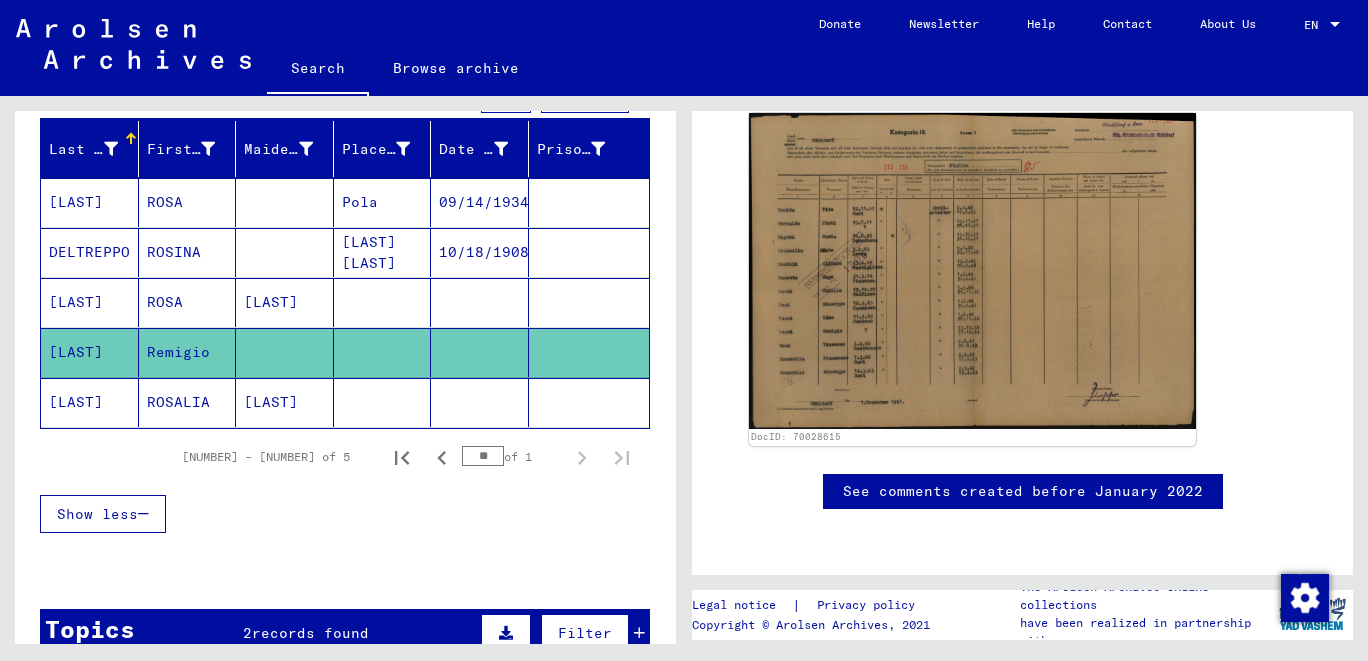 scroll, scrollTop: 442, scrollLeft: 0, axis: vertical 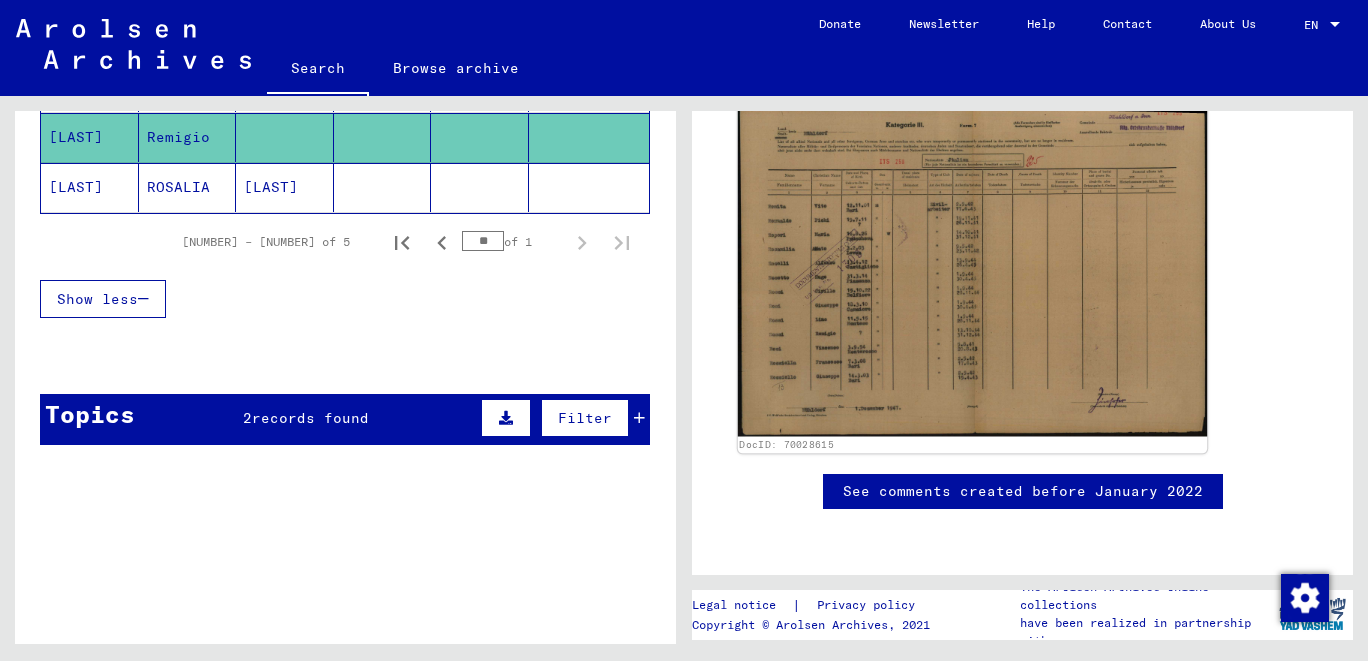 click 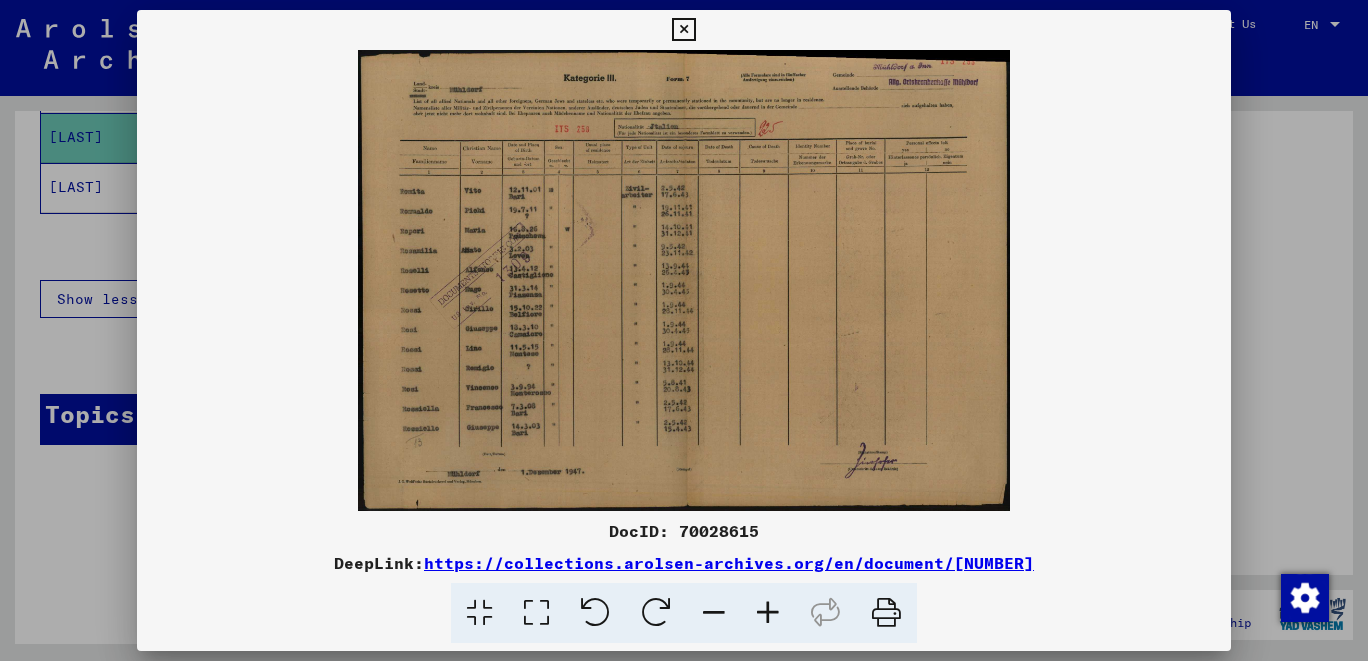 click at bounding box center [768, 613] 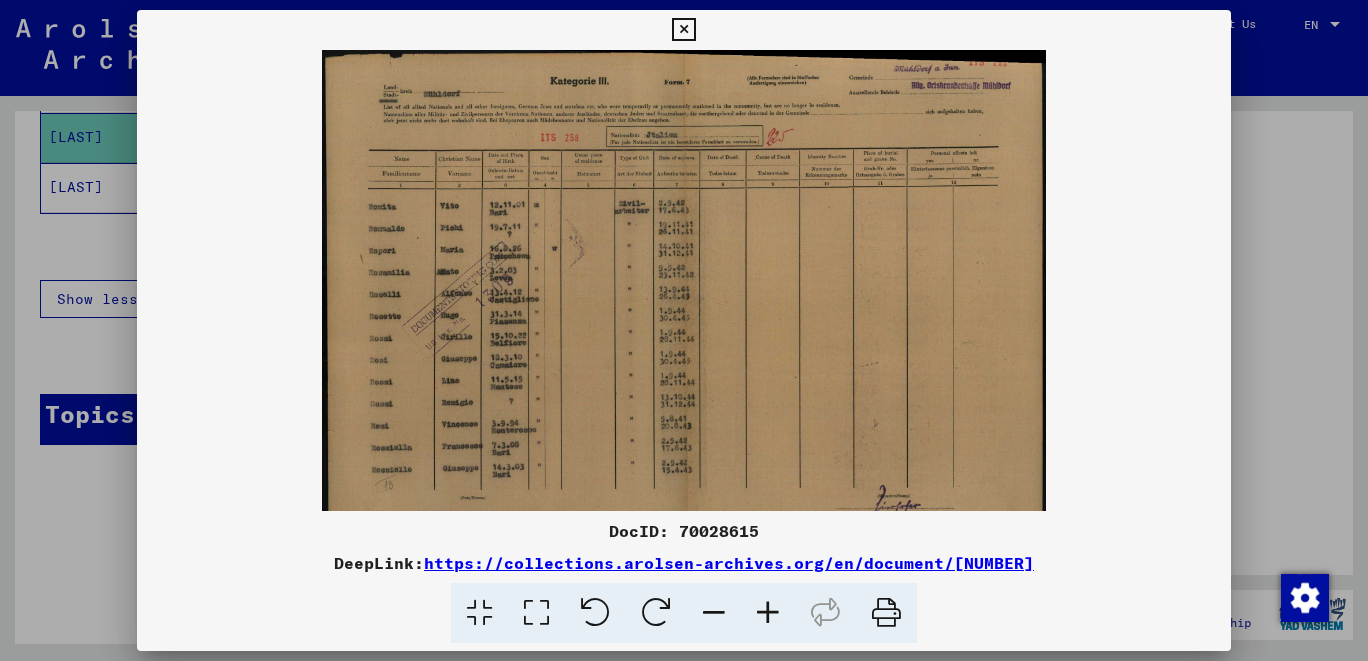click at bounding box center [768, 613] 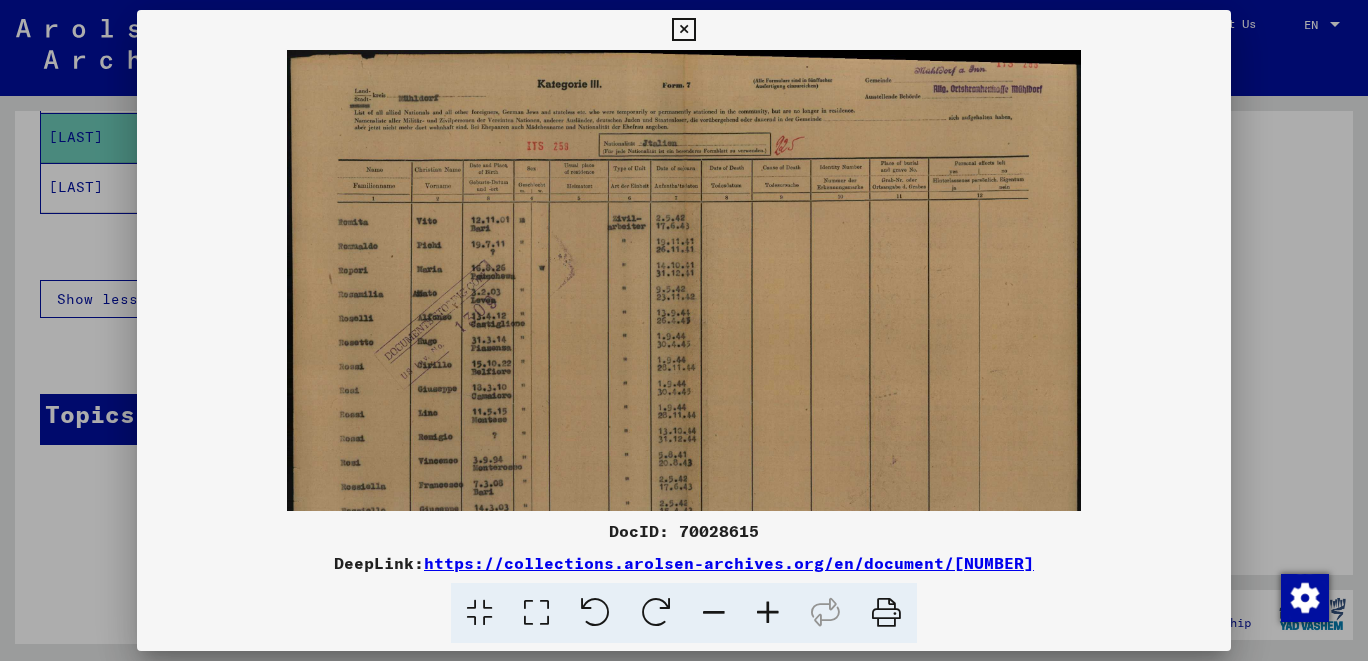 click at bounding box center (768, 613) 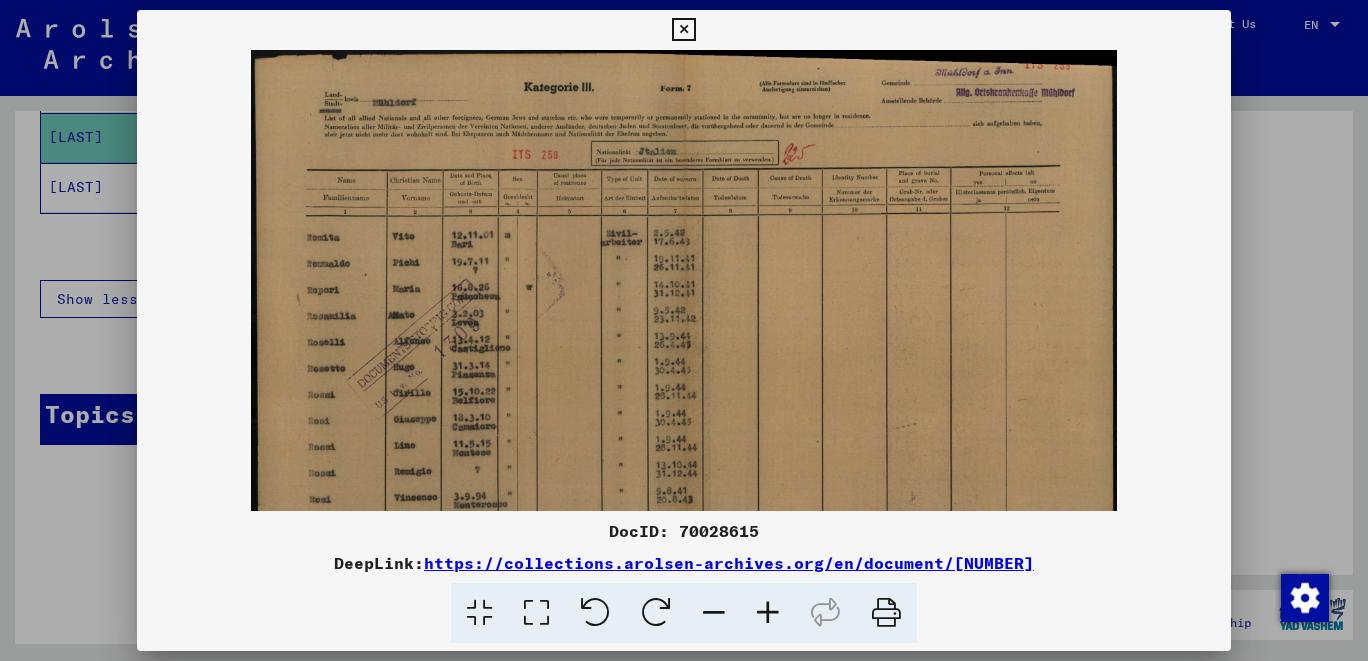 click at bounding box center [768, 613] 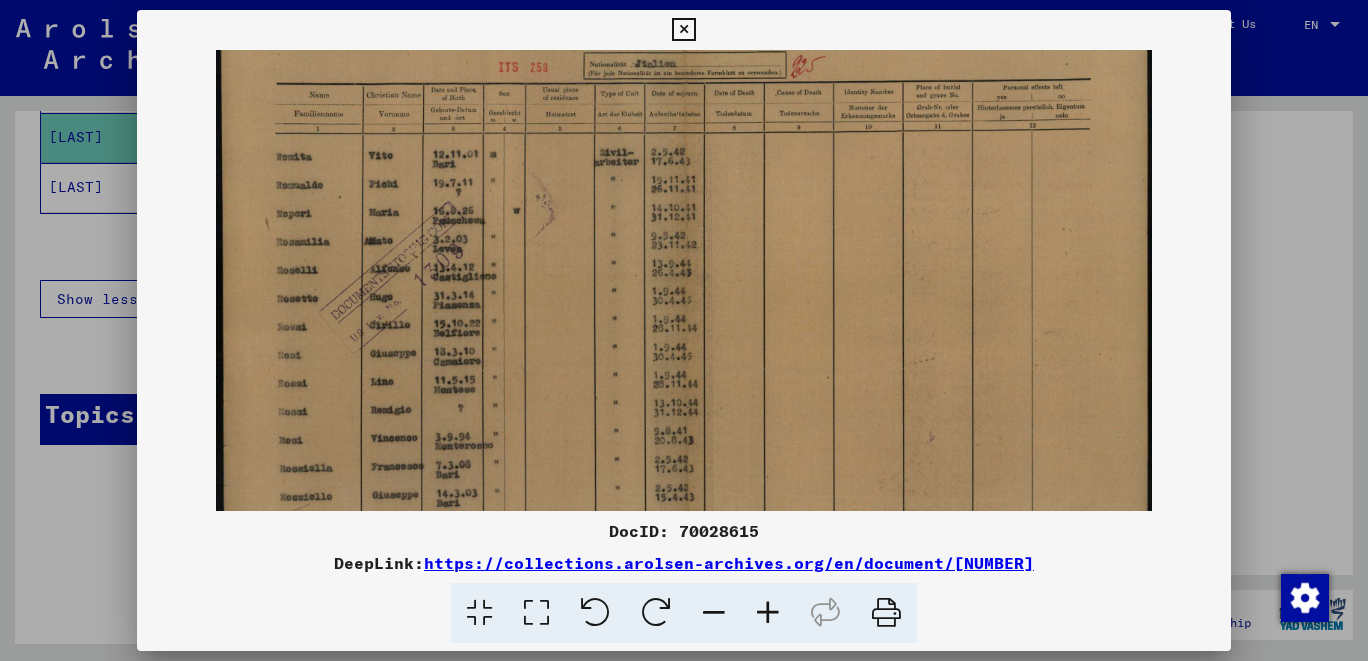 scroll, scrollTop: 100, scrollLeft: 0, axis: vertical 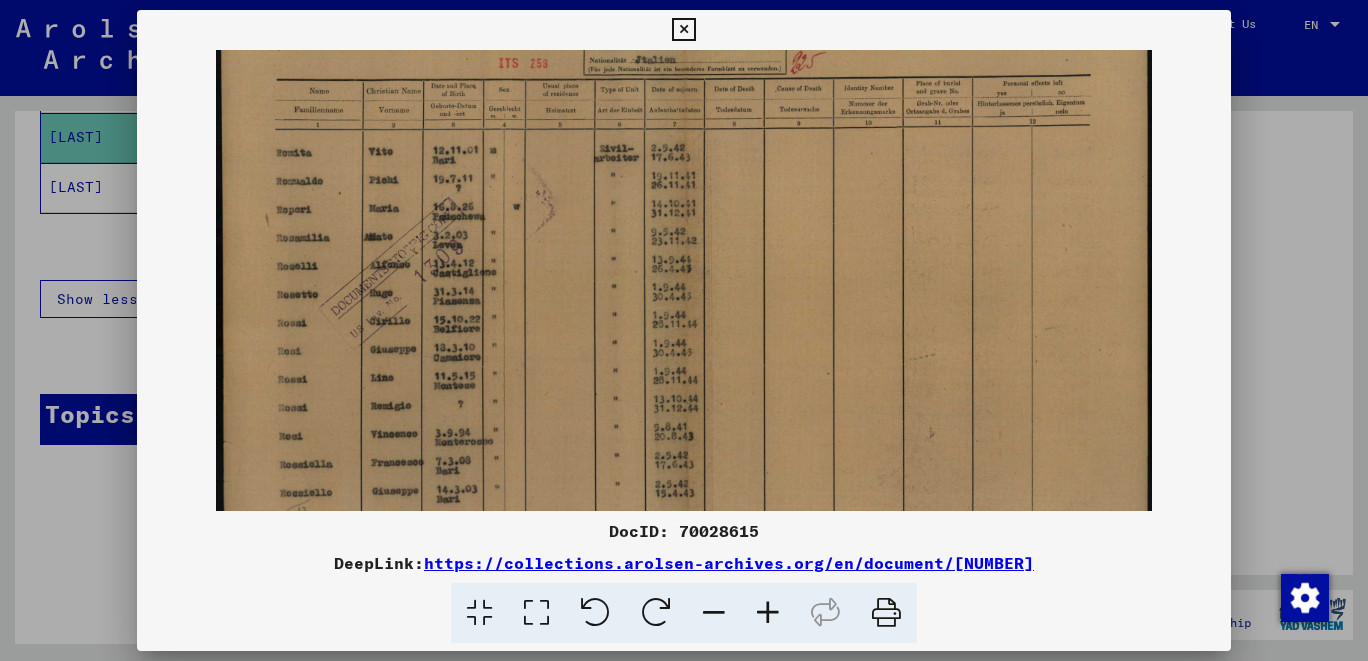 drag, startPoint x: 731, startPoint y: 420, endPoint x: 773, endPoint y: 322, distance: 106.62083 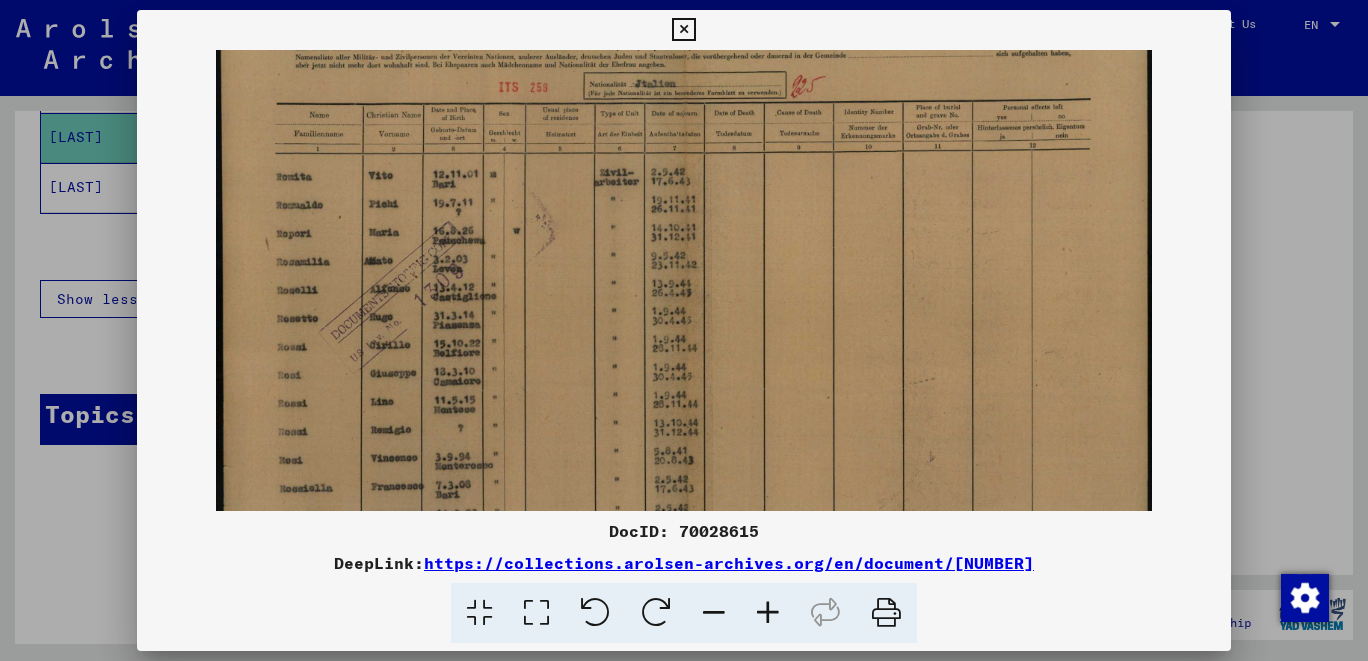 scroll, scrollTop: 0, scrollLeft: 0, axis: both 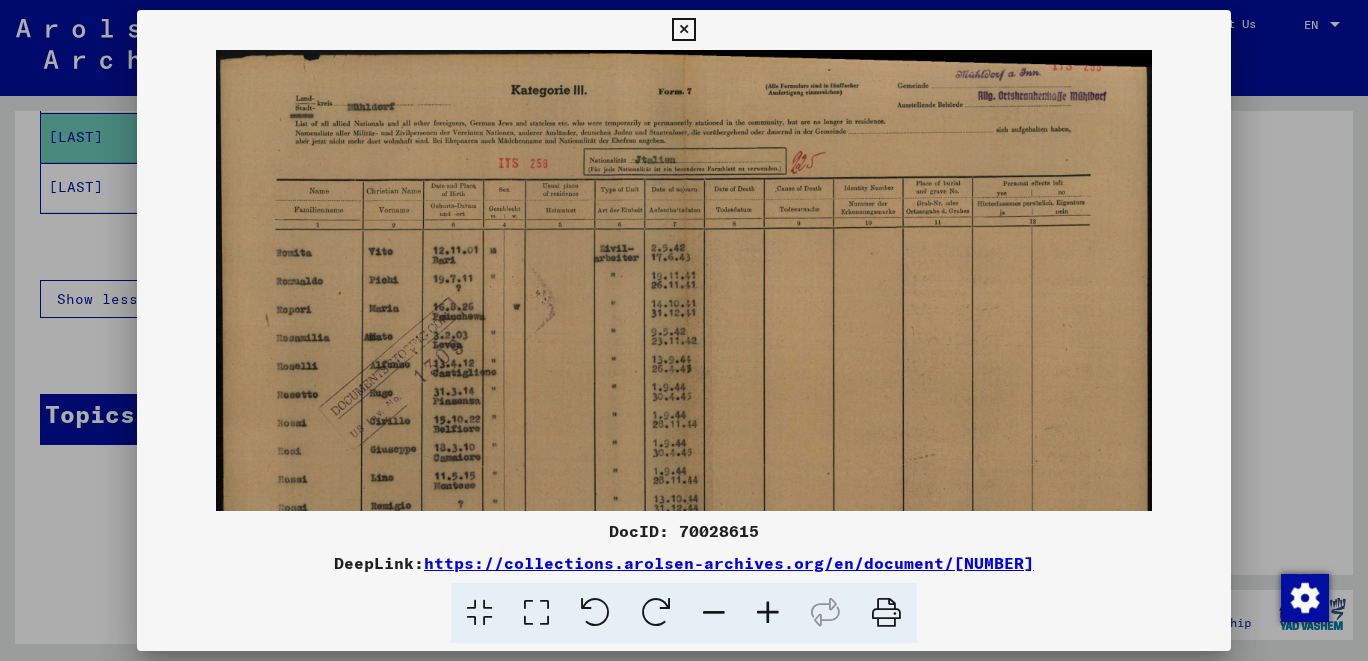 drag, startPoint x: 1022, startPoint y: 184, endPoint x: 1039, endPoint y: 291, distance: 108.34205 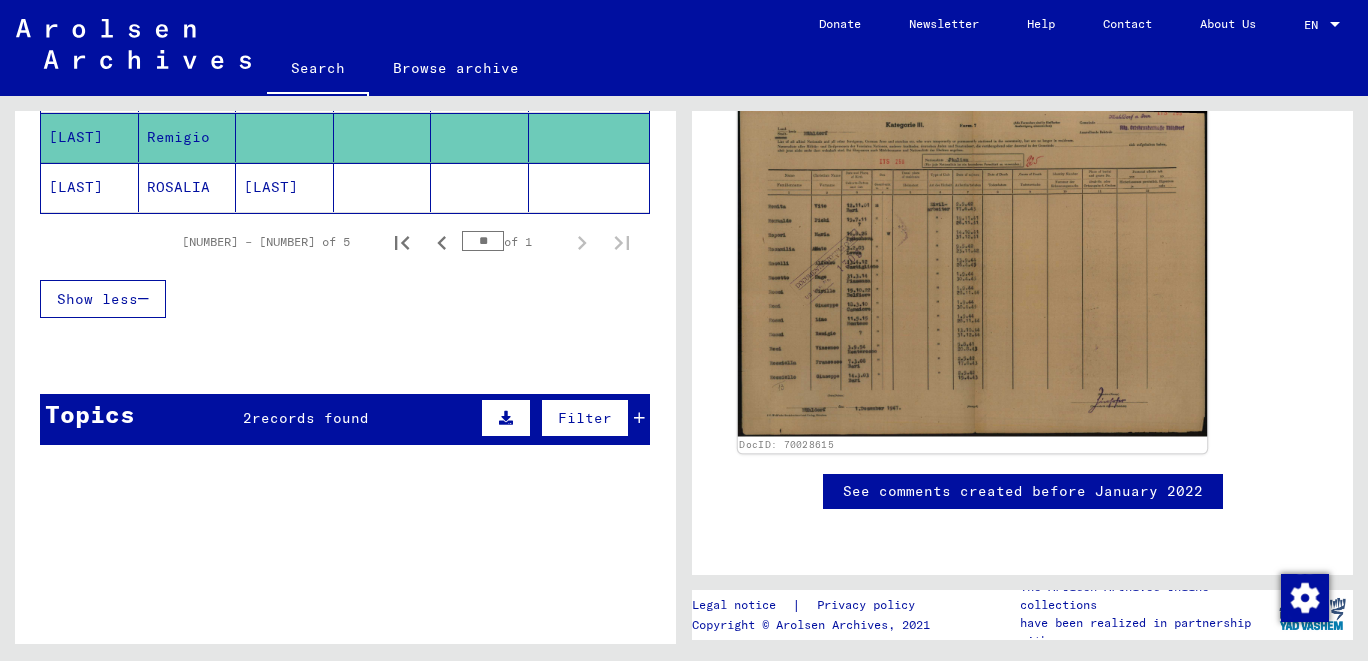 drag, startPoint x: 1223, startPoint y: 378, endPoint x: 1142, endPoint y: 356, distance: 83.9345 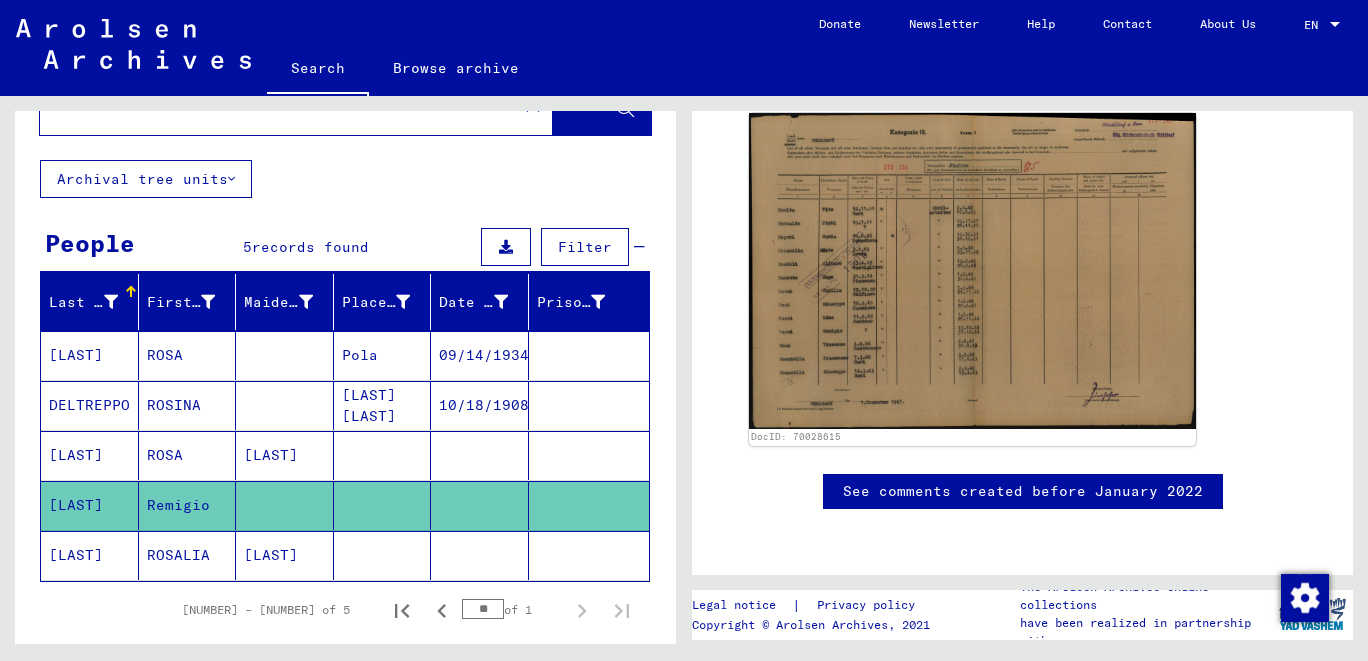 scroll, scrollTop: 0, scrollLeft: 0, axis: both 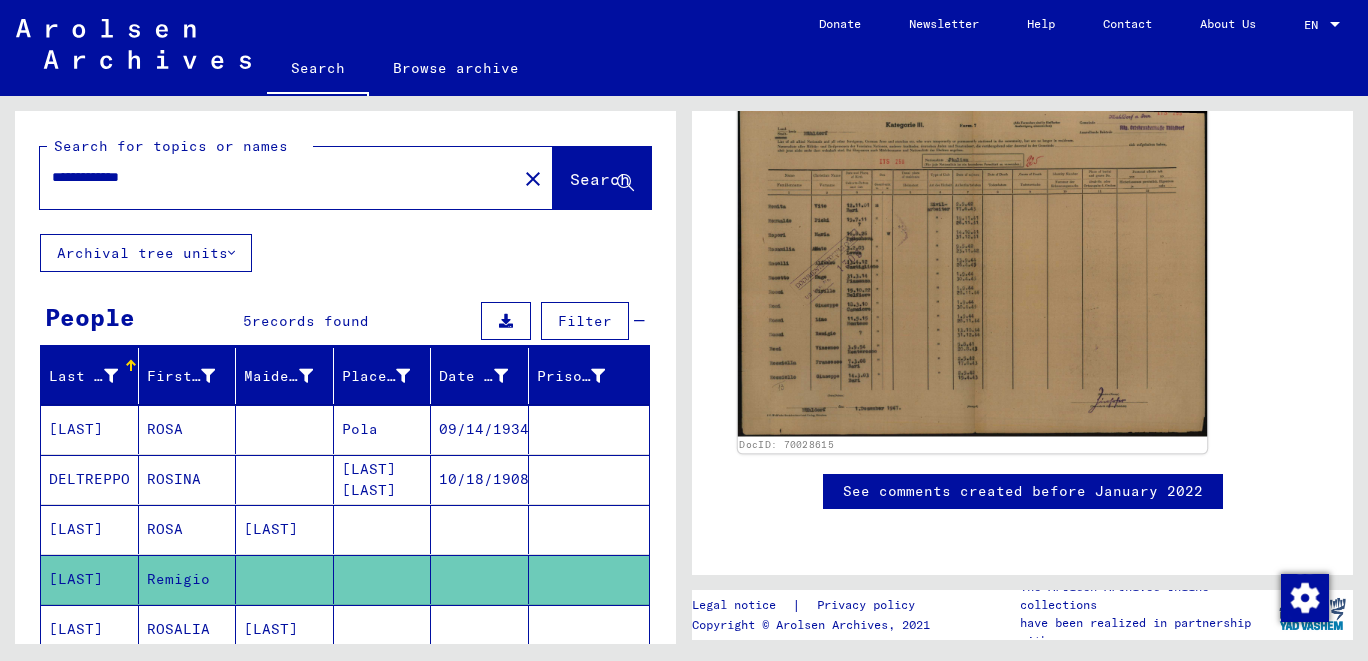 click 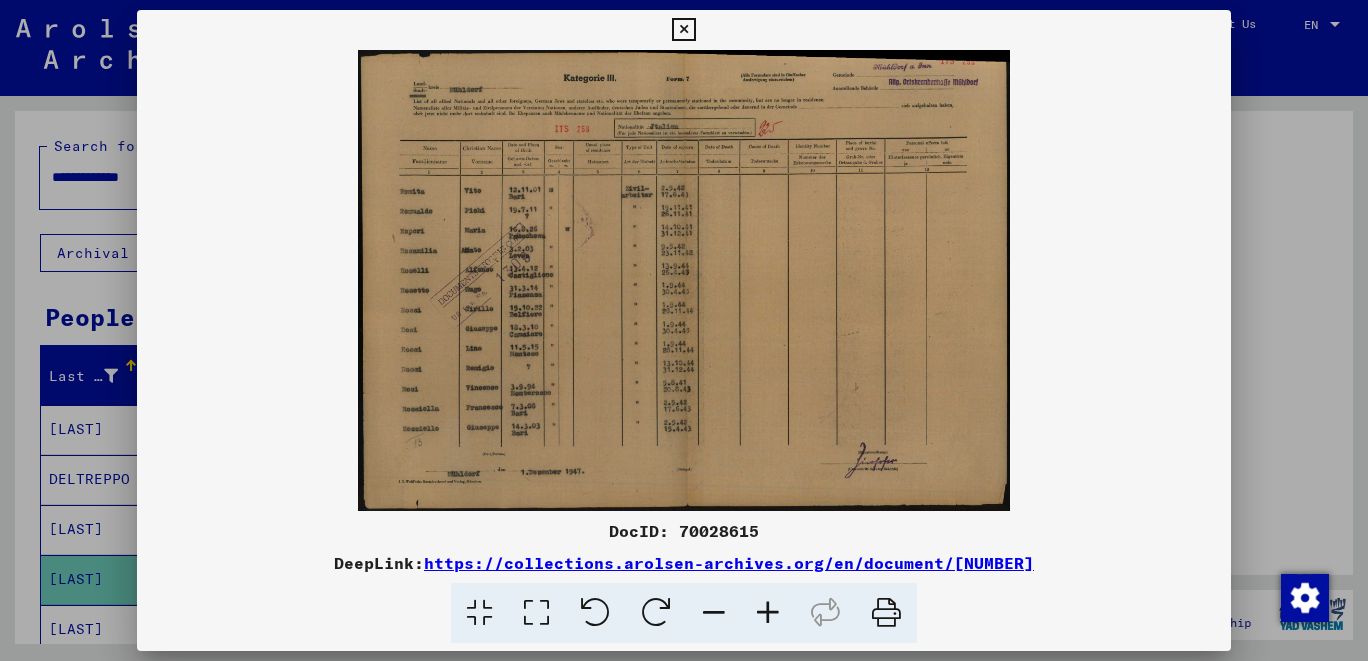 scroll, scrollTop: 402, scrollLeft: 0, axis: vertical 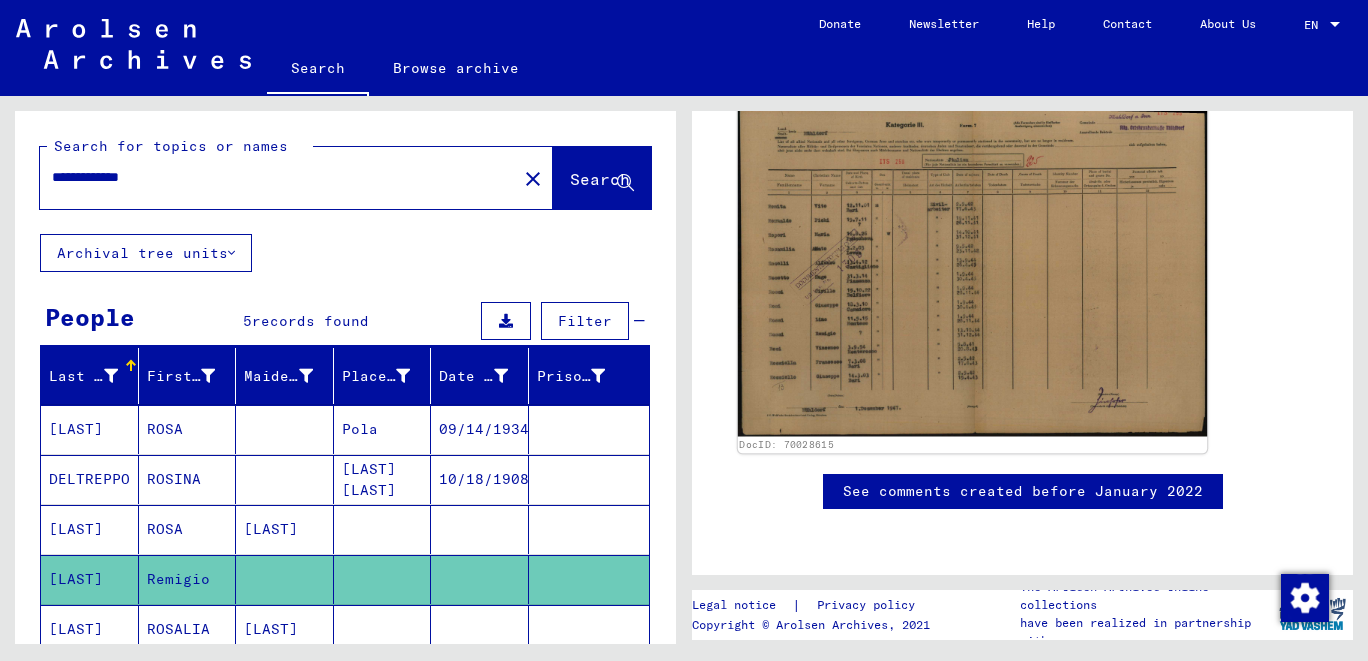 click 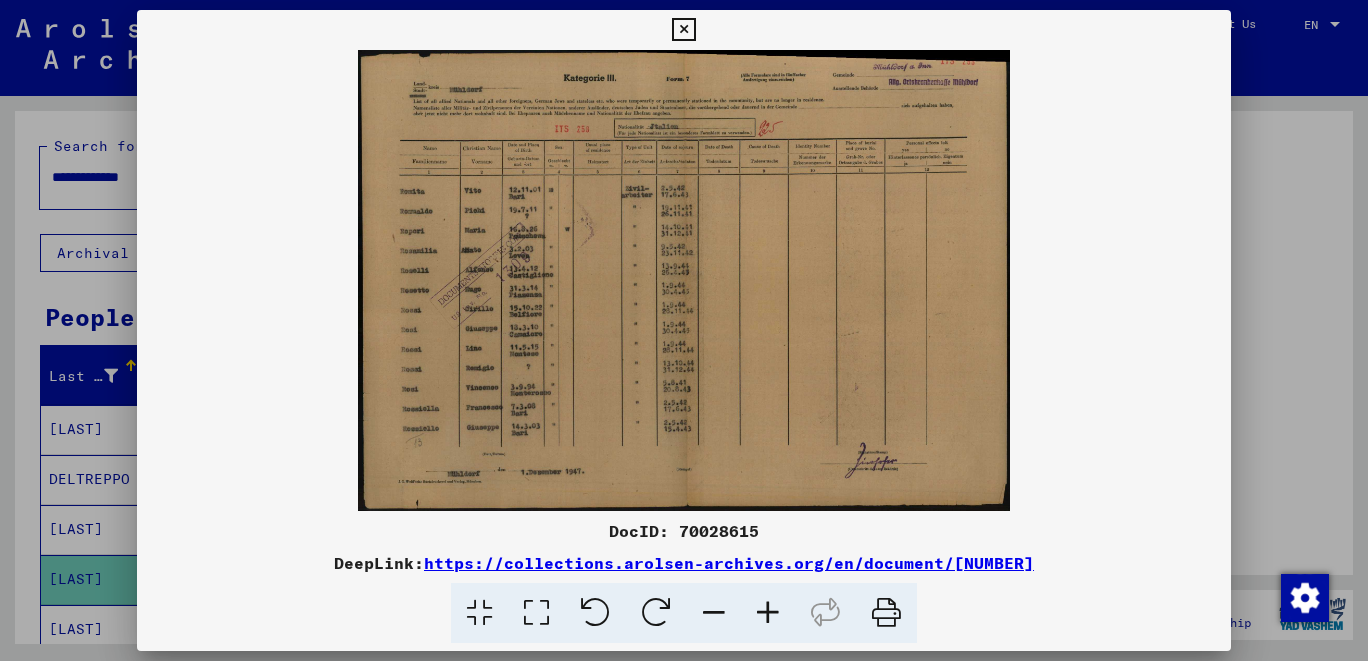 drag, startPoint x: 1213, startPoint y: 19, endPoint x: 1179, endPoint y: 56, distance: 50.24938 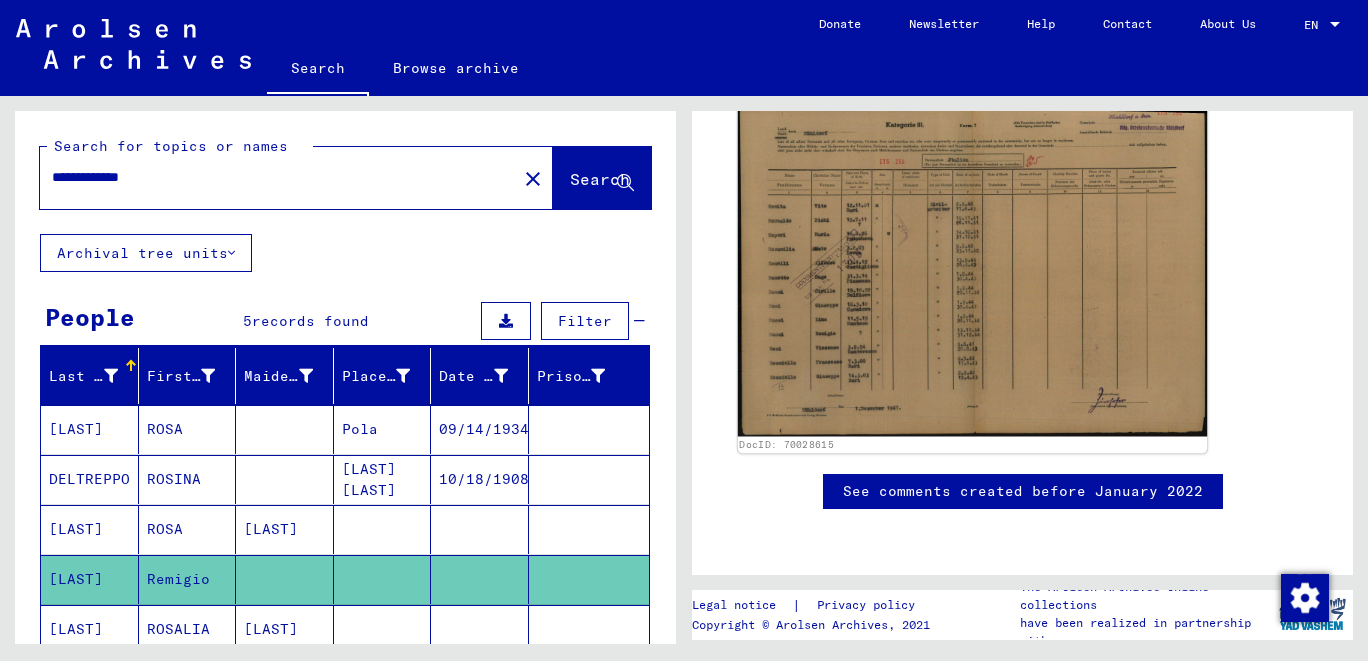 scroll, scrollTop: 0, scrollLeft: 0, axis: both 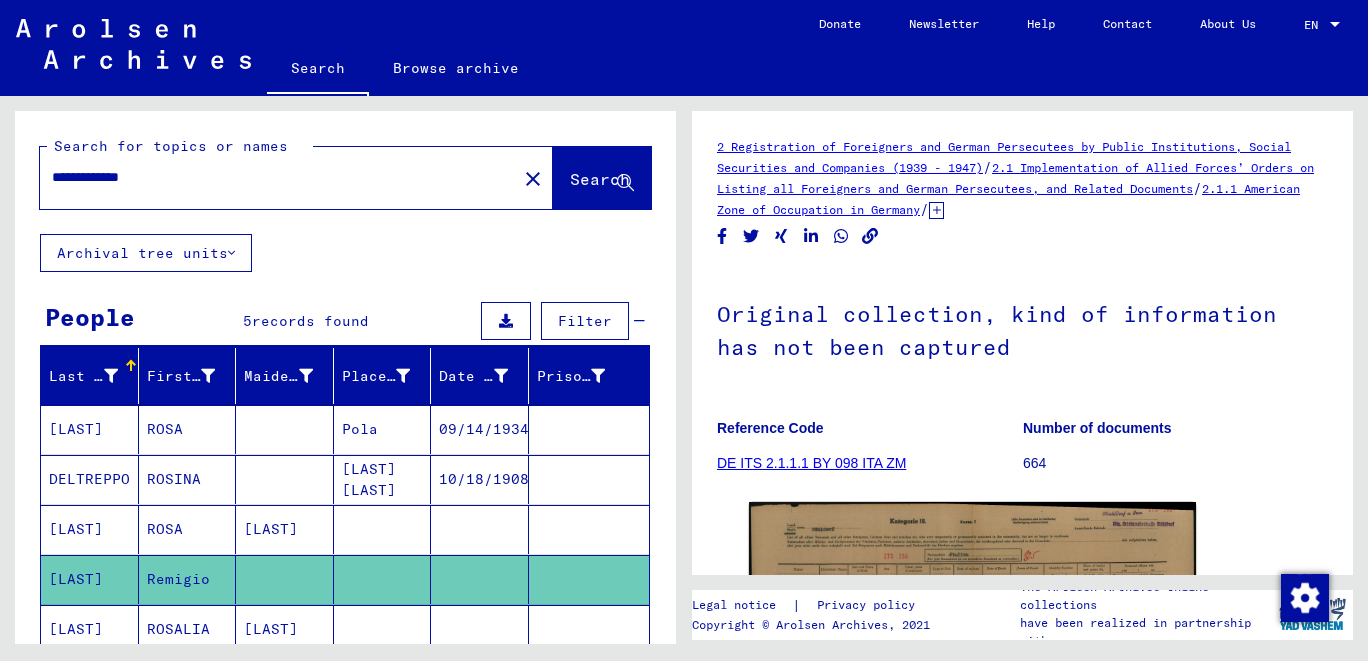 click on "DE ITS 2.1.1.1 BY 098 ITA ZM" 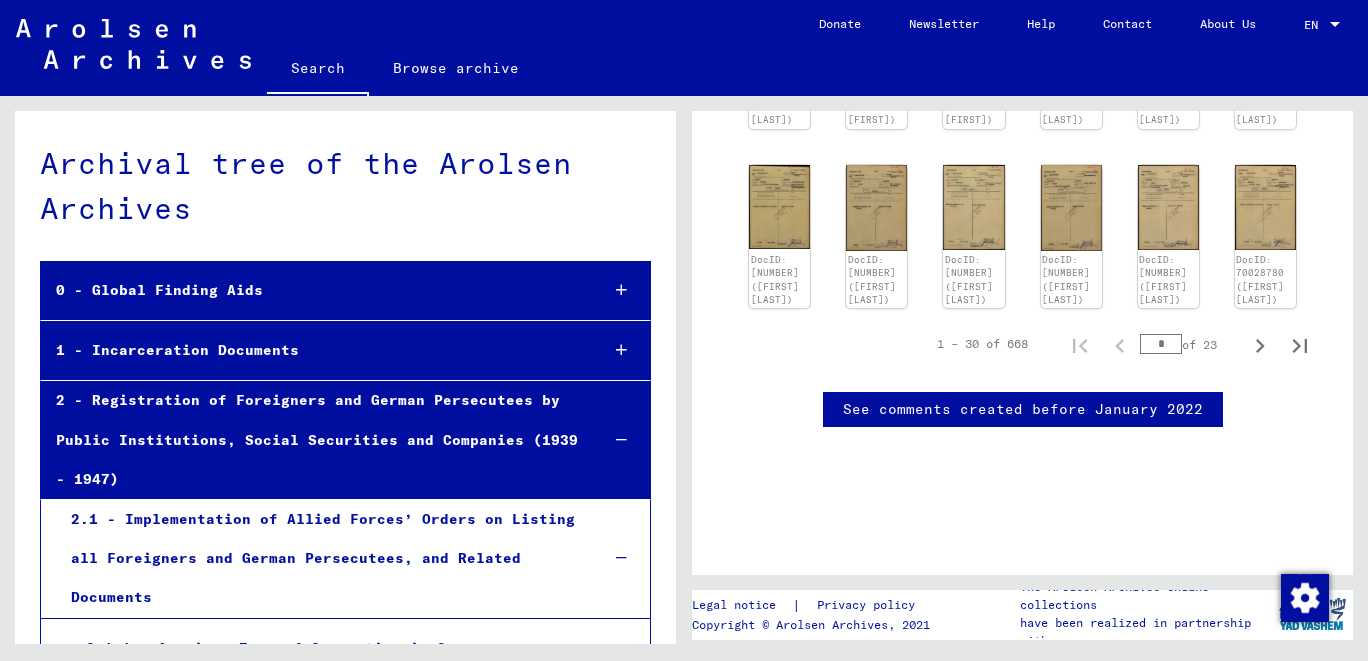 scroll, scrollTop: 1281, scrollLeft: 0, axis: vertical 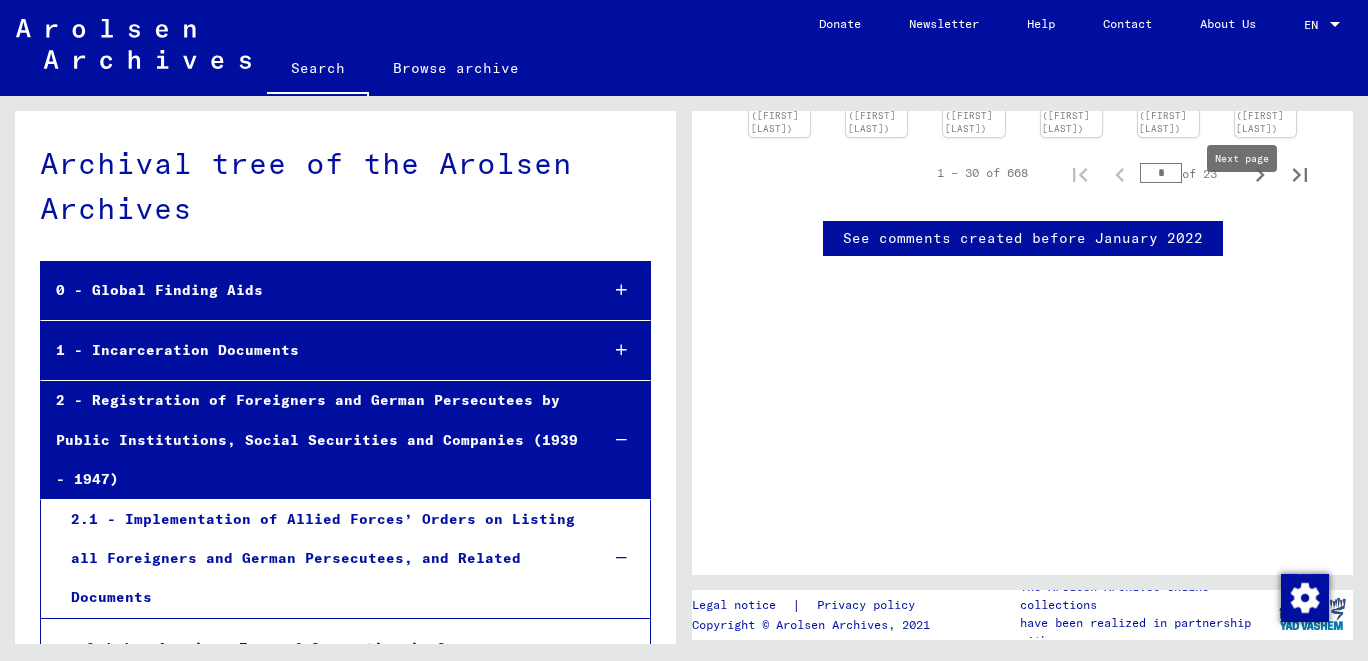 click 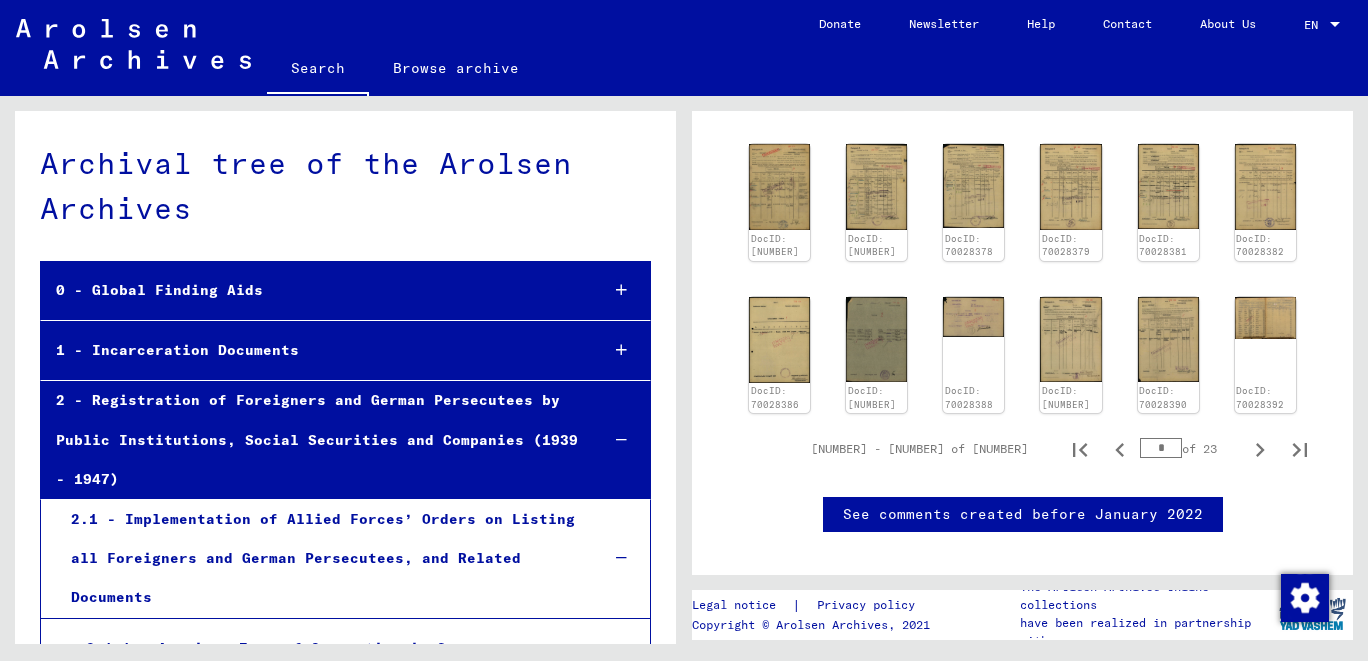 scroll, scrollTop: 494, scrollLeft: 0, axis: vertical 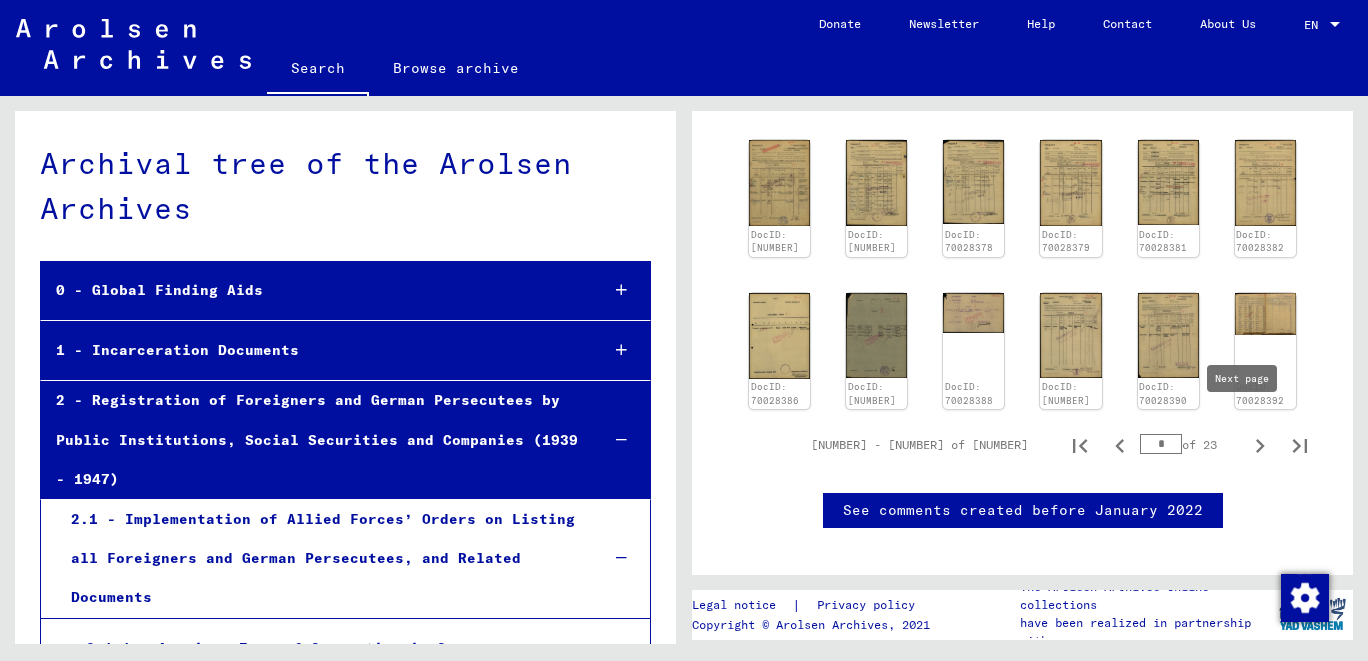 click 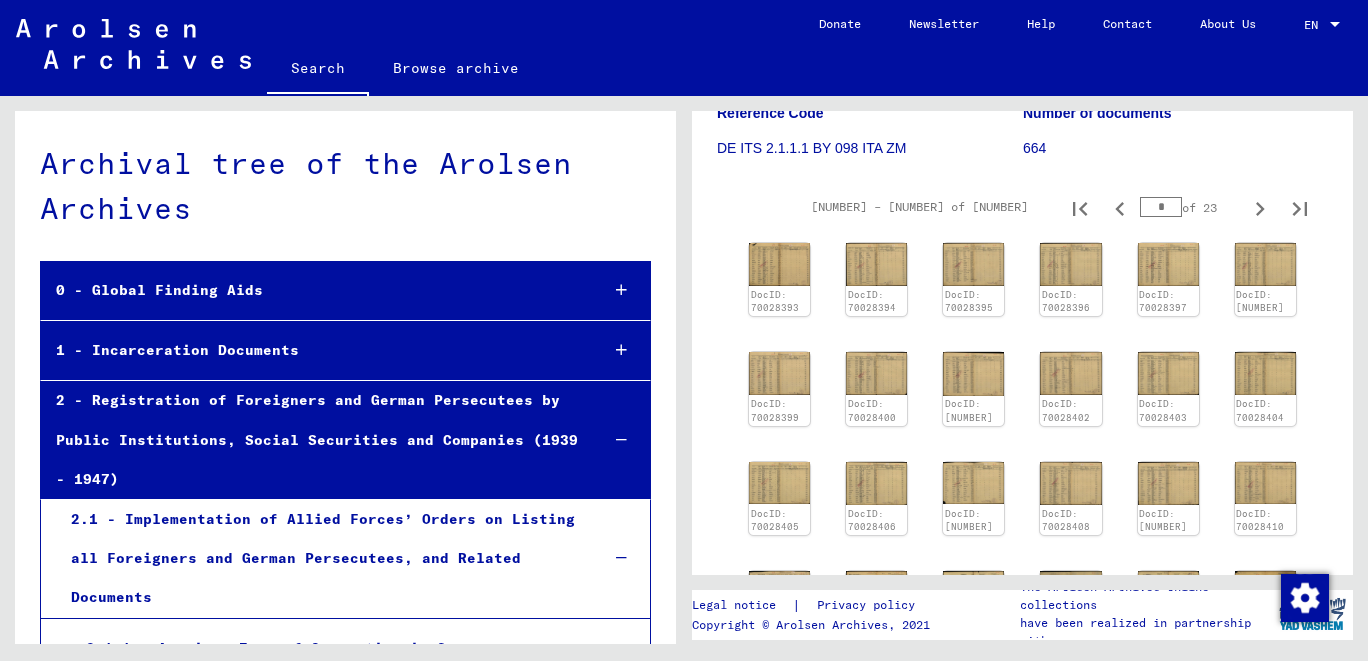 scroll, scrollTop: 162, scrollLeft: 0, axis: vertical 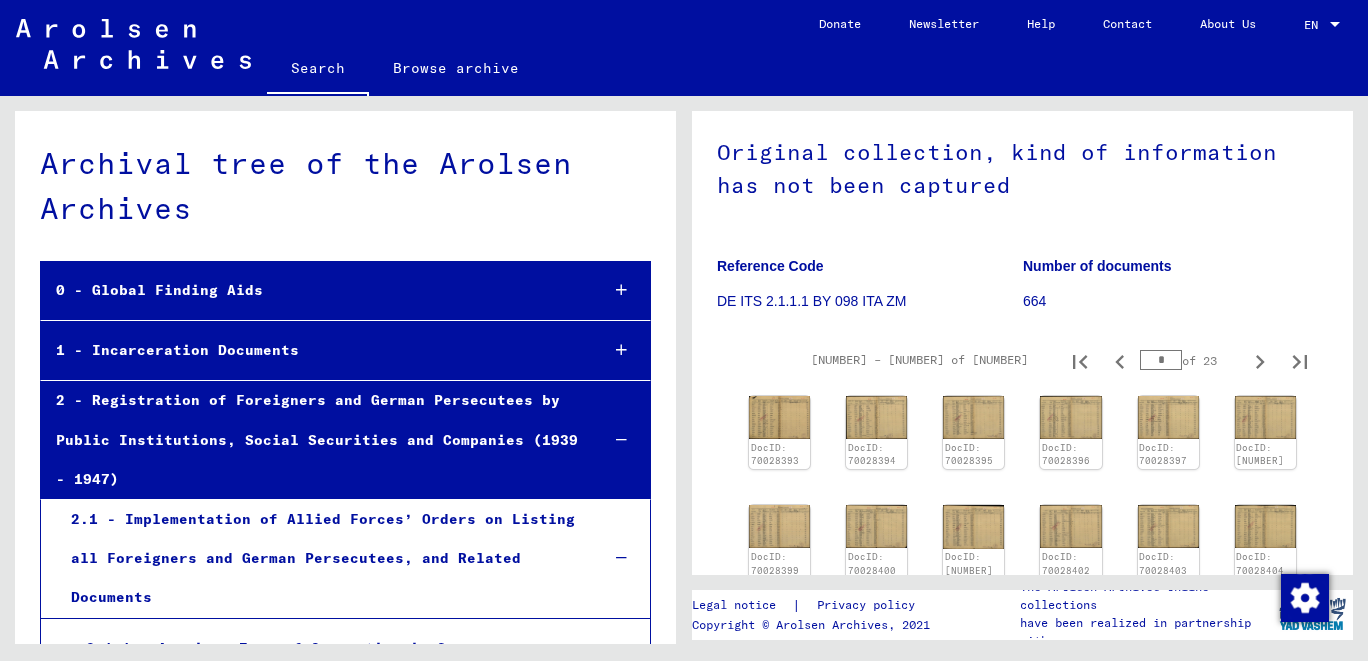 click on "*" at bounding box center [1161, 360] 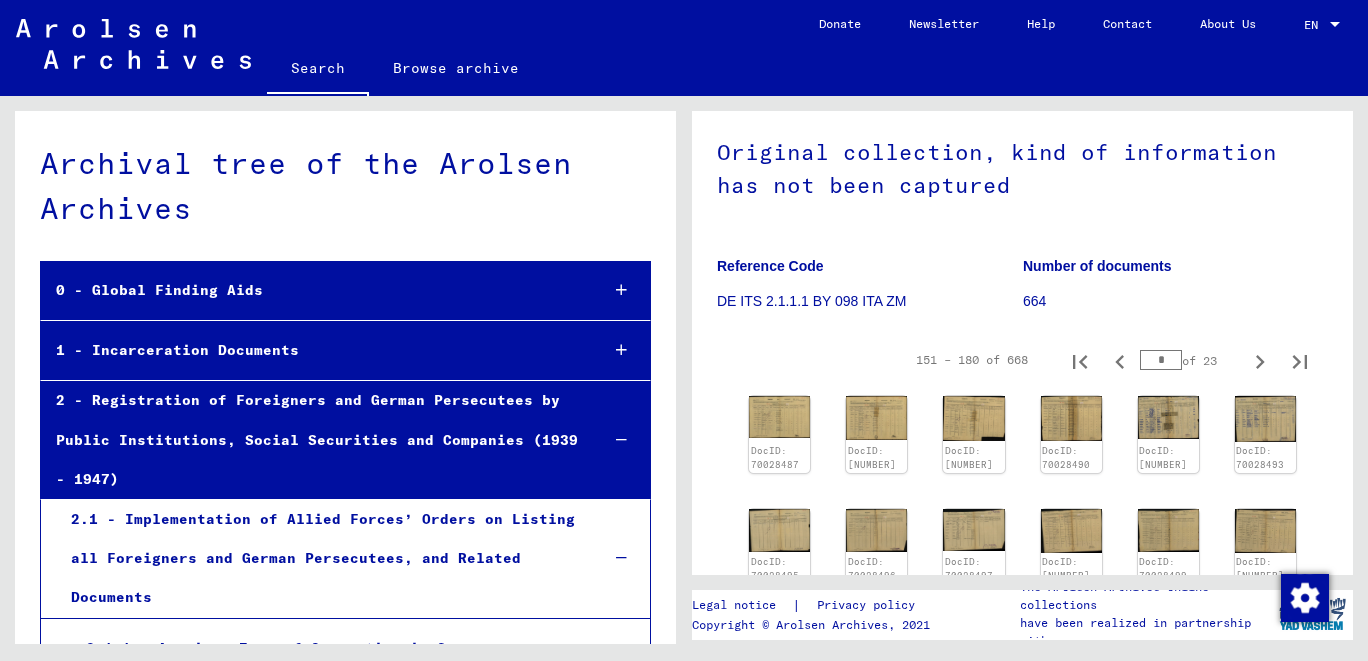 type on "*" 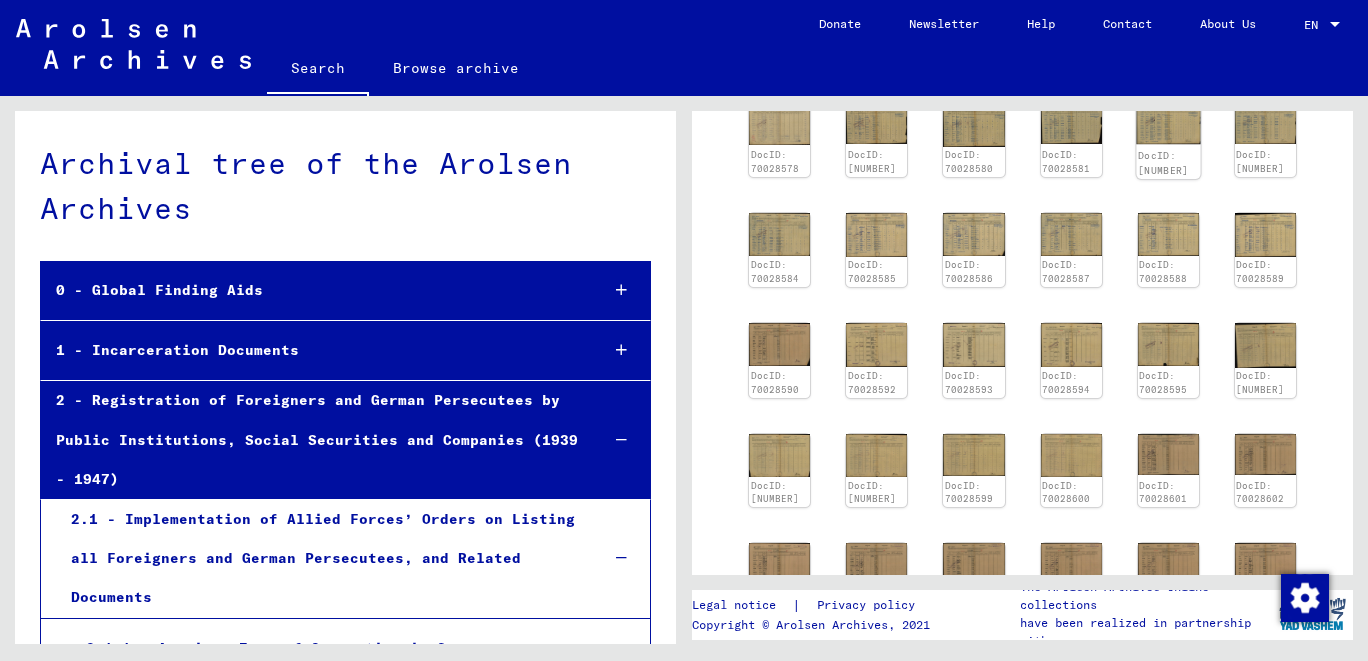 scroll, scrollTop: 589, scrollLeft: 0, axis: vertical 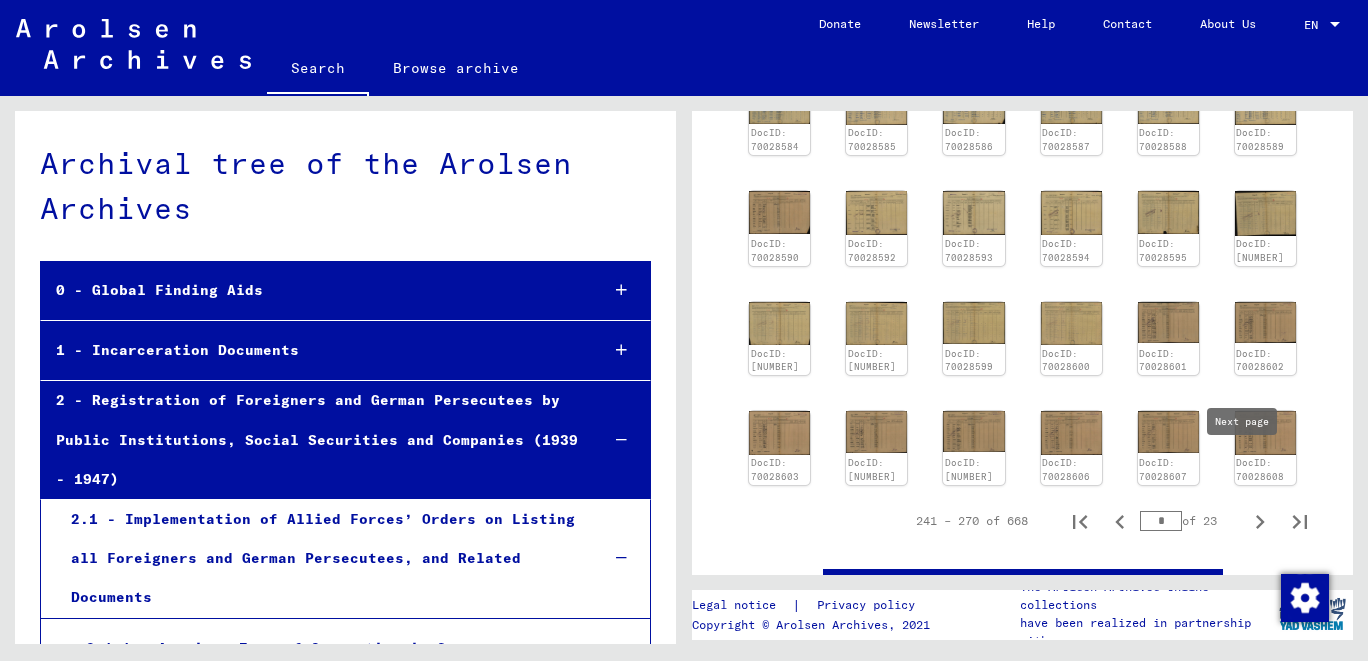 click on "241 – 270 of 668  *  of 23  DocID: 70028578 DocID: 70028579 DocID: 70028580 DocID: 70028581 DocID: 70028582 DocID: 70028583 DocID: 70028584 DocID: 70028585 DocID: 70028586 DocID: 70028587 DocID: 70028588 DocID: 70028589 DocID: 70028590 DocID: 70028592 DocID: 70028593 DocID: 70028594 DocID: 70028595 DocID: 70028596 DocID: 70028597 DocID: 70028598 DocID: 70028599 DocID: 70028600 DocID: 70028601 DocID: 70028602 DocID: 70028603 DocID: 70028604 DocID: 70028605 DocID: 70028606 DocID: 70028607 DocID: 70028608  241 – 270 of 668  *  of 23" 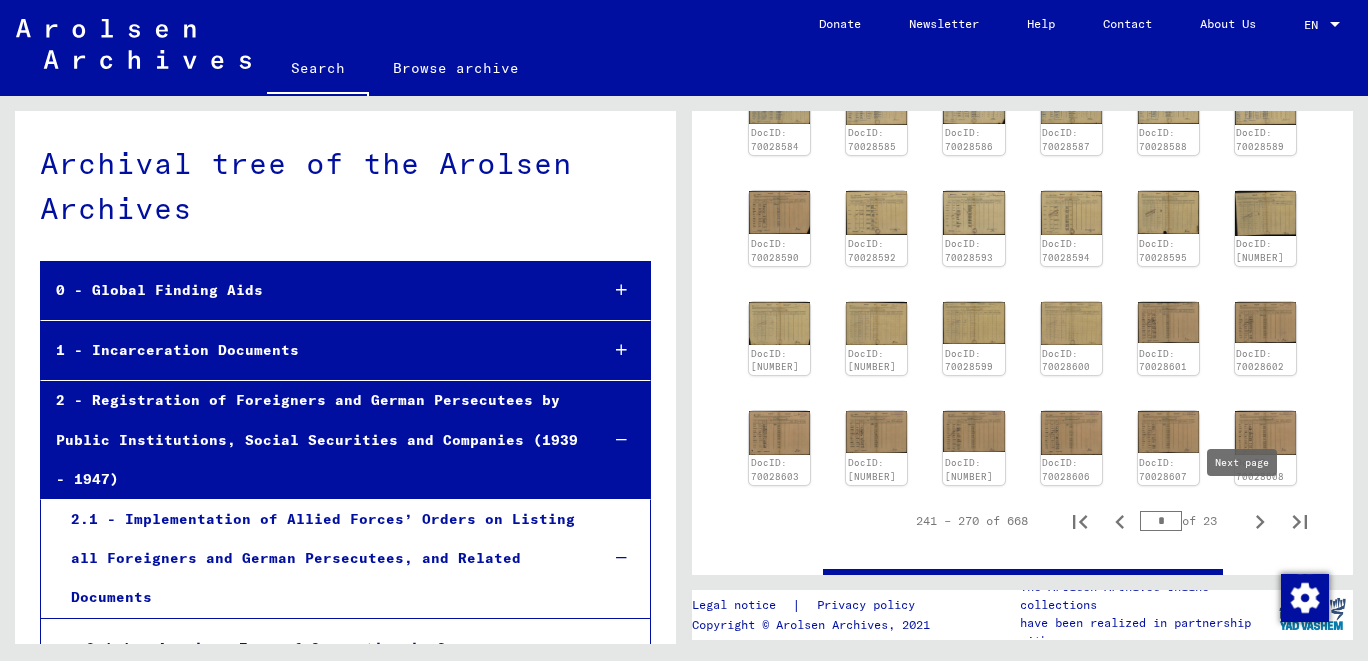 click 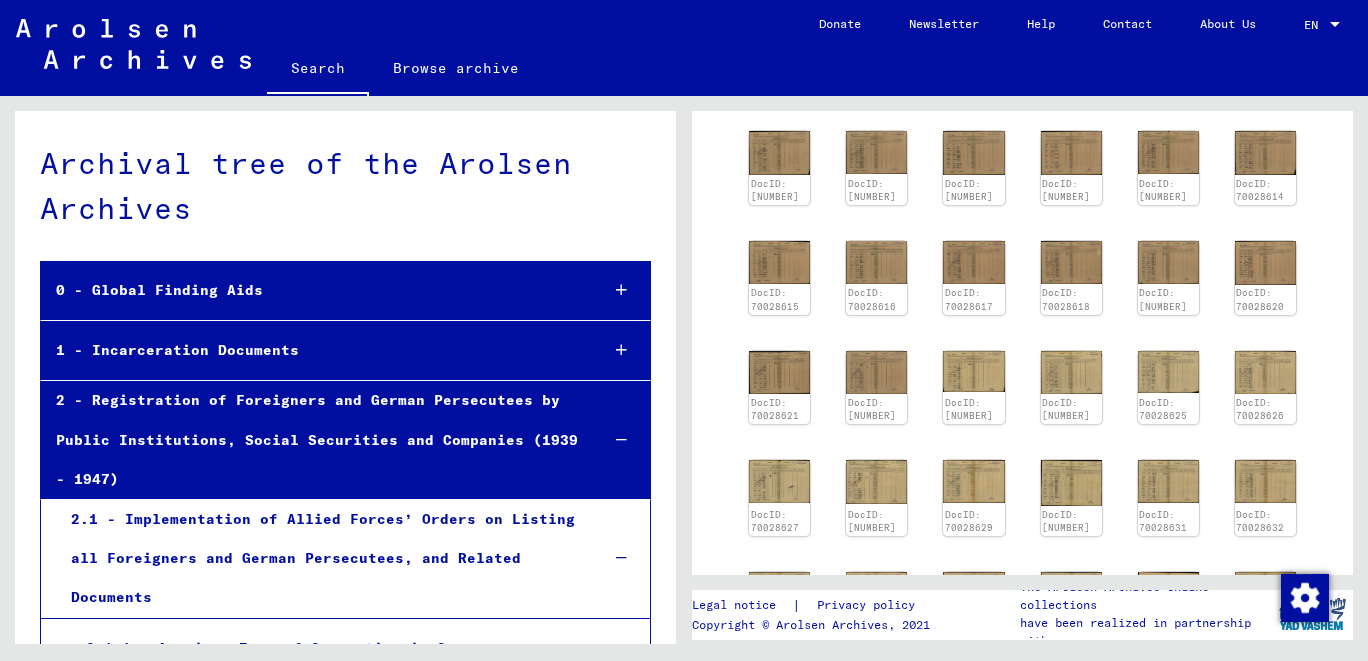 scroll, scrollTop: 0, scrollLeft: 0, axis: both 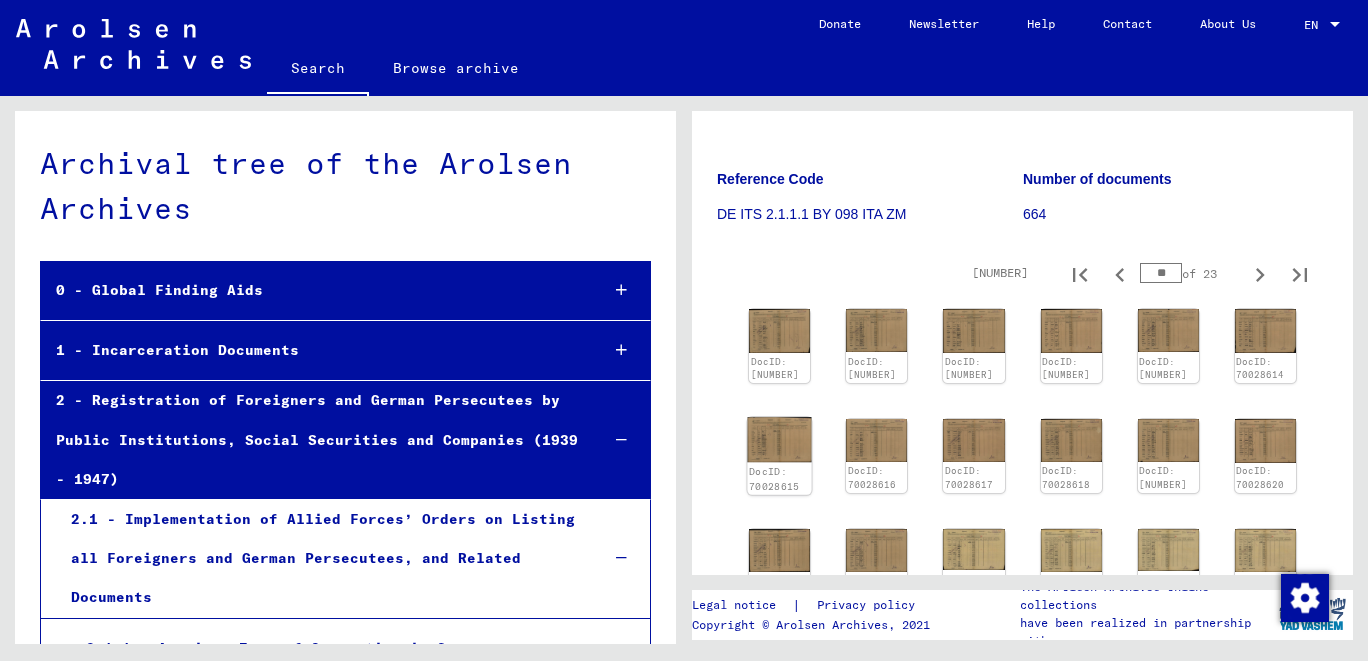 click 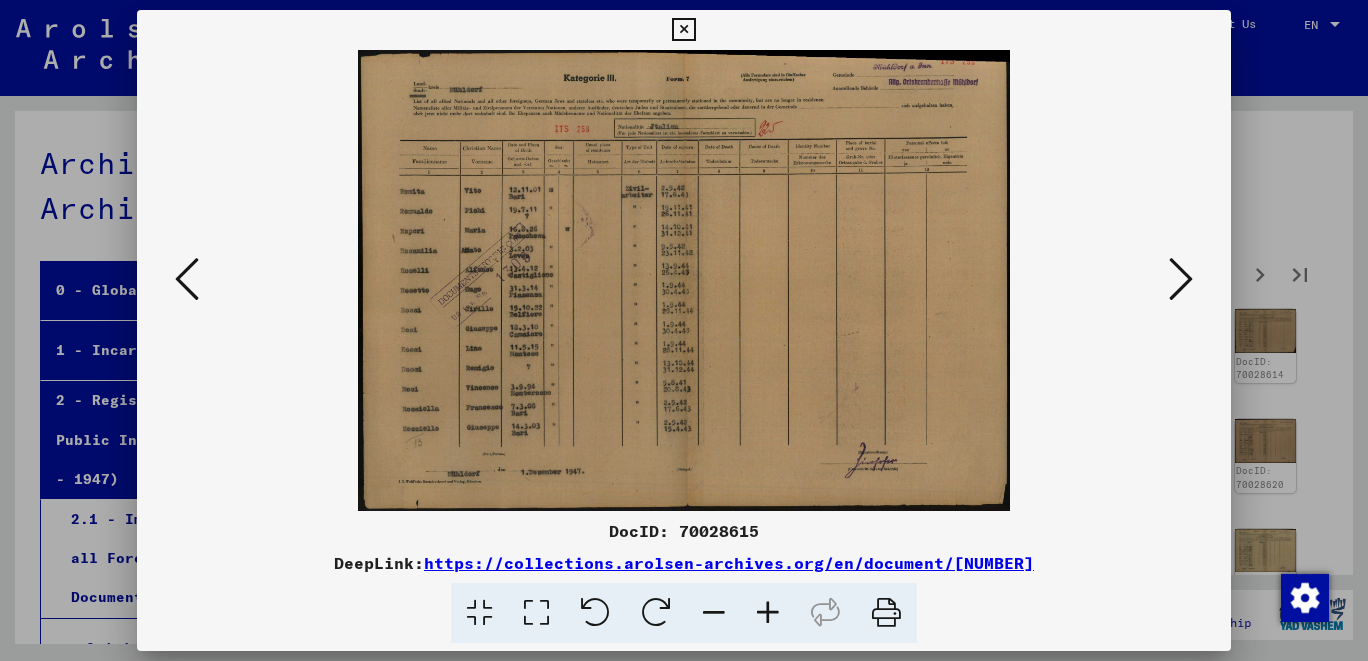 click at bounding box center [768, 613] 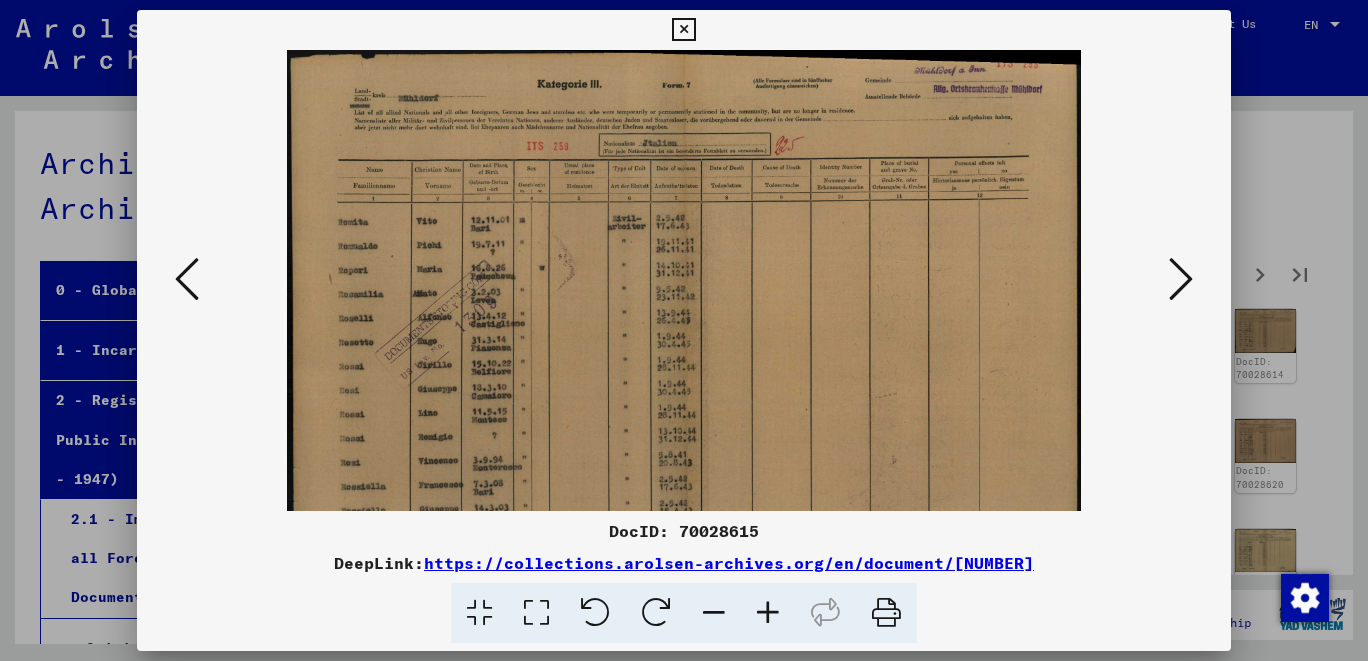 click at bounding box center (768, 613) 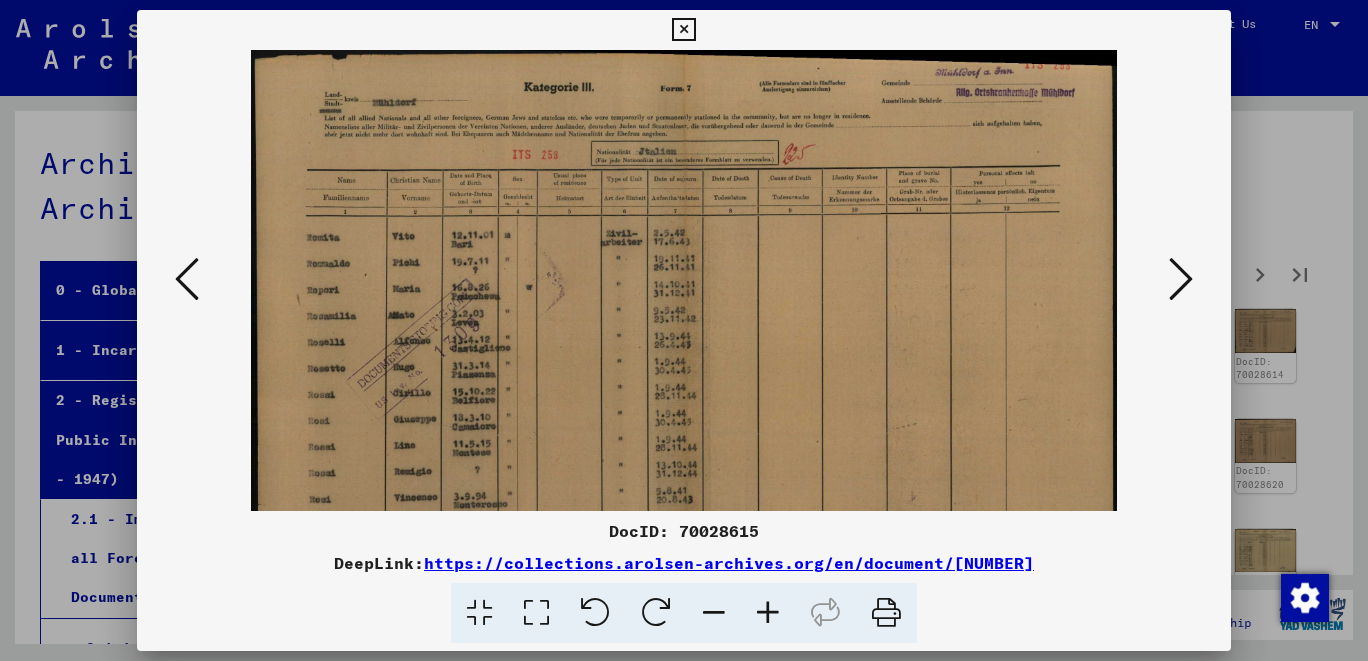 click at bounding box center [768, 613] 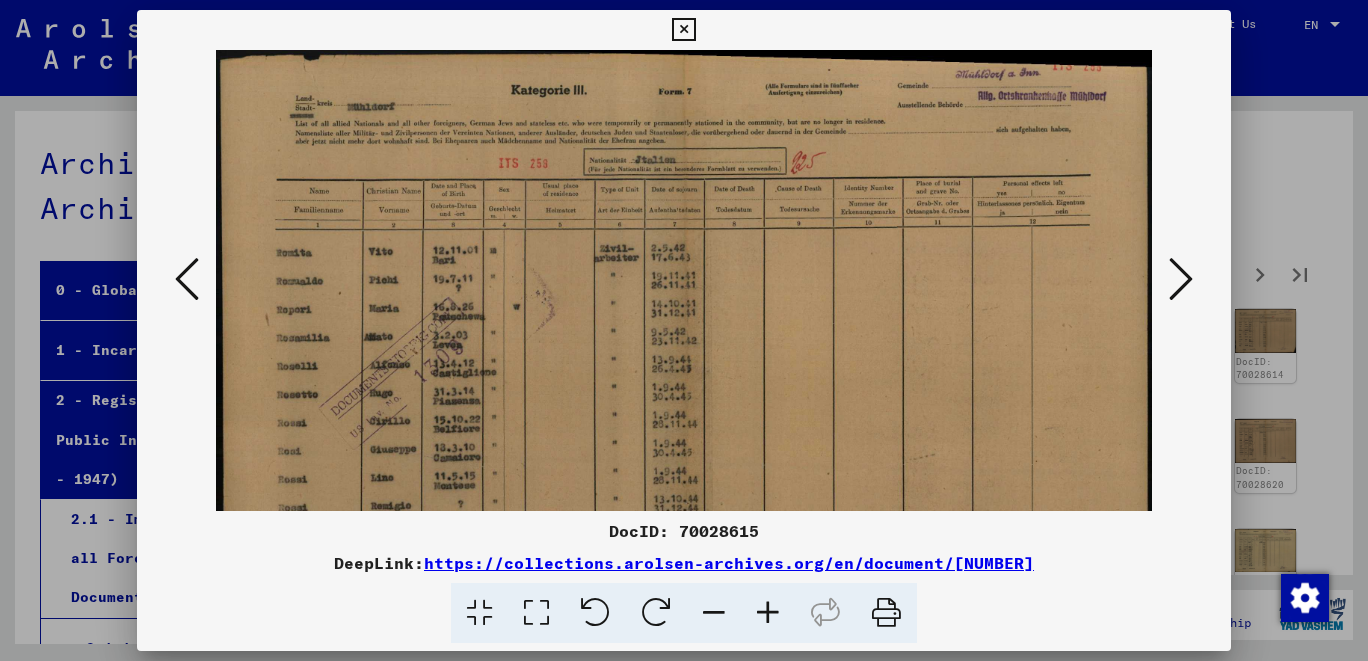 click at bounding box center (768, 613) 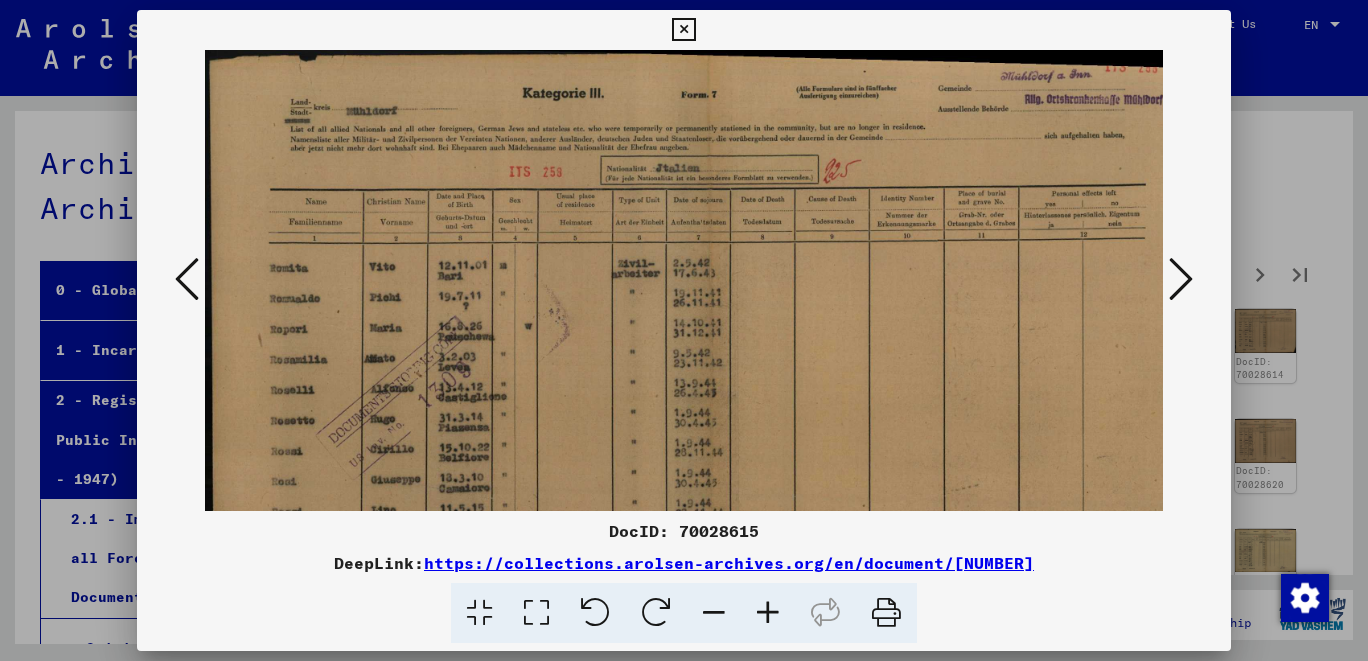 click at bounding box center (768, 613) 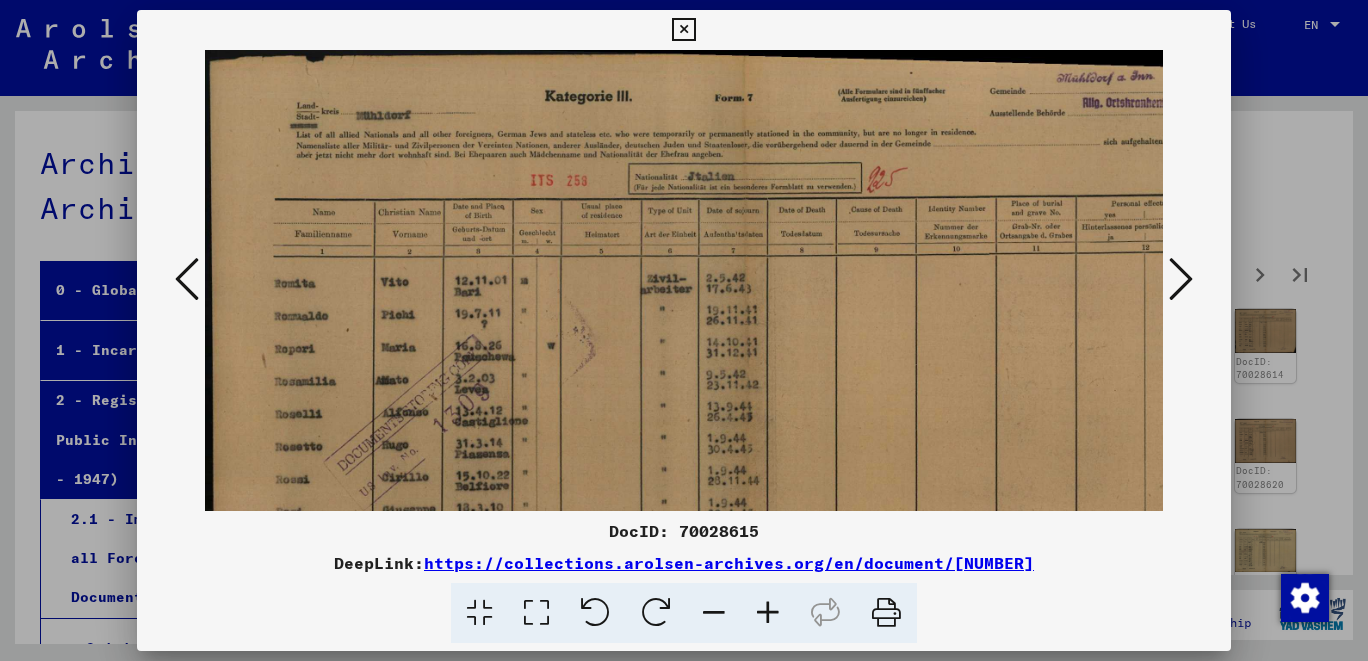 drag, startPoint x: 768, startPoint y: 610, endPoint x: 806, endPoint y: 491, distance: 124.919975 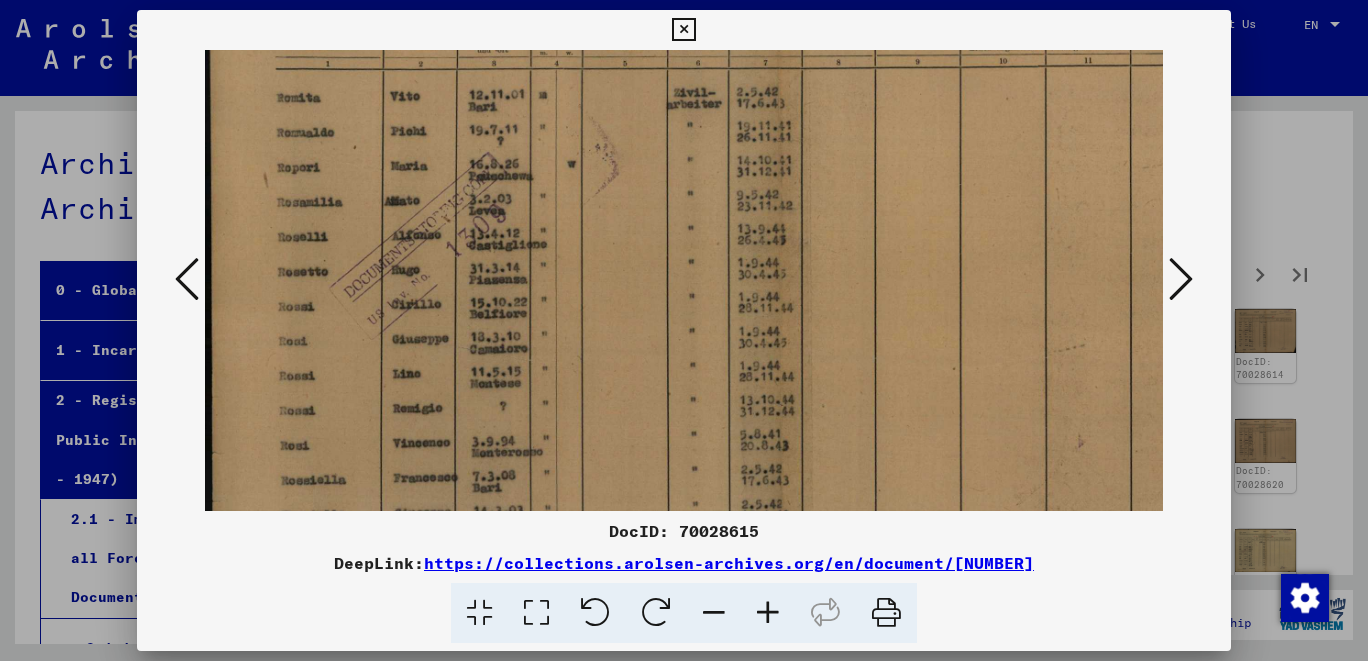 scroll, scrollTop: 196, scrollLeft: 2, axis: both 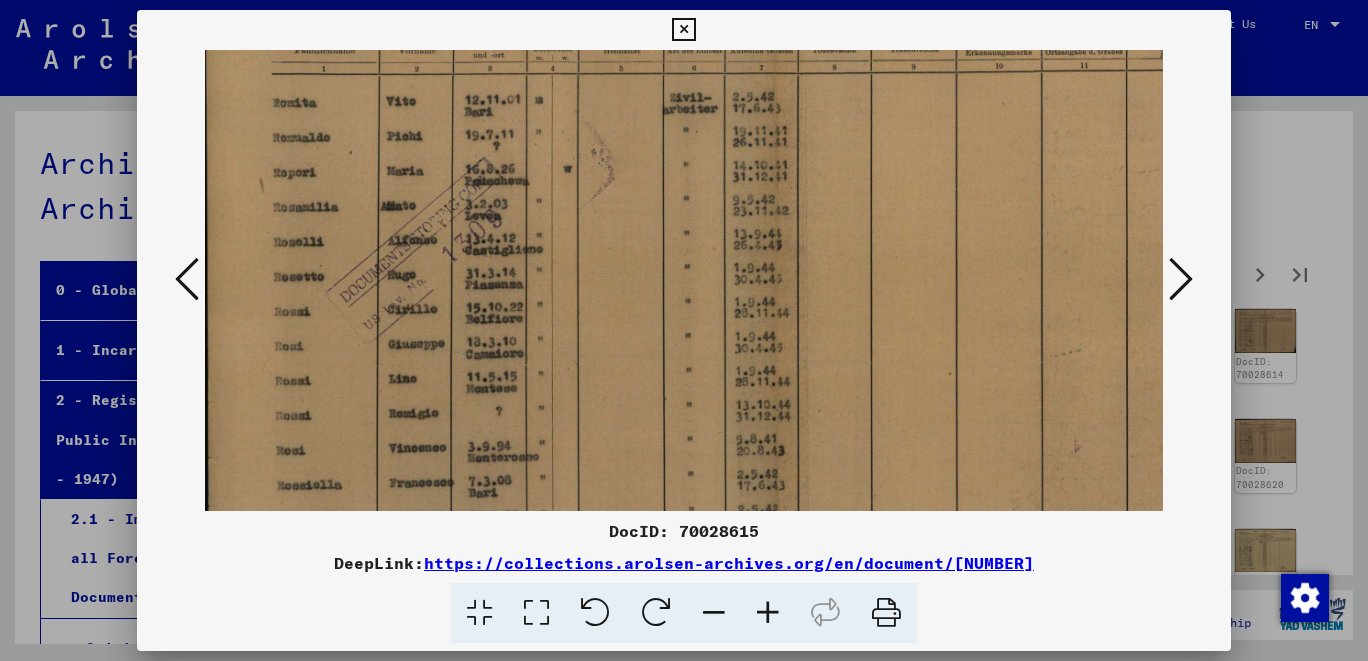 drag, startPoint x: 894, startPoint y: 428, endPoint x: 938, endPoint y: 231, distance: 201.85391 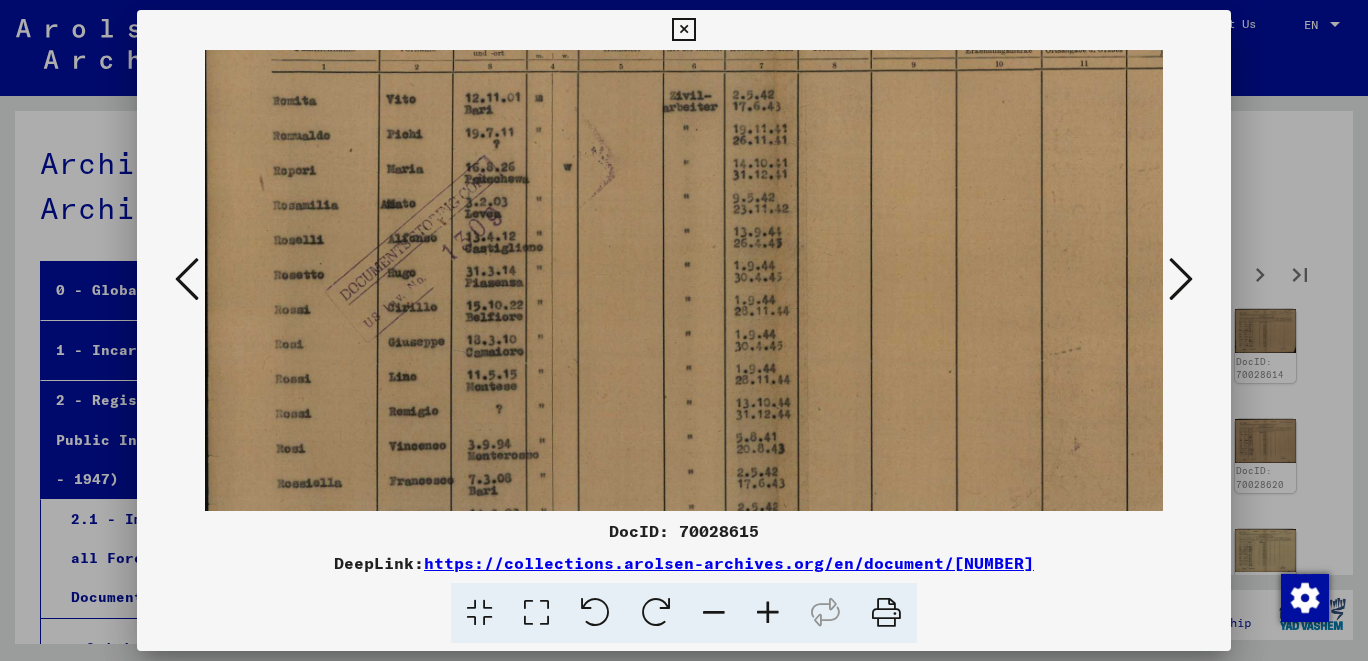 click at bounding box center (1181, 279) 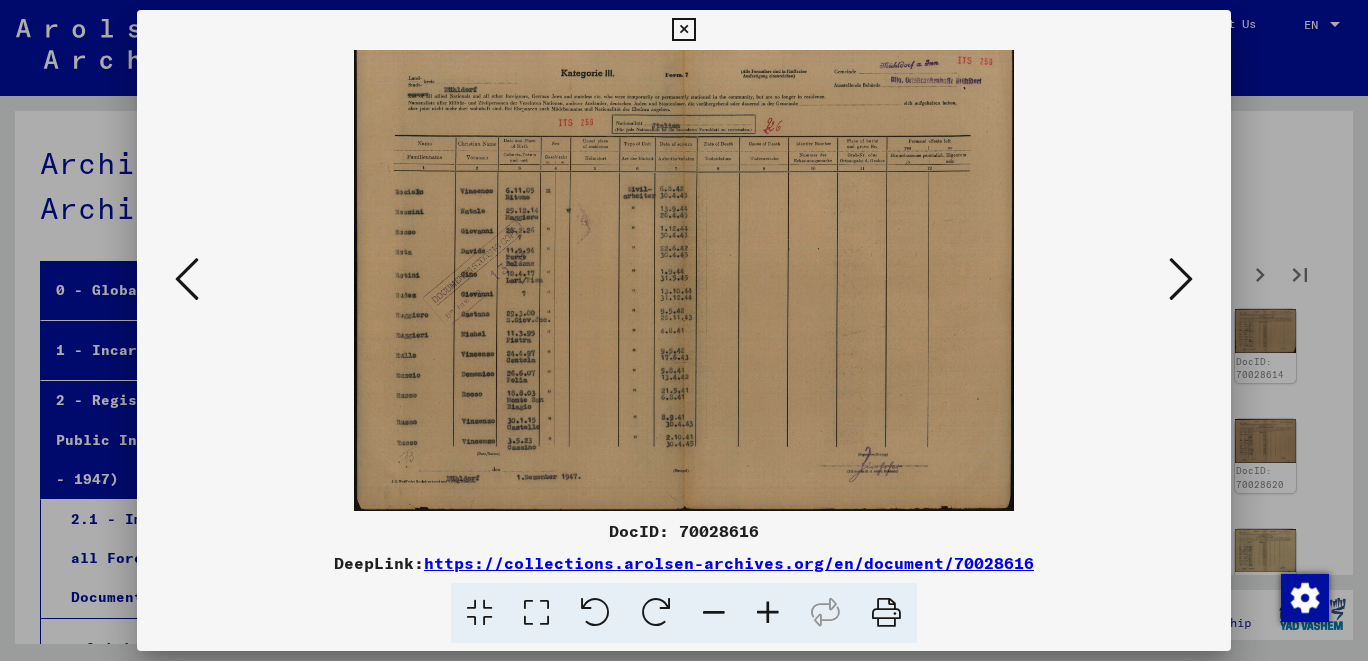 click at bounding box center [768, 613] 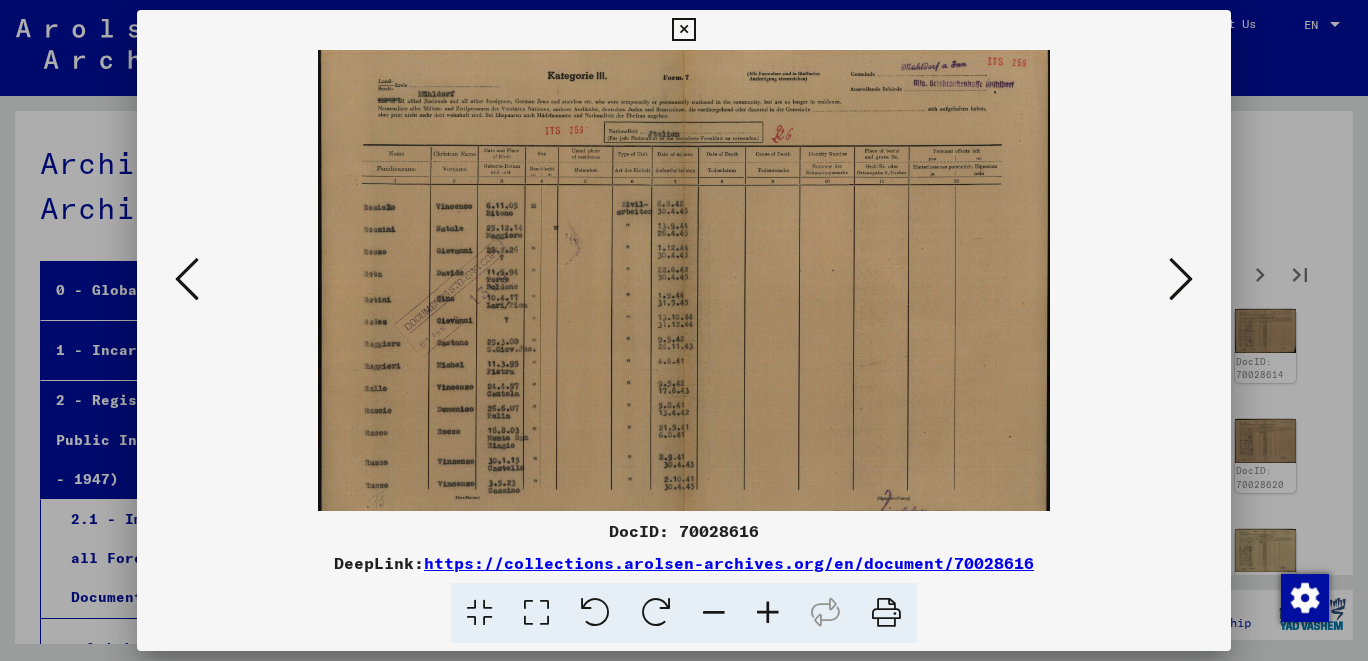 click at bounding box center (768, 613) 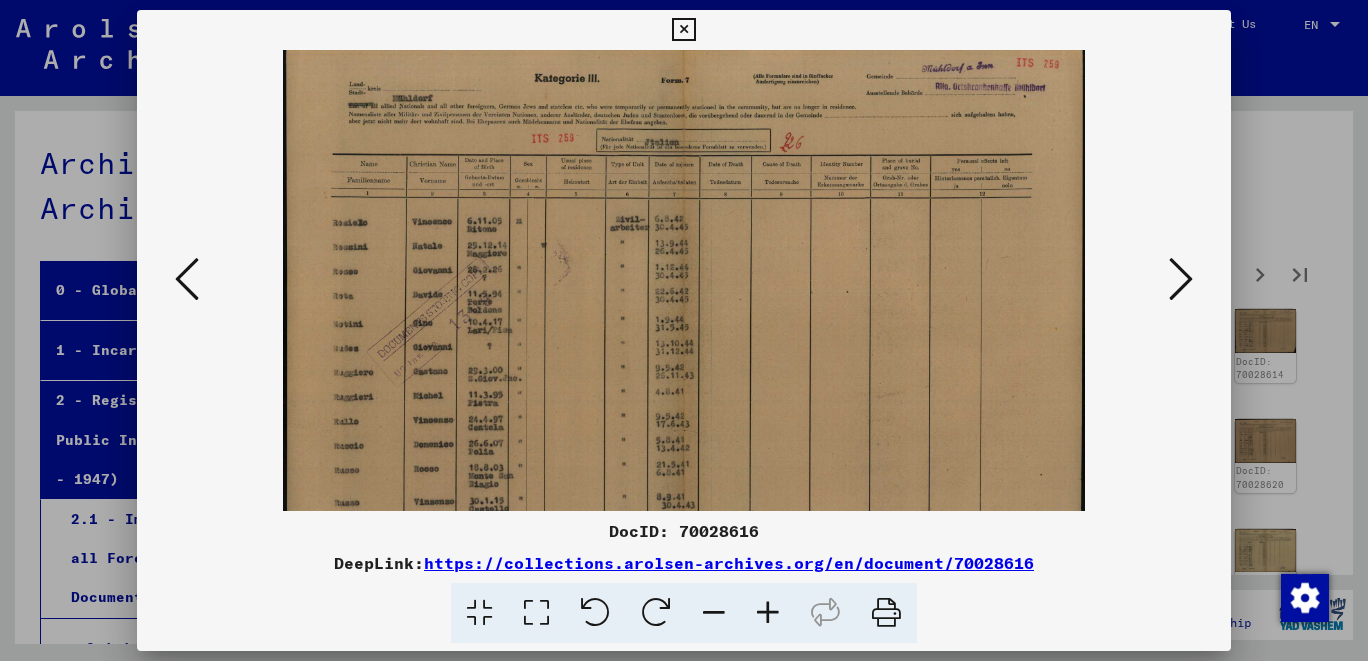click at bounding box center (768, 613) 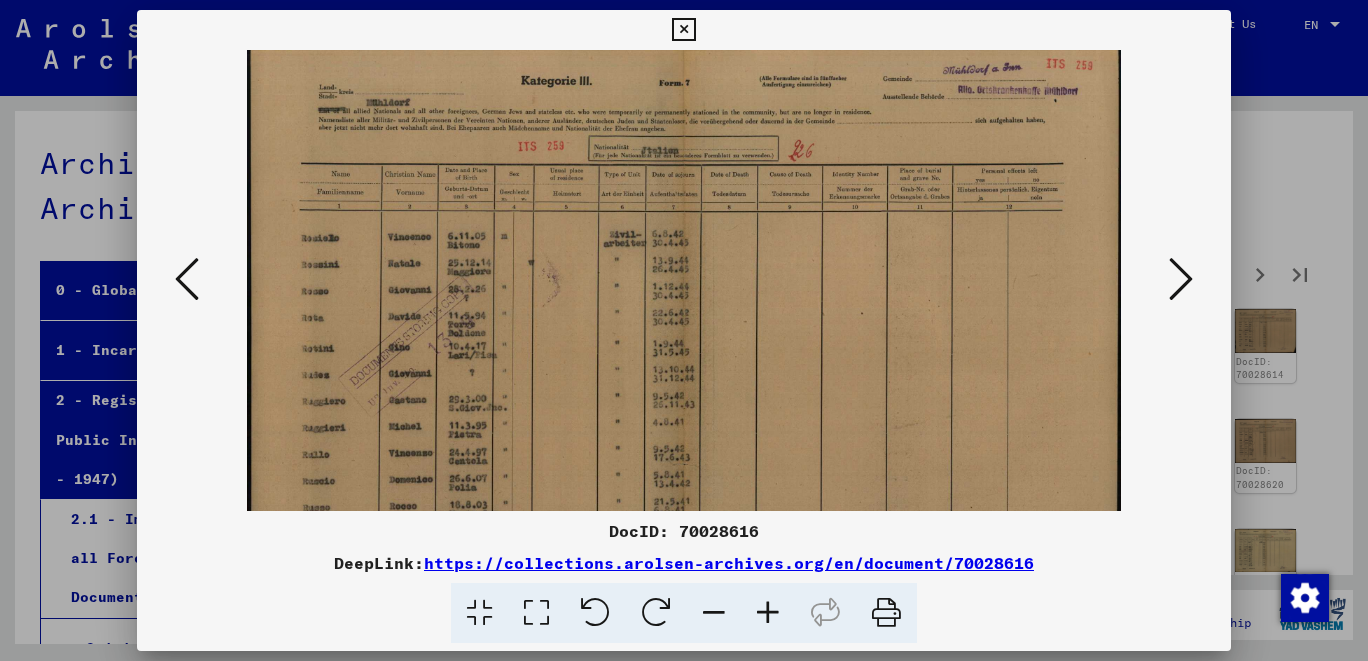 click at bounding box center [768, 613] 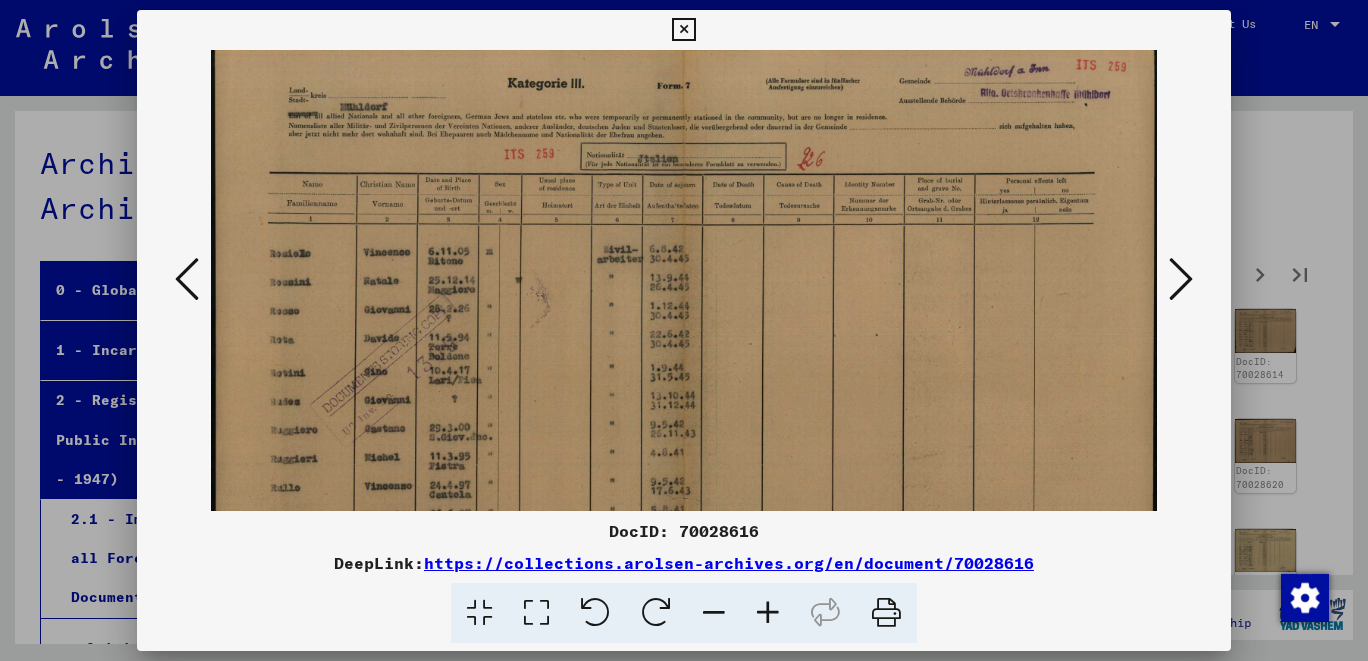 click at bounding box center [768, 613] 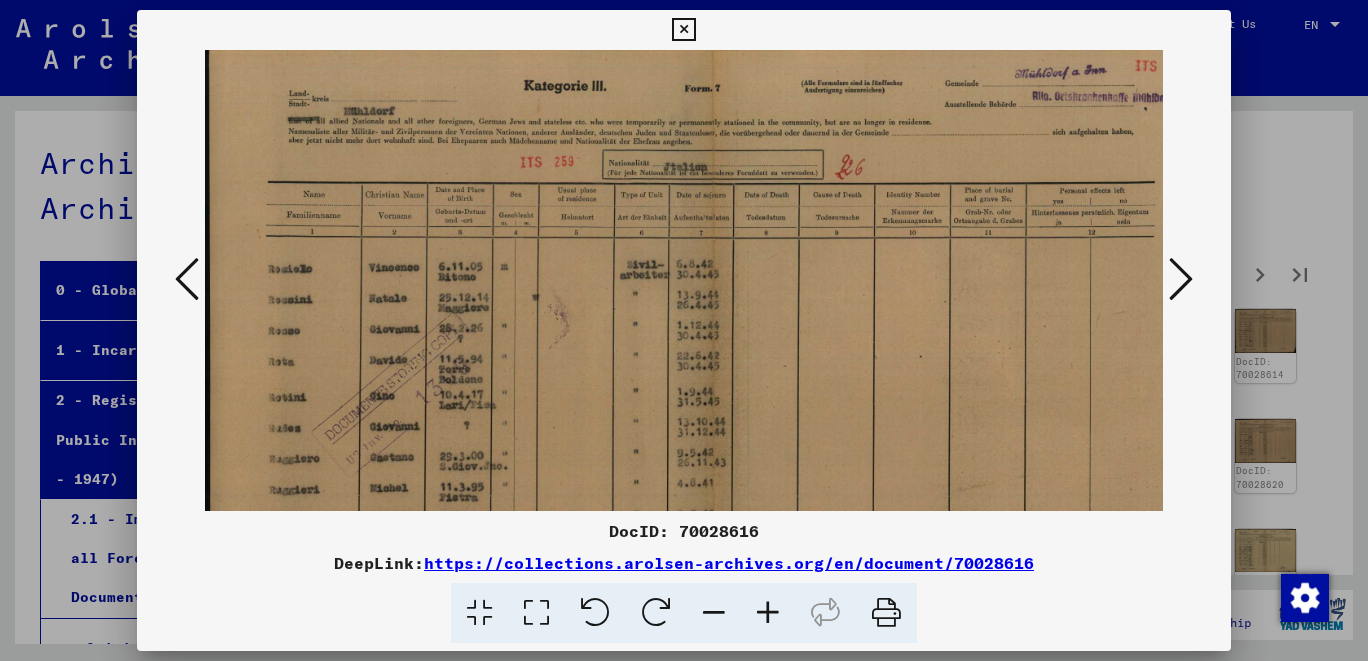 click at bounding box center (768, 613) 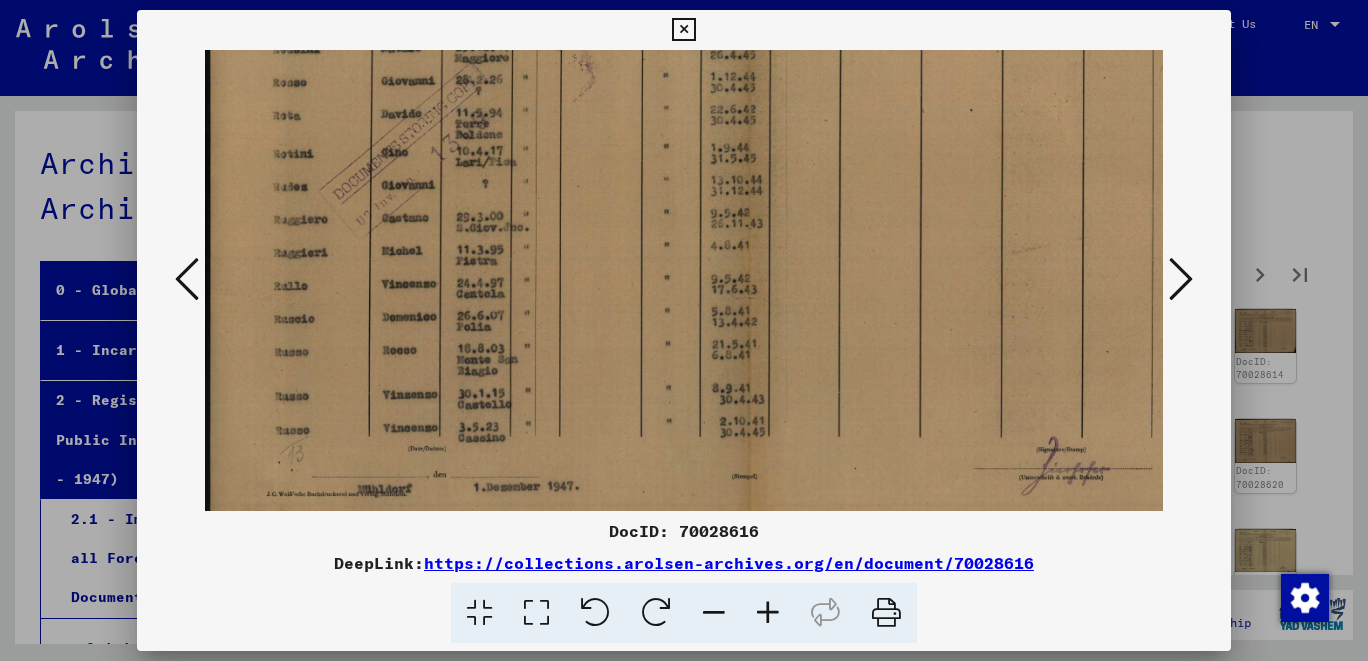 drag, startPoint x: 974, startPoint y: 472, endPoint x: 1031, endPoint y: 205, distance: 273.01648 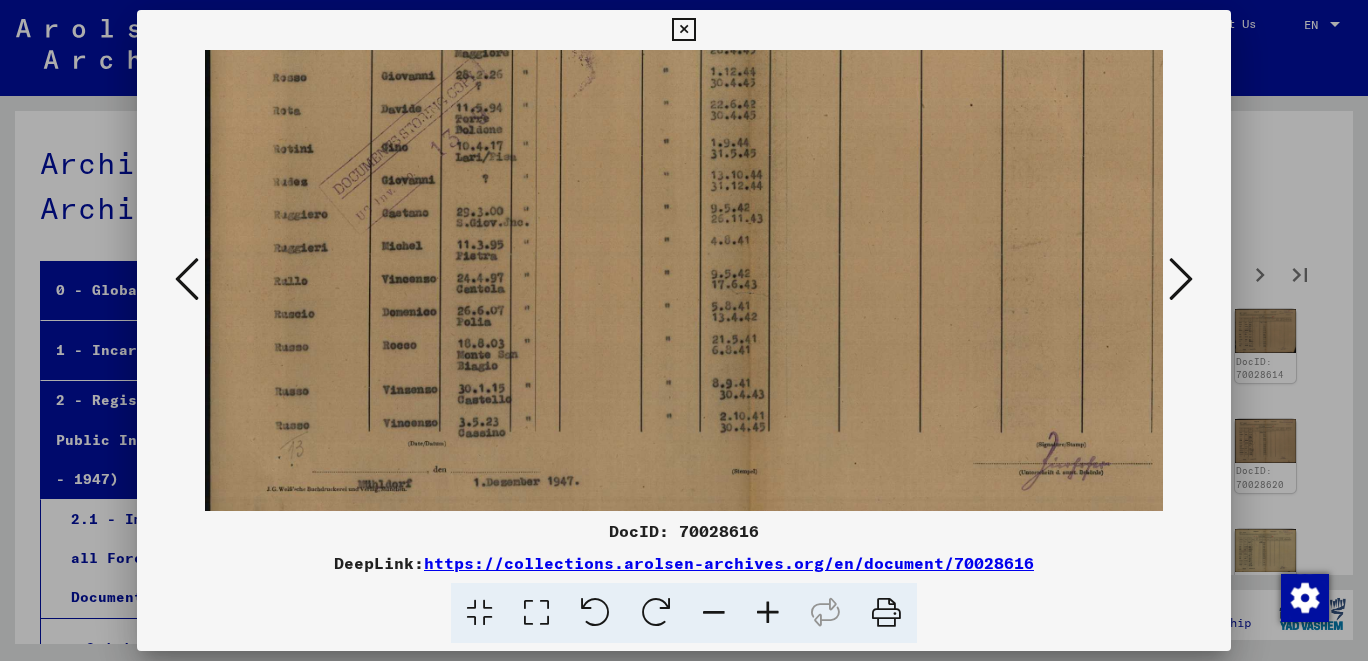 click at bounding box center (1181, 279) 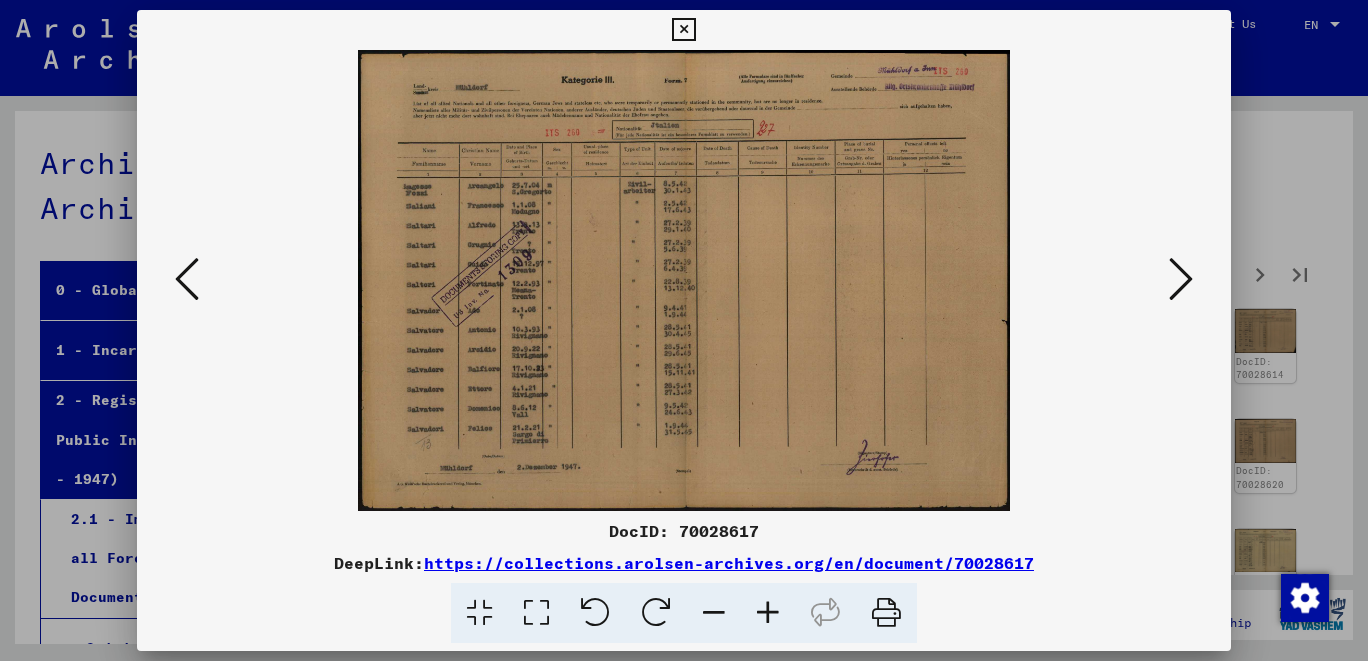 scroll, scrollTop: 0, scrollLeft: 0, axis: both 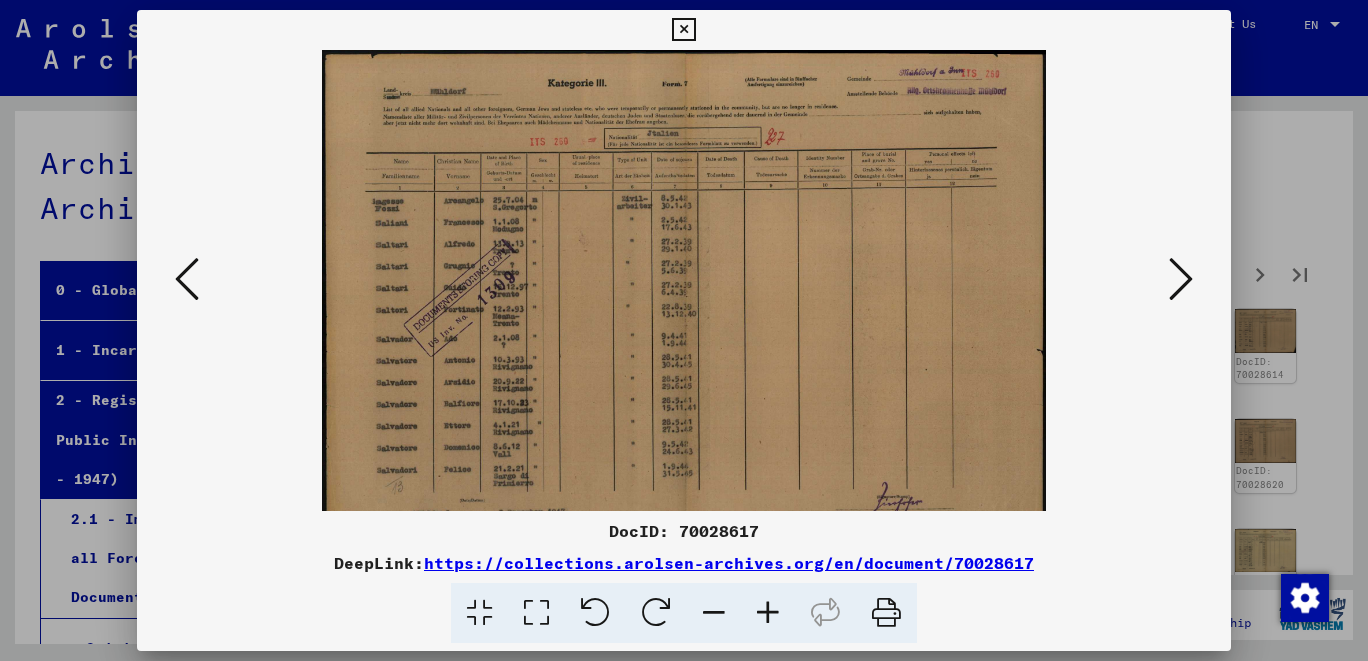 click at bounding box center [768, 613] 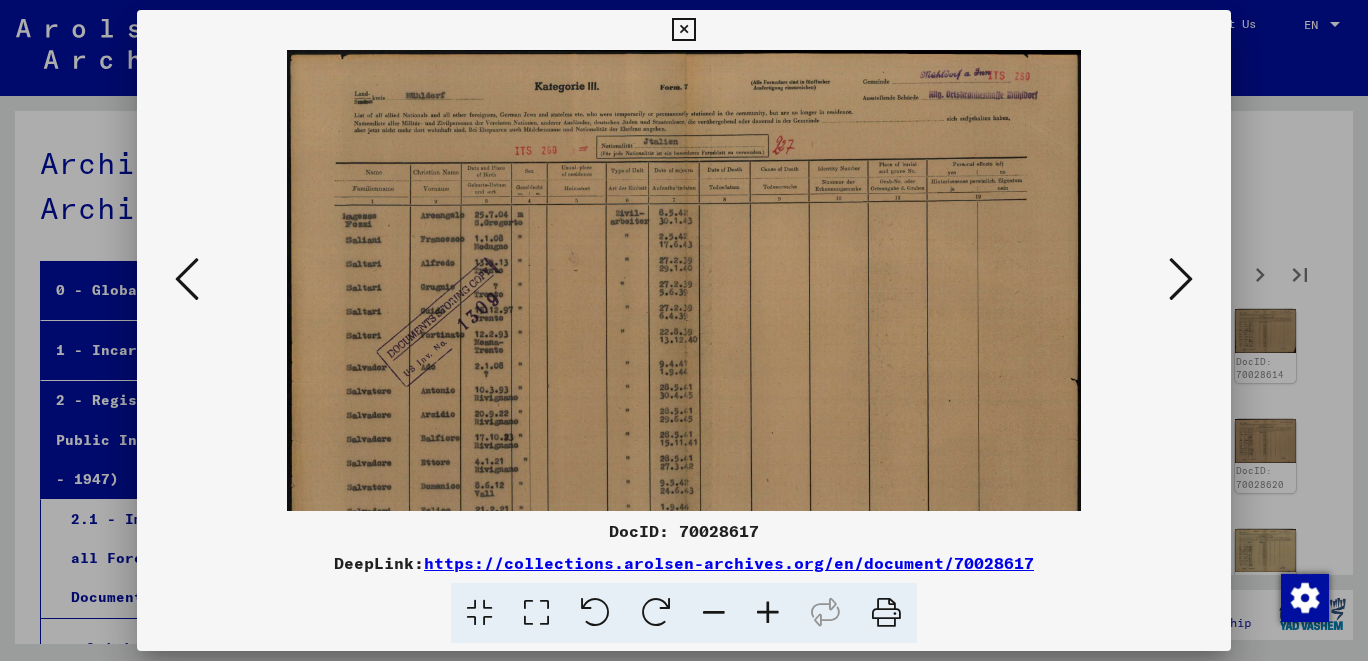 click at bounding box center (768, 613) 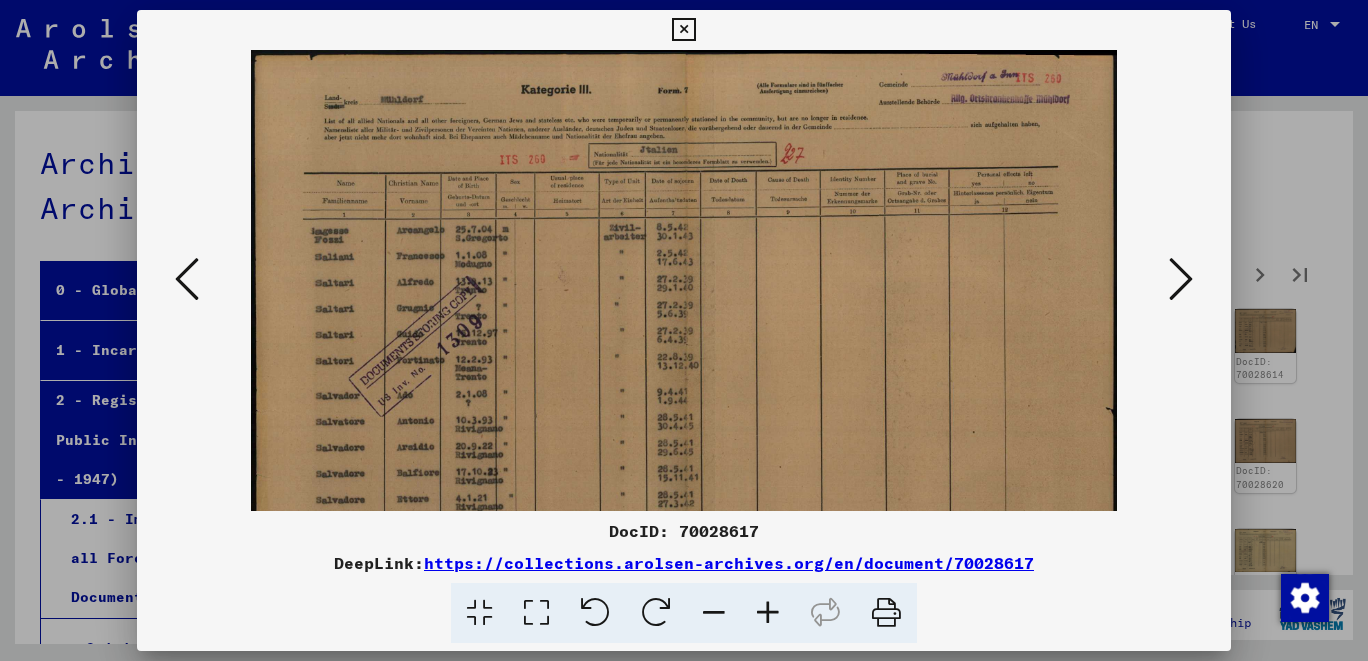 click at bounding box center [768, 613] 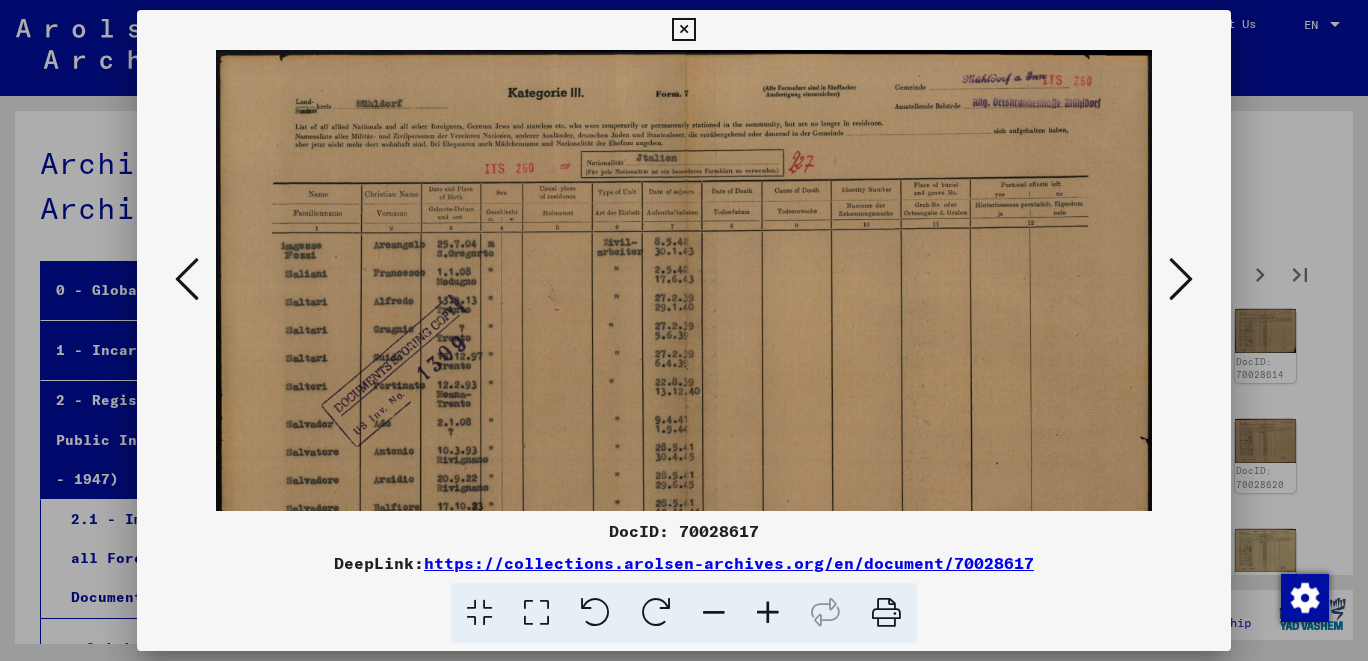 click at bounding box center (768, 613) 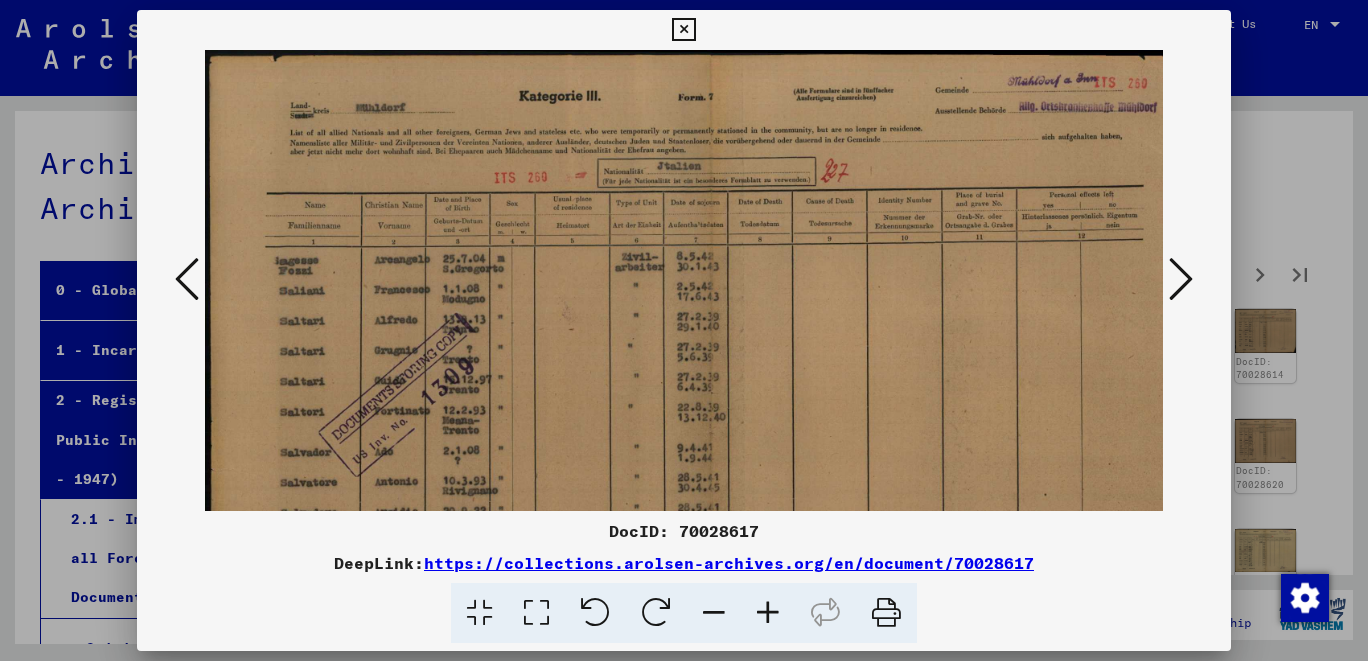 click at bounding box center [768, 613] 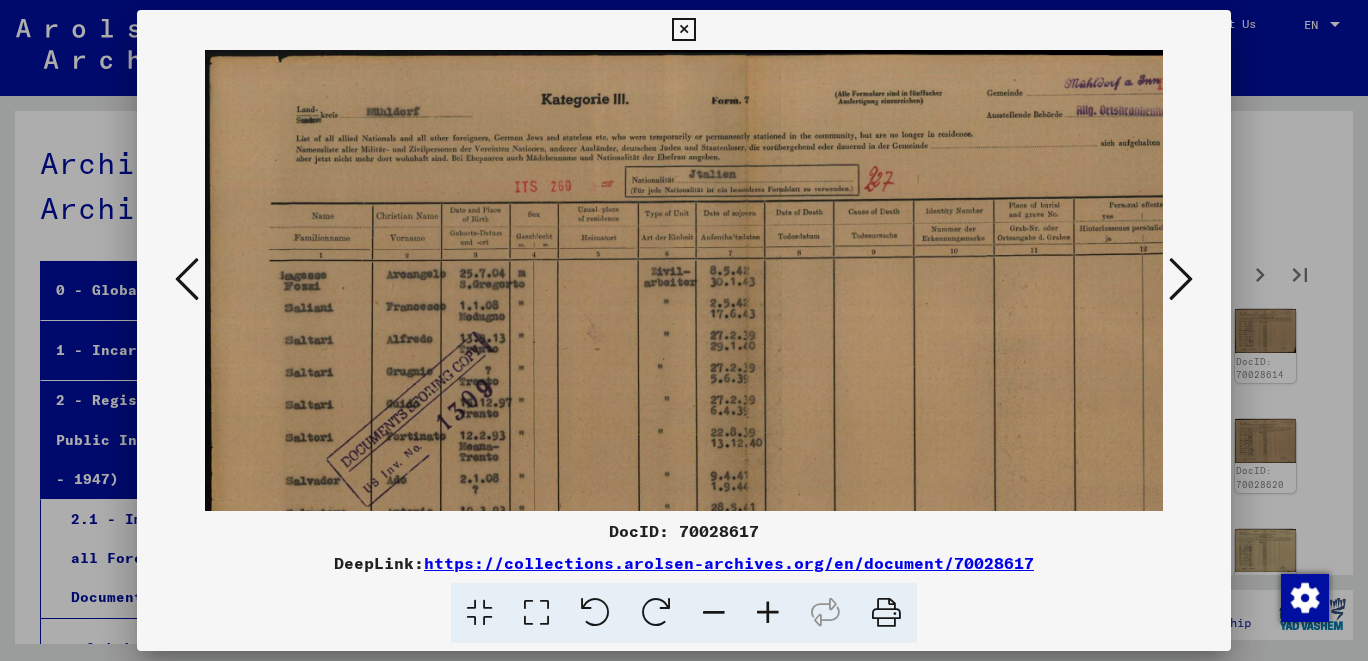 click at bounding box center [768, 613] 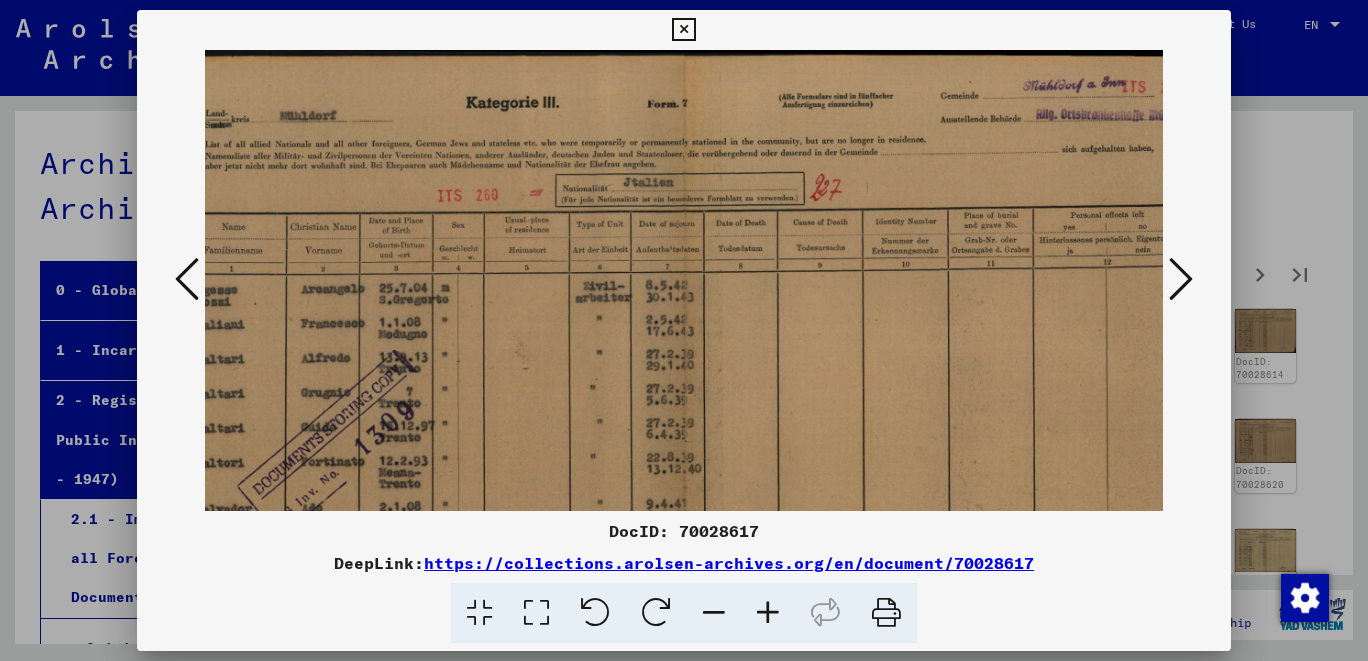 scroll, scrollTop: 0, scrollLeft: 100, axis: horizontal 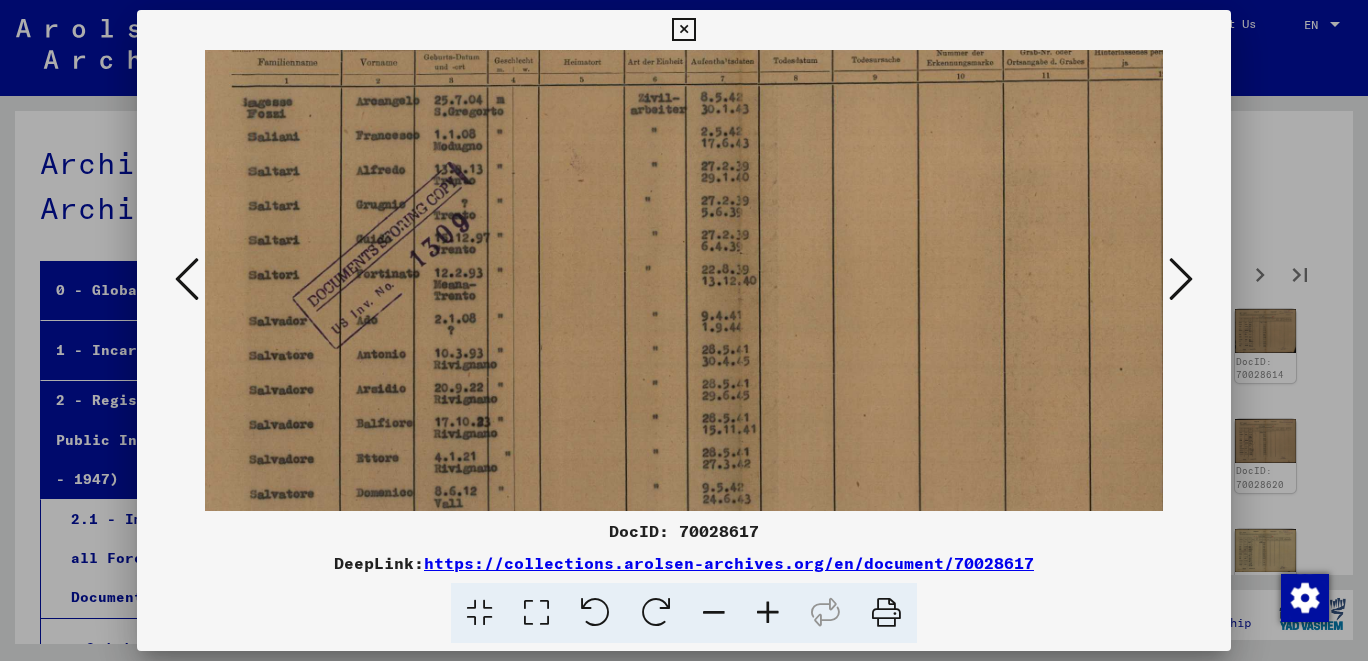 drag, startPoint x: 1063, startPoint y: 387, endPoint x: 1036, endPoint y: 302, distance: 89.1852 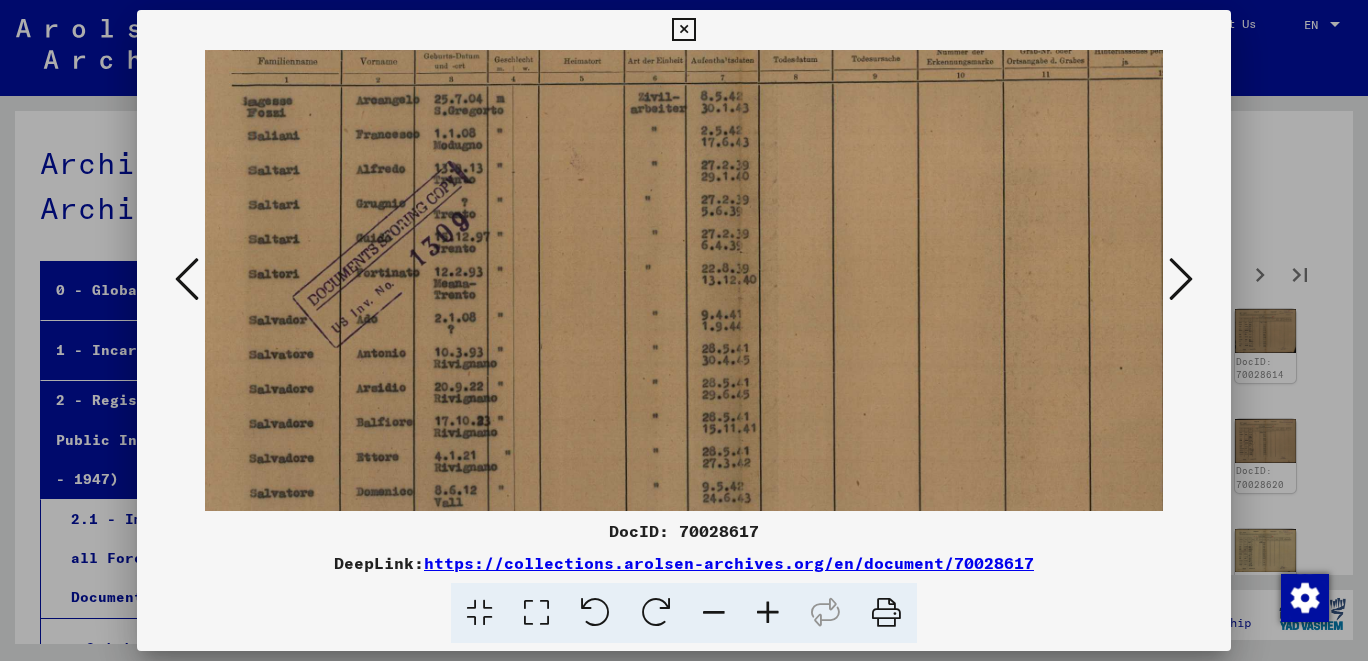 click at bounding box center (1181, 279) 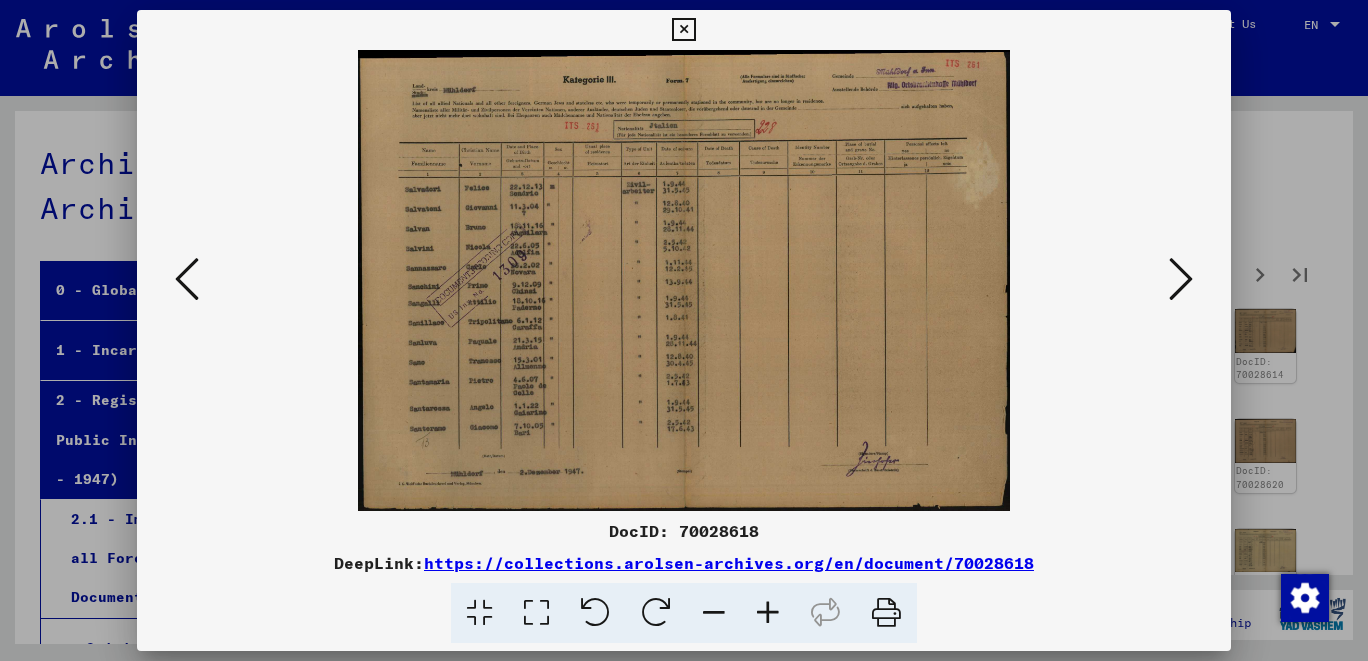 click at bounding box center (768, 613) 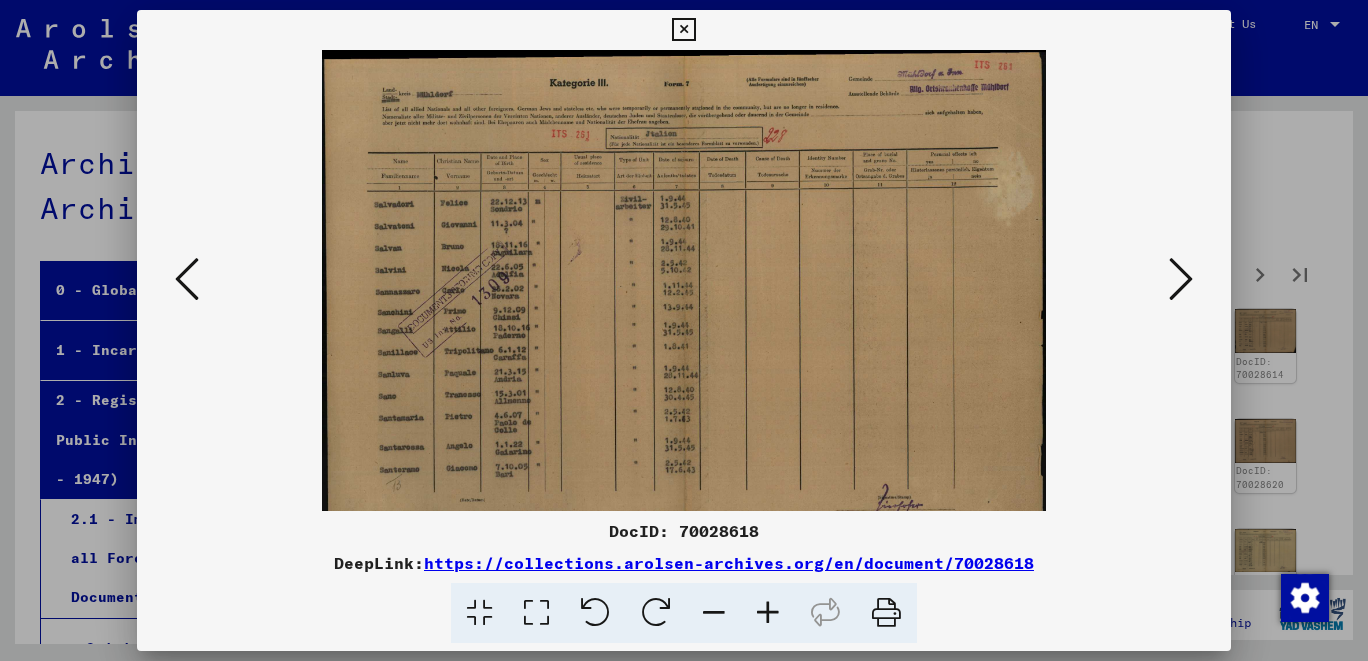 click at bounding box center [768, 613] 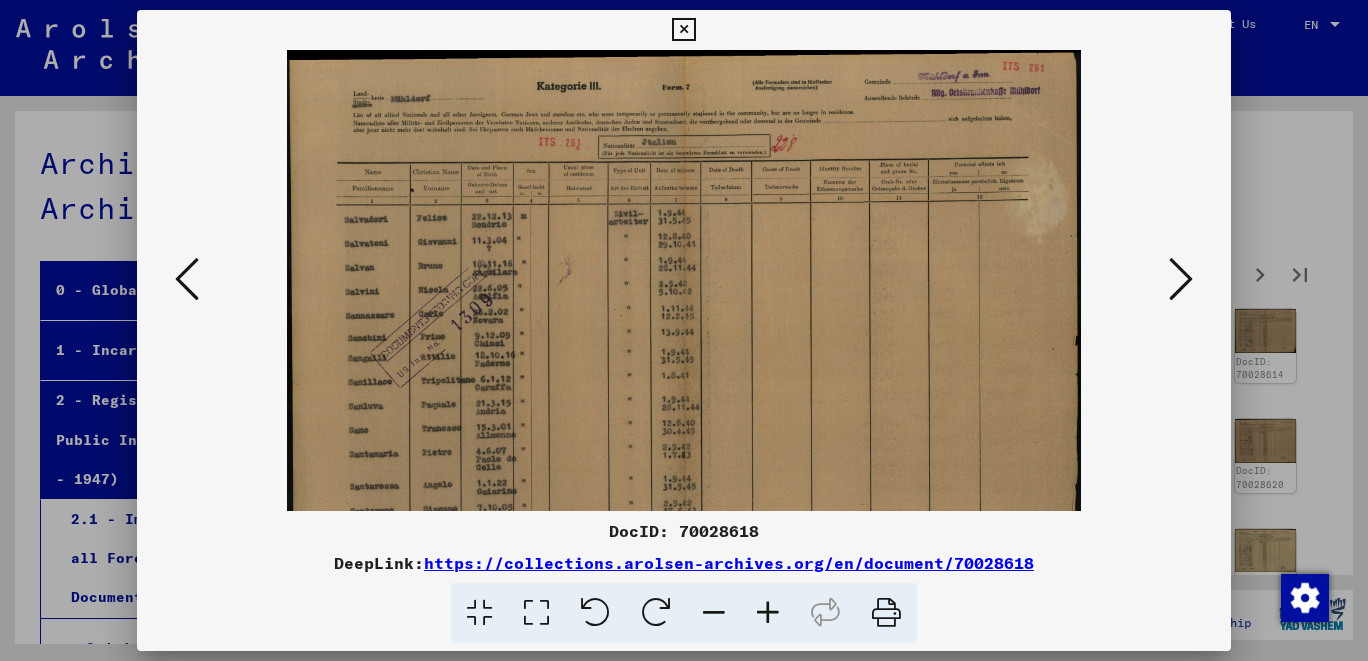 click at bounding box center (768, 613) 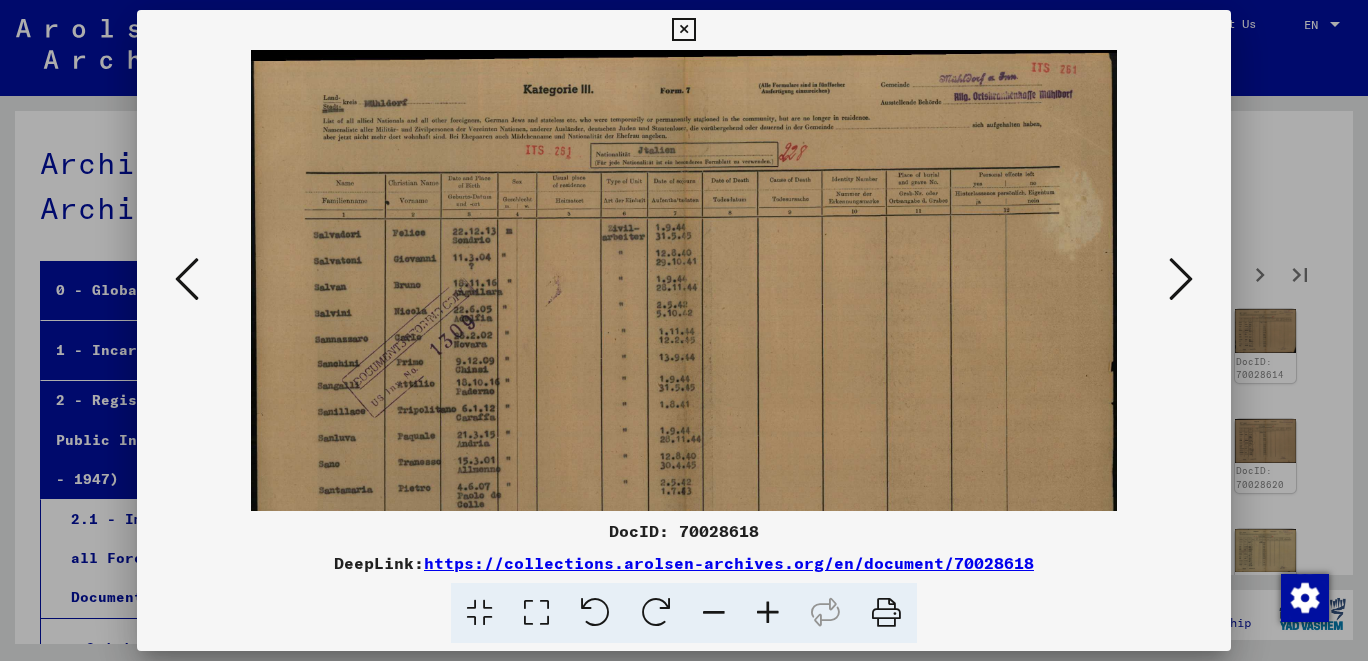 click at bounding box center [768, 613] 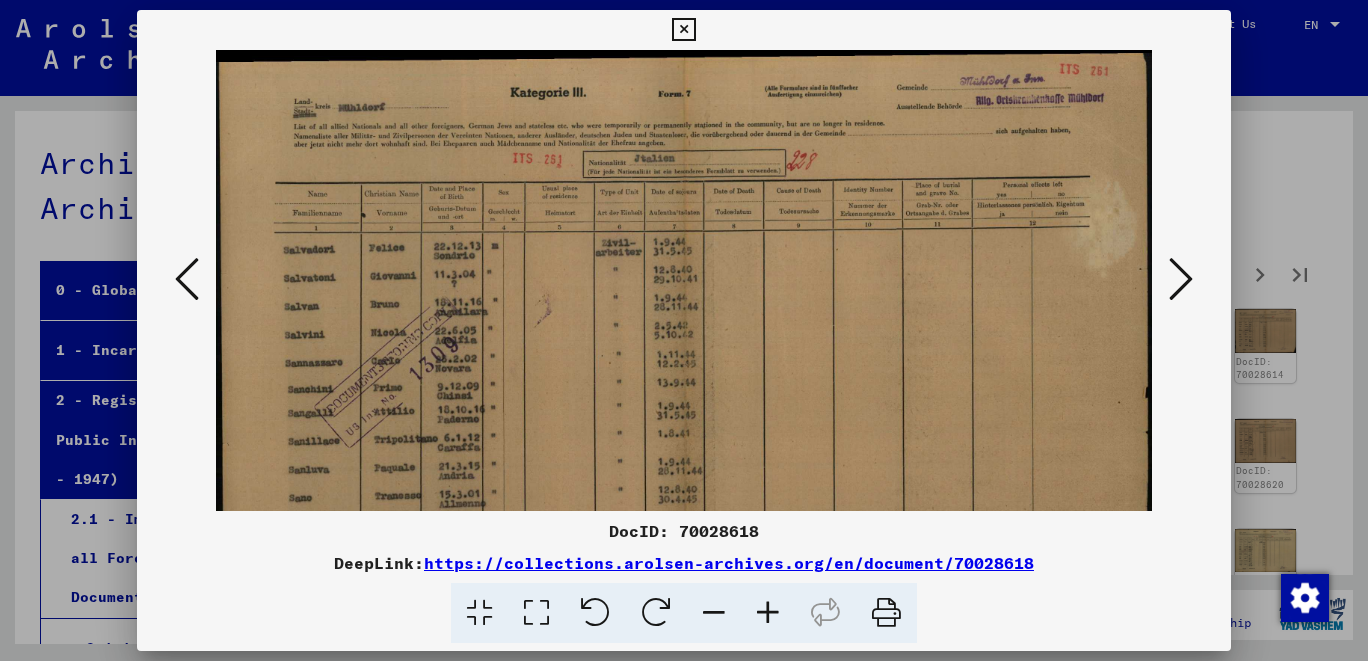 click at bounding box center [768, 613] 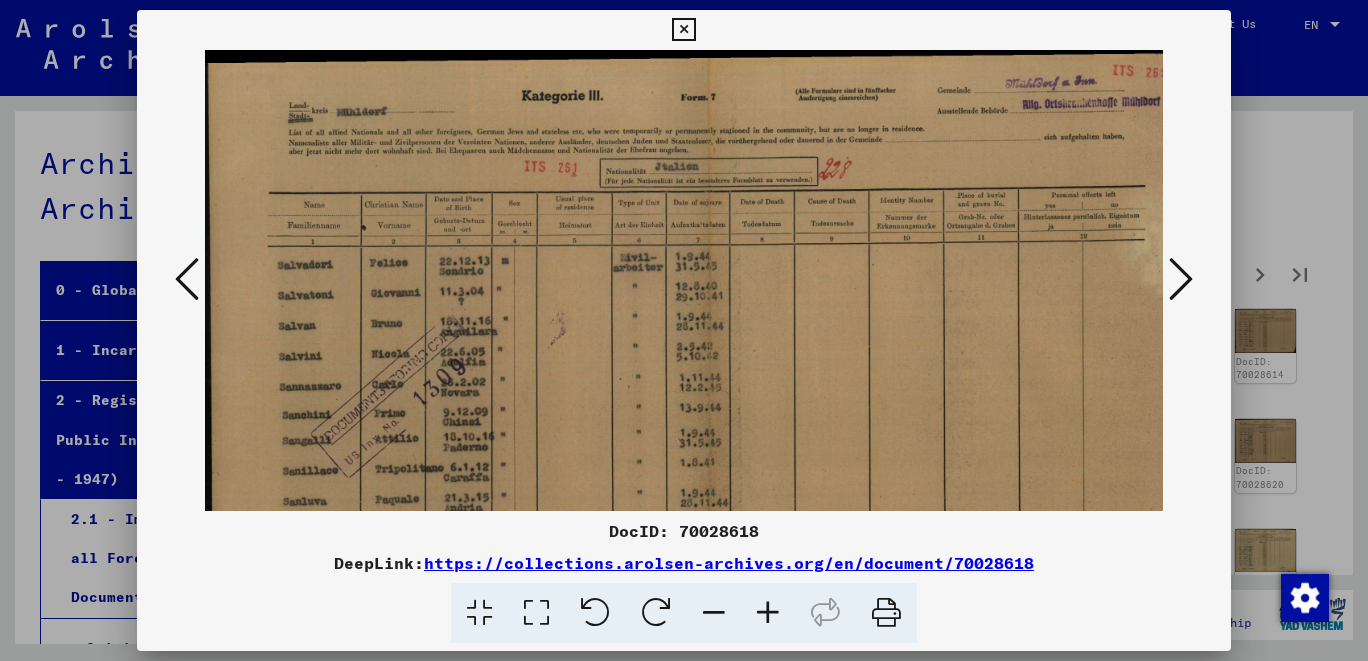 click at bounding box center (768, 613) 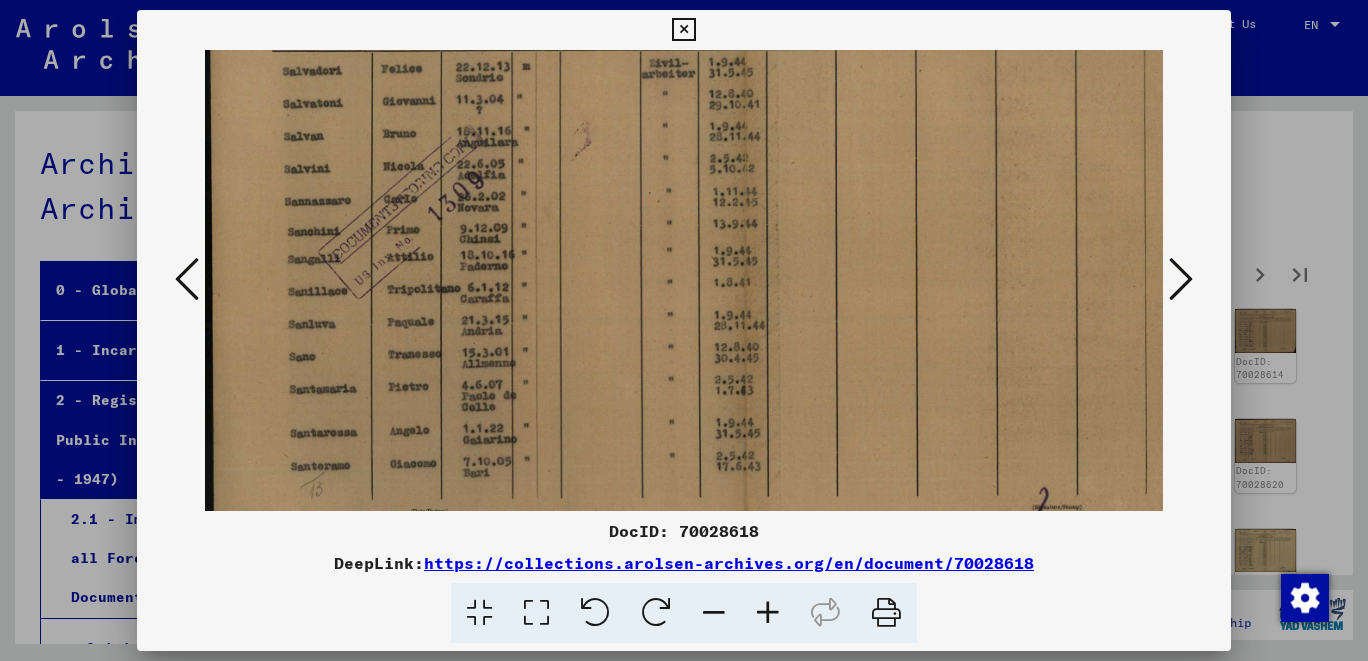 scroll, scrollTop: 218, scrollLeft: 1, axis: both 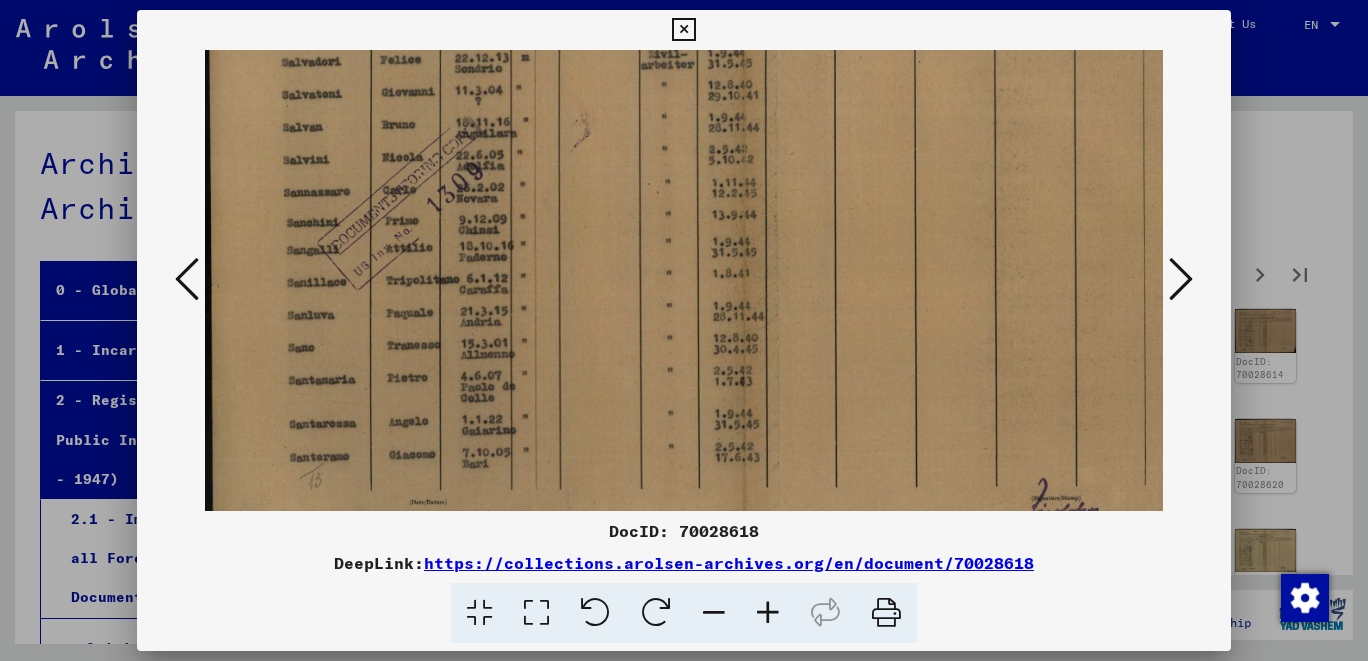 drag, startPoint x: 952, startPoint y: 443, endPoint x: 998, endPoint y: 228, distance: 219.86588 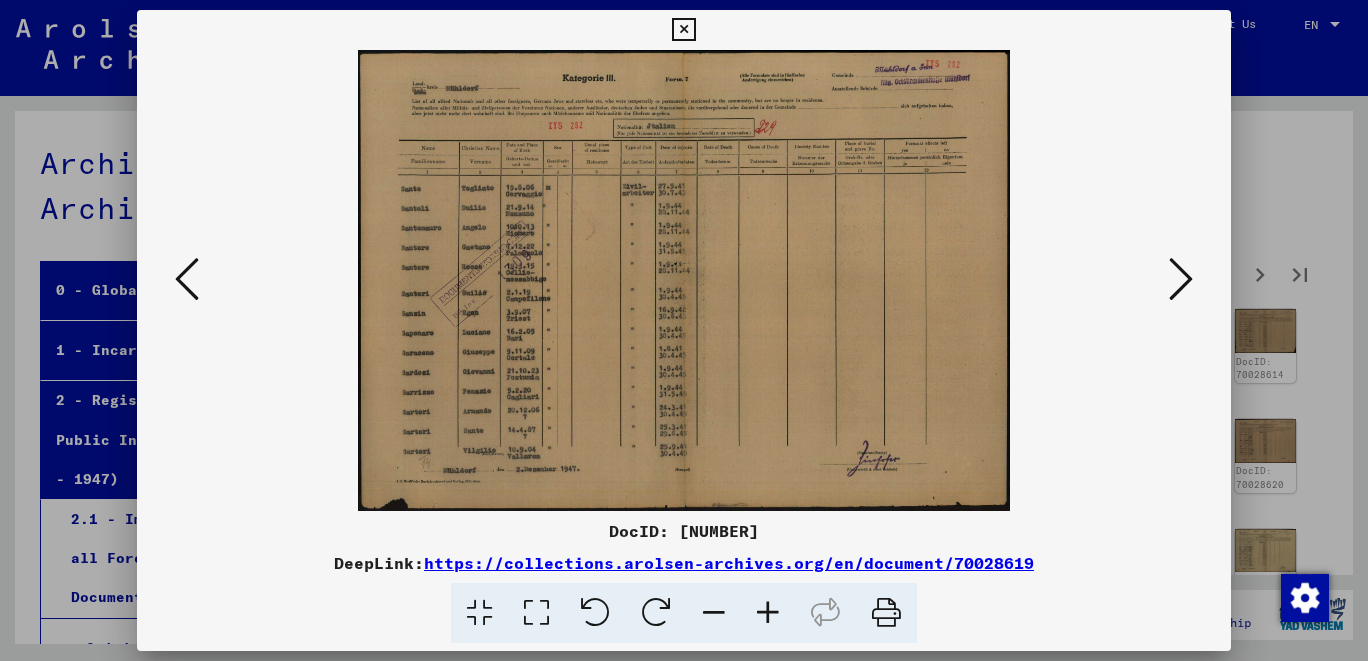 scroll, scrollTop: 0, scrollLeft: 0, axis: both 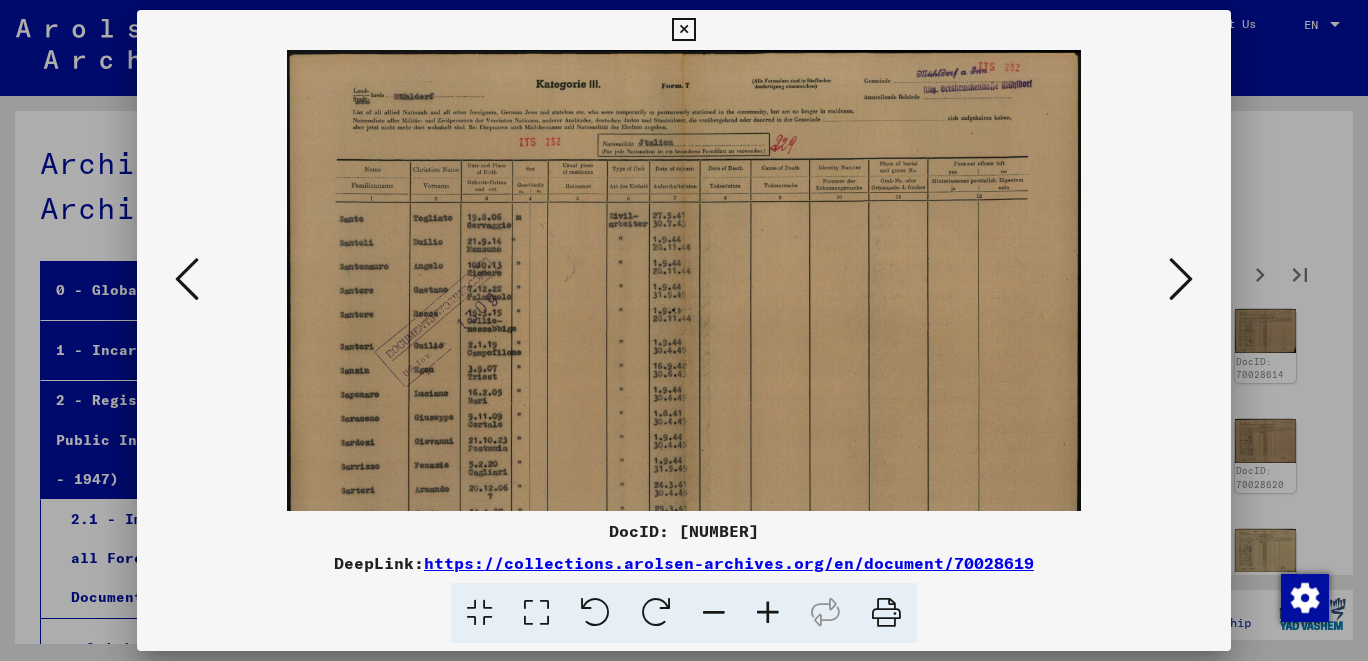 click at bounding box center [768, 613] 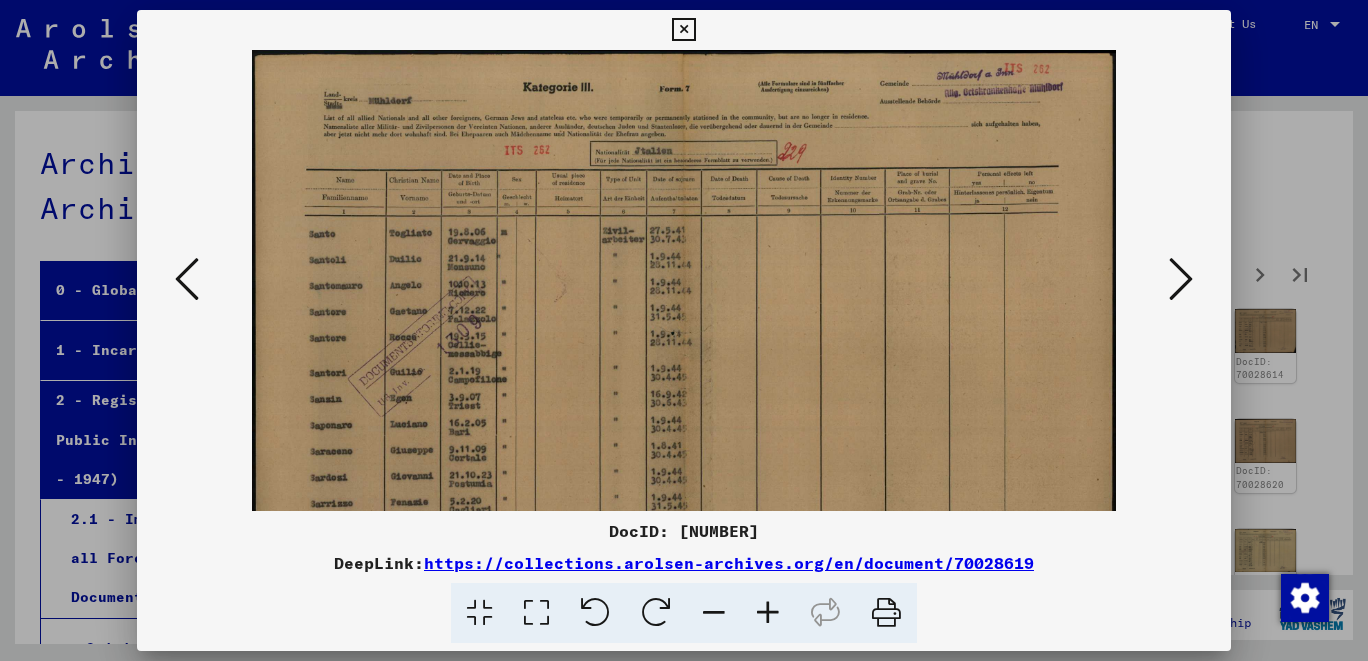 click at bounding box center [768, 613] 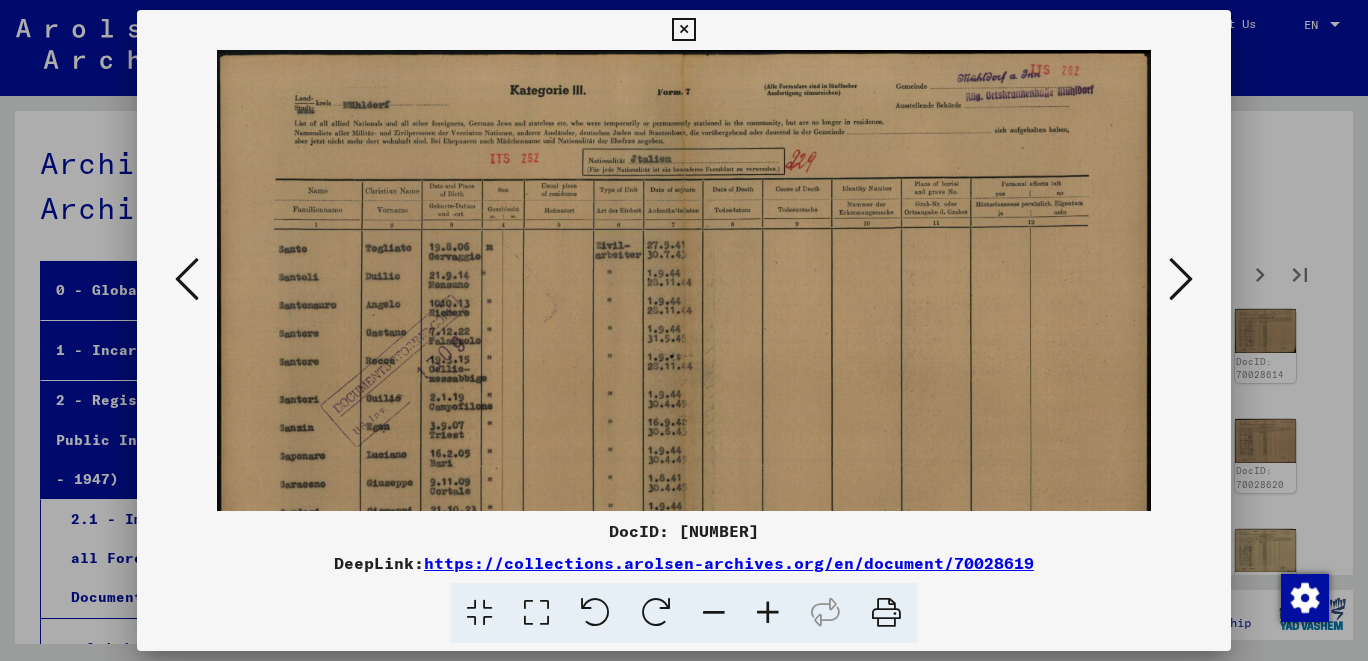click at bounding box center (768, 613) 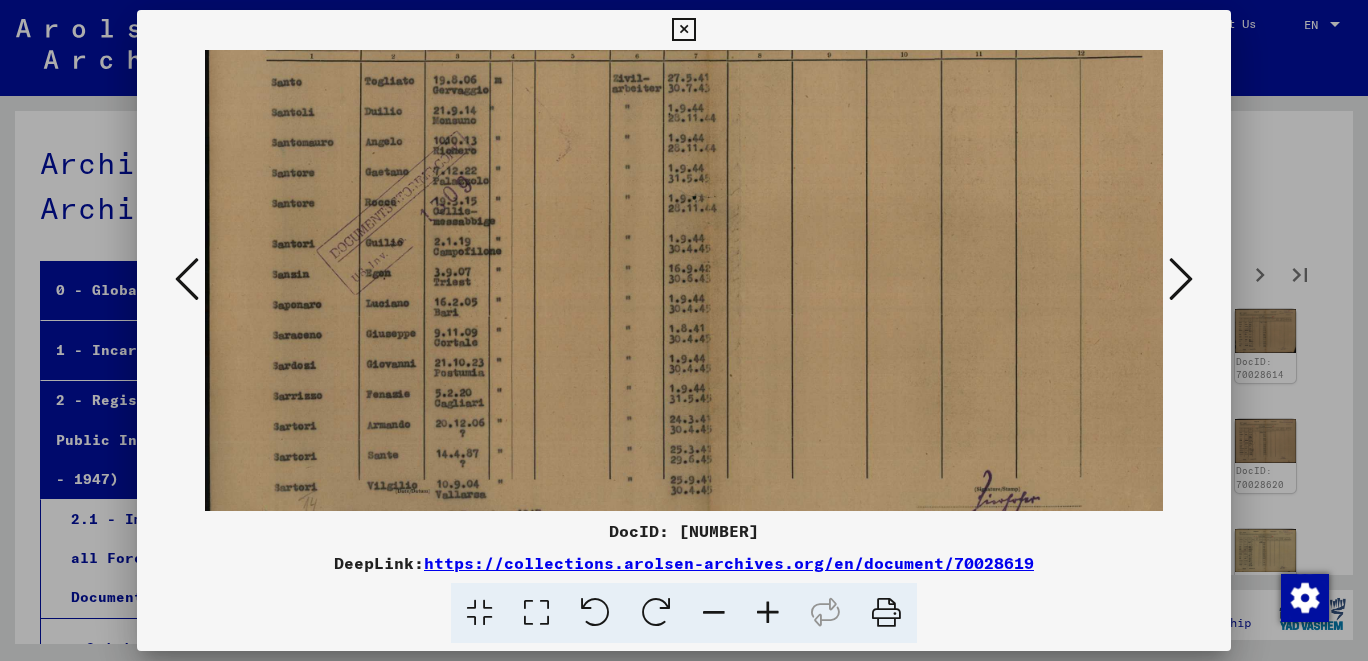 scroll, scrollTop: 184, scrollLeft: 0, axis: vertical 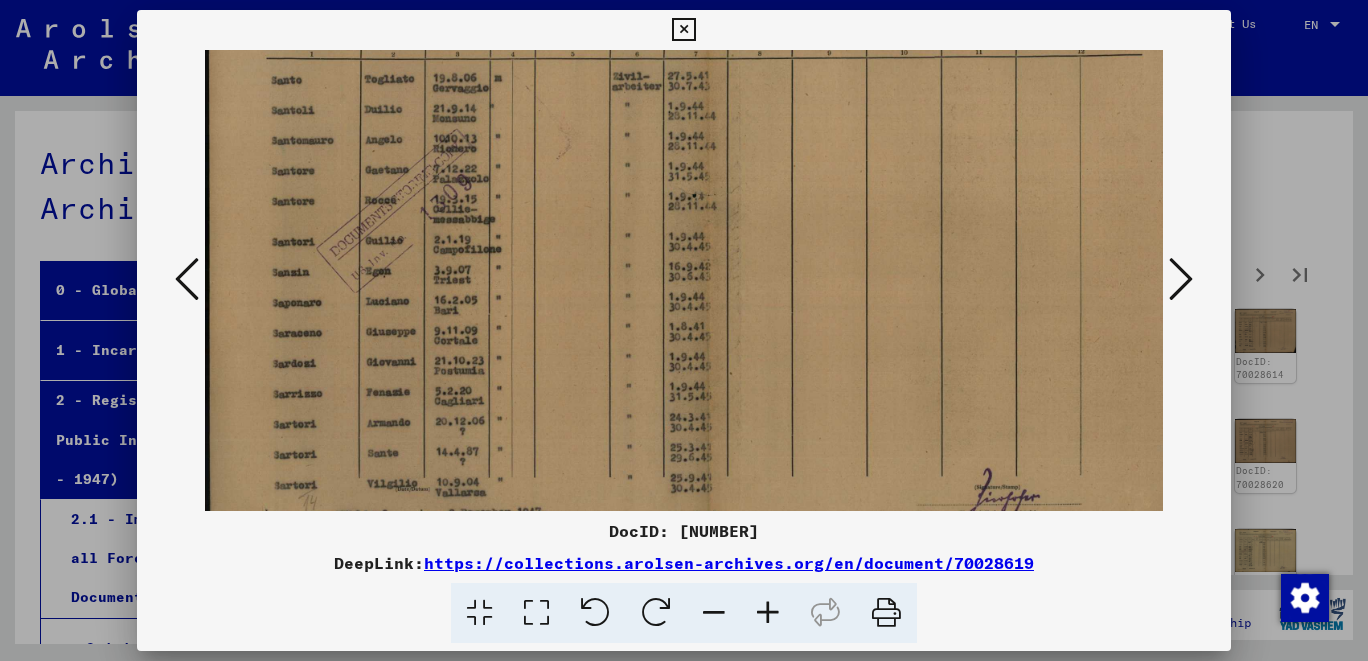 drag, startPoint x: 863, startPoint y: 462, endPoint x: 909, endPoint y: 278, distance: 189.66286 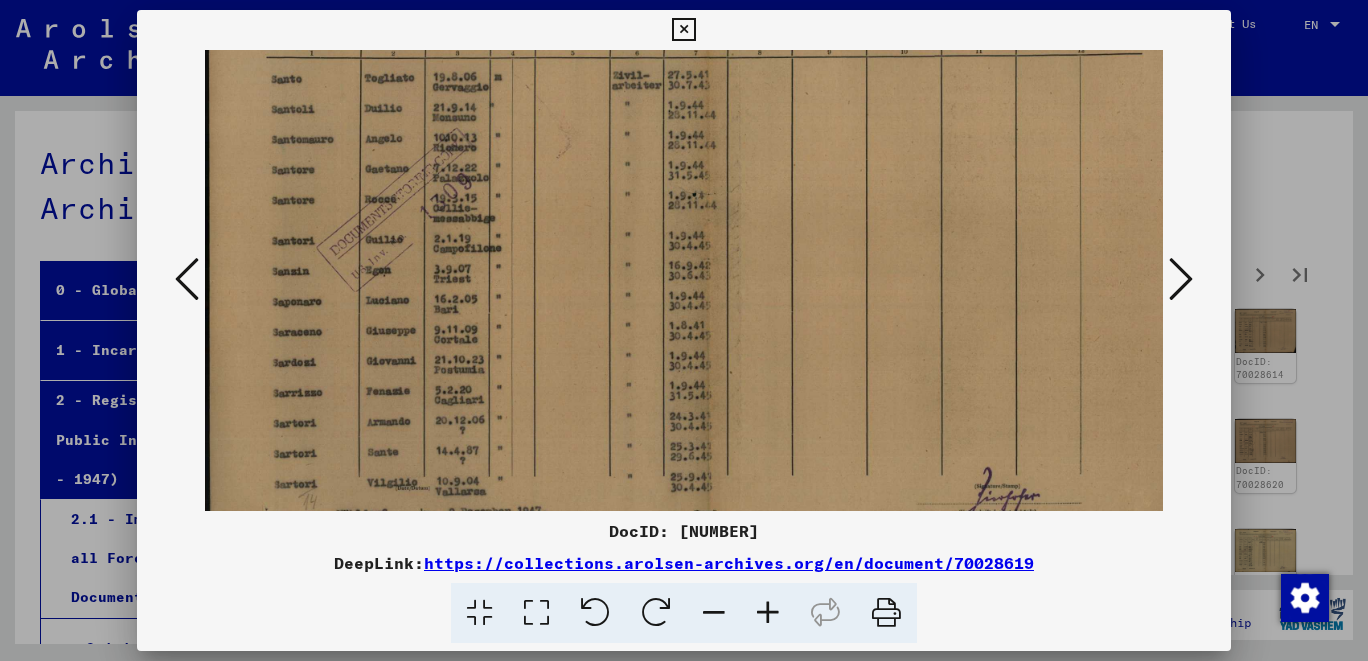 click at bounding box center [1181, 279] 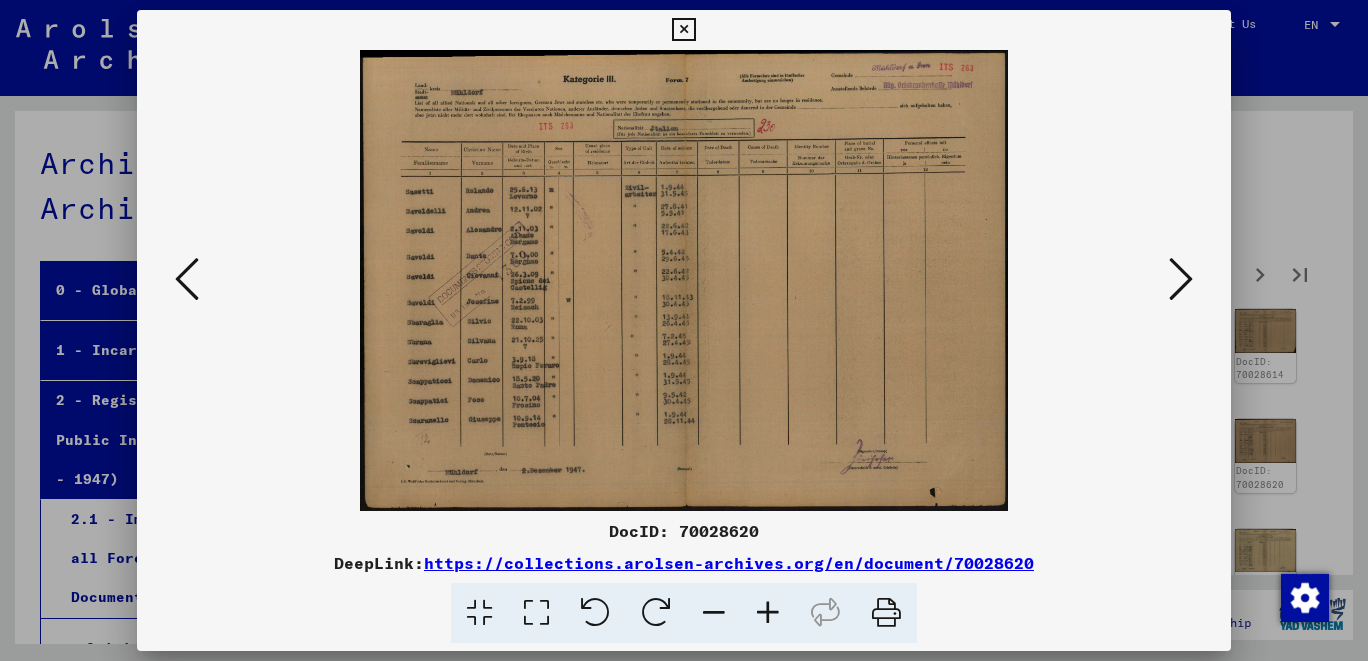 click at bounding box center (768, 613) 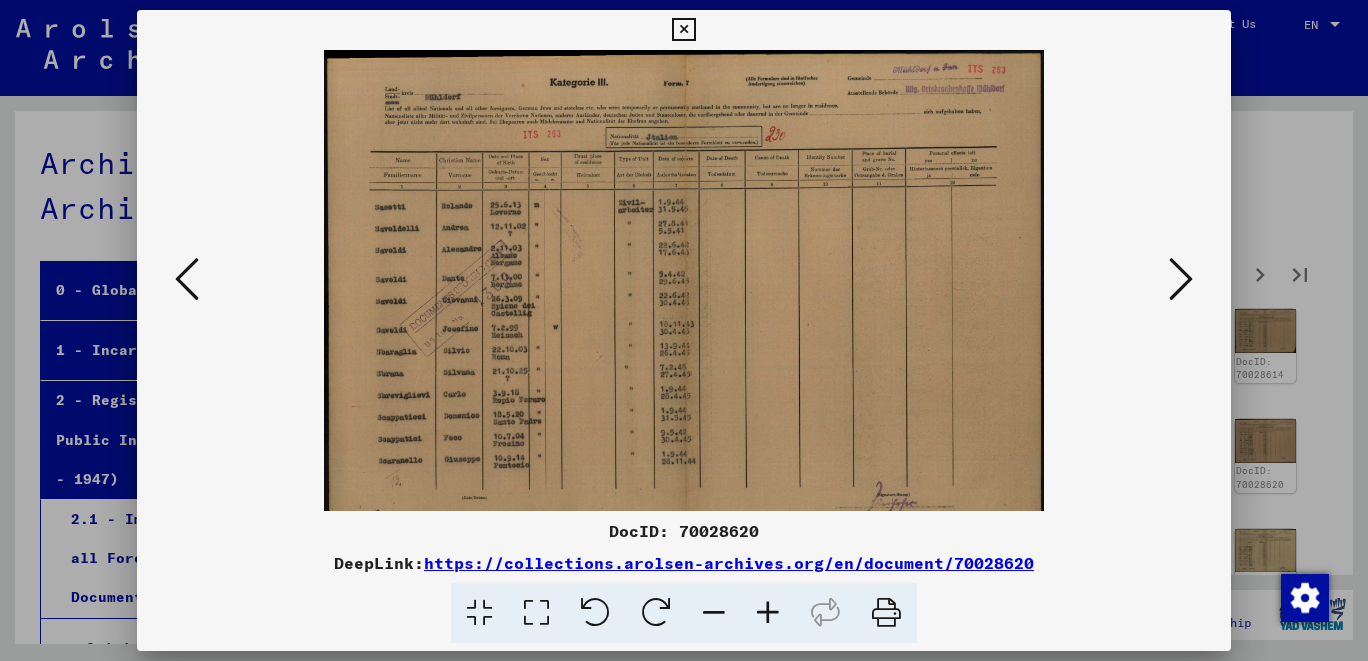click at bounding box center [768, 613] 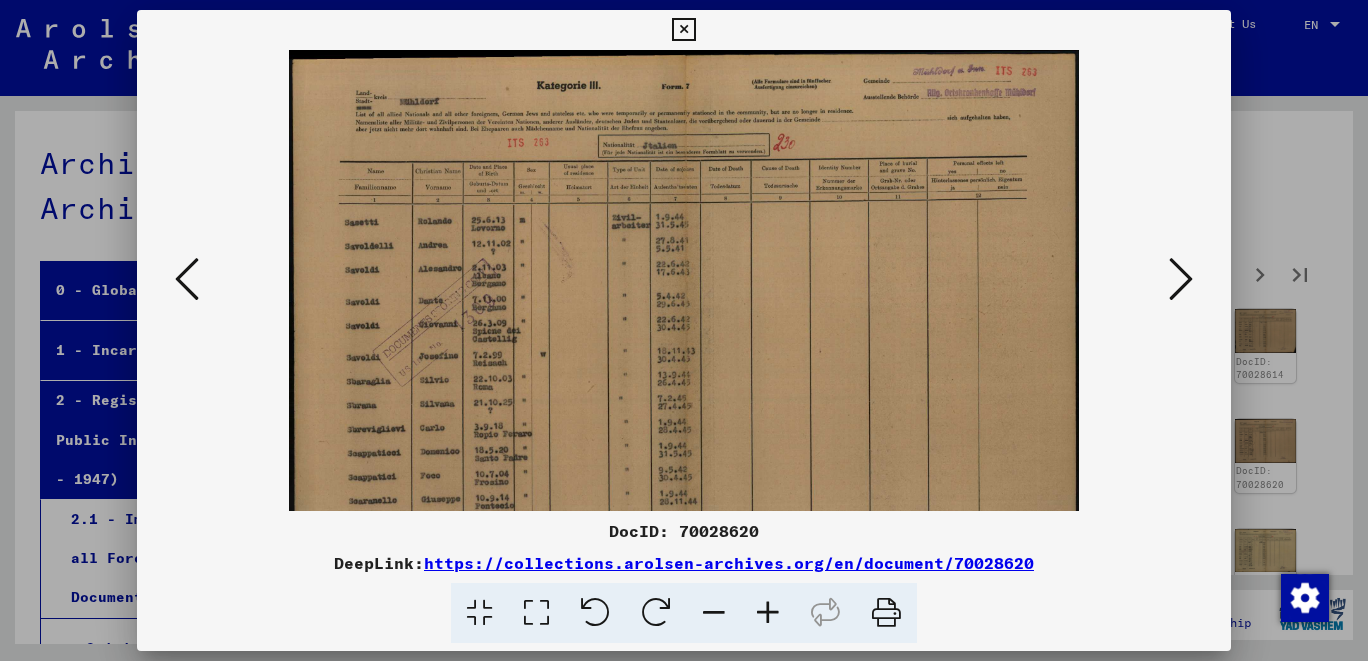 click at bounding box center [768, 613] 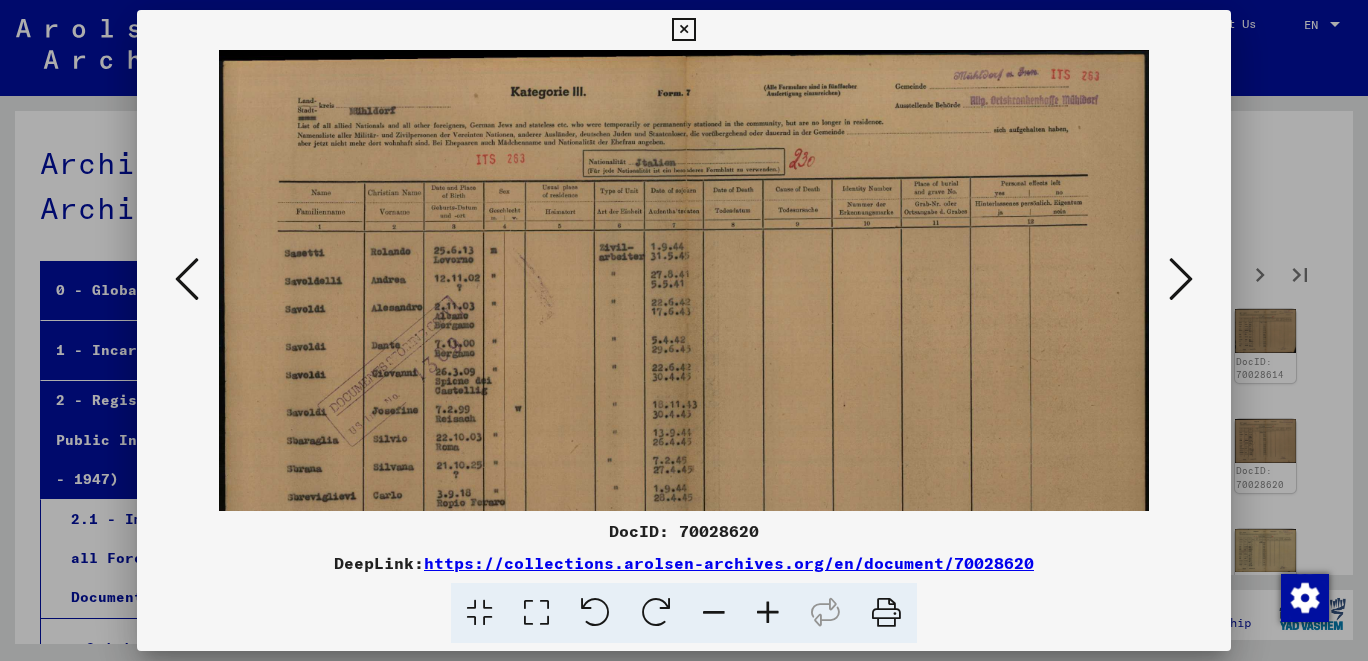 click at bounding box center (768, 613) 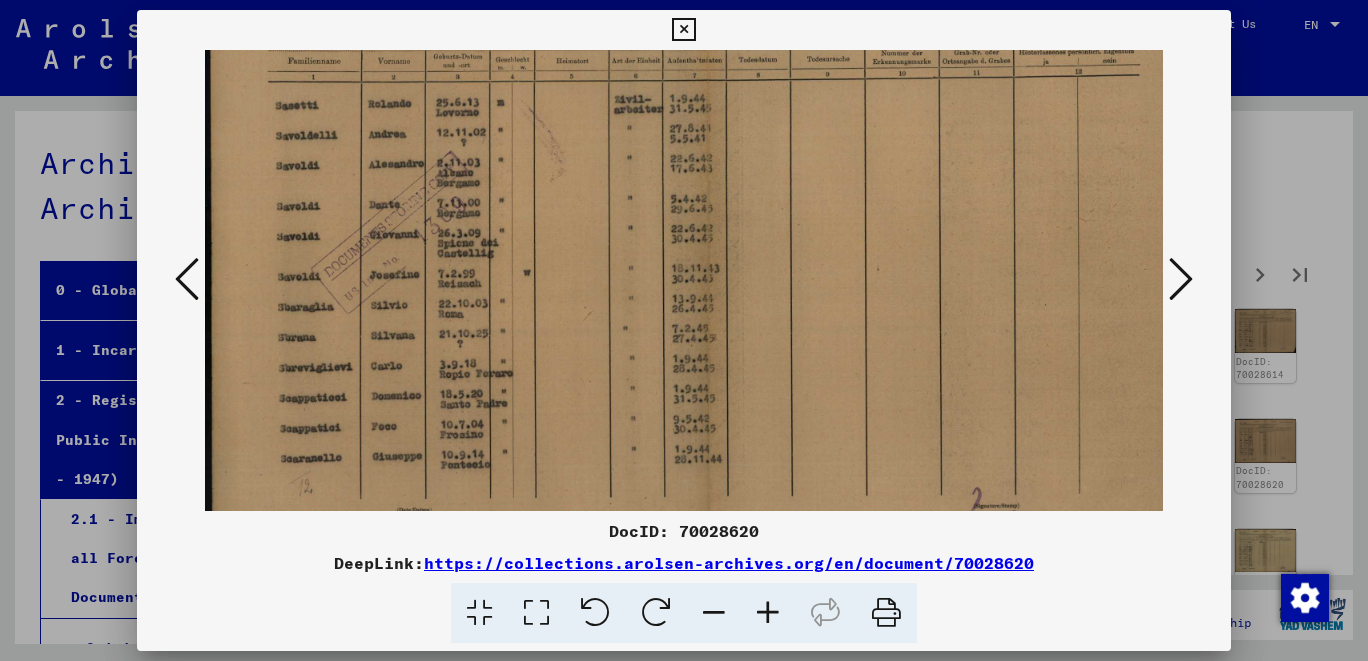 drag, startPoint x: 899, startPoint y: 458, endPoint x: 947, endPoint y: 298, distance: 167.0449 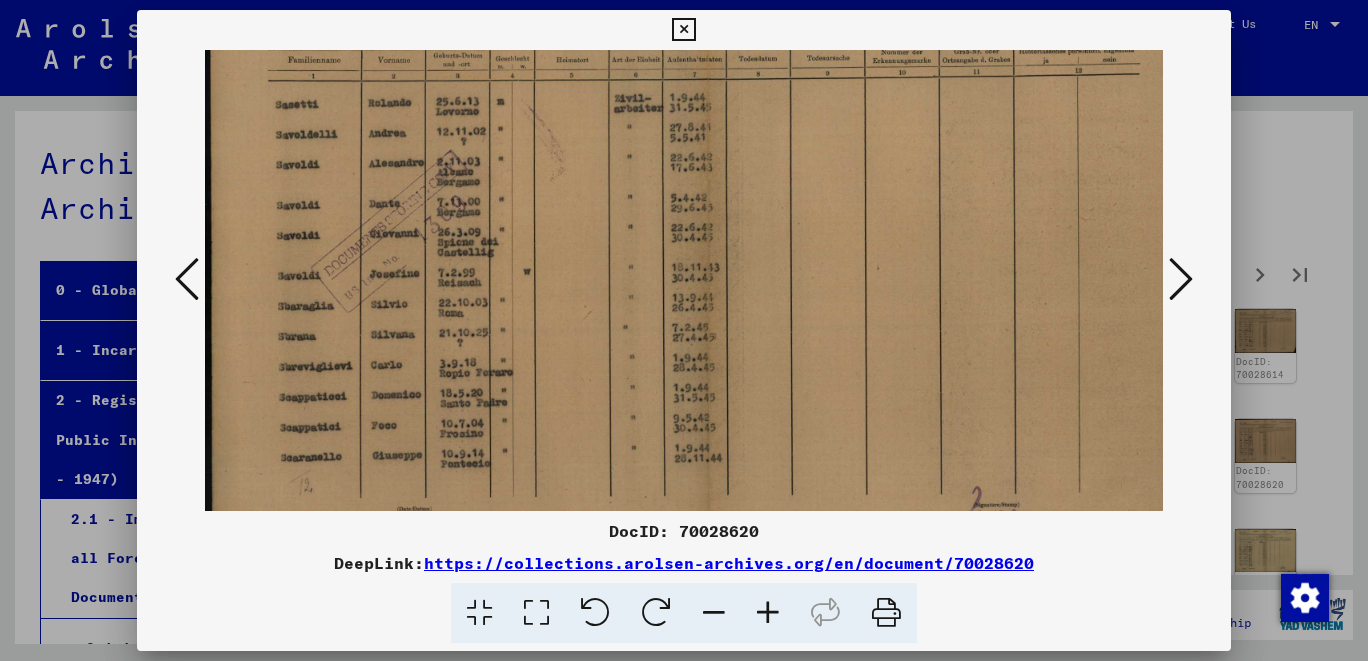 click at bounding box center [1181, 279] 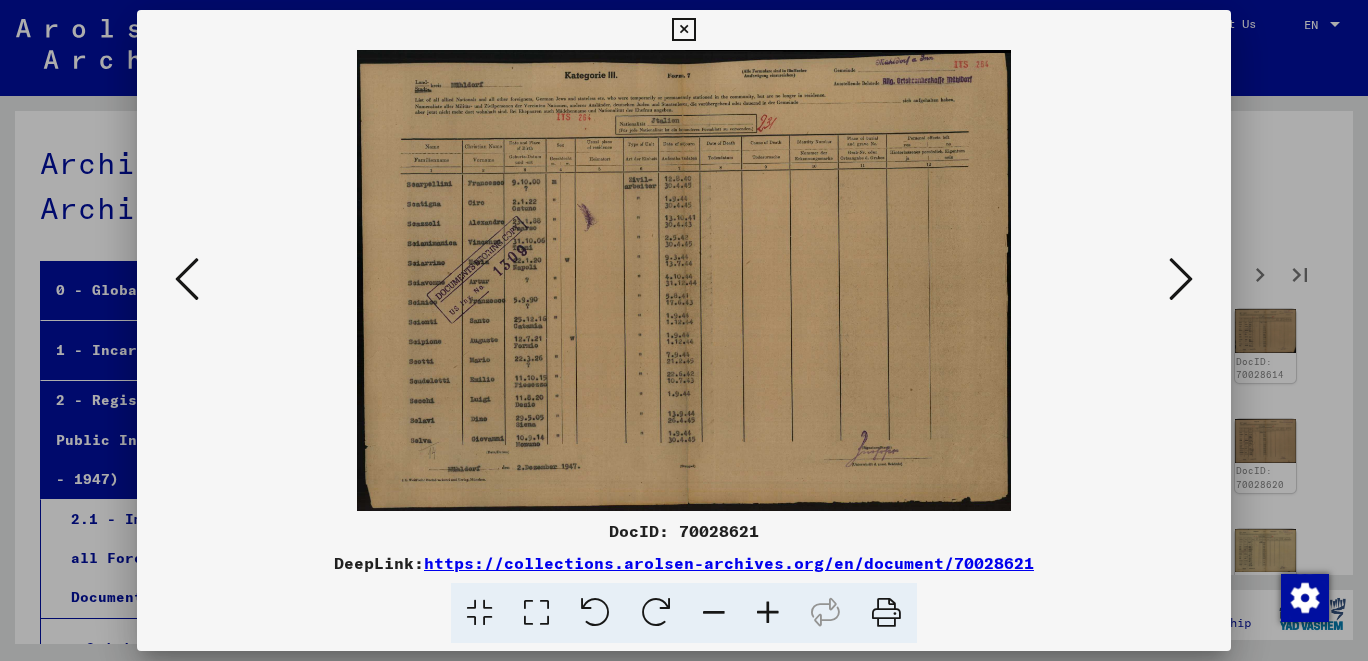 scroll, scrollTop: 0, scrollLeft: 0, axis: both 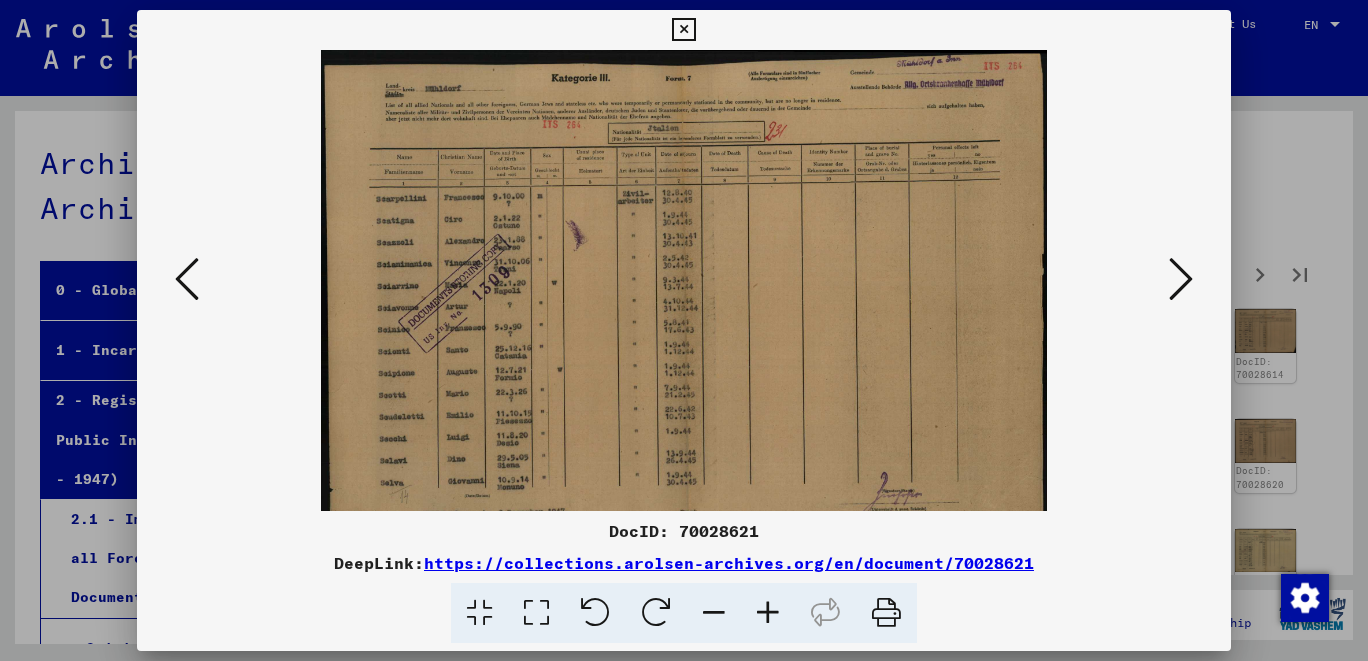 click at bounding box center [768, 613] 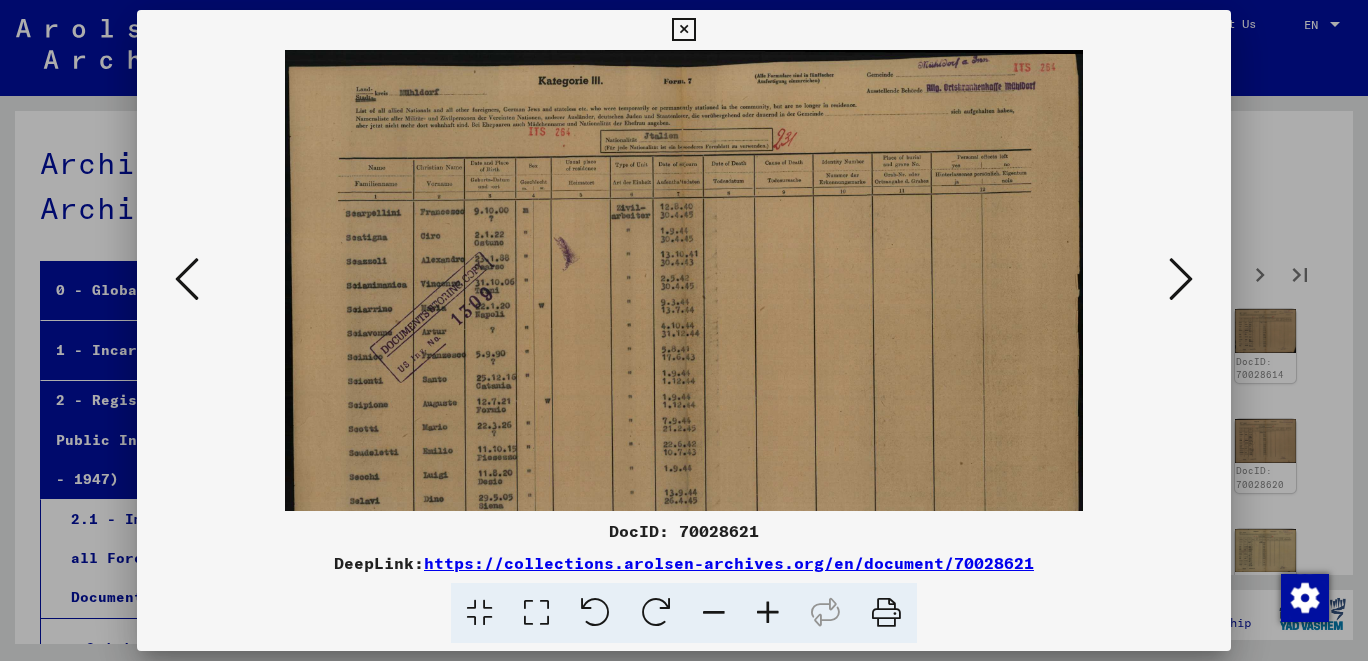click at bounding box center [768, 613] 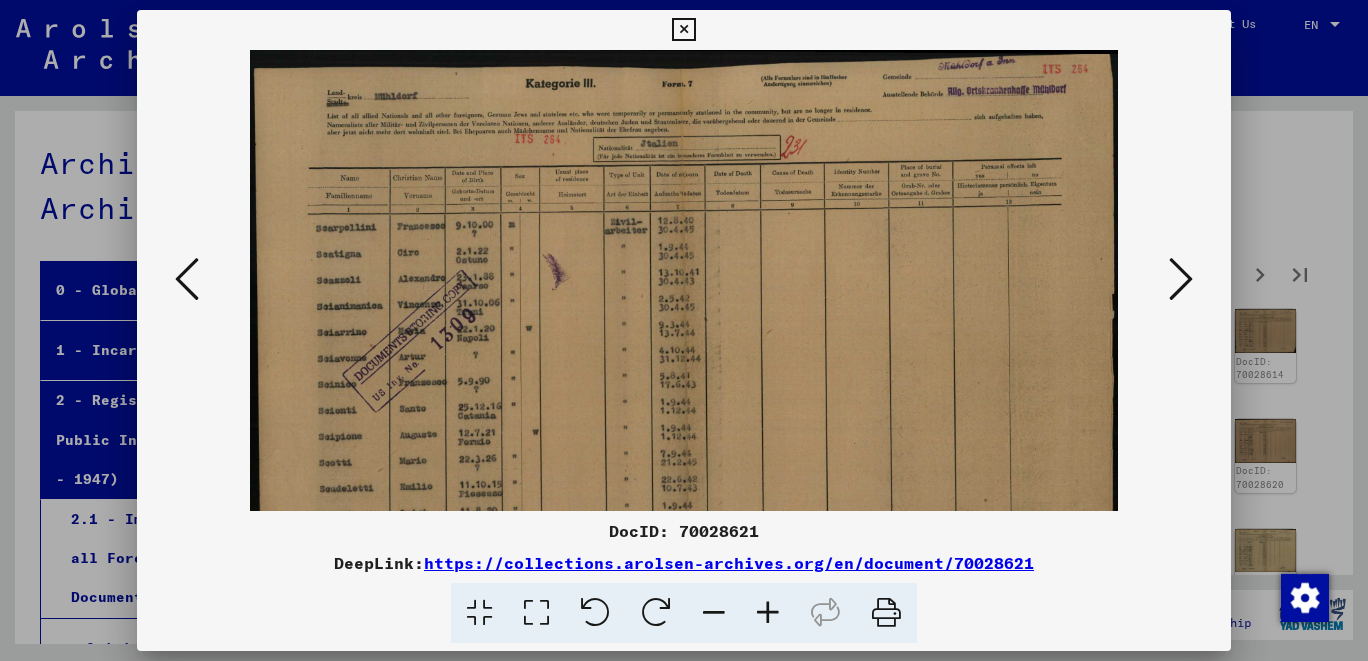 click at bounding box center (768, 613) 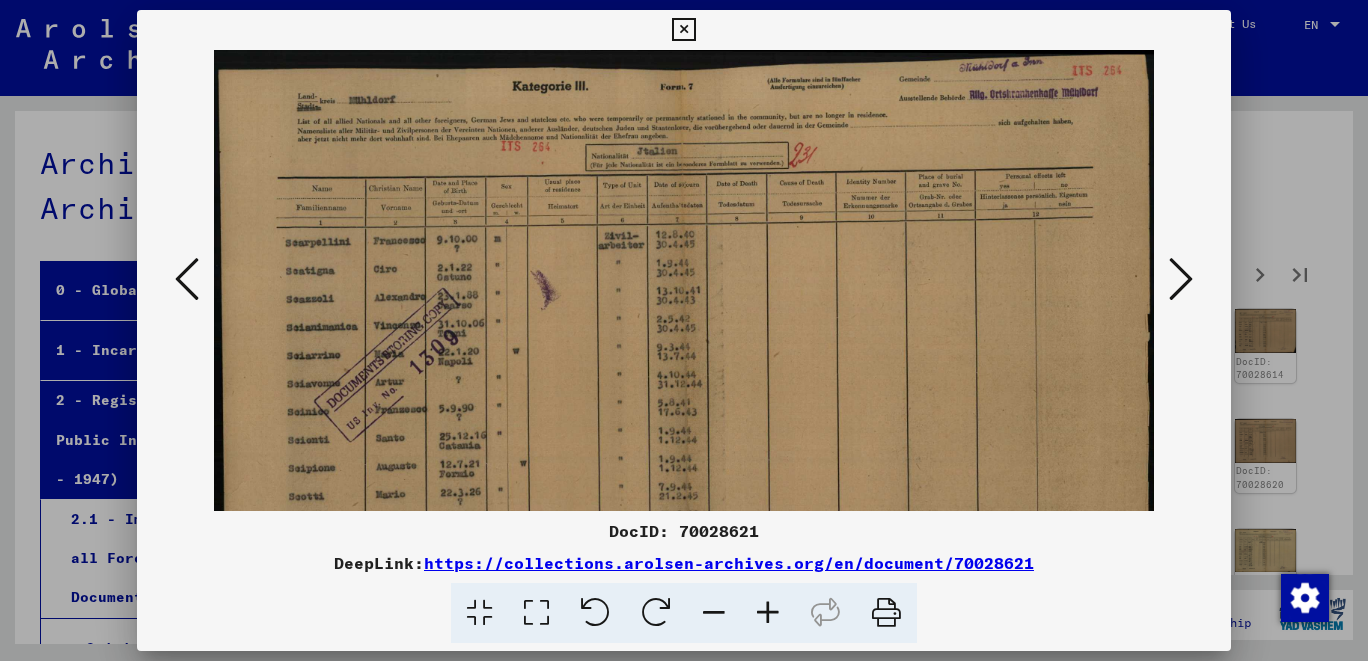 click at bounding box center (768, 613) 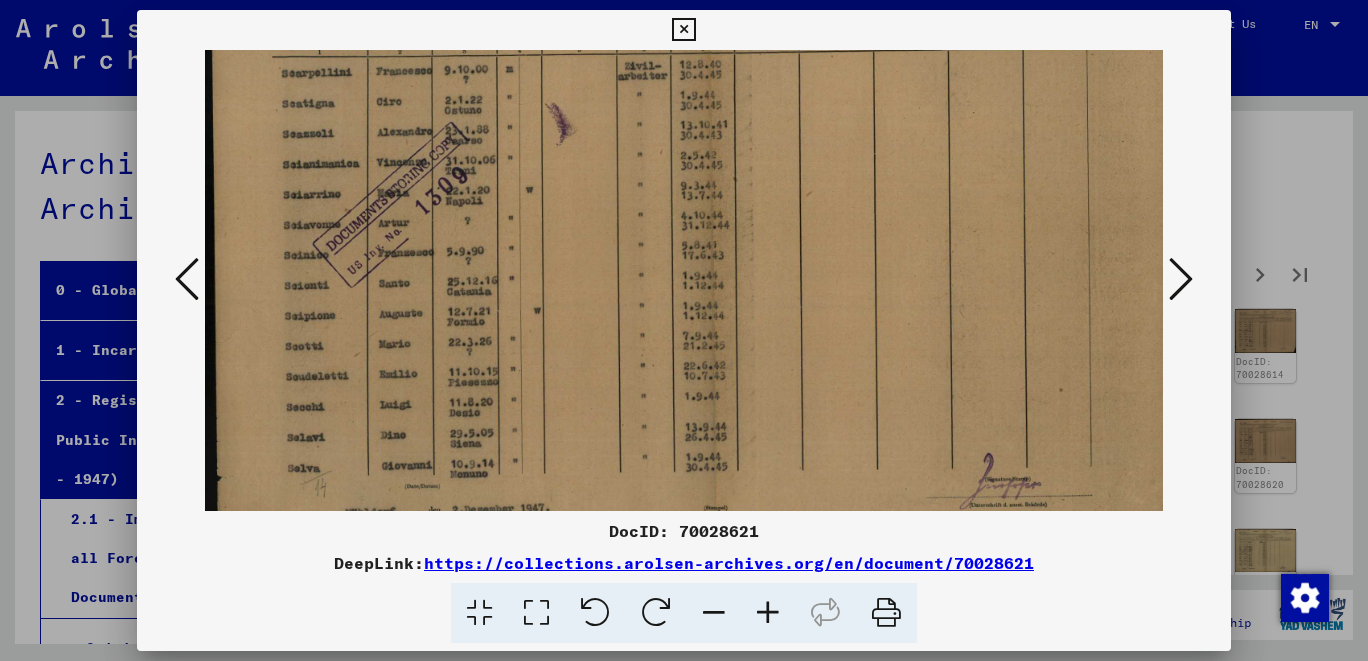 drag, startPoint x: 870, startPoint y: 474, endPoint x: 930, endPoint y: 310, distance: 174.63104 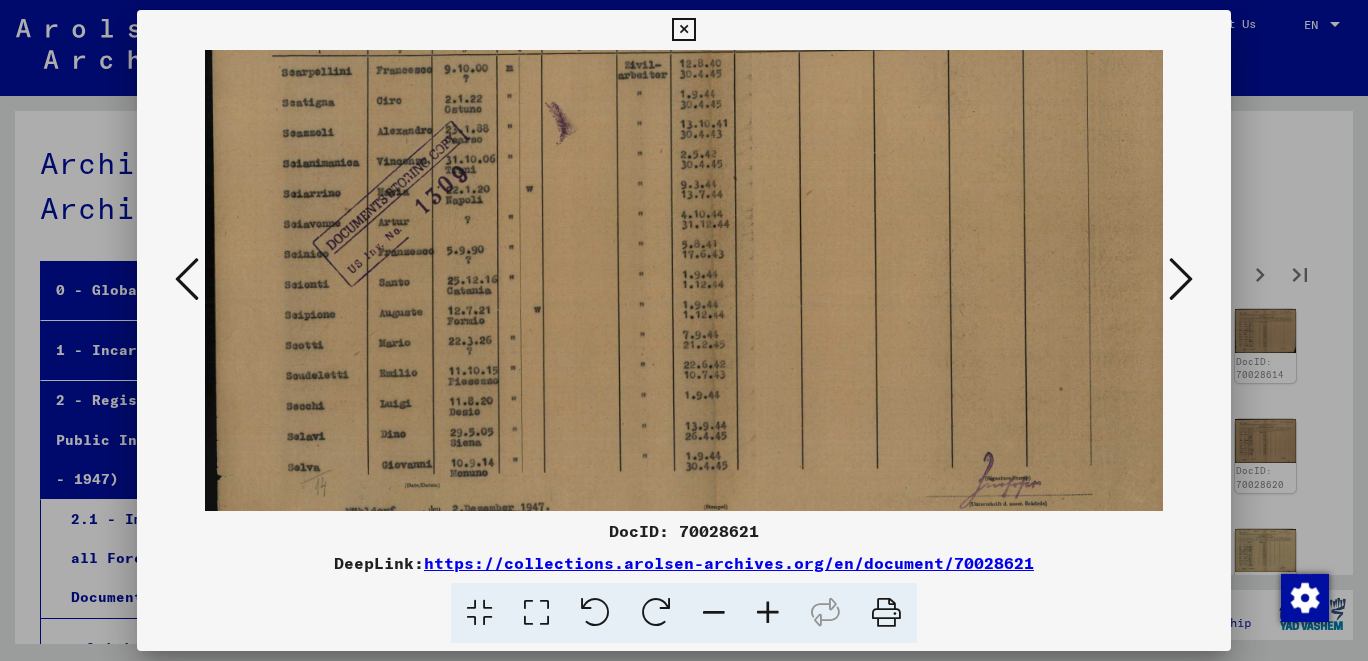 click at bounding box center [1181, 279] 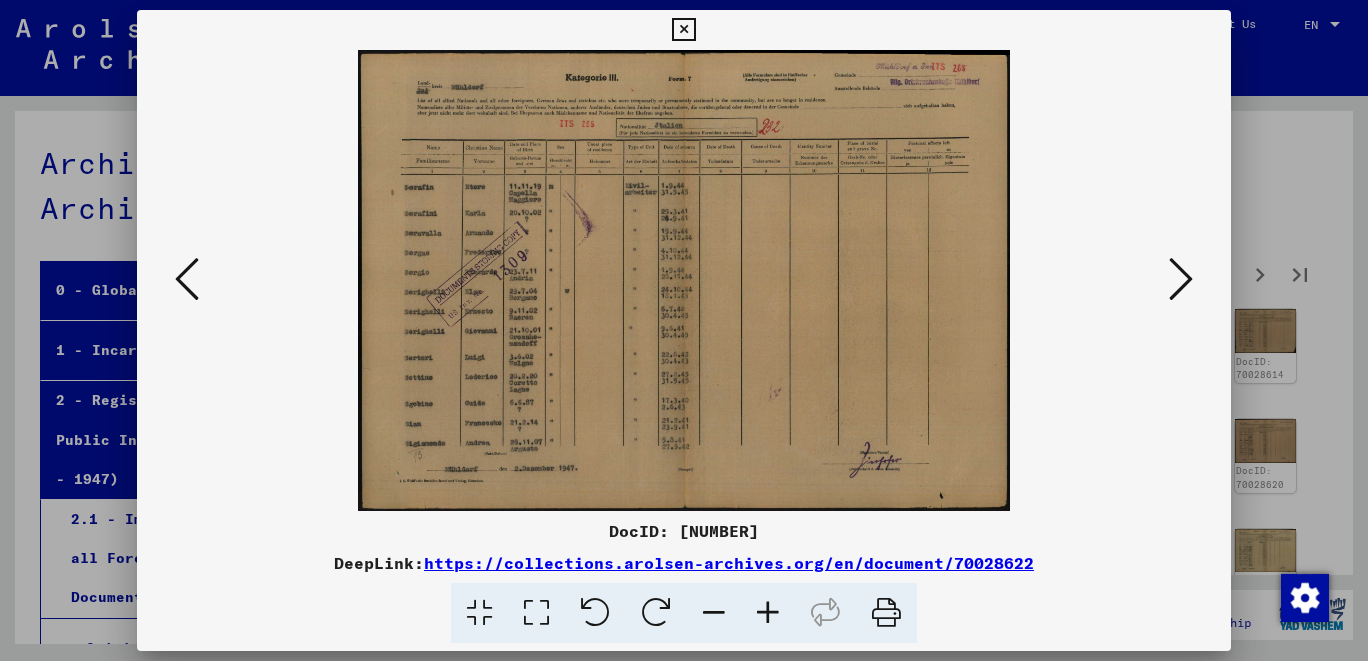 scroll, scrollTop: 0, scrollLeft: 0, axis: both 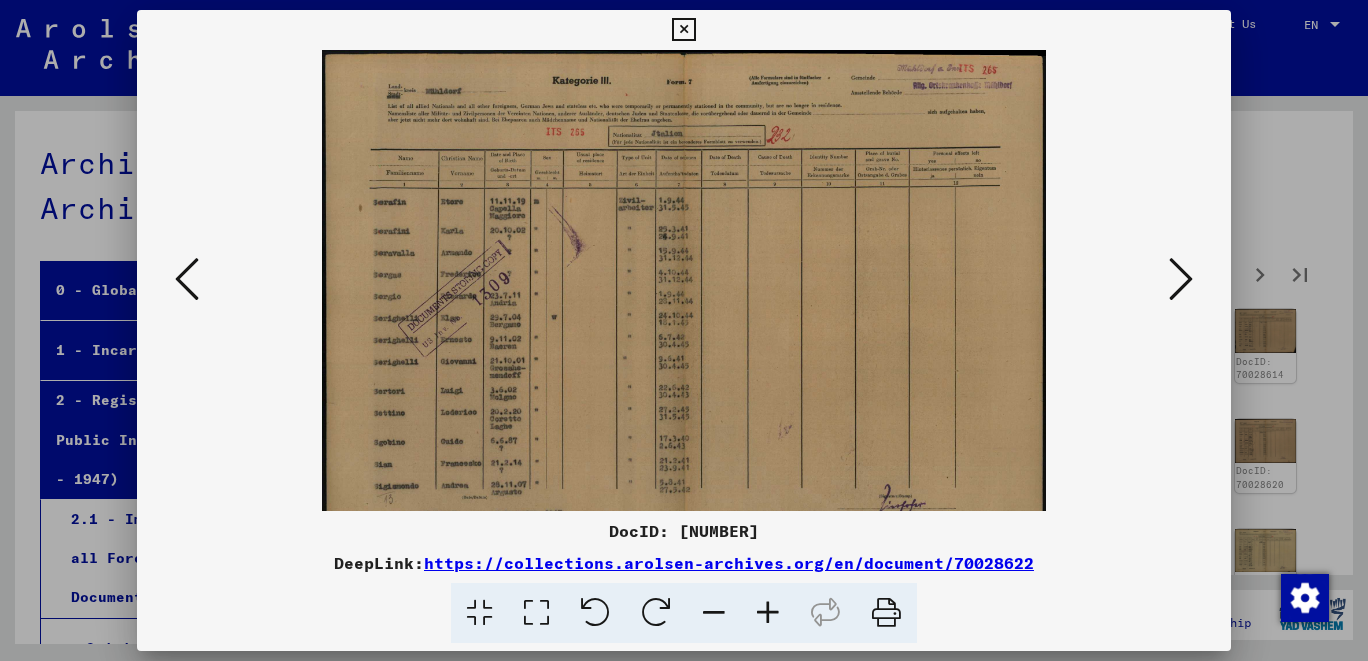 click at bounding box center (768, 613) 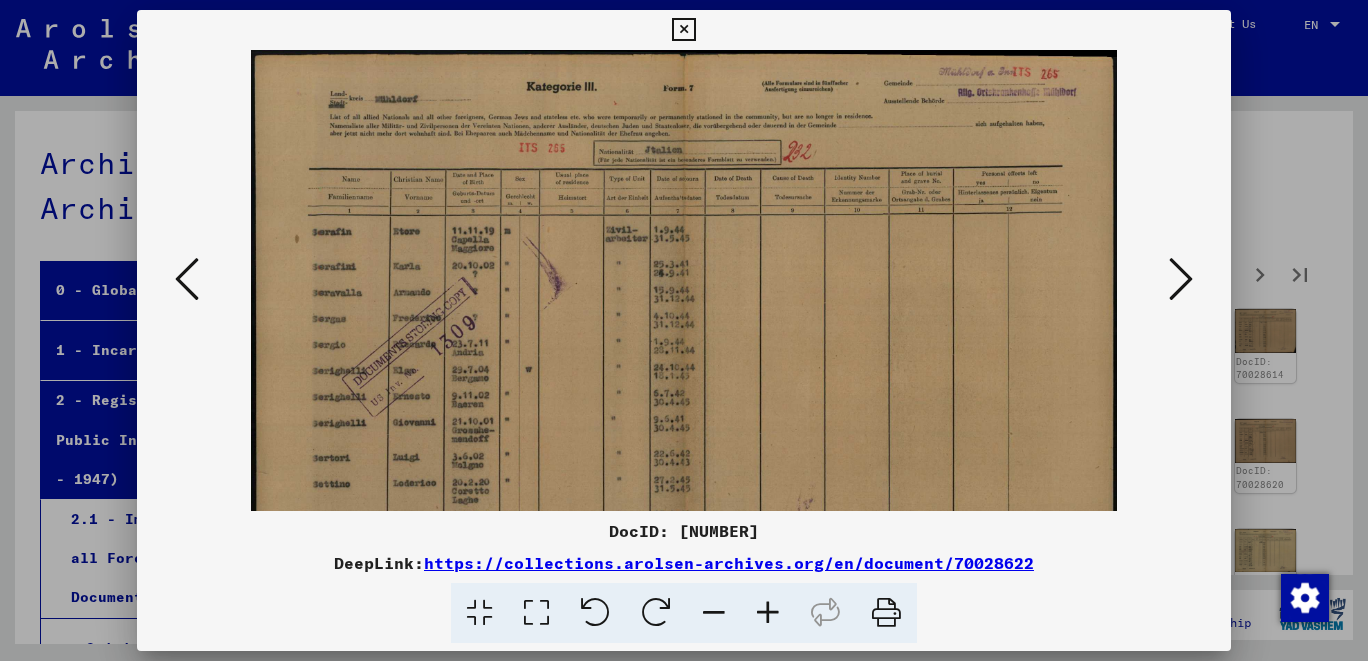 click at bounding box center [768, 613] 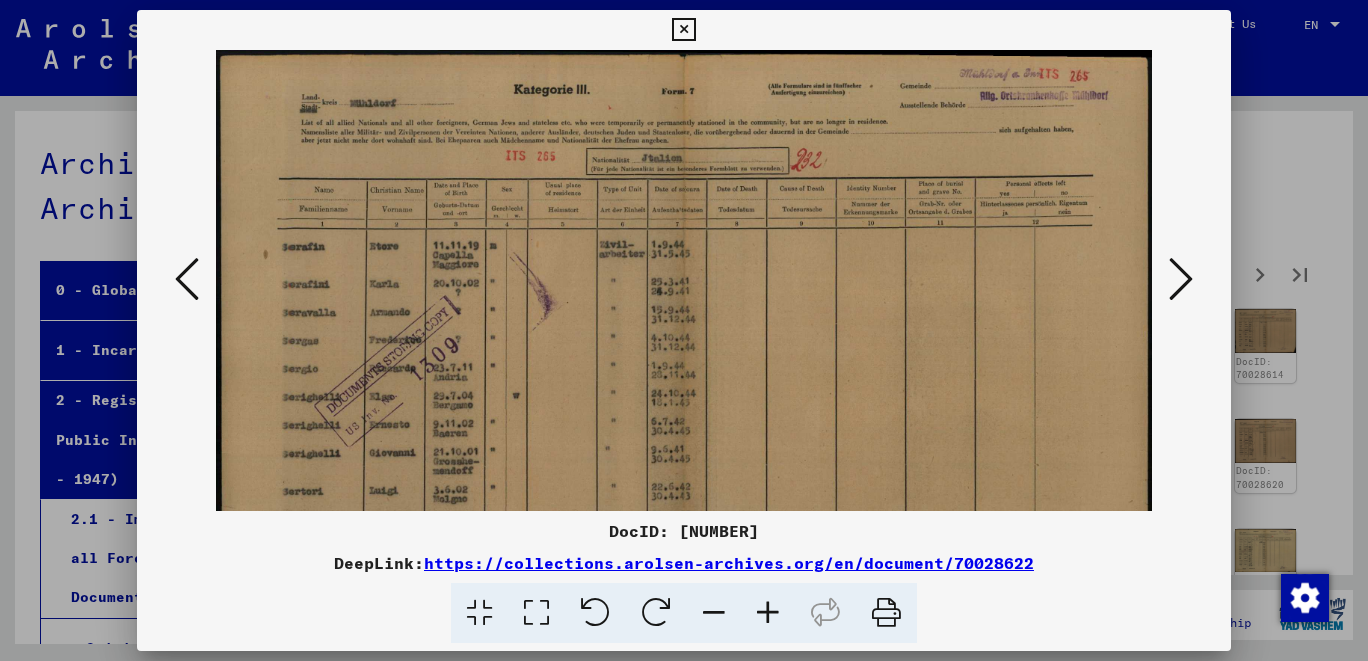 click at bounding box center [768, 613] 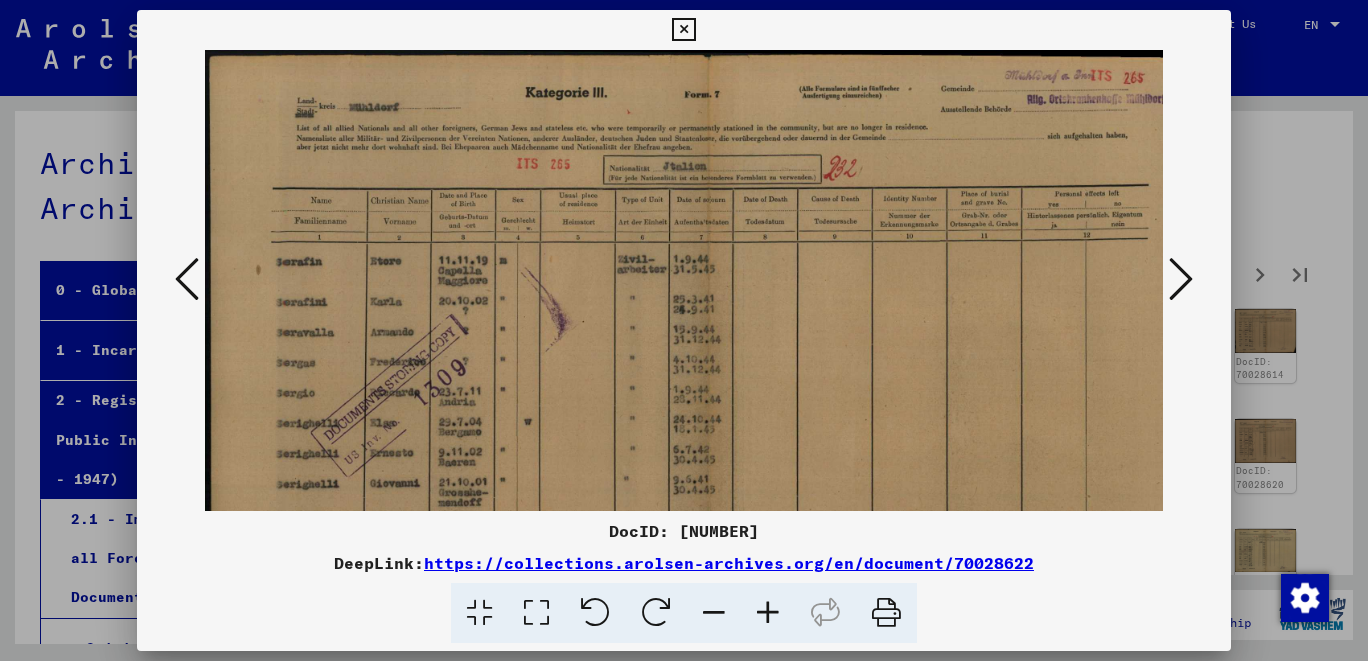 click at bounding box center (768, 613) 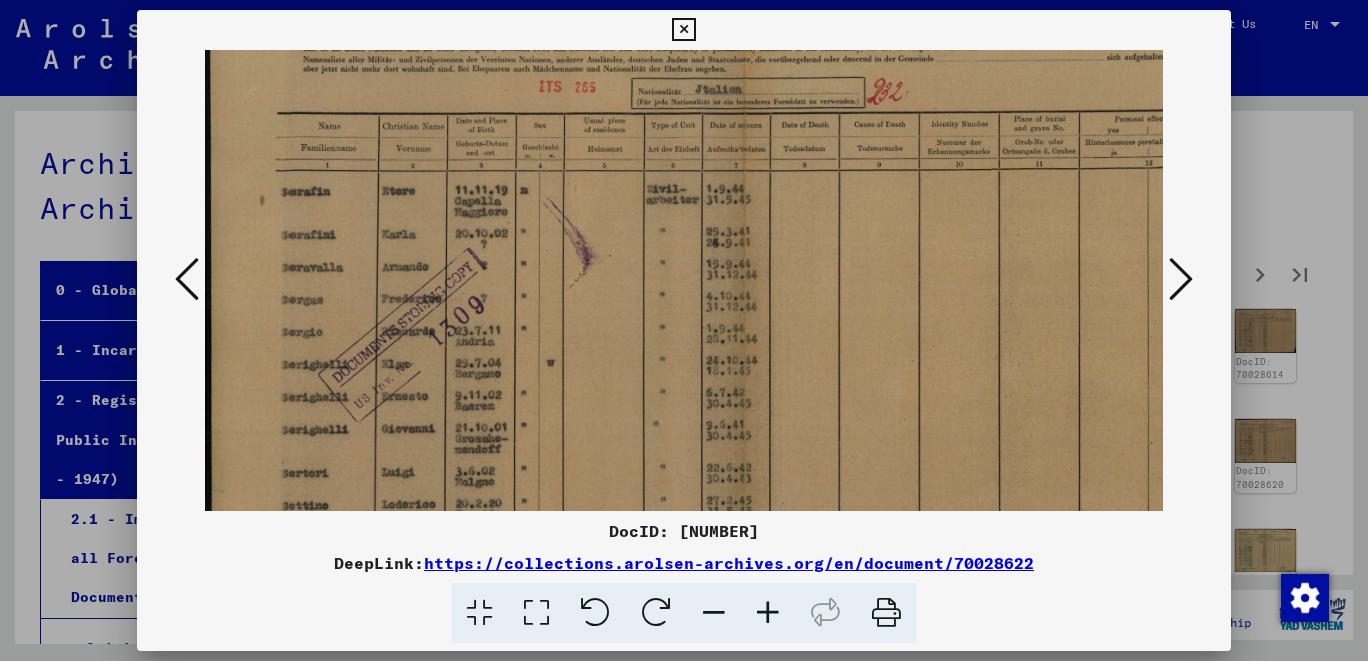 drag, startPoint x: 942, startPoint y: 418, endPoint x: 1015, endPoint y: 298, distance: 140.45996 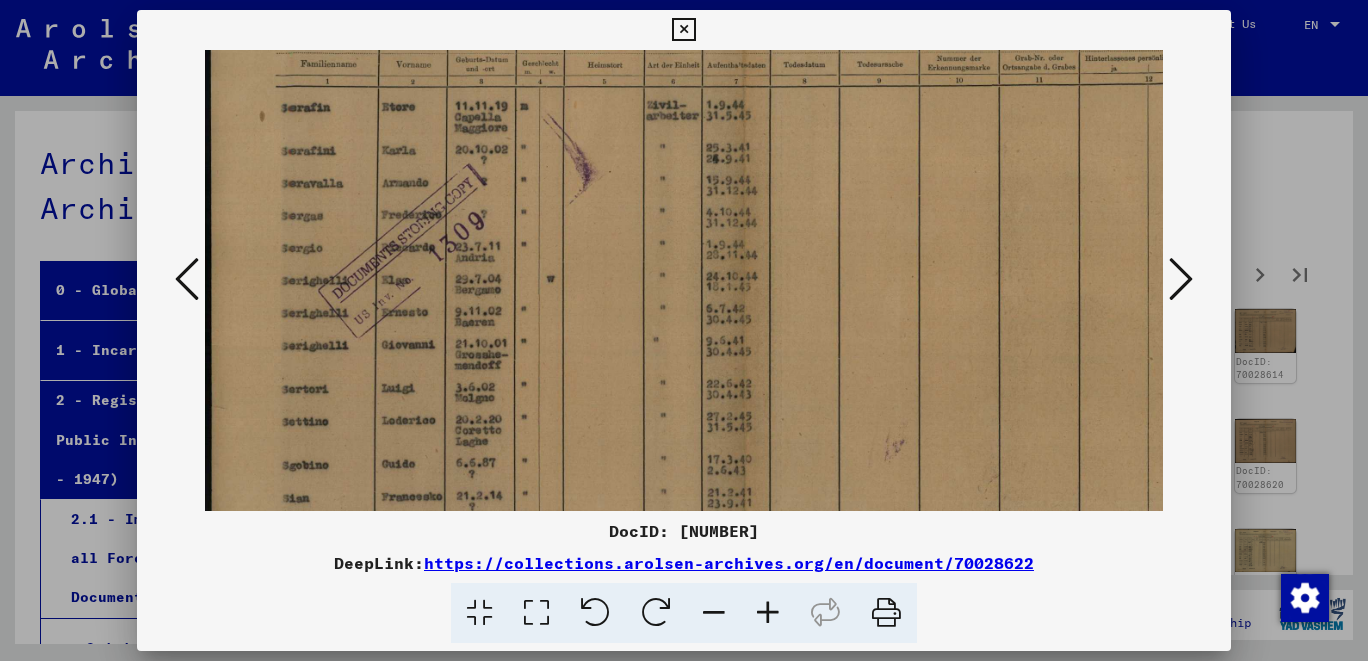 scroll, scrollTop: 172, scrollLeft: 0, axis: vertical 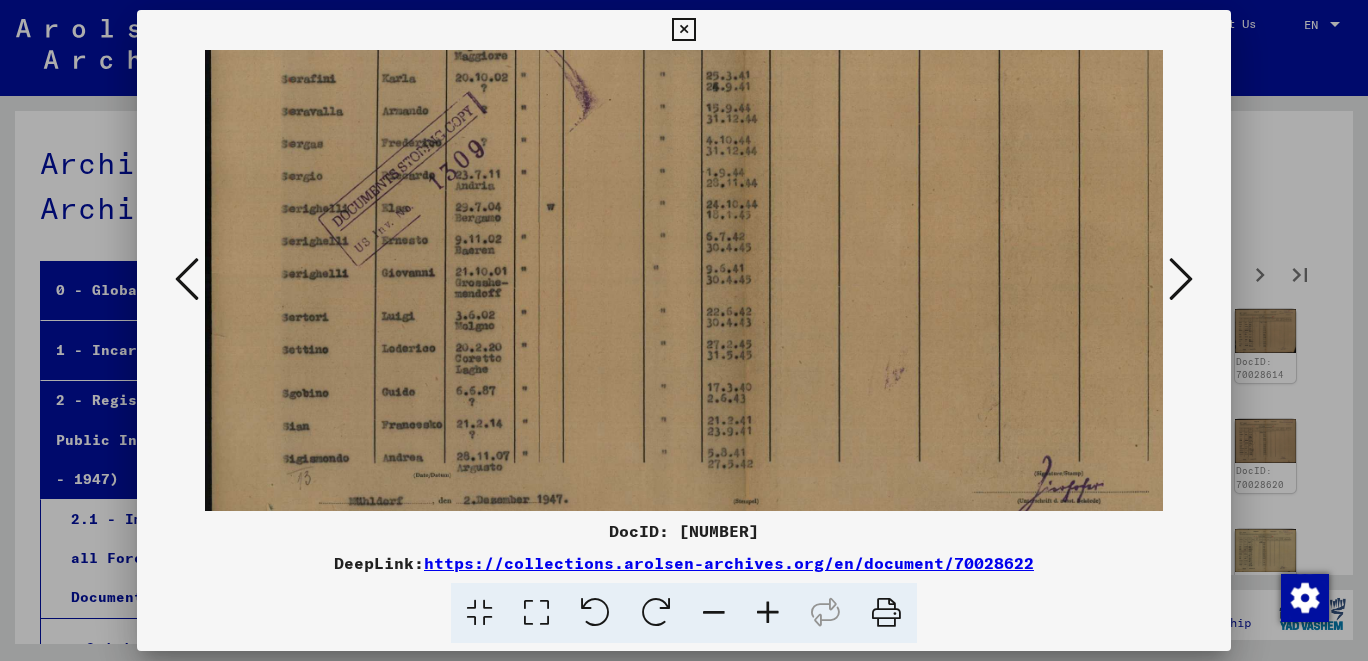drag, startPoint x: 985, startPoint y: 420, endPoint x: 1038, endPoint y: 308, distance: 123.90723 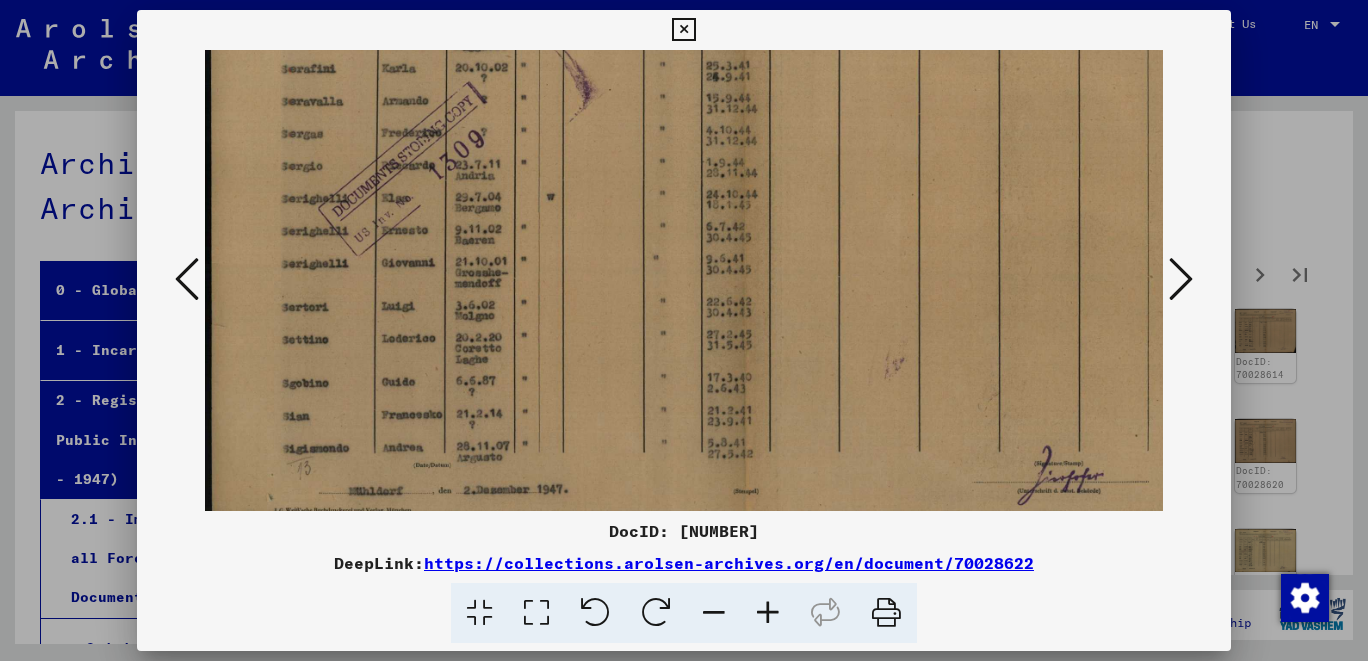 click at bounding box center [1181, 279] 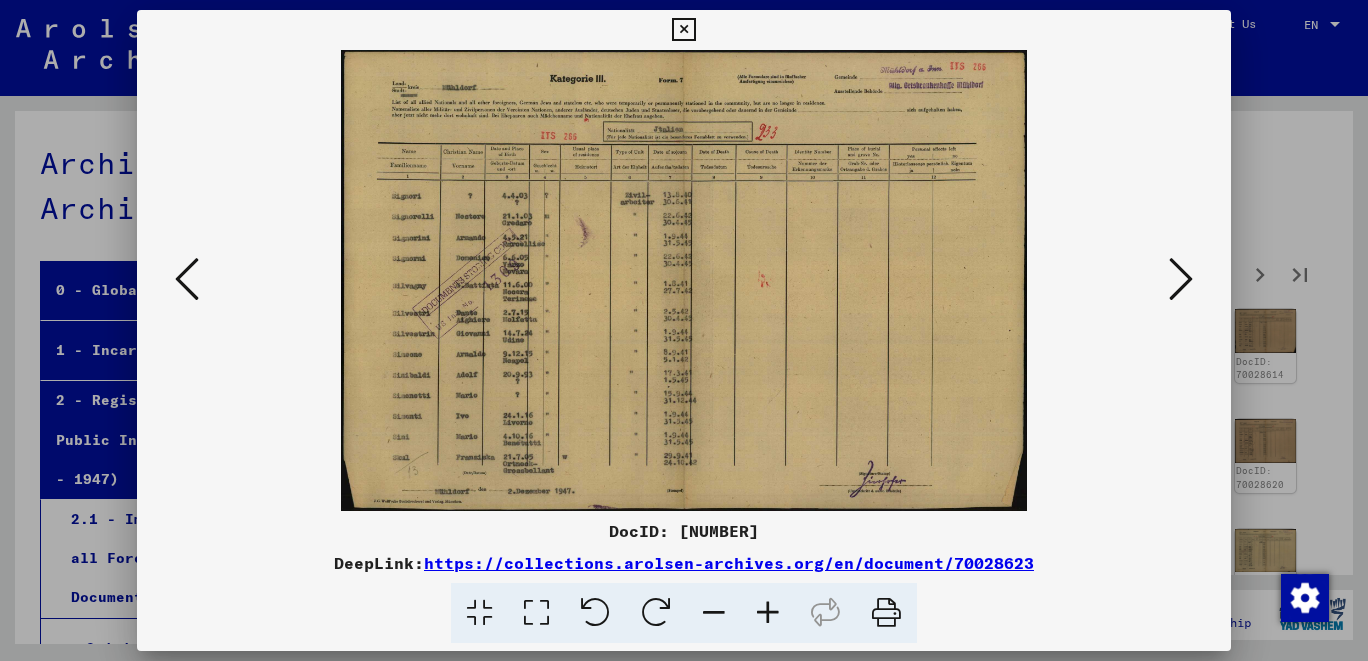 click at bounding box center [768, 613] 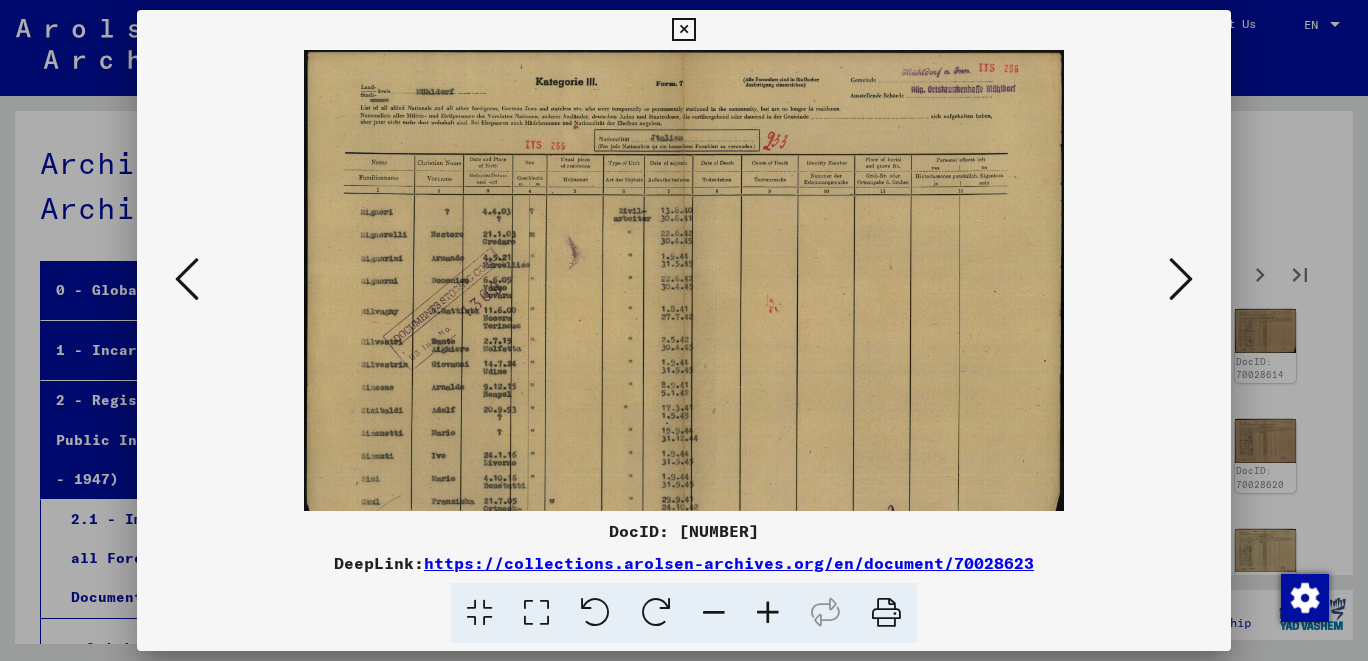 click at bounding box center [768, 613] 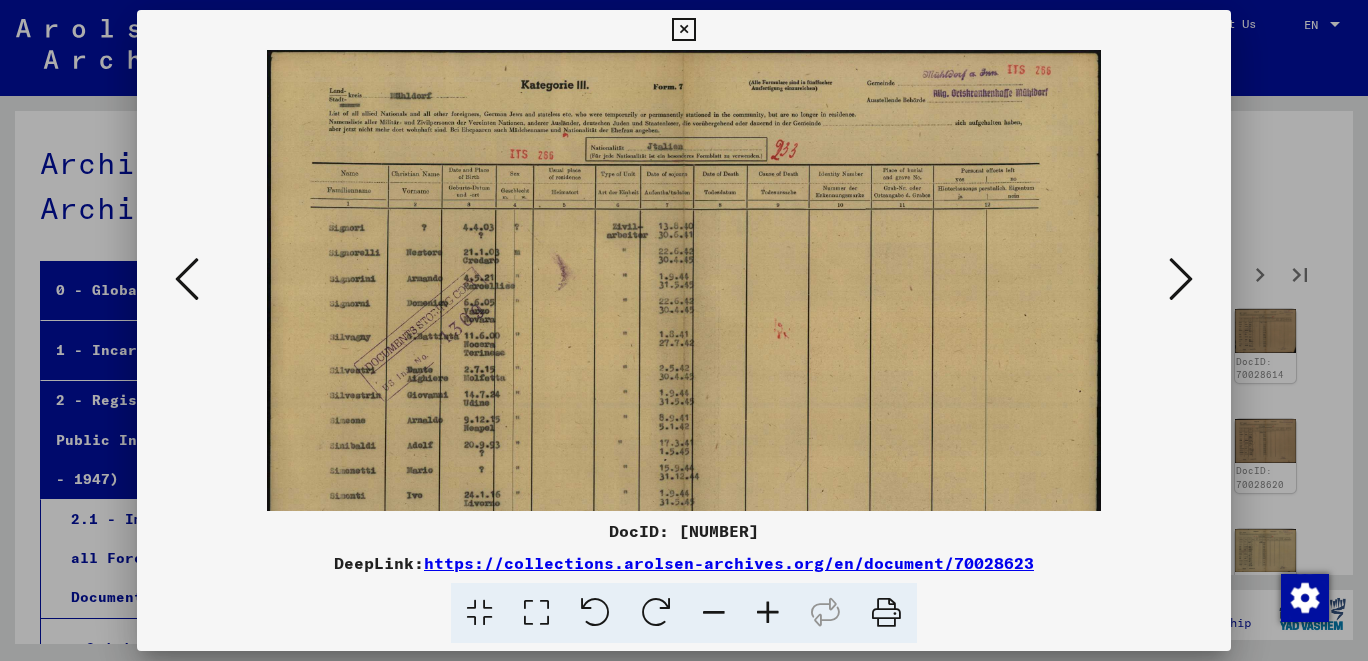 click at bounding box center (768, 613) 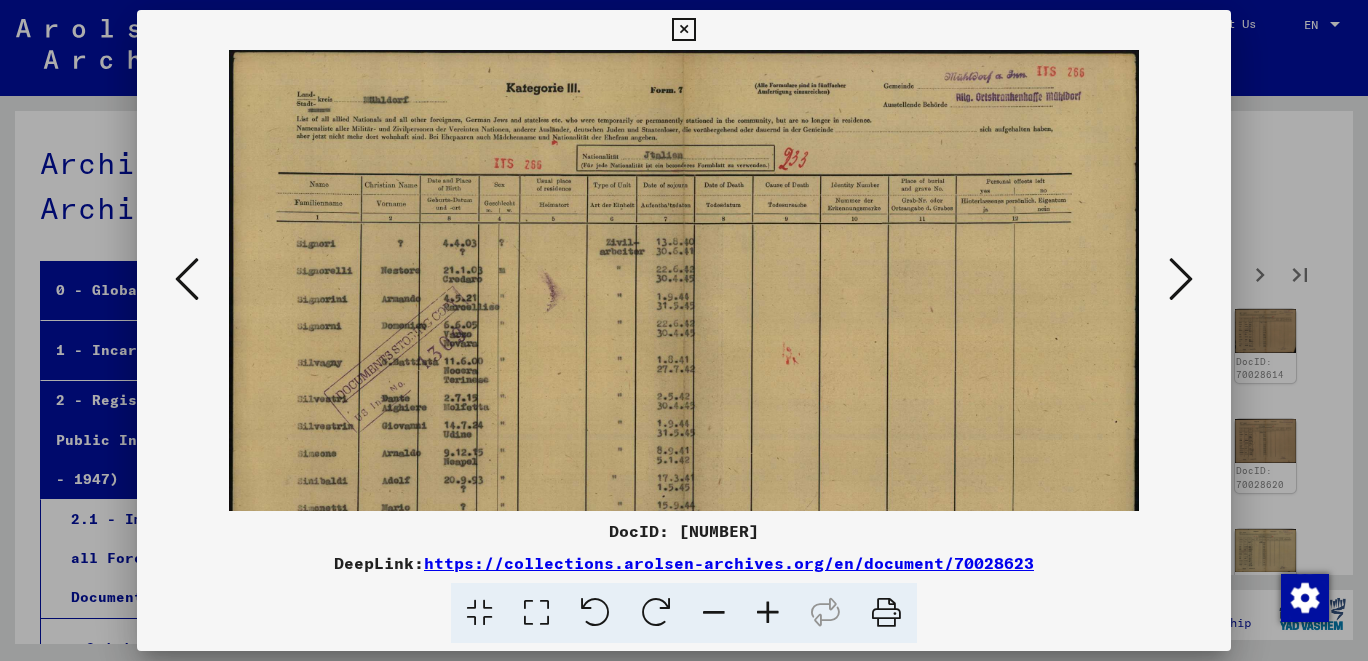 click at bounding box center (768, 613) 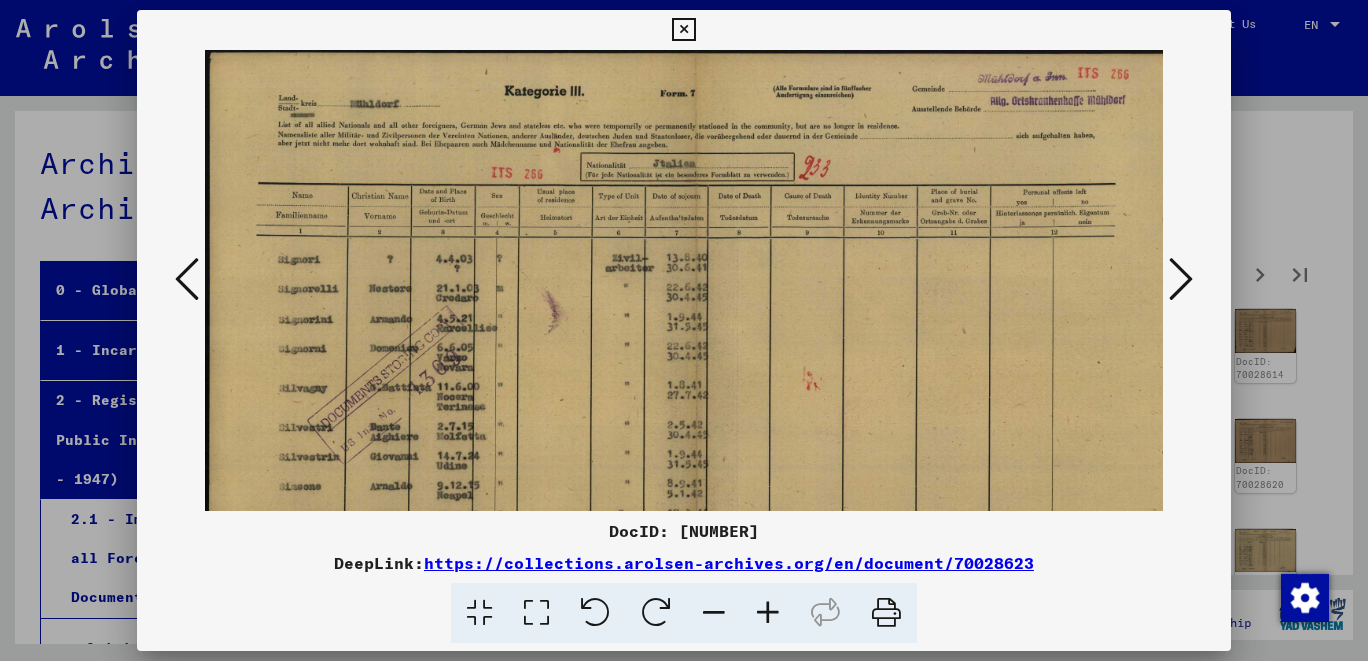 click at bounding box center [768, 613] 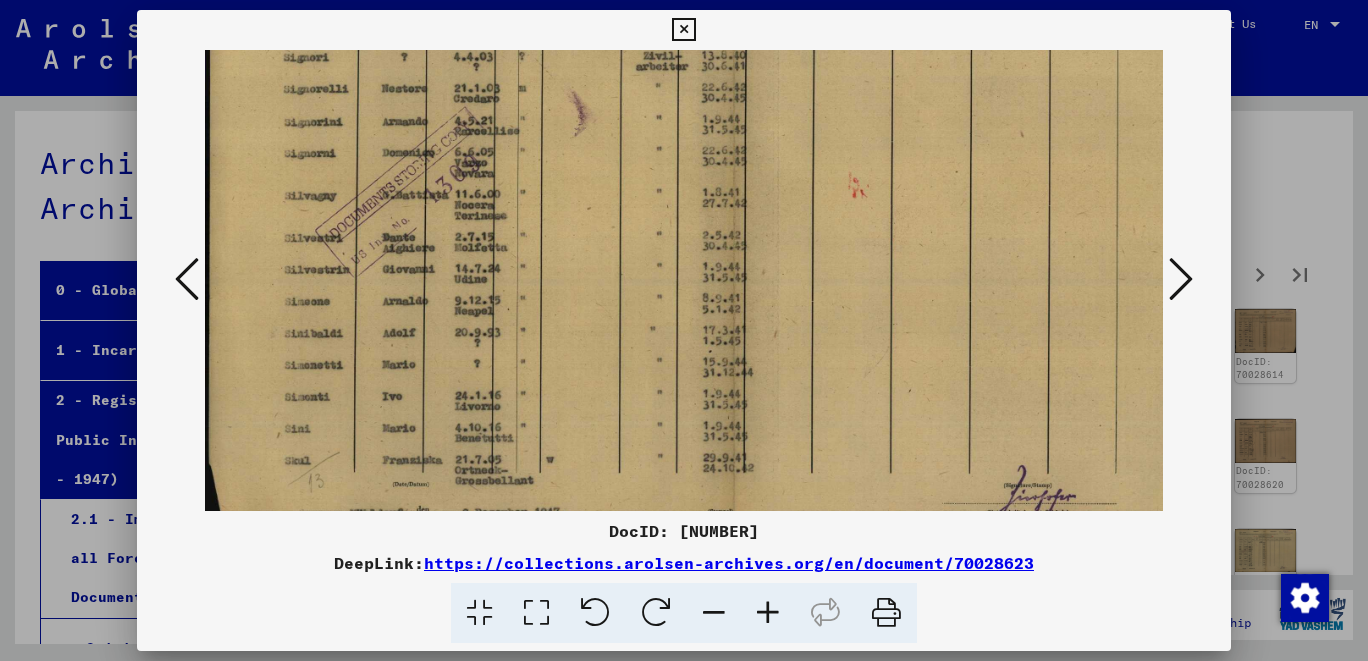 scroll, scrollTop: 234, scrollLeft: 0, axis: vertical 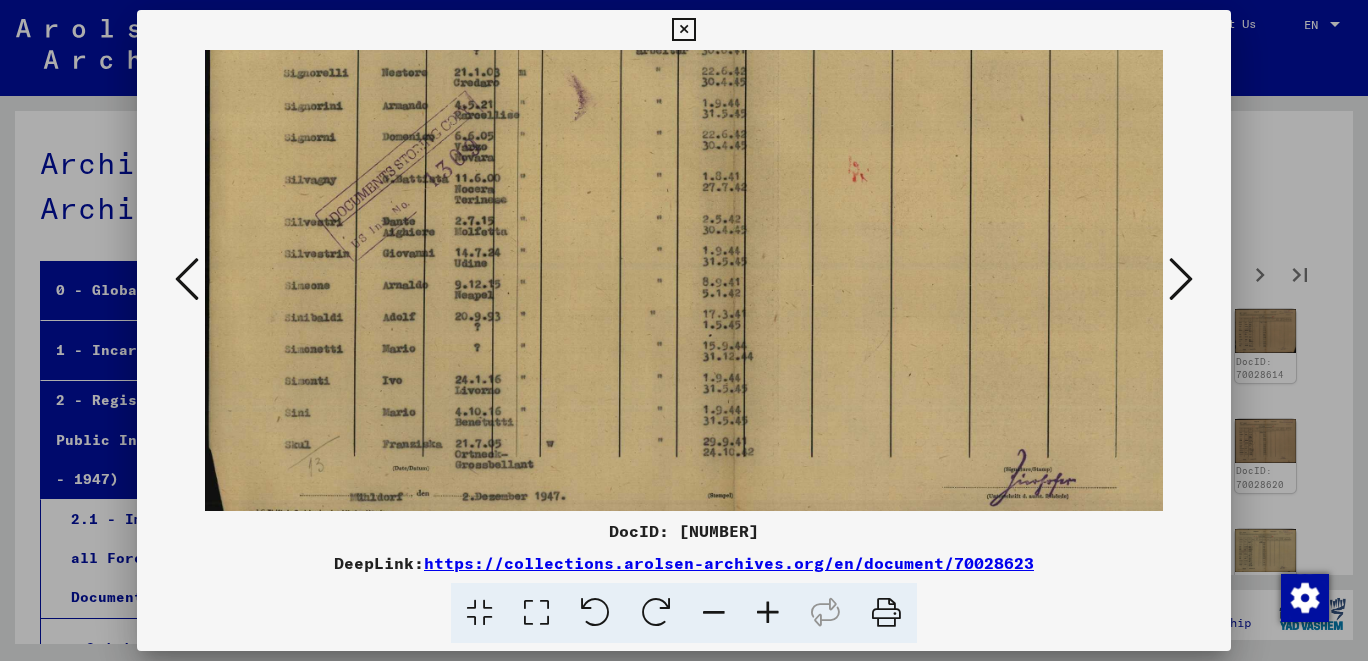 drag, startPoint x: 895, startPoint y: 492, endPoint x: 972, endPoint y: 266, distance: 238.7572 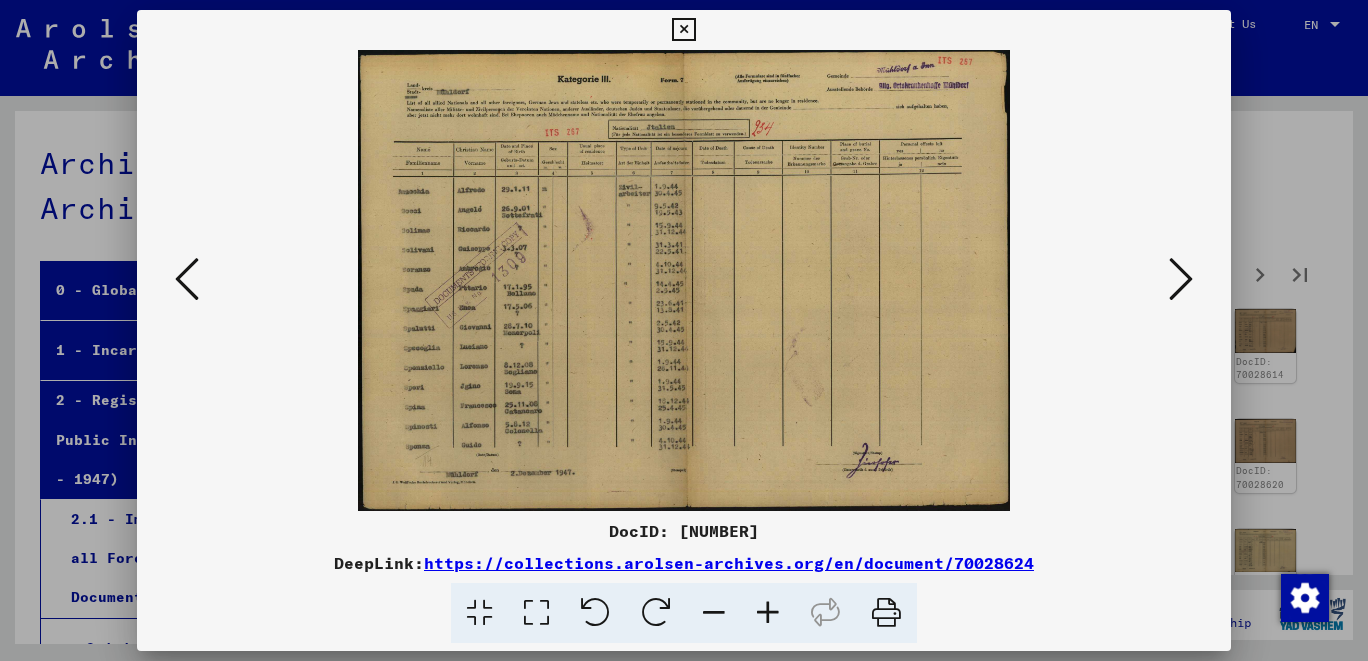 scroll, scrollTop: 0, scrollLeft: 0, axis: both 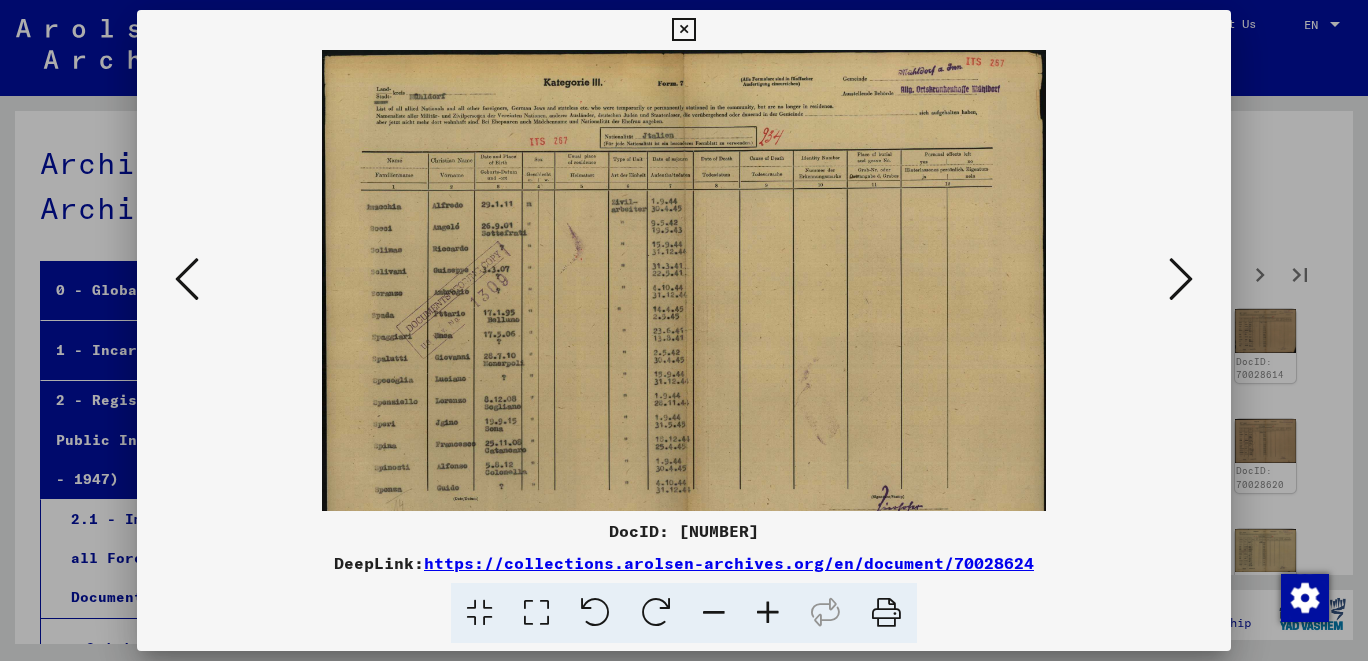 click at bounding box center [768, 613] 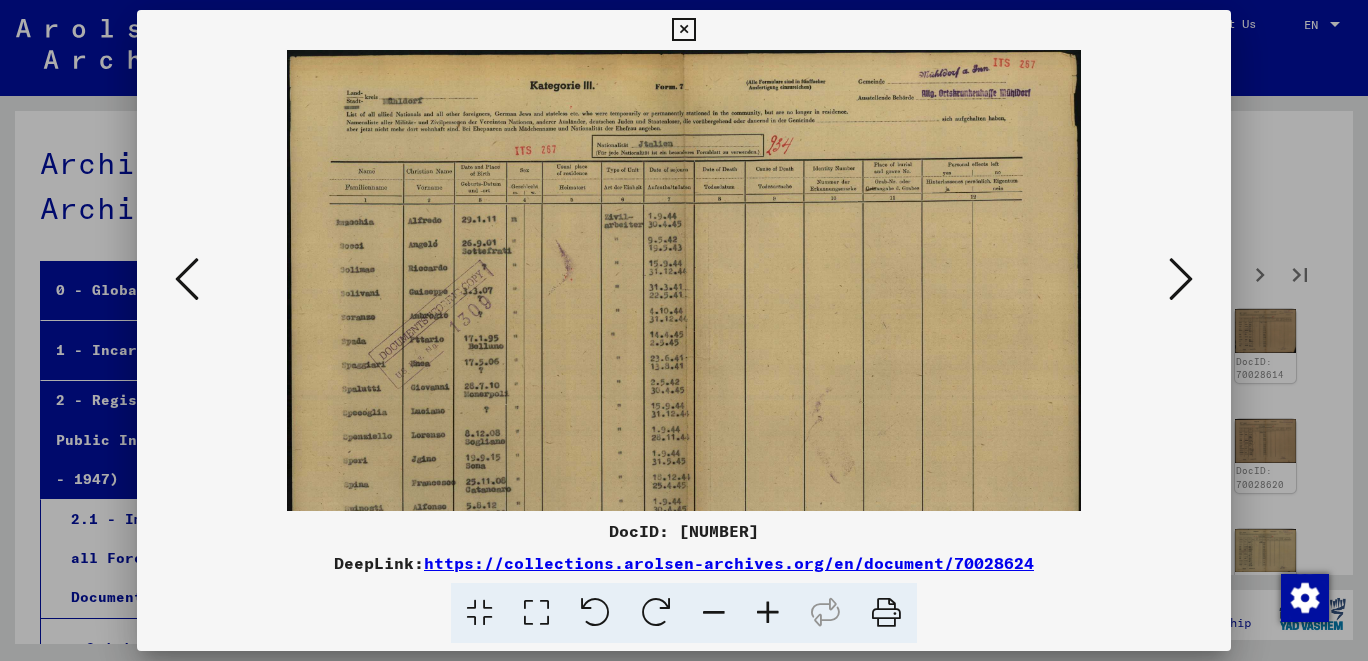 click at bounding box center [768, 613] 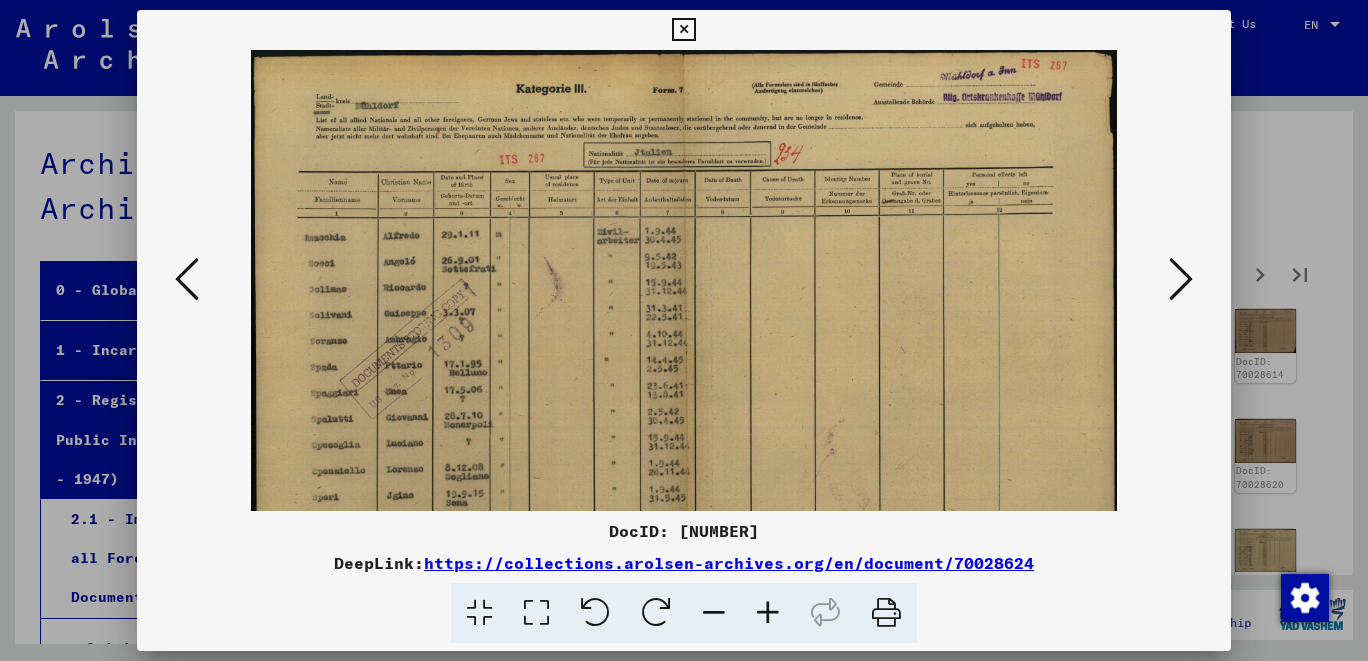 click at bounding box center (768, 613) 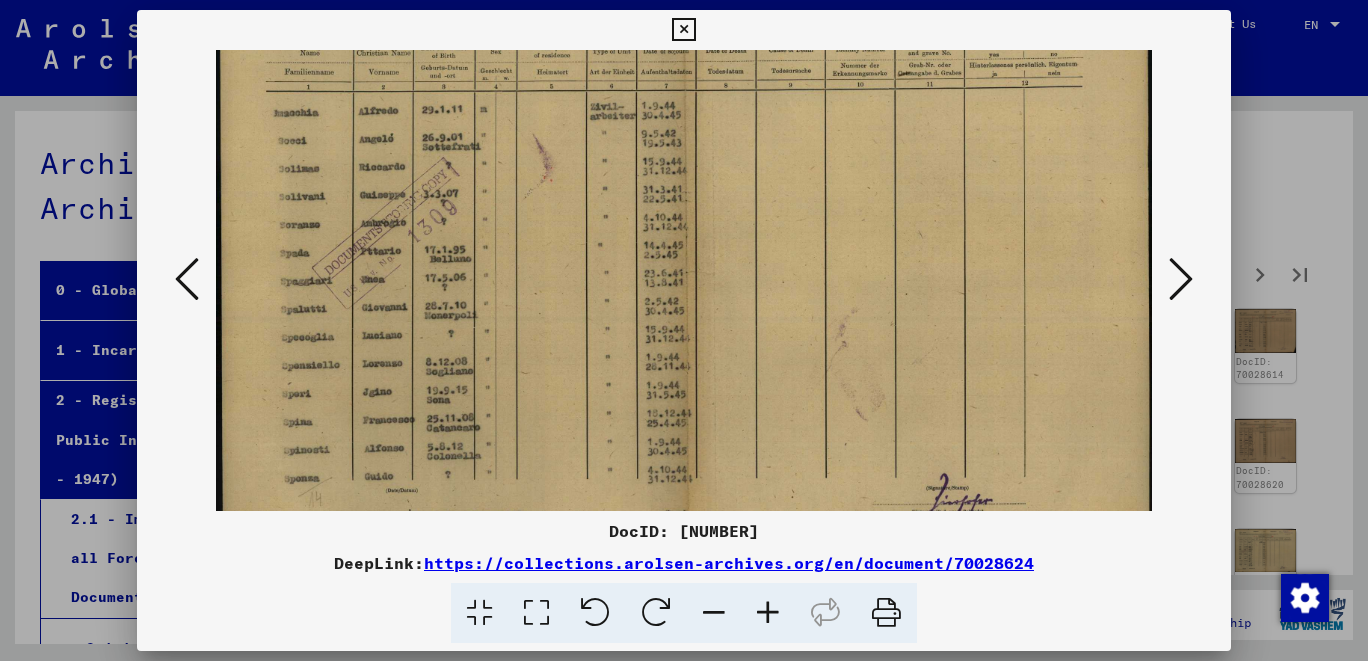 scroll, scrollTop: 142, scrollLeft: 0, axis: vertical 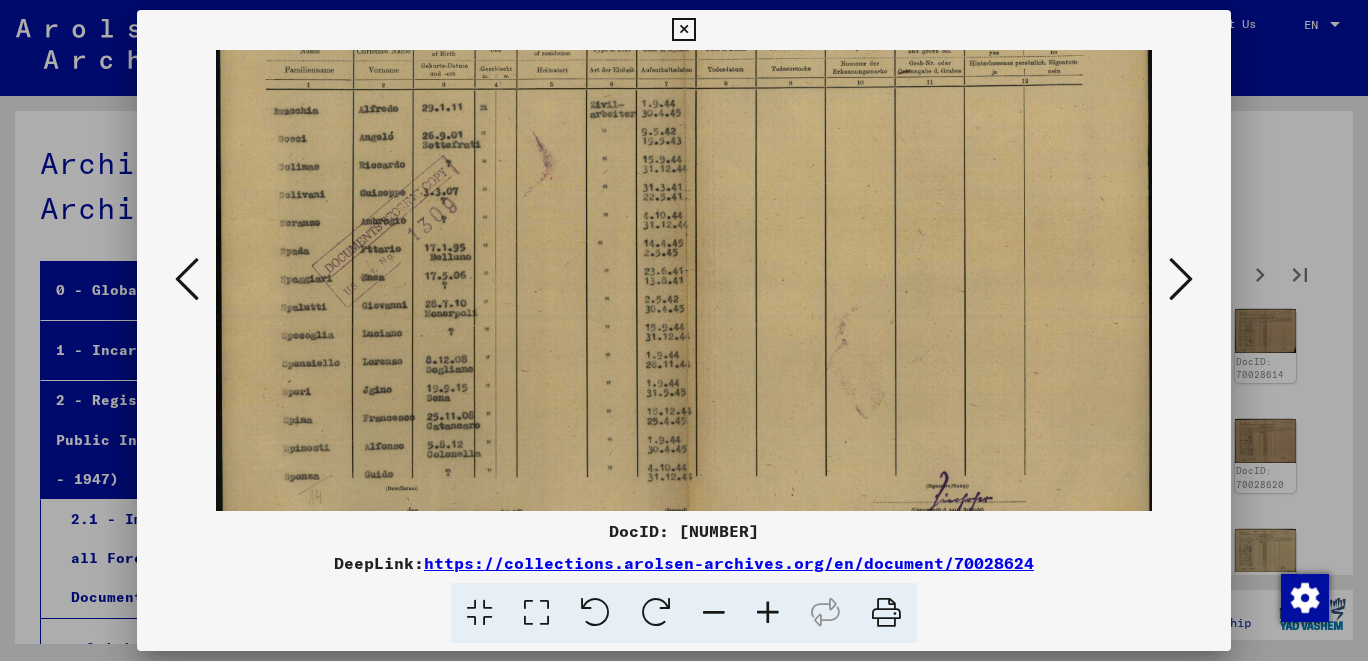 drag, startPoint x: 902, startPoint y: 486, endPoint x: 973, endPoint y: 347, distance: 156.08331 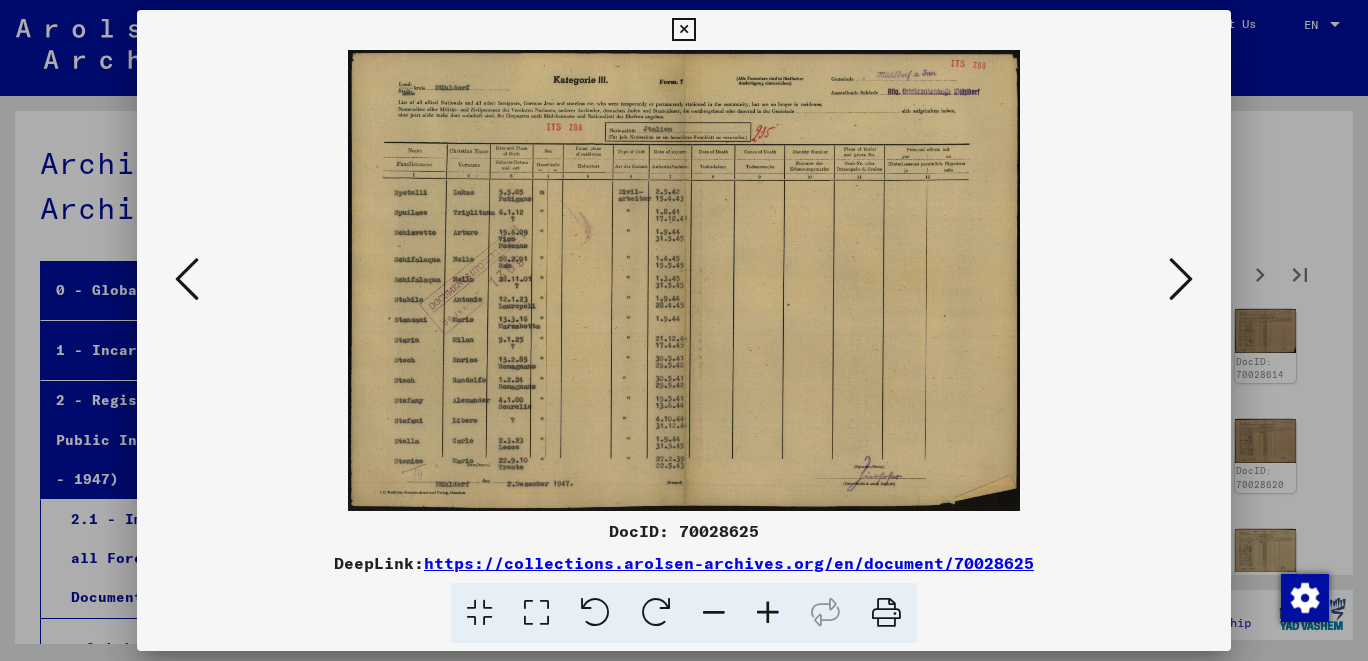 scroll, scrollTop: 0, scrollLeft: 0, axis: both 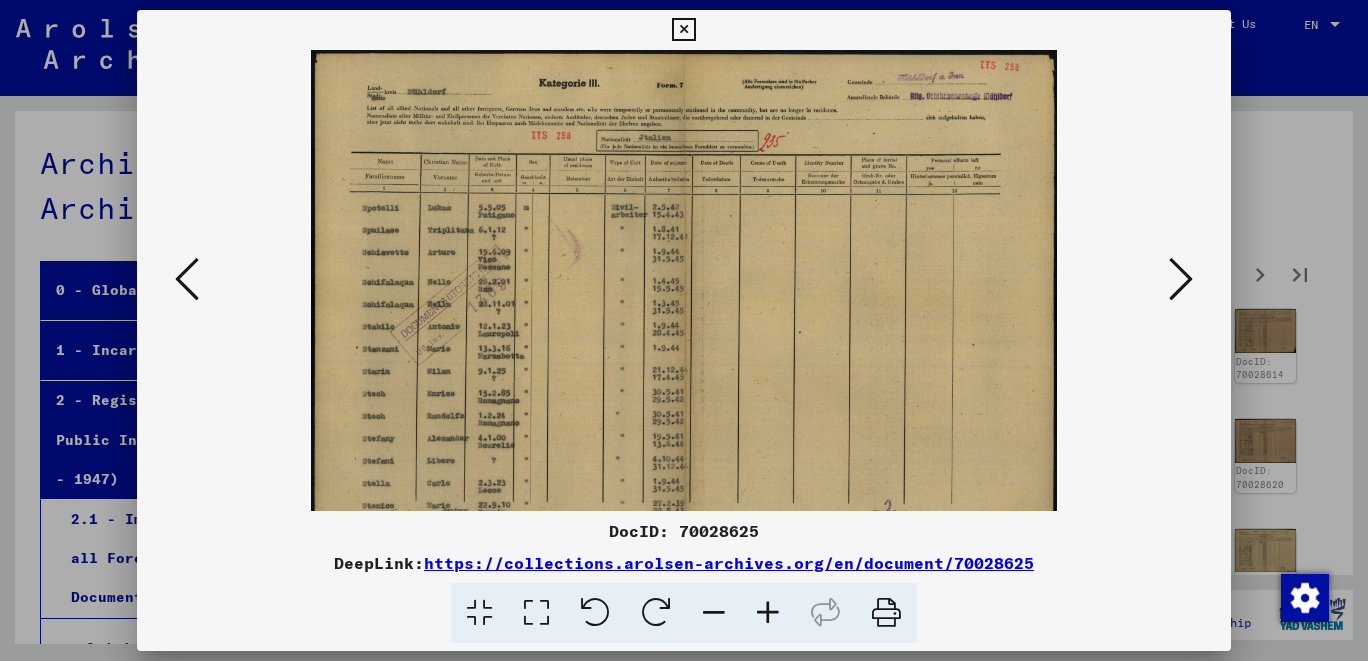 click at bounding box center [768, 613] 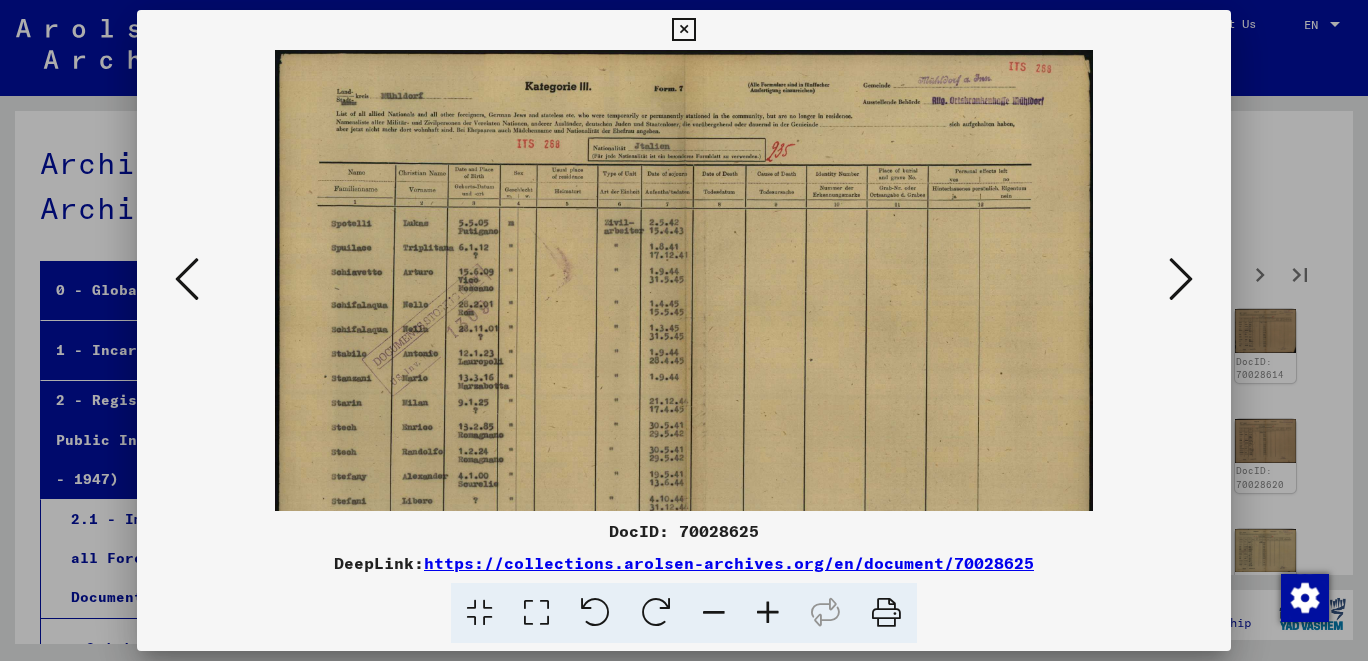 click at bounding box center [768, 613] 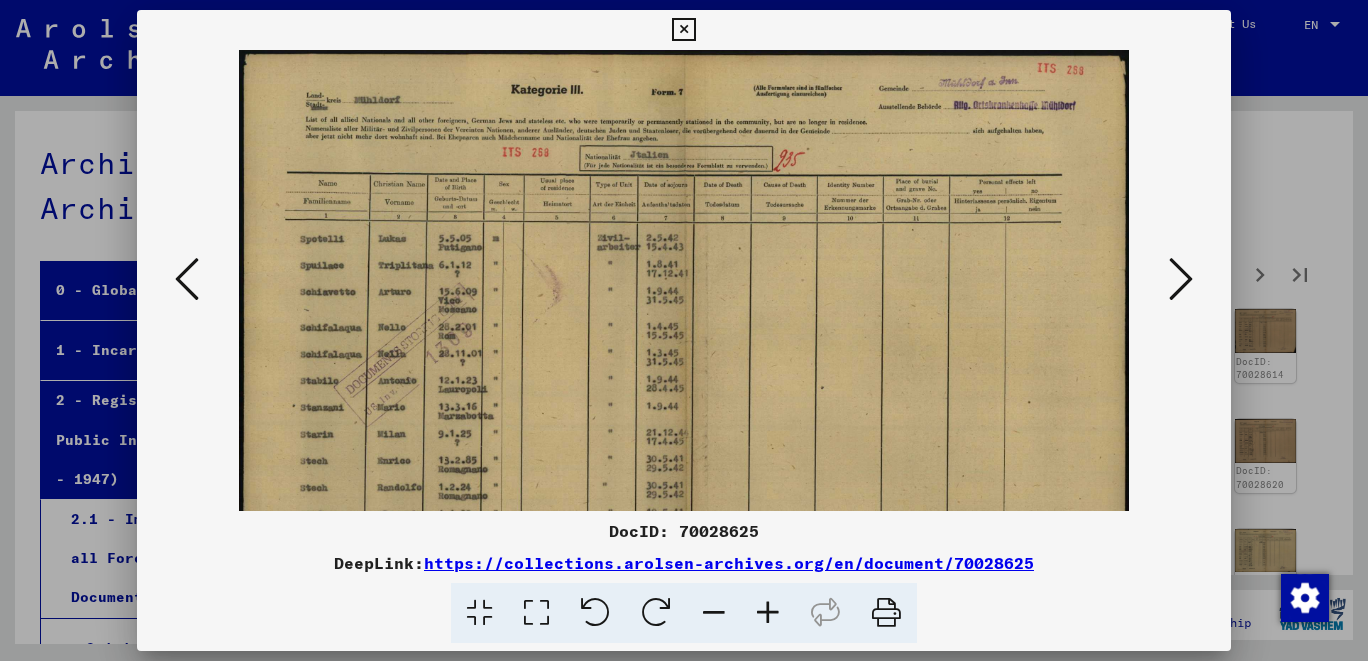 click at bounding box center [768, 613] 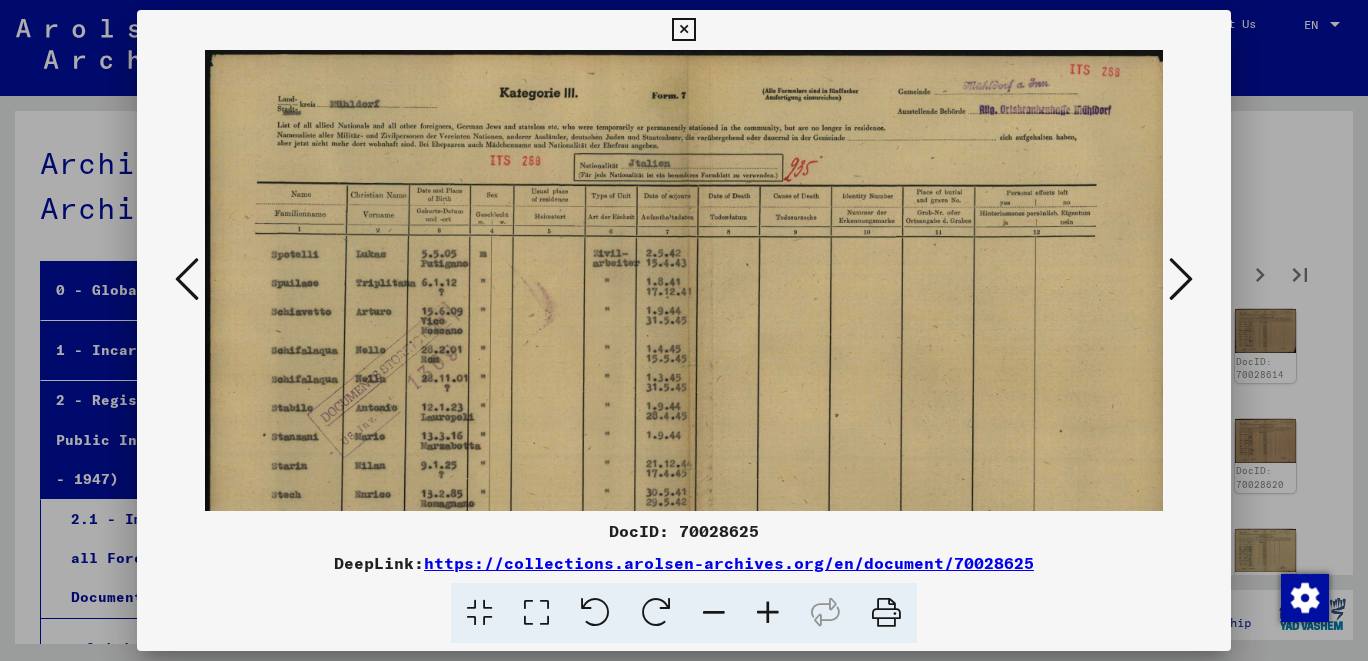 click at bounding box center [768, 613] 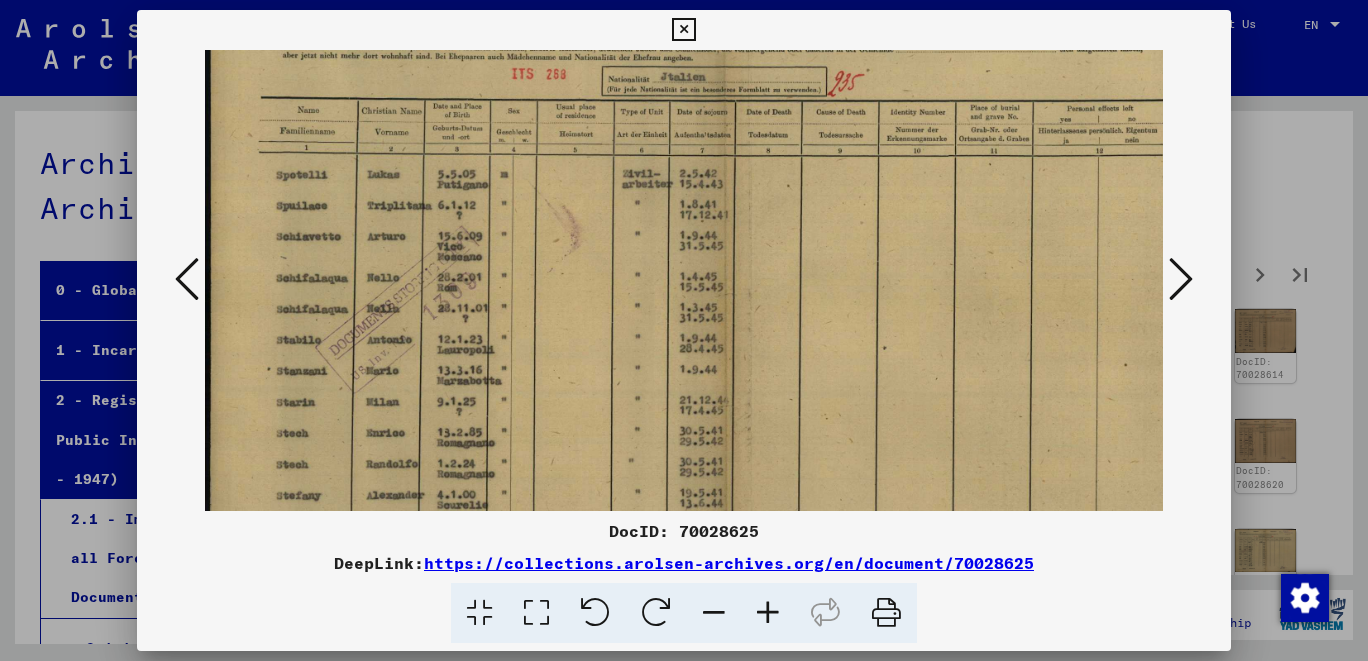 scroll, scrollTop: 120, scrollLeft: 0, axis: vertical 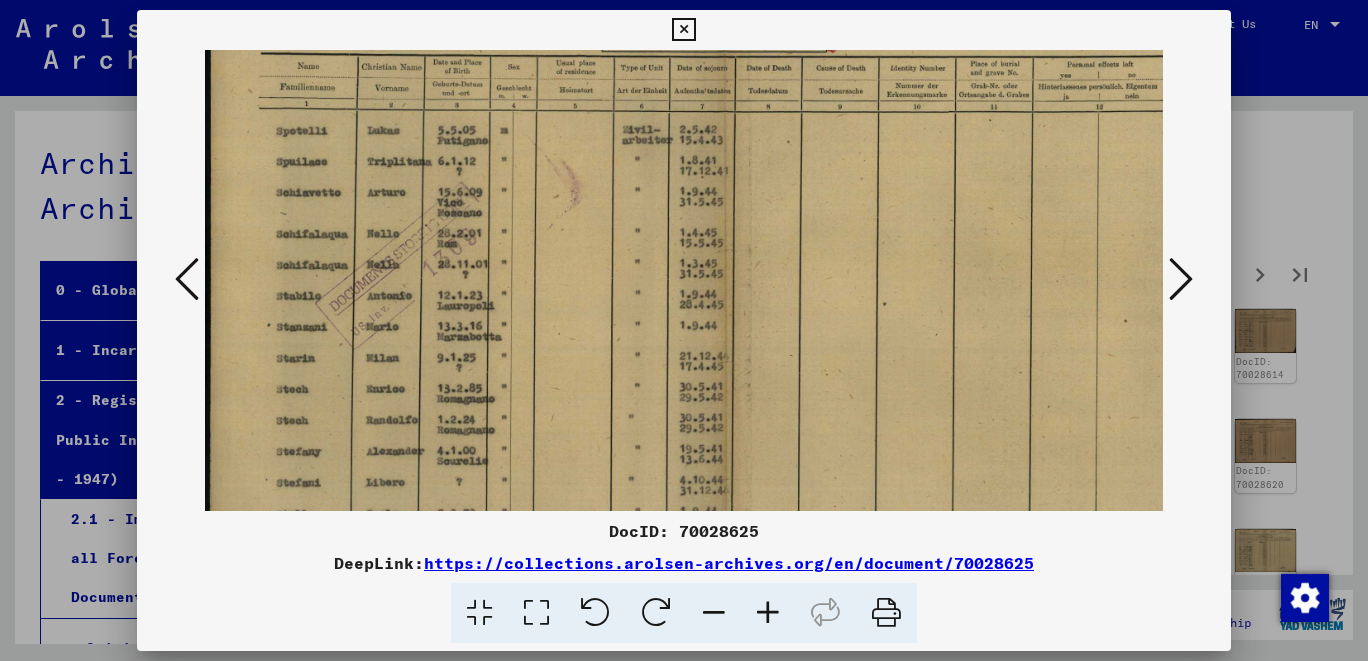 drag, startPoint x: 910, startPoint y: 482, endPoint x: 946, endPoint y: 338, distance: 148.43181 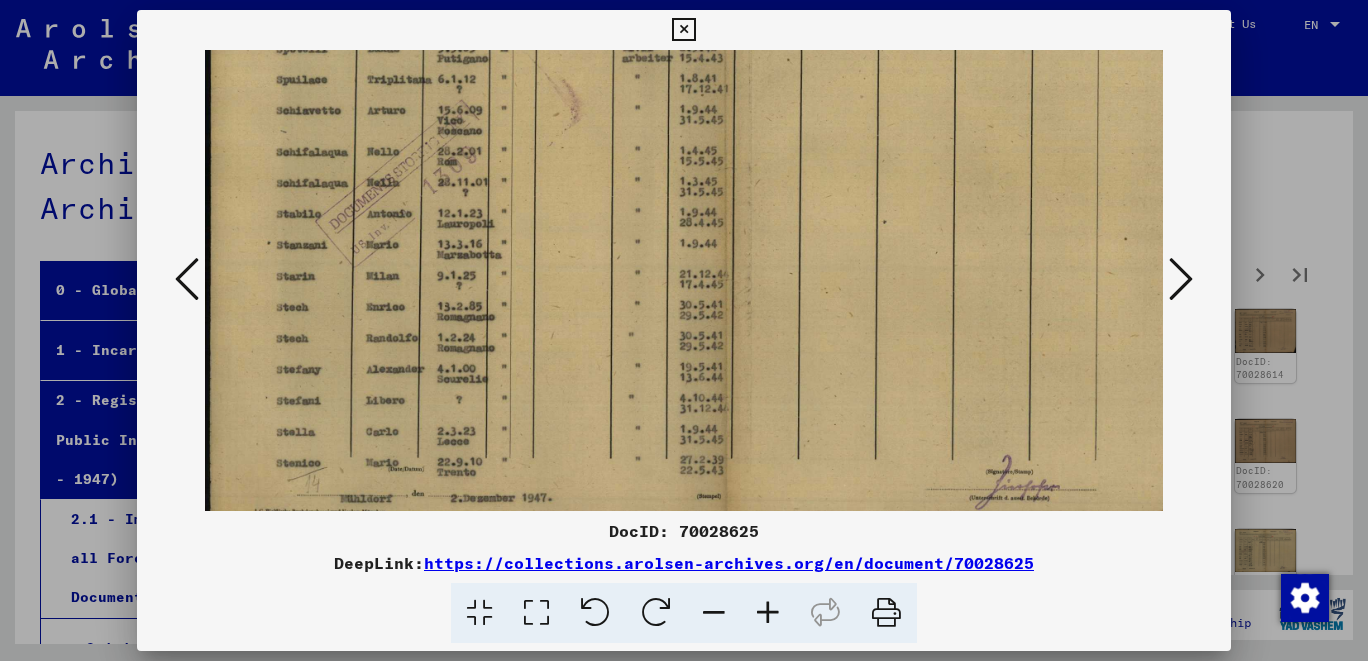 drag, startPoint x: 925, startPoint y: 439, endPoint x: 1000, endPoint y: 333, distance: 129.84991 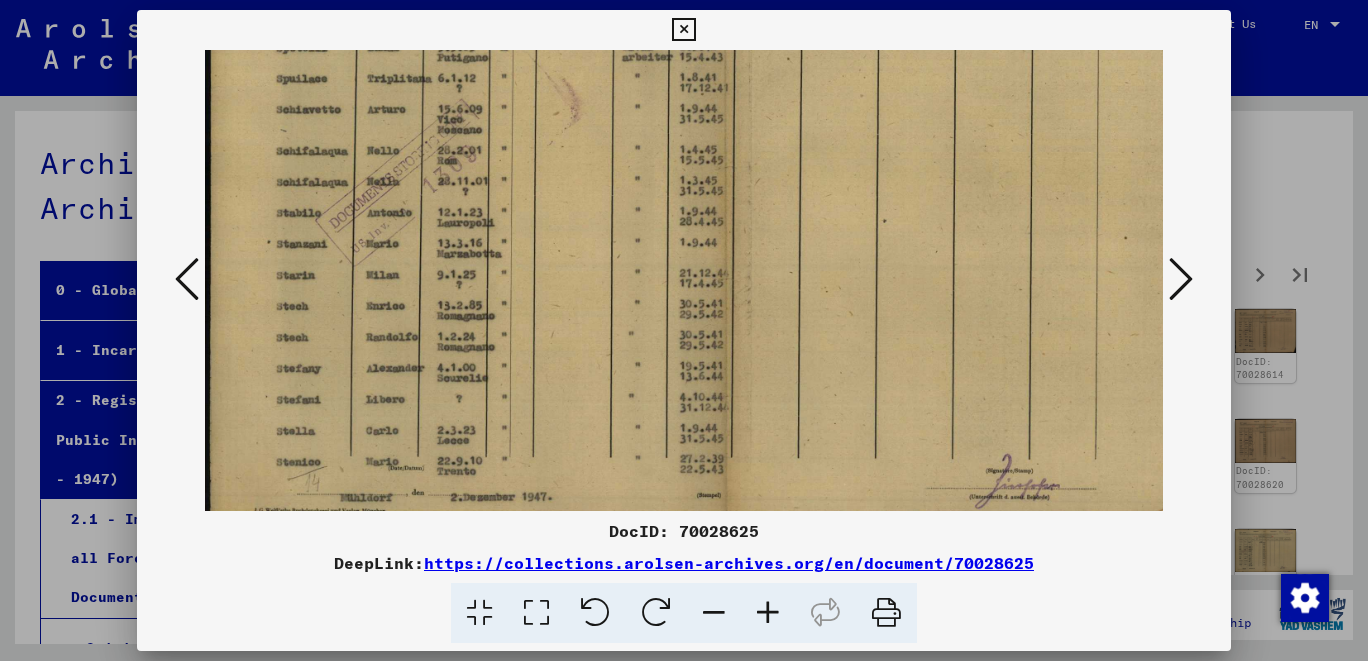 click at bounding box center (1181, 279) 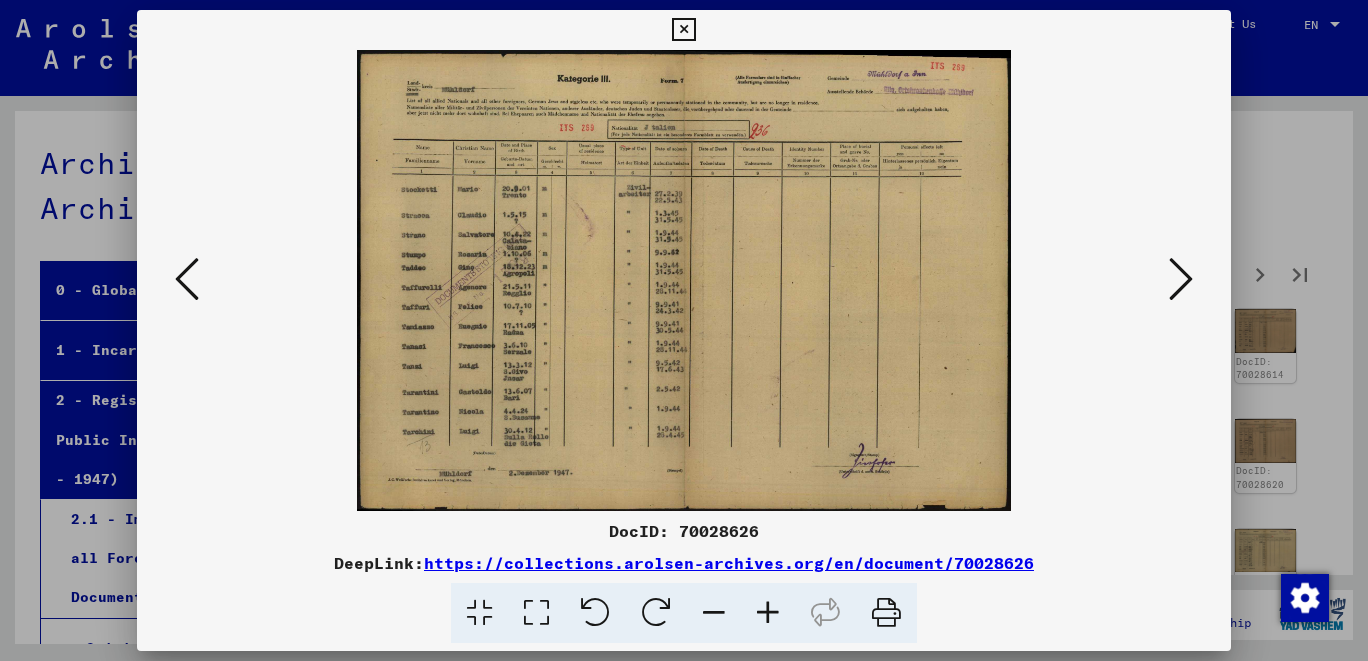 scroll, scrollTop: 0, scrollLeft: 0, axis: both 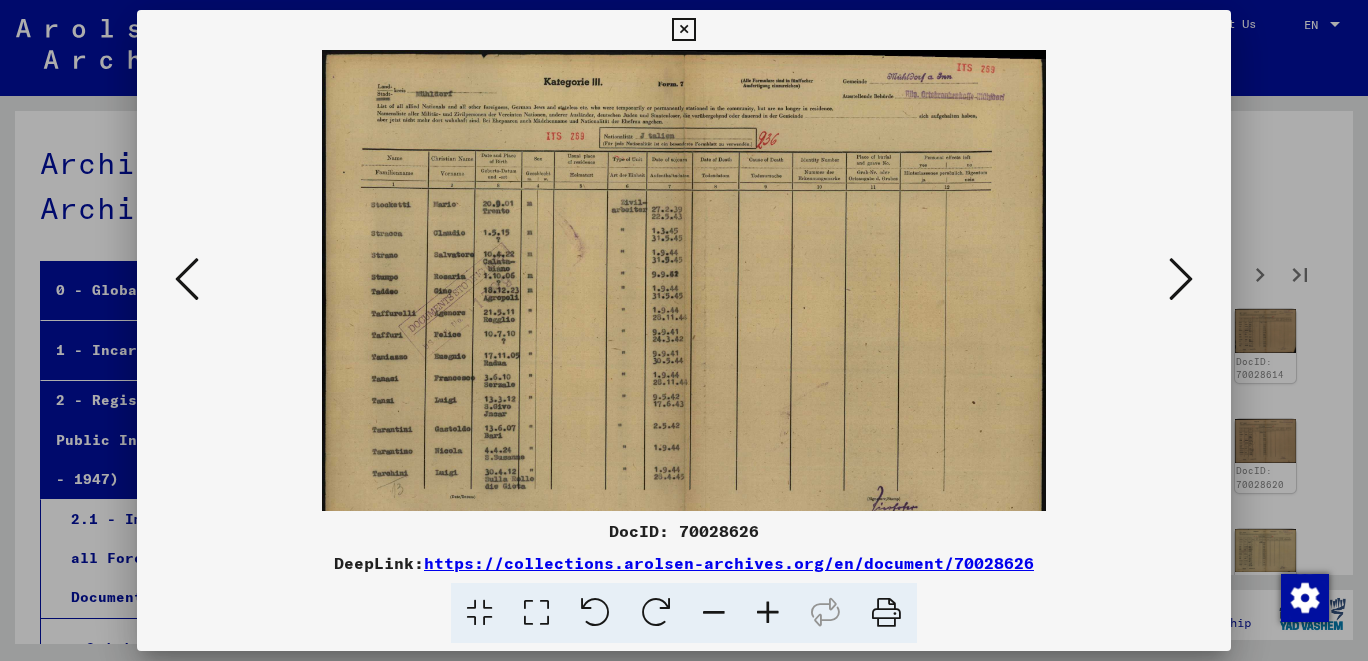 click at bounding box center [768, 613] 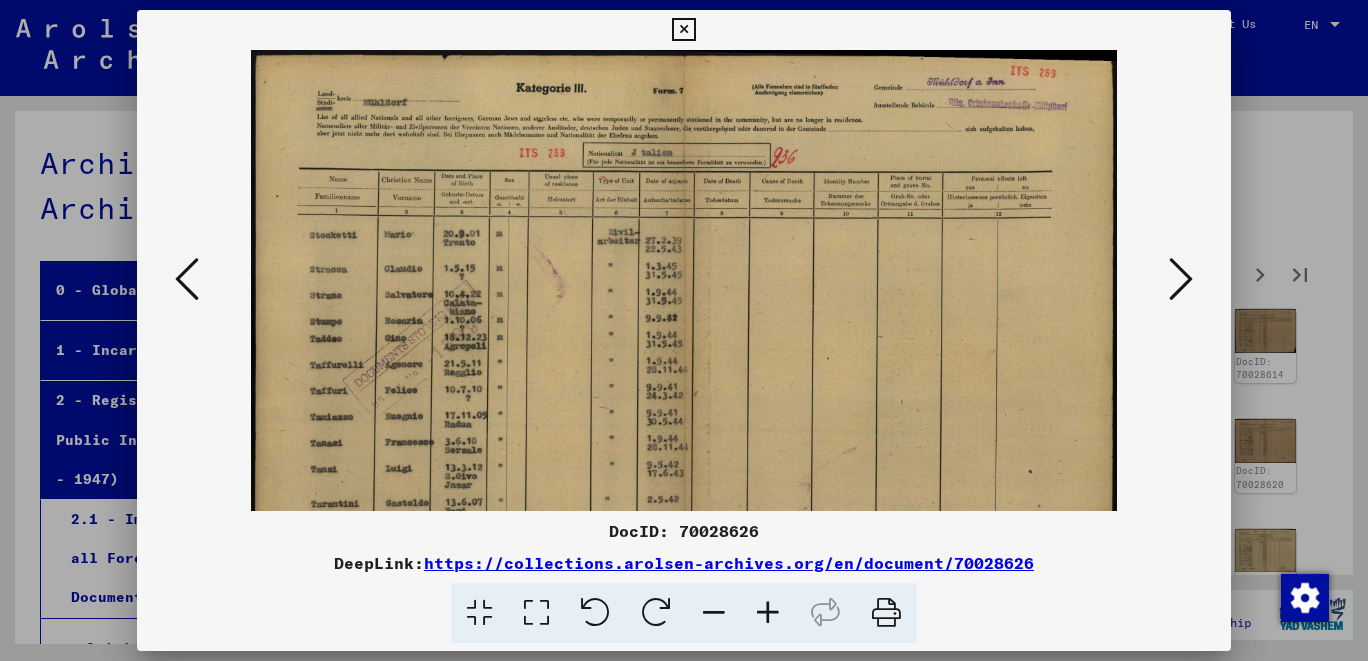 click at bounding box center [768, 613] 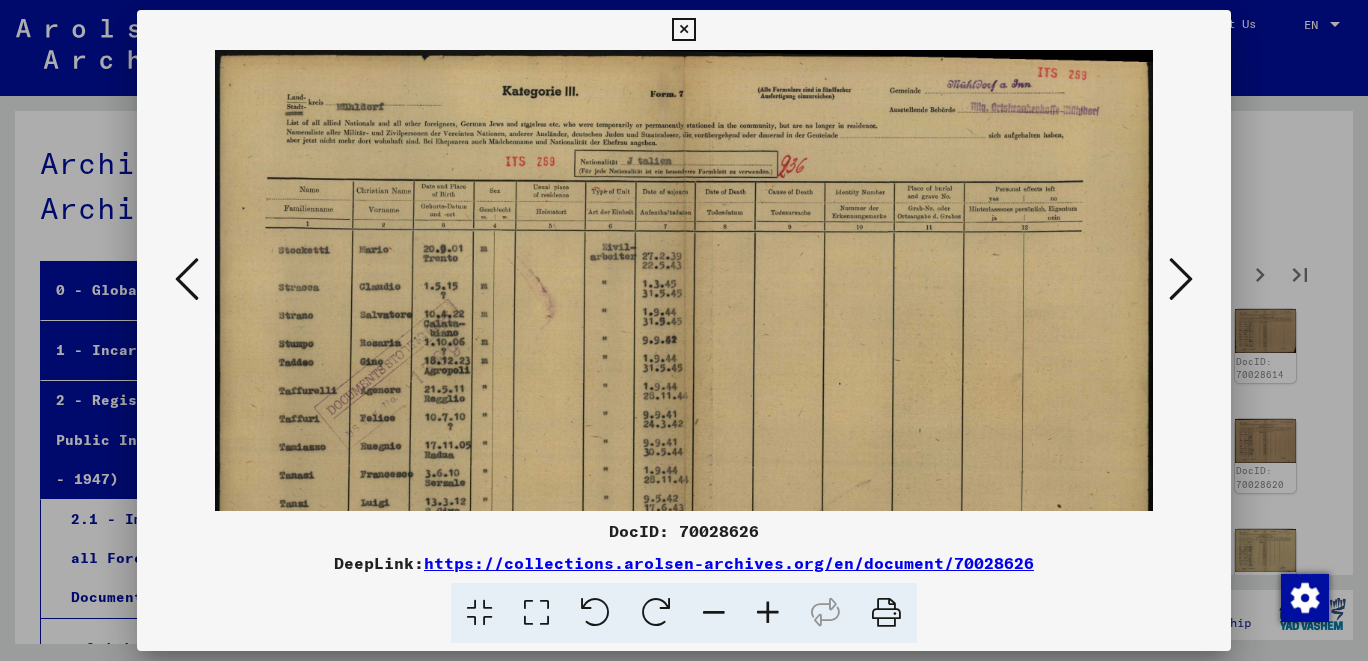 click at bounding box center (768, 613) 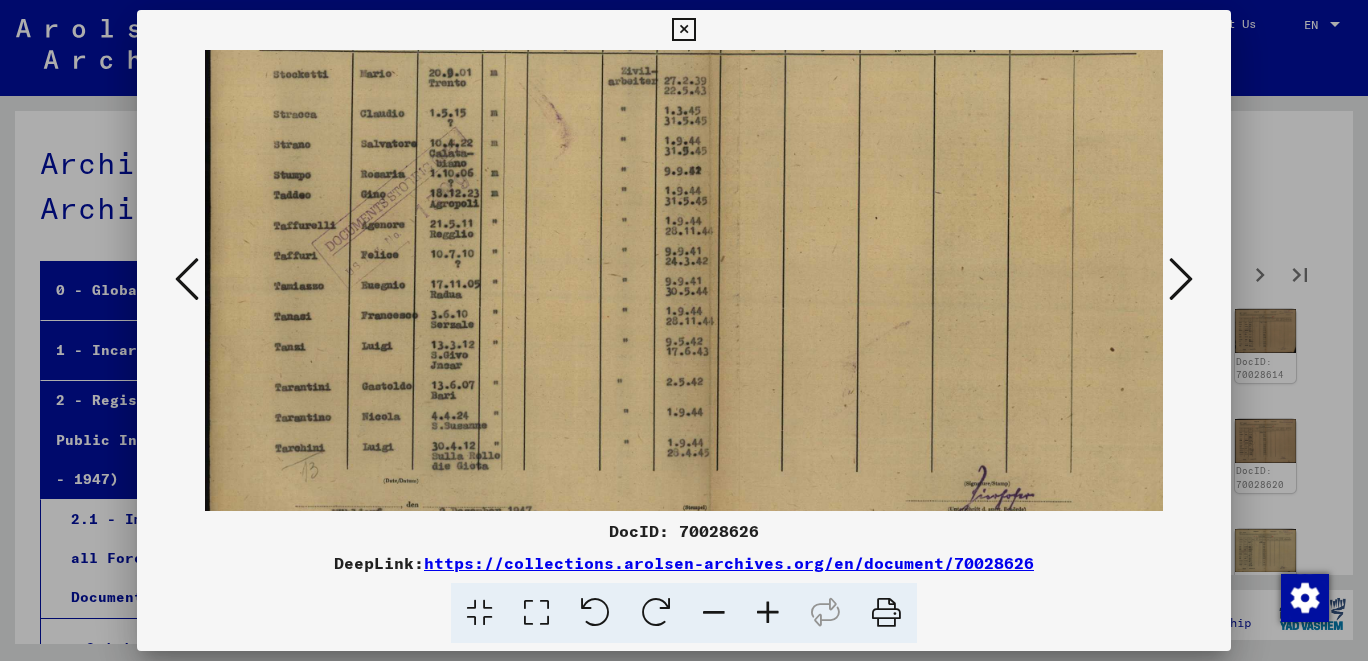 scroll, scrollTop: 194, scrollLeft: 0, axis: vertical 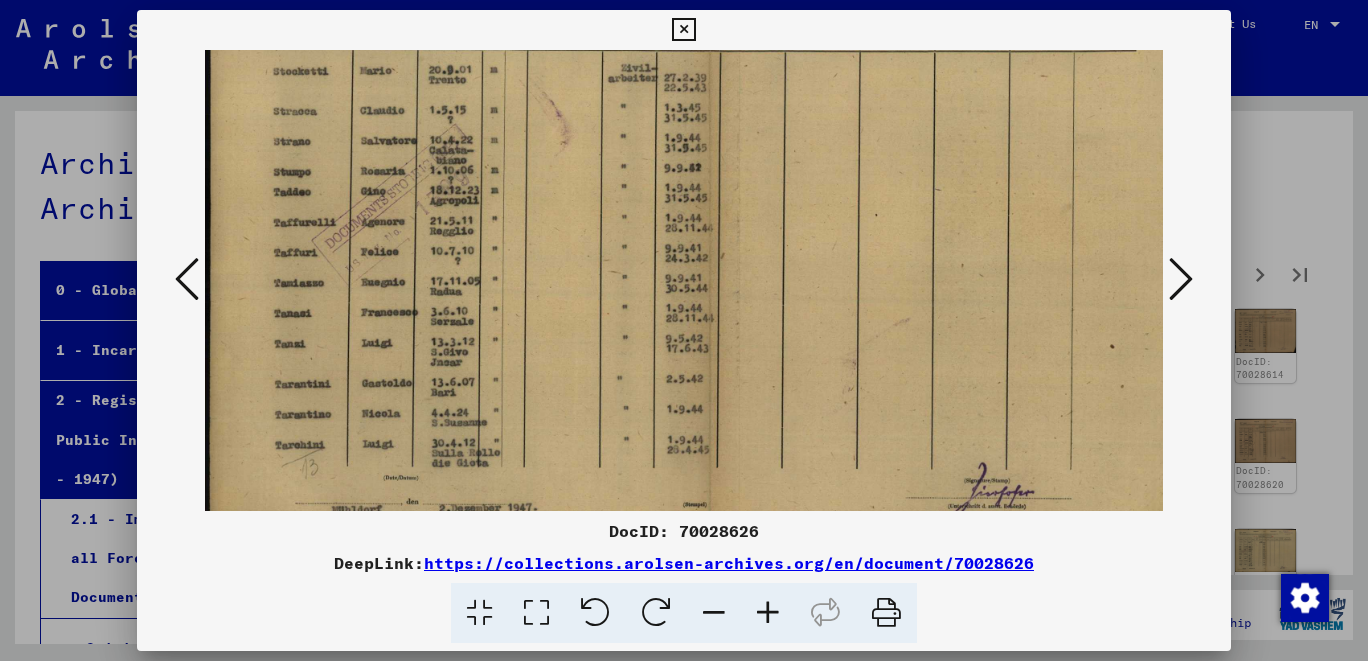 drag, startPoint x: 906, startPoint y: 484, endPoint x: 969, endPoint y: 295, distance: 199.2235 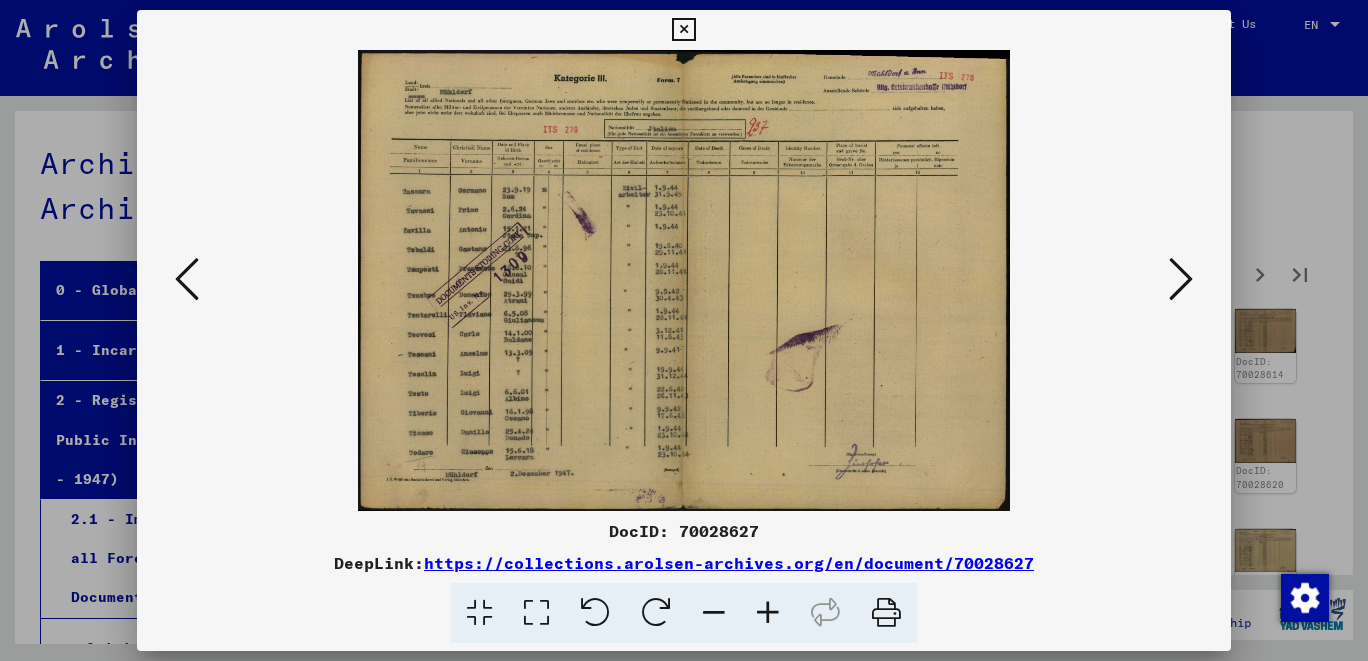 scroll, scrollTop: 0, scrollLeft: 0, axis: both 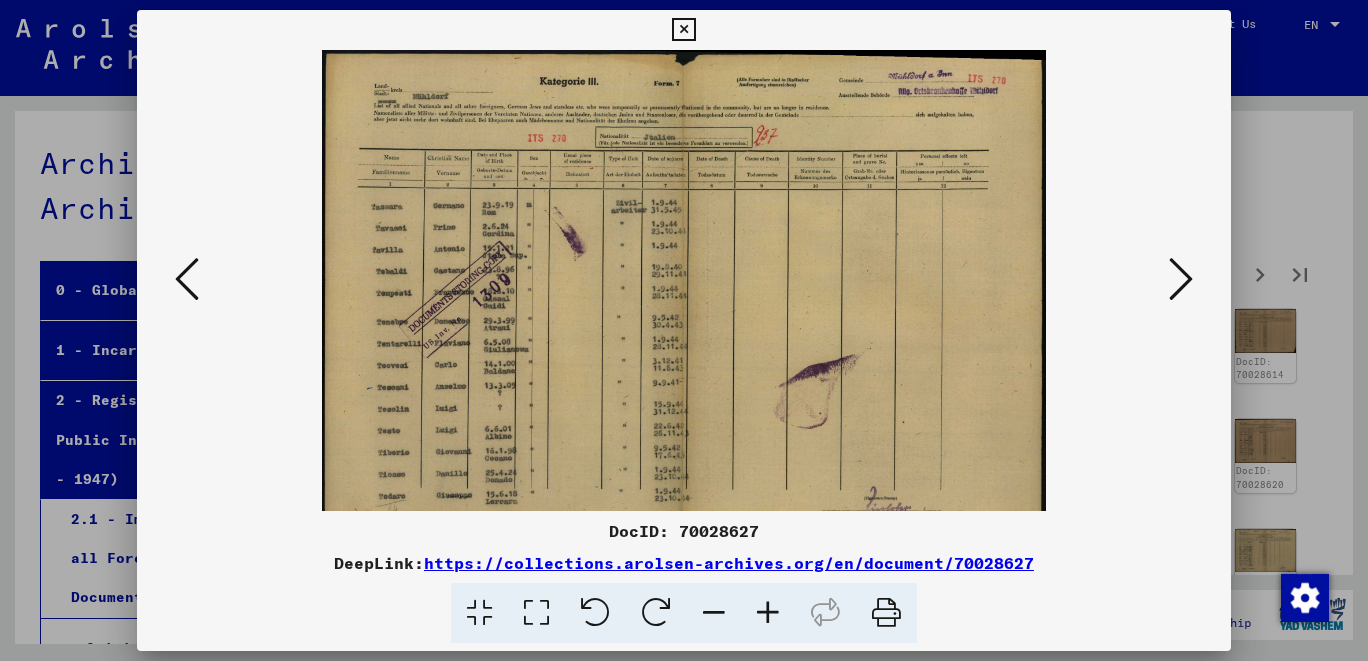 click at bounding box center (768, 613) 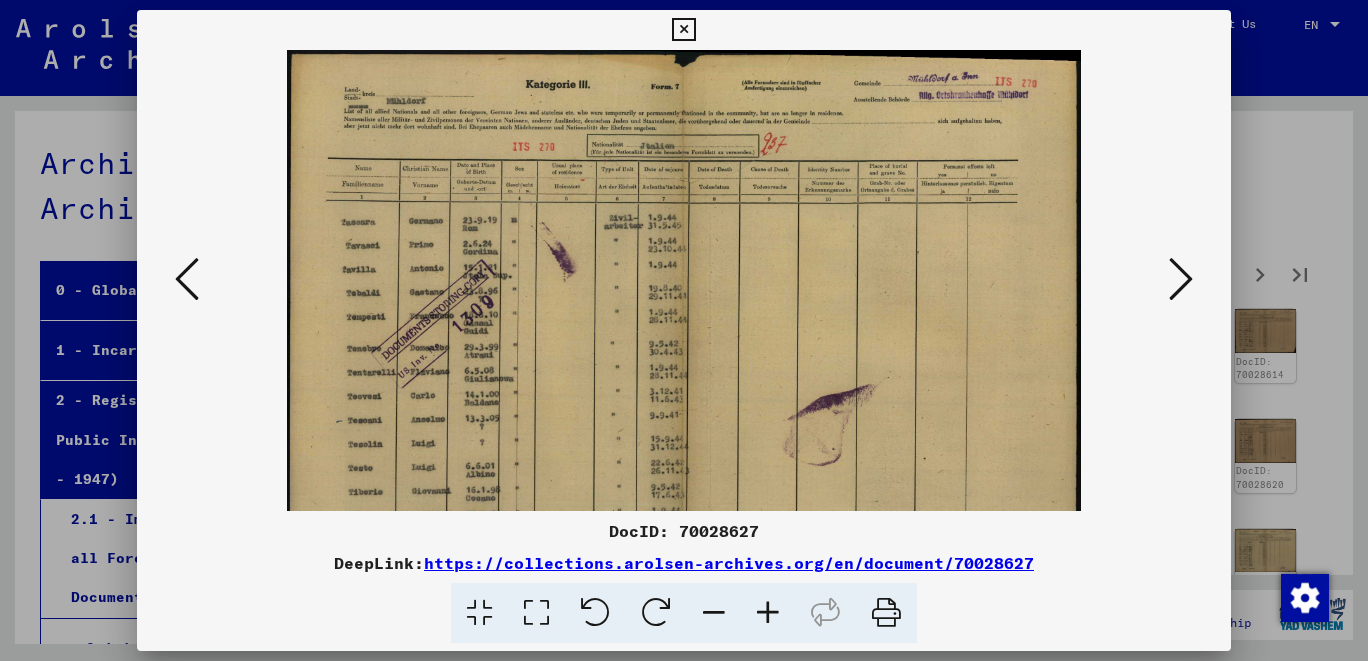 click at bounding box center (768, 613) 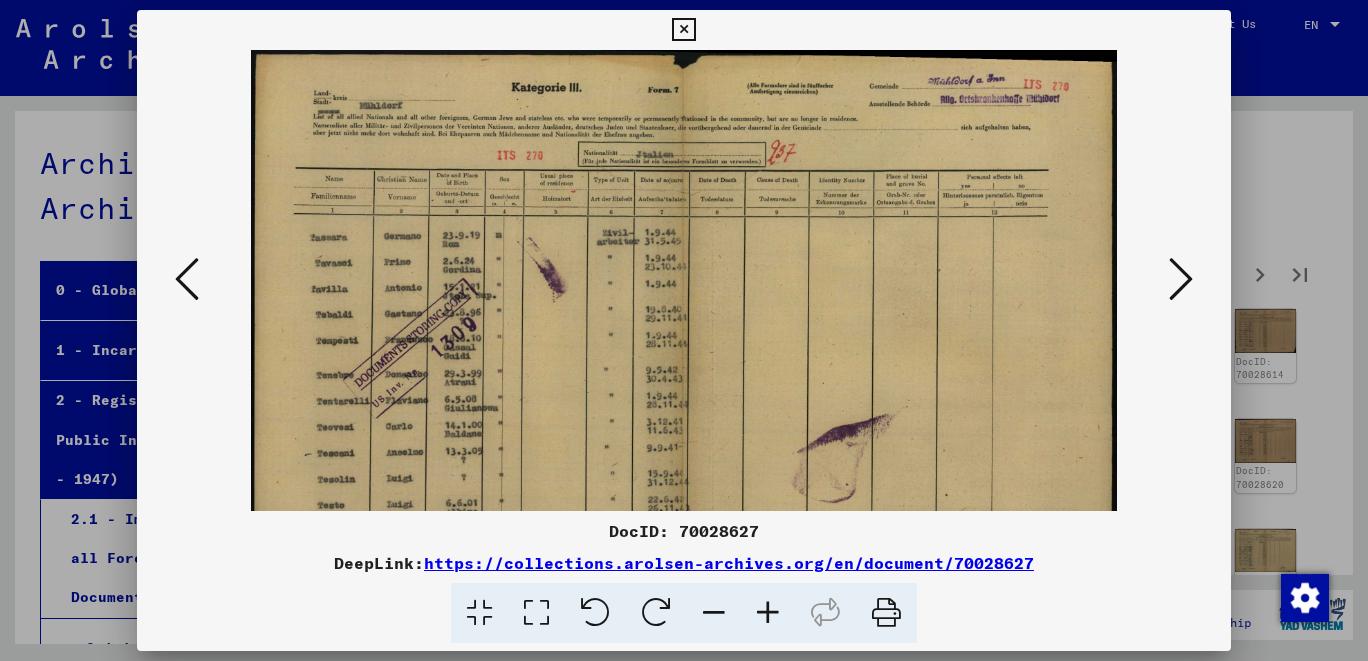 click at bounding box center (768, 613) 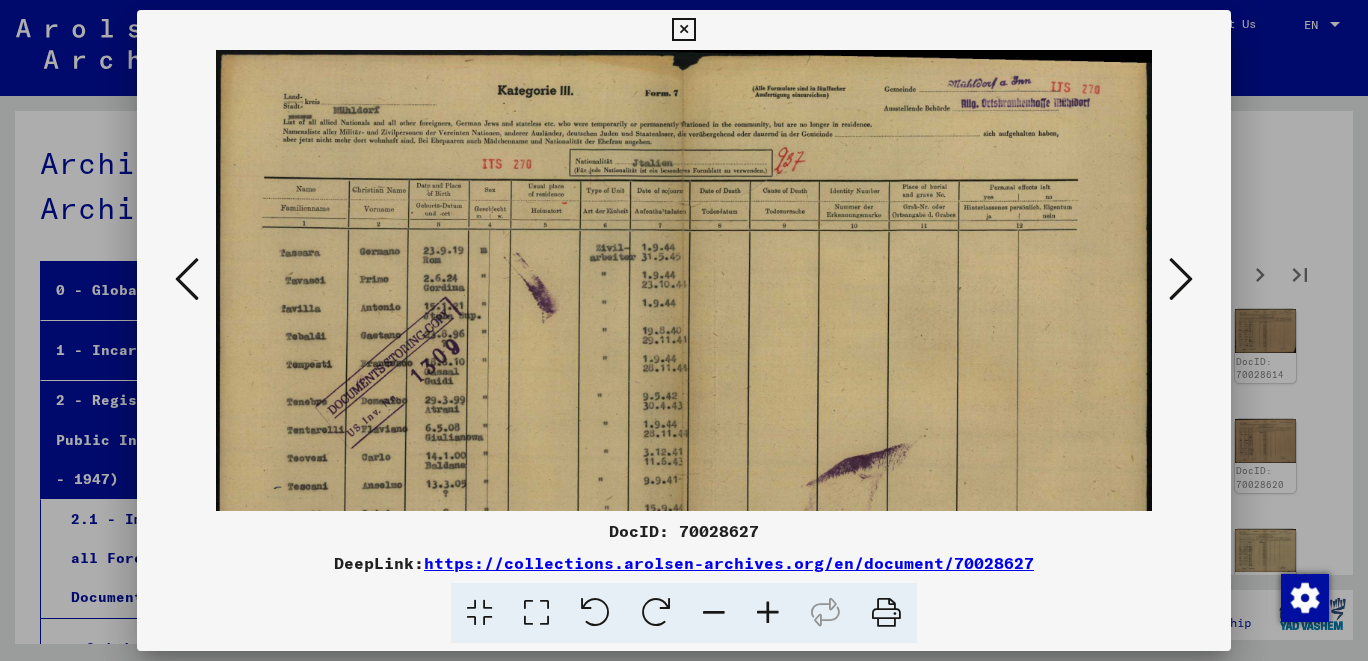 click at bounding box center [768, 613] 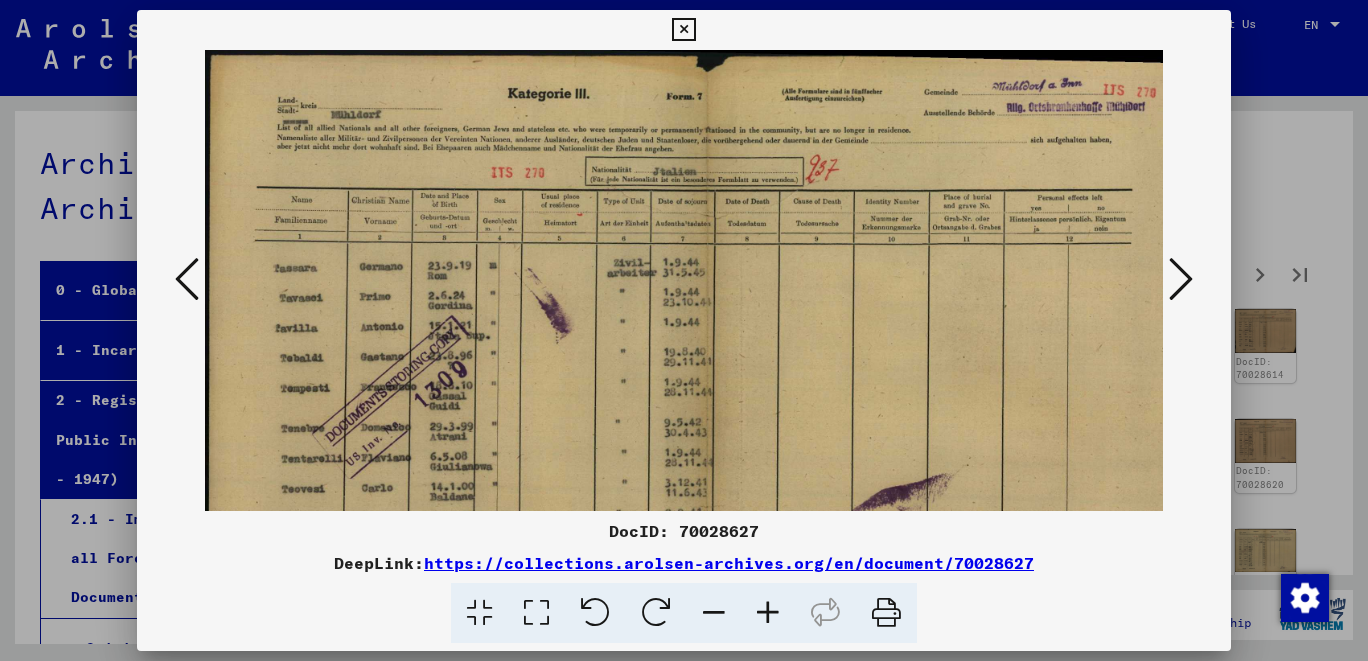 drag, startPoint x: 766, startPoint y: 611, endPoint x: 869, endPoint y: 494, distance: 155.87816 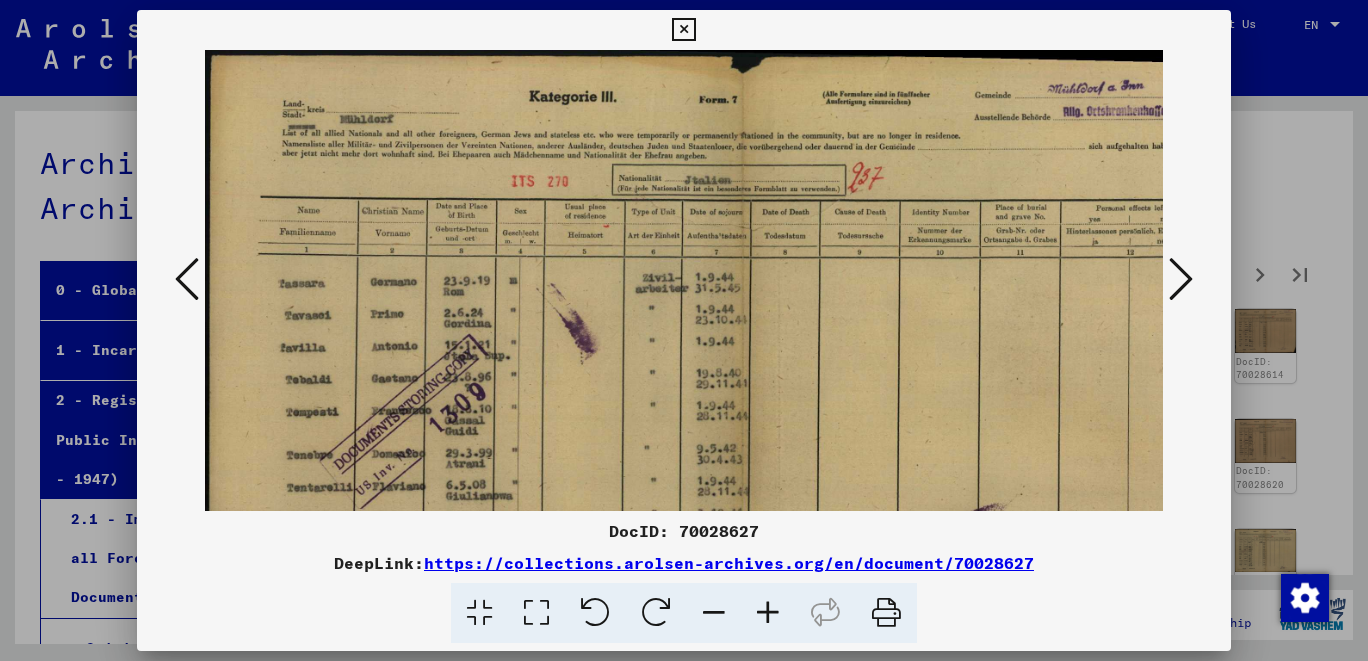 drag, startPoint x: 951, startPoint y: 511, endPoint x: 942, endPoint y: 476, distance: 36.138622 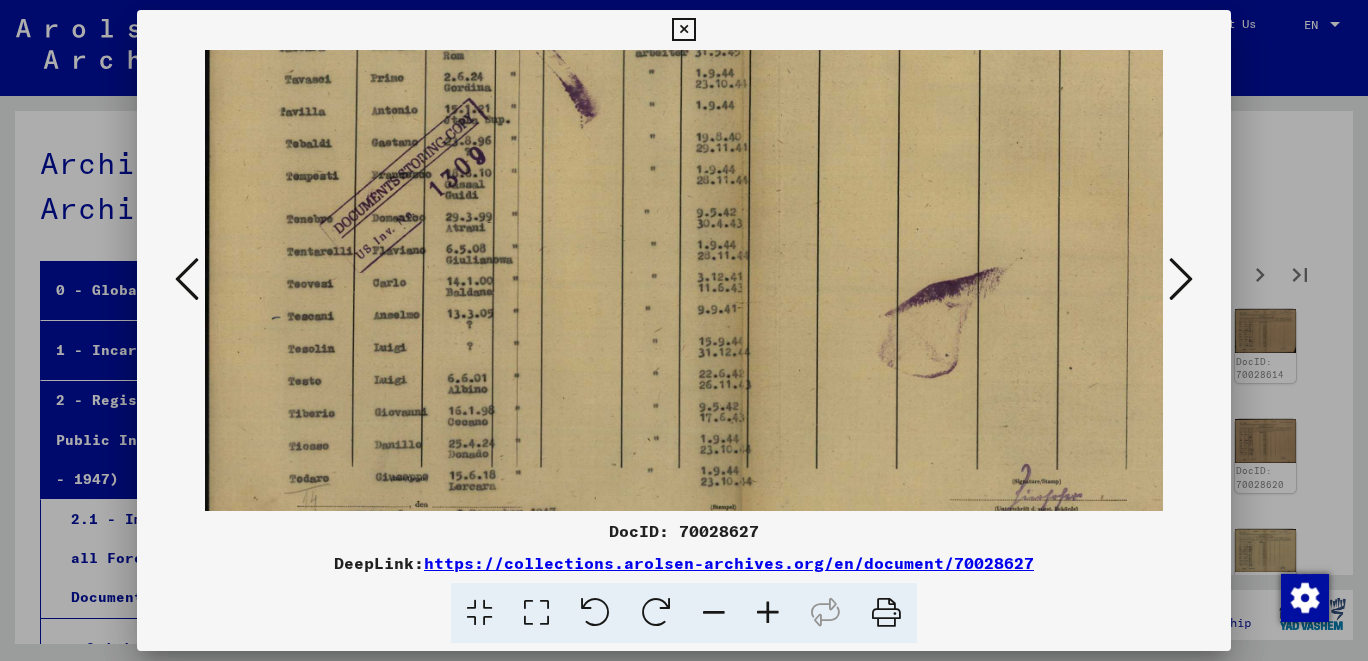 scroll, scrollTop: 243, scrollLeft: 0, axis: vertical 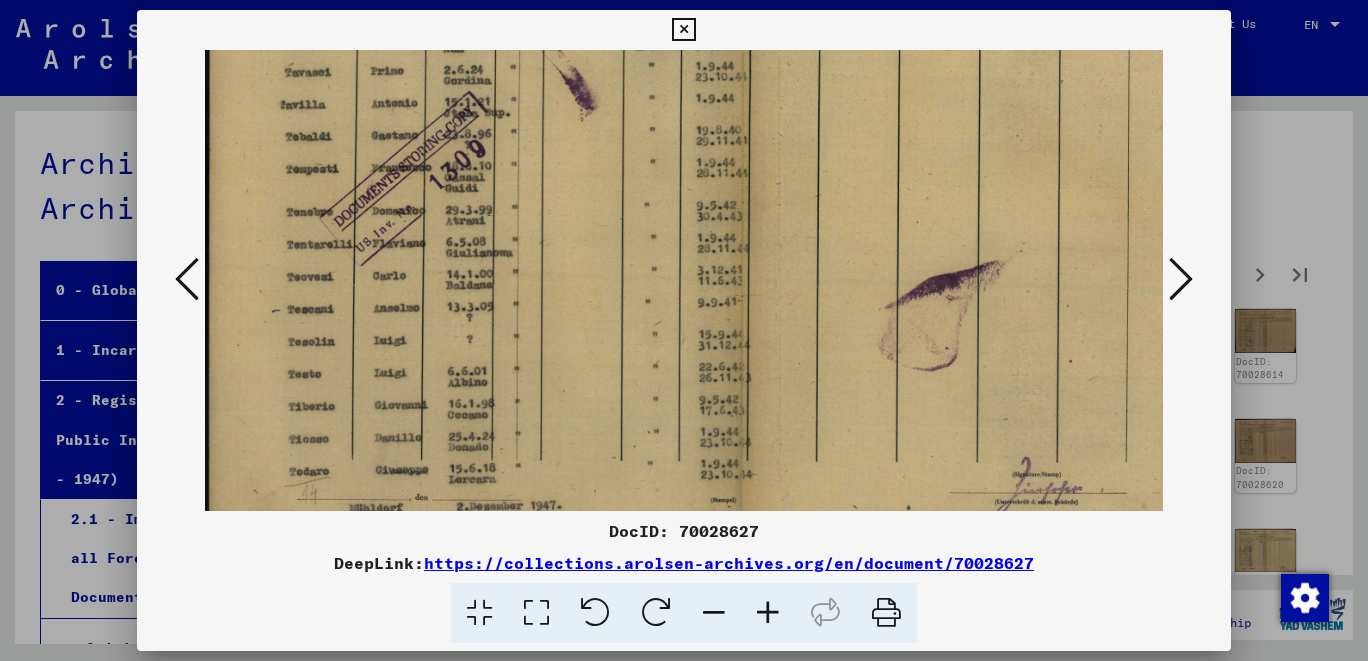 drag, startPoint x: 944, startPoint y: 452, endPoint x: 1007, endPoint y: 238, distance: 223.0807 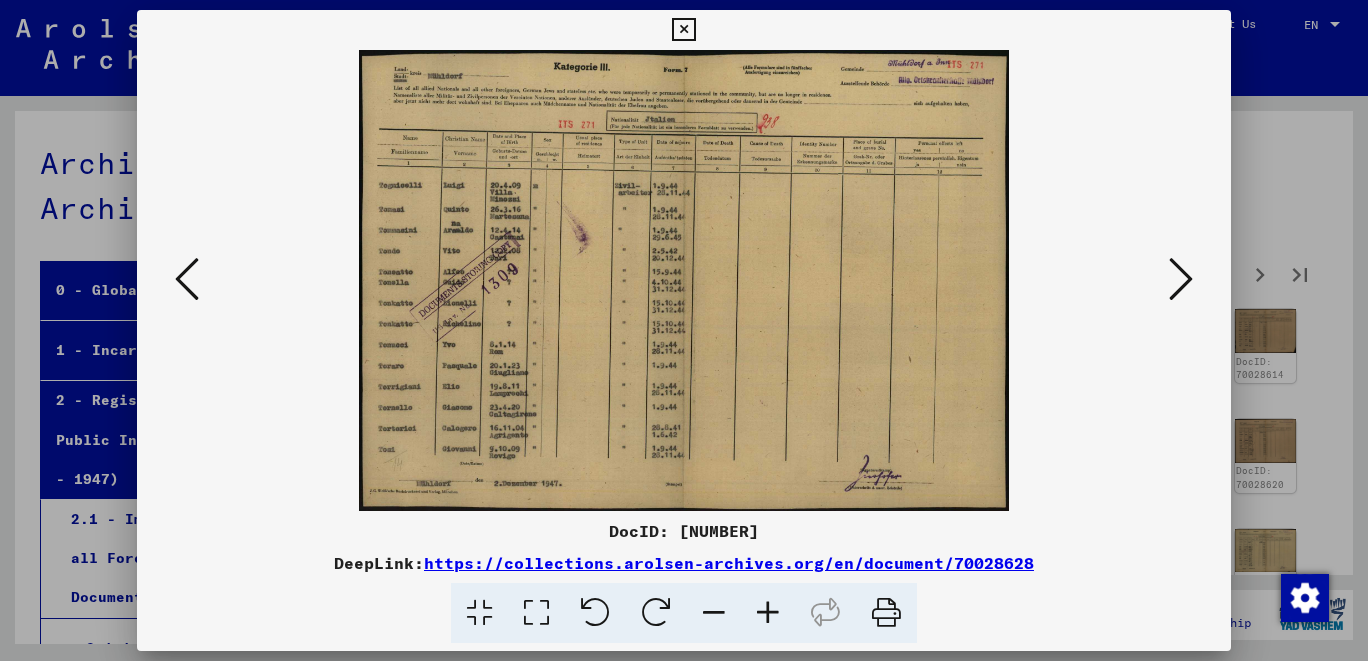scroll, scrollTop: 0, scrollLeft: 0, axis: both 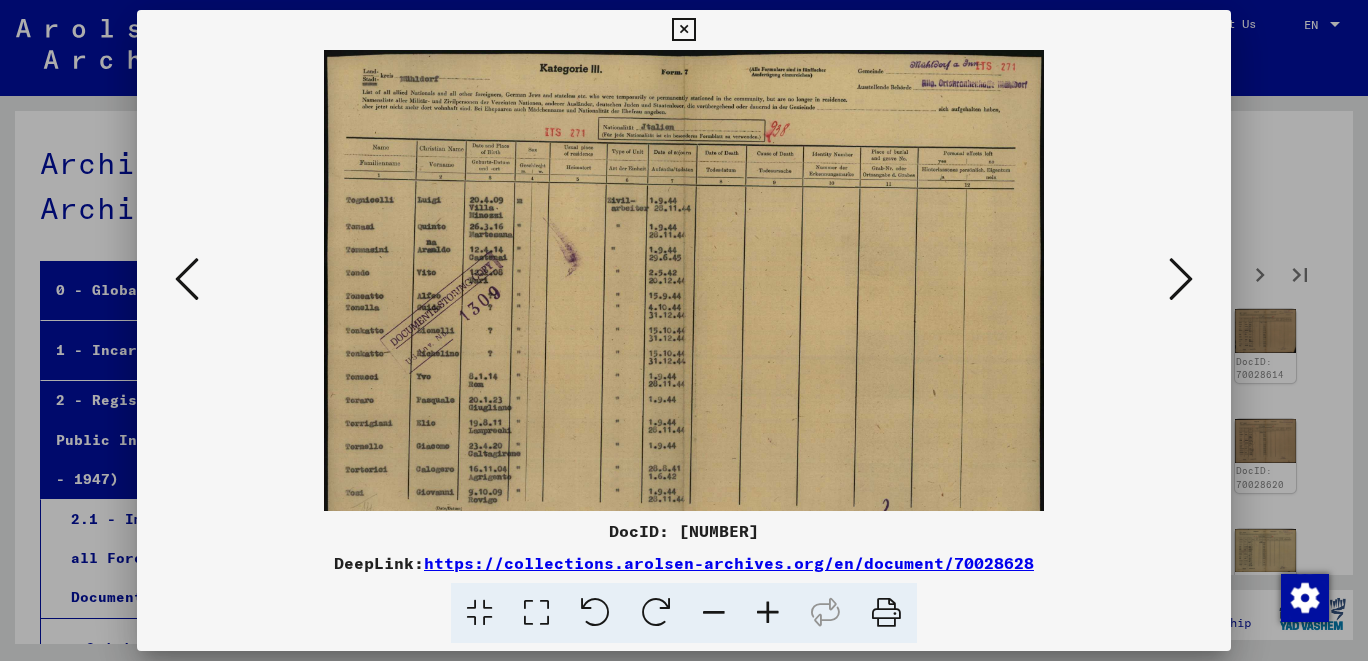 click at bounding box center [768, 613] 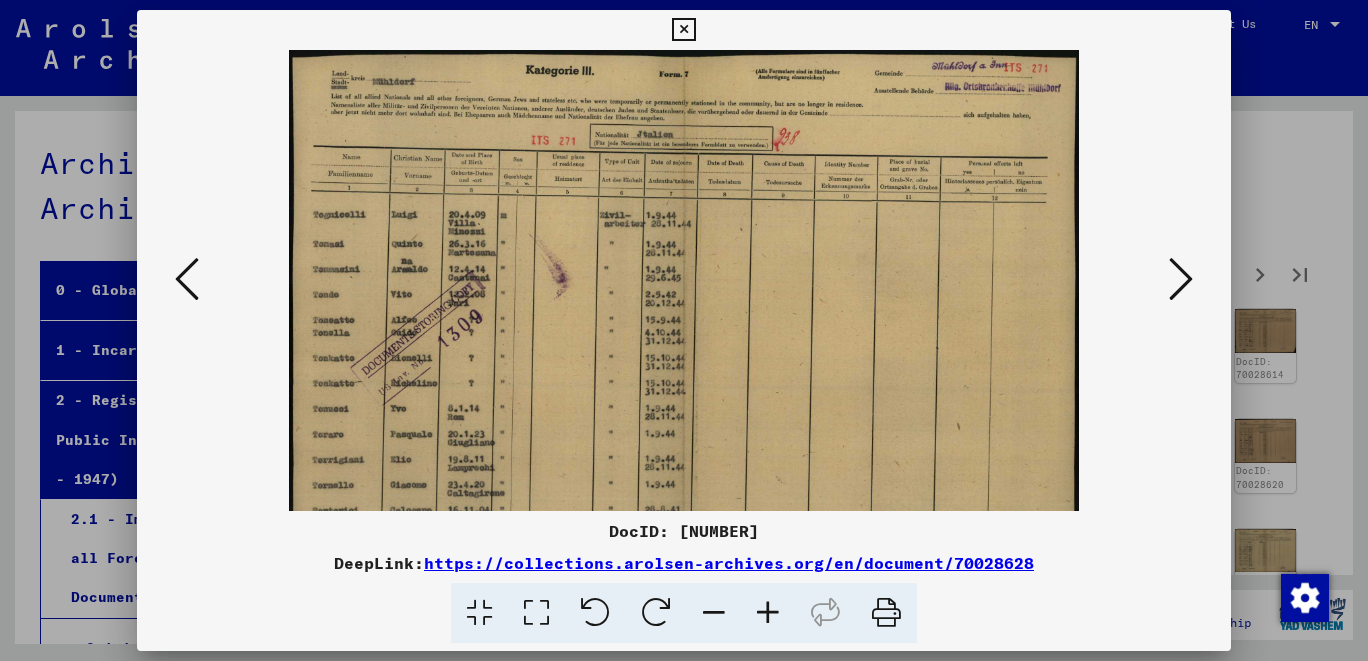 click at bounding box center (768, 613) 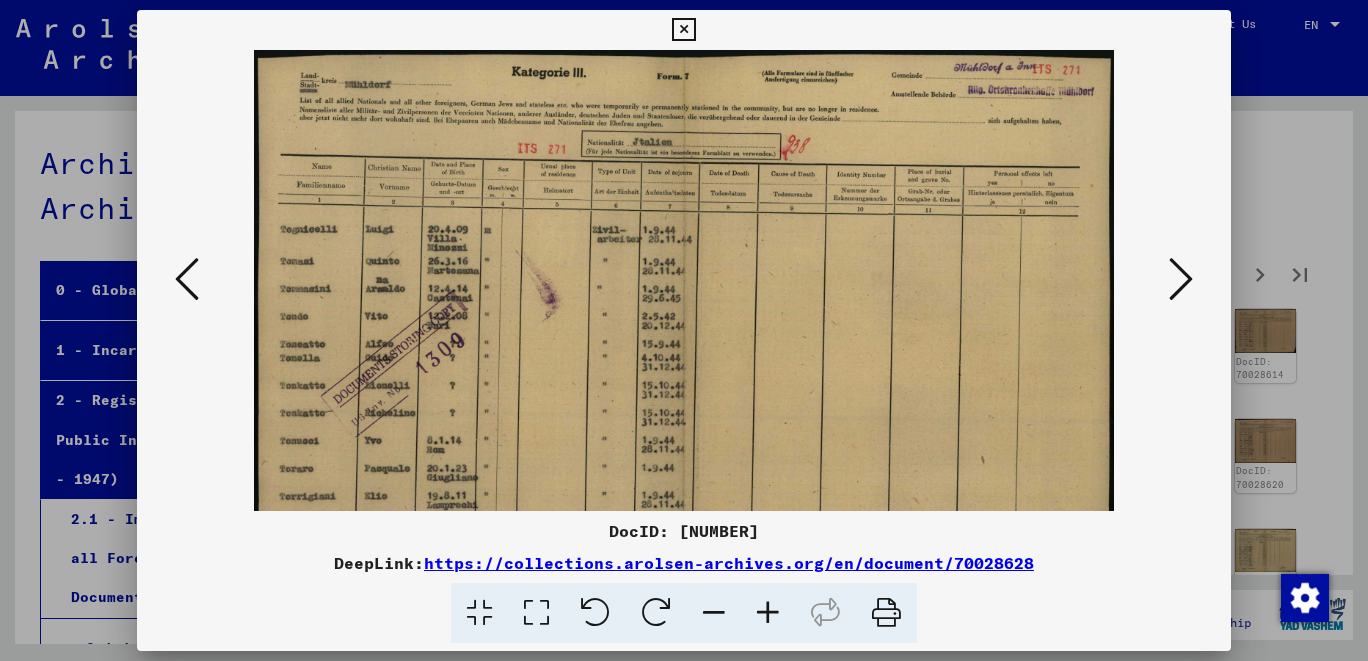 click at bounding box center [768, 613] 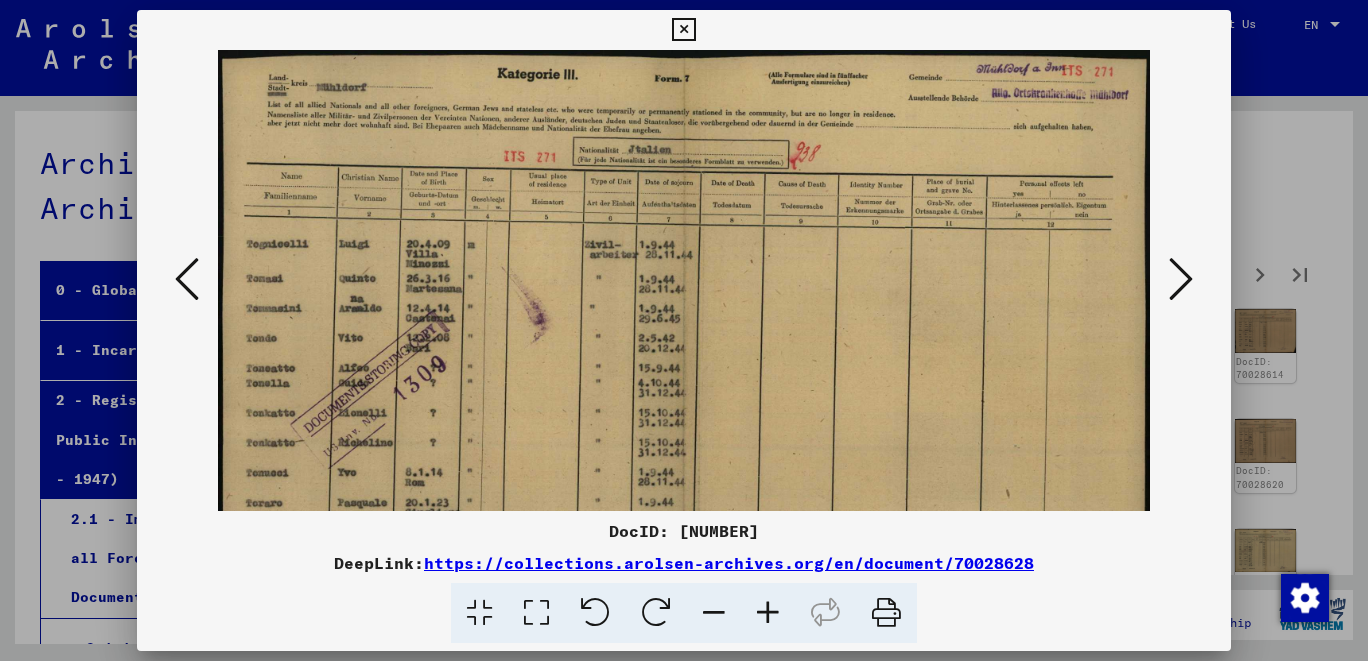 click at bounding box center [768, 613] 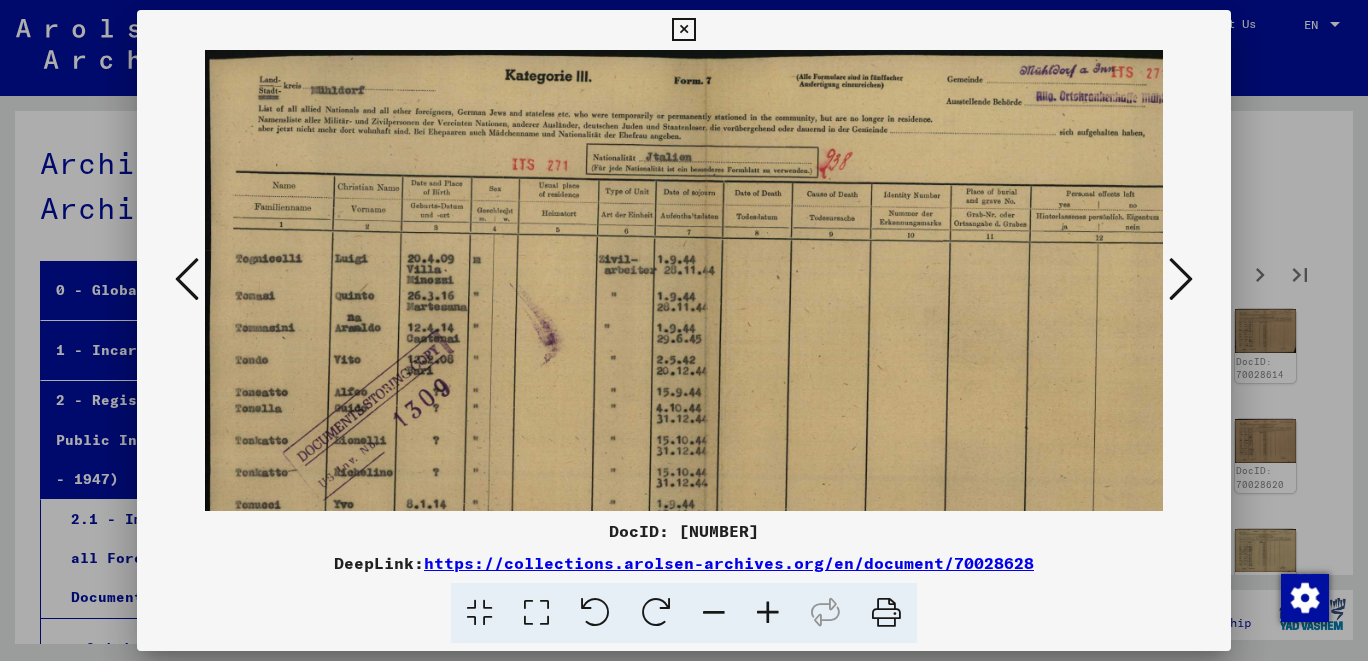 scroll, scrollTop: 1, scrollLeft: 0, axis: vertical 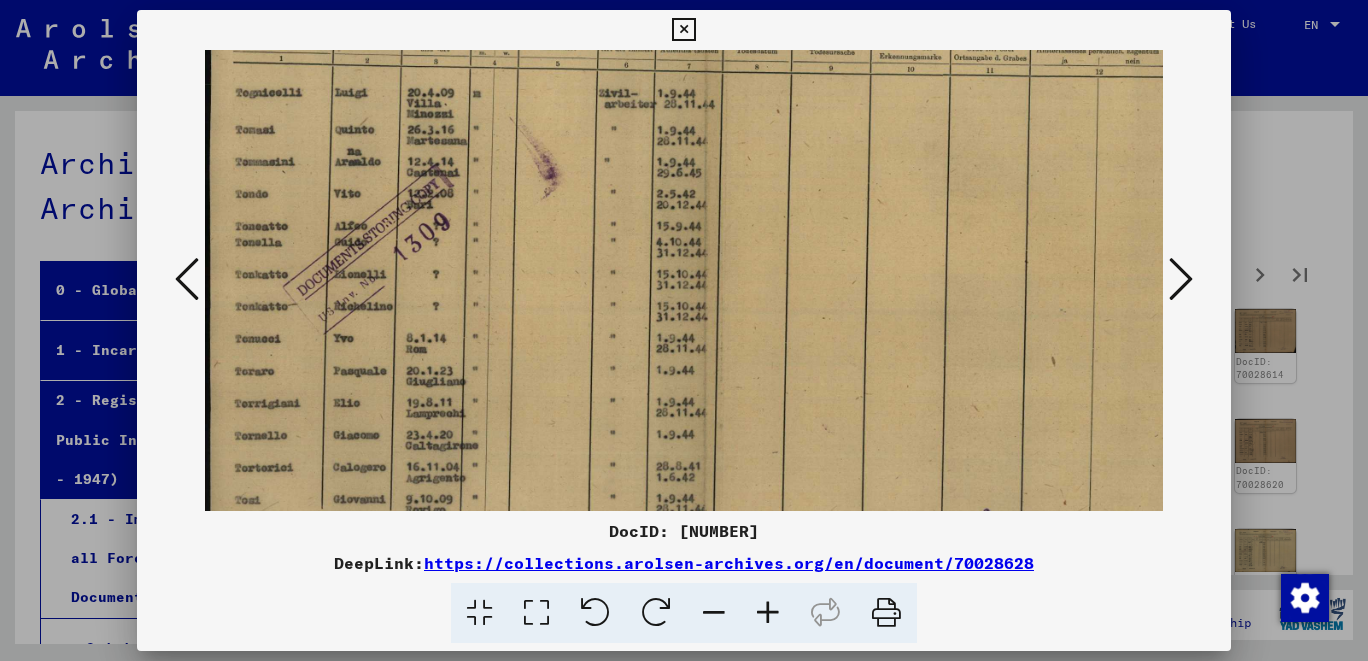 drag, startPoint x: 875, startPoint y: 504, endPoint x: 962, endPoint y: 337, distance: 188.30295 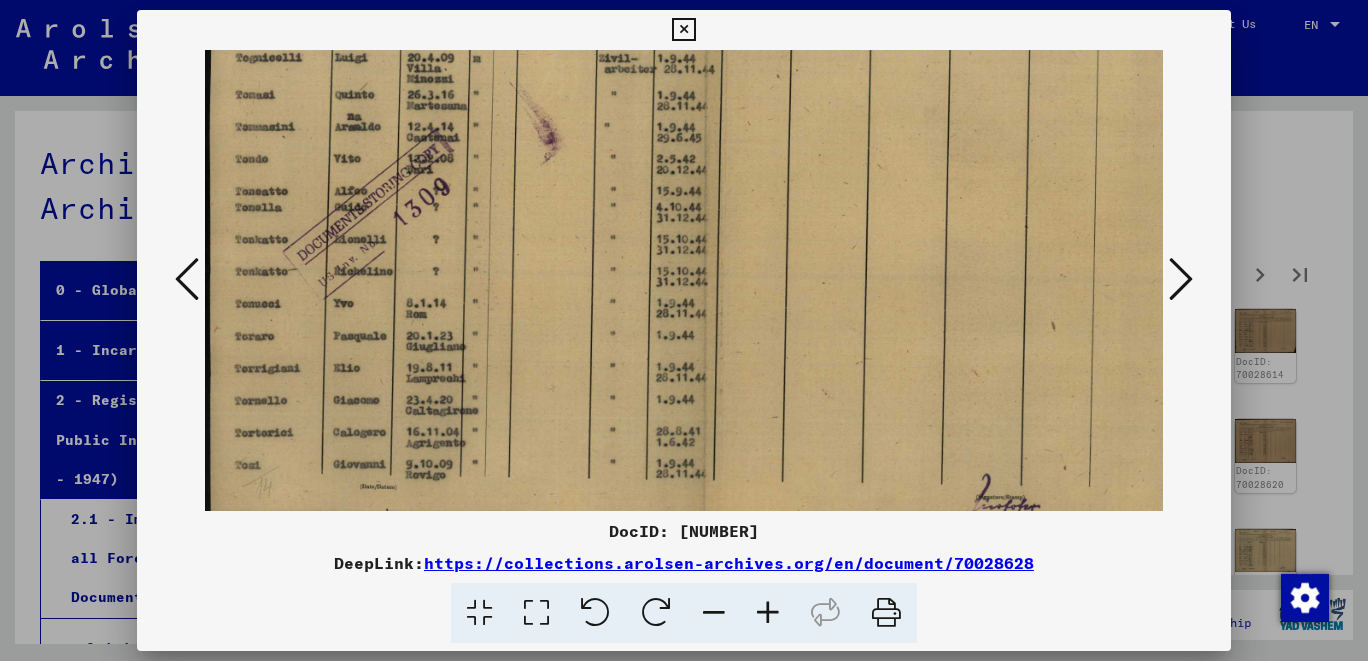scroll, scrollTop: 203, scrollLeft: 0, axis: vertical 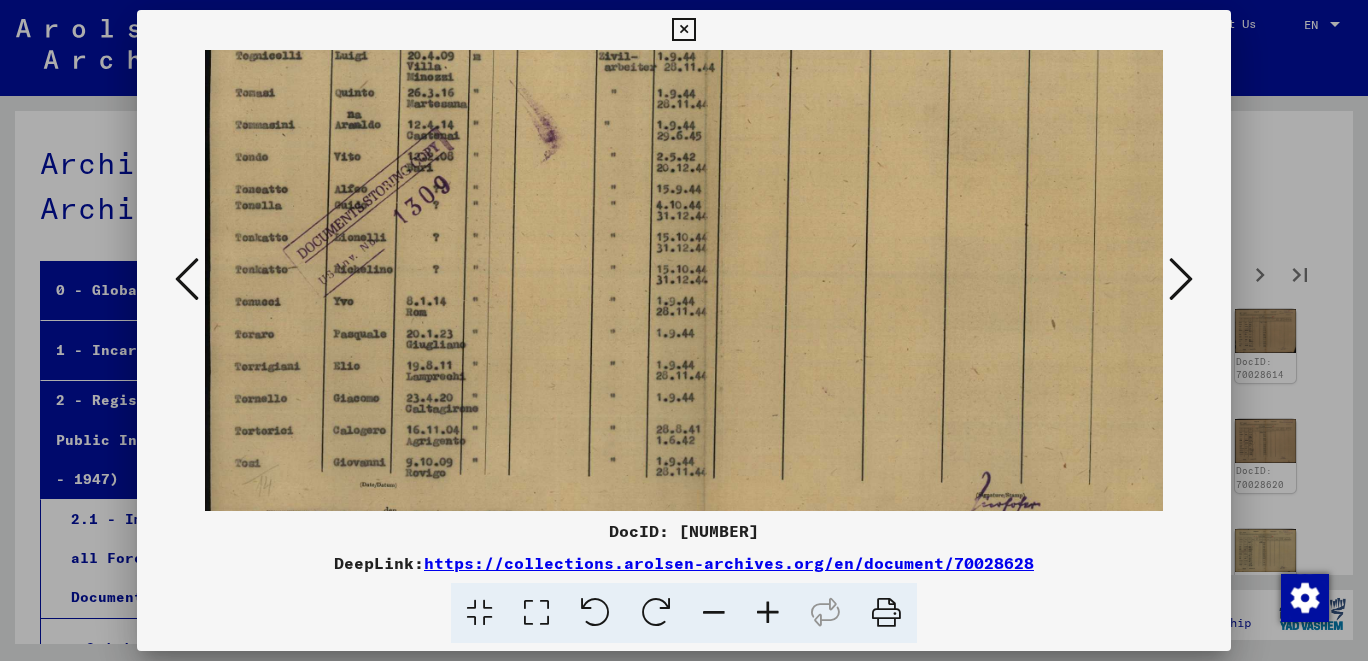 drag, startPoint x: 918, startPoint y: 468, endPoint x: 926, endPoint y: 434, distance: 34.928497 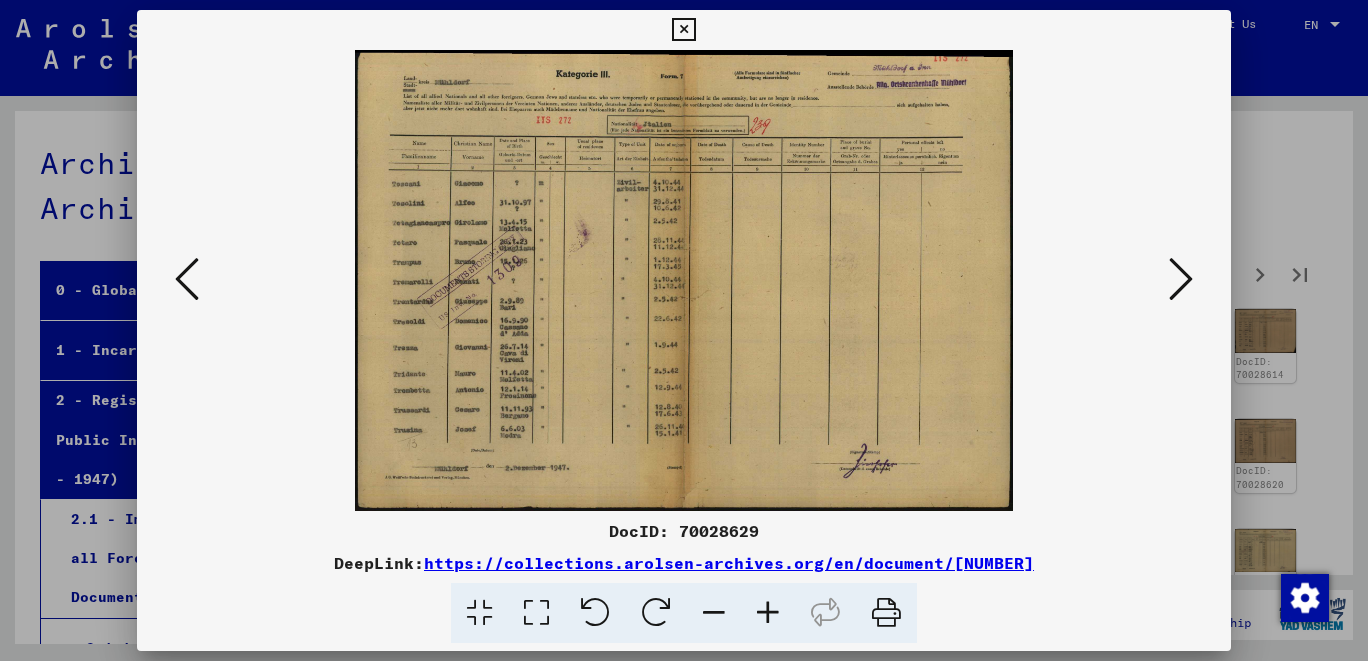 click at bounding box center (768, 613) 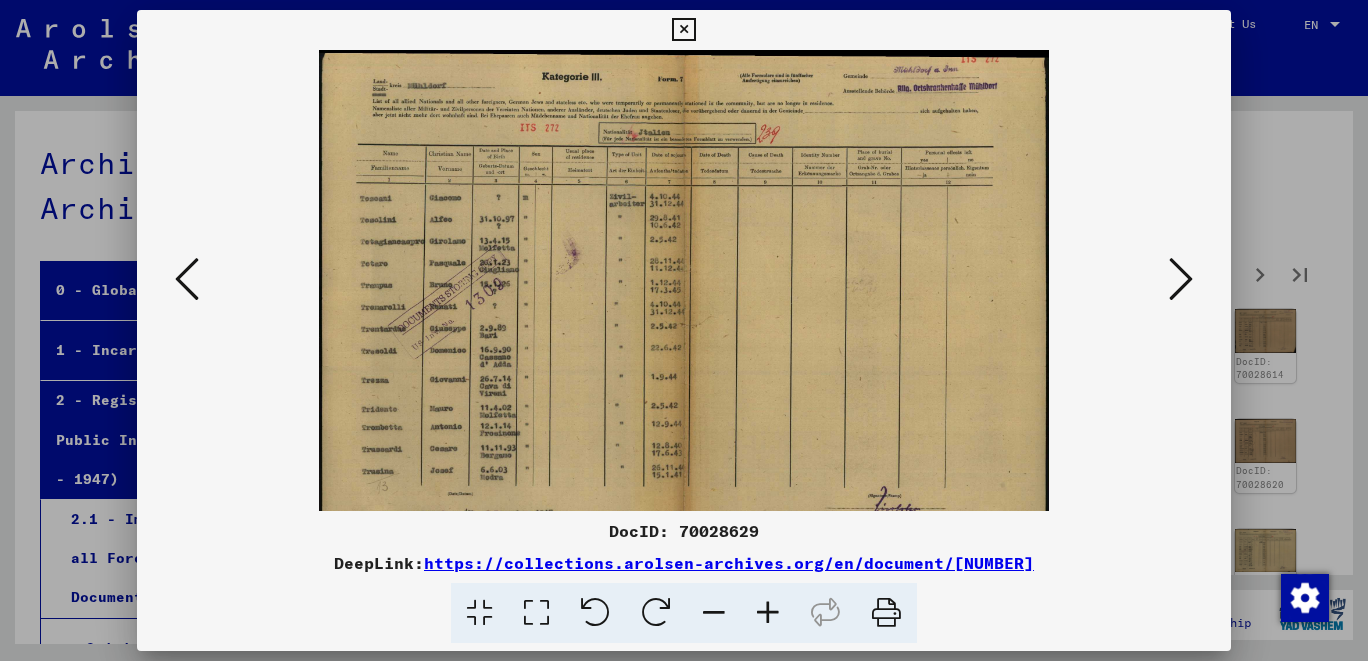 click at bounding box center [768, 613] 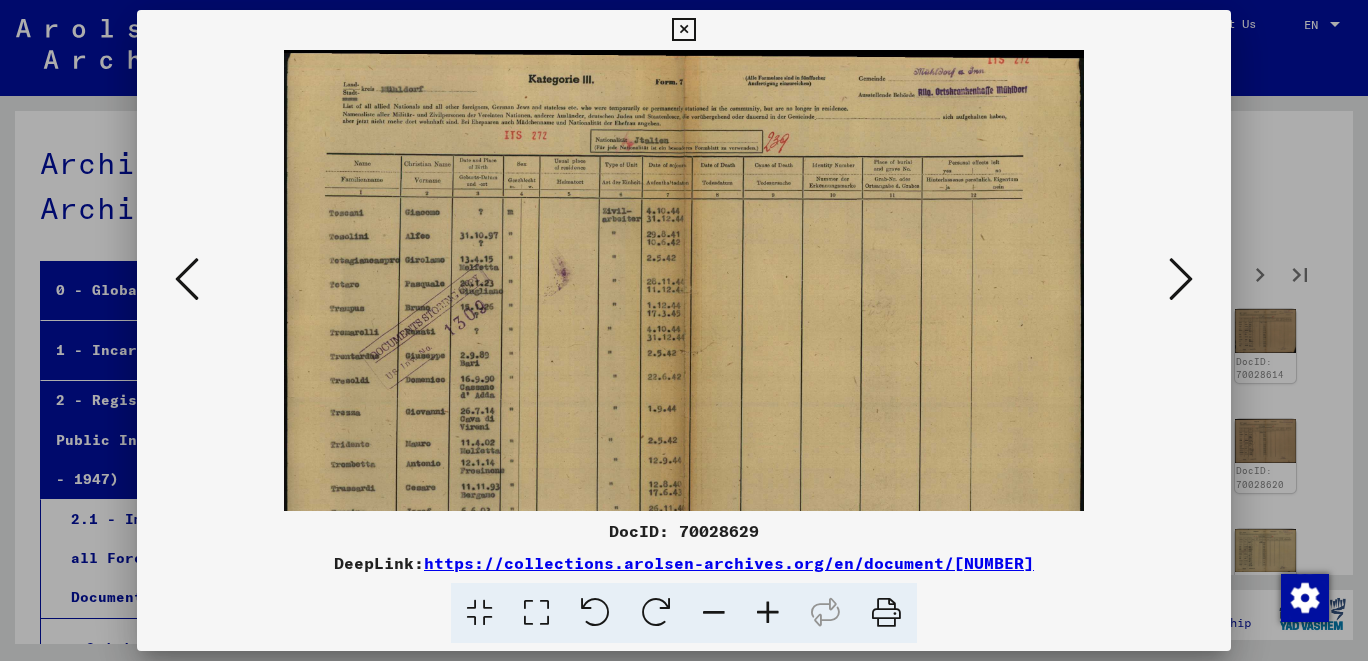 click at bounding box center [768, 613] 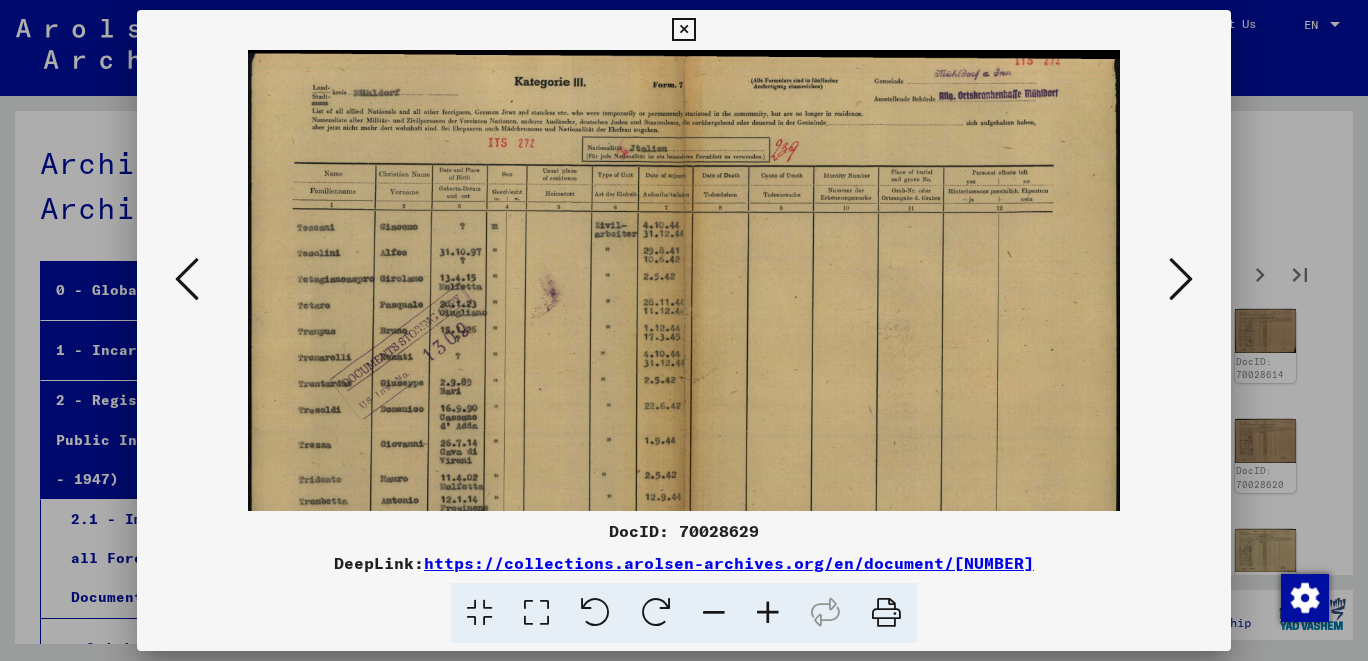 click at bounding box center (768, 613) 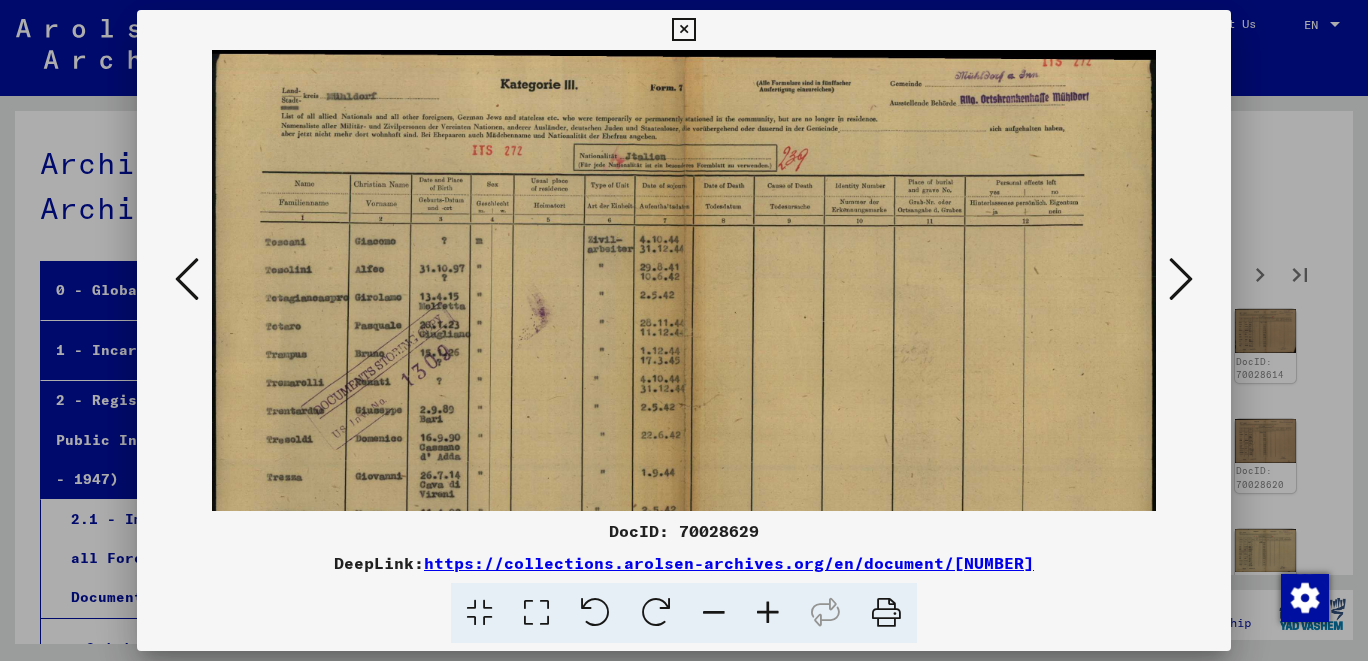 click at bounding box center (768, 613) 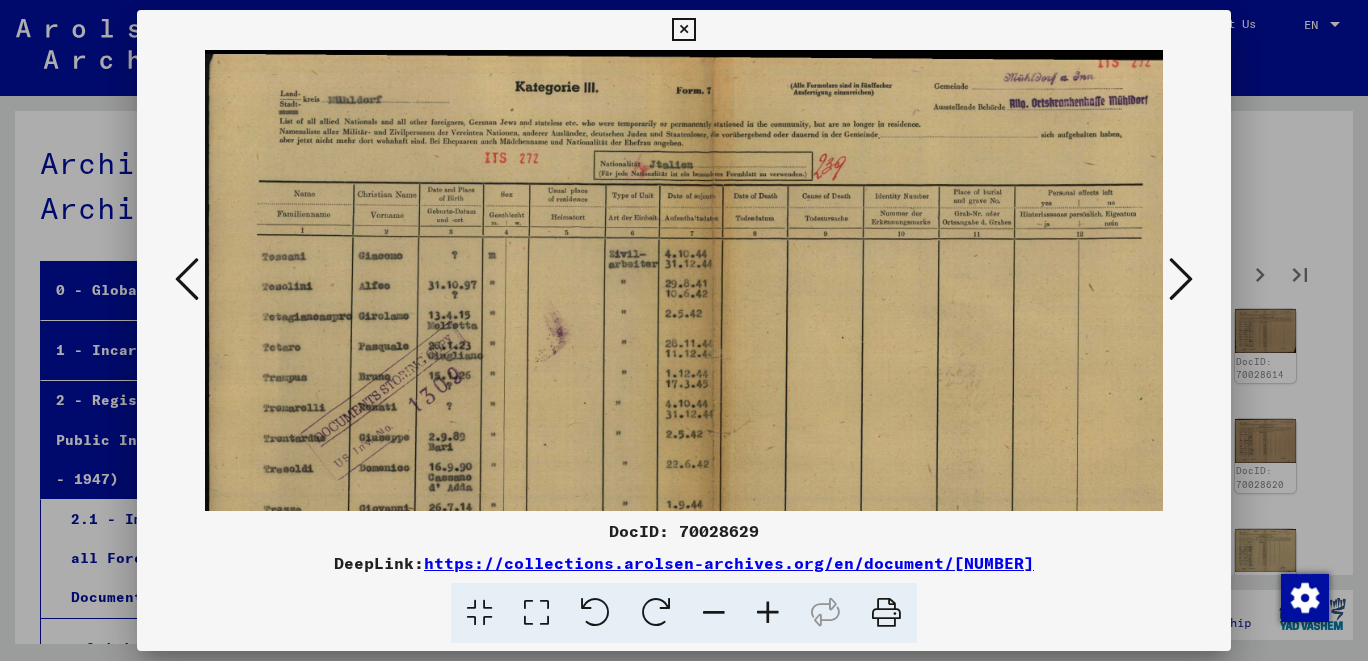 click at bounding box center (768, 613) 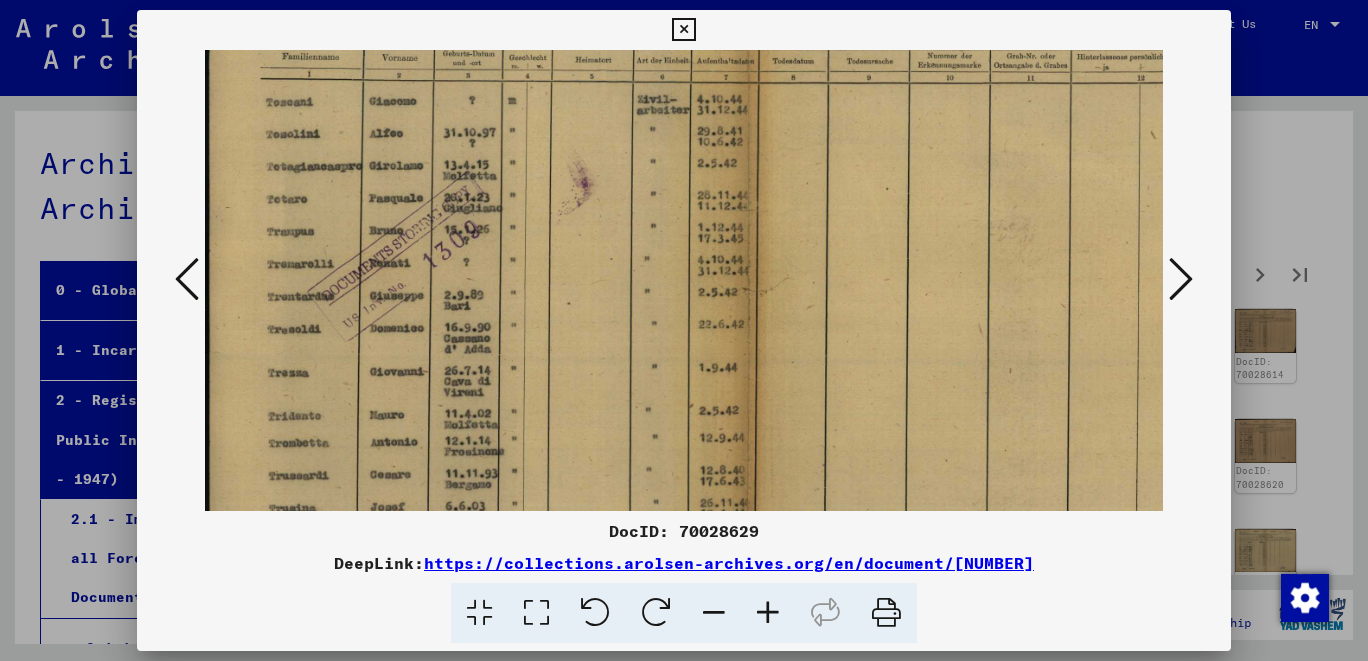 drag, startPoint x: 900, startPoint y: 479, endPoint x: 945, endPoint y: 314, distance: 171.0263 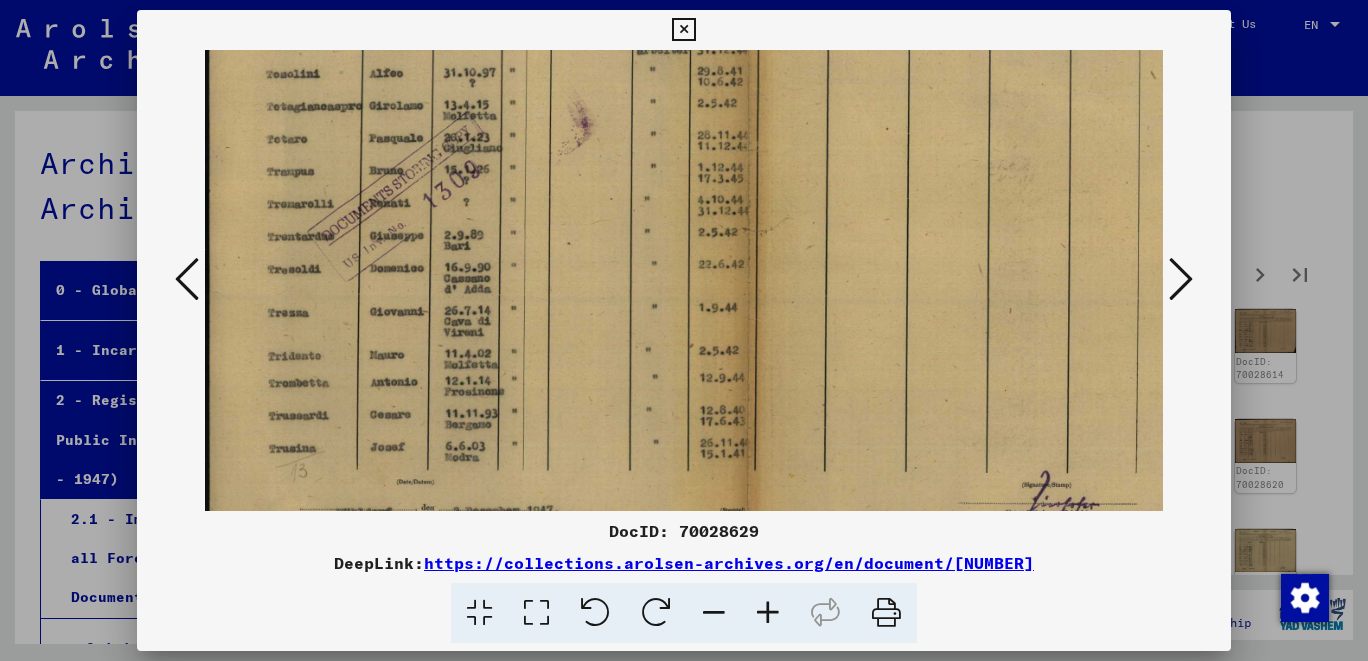 scroll, scrollTop: 232, scrollLeft: 0, axis: vertical 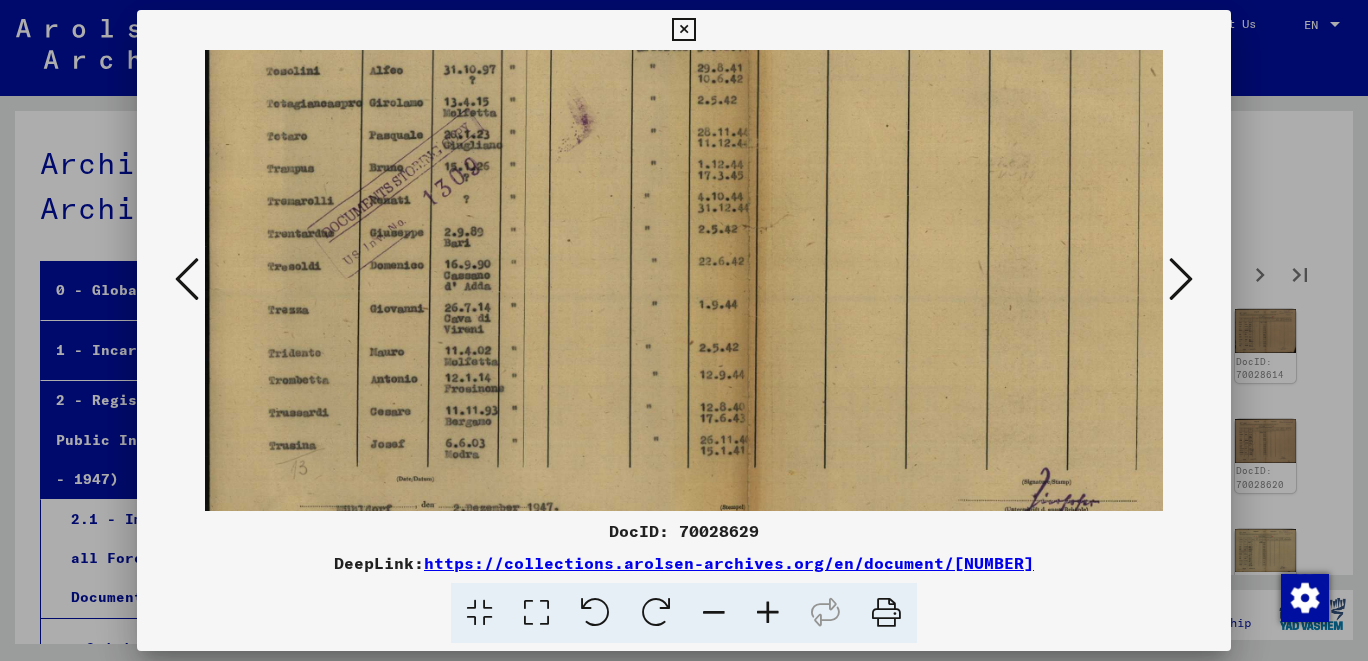 drag, startPoint x: 918, startPoint y: 422, endPoint x: 935, endPoint y: 360, distance: 64.288414 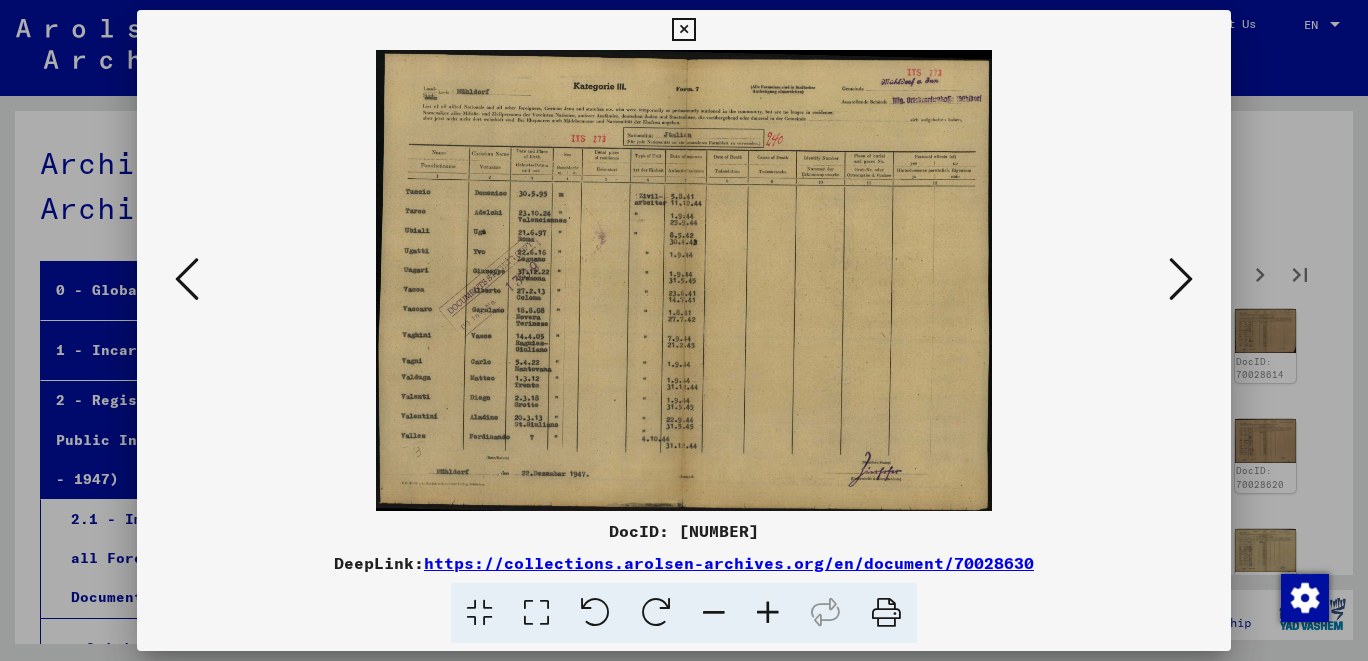 click at bounding box center (768, 613) 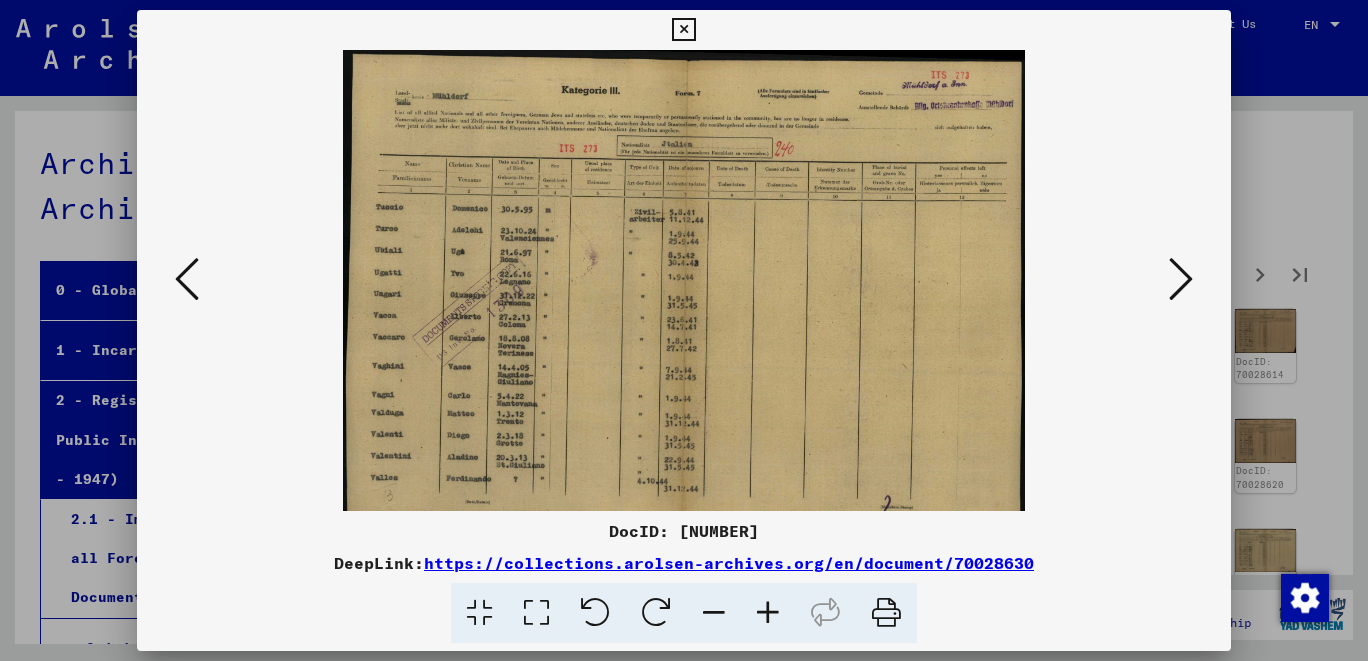 click at bounding box center [768, 613] 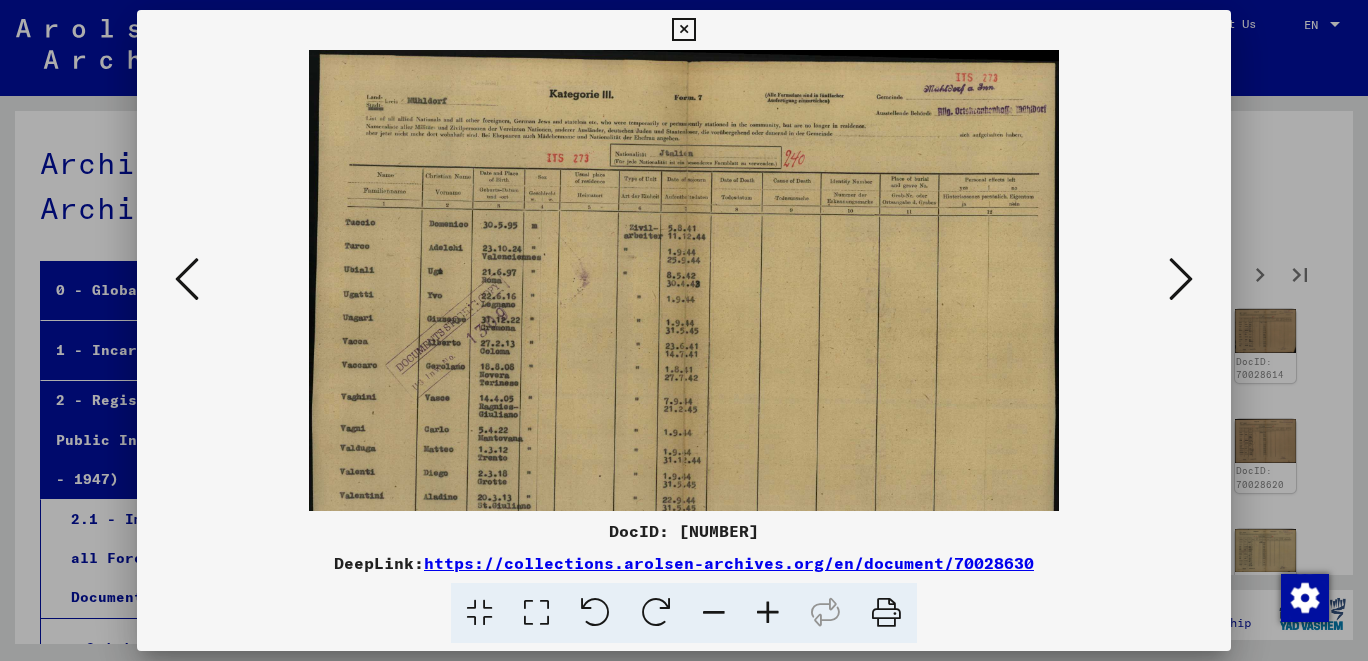 click at bounding box center (768, 613) 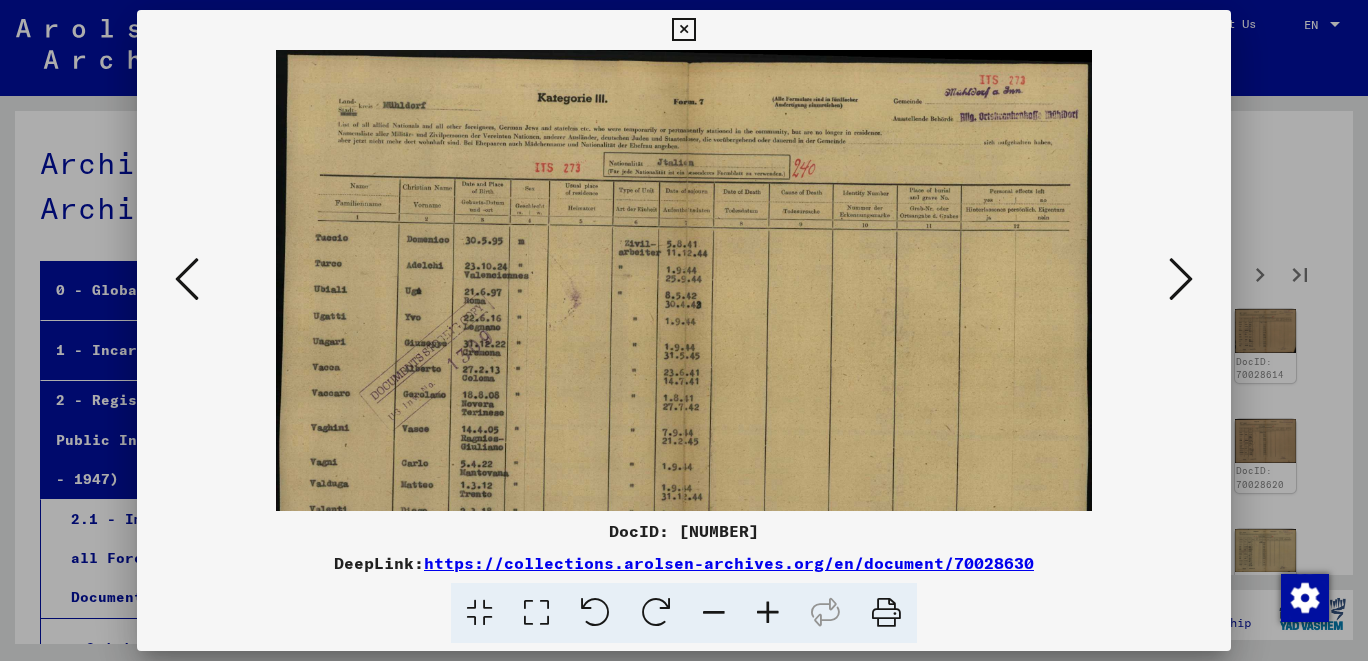 click at bounding box center [768, 613] 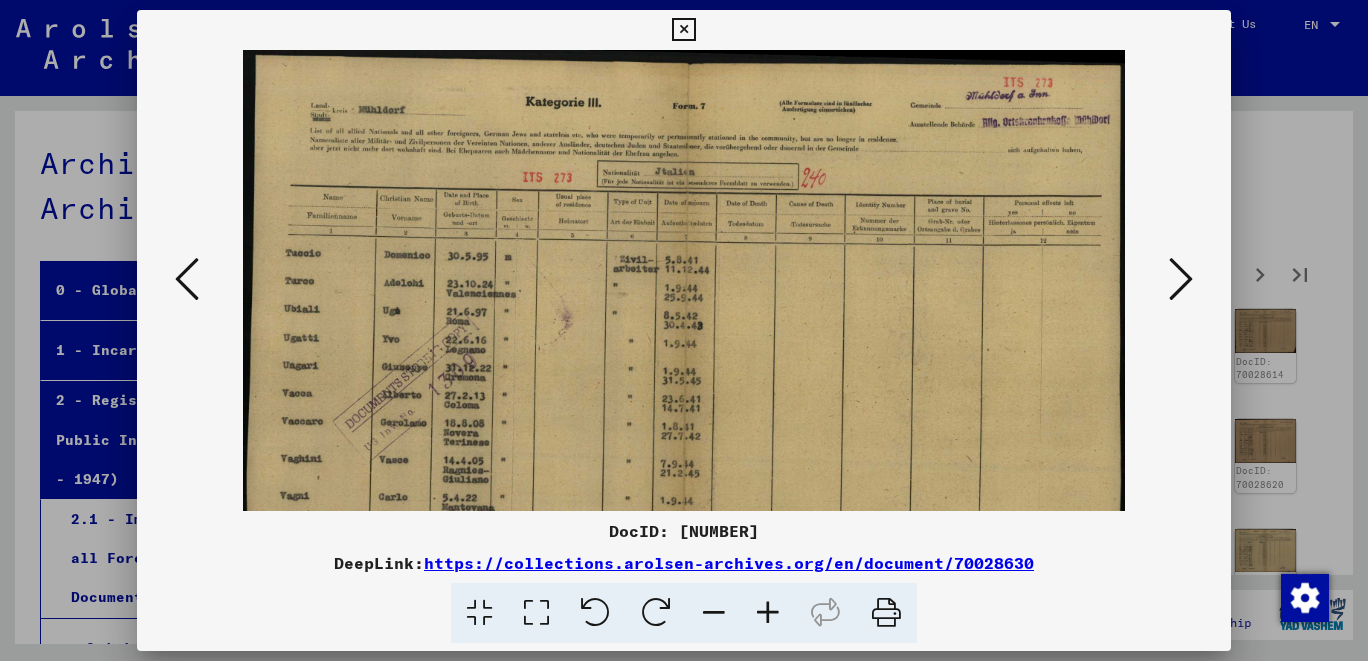 click at bounding box center [768, 613] 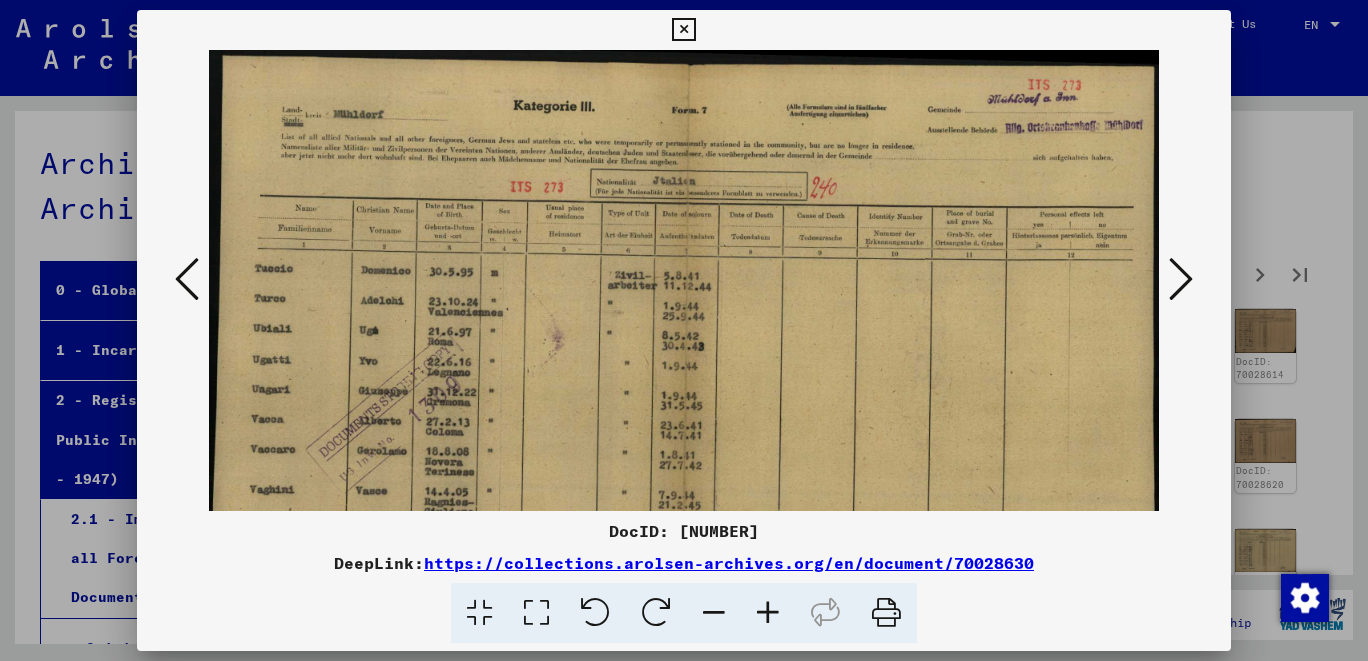 click at bounding box center [768, 613] 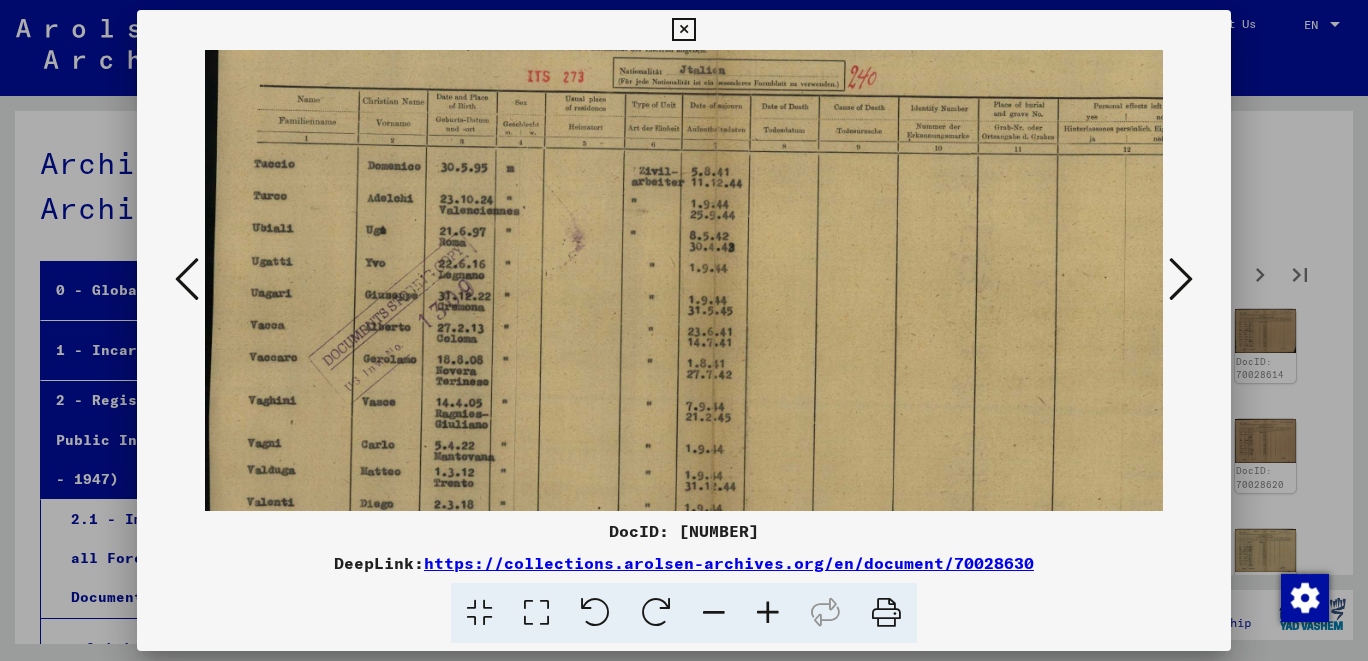 drag, startPoint x: 937, startPoint y: 454, endPoint x: 951, endPoint y: 324, distance: 130.75168 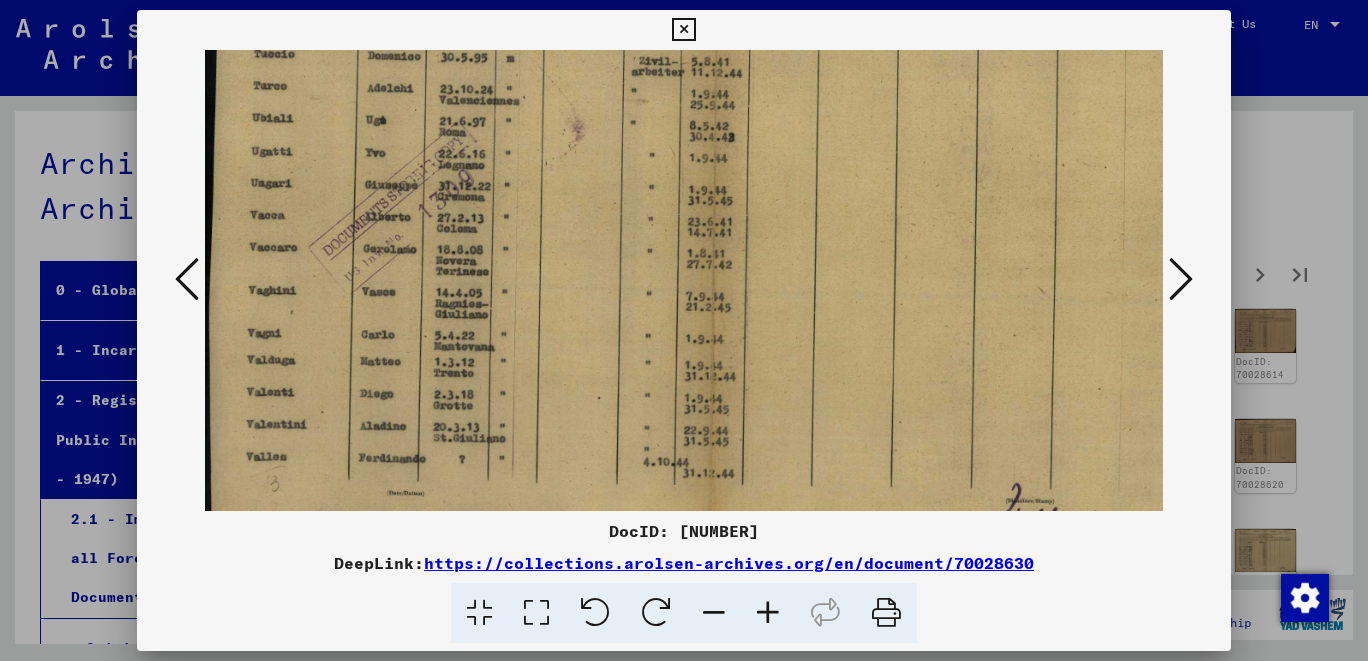 scroll, scrollTop: 243, scrollLeft: 0, axis: vertical 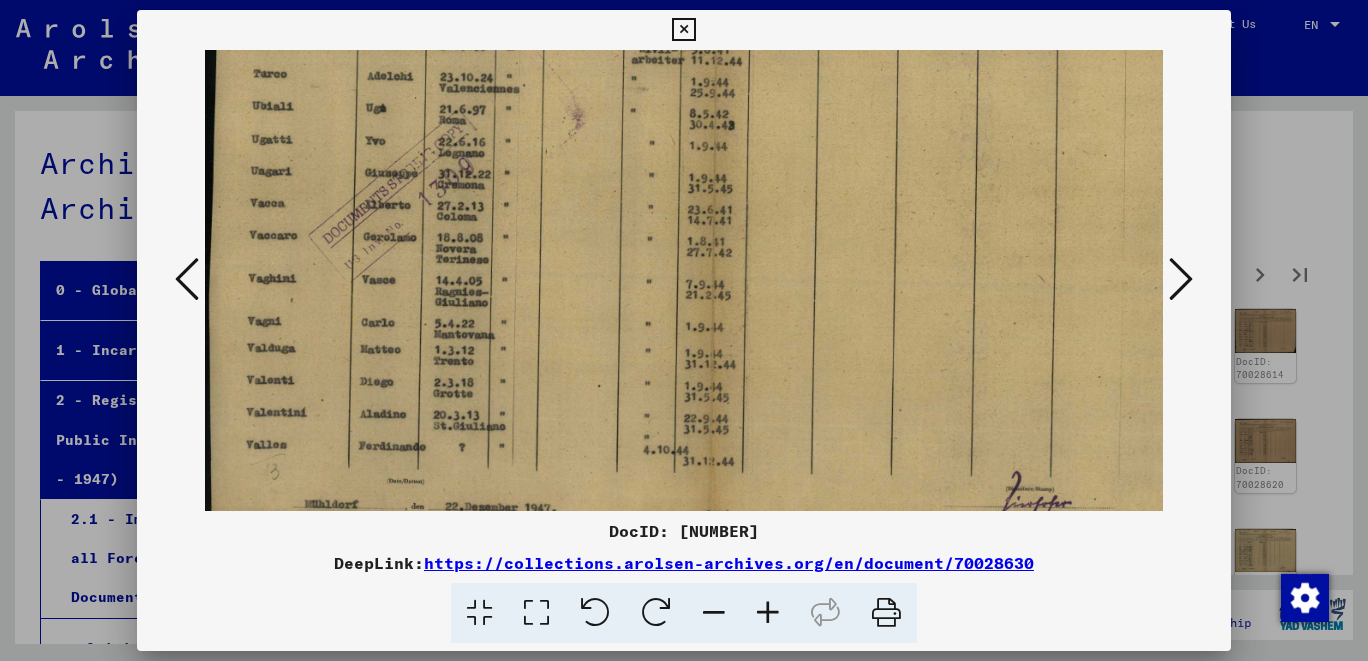 drag, startPoint x: 917, startPoint y: 445, endPoint x: 935, endPoint y: 348, distance: 98.65597 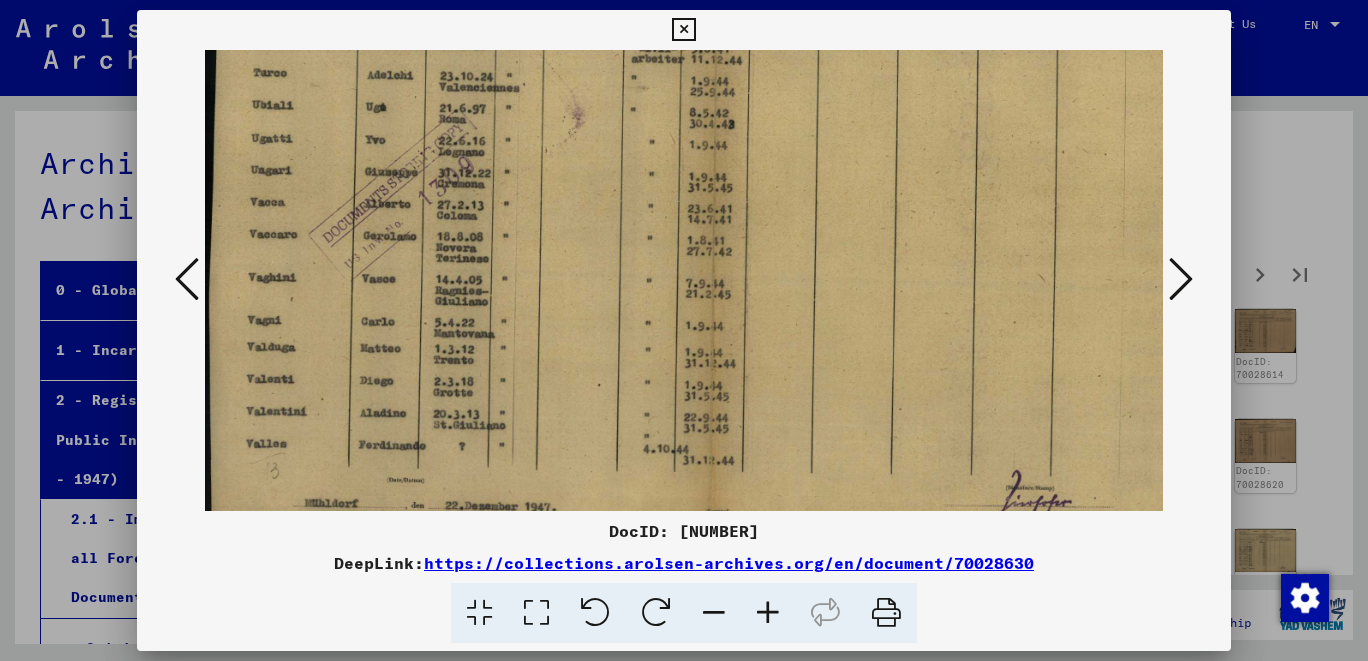 scroll, scrollTop: 300, scrollLeft: 0, axis: vertical 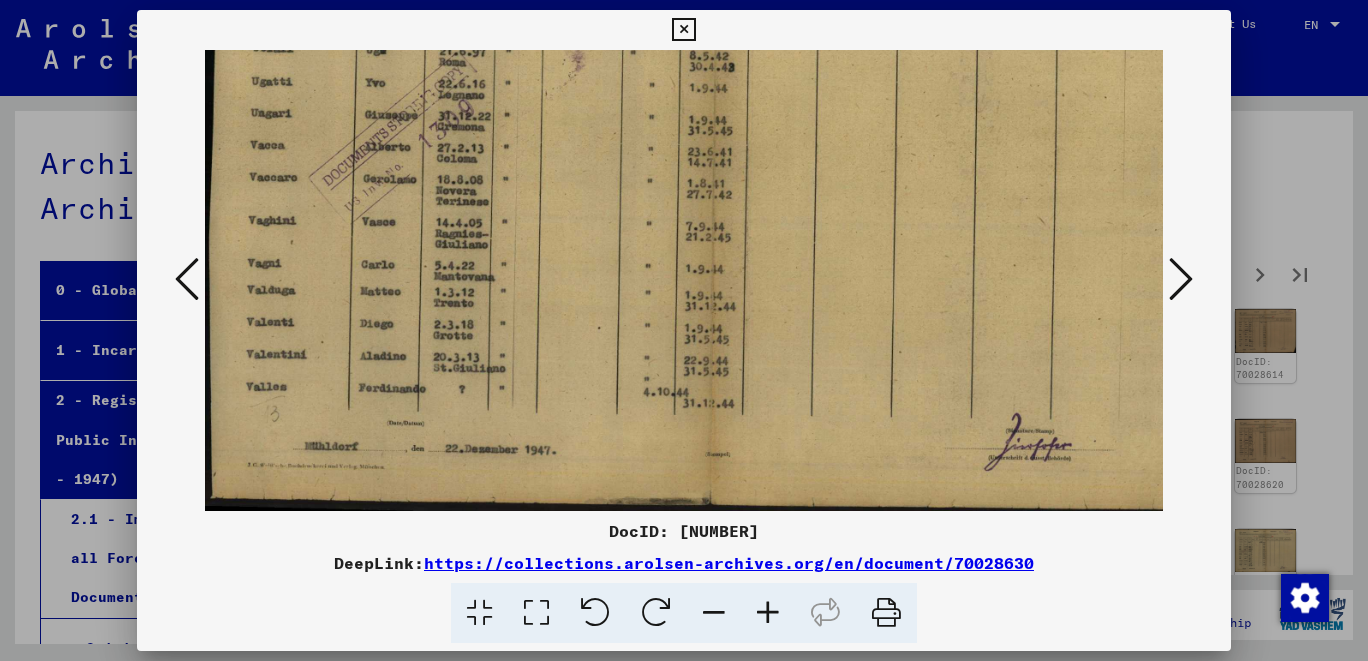drag, startPoint x: 1004, startPoint y: 389, endPoint x: 1018, endPoint y: 331, distance: 59.665737 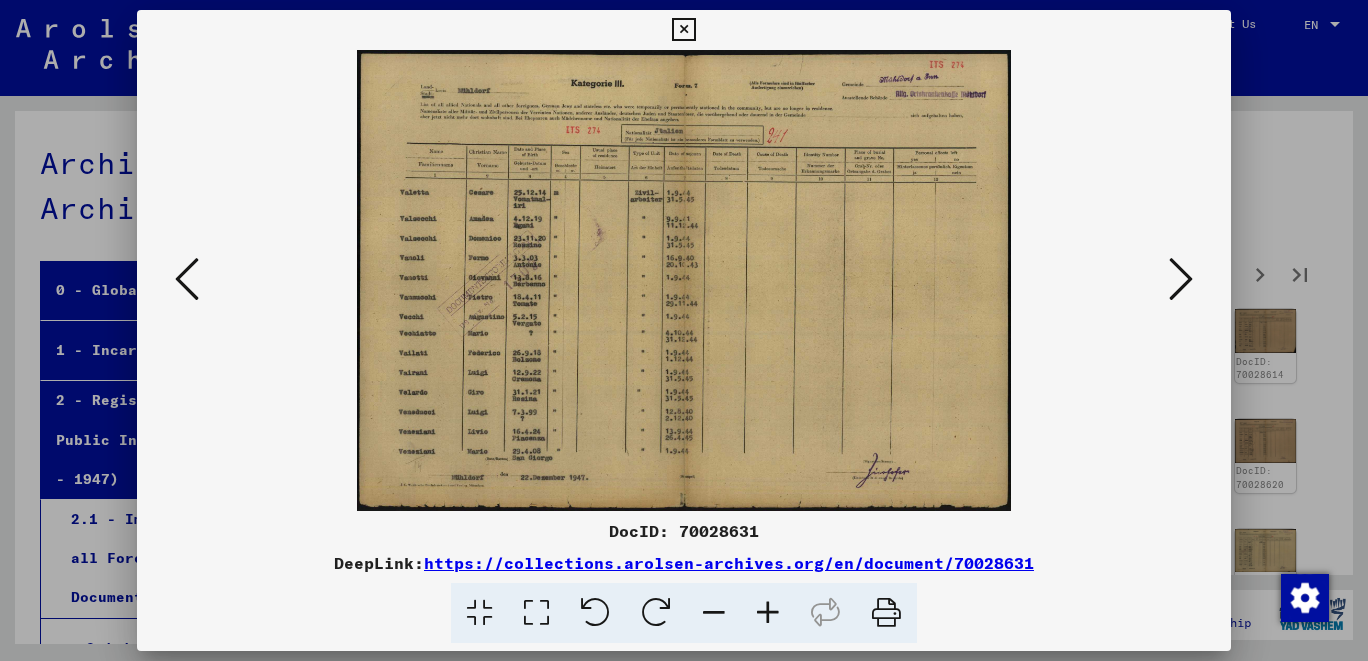 click at bounding box center (768, 613) 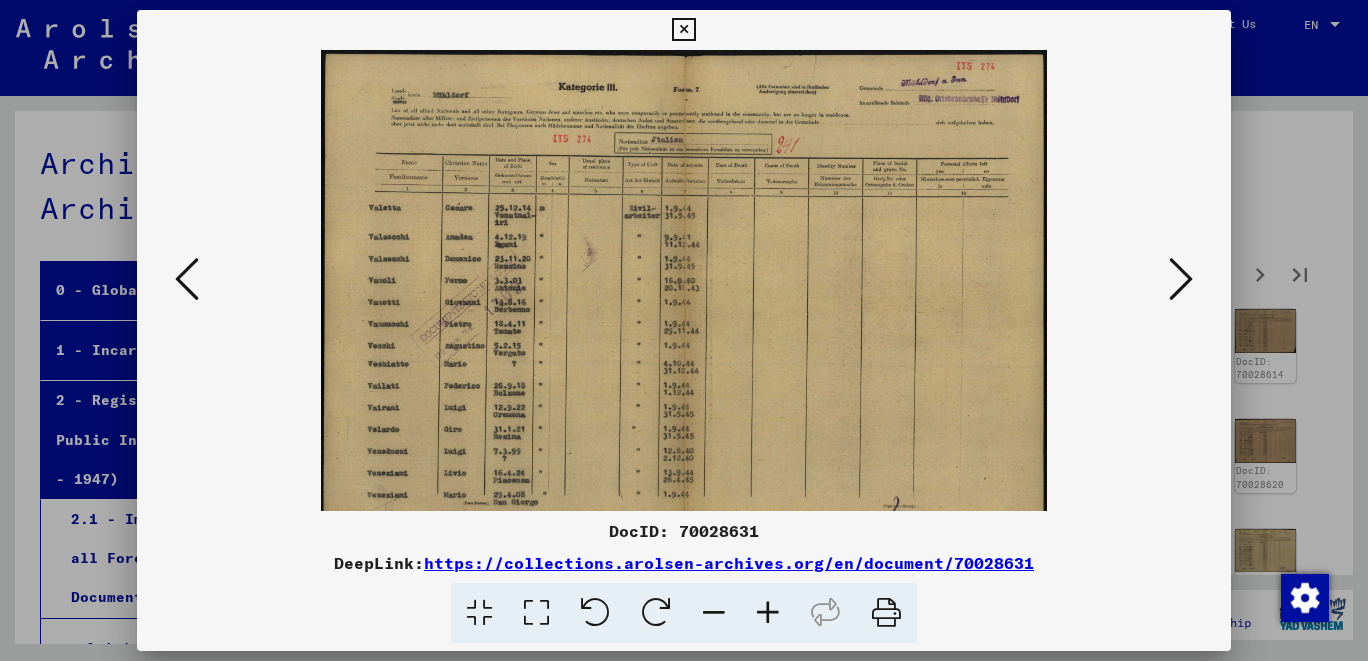click at bounding box center (768, 613) 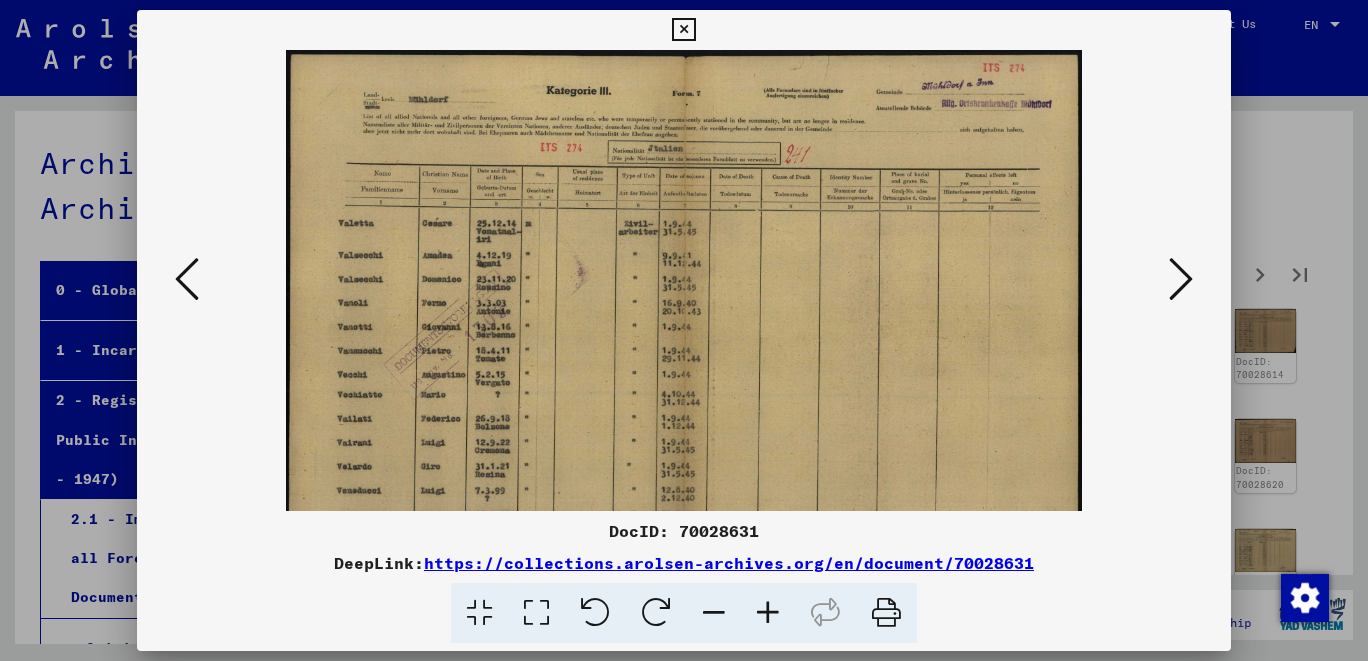 click at bounding box center (768, 613) 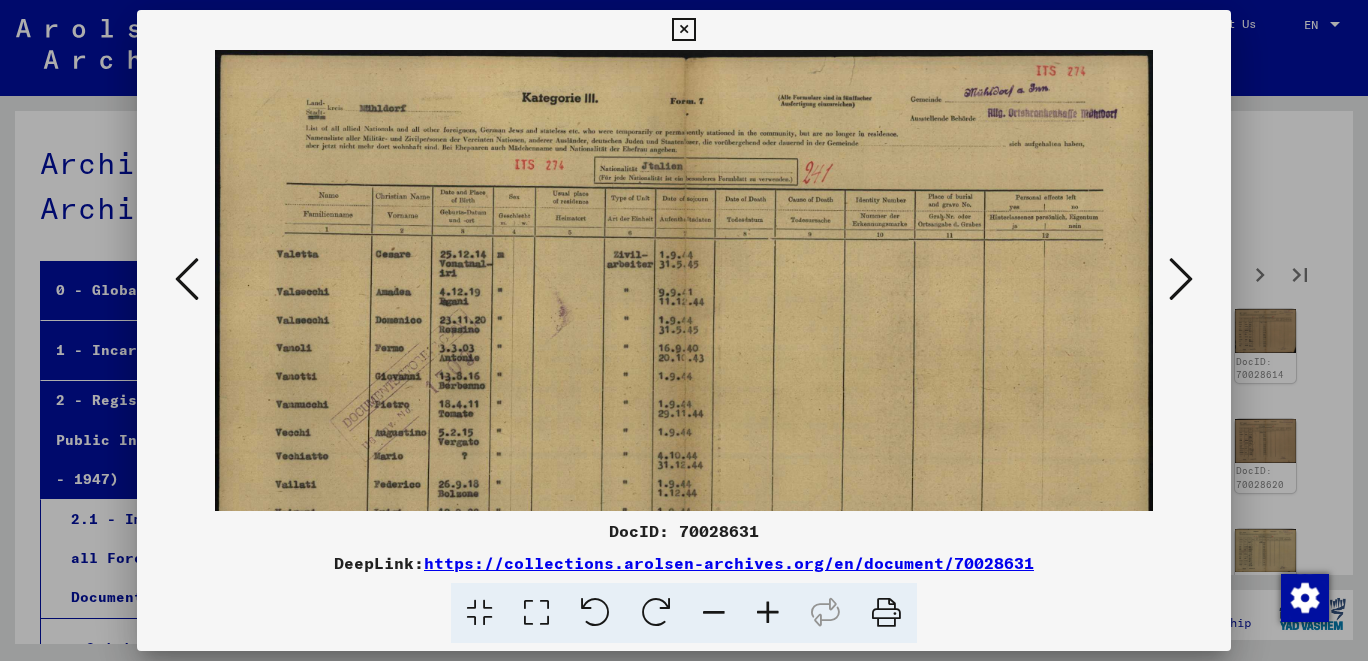 click at bounding box center [768, 613] 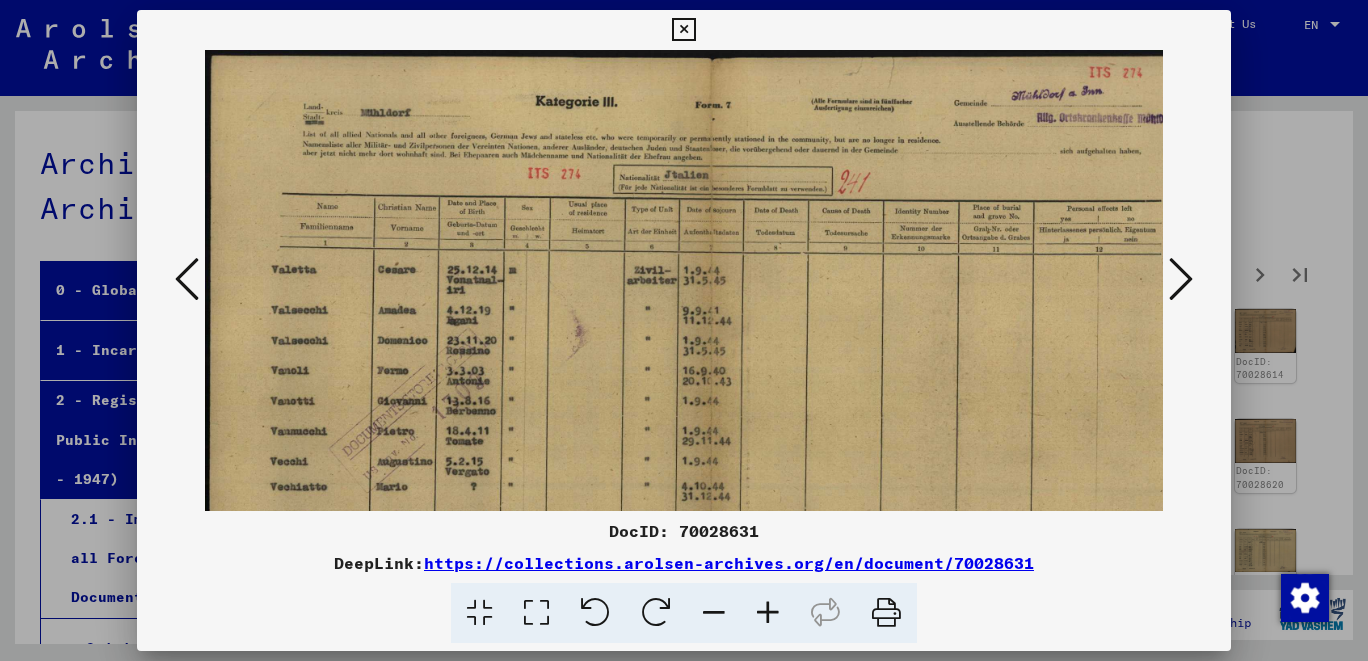 click at bounding box center (768, 613) 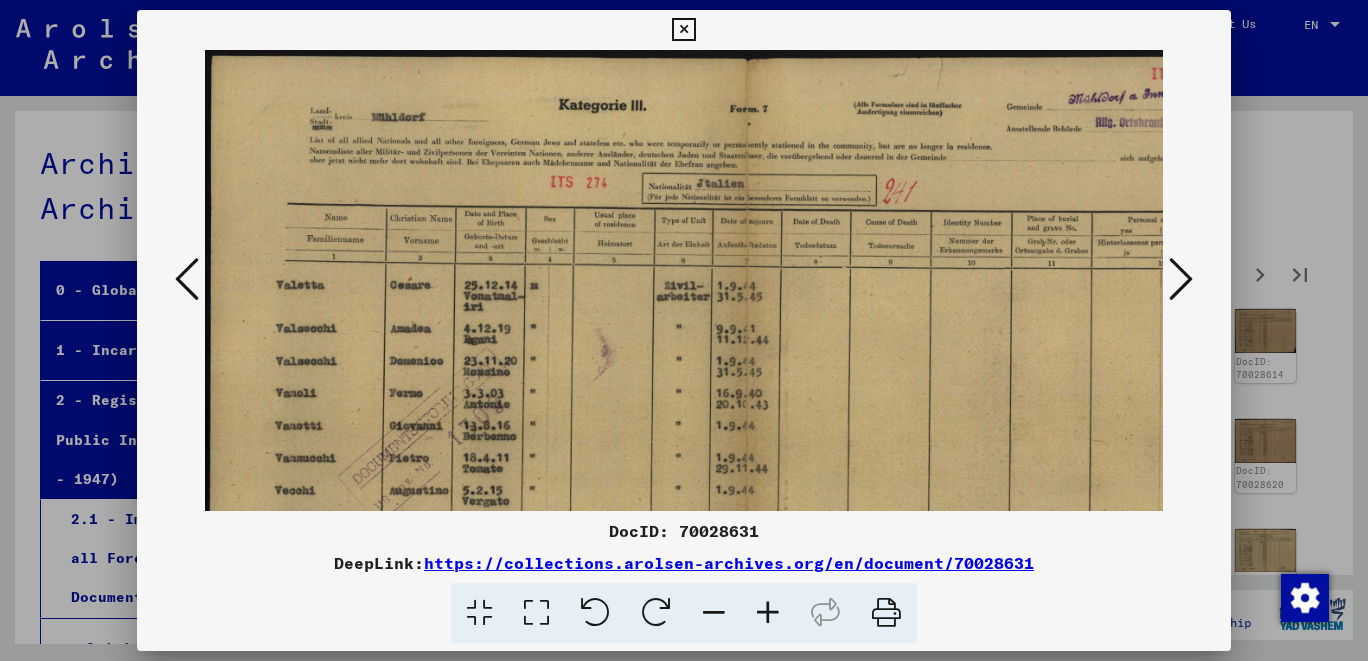 click at bounding box center [768, 613] 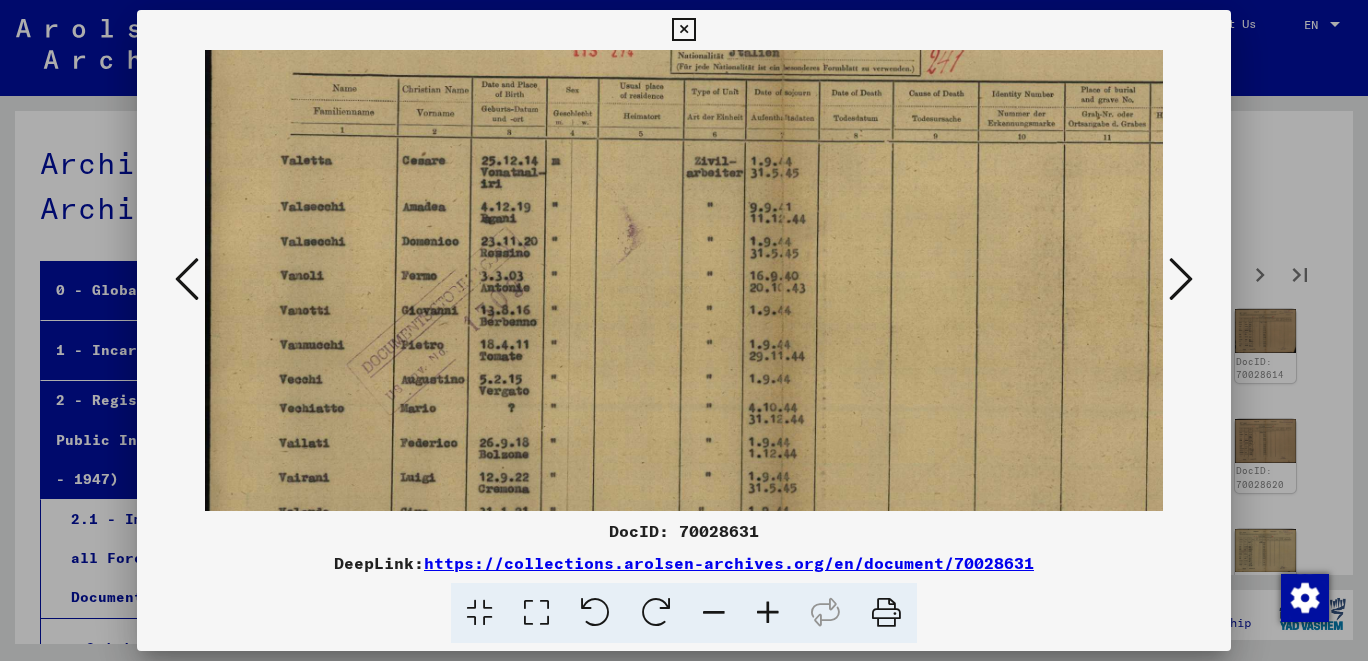 drag, startPoint x: 910, startPoint y: 476, endPoint x: 944, endPoint y: 327, distance: 152.82997 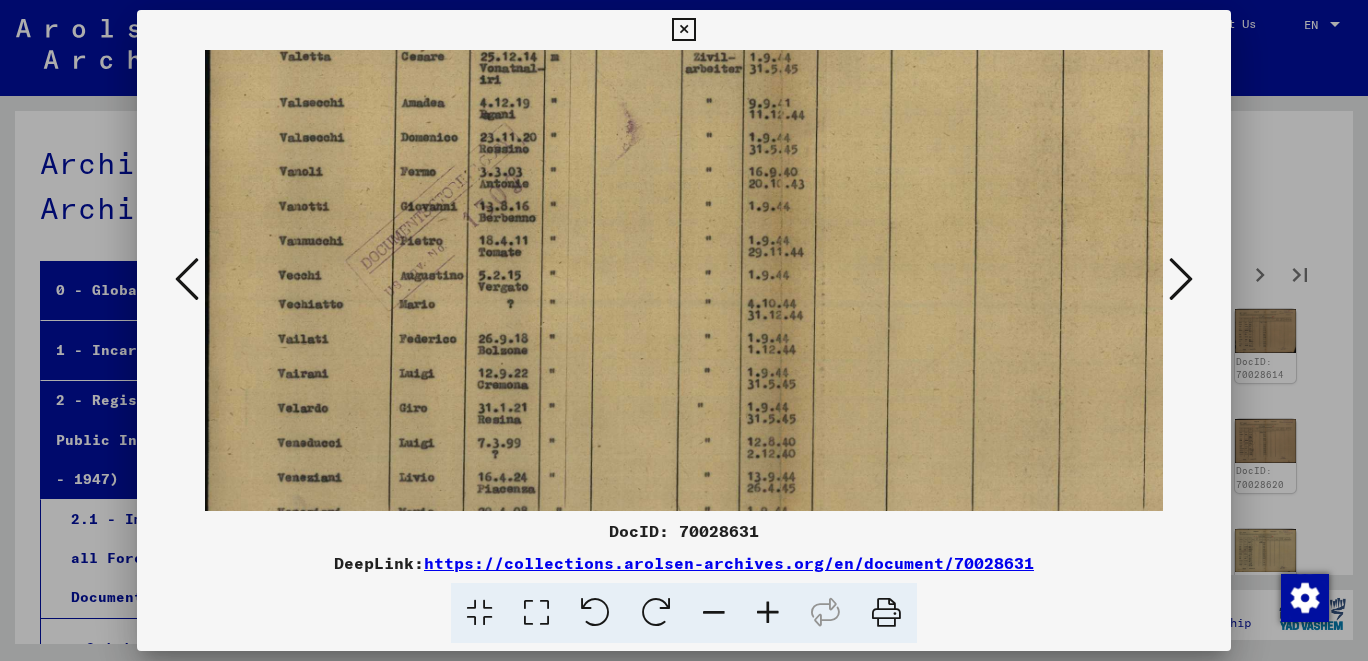 scroll, scrollTop: 244, scrollLeft: 1, axis: both 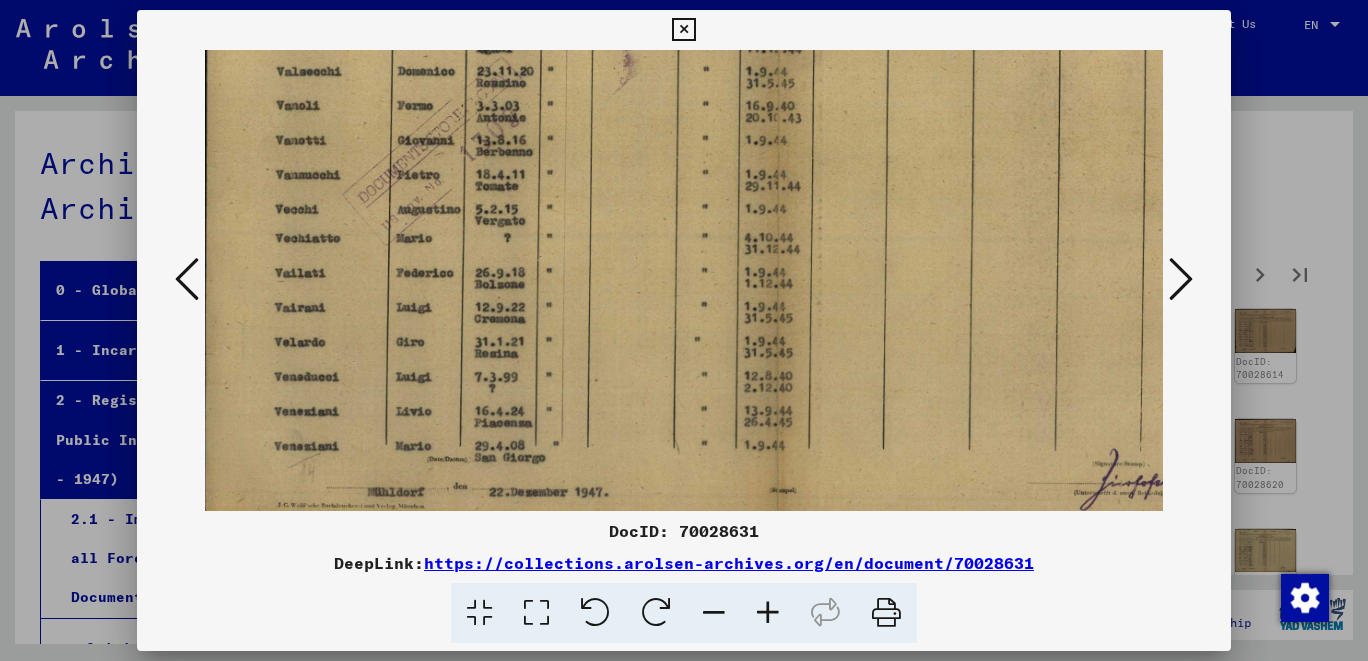 drag, startPoint x: 978, startPoint y: 450, endPoint x: 980, endPoint y: 386, distance: 64.03124 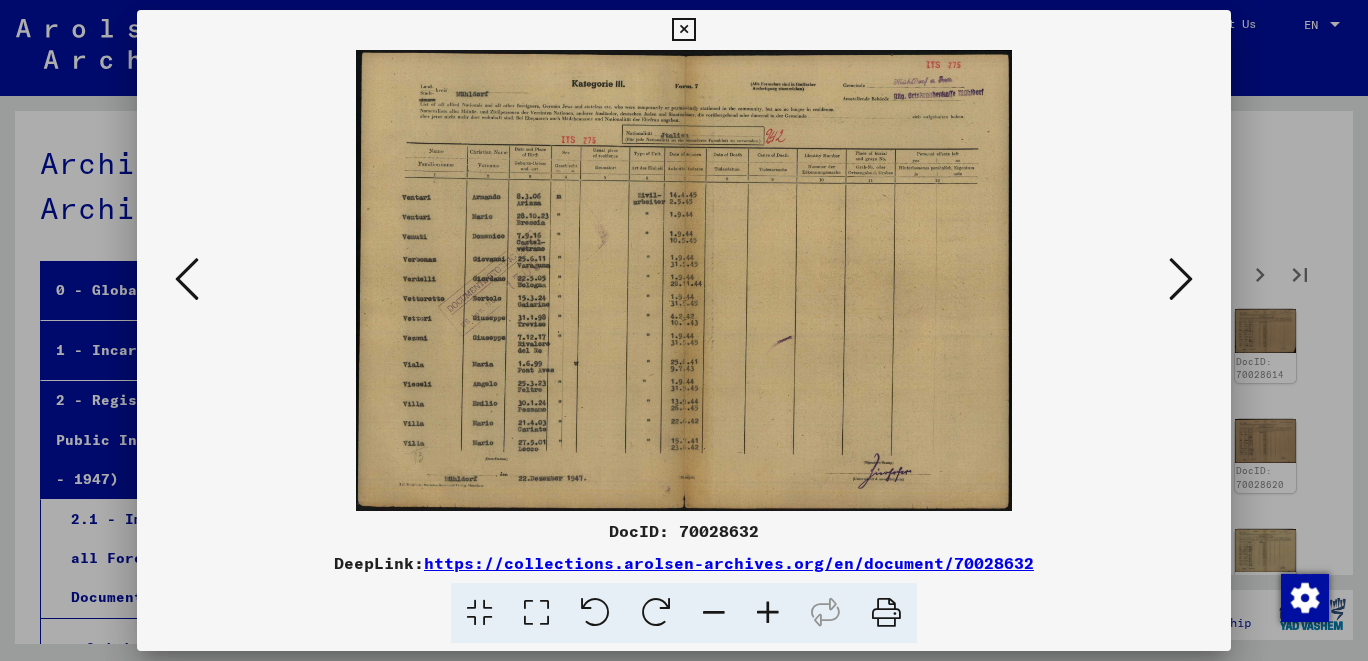 click at bounding box center [768, 613] 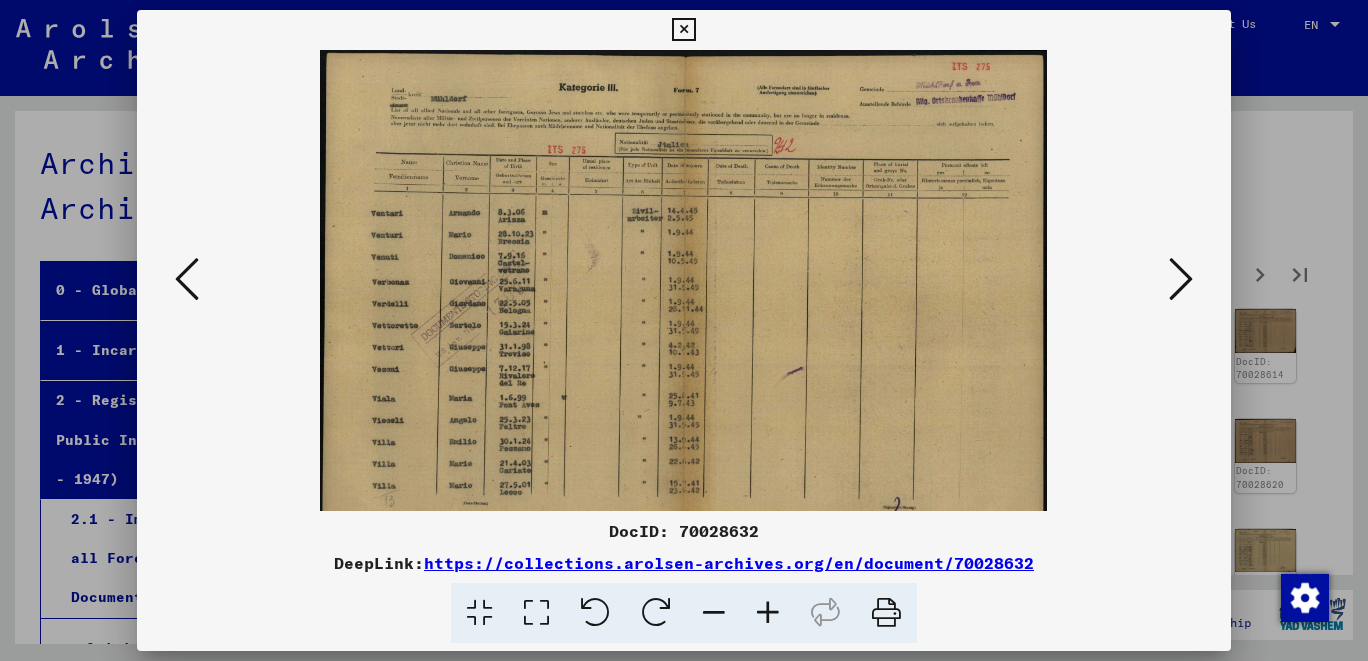 click at bounding box center (768, 613) 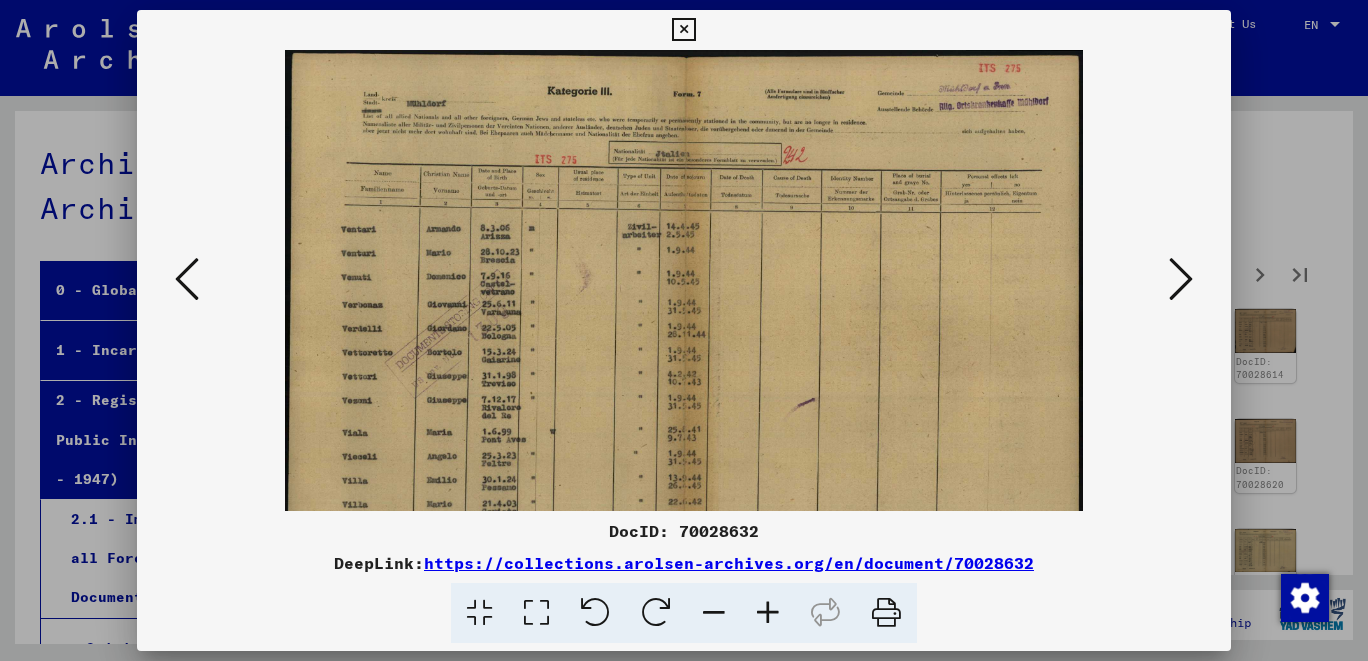 click at bounding box center [768, 613] 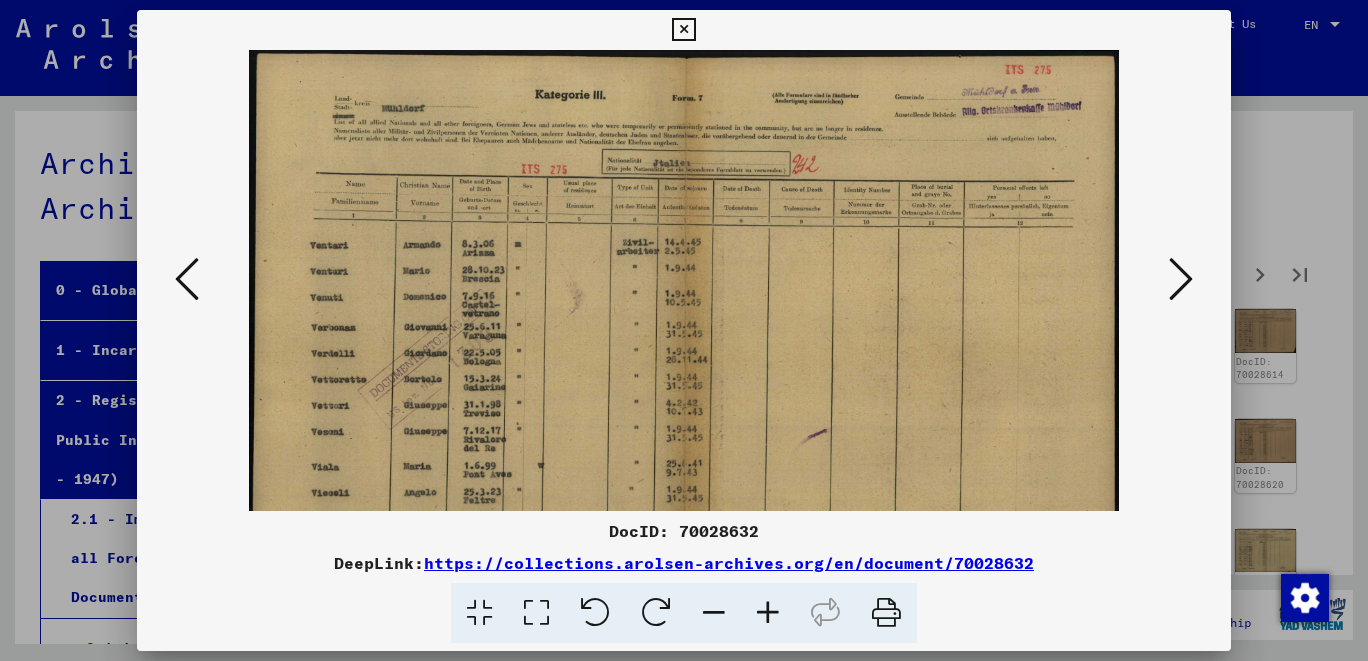 click at bounding box center (768, 613) 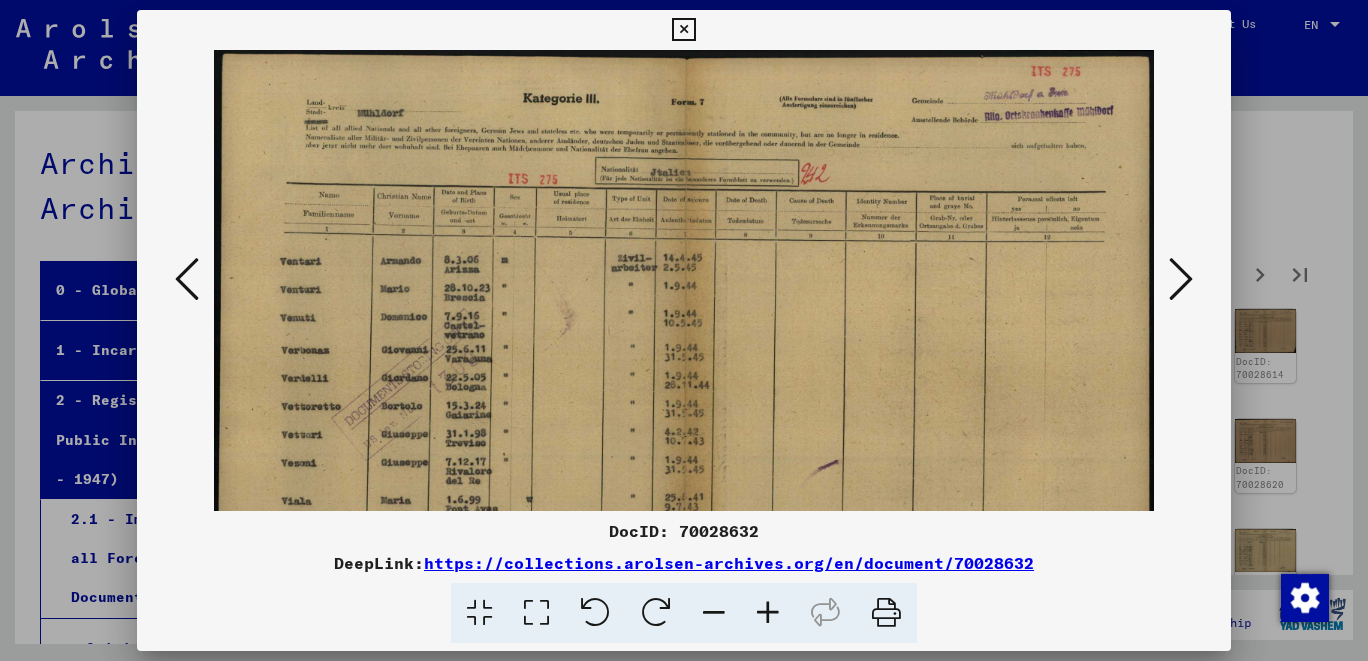 click at bounding box center (768, 613) 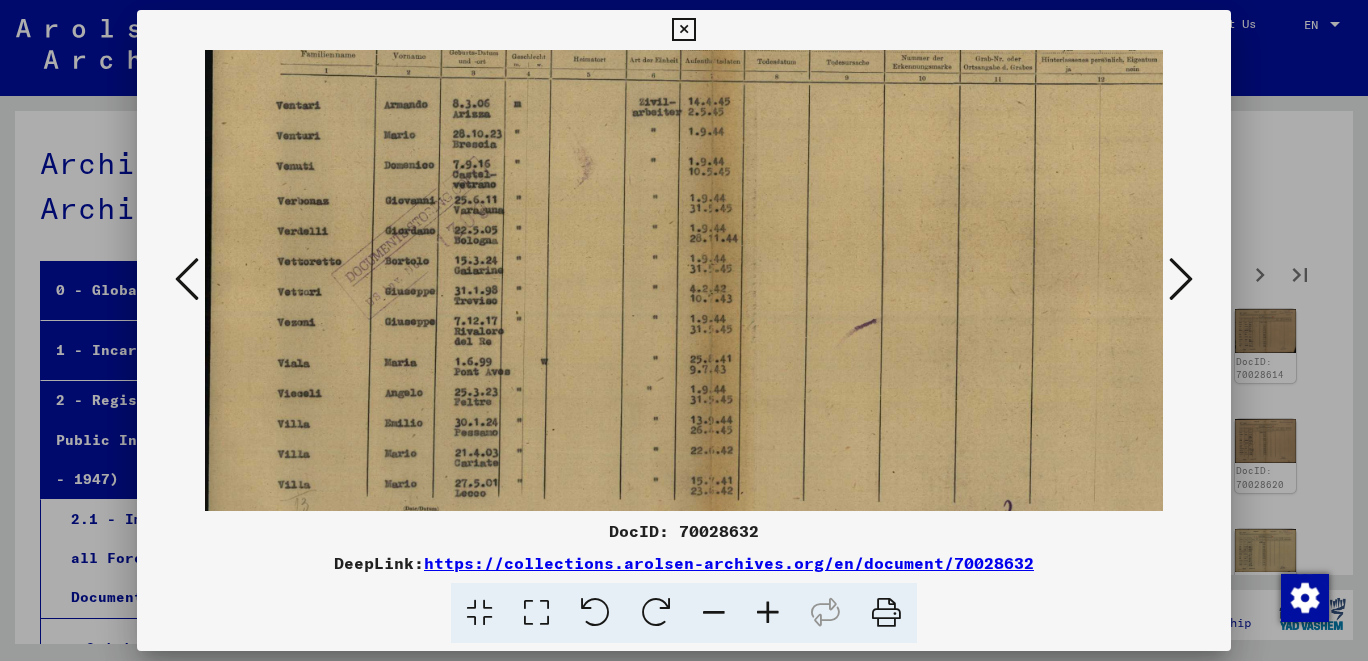 drag, startPoint x: 906, startPoint y: 468, endPoint x: 932, endPoint y: 298, distance: 171.97675 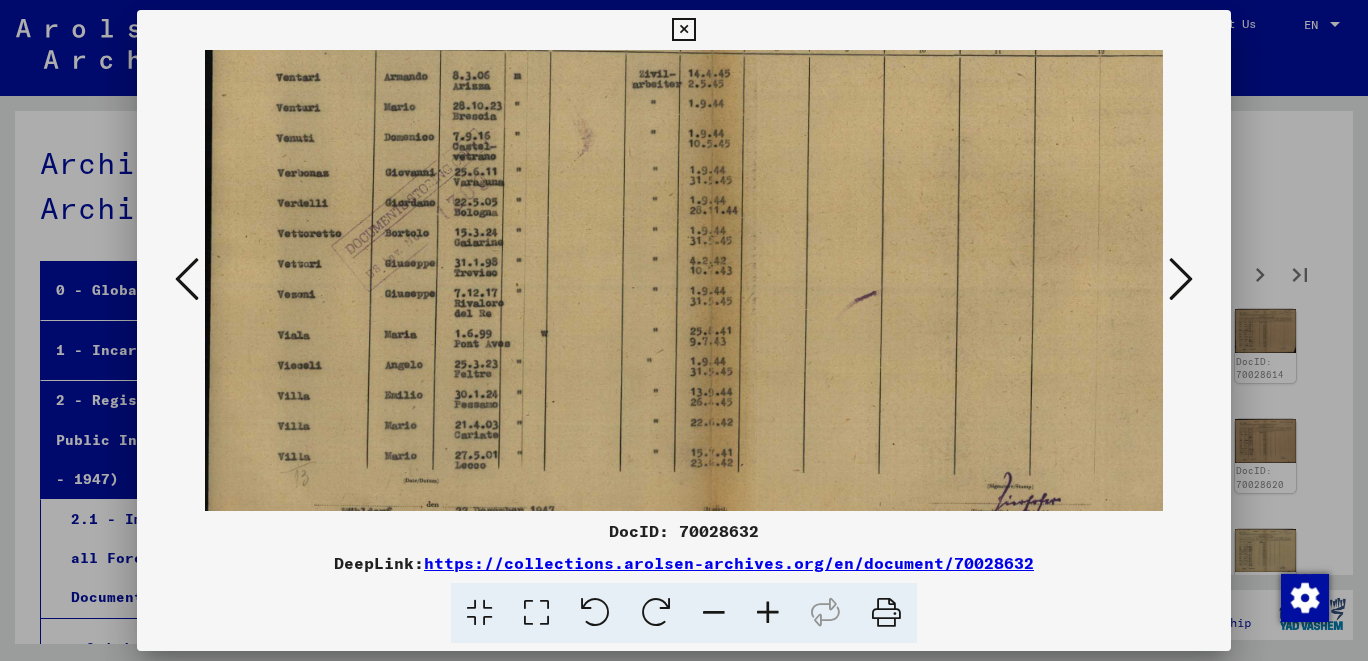 scroll, scrollTop: 203, scrollLeft: 0, axis: vertical 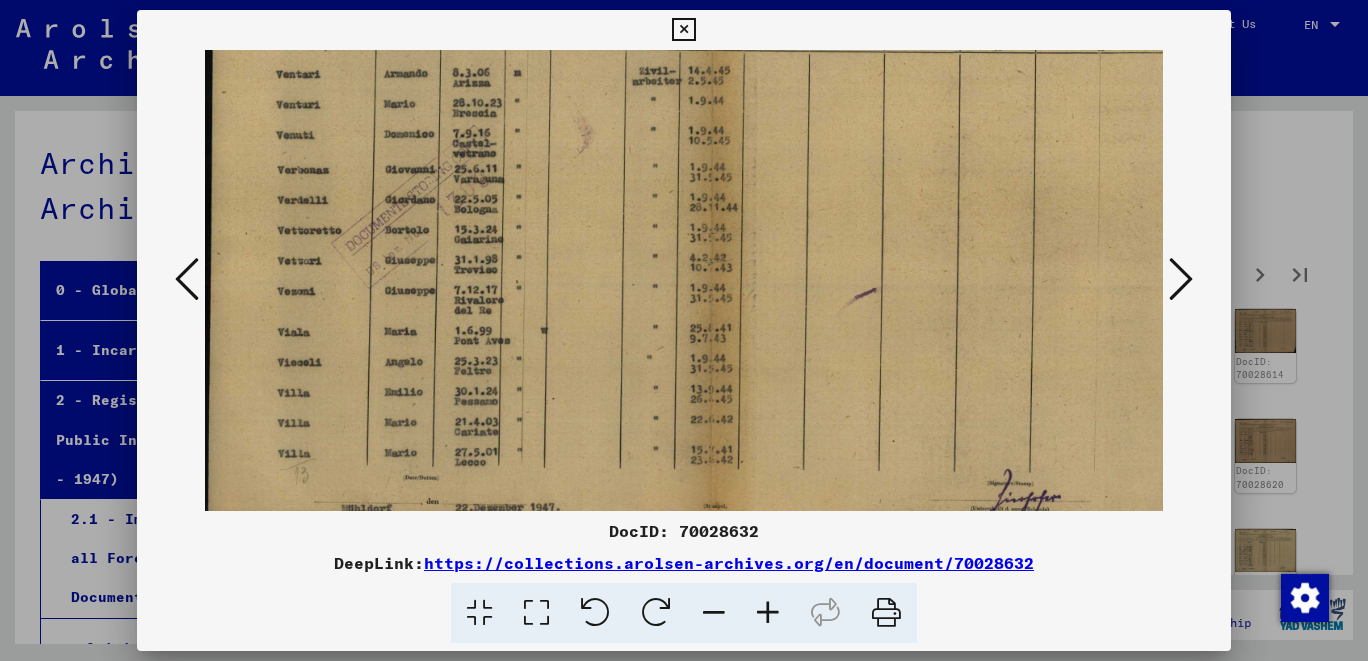 drag, startPoint x: 942, startPoint y: 425, endPoint x: 946, endPoint y: 395, distance: 30.265491 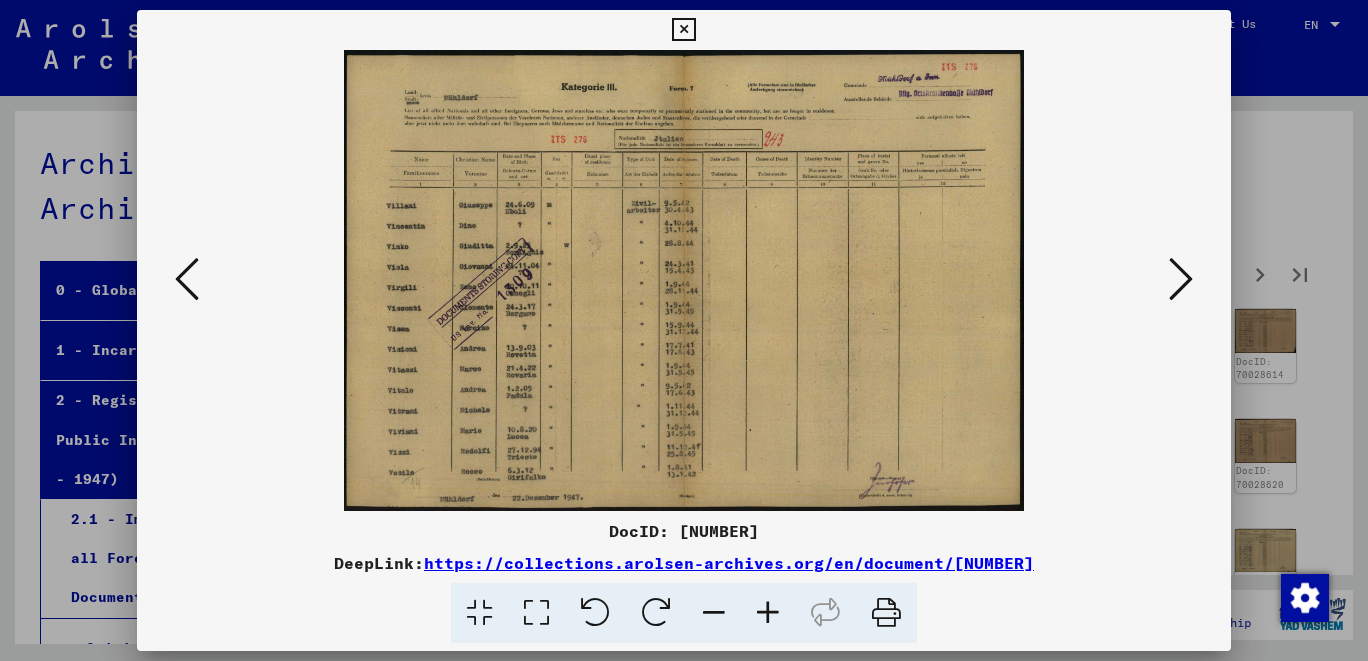 scroll, scrollTop: 0, scrollLeft: 0, axis: both 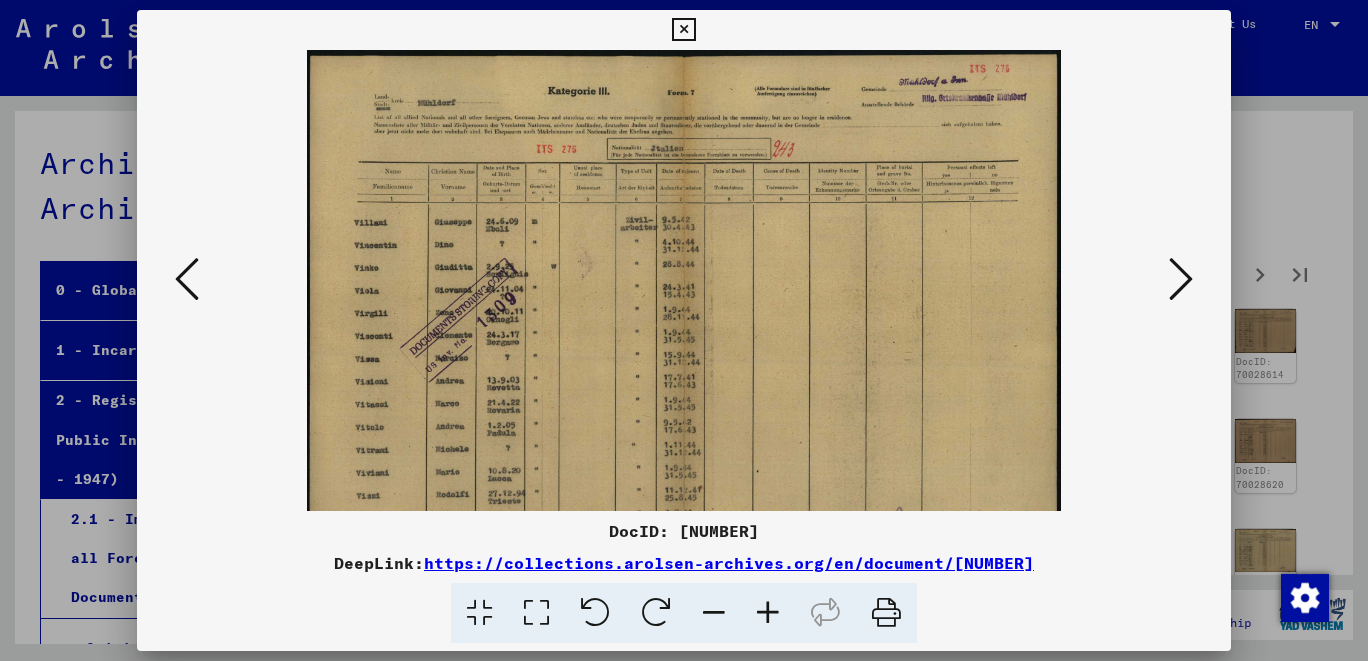 click at bounding box center [768, 613] 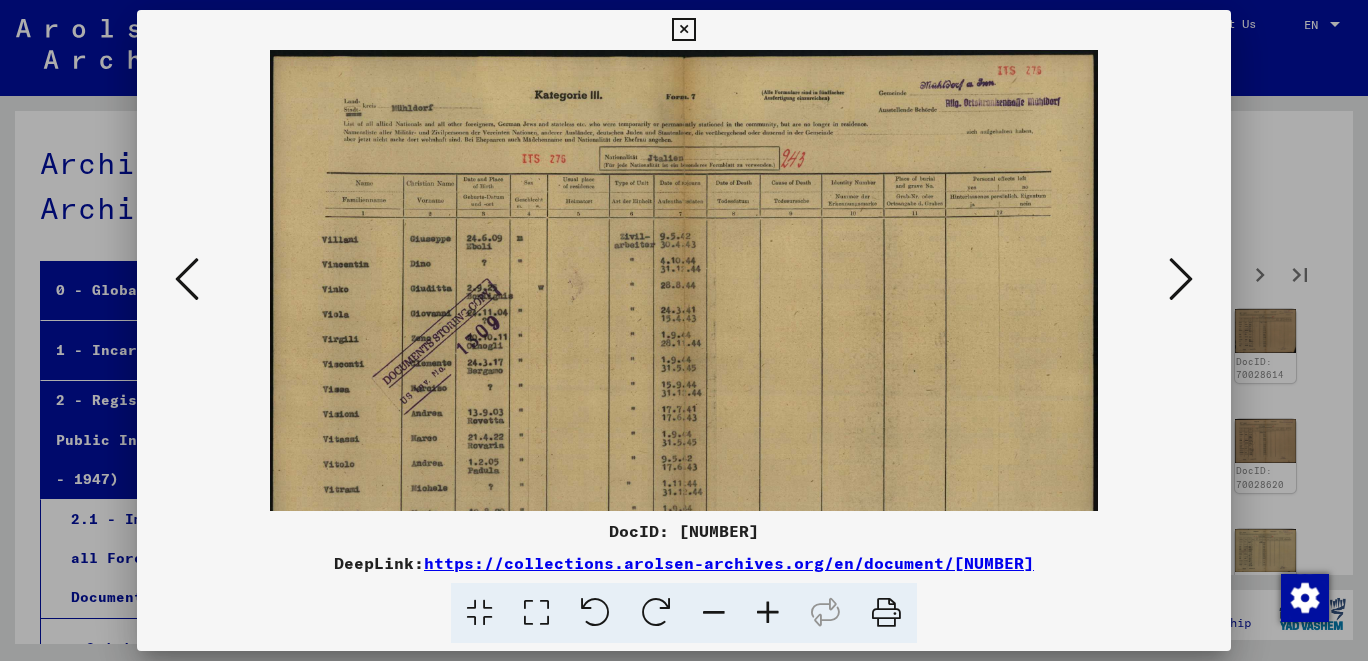 click at bounding box center (768, 613) 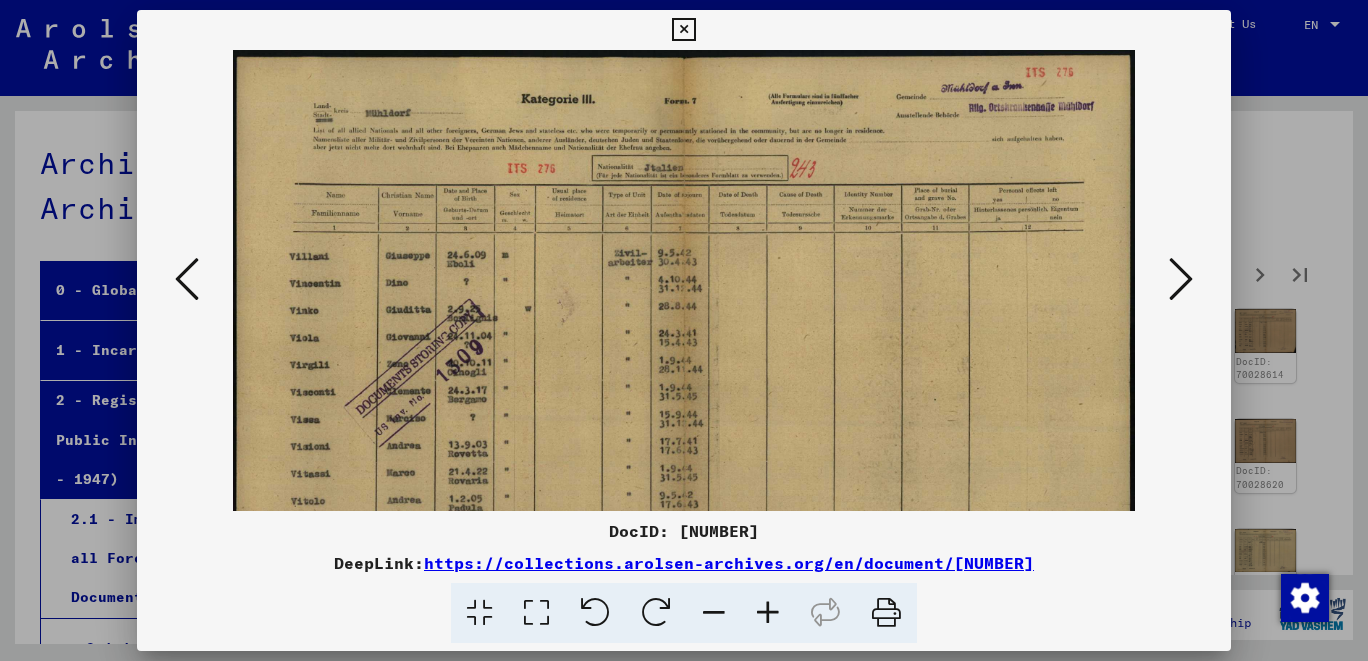 click at bounding box center [768, 613] 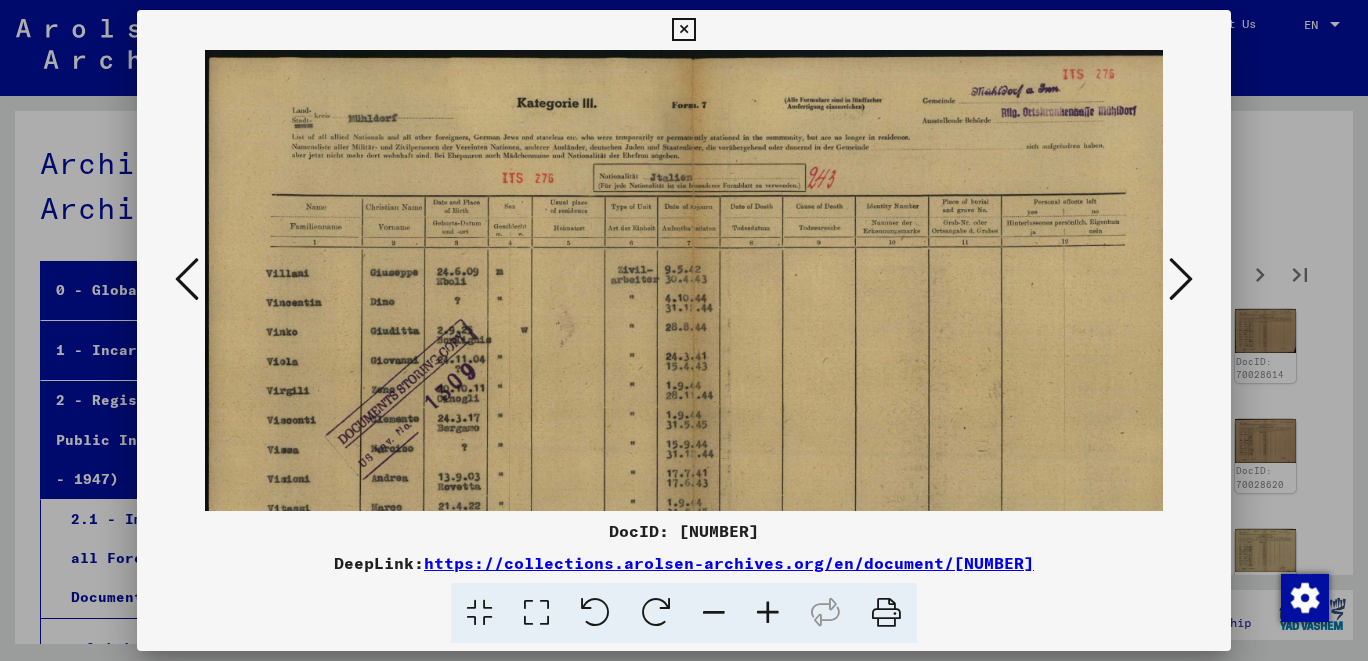 click at bounding box center [768, 613] 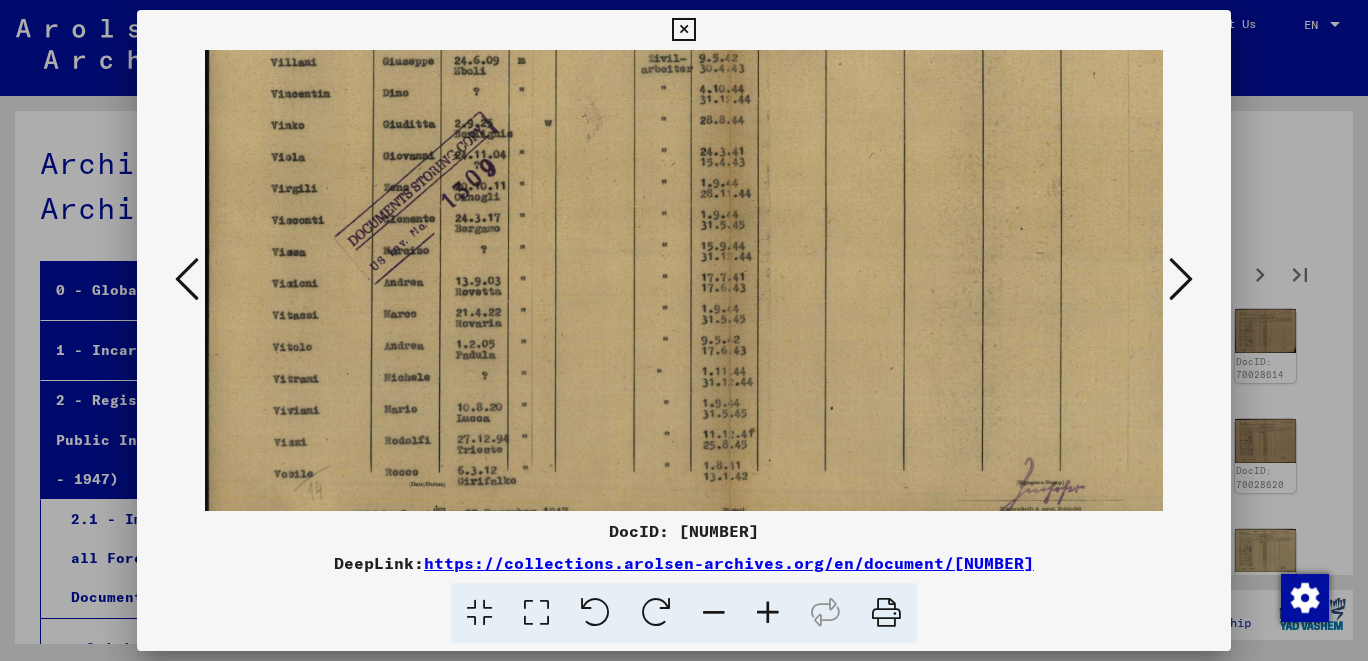 scroll, scrollTop: 233, scrollLeft: 0, axis: vertical 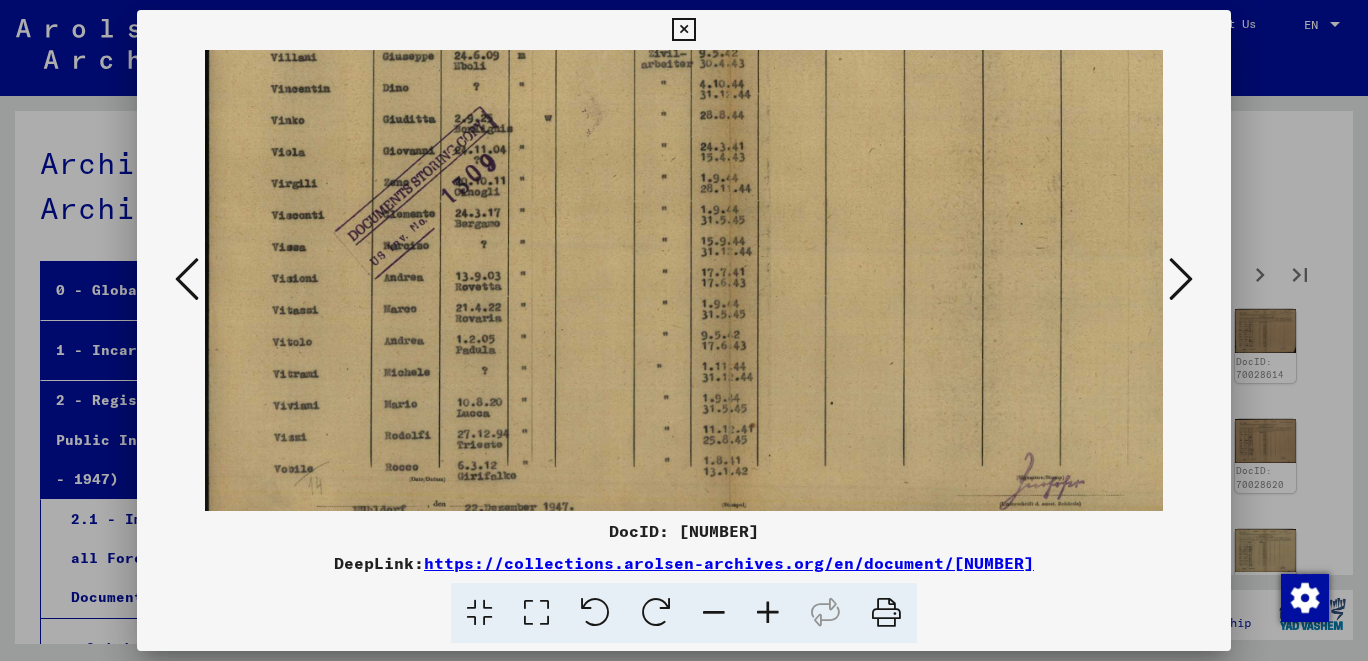 drag, startPoint x: 913, startPoint y: 488, endPoint x: 992, endPoint y: 266, distance: 235.63744 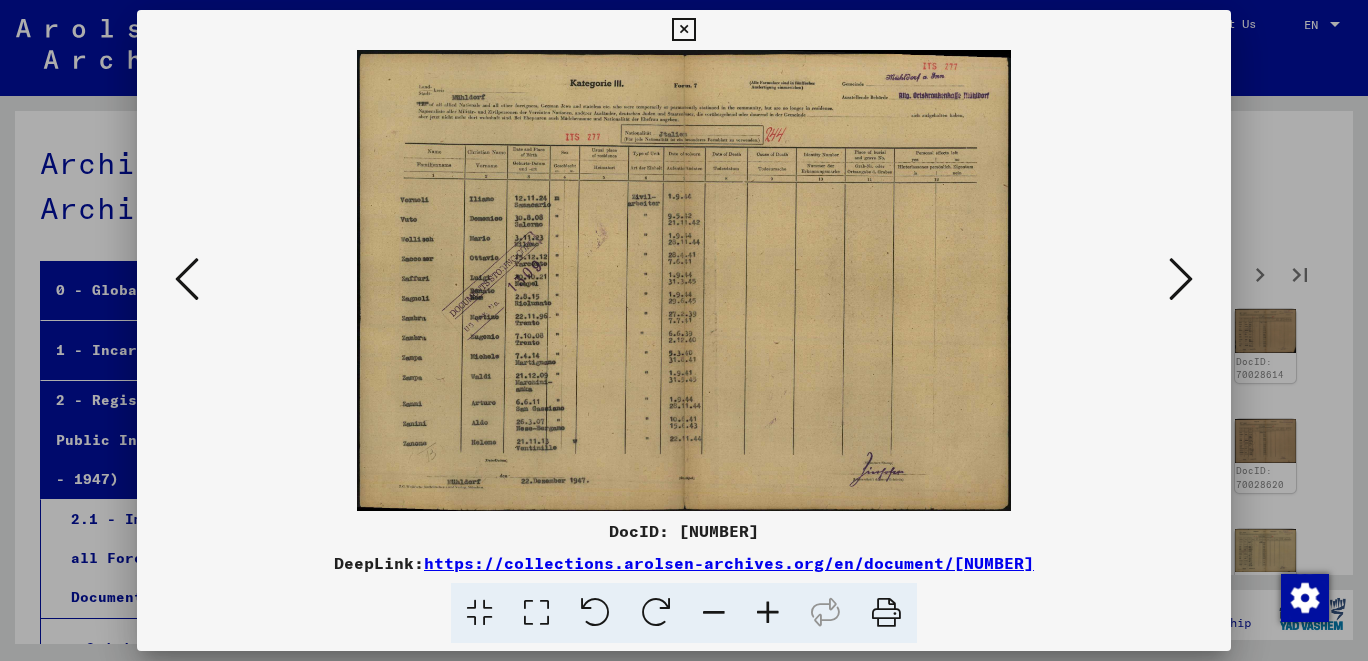 scroll, scrollTop: 0, scrollLeft: 0, axis: both 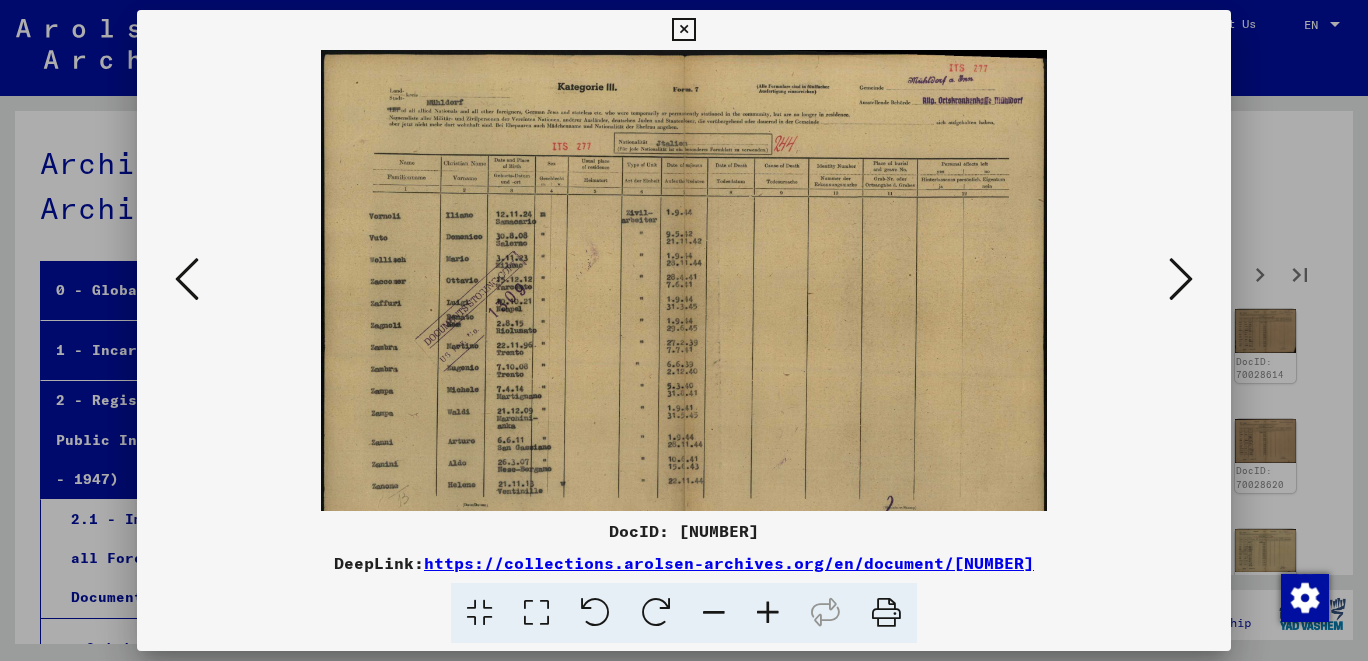 click at bounding box center [768, 613] 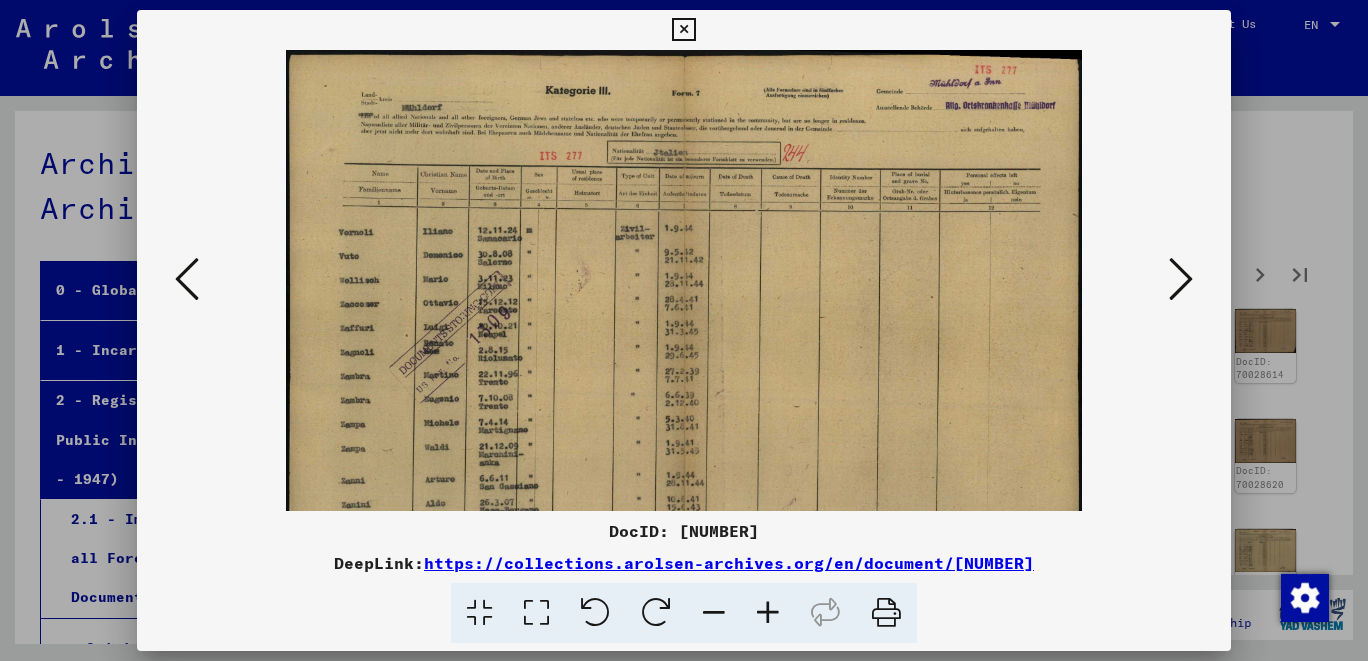click at bounding box center [768, 613] 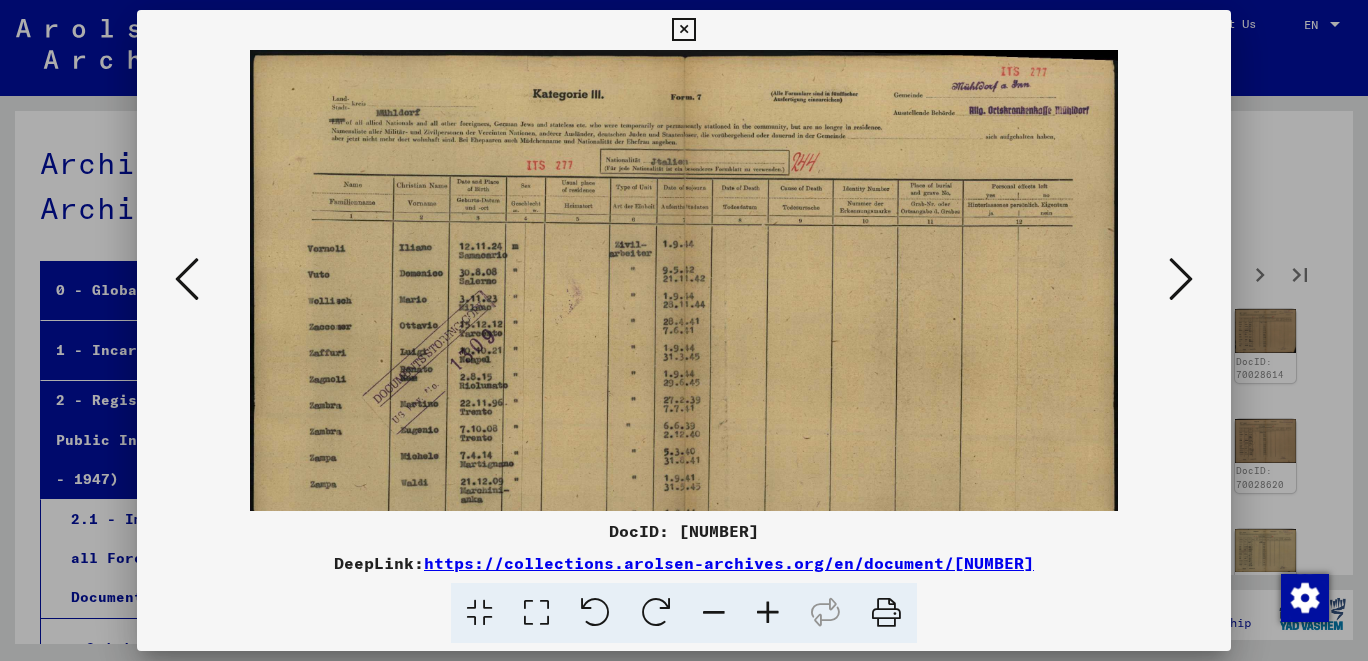 click at bounding box center (768, 613) 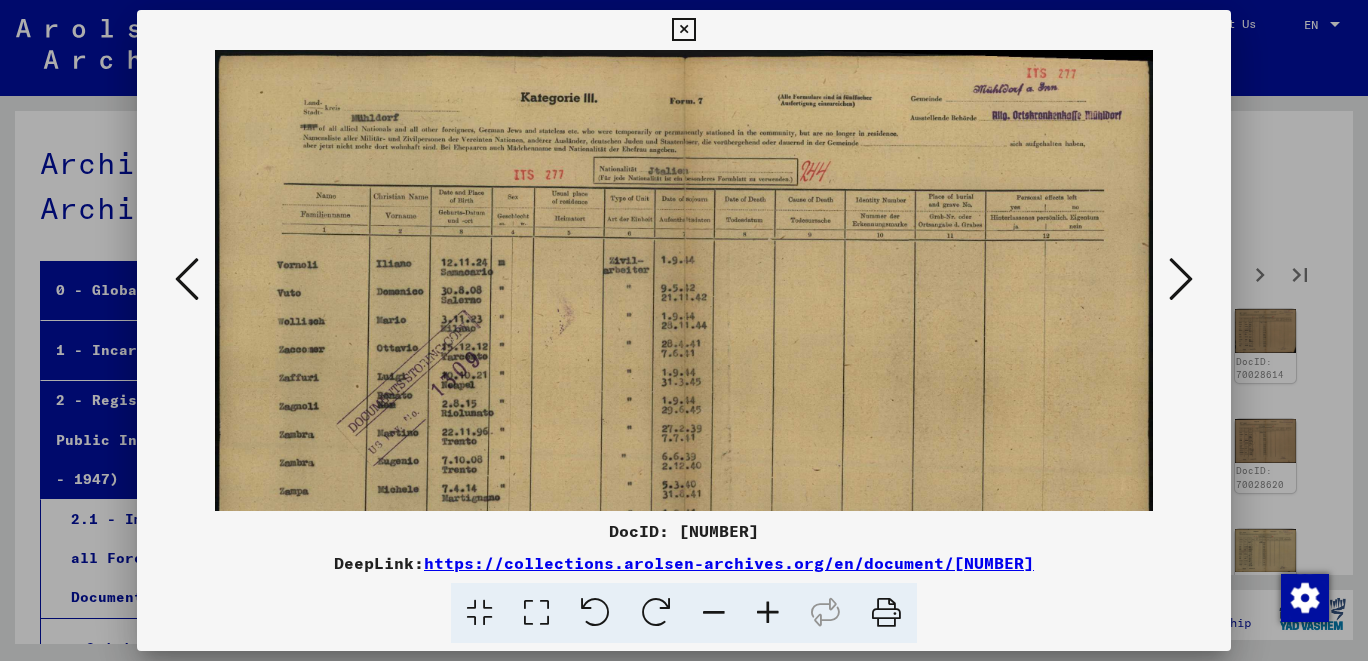 click at bounding box center [768, 613] 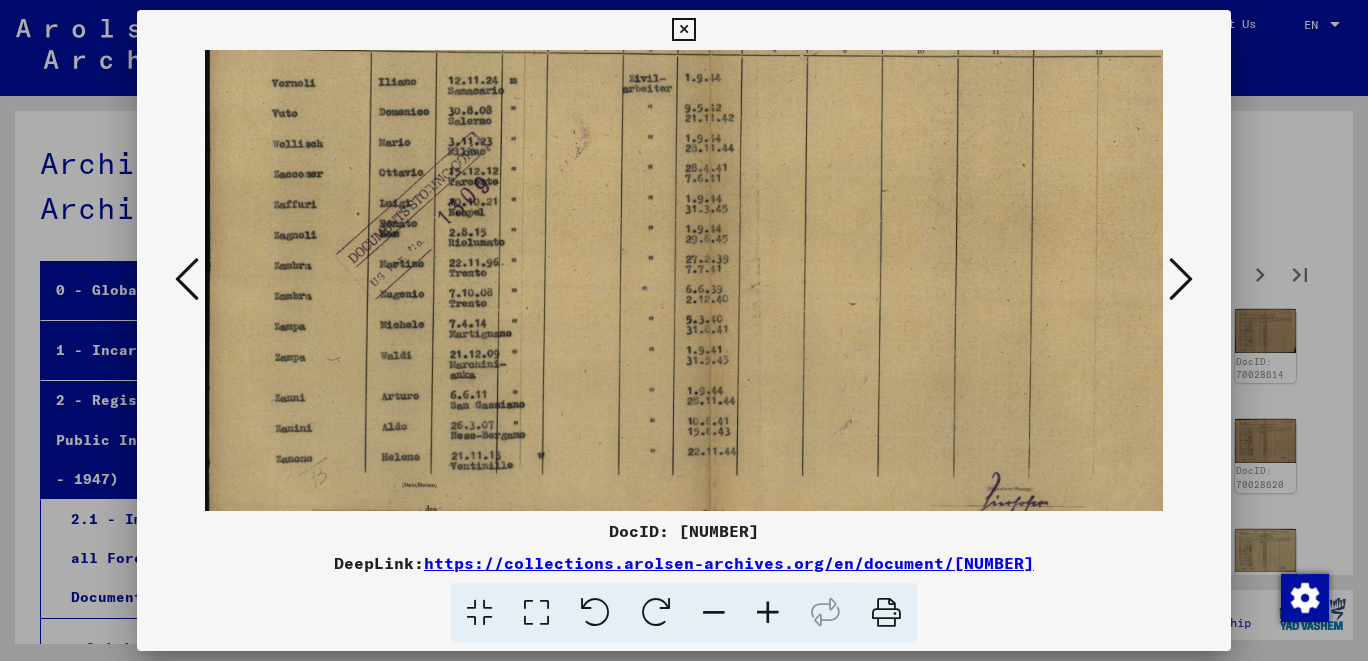 scroll, scrollTop: 200, scrollLeft: 0, axis: vertical 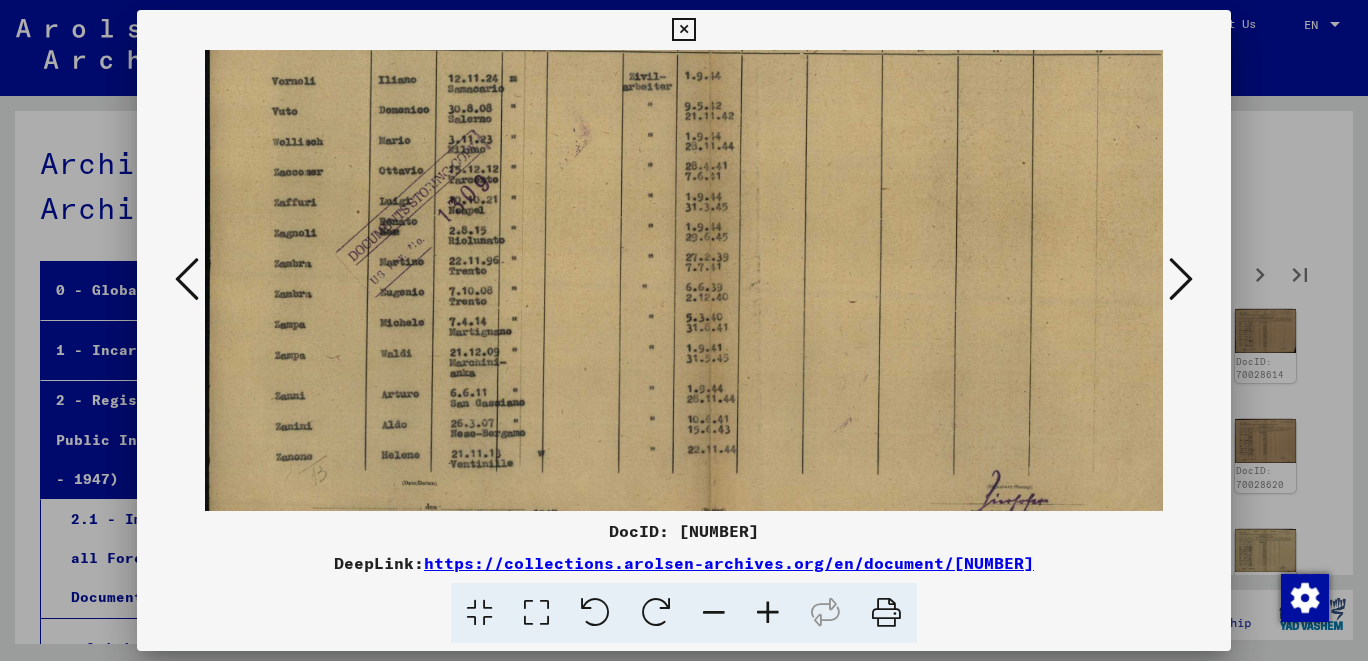 drag, startPoint x: 919, startPoint y: 485, endPoint x: 995, endPoint y: 292, distance: 207.42468 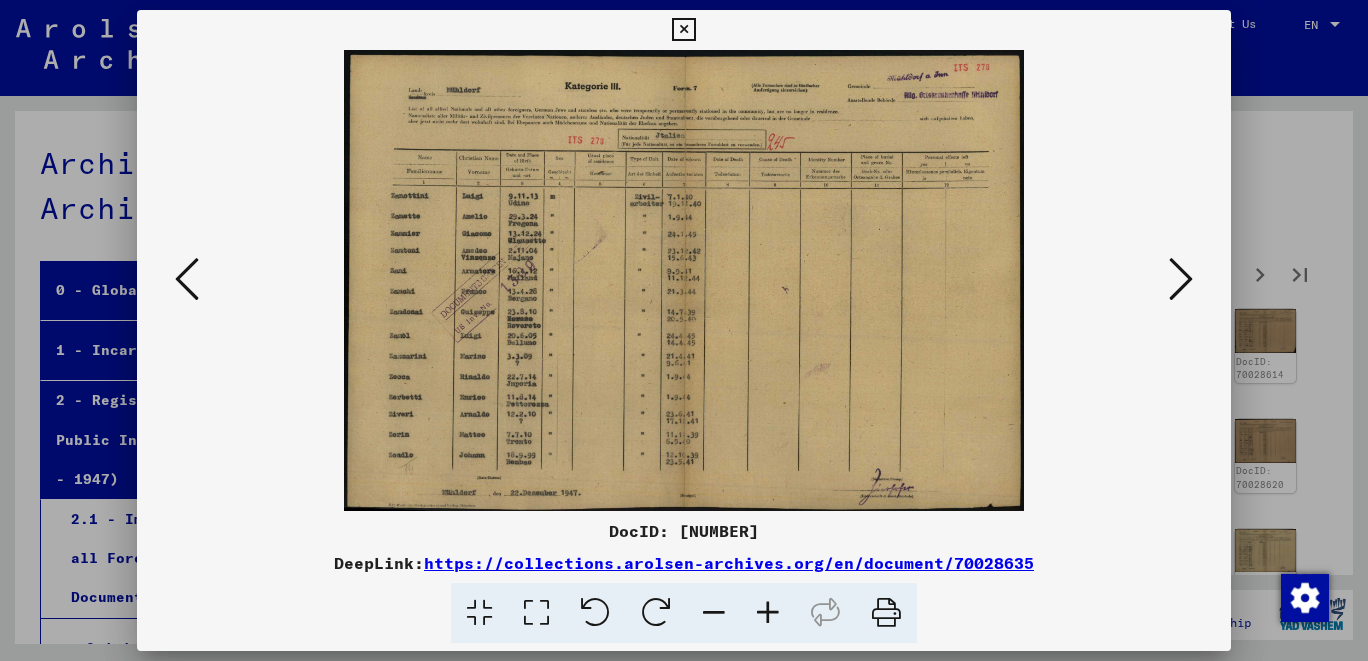 scroll, scrollTop: 0, scrollLeft: 0, axis: both 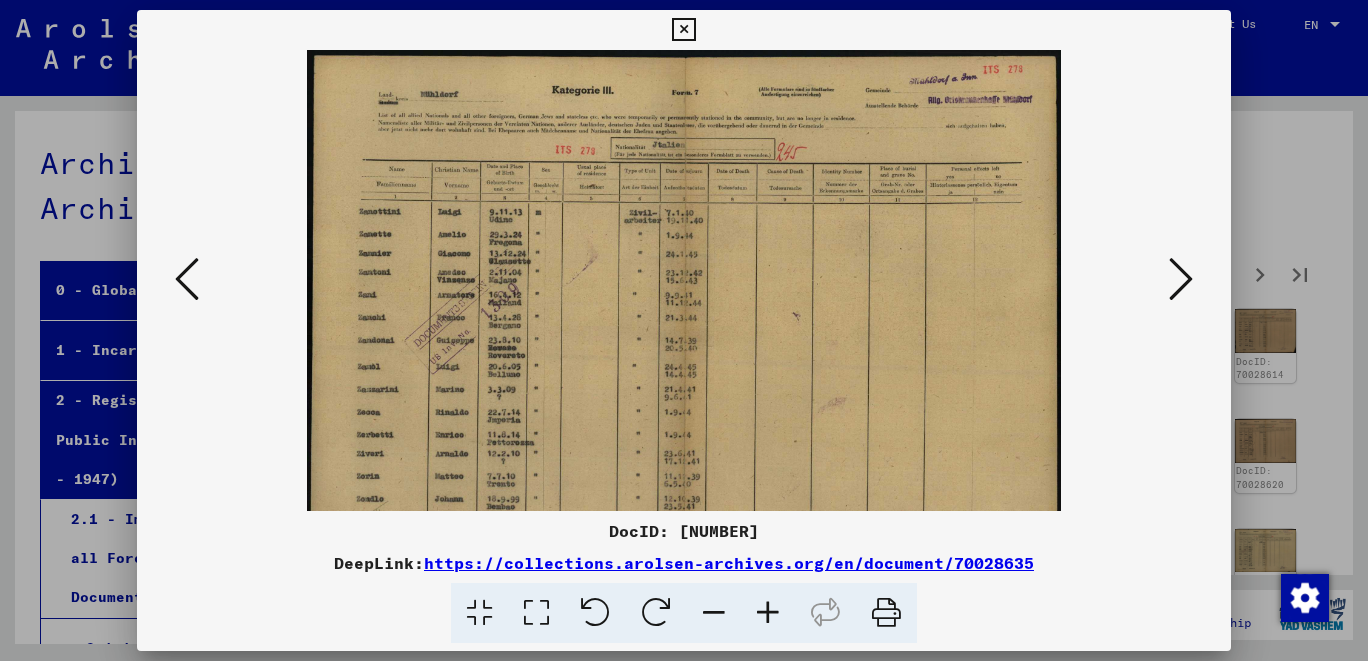 click at bounding box center (768, 613) 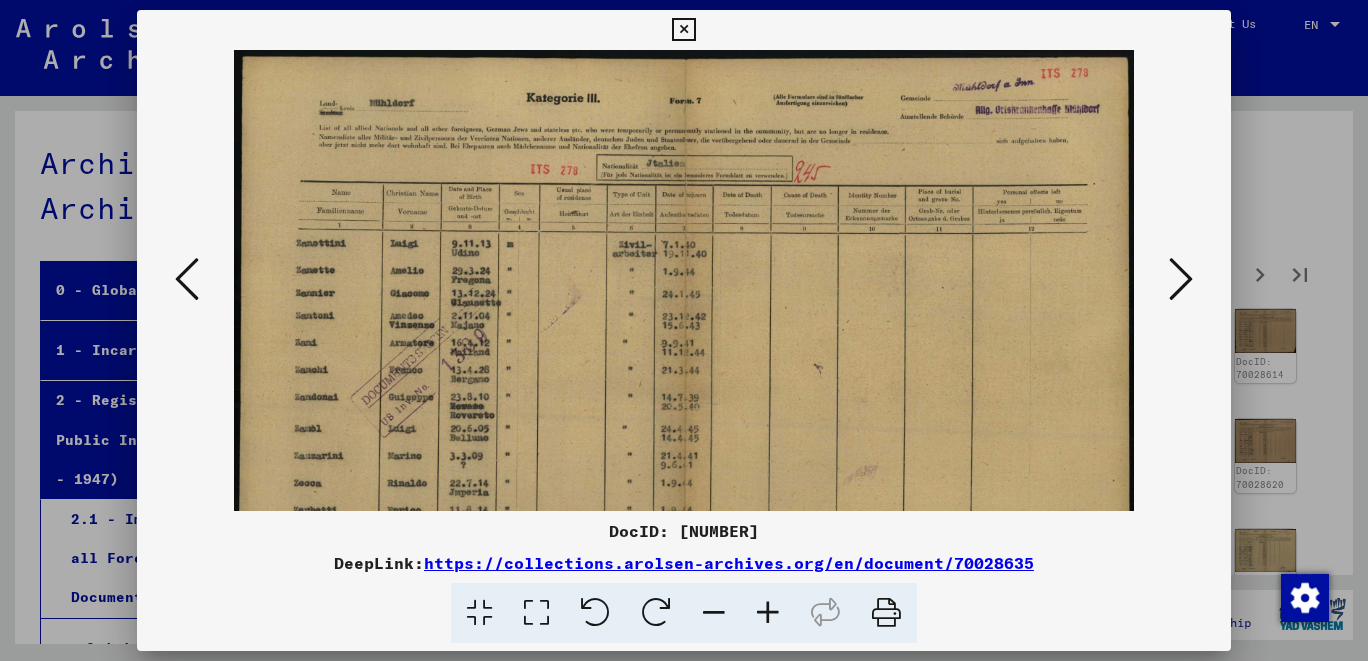 click at bounding box center [768, 613] 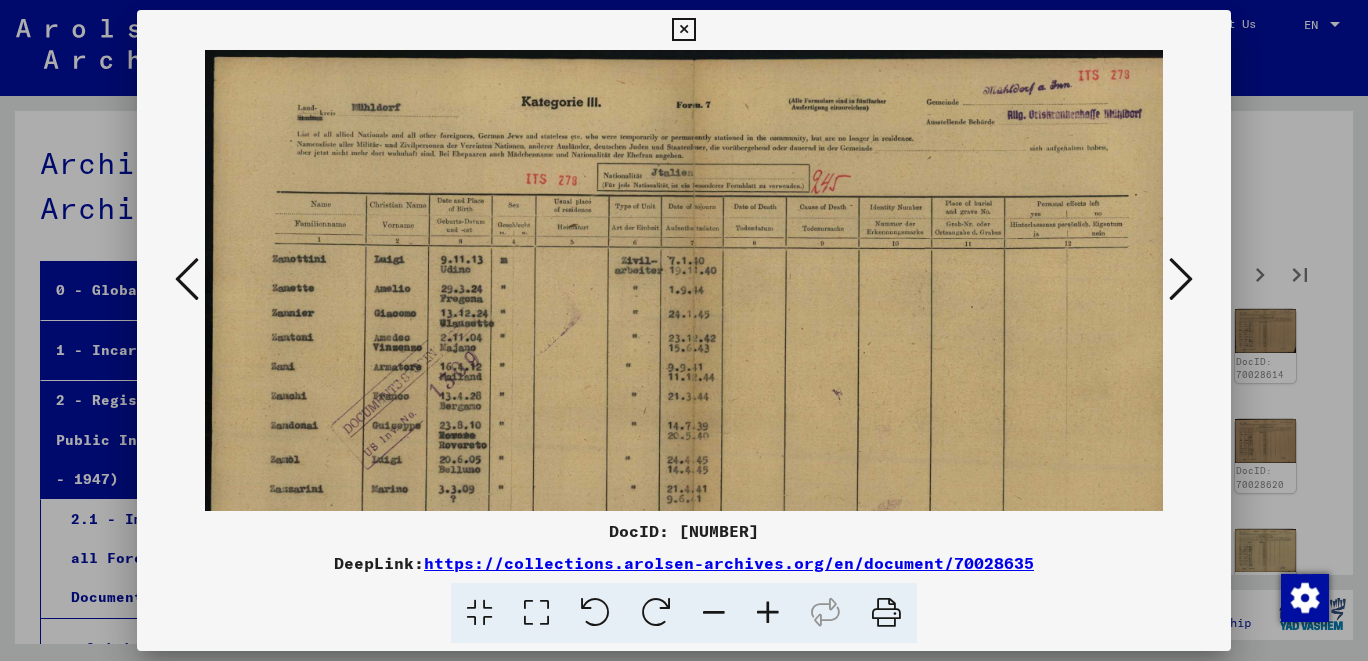 click at bounding box center (768, 613) 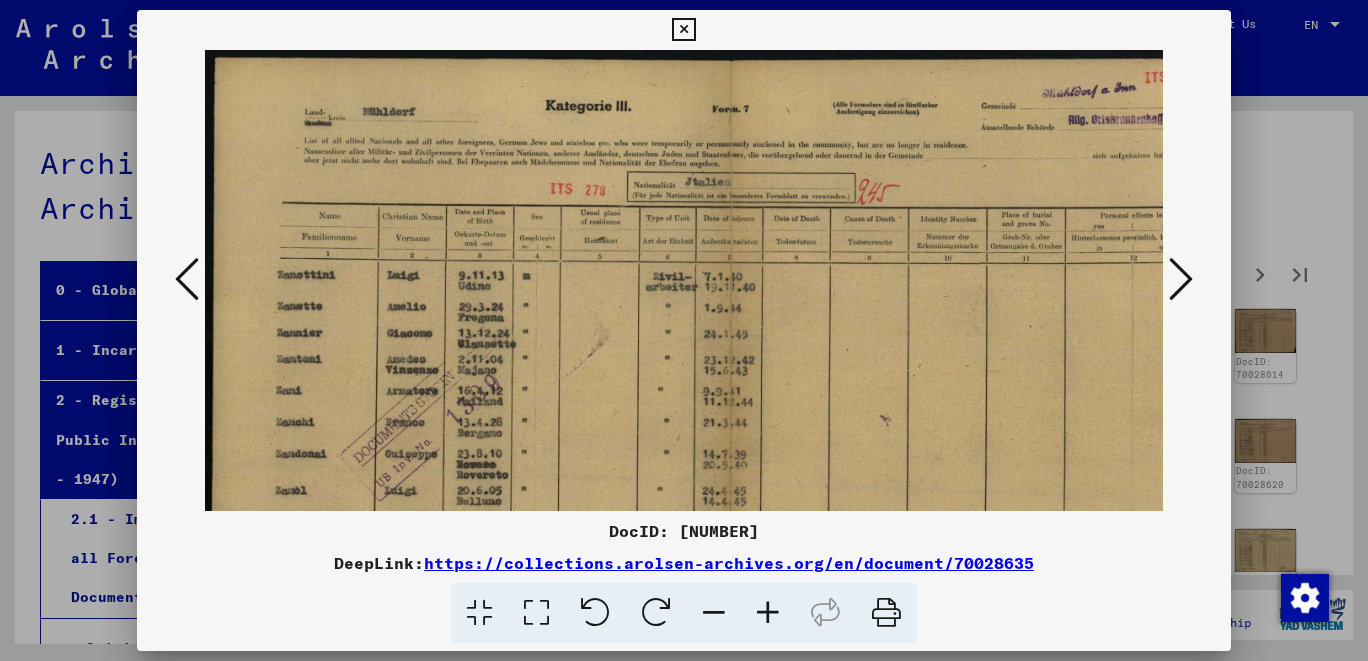 click at bounding box center (768, 613) 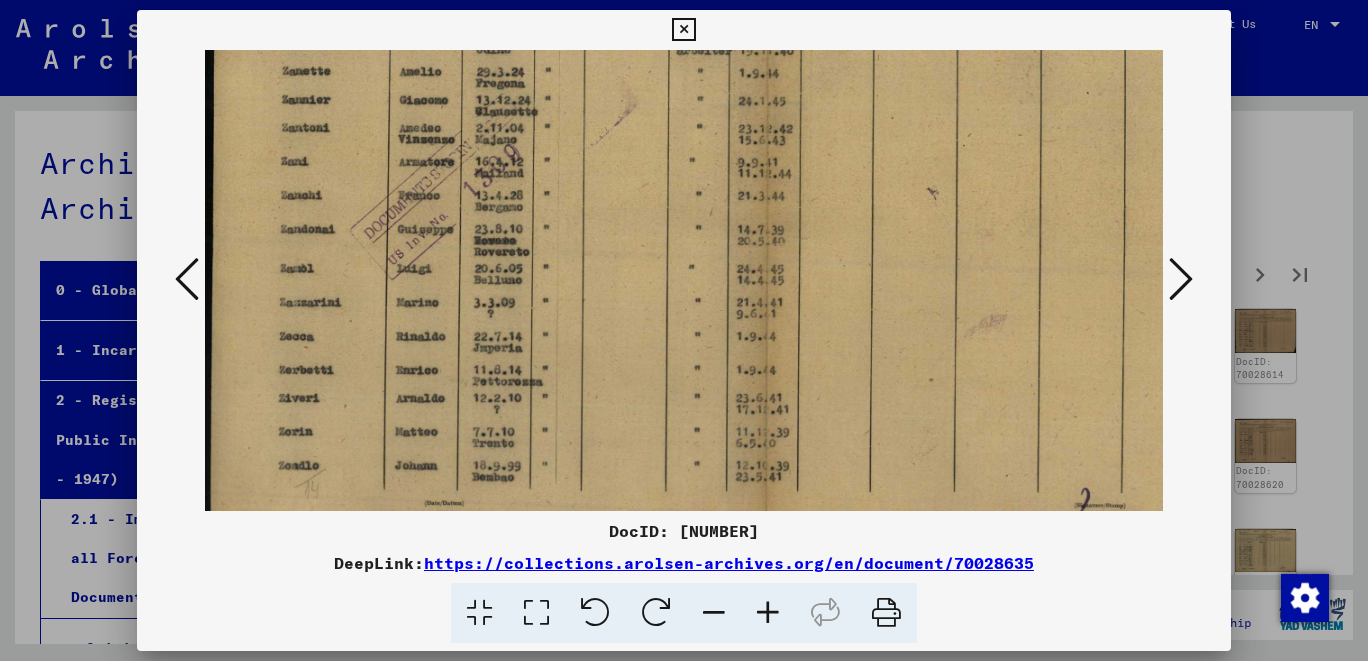 scroll, scrollTop: 260, scrollLeft: 0, axis: vertical 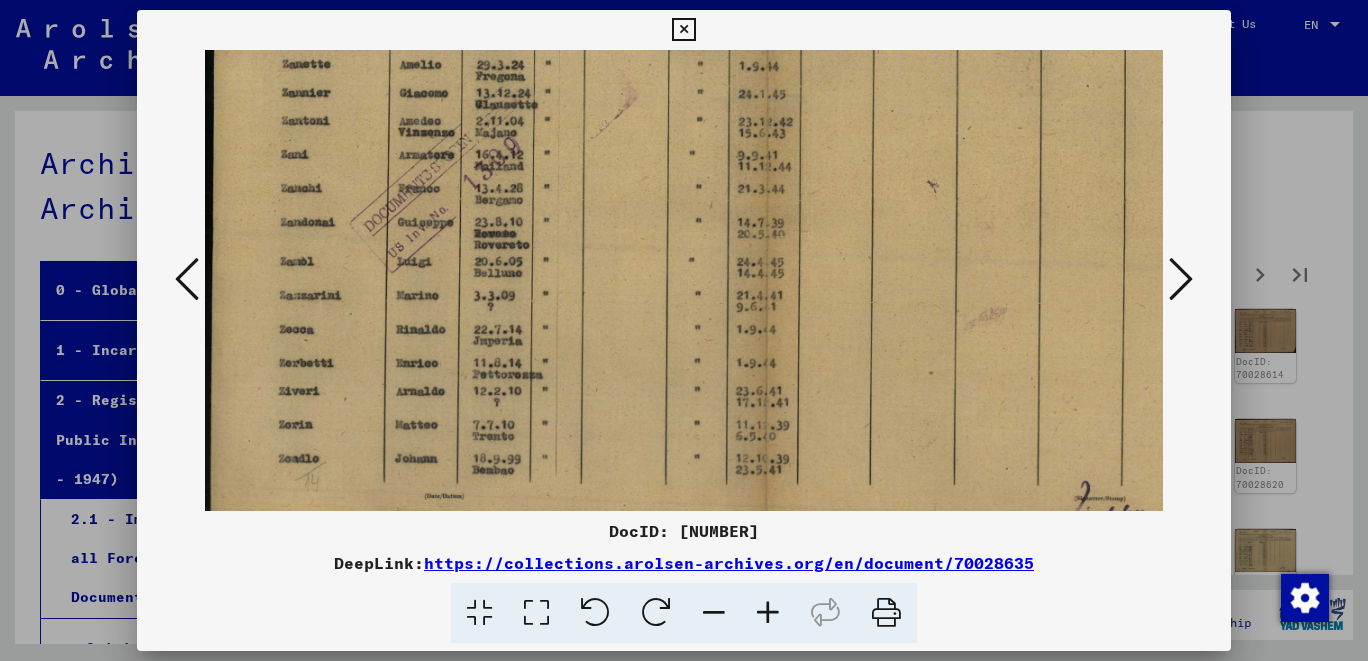 drag, startPoint x: 948, startPoint y: 484, endPoint x: 973, endPoint y: 230, distance: 255.22736 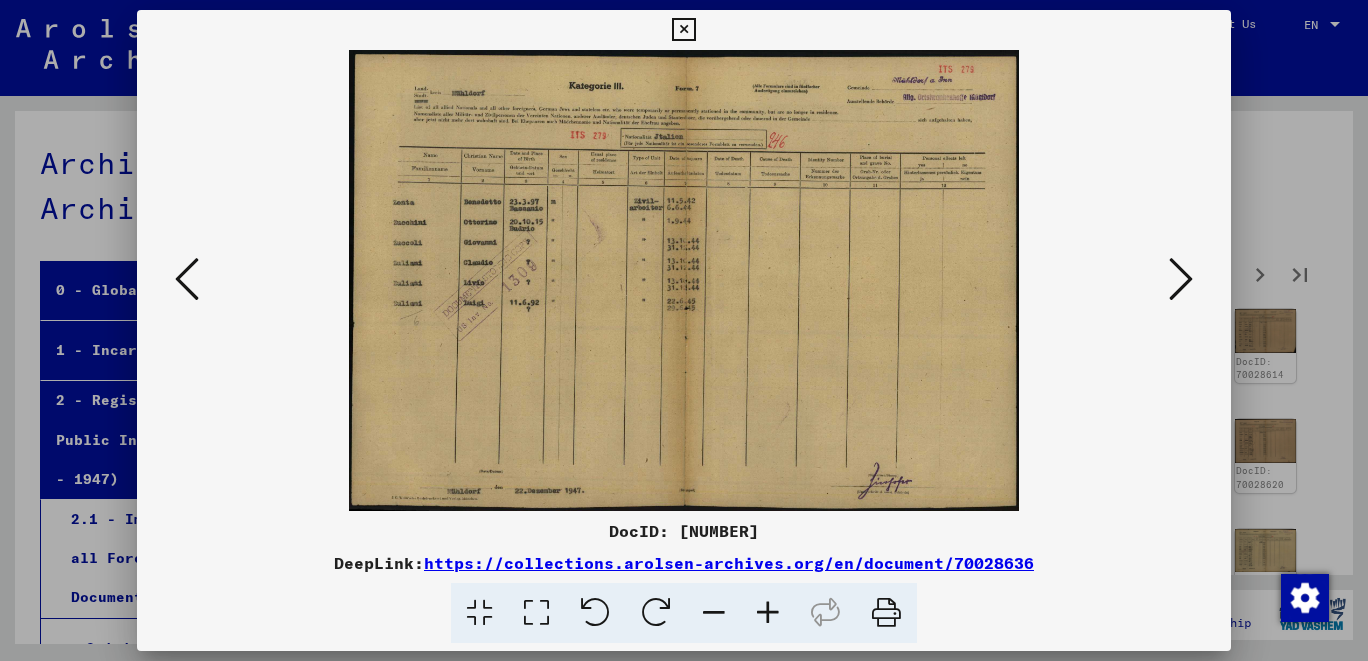 click at bounding box center (768, 613) 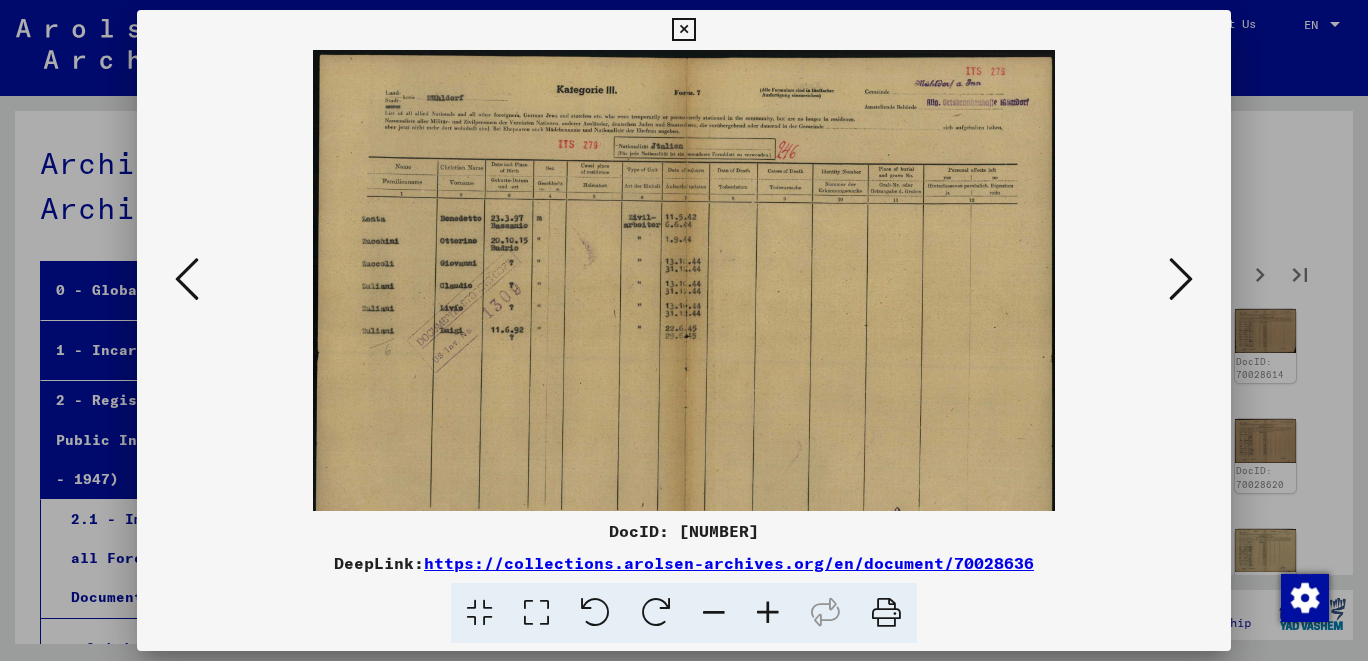 click at bounding box center (768, 613) 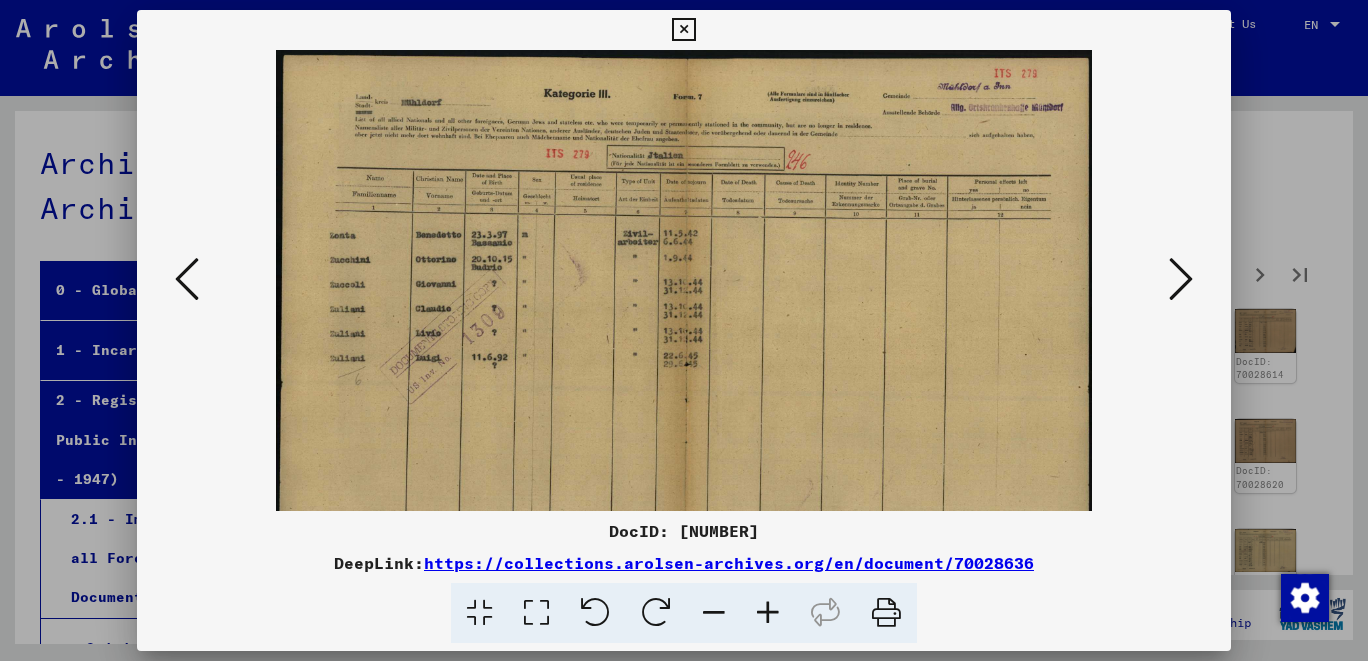 click at bounding box center [768, 613] 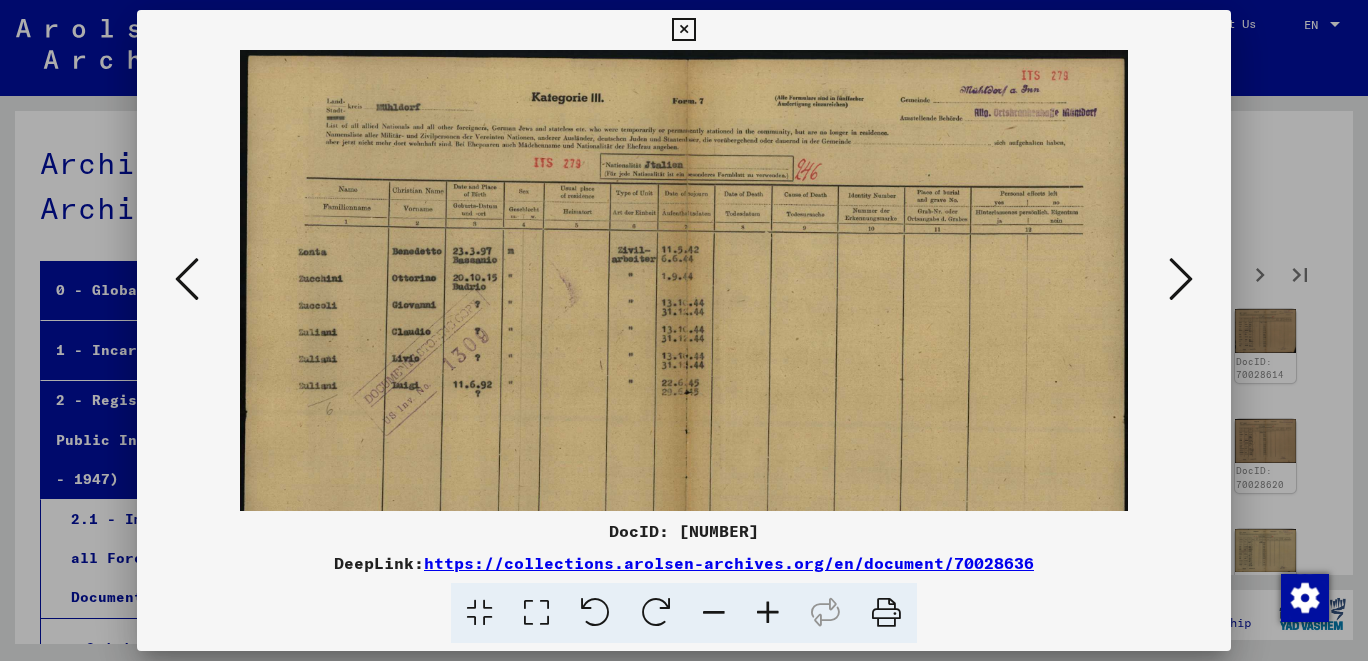 click at bounding box center (768, 613) 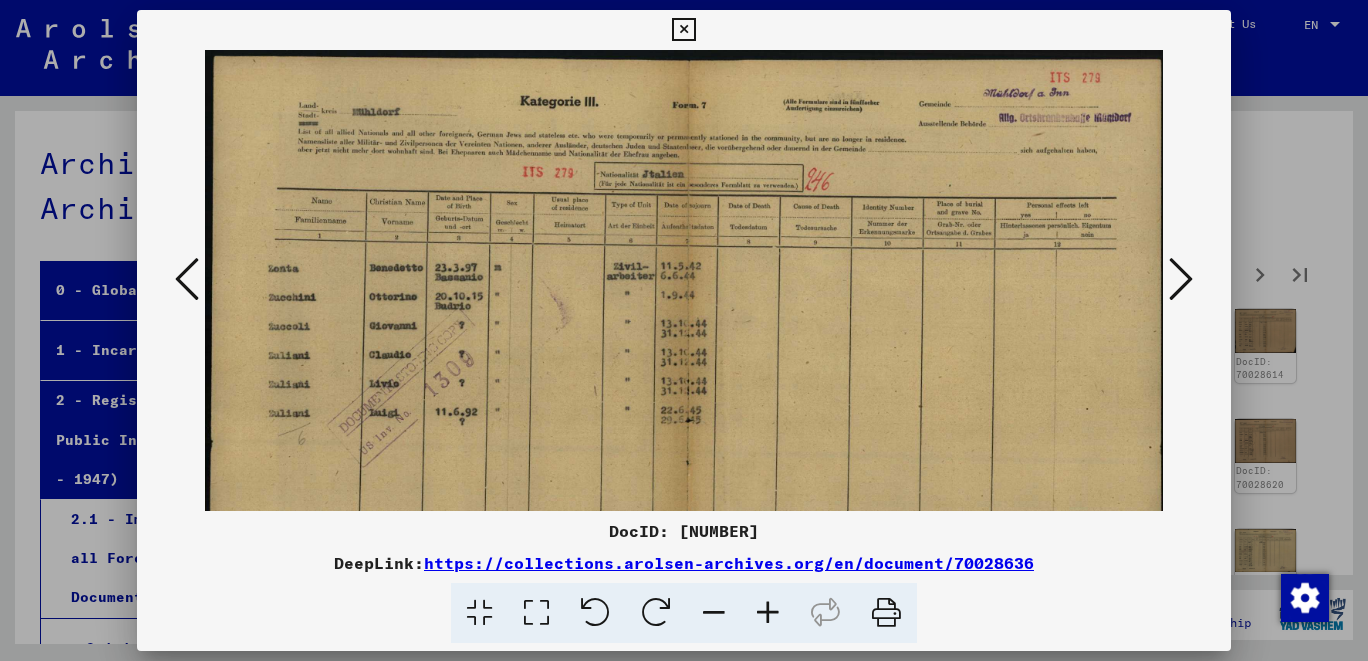 click at bounding box center (768, 613) 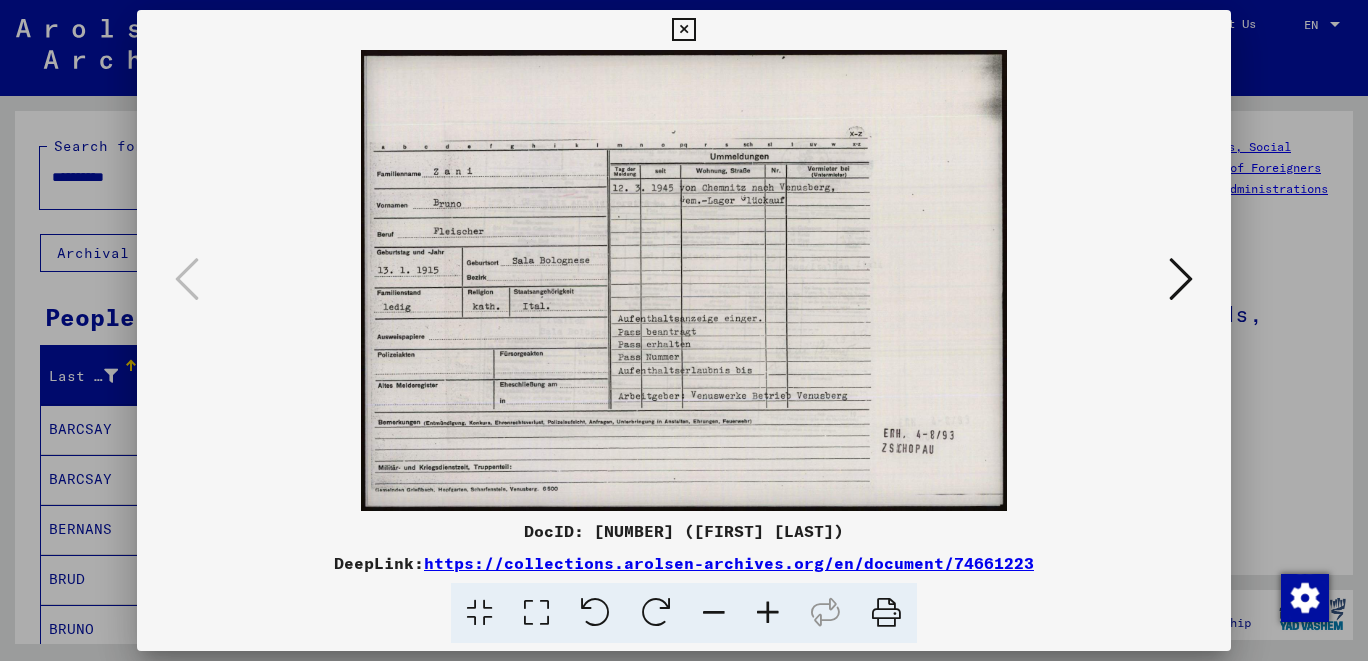 scroll, scrollTop: 0, scrollLeft: 0, axis: both 